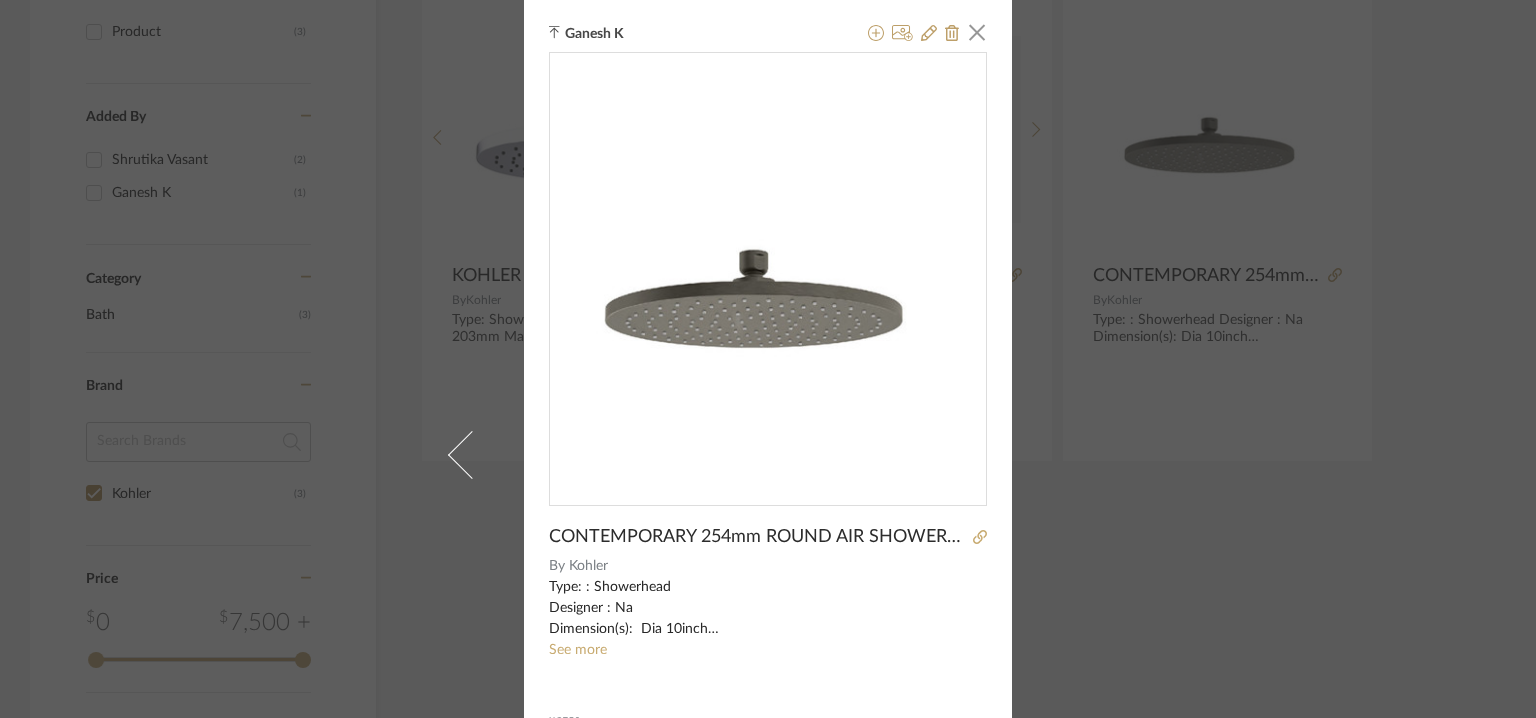 scroll, scrollTop: 0, scrollLeft: 0, axis: both 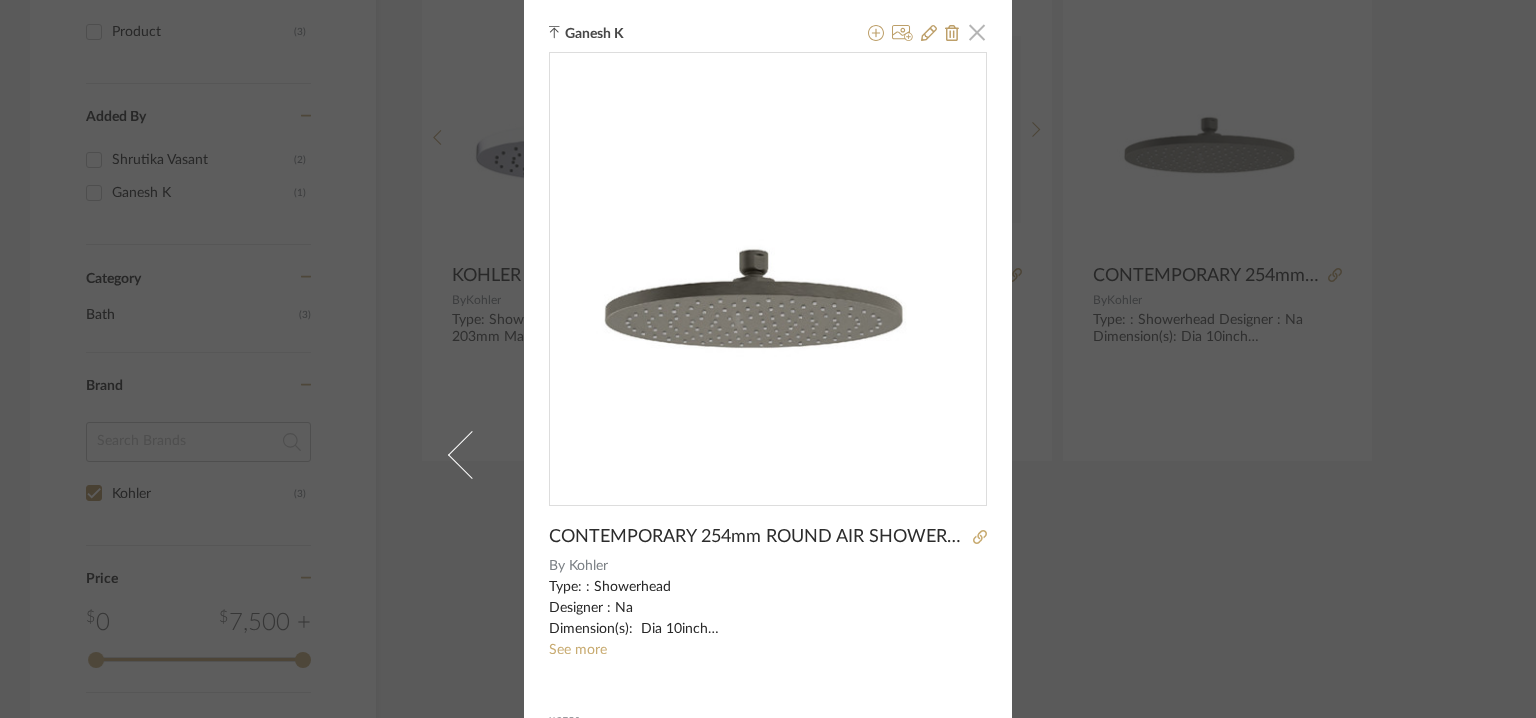 click 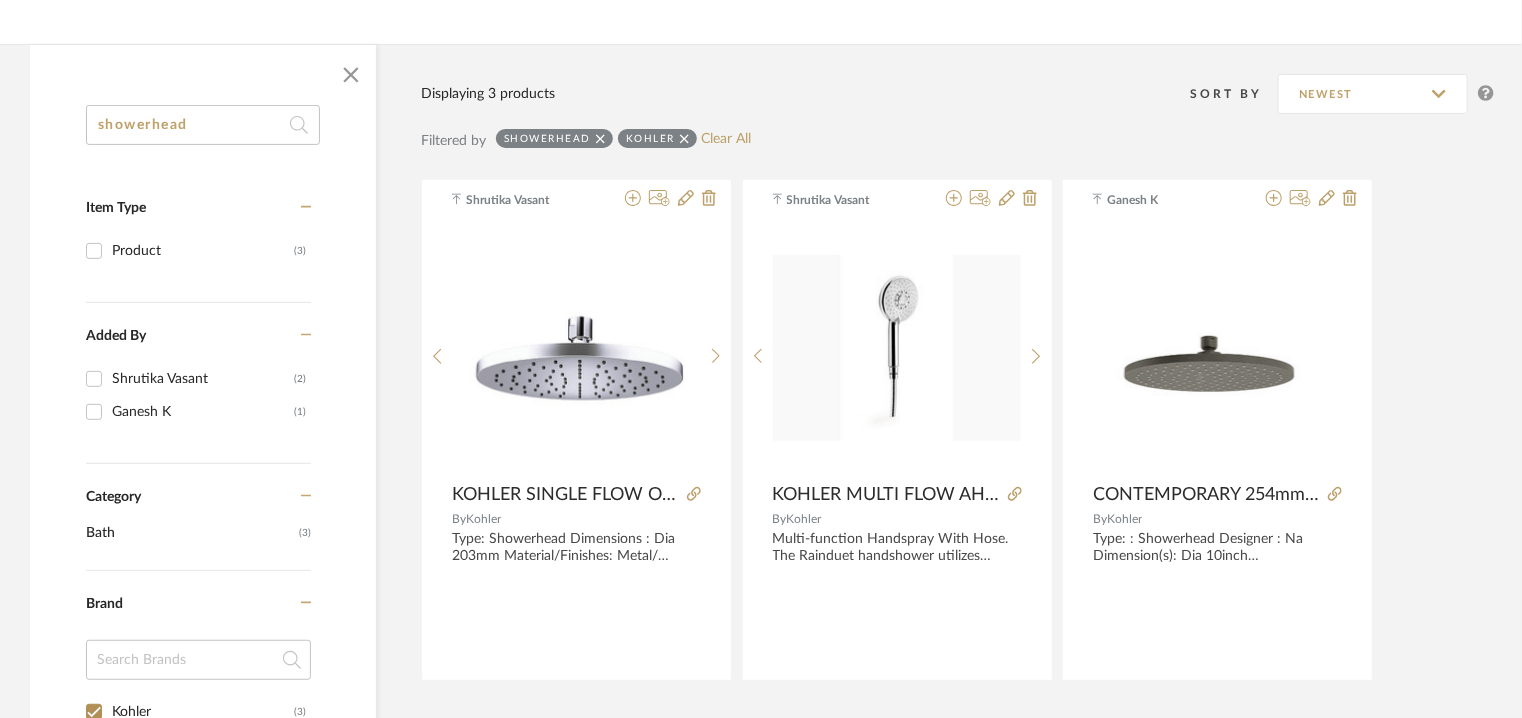 scroll, scrollTop: 181, scrollLeft: 0, axis: vertical 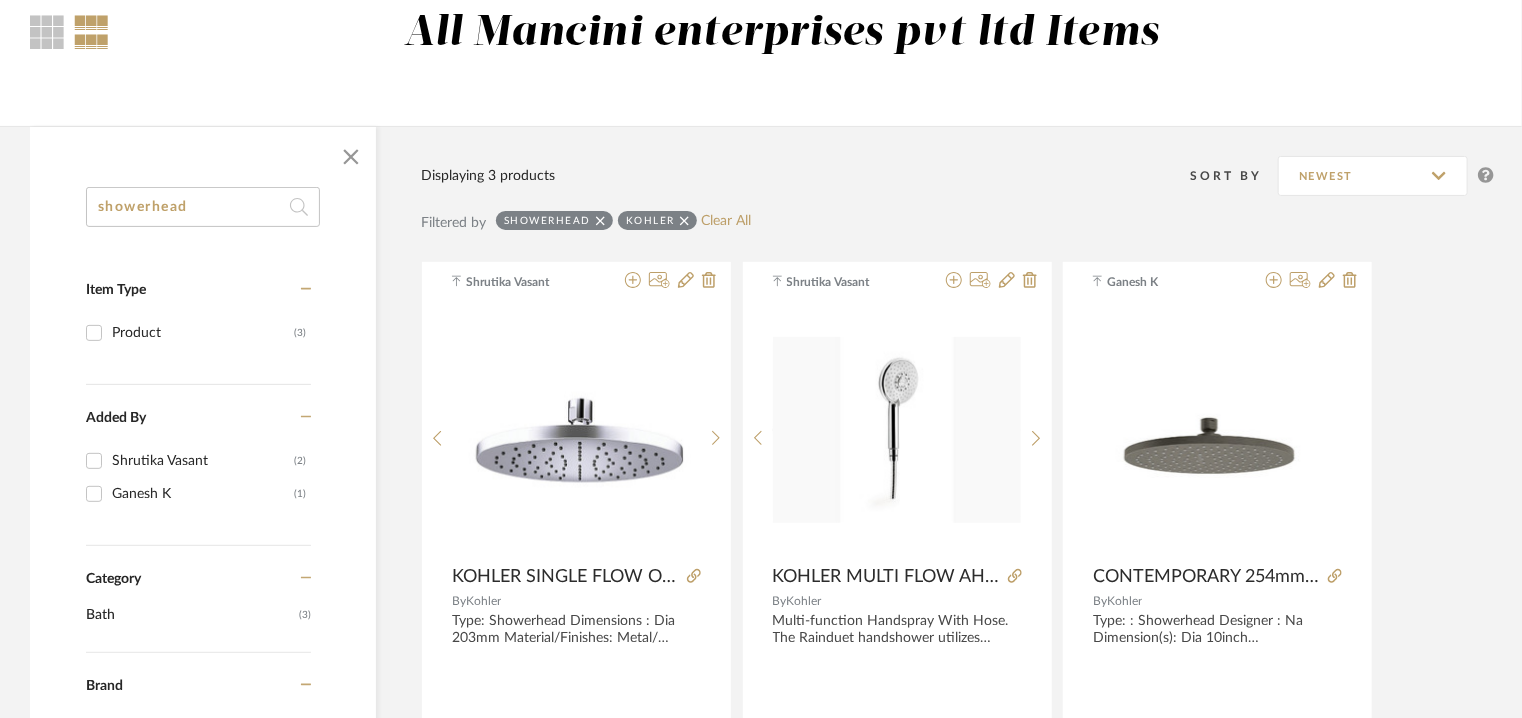 drag, startPoint x: 200, startPoint y: 201, endPoint x: 0, endPoint y: 201, distance: 200 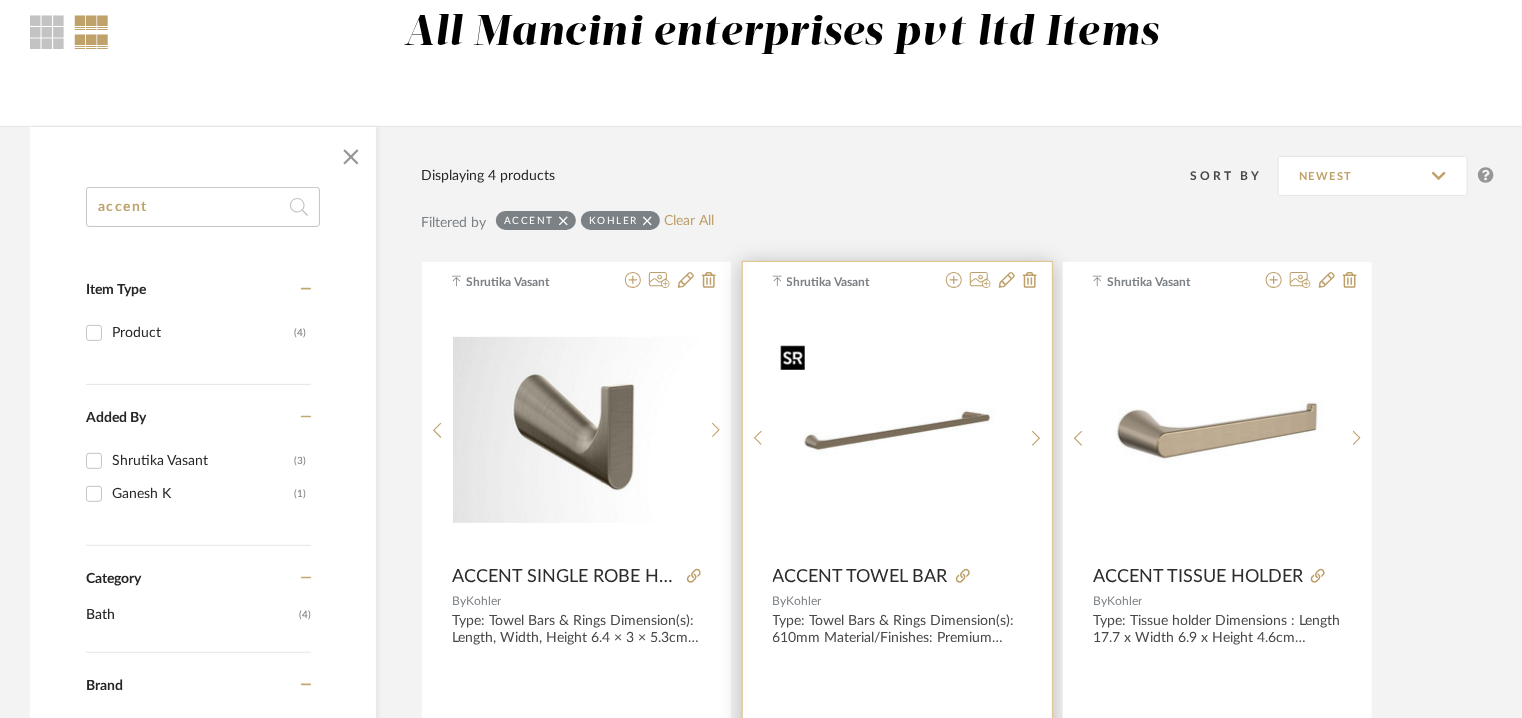 type on "accent" 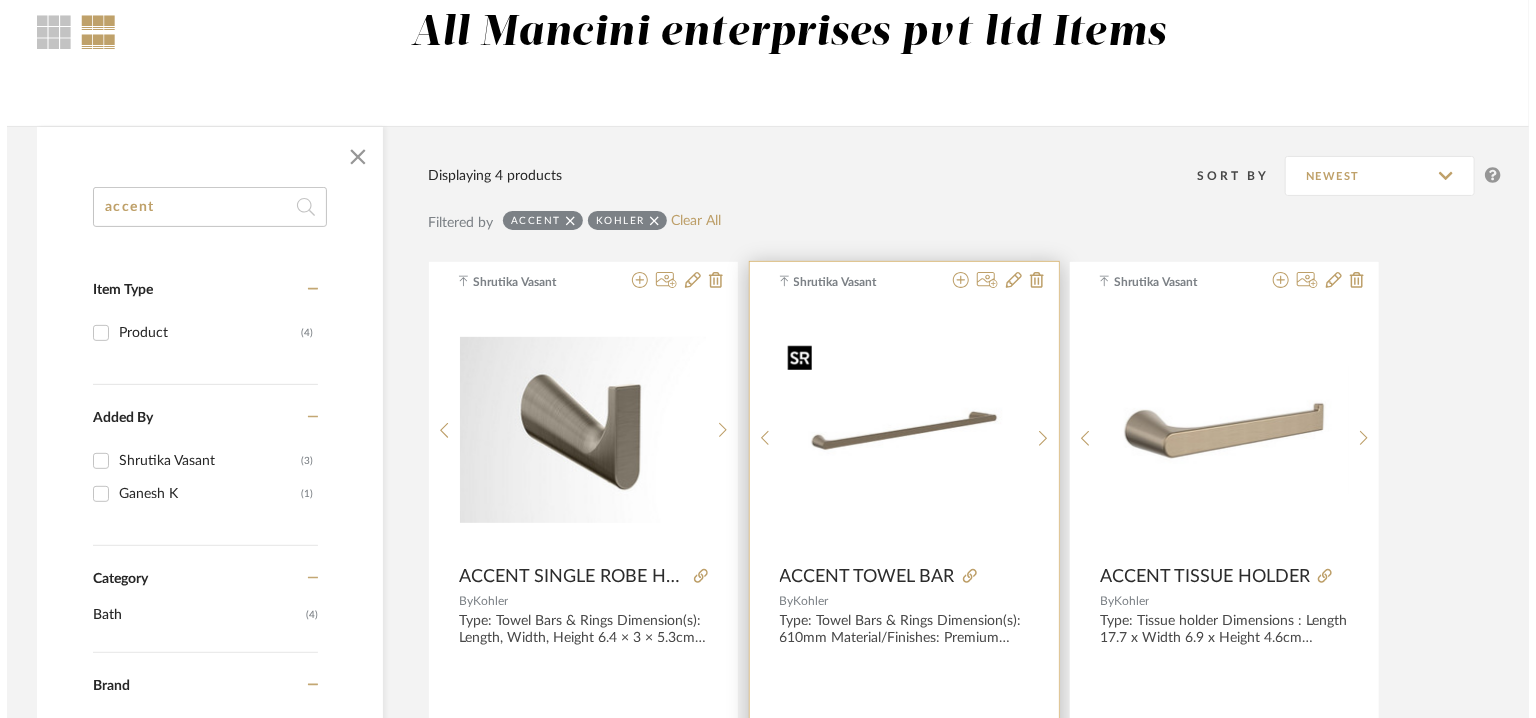 scroll, scrollTop: 0, scrollLeft: 0, axis: both 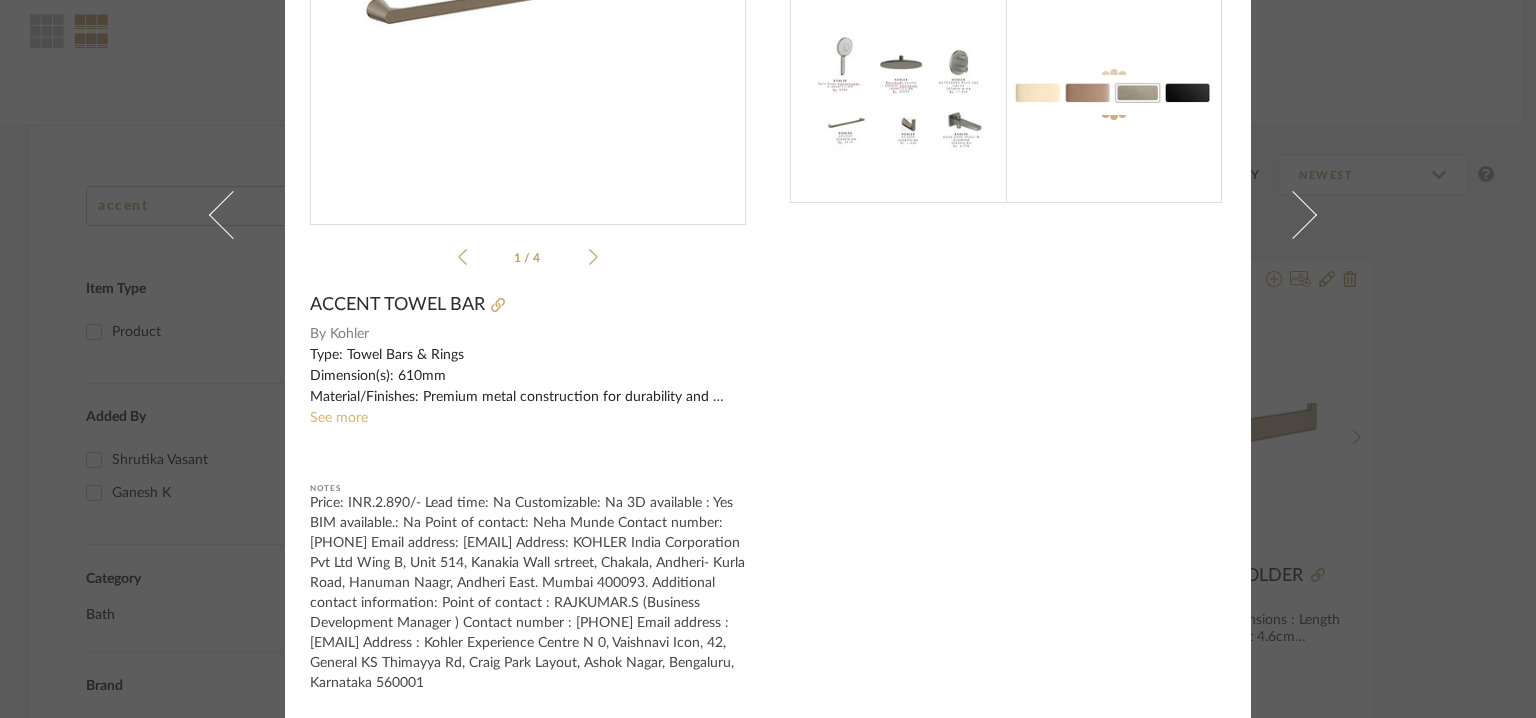 click on "See more" 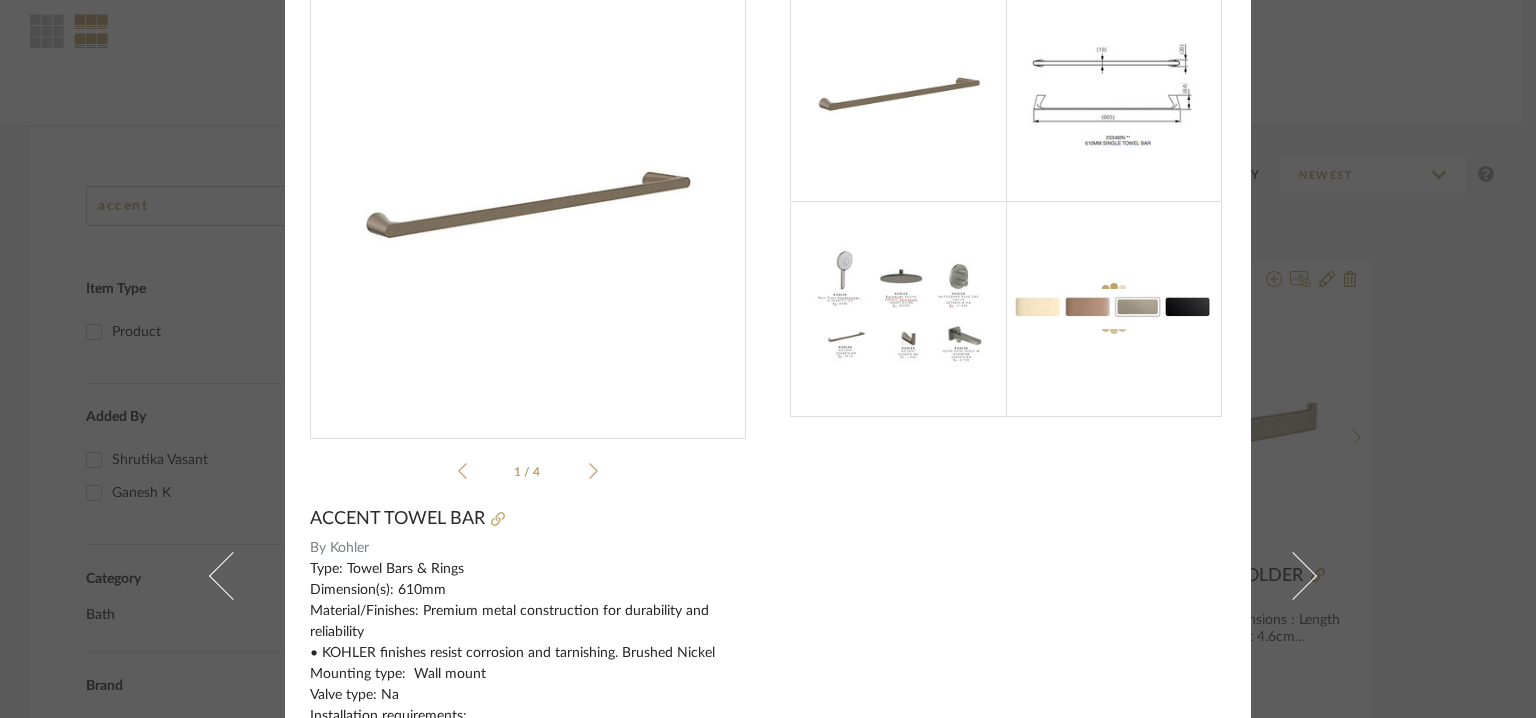 scroll, scrollTop: 0, scrollLeft: 0, axis: both 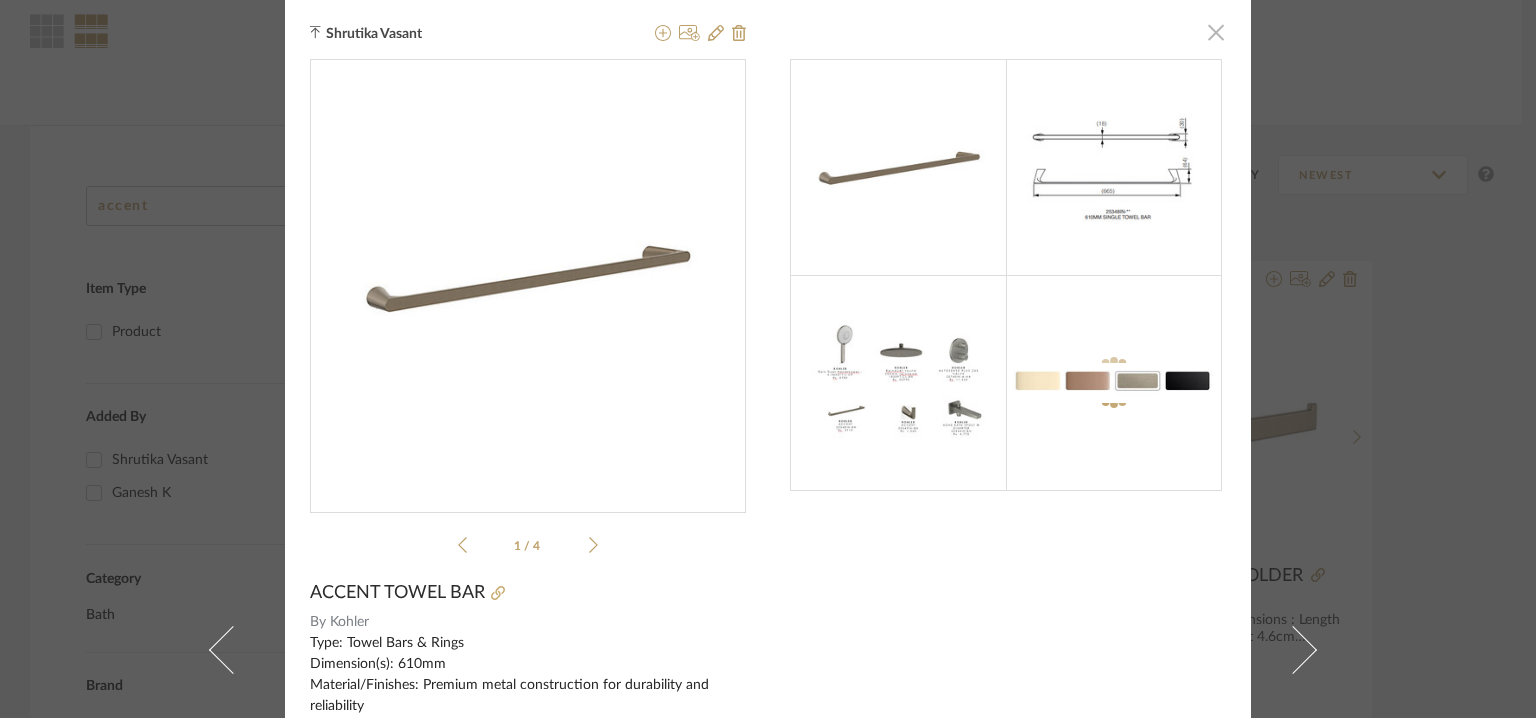 click 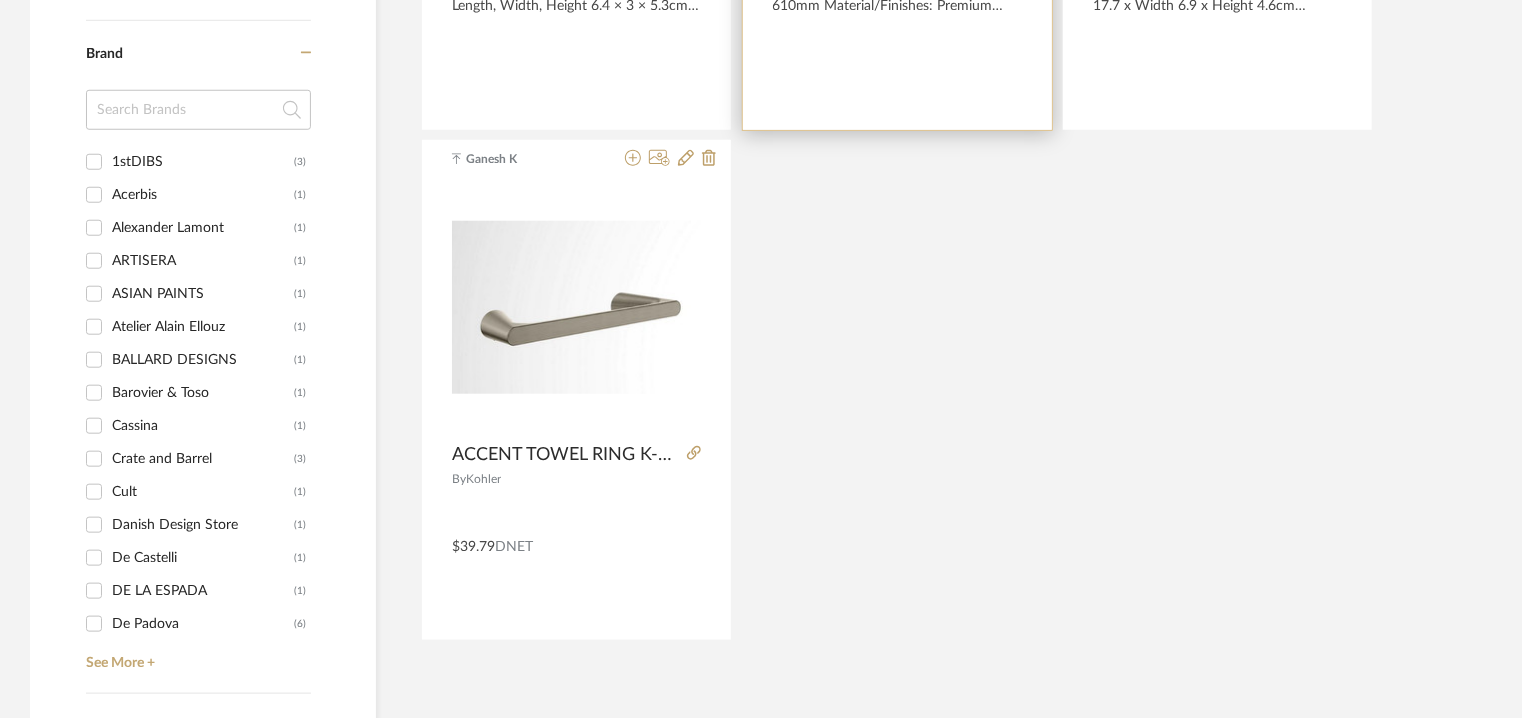 scroll, scrollTop: 881, scrollLeft: 0, axis: vertical 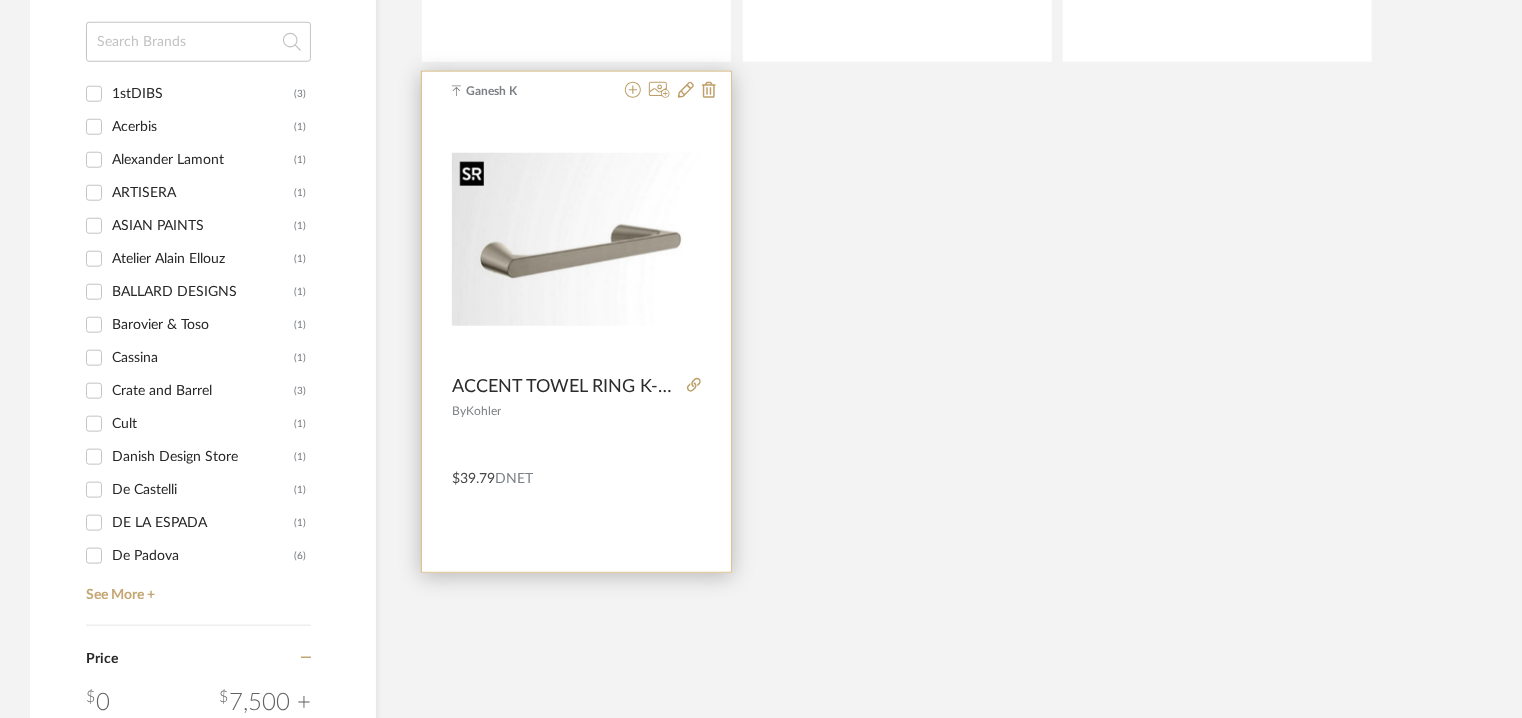 click at bounding box center (576, 239) 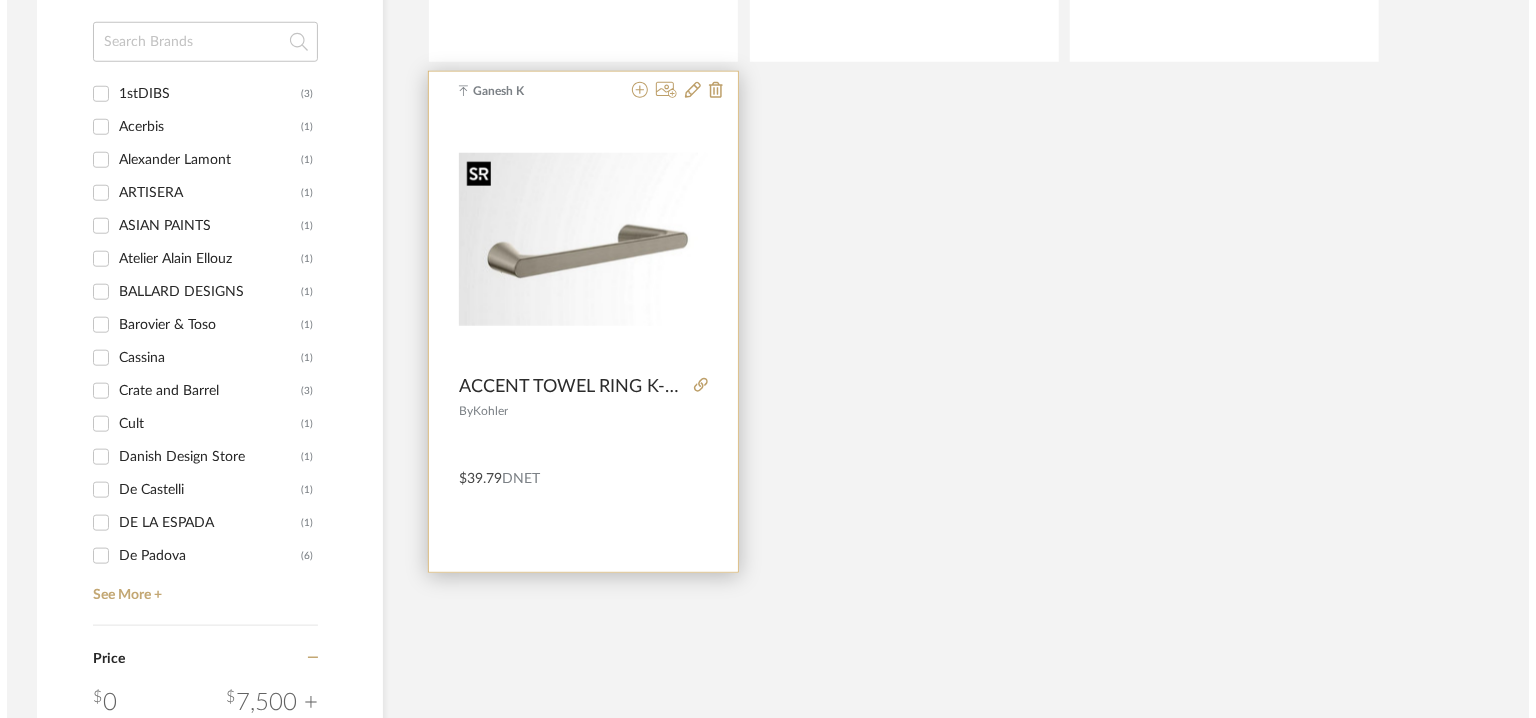 scroll, scrollTop: 0, scrollLeft: 0, axis: both 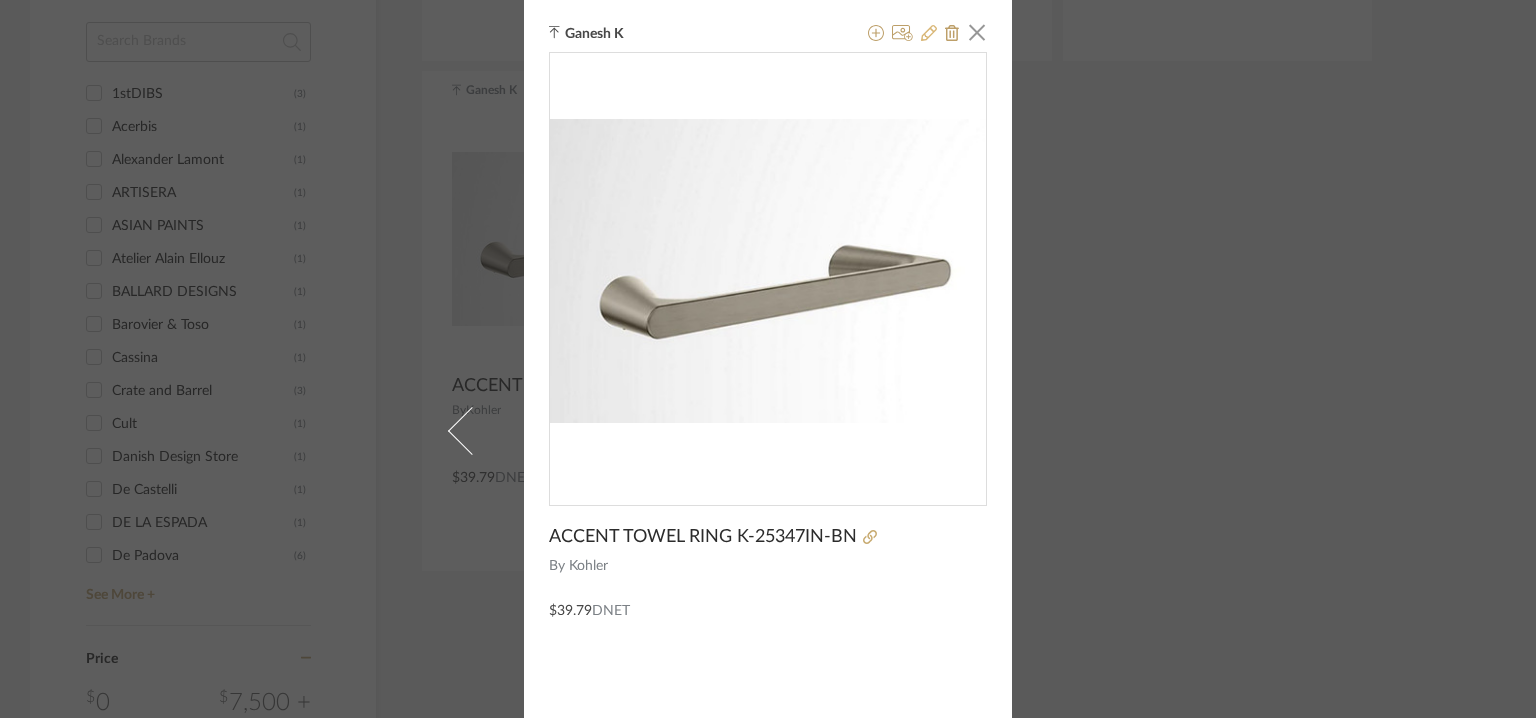click 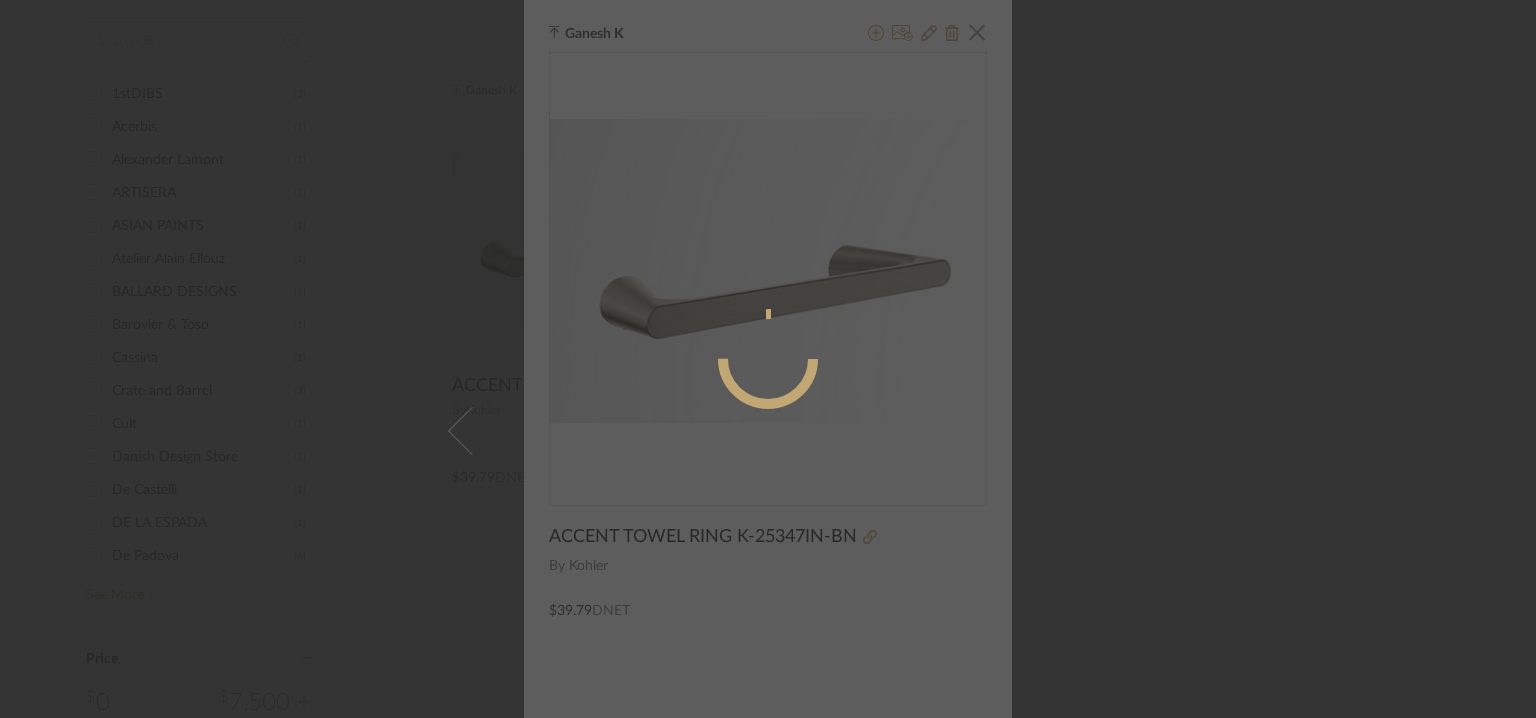 radio on "true" 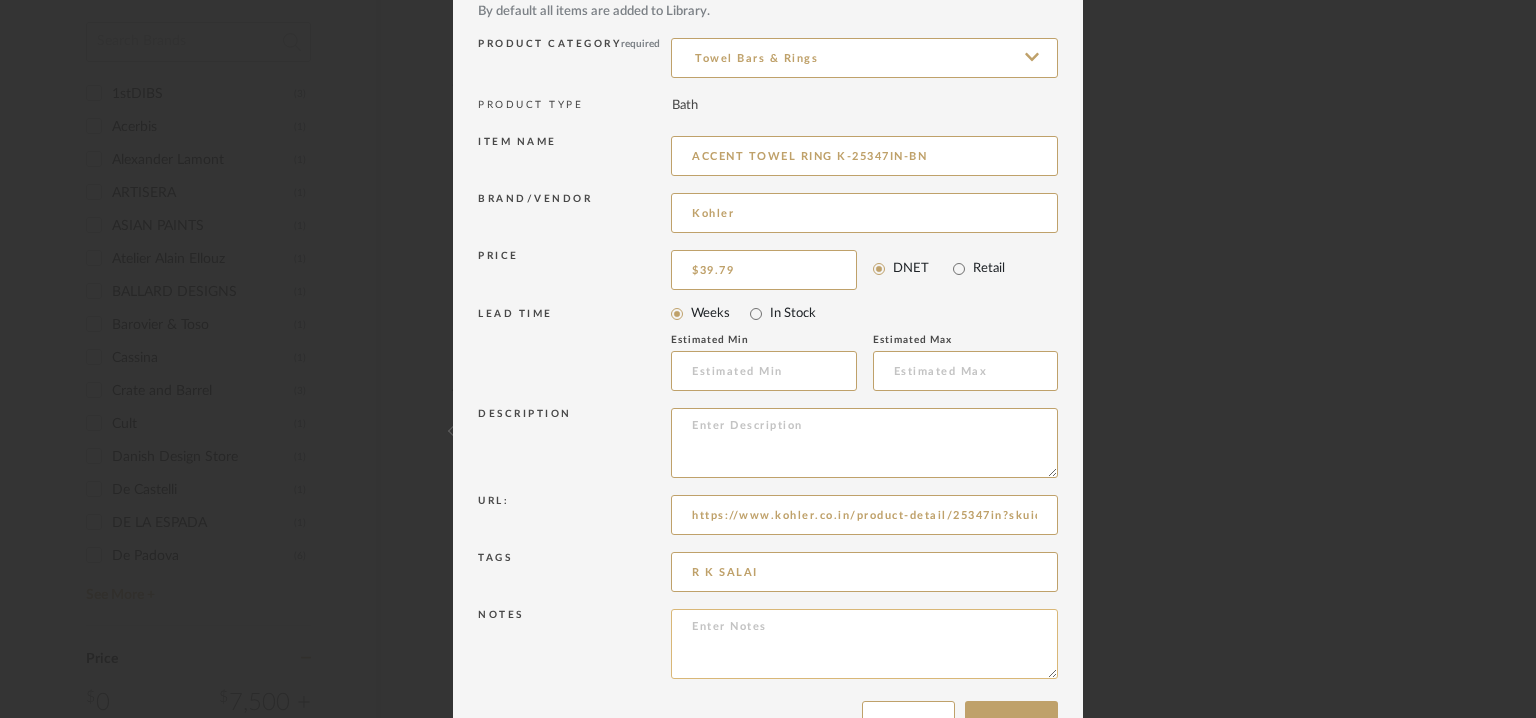 scroll, scrollTop: 192, scrollLeft: 0, axis: vertical 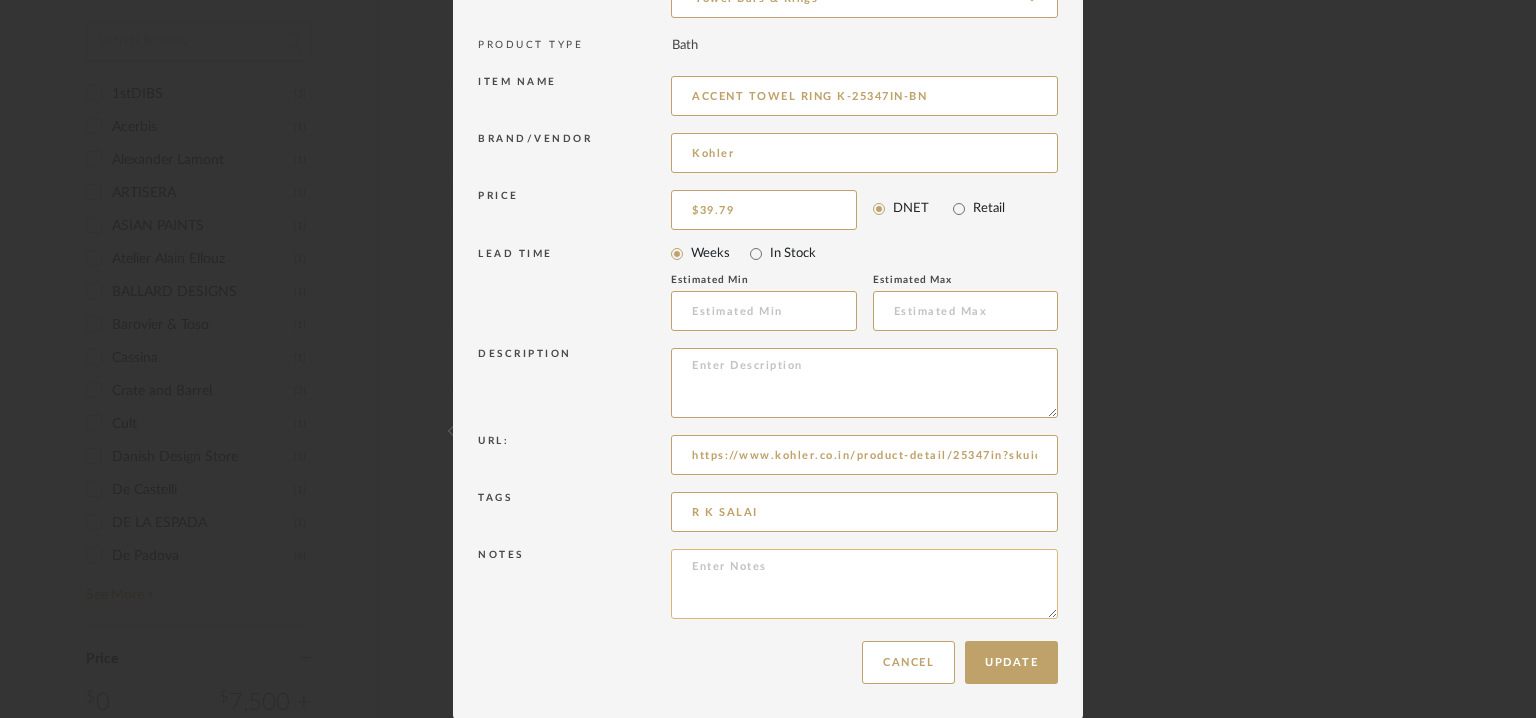 click at bounding box center (864, 584) 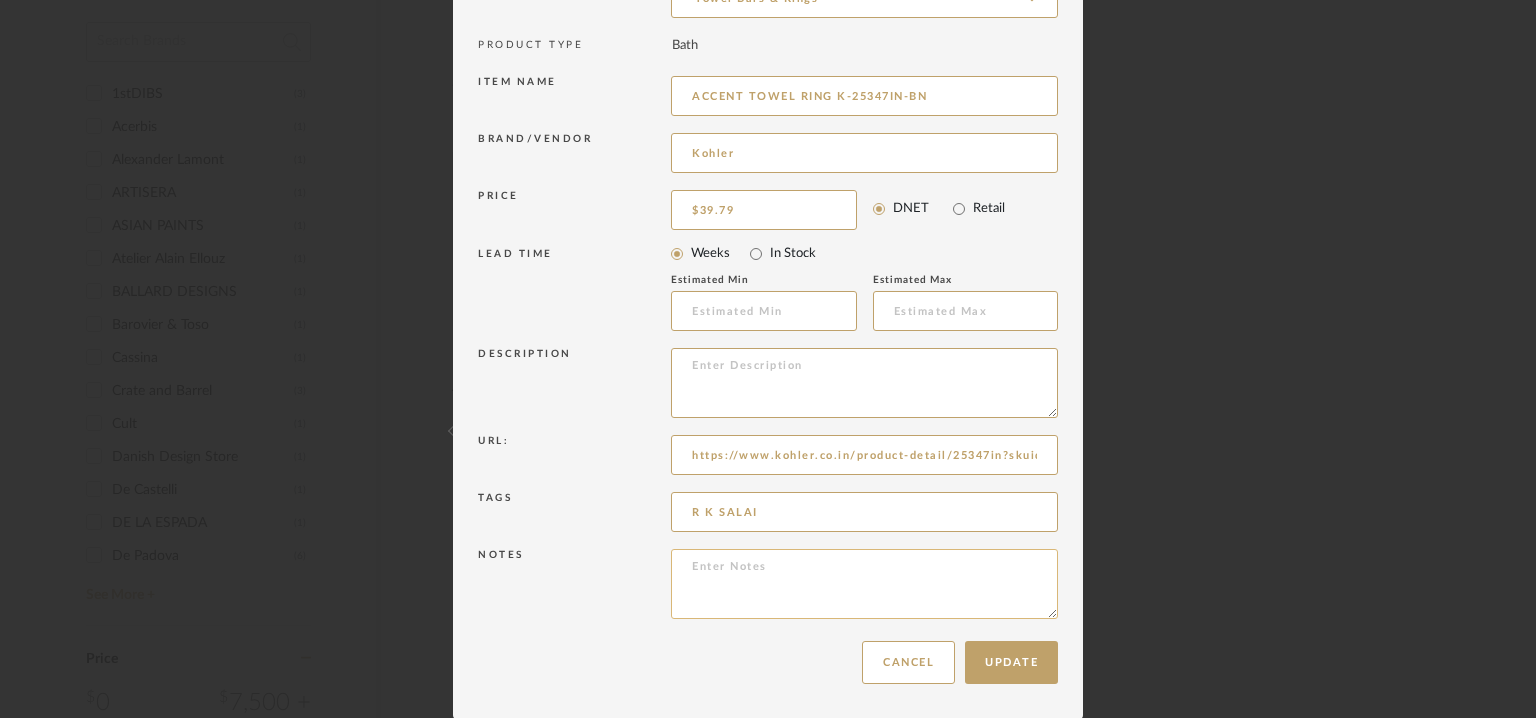 paste on "Price: ₹ 3,551/-
Lead time: No
Customizable:  No
3D available : yes
BIM available. yes
Point of contact: [NAME]
Contact number: [PHONE]
Email address: [EMAIL]
Address: KOHLER India Corporation Pvt Ltd Wing B, Unit 514, Kanakia Wall srtreet, Chakala, Andheri- Kurla Road, Hanuman Naagr, Andheri East. Mumbai 400093.
Additional contact information:
Point of contact : [NAME] (Business Development Manager )
Contact number : [PHONE]
Email address : [EMAIL]
Additional features: : Na
Any other details: Na" 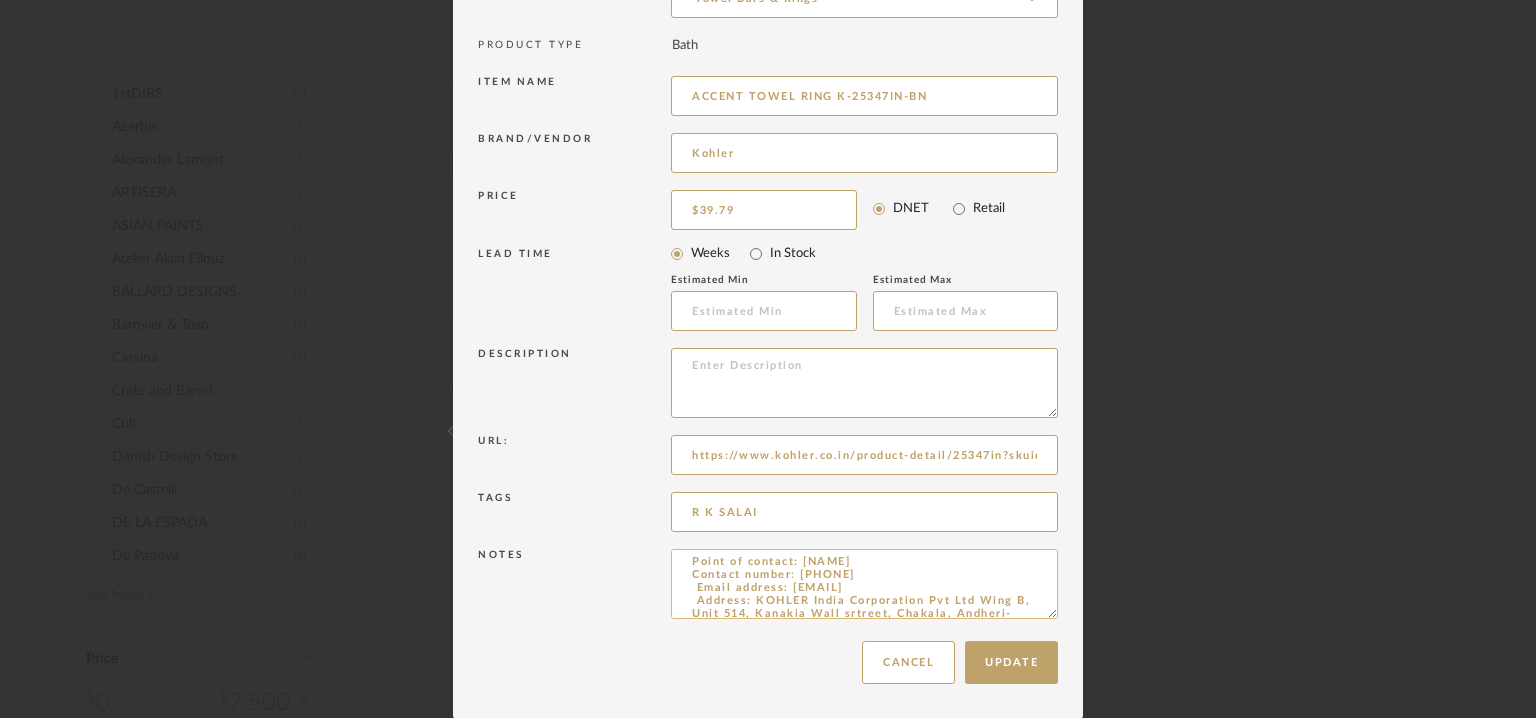 scroll, scrollTop: 0, scrollLeft: 0, axis: both 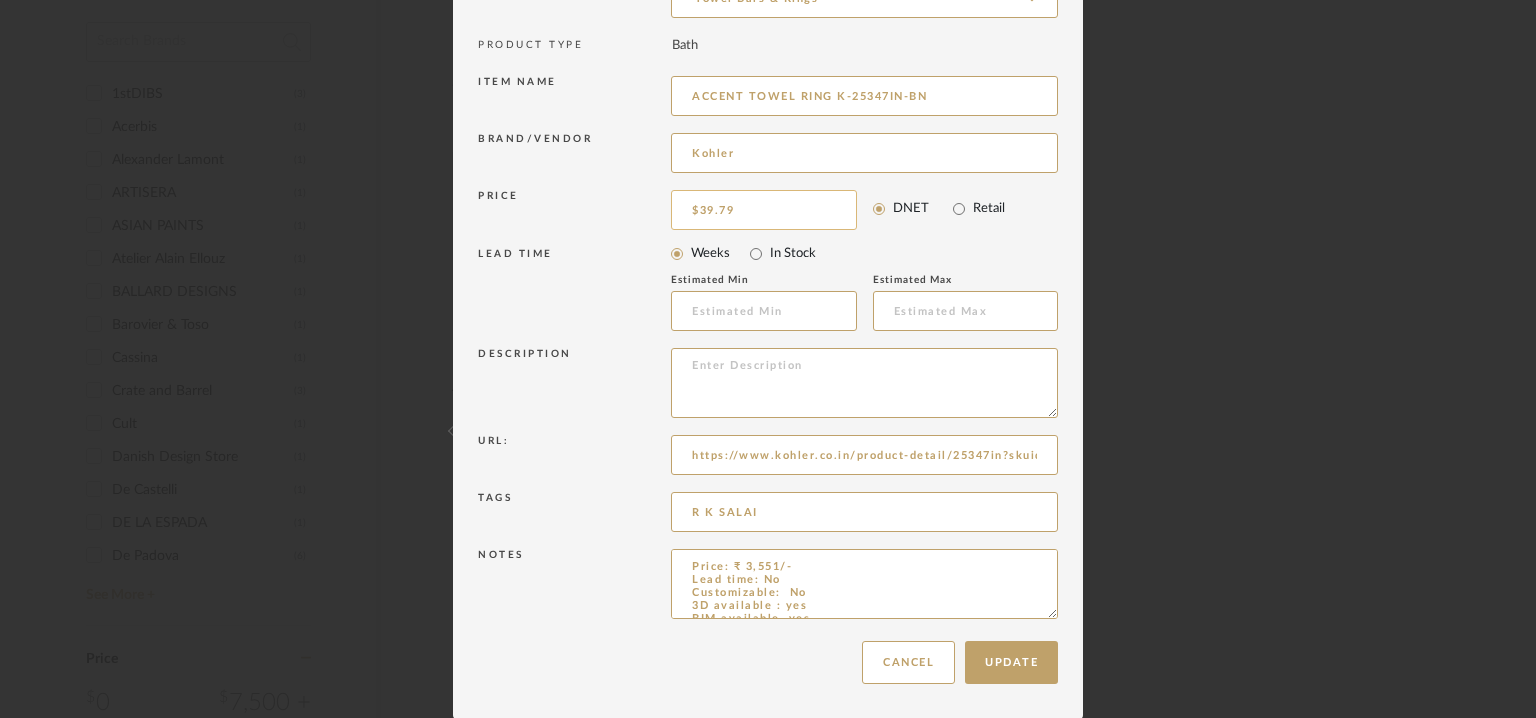 type on "Price: ₹ 3,551/-
Lead time: No
Customizable:  No
3D available : yes
BIM available. yes
Point of contact: [NAME]
Contact number: [PHONE]
Email address: [EMAIL]
Address: KOHLER India Corporation Pvt Ltd Wing B, Unit 514, Kanakia Wall srtreet, Chakala, Andheri- Kurla Road, Hanuman Naagr, Andheri East. Mumbai 400093.
Additional contact information:
Point of contact : [NAME] (Business Development Manager )
Contact number : [PHONE]
Email address : [EMAIL]
Additional features: : Na
Any other details: Na" 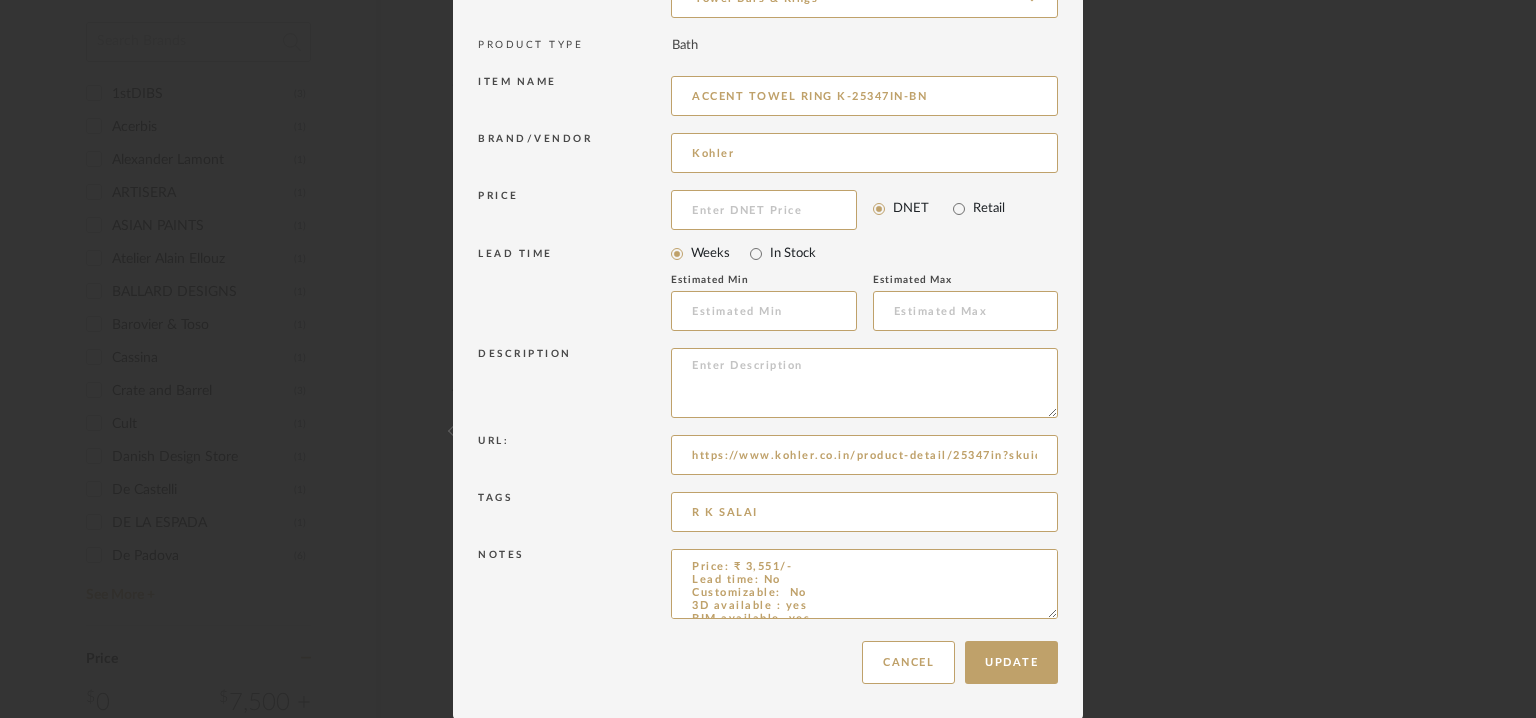 type 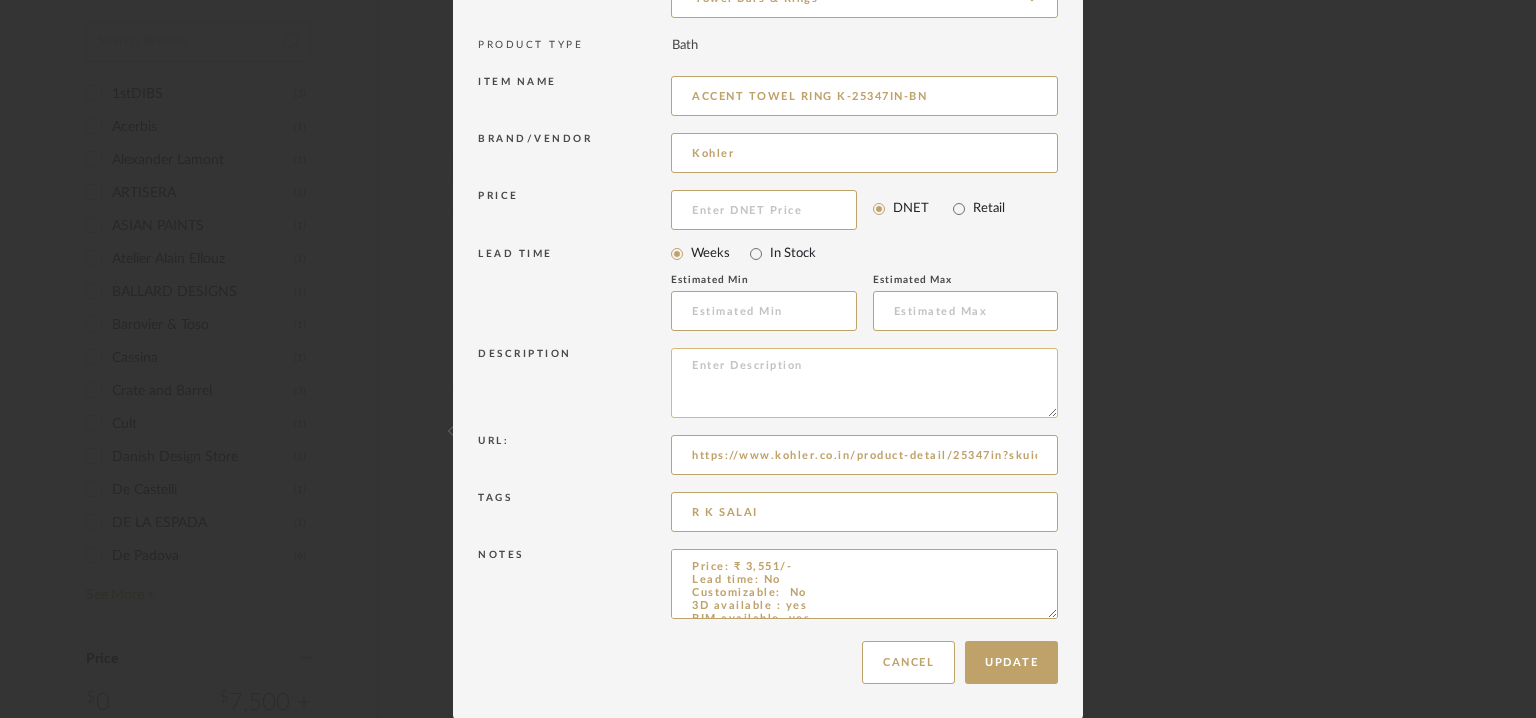 paste on "Type: : Towel bar
Designer : Na
Dimension(s):  19.4cm
Material/Finishes:  brushed nickel finish.
Mounting Type : Wall  mounted ( Installation hardware included/
Includes hex wrench for installation).
Valve Type : -
Product description :
Premium metal construction for durability and reliability
KOHLER finishes resist corrosion and tarnishing
Additional Feature : Na
Any other details : K-25347IN-AF" 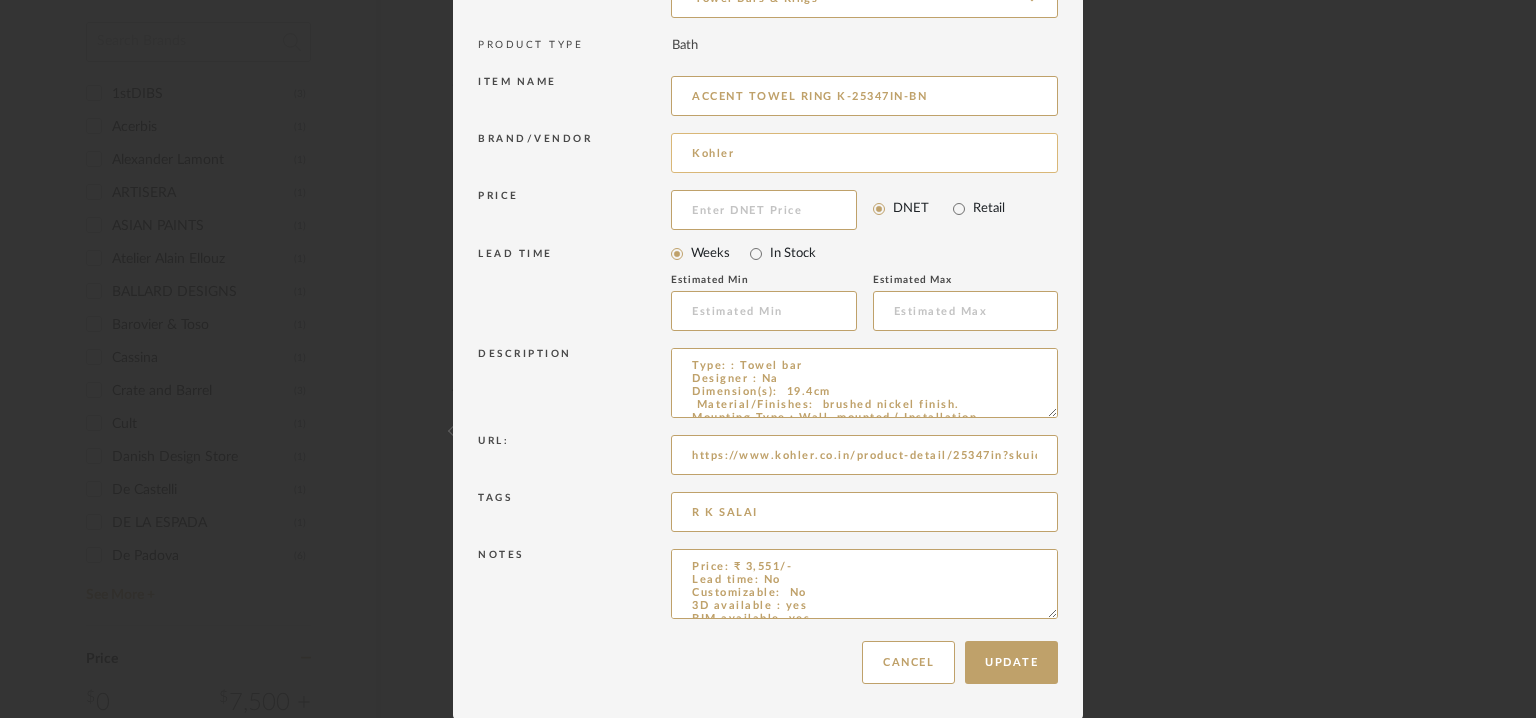 scroll, scrollTop: 150, scrollLeft: 0, axis: vertical 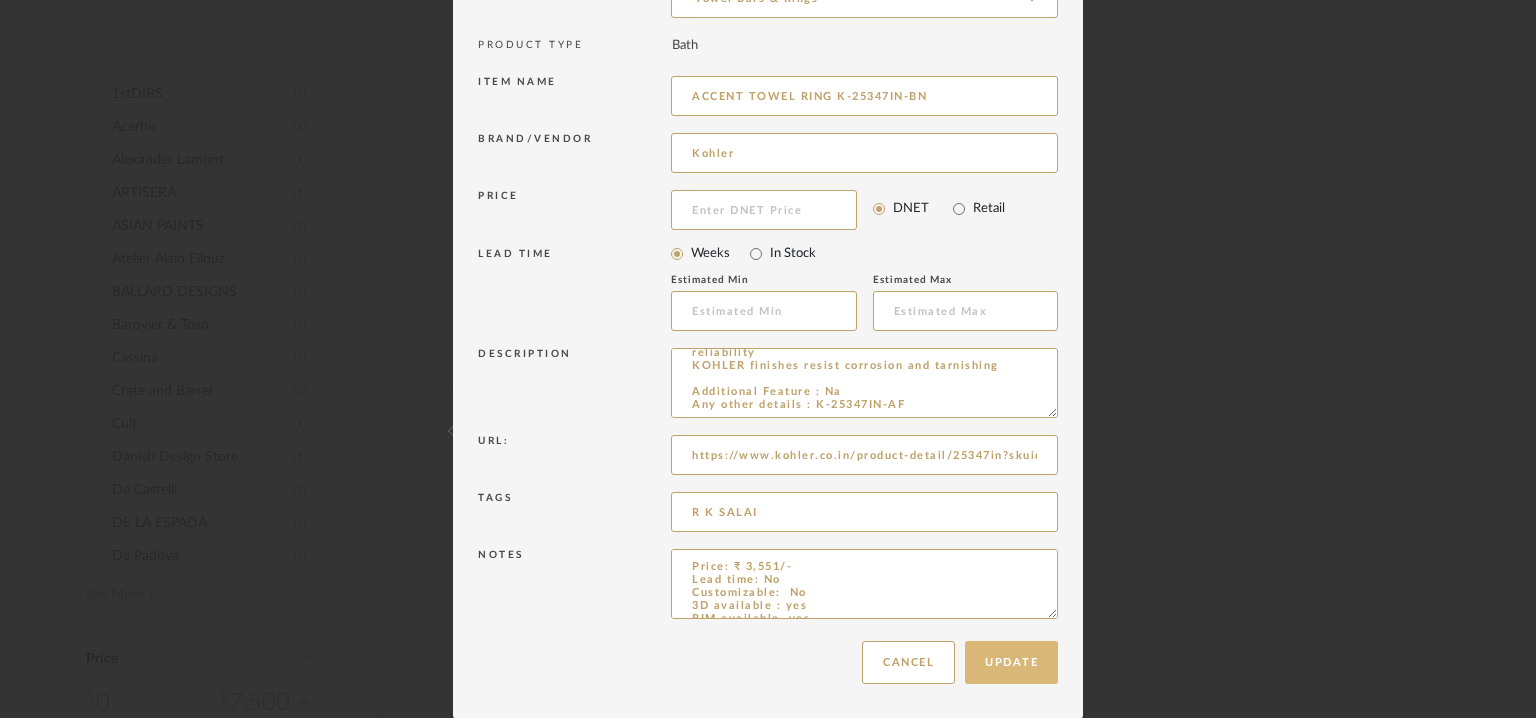 type on "Type: : Towel bar
Designer : Na
Dimension(s):  19.4cm
Material/Finishes:  brushed nickel finish.
Mounting Type : Wall  mounted ( Installation hardware included/
Includes hex wrench for installation).
Valve Type : -
Product description :
Premium metal construction for durability and reliability
KOHLER finishes resist corrosion and tarnishing
Additional Feature : Na
Any other details : K-25347IN-AF" 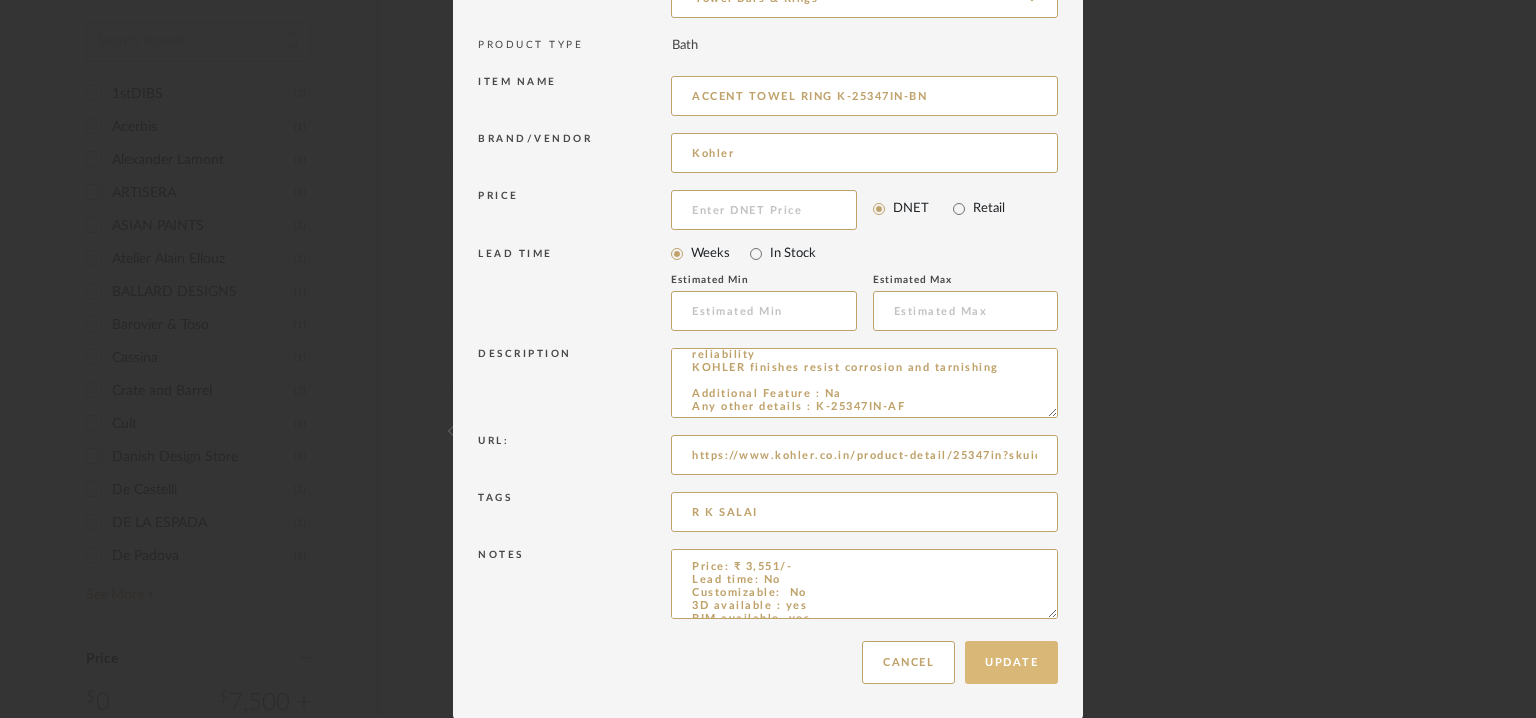 click on "Update" at bounding box center [1011, 662] 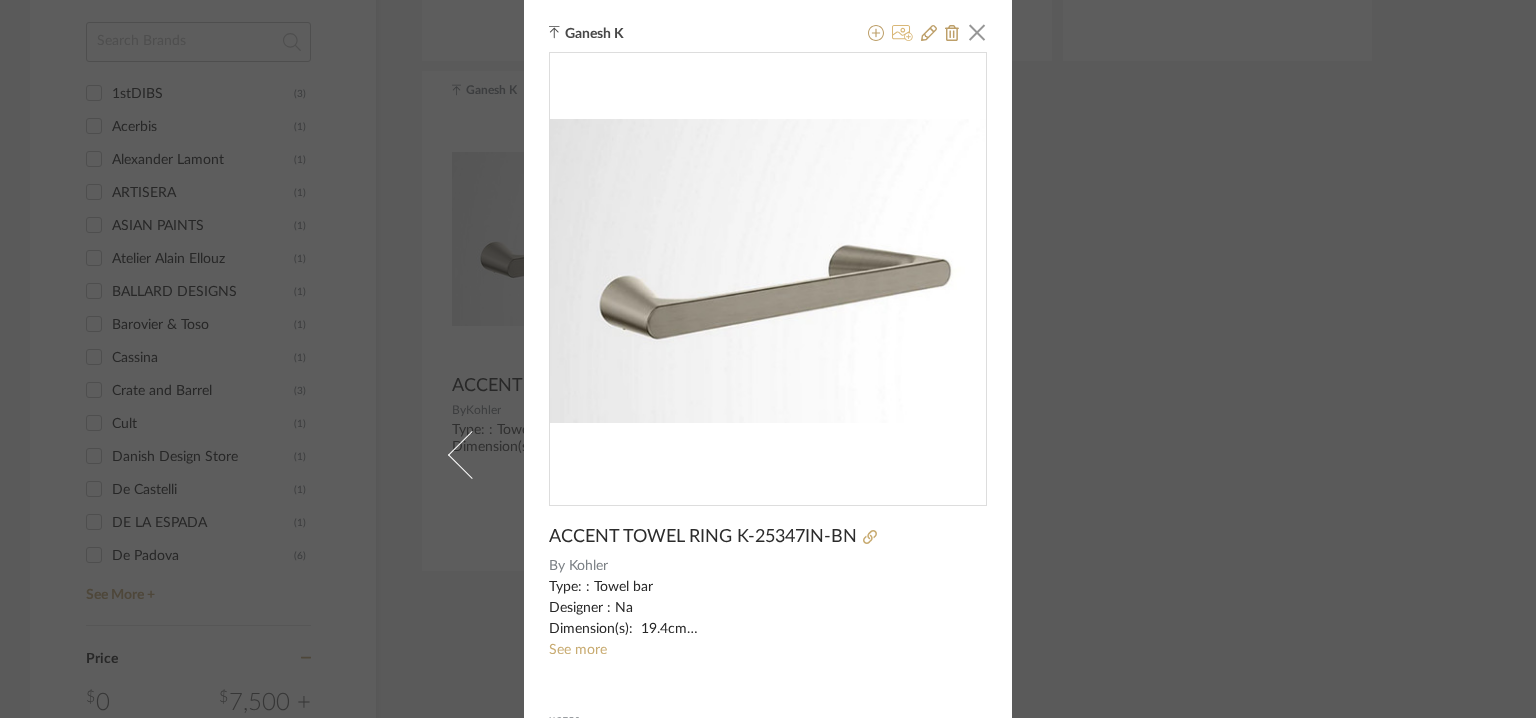 click 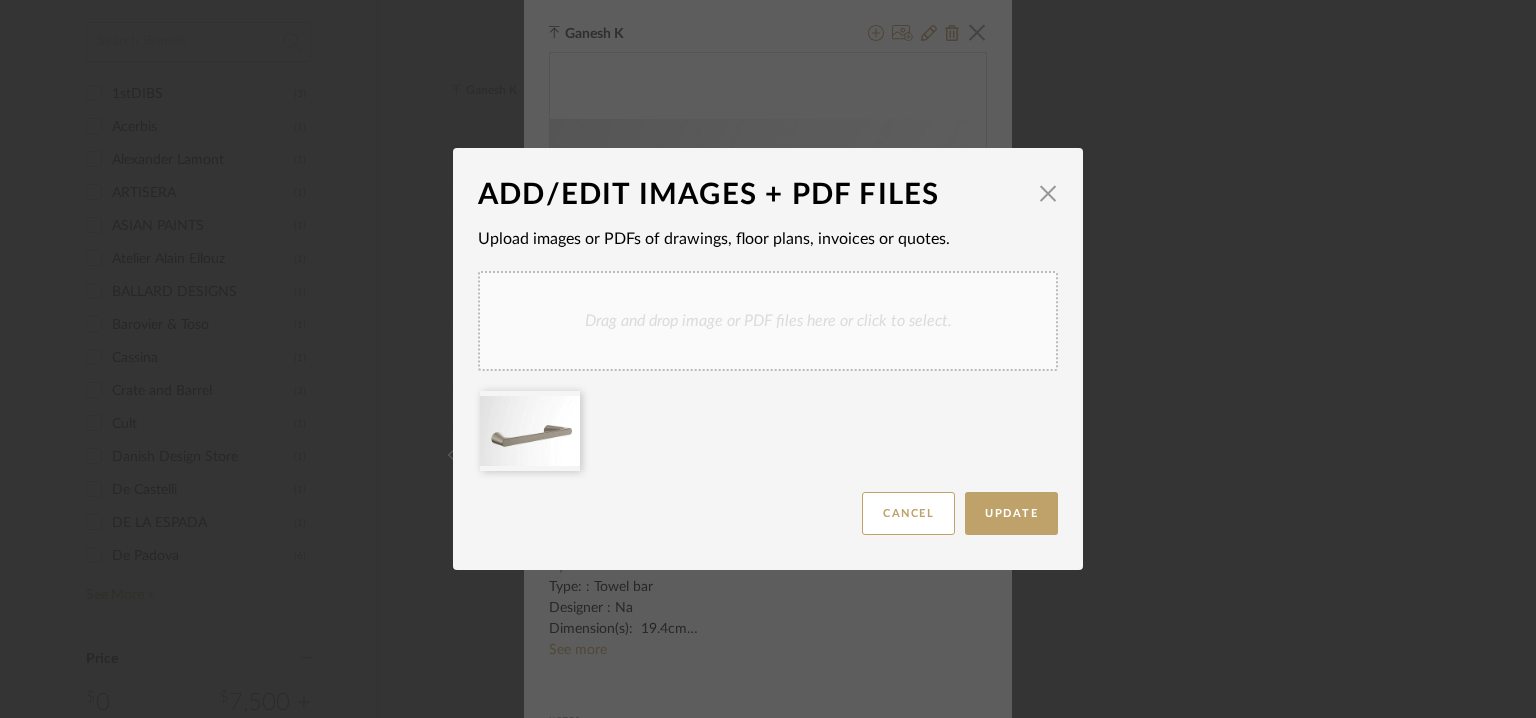click on "Drag and drop image or PDF files here or click to select." at bounding box center (768, 321) 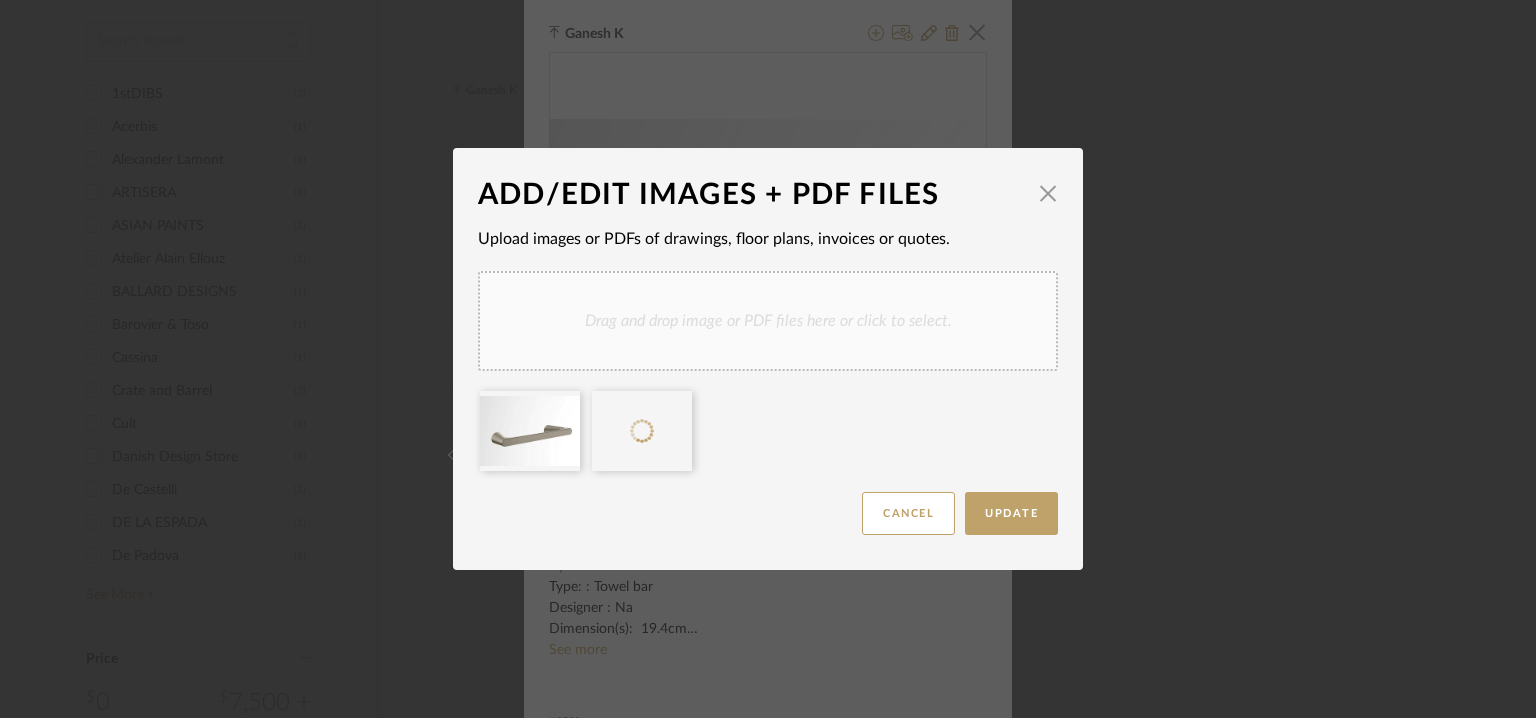 click on "Drag and drop image or PDF files here or click to select." at bounding box center (768, 321) 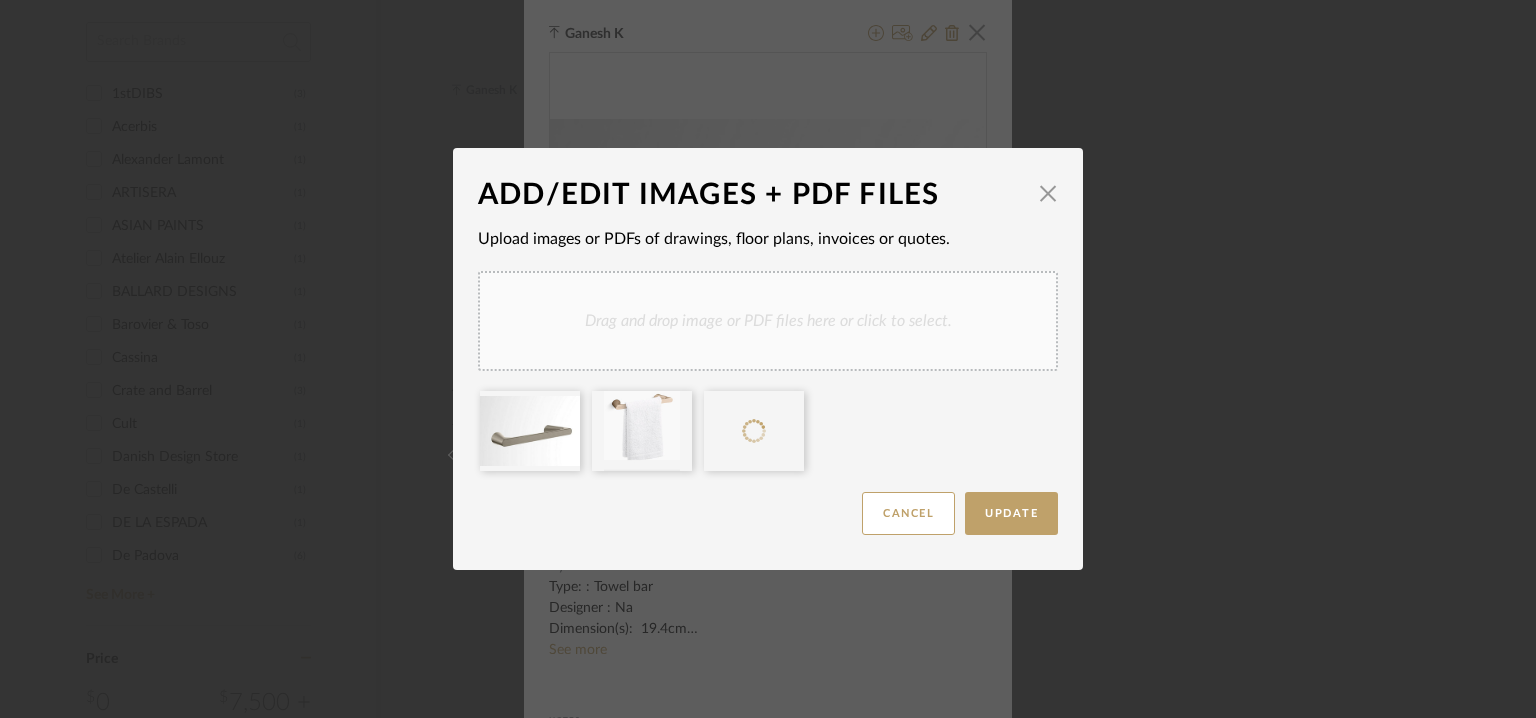 click on "Drag and drop image or PDF files here or click to select." at bounding box center (768, 321) 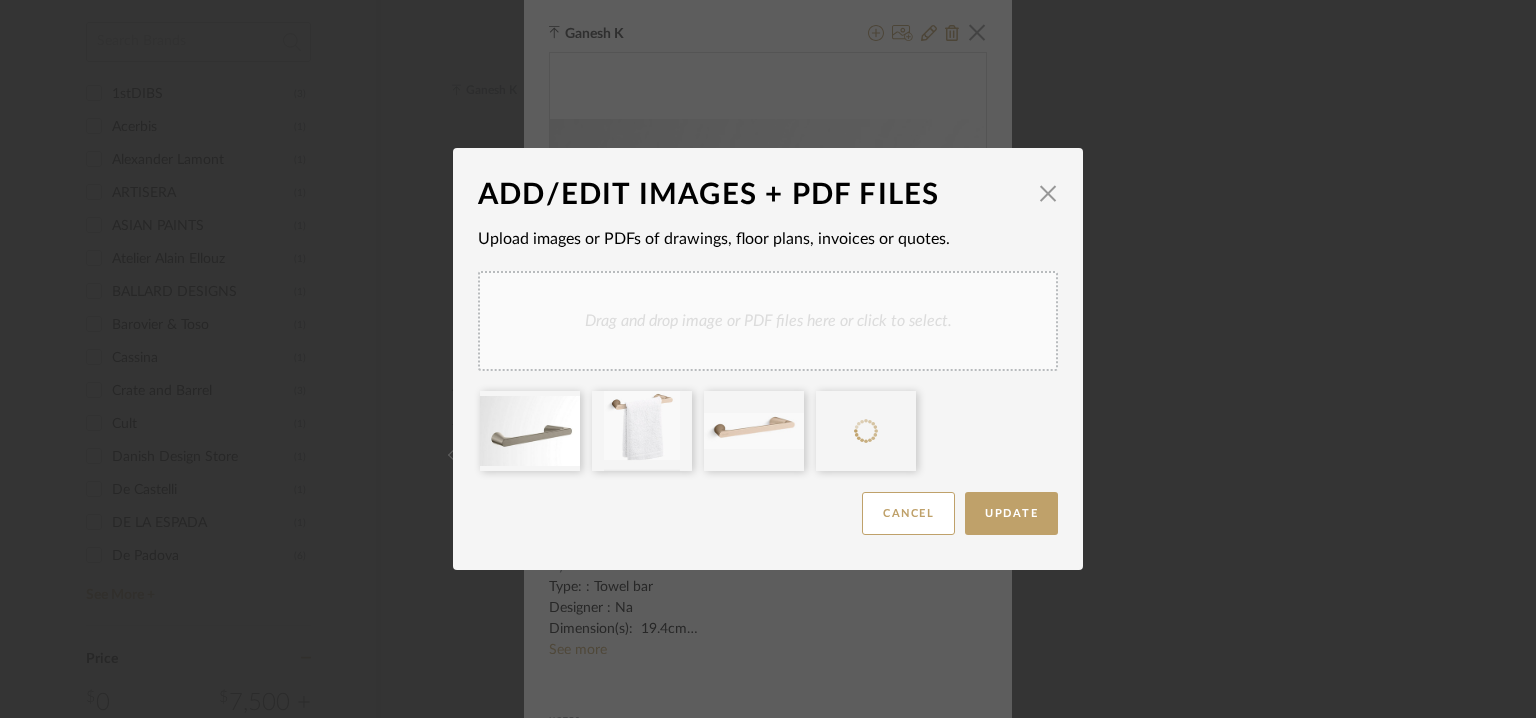 click on "Drag and drop image or PDF files here or click to select." at bounding box center (768, 321) 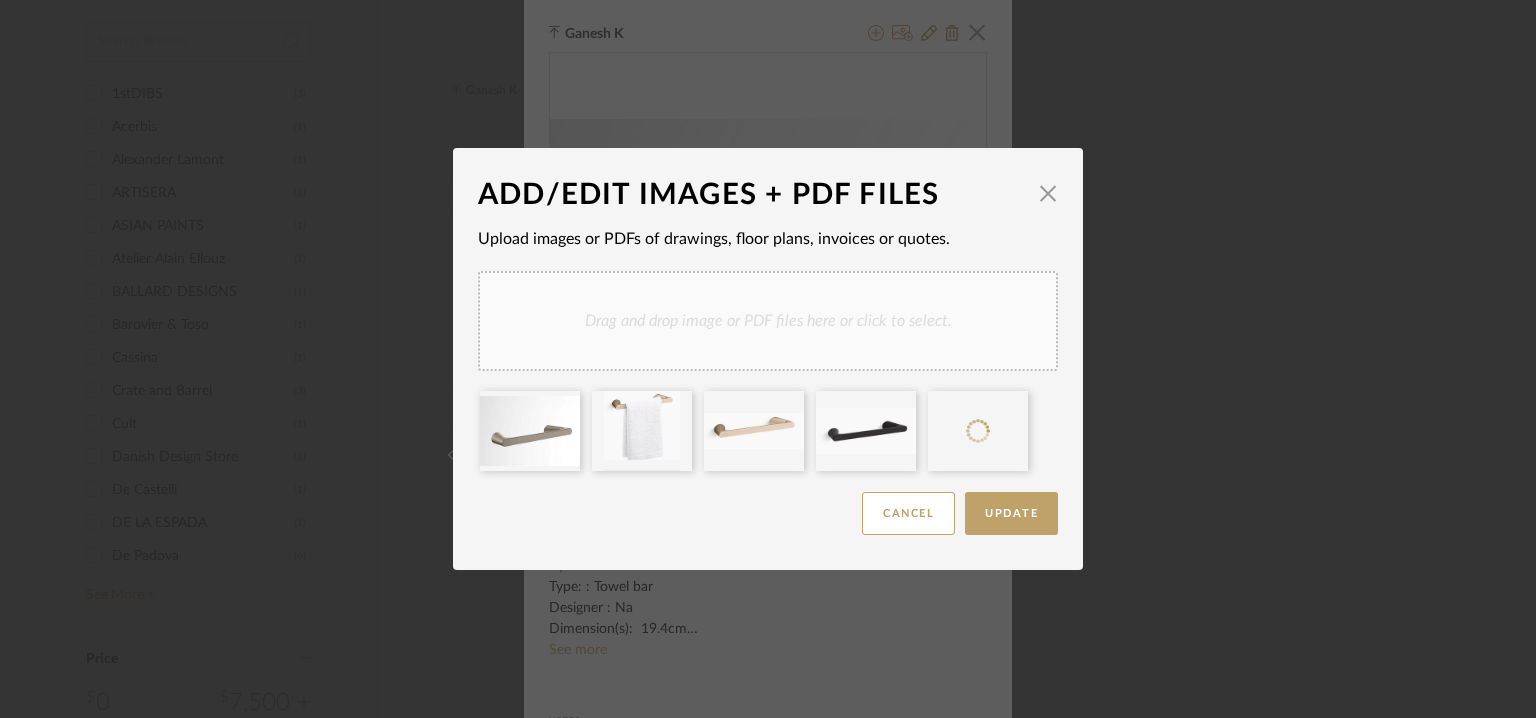 click on "Drag and drop image or PDF files here or click to select." at bounding box center (768, 321) 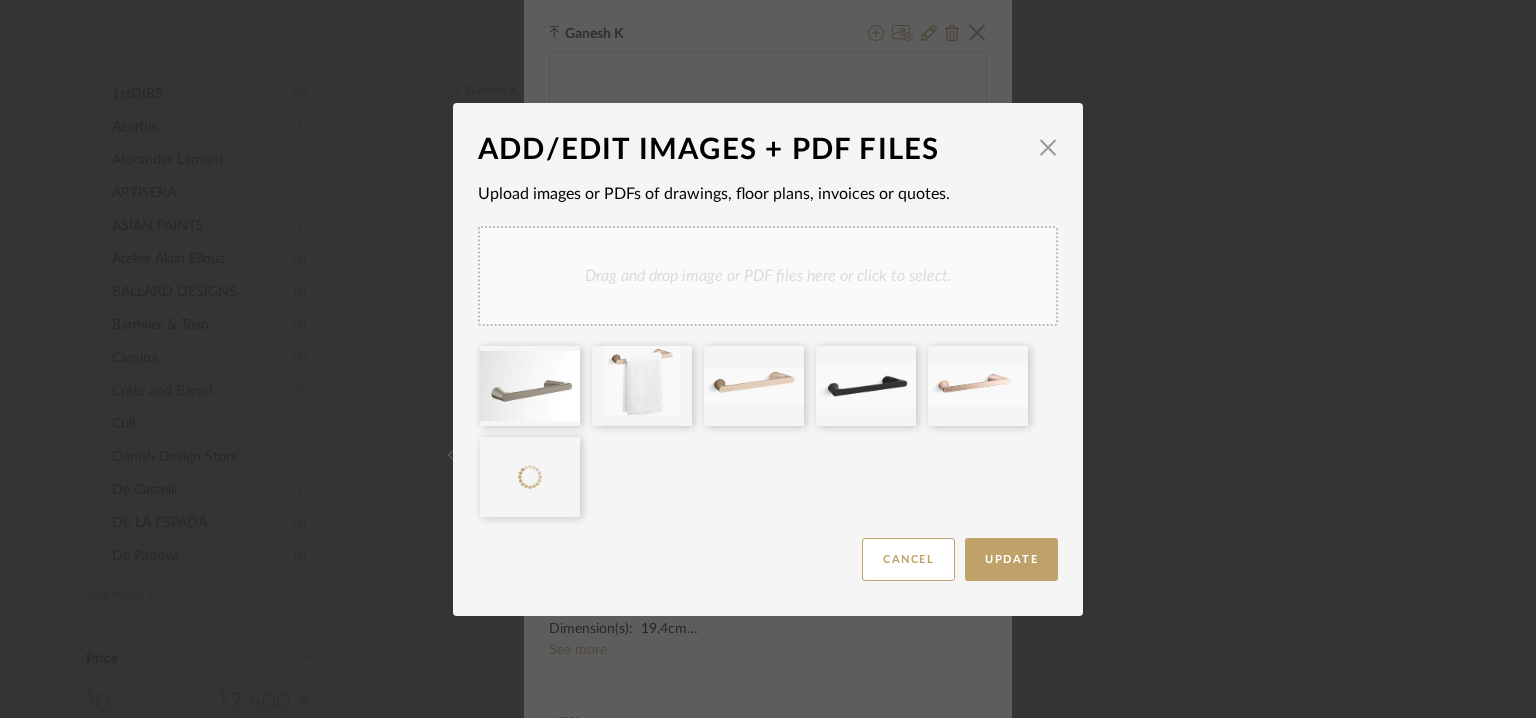 click on "Drag and drop image or PDF files here or click to select." at bounding box center (768, 276) 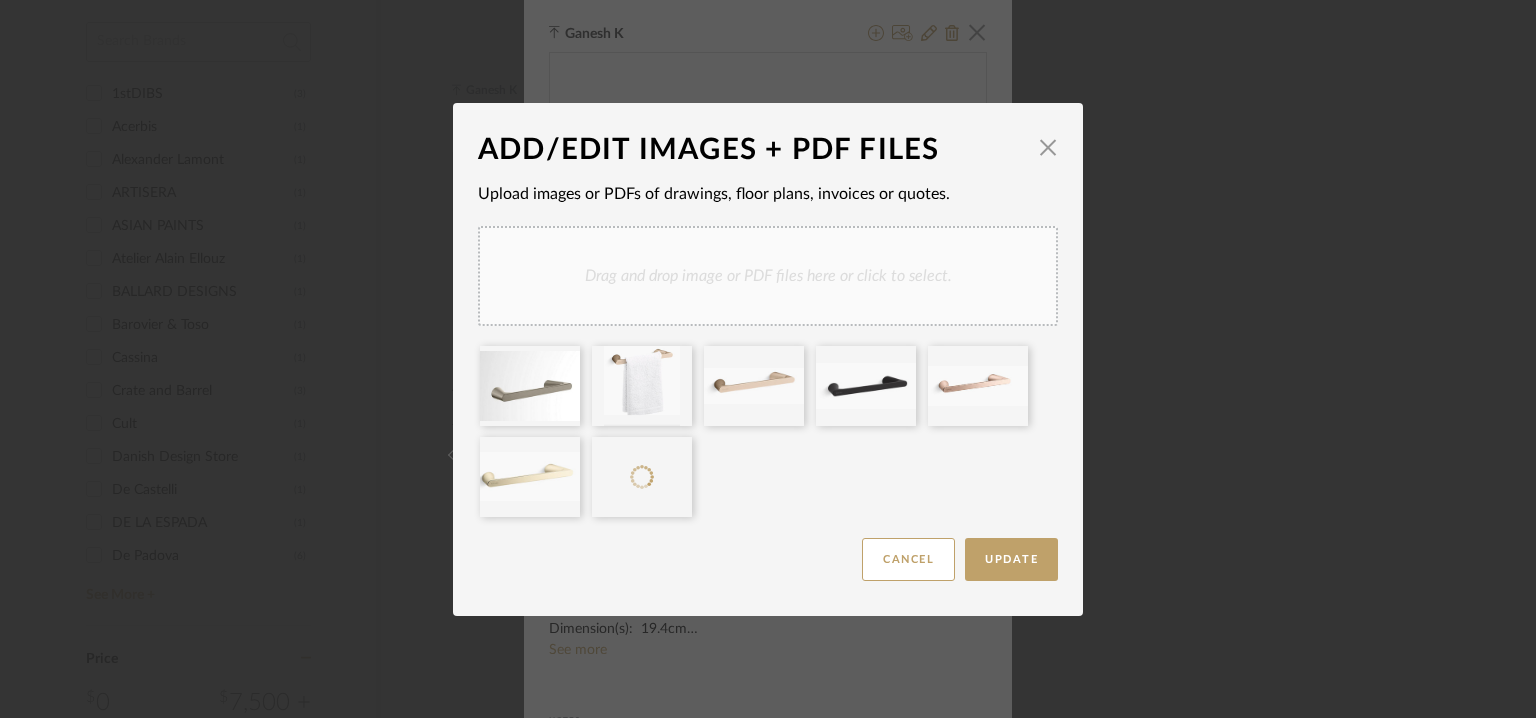 click on "Drag and drop image or PDF files here or click to select." at bounding box center (768, 276) 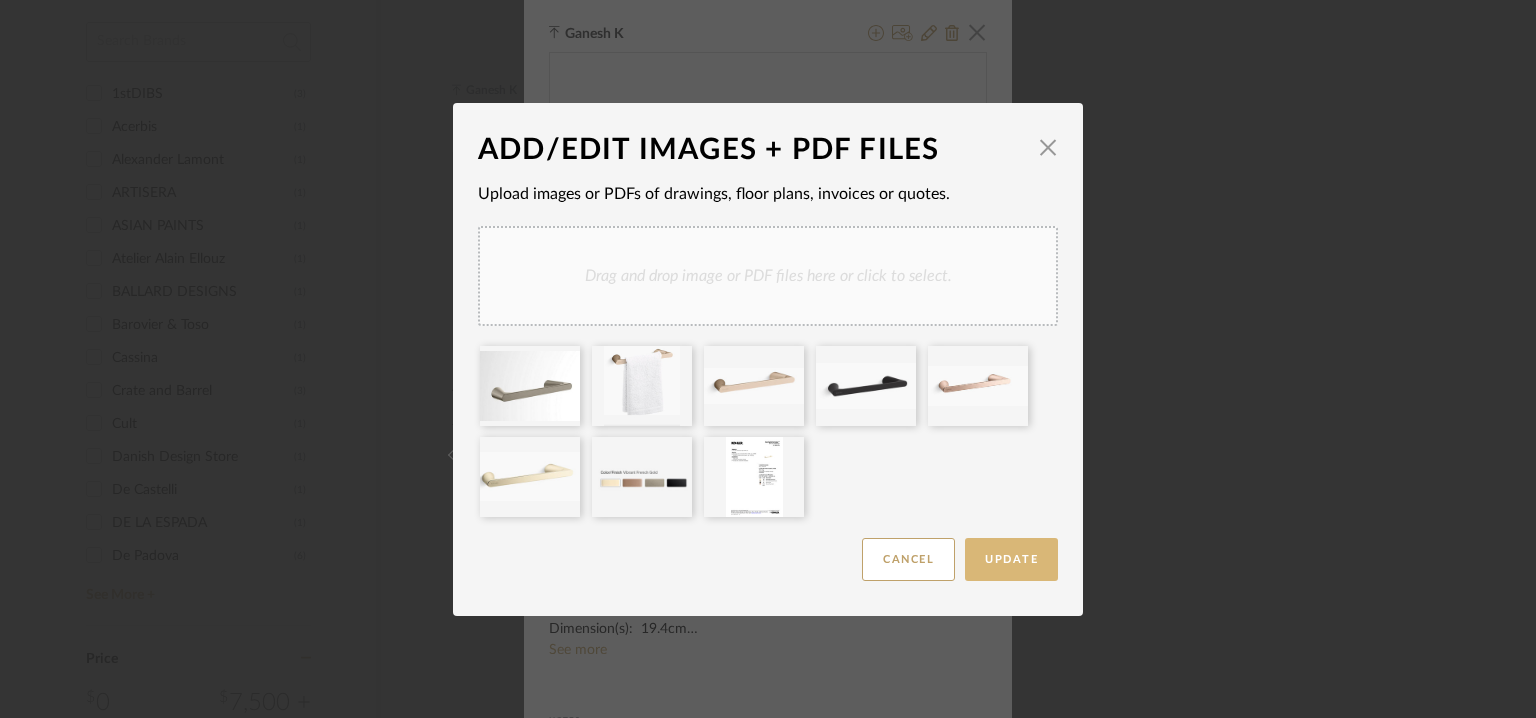 click on "Update" at bounding box center [1011, 559] 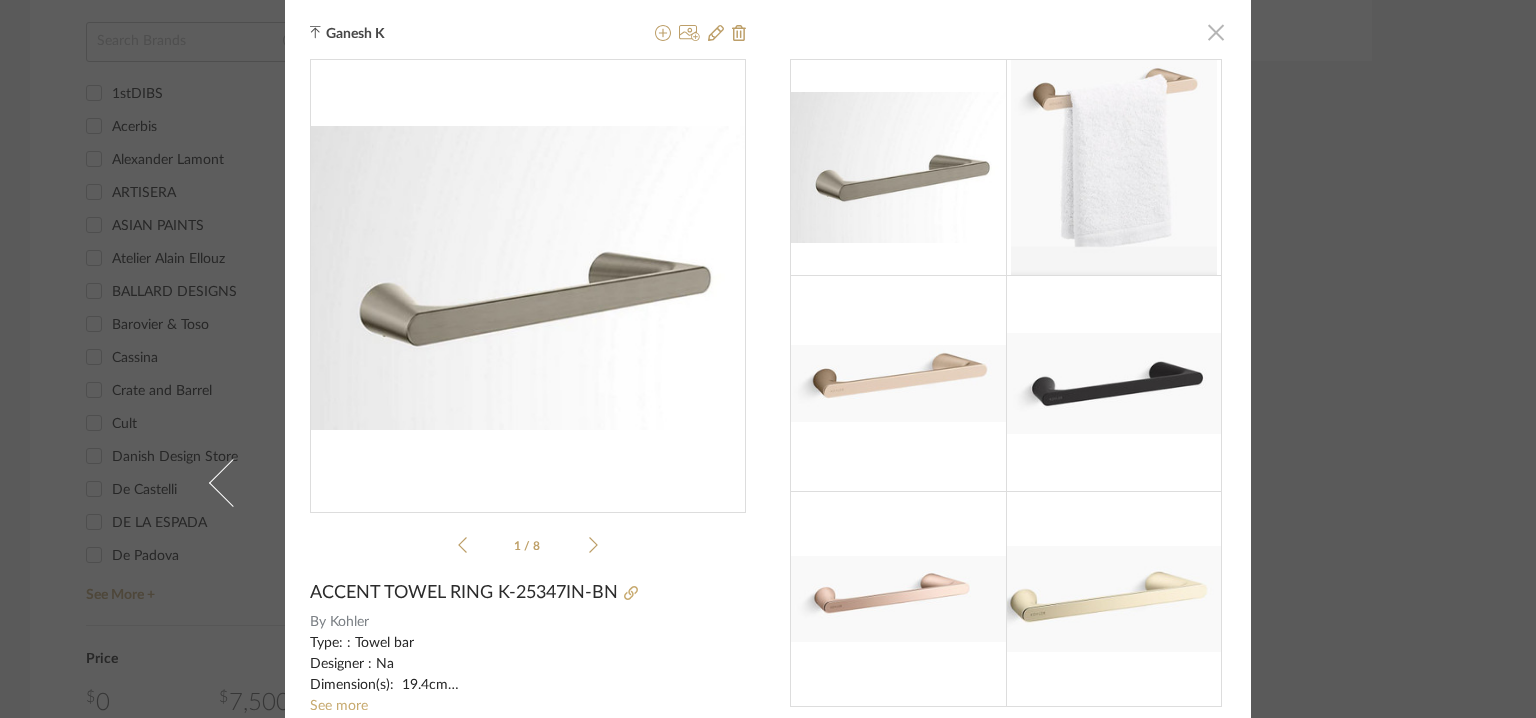 click 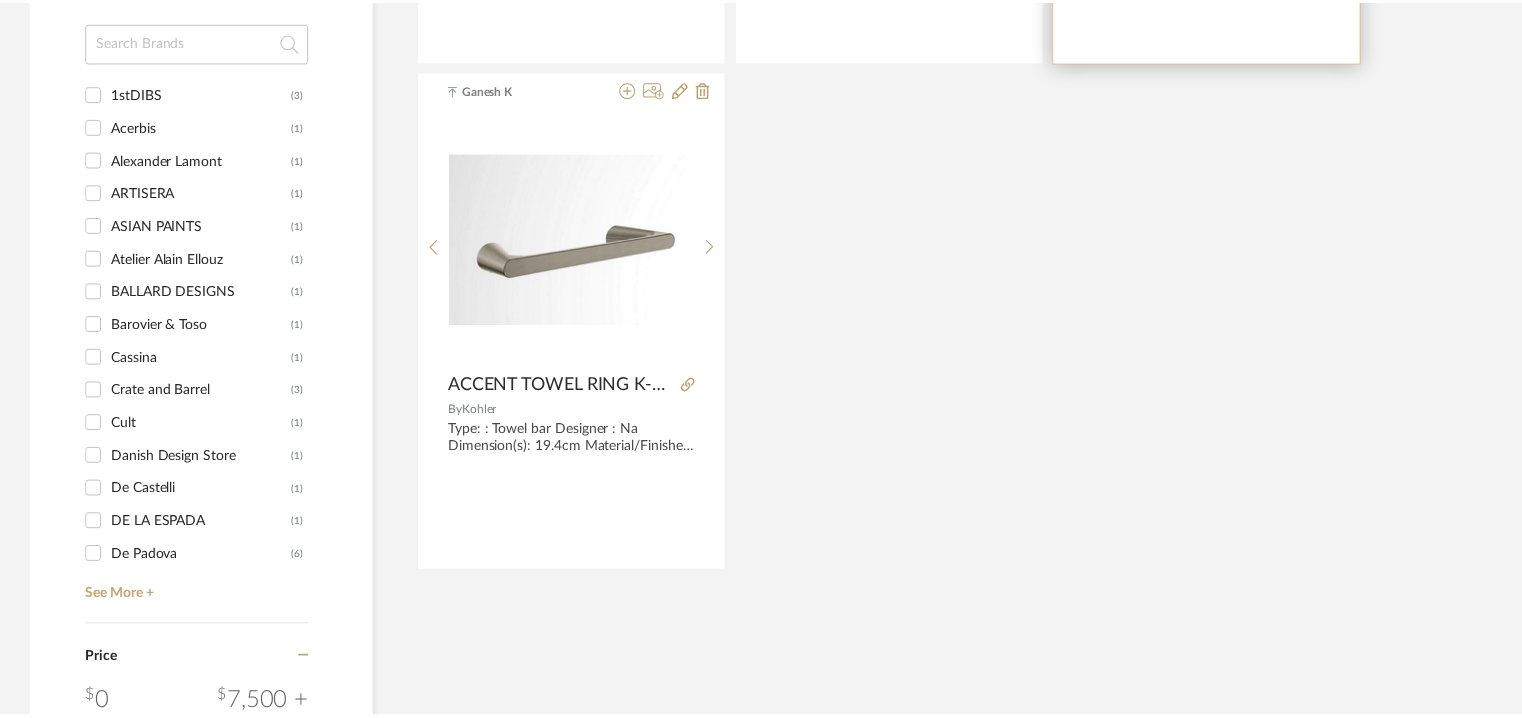 scroll, scrollTop: 881, scrollLeft: 0, axis: vertical 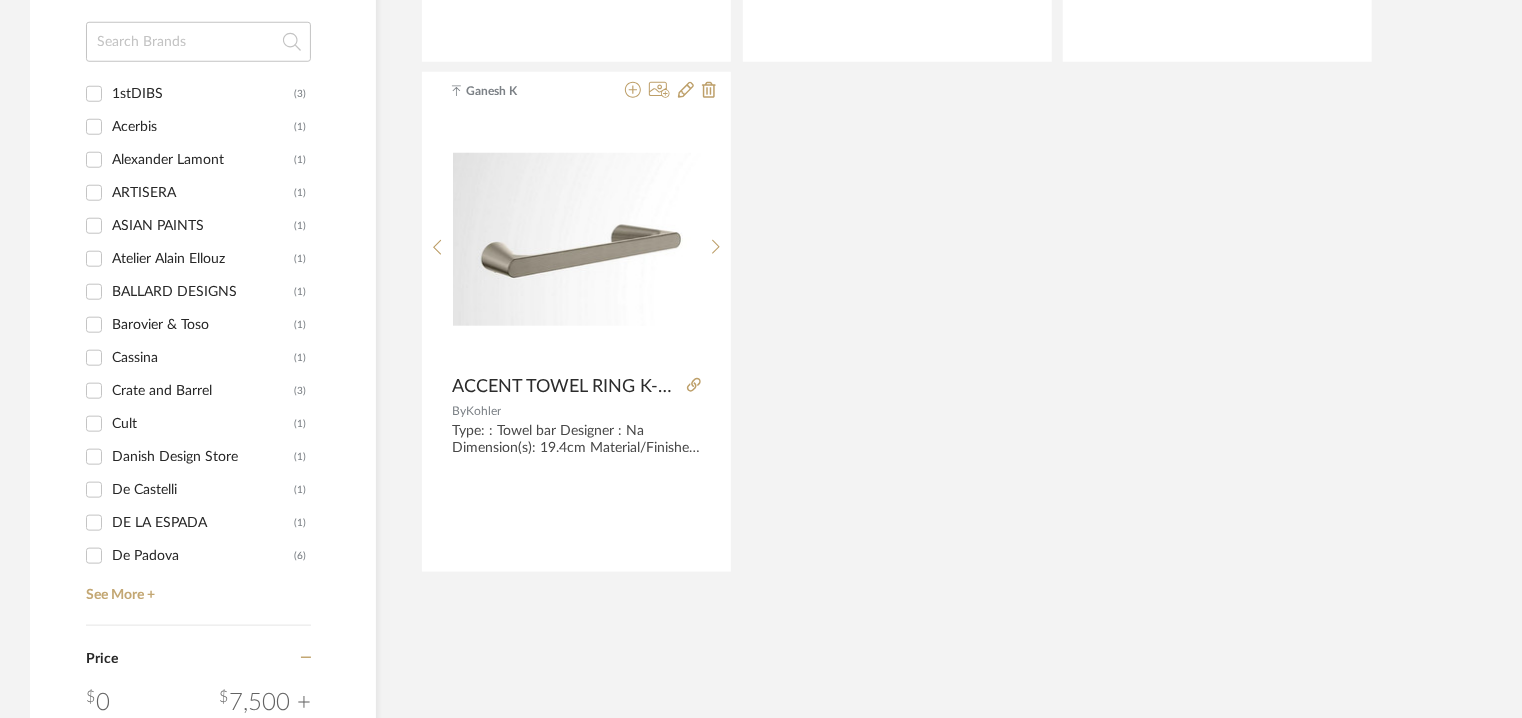 click 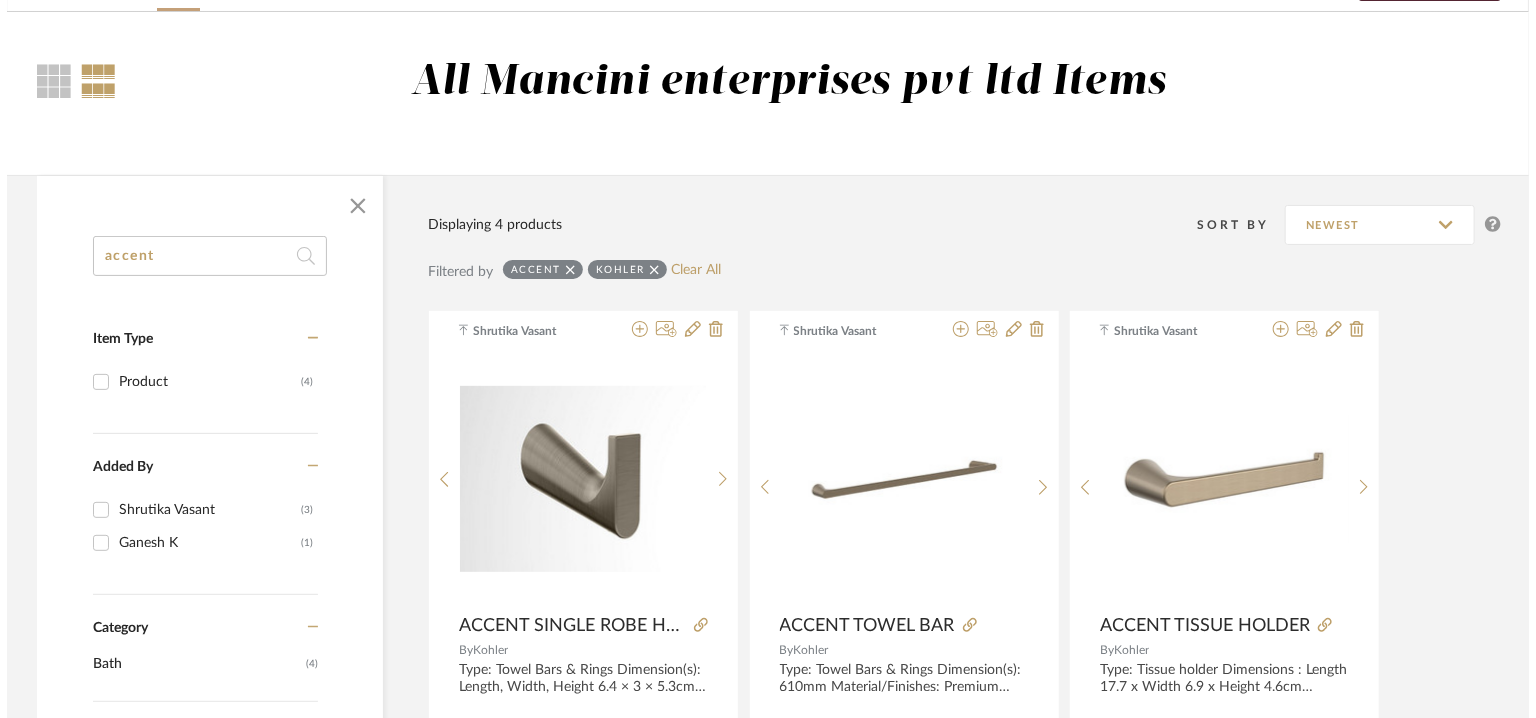 scroll, scrollTop: 0, scrollLeft: 0, axis: both 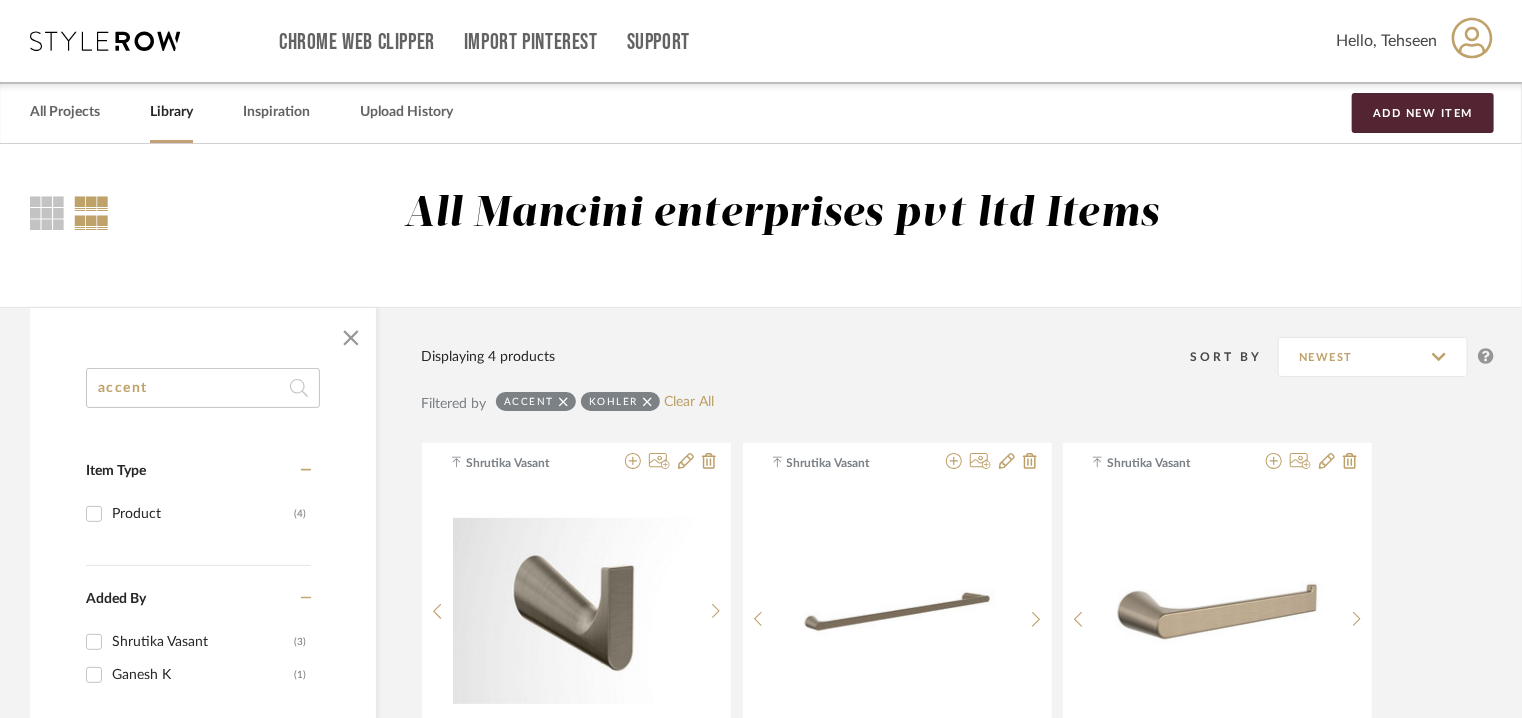 drag, startPoint x: 158, startPoint y: 385, endPoint x: 0, endPoint y: 368, distance: 158.91193 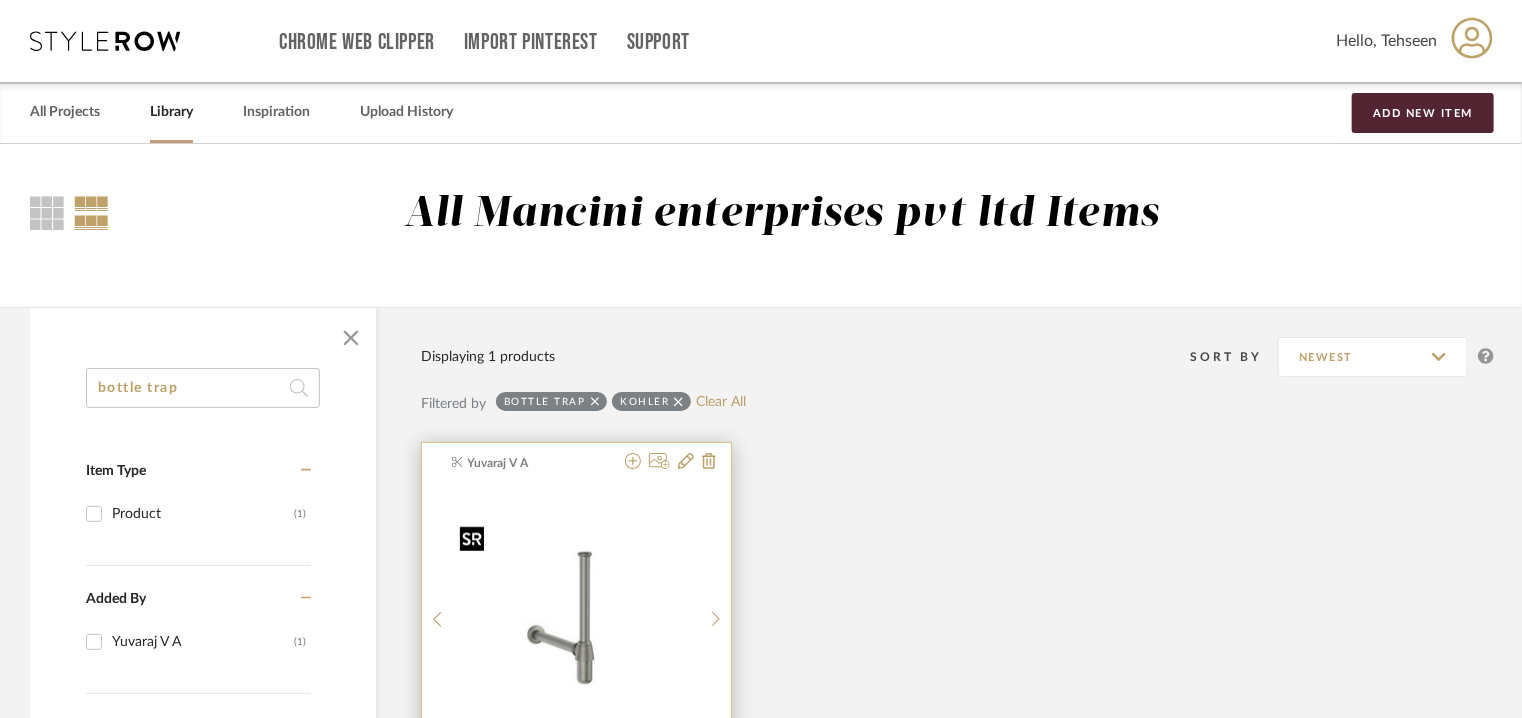type on "bottle trap" 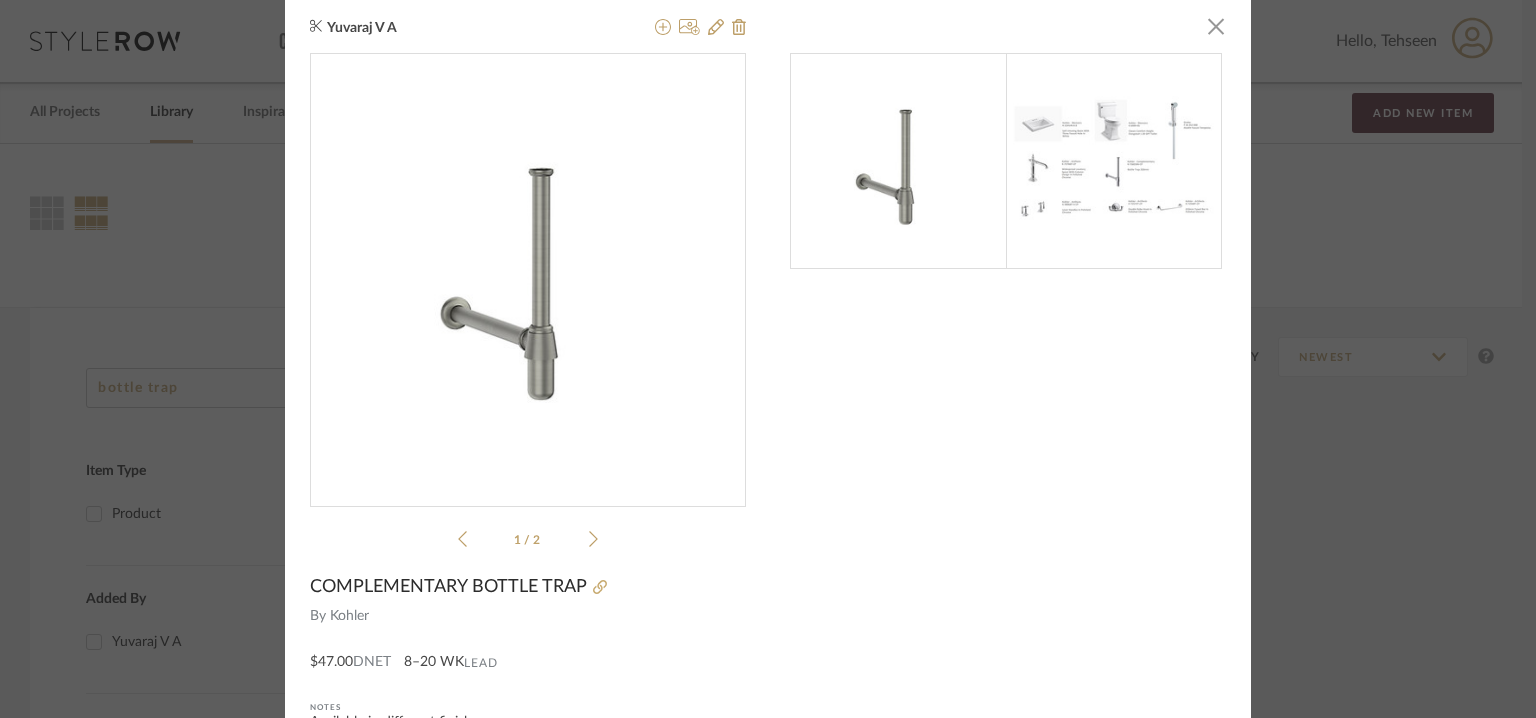 scroll, scrollTop: 0, scrollLeft: 0, axis: both 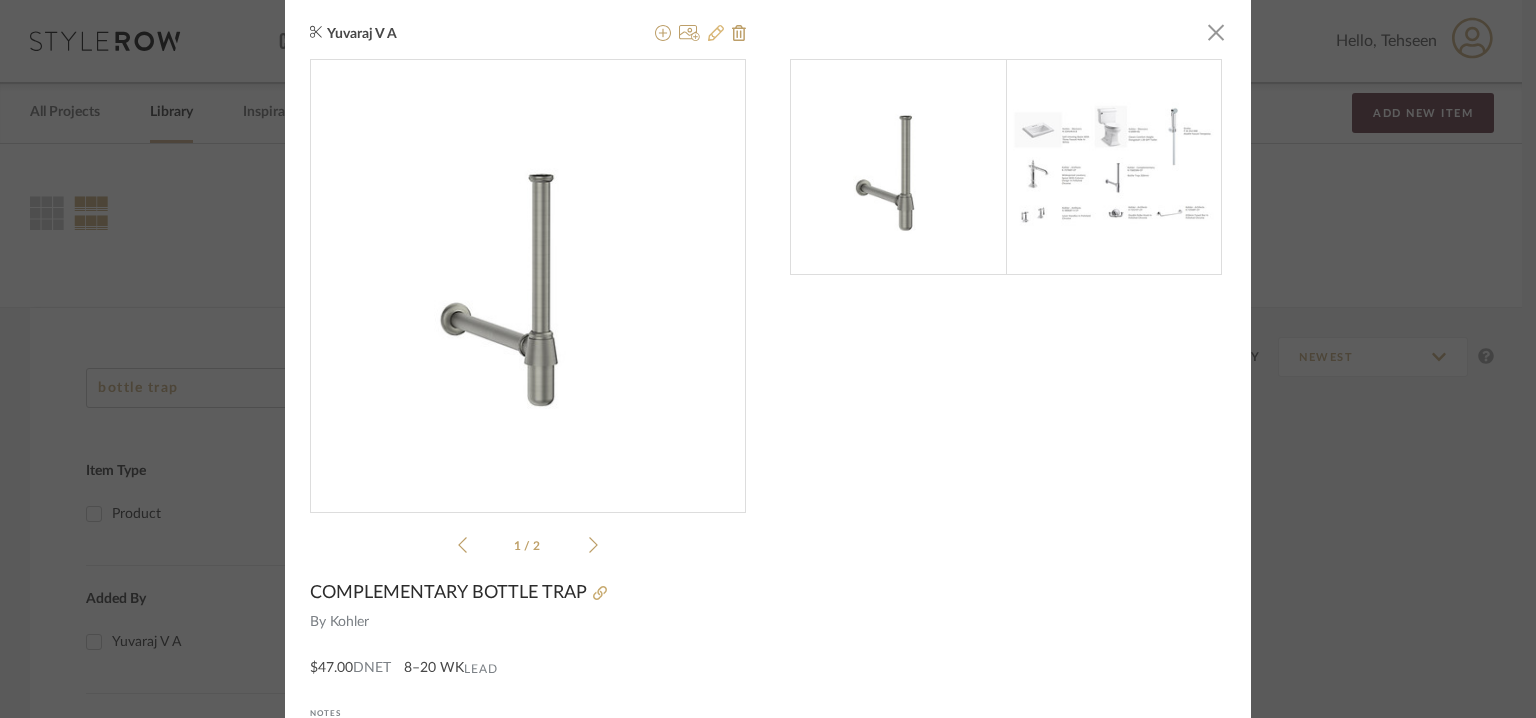 click 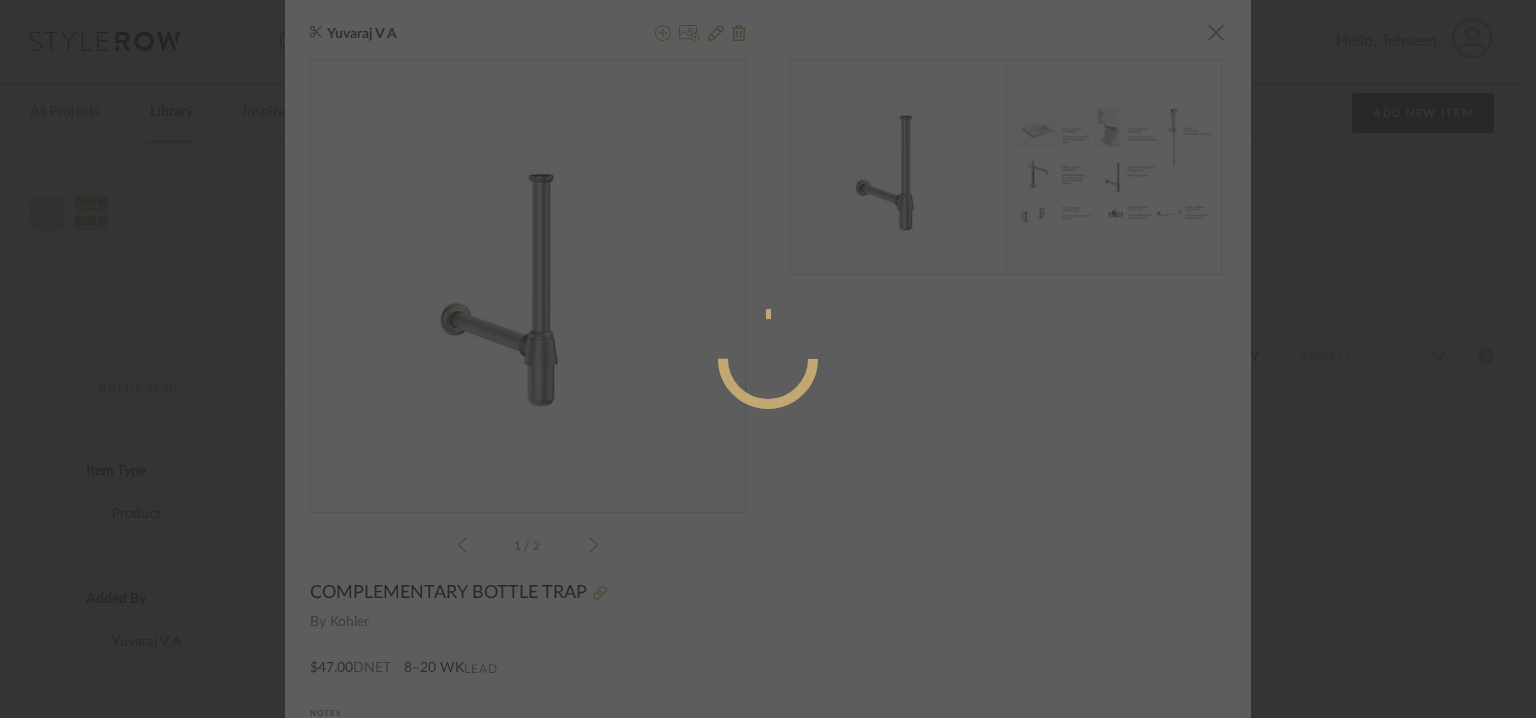 radio on "true" 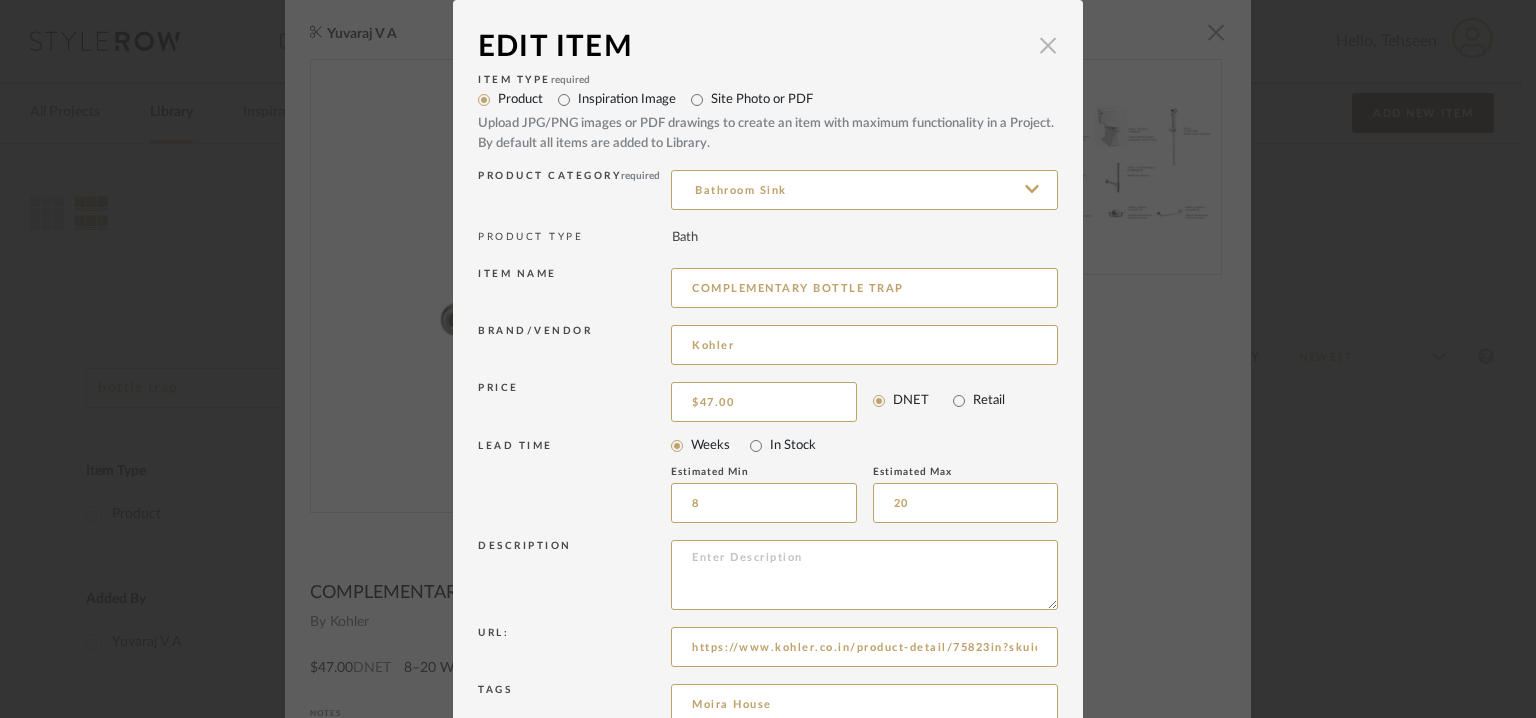click at bounding box center (1048, 45) 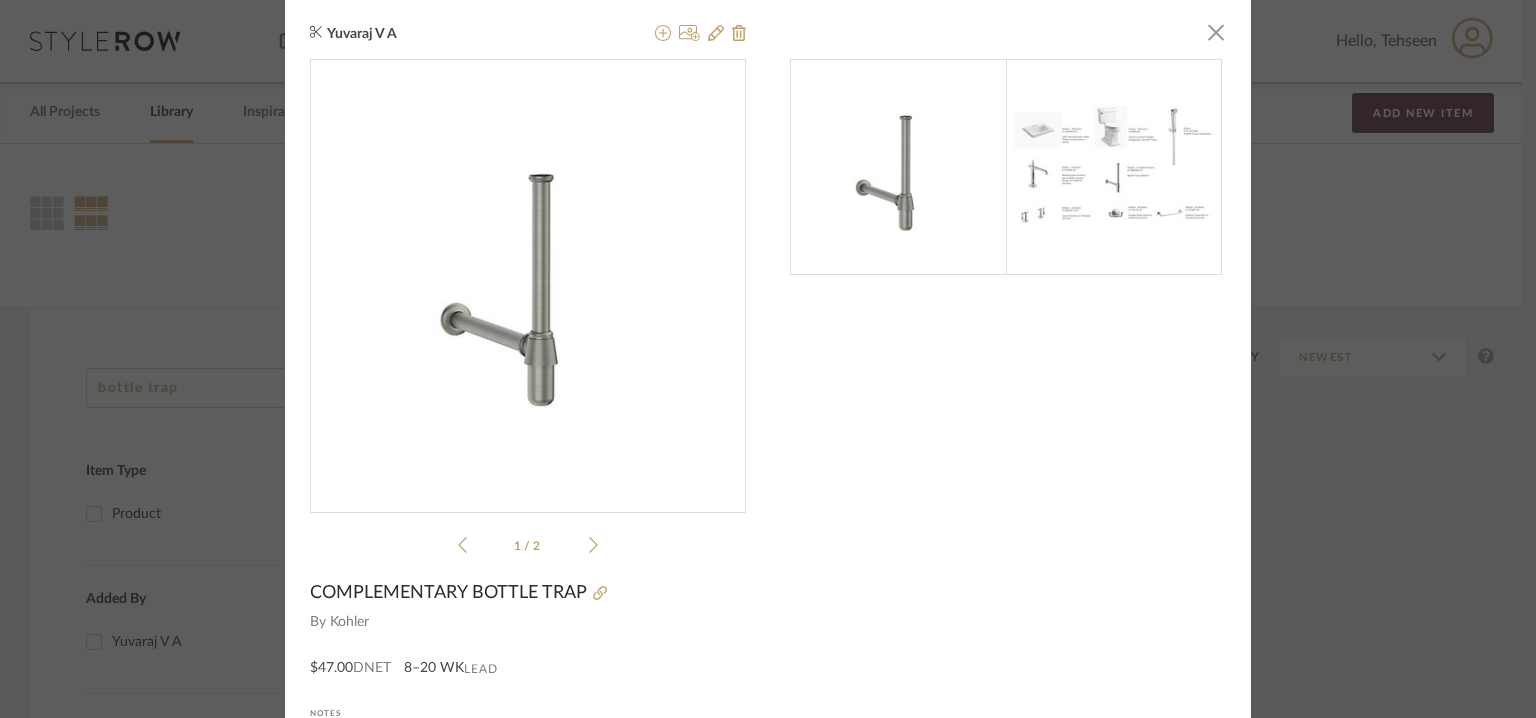 click at bounding box center (1114, 167) 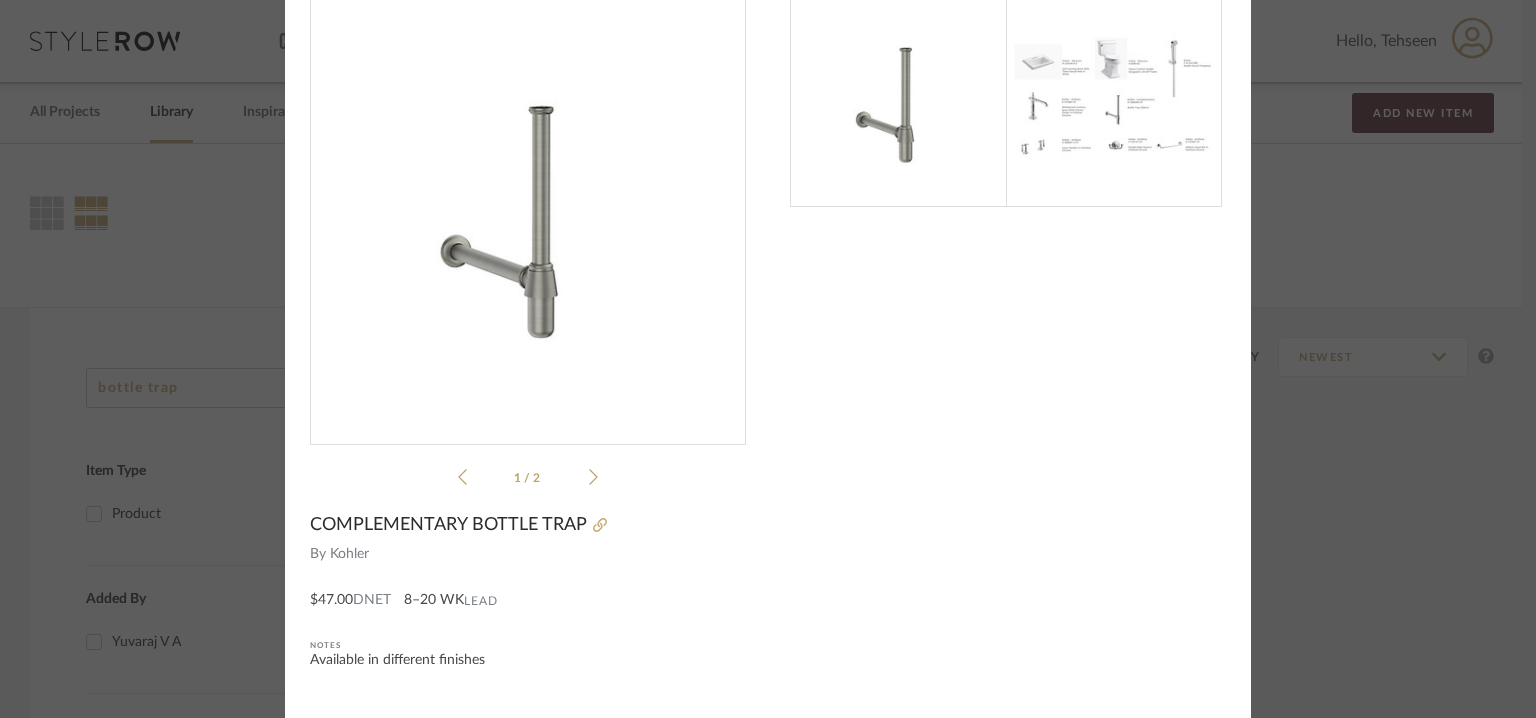 scroll, scrollTop: 0, scrollLeft: 0, axis: both 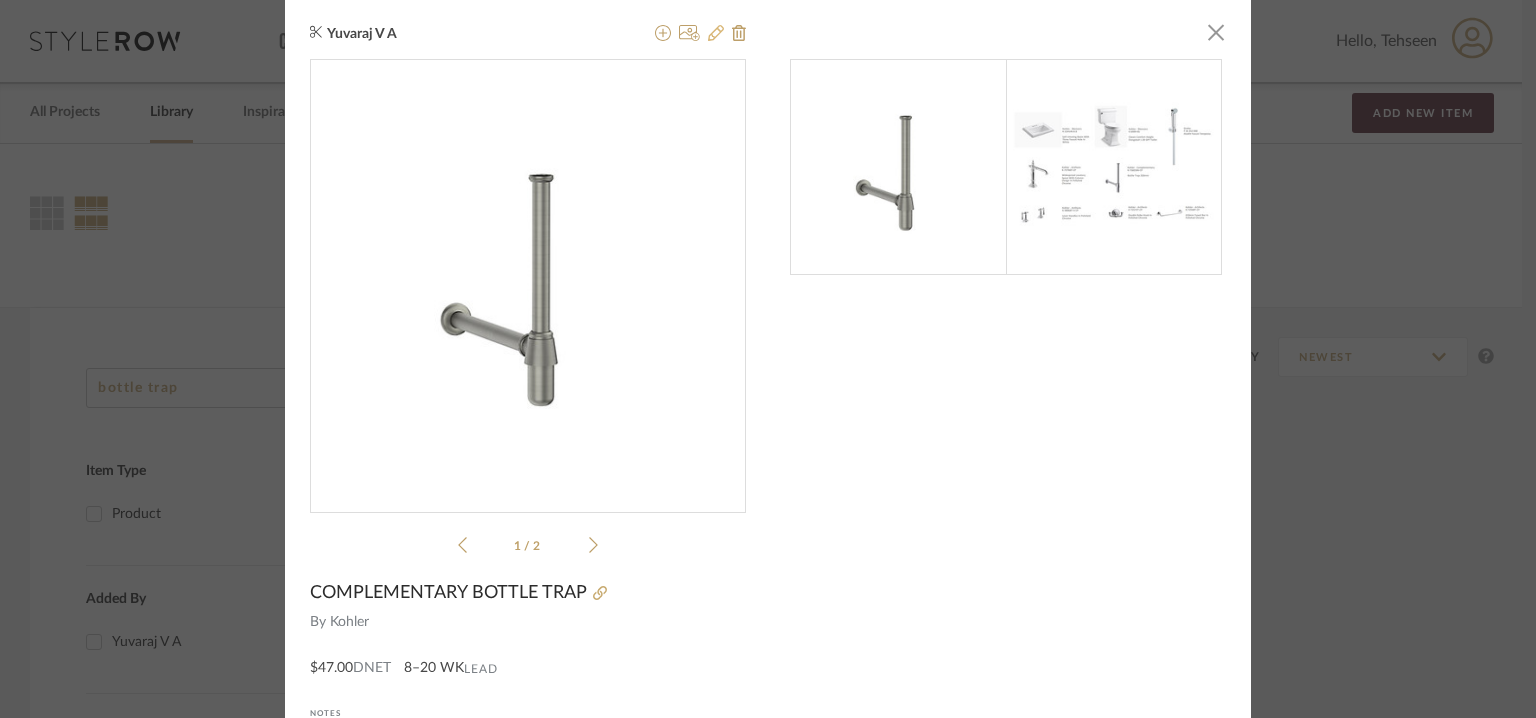 click 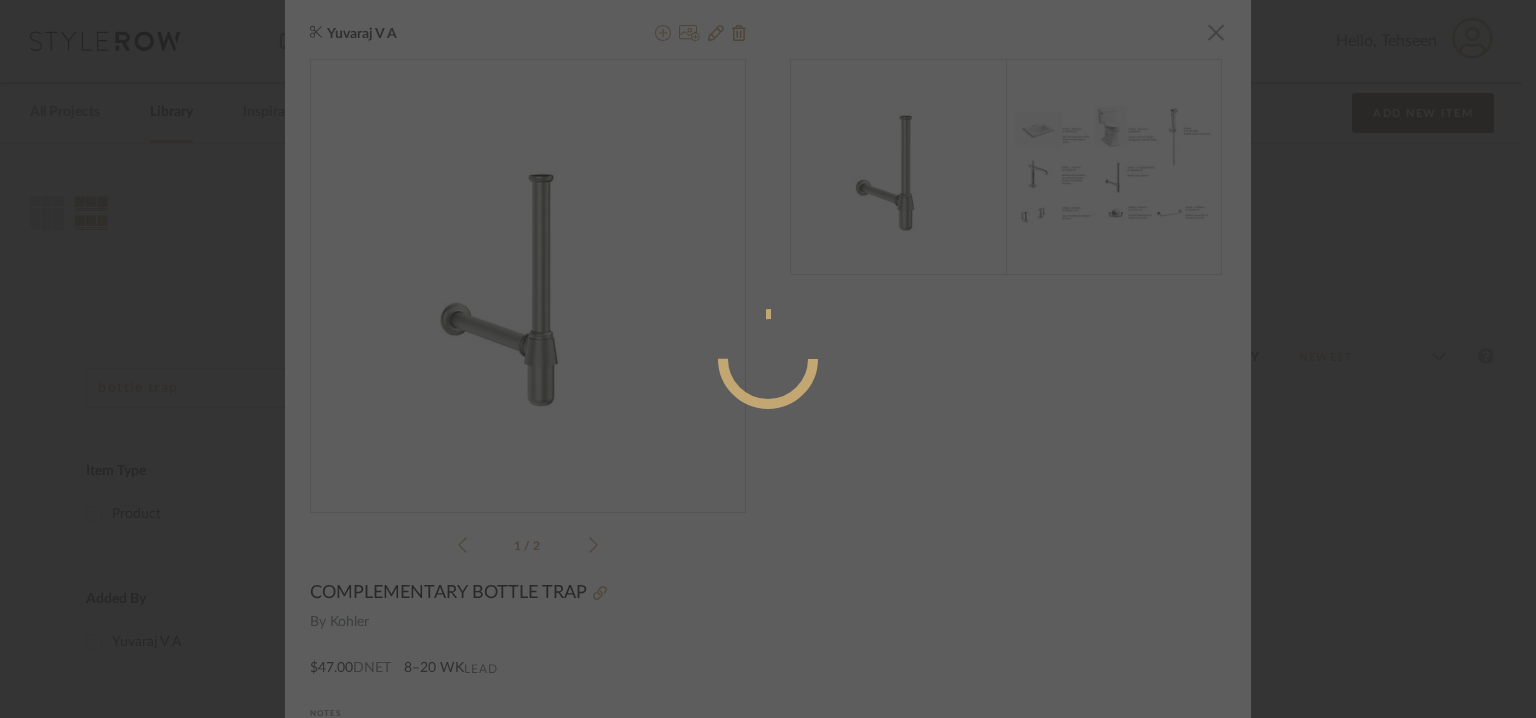 radio on "true" 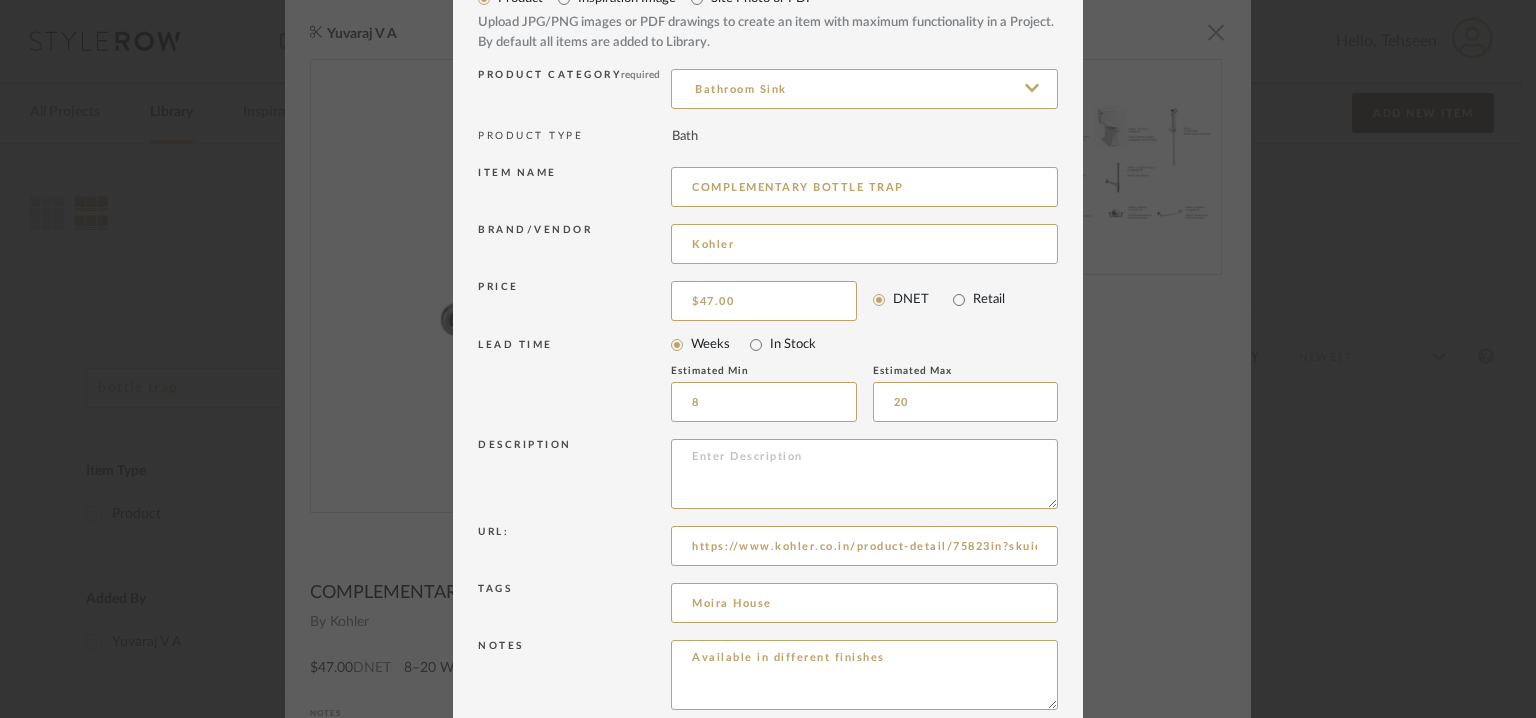 scroll, scrollTop: 192, scrollLeft: 0, axis: vertical 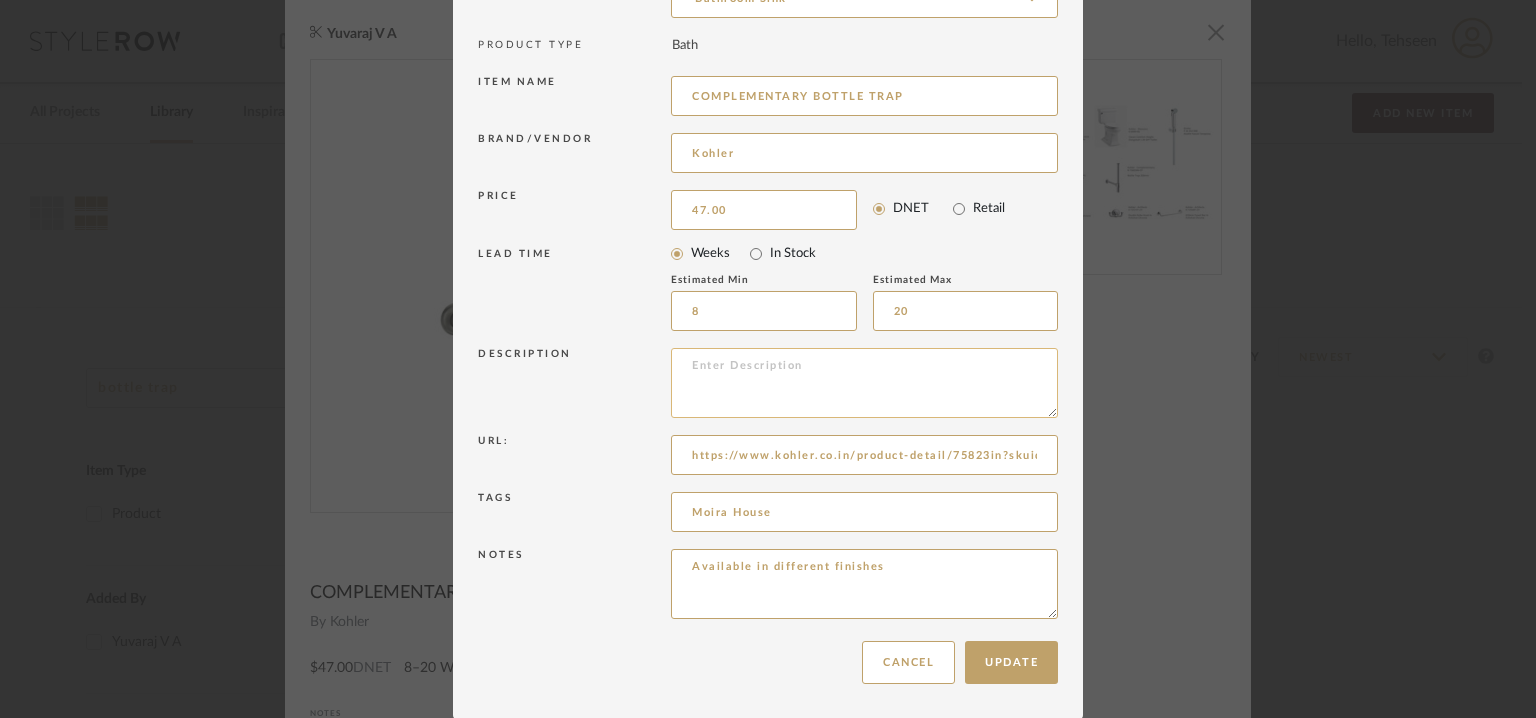 type on "$47.00" 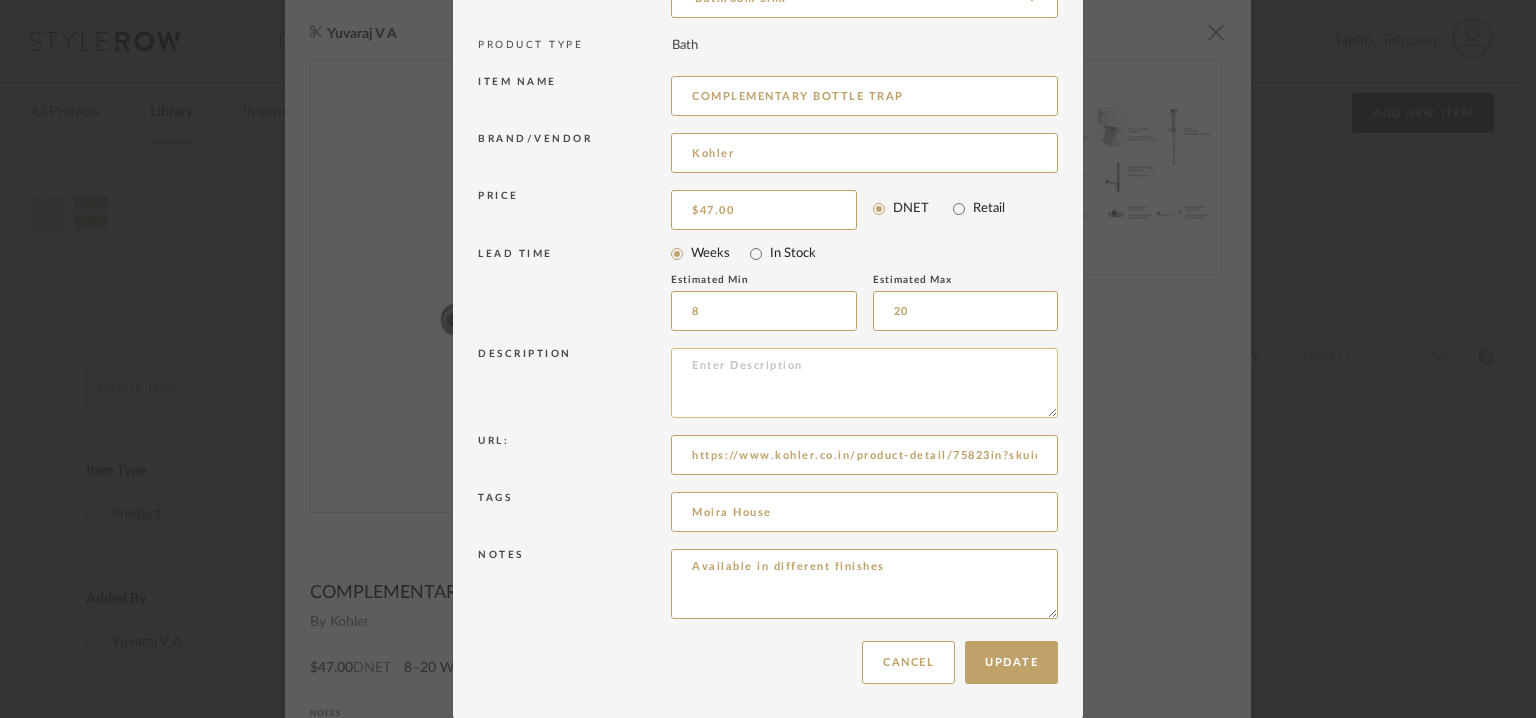 paste on "Type: : Bath accessories - Hardware
Designer : Na
Dimension(s):  350mm
Material/Finishes:  brushed nickel finish.
Mounting Type : -
Valve Type : -
Product description : Complementary 350mm bottle trap brushed nickel
Additional Feature : Na
Any other details : Manufacture Code : K-75823IN-BN" 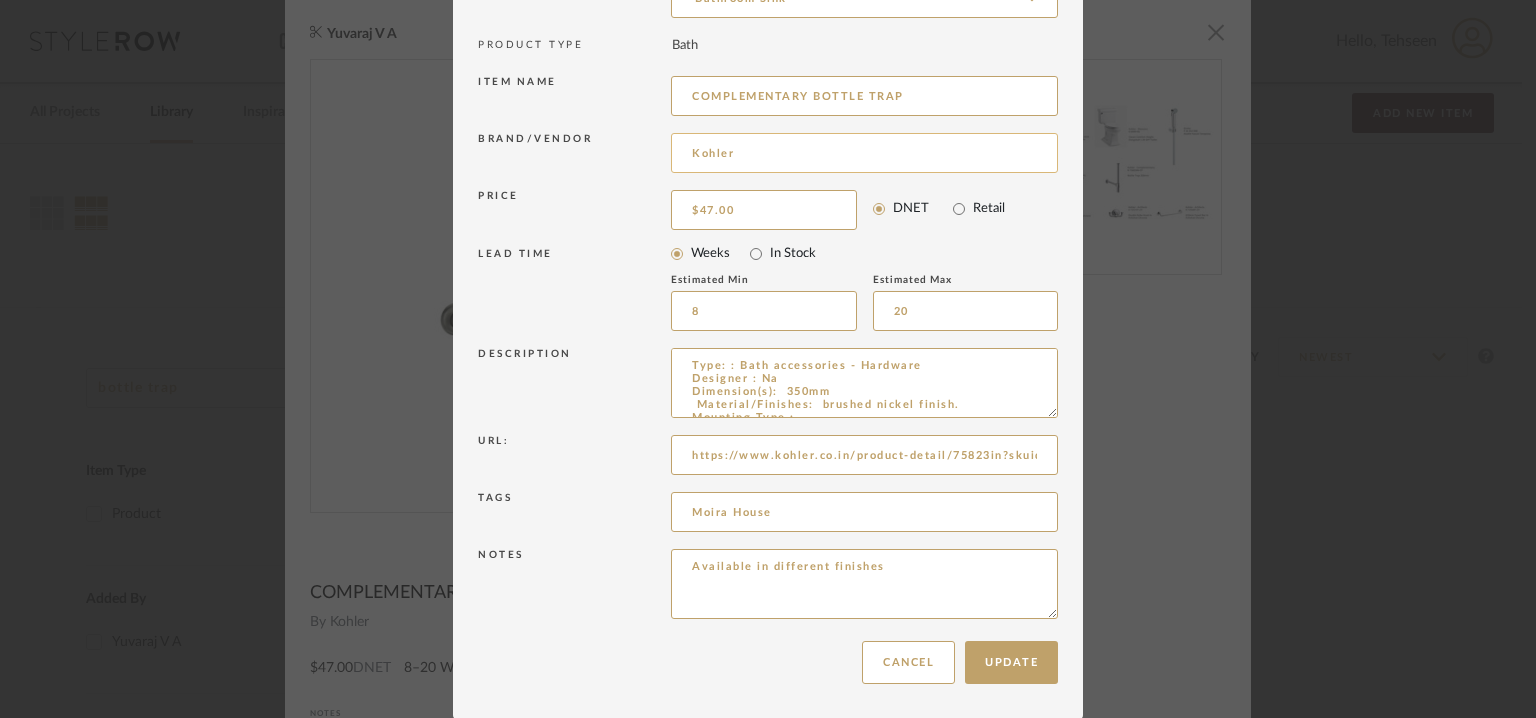 scroll, scrollTop: 98, scrollLeft: 0, axis: vertical 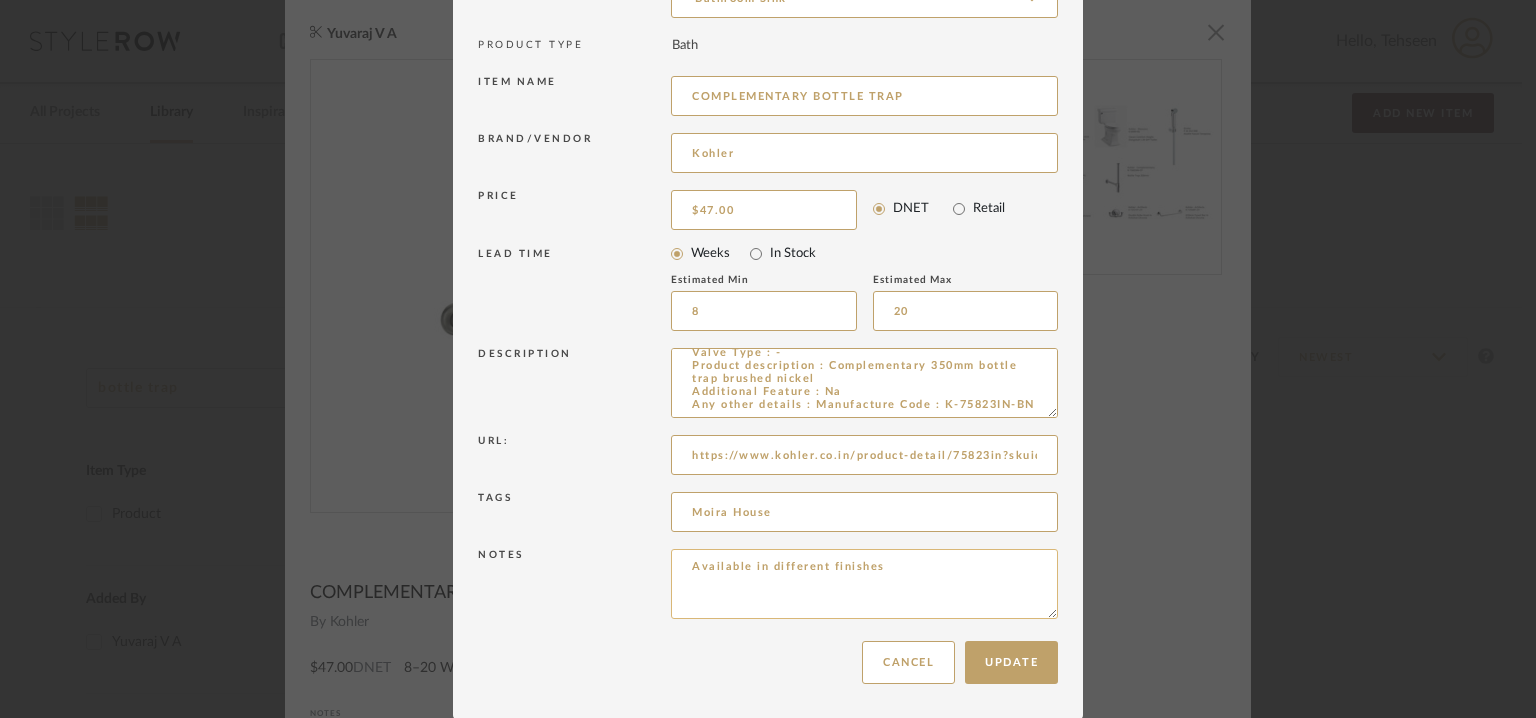 type on "Type: : Bath accessories - Hardware
Designer : Na
Dimension(s):  350mm
Material/Finishes:  brushed nickel finish.
Mounting Type : -
Valve Type : -
Product description : Complementary 350mm bottle trap brushed nickel
Additional Feature : Na
Any other details : Manufacture Code : K-75823IN-BN" 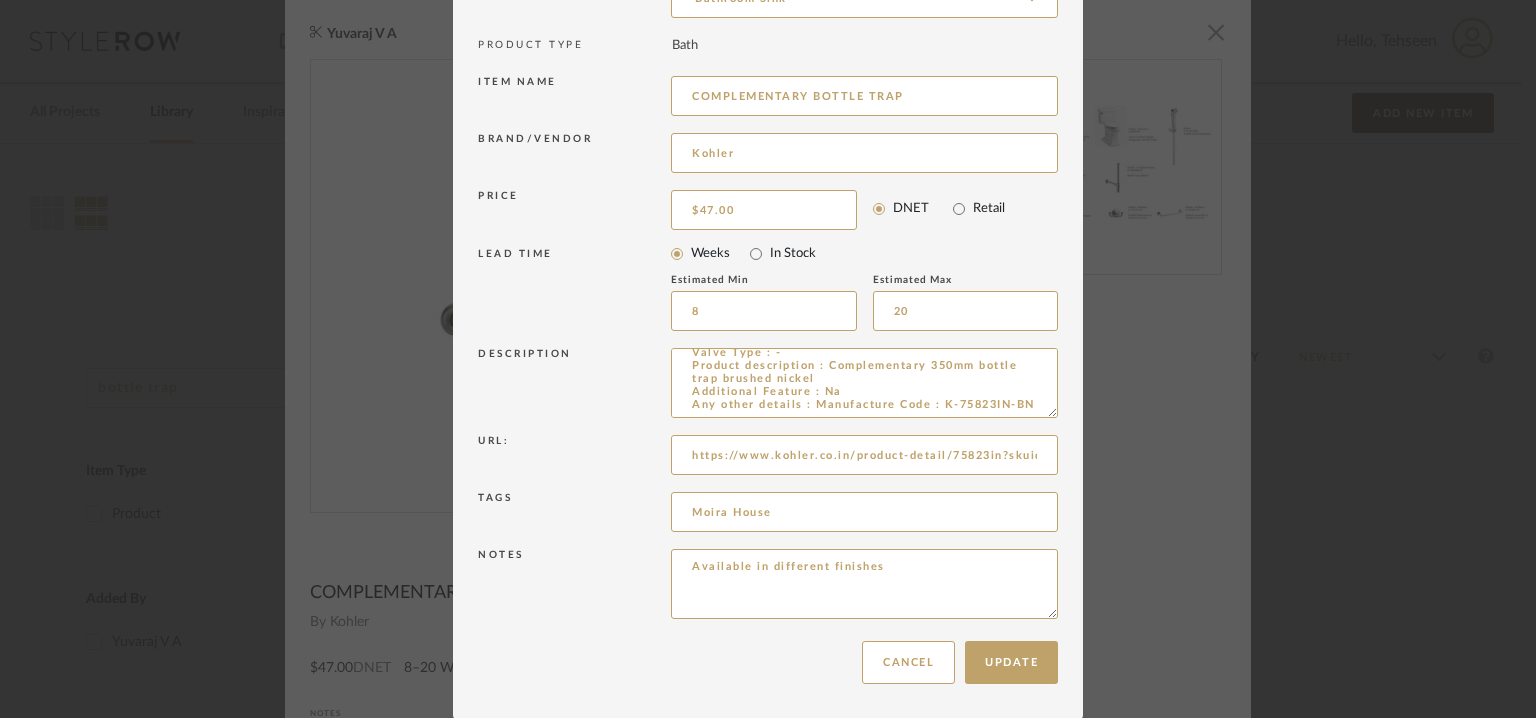 scroll, scrollTop: 89, scrollLeft: 0, axis: vertical 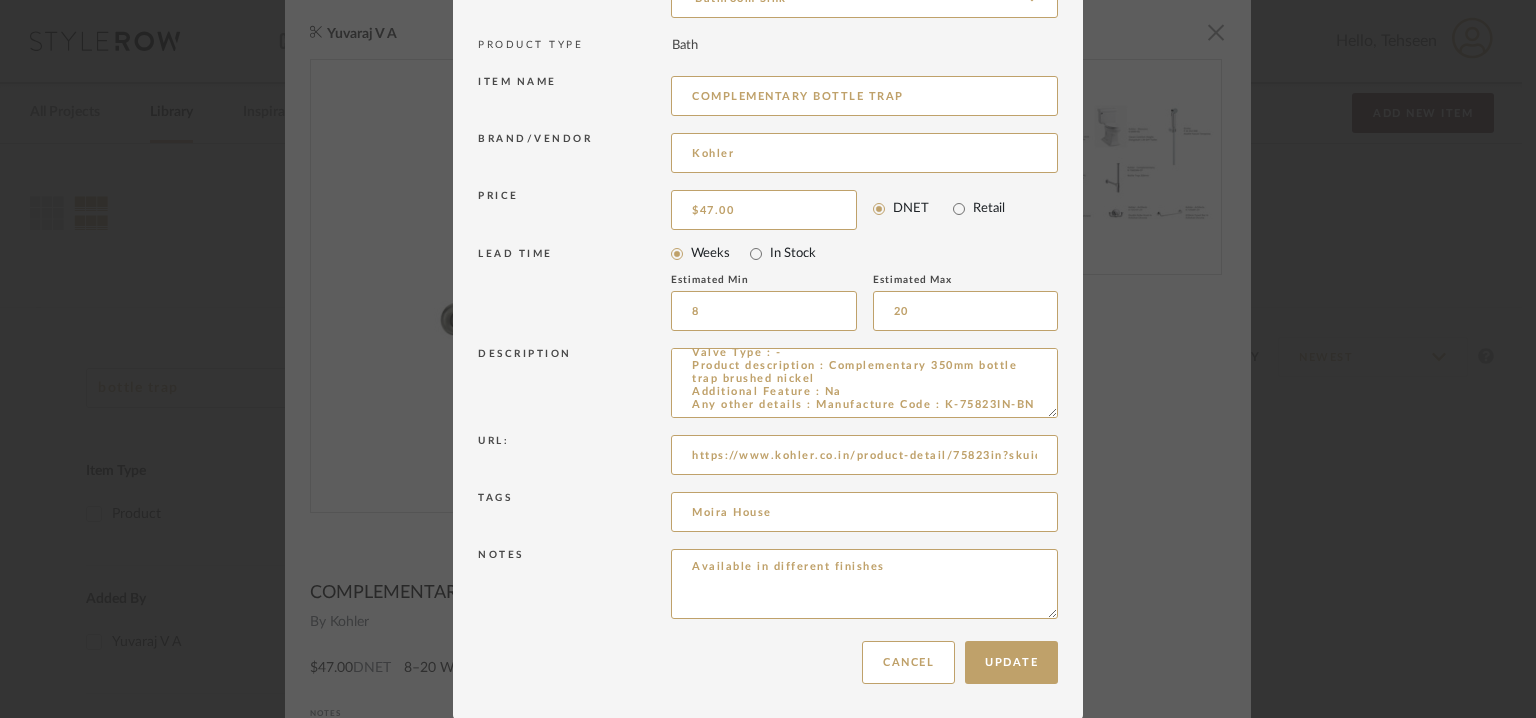 drag, startPoint x: 890, startPoint y: 569, endPoint x: 395, endPoint y: 521, distance: 497.32184 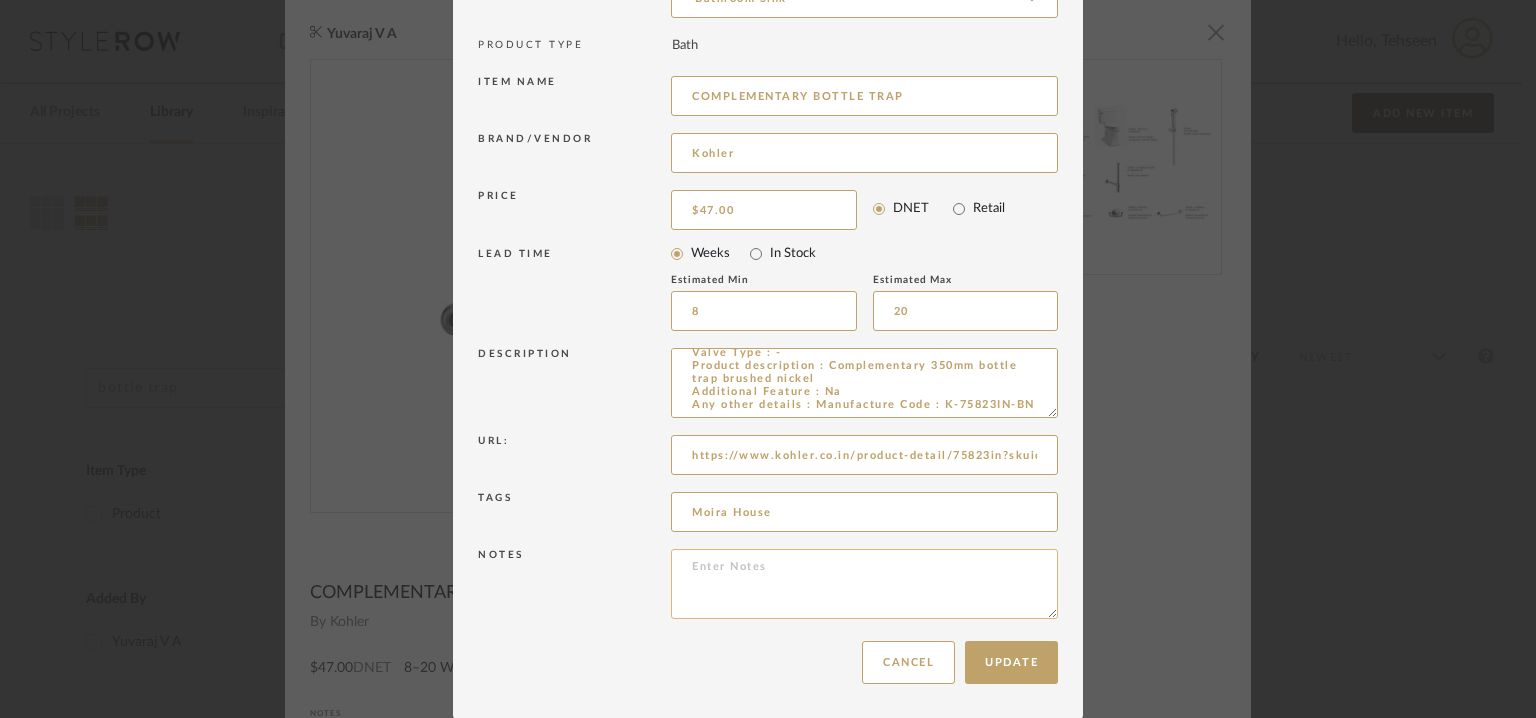 click at bounding box center (864, 584) 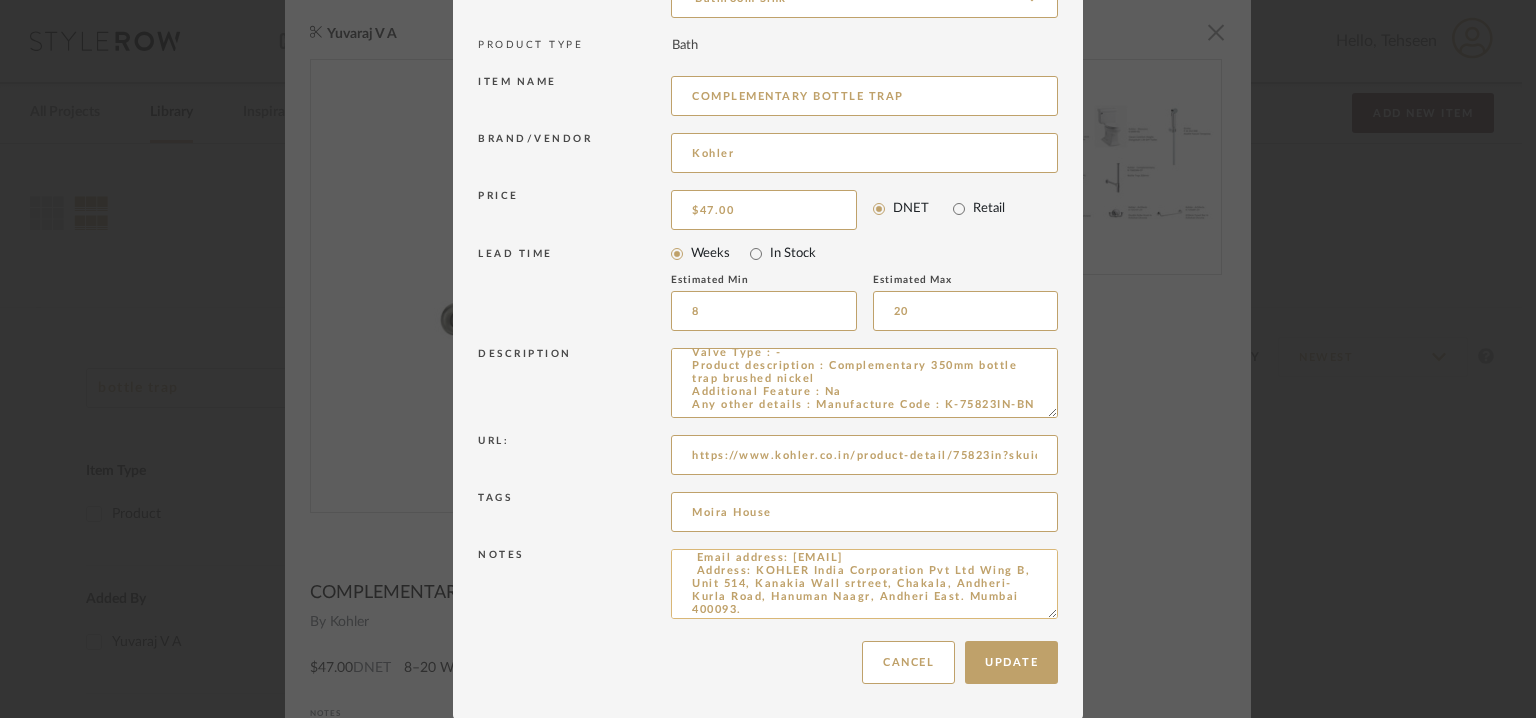 scroll, scrollTop: 0, scrollLeft: 0, axis: both 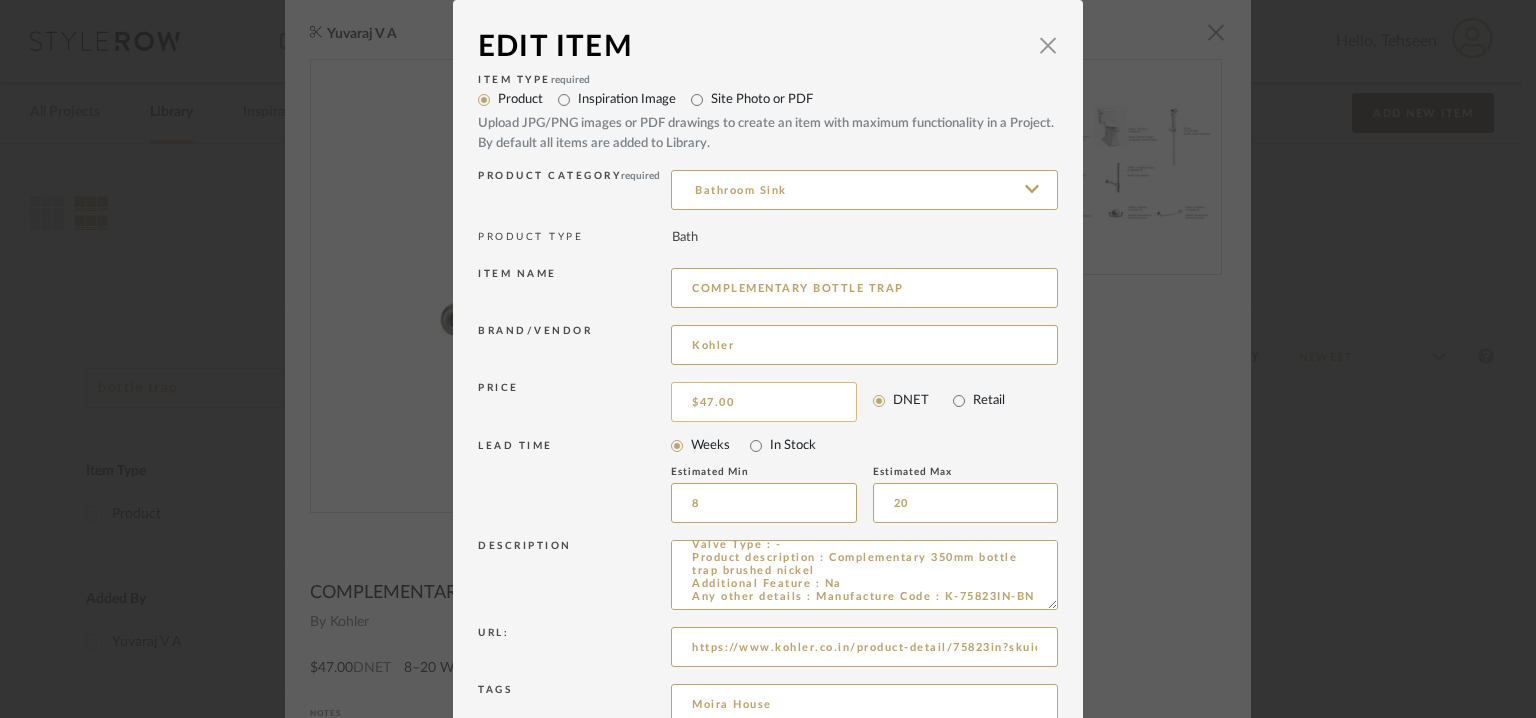 type on "Price: ₹ 3,551/-
Lead time: No
Customizable:  No
3D available : yes
BIM available. yes
Point of contact: [NAME]
Contact number: [PHONE]
Email address: [EMAIL]
Address: KOHLER India Corporation Pvt Ltd Wing B, Unit 514, Kanakia Wall srtreet, Chakala, Andheri- Kurla Road, Hanuman Naagr, Andheri East. Mumbai 400093.
Additional contact information:
Point of contact : [NAME] (Business Development Manager )
Contact number : [PHONE]
Email address : [EMAIL]
Additional features: : Na
Any other details: Na" 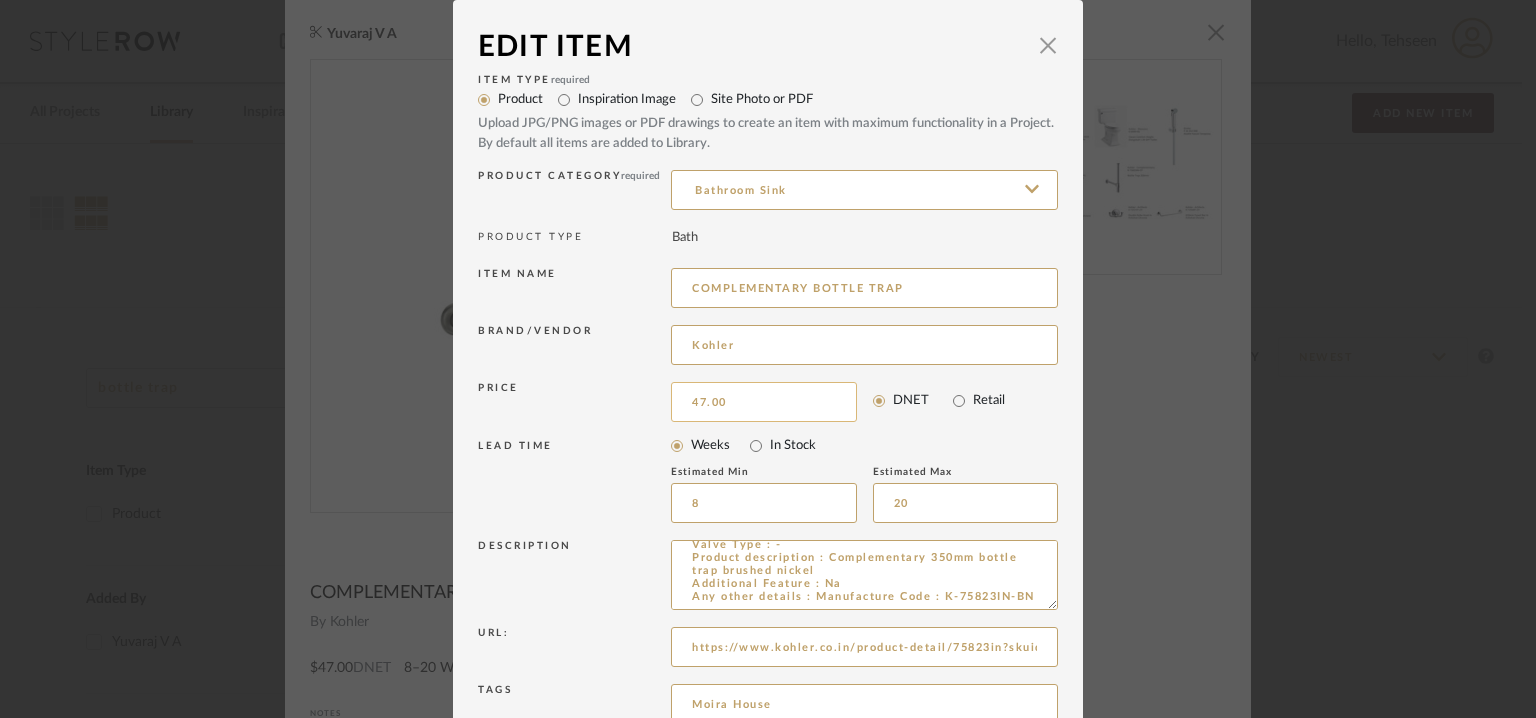 type on "Price: ₹ 3,551/-
Lead time: No
Customizable:  No
3D available : yes
BIM available. yes
Point of contact: [NAME]
Contact number: [PHONE]
Email address: [EMAIL]
Address: KOHLER India Corporation Pvt Ltd Wing B, Unit 514, Kanakia Wall srtreet, Chakala, Andheri- Kurla Road, Hanuman Naagr, Andheri East. Mumbai 400093.
Additional contact information:
Point of contact : [NAME] (Business Development Manager )
Contact number : [PHONE]
Email address : [EMAIL]
Additional features: : Na
Any other details: Na" 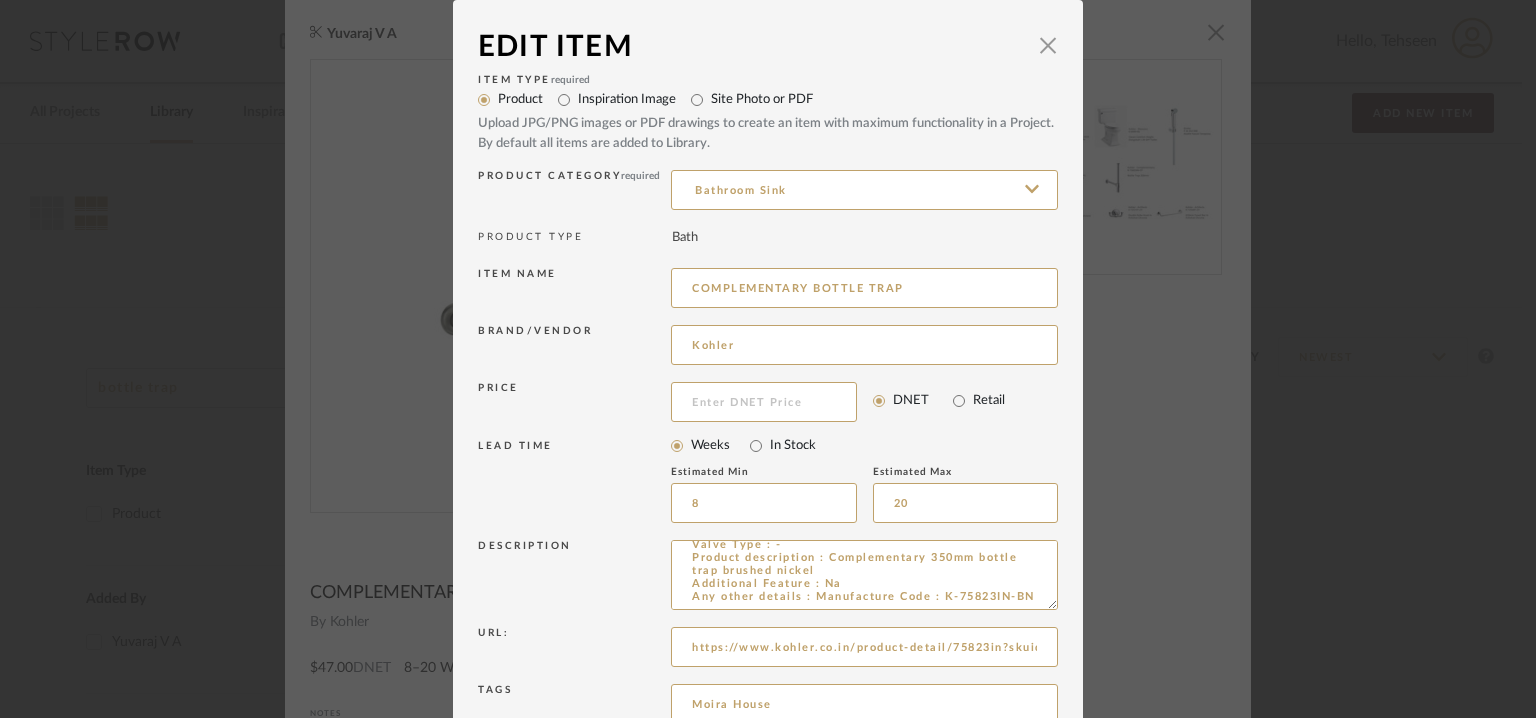 scroll, scrollTop: 192, scrollLeft: 0, axis: vertical 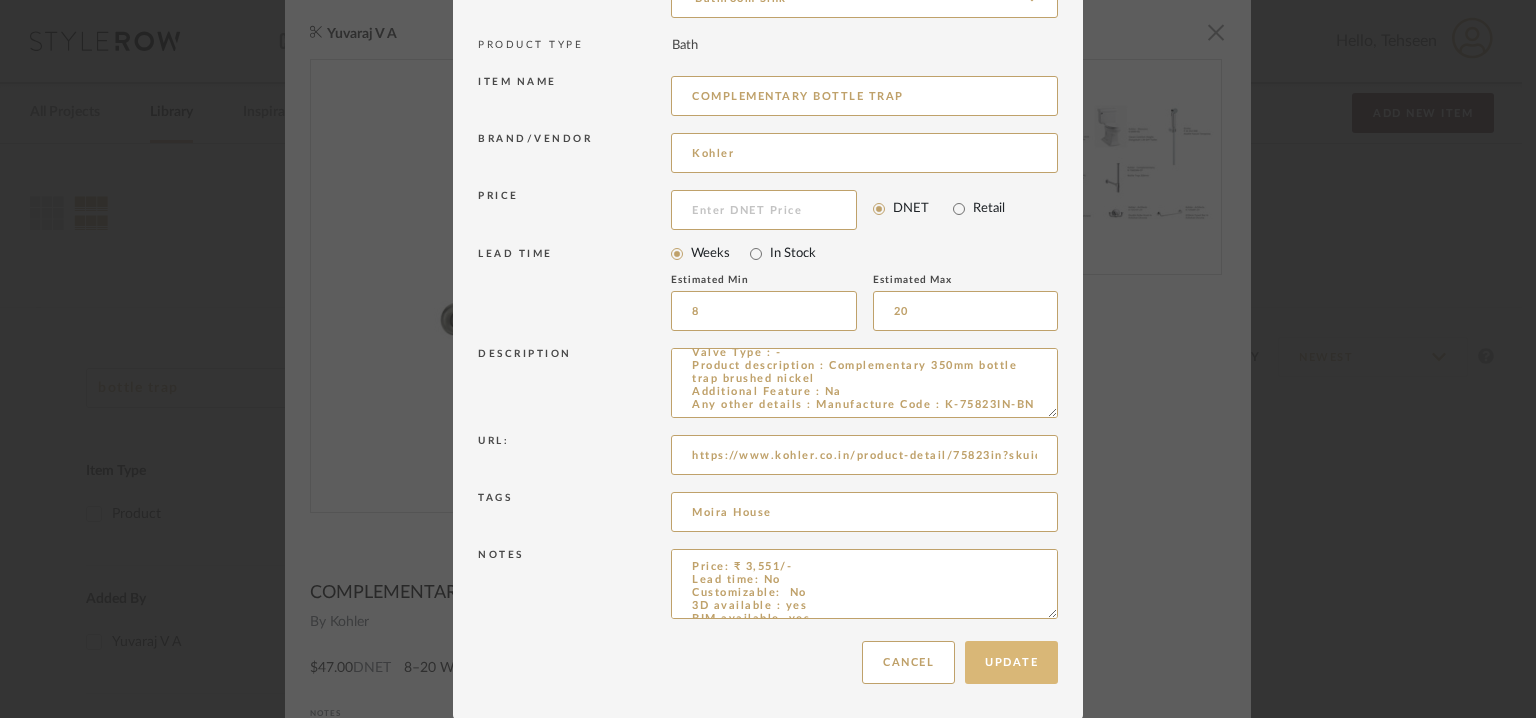 type 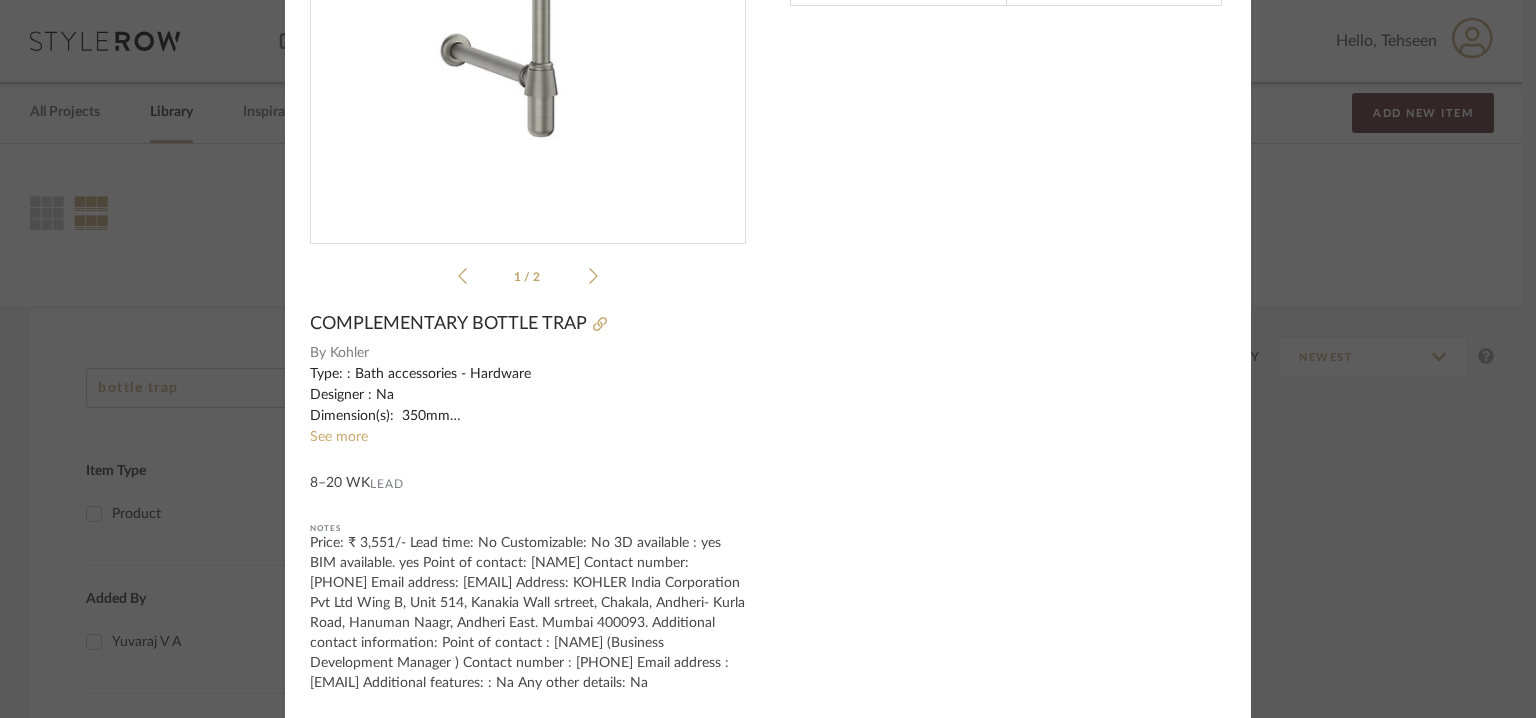 scroll, scrollTop: 288, scrollLeft: 0, axis: vertical 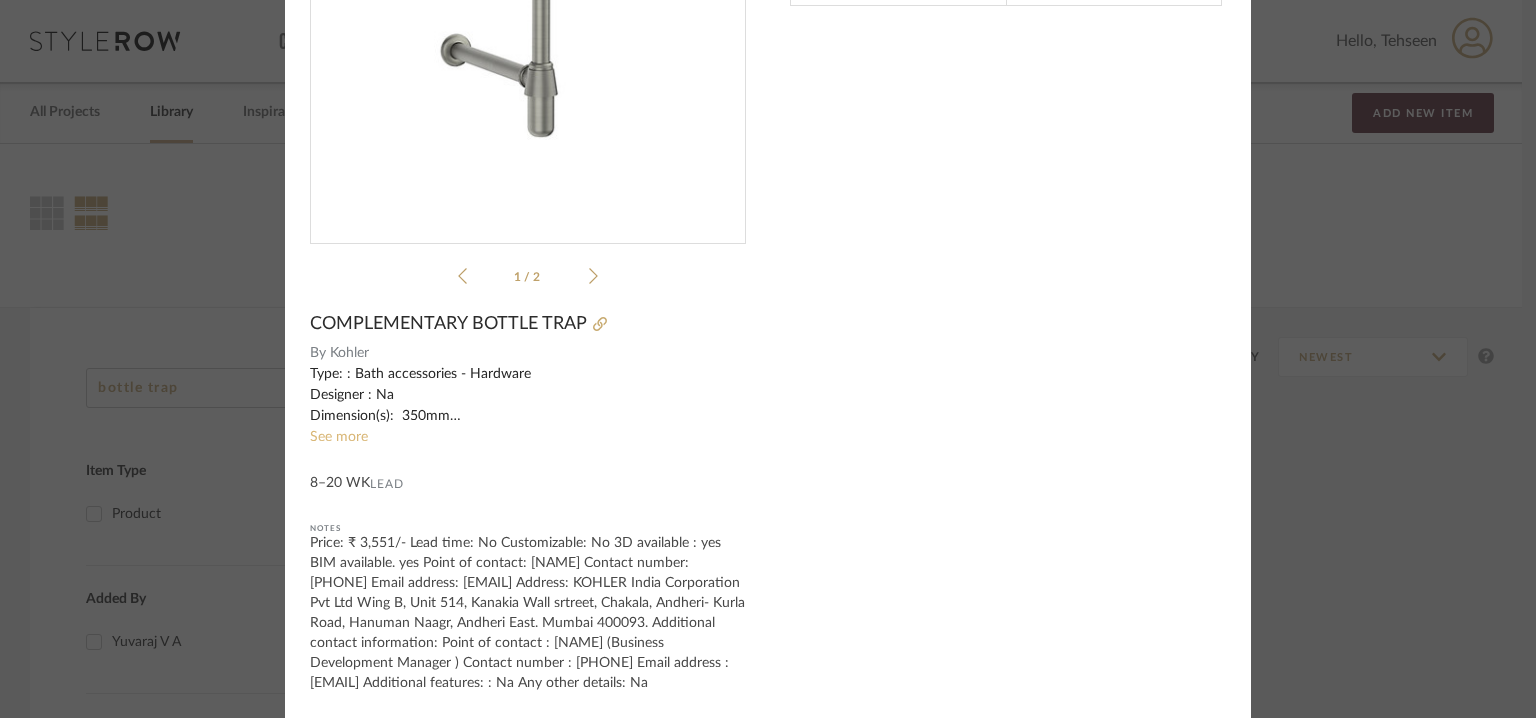 click on "See more" 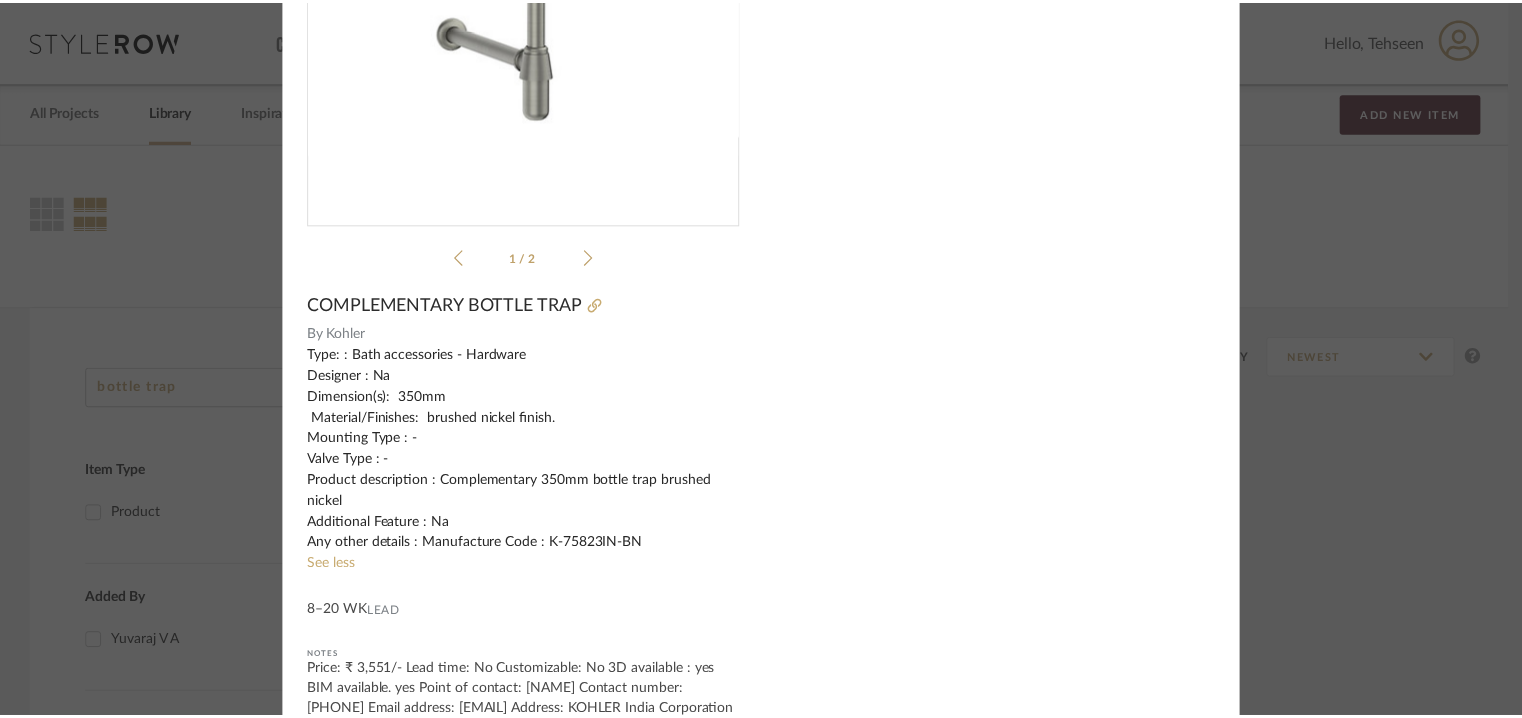 scroll, scrollTop: 0, scrollLeft: 0, axis: both 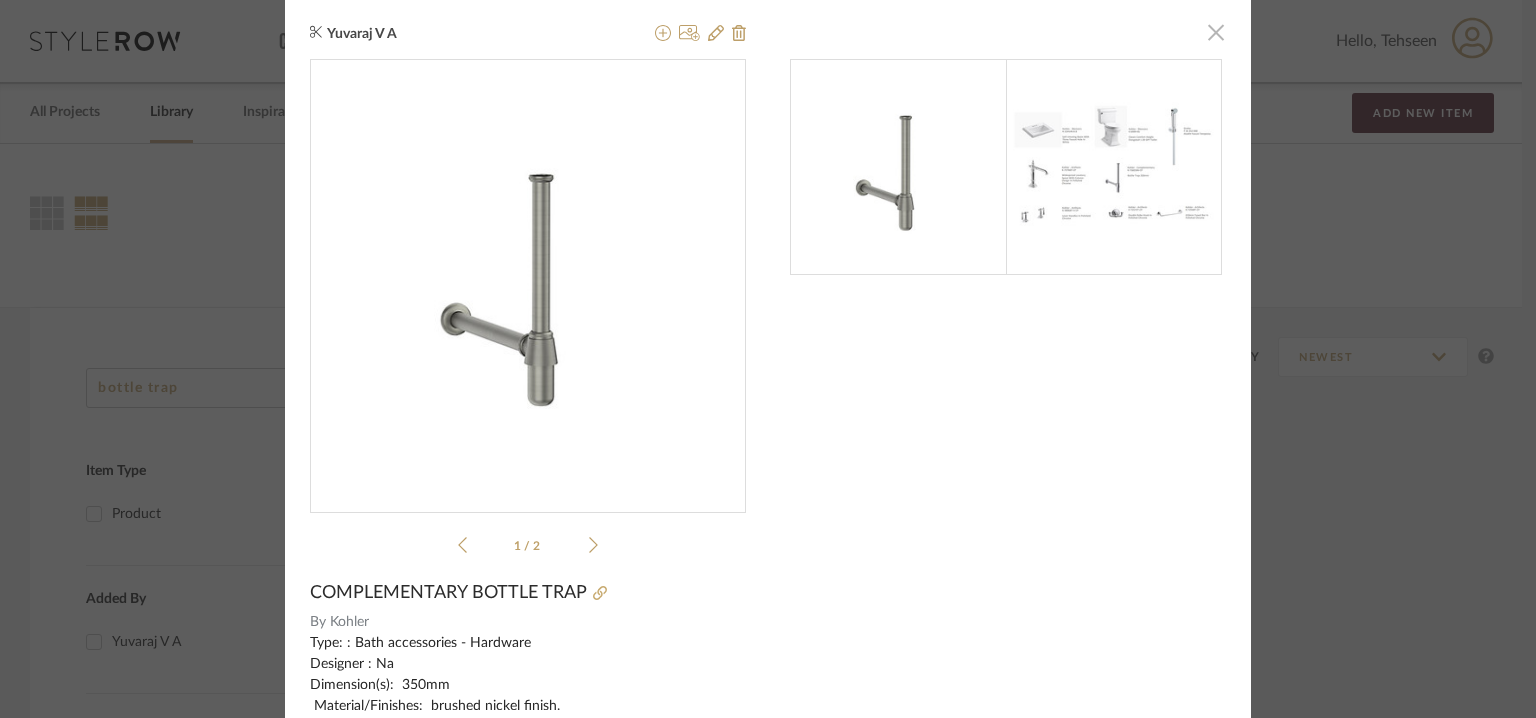 click 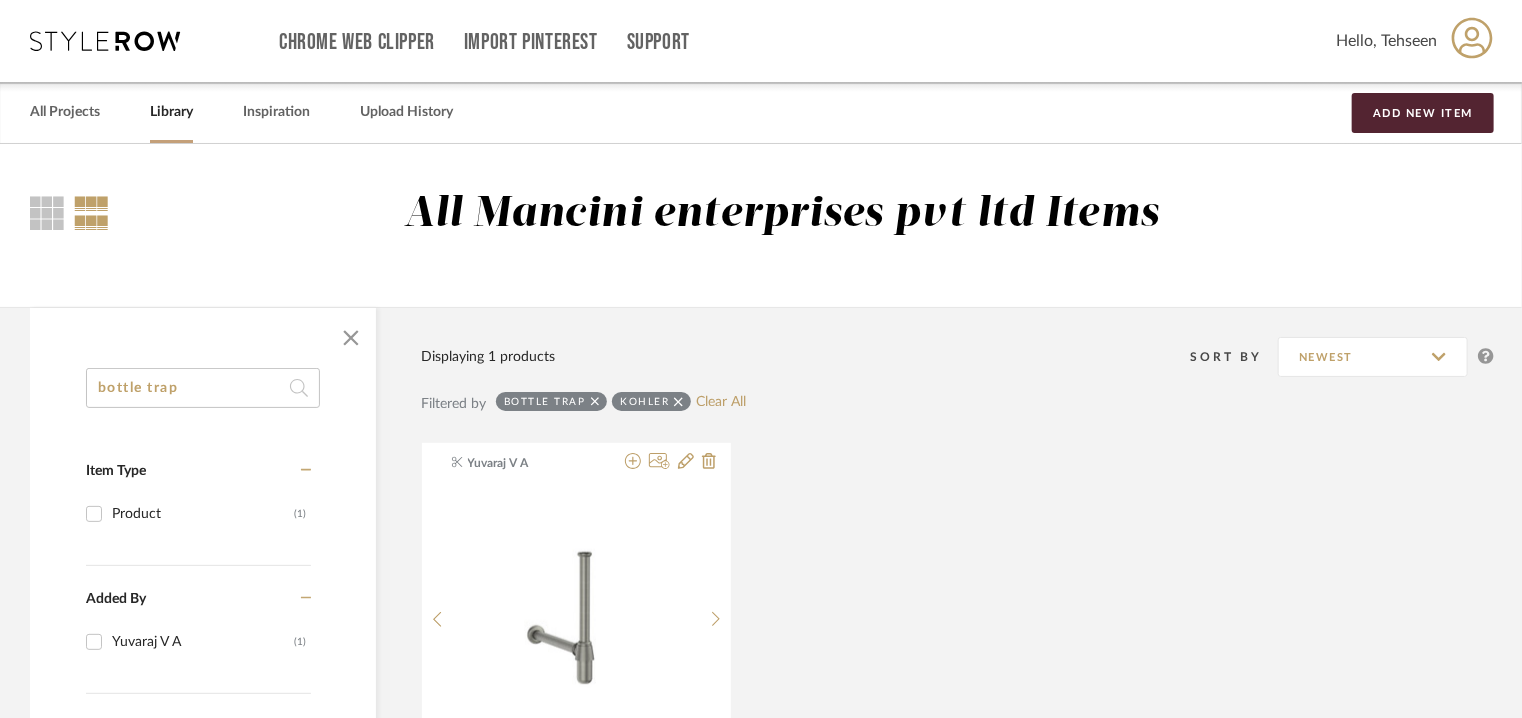 click 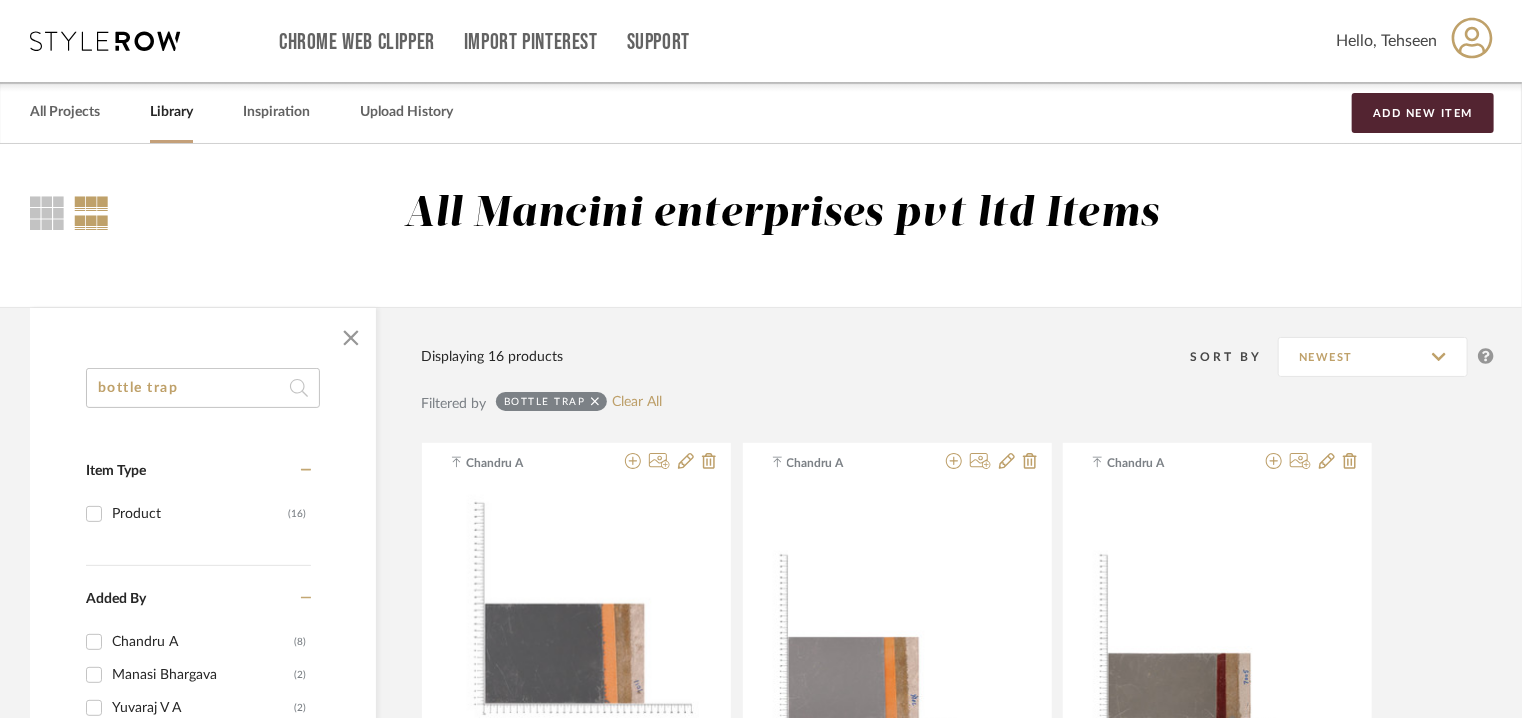 click 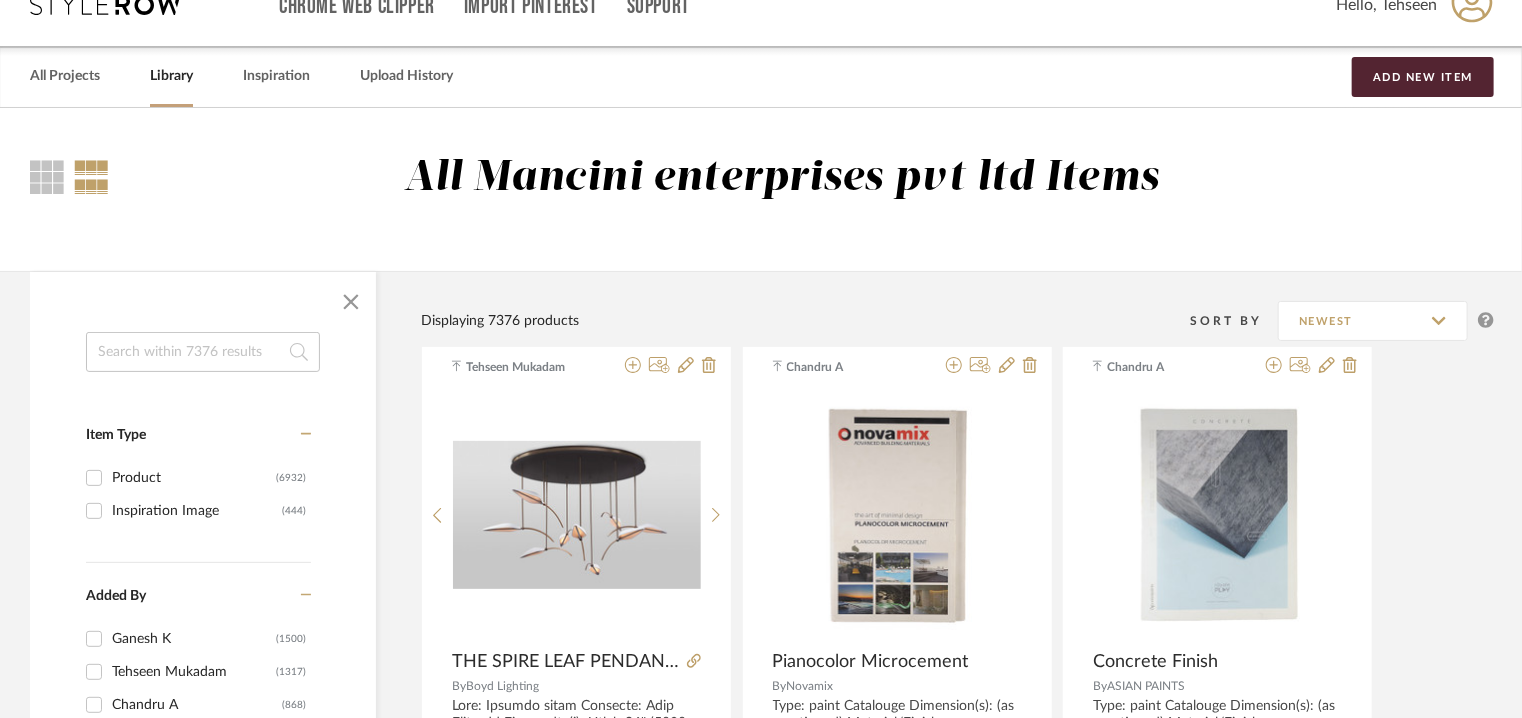 scroll, scrollTop: 100, scrollLeft: 0, axis: vertical 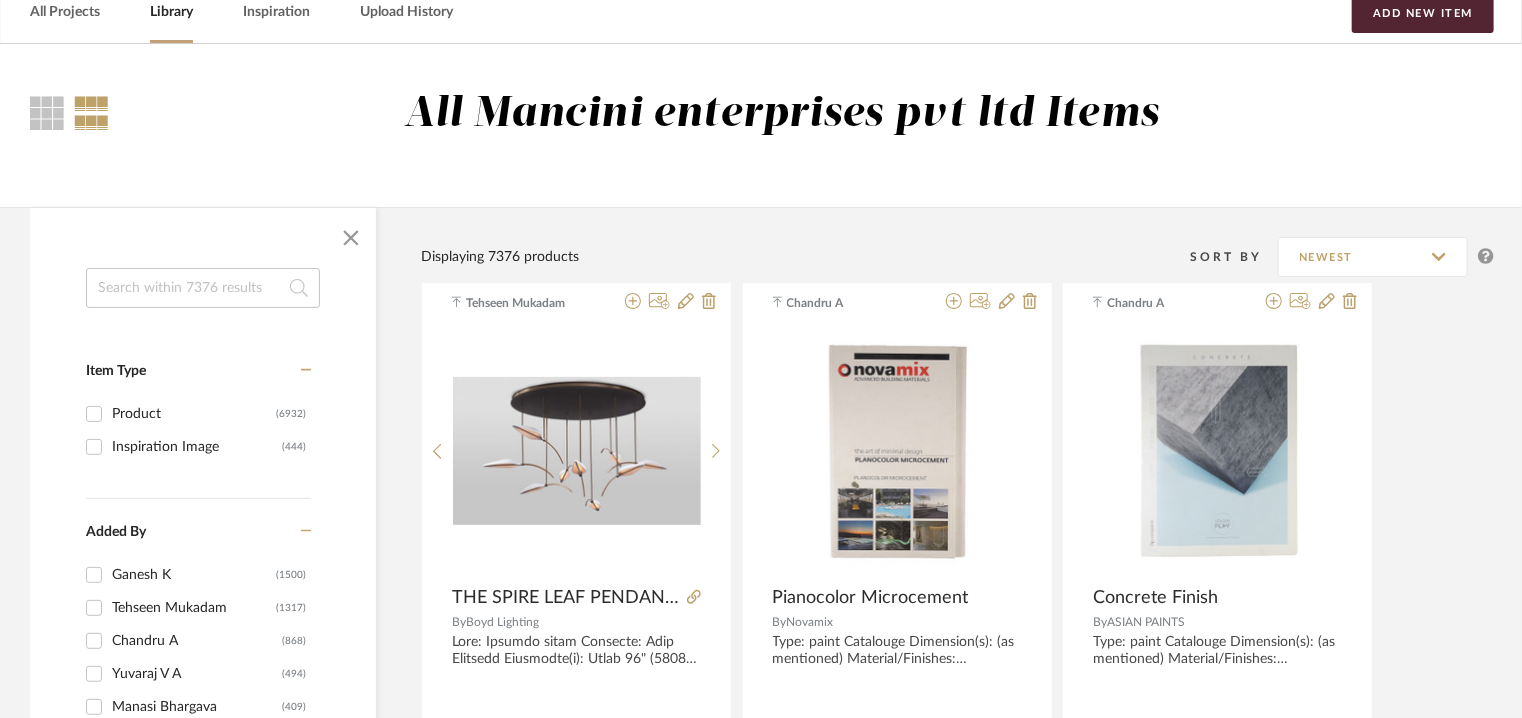 click 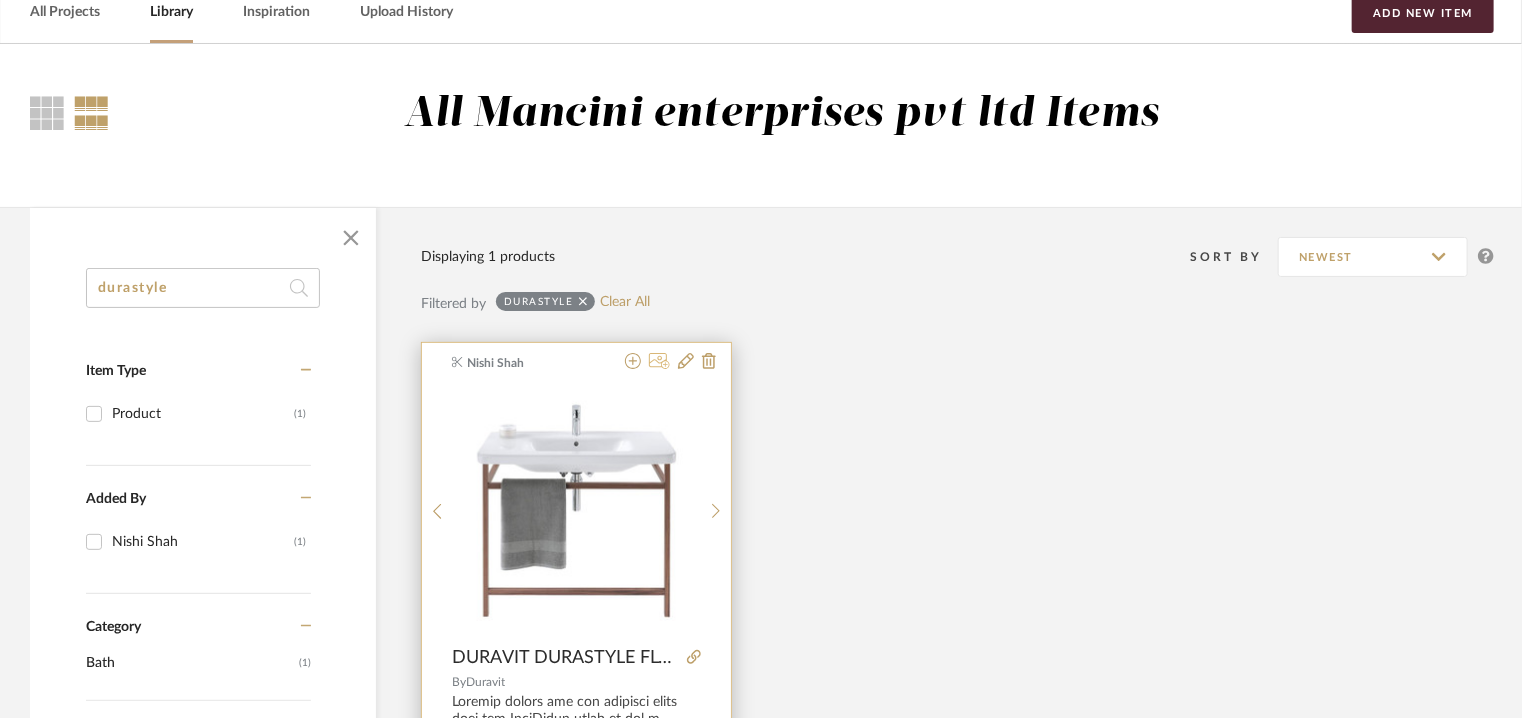 type on "durastyle" 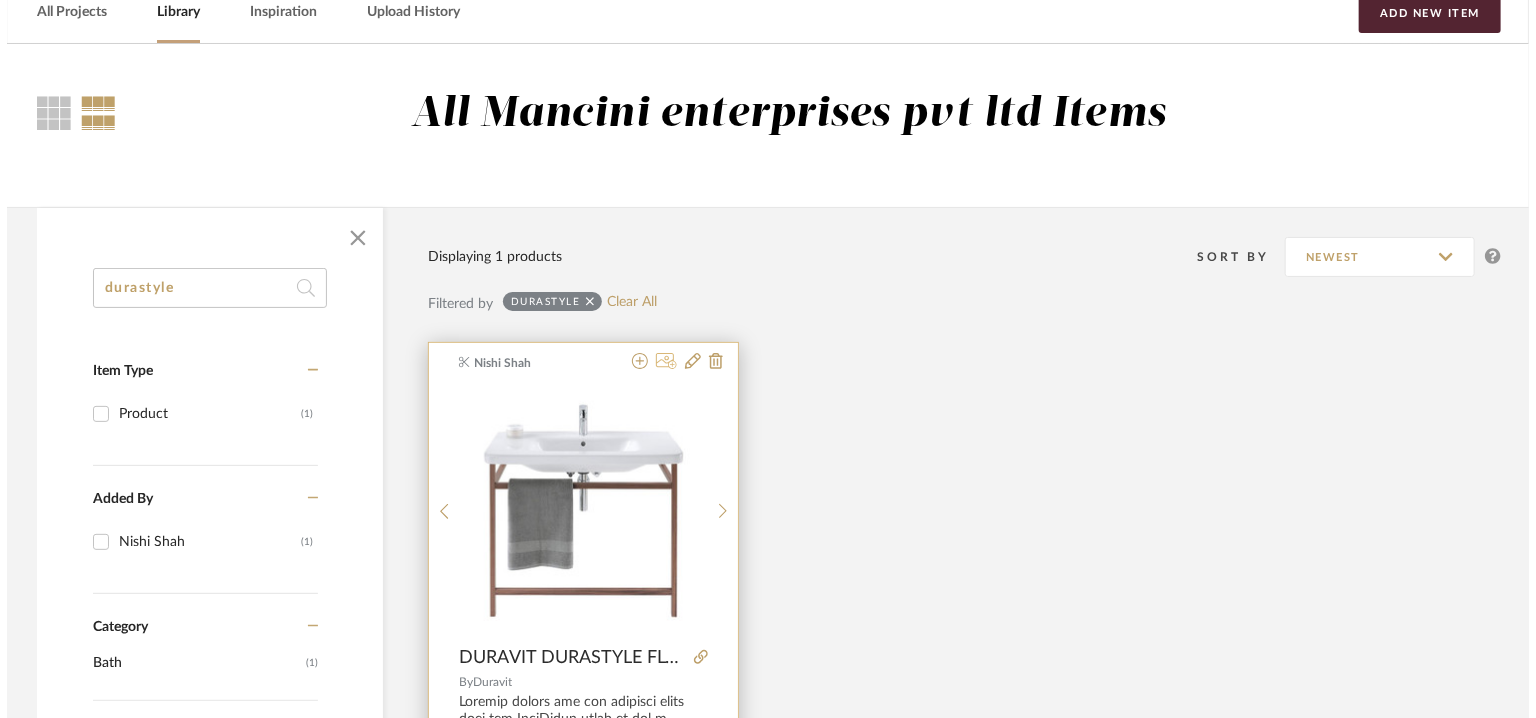 scroll, scrollTop: 0, scrollLeft: 0, axis: both 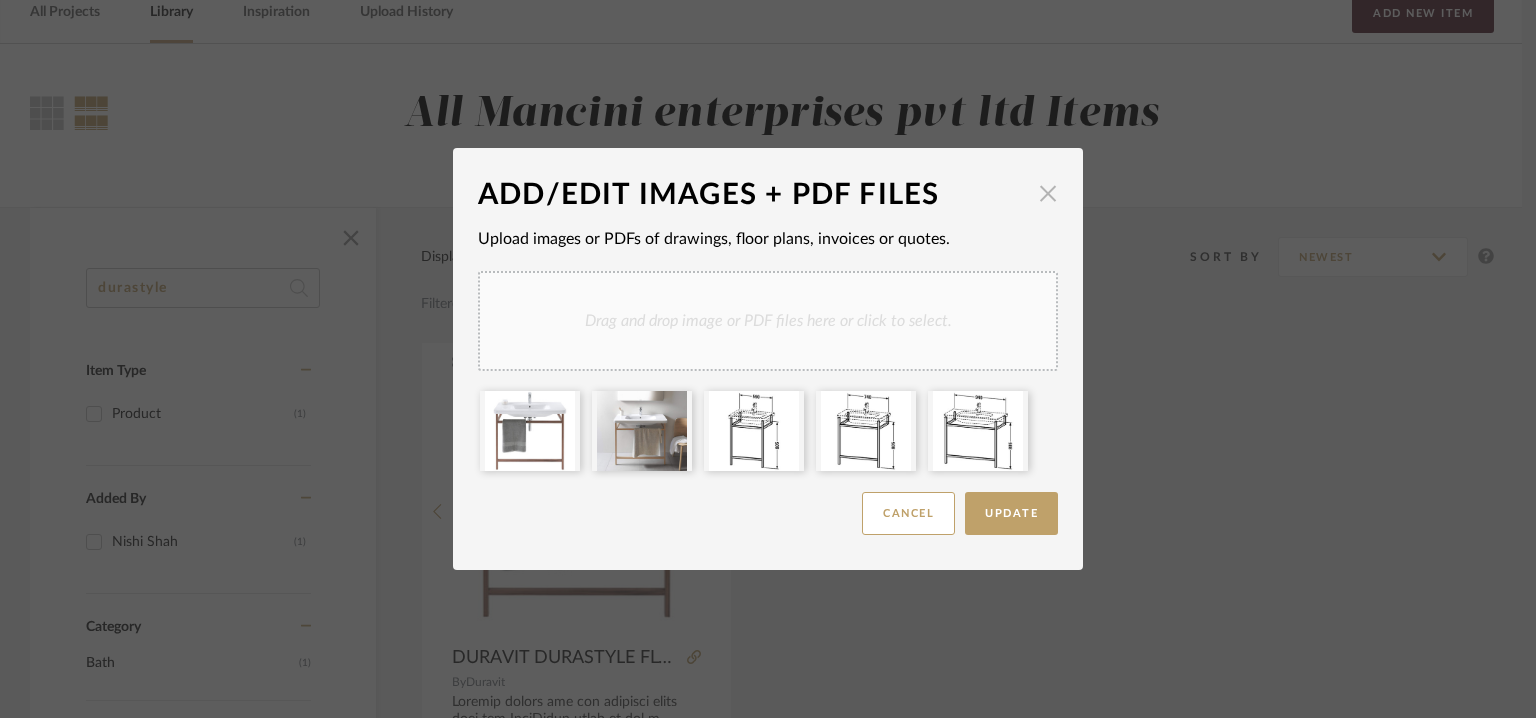 click at bounding box center (1048, 193) 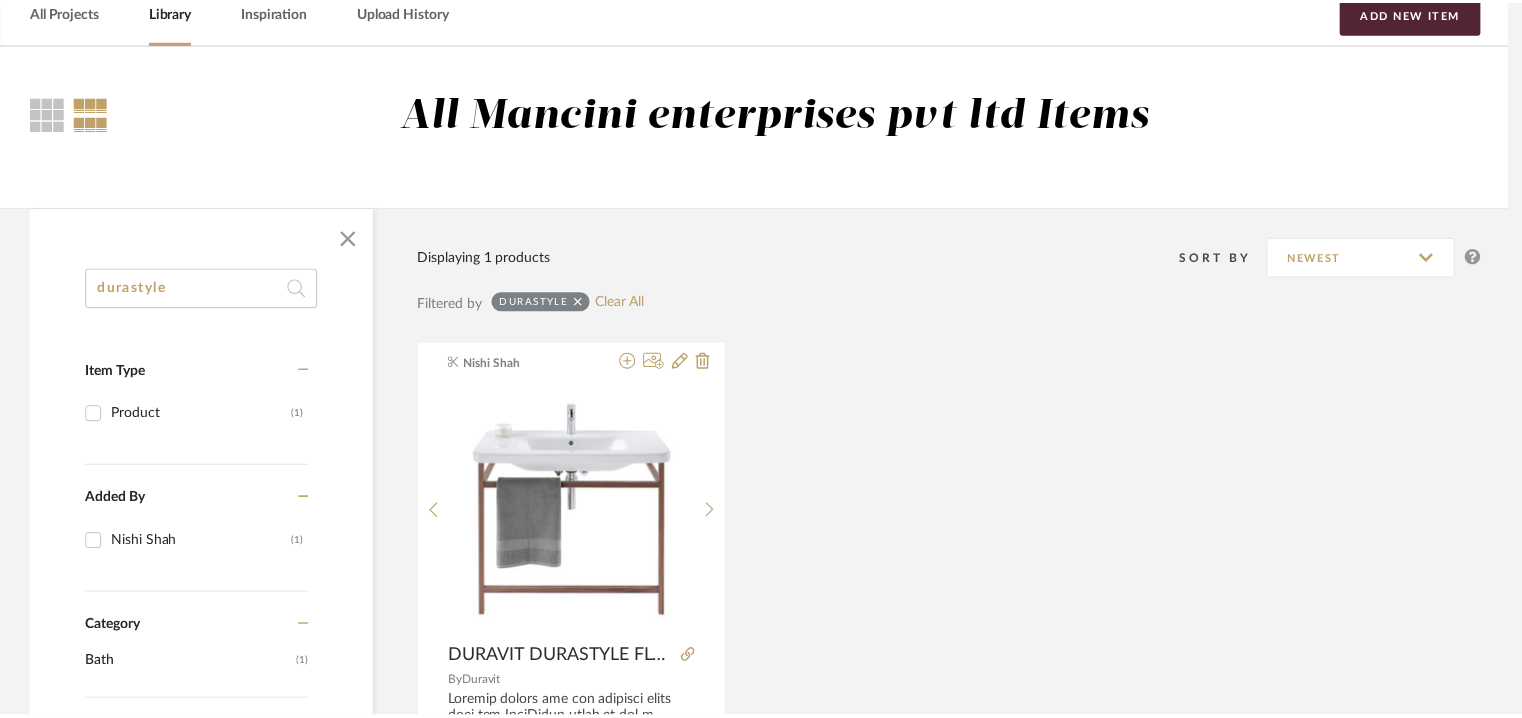 scroll, scrollTop: 100, scrollLeft: 0, axis: vertical 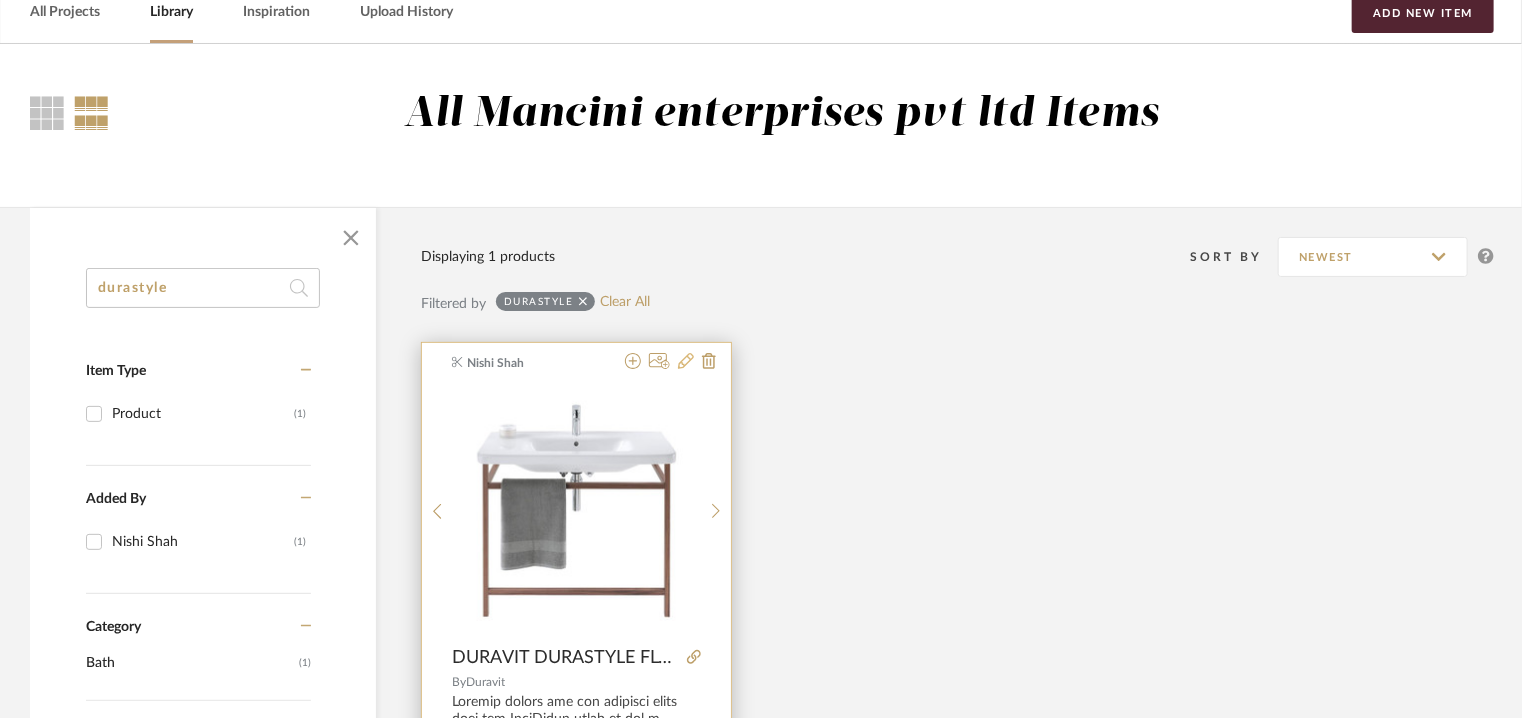 click 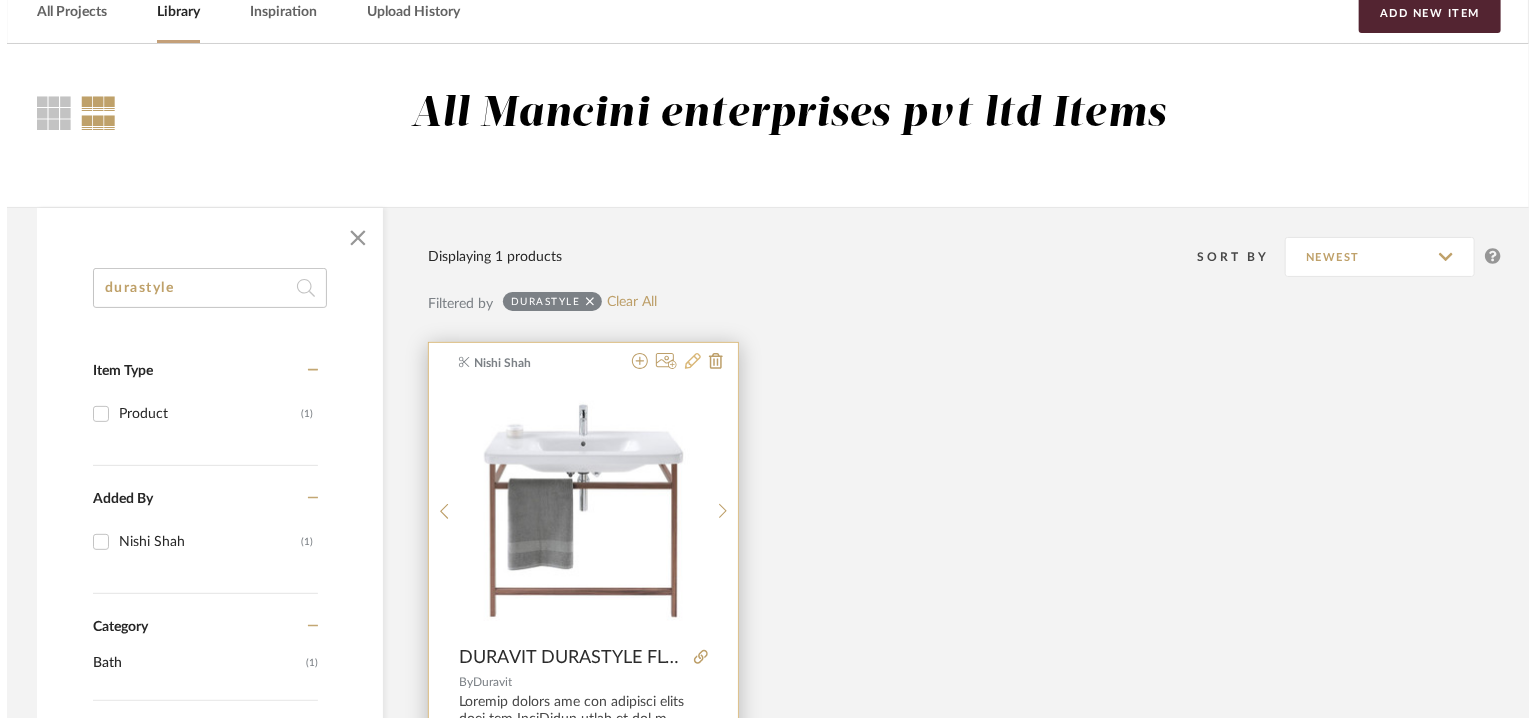scroll, scrollTop: 0, scrollLeft: 0, axis: both 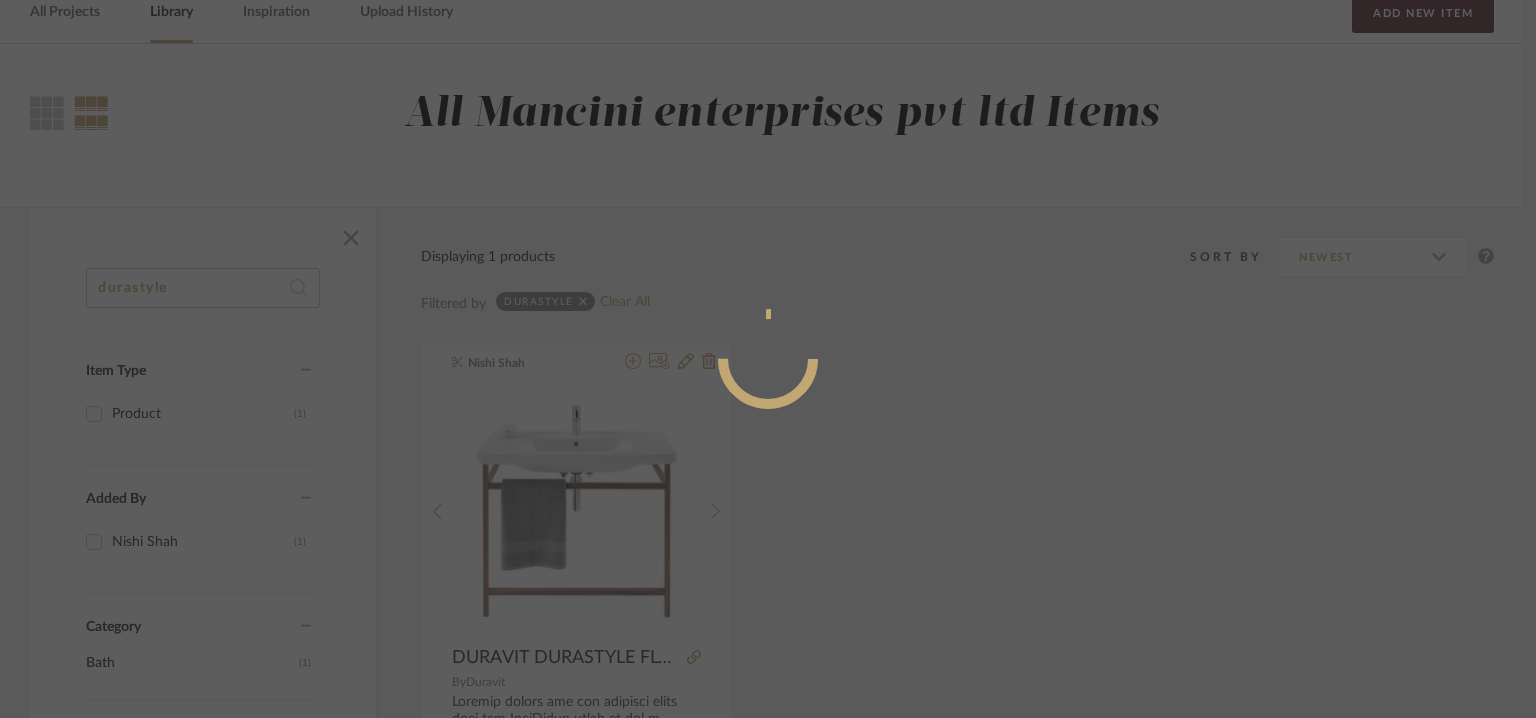 radio on "true" 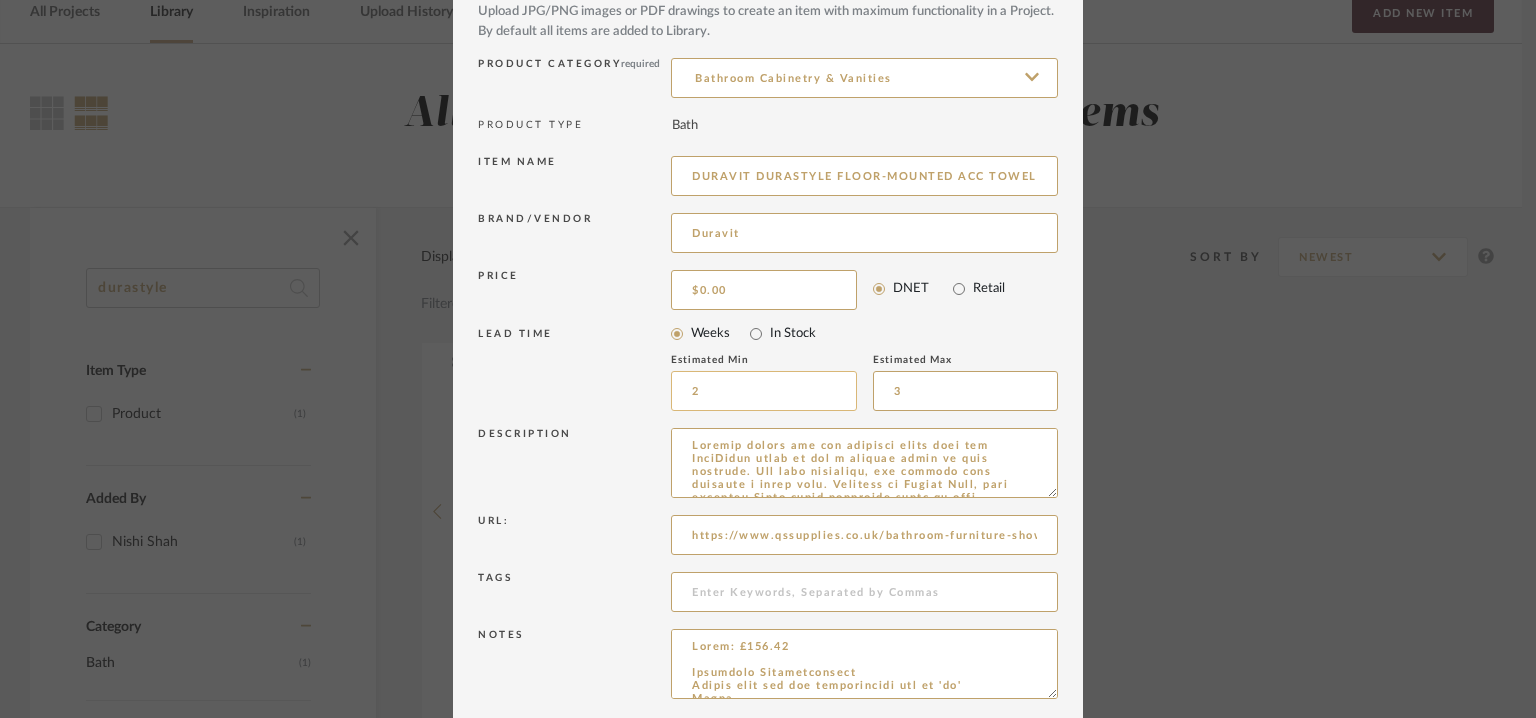scroll, scrollTop: 192, scrollLeft: 0, axis: vertical 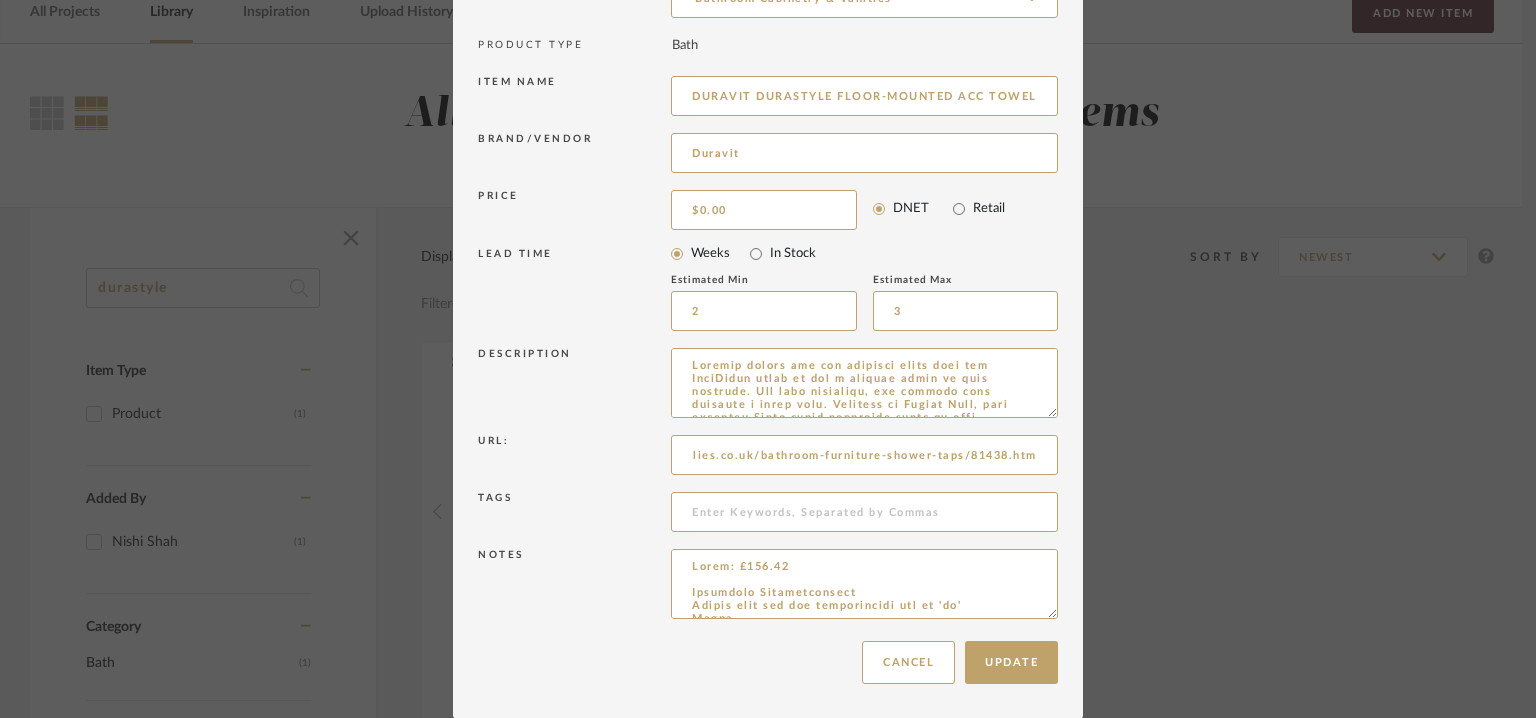 drag, startPoint x: 679, startPoint y: 452, endPoint x: 1258, endPoint y: 451, distance: 579.00085 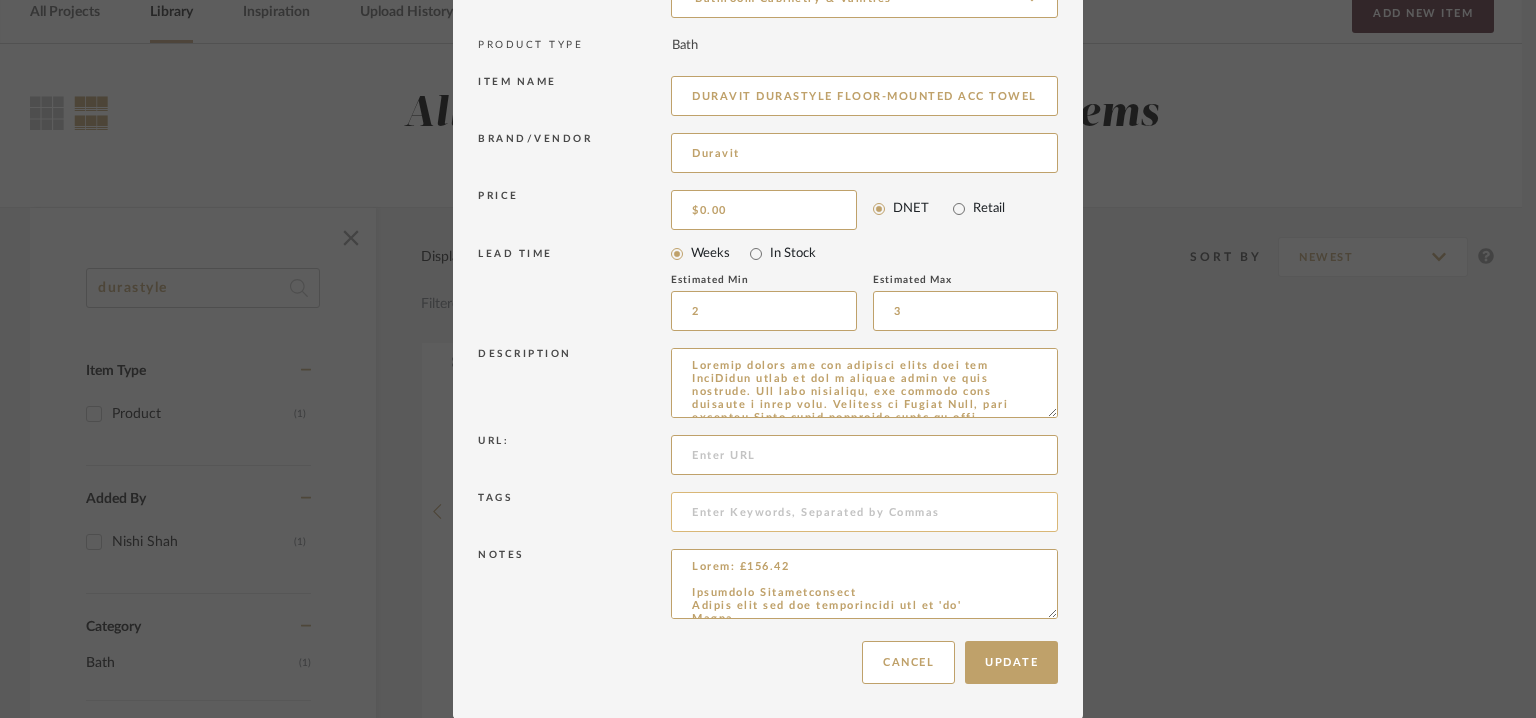 scroll, scrollTop: 0, scrollLeft: 0, axis: both 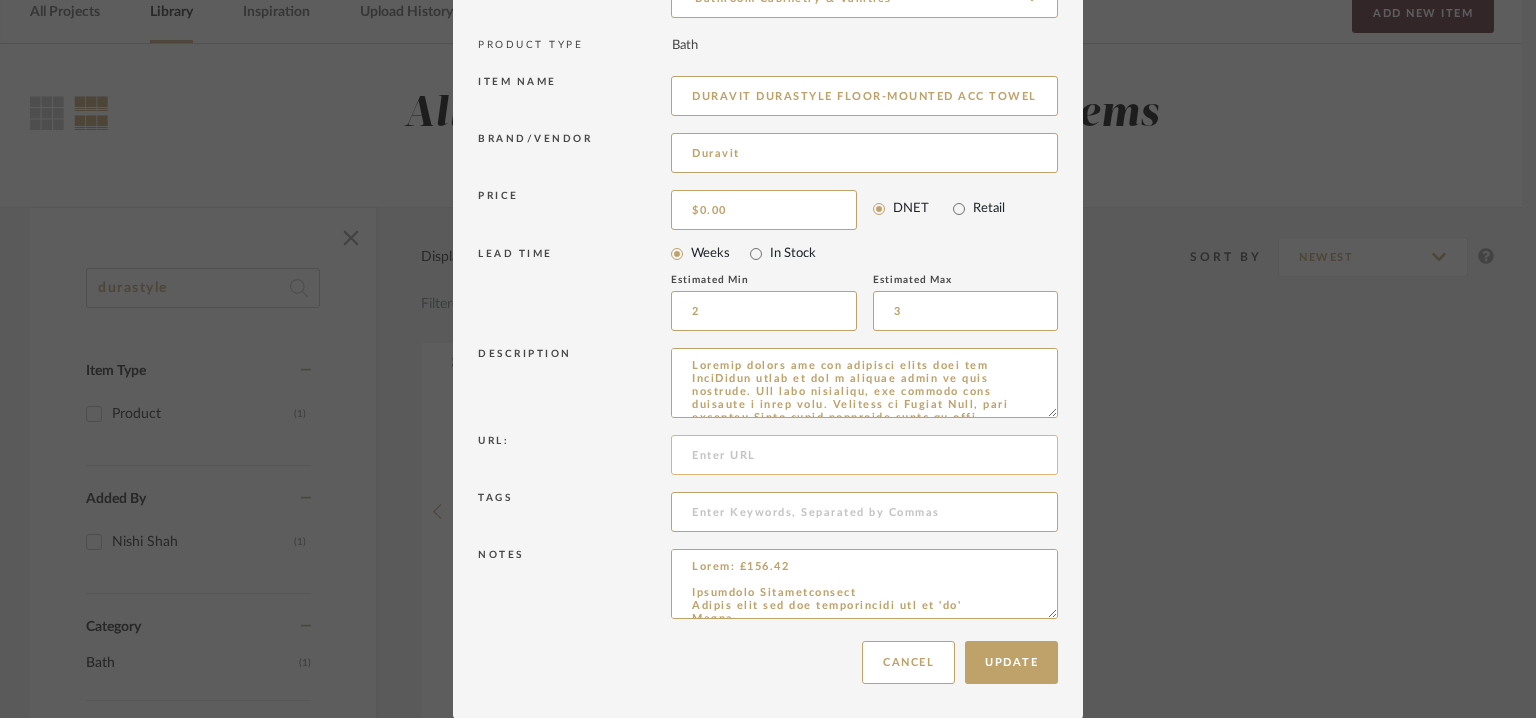 paste on "https://www.aqva.co.uk/Bathrooms/91050" 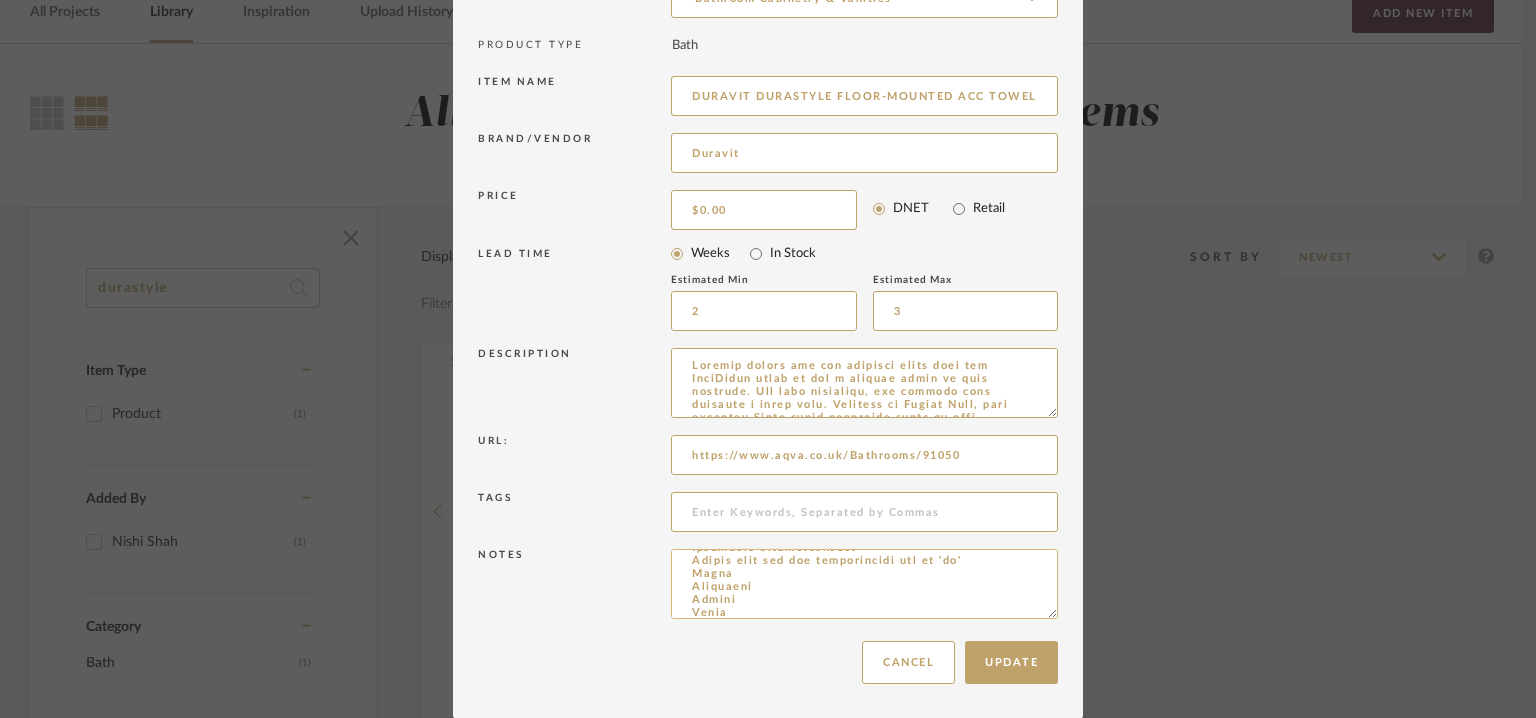 scroll, scrollTop: 0, scrollLeft: 0, axis: both 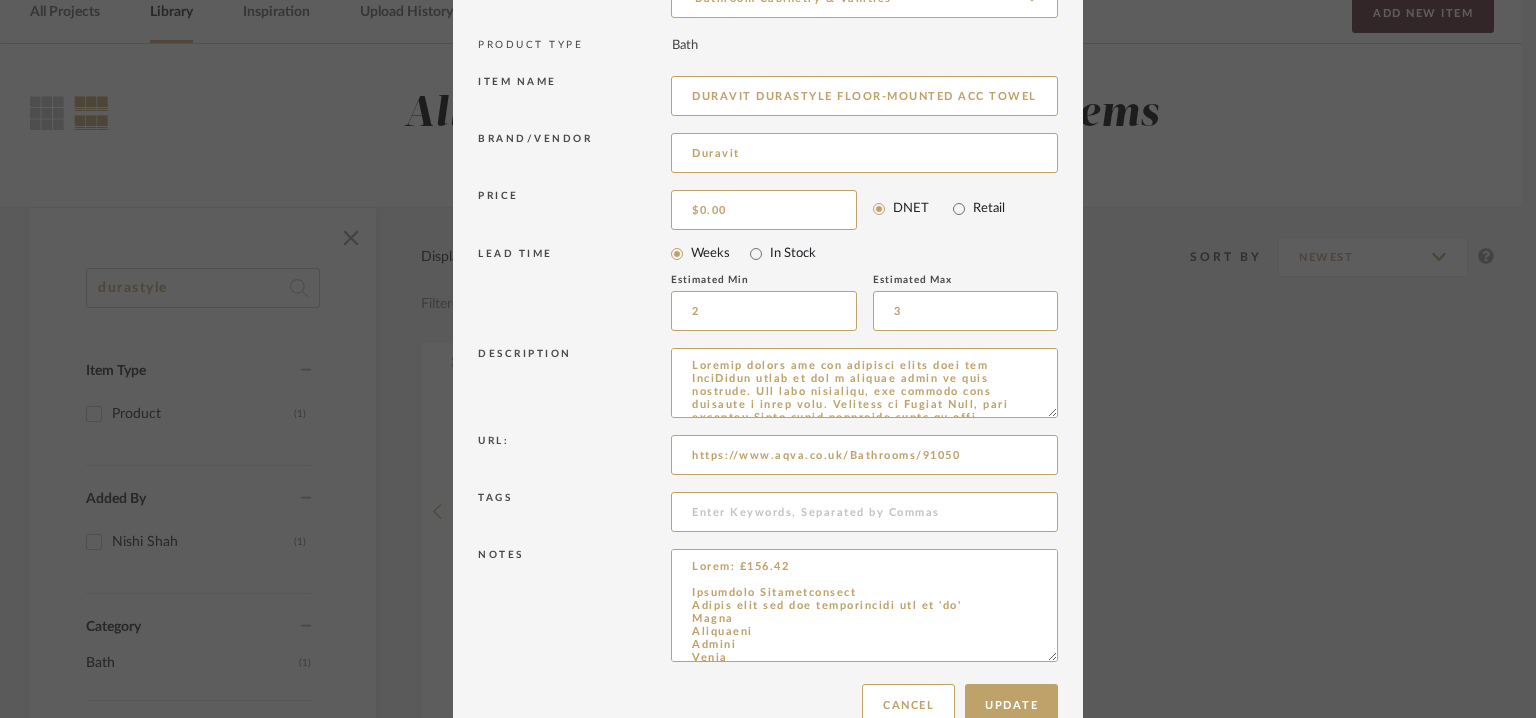 drag, startPoint x: 1043, startPoint y: 612, endPoint x: 1061, endPoint y: 769, distance: 158.02847 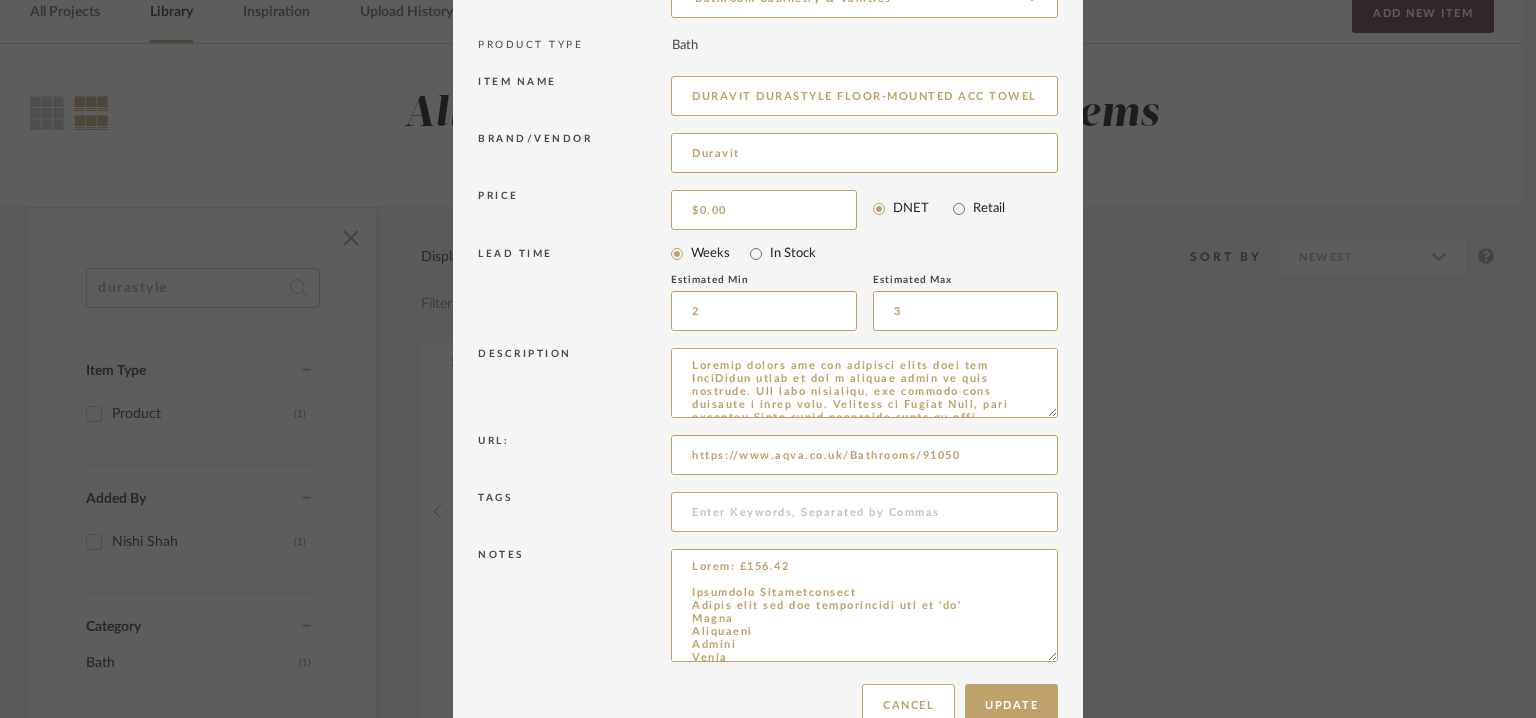 click on "Hello, [FIRST] All Mancini enterprises pvt ltd Items durastyle Item Type Product (1) Added By [FIRST] [LAST] (1) Category Bath (1) Brand Duravit (1) Price 0 7,500 + 0 7500 Upload Method Clipped (1) Lead Time Weeks In Stock Displaying 1 products Sort By Newest Filtered by durastyle Clear All [FIRST] [LAST] DURAVIT DURASTYLE FLOOR-MOUNTED ACC TOWEL RAIL FOR WASHBASIN By Duravit 2–3 WK Lead StyleRow Design Corp. ©2025 User Agreement Privacy Policy support@example.com User Agreement Privacy Policy StyleRow, Inc. ©2025 support@example.com Edit Item × Item Type required Product Inspiration Image Site Photo or PDF Upload JPG/PNG images or PDF drawings to create an item with maximum functionality in a Project. By default all items are added to Library. Product Category required Bathroom Cabinetry & Vanities PRODUCT TYPE Bath Item name Duravit" at bounding box center (768, 259) 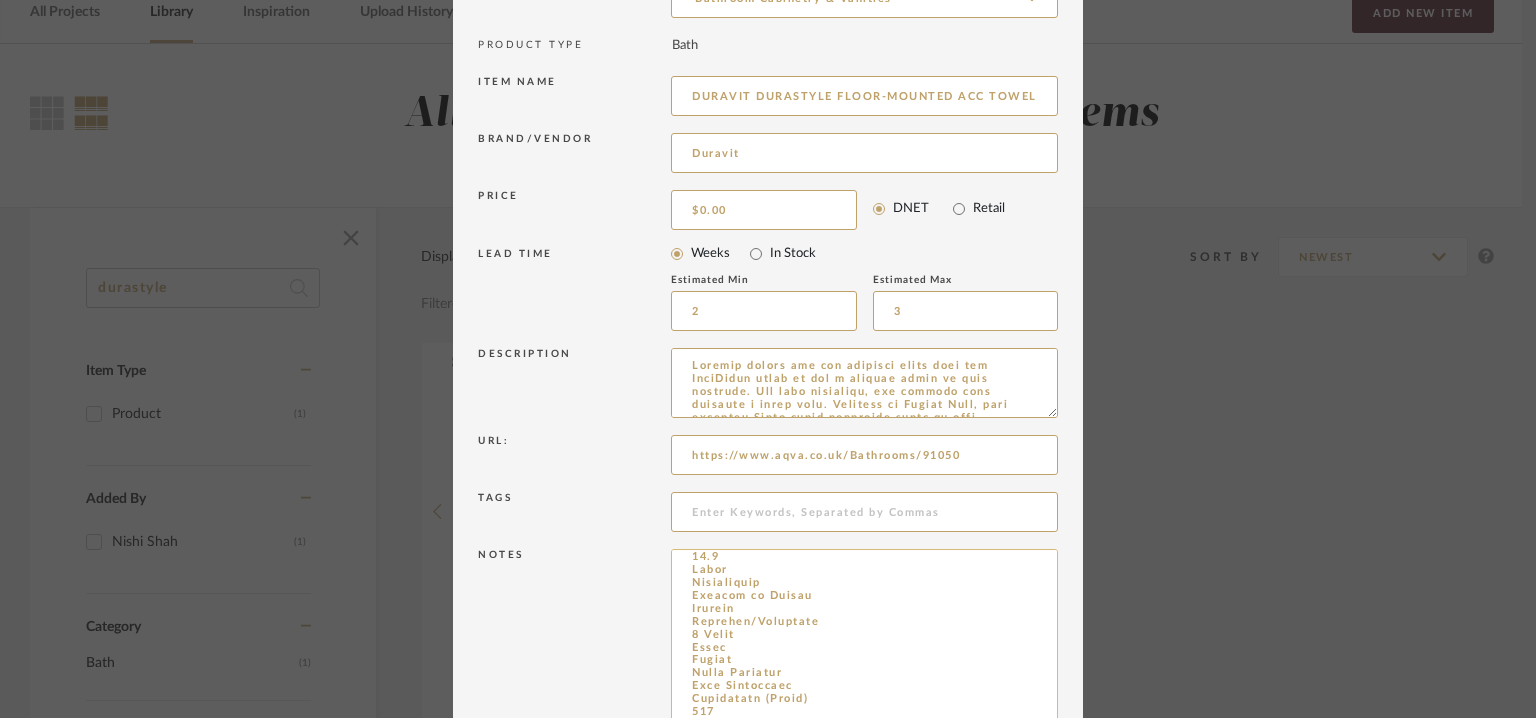 scroll, scrollTop: 0, scrollLeft: 0, axis: both 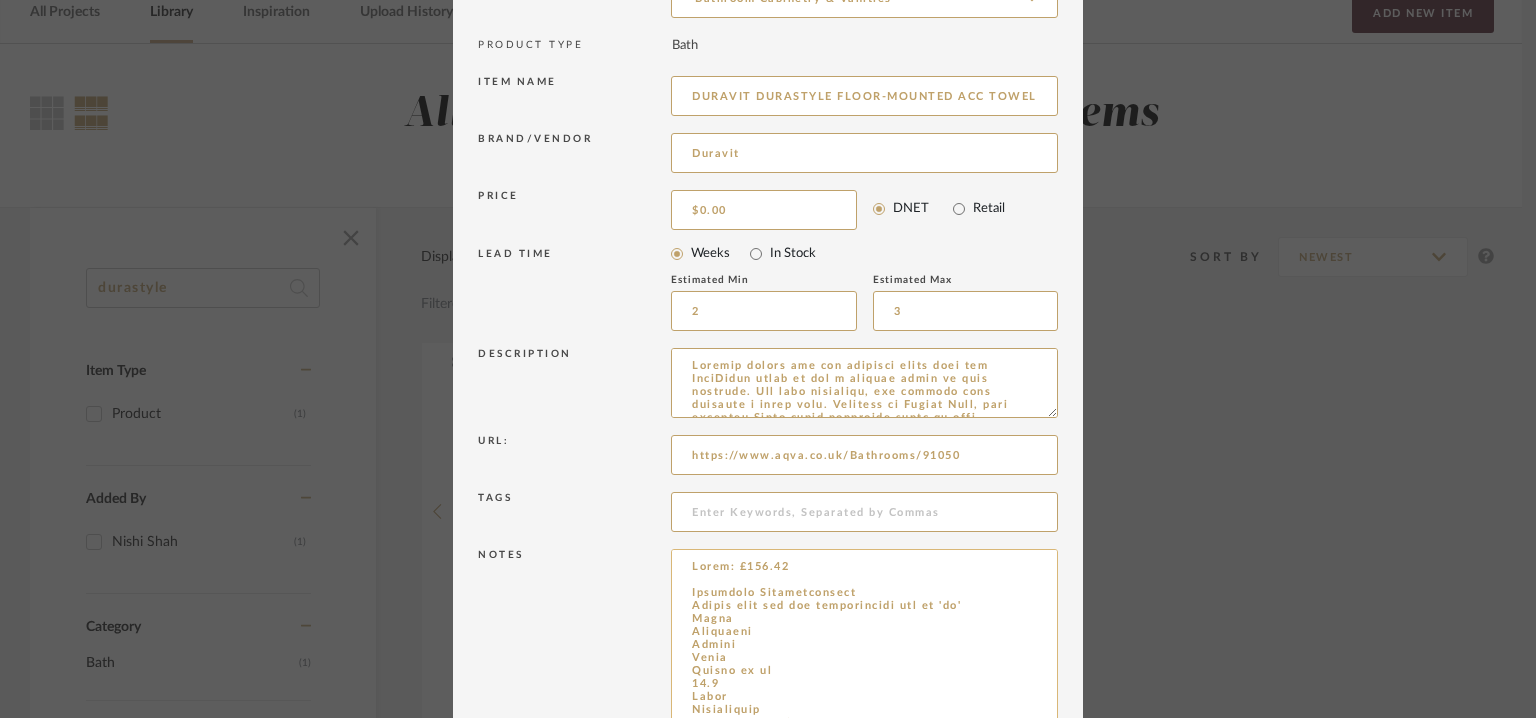 type on "https://www.aqva.co.uk/Bathrooms/91050" 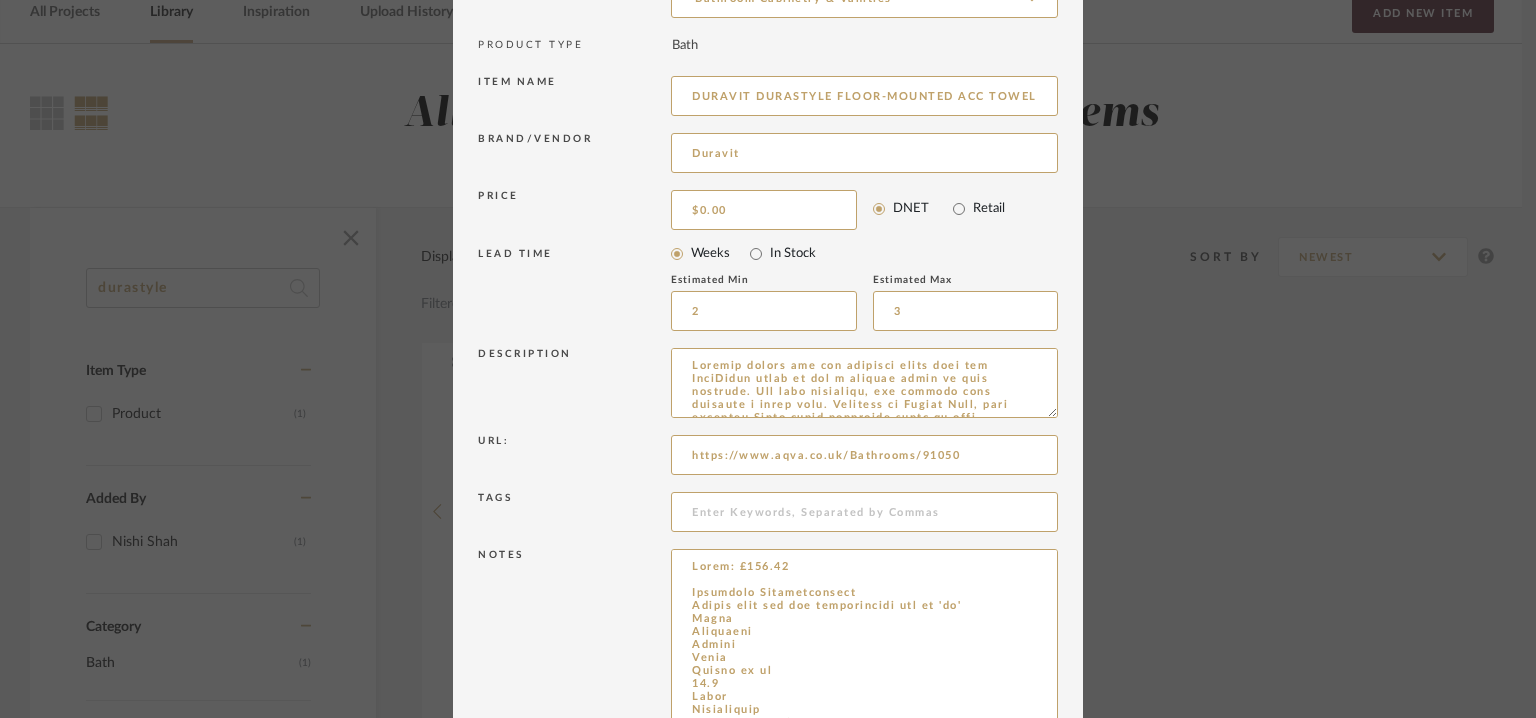 scroll, scrollTop: 248, scrollLeft: 0, axis: vertical 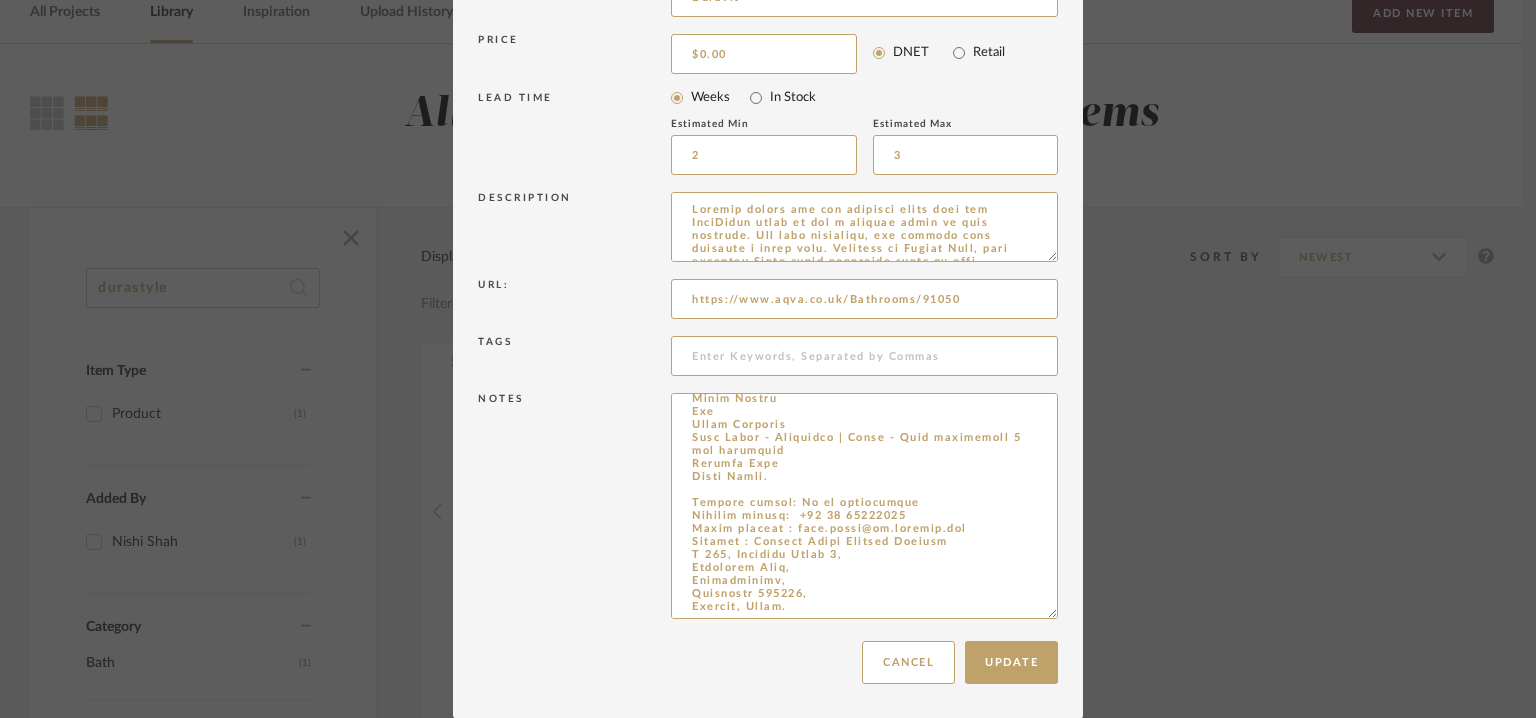 drag, startPoint x: 685, startPoint y: 671, endPoint x: 739, endPoint y: 641, distance: 61.77378 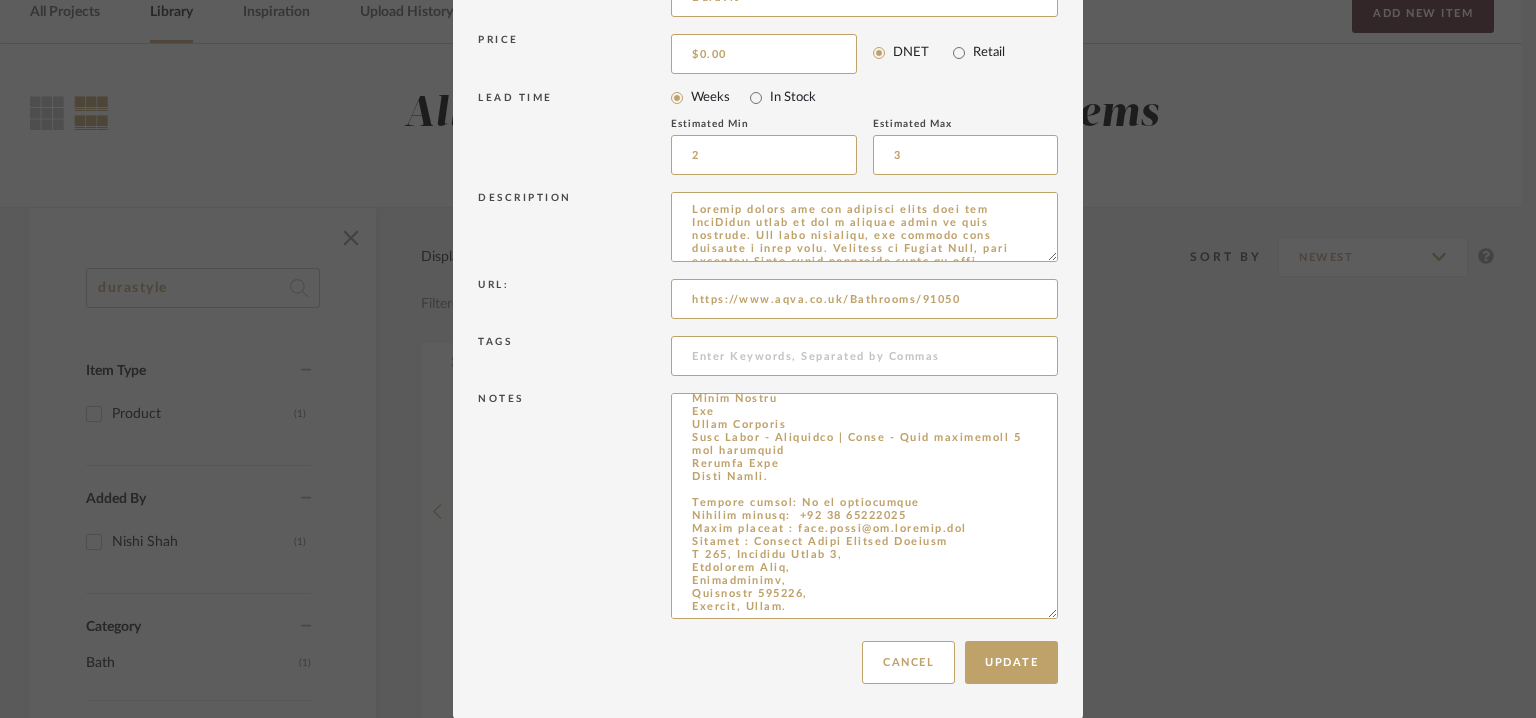 click on "Notes" at bounding box center (768, 509) 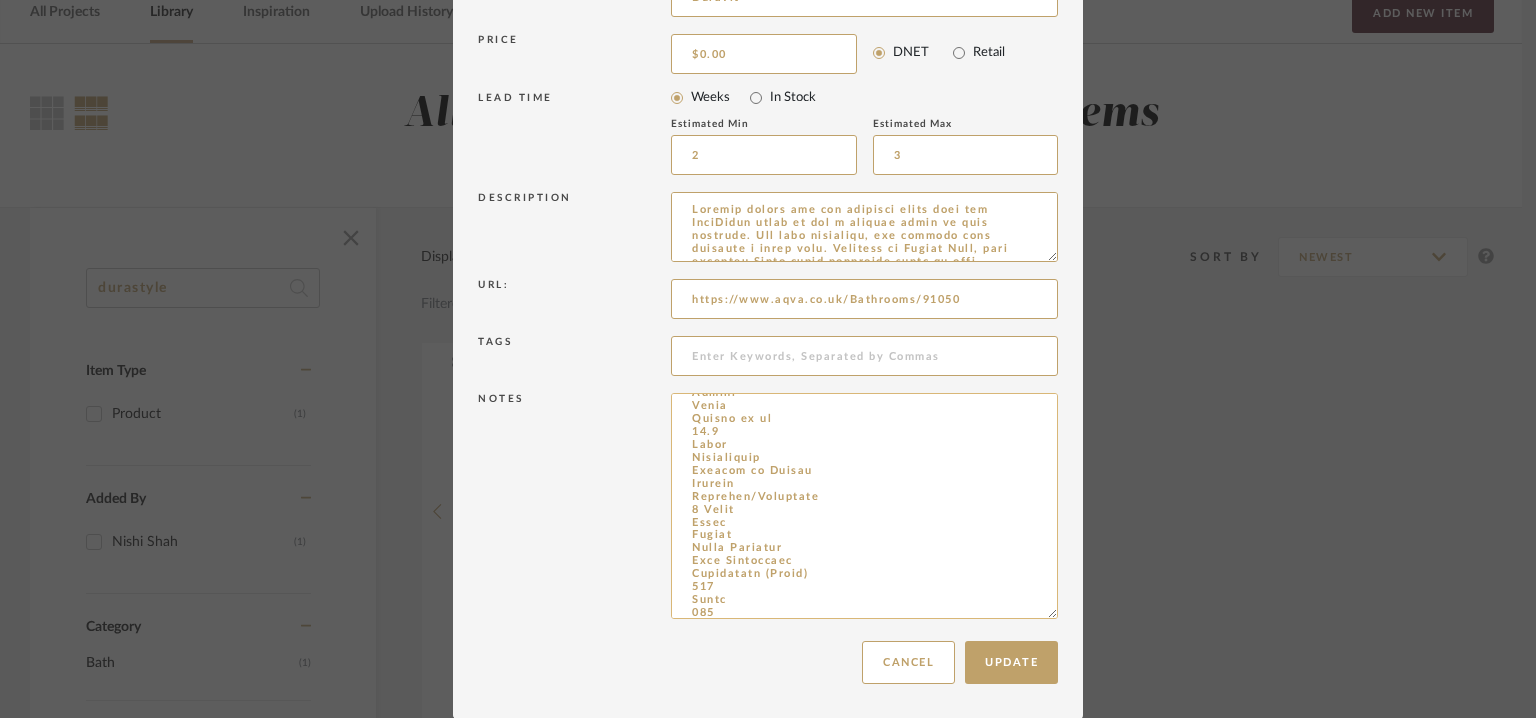 scroll, scrollTop: 0, scrollLeft: 0, axis: both 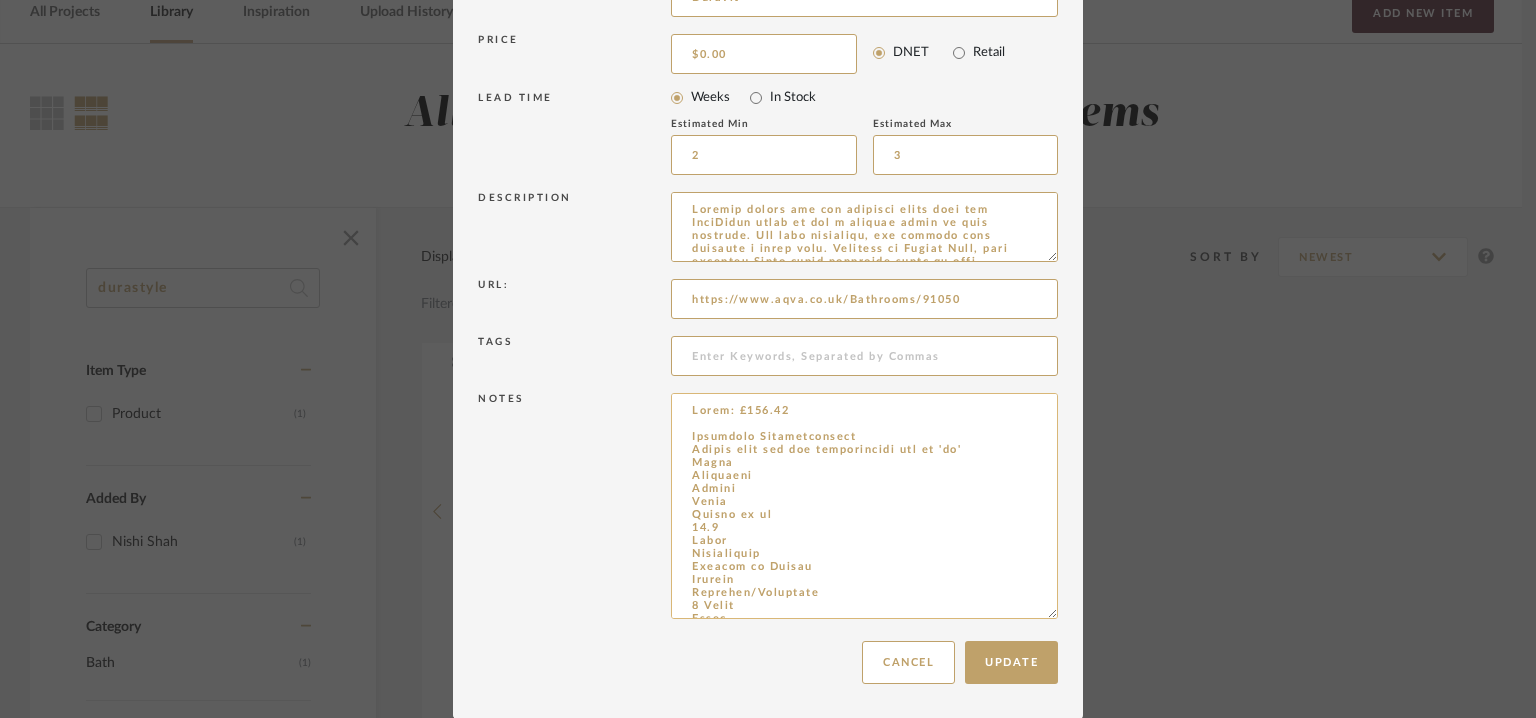 drag, startPoint x: 776, startPoint y: 475, endPoint x: 684, endPoint y: 437, distance: 99.53894 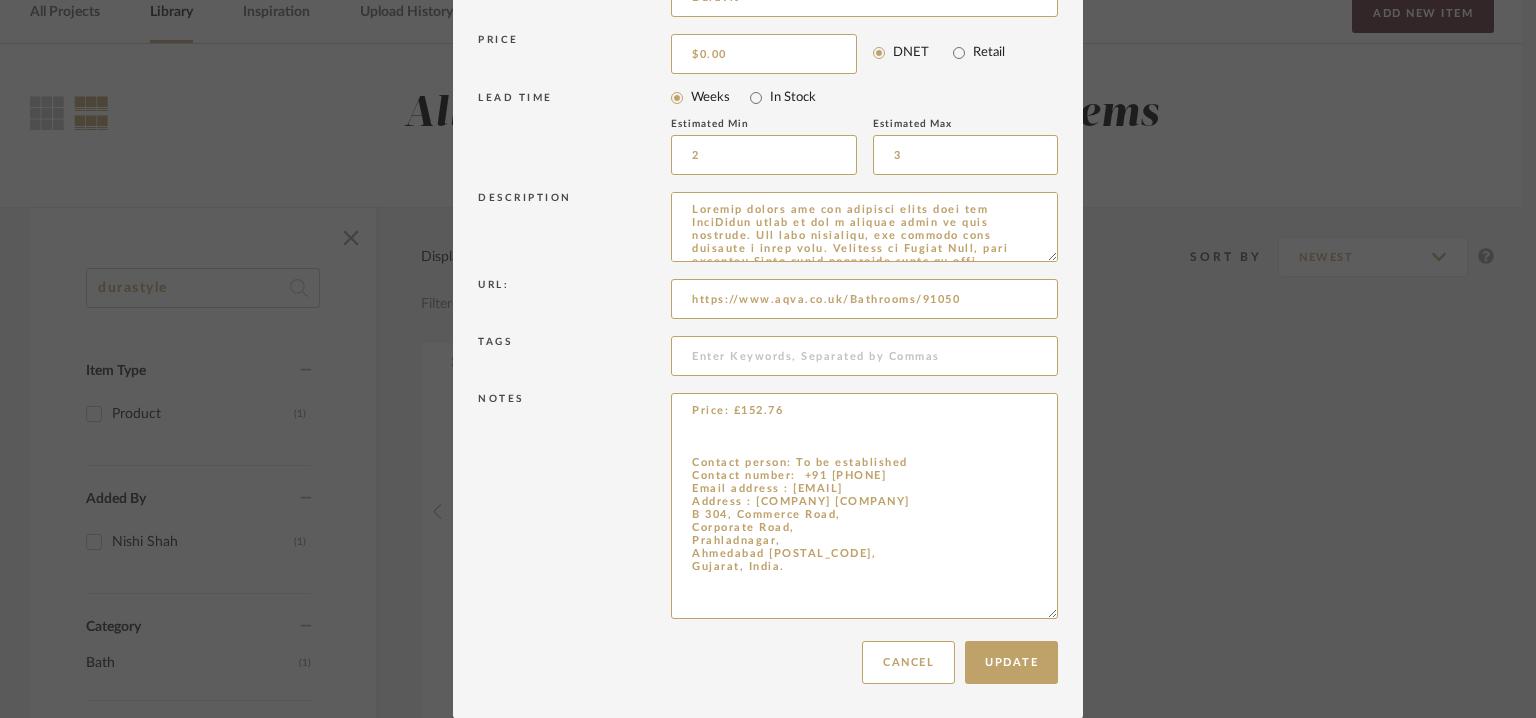 drag, startPoint x: 825, startPoint y: 397, endPoint x: 616, endPoint y: 390, distance: 209.11719 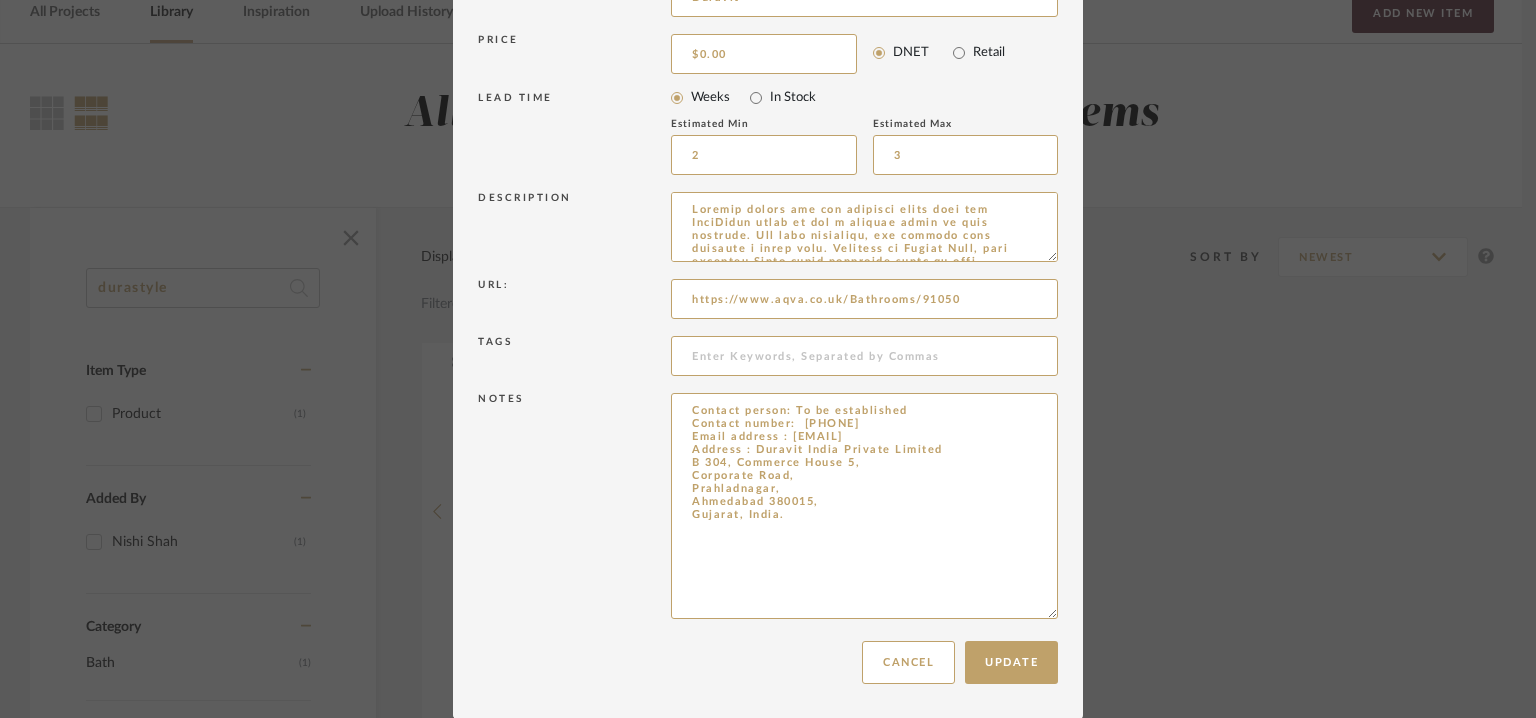 type on "Contact person: To be established
Contact number:  [PHONE]
Email address : [EMAIL]
Address : Duravit India Private Limited
B 304, Commerce House 5,
Corporate Road,
Prahladnagar,
Ahmedabad 380015,
Gujarat, India." 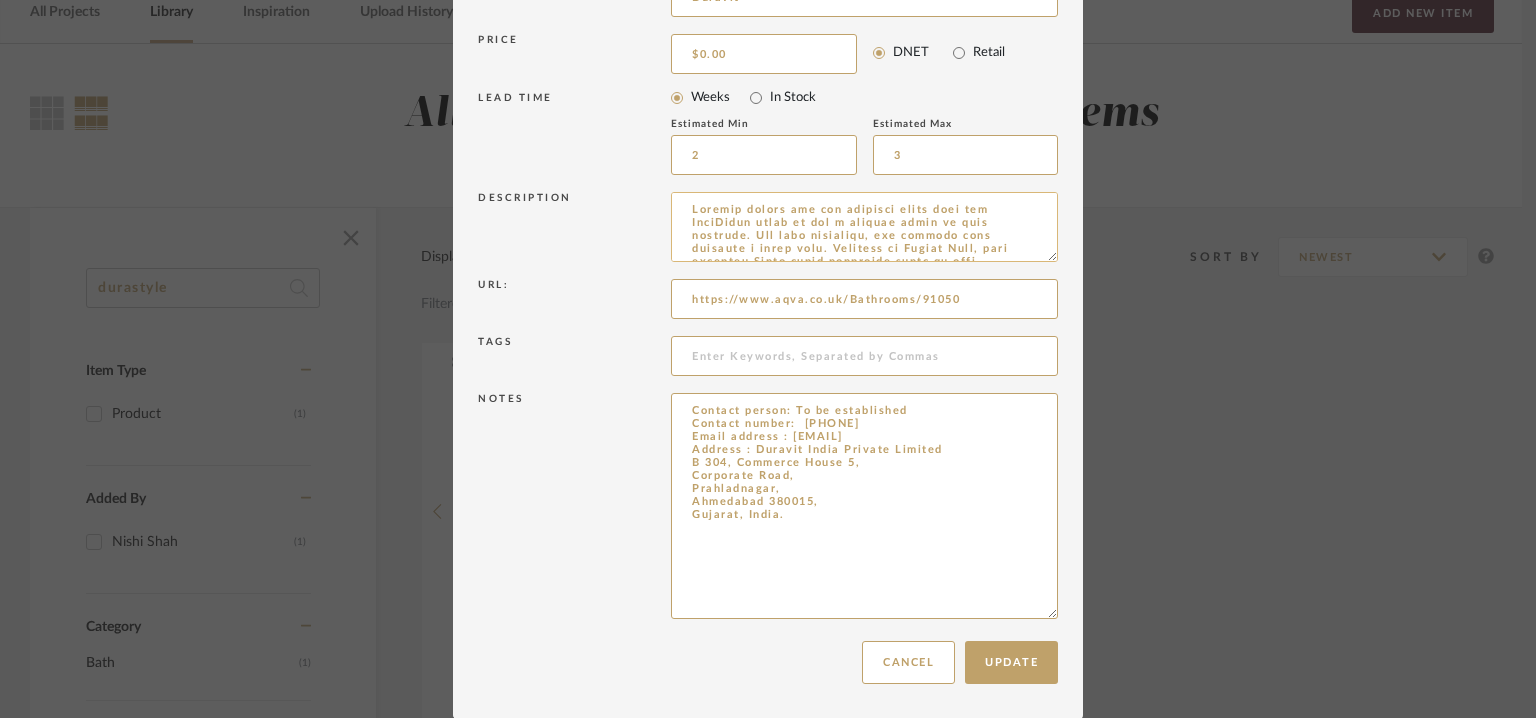 click at bounding box center [864, 227] 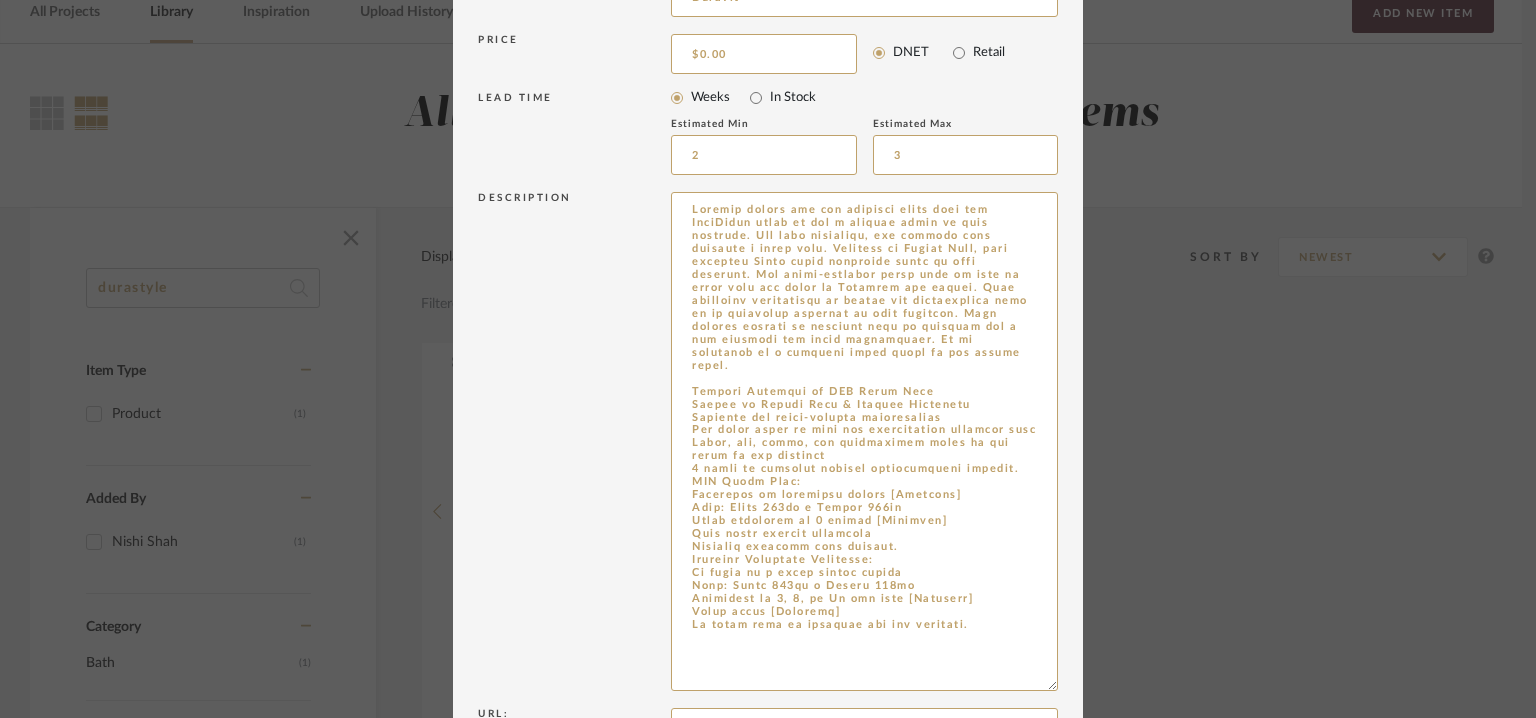 drag, startPoint x: 1040, startPoint y: 260, endPoint x: 1085, endPoint y: 689, distance: 431.35367 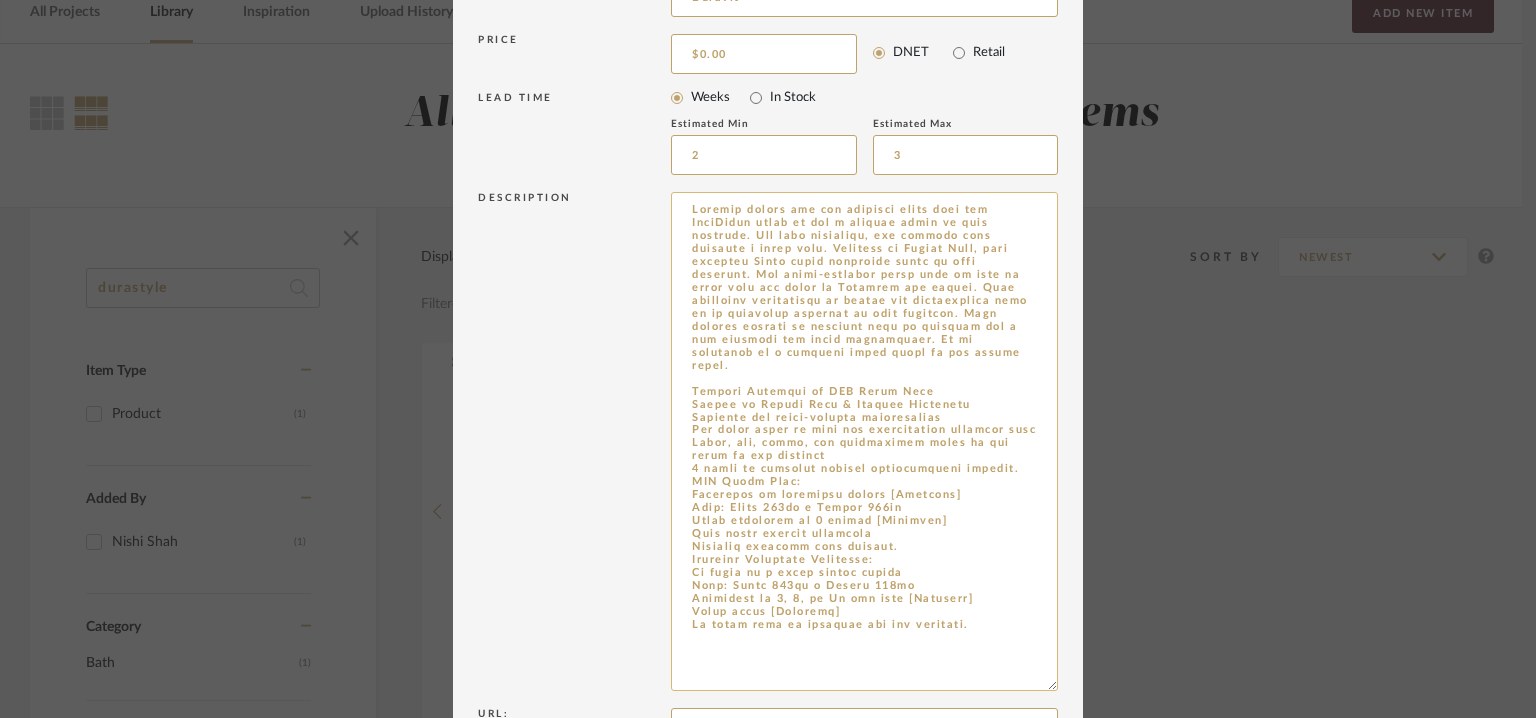 drag, startPoint x: 1003, startPoint y: 616, endPoint x: 685, endPoint y: 408, distance: 379.98422 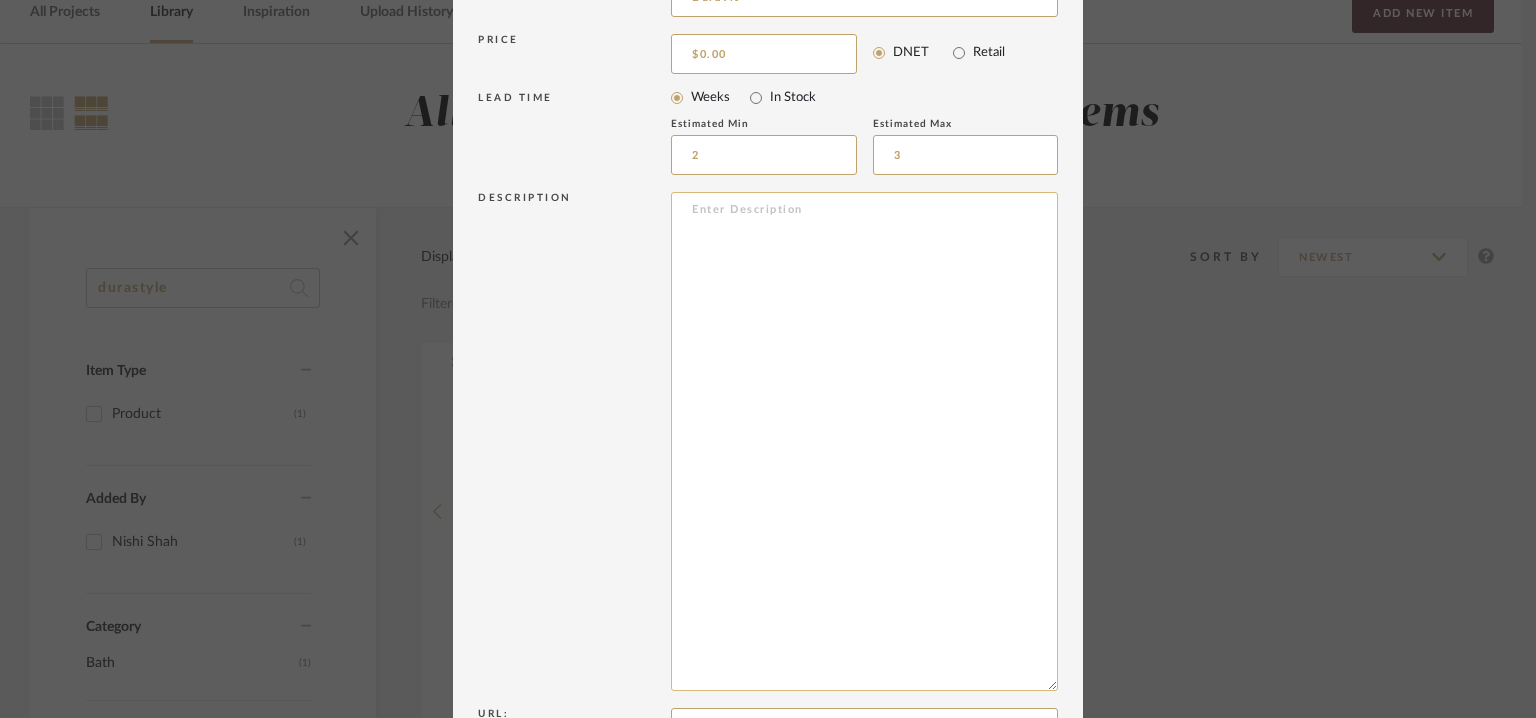 click at bounding box center [864, 441] 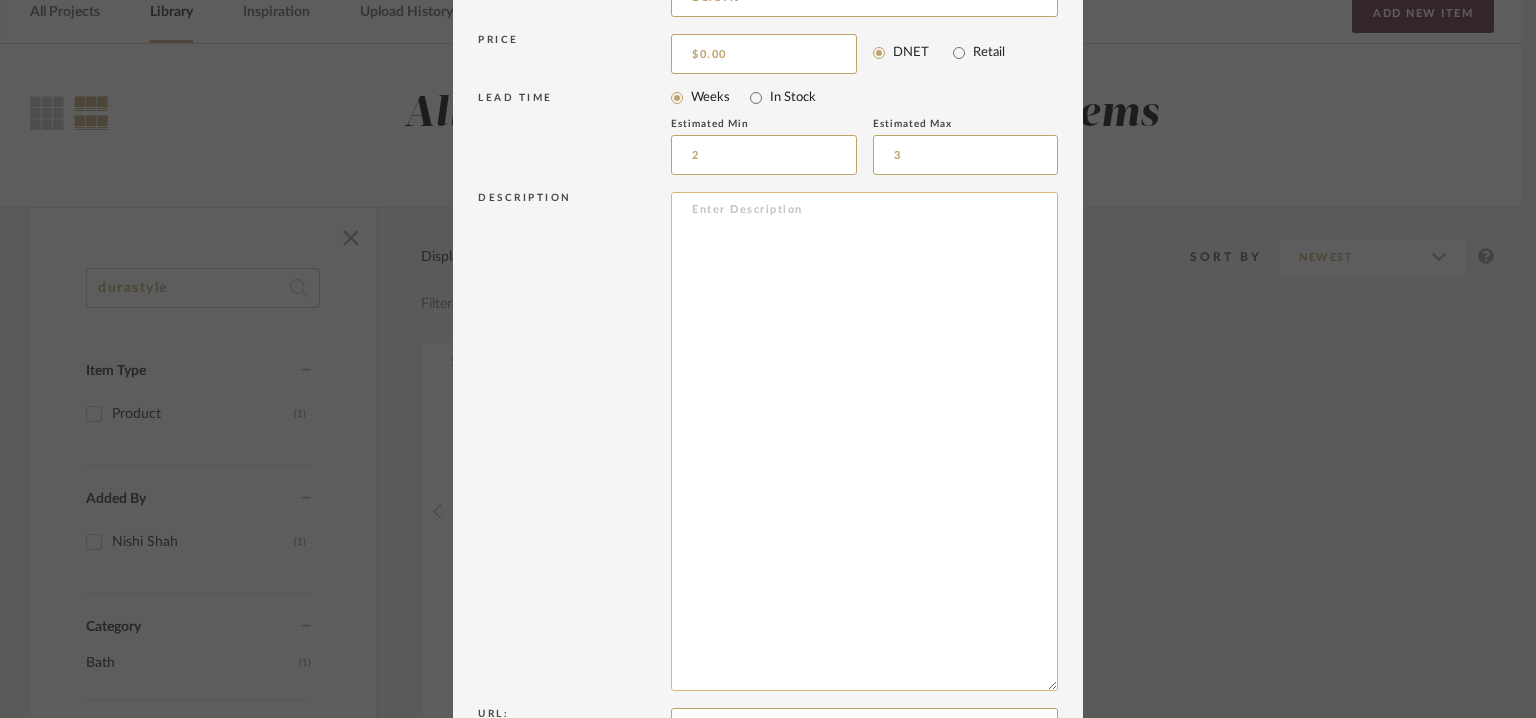 paste on "Type: : Bath accessories - Hardware
Designer : Matteo Thun
Dimension(s):
Basin : 650 x 480 x 165mm (Width x Depth x Height)
Towel rail with shelf : 590 x 440 x 805mm (Width x Depth x Height)
Material/Finishes: Ceramic, European Oak.
Mounting Type : -
Valve Type : -
Product description : Duravit DuraStyle 650mm Basin With European Oak Towel Rail.
Additional Feature : Duravit DuraStyle Basin With Towel Rail
Manufacturing code of the Towel rail and shelf is DS989107676
Manufacturing code of the Basin is 2320650000
Duravit DuraStyle Towel Rail:
Floor Standing towel rail
European Oak finish towel rail
Crafted from solid wood
Supplied with fixing.
Duravit DuraStyle Furniture Washbasin:
Duravit DuraStyle 650mm Furniture Washbasin
1 Taphole White Alpin finish washbasin
Manufacturing code of this basin is 2320650000
Basin is also available in 3 taphole
Tap and waste shown in the image is not included
Dimension of the basin : 650 x 480 x 165mm (Width x Depth x Height)
Weight of the basin is 18.3 kg
Washbasin c..." 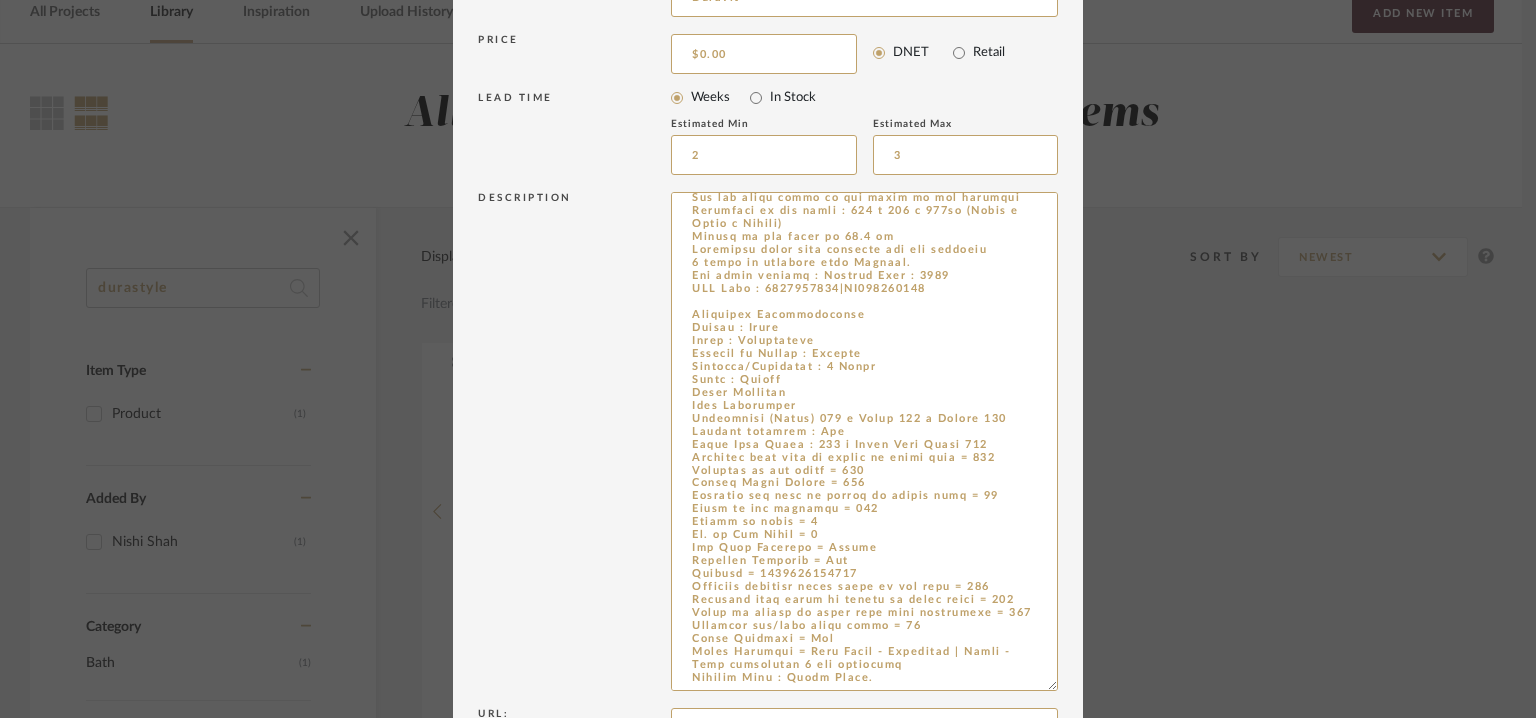 scroll, scrollTop: 388, scrollLeft: 0, axis: vertical 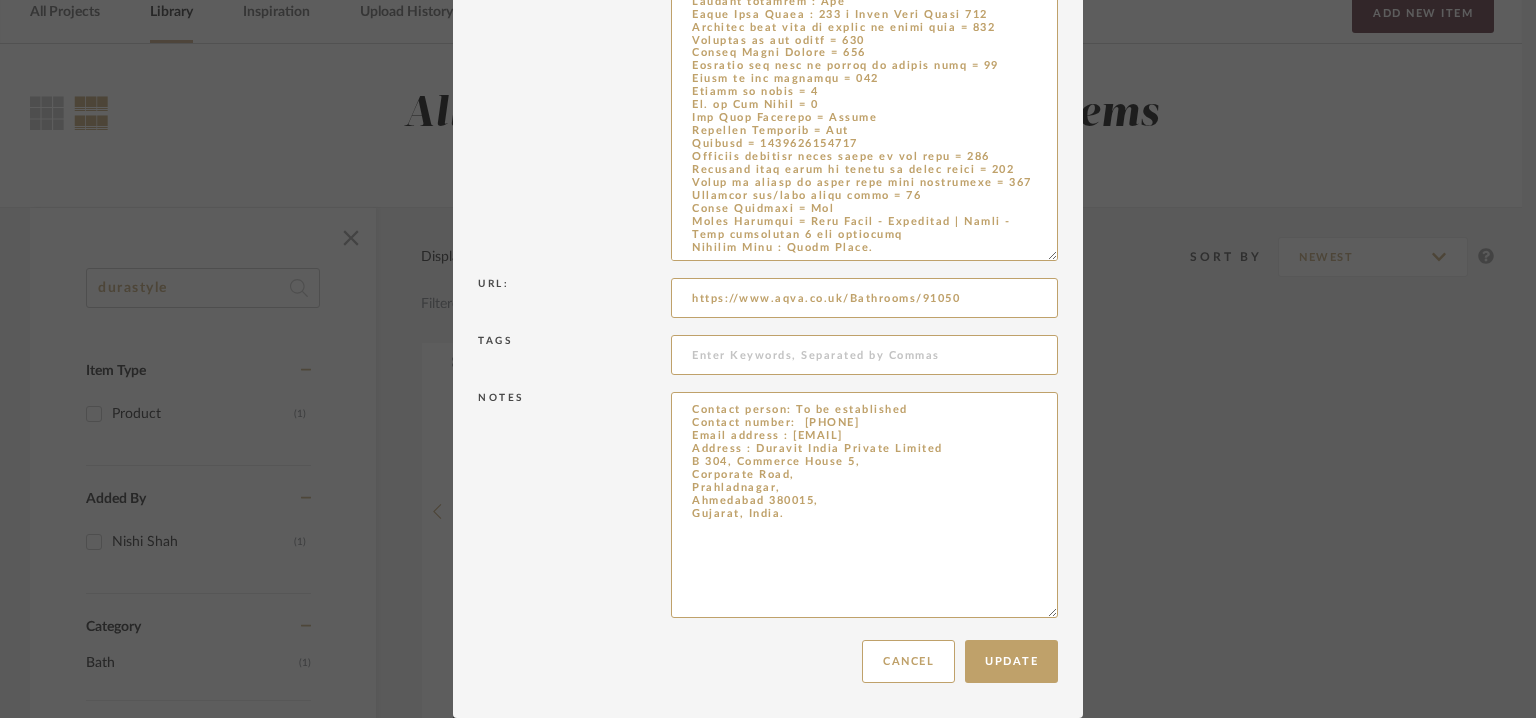 type on "Type: : Bath accessories - Hardware
Designer : Matteo Thun
Dimension(s):
Basin : 650 x 480 x 165mm (Width x Depth x Height)
Towel rail with shelf : 590 x 440 x 805mm (Width x Depth x Height)
Material/Finishes: Ceramic, European Oak.
Mounting Type : -
Valve Type : -
Product description : Duravit DuraStyle 650mm Basin With European Oak Towel Rail.
Additional Feature : Duravit DuraStyle Basin With Towel Rail
Manufacturing code of the Towel rail and shelf is DS989107676
Manufacturing code of the Basin is 2320650000
Duravit DuraStyle Towel Rail:
Floor Standing towel rail
European Oak finish towel rail
Crafted from solid wood
Supplied with fixing.
Duravit DuraStyle Furniture Washbasin:
Duravit DuraStyle 650mm Furniture Washbasin
1 Taphole White Alpin finish washbasin
Manufacturing code of this basin is 2320650000
Basin is also available in 3 taphole
Tap and waste shown in the image is not included
Dimension of the basin : 650 x 480 x 165mm (Width x Depth x Height)
Weight of the basin is 18.3 kg
Washbasin c..." 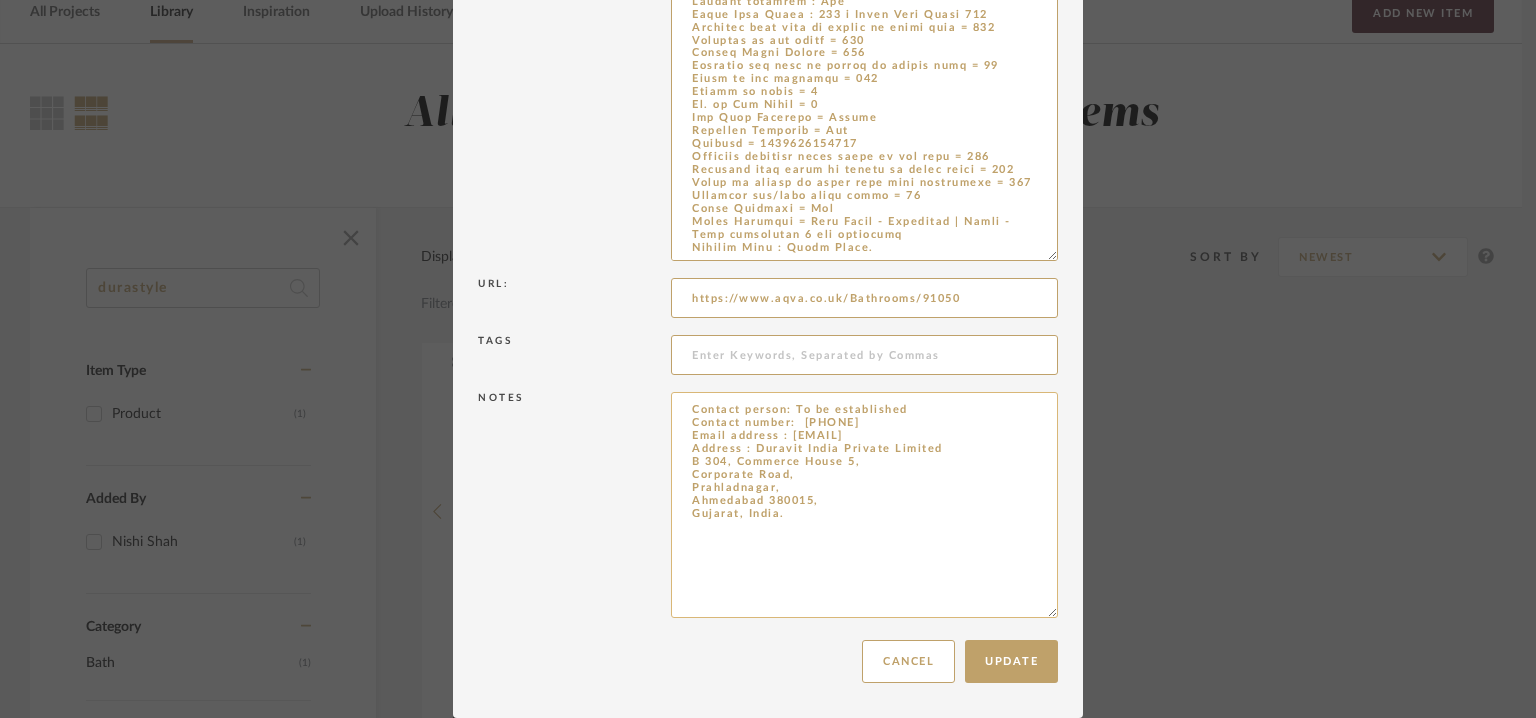 click on "Contact person: To be established
Contact number:  [PHONE]
Email address : [EMAIL]
Address : Duravit India Private Limited
B 304, Commerce House 5,
Corporate Road,
Prahladnagar,
Ahmedabad 380015,
Gujarat, India." at bounding box center [864, 505] 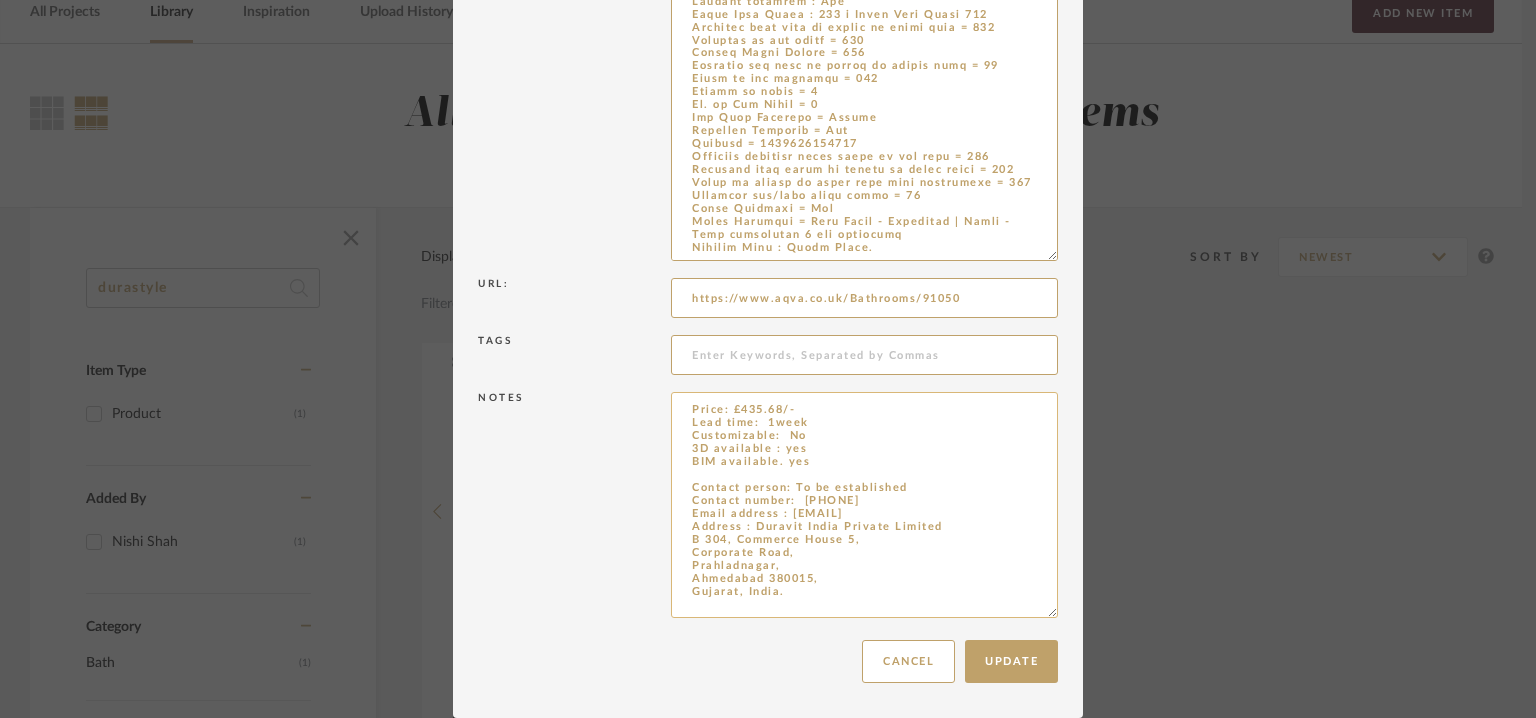 click on "Price: £435.68/-
Lead time:  1week
Customizable:  No
3D available : yes
BIM available. yes
Contact person: To be established
Contact number:  [PHONE]
Email address : [EMAIL]
Address : Duravit India Private Limited
B 304, Commerce House 5,
Corporate Road,
Prahladnagar,
Ahmedabad 380015,
Gujarat, India." at bounding box center [864, 505] 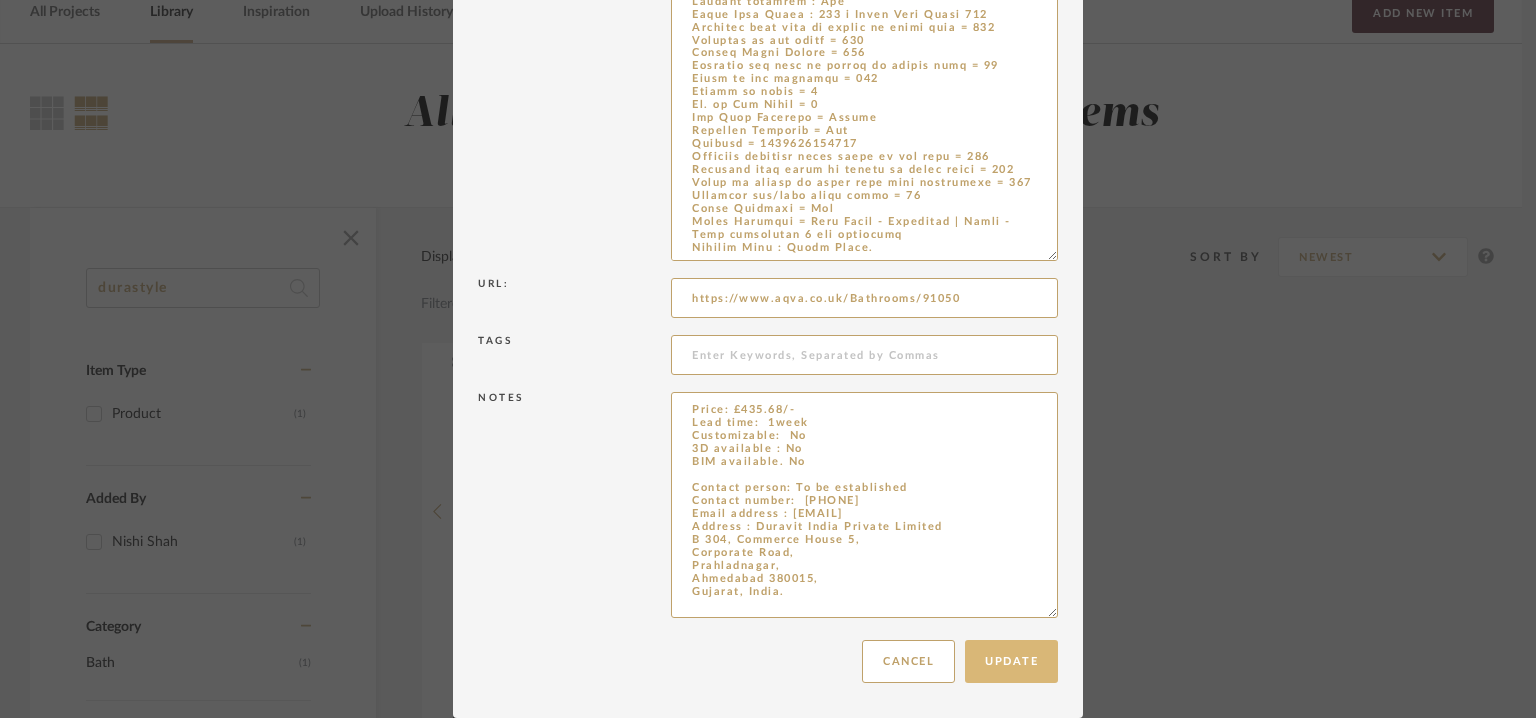 type on "Price: £435.68/-
Lead time:  1week
Customizable:  No
3D available : No
BIM available. No
Contact person: To be established
Contact number:  [PHONE]
Email address : [EMAIL]
Address : Duravit India Private Limited
B 304, Commerce House 5,
Corporate Road,
Prahladnagar,
Ahmedabad 380015,
Gujarat, India." 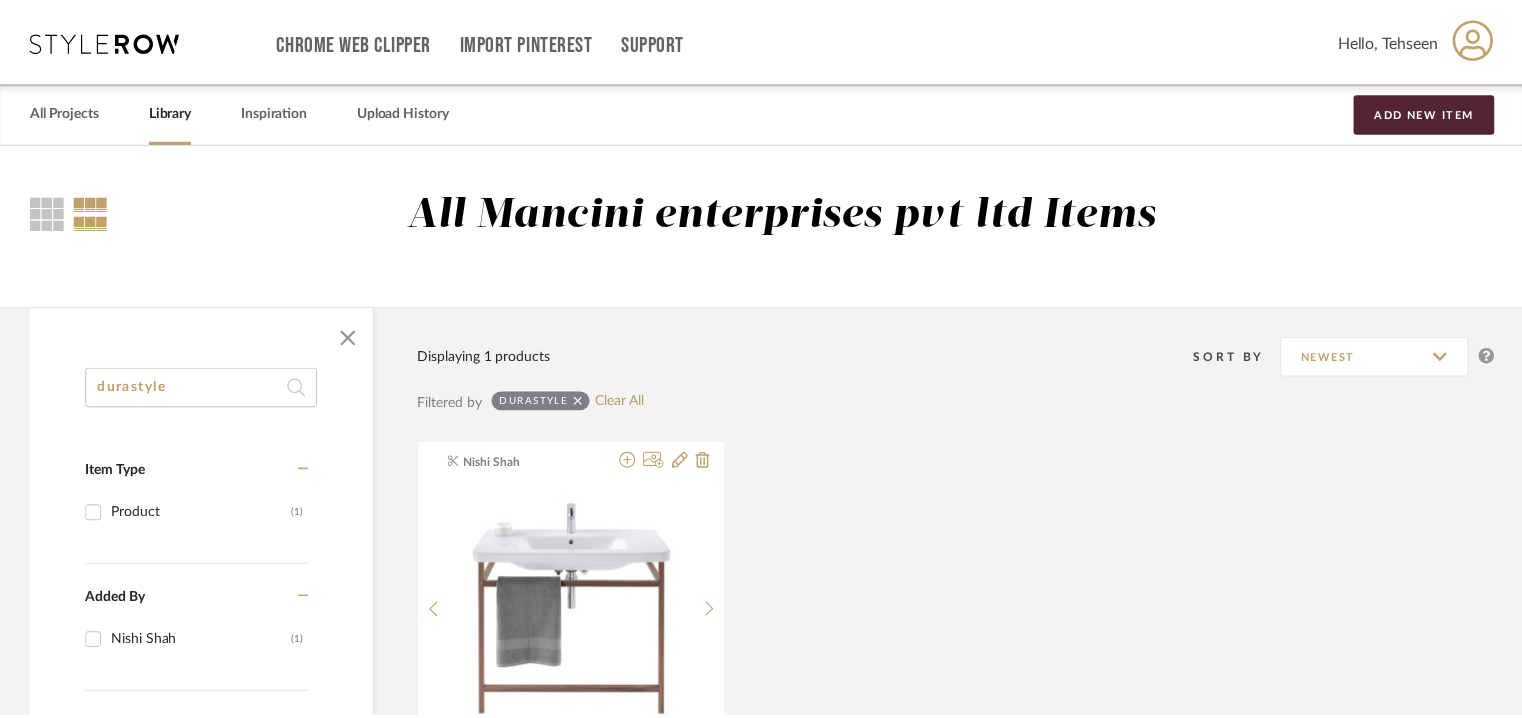 scroll, scrollTop: 100, scrollLeft: 0, axis: vertical 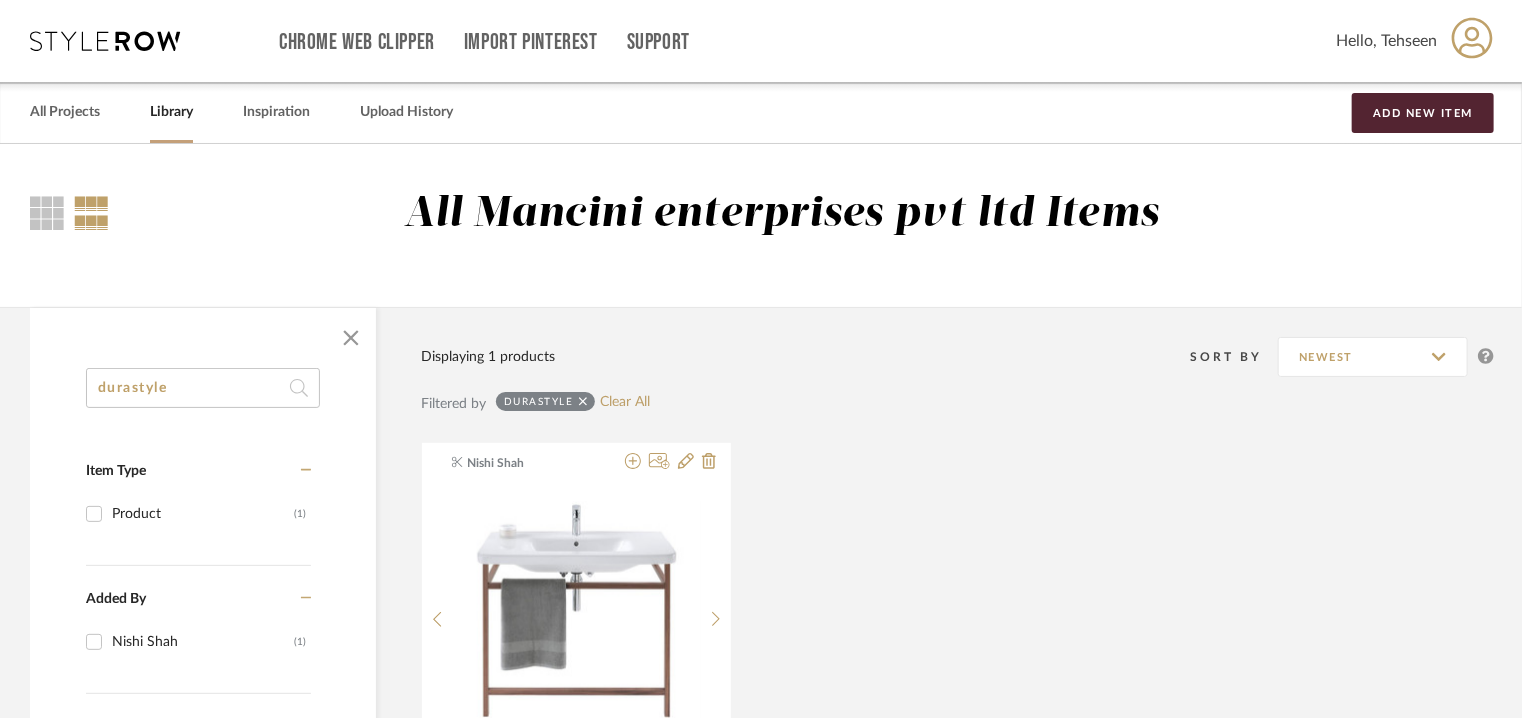drag, startPoint x: 156, startPoint y: 401, endPoint x: 0, endPoint y: 289, distance: 192.04166 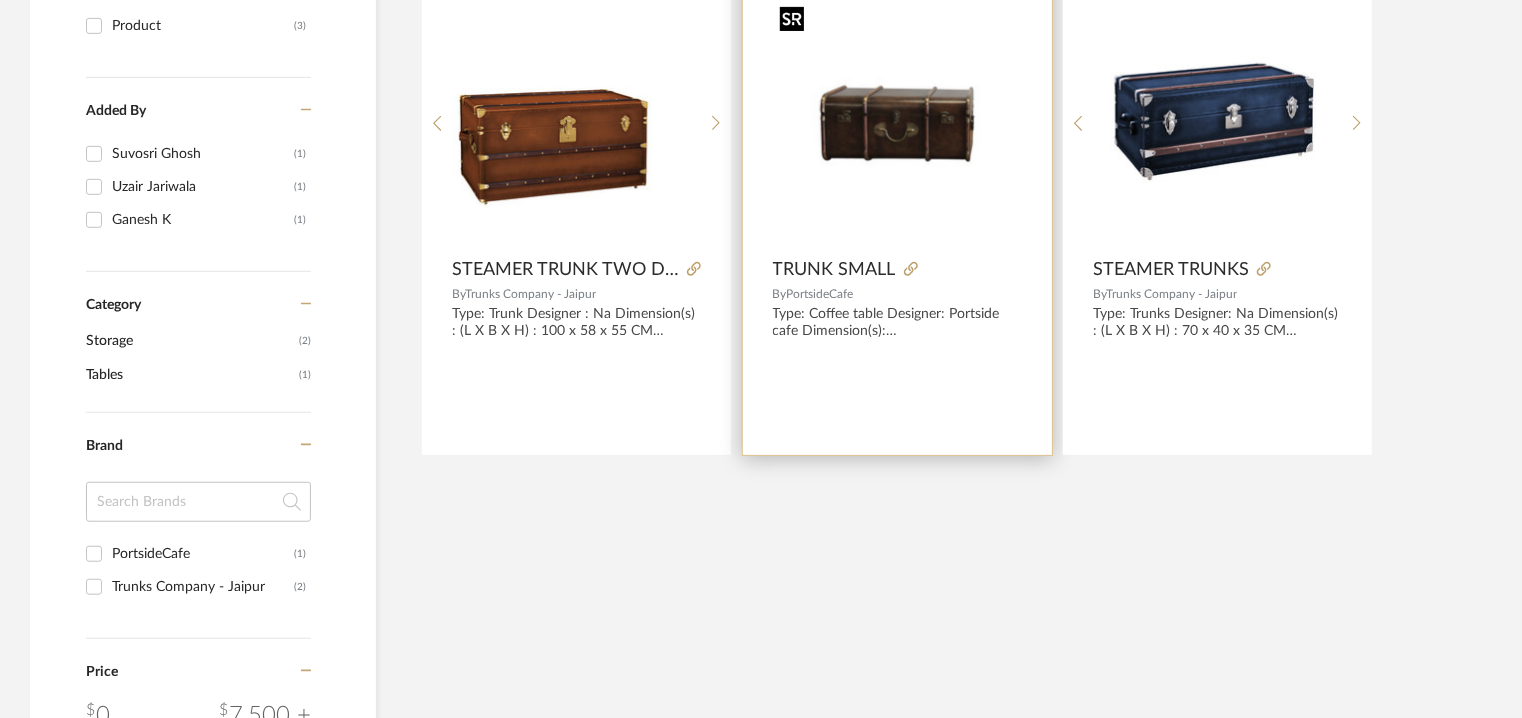 scroll, scrollTop: 300, scrollLeft: 0, axis: vertical 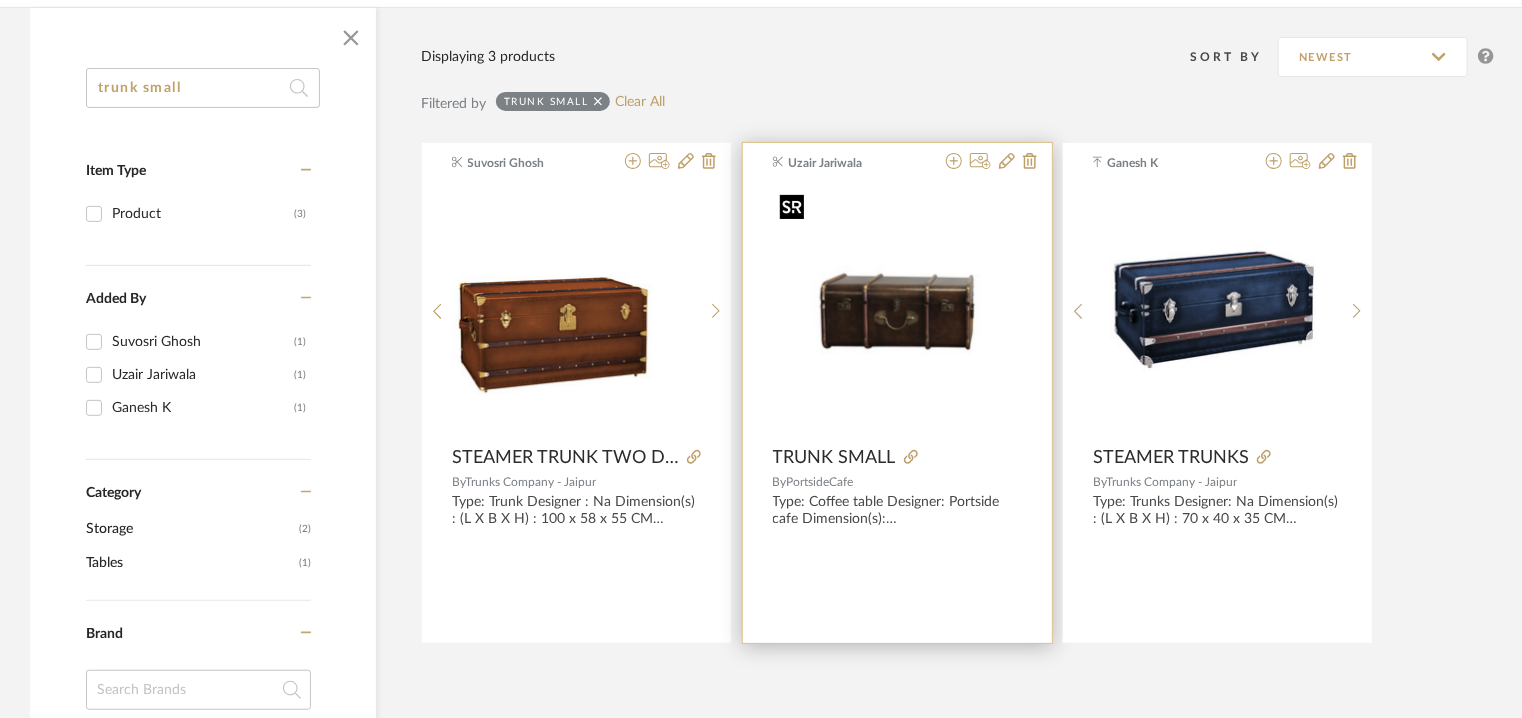 click at bounding box center [897, 311] 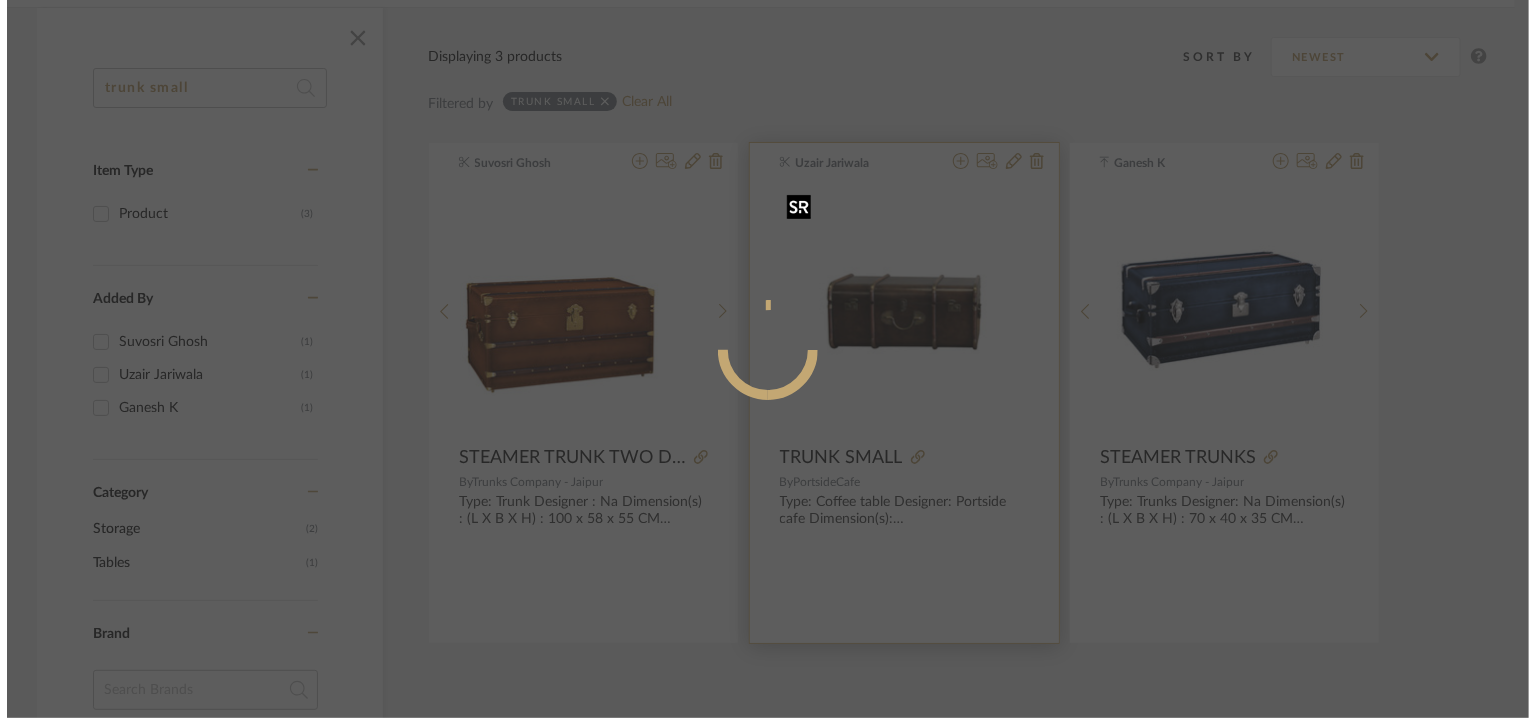 scroll, scrollTop: 0, scrollLeft: 0, axis: both 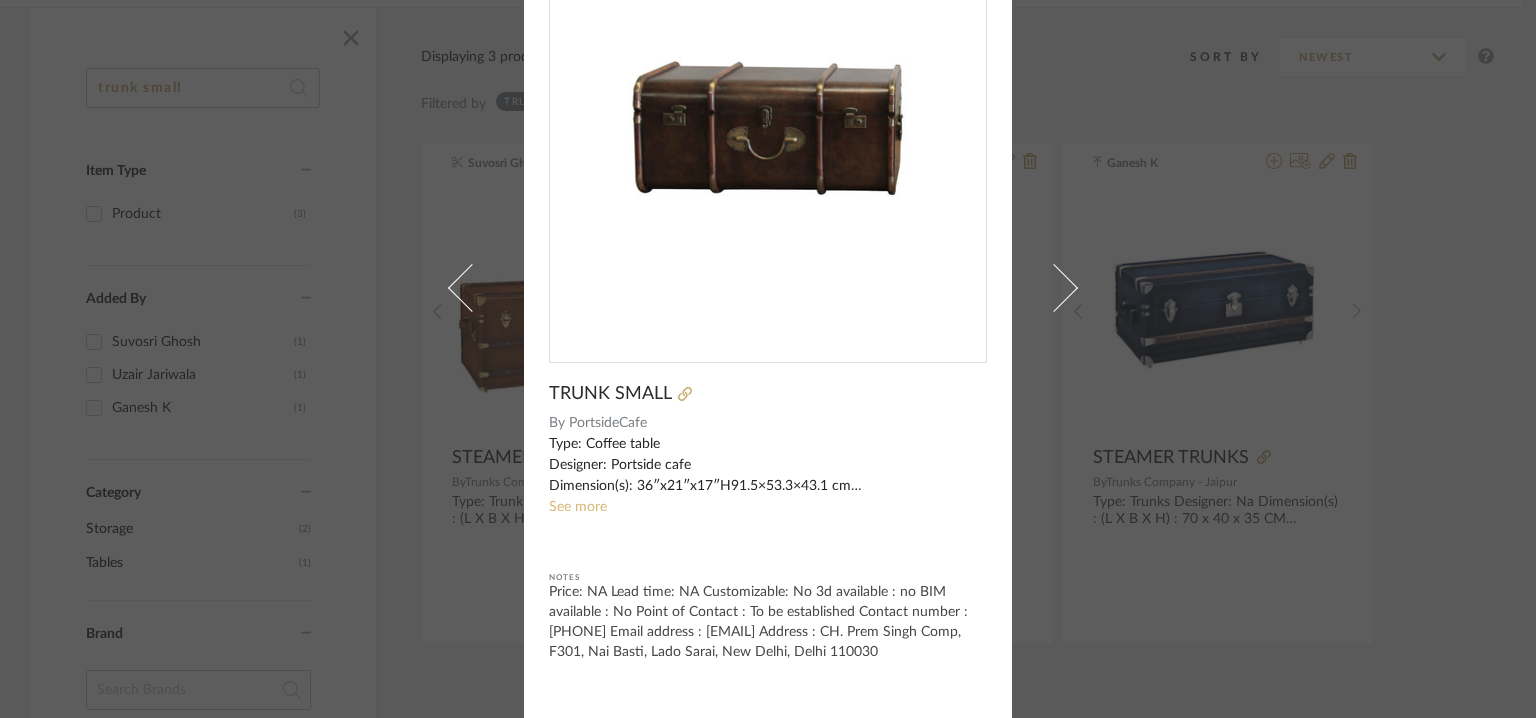 click on "See more" at bounding box center [578, 507] 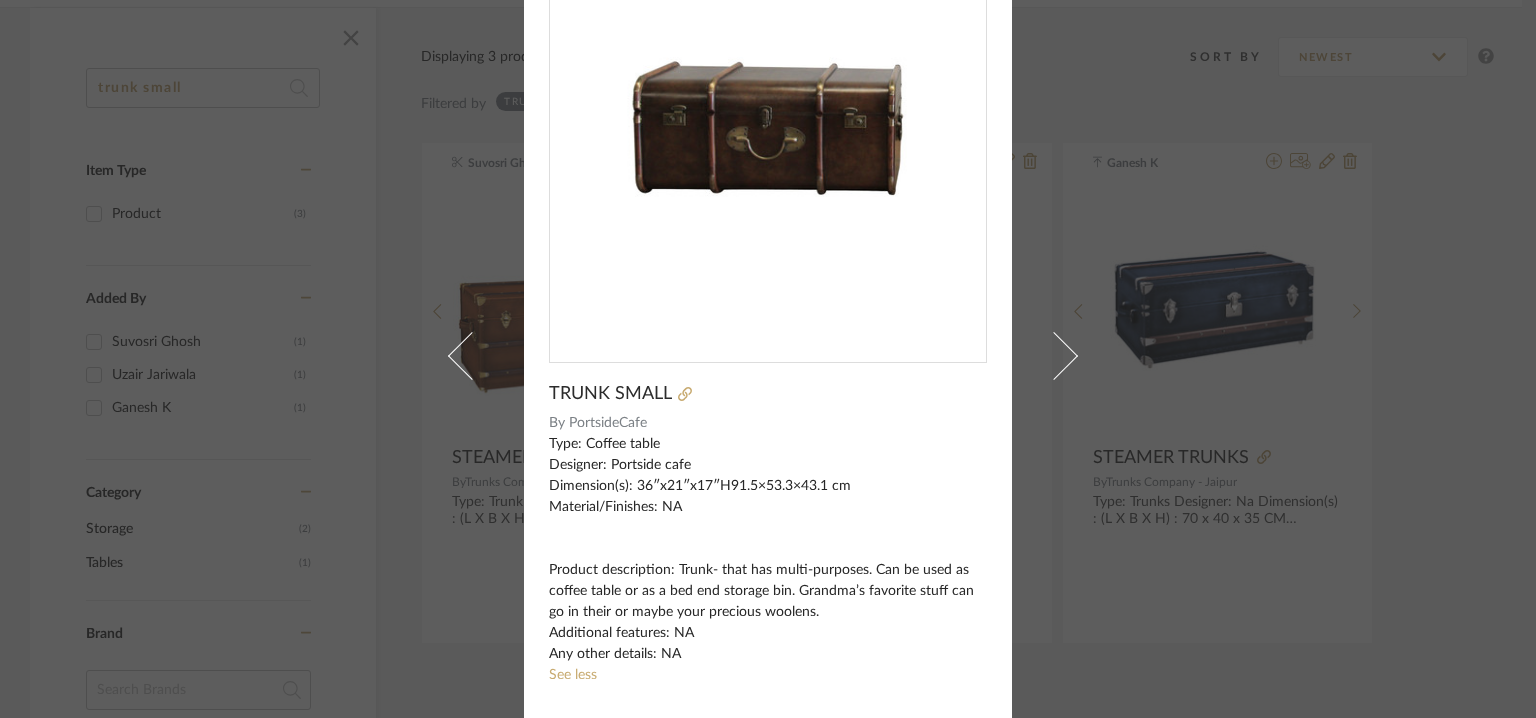 click 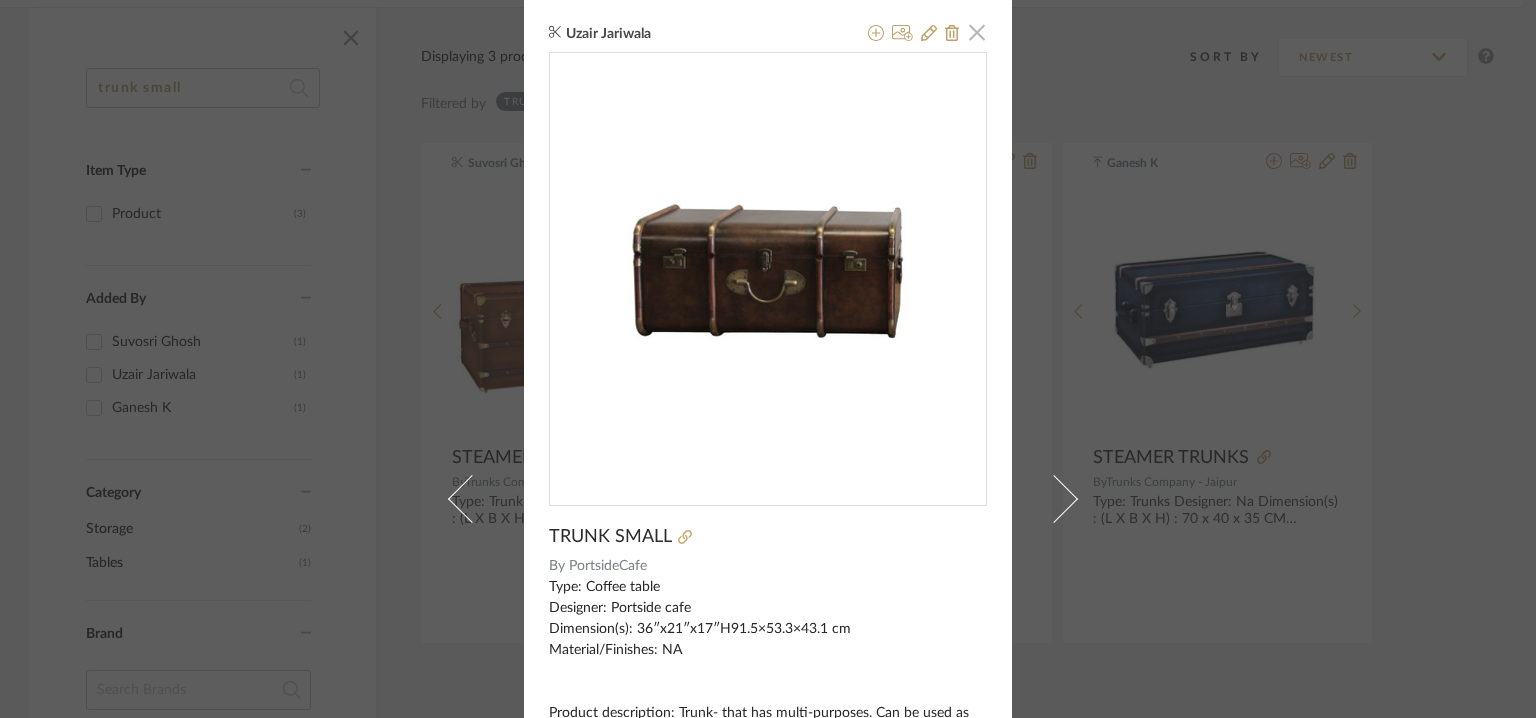 click 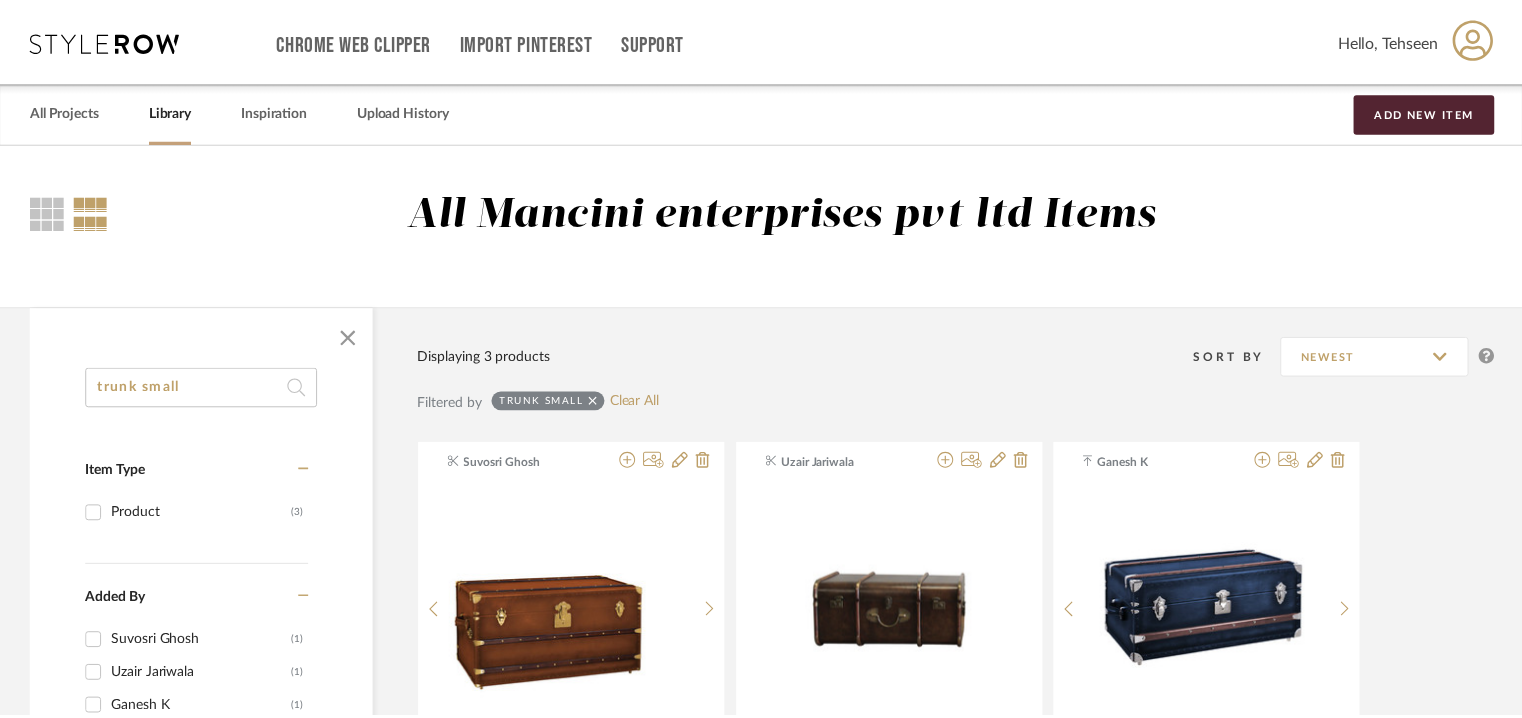 scroll, scrollTop: 300, scrollLeft: 0, axis: vertical 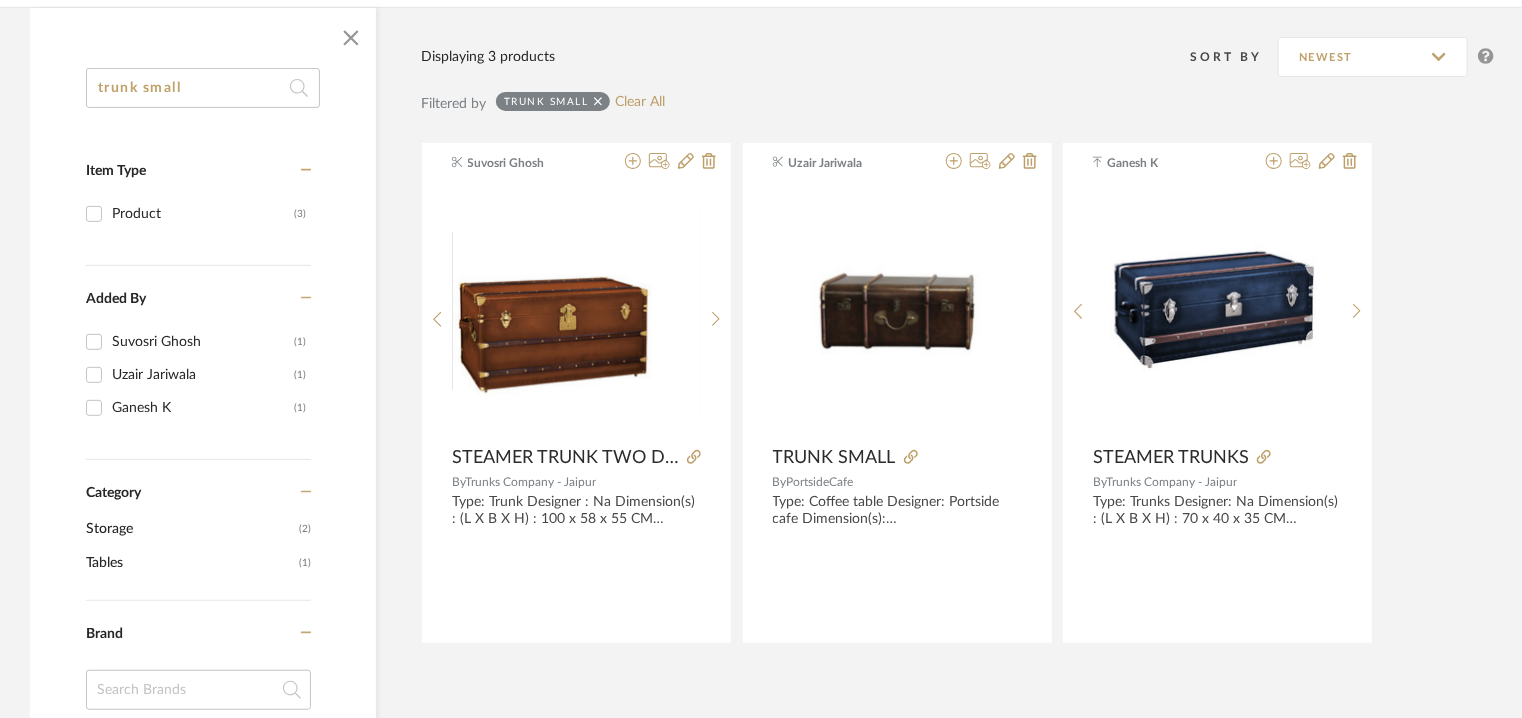drag, startPoint x: 212, startPoint y: 92, endPoint x: 0, endPoint y: 87, distance: 212.05896 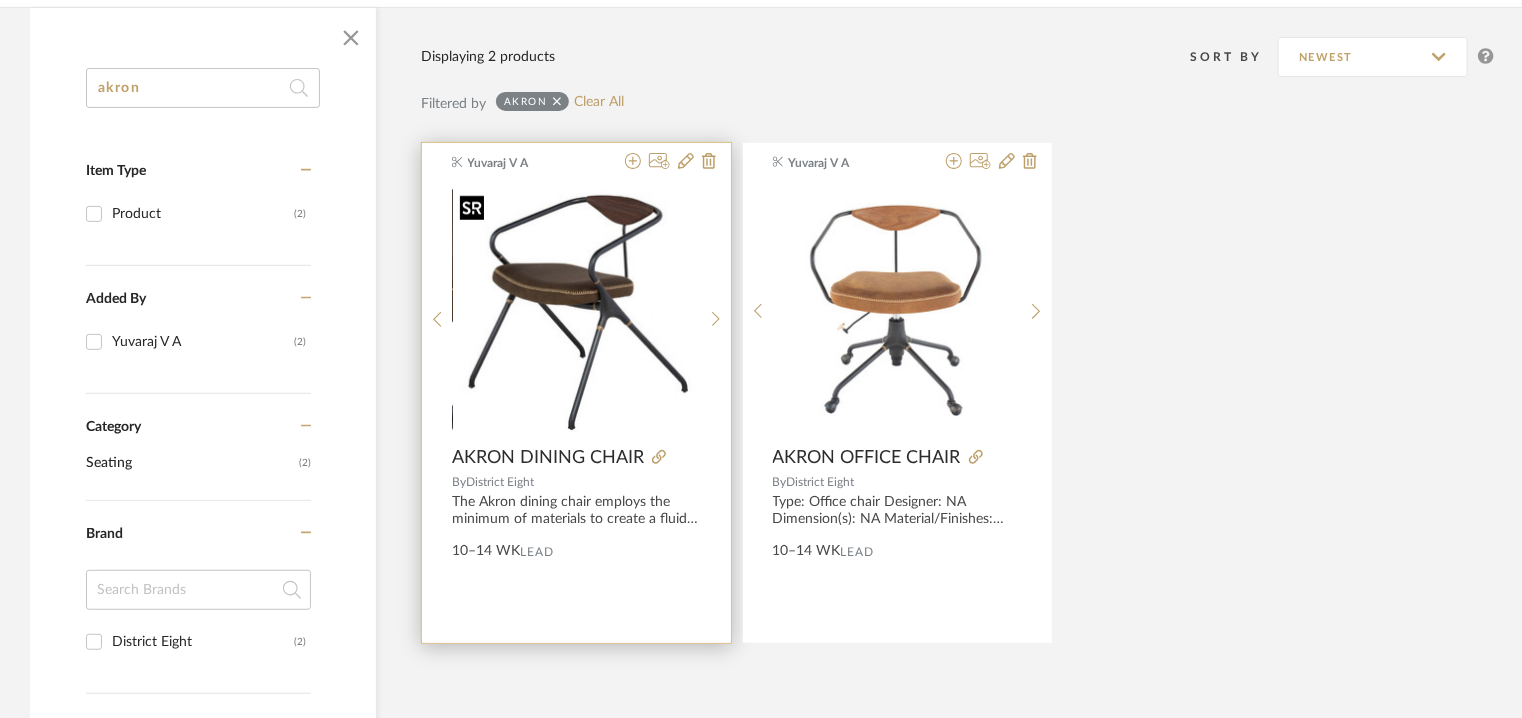 type on "akron" 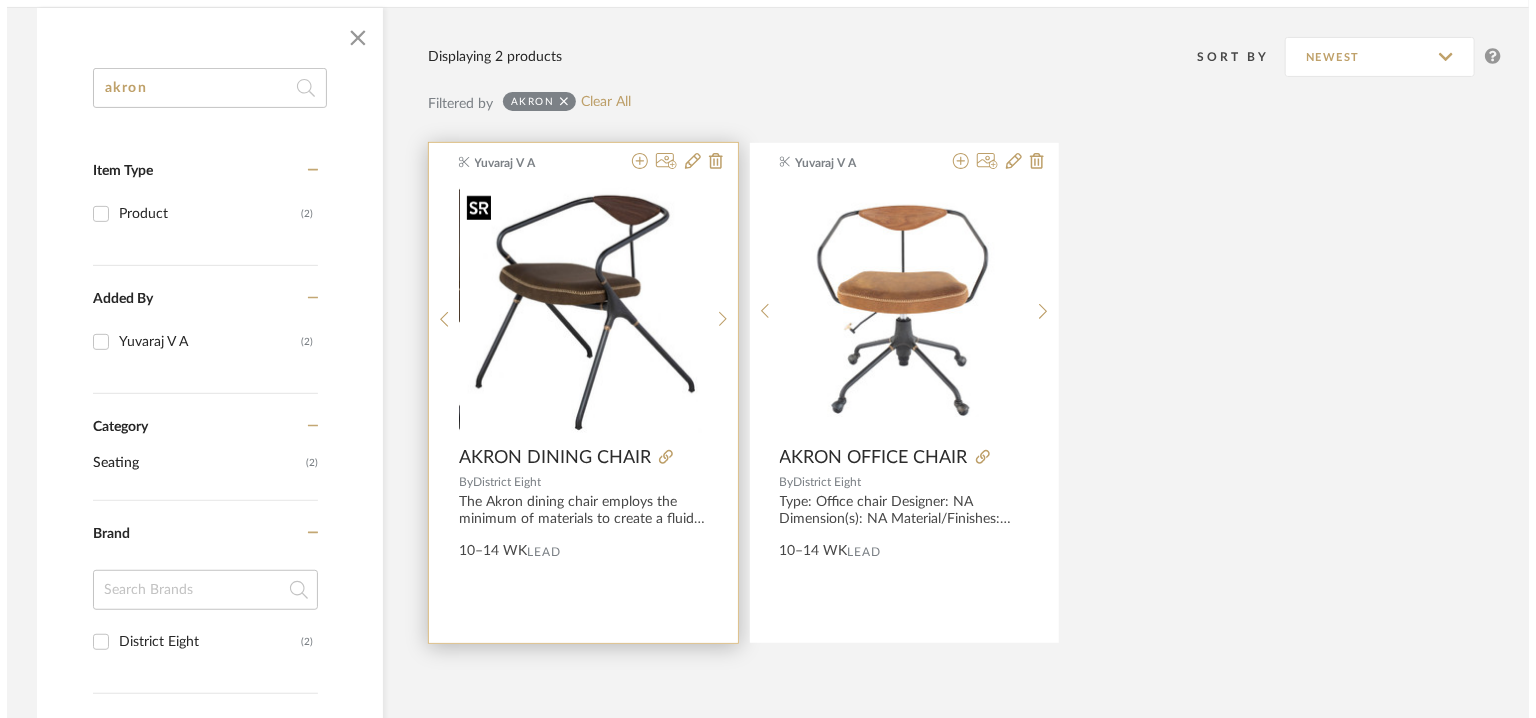 scroll, scrollTop: 0, scrollLeft: 0, axis: both 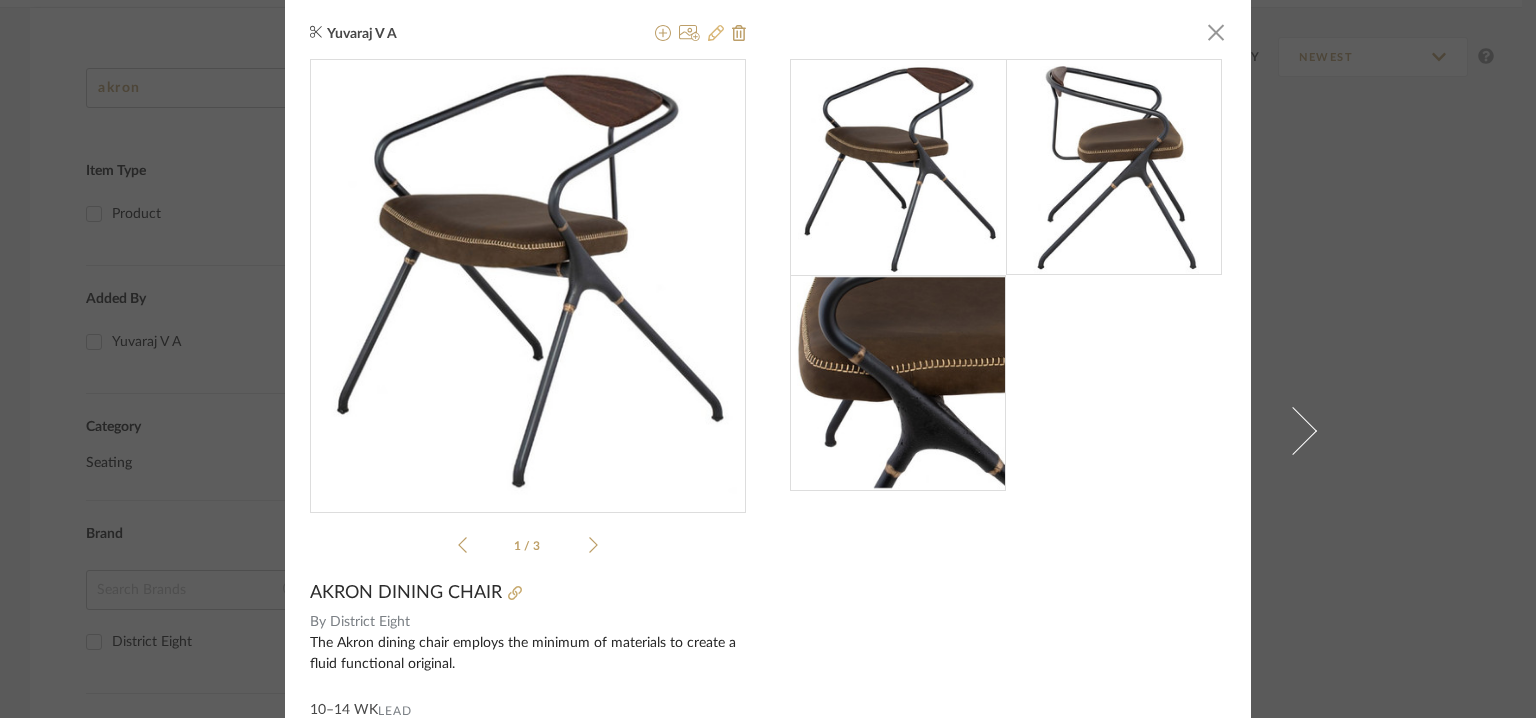click 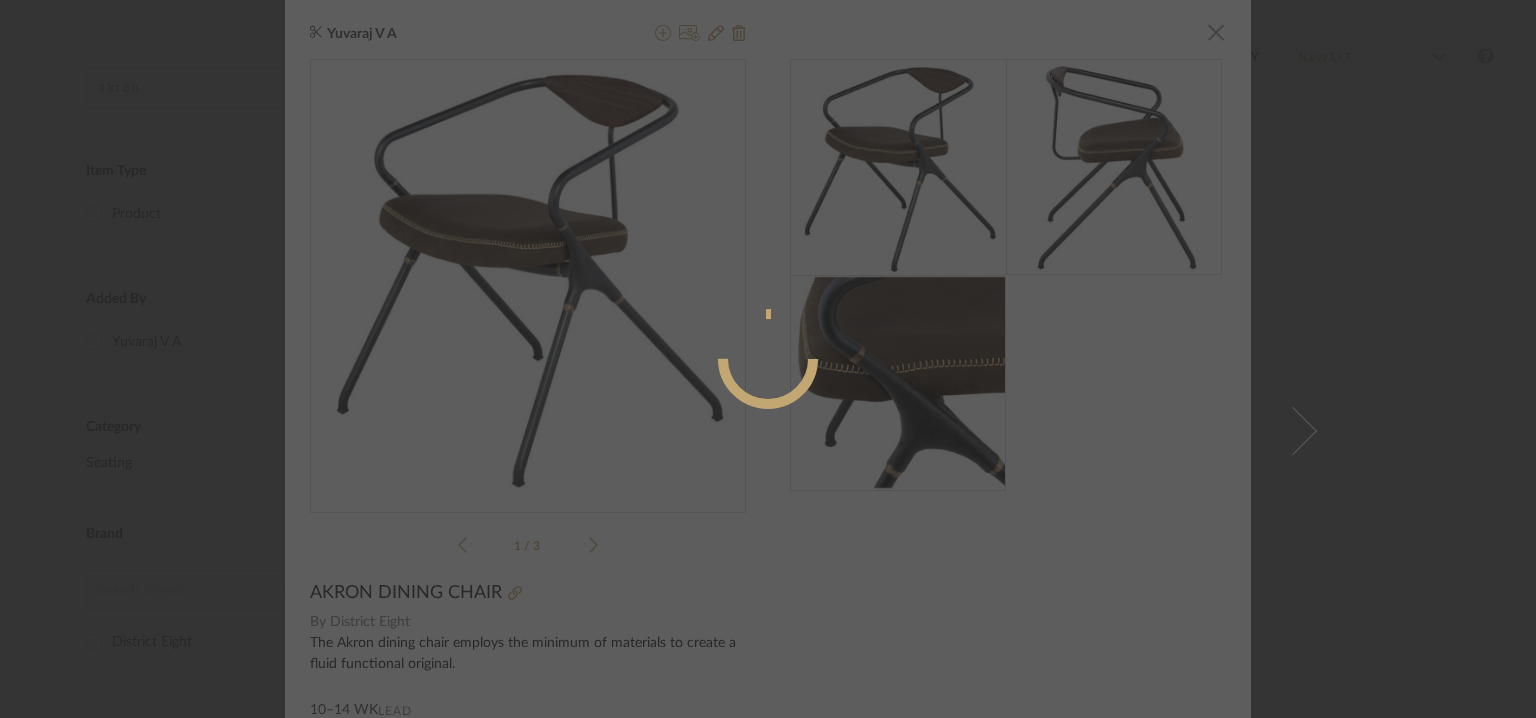 radio on "true" 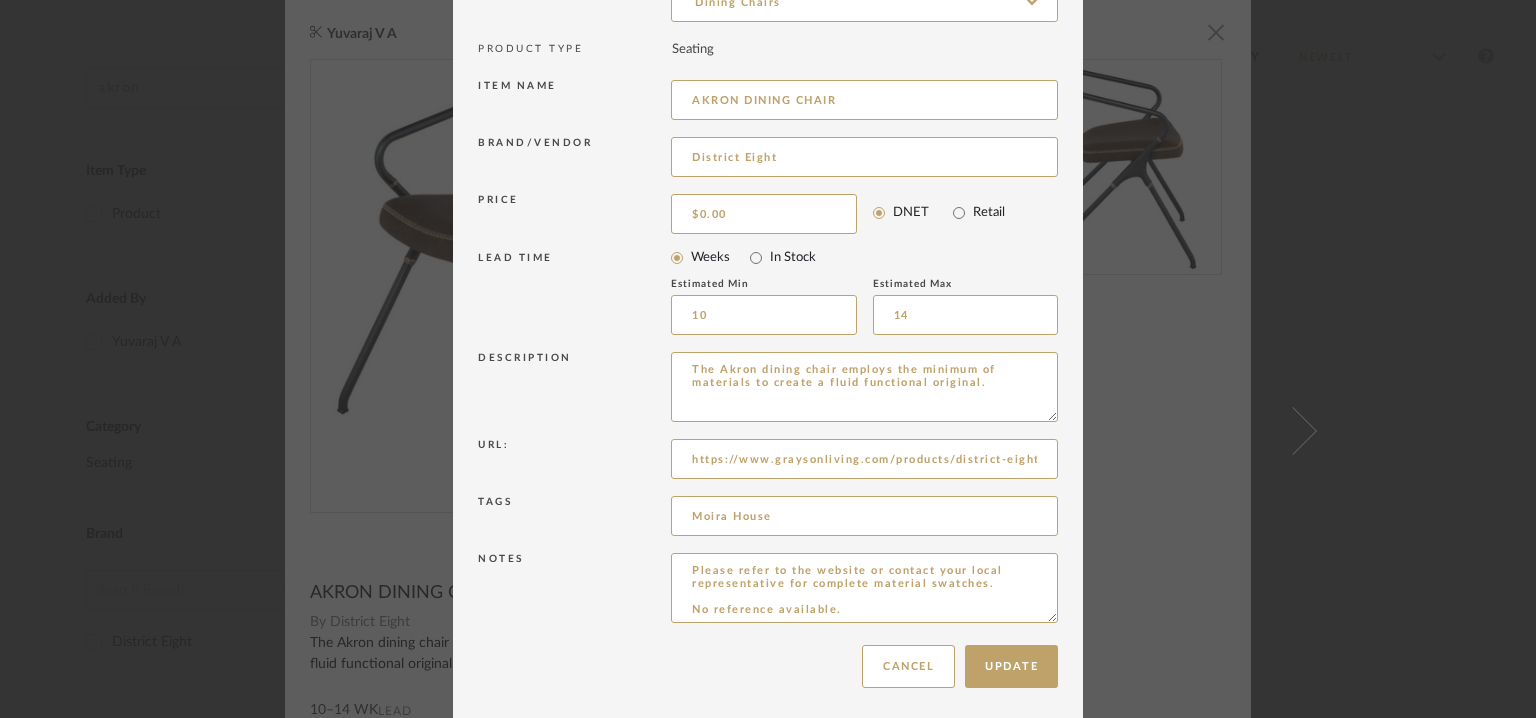 scroll, scrollTop: 192, scrollLeft: 0, axis: vertical 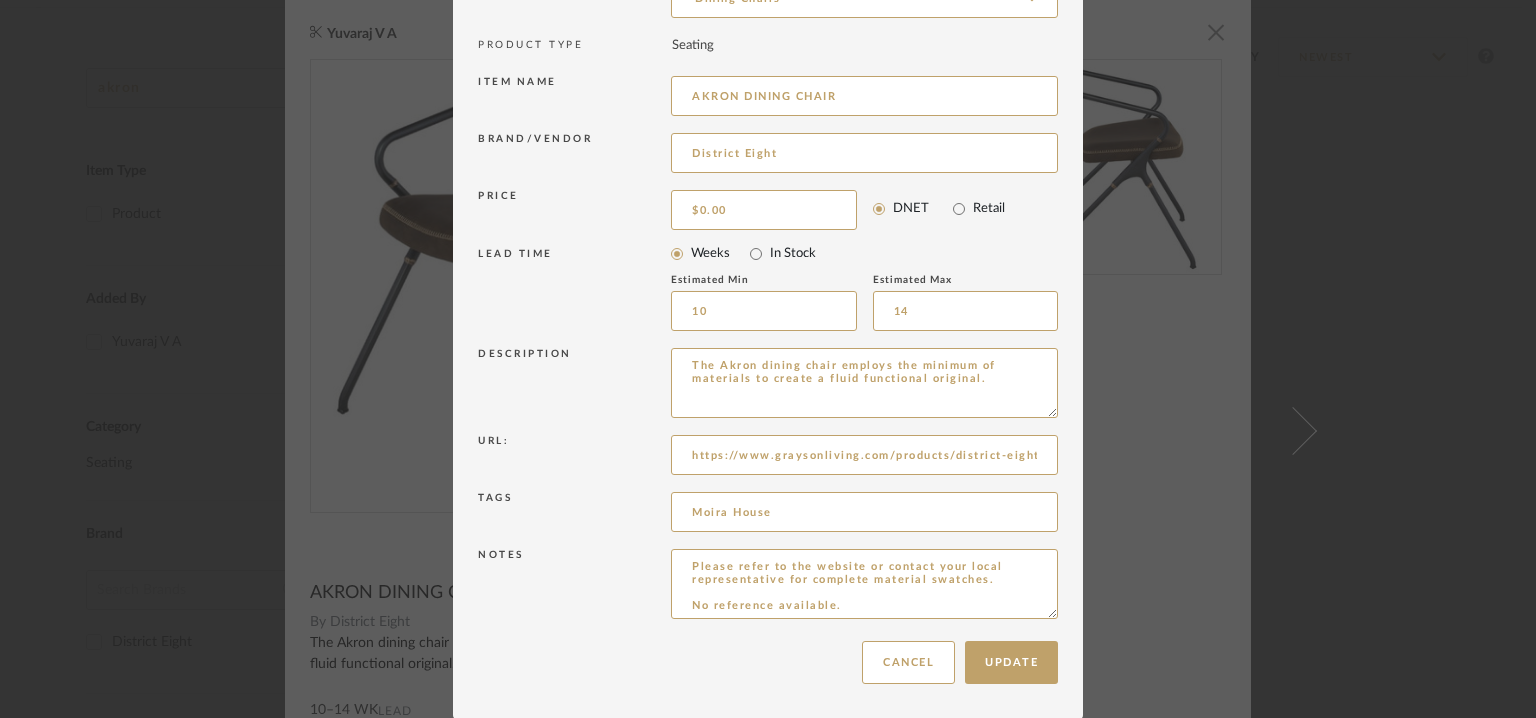 drag, startPoint x: 999, startPoint y: 387, endPoint x: 644, endPoint y: 373, distance: 355.27594 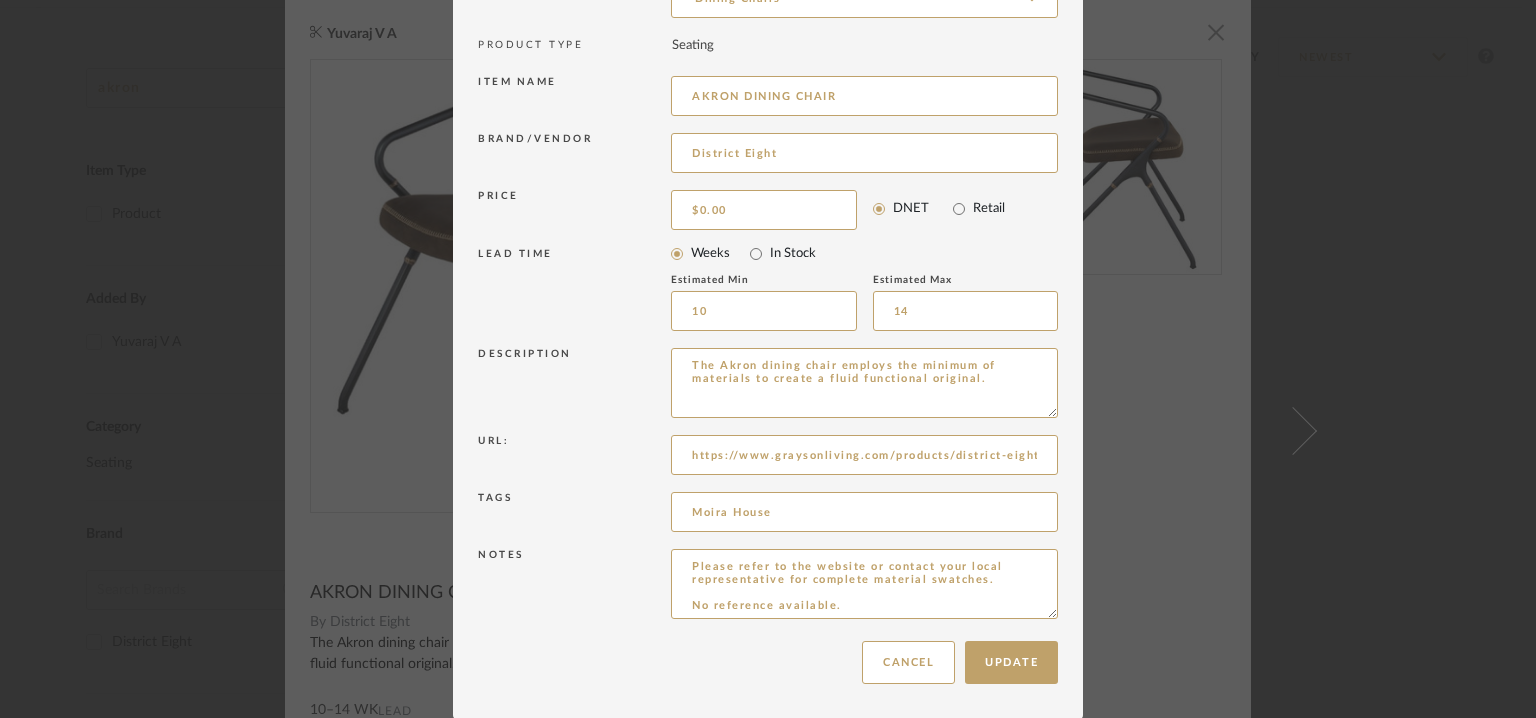 click on "Description  The Akron dining chair employs the minimum of materials to create a fluid functional original." at bounding box center (768, 386) 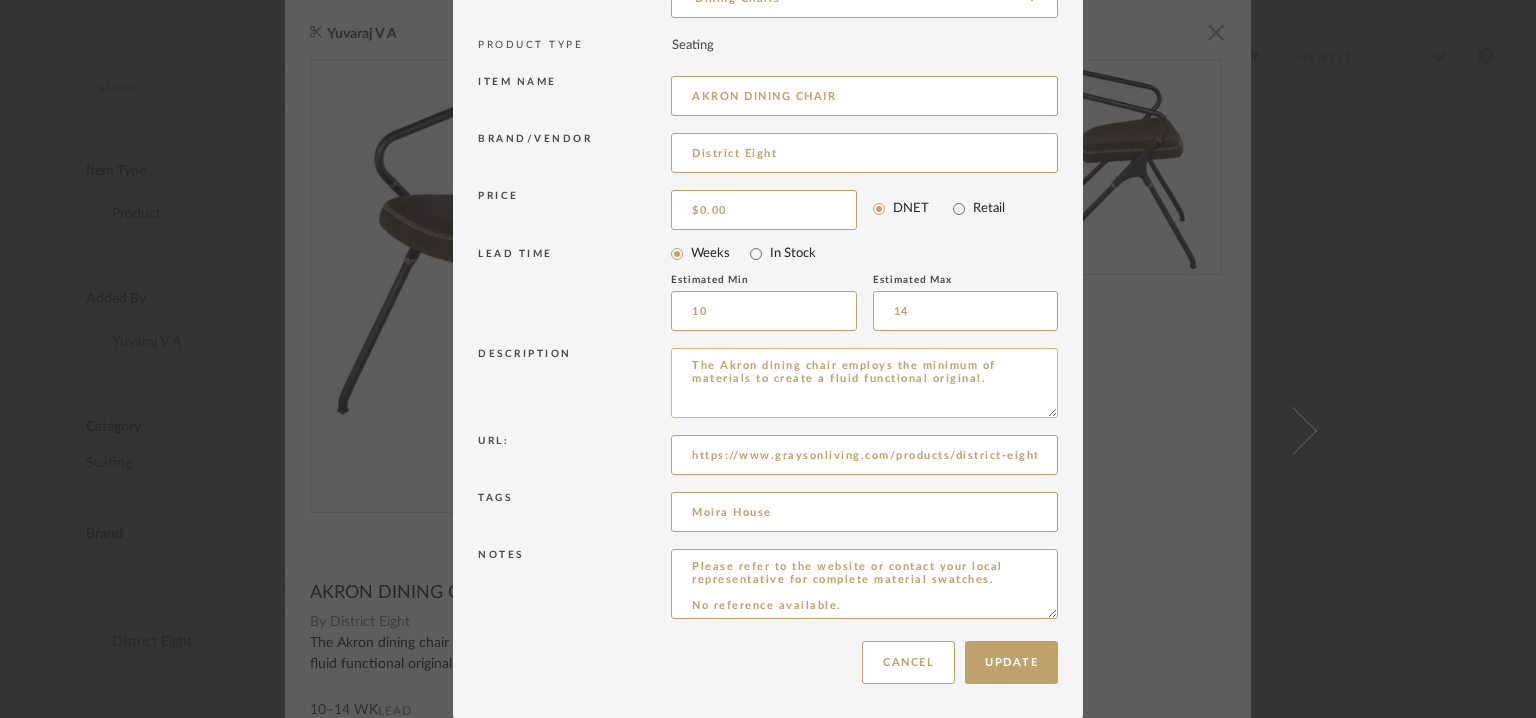 click on "The Akron dining chair employs the minimum of materials to create a fluid functional original." at bounding box center (864, 383) 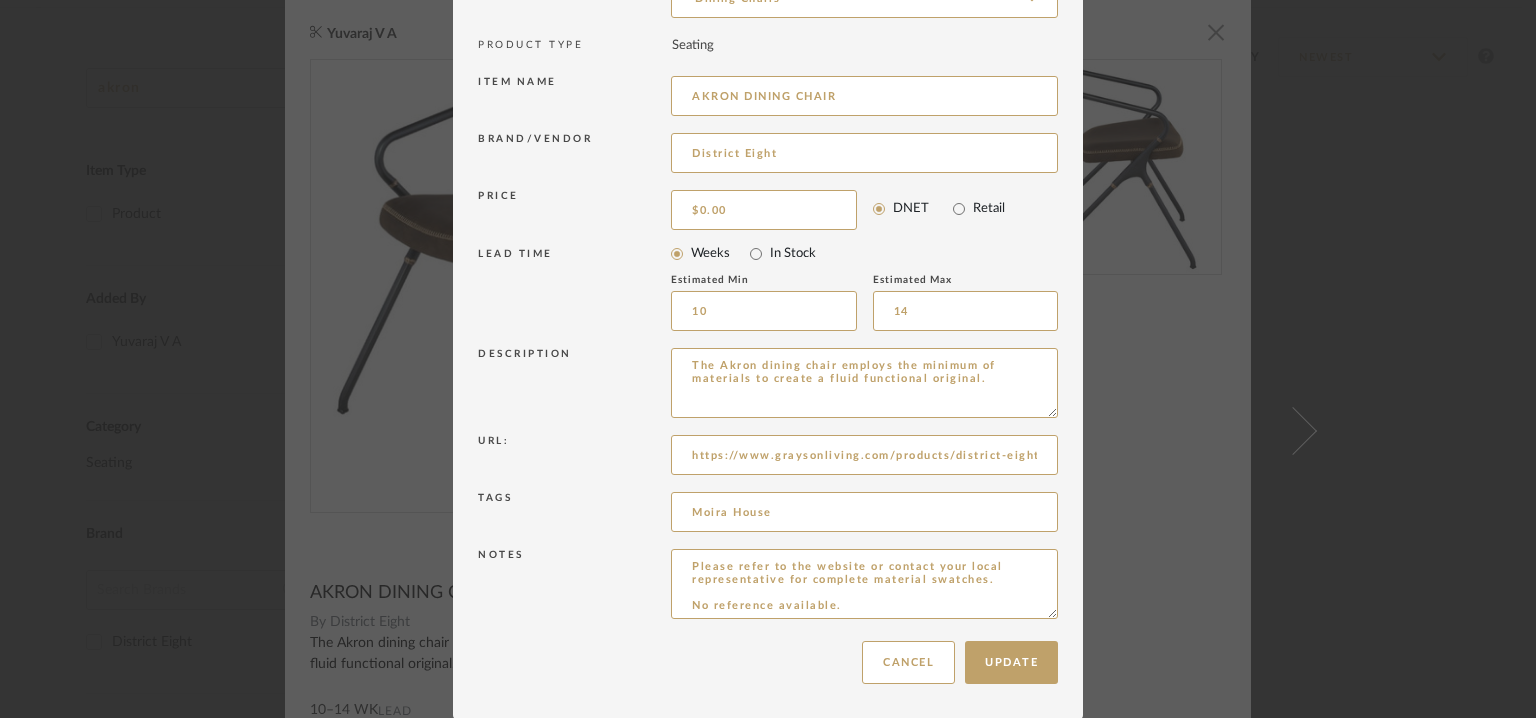 drag, startPoint x: 990, startPoint y: 377, endPoint x: 572, endPoint y: 357, distance: 418.4782 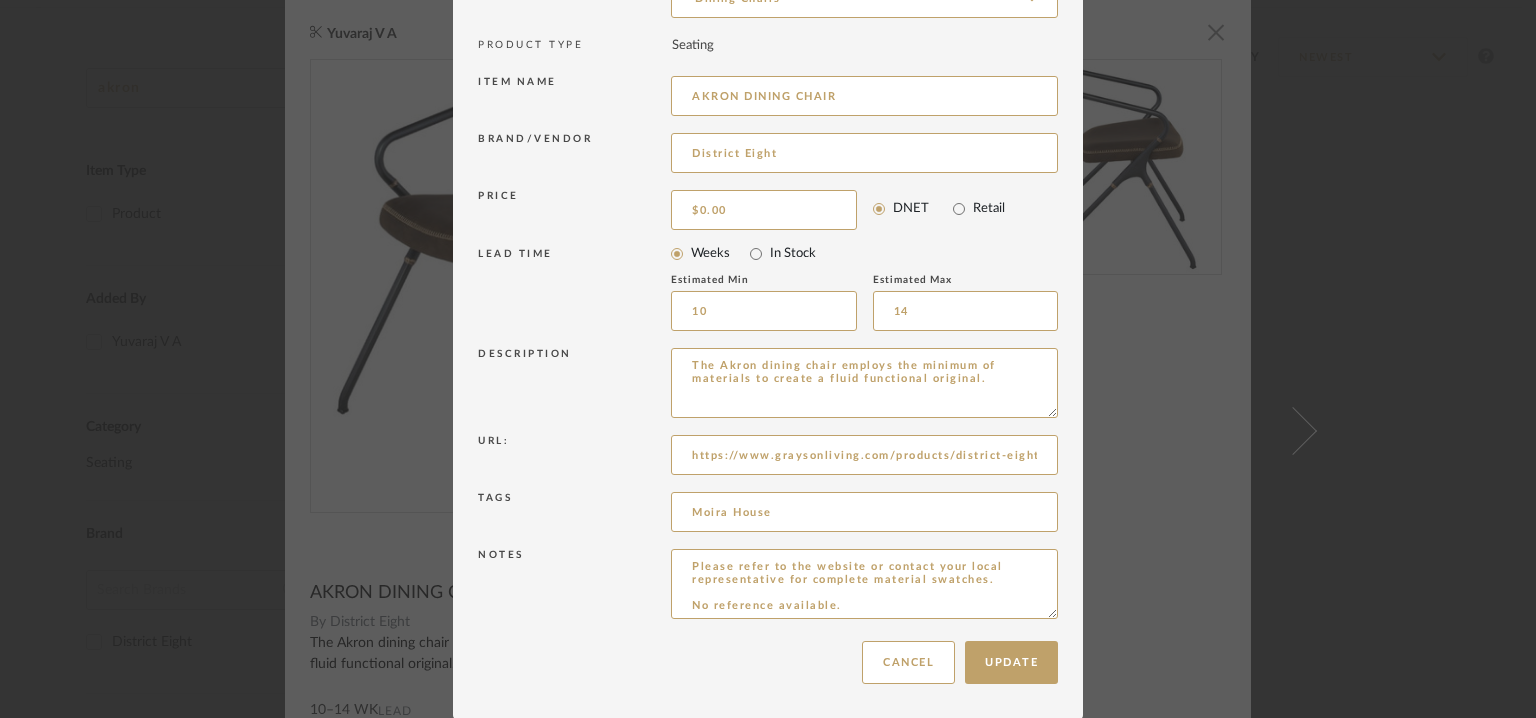 click on "Description  The Akron dining chair employs the minimum of materials to create a fluid functional original." at bounding box center (768, 386) 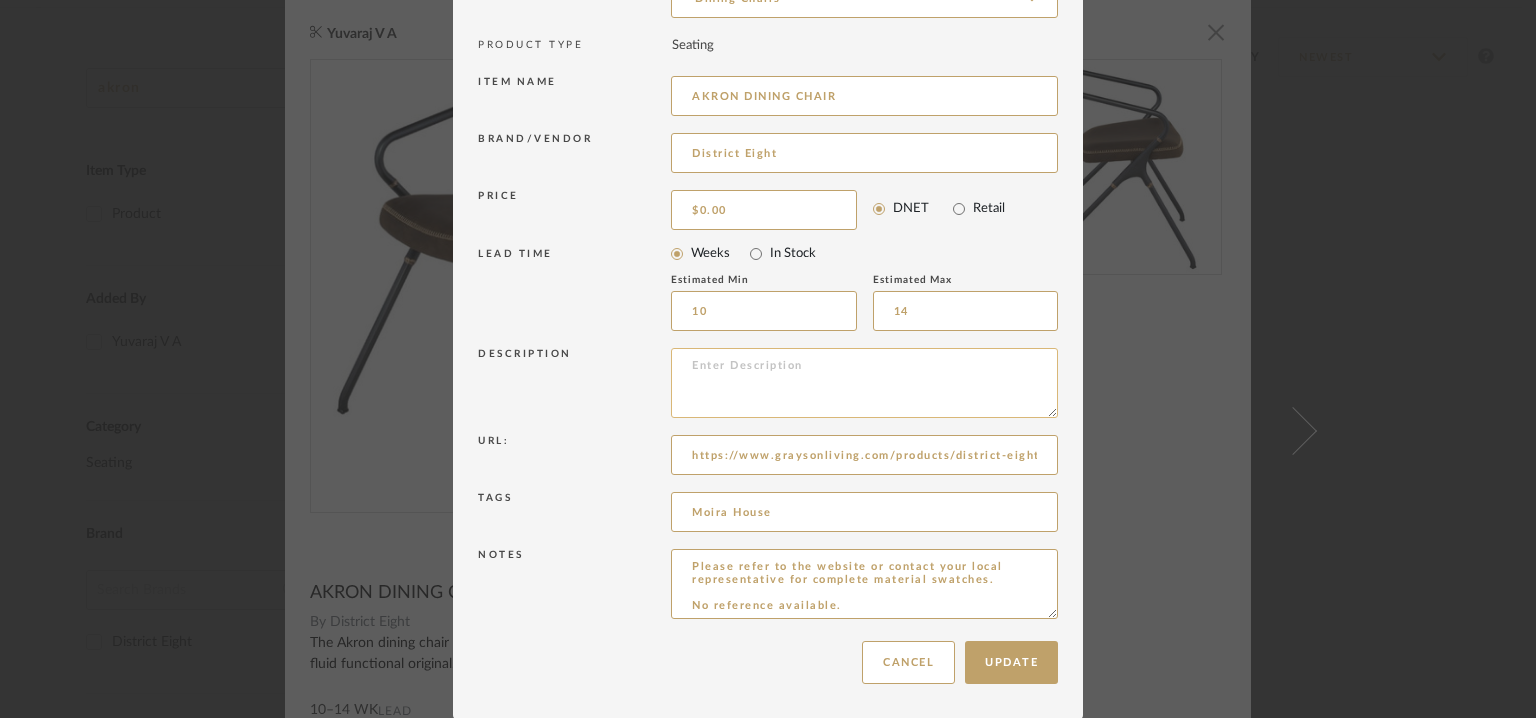 paste on "Type:  Armchair
Designer : Na ([YEAR])
Dimension(s) :  Length 60cm/23.6in x Width 60cm/23.6in x Height 72cm/28.3in
Material & Finish :  Umber leather seat, Hard fumed oak backrest and cast iron base.
Product Description :The Akron Dining Chair features a subtly curved backrest, leather seat and a bent steel frame connected with brazed cast iron. Backrest comes in oak or leather.
Additional information : Na.
Any other details: Na" 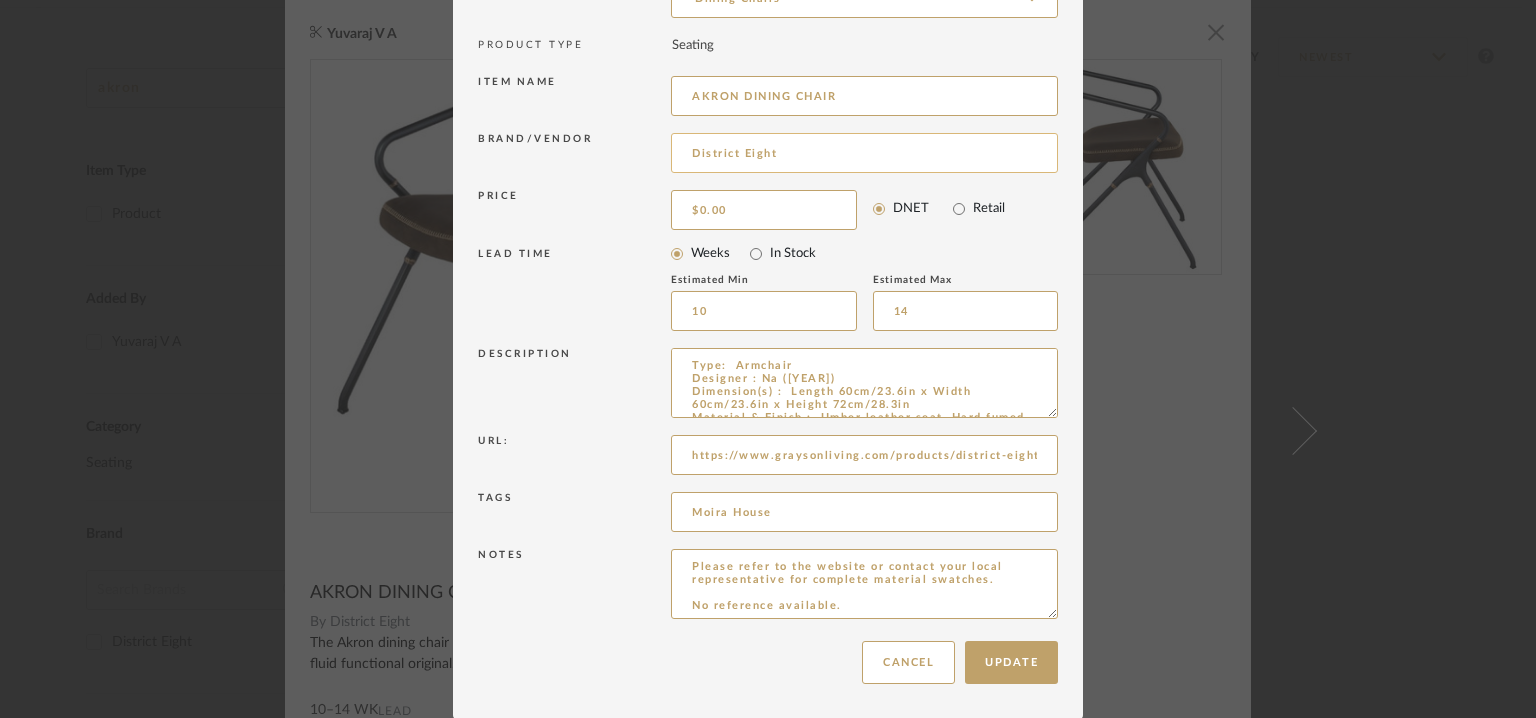 scroll, scrollTop: 124, scrollLeft: 0, axis: vertical 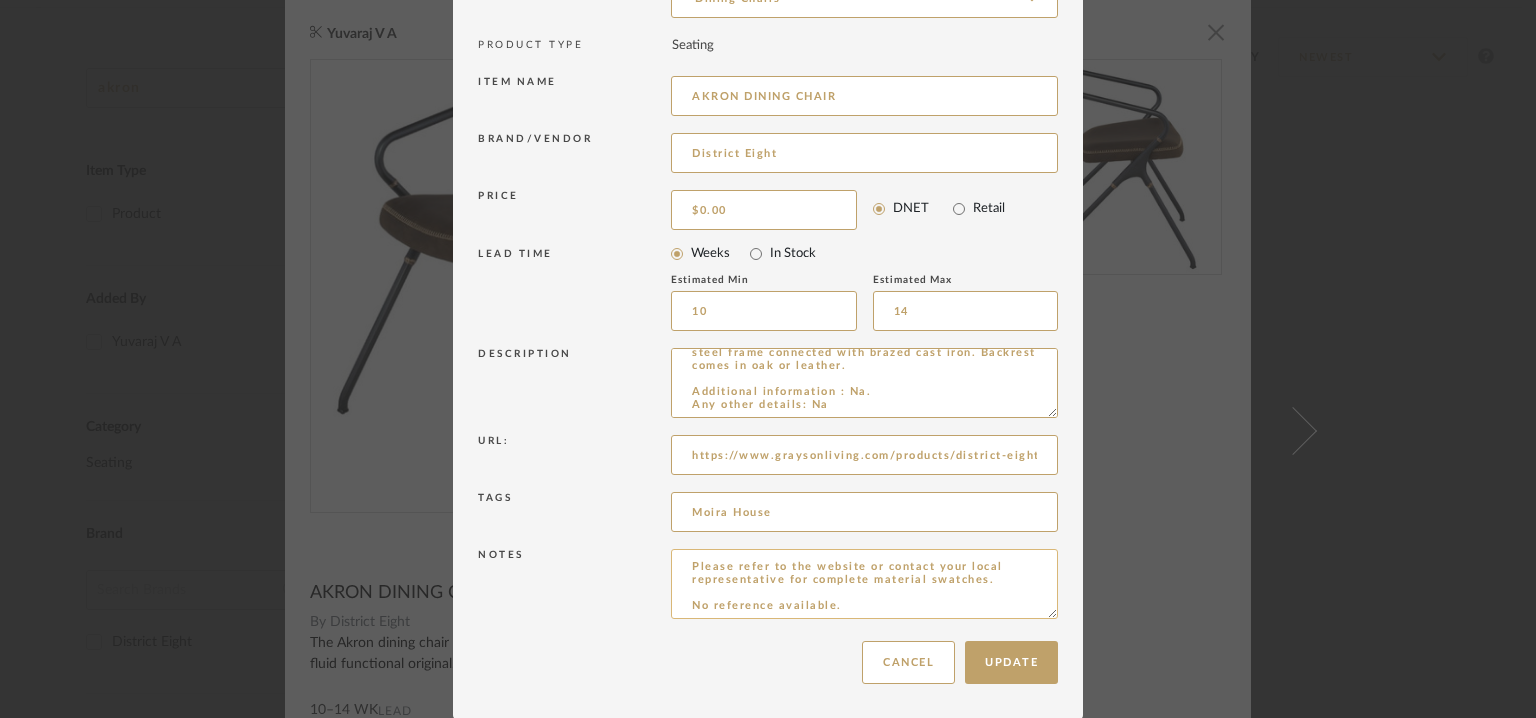 type on "Type:  Armchair
Designer : Na ([YEAR])
Dimension(s) :  Length 60cm/23.6in x Width 60cm/23.6in x Height 72cm/28.3in
Material & Finish :  Umber leather seat, Hard fumed oak backrest and cast iron base.
Product Description :The Akron Dining Chair features a subtly curved backrest, leather seat and a bent steel frame connected with brazed cast iron. Backrest comes in oak or leather.
Additional information : Na.
Any other details: Na" 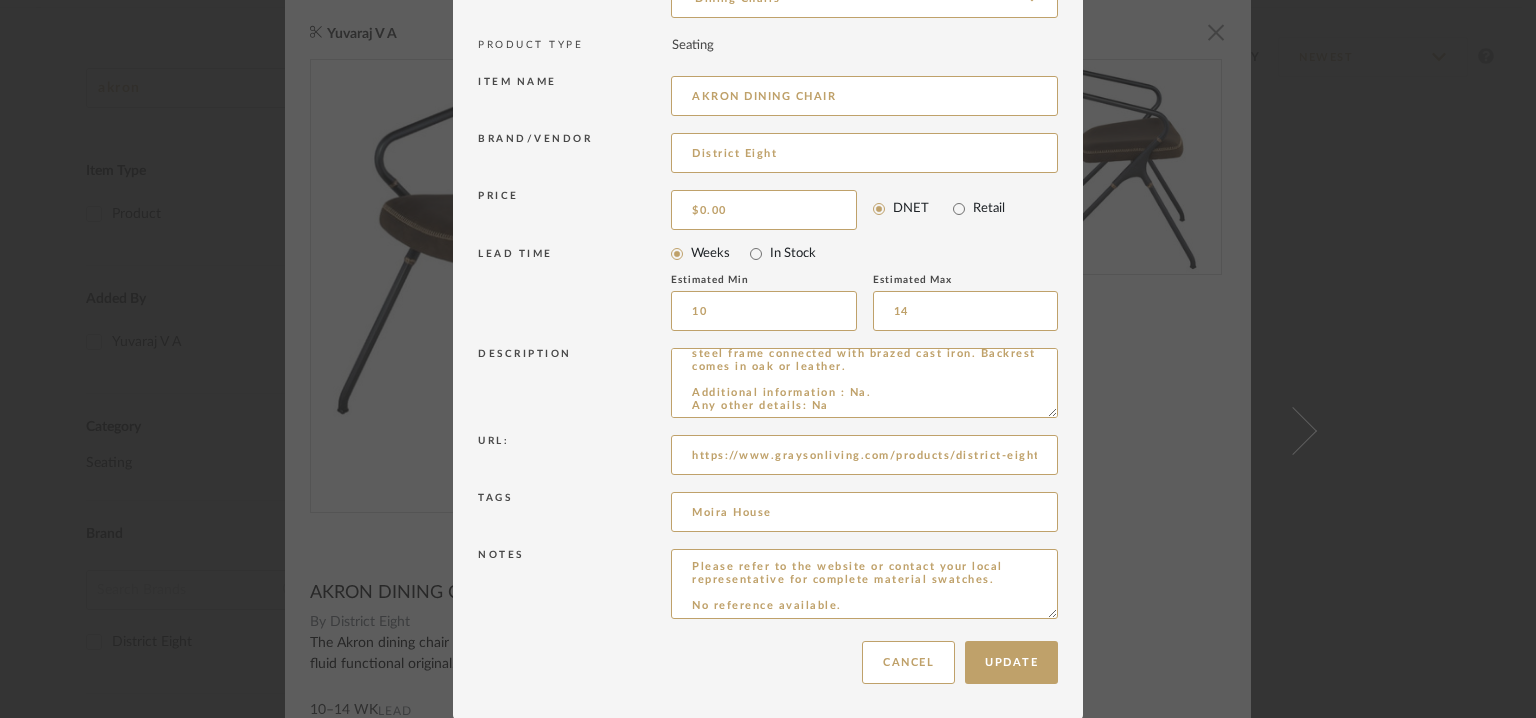 drag, startPoint x: 743, startPoint y: 569, endPoint x: 641, endPoint y: 537, distance: 106.901825 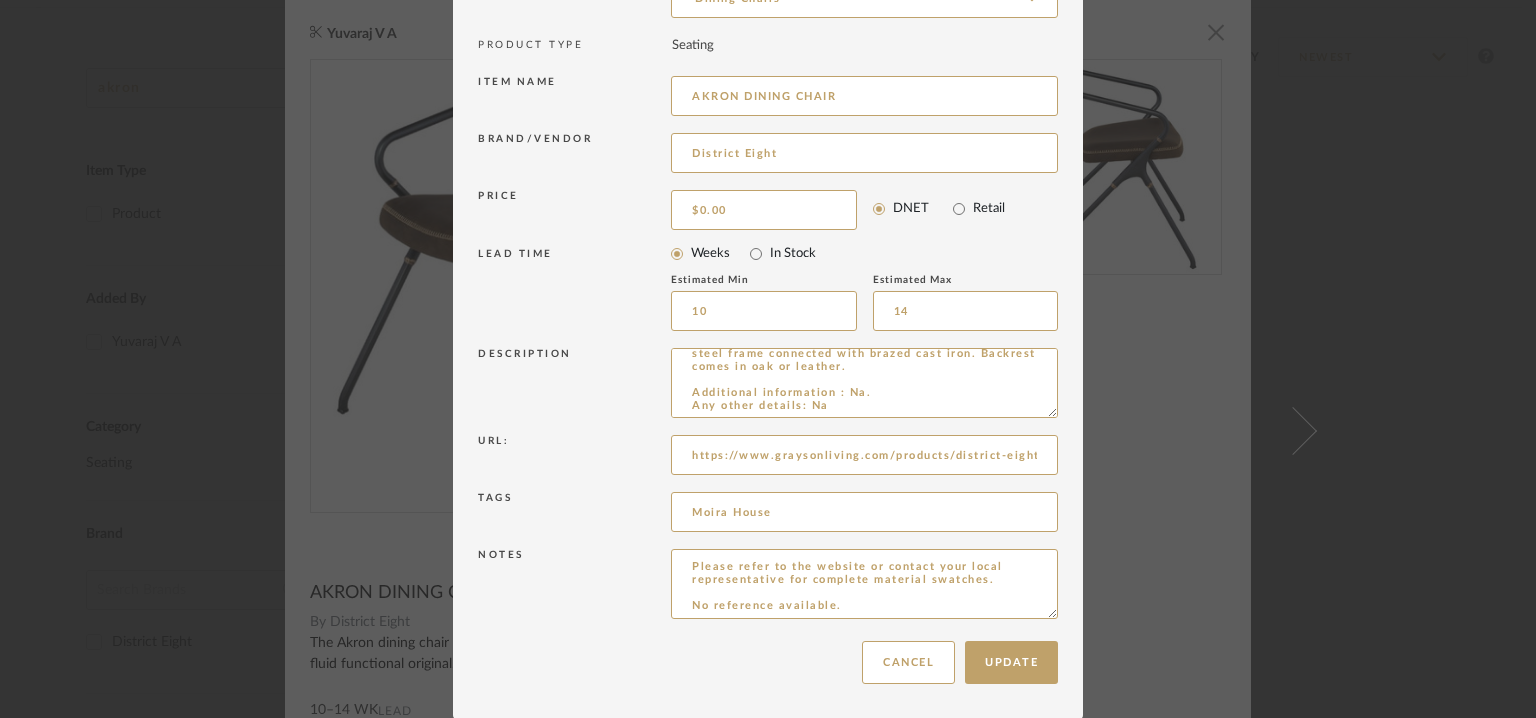 click on "Item Type required Product Inspiration Image Site Photo or PDF Upload JPG/PNG images or PDF drawings to create an item with maximum functionality in a Project. By default all items are added to Library. Product Category required Dining Chairs PRODUCT TYPE Seating Item name AKRON DINING CHAIR Brand/Vendor District Eight Price $0.00 DNET Retail LEAD TIME Weeks In Stock Estimated Min 10 Estimated Max 14 Description Type: Armchair
Designer : Na (2018)
Dimension(s) : Length 60cm/23.6in x Width 60cm/23.6in x Height 72cm/28.3in
Material & Finish : Umber leather seat, Hard fumed oak backrest and cast iron base.
Product Description :The Akron Dining Chair features a subtly curved backrest, leather seat and a bent steel frame connected with brazed cast iron. Backrest comes in oak or leather.
Additional information : Na.
Any other details: Na Url: https://www.graysonliving.com/products/district-eight-akron-dining-chair Tags Moira House Notes" at bounding box center (768, 254) 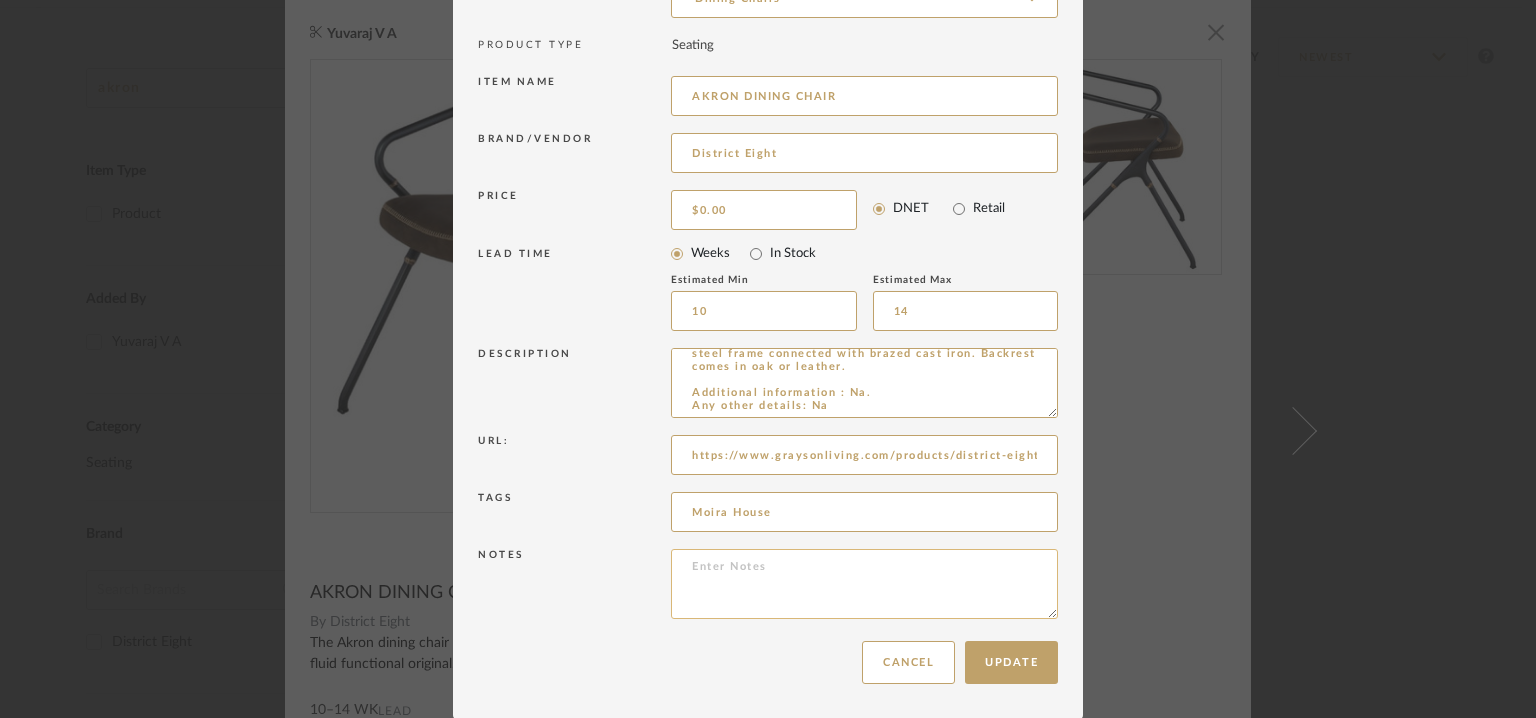 paste on "Price: Na
Lead time: Na
Customizable:  Na
3D available :  No
BIM available. No
Point of contact: [FIRST]
Contact number : T:[91]-9100666920/ +[91] 8886220005
+[91] 9948028856
Email address: Na
Address: 1st Floor, Srida Anushka Pride,
Road No. 12, Banjara Hills, Hyderabad – 500 034
Design 8, 4rd Floor, Road No. 36, Jubilee Hills,
Hyderabad – 500 033
Additional contact information : Na
Point of contact: To be established.
Contact number :  (+84) 90 238 83 10
Email address:info@[EXAMPLE.COM]
Address: District Eight.
Lot E2, Street 01, Tan Do Industrial Park, Duc Hoa Ha, Duc Hoa, Long An, Vietnam" 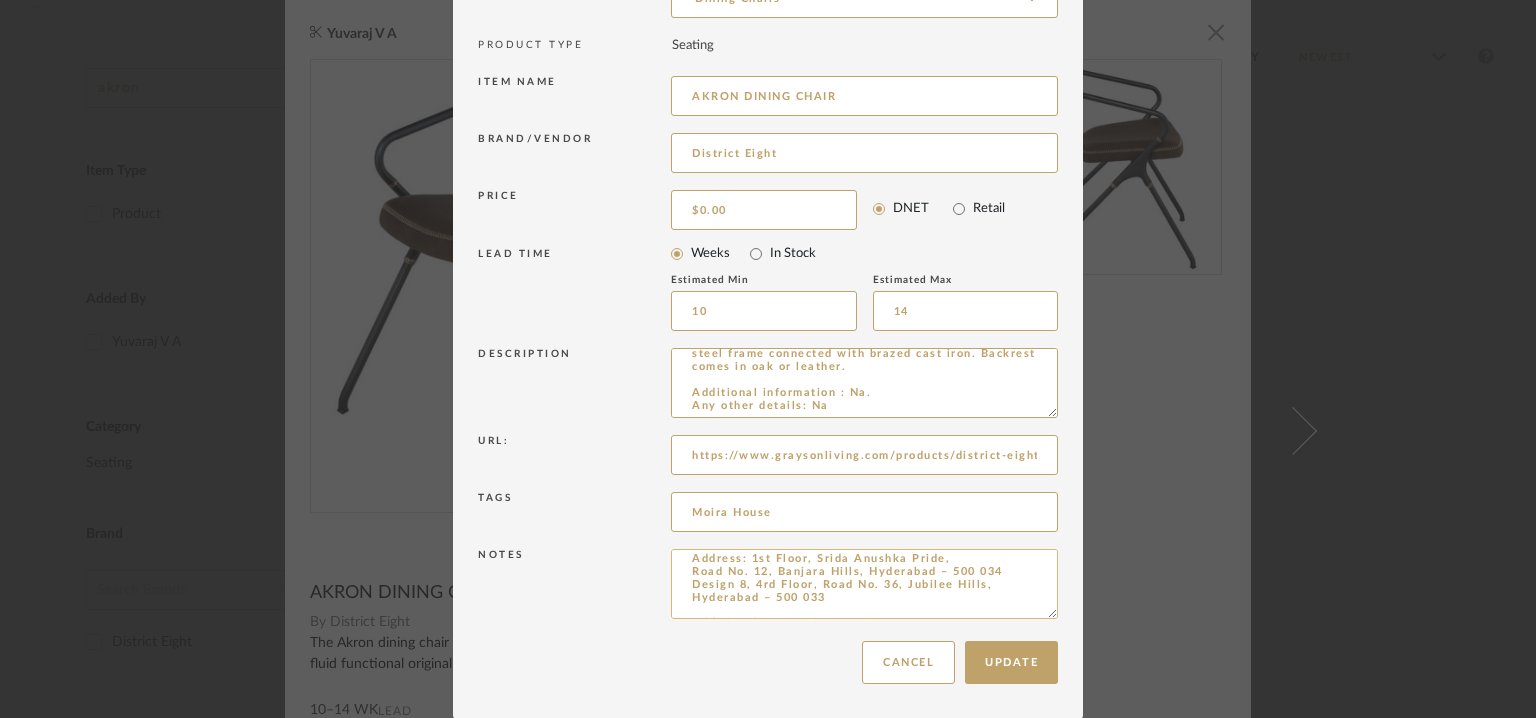 scroll, scrollTop: 0, scrollLeft: 0, axis: both 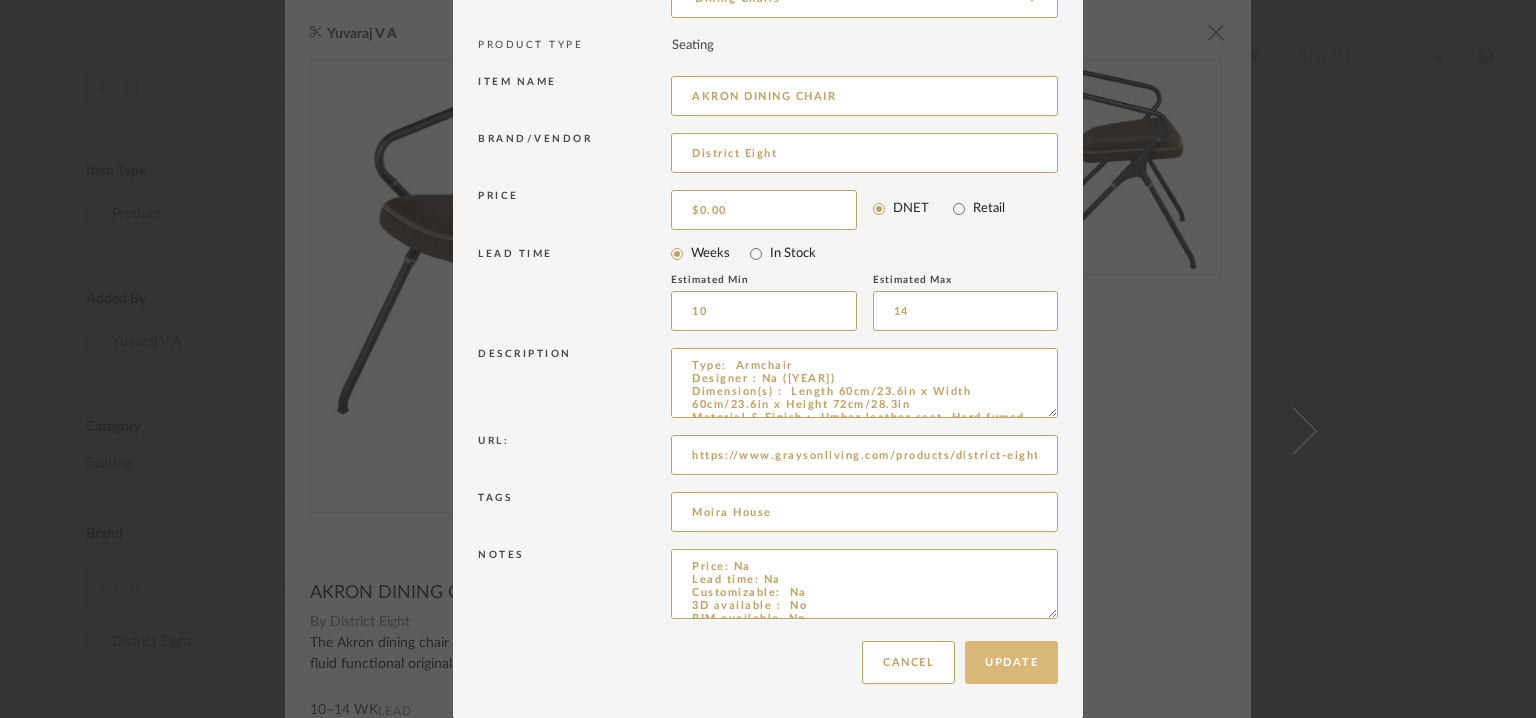type on "Price: Na
Lead time: Na
Customizable:  Na
3D available :  No
BIM available. No
Point of contact: [FIRST]
Contact number : T:[91]-9100666920/ +[91] 8886220005
+[91] 9948028856
Email address: Na
Address: 1st Floor, Srida Anushka Pride,
Road No. 12, Banjara Hills, Hyderabad – 500 034
Design 8, 4rd Floor, Road No. 36, Jubilee Hills,
Hyderabad – 500 033
Additional contact information : Na
Point of contact: To be established.
Contact number :  (+84) 90 238 83 10
Email address:info@[EXAMPLE.COM]
Address: District Eight.
Lot E2, Street 01, Tan Do Industrial Park, Duc Hoa Ha, Duc Hoa, Long An, Vietnam" 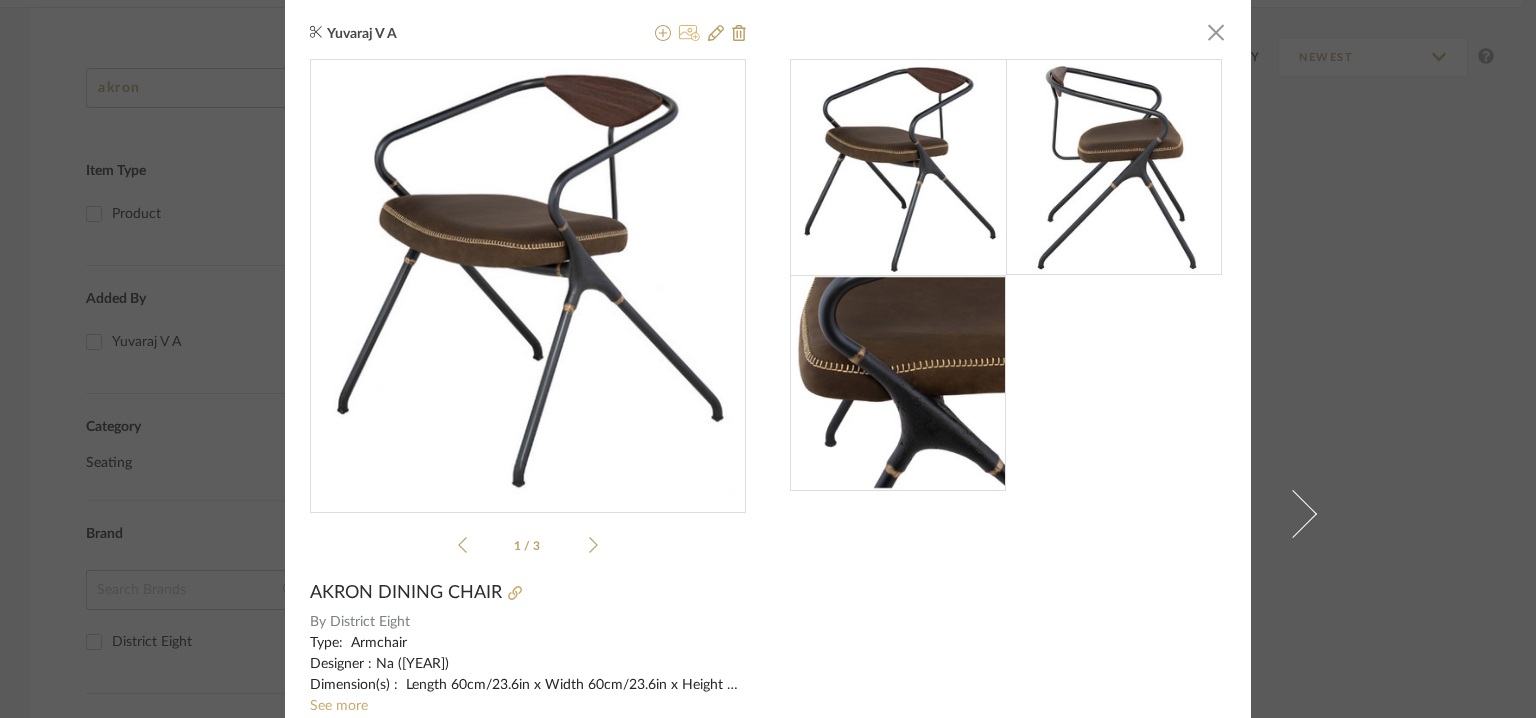 click 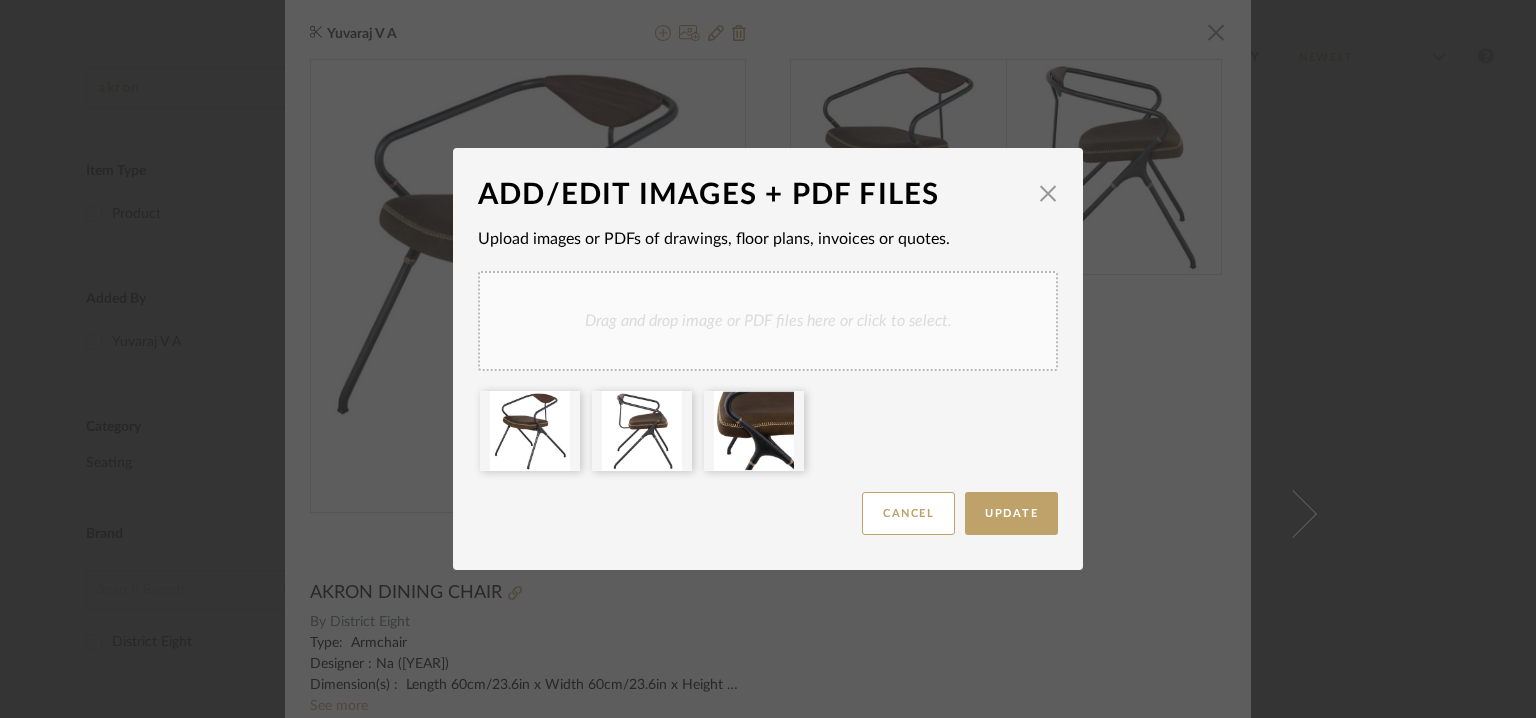 click on "Drag and drop image or PDF files here or click to select." at bounding box center (768, 321) 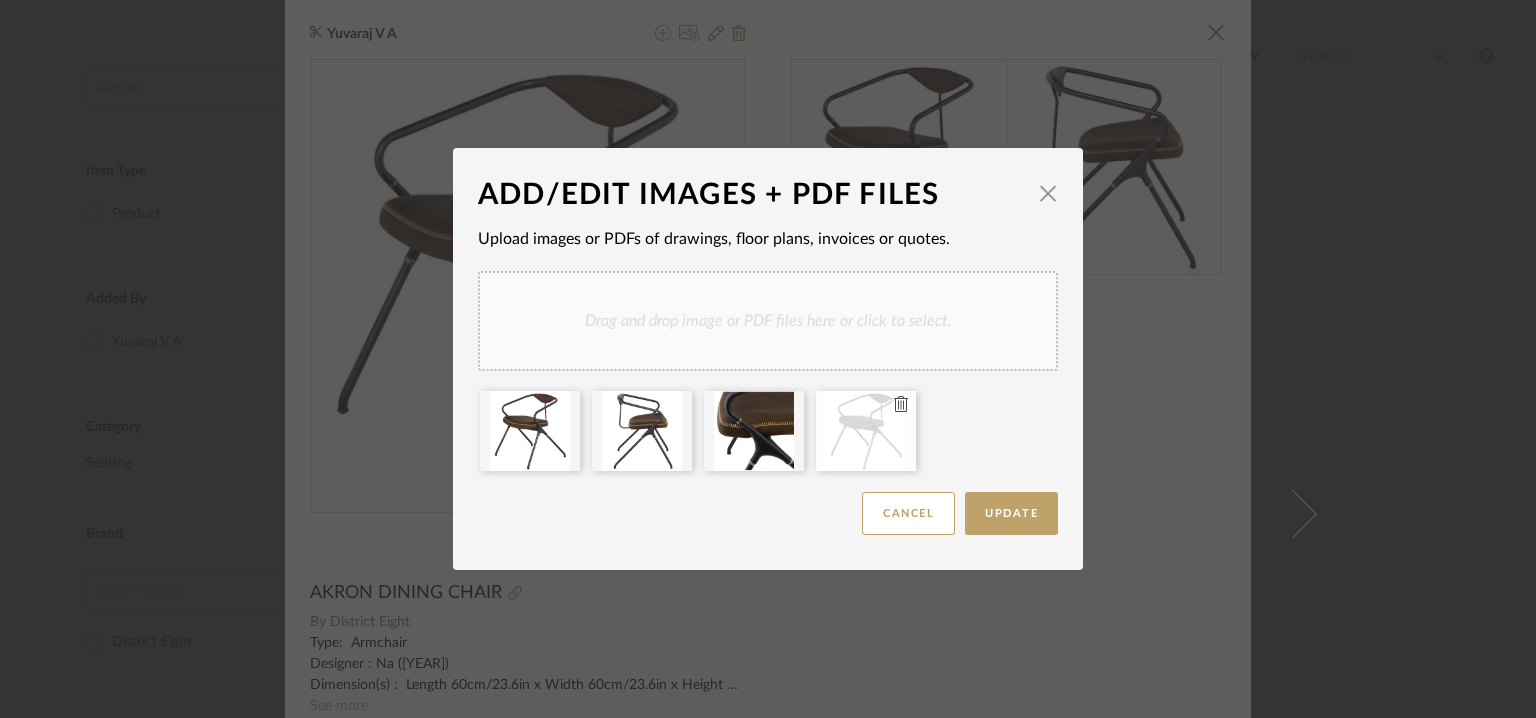 click 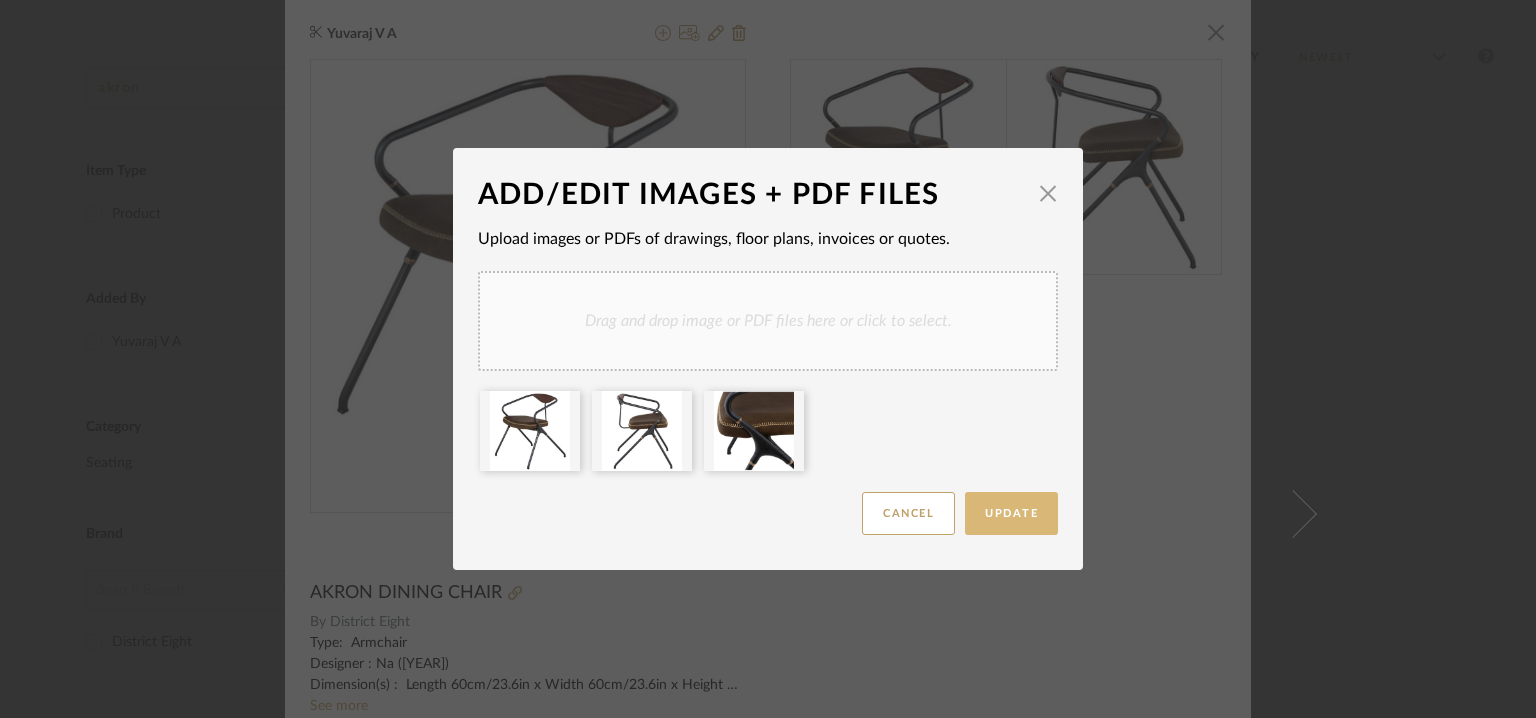 click on "Update" at bounding box center [1011, 513] 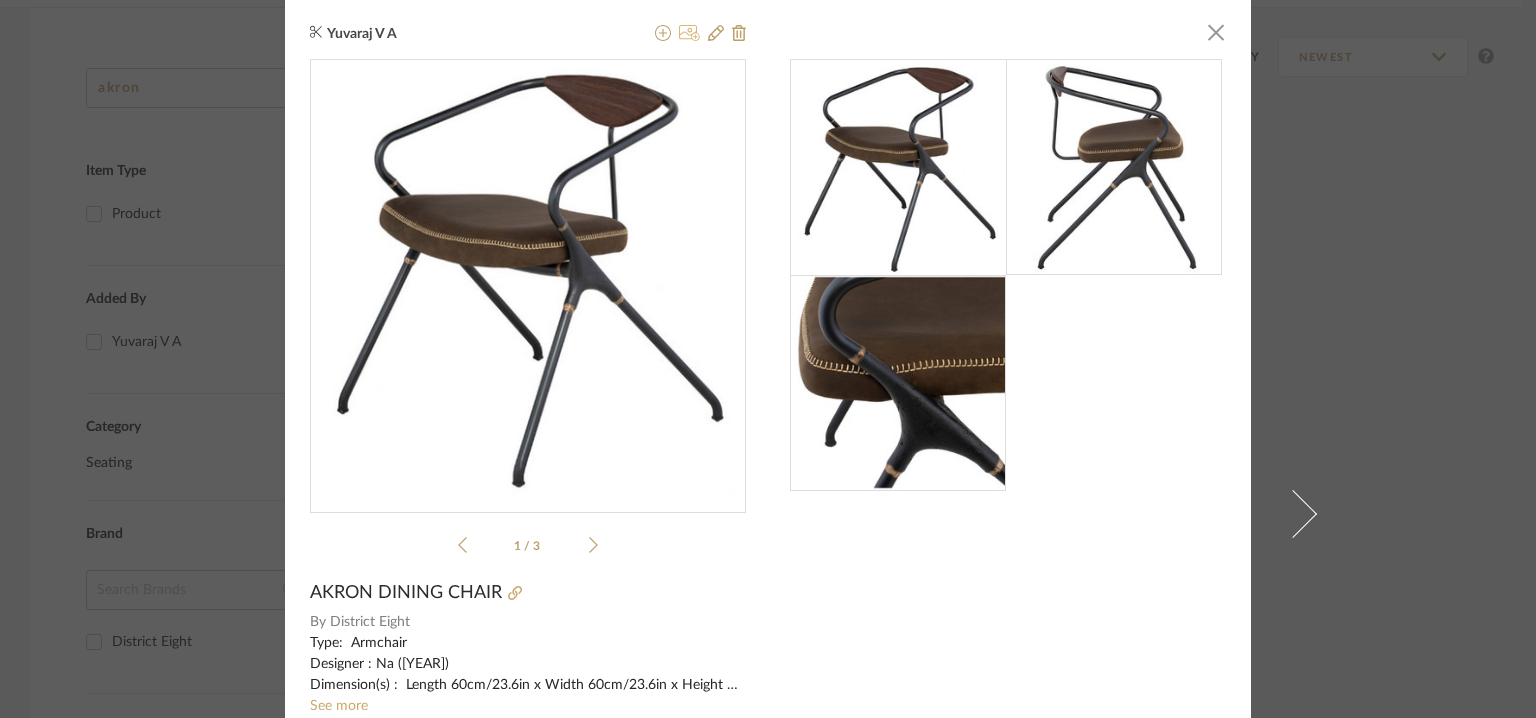 click 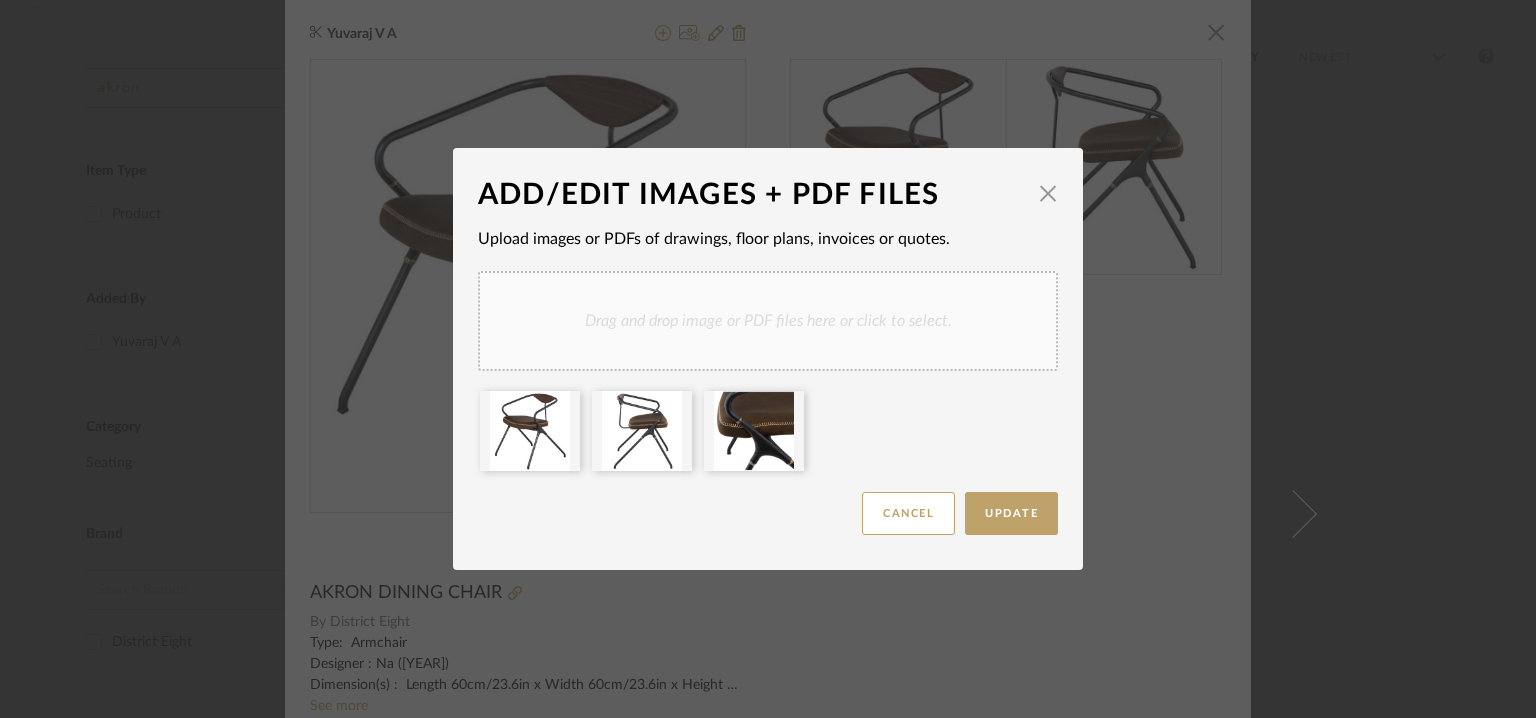 click on "Drag and drop image or PDF files here or click to select." at bounding box center (768, 321) 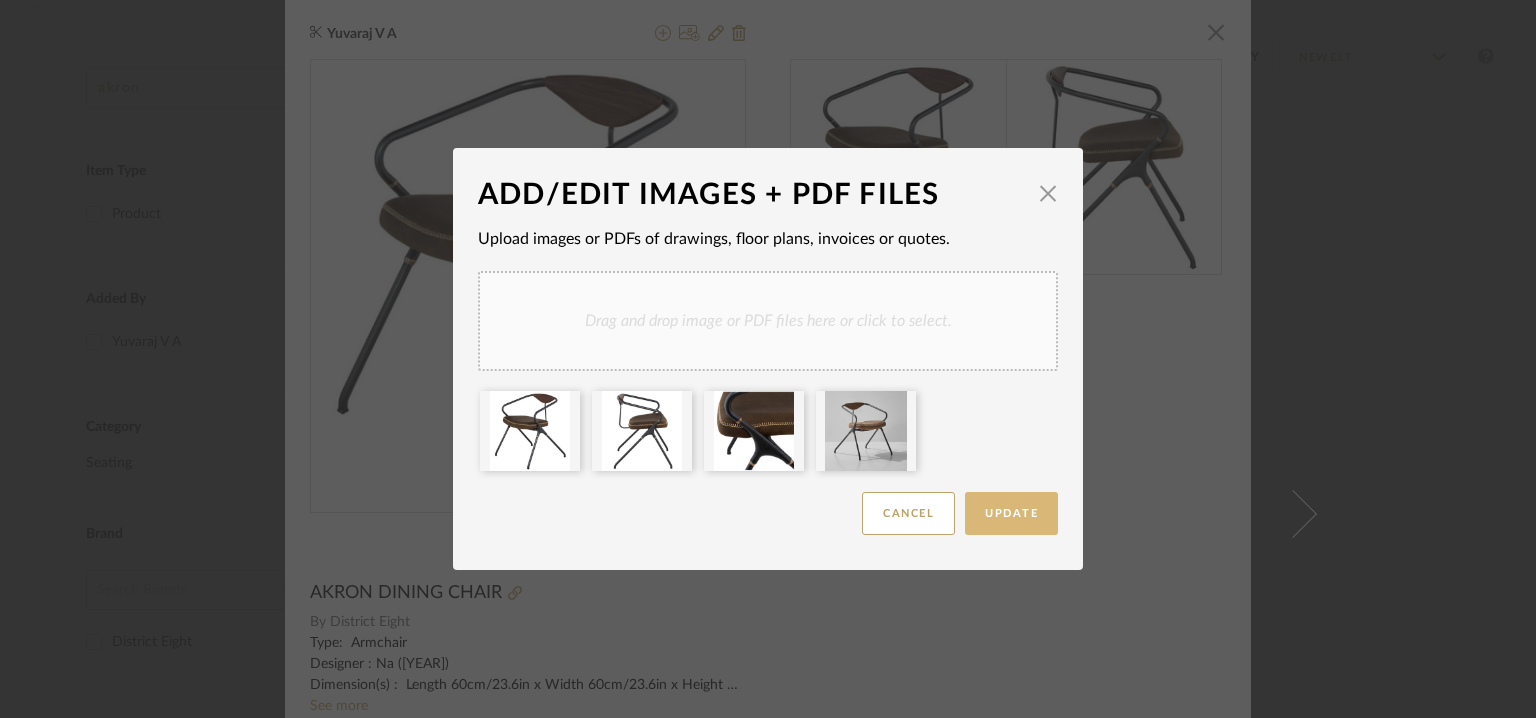 click on "Update" at bounding box center [1011, 513] 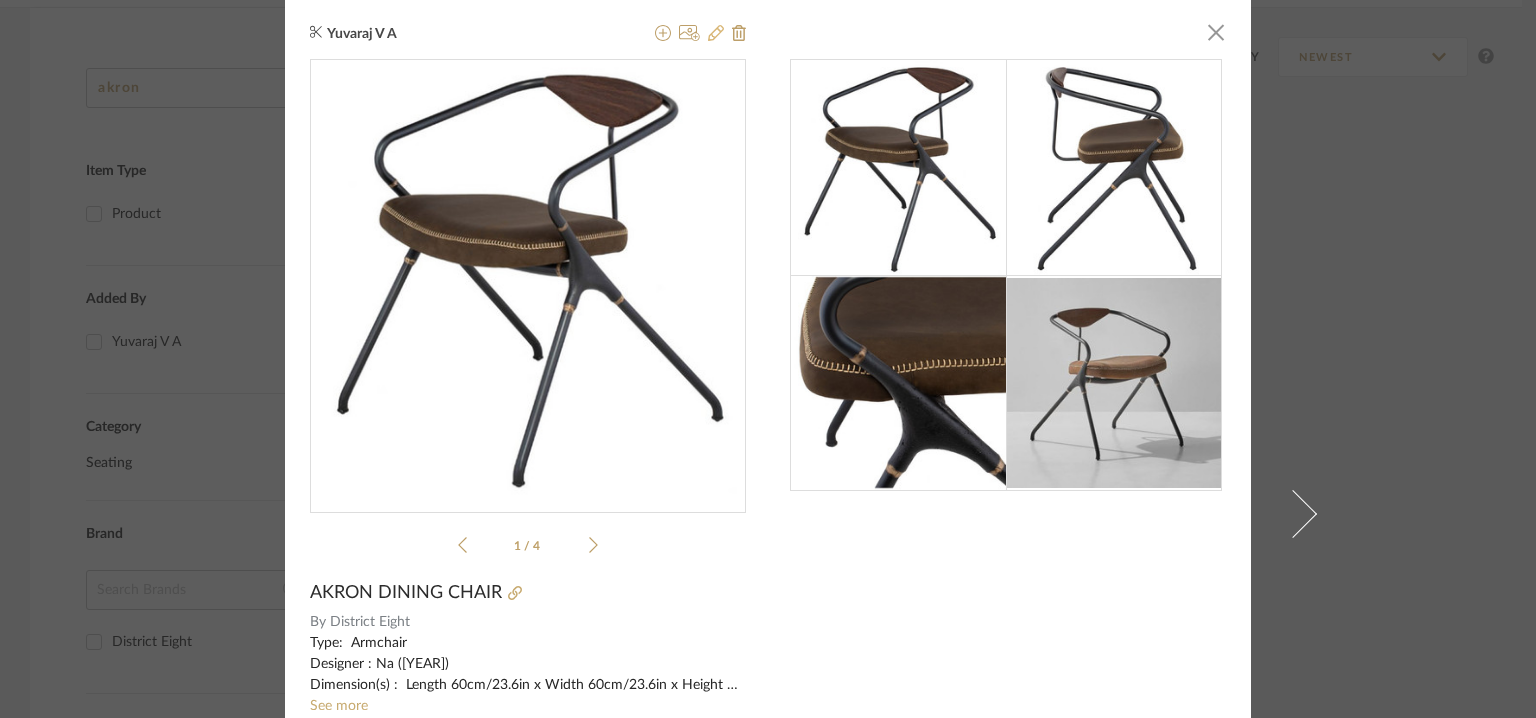 click 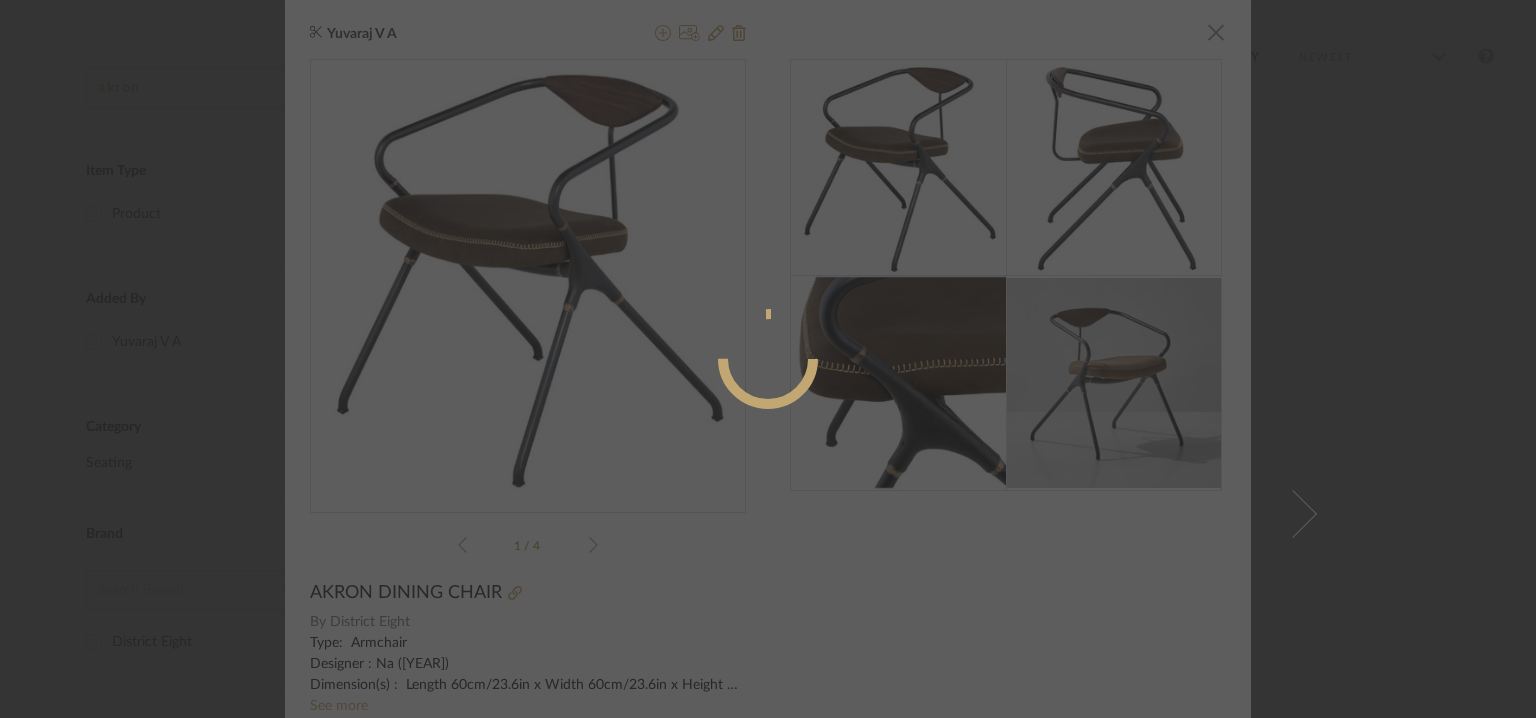 radio on "true" 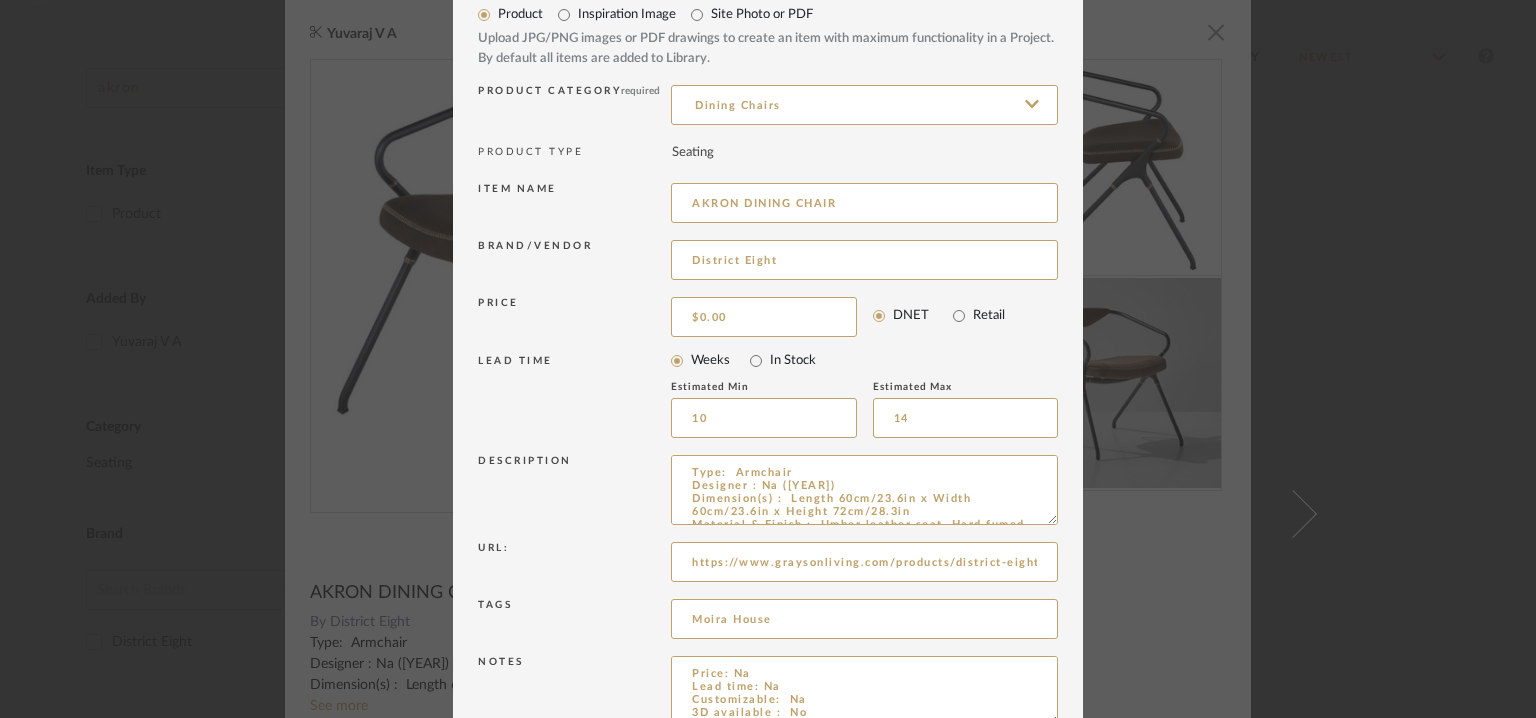 scroll, scrollTop: 192, scrollLeft: 0, axis: vertical 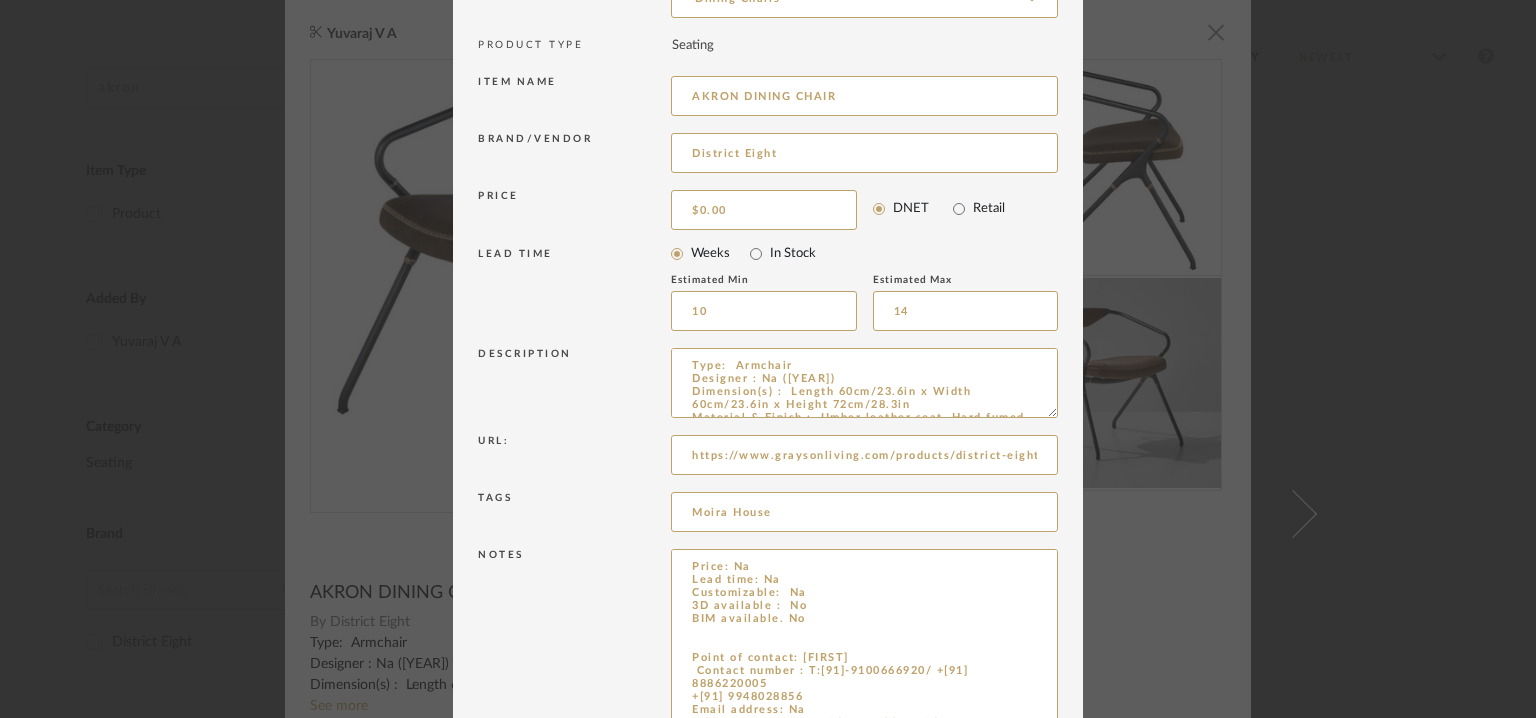 drag, startPoint x: 1046, startPoint y: 610, endPoint x: 1094, endPoint y: 776, distance: 172.80046 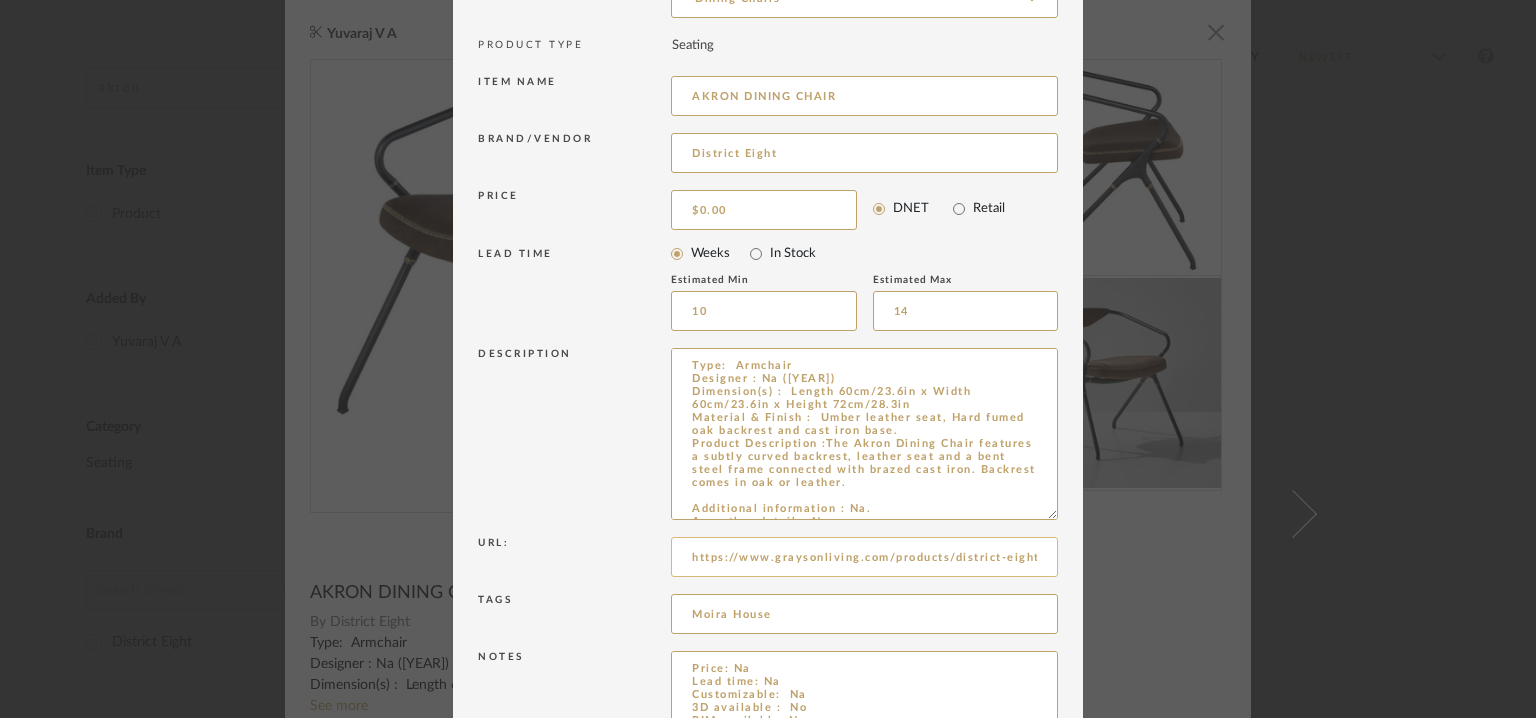 drag, startPoint x: 1040, startPoint y: 429, endPoint x: 1032, endPoint y: 637, distance: 208.1538 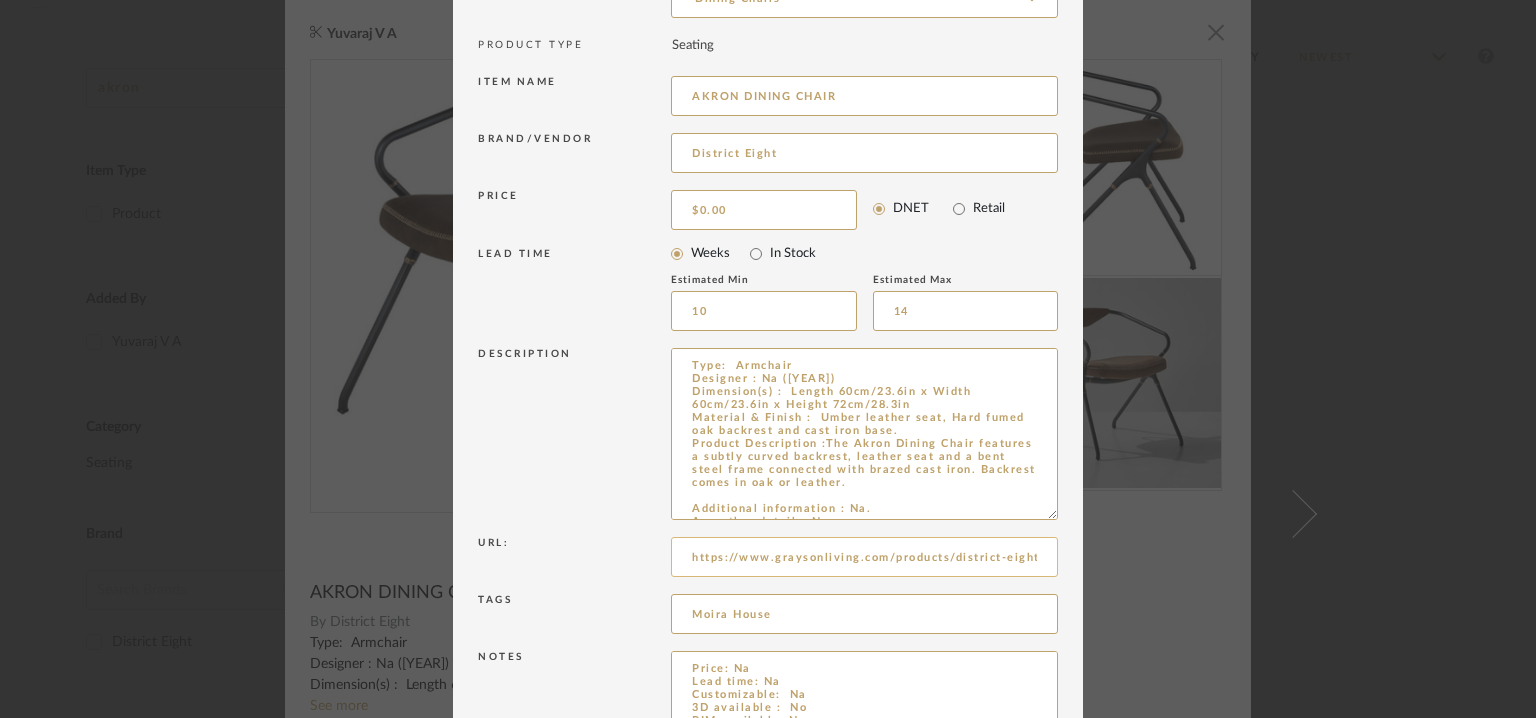 click on "Type:  Armchair
Designer : Na ([YEAR])
Dimension(s) :  Length 60cm/23.6in x Width 60cm/23.6in x Height 72cm/28.3in
Material & Finish :  Umber leather seat, Hard fumed oak backrest and cast iron base.
Product Description :The Akron Dining Chair features a subtly curved backrest, leather seat and a bent steel frame connected with brazed cast iron. Backrest comes in oak or leather.
Additional information : Na.
Any other details: Na" at bounding box center [864, 434] 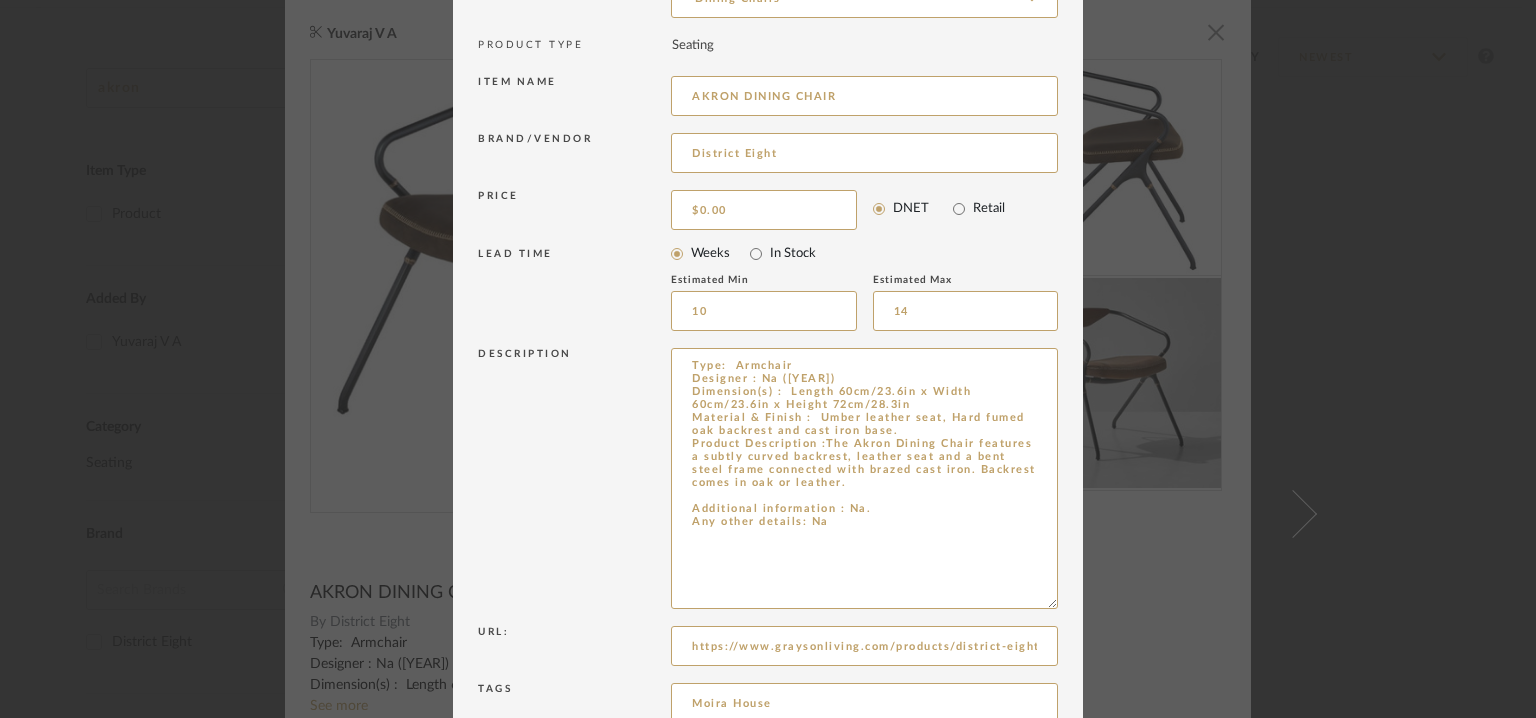 drag, startPoint x: 676, startPoint y: 633, endPoint x: 1535, endPoint y: 620, distance: 859.0984 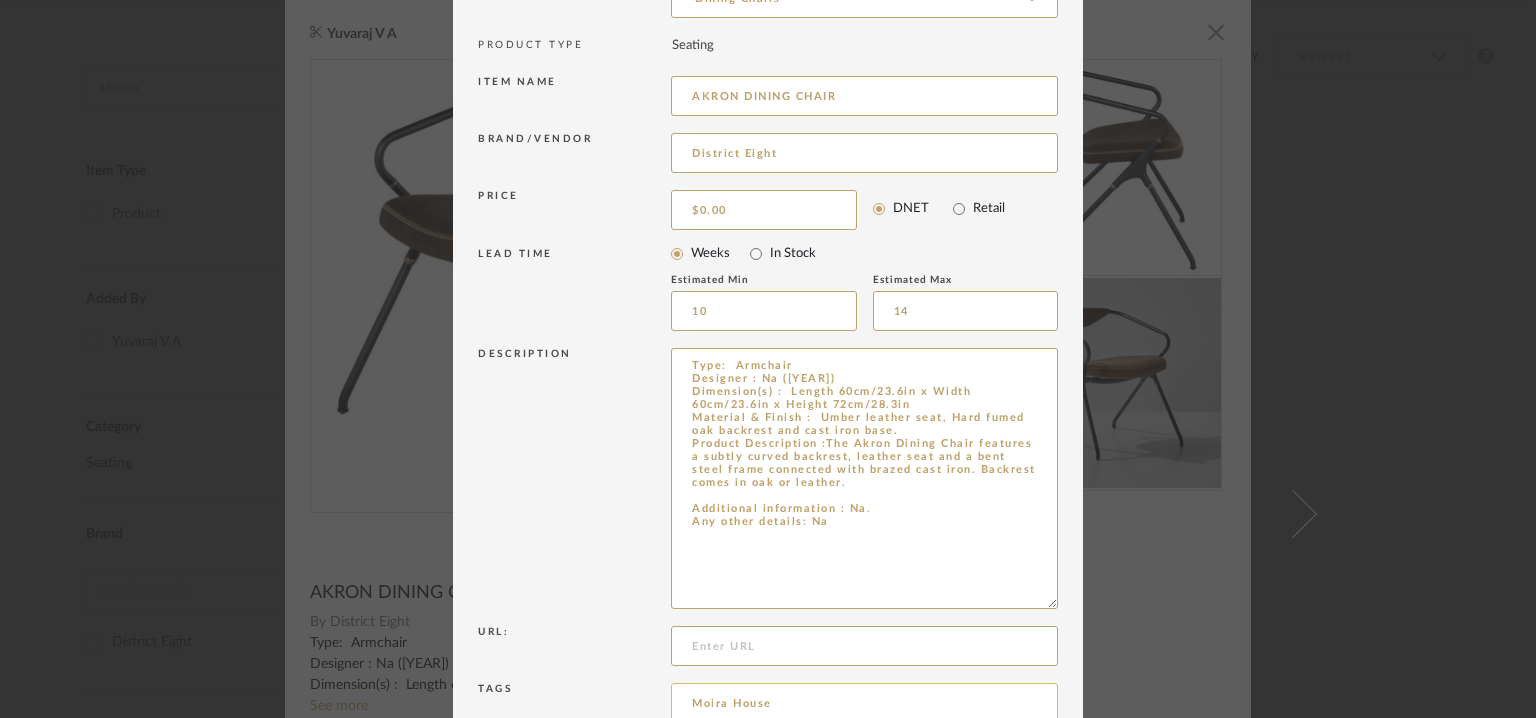 scroll, scrollTop: 0, scrollLeft: 0, axis: both 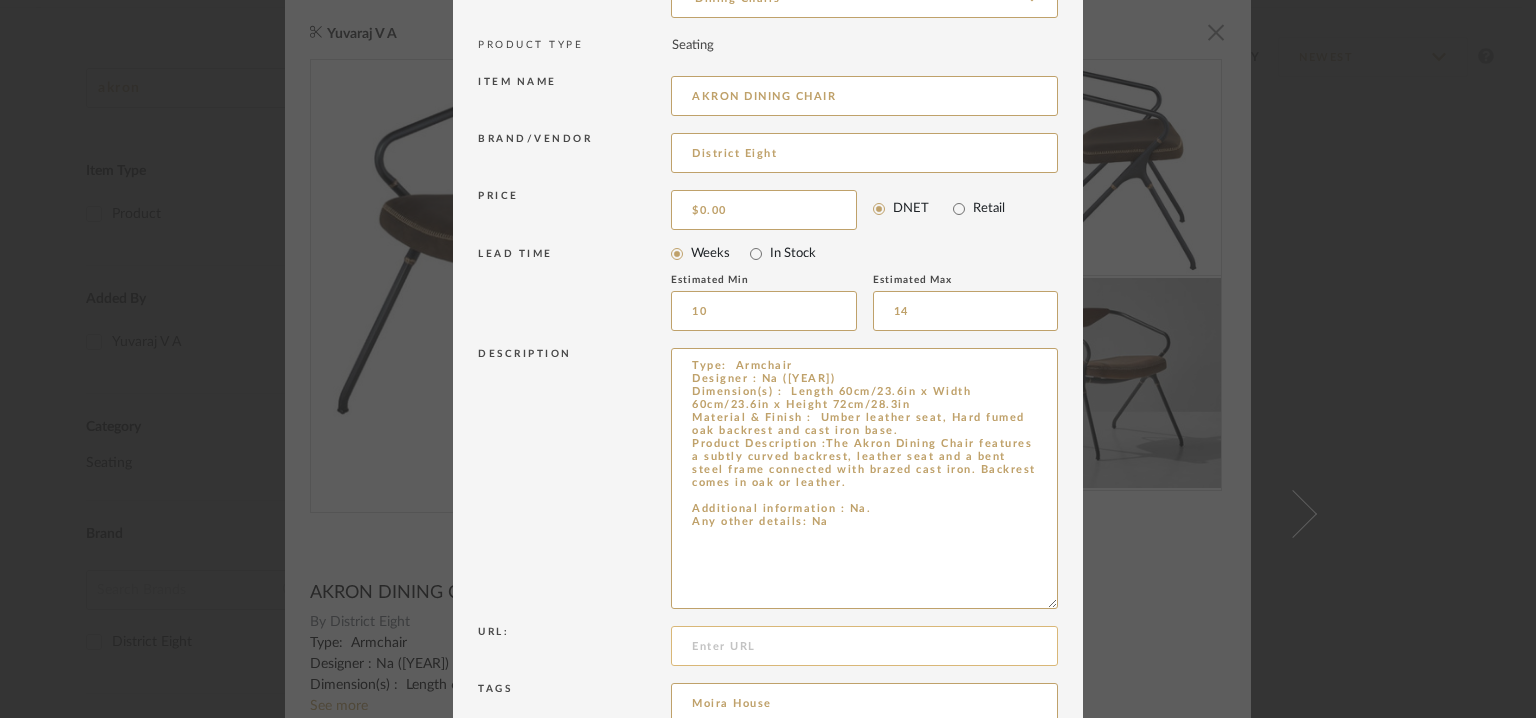 click at bounding box center (864, 646) 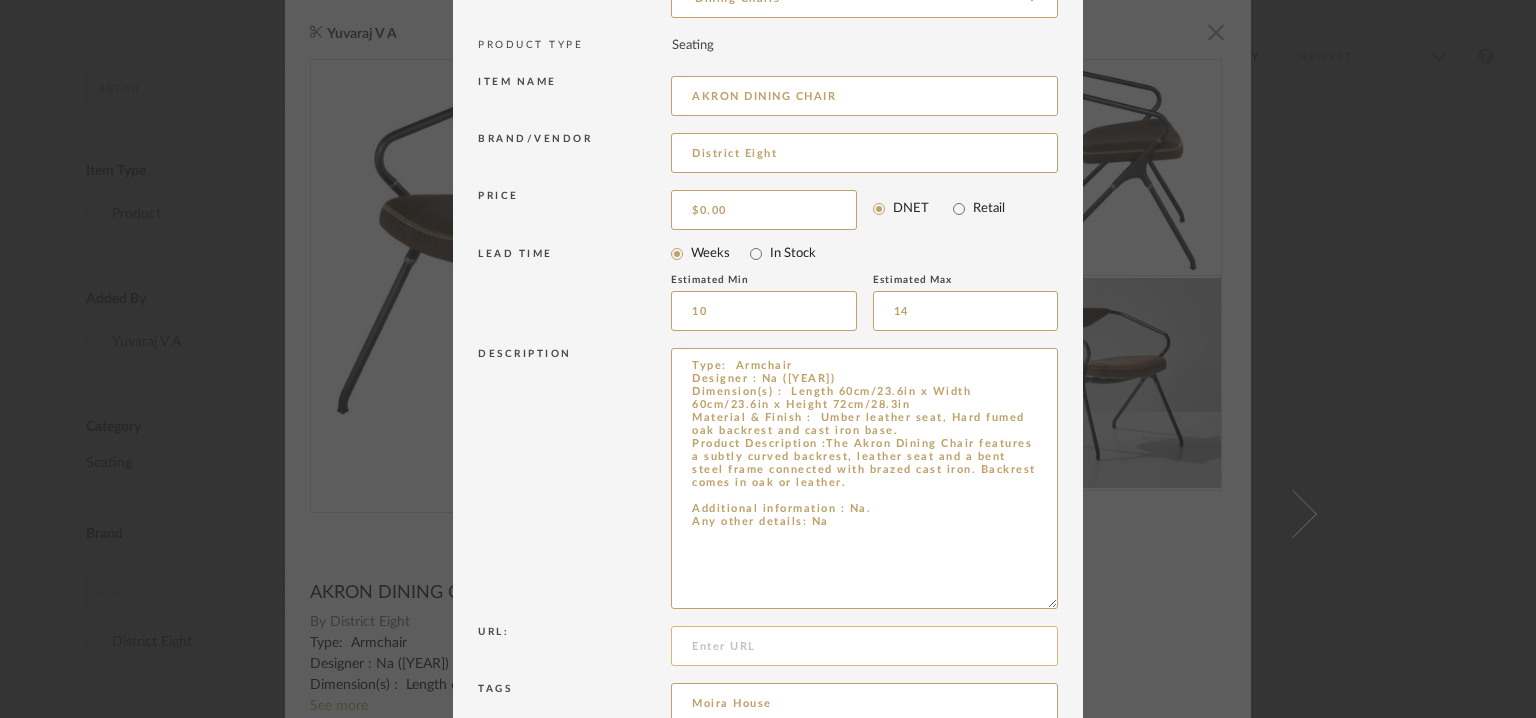 paste on "https://www.architonic.com/en/p/akron-dining-chair-20053862/" 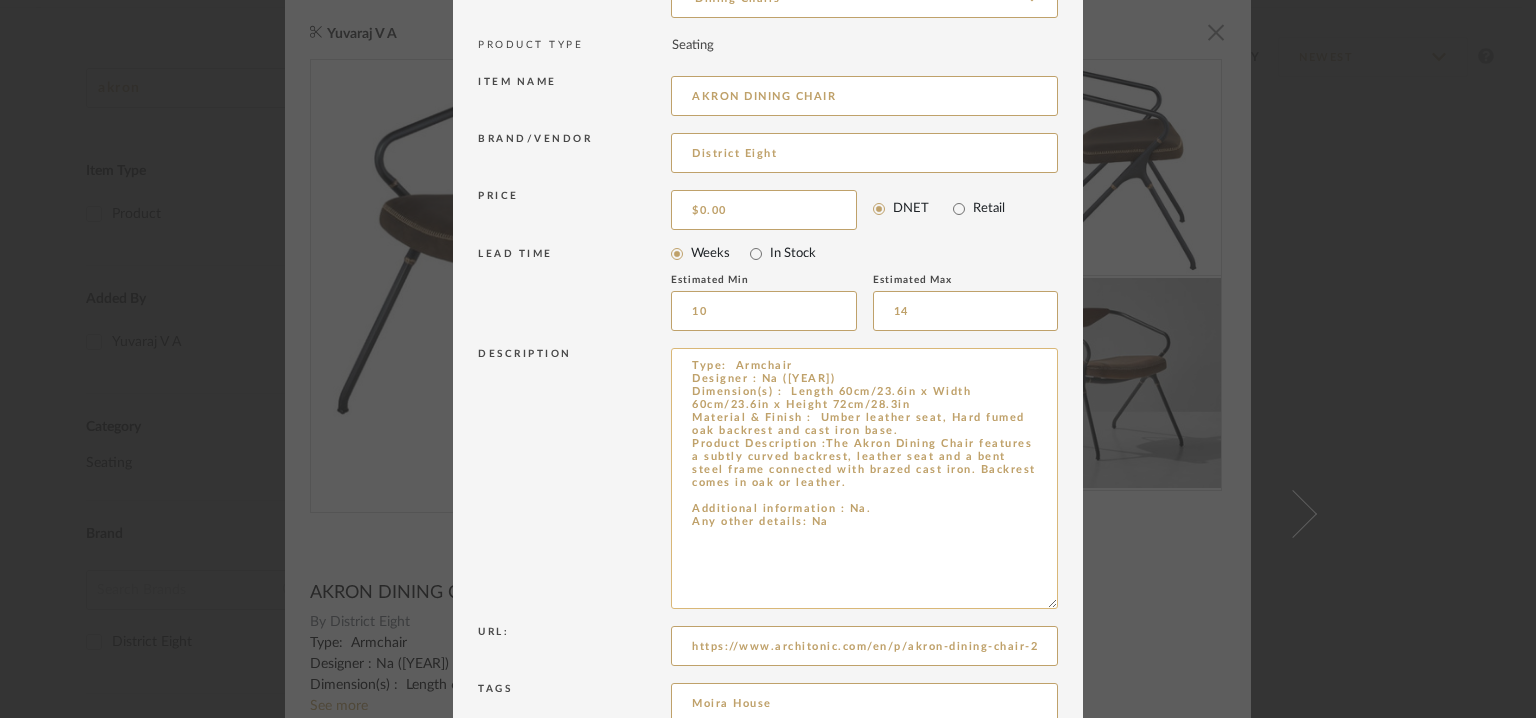 scroll, scrollTop: 0, scrollLeft: 64, axis: horizontal 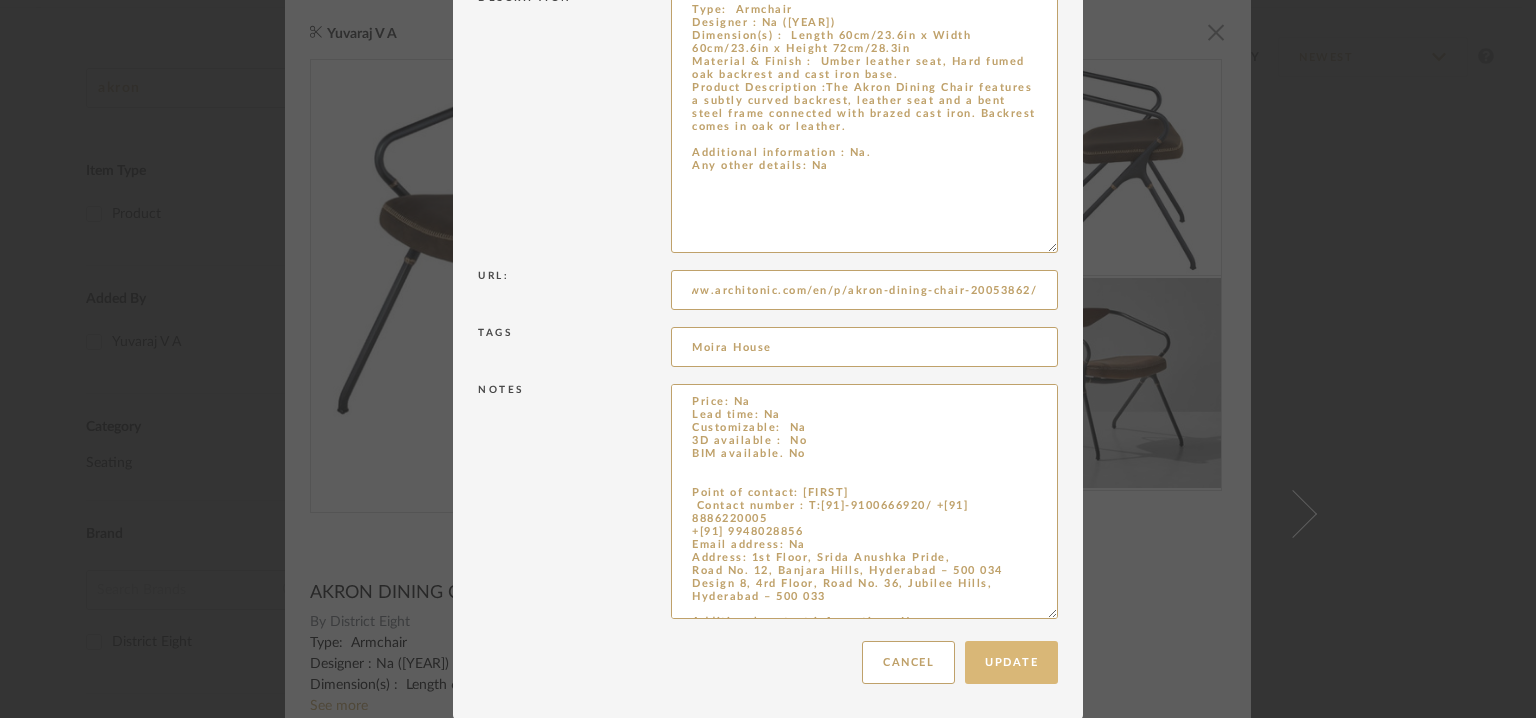 type on "https://www.architonic.com/en/p/akron-dining-chair-20053862/" 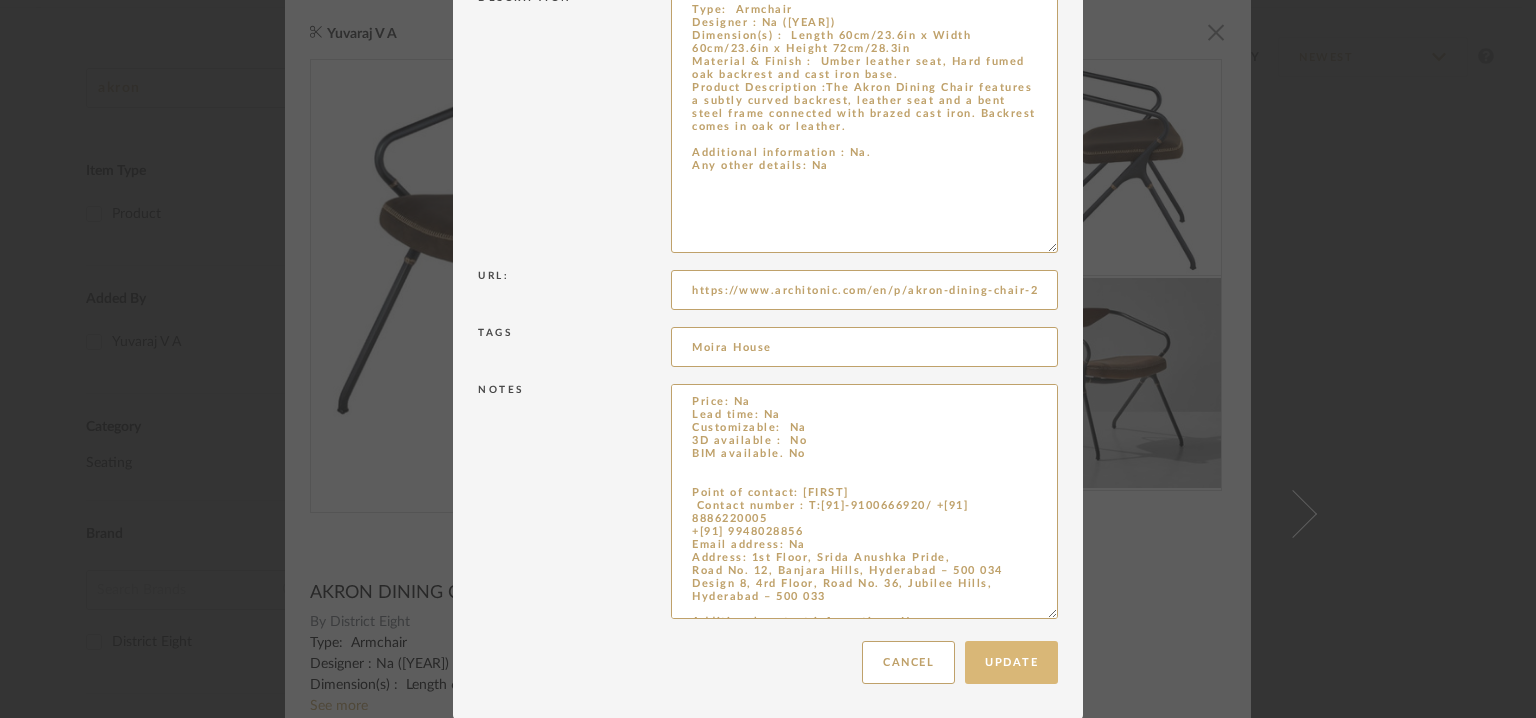 click on "Update" at bounding box center (1011, 662) 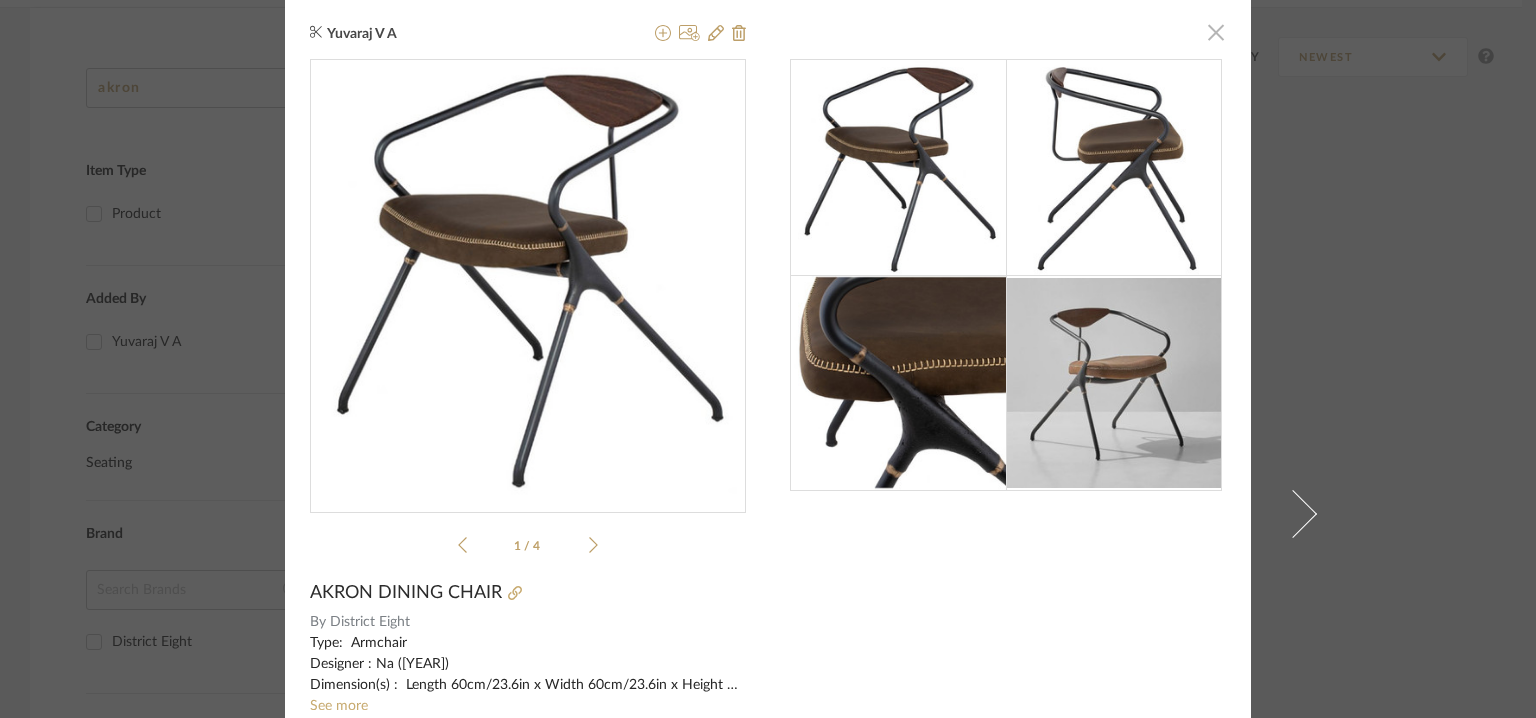 click 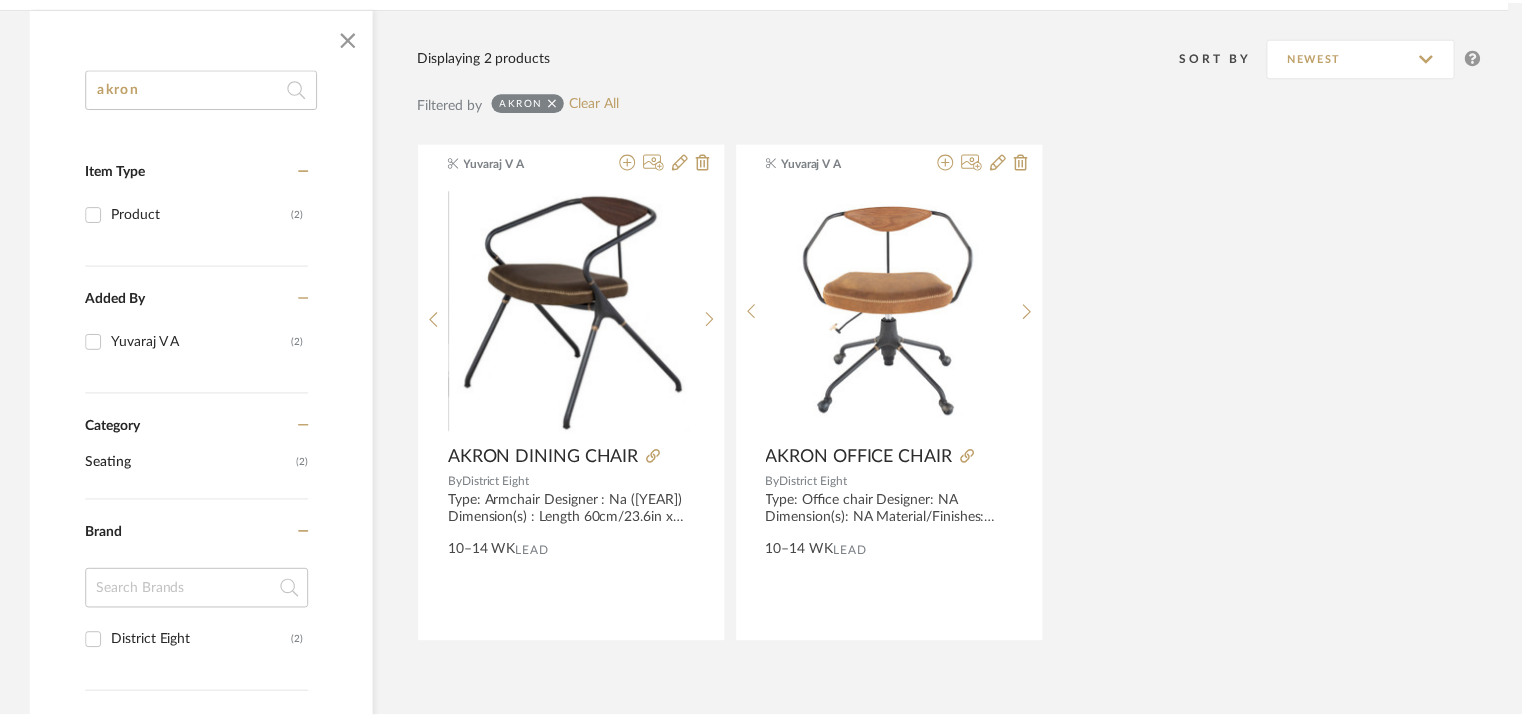 scroll, scrollTop: 300, scrollLeft: 0, axis: vertical 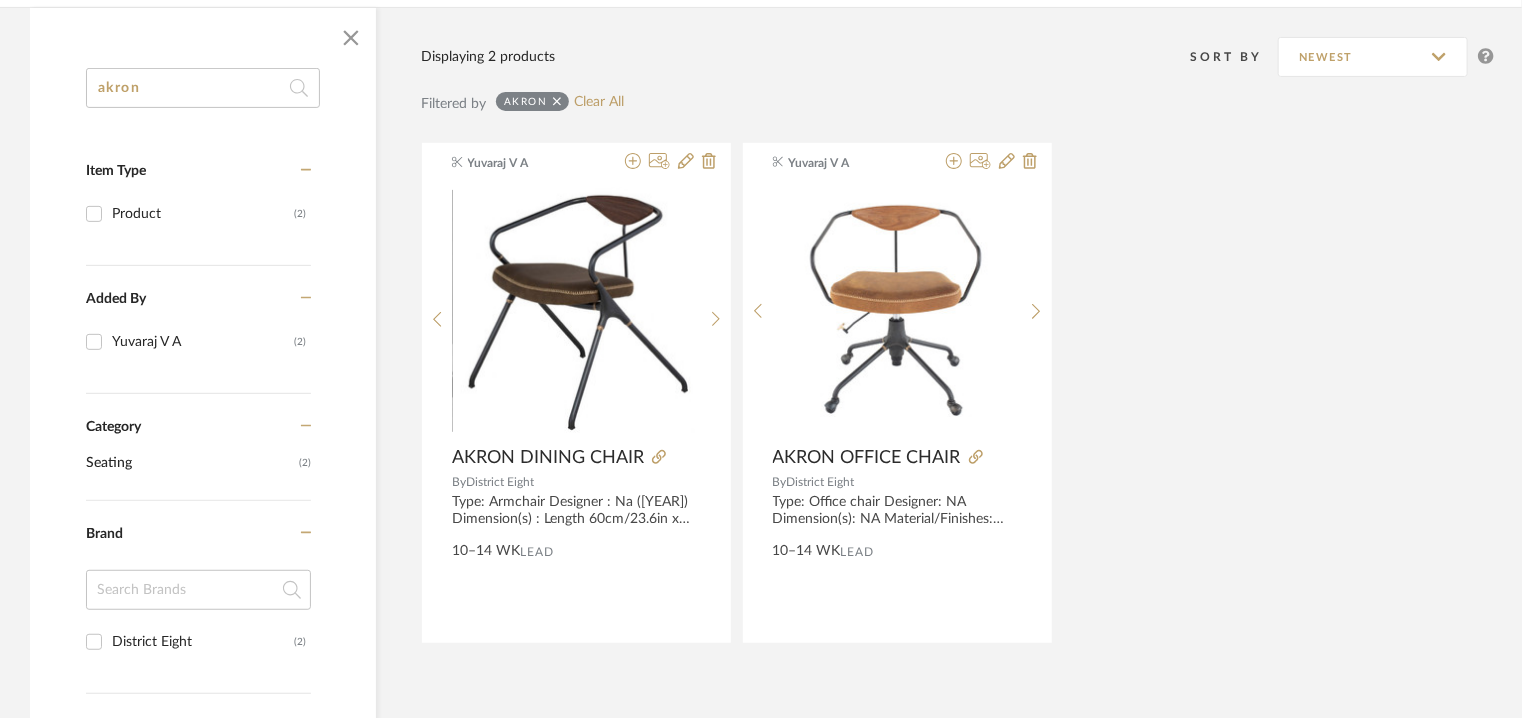 drag, startPoint x: 195, startPoint y: 83, endPoint x: 0, endPoint y: -15, distance: 218.24069 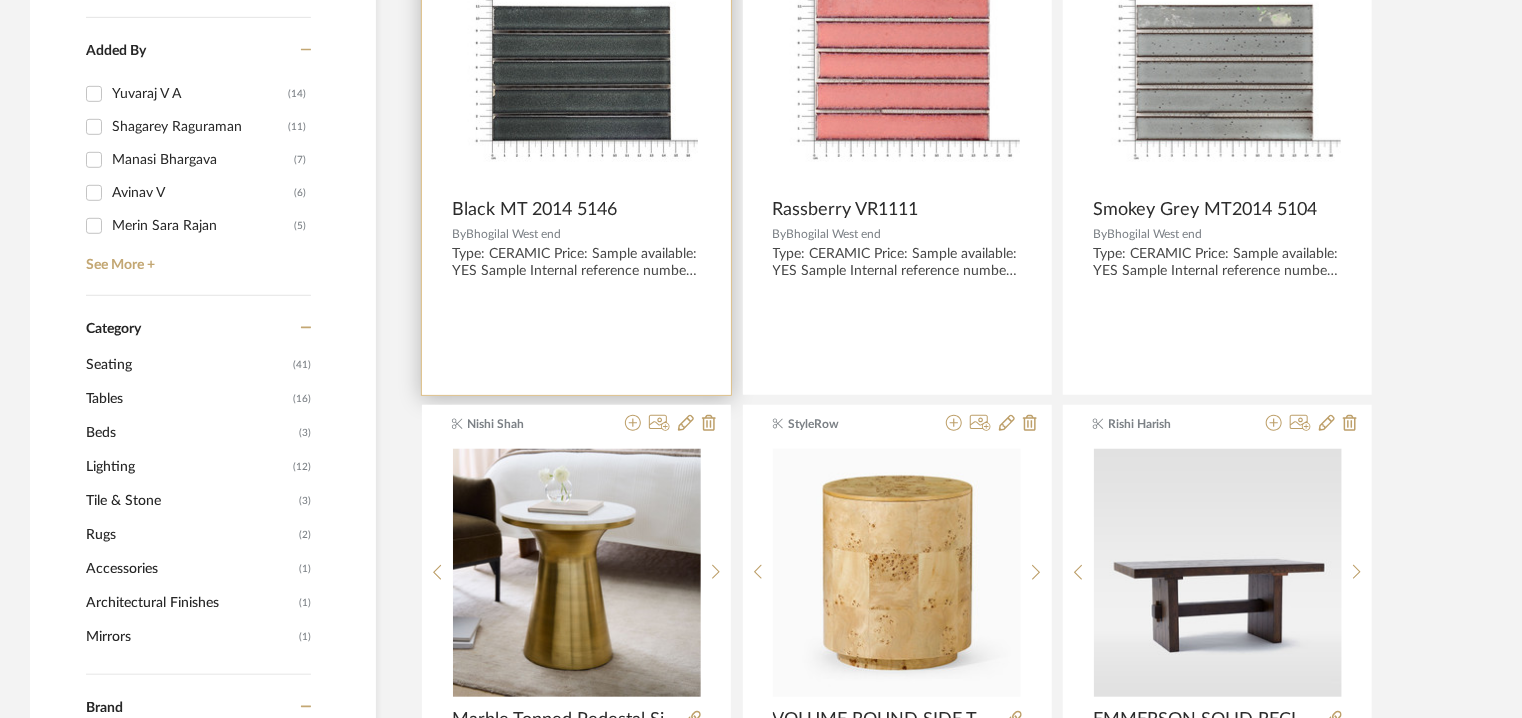 scroll, scrollTop: 700, scrollLeft: 0, axis: vertical 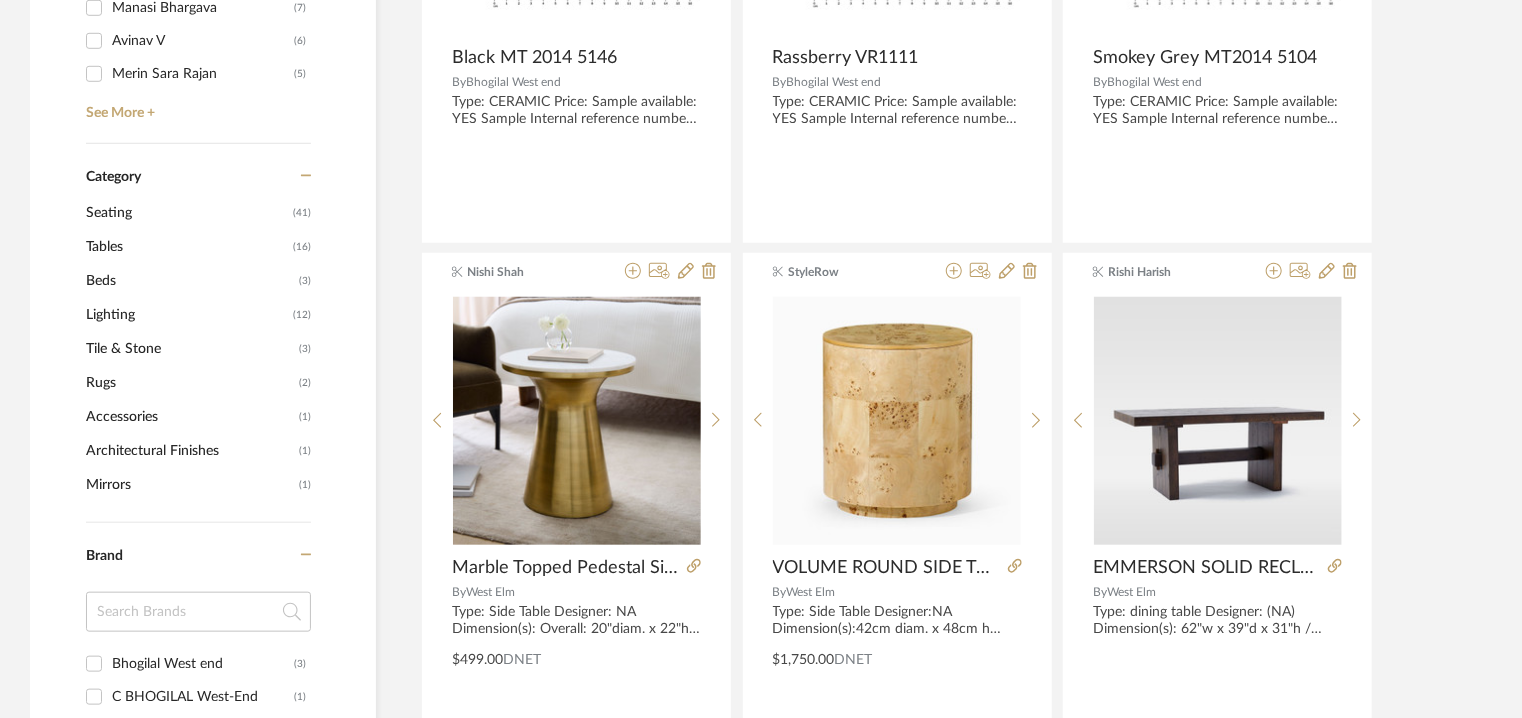 type on "key west" 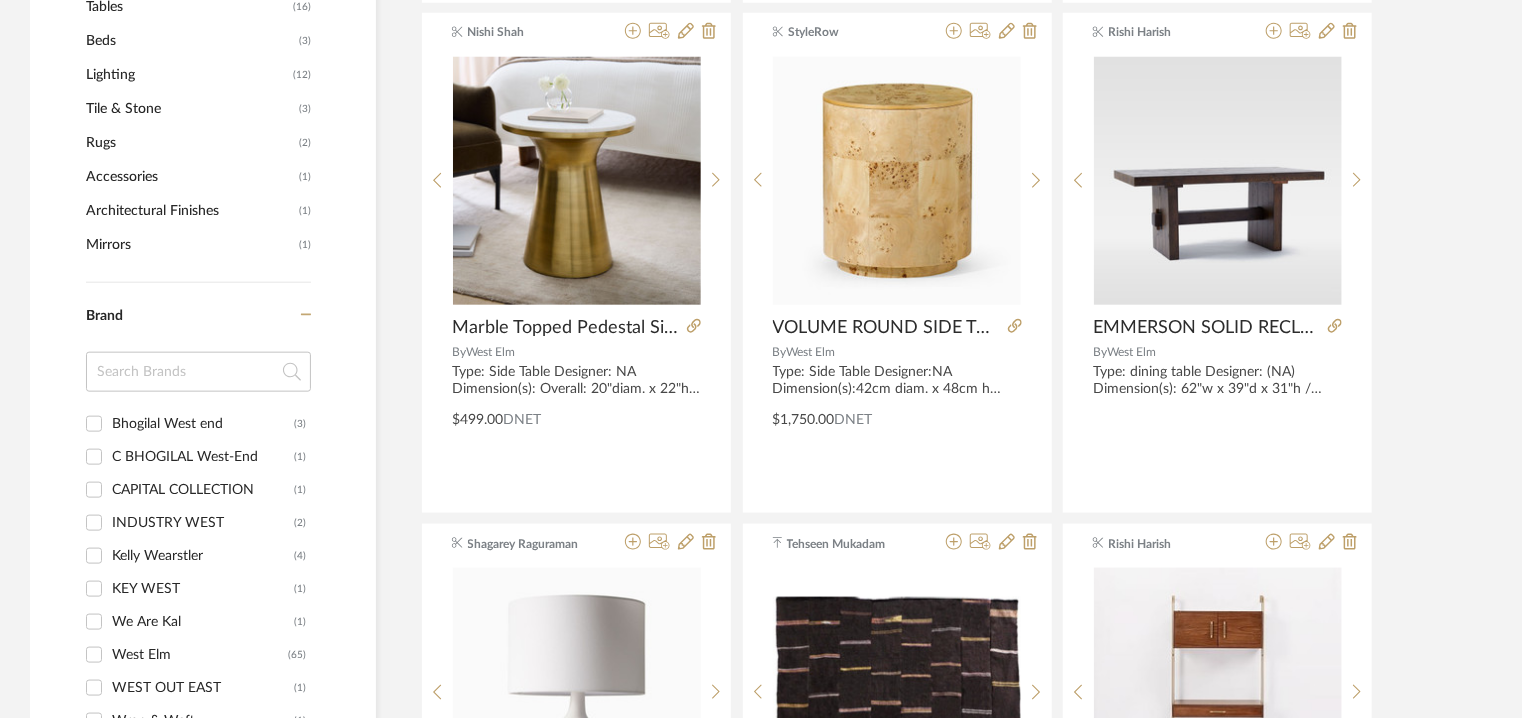 scroll, scrollTop: 1200, scrollLeft: 0, axis: vertical 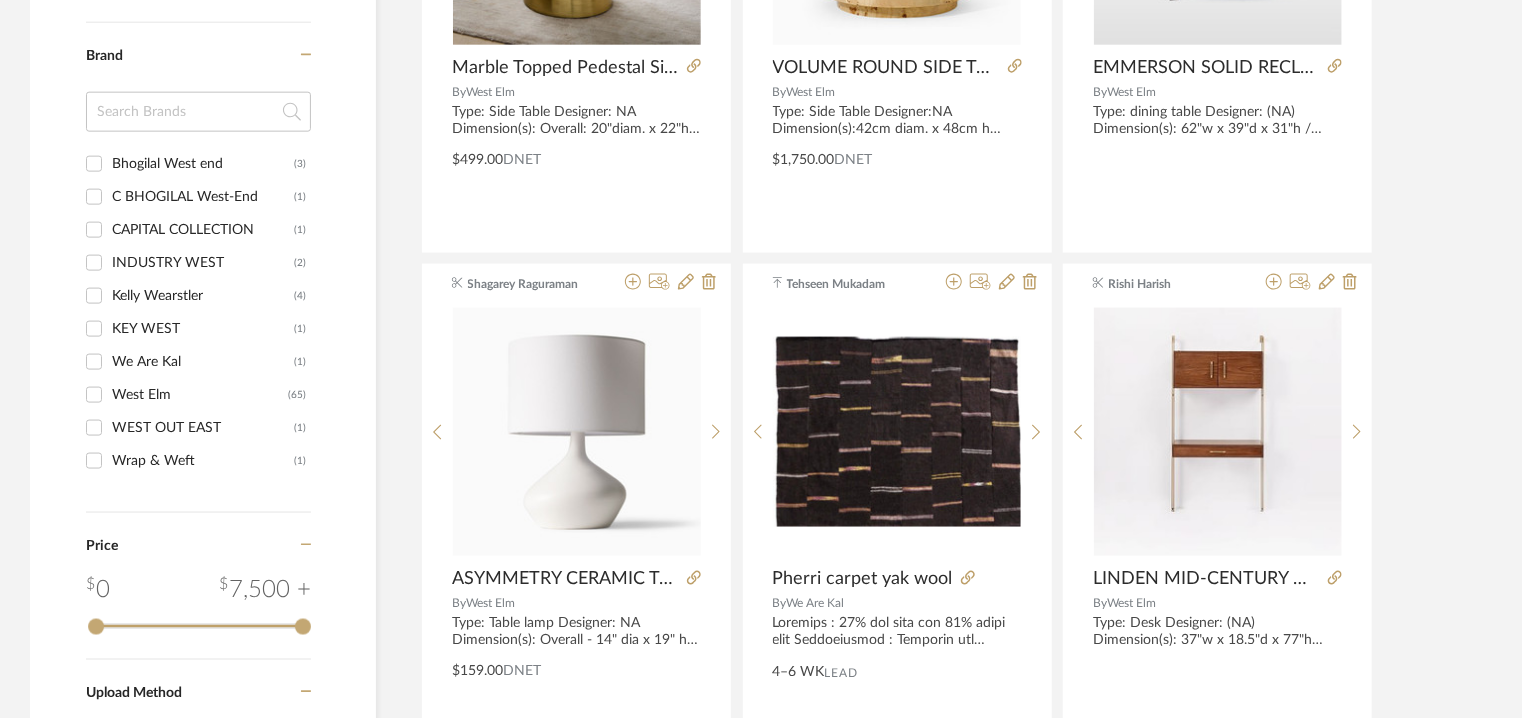 click on "CAPITAL COLLECTION" at bounding box center [203, 230] 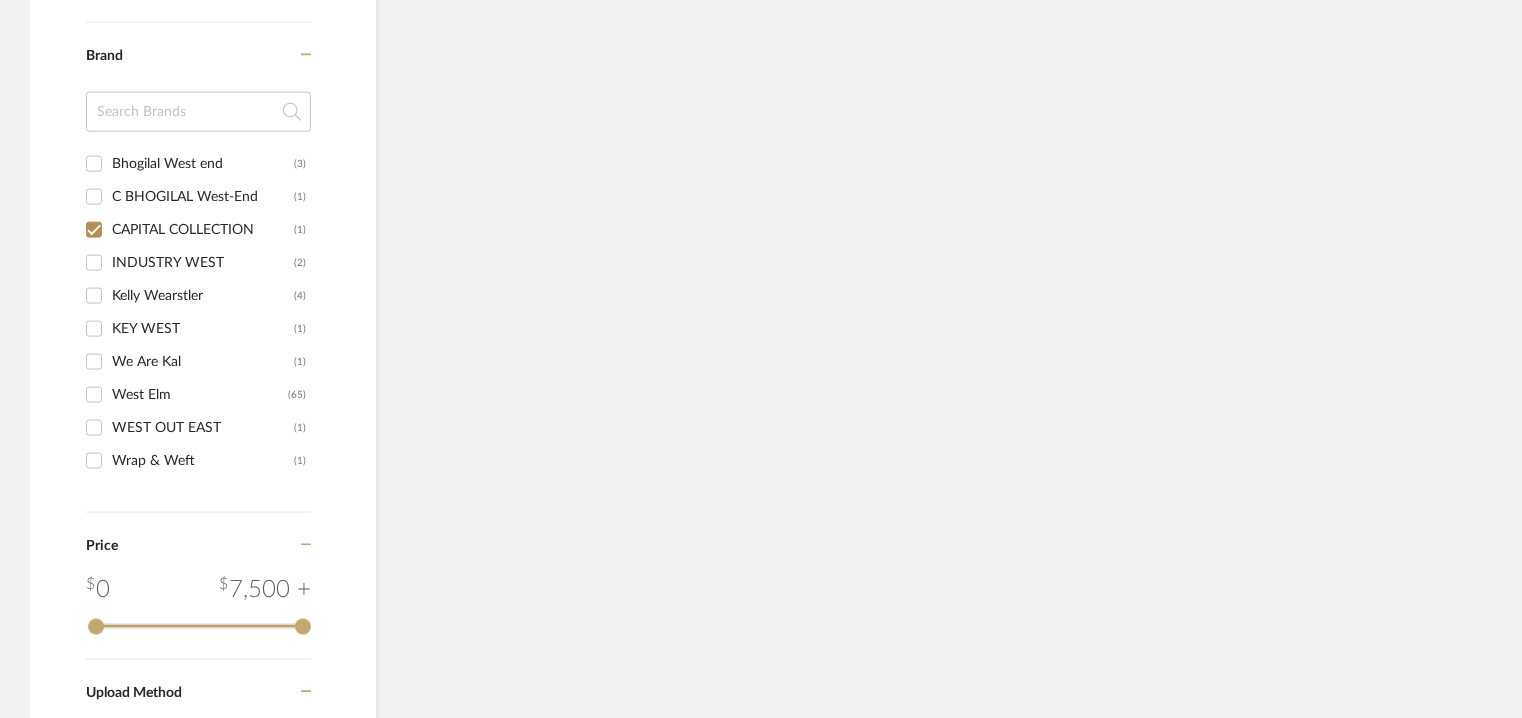 scroll, scrollTop: 1050, scrollLeft: 0, axis: vertical 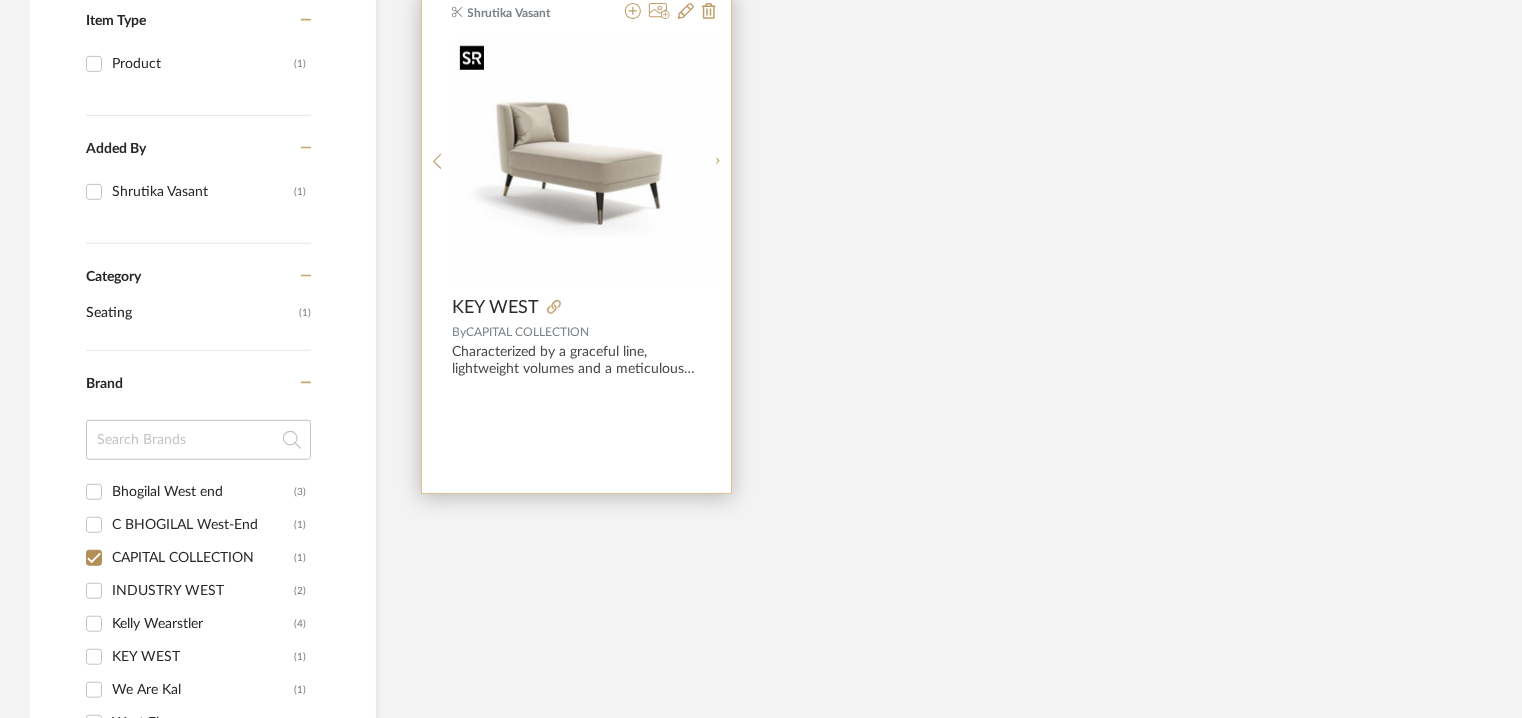 click at bounding box center (577, 161) 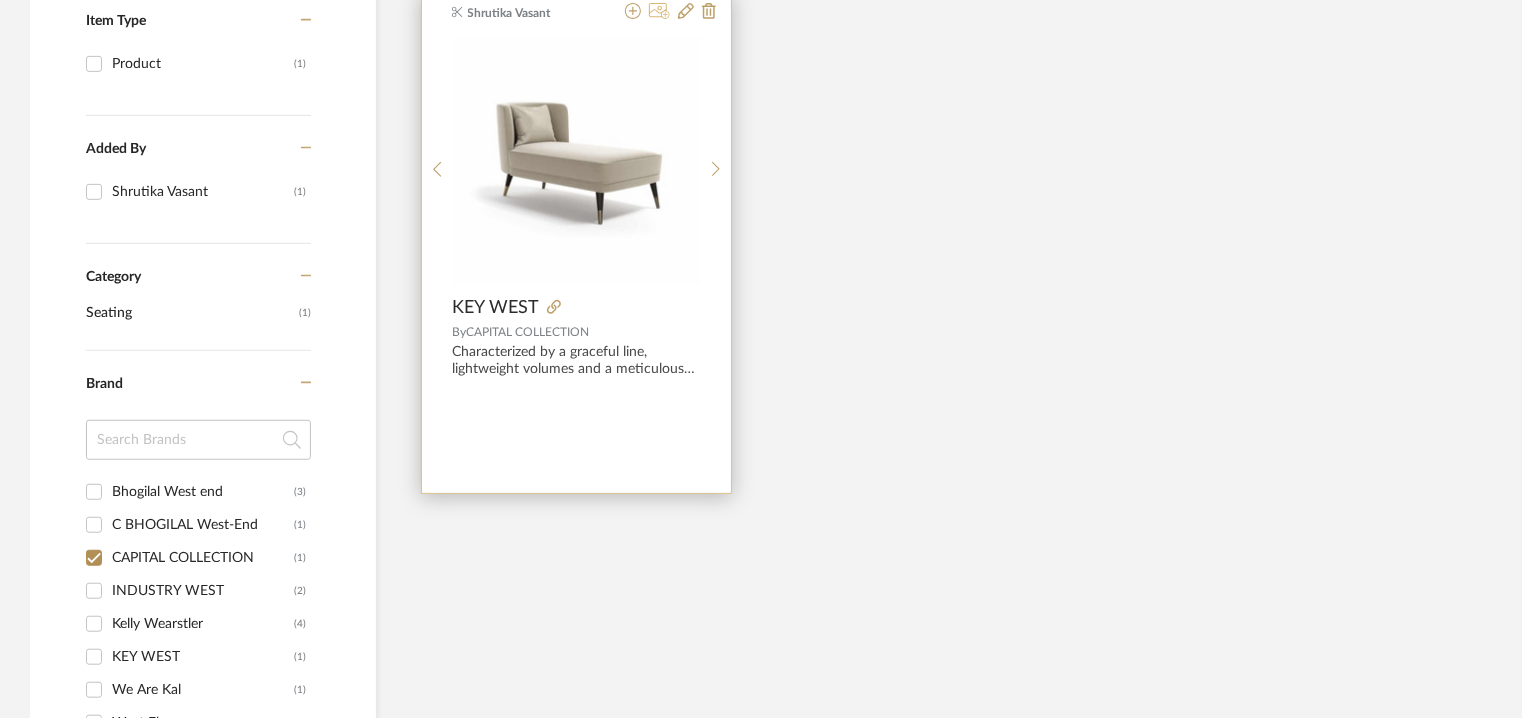 click 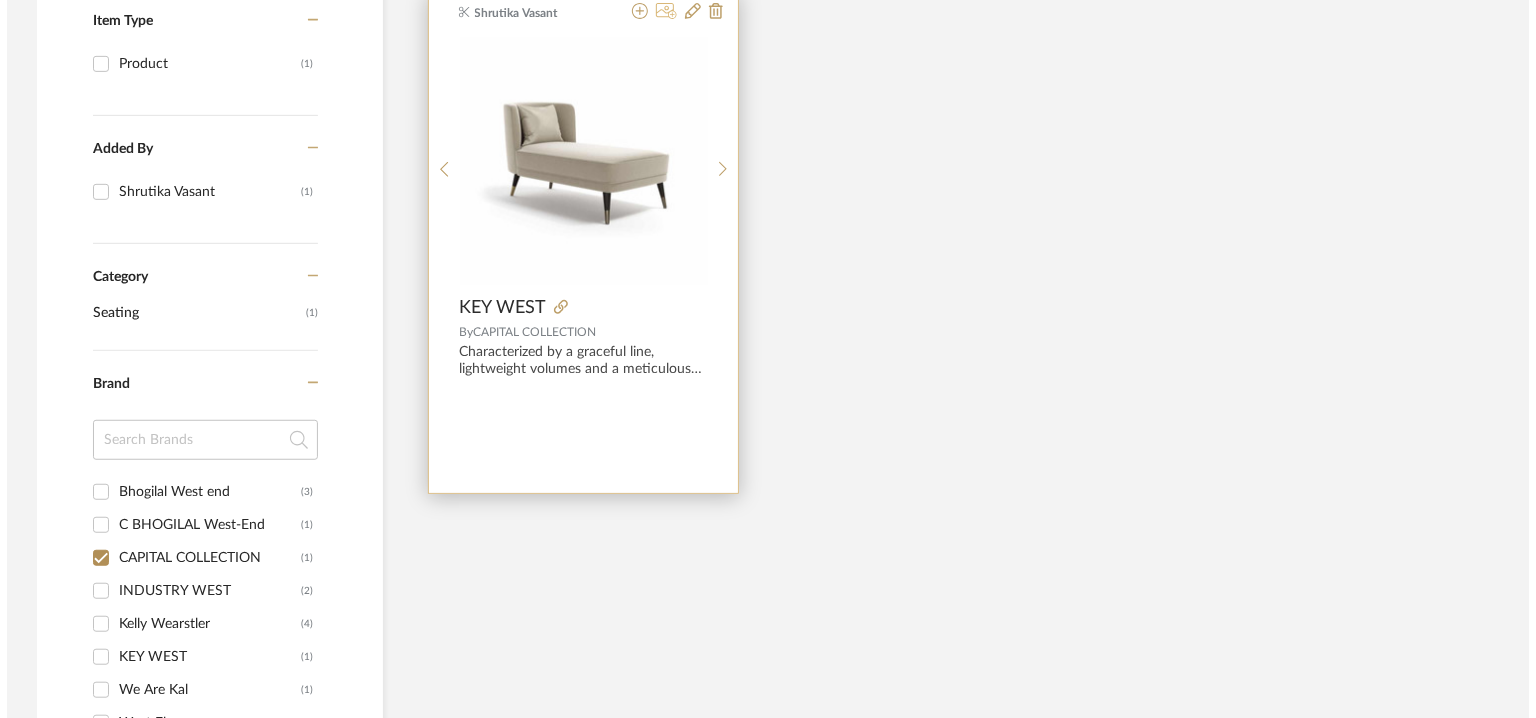 scroll, scrollTop: 0, scrollLeft: 0, axis: both 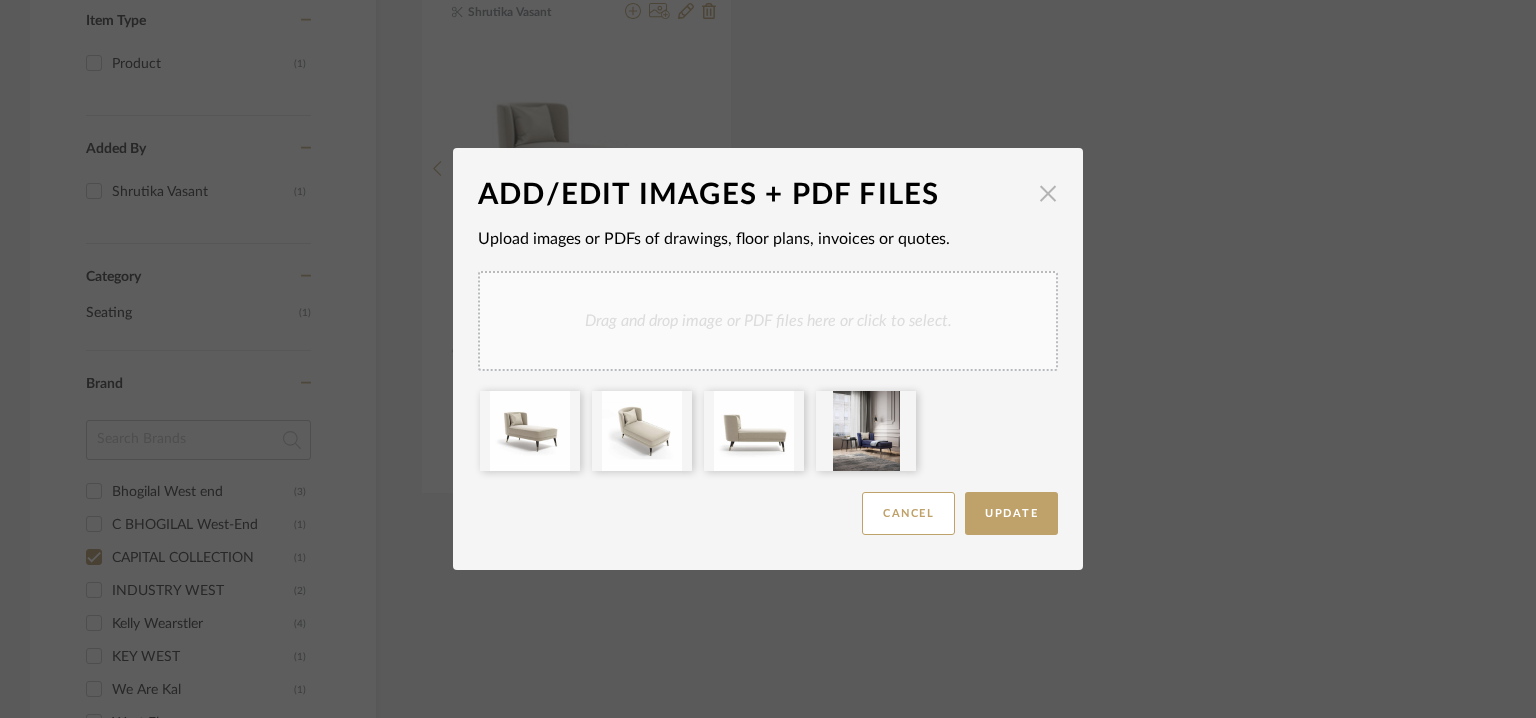 click at bounding box center [1048, 193] 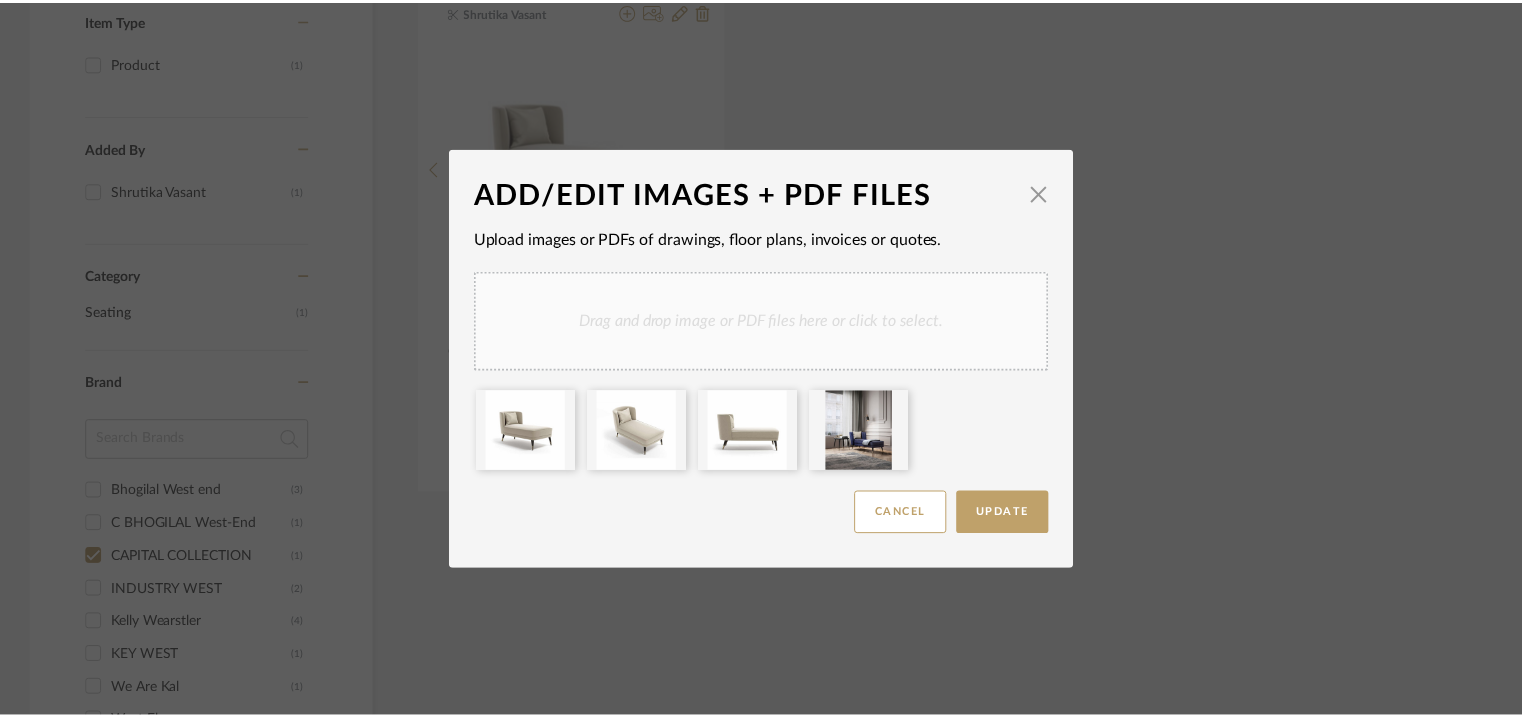 scroll, scrollTop: 450, scrollLeft: 0, axis: vertical 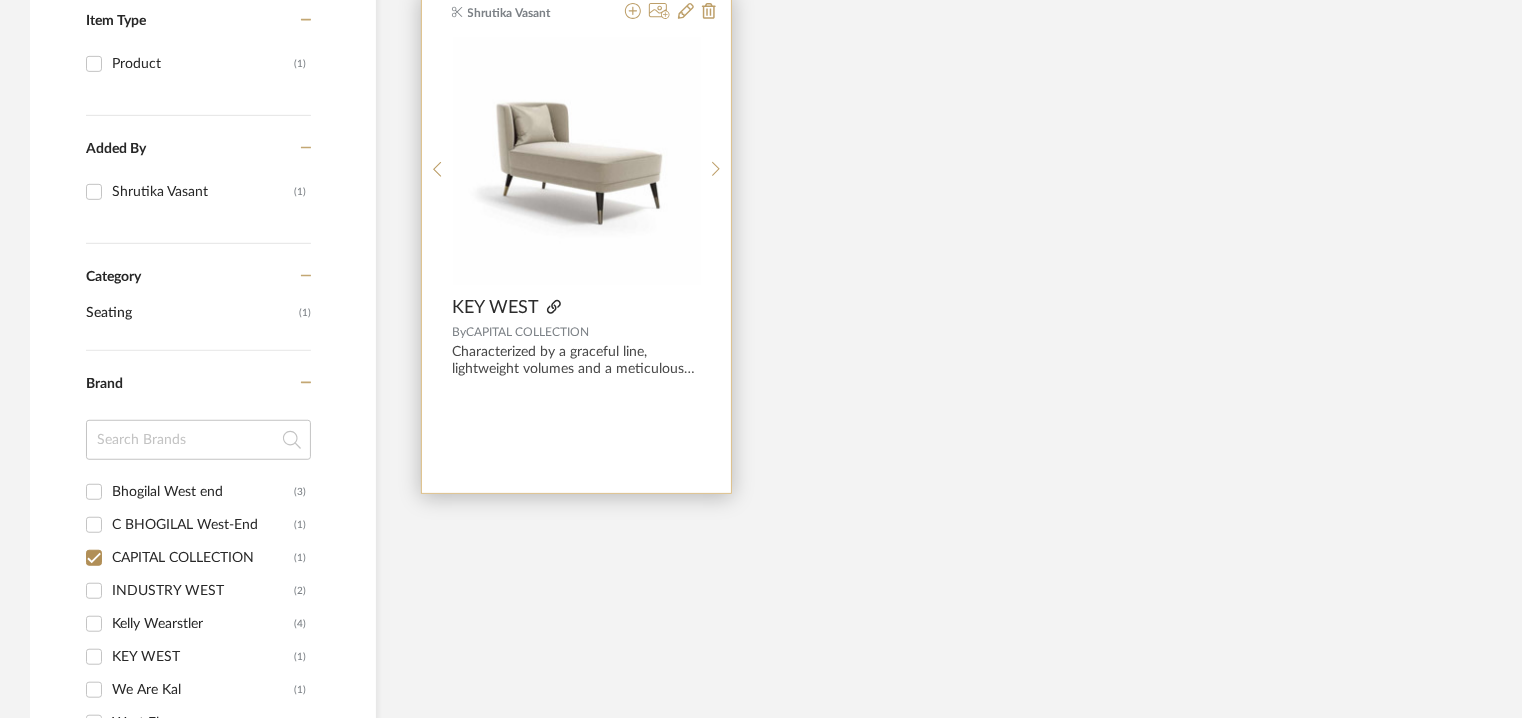 click 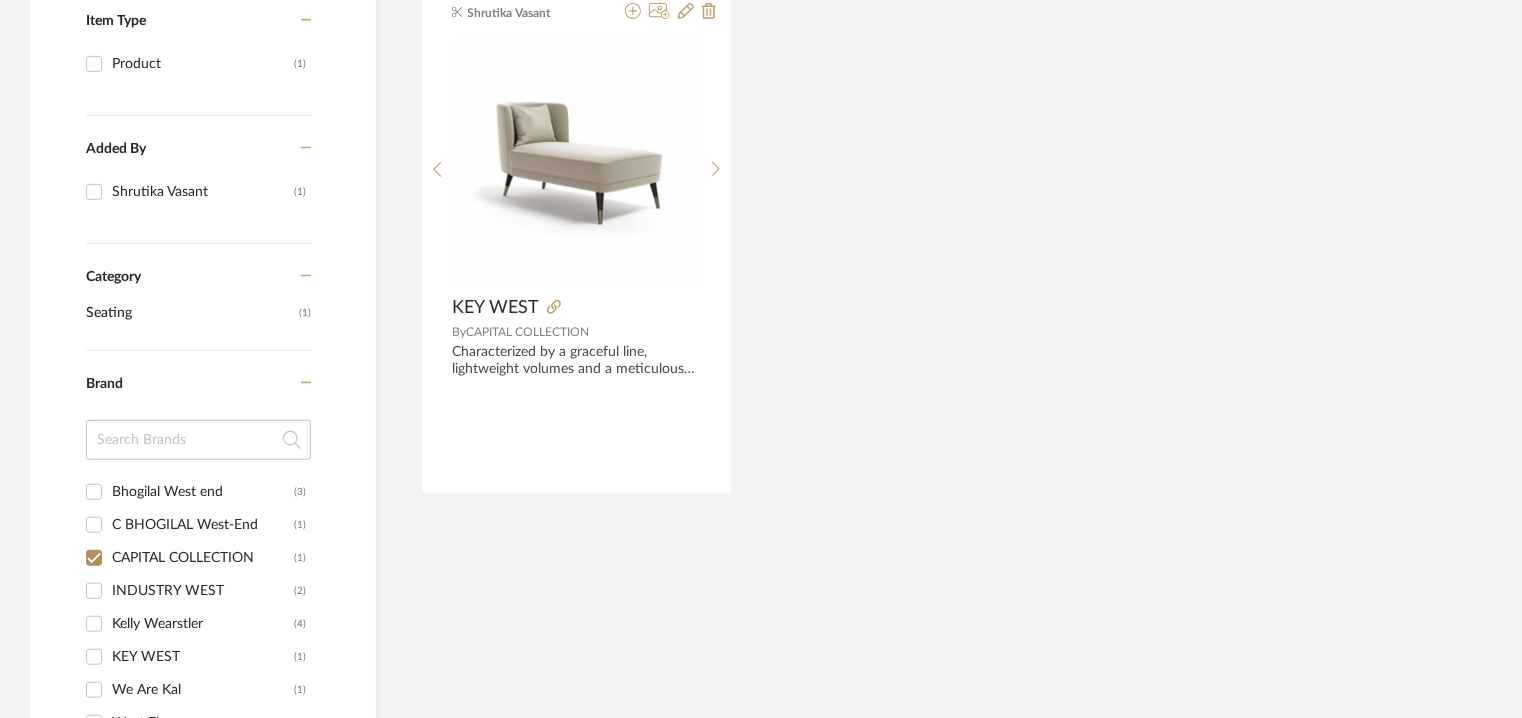 click on "CAPITAL COLLECTION  (1)" at bounding box center [94, 558] 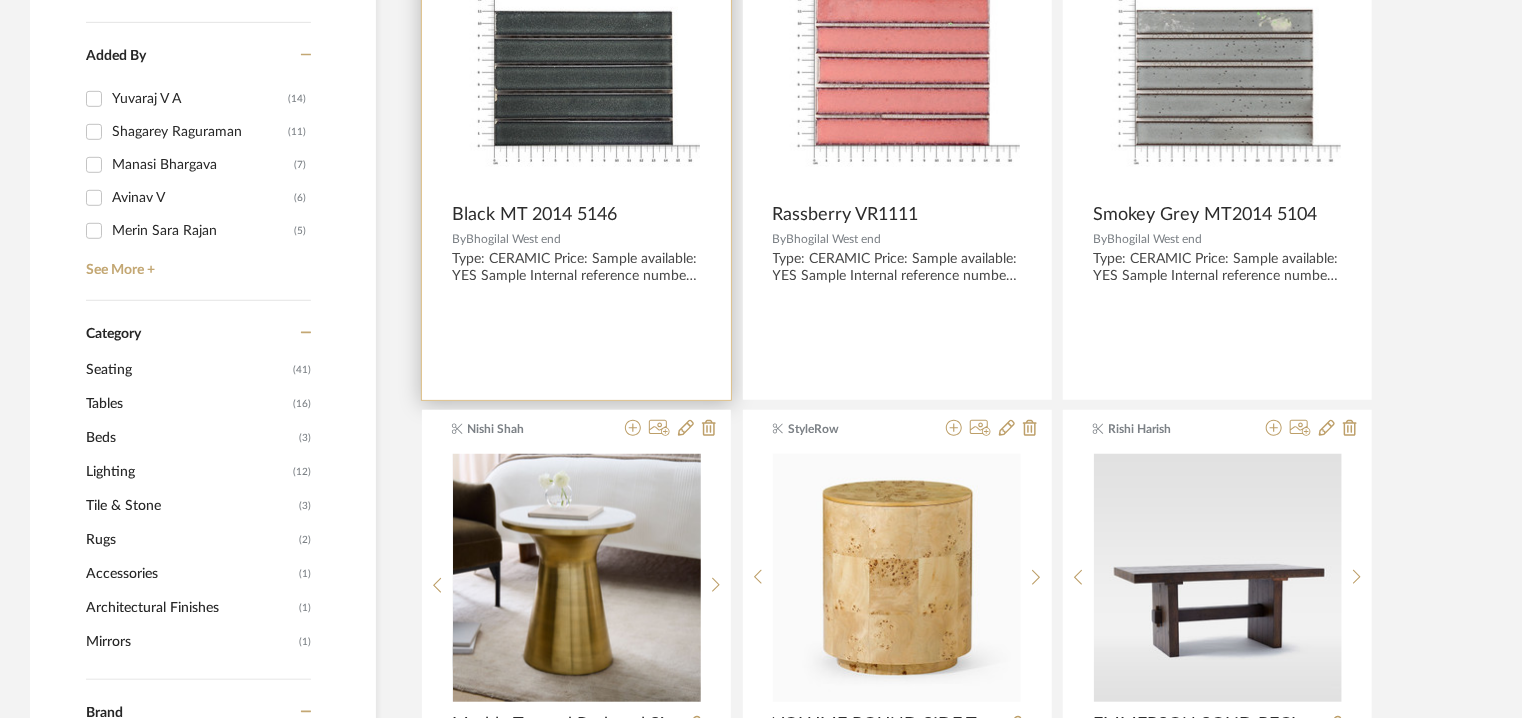 scroll, scrollTop: 650, scrollLeft: 0, axis: vertical 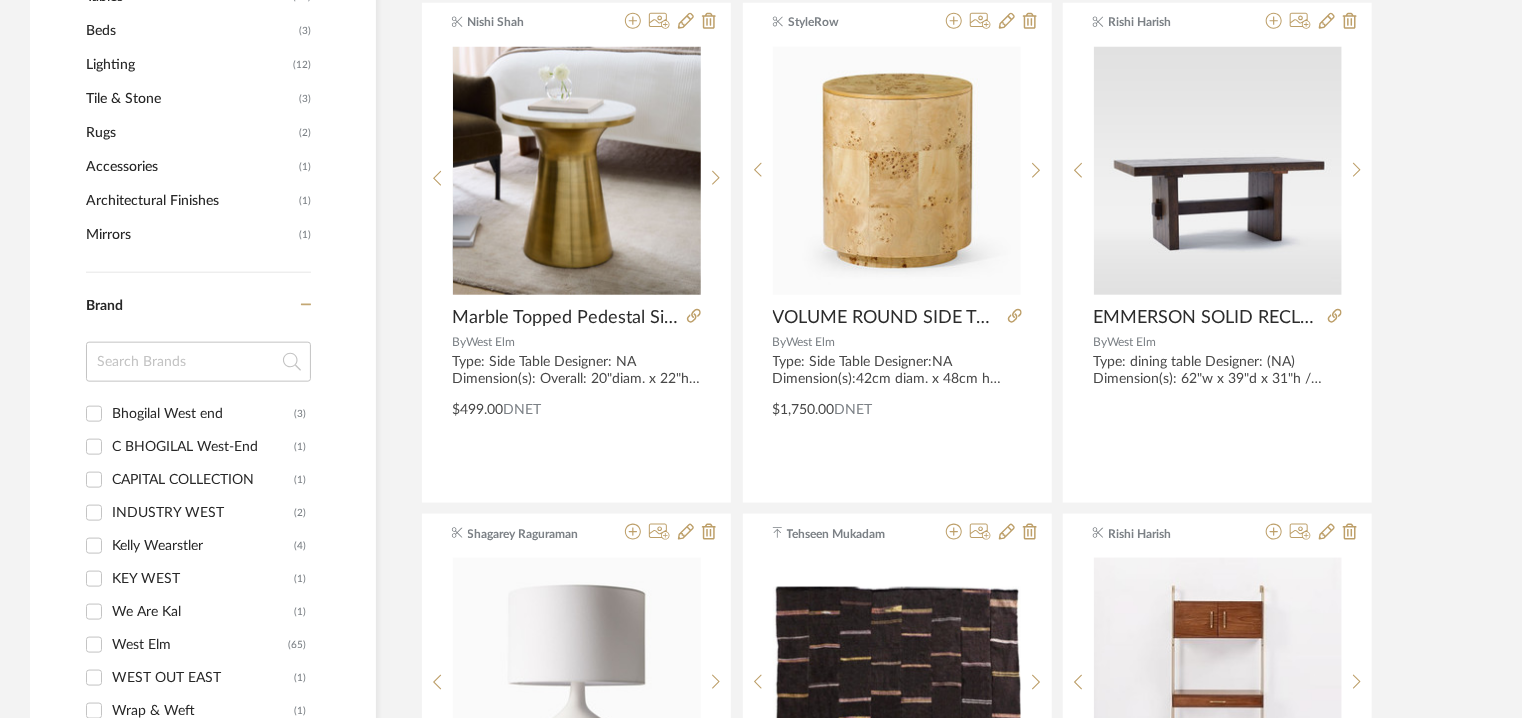 click on "CAPITAL COLLECTION" at bounding box center (203, 480) 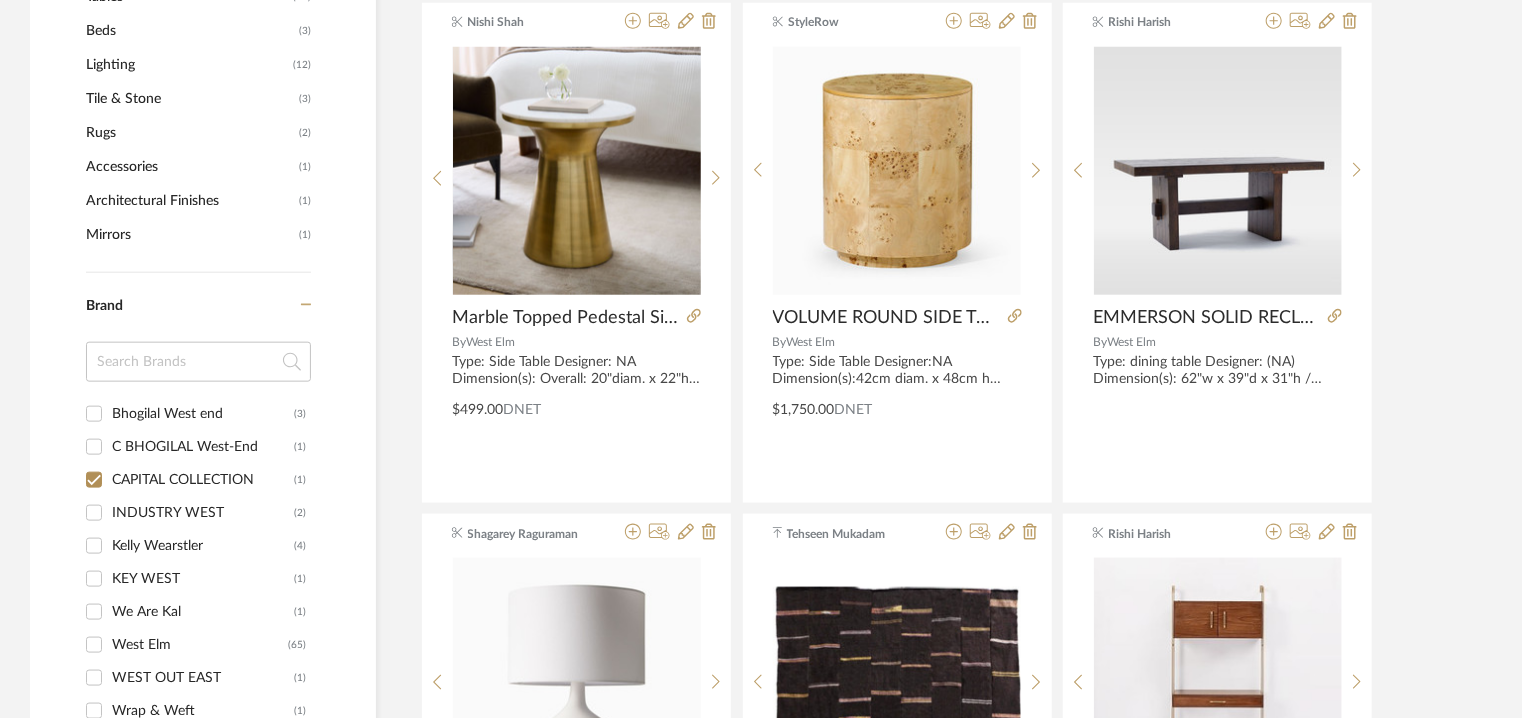 checkbox on "true" 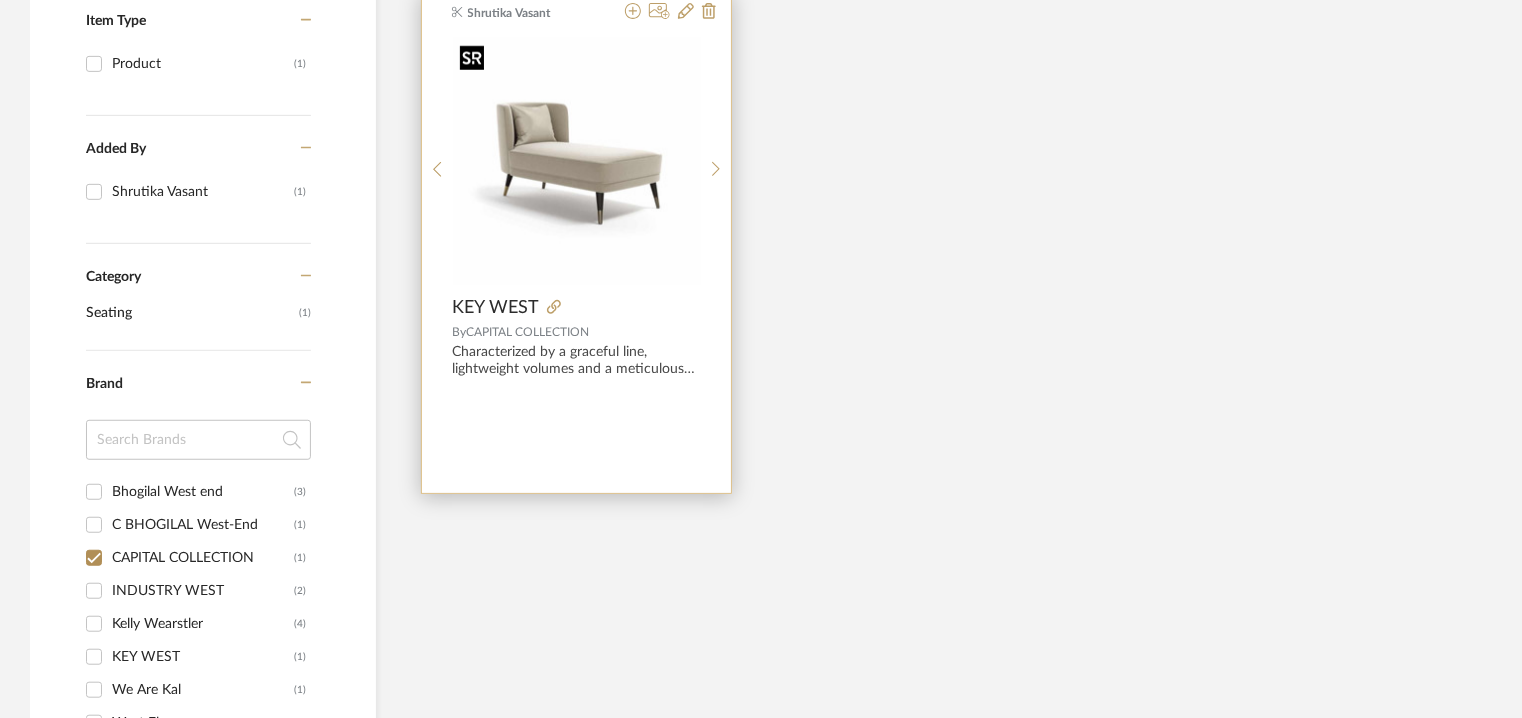 scroll, scrollTop: 50, scrollLeft: 0, axis: vertical 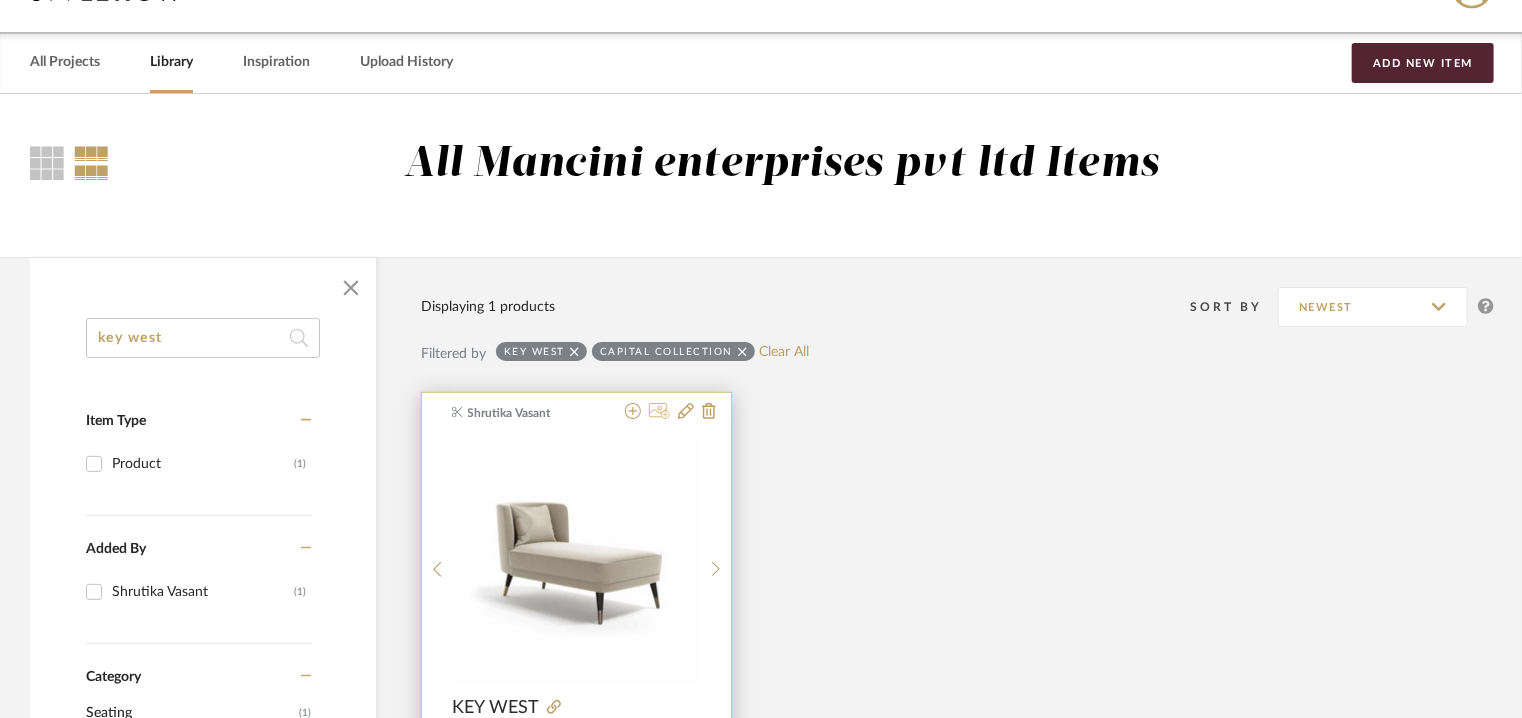 click 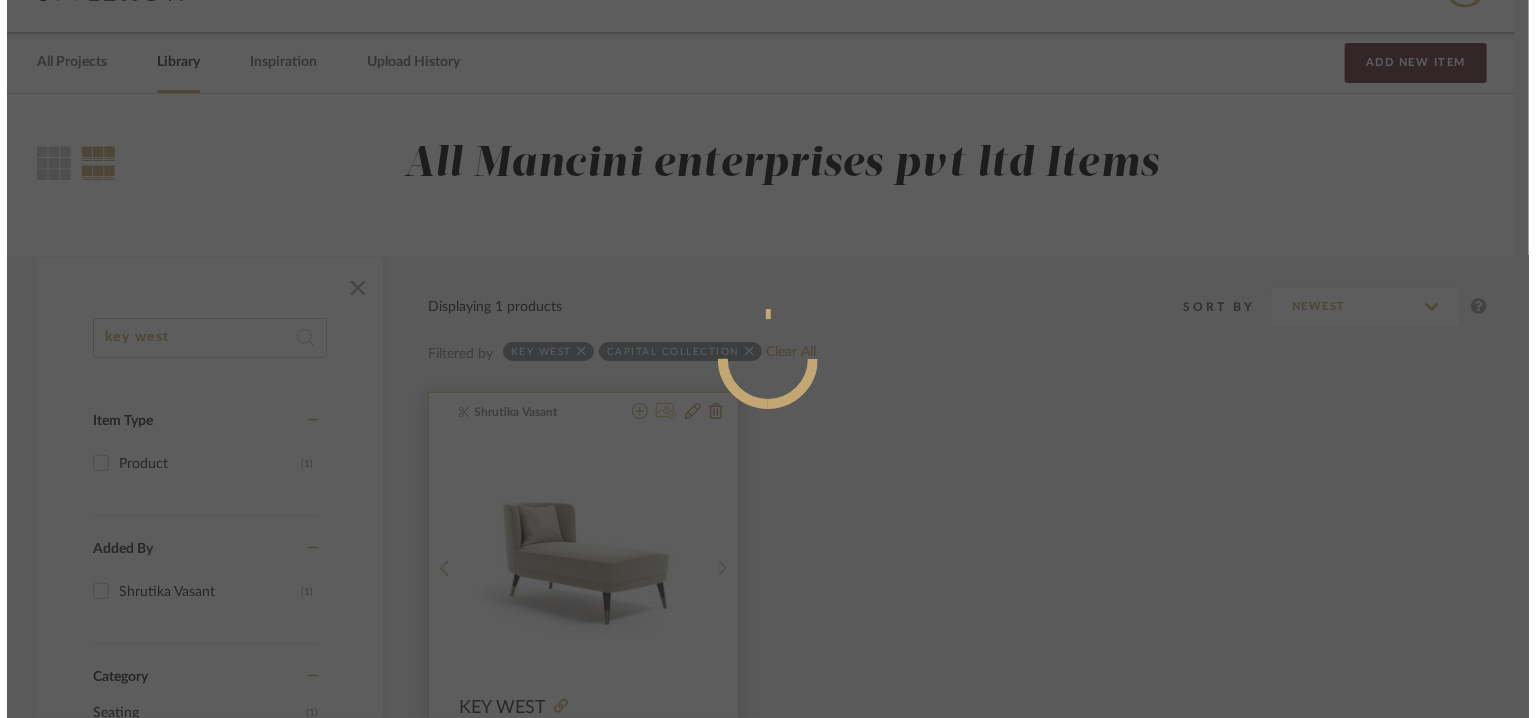 scroll, scrollTop: 0, scrollLeft: 0, axis: both 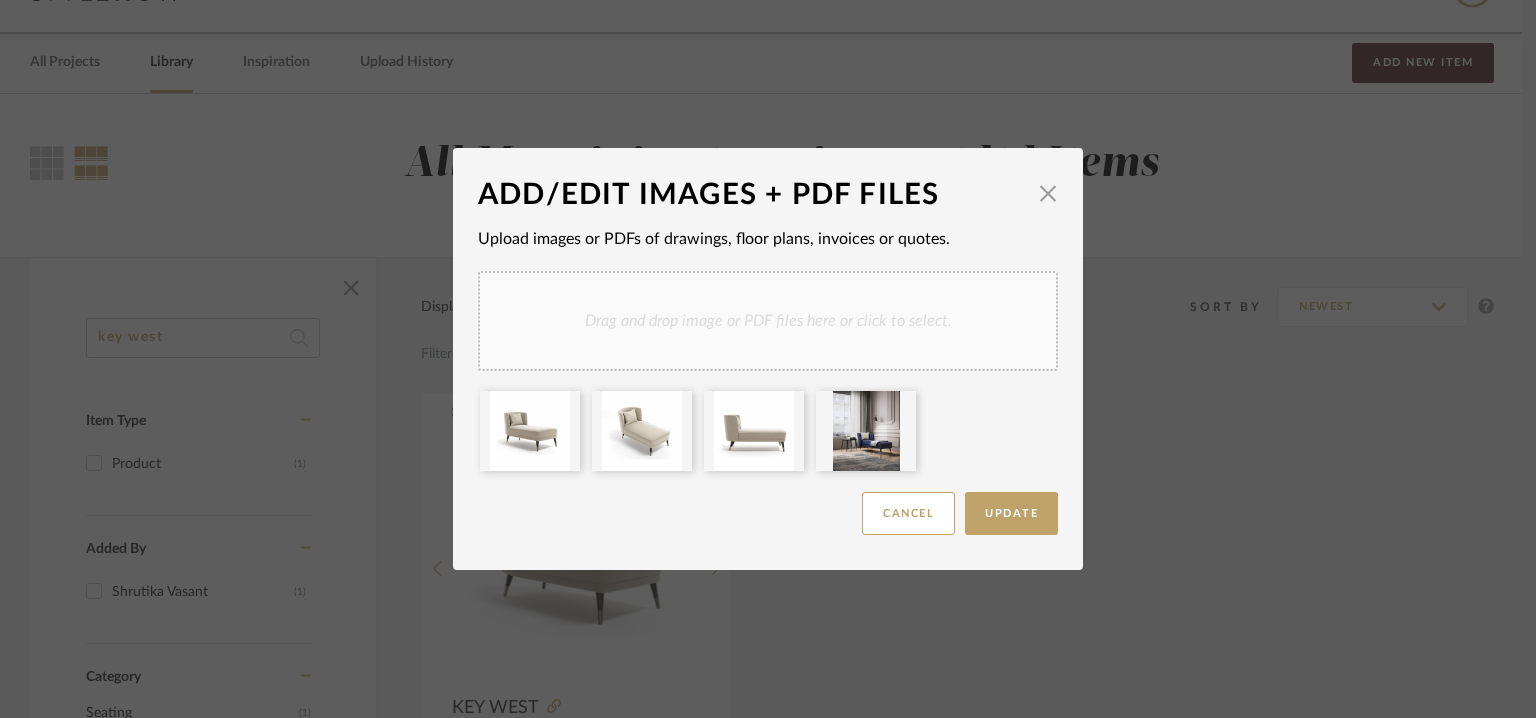 click on "Drag and drop image or PDF files here or click to select." at bounding box center [768, 321] 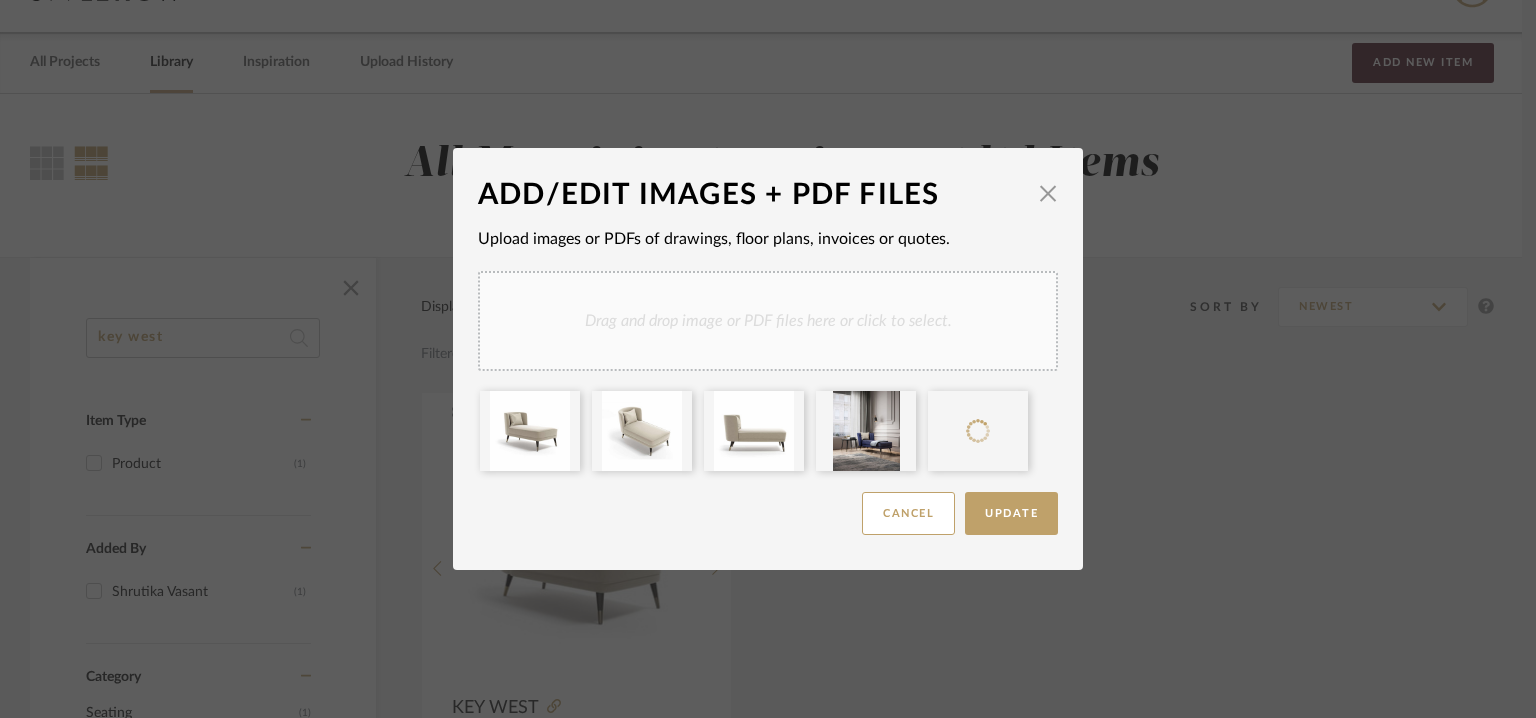 click on "Drag and drop image or PDF files here or click to select." at bounding box center [768, 321] 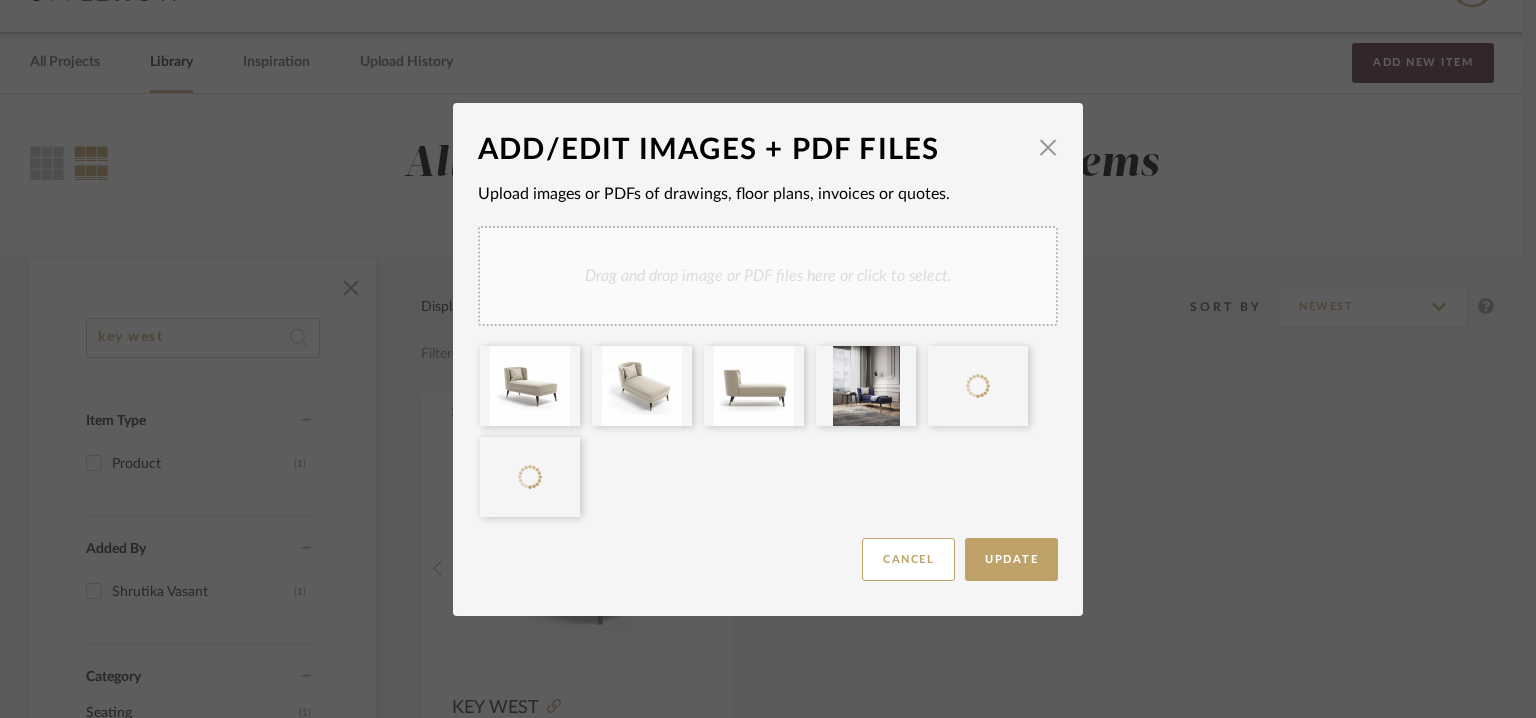 click on "Drag and drop image or PDF files here or click to select." at bounding box center (768, 276) 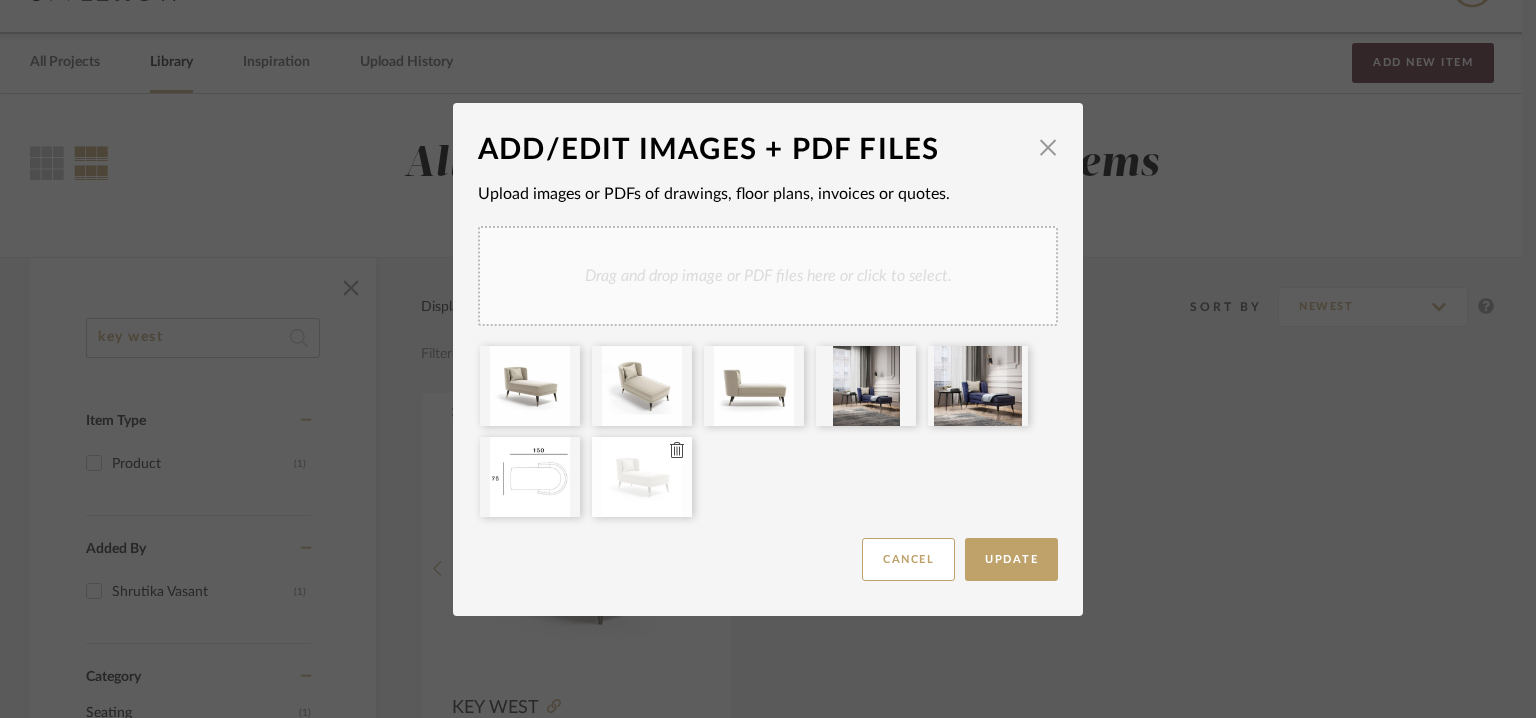 click at bounding box center (642, 477) 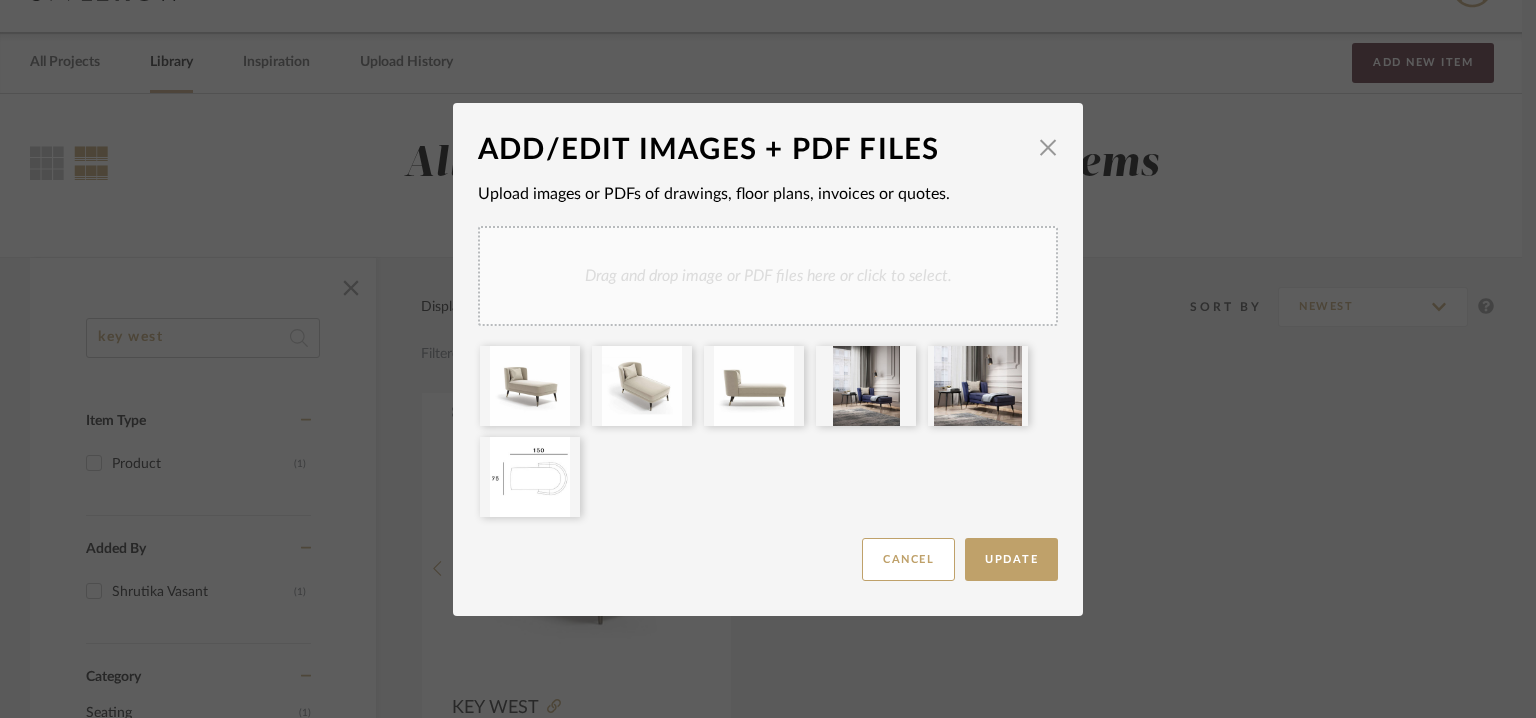 click on "Drag and drop image or PDF files here or click to select." at bounding box center [768, 276] 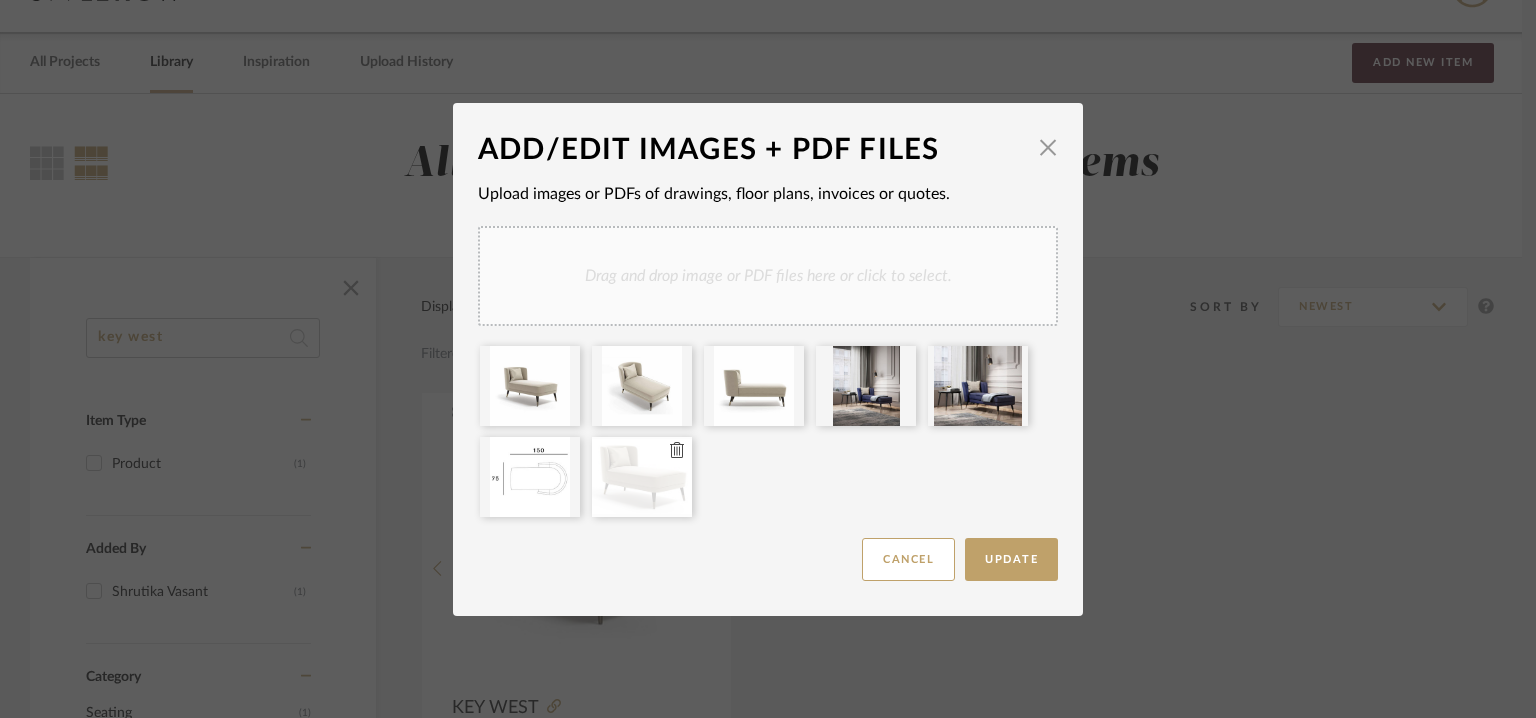 type 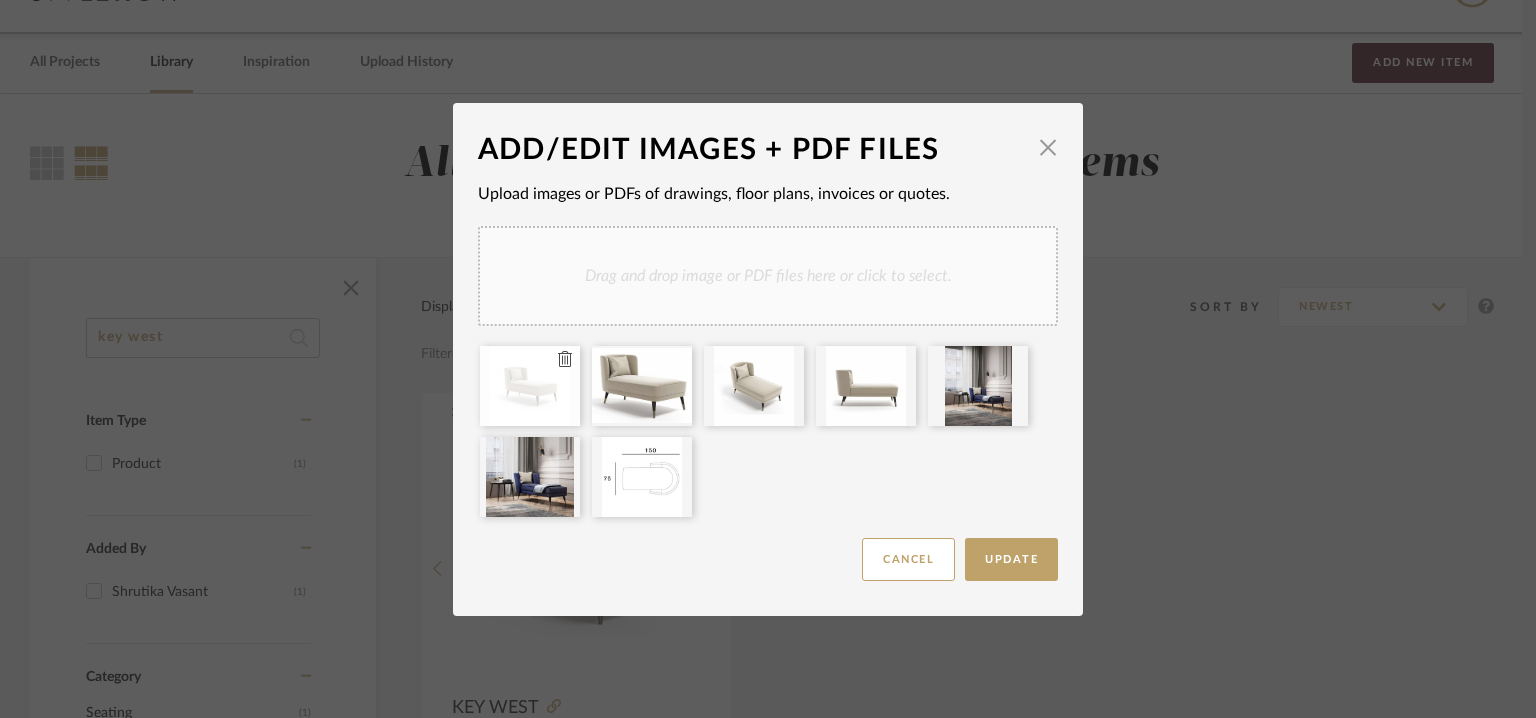 type 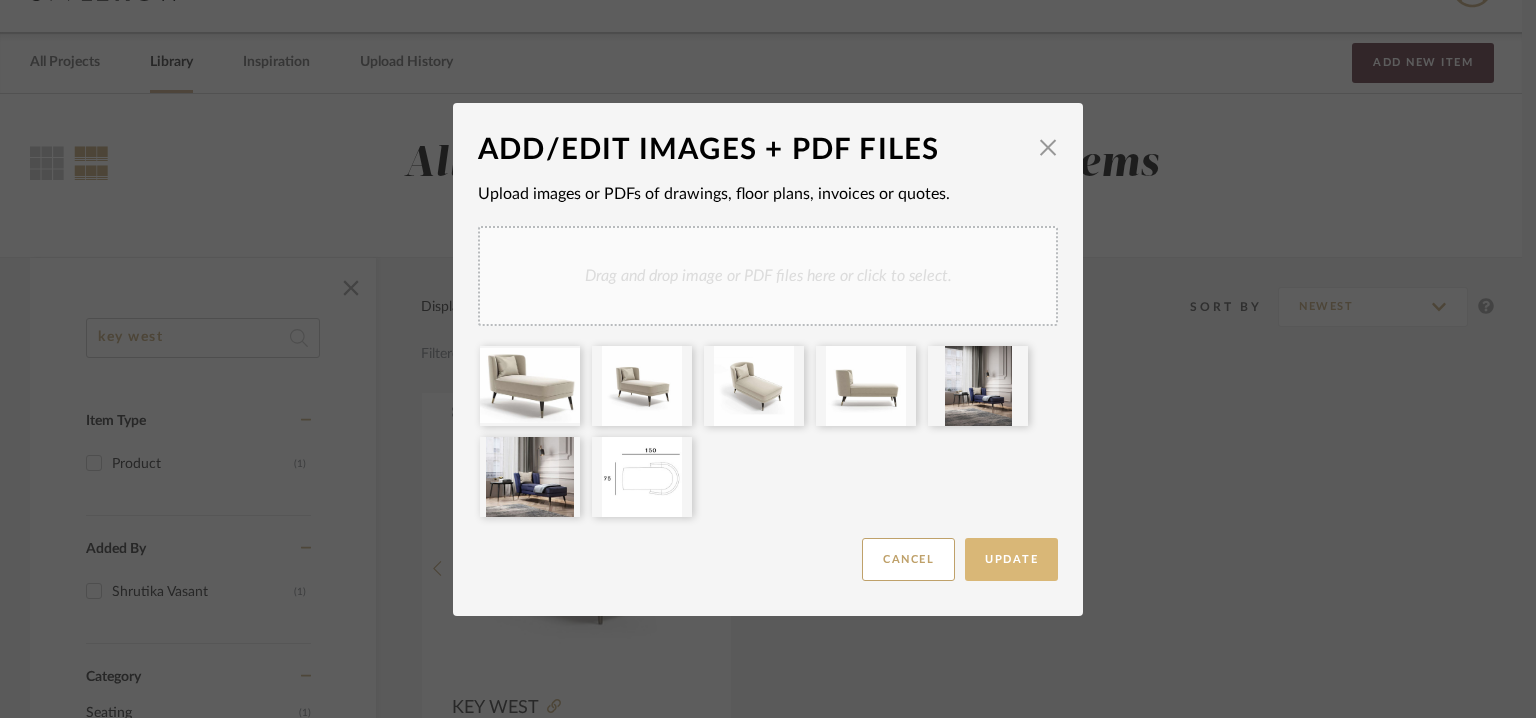 click on "Update" at bounding box center (1011, 559) 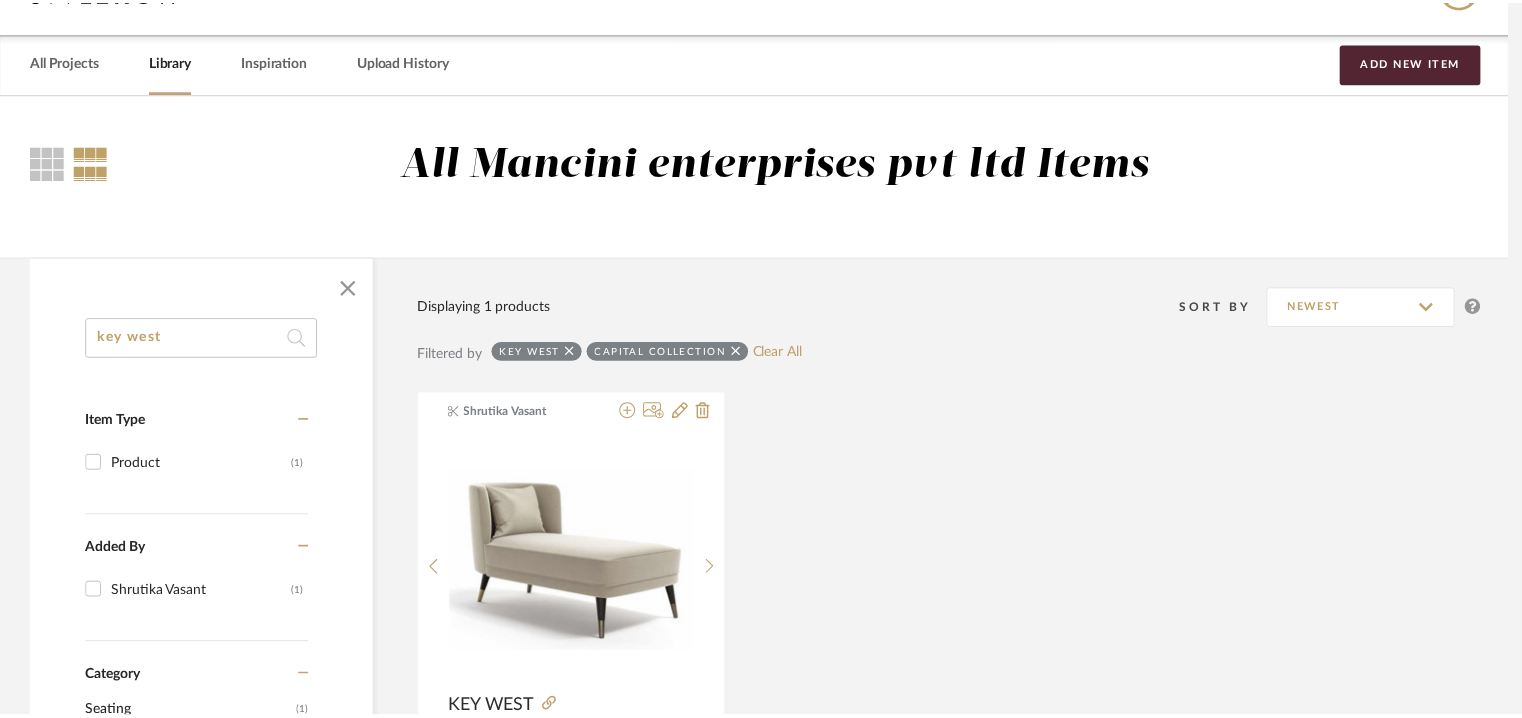 scroll, scrollTop: 50, scrollLeft: 0, axis: vertical 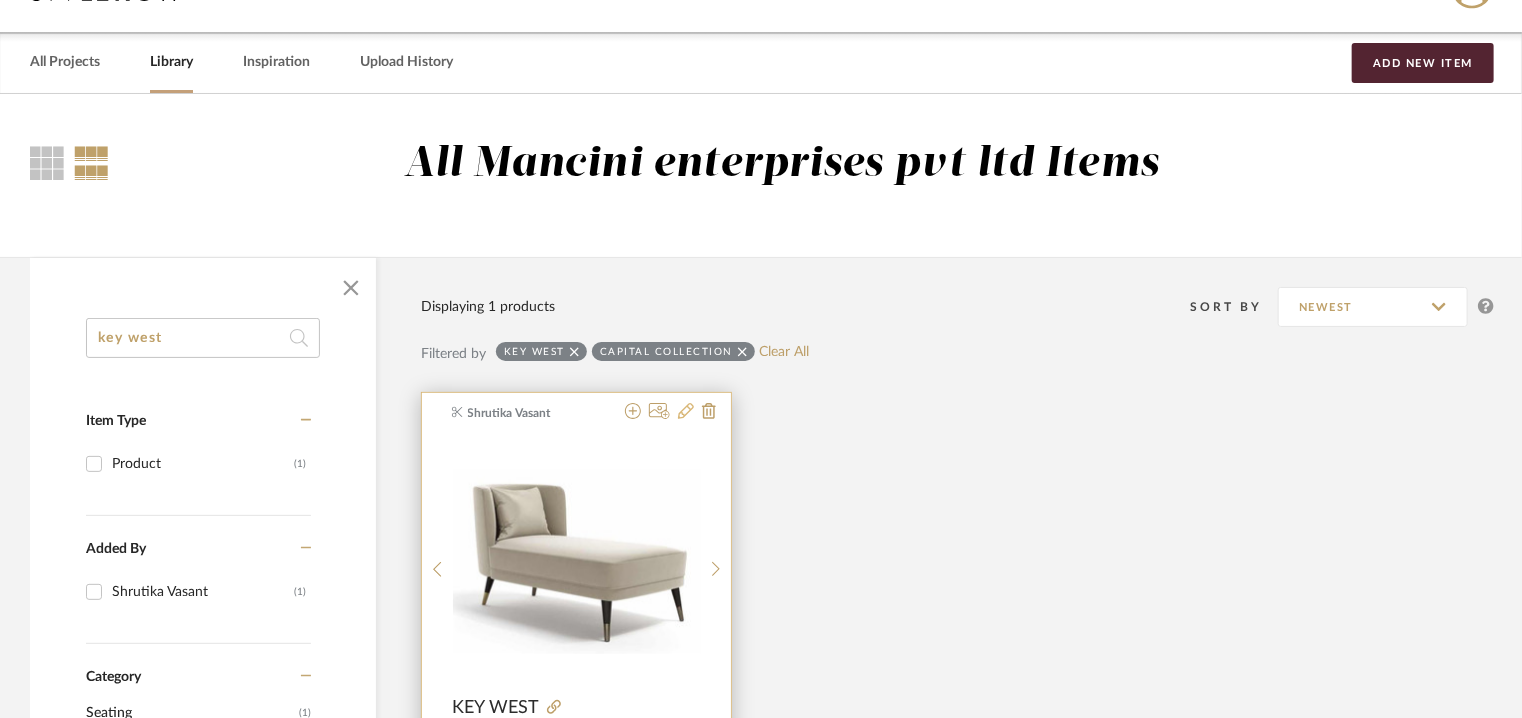 click 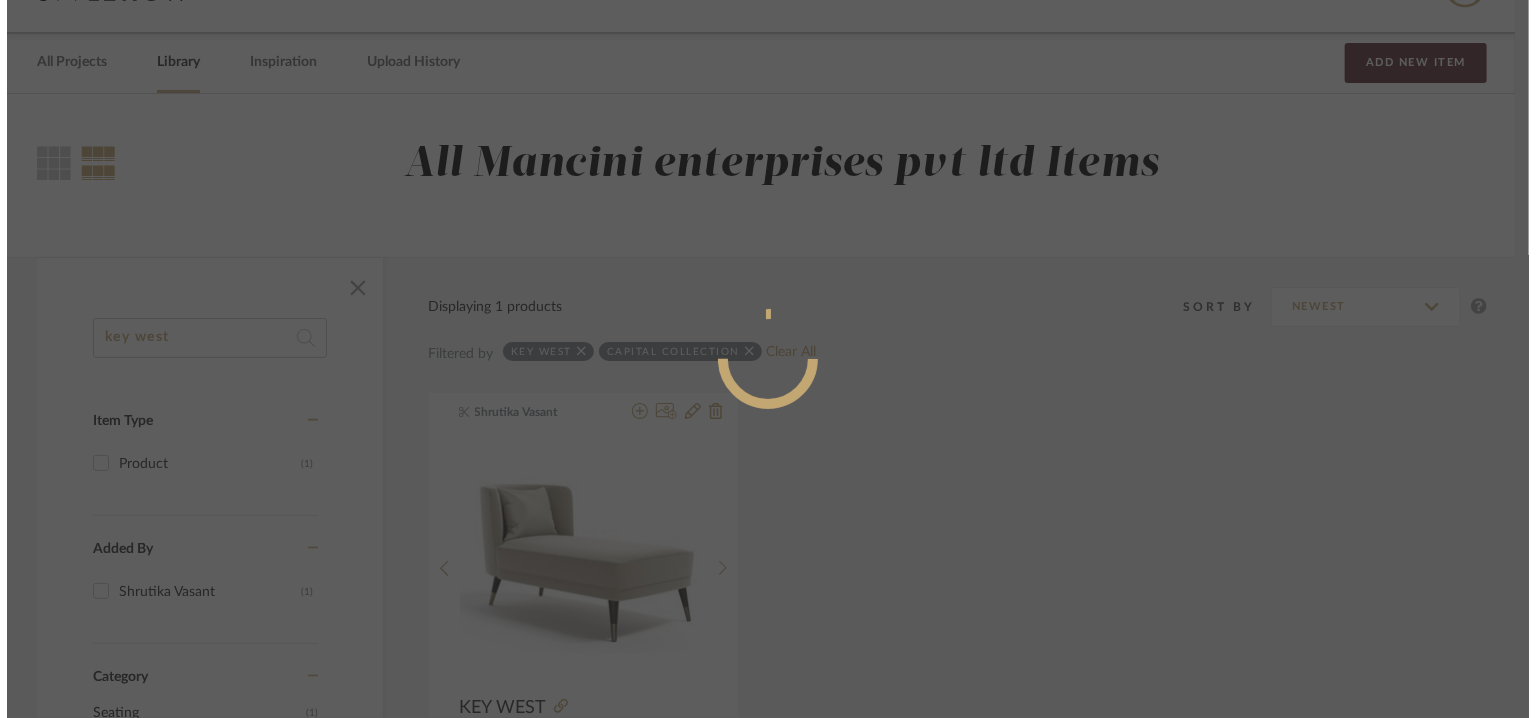 scroll, scrollTop: 0, scrollLeft: 0, axis: both 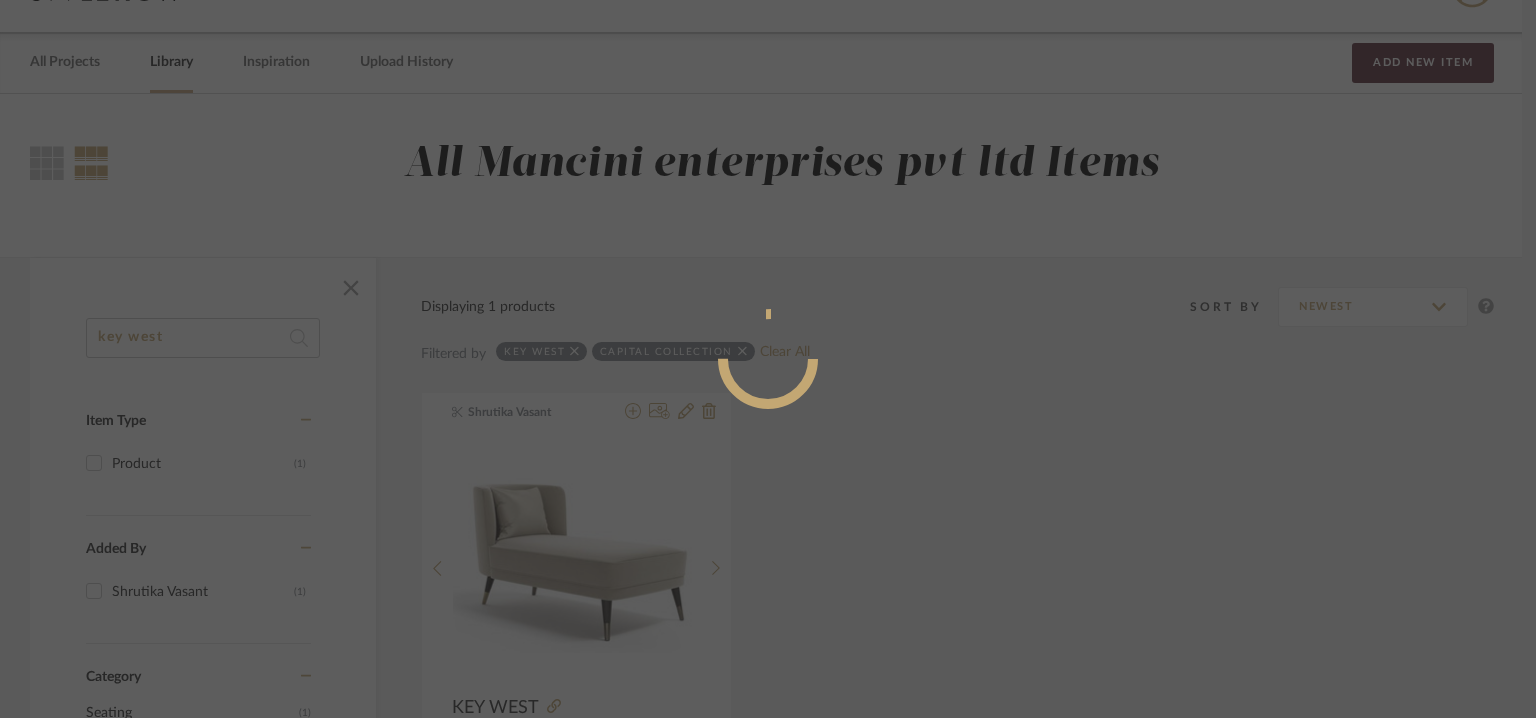 radio on "true" 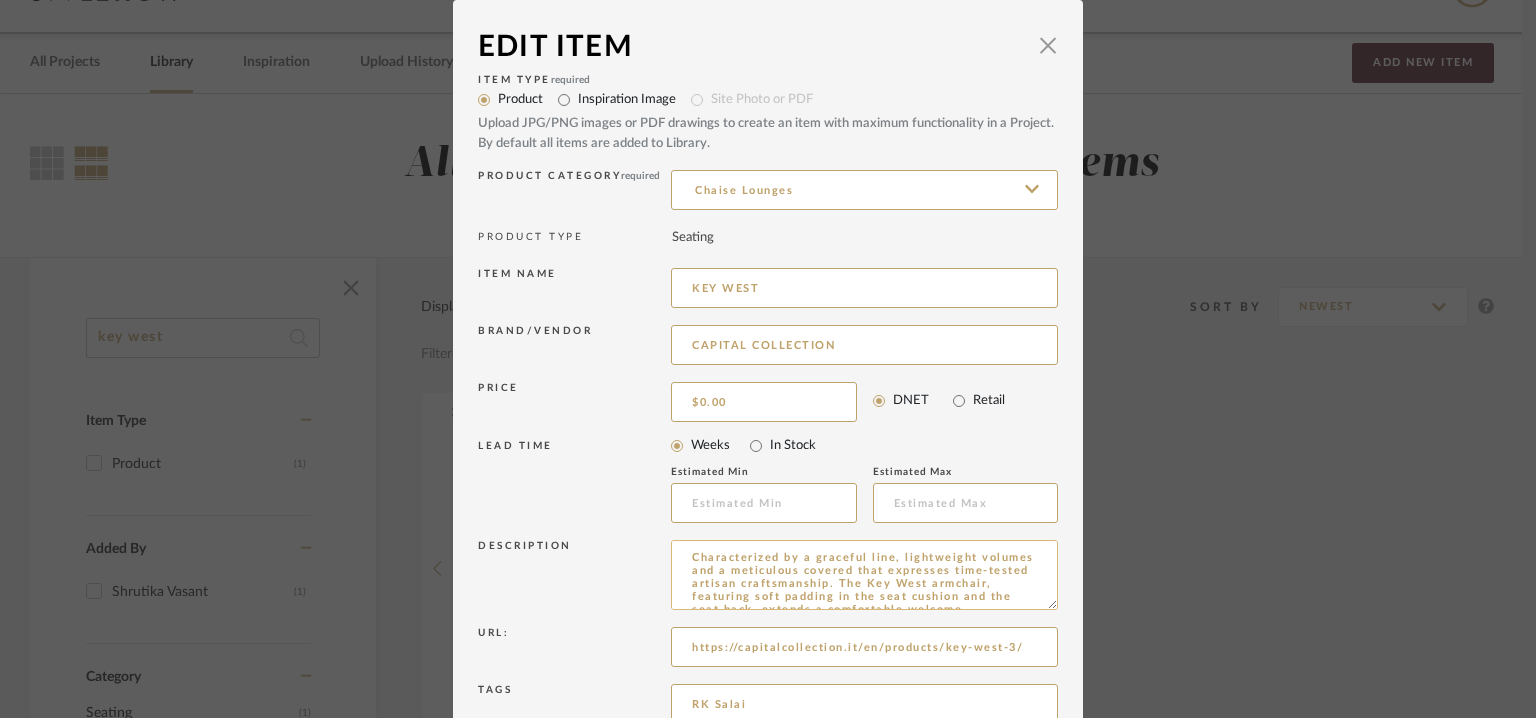 click on "Characterized by a graceful line, lightweight volumes and a meticulous covered that expresses time-tested artisan craftsmanship. The Key West armchair, featuring soft padding in the seat cushion and the seat back, extends a comfortable welcome." at bounding box center [864, 575] 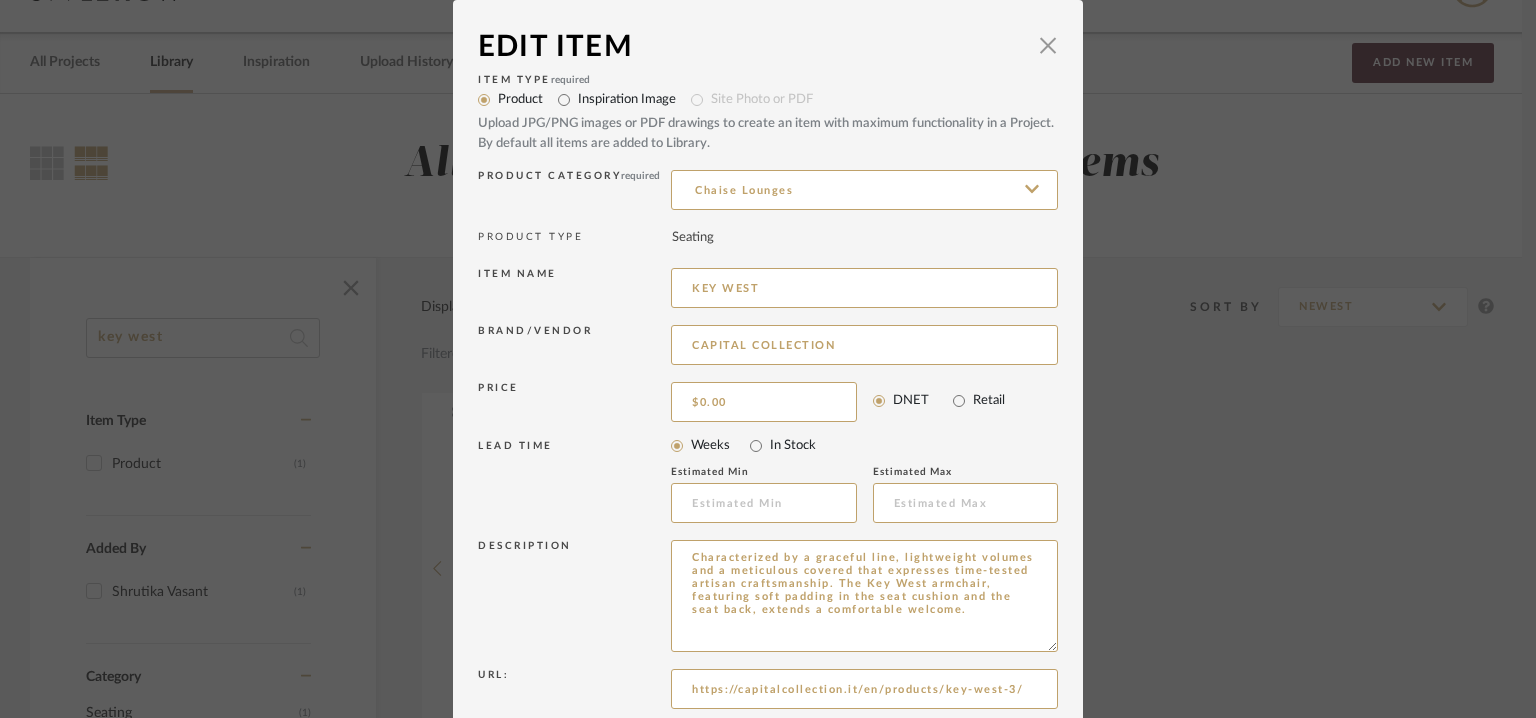 drag, startPoint x: 1040, startPoint y: 605, endPoint x: 1052, endPoint y: 721, distance: 116.61904 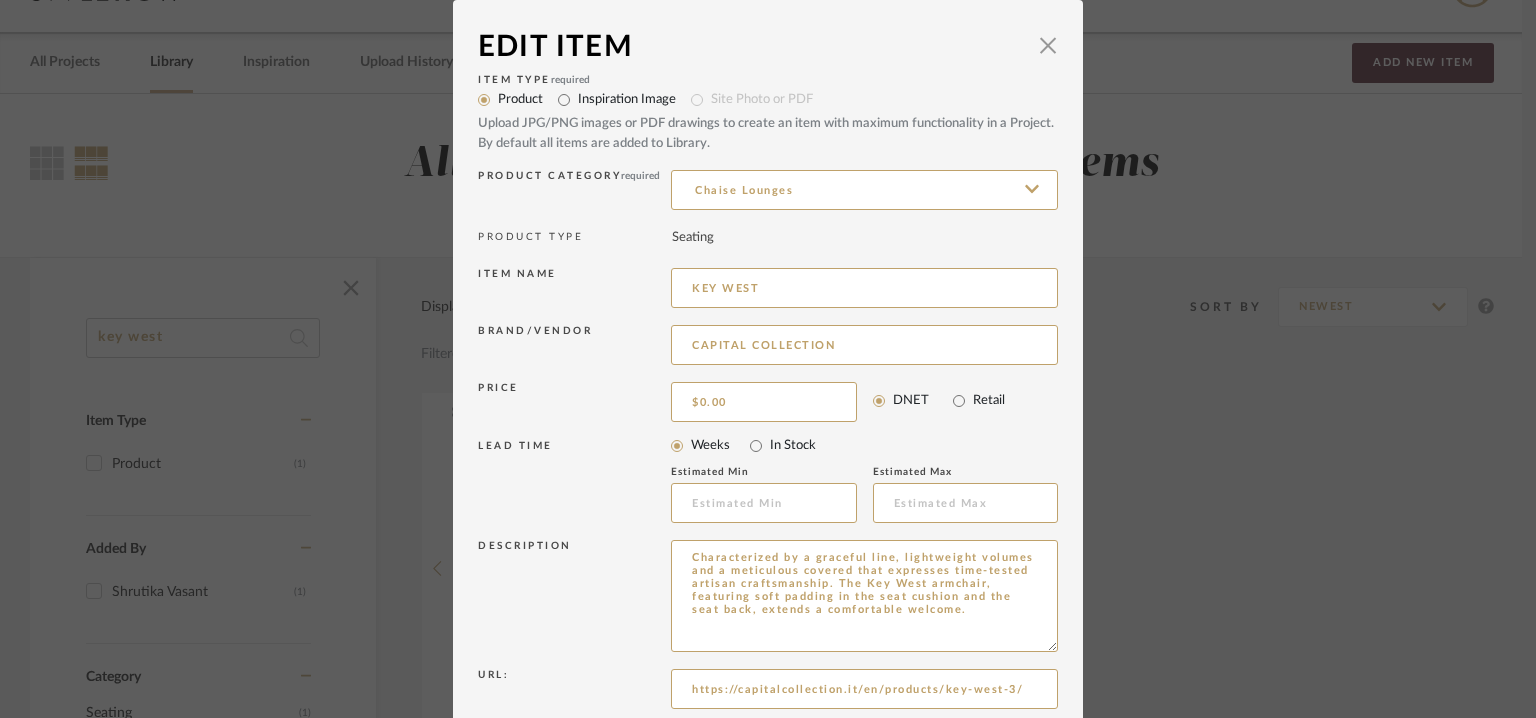click on "Hello, [FIRST] All Mancini enterprises pvt ltd Items key west Item Type Product (1) Added By [FIRST] [LAST] (1) Category Seating (1) Brand Bhogilal West end (3) C BHOGILAL West-End (1) CAPITAL COLLECTION (1) INDUSTRY WEST (2) Kelly Wearstler (4) KEY WEST (1) We Are Kal (1) West Elm (65) WEST OUT EAST (1) Wrap & Weft (1) Price 0 7,500 + 0 7500 Upload Method Clipped (1) Lead Time Weeks In Stock Displaying 1 products Sort By Newest Filtered by key west CAPITAL COLLECTION Clear All [FIRST] [LAST] KEY WEST By CAPITAL COLLECTION Characterized by a graceful line, lightweight volumes and a meticulous covered that expresses time-tested artisan craftsmanship. The Key West armchair, featuring soft padding in the seat cushion and the seat back, extends a comfortable welcome. StyleRow Design Corp. ©2025 User Agreement Privacy Policy support@example.com" at bounding box center [768, 309] 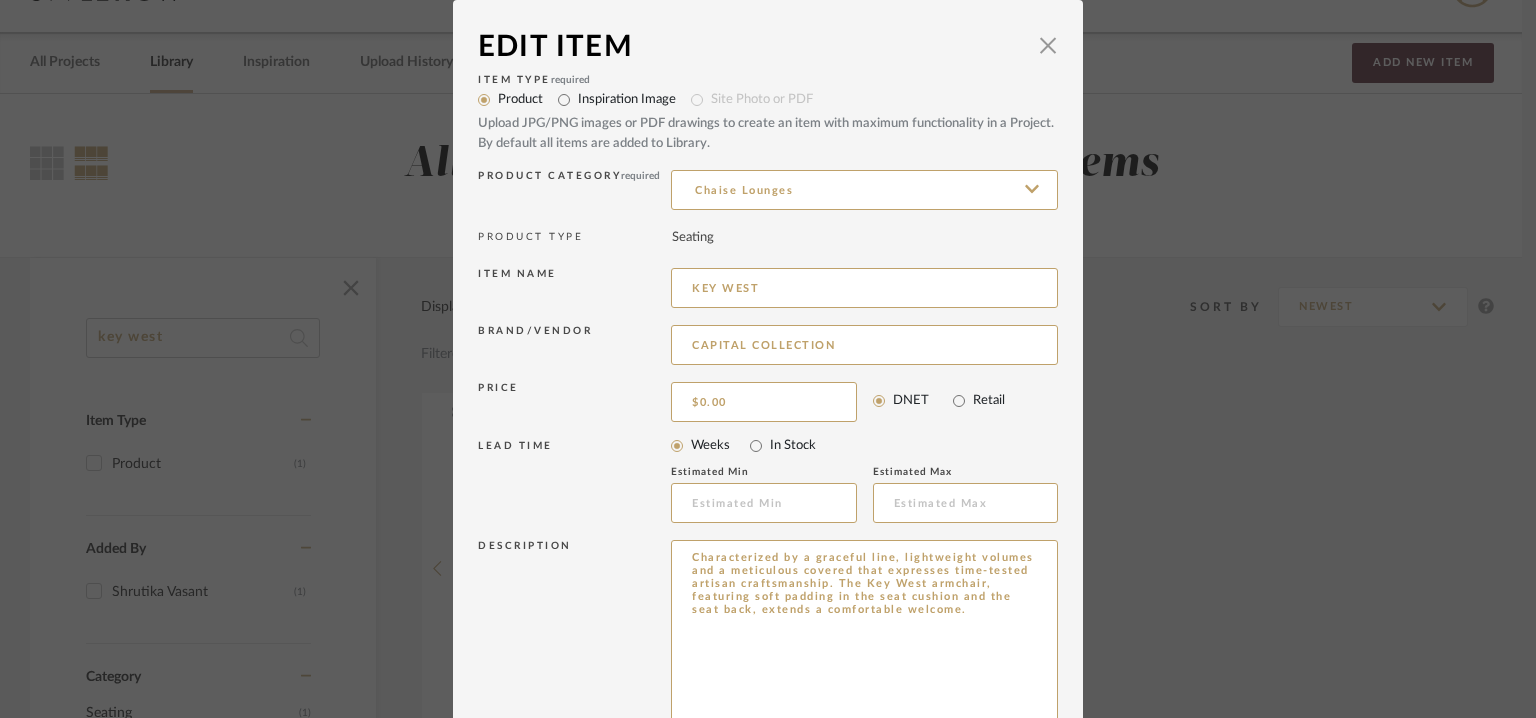 drag, startPoint x: 796, startPoint y: 561, endPoint x: 468, endPoint y: 488, distance: 336.0253 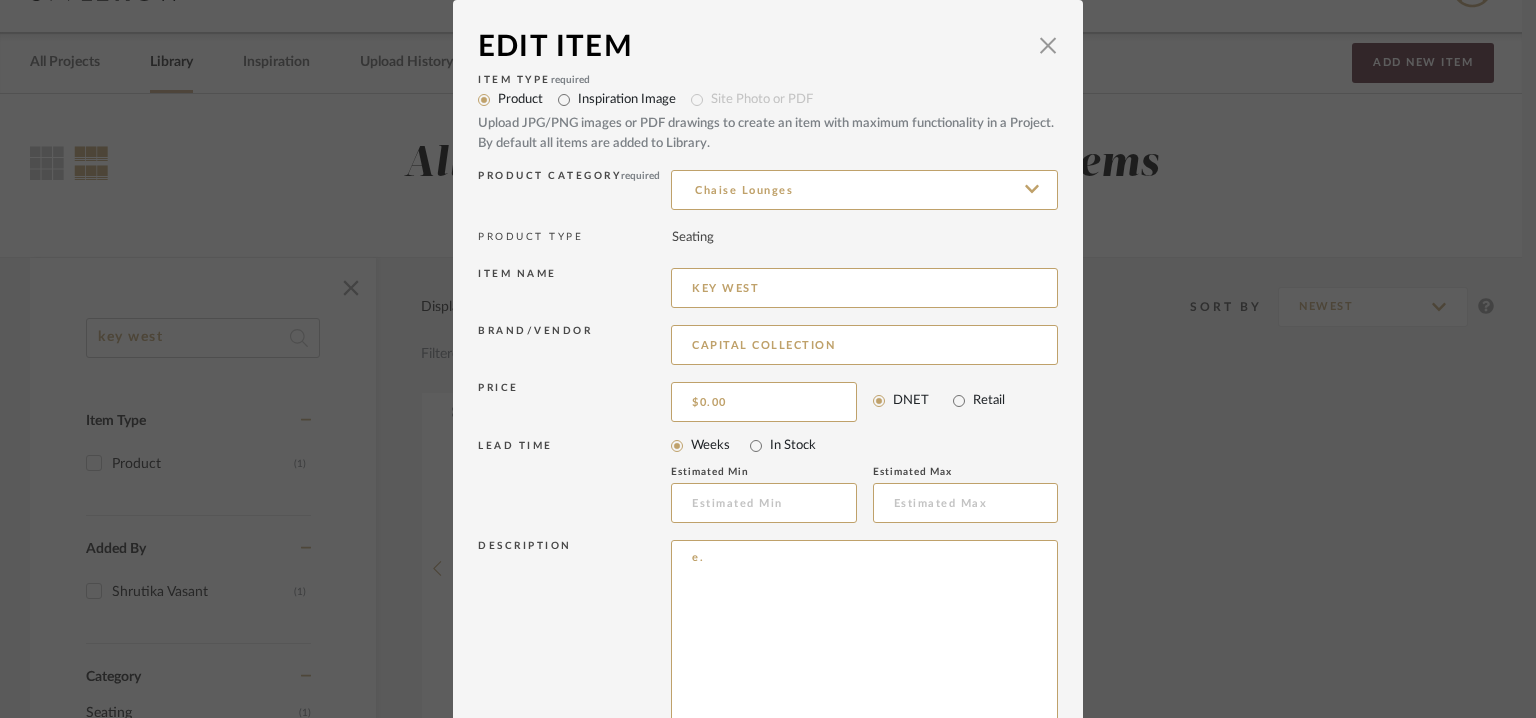 drag, startPoint x: 720, startPoint y: 553, endPoint x: 634, endPoint y: 557, distance: 86.09297 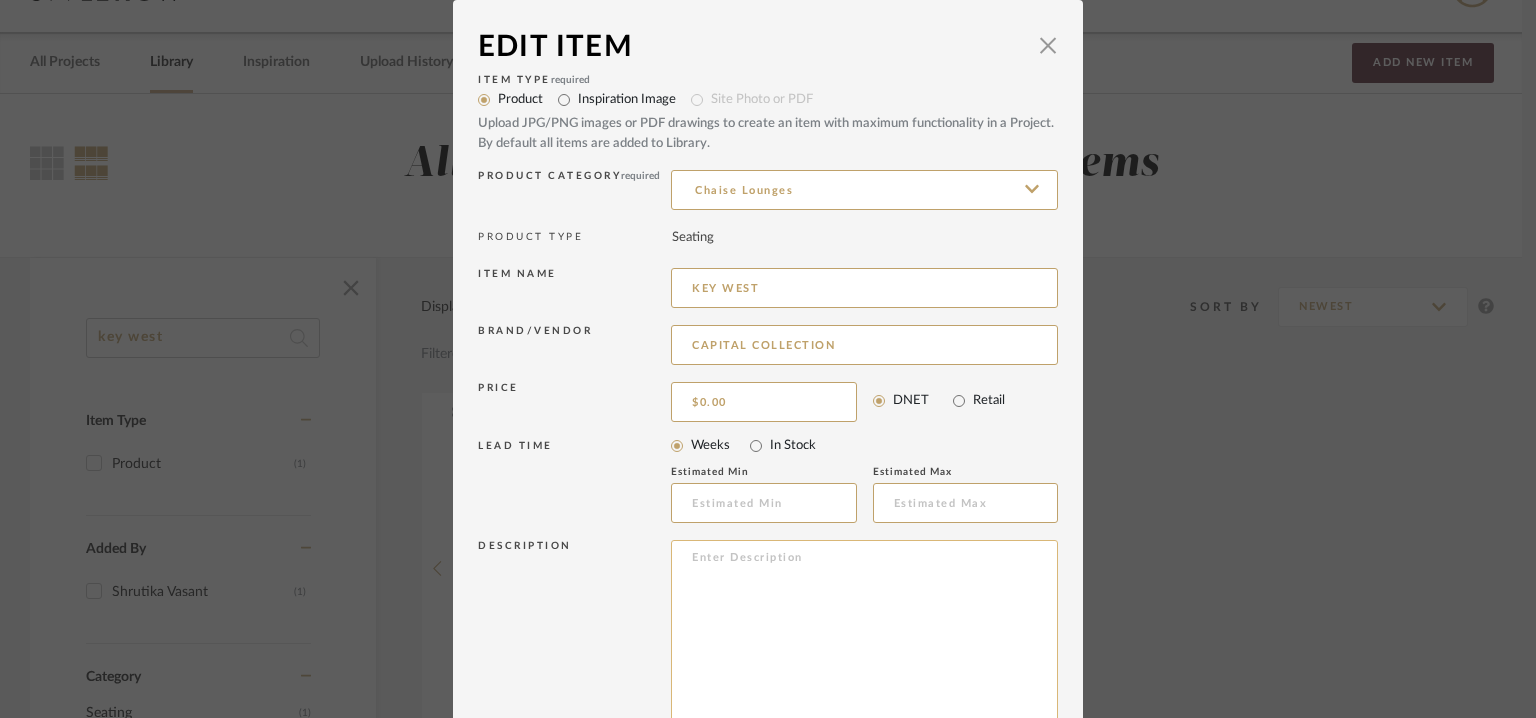 paste on "Type:  Chaise lounge
Designer : Capital Creative Lab
Dimension(s) : 75 x 150 x H 79 cm
Material & Finish :  Undeformable polyurethane foam padding of different densities
Final Cover options include fabrics or leather
The feet are in metal finishing
Wooden frame
Product Description :The Key West collection features soft padding in the seat cushion, offering a comfortable seating experience. It is characterized by graceful lines, lightweight volumes, and meticulous craftsmanship, expressing time-tested artisan expertise.
The Capital's collection of modular sofas, elegant love seats, and enveloping armchairs, derived from various international inspirations, are part of a coordinated and coherent style project.
The brand Capital has forty years of history thanks to the qualified experience of the President Paolo Viscovich. Since then, the brand is developing and growing all over the world. The capital collection creates products having personality with materials and shapes that work together adapting to refi..." 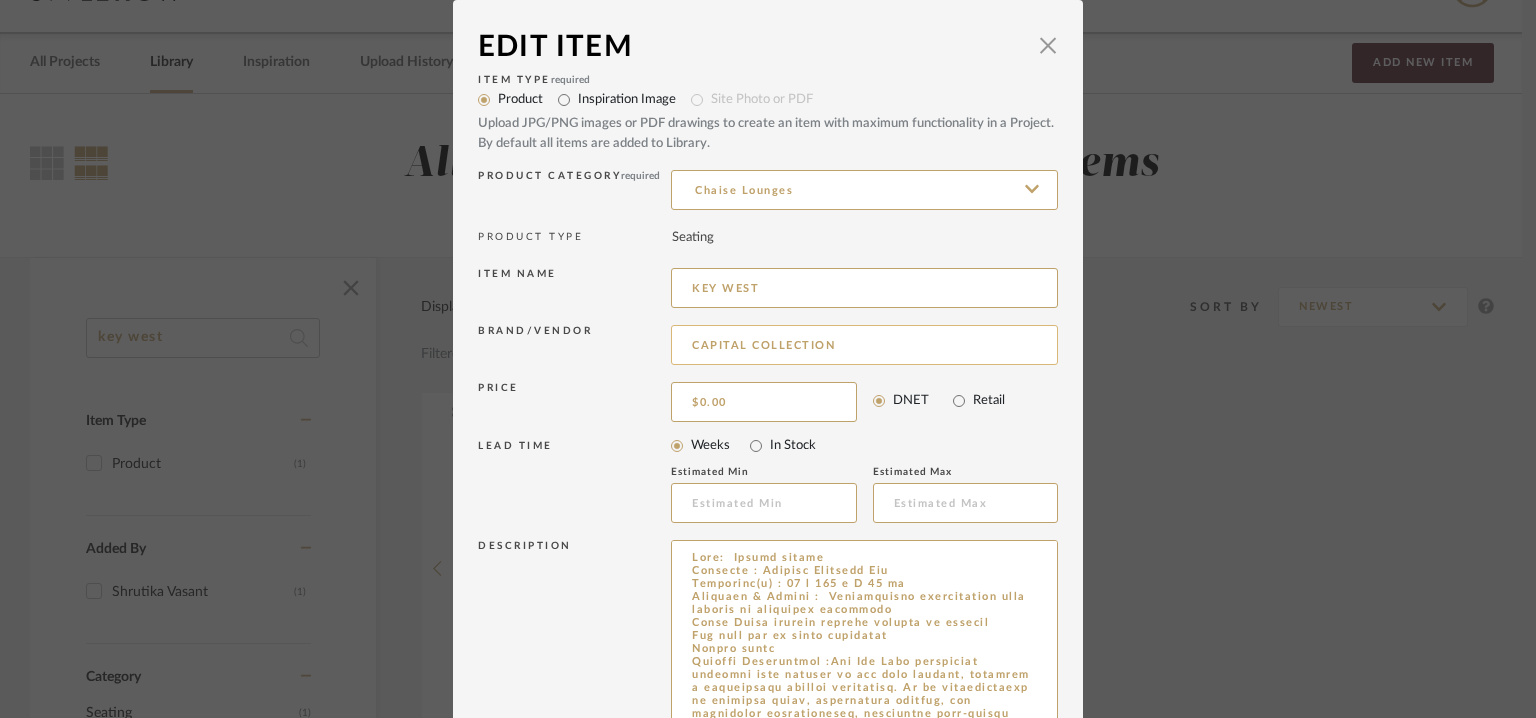 scroll, scrollTop: 252, scrollLeft: 0, axis: vertical 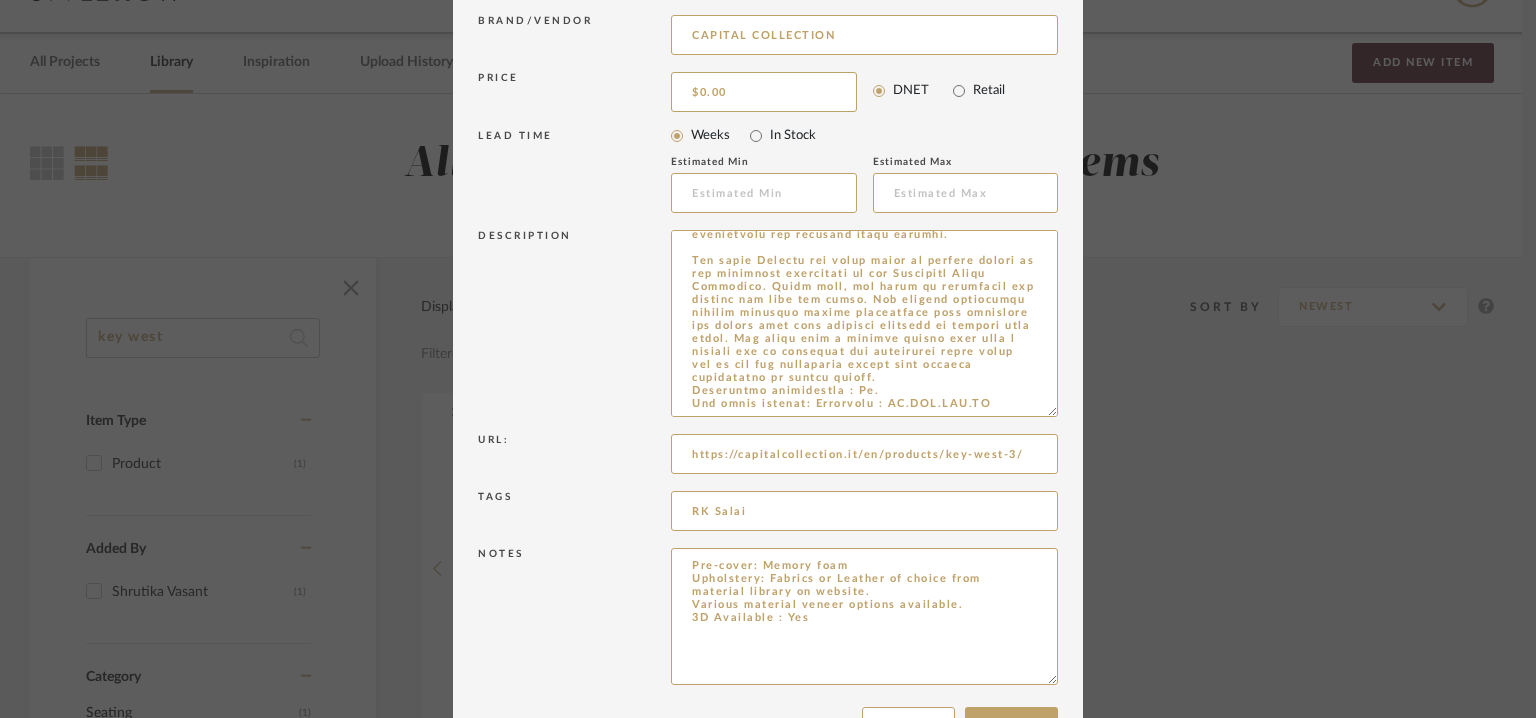 drag, startPoint x: 1042, startPoint y: 605, endPoint x: 1043, endPoint y: 722, distance: 117.00427 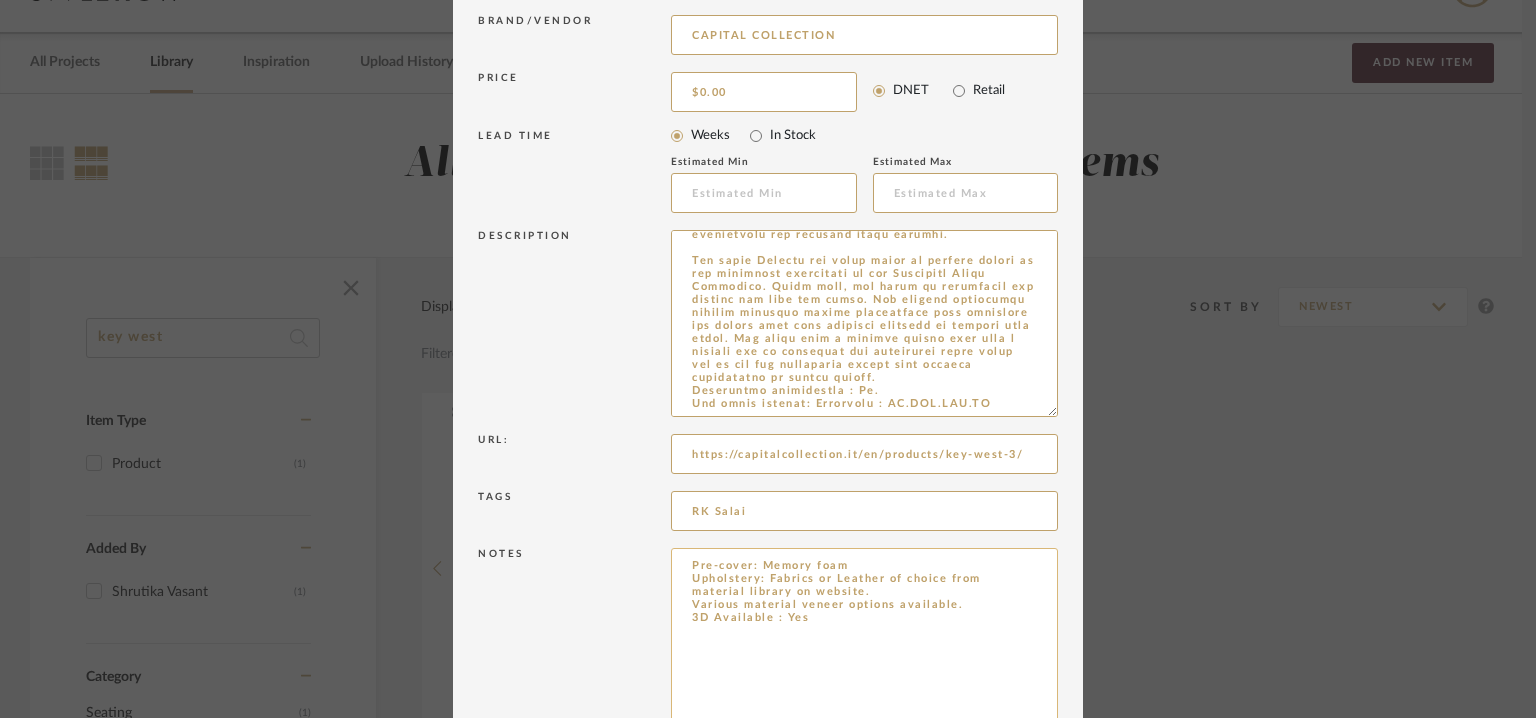 type on "Type:  Chaise lounge
Designer : Capital Creative Lab
Dimension(s) : 75 x 150 x H 79 cm
Material & Finish :  Undeformable polyurethane foam padding of different densities
Final Cover options include fabrics or leather
The feet are in metal finishing
Wooden frame
Product Description :The Key West collection features soft padding in the seat cushion, offering a comfortable seating experience. It is characterized by graceful lines, lightweight volumes, and meticulous craftsmanship, expressing time-tested artisan expertise.
The Capital's collection of modular sofas, elegant love seats, and enveloping armchairs, derived from various international inspirations, are part of a coordinated and coherent style project.
The brand Capital has forty years of history thanks to the qualified experience of the President Paolo Viscovich. Since then, the brand is developing and growing all over the world. The capital collection creates products having personality with materials and shapes that work together adapting to refi..." 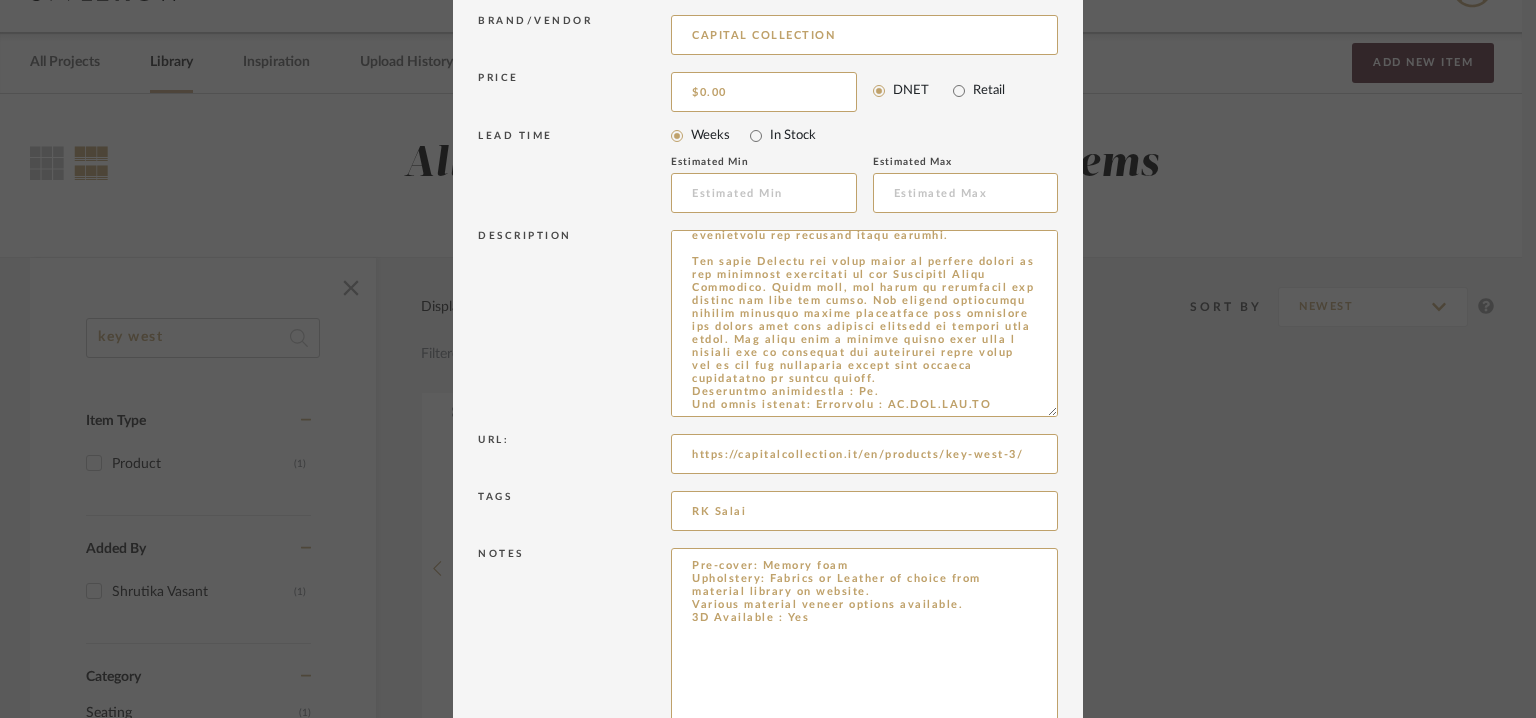 drag, startPoint x: 862, startPoint y: 608, endPoint x: 611, endPoint y: 539, distance: 260.31134 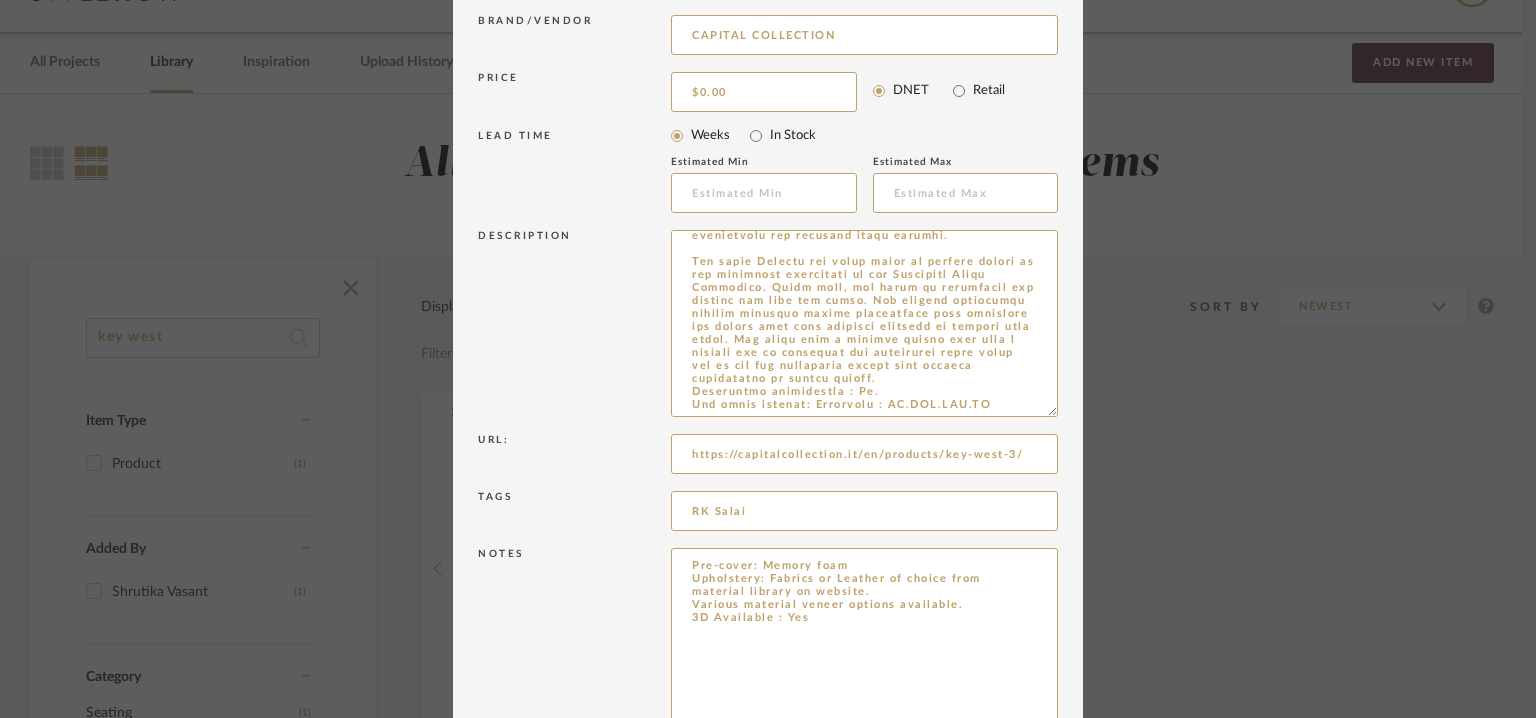 type on "ons available.
3D Available : Yes" 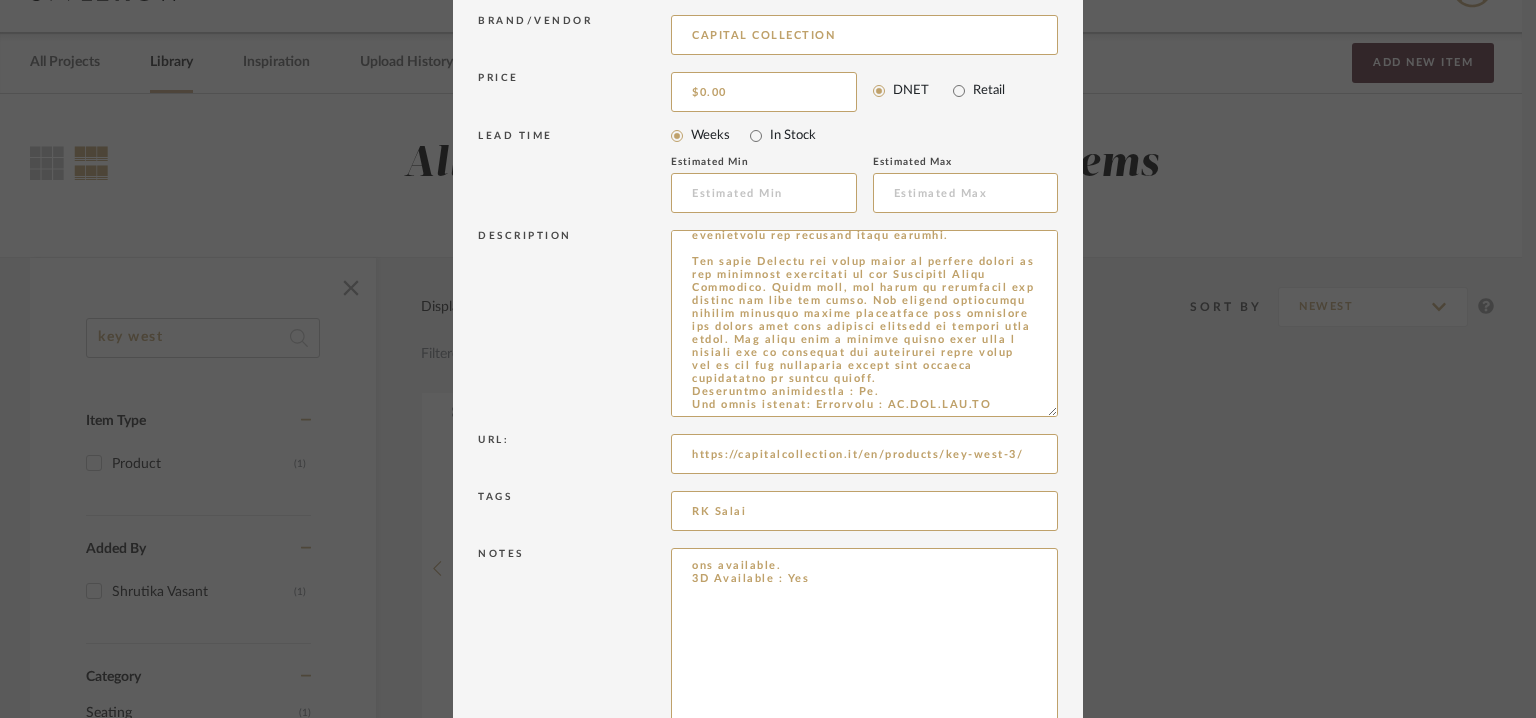 drag, startPoint x: 820, startPoint y: 586, endPoint x: 497, endPoint y: 565, distance: 323.68195 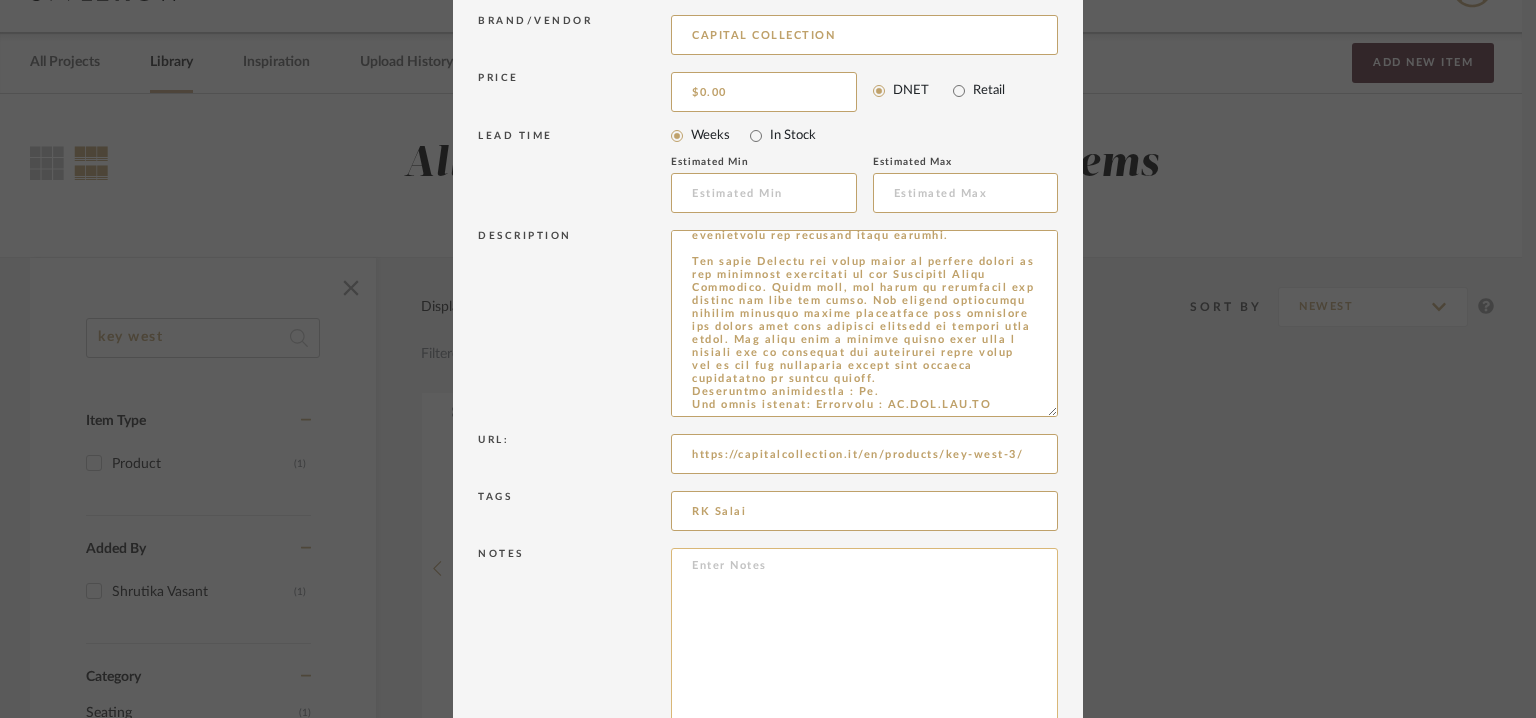 paste on "Price: Na
Lead time: Na
Customizable:  Na
3D available :  No
BIM available. No
Point of contact: for ASIA | INDIA | EAST-EUROPE | BALTIC AREA | BALKANS | UK AND IRELAND | PORTUGAL
Contact number : [EMAIL]
Email address: [EMAIL]
Address:CAPITAL COLLECTION
Via Cesare Battisti 53
35010 Z.I. Limena (Padova)" 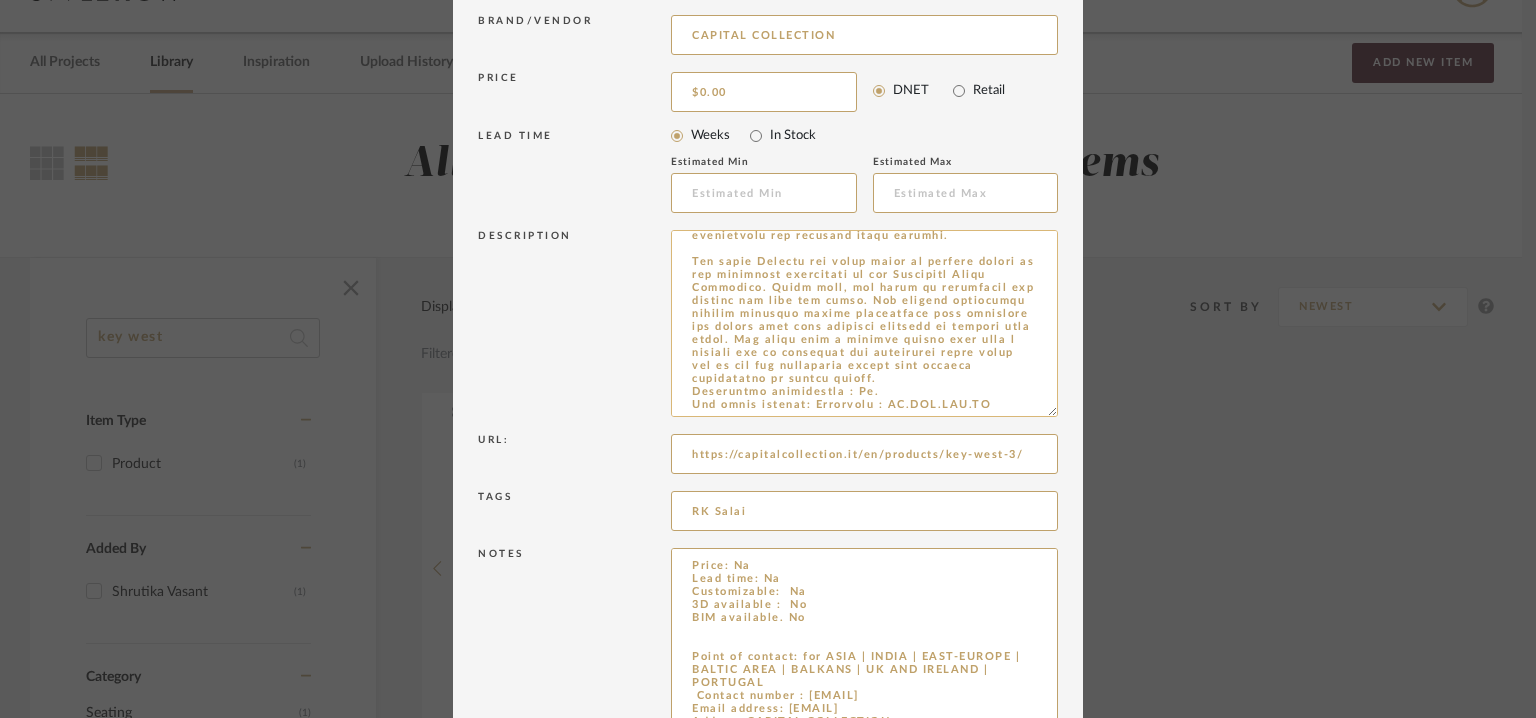 scroll, scrollTop: 58, scrollLeft: 0, axis: vertical 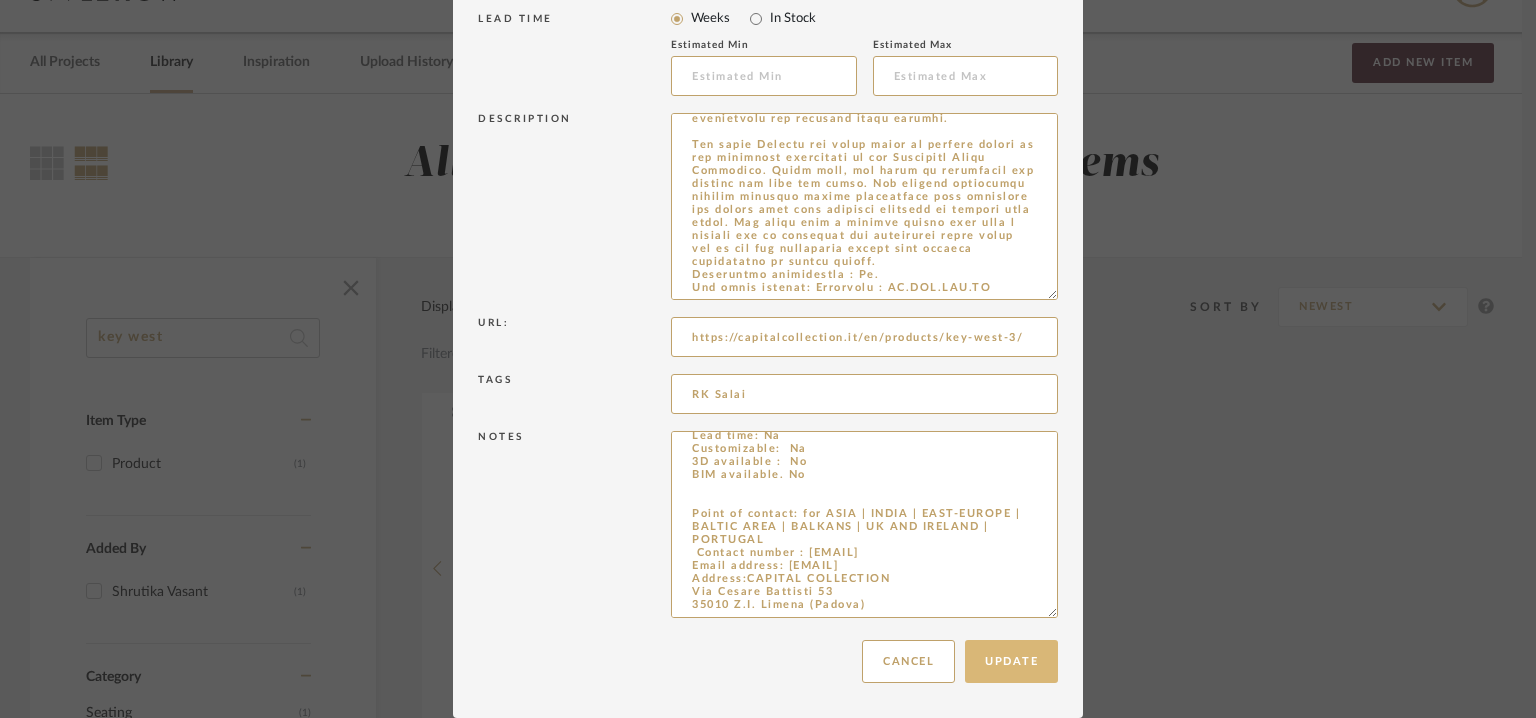 type on "Price: Na
Lead time: Na
Customizable:  Na
3D available :  No
BIM available. No
Point of contact: for ASIA | INDIA | EAST-EUROPE | BALTIC AREA | BALKANS | UK AND IRELAND | PORTUGAL
Contact number : [EMAIL]
Email address: [EMAIL]
Address:CAPITAL COLLECTION
Via Cesare Battisti 53
35010 Z.I. Limena (Padova)" 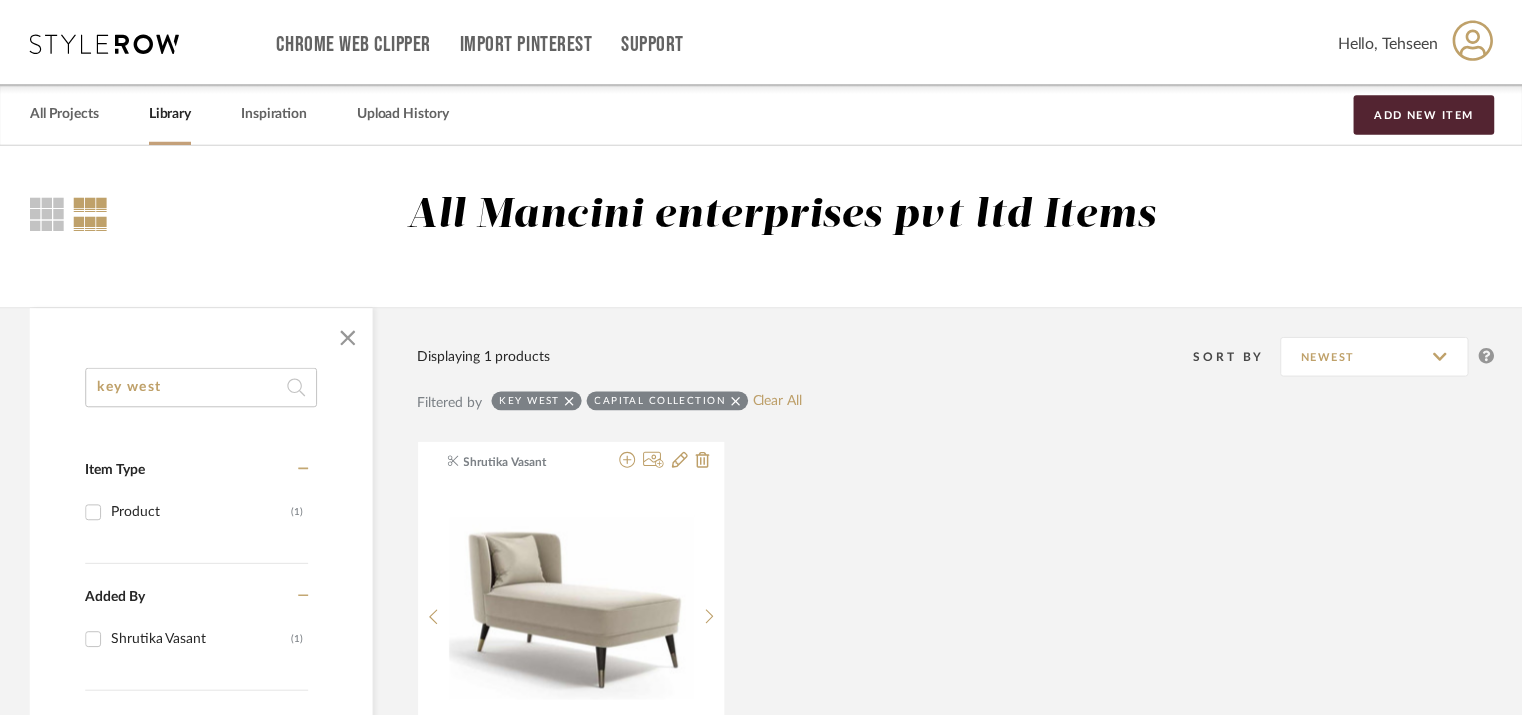 scroll, scrollTop: 50, scrollLeft: 0, axis: vertical 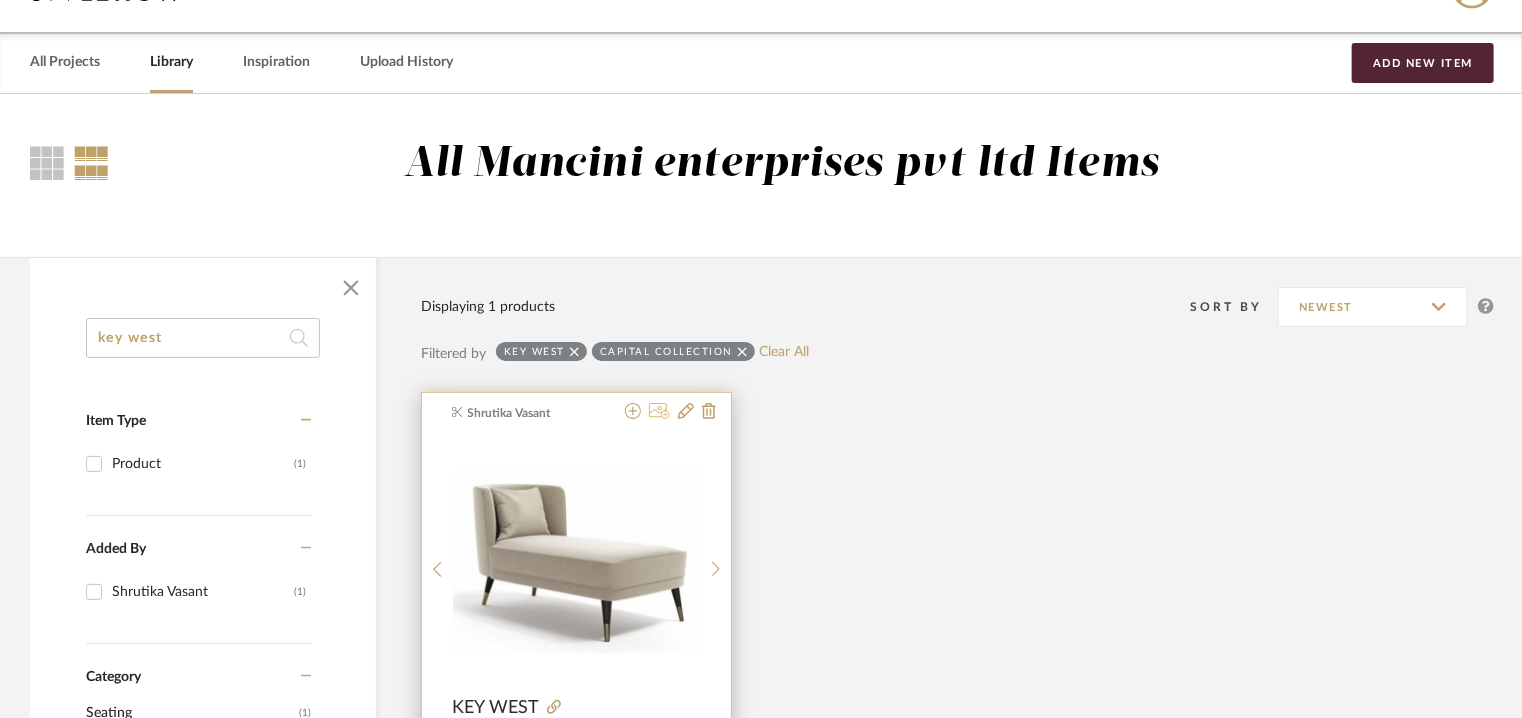 click 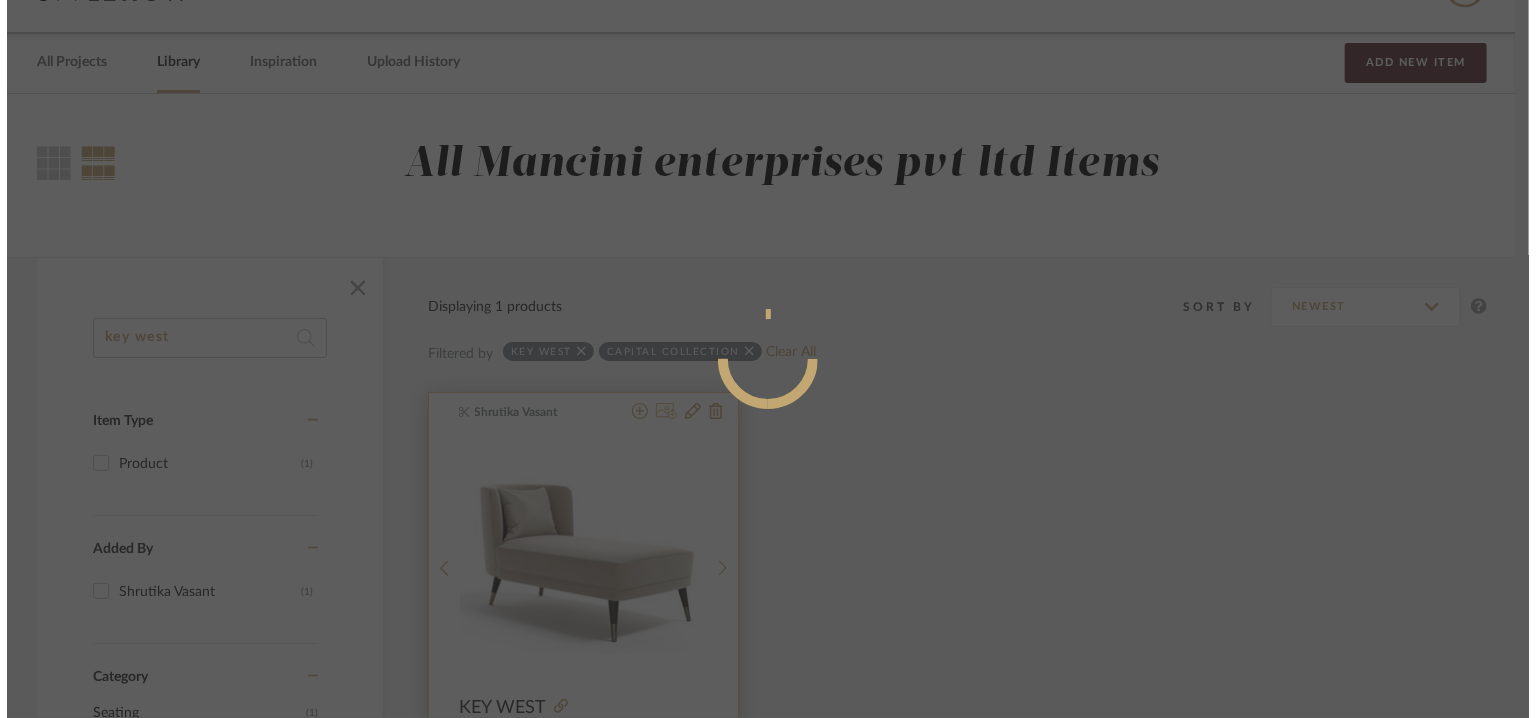 scroll, scrollTop: 0, scrollLeft: 0, axis: both 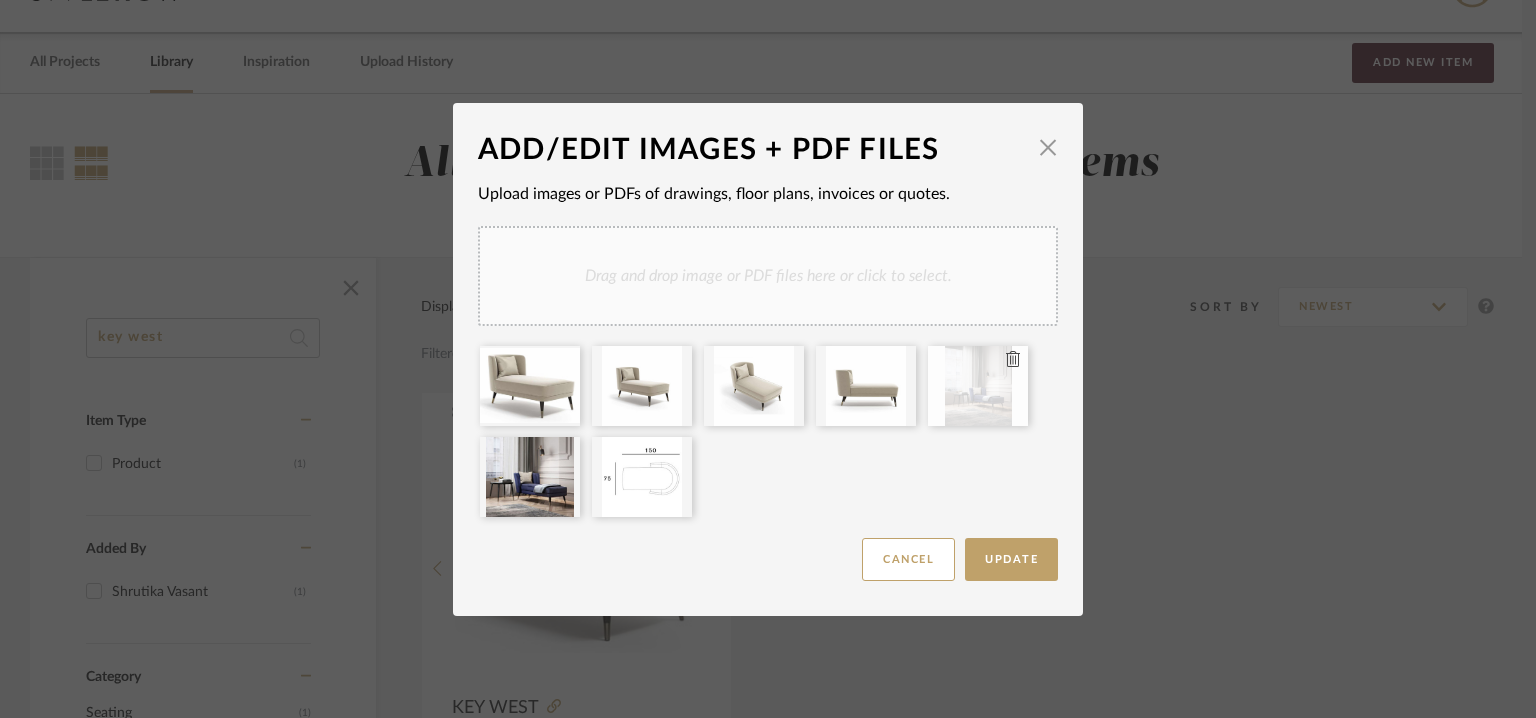 click 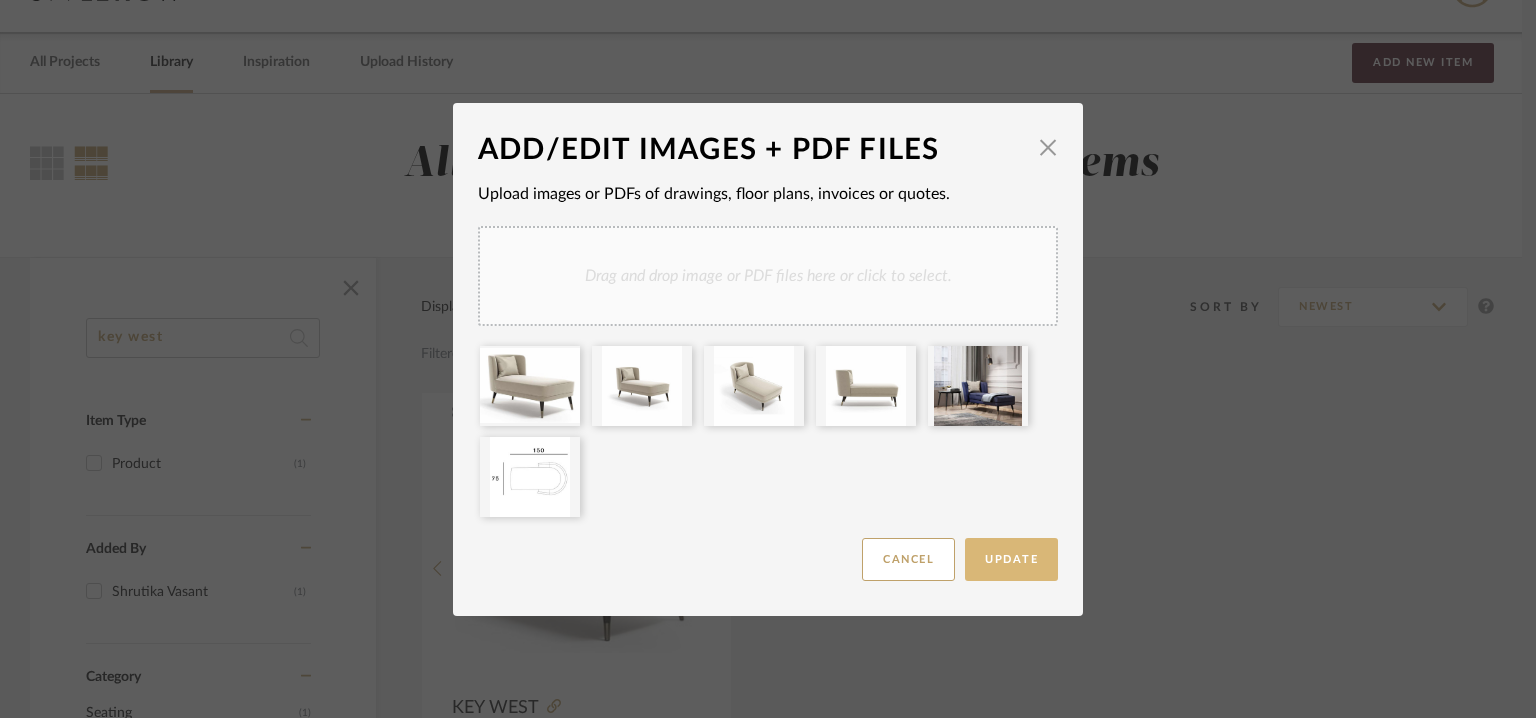 click on "Update" at bounding box center [1011, 559] 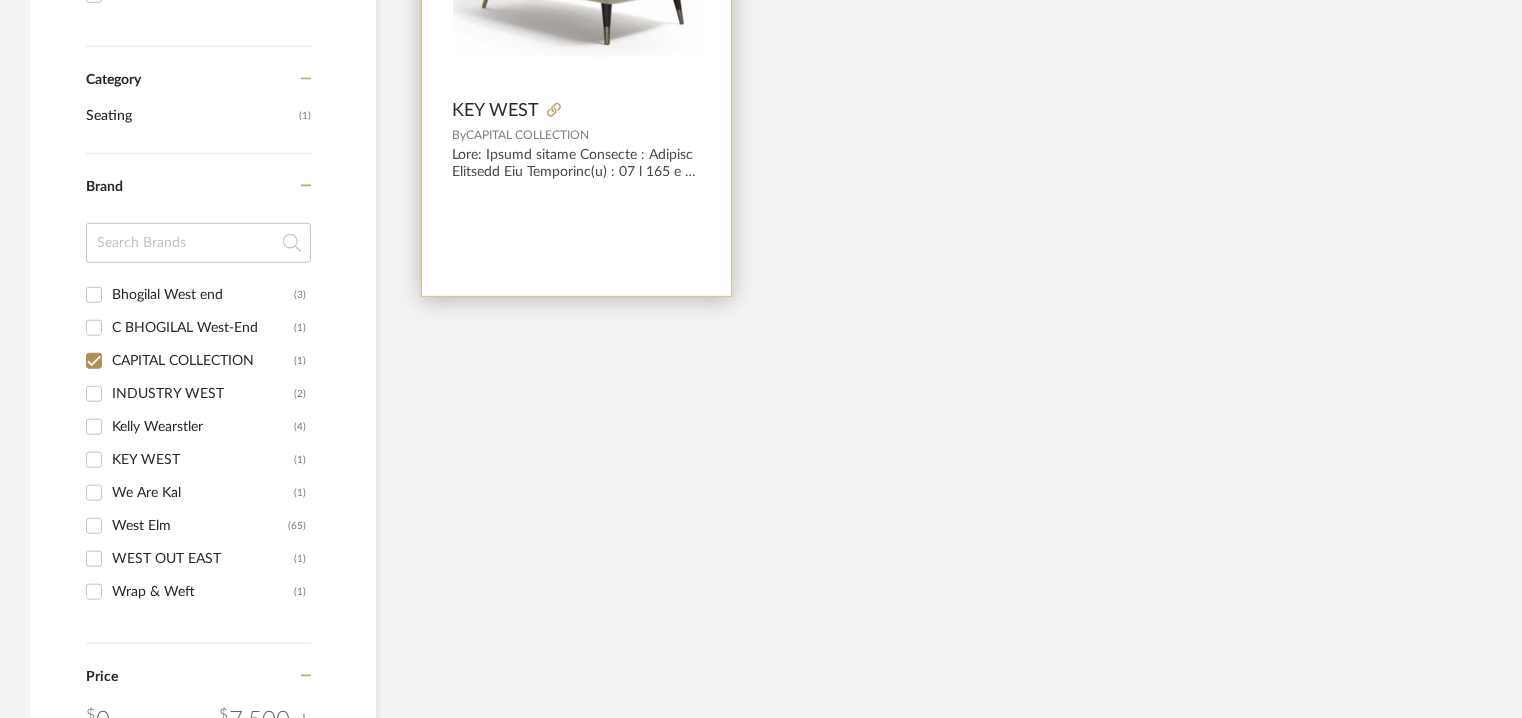 scroll, scrollTop: 450, scrollLeft: 0, axis: vertical 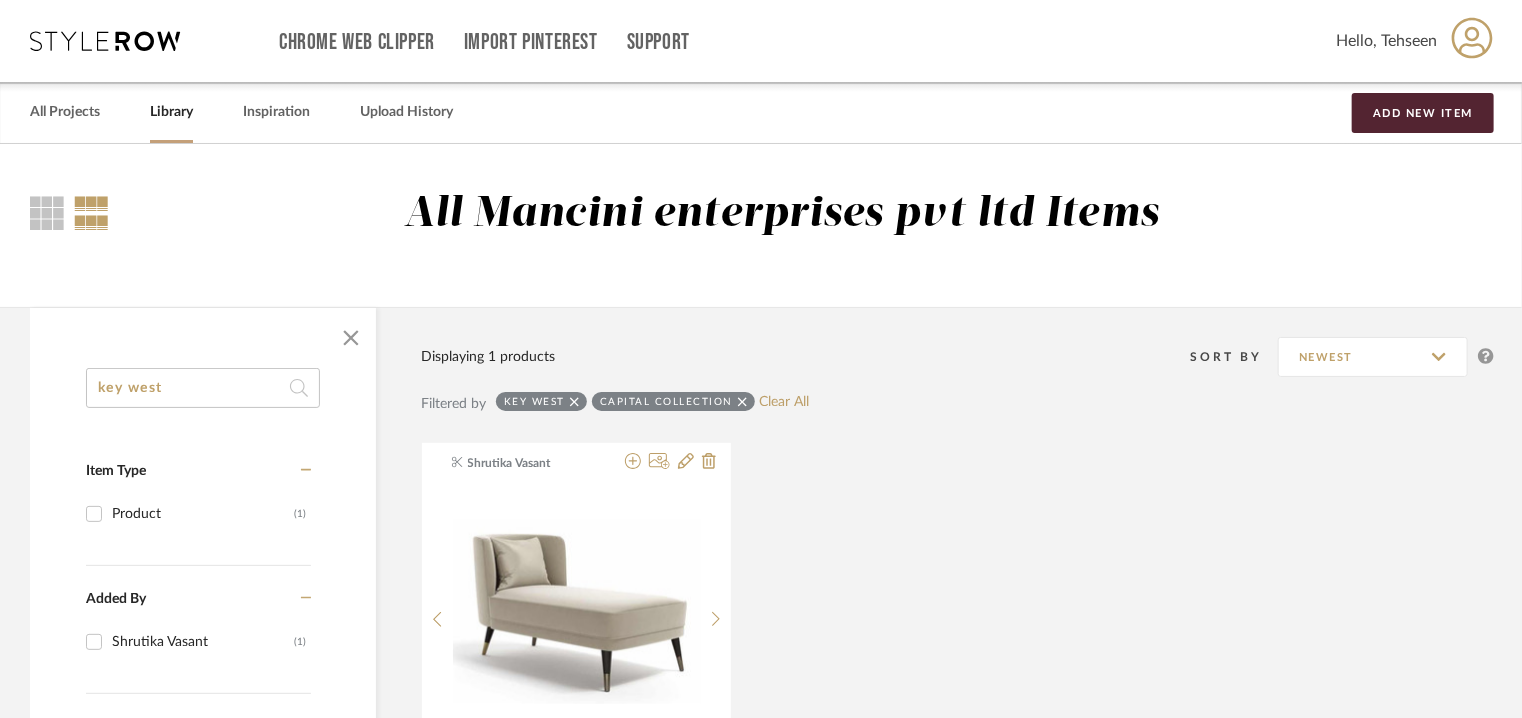 drag, startPoint x: 186, startPoint y: 389, endPoint x: 0, endPoint y: 389, distance: 186 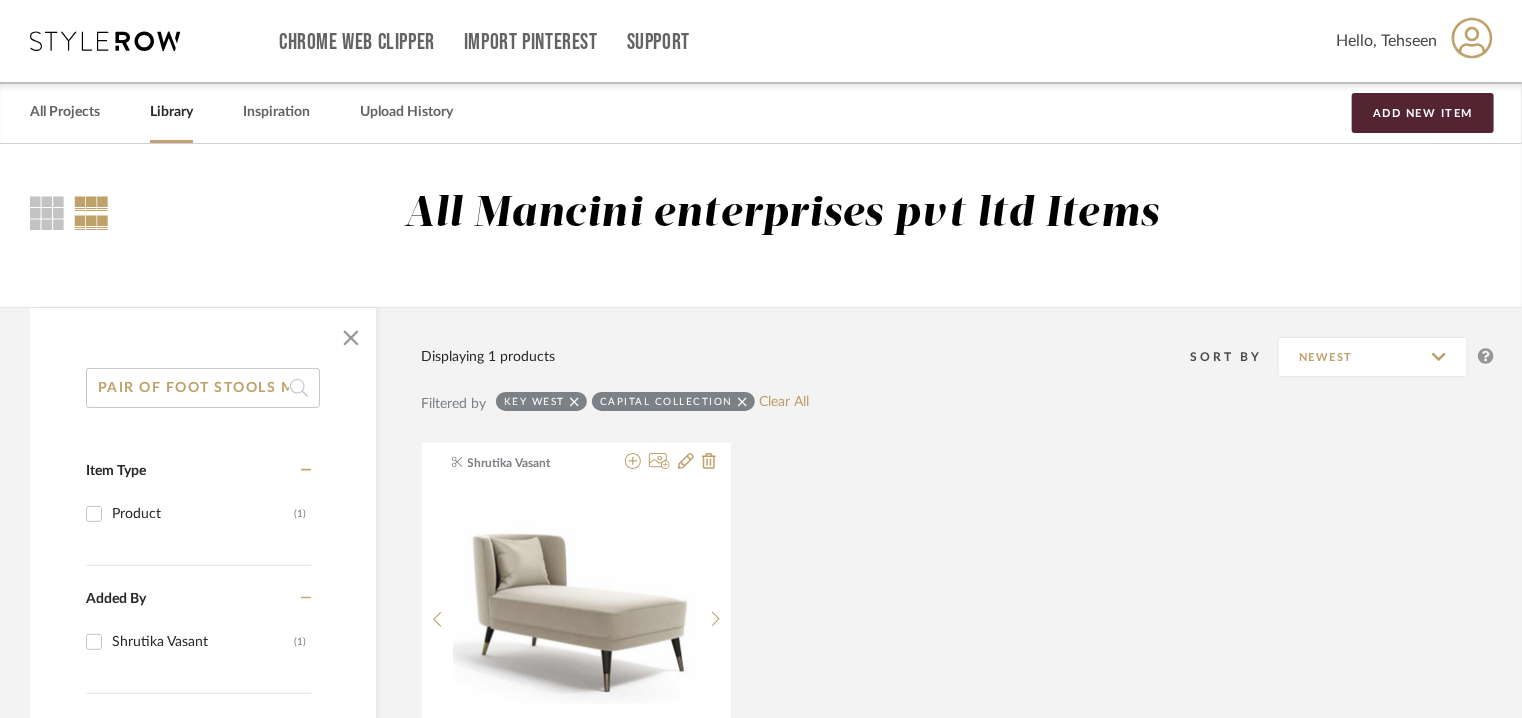 scroll, scrollTop: 0, scrollLeft: 160, axis: horizontal 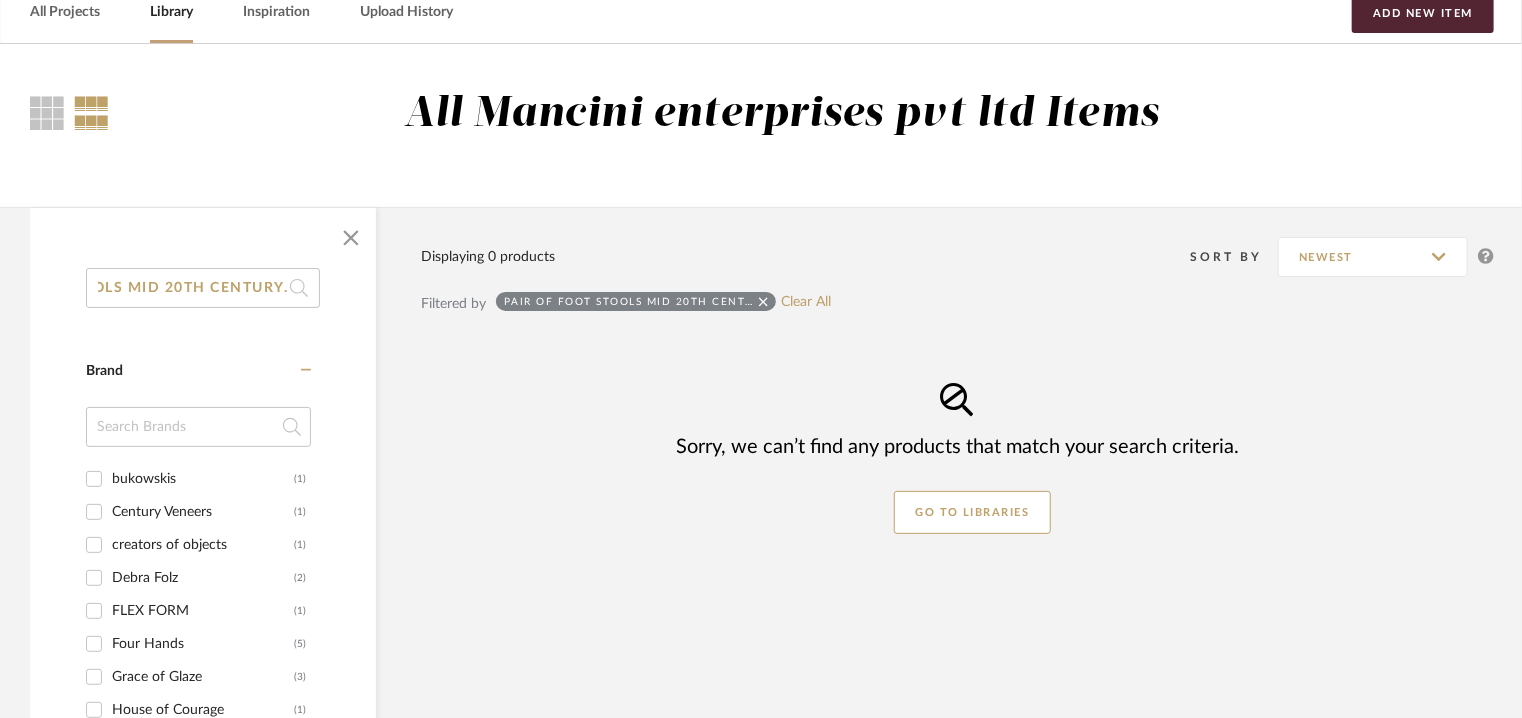 type on "PAIR OF FOOT STOOLS MID 20TH CENTURY." 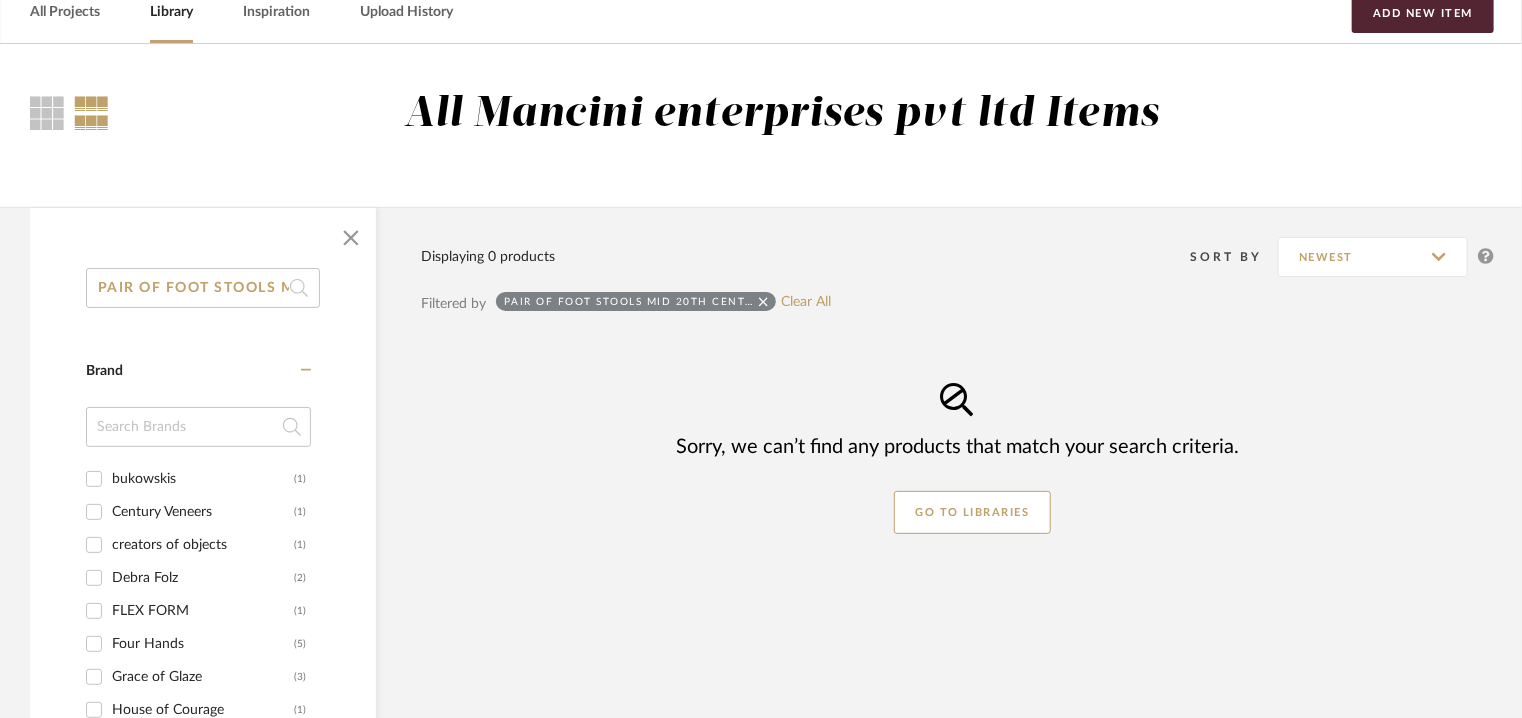 click on "bukowskis" at bounding box center (203, 479) 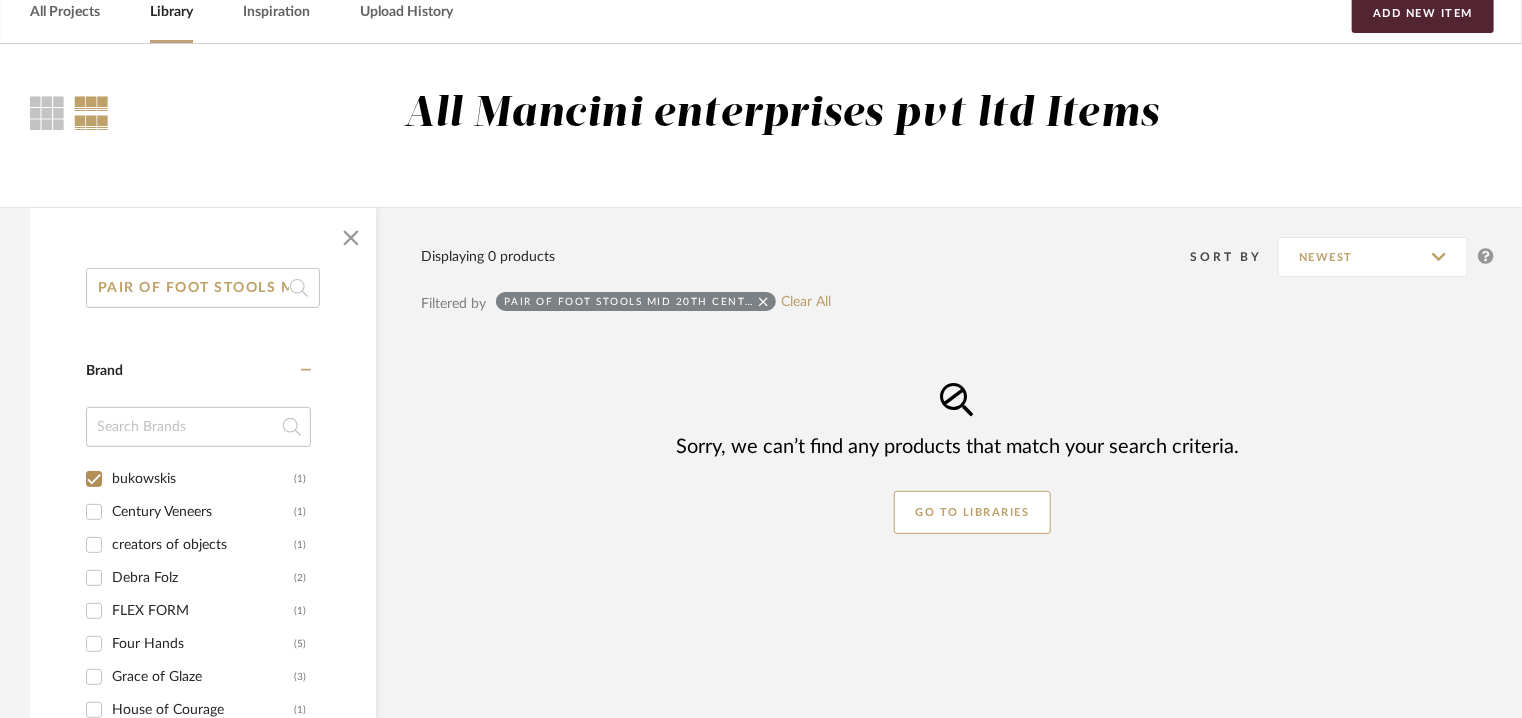checkbox on "true" 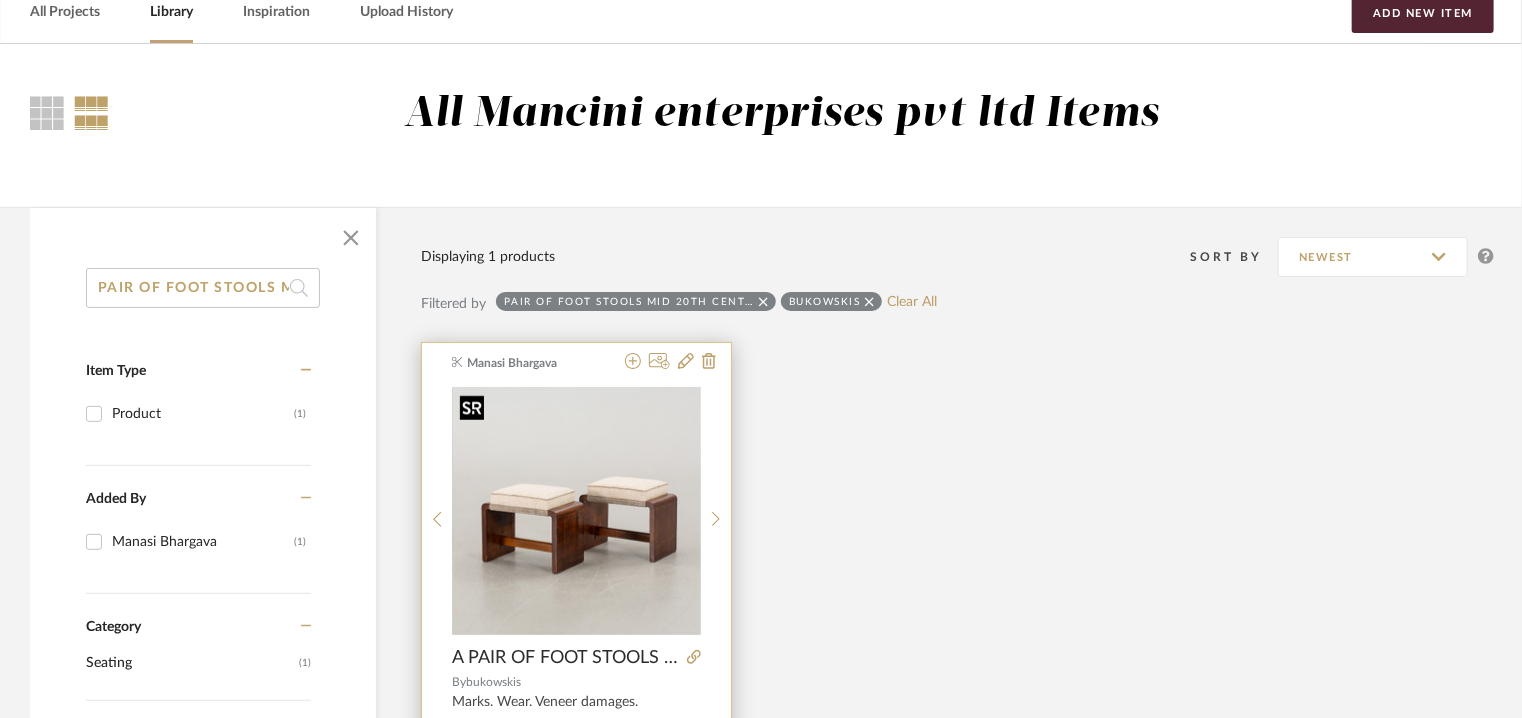 click at bounding box center [577, 511] 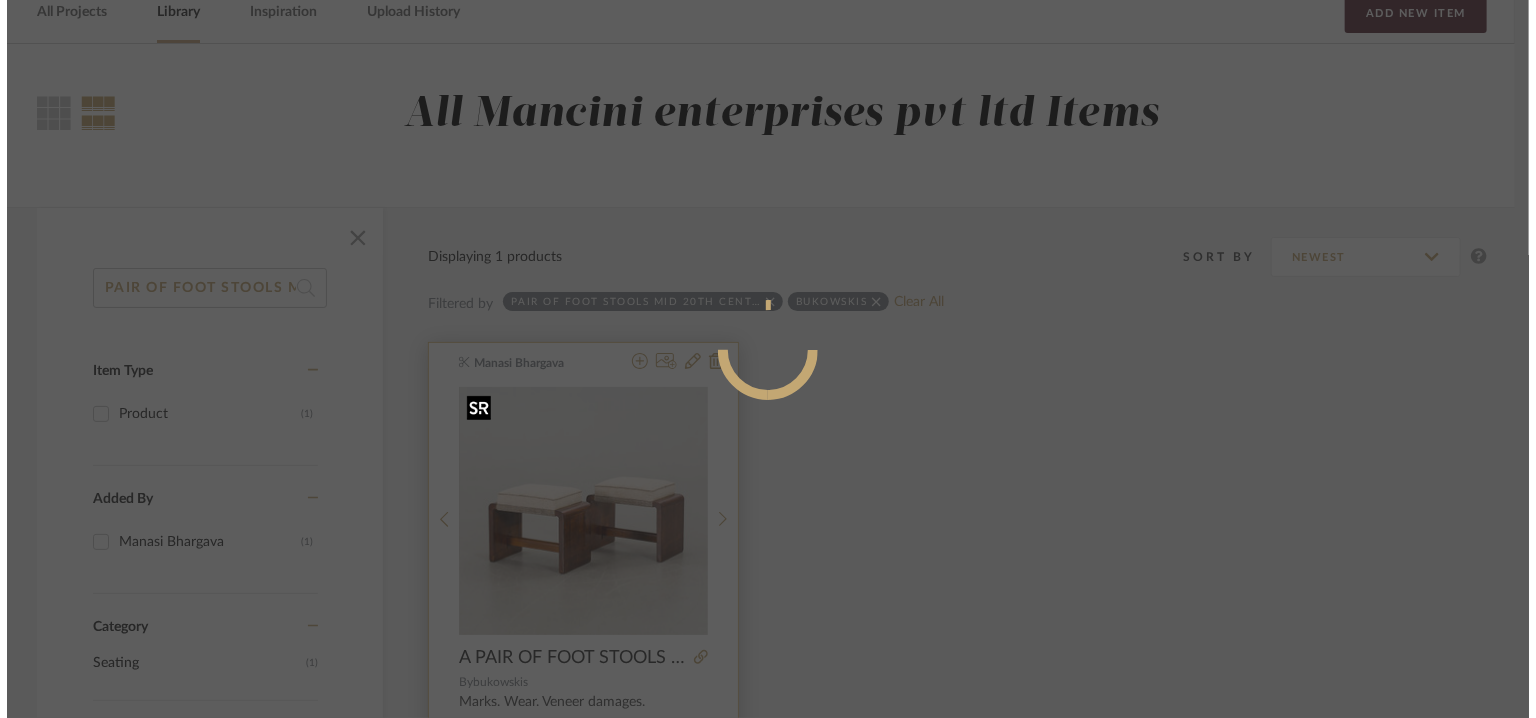 scroll, scrollTop: 0, scrollLeft: 0, axis: both 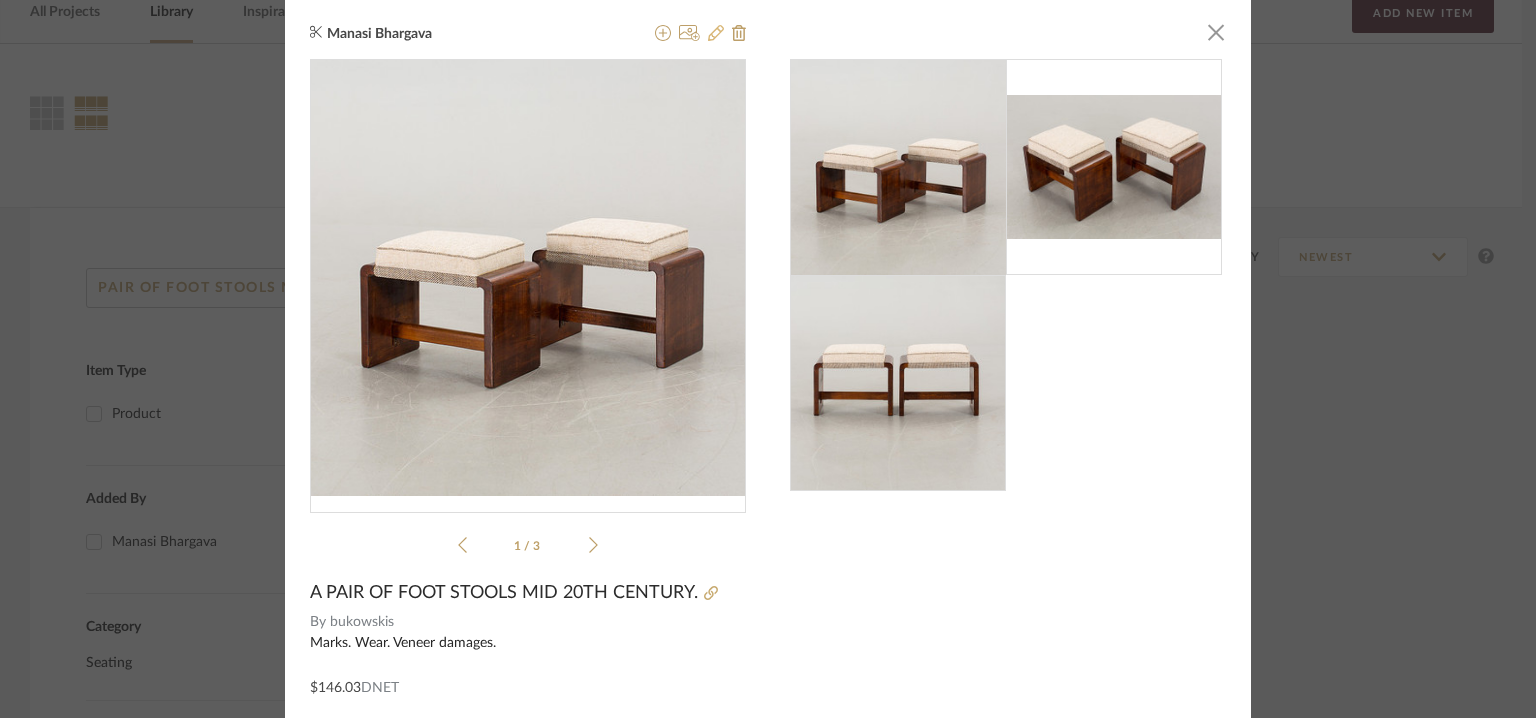 click 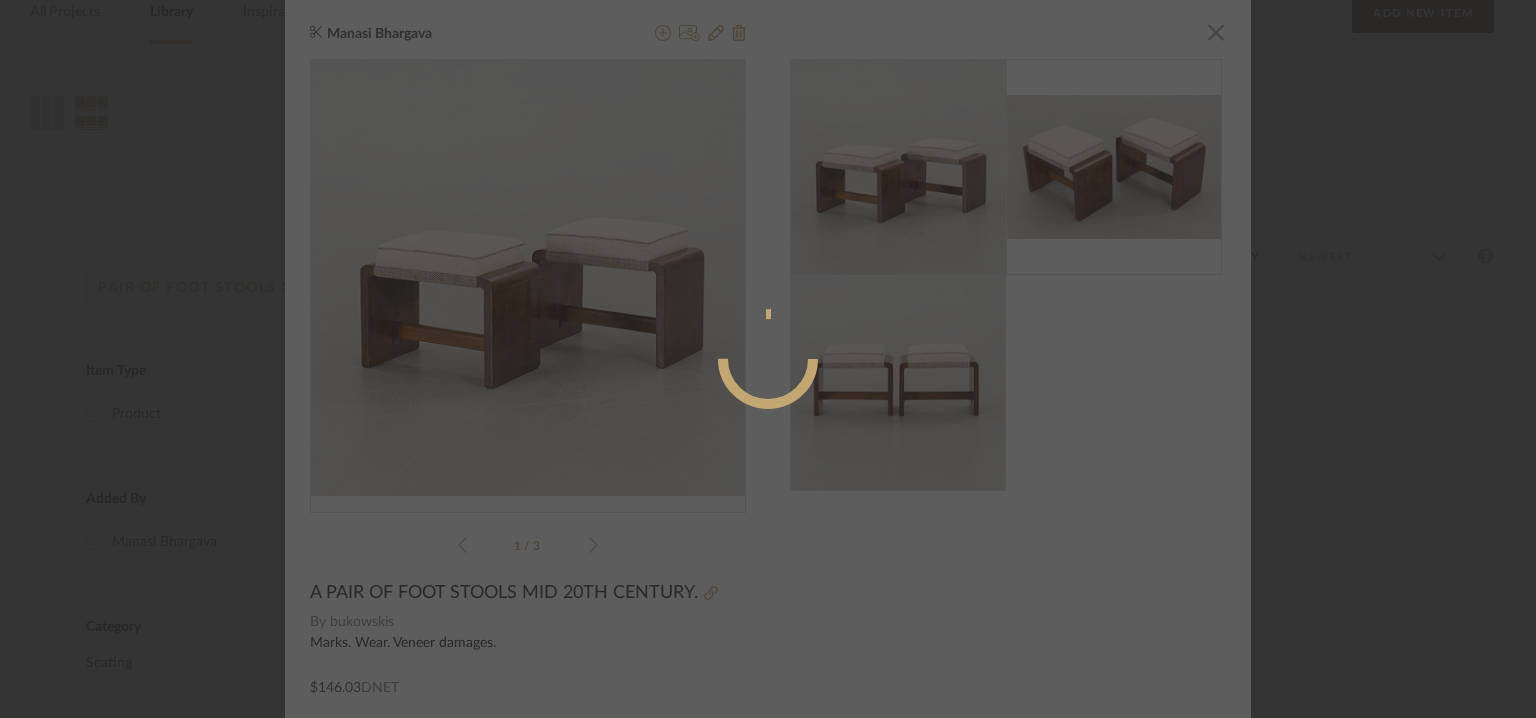 radio on "true" 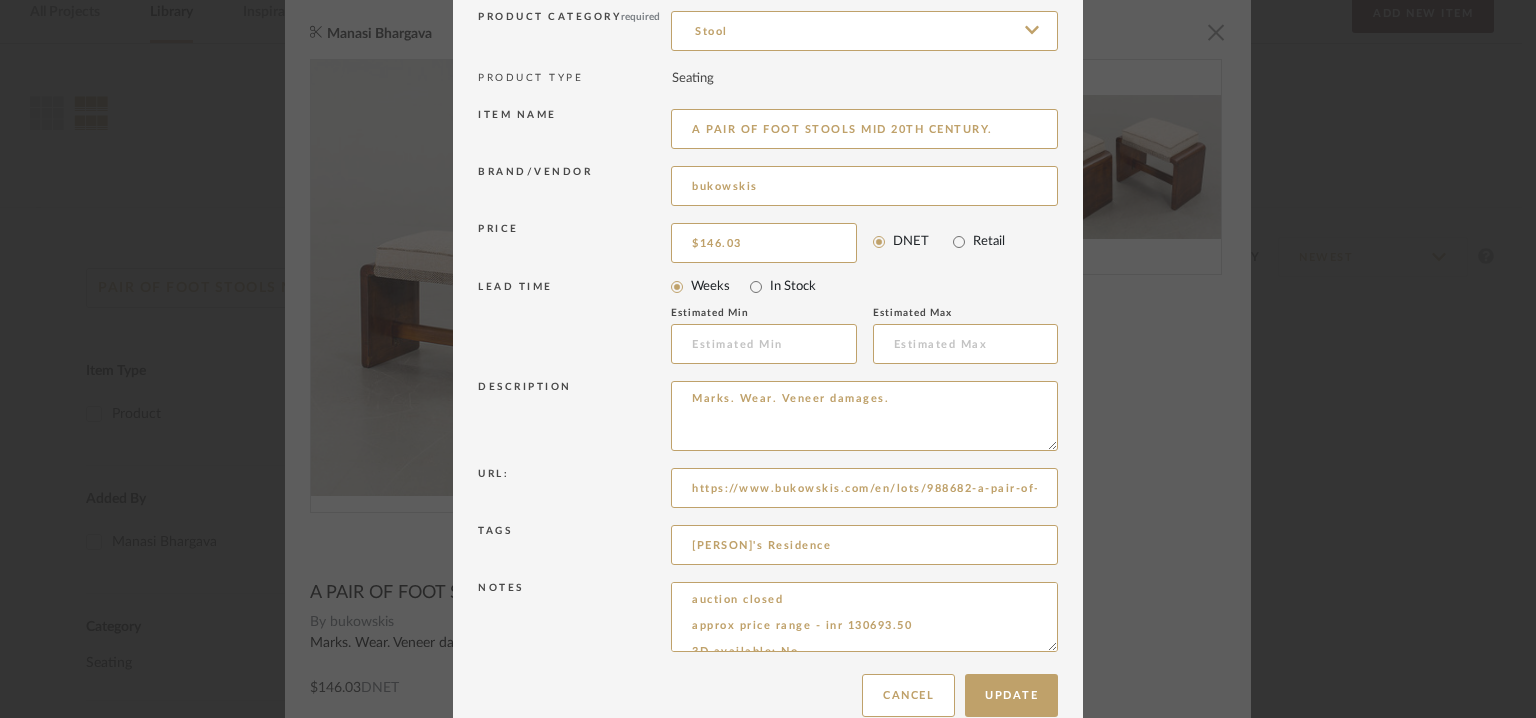 scroll, scrollTop: 192, scrollLeft: 0, axis: vertical 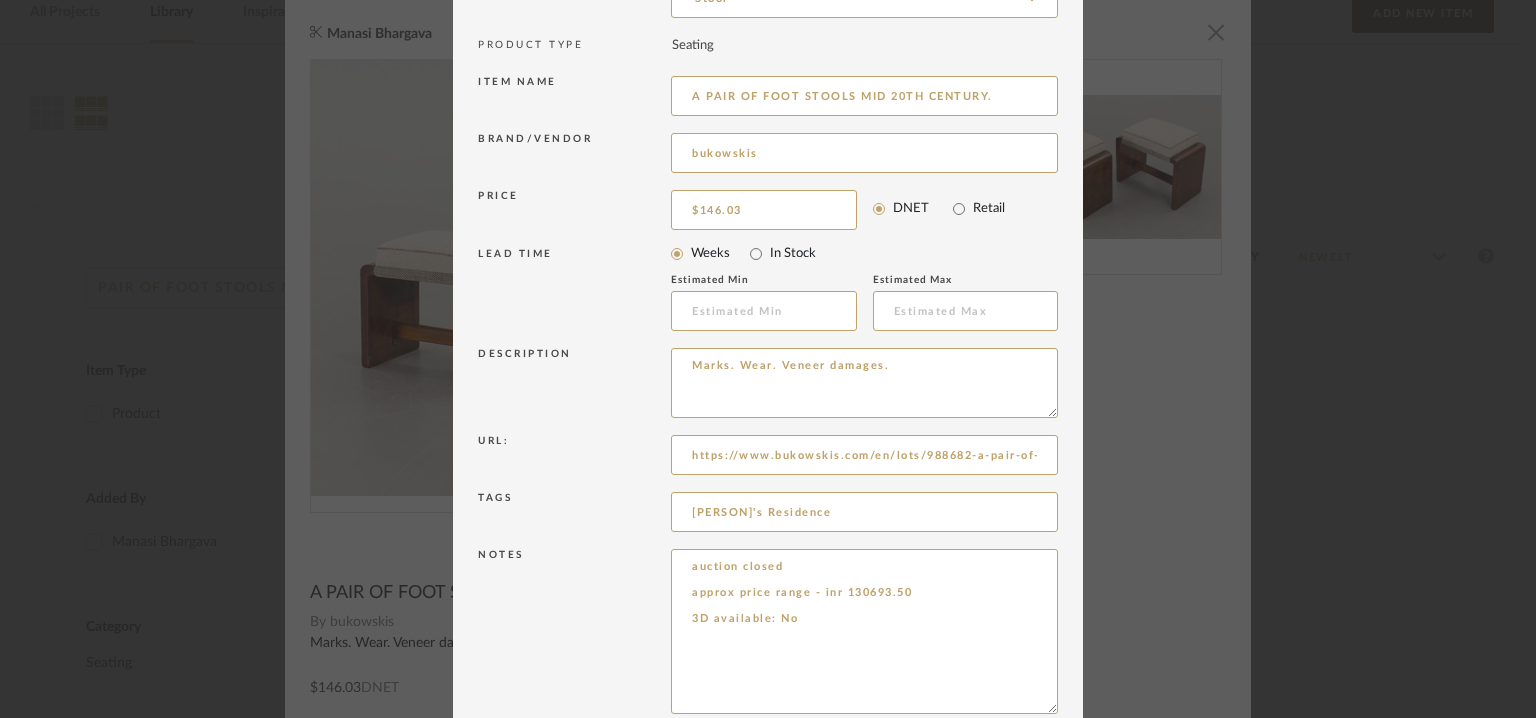 drag, startPoint x: 1046, startPoint y: 612, endPoint x: 1116, endPoint y: 752, distance: 156.52477 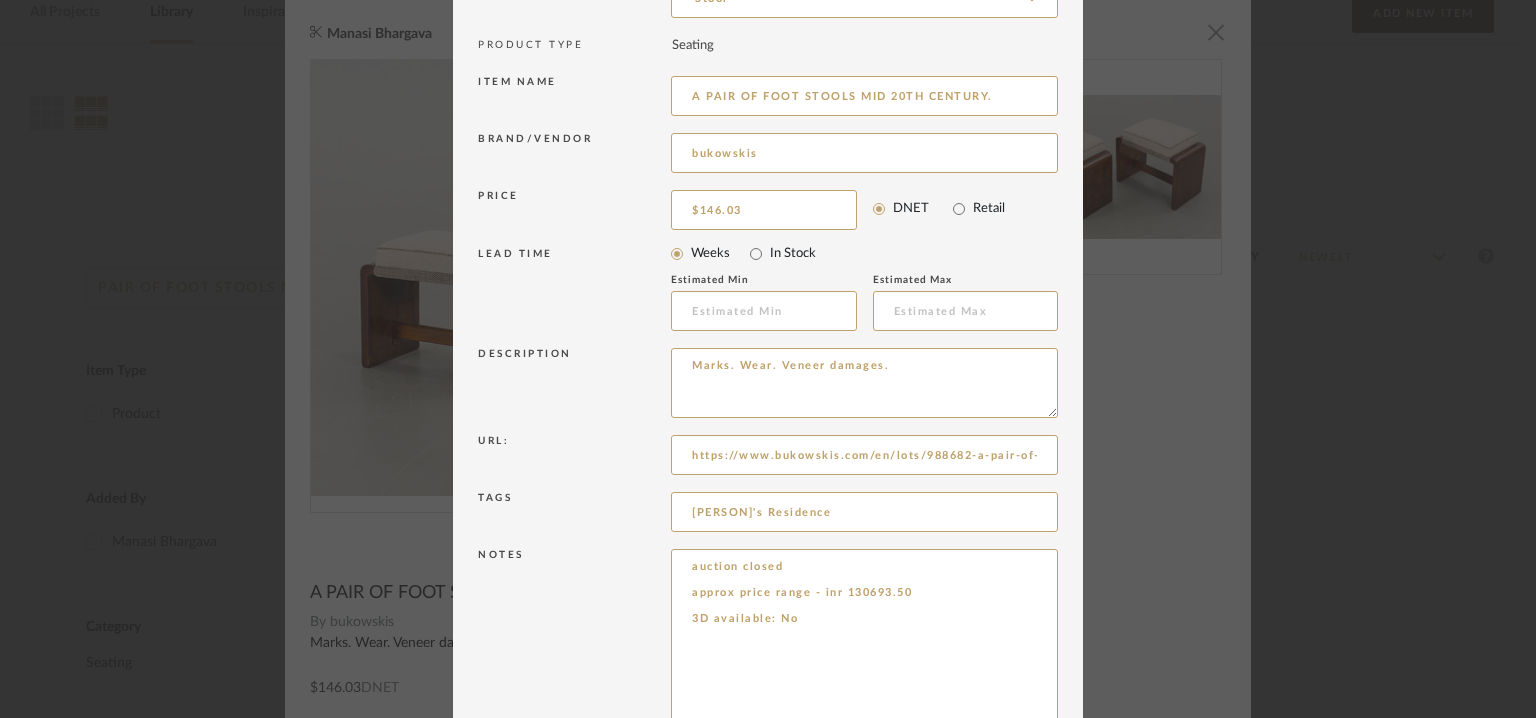 drag, startPoint x: 812, startPoint y: 613, endPoint x: 620, endPoint y: 620, distance: 192.12756 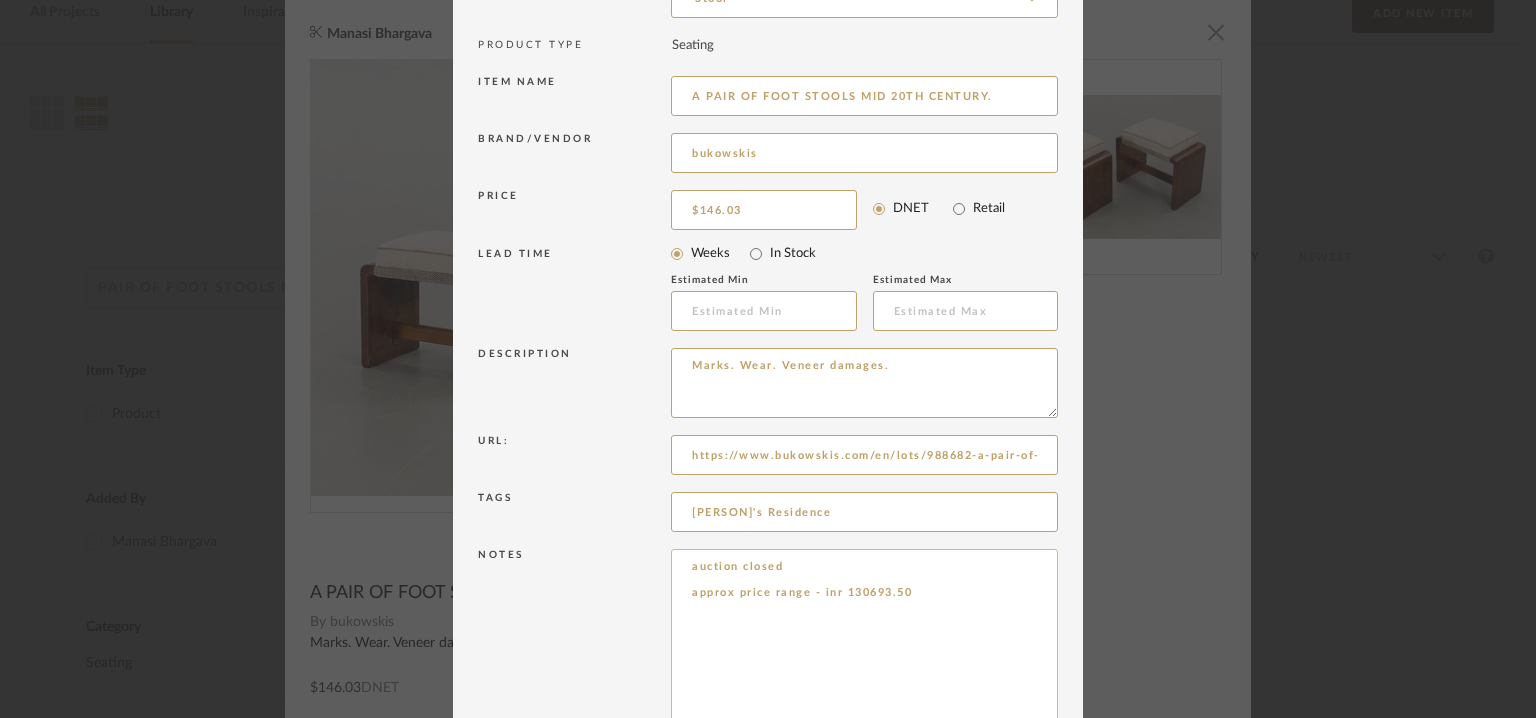 click on "auction closed
approx price range - inr 130693.50" at bounding box center [864, 653] 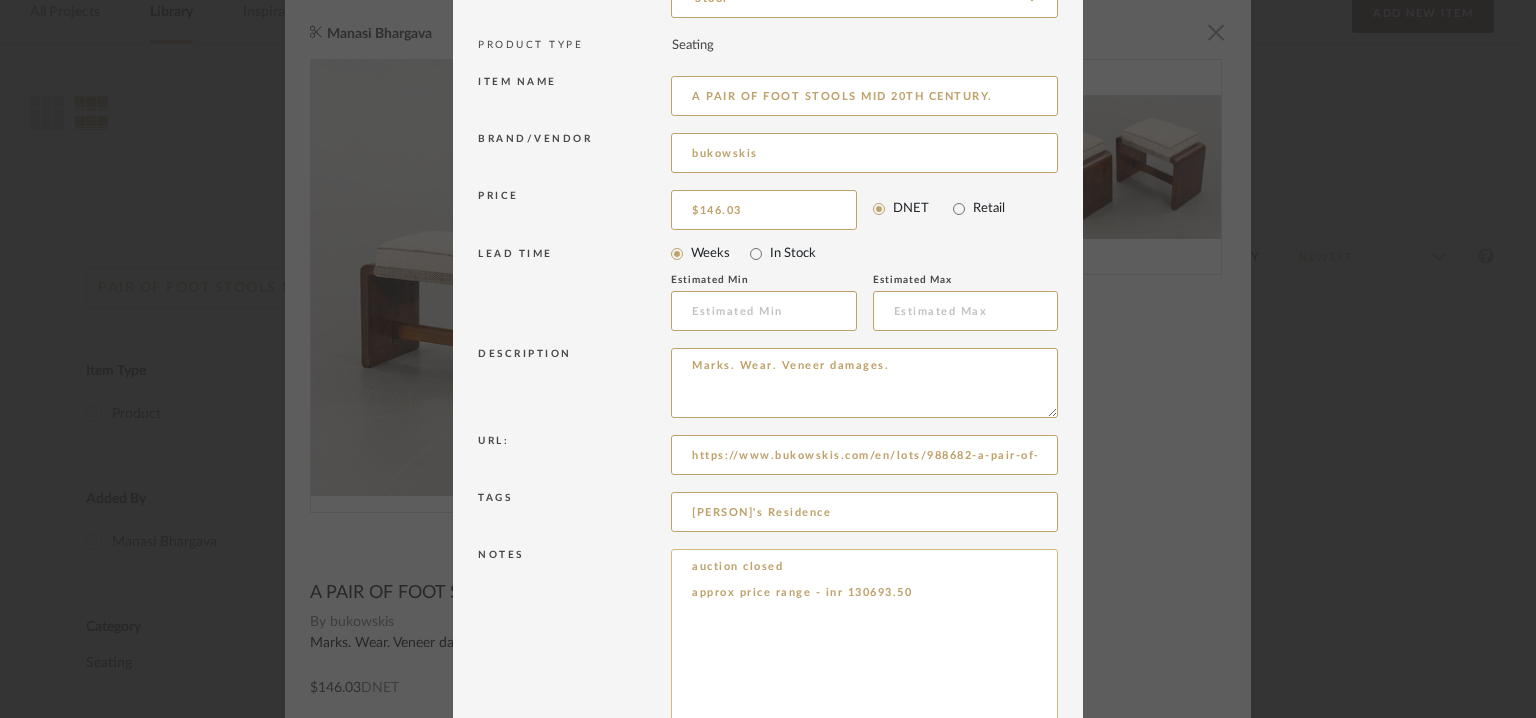 paste on "Price: Na
Lead time: Na
Customizable:  Na
3D available :  No
BIM available. No
Point of contact: To be established
Contact number : [PHONE]
Email address: [EMAIL]
Address:Bukowski Auktioner AB
Arsenalsgatan 4, 111 87
Stockholm
Additional contact information : Na" 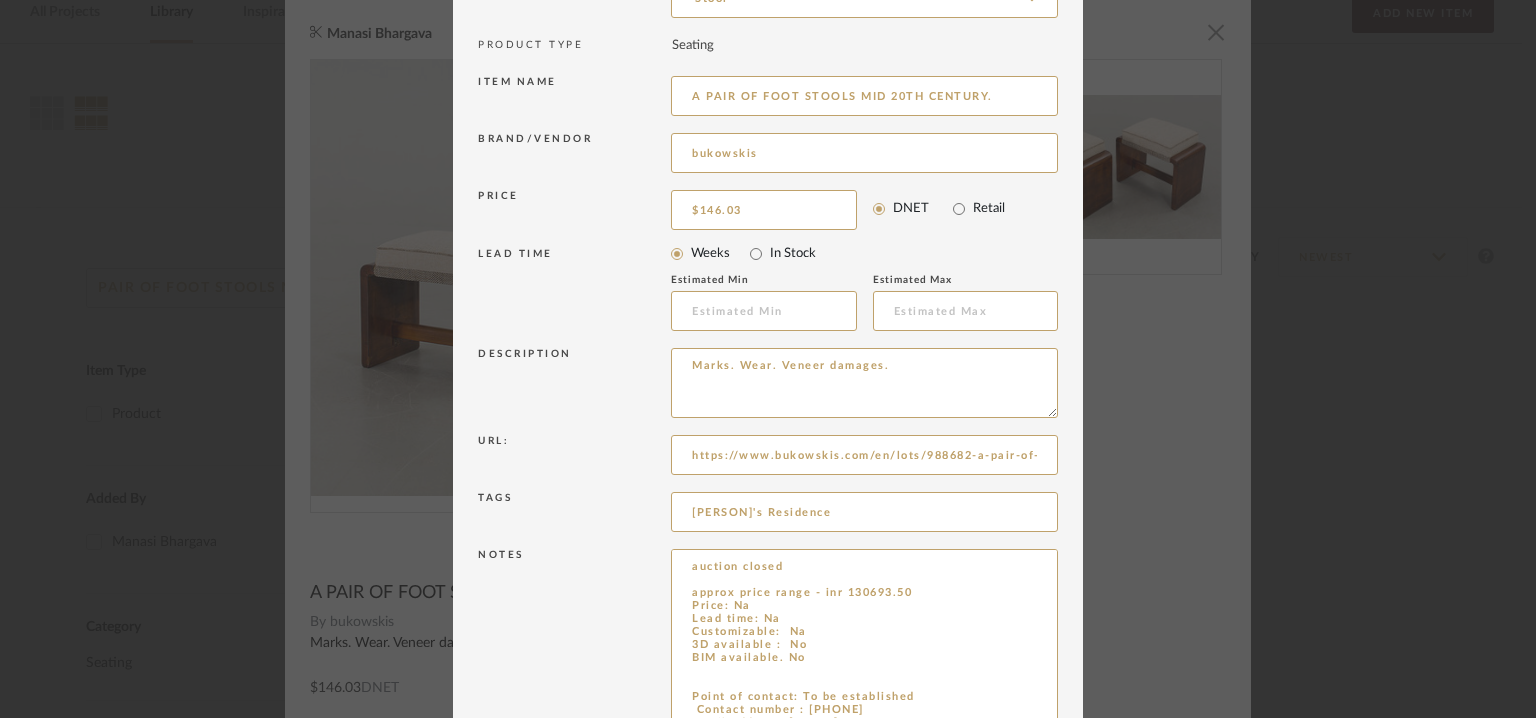 scroll, scrollTop: 49, scrollLeft: 0, axis: vertical 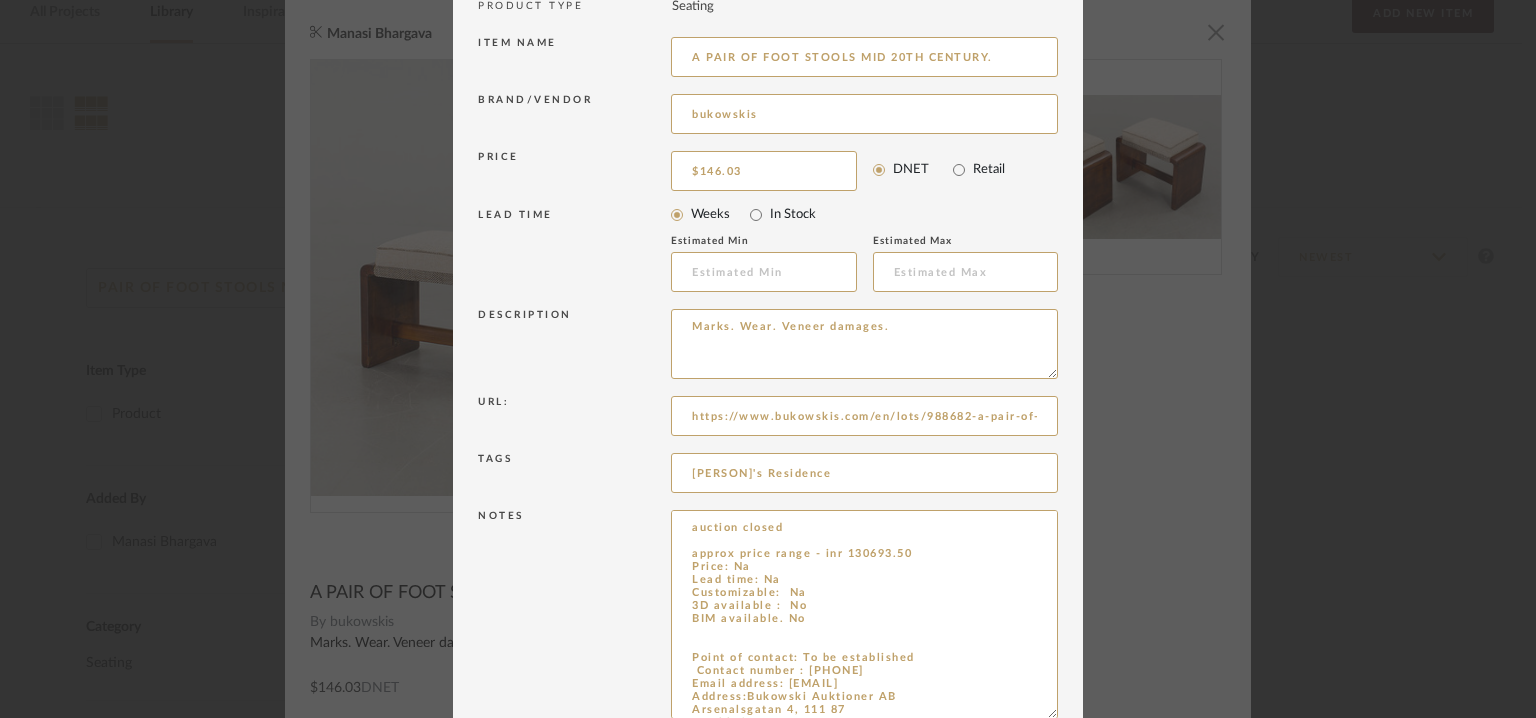 drag, startPoint x: 748, startPoint y: 561, endPoint x: 658, endPoint y: 564, distance: 90.04999 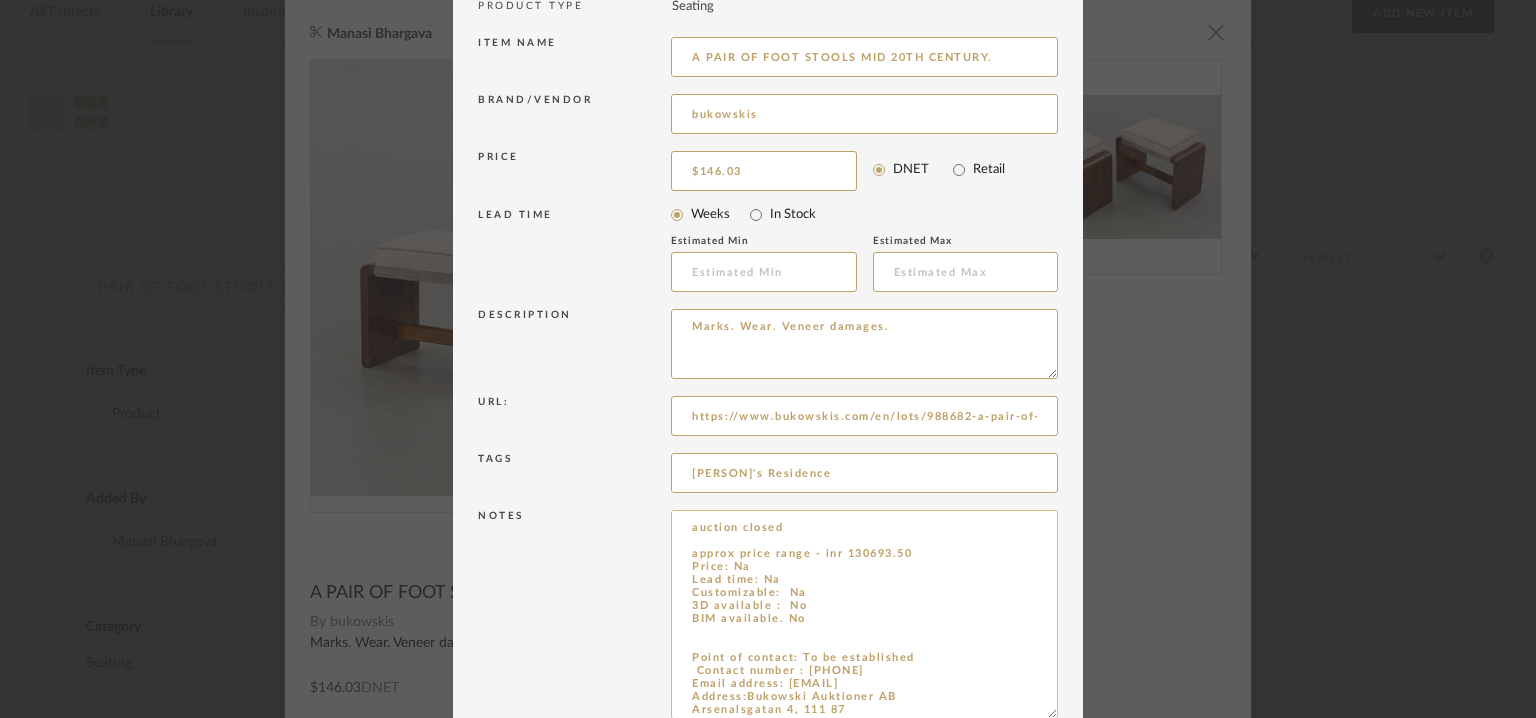 click on "auction closed
approx price range - inr 130693.50
Price: Na
Lead time: Na
Customizable:  Na
3D available :  No
BIM available. No
Point of contact: To be established
Contact number : [PHONE]
Email address: [EMAIL]
Address:Bukowski Auktioner AB
Arsenalsgatan 4, 111 87
Stockholm" at bounding box center (864, 614) 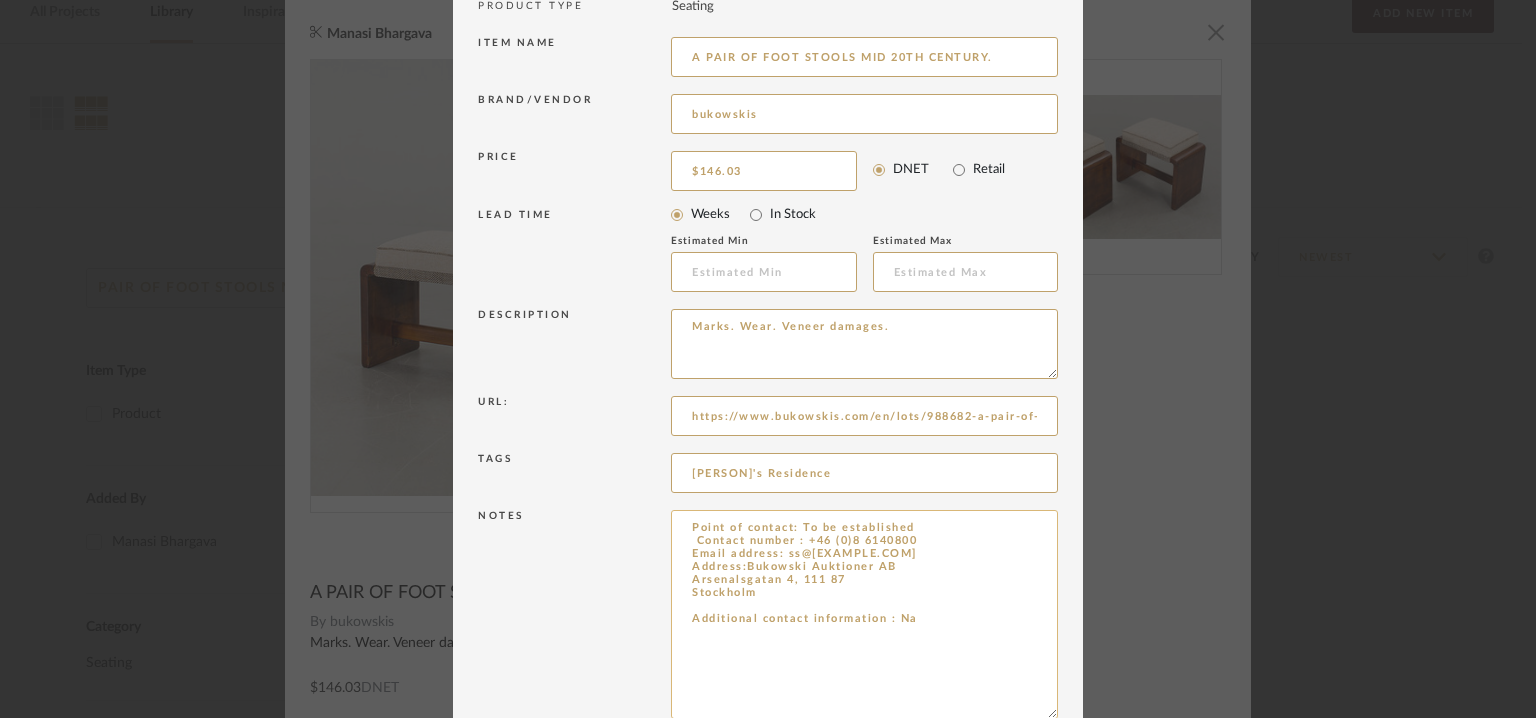 click on "Point of contact: To be established
Contact number : +46 (0)8 6140800
Email address: ss@[EXAMPLE.COM]
Address:Bukowski Auktioner AB
Arsenalsgatan 4, 111 87
Stockholm
Additional contact information : Na" at bounding box center [864, 614] 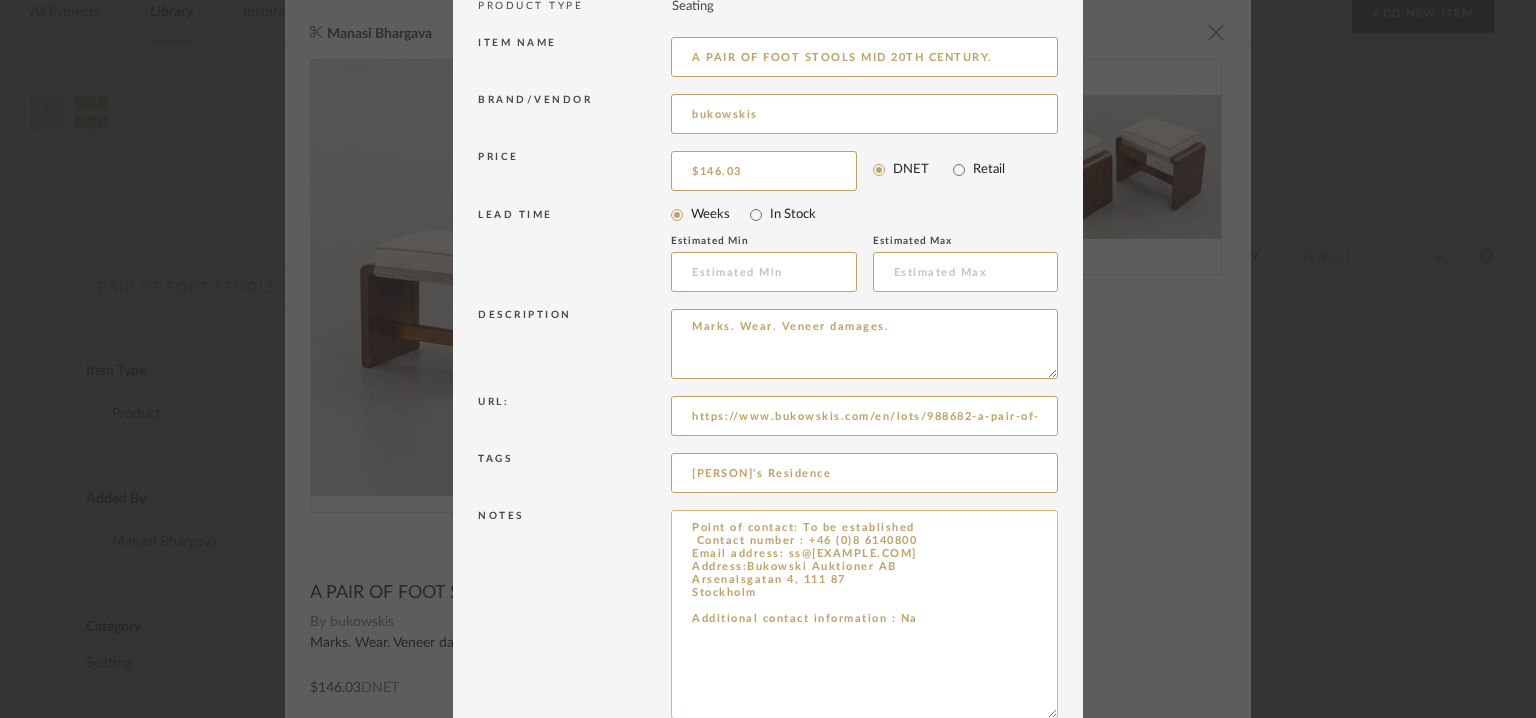 click on "Point of contact: To be established
Contact number : +46 (0)8 6140800
Email address: ss@[EXAMPLE.COM]
Address:Bukowski Auktioner AB
Arsenalsgatan 4, 111 87
Stockholm
Additional contact information : Na" at bounding box center (864, 614) 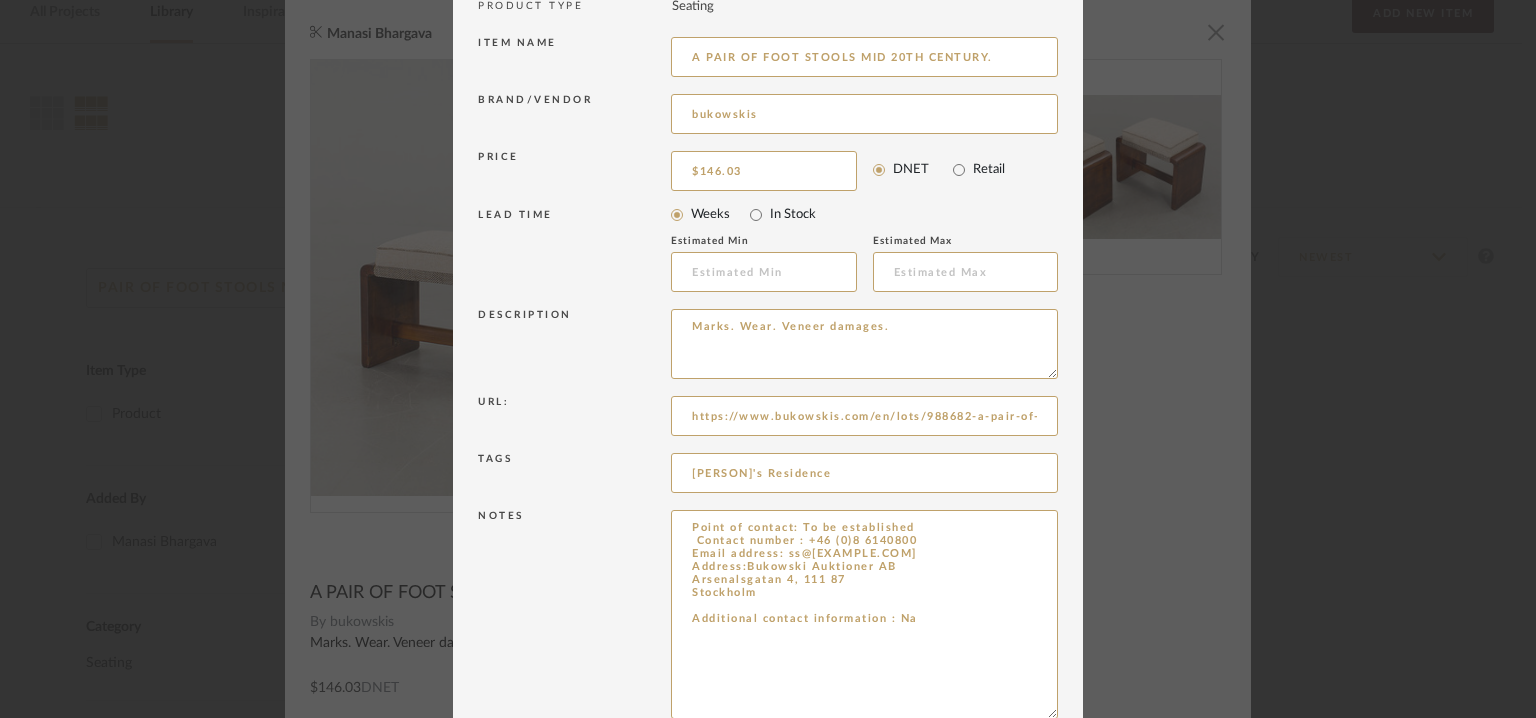 drag, startPoint x: 685, startPoint y: 565, endPoint x: 653, endPoint y: 565, distance: 32 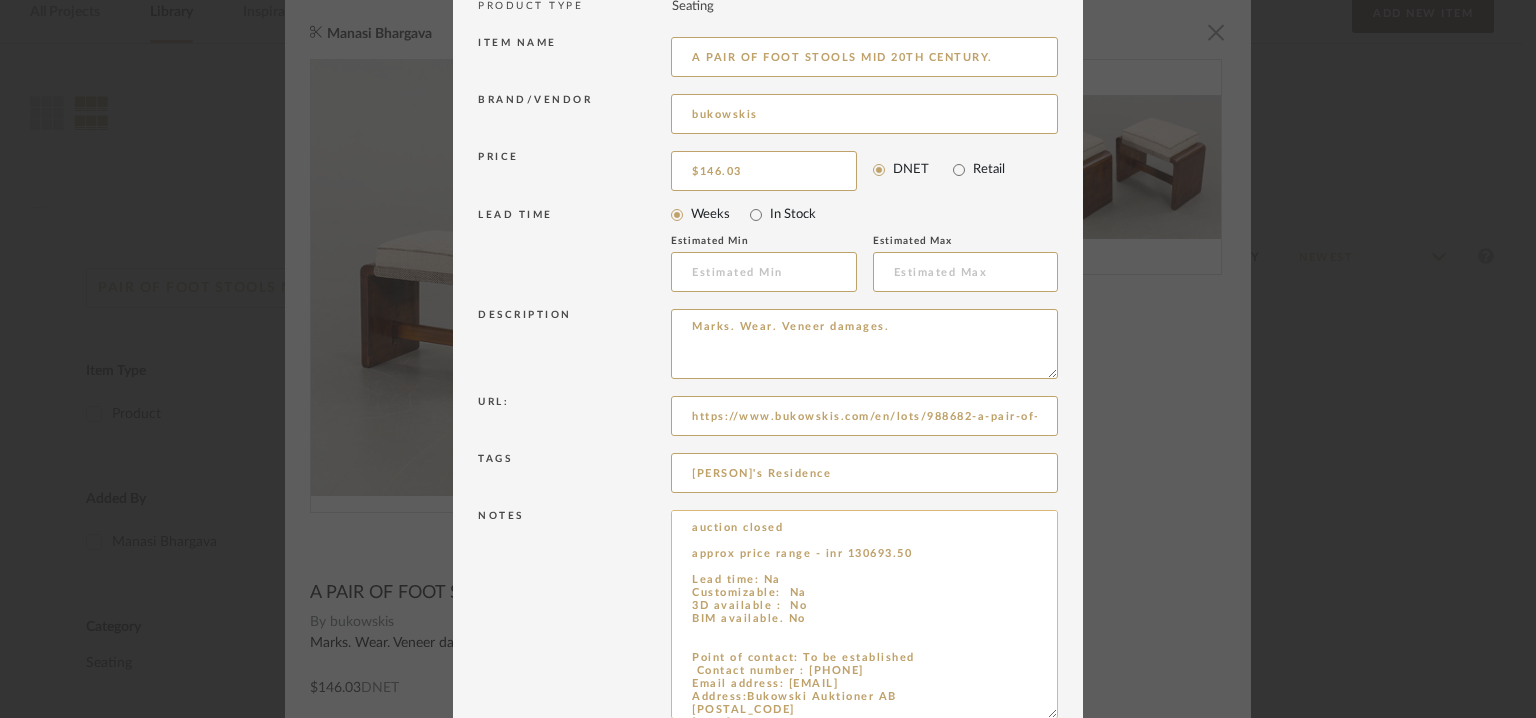 click on "auction closed
approx price range - inr 130693.50
Lead time: Na
Customizable:  Na
3D available :  No
BIM available. No
Point of contact: To be established
Contact number : [PHONE]
Email address: [EMAIL]
Address:Bukowski Auktioner AB
[POSTAL_CODE]
[CITY]
Additional contact information : Na" at bounding box center (864, 614) 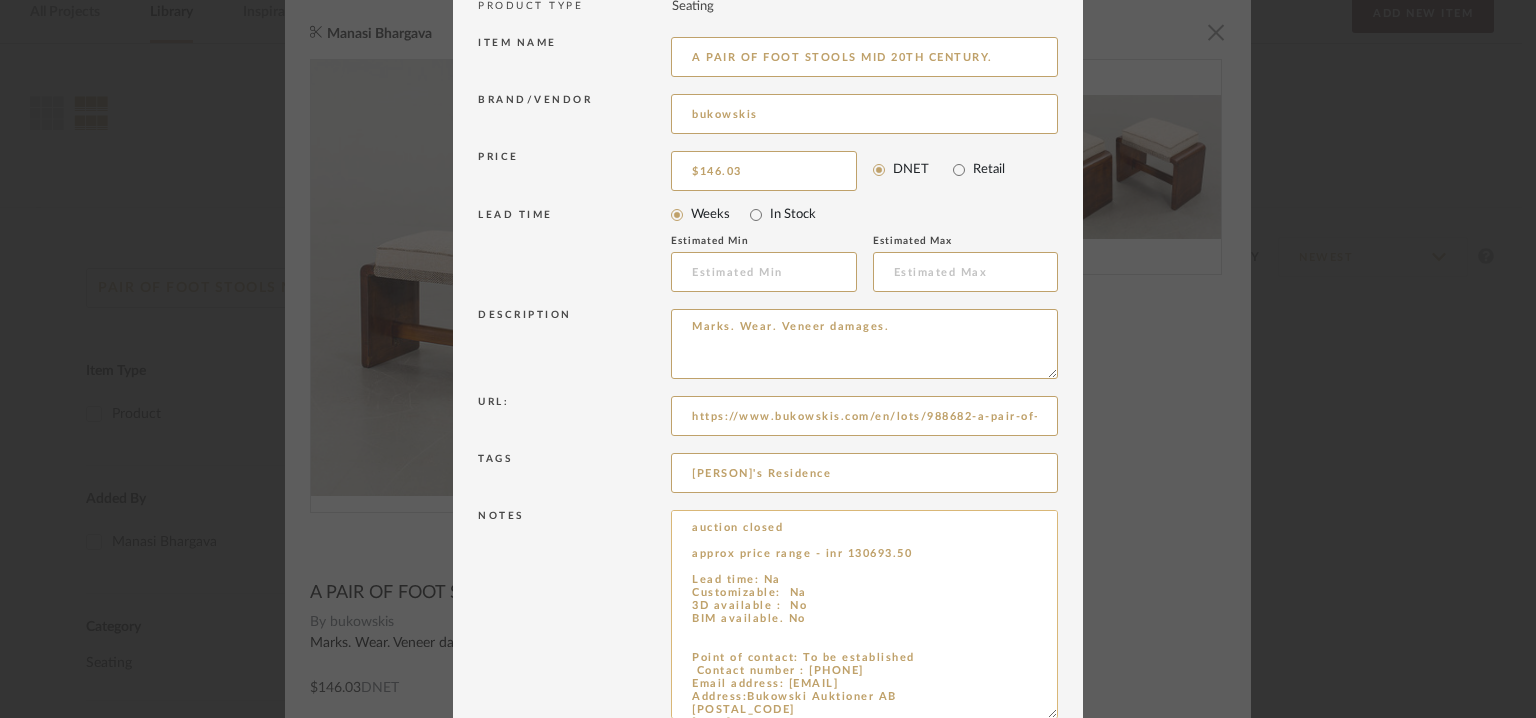 paste on "Price:" 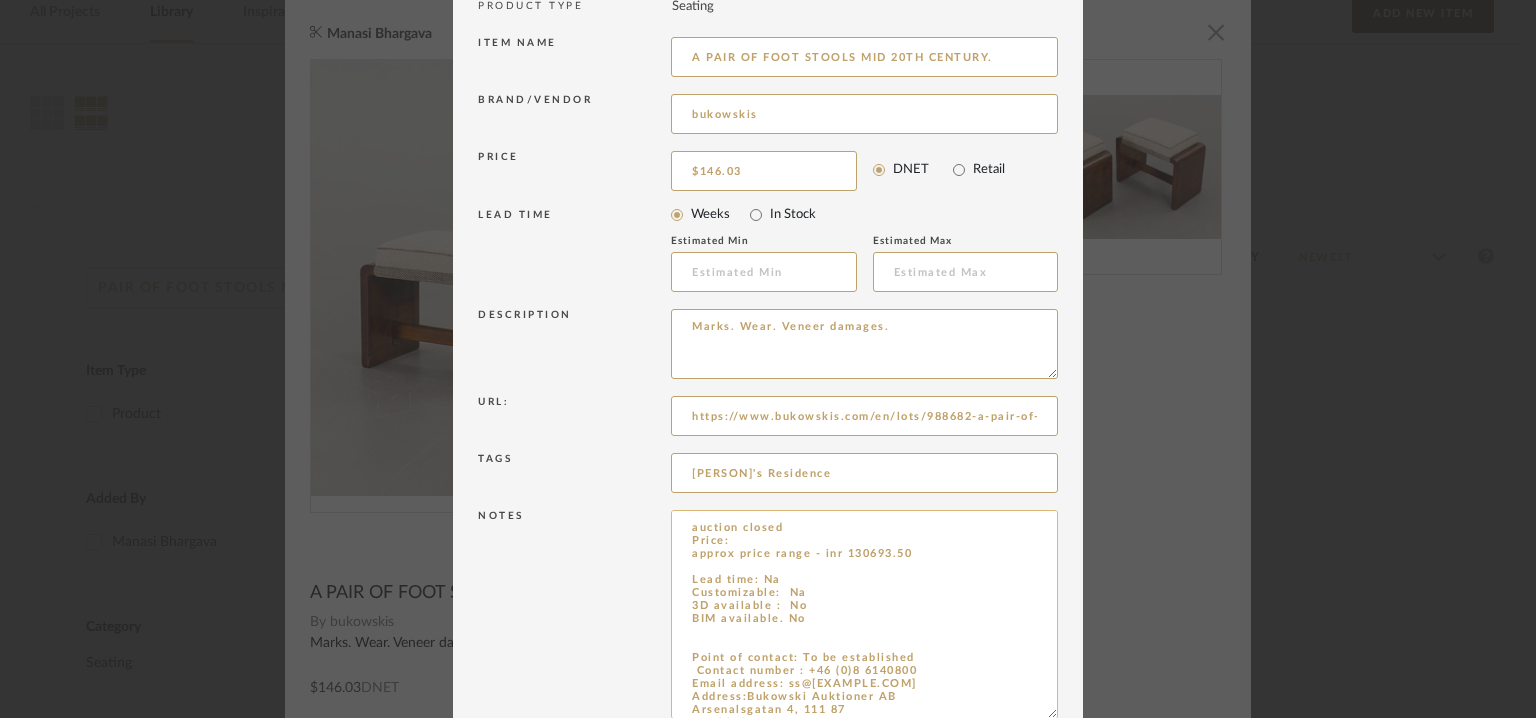 click on "auction closed
Price:
approx price range - inr 130693.50
Lead time: Na
Customizable:  Na
3D available :  No
BIM available. No
Point of contact: To be established
Contact number : +46 (0)8 6140800
Email address: ss@[EXAMPLE.COM]
Address:Bukowski Auktioner AB
Arsenalsgatan 4, 111 87
Stockholm
Additional contact information : Na" at bounding box center [864, 614] 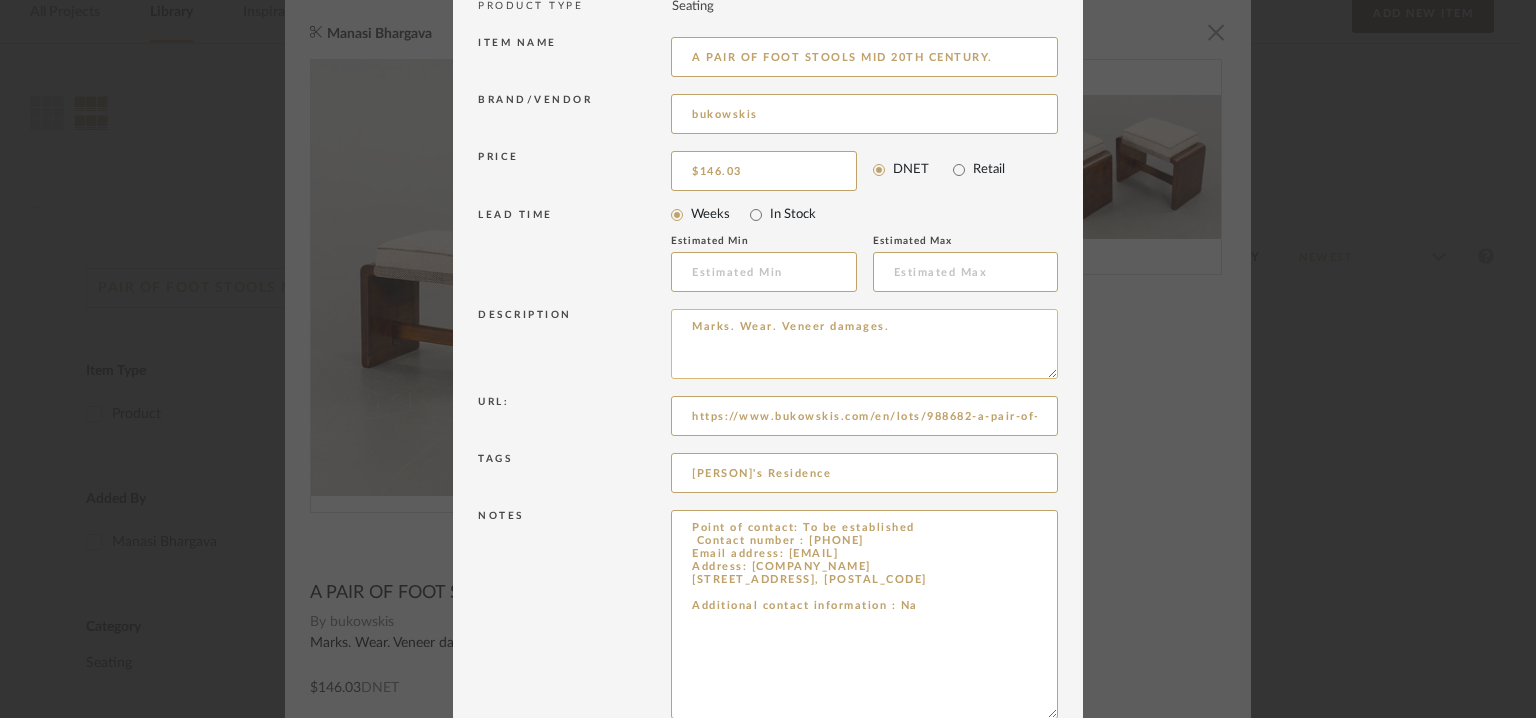 type on "Point of contact: To be established
Contact number : [PHONE]
Email address: [EMAIL]
Address: [COMPANY_NAME]
[STREET_ADDRESS], [POSTAL_CODE]
Additional contact information : Na" 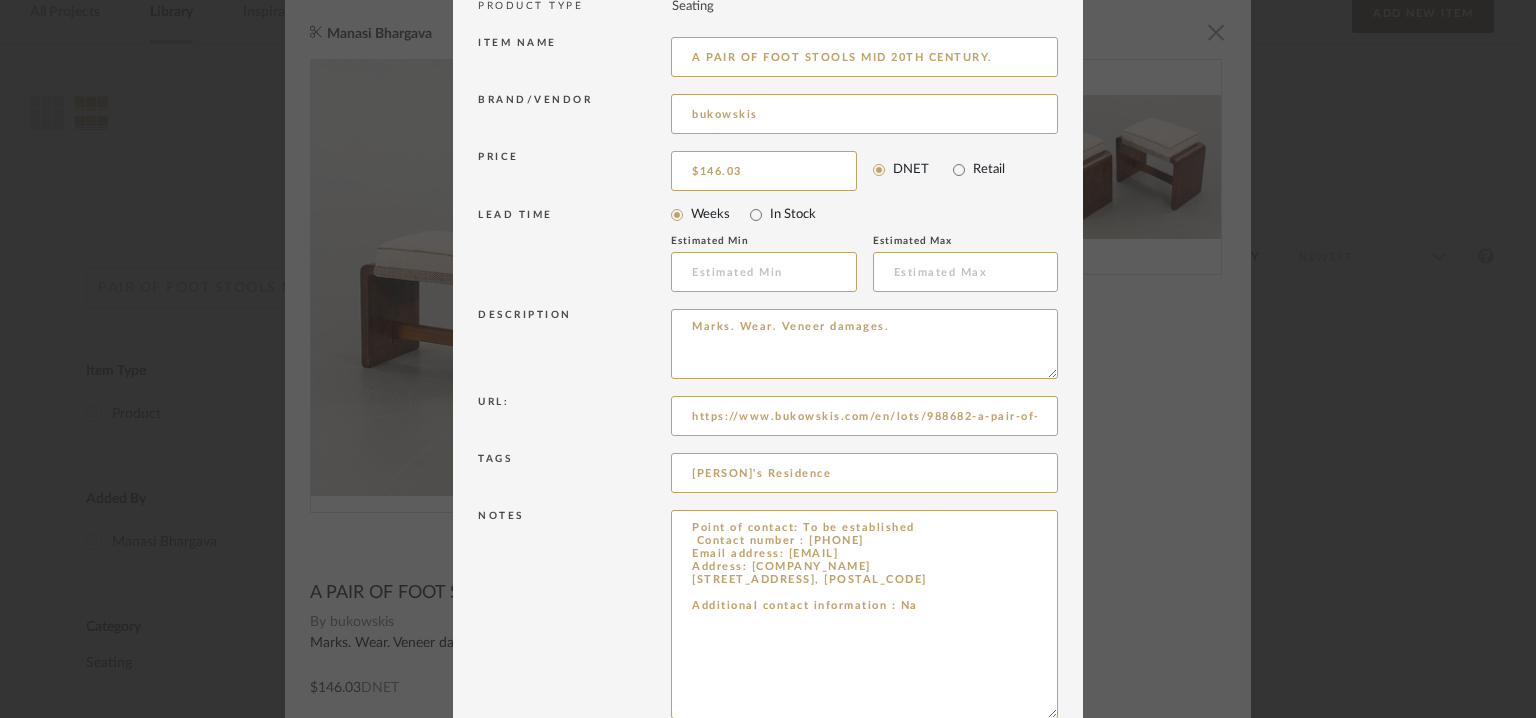 drag, startPoint x: 977, startPoint y: 336, endPoint x: 593, endPoint y: 334, distance: 384.00522 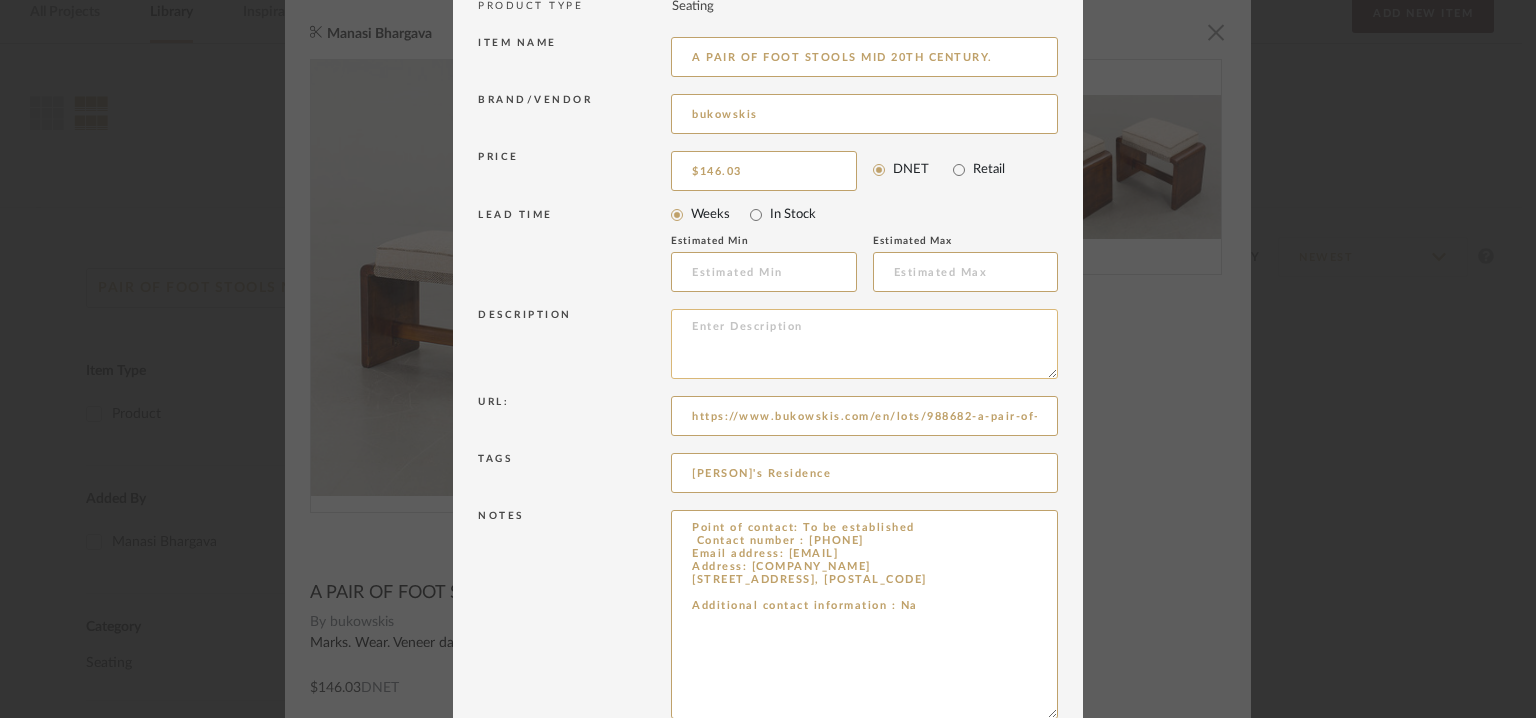 click at bounding box center [864, 344] 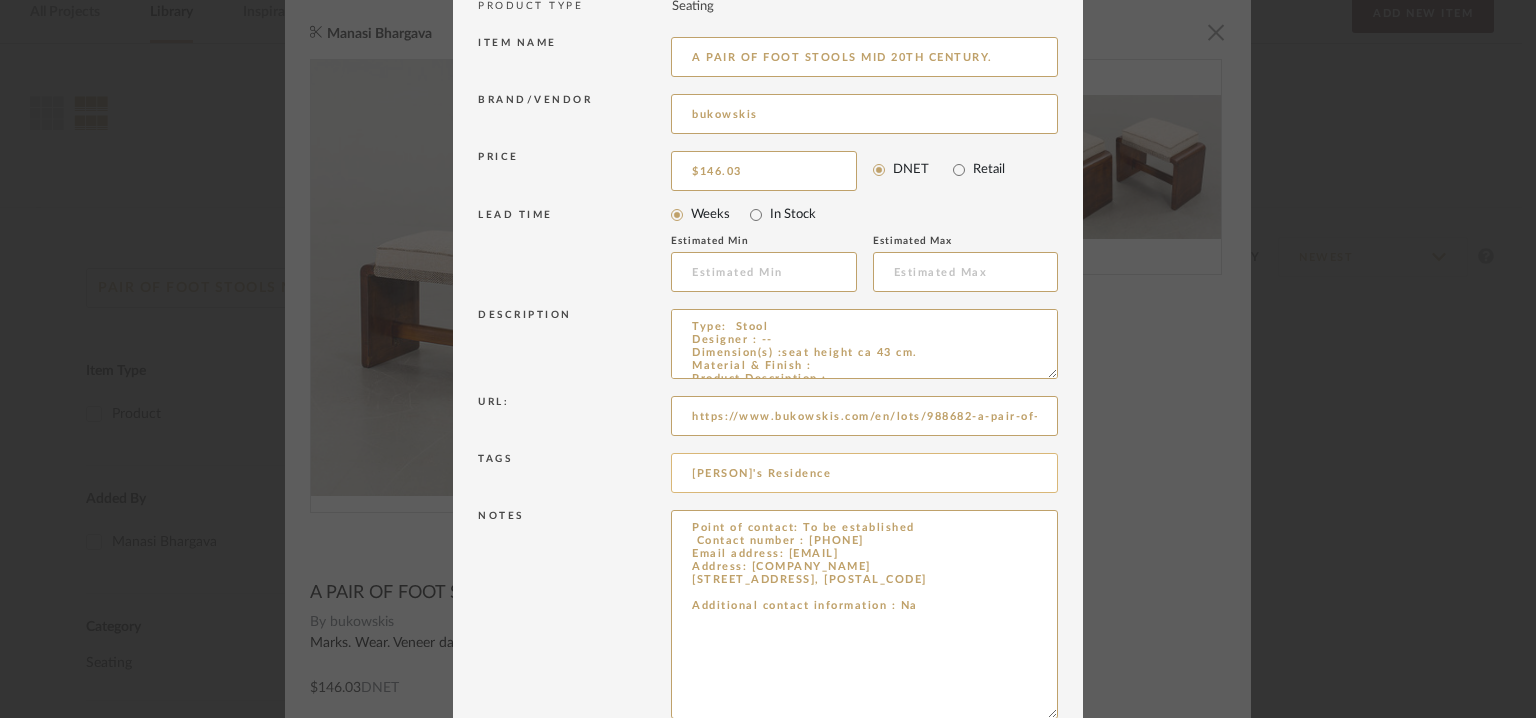 scroll, scrollTop: 46, scrollLeft: 0, axis: vertical 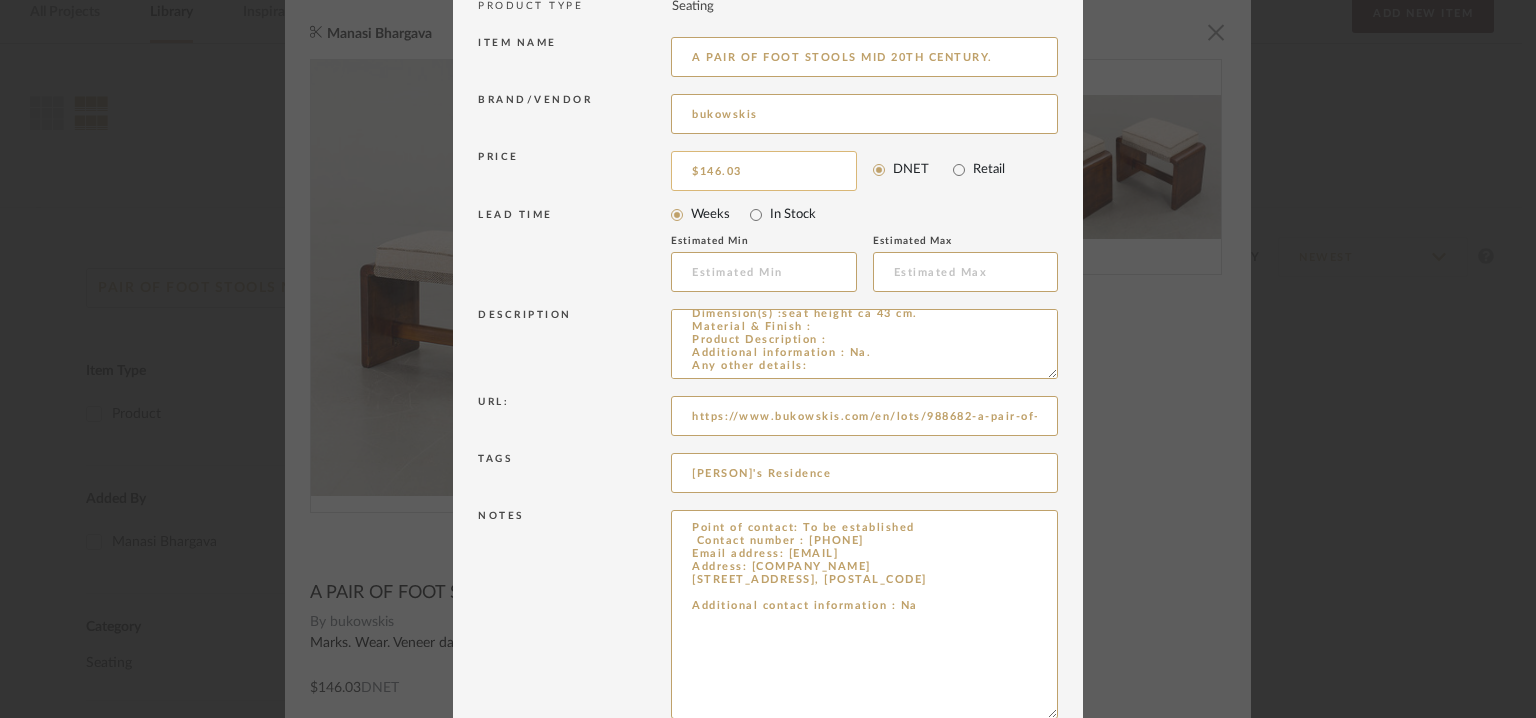 type on "Type:  Stool
Designer : --
Dimension(s) :seat height ca 43 cm.
Material & Finish :
Product Description :
Additional information : Na.
Any other details:" 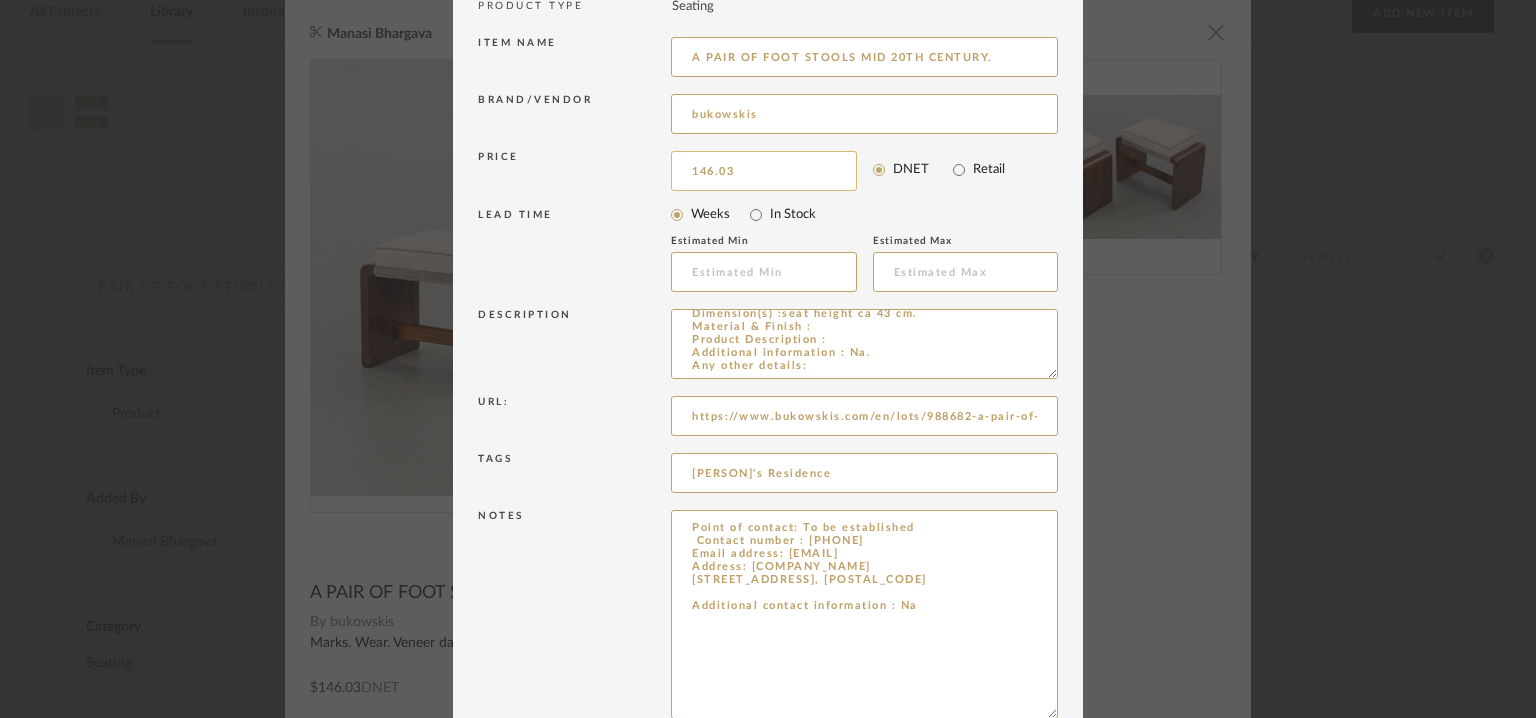 scroll, scrollTop: 38, scrollLeft: 0, axis: vertical 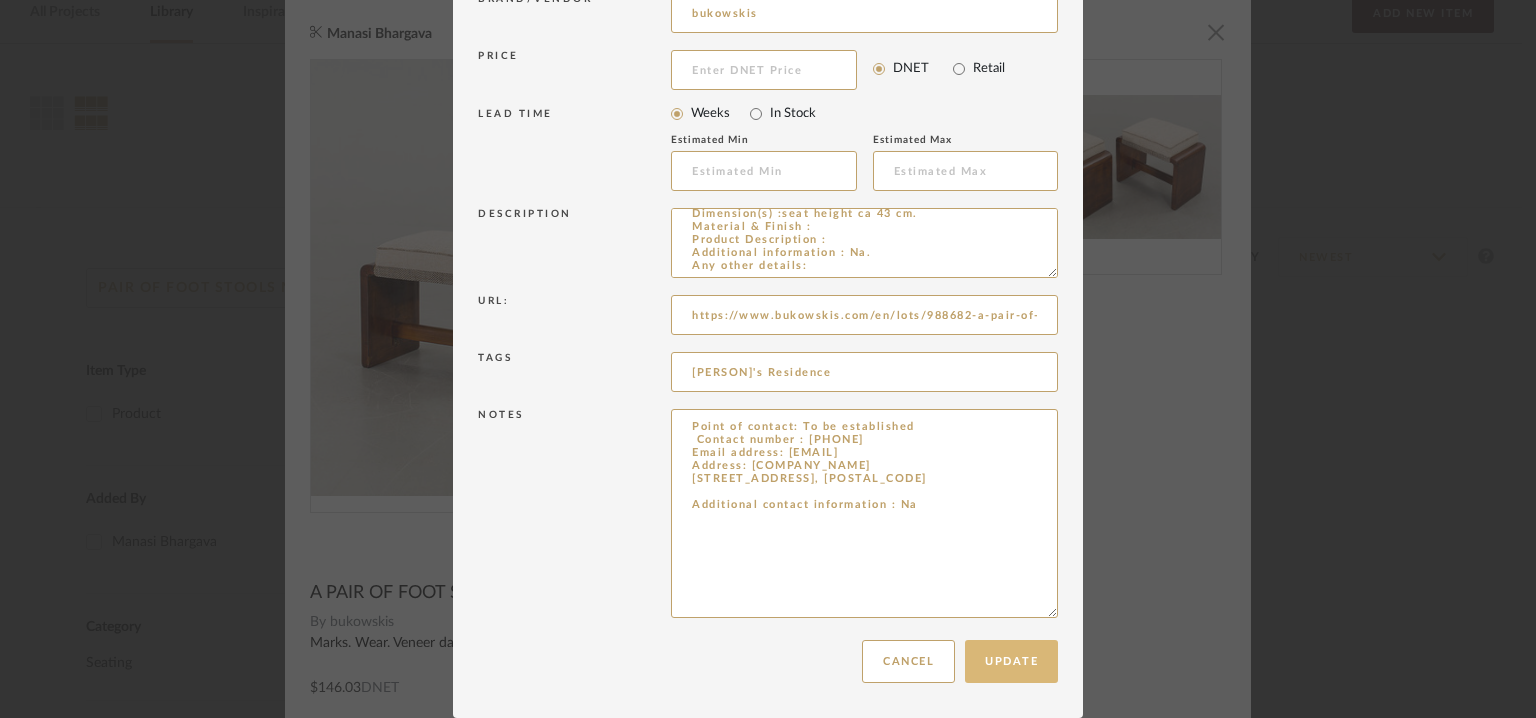 type 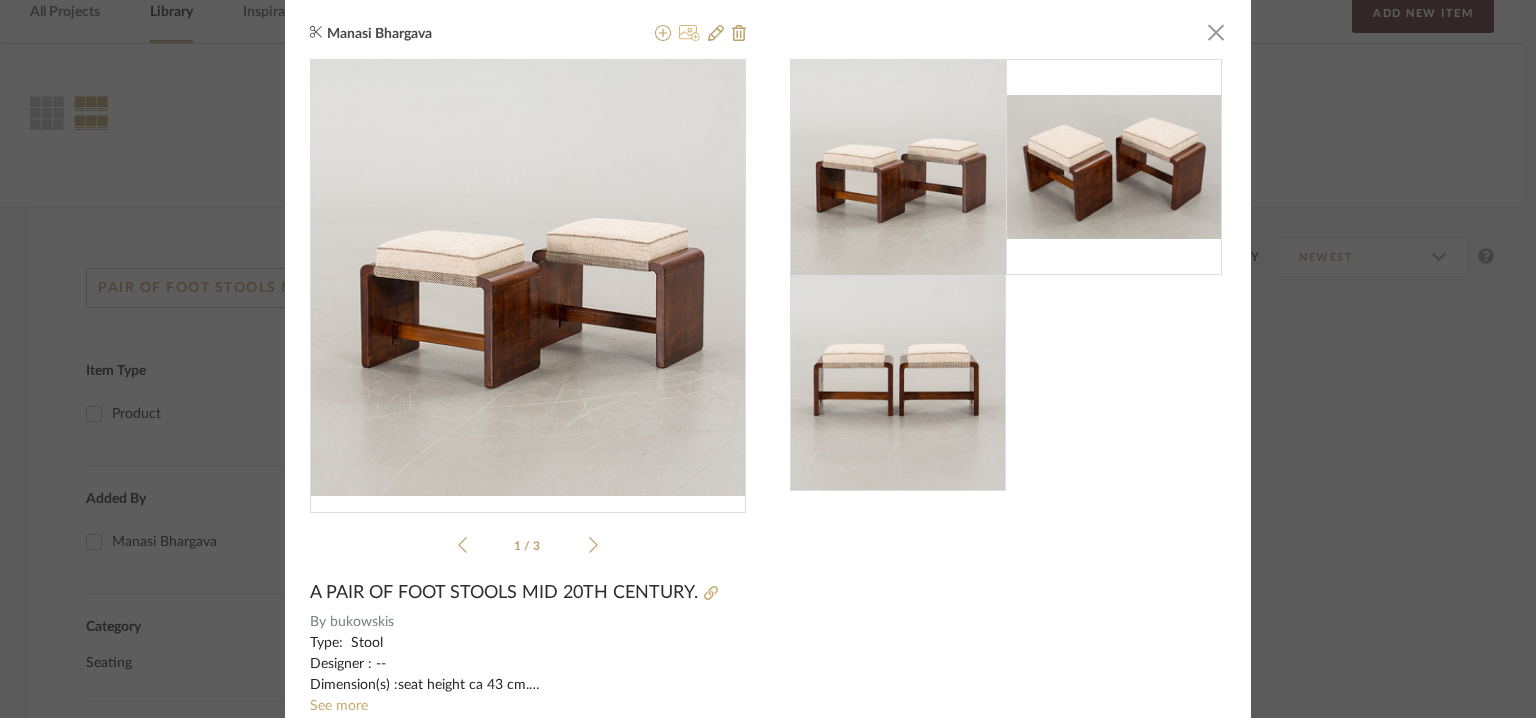 click 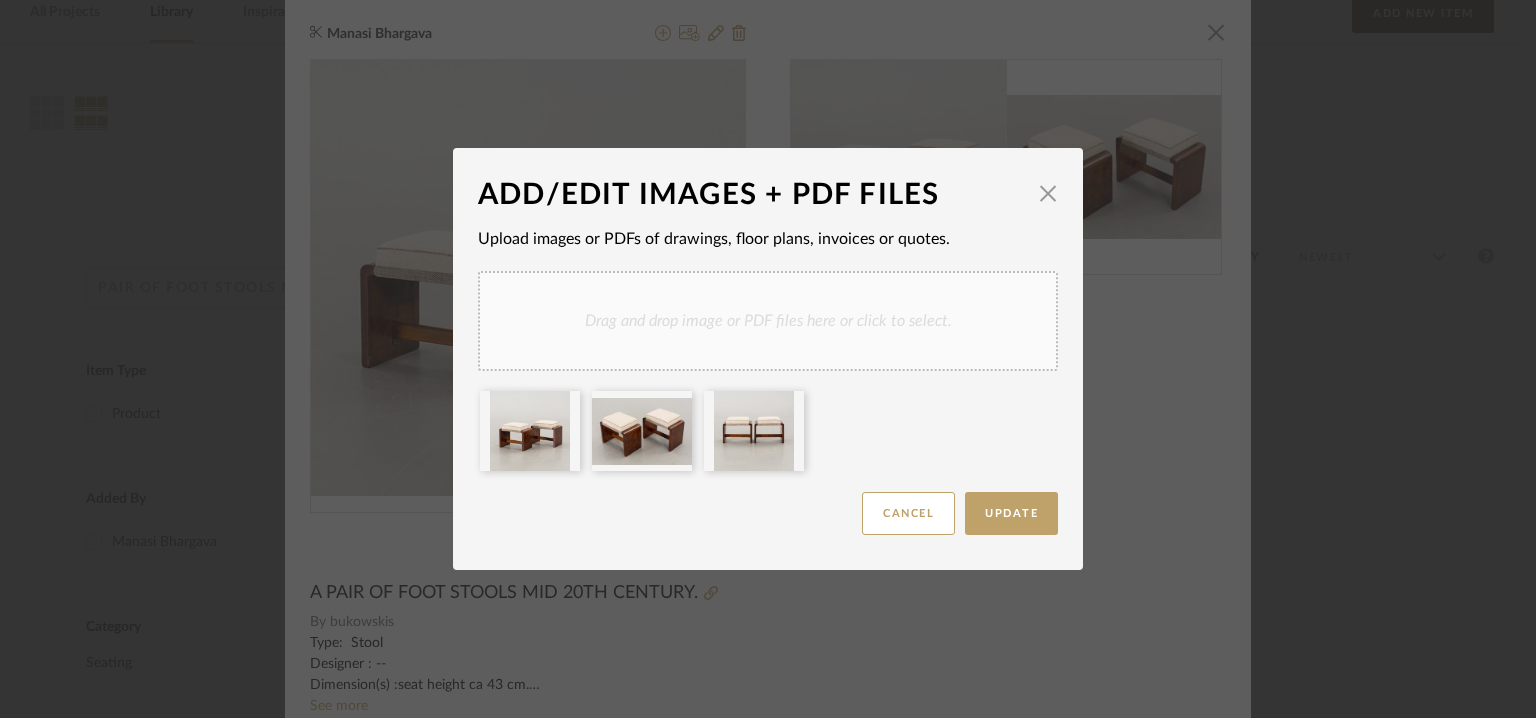 click on "Drag and drop image or PDF files here or click to select." at bounding box center (768, 321) 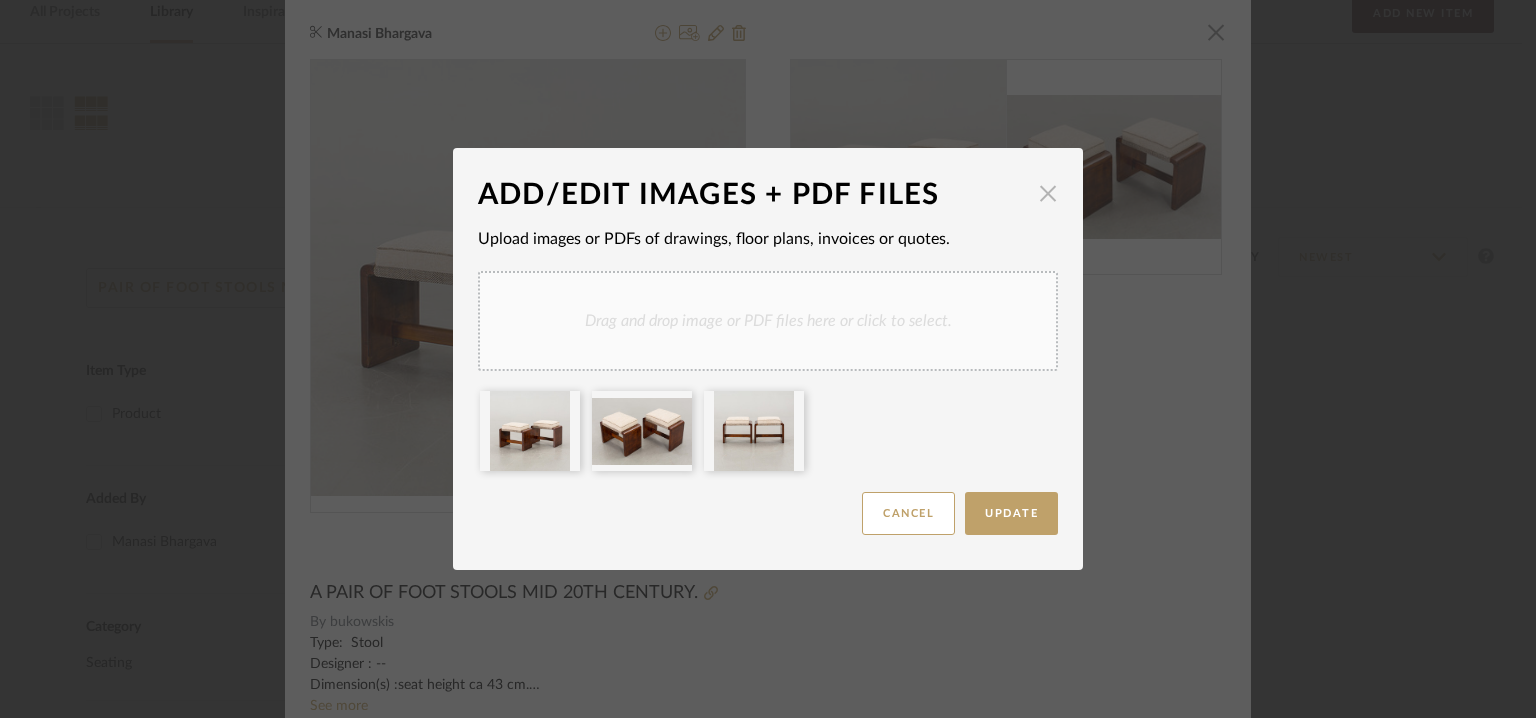 click at bounding box center [1048, 193] 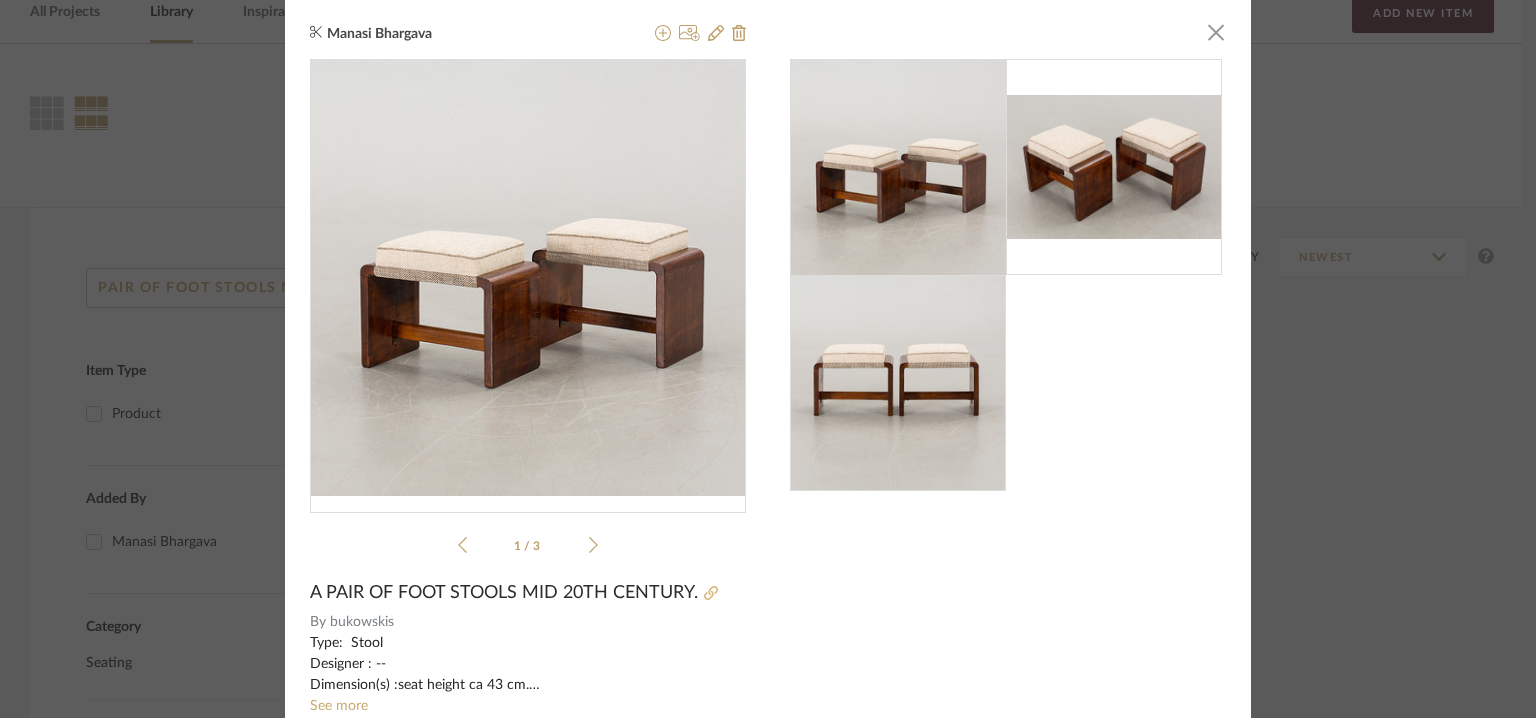 click 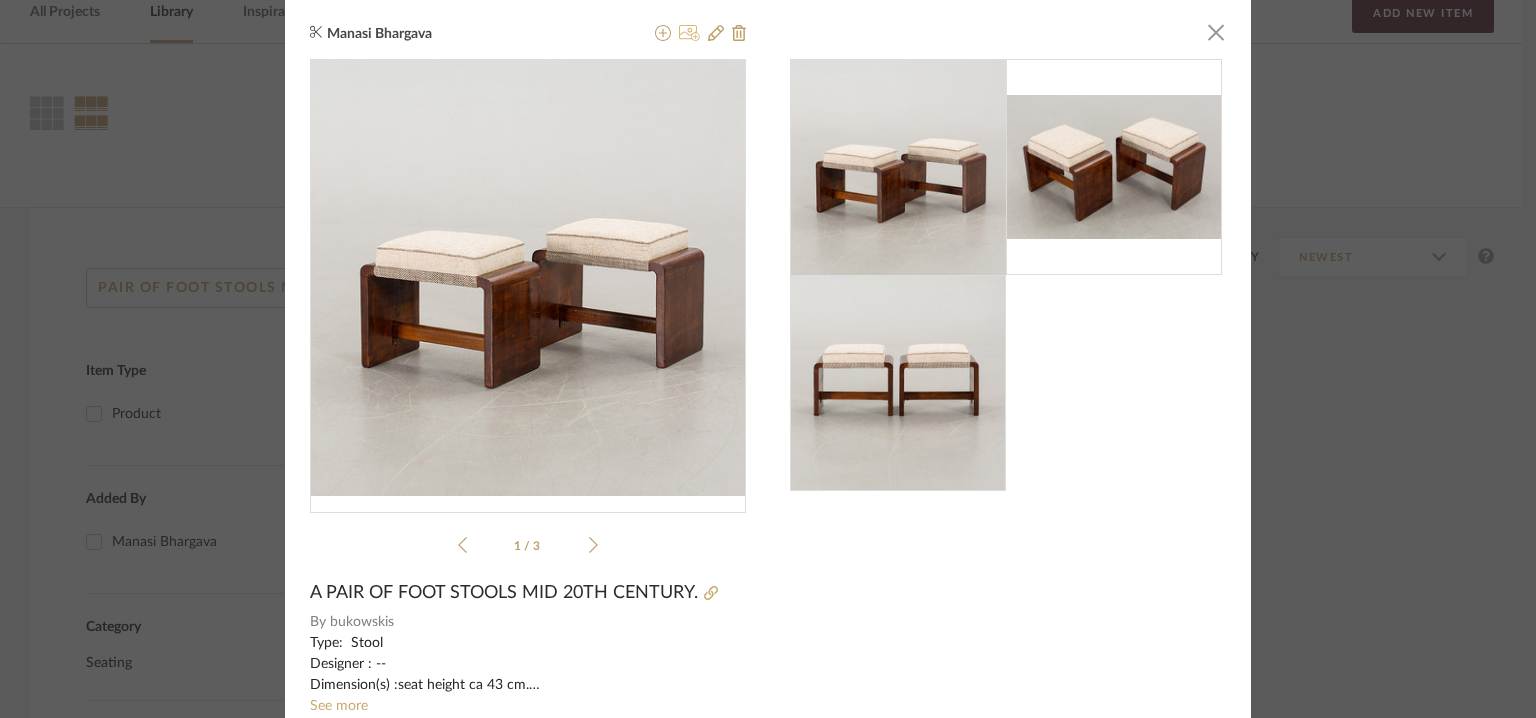 click 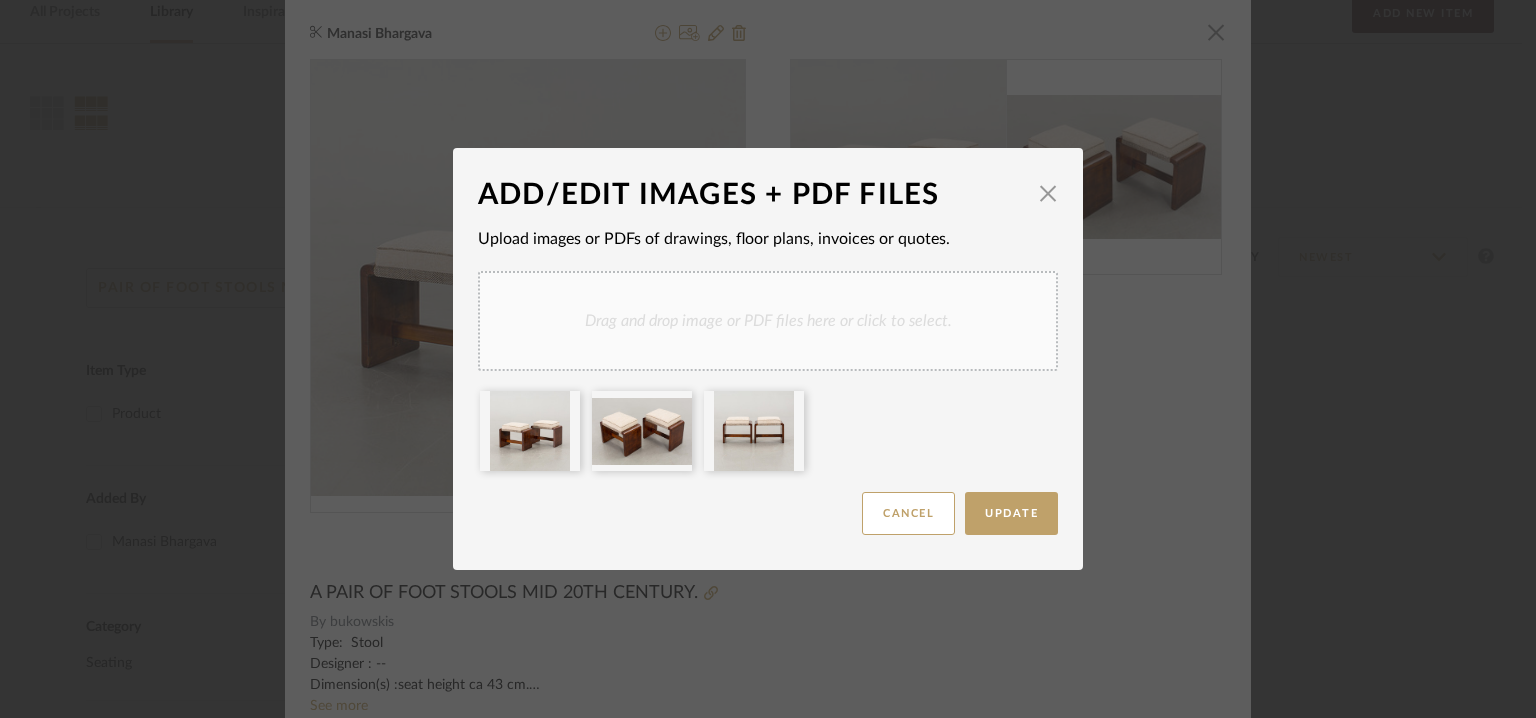 click on "Drag and drop image or PDF files here or click to select." at bounding box center (768, 321) 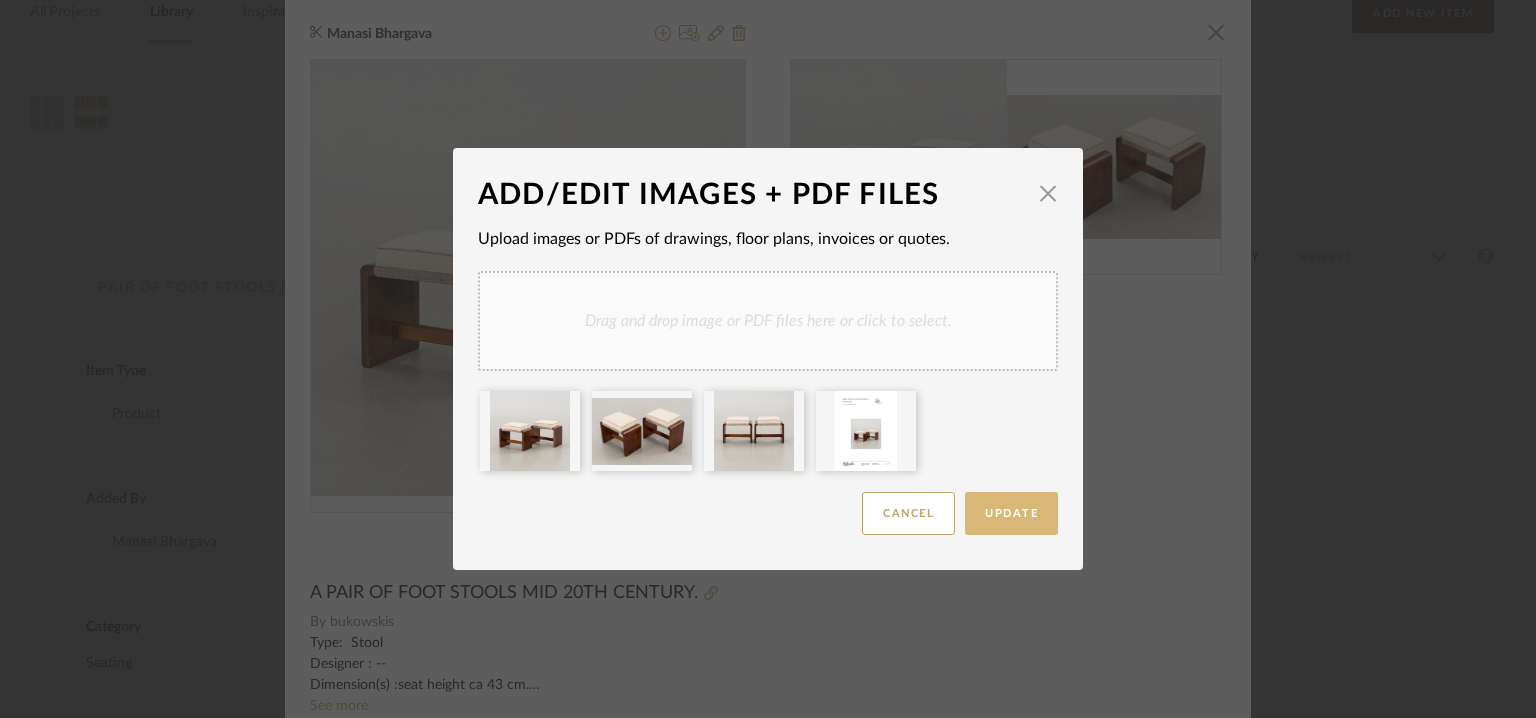 click on "Update" at bounding box center (1011, 513) 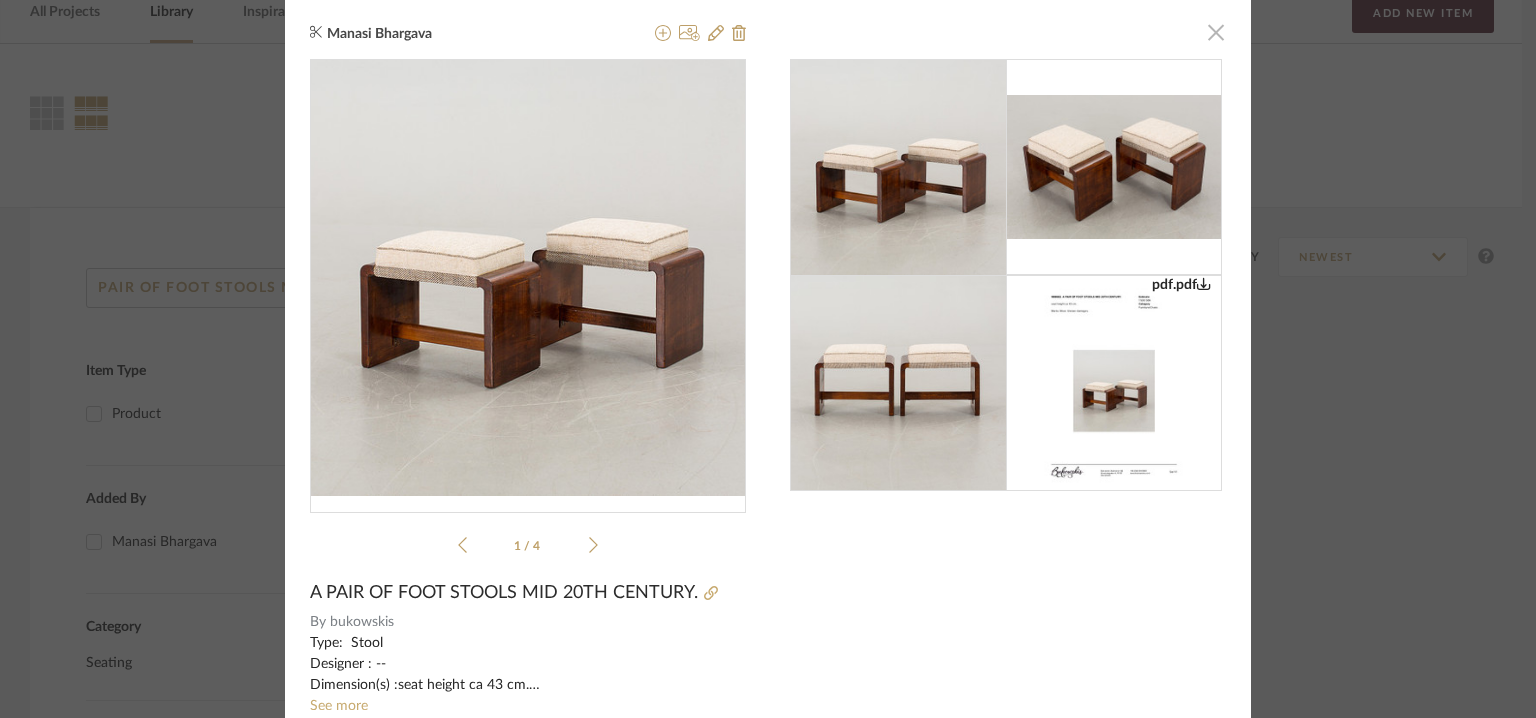 click 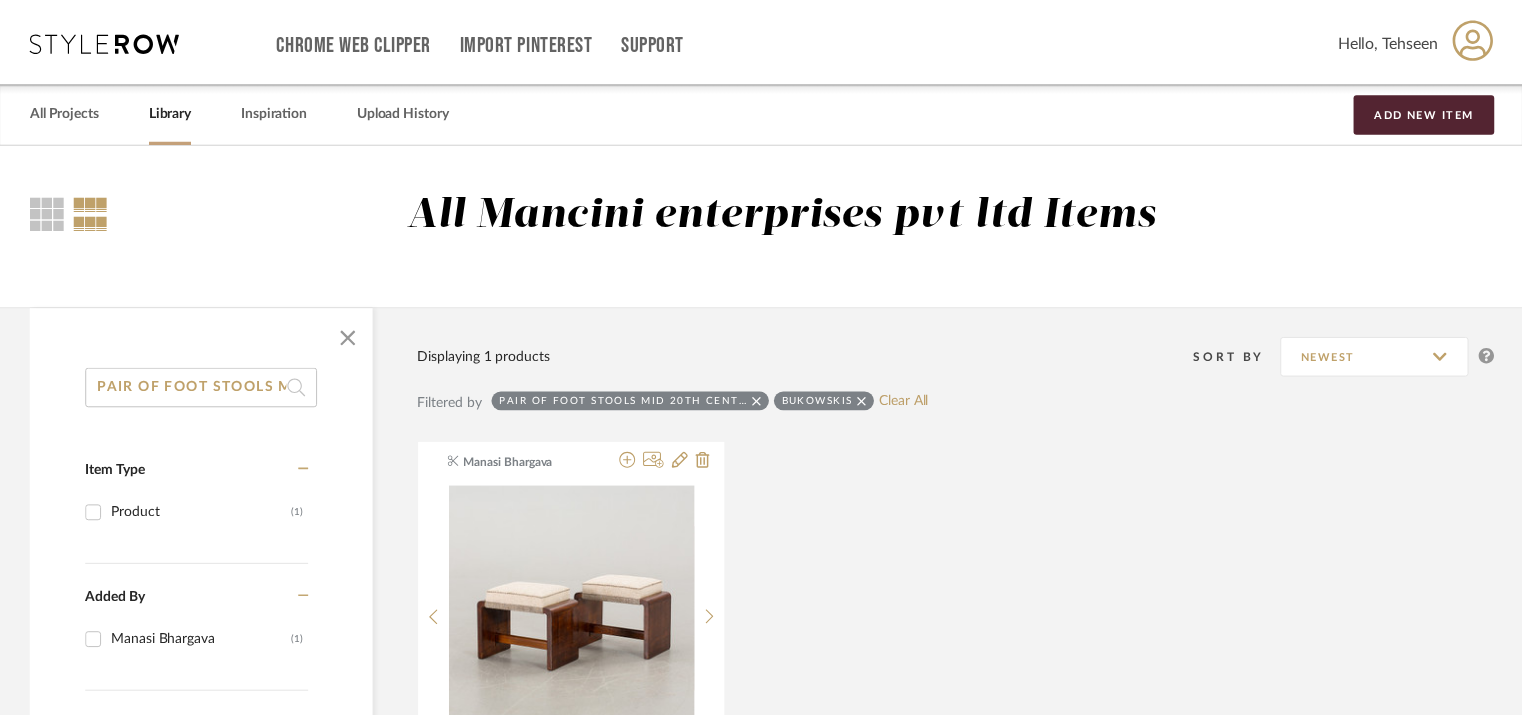 scroll, scrollTop: 100, scrollLeft: 0, axis: vertical 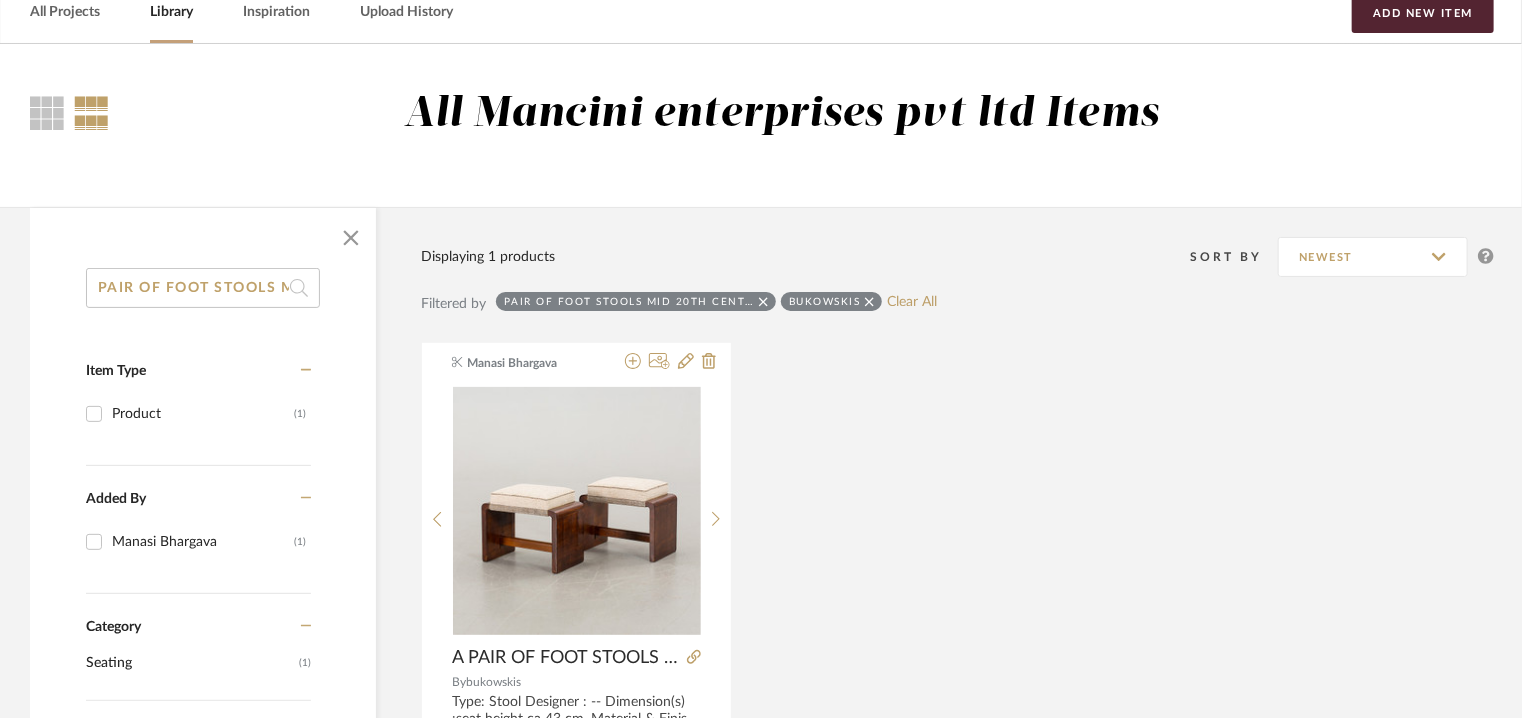 drag, startPoint x: 96, startPoint y: 281, endPoint x: 1133, endPoint y: 353, distance: 1039.4965 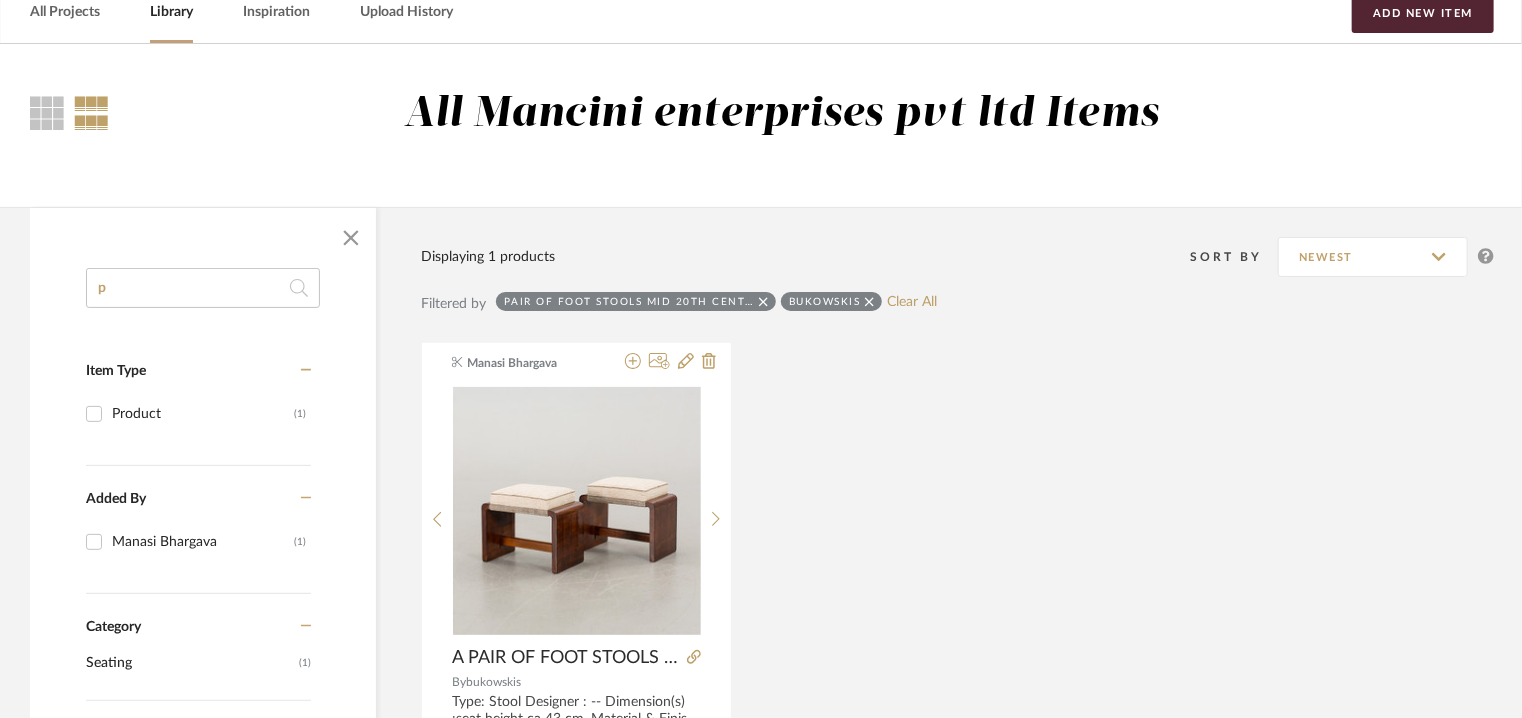 scroll, scrollTop: 0, scrollLeft: 0, axis: both 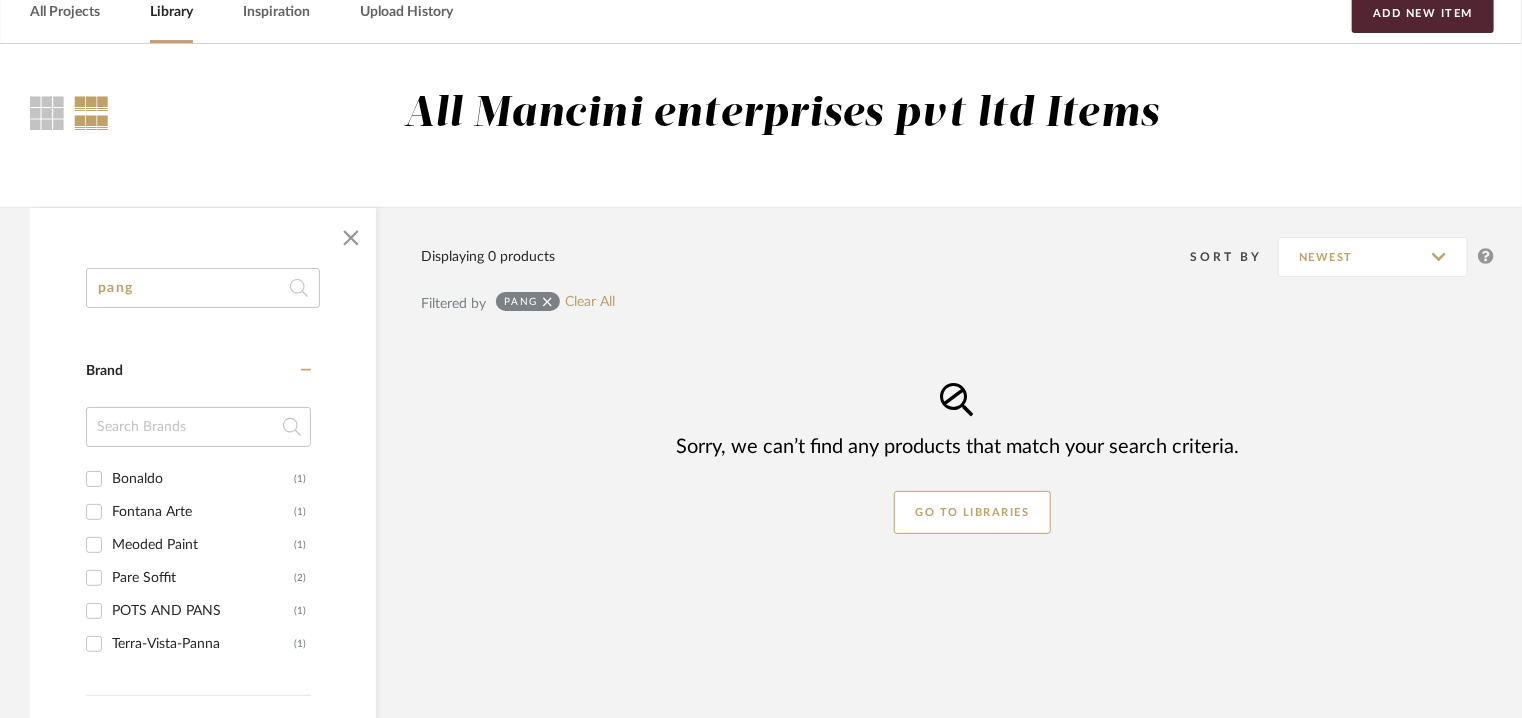 type on "pang" 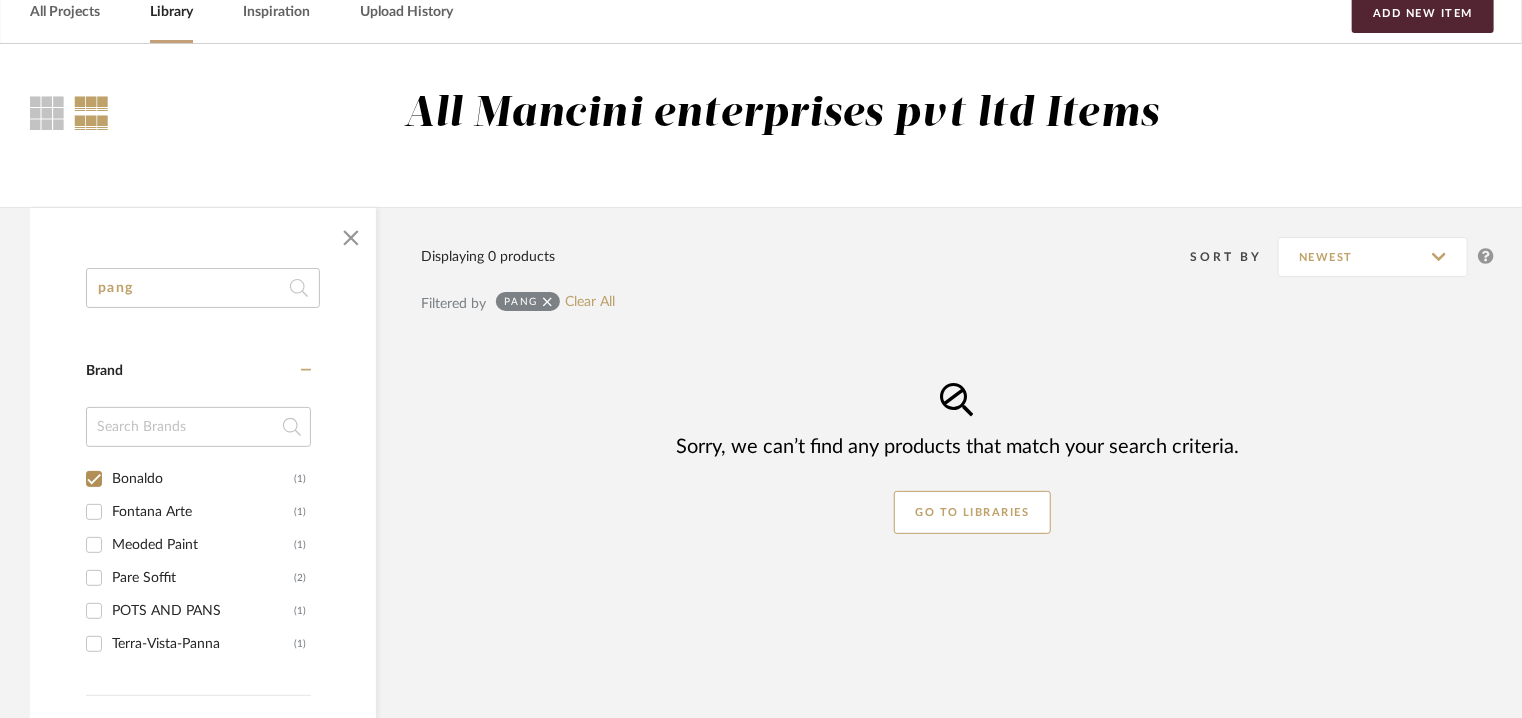 checkbox on "true" 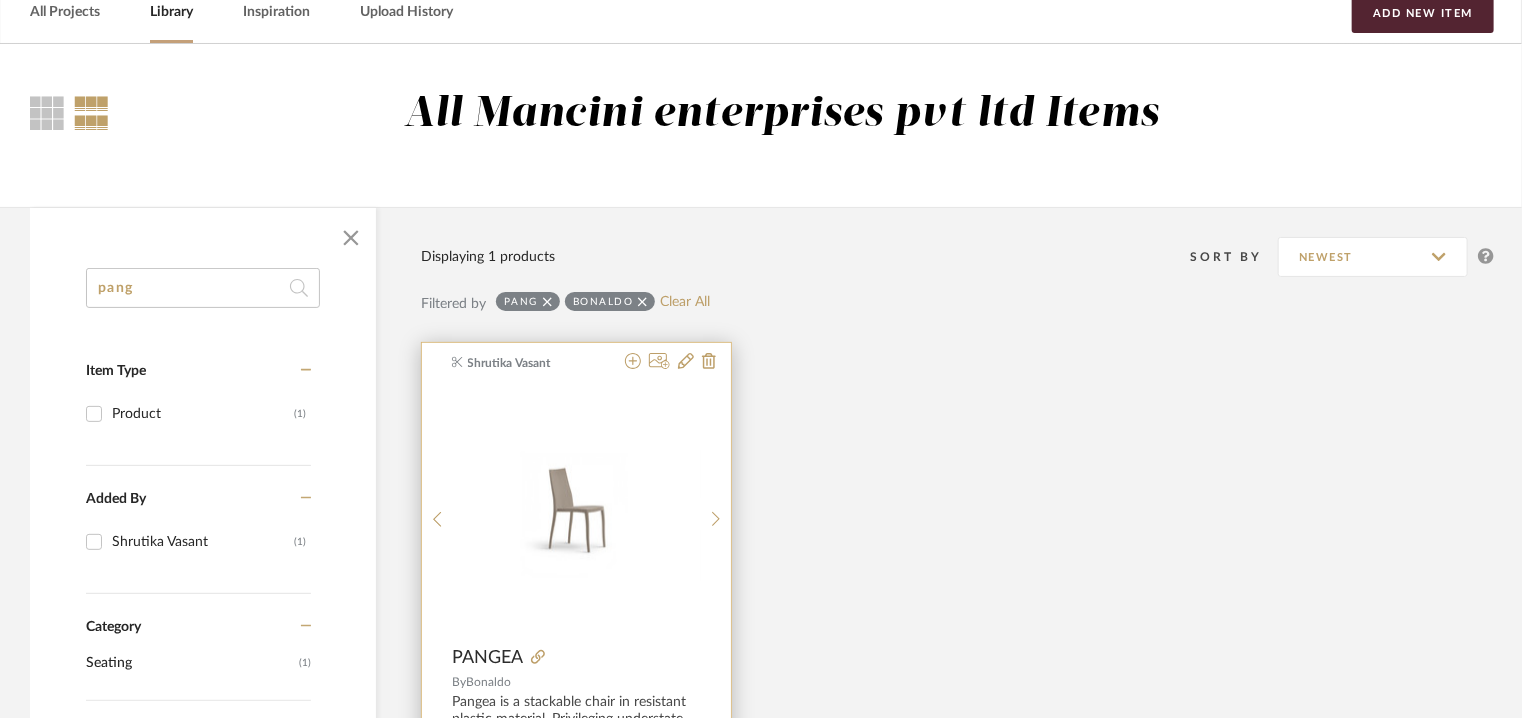 click at bounding box center (666, 362) 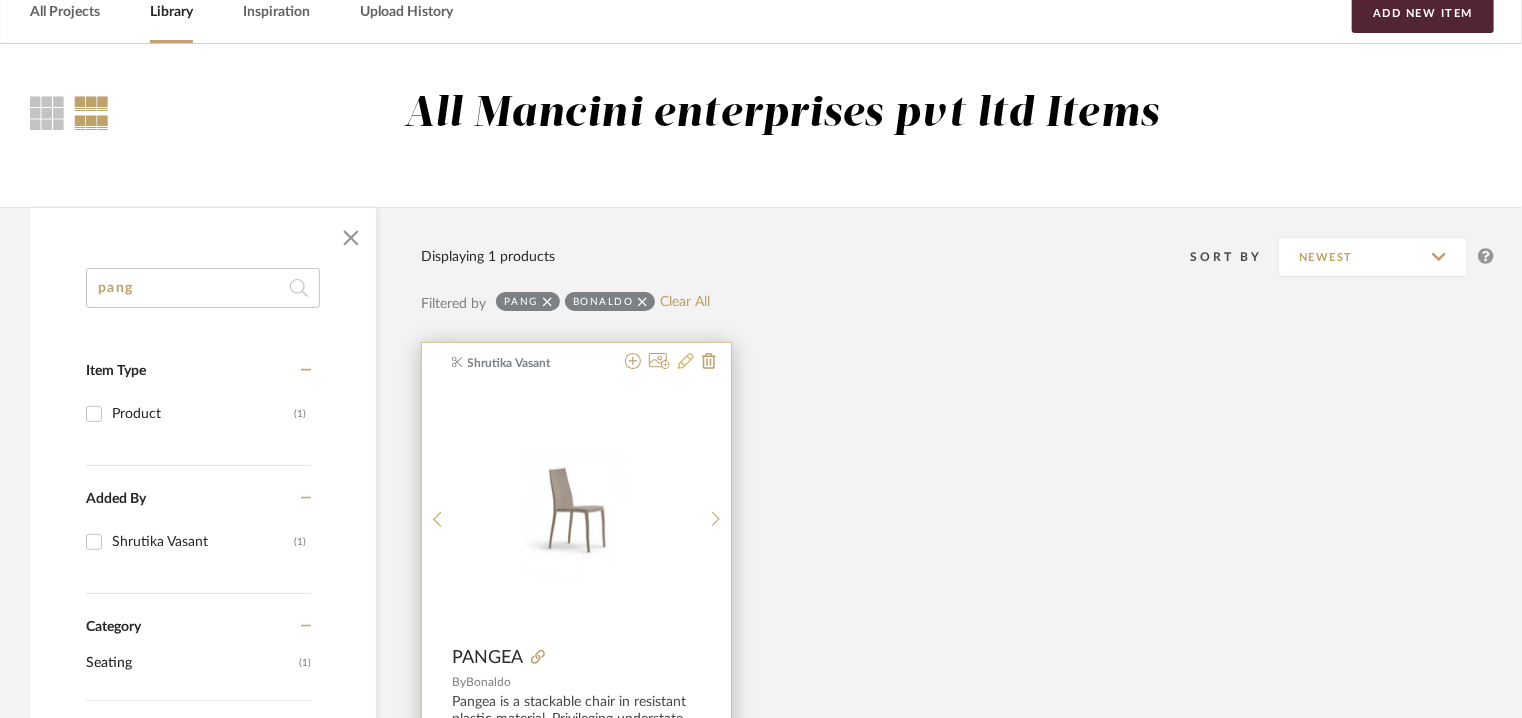 click 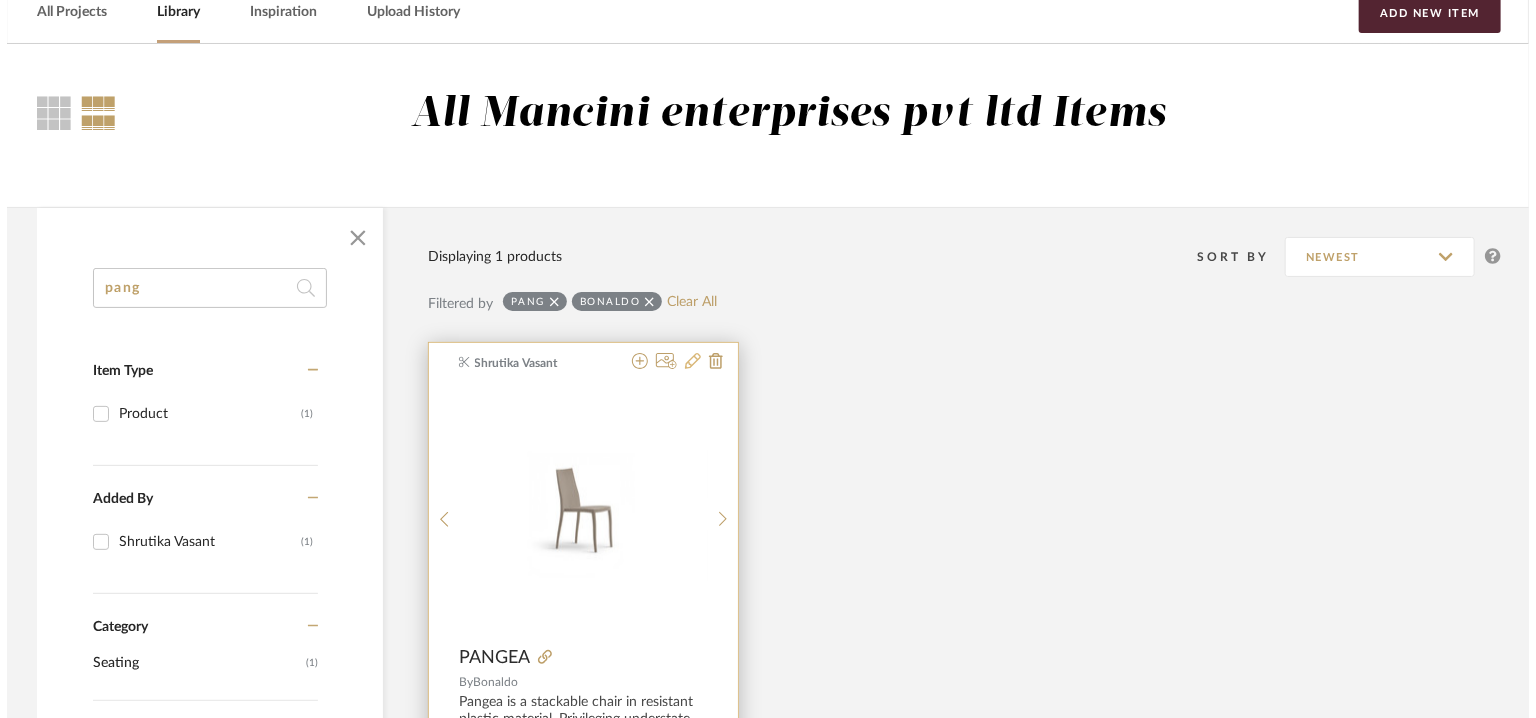 scroll, scrollTop: 0, scrollLeft: 0, axis: both 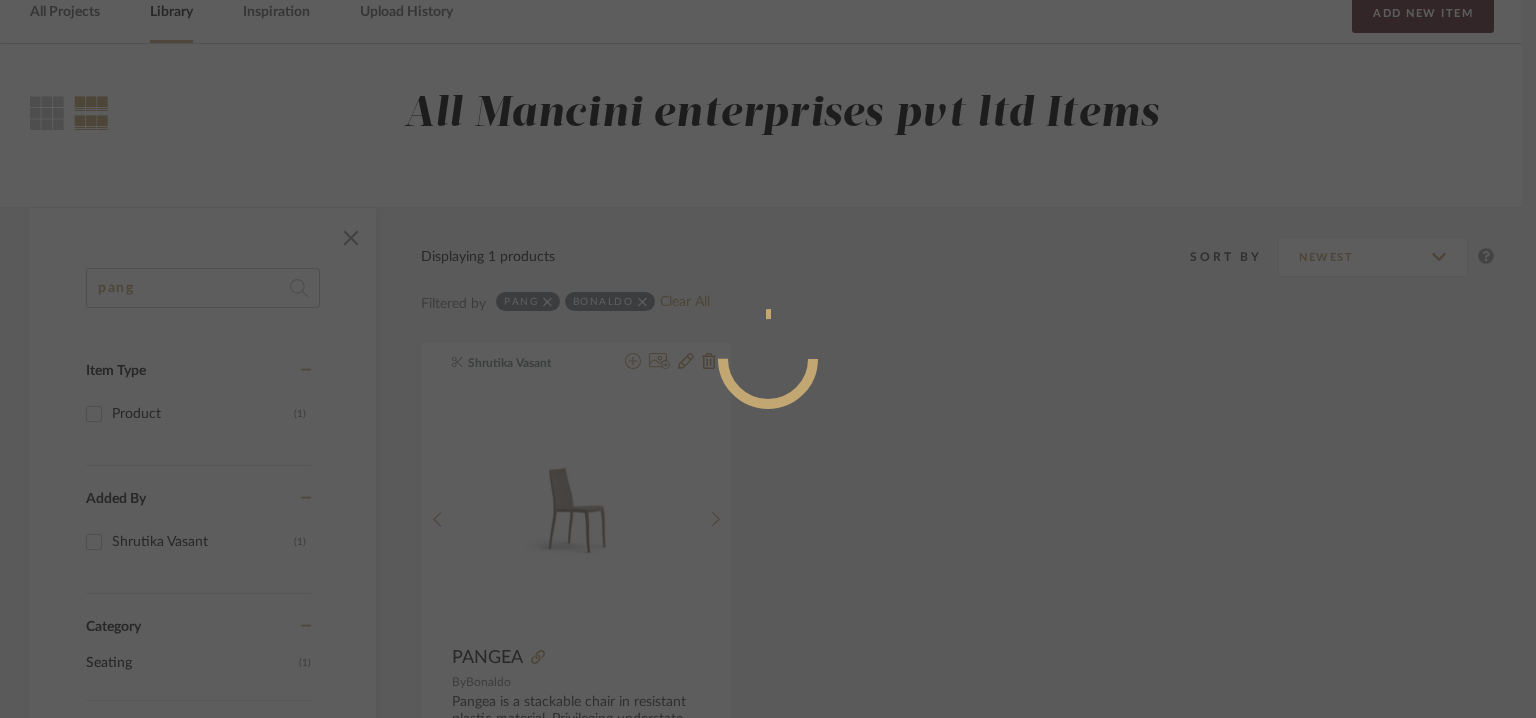 radio on "true" 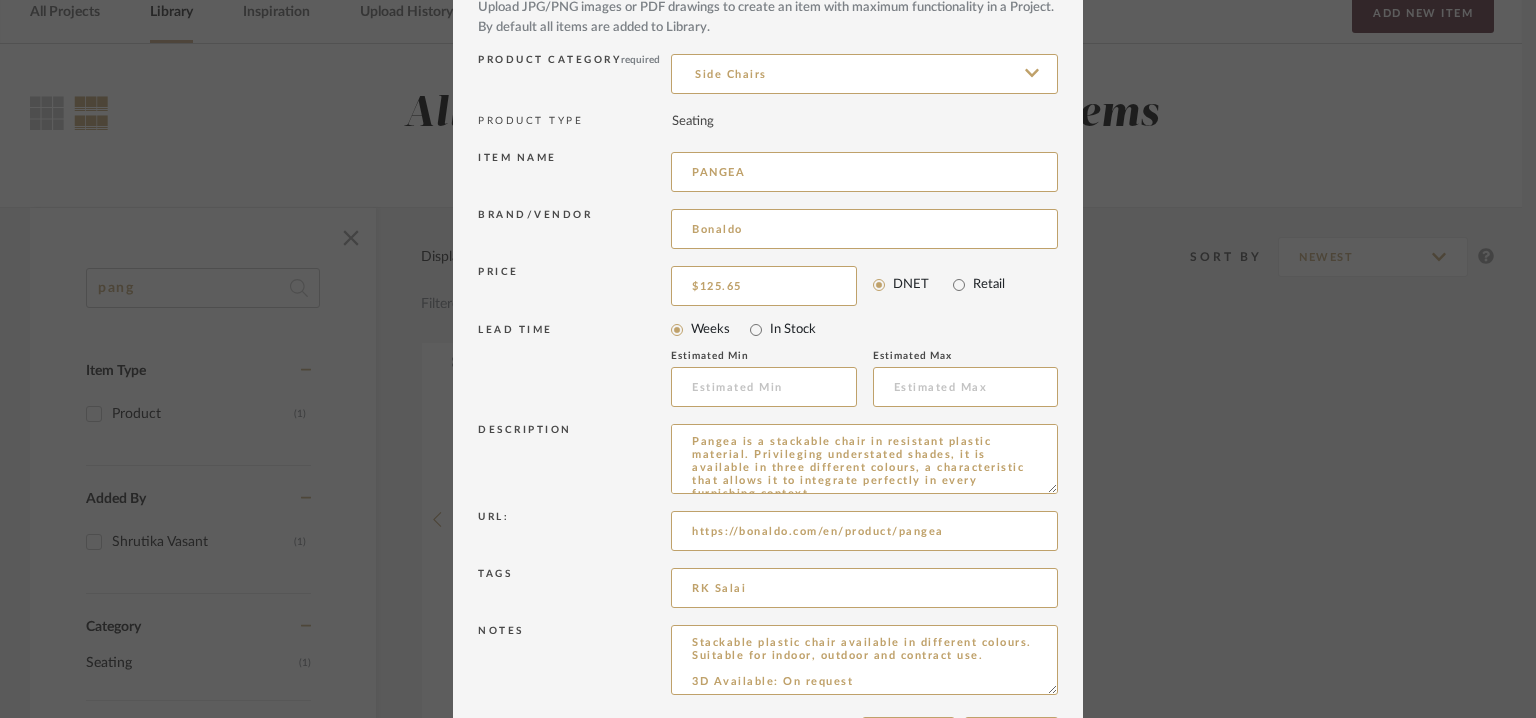scroll, scrollTop: 192, scrollLeft: 0, axis: vertical 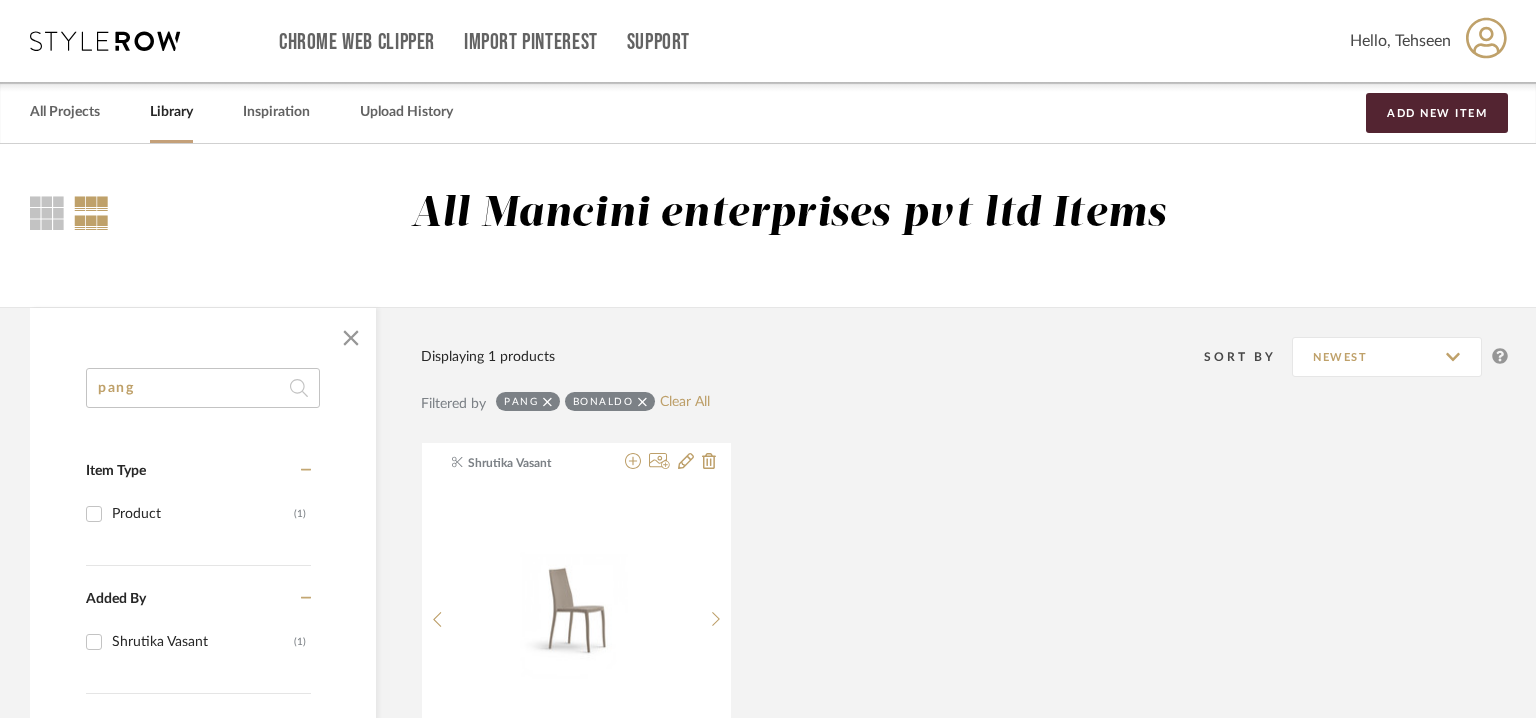 type 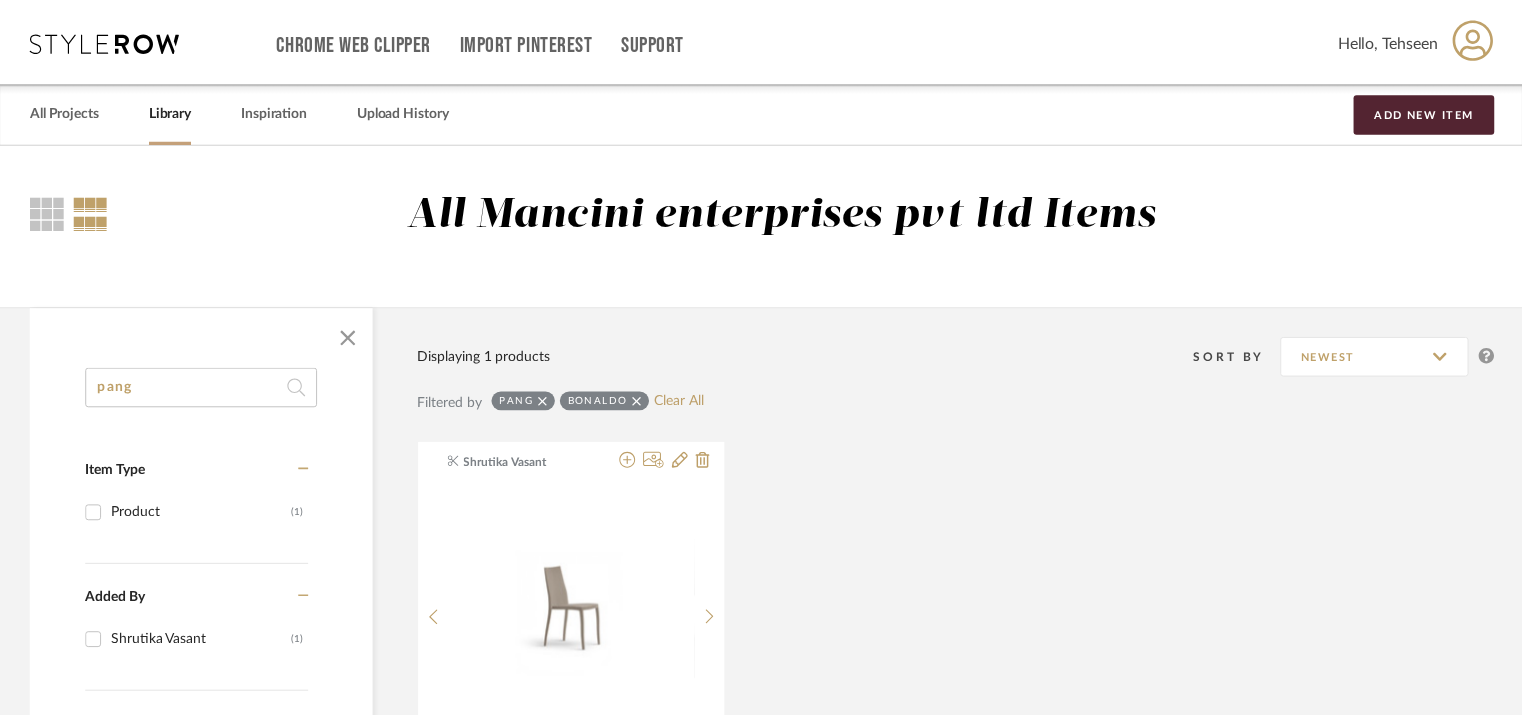 scroll, scrollTop: 100, scrollLeft: 0, axis: vertical 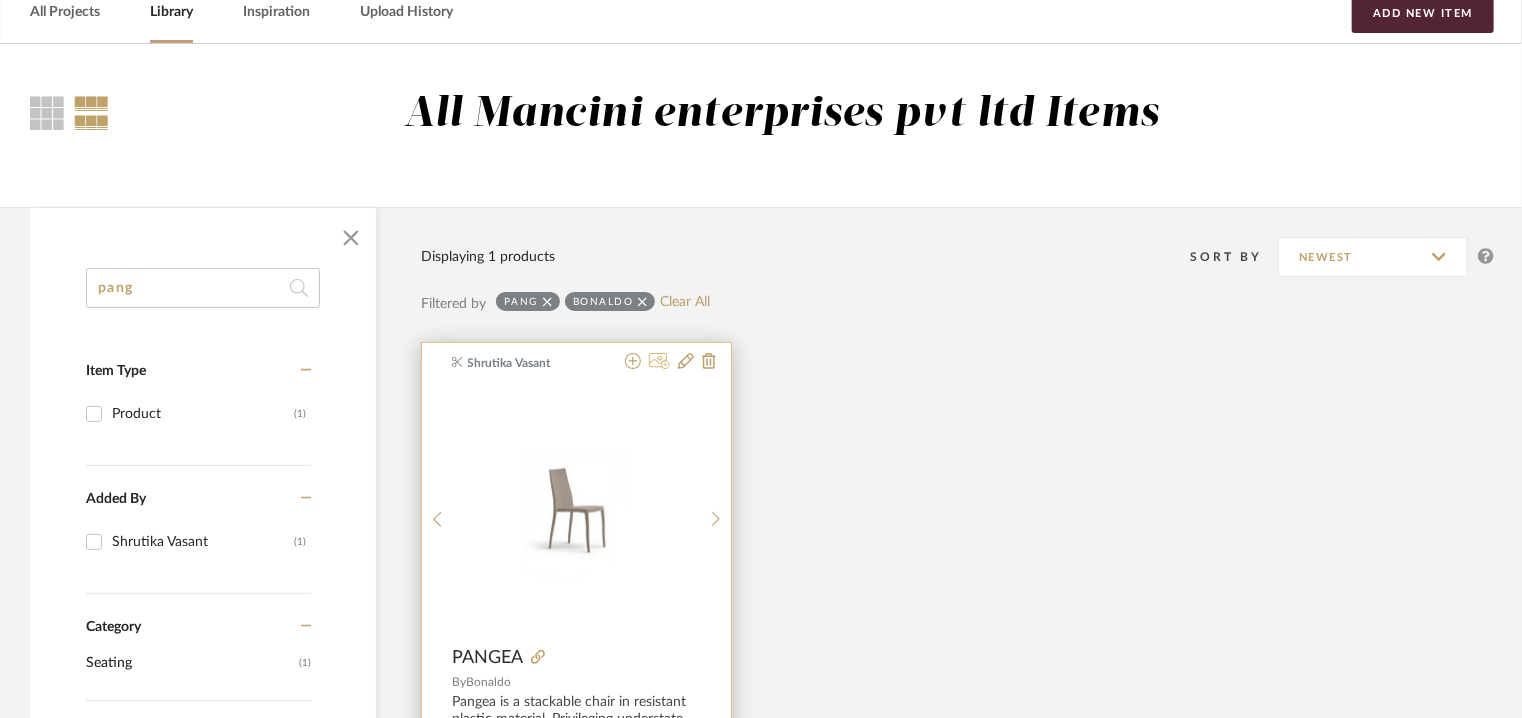 click 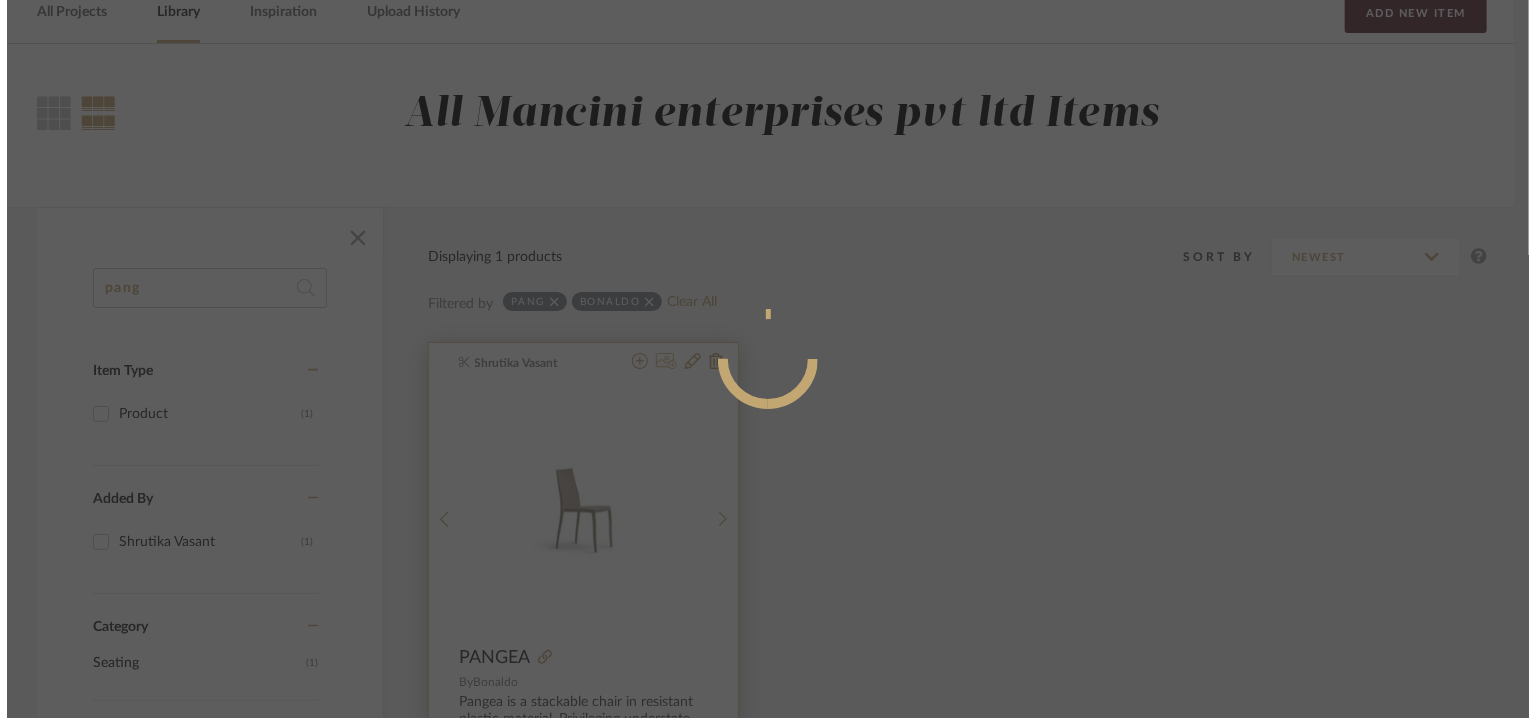 scroll, scrollTop: 0, scrollLeft: 0, axis: both 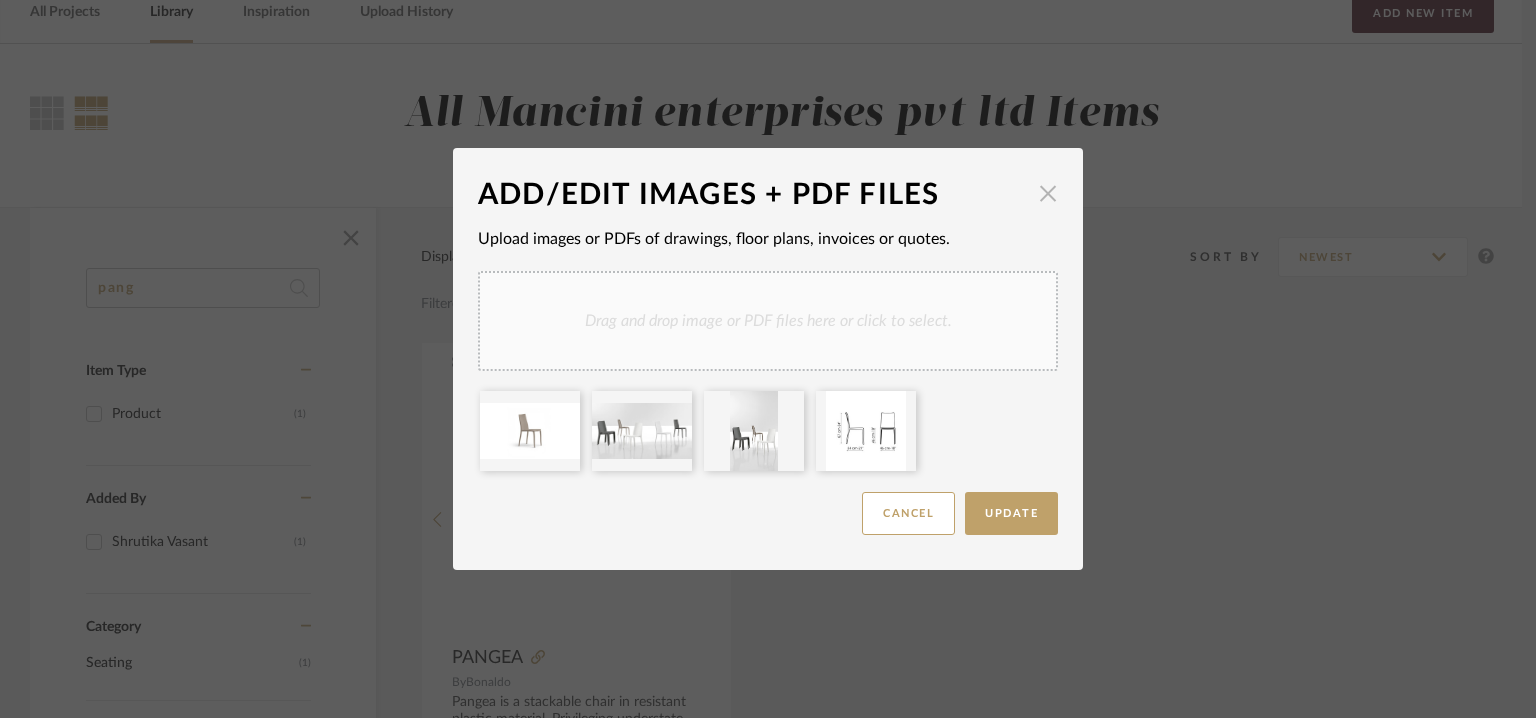 click at bounding box center (1048, 193) 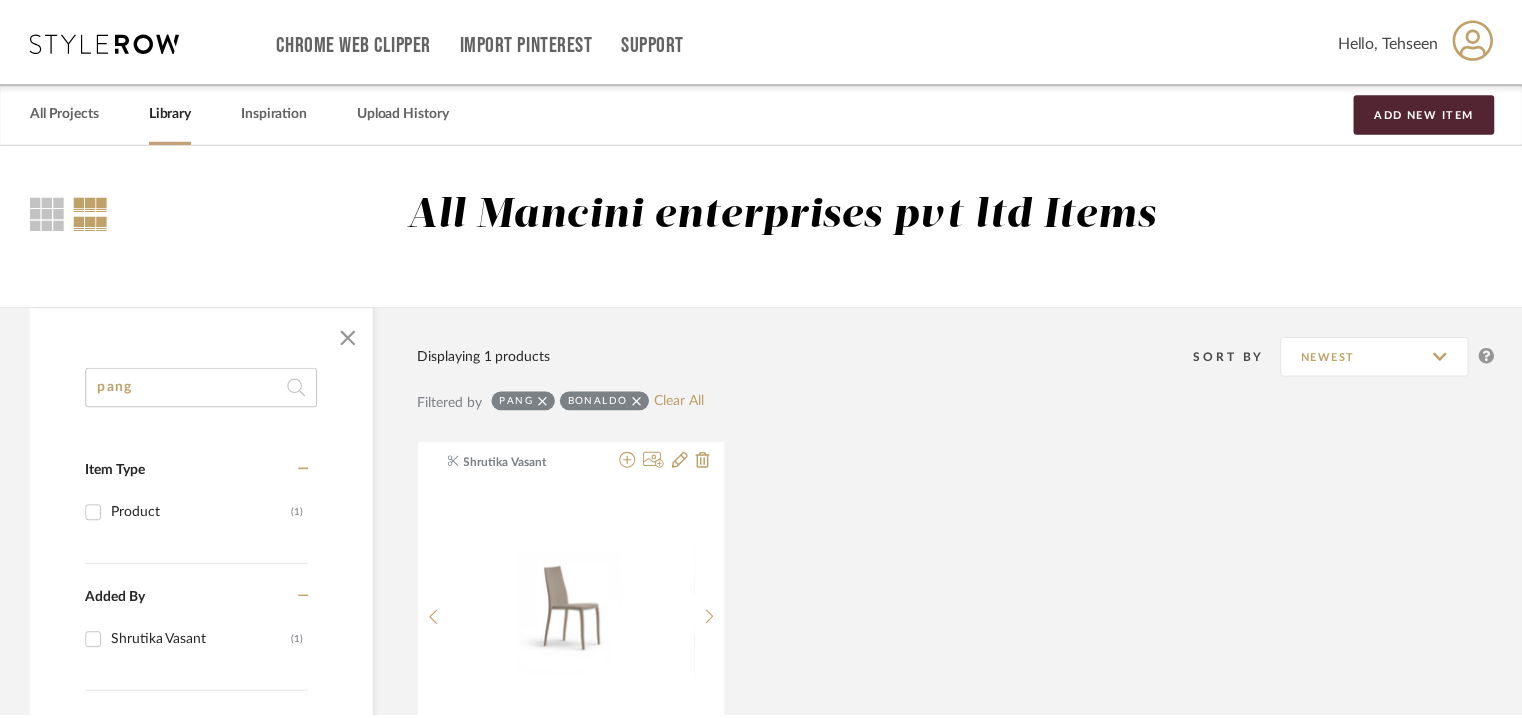 scroll, scrollTop: 100, scrollLeft: 0, axis: vertical 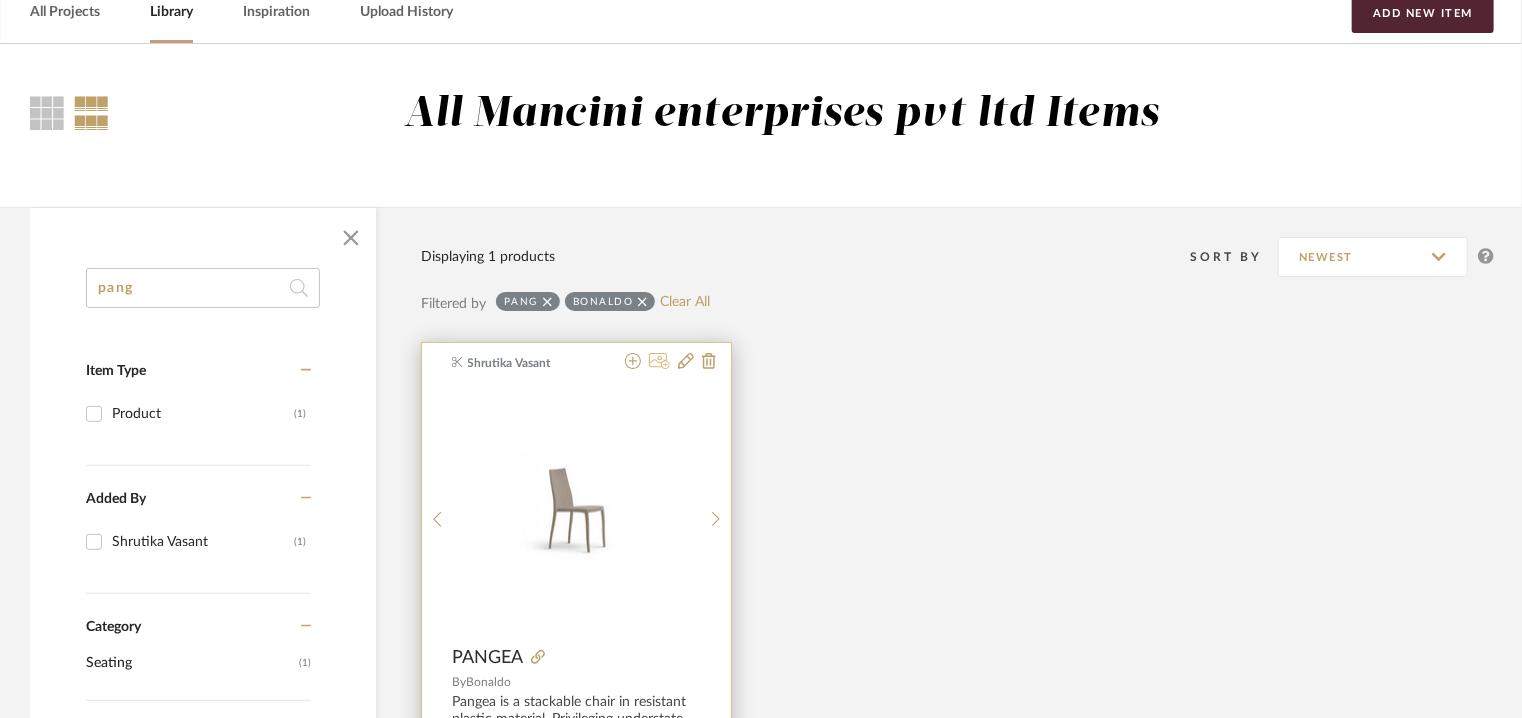 click 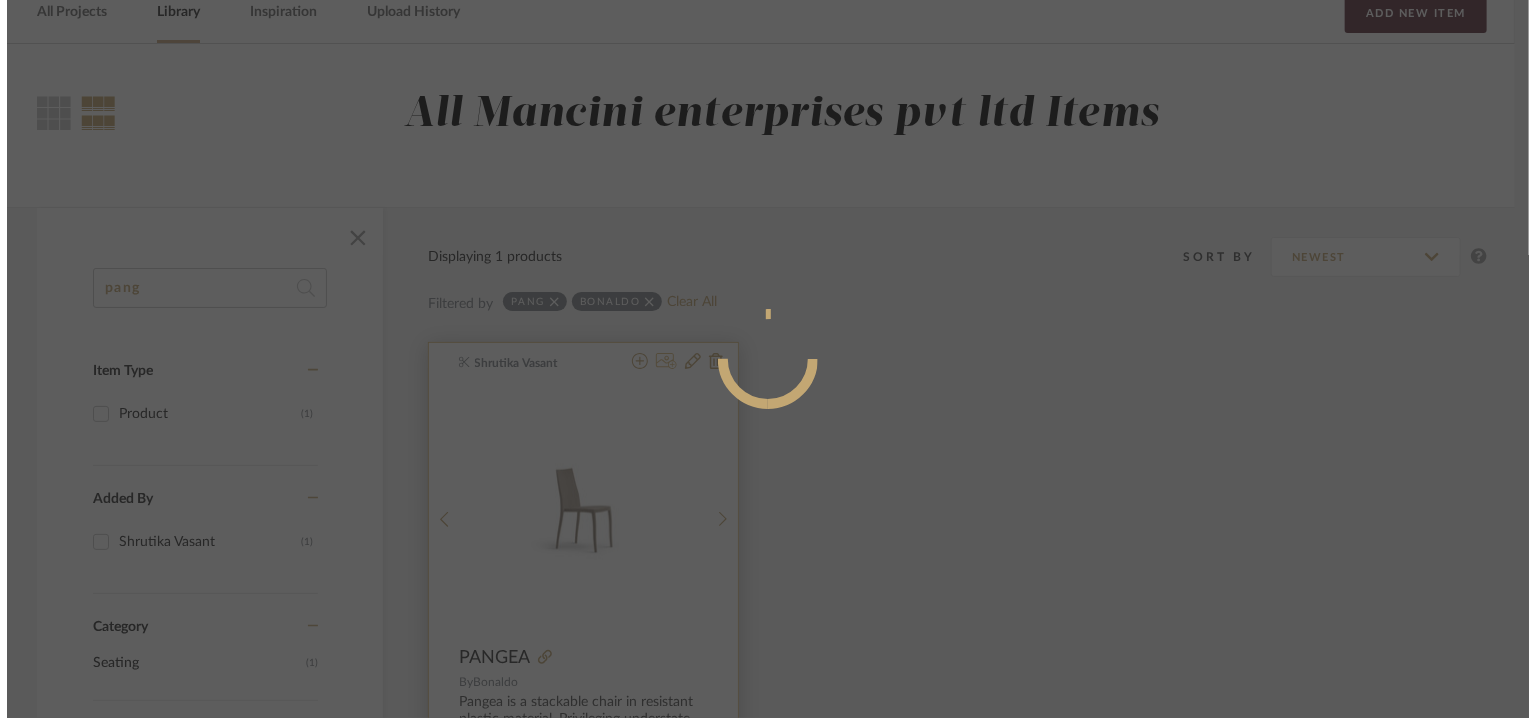 scroll, scrollTop: 0, scrollLeft: 0, axis: both 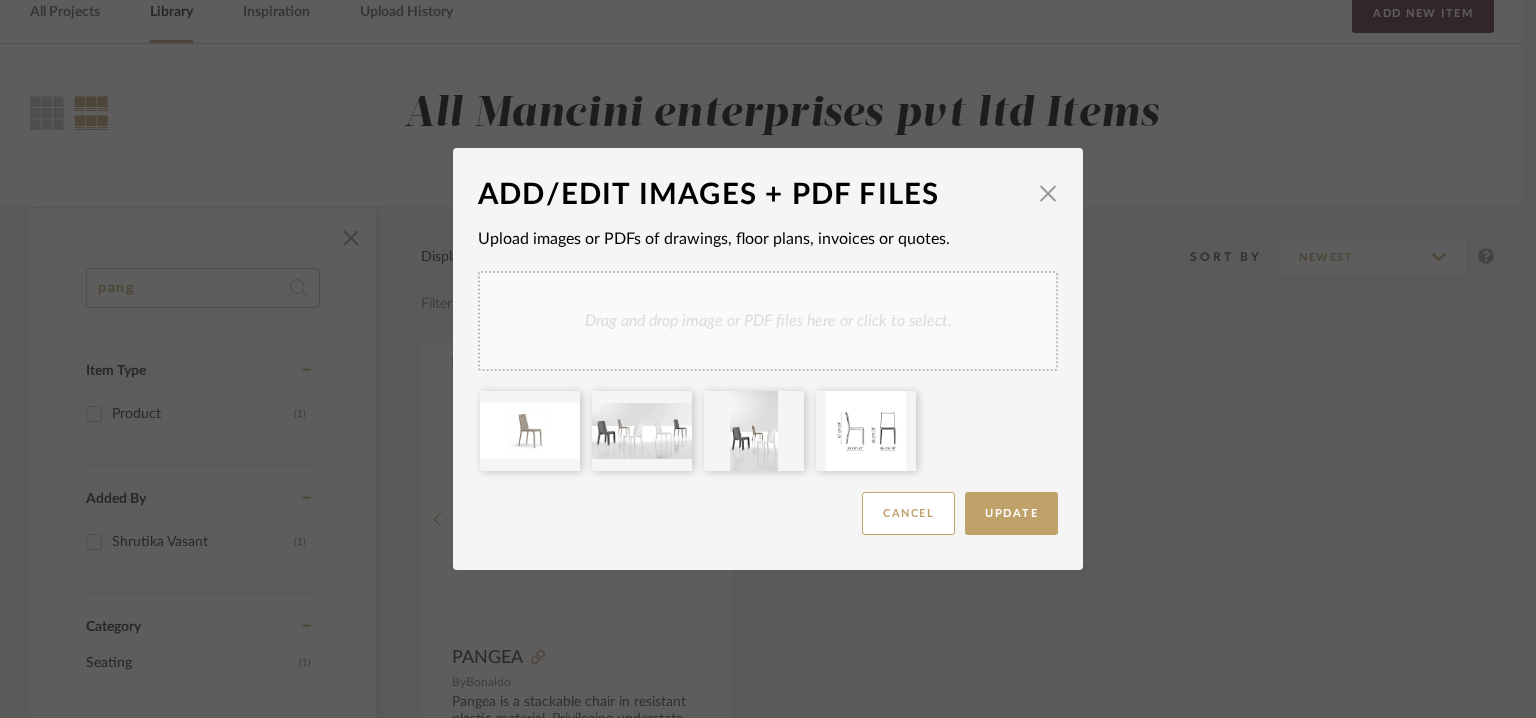 click on "Drag and drop image or PDF files here or click to select." at bounding box center [768, 321] 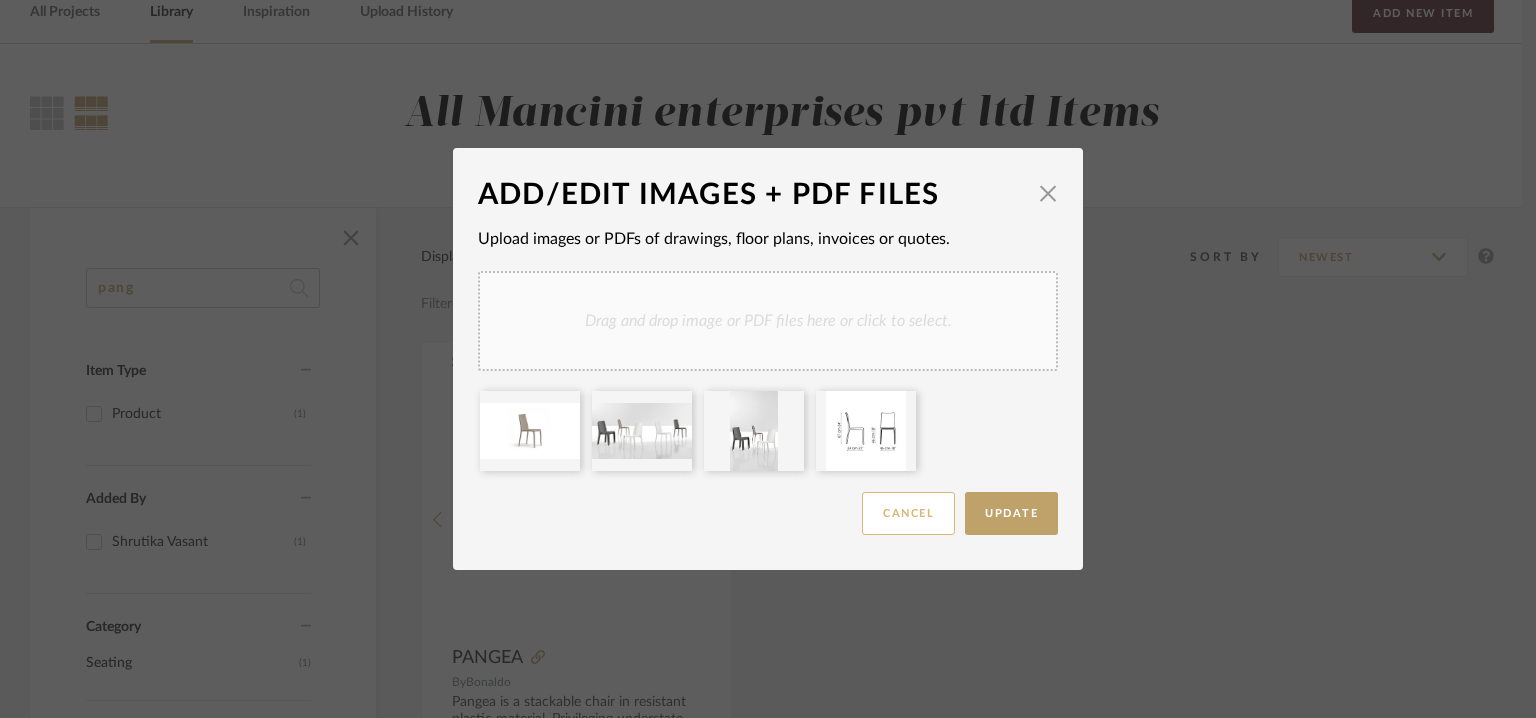 click on "Cancel" at bounding box center [908, 513] 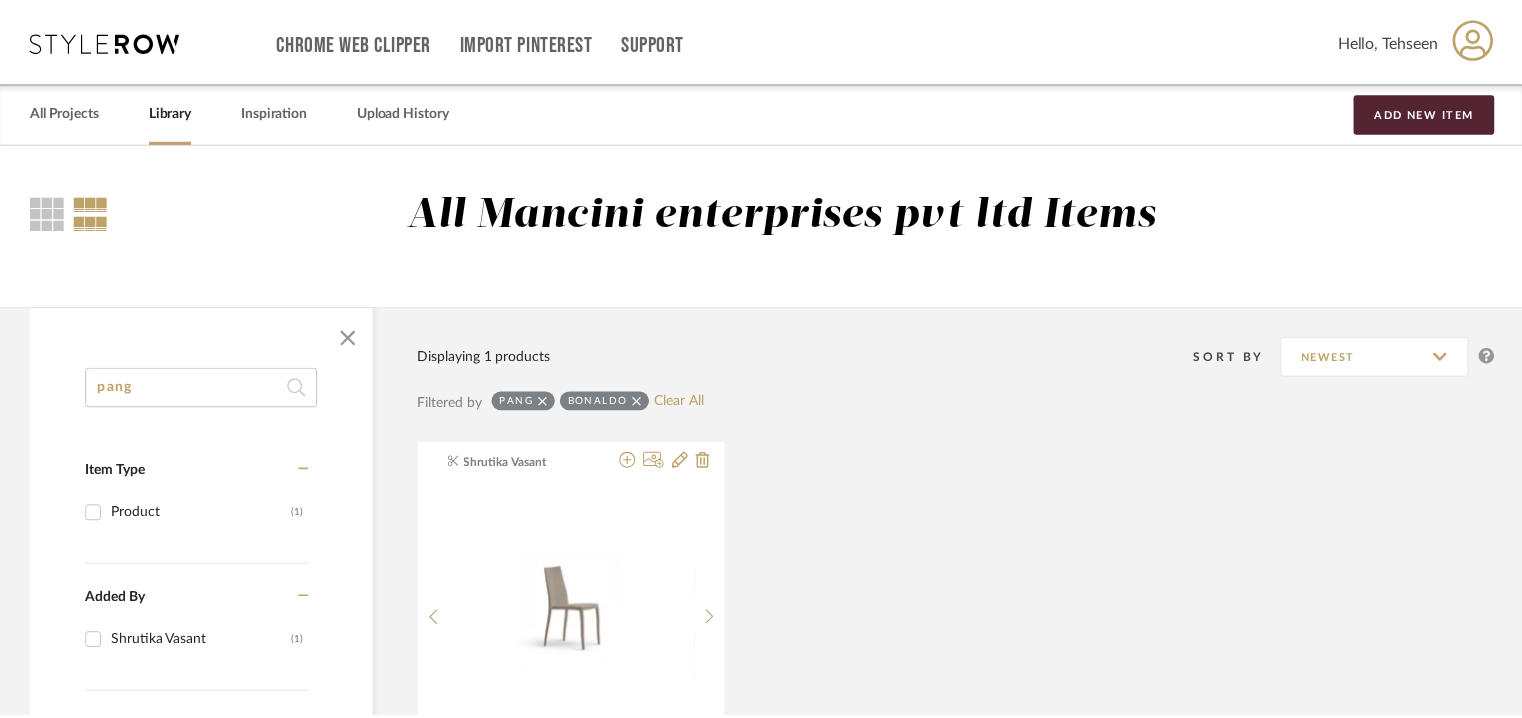 scroll, scrollTop: 100, scrollLeft: 0, axis: vertical 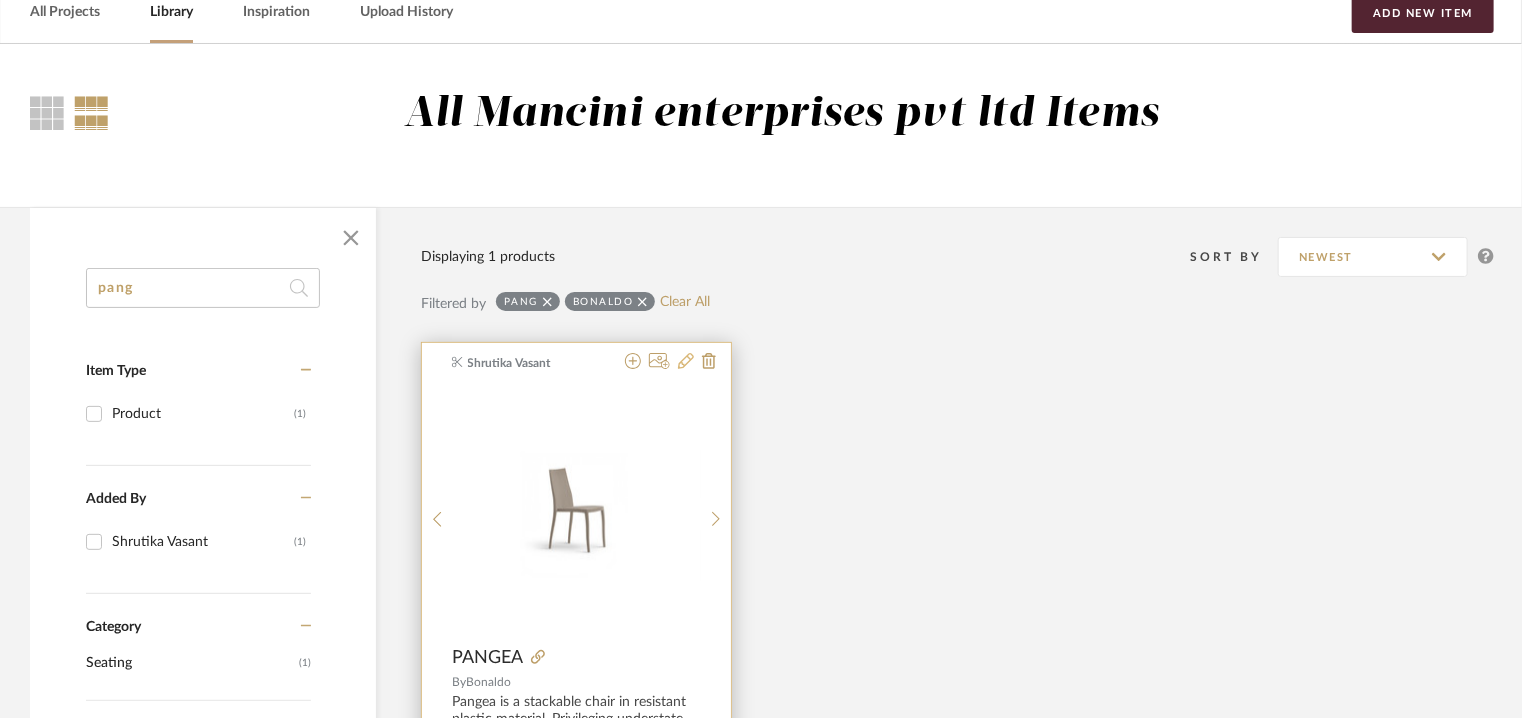 click 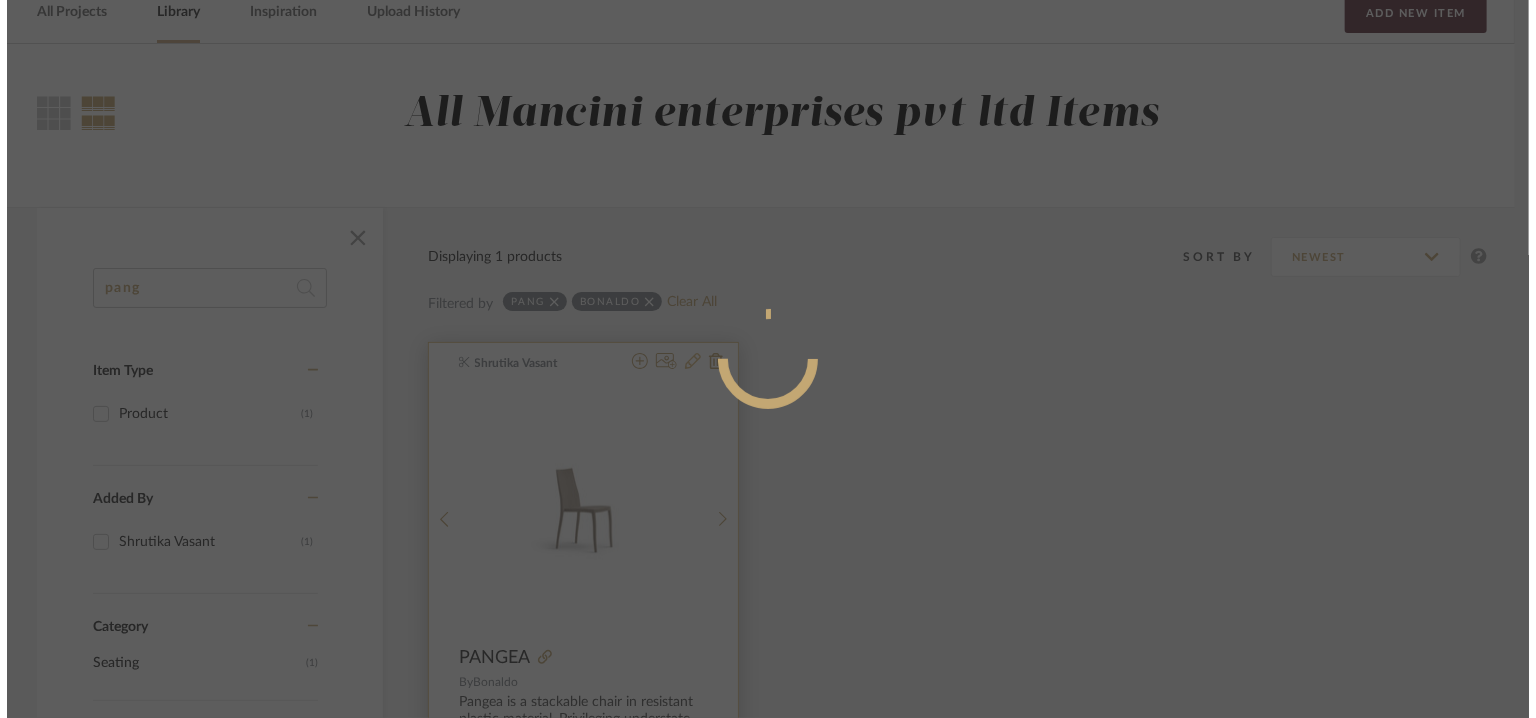 scroll, scrollTop: 0, scrollLeft: 0, axis: both 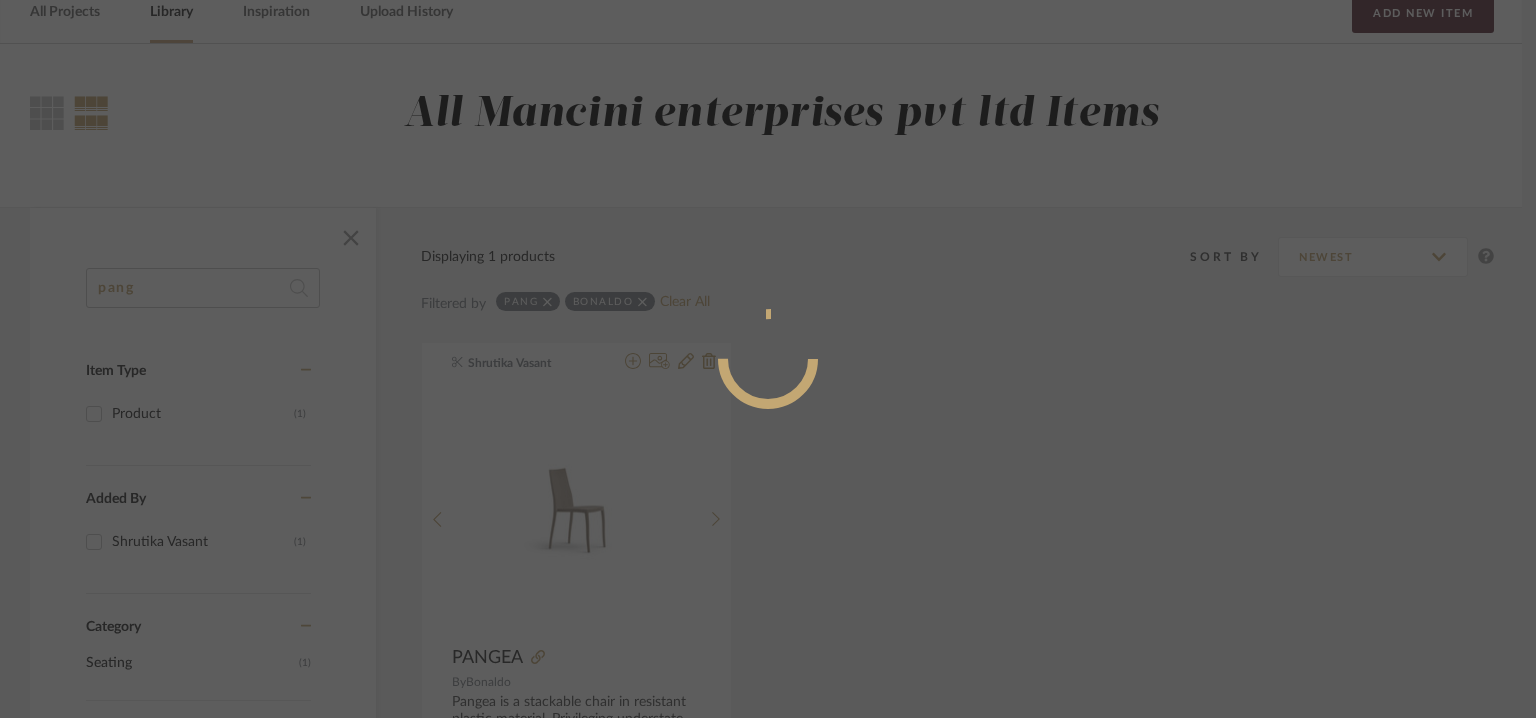 radio on "true" 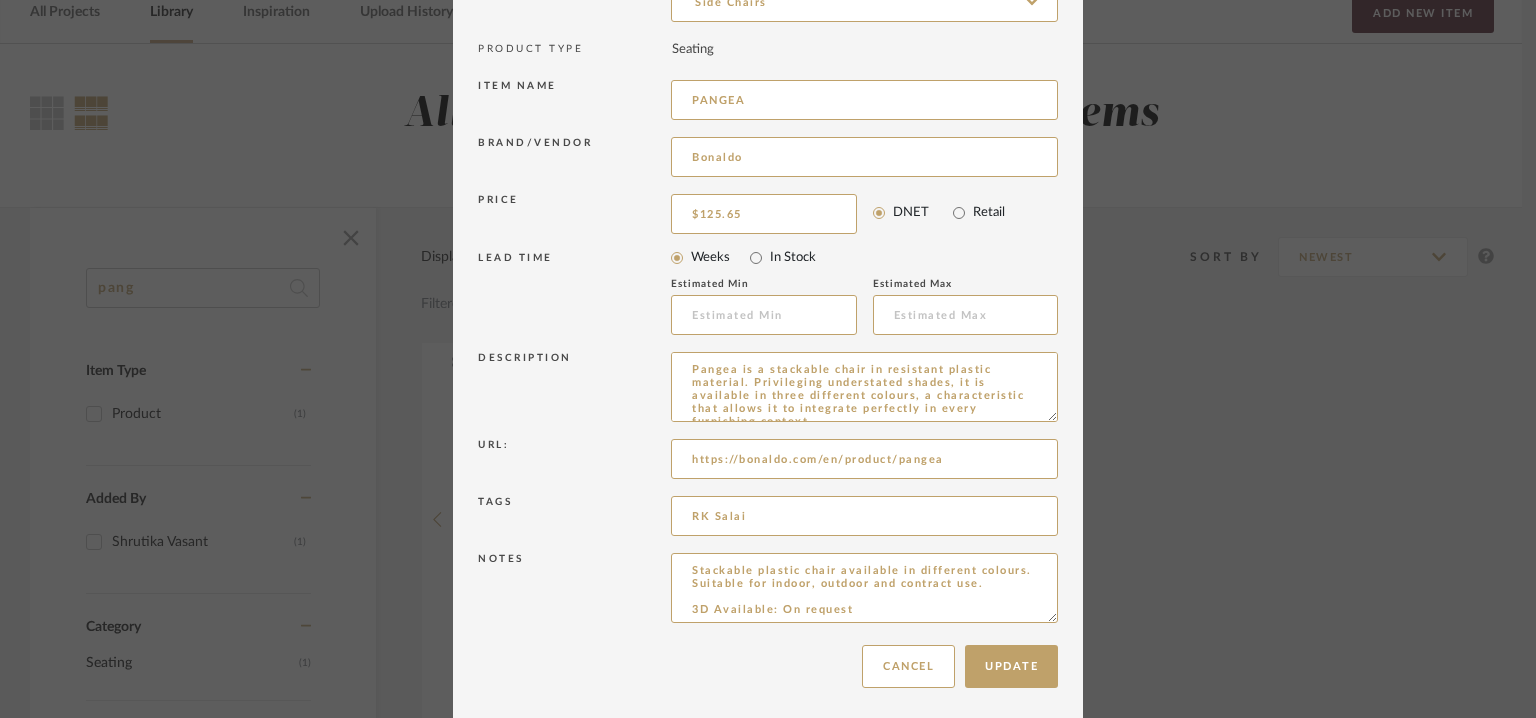 scroll, scrollTop: 192, scrollLeft: 0, axis: vertical 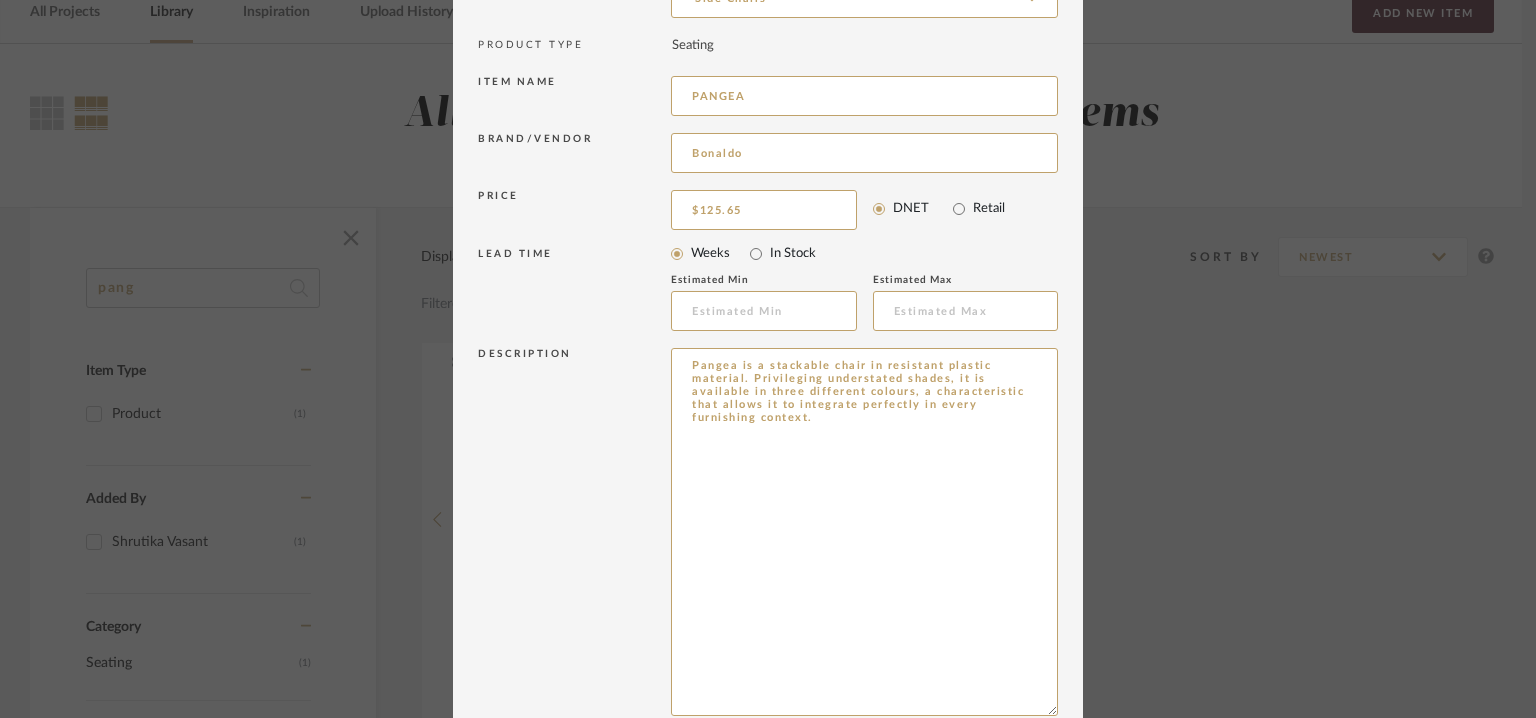 drag, startPoint x: 1046, startPoint y: 412, endPoint x: 1139, endPoint y: 776, distance: 375.6927 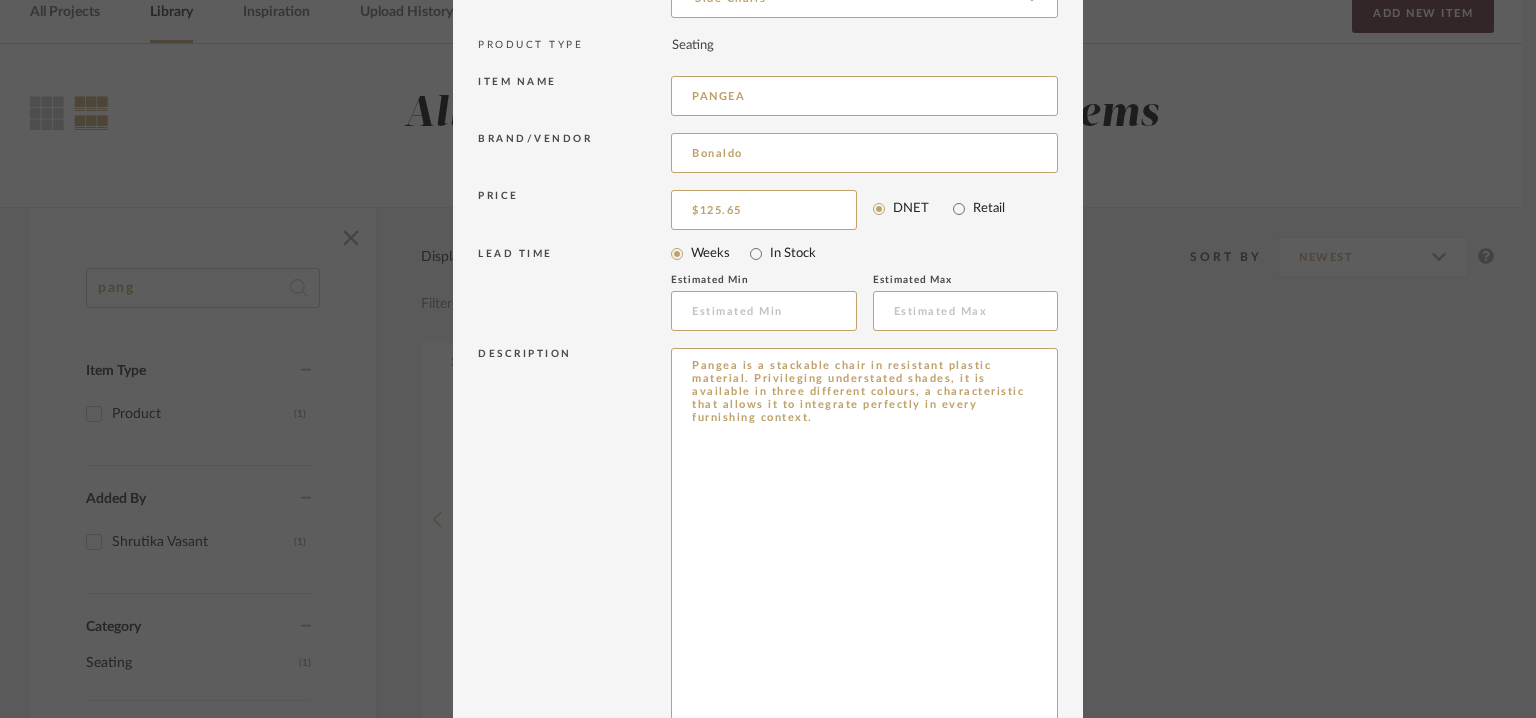 drag, startPoint x: 925, startPoint y: 492, endPoint x: 600, endPoint y: 343, distance: 357.52762 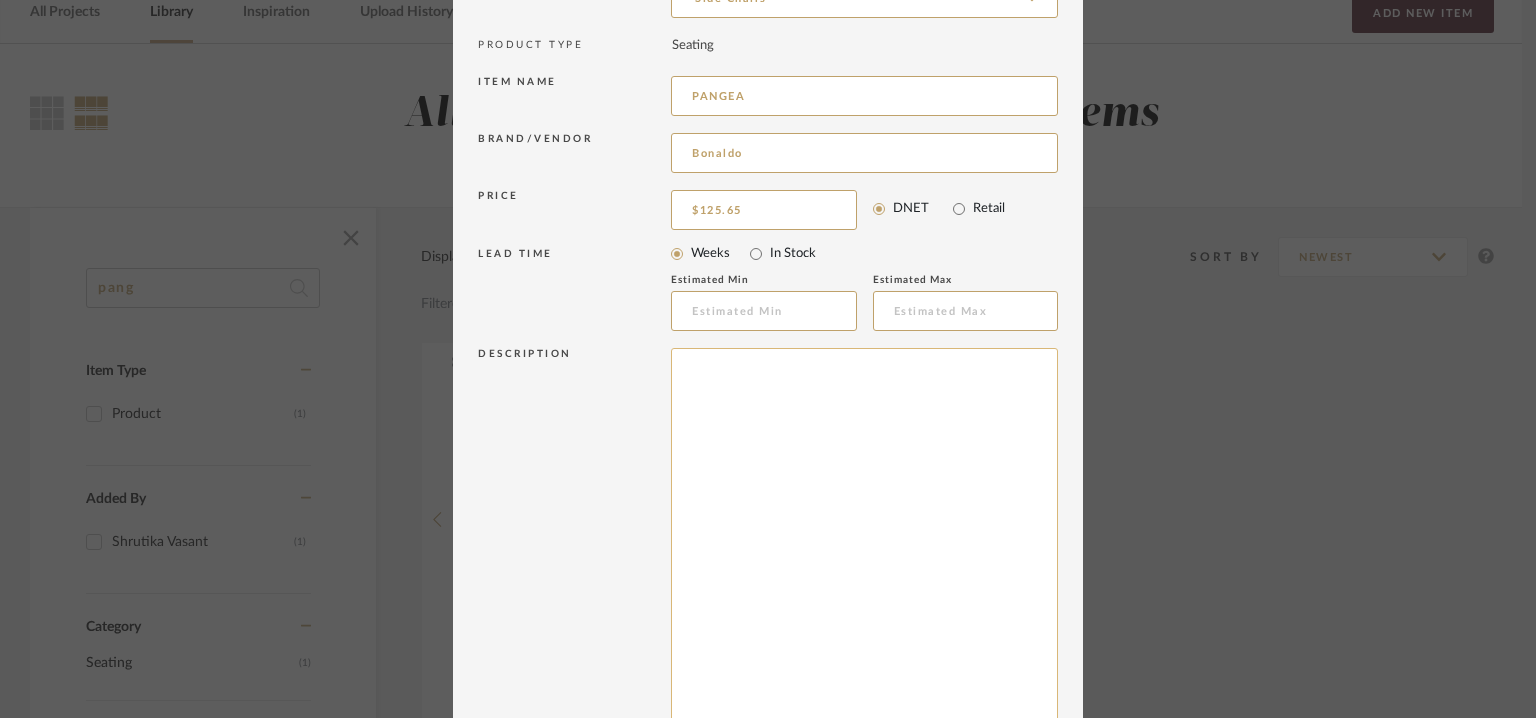 paste on "Point of contact:  [FIRST] [LAST]
Contact number:  Tel: [PHONE]
Mobile :[PHONE]
Email address: [EMAIL]
Address: [COMPANY_NAME].
[STREET_ADDRESS], [CITY] [POSTAL_CODE],
Point of contact: To be established
Contact number : [PHONE]
Email address: [EMAIL]
Address: [STREET_ADDRESS], [POSTAL_CODE] - [COUNTRY]" 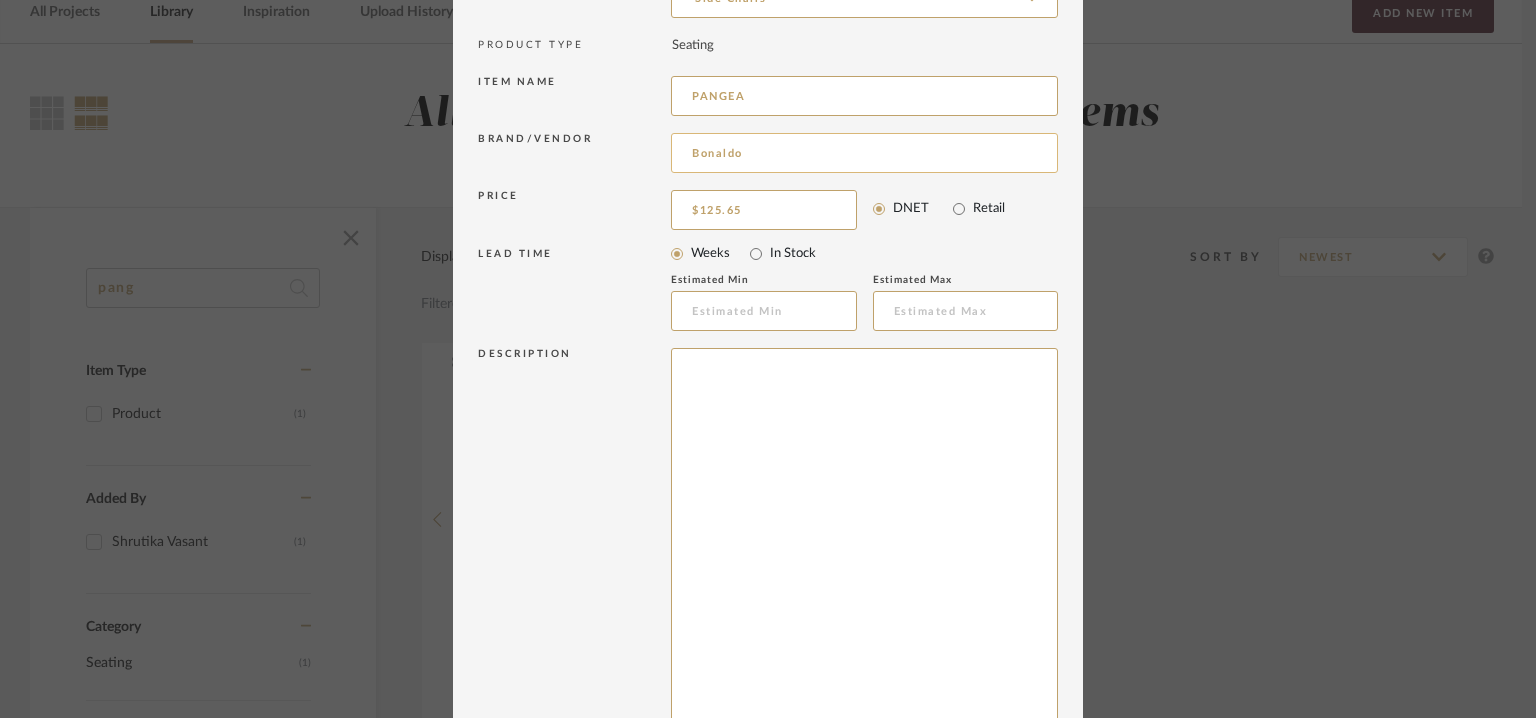 type on "Point of contact:  [FIRST] [LAST]
Contact number:  Tel: [PHONE]
Mobile :[PHONE]
Email address: [EMAIL]
Address: [COMPANY_NAME].
[STREET_ADDRESS], [CITY] [POSTAL_CODE],
Point of contact: To be established
Contact number : [PHONE]
Email address: [EMAIL]
Address: [STREET_ADDRESS], [POSTAL_CODE] - [COUNTRY]" 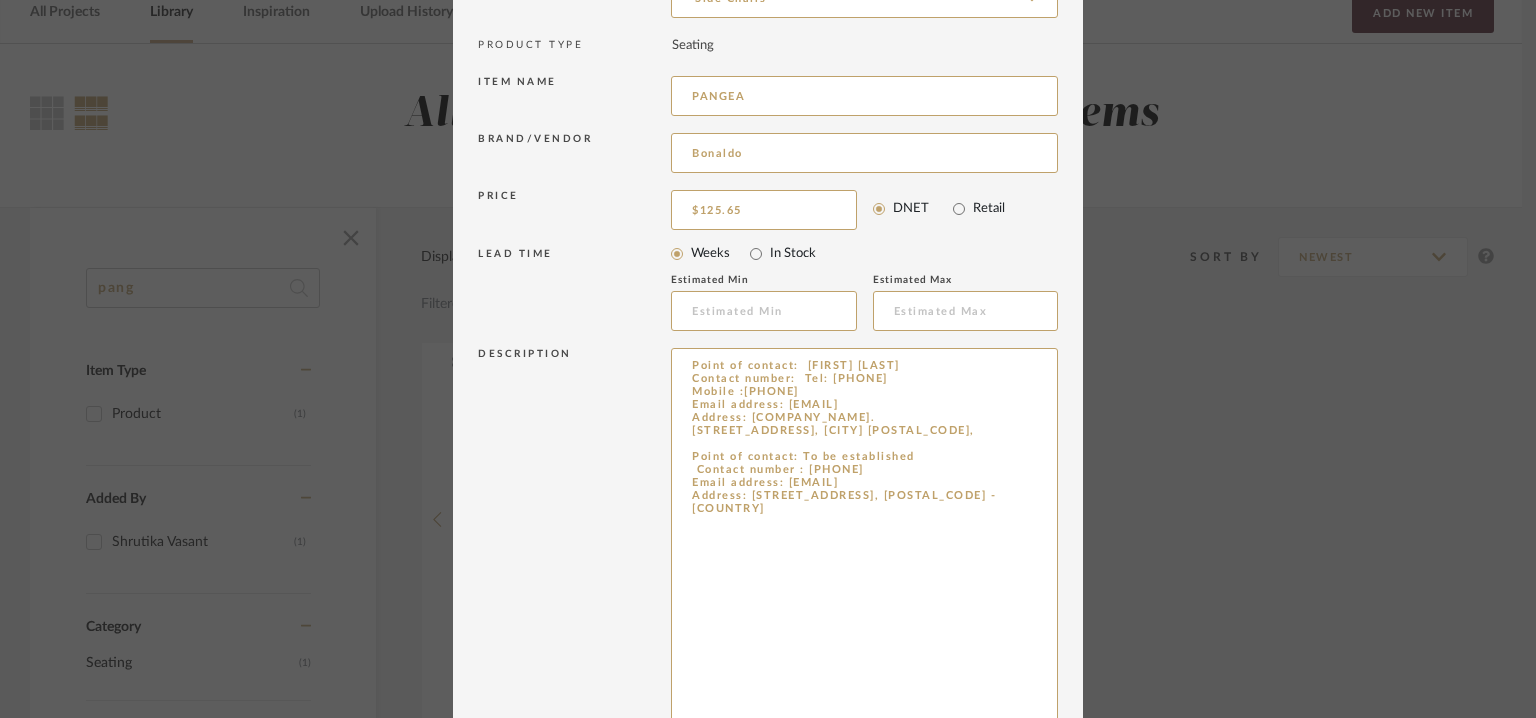 drag, startPoint x: 873, startPoint y: 657, endPoint x: 637, endPoint y: 314, distance: 416.3472 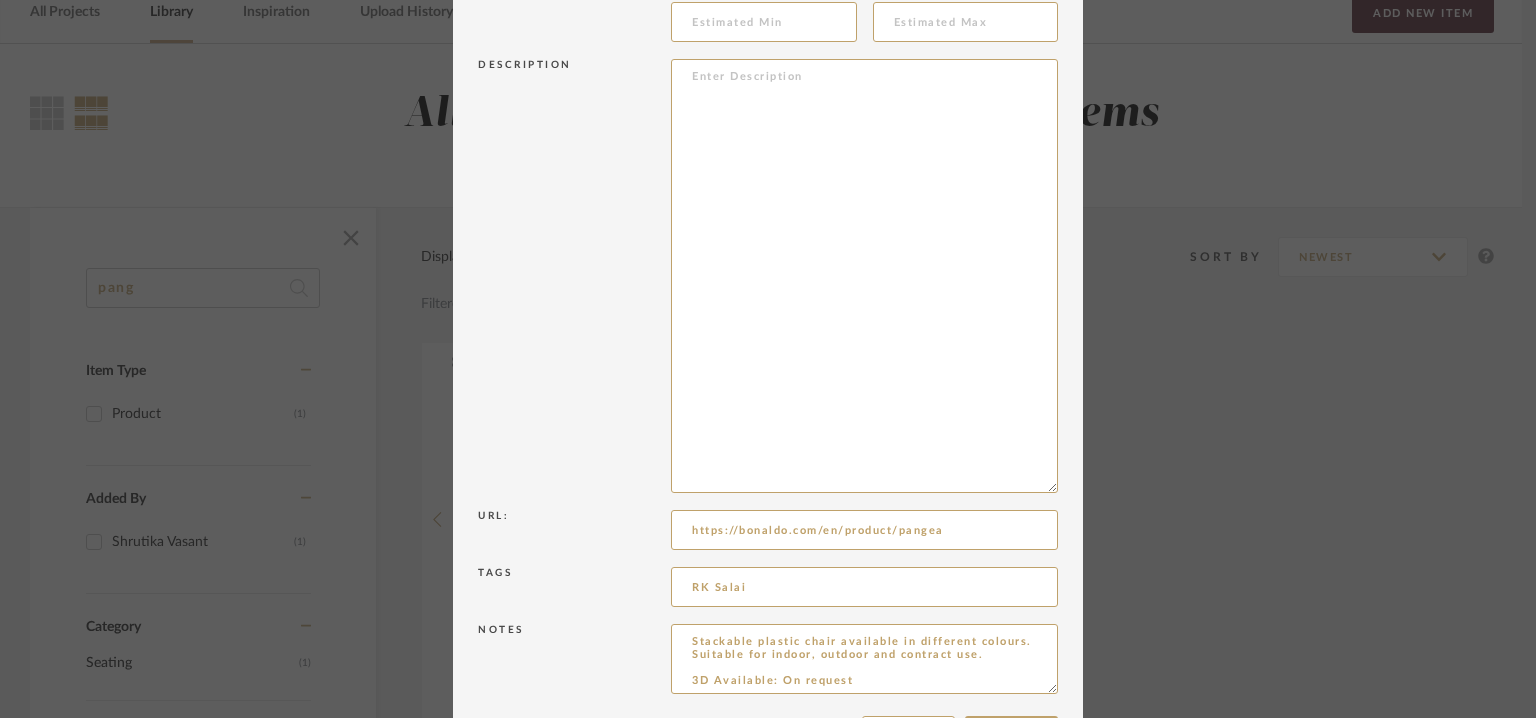 scroll, scrollTop: 556, scrollLeft: 0, axis: vertical 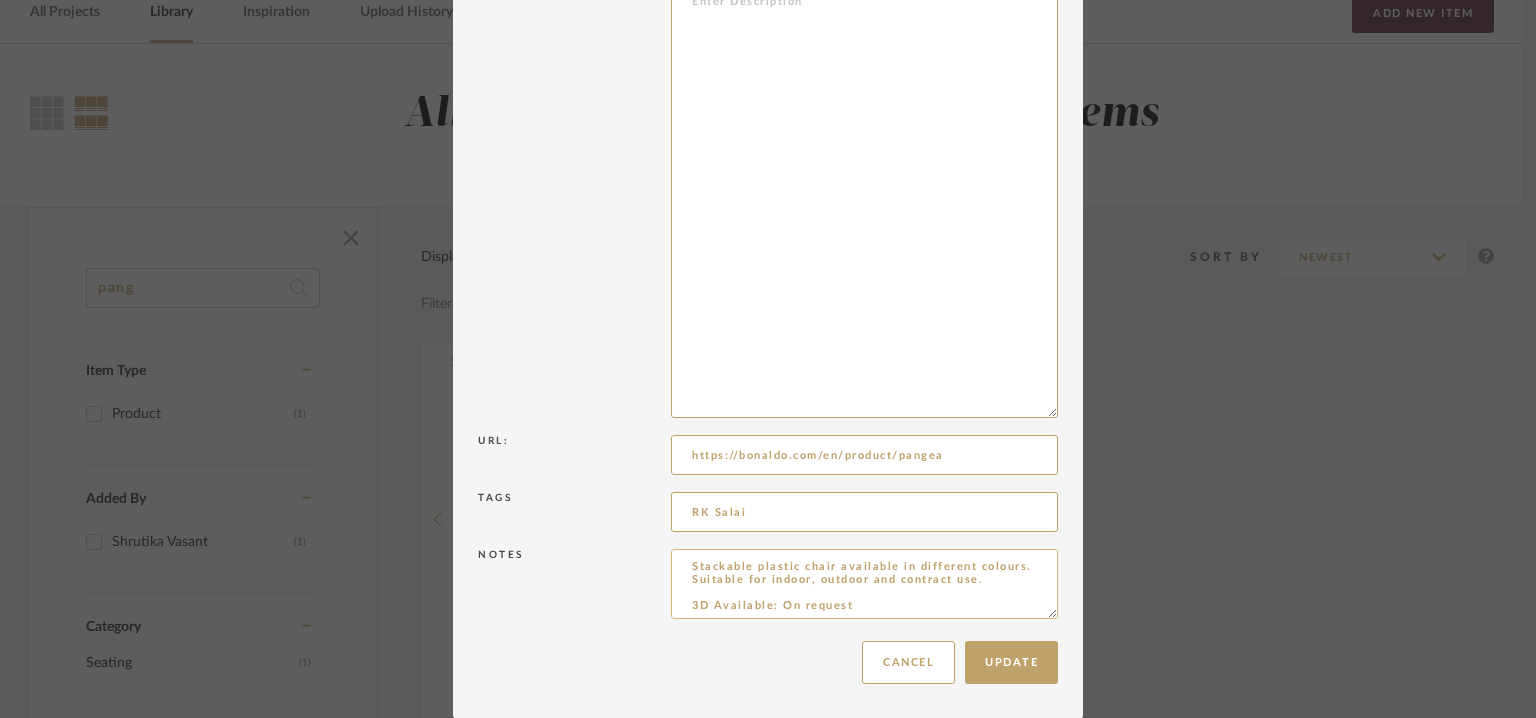 drag, startPoint x: 1045, startPoint y: 608, endPoint x: 1048, endPoint y: 691, distance: 83.0542 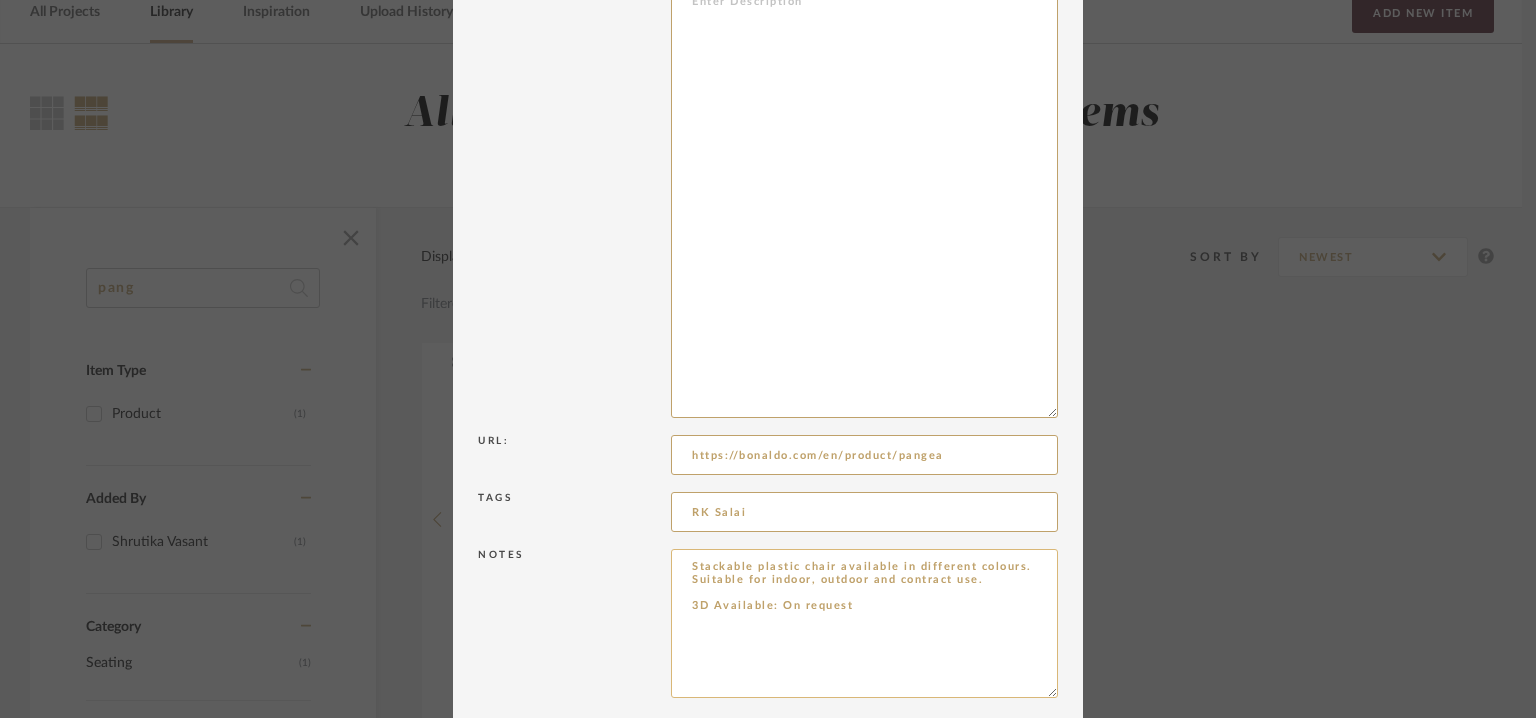 type 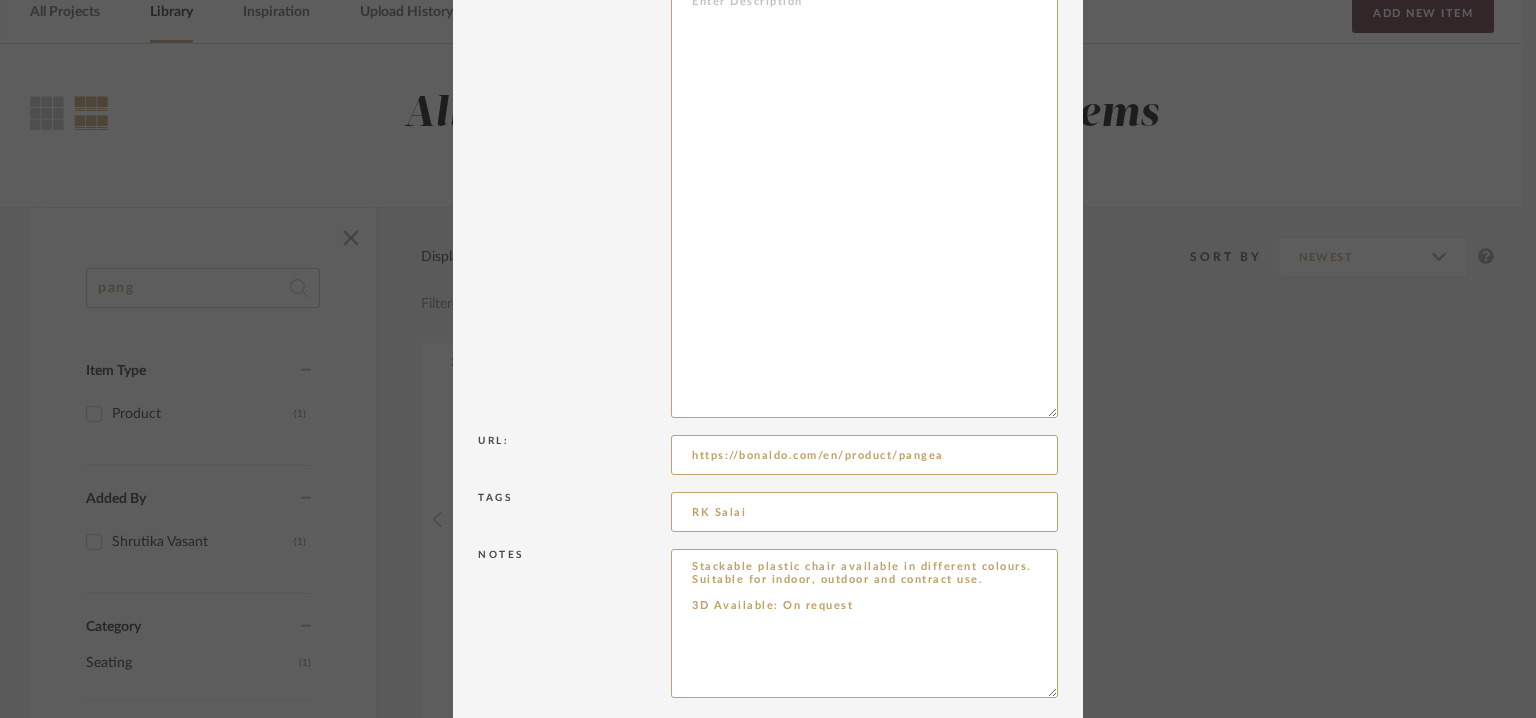 drag, startPoint x: 816, startPoint y: 575, endPoint x: 598, endPoint y: 545, distance: 220.05453 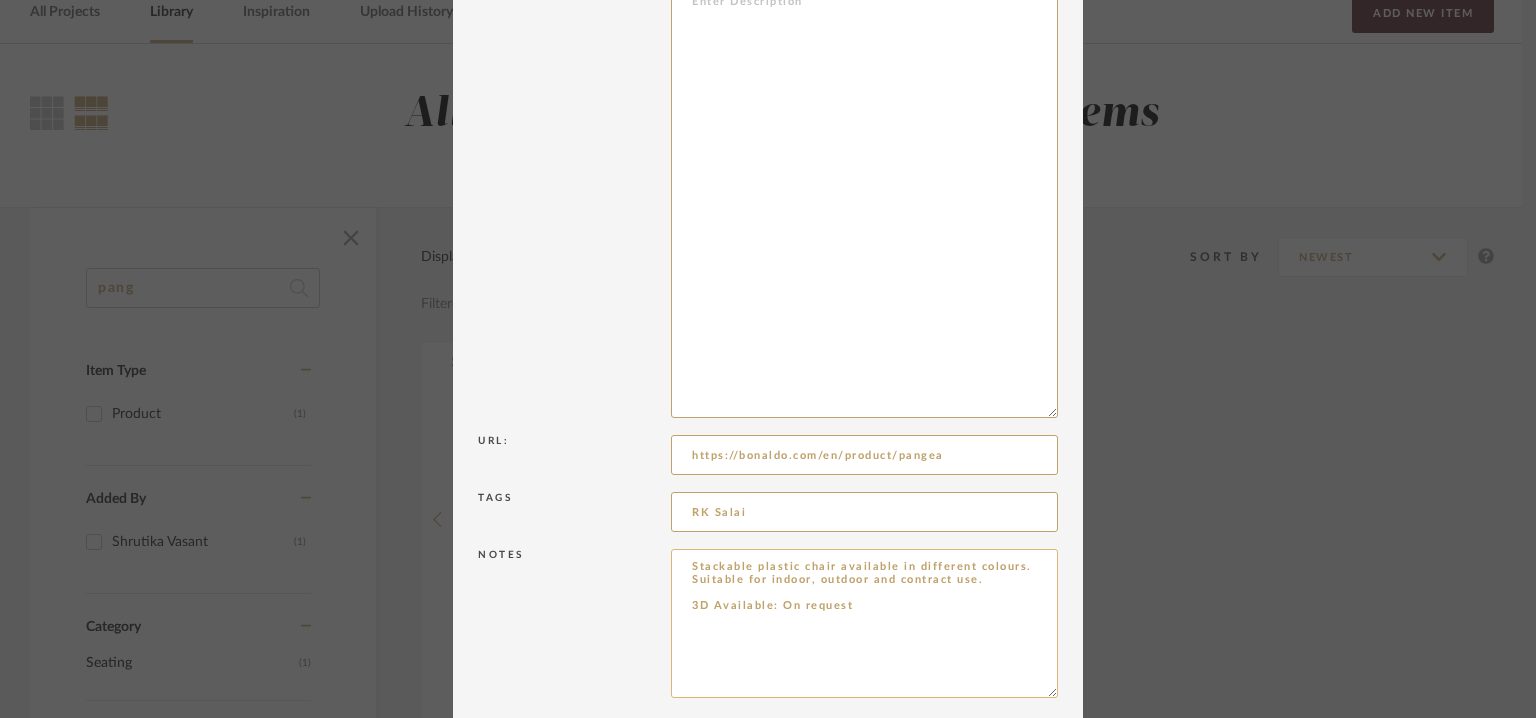 paste on "Point of contact:  [FIRST] [LAST]
Contact number:  Tel: [PHONE]
Mobile :[PHONE]
Email address: [EMAIL]
Address: [COMPANY_NAME].
[STREET_ADDRESS], [CITY] [POSTAL_CODE],
Point of contact: To be established
Contact number : [PHONE]
Email address: [EMAIL]
Address: [STREET_ADDRESS], [POSTAL_CODE] - [COUNTRY]" 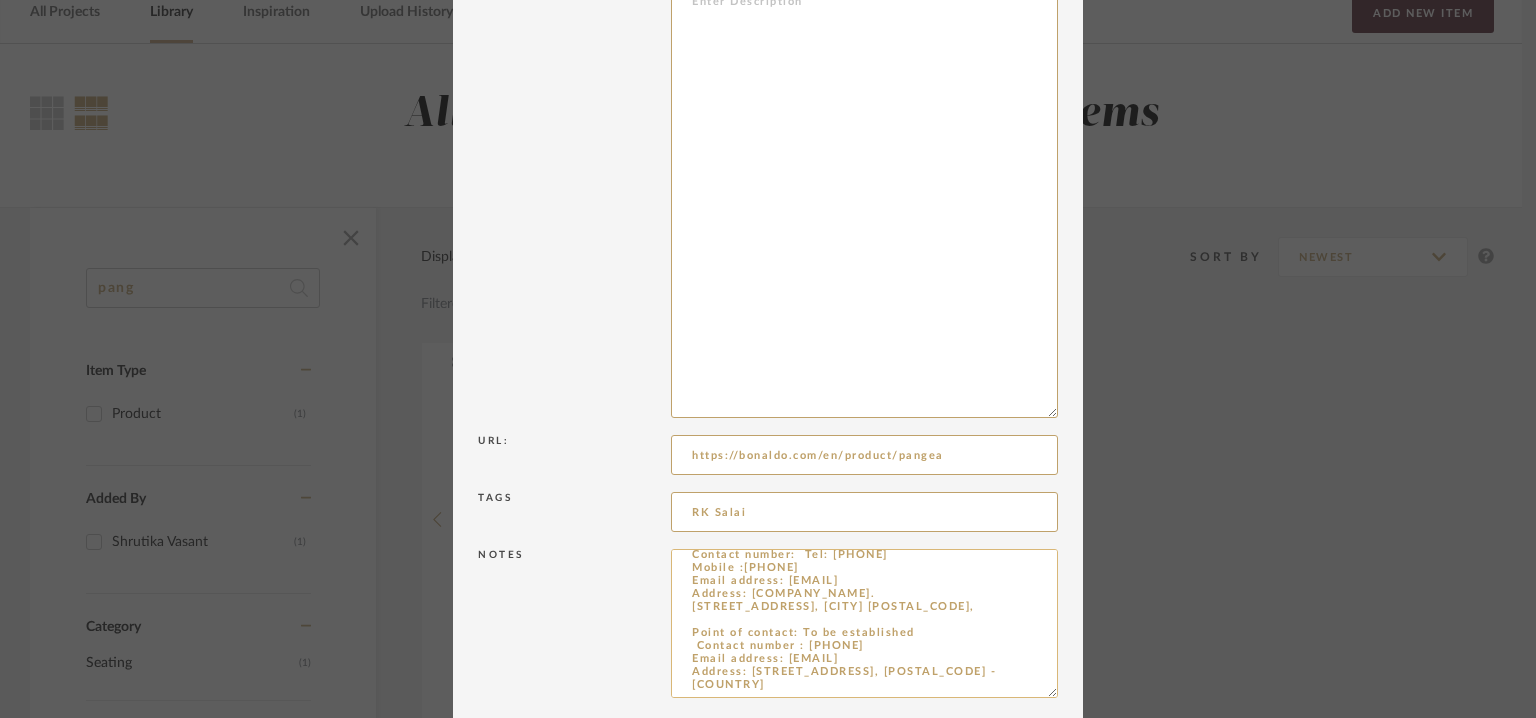 scroll, scrollTop: 0, scrollLeft: 0, axis: both 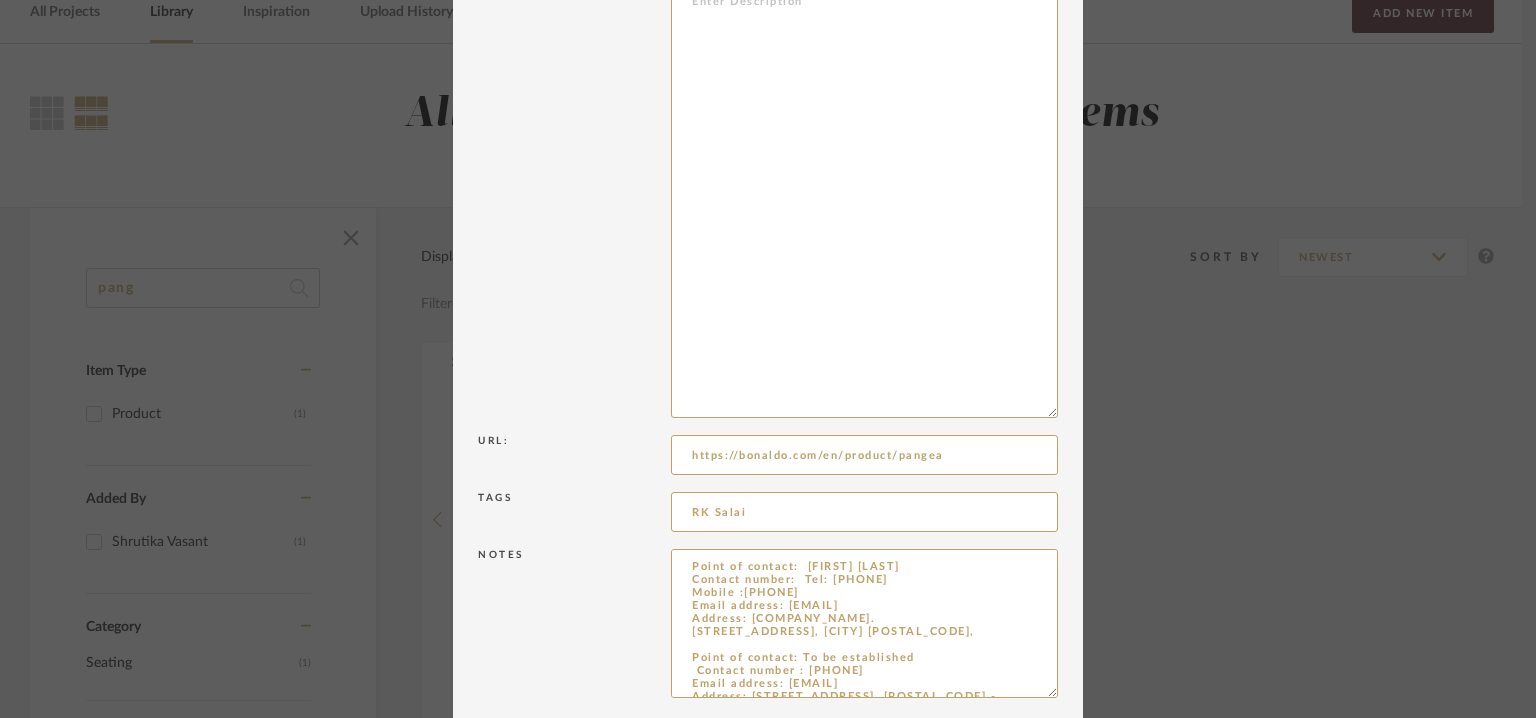 type on "Point of contact:  [FIRST] [LAST]
Contact number:  Tel: [PHONE]
Mobile :[PHONE]
Email address: [EMAIL]
Address: [COMPANY_NAME].
[STREET_ADDRESS], [CITY] [POSTAL_CODE],
Point of contact: To be established
Contact number : [PHONE]
Email address: [EMAIL]
Address: [STREET_ADDRESS], [POSTAL_CODE] - [COUNTRY]" 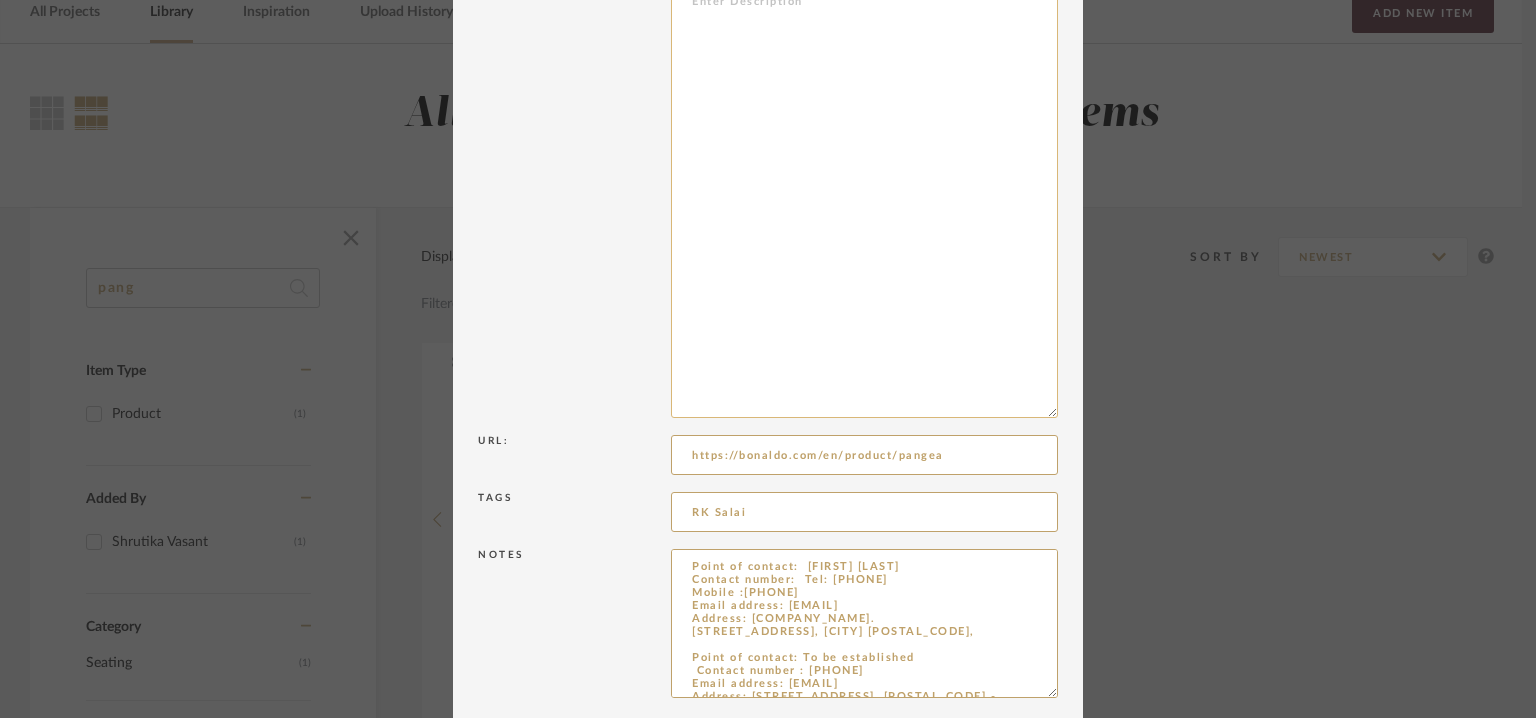 scroll, scrollTop: 256, scrollLeft: 0, axis: vertical 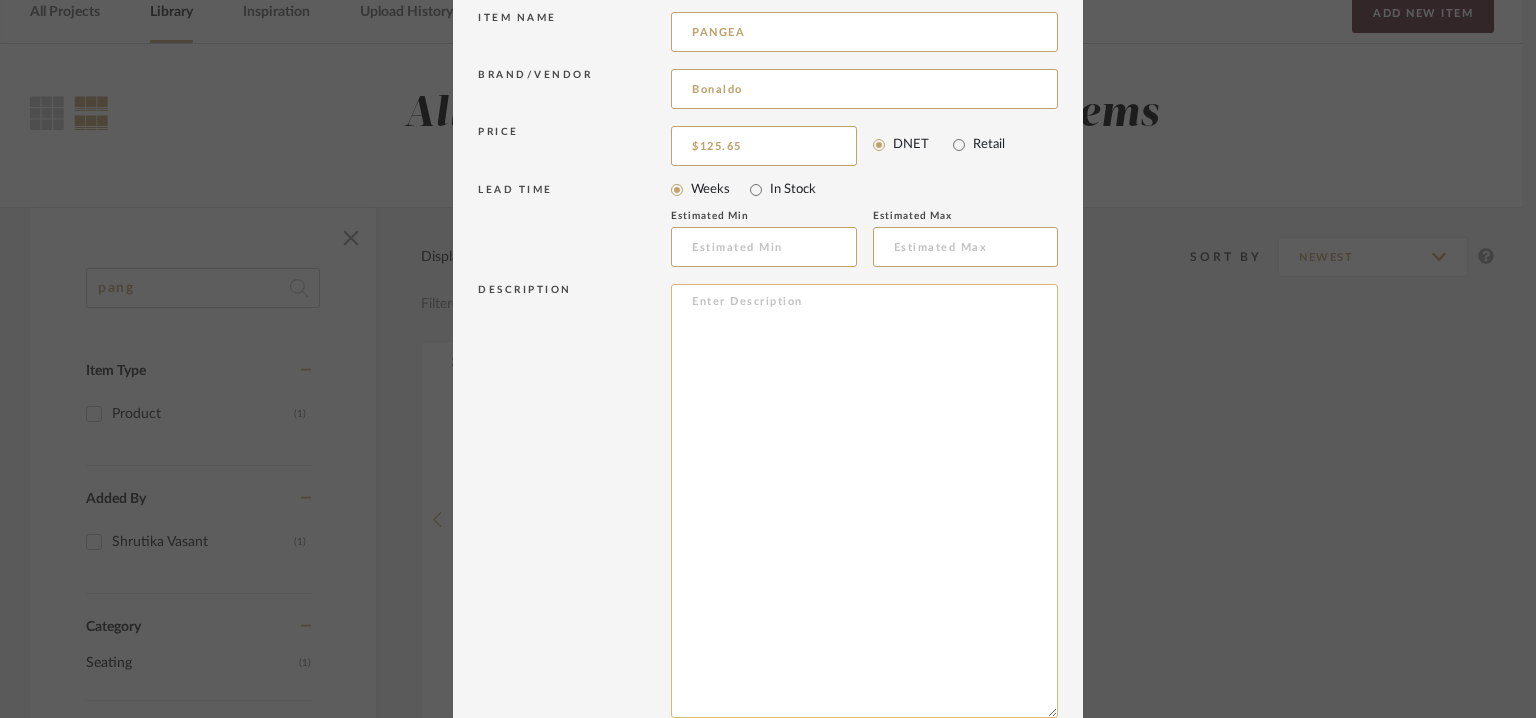 paste on "Type:  Chair
Designer : --
Dimension(s) : W460 x D 540 x H 870mm/ SH460mm.
Material & Finish :  Durable plastic
Product Description :  Minimalist dining chair from Bonaldo.
Introducing Pangea - a chair that is the creation of a team researching materials and shapes to create an interior decor that is the epitome of modernity. This stackable chair is made of durable plastic material and its subtle shades are available in three different colors, so it will blend perfectly into any interior. With Pangea, you get stable and durable furniture that is comfortable, lightweight and easy to handle. It is suitable for indoor, outdoor and contract use, which you can enjoy your favorite read on the terrace or relax in the hotel lobby. The soft seat with strong lines characterized by a balanced style is pleasant and multifunctional. Pangea has become a symbol of a new dialogue between functionality and aesthetic personality. Therefore, with it you can create your own personal style and give space to your creativi..." 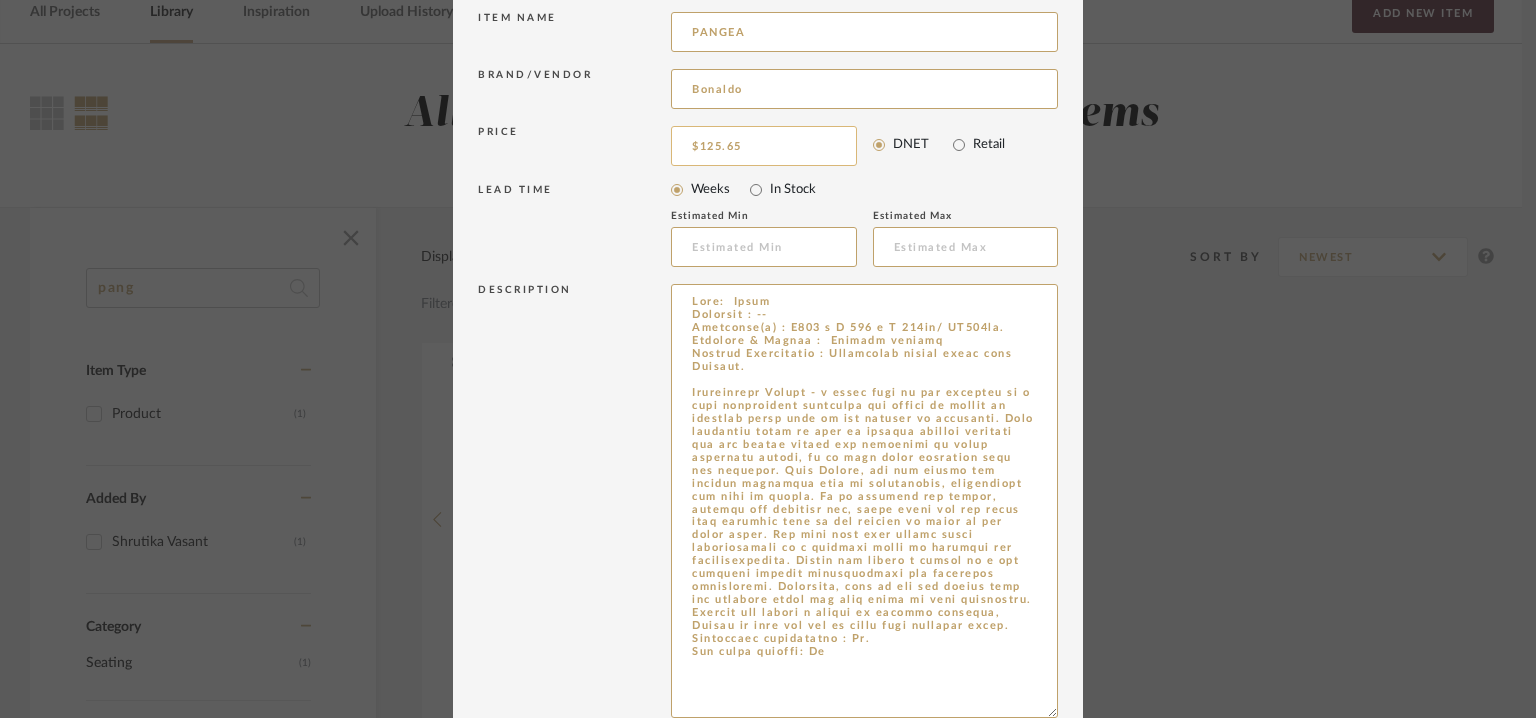 type on "Type:  Chair
Designer : --
Dimension(s) : W460 x D 540 x H 870mm/ SH460mm.
Material & Finish :  Durable plastic
Product Description :  Minimalist dining chair from Bonaldo.
Introducing Pangea - a chair that is the creation of a team researching materials and shapes to create an interior decor that is the epitome of modernity. This stackable chair is made of durable plastic material and its subtle shades are available in three different colors, so it will blend perfectly into any interior. With Pangea, you get stable and durable furniture that is comfortable, lightweight and easy to handle. It is suitable for indoor, outdoor and contract use, which you can enjoy your favorite read on the terrace or relax in the hotel lobby. The soft seat with strong lines characterized by a balanced style is pleasant and multifunctional. Pangea has become a symbol of a new dialogue between functionality and aesthetic personality. Therefore, with it you can create your own personal style and give space to your creativi..." 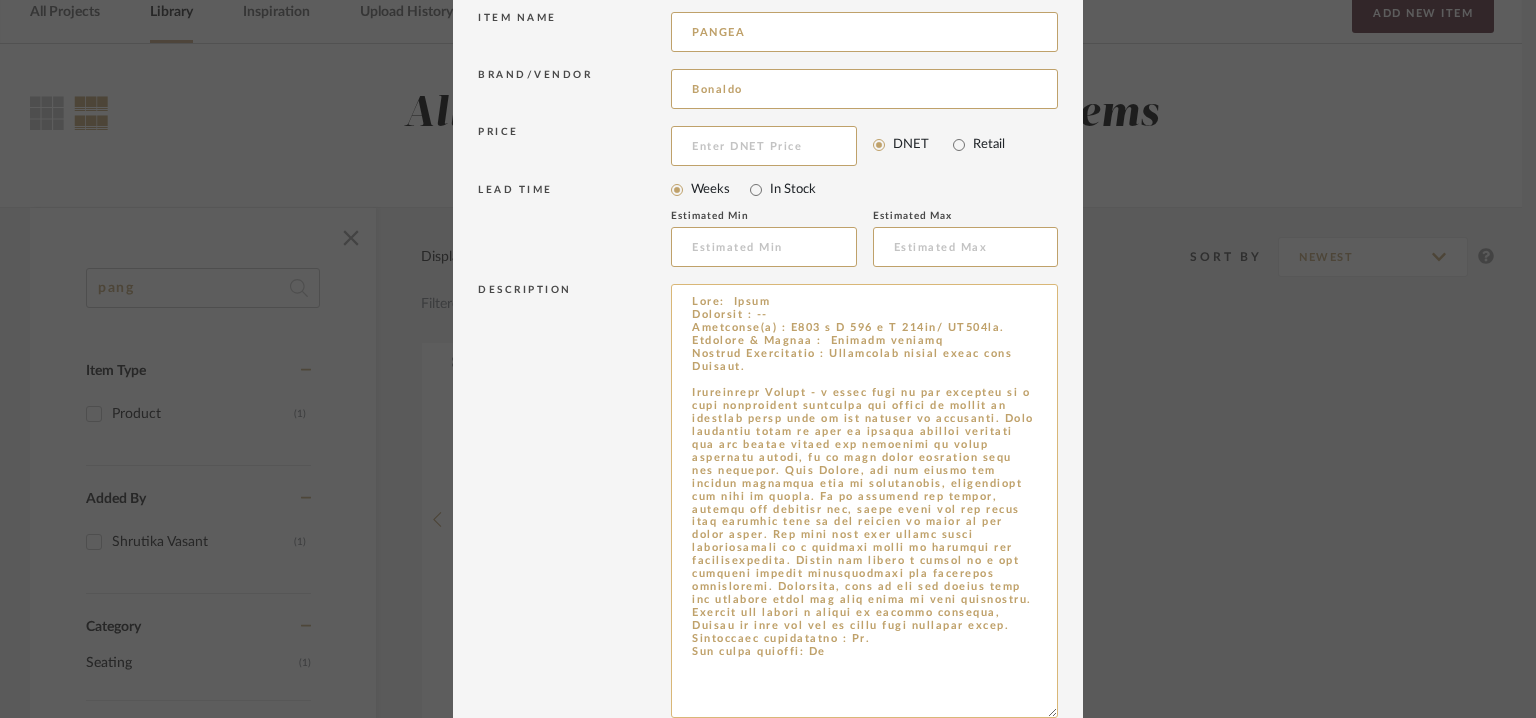 scroll, scrollTop: 636, scrollLeft: 0, axis: vertical 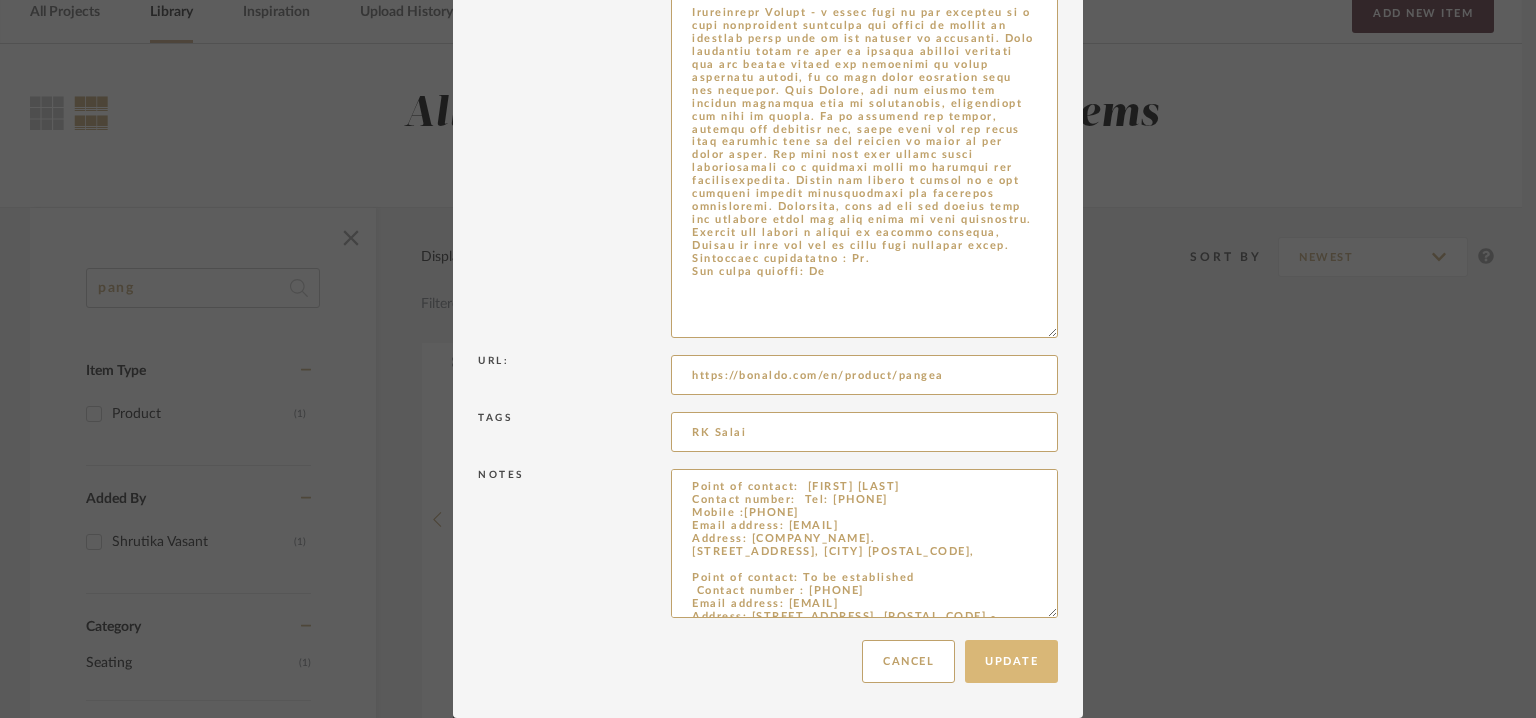 type 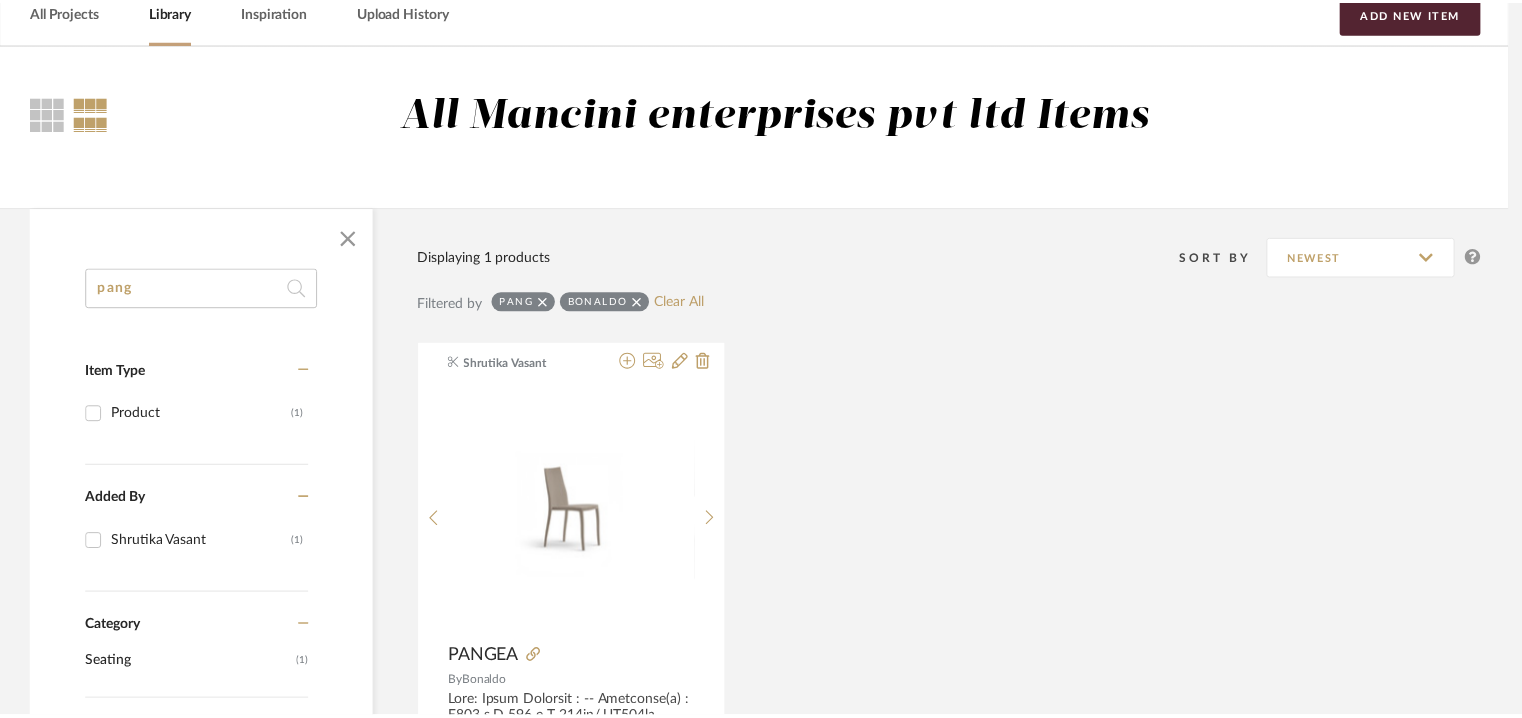 scroll, scrollTop: 100, scrollLeft: 0, axis: vertical 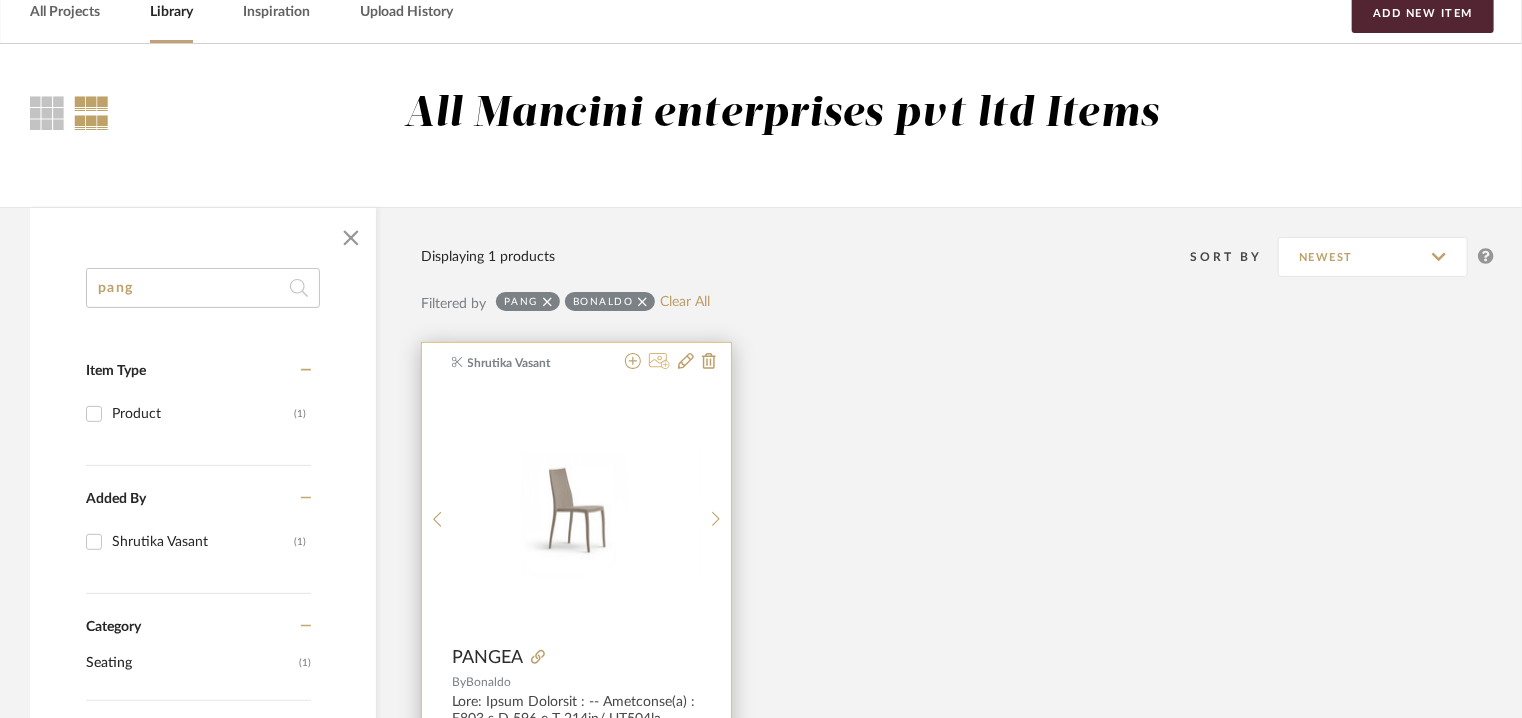 click 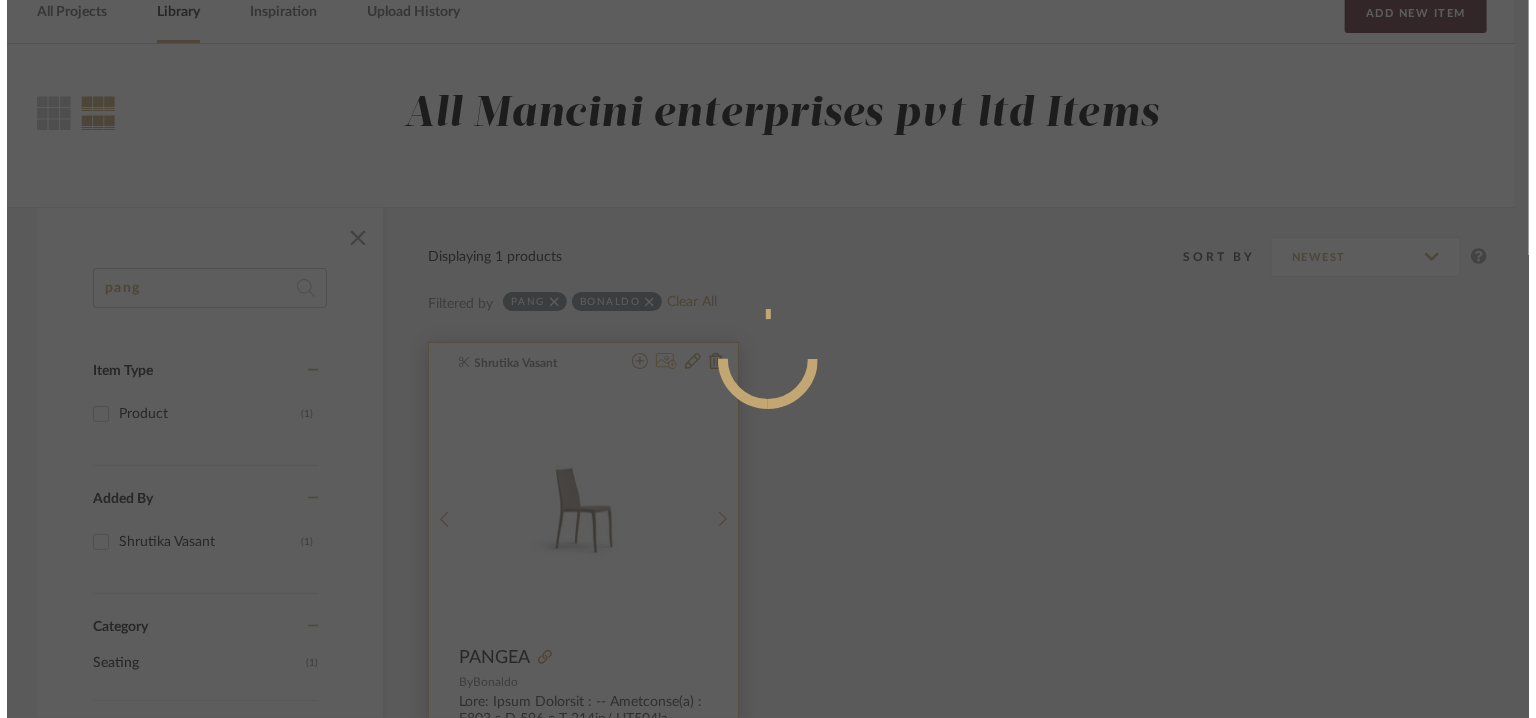 scroll, scrollTop: 0, scrollLeft: 0, axis: both 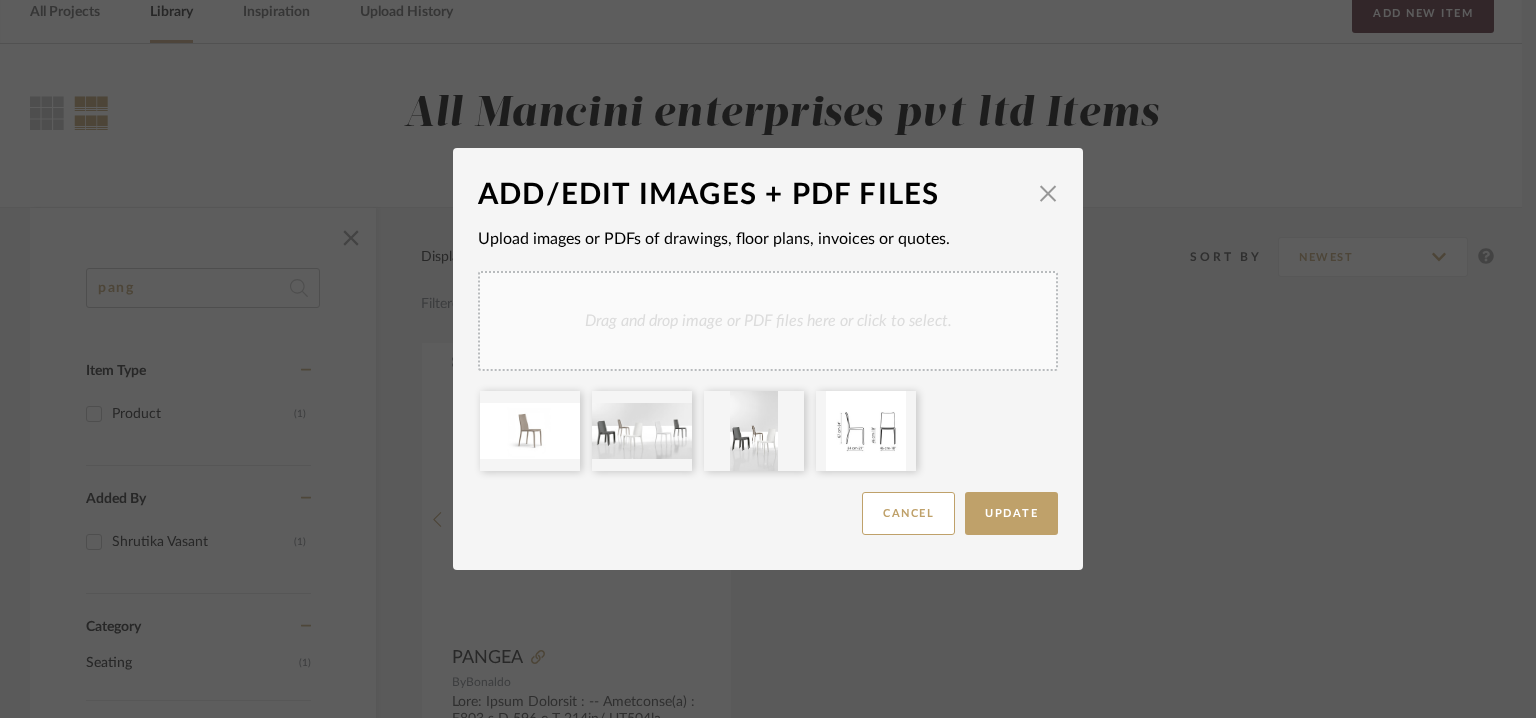 click on "Drag and drop image or PDF files here or click to select." at bounding box center (768, 321) 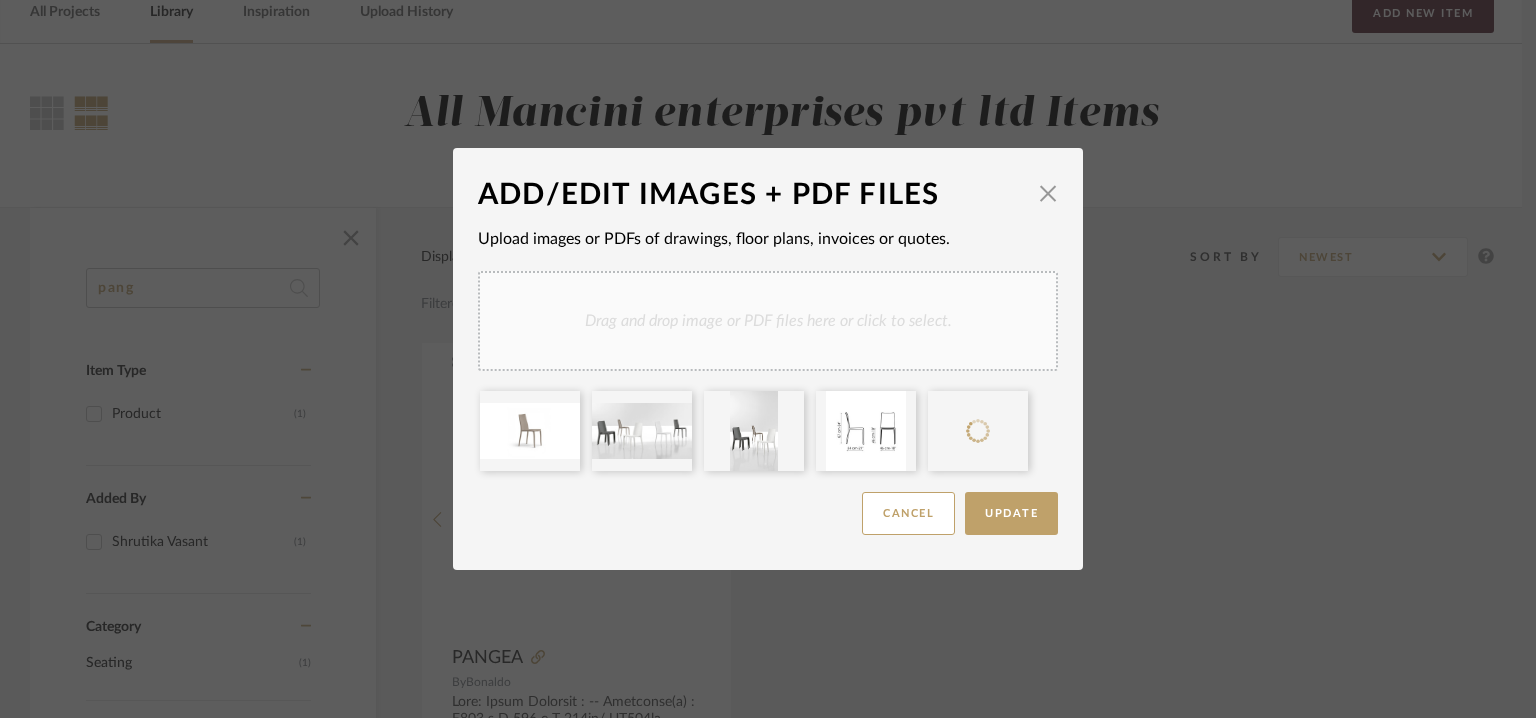 click on "Drag and drop image or PDF files here or click to select." at bounding box center [768, 321] 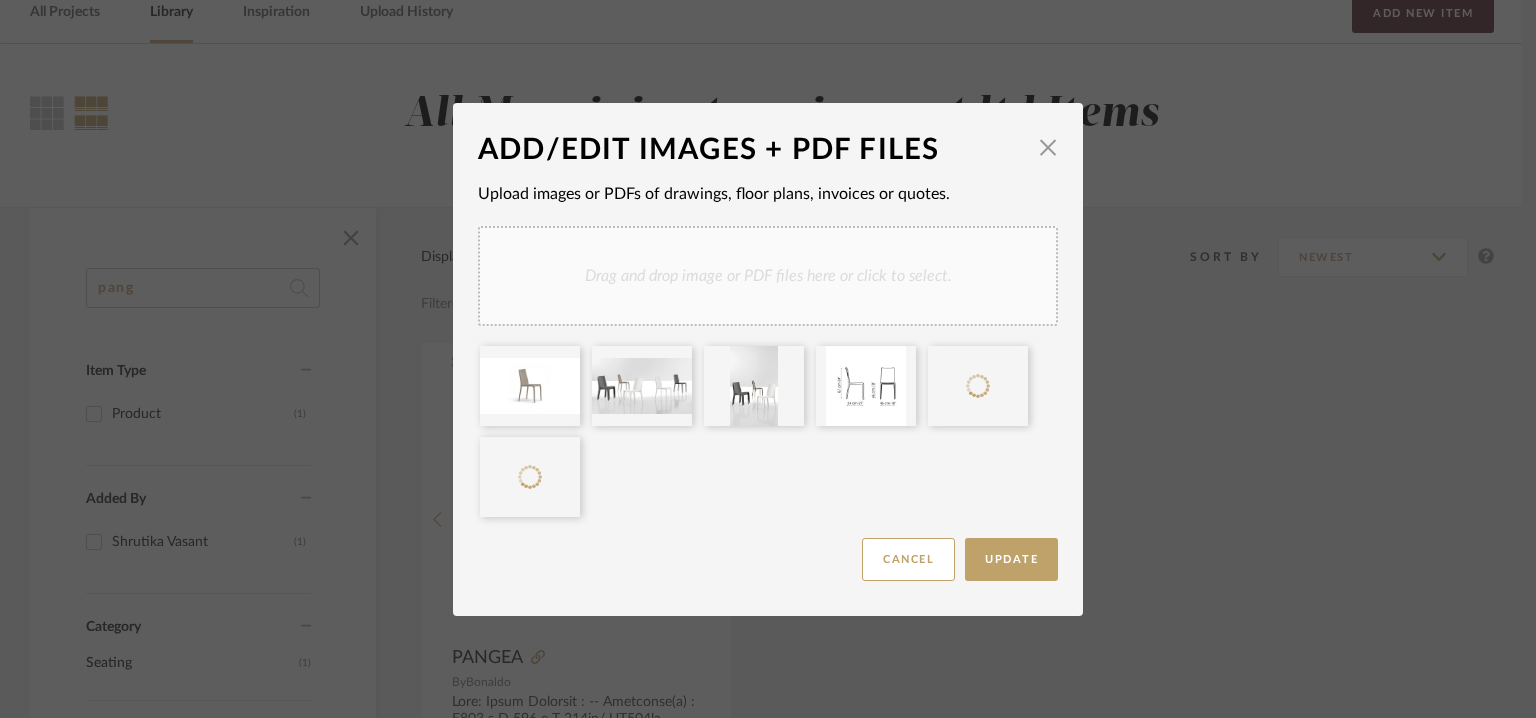 click on "Drag and drop image or PDF files here or click to select." at bounding box center (768, 276) 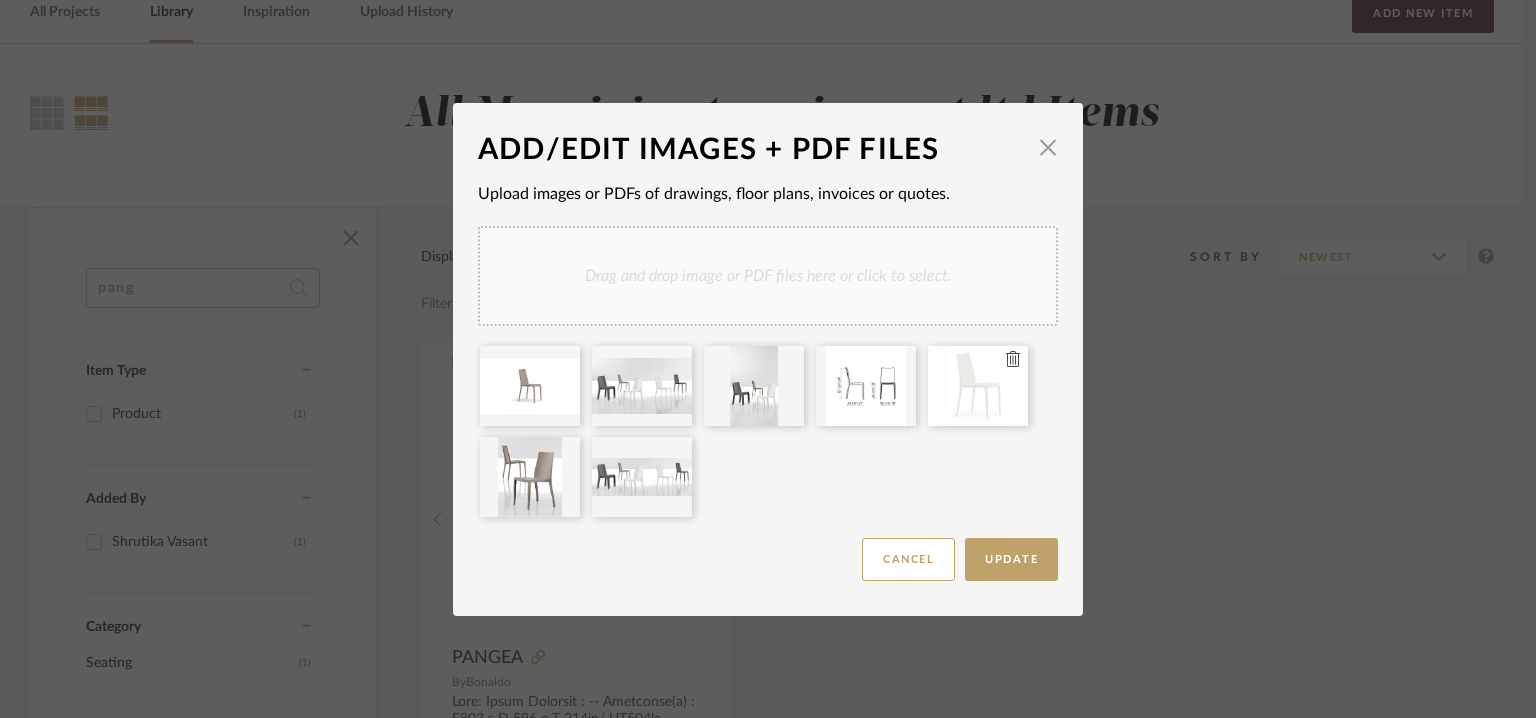 type 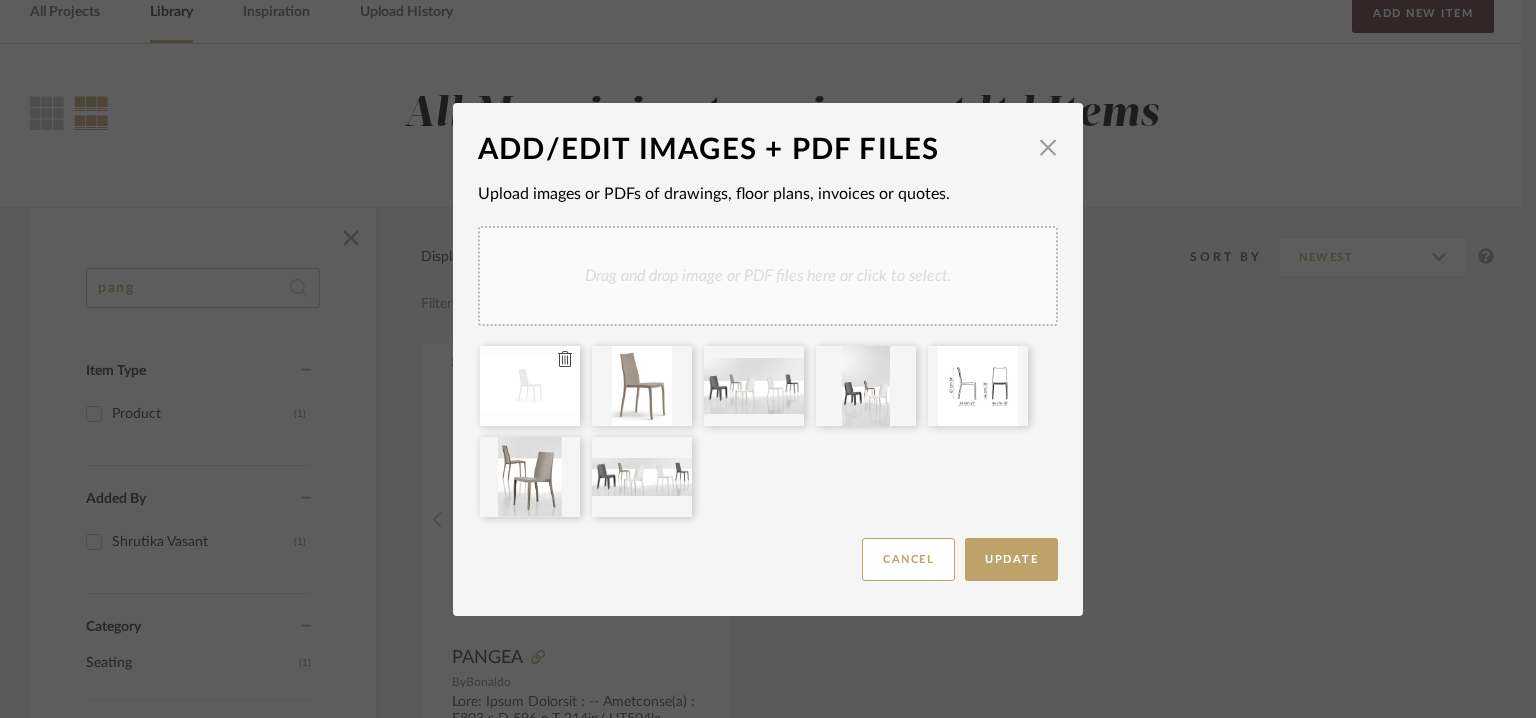 type 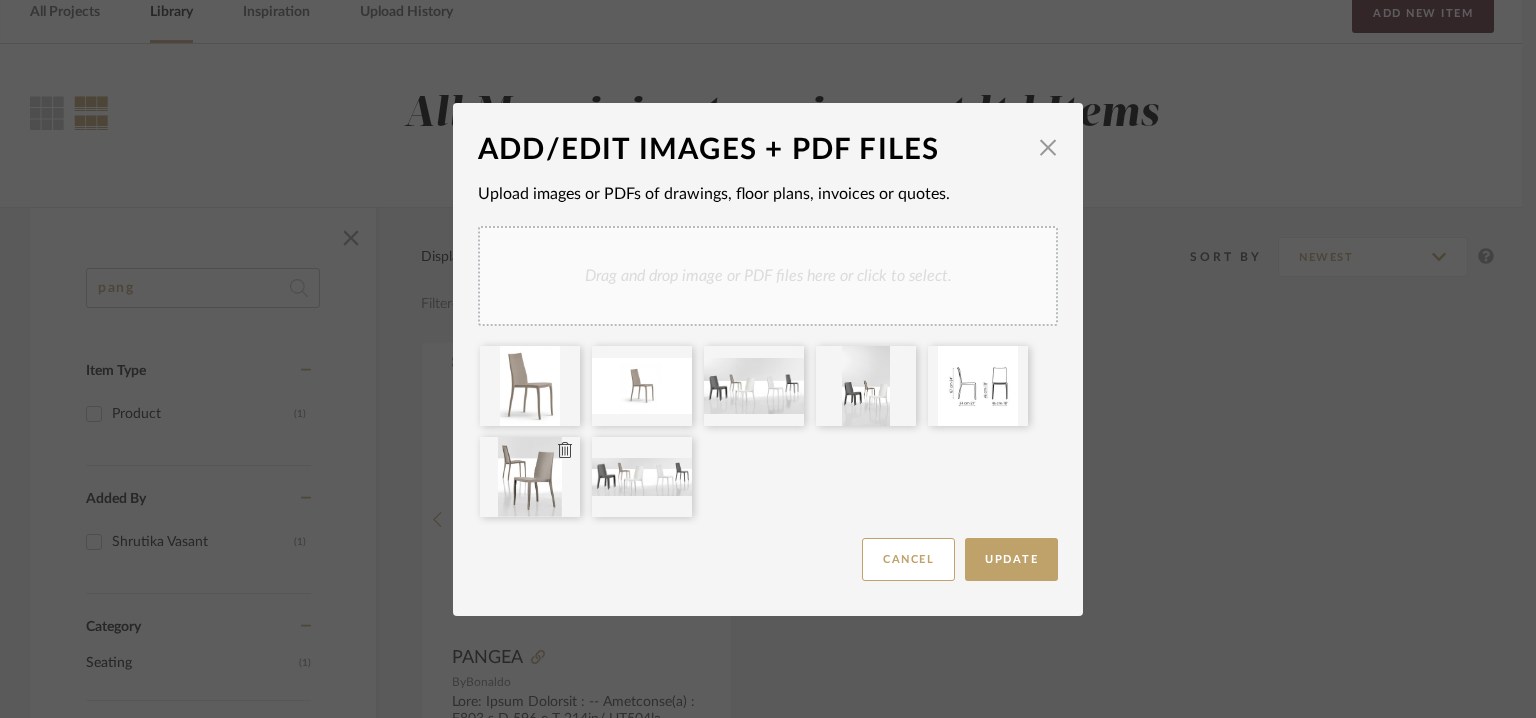 type 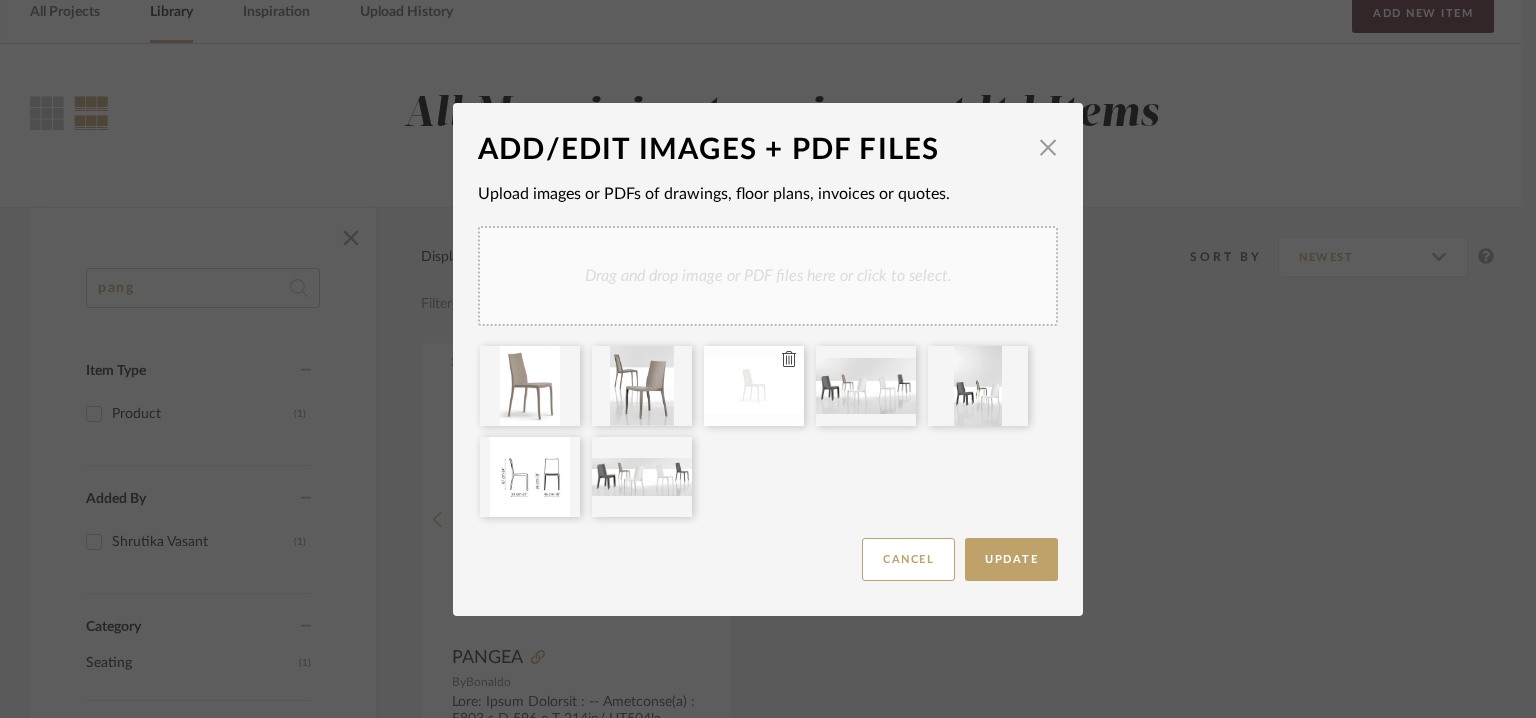 click 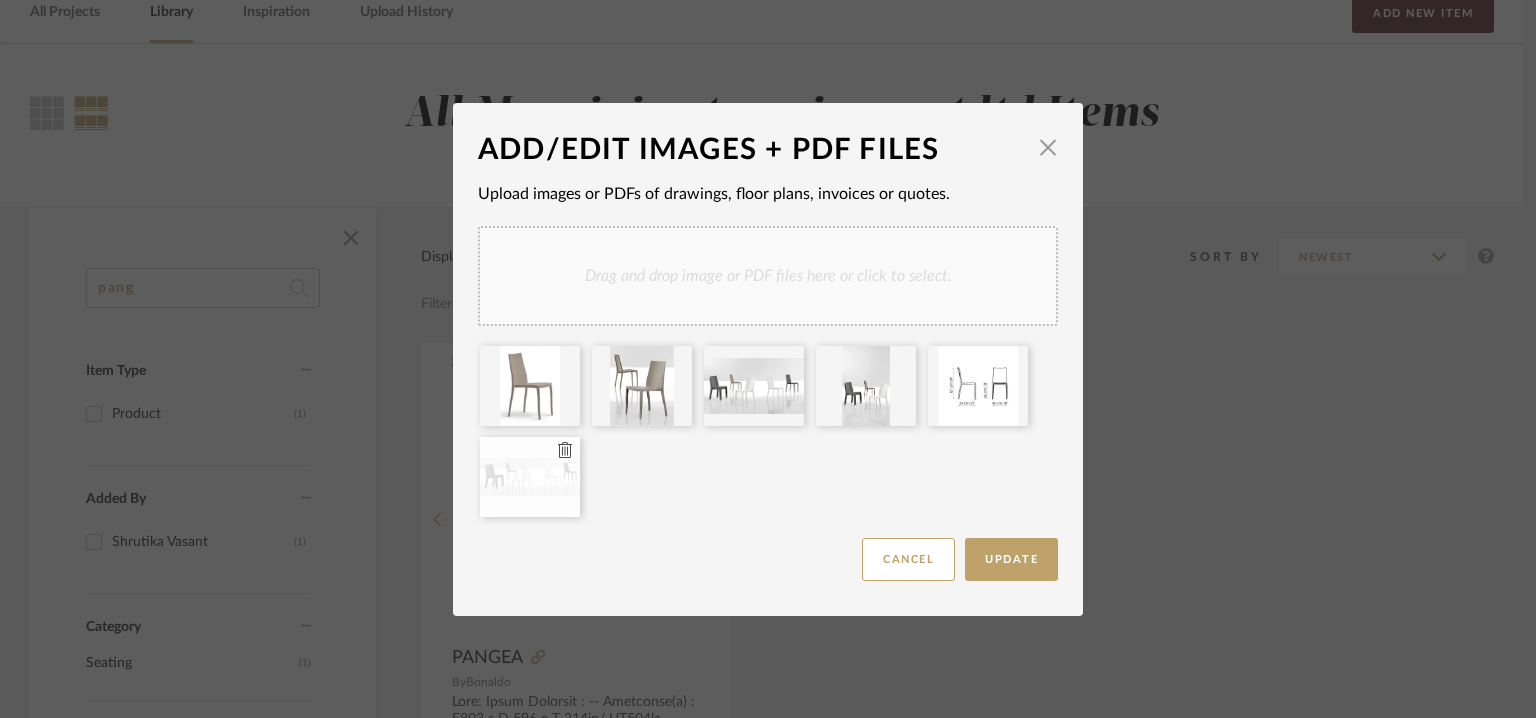 type 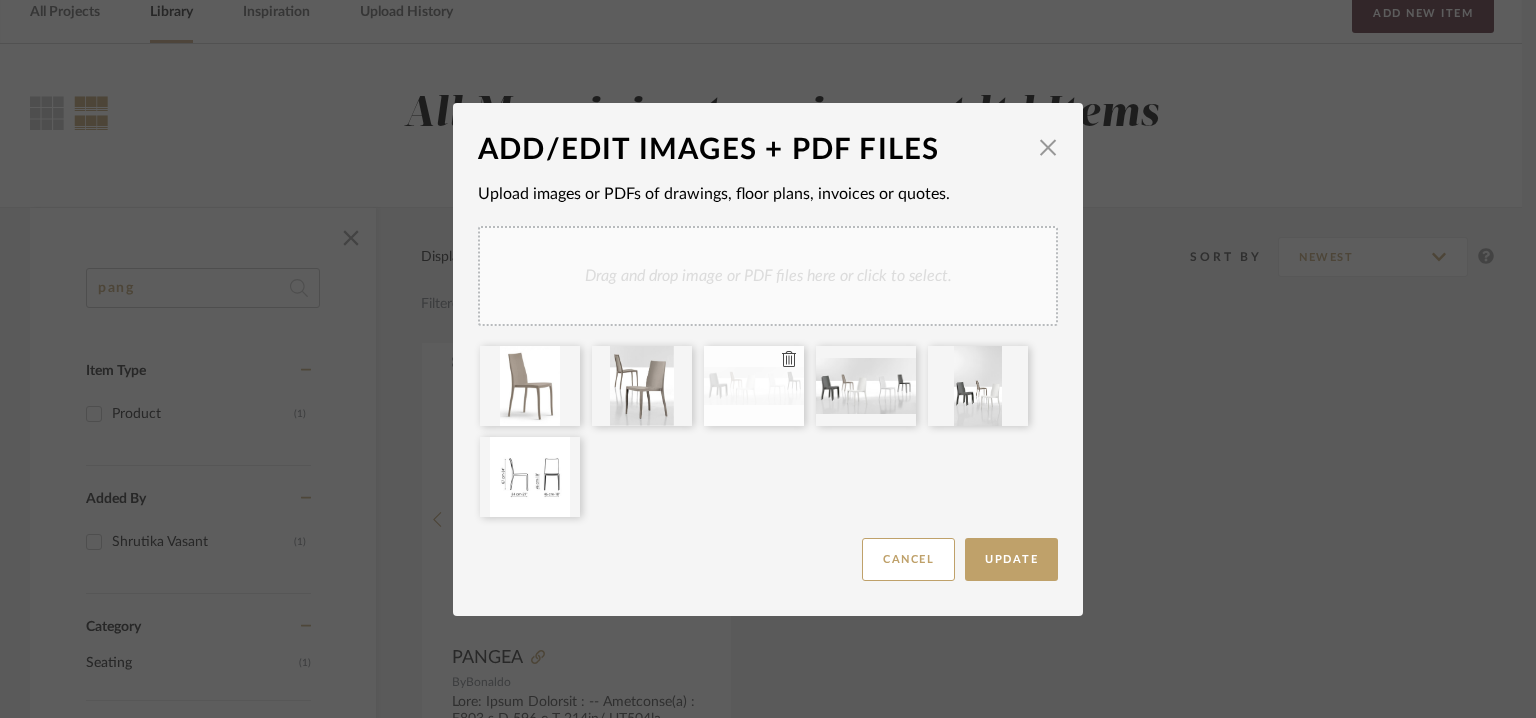 click at bounding box center [789, 360] 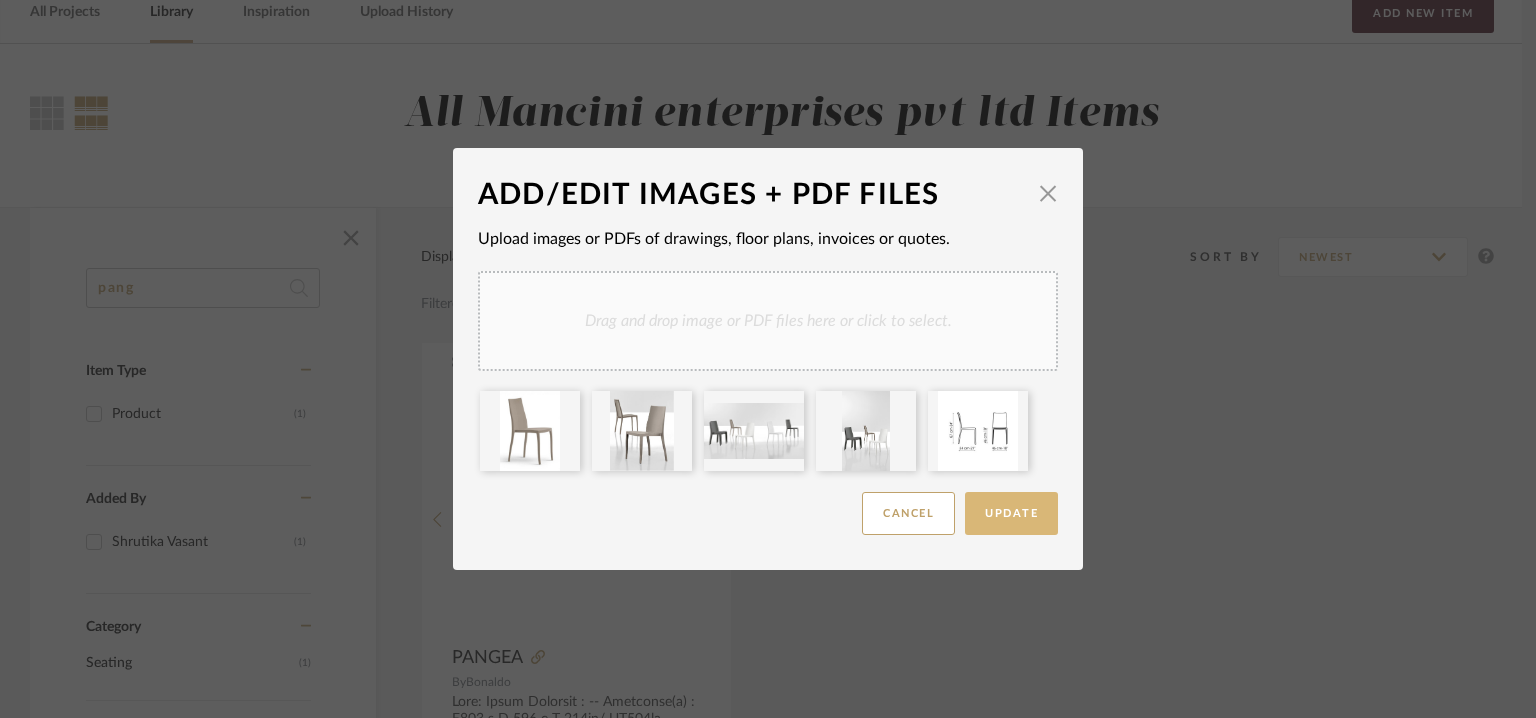 click on "Update" at bounding box center [1011, 513] 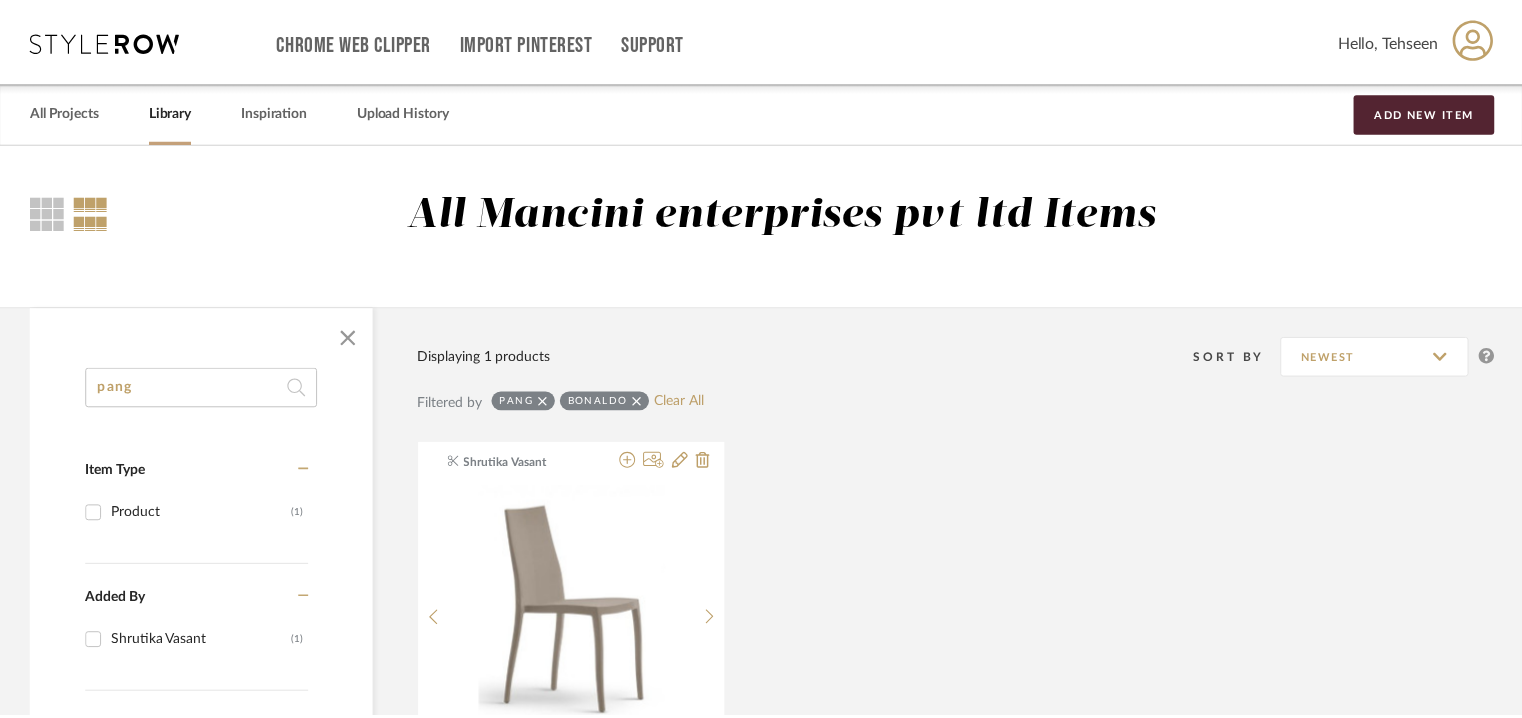 scroll, scrollTop: 100, scrollLeft: 0, axis: vertical 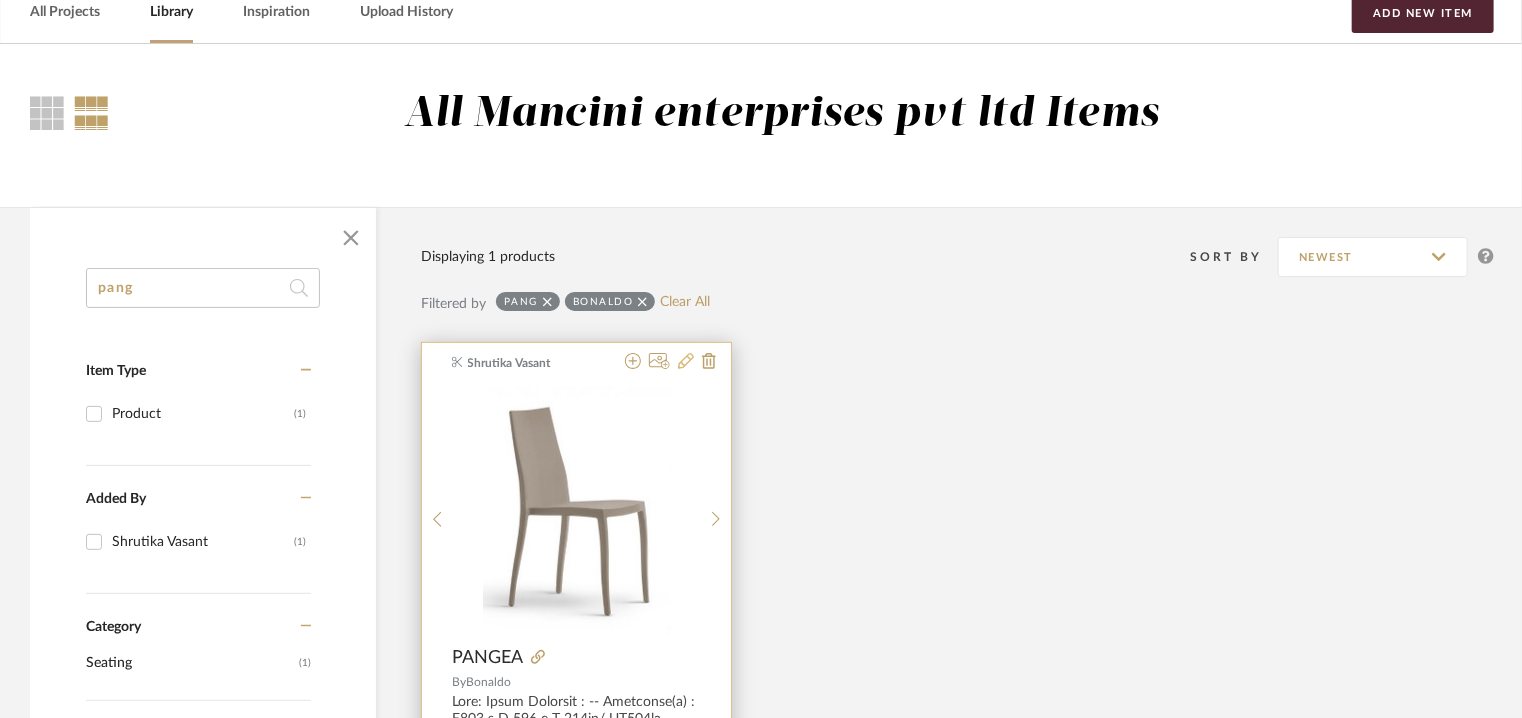 click 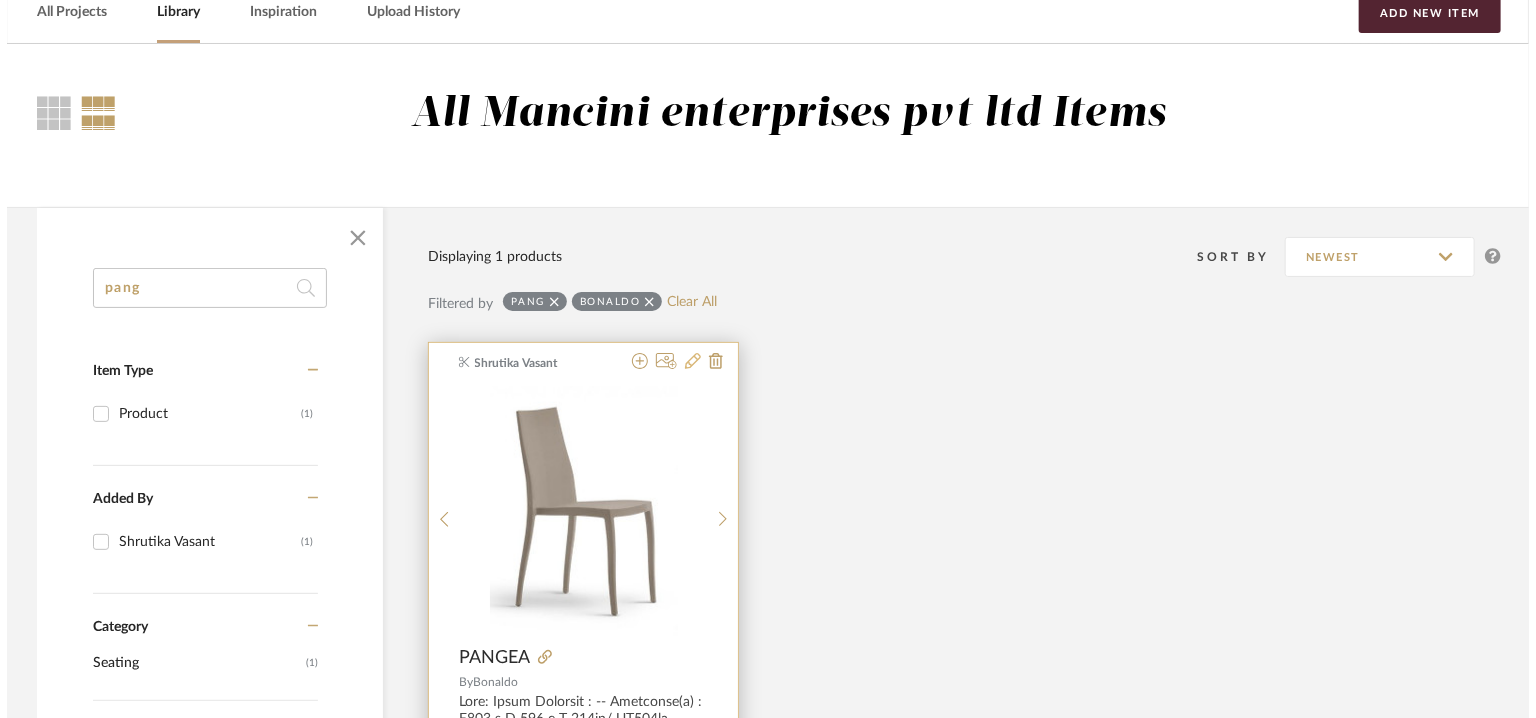 scroll, scrollTop: 0, scrollLeft: 0, axis: both 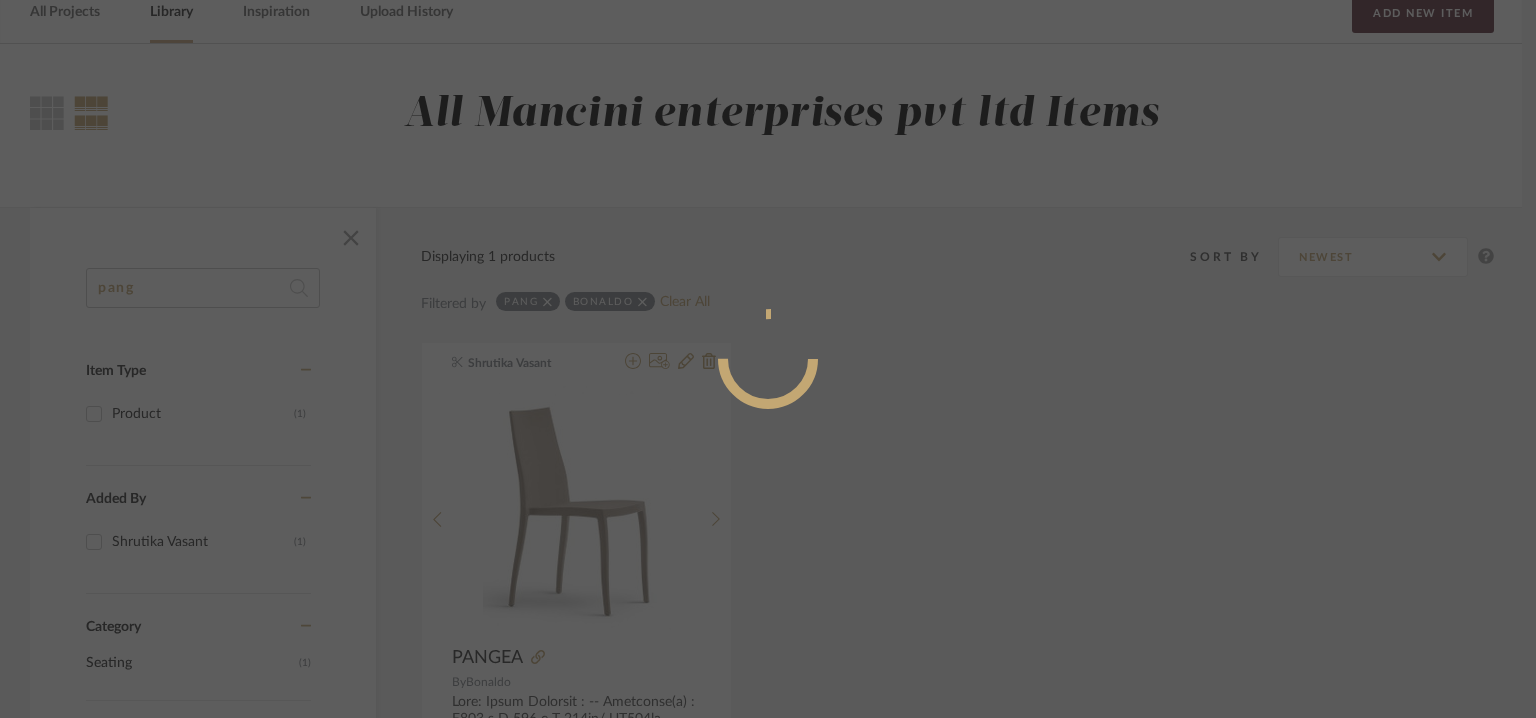 radio on "true" 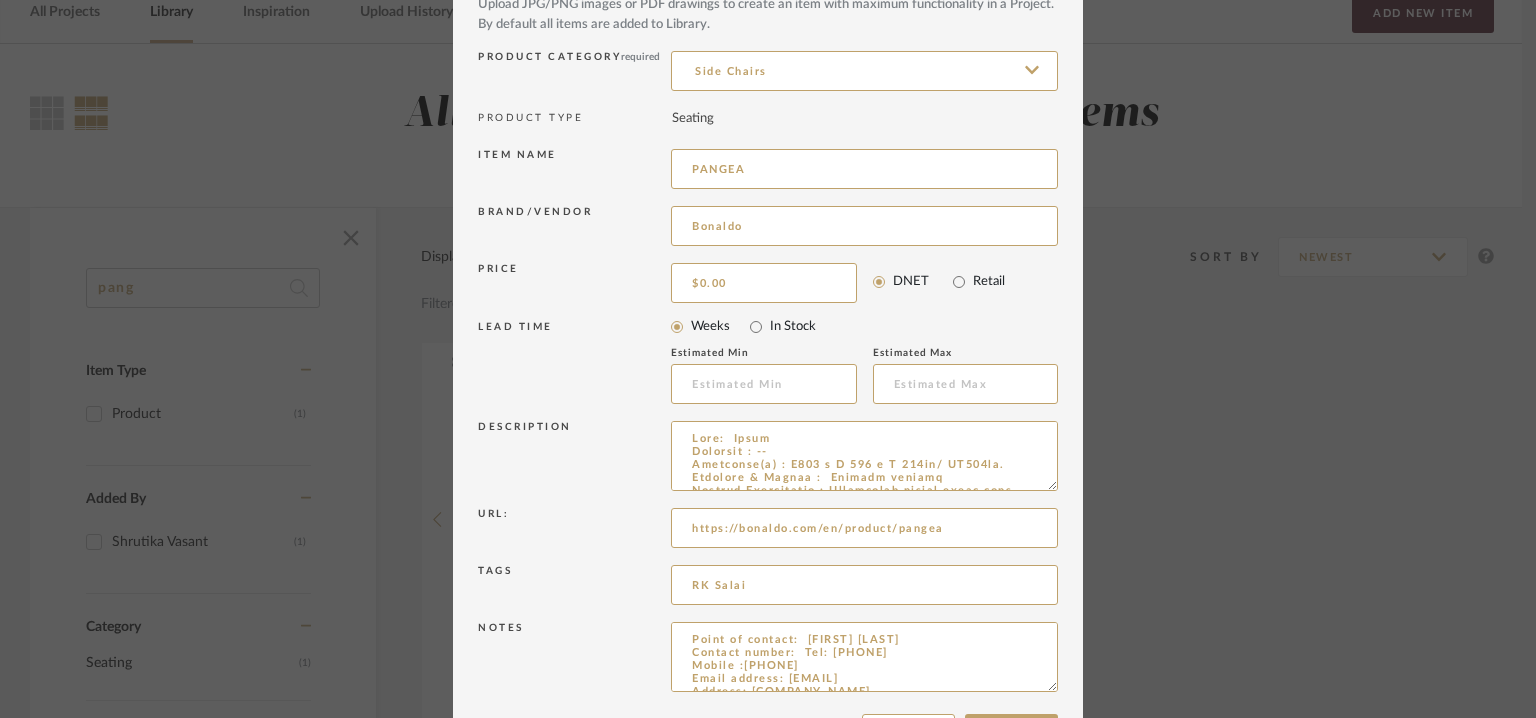 scroll, scrollTop: 192, scrollLeft: 0, axis: vertical 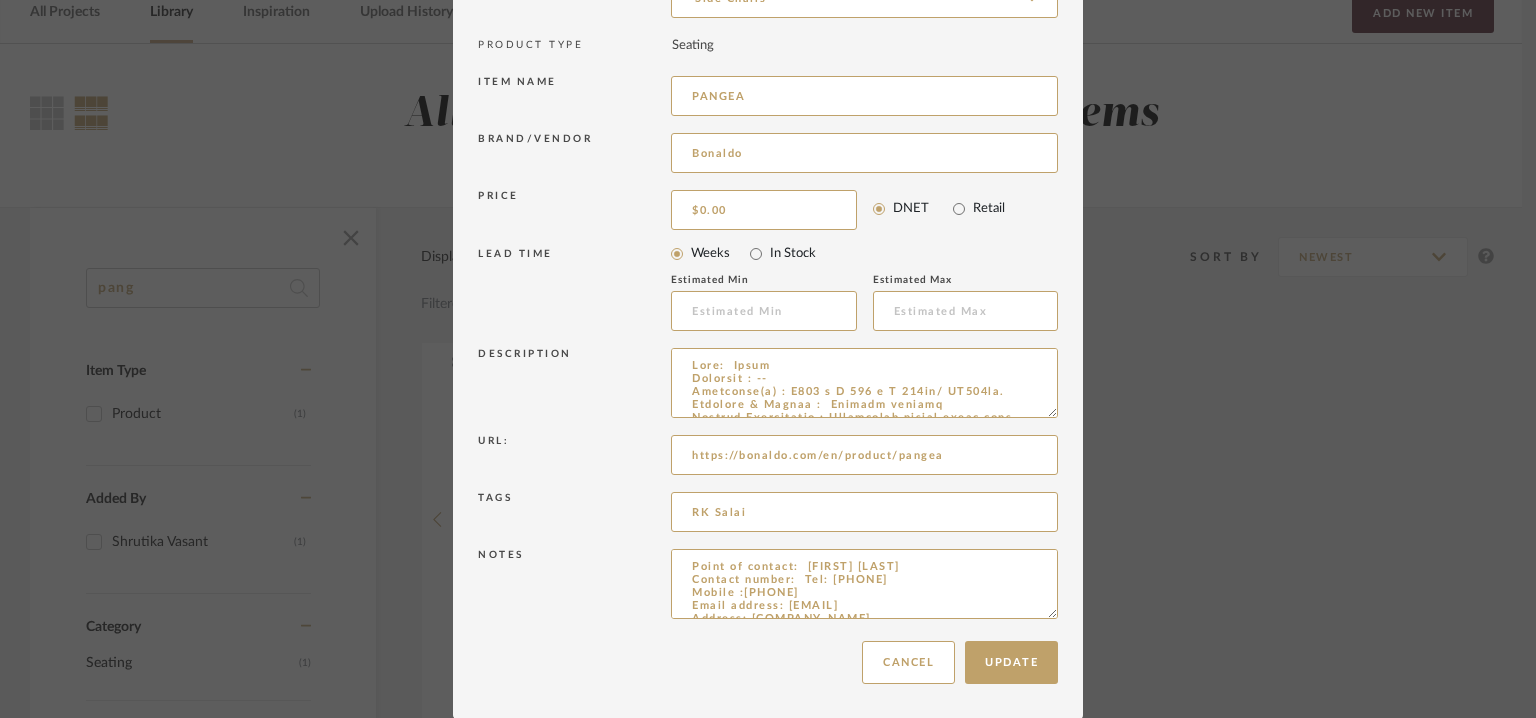 drag, startPoint x: 687, startPoint y: 454, endPoint x: 1139, endPoint y: 454, distance: 452 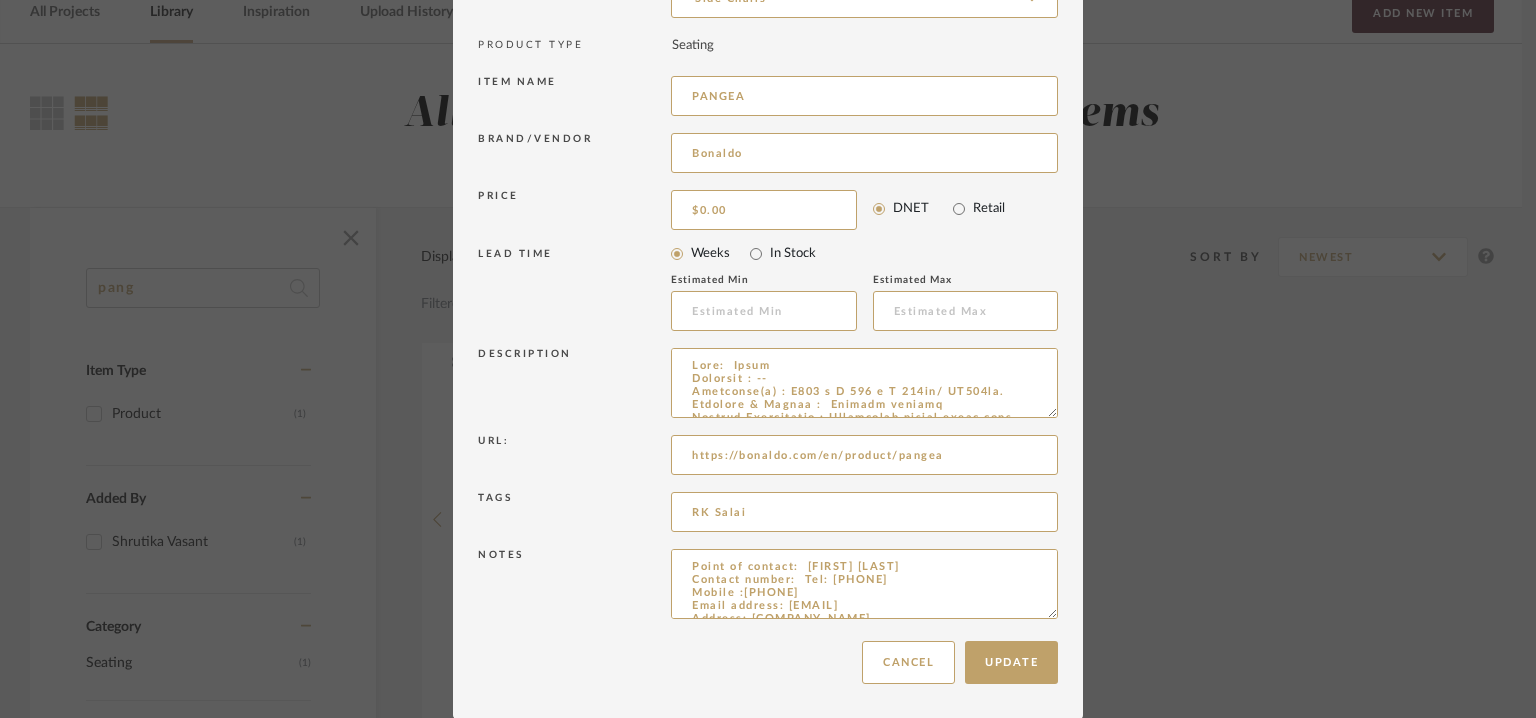 click on "Edit Item × Item Type required Product Inspiration Image Site Photo or PDF Upload JPG/PNG images or PDF drawings to create an item with maximum functionality in a Project. By default all items are added to Library. Product Category required Side Chairs PRODUCT TYPE Seating Item name PANGEA Brand/Vendor Bonaldo Price $0.00 DNET Retail LEAD TIME Weeks In Stock Estimated Min Estimated Max Description Url: https://bonaldo.com/en/product/pangea Tags RK Salai Notes Price: Na
Lead time: Na
Customizable: Na
3D available : No
BIM available. No
Point of contact: [FIRST] [LAST]
Contact number: Tel: 022 6210 1700
Mobile :97694-74469
Email address: palak@sourcesunlimited.co.in
Address: Sources Unlimited.
Bandbox House, Dr. Annie Besant Road, Worli, Mumbai 400 030,
Point of contact: To be established
Contact number : +39 049 9299011
Email address: info@bonaldo.com
Address: Via Straelle, 3, 35010 Villanova, Camposampiero PD - Italy Update Cancel" at bounding box center [768, 359] 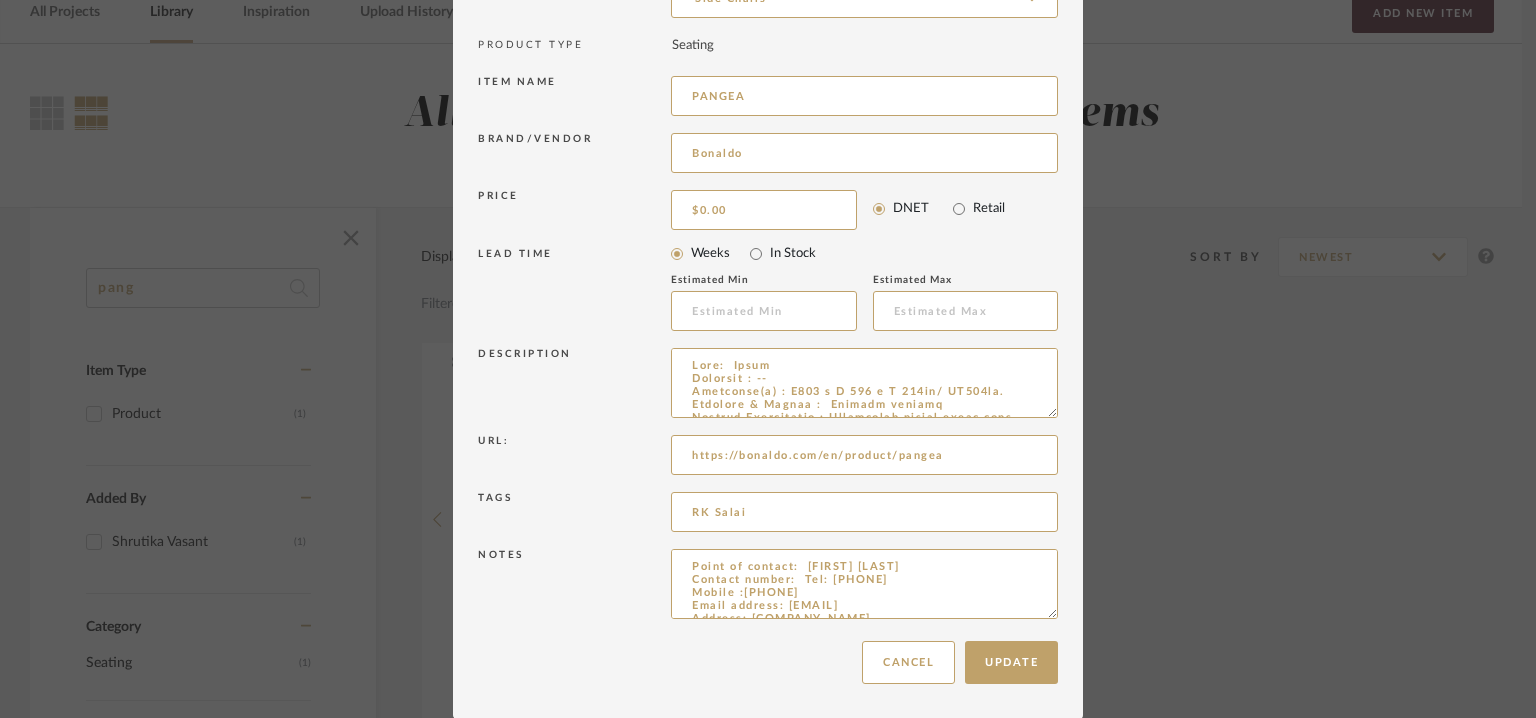paste on "www.carelli.cz/nabytek/22925-bonaldo-sedie-in-plastica-pangea-foto-1-jpg?srsltid=AfmBOopB9UlDkilQdx-CLCA85dtawzj0XwmOa46TDv-eKv_Z619-foHL" 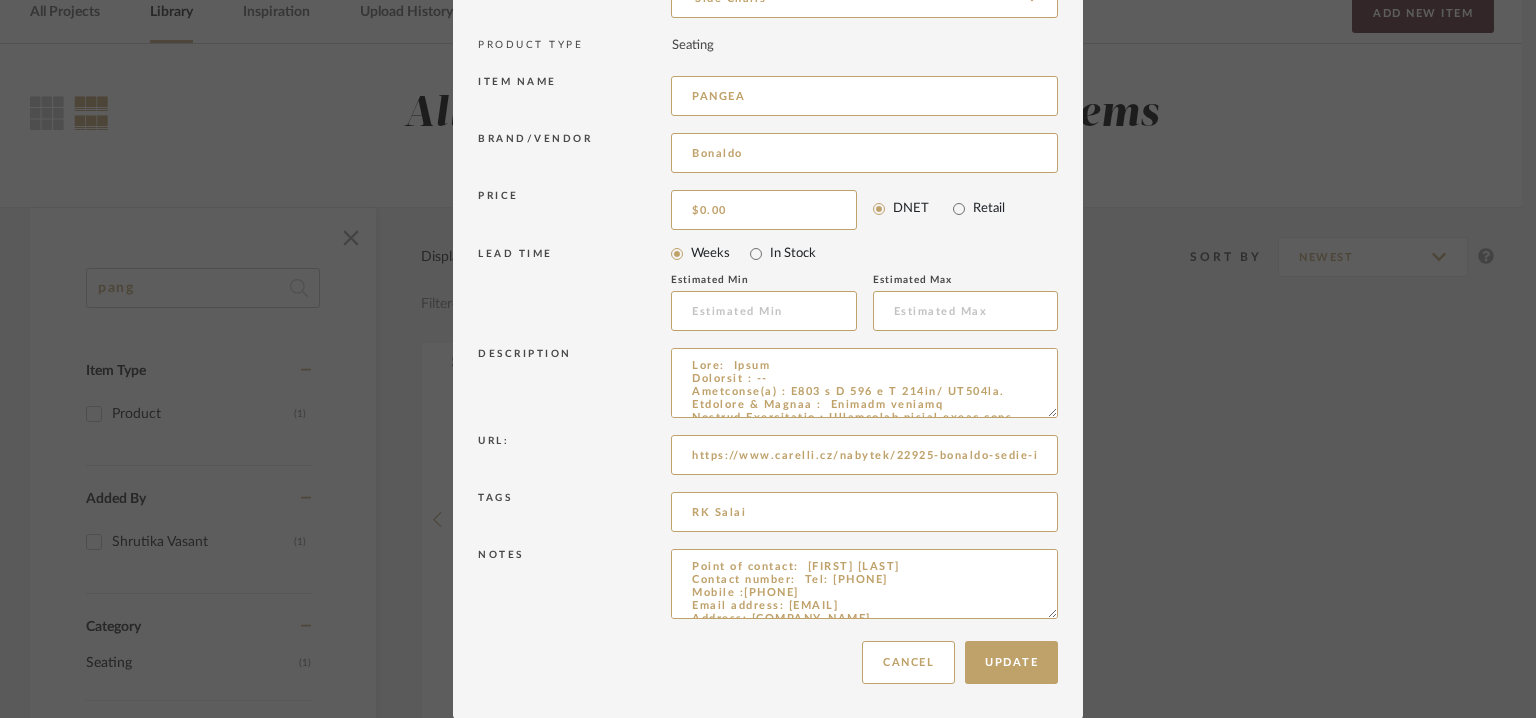 scroll, scrollTop: 0, scrollLeft: 673, axis: horizontal 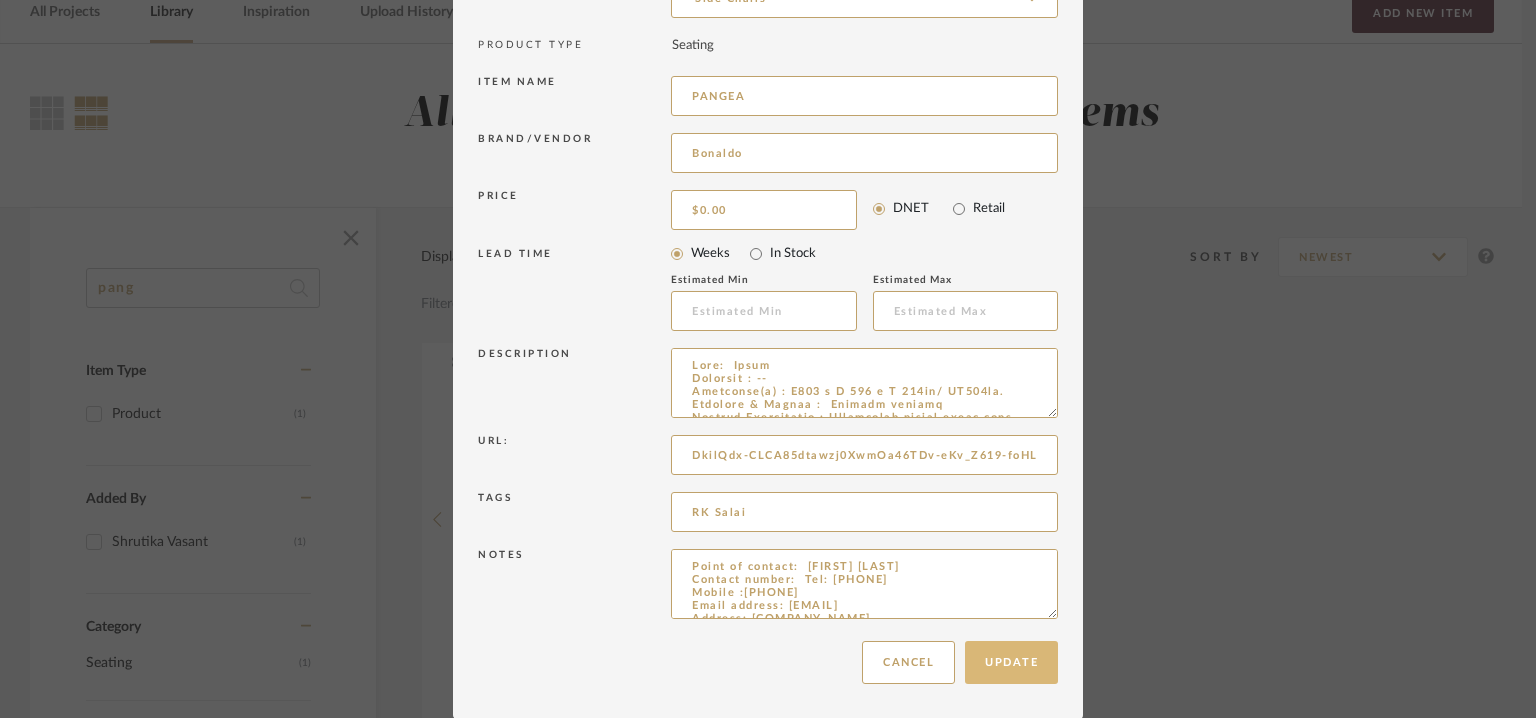 type on "https://www.carelli.cz/nabytek/22925-bonaldo-sedie-in-plastica-pangea-foto-1-jpg?srsltid=AfmBOopB9UlDkilQdx-CLCA85dtawzj0XwmOa46TDv-eKv_Z619-foHL" 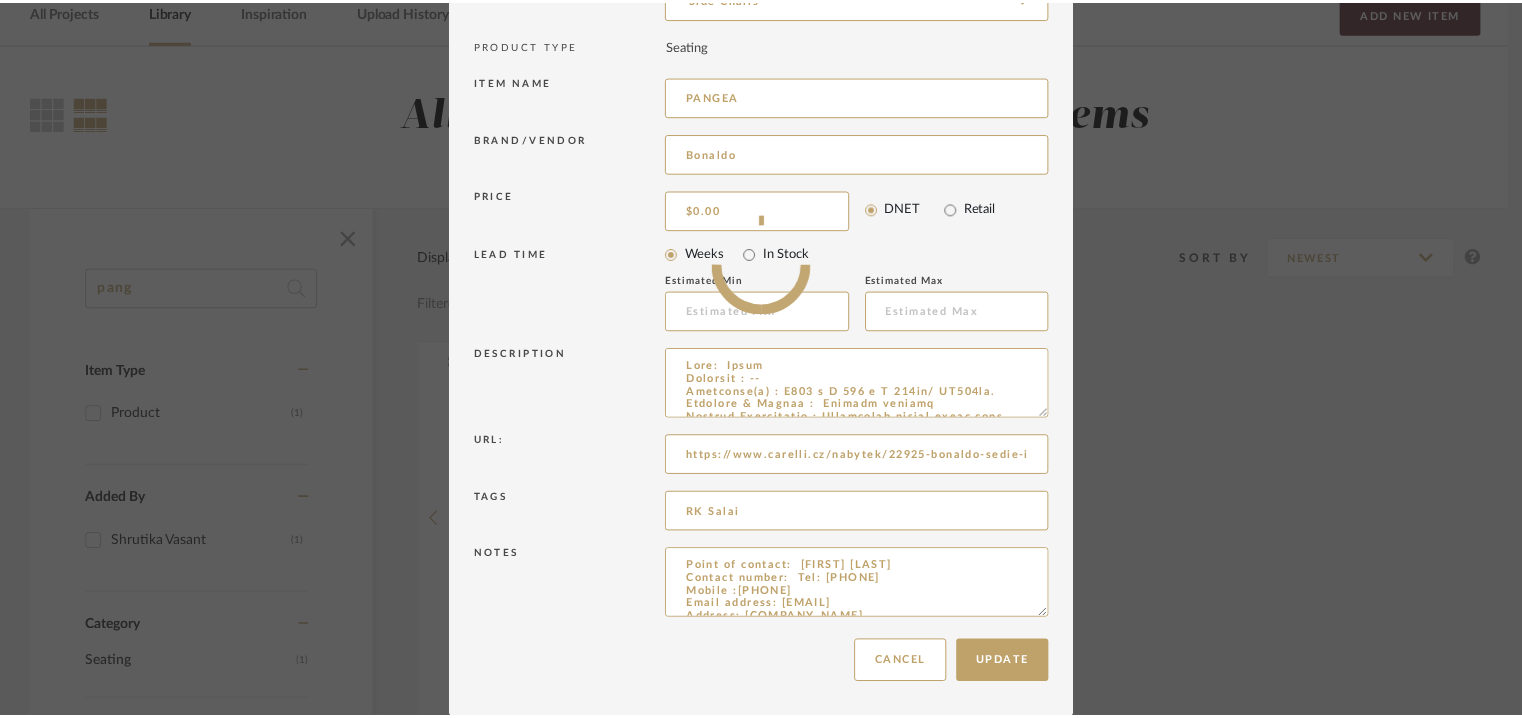 scroll, scrollTop: 100, scrollLeft: 0, axis: vertical 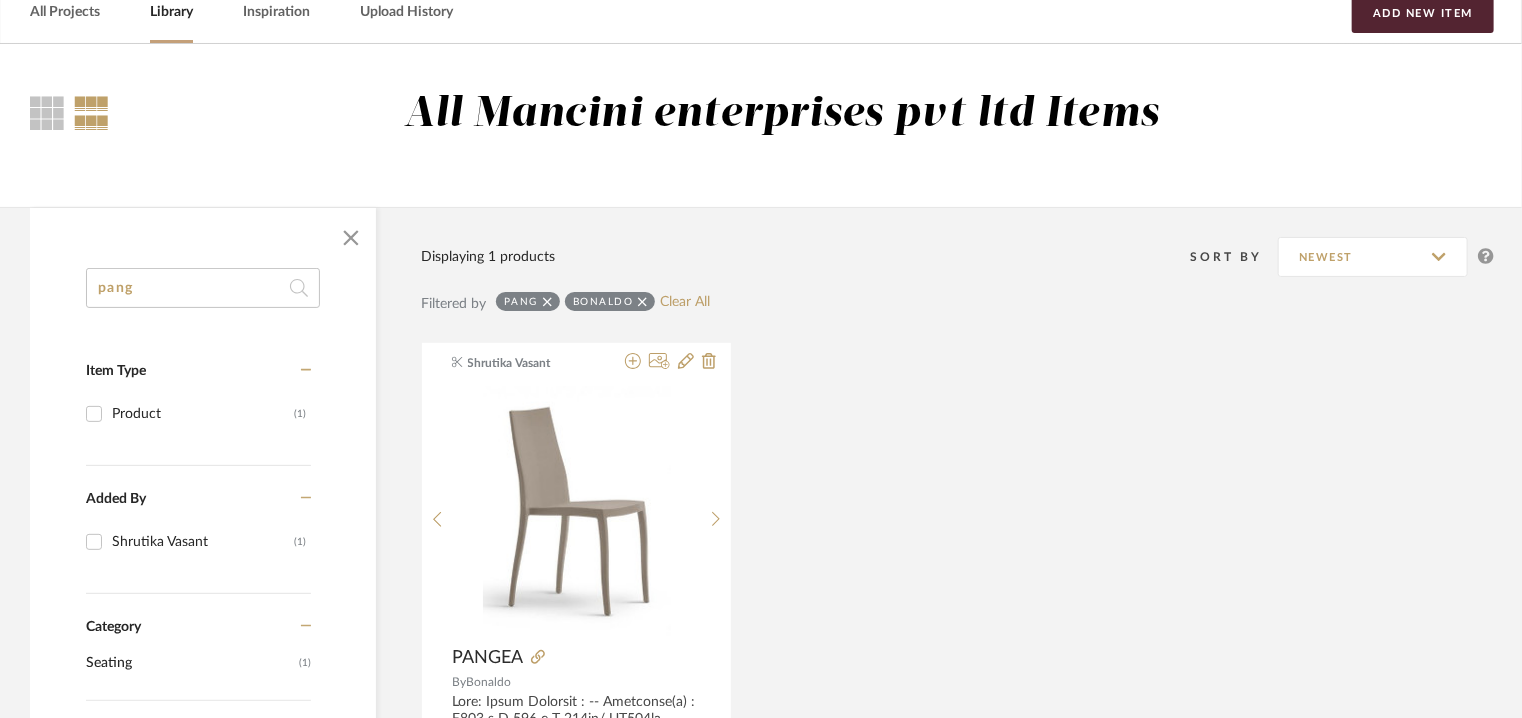 drag, startPoint x: 247, startPoint y: 289, endPoint x: 0, endPoint y: 290, distance: 247.00203 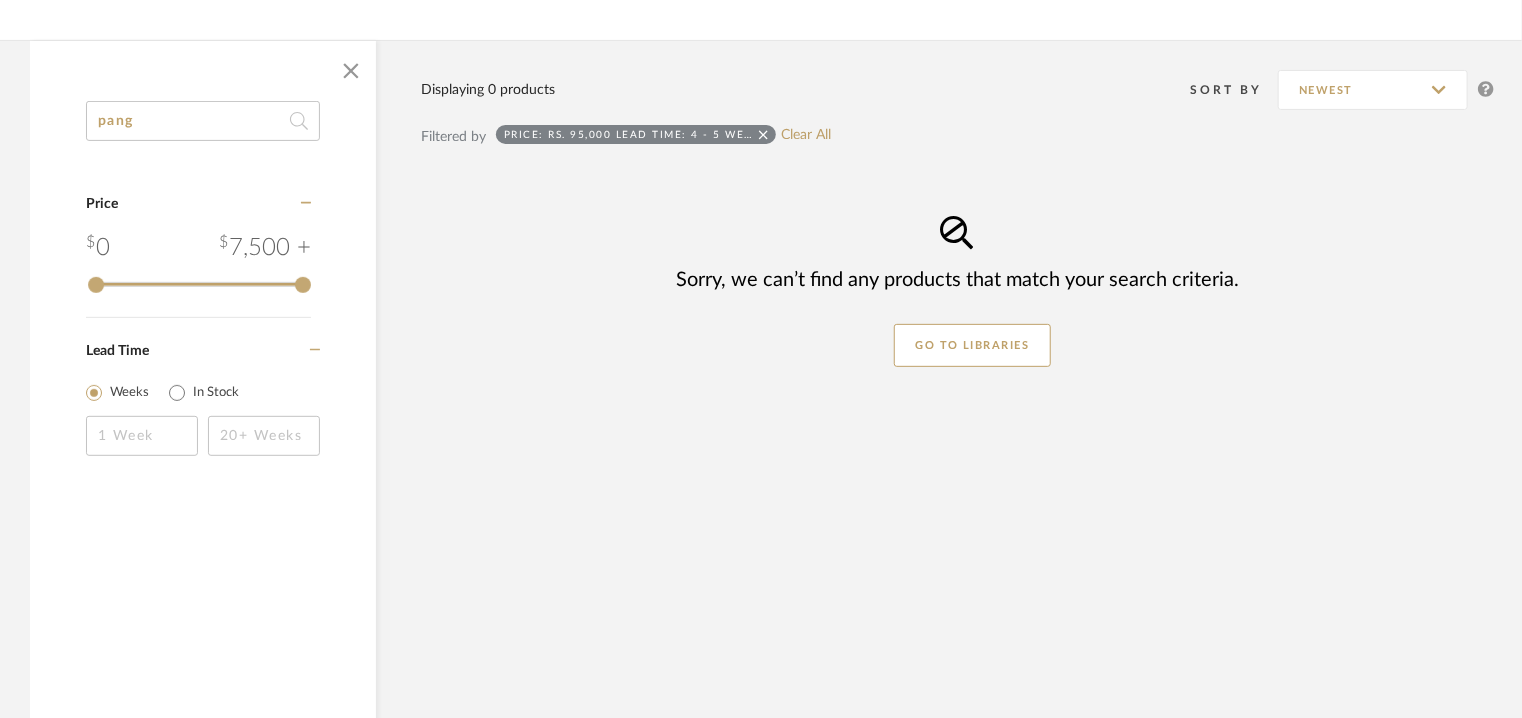 scroll, scrollTop: 181, scrollLeft: 0, axis: vertical 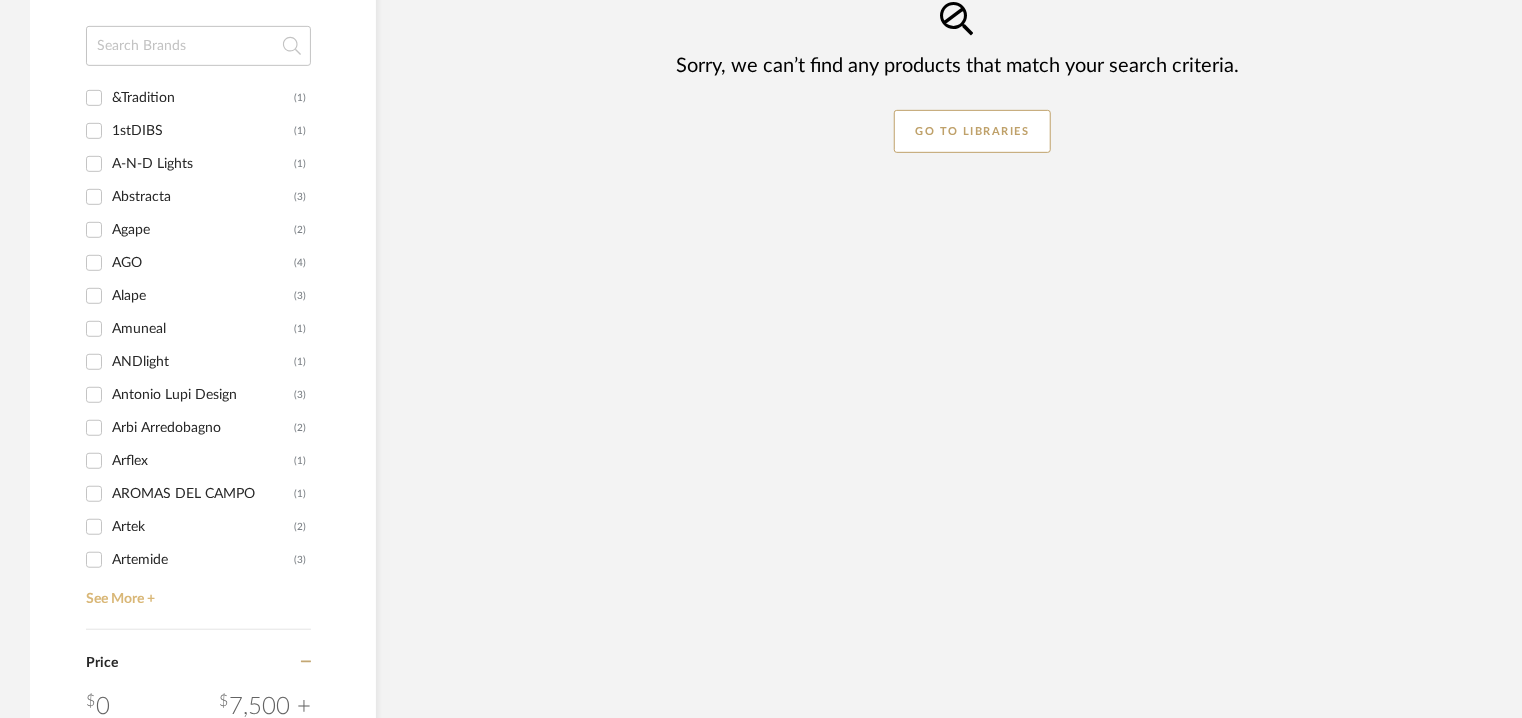 type on "led" 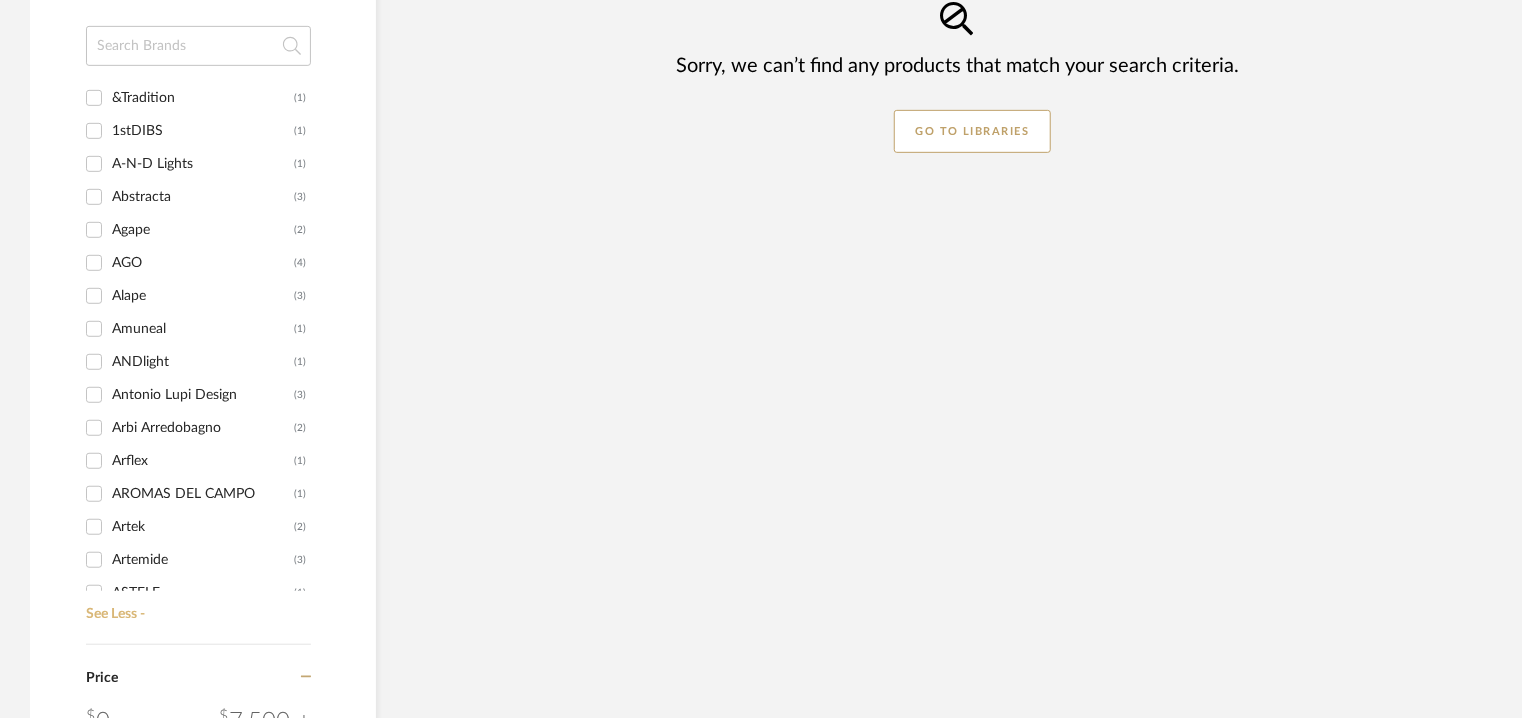 scroll, scrollTop: 500, scrollLeft: 0, axis: vertical 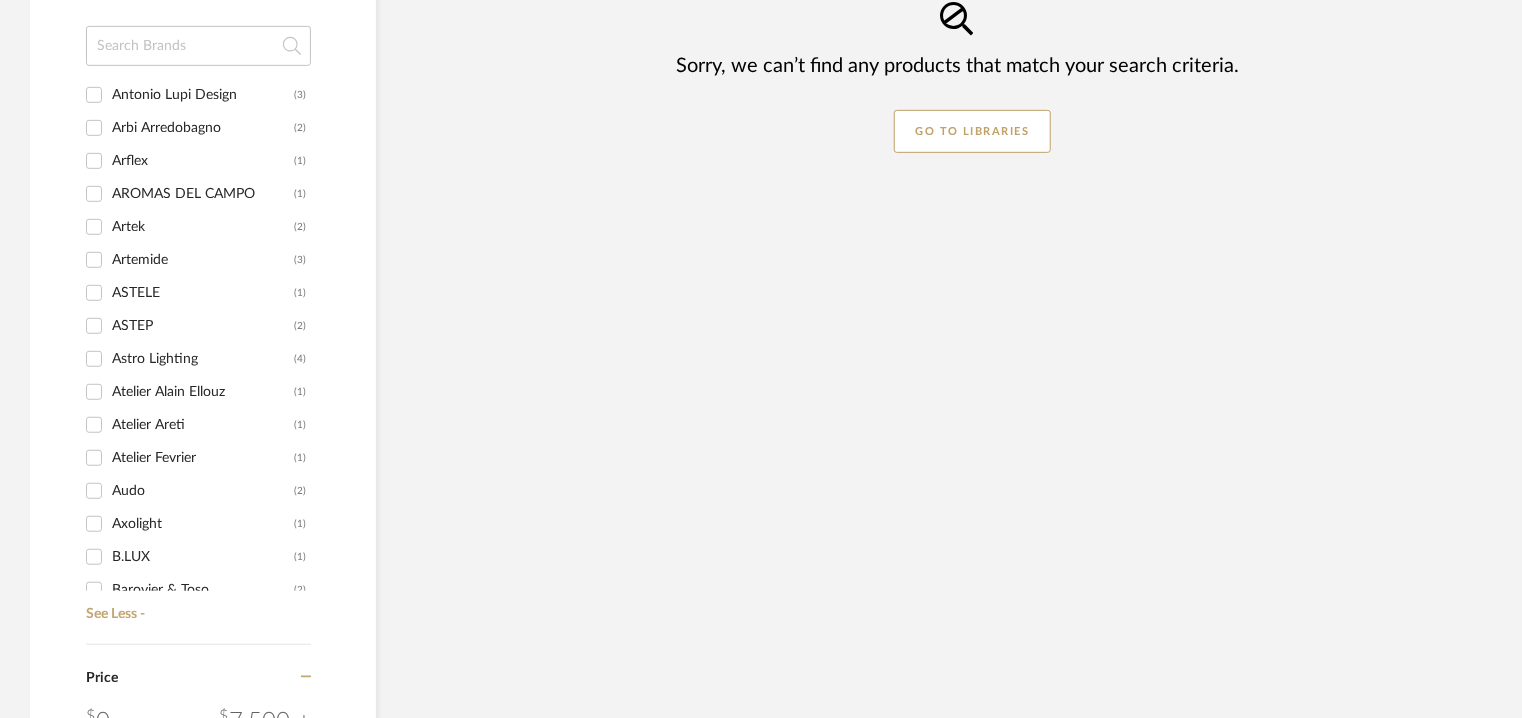 click on "Arflex" at bounding box center (203, 161) 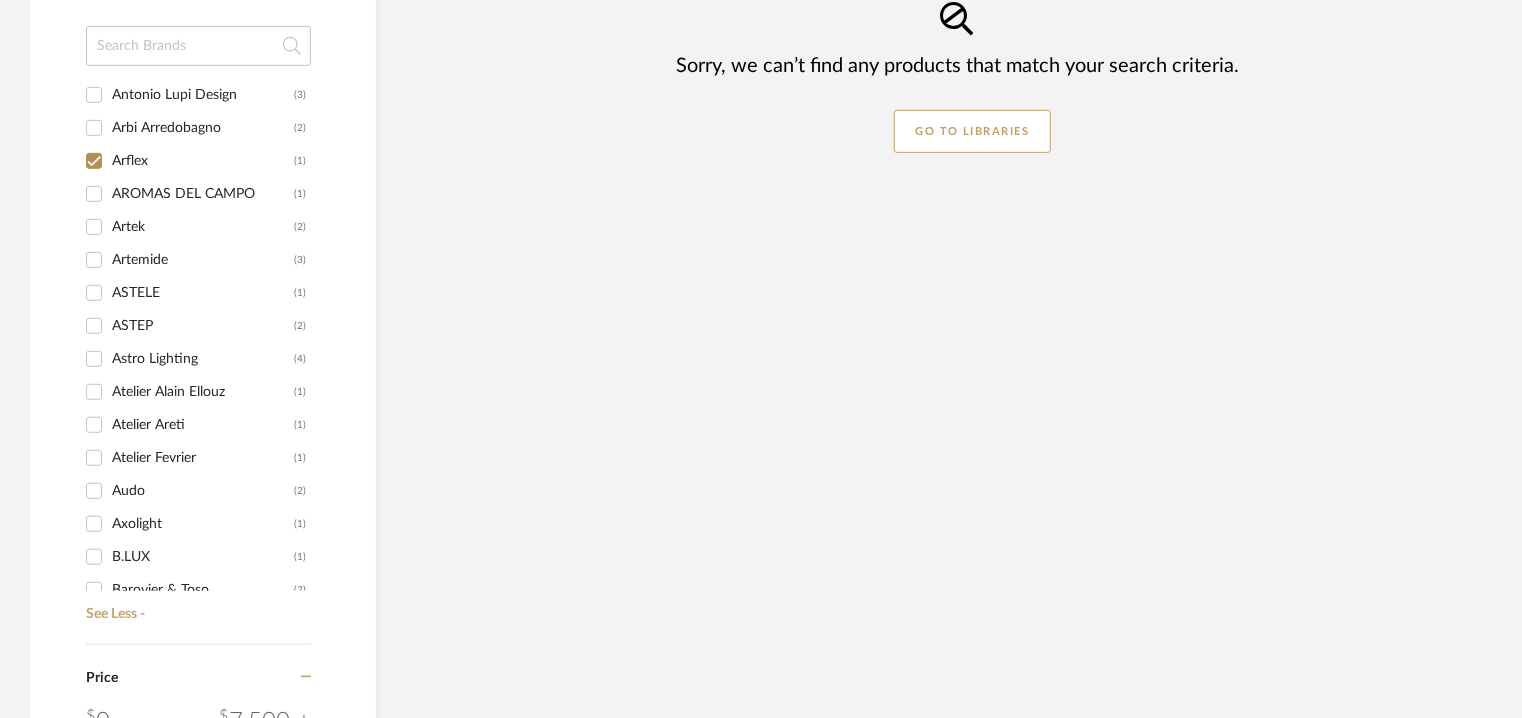 checkbox on "true" 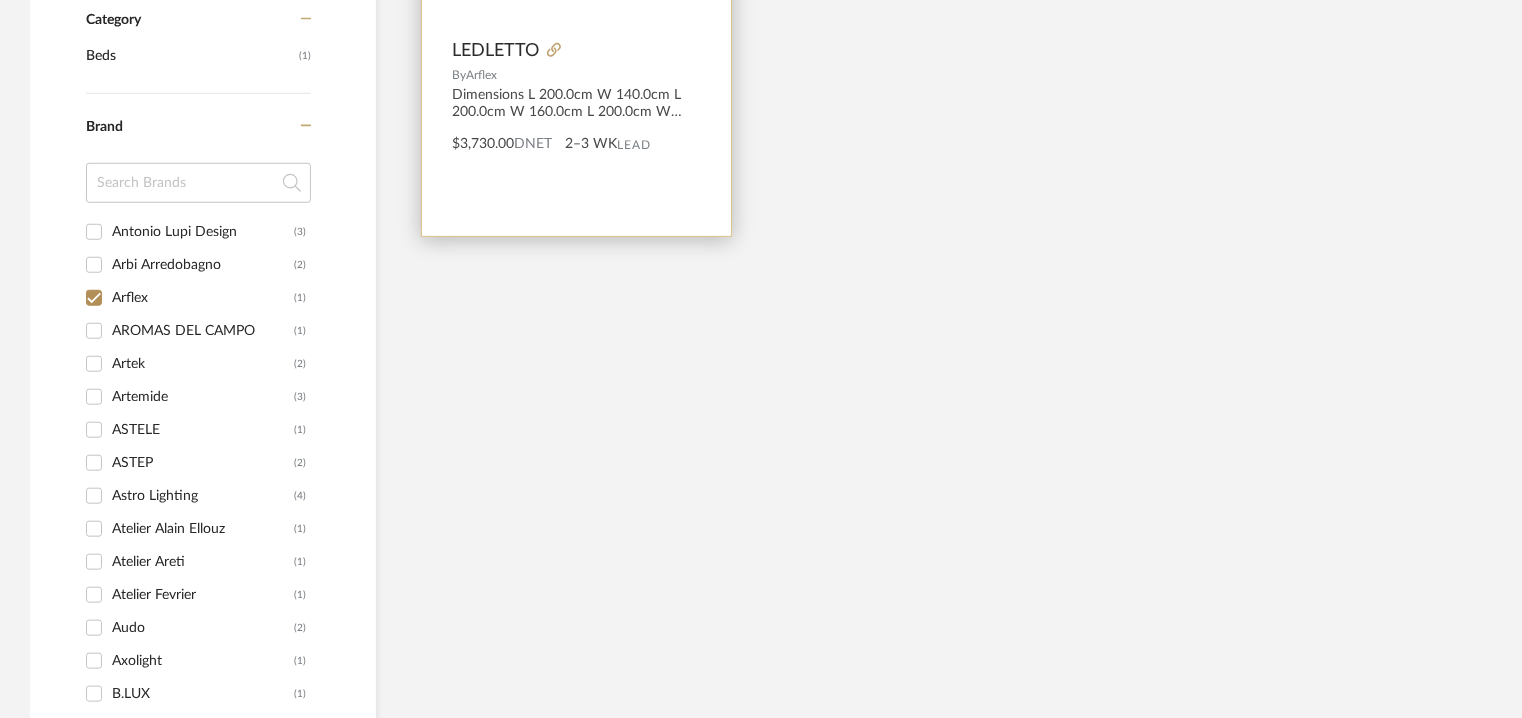 scroll, scrollTop: 544, scrollLeft: 0, axis: vertical 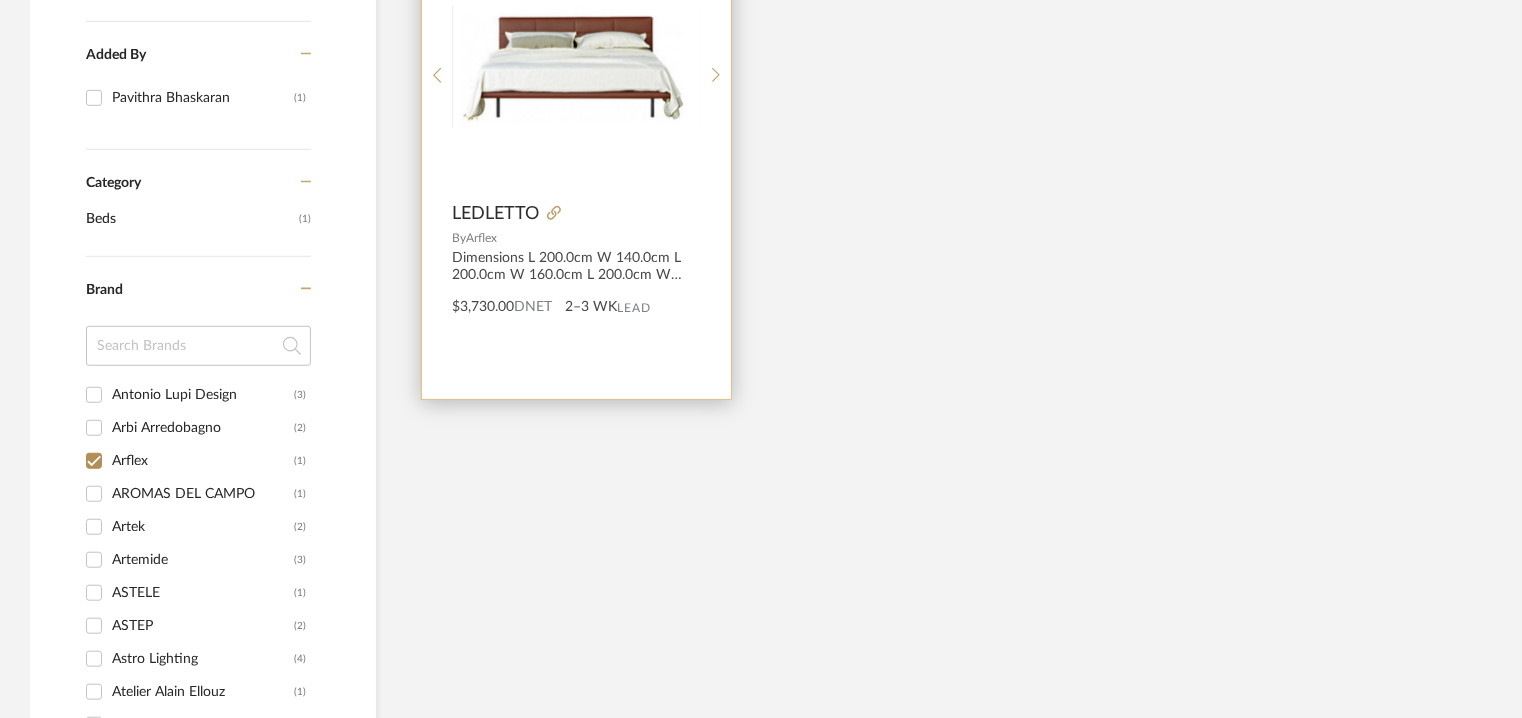 click at bounding box center (577, 67) 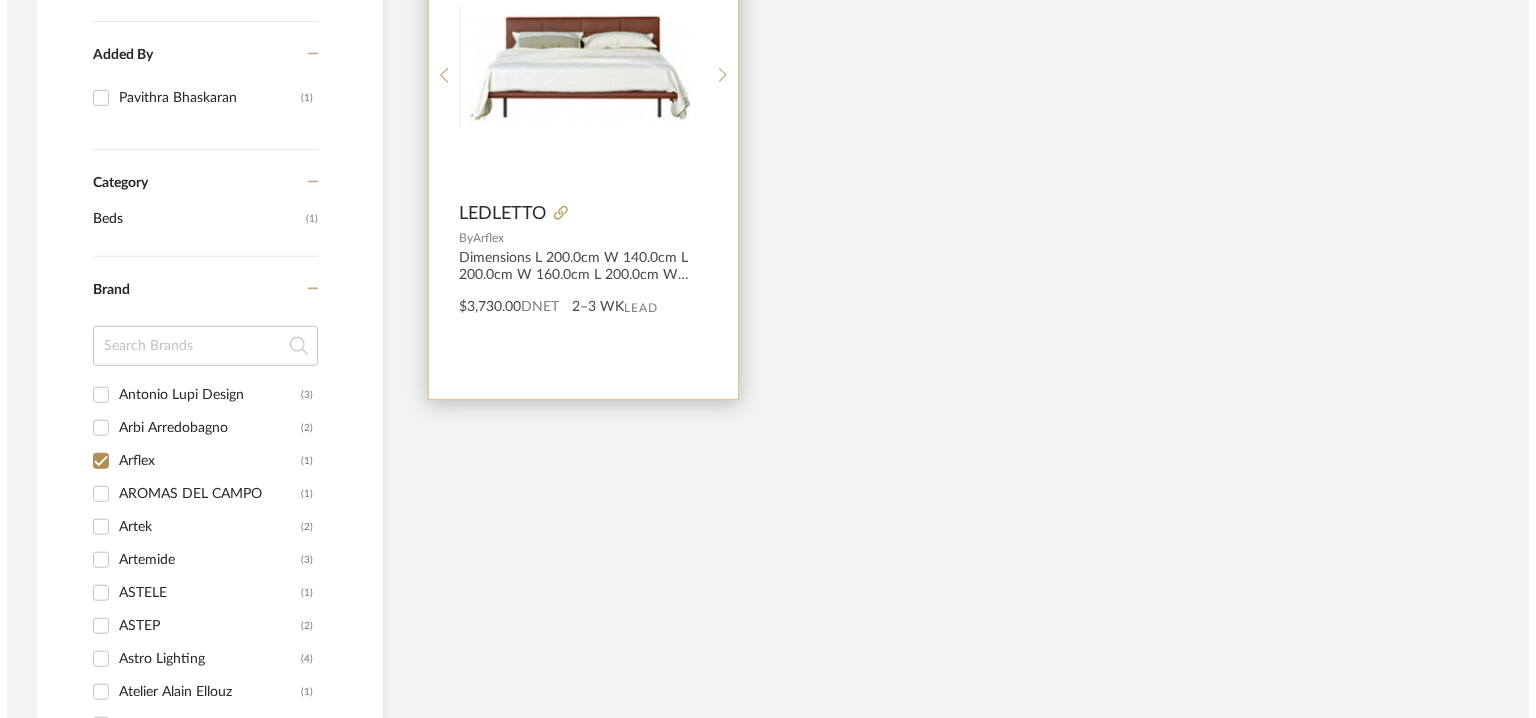 scroll, scrollTop: 0, scrollLeft: 0, axis: both 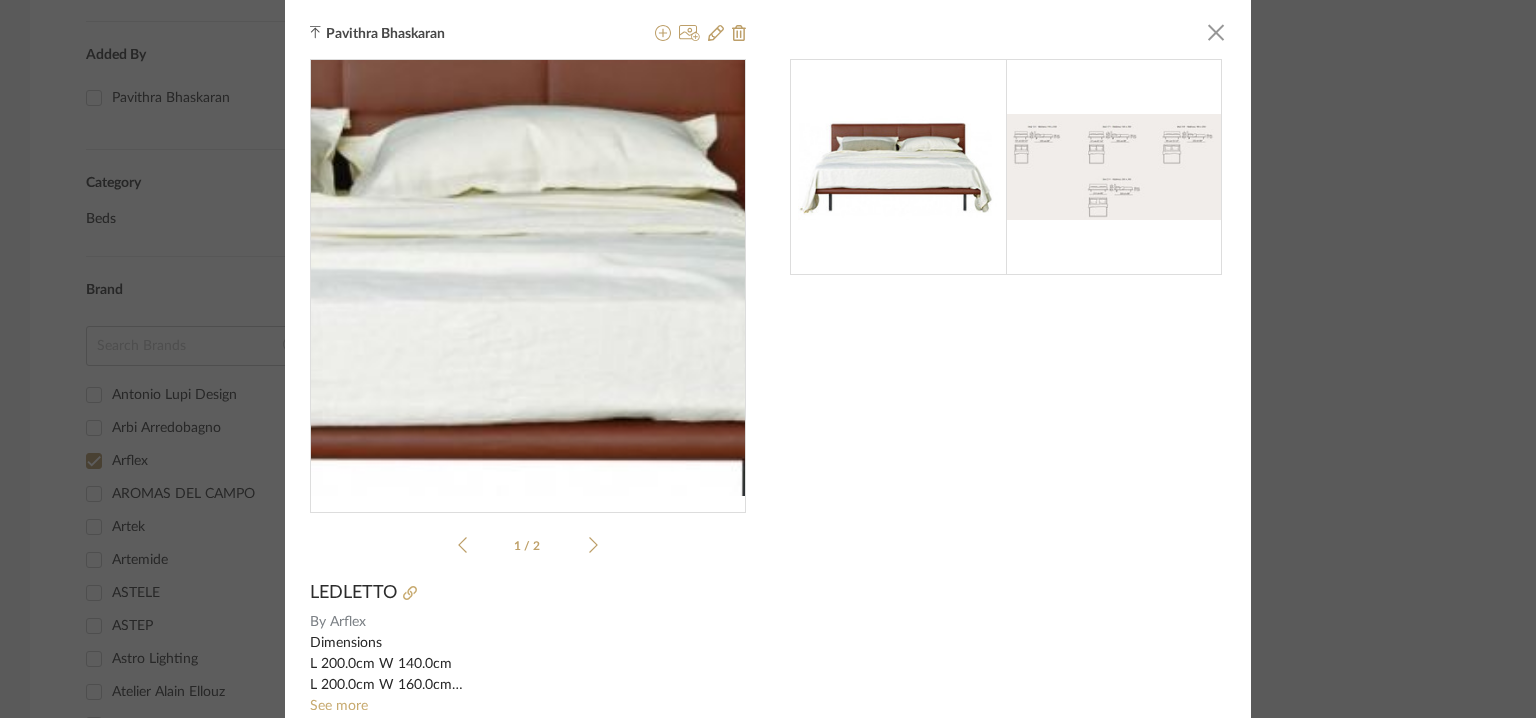 click at bounding box center [528, 278] 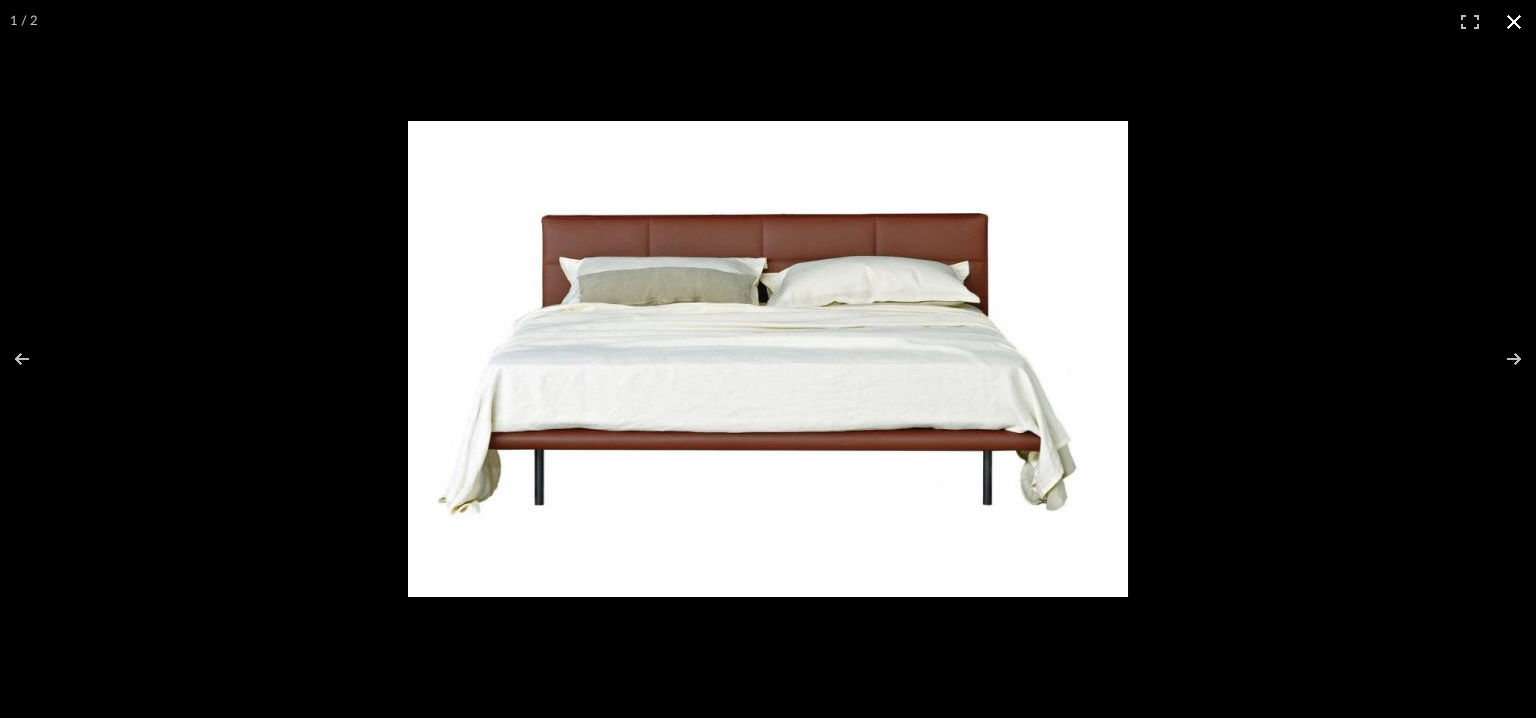 click at bounding box center [1514, 22] 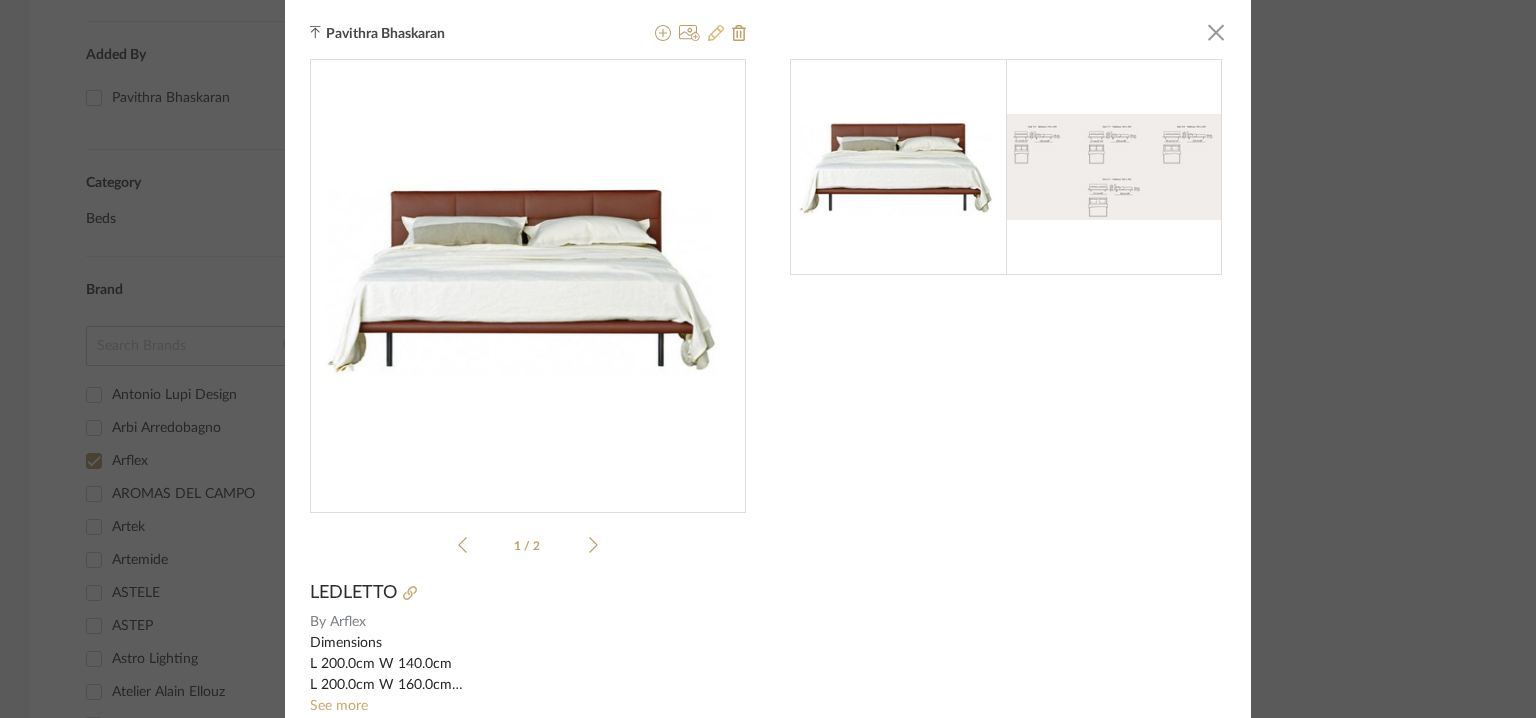 click 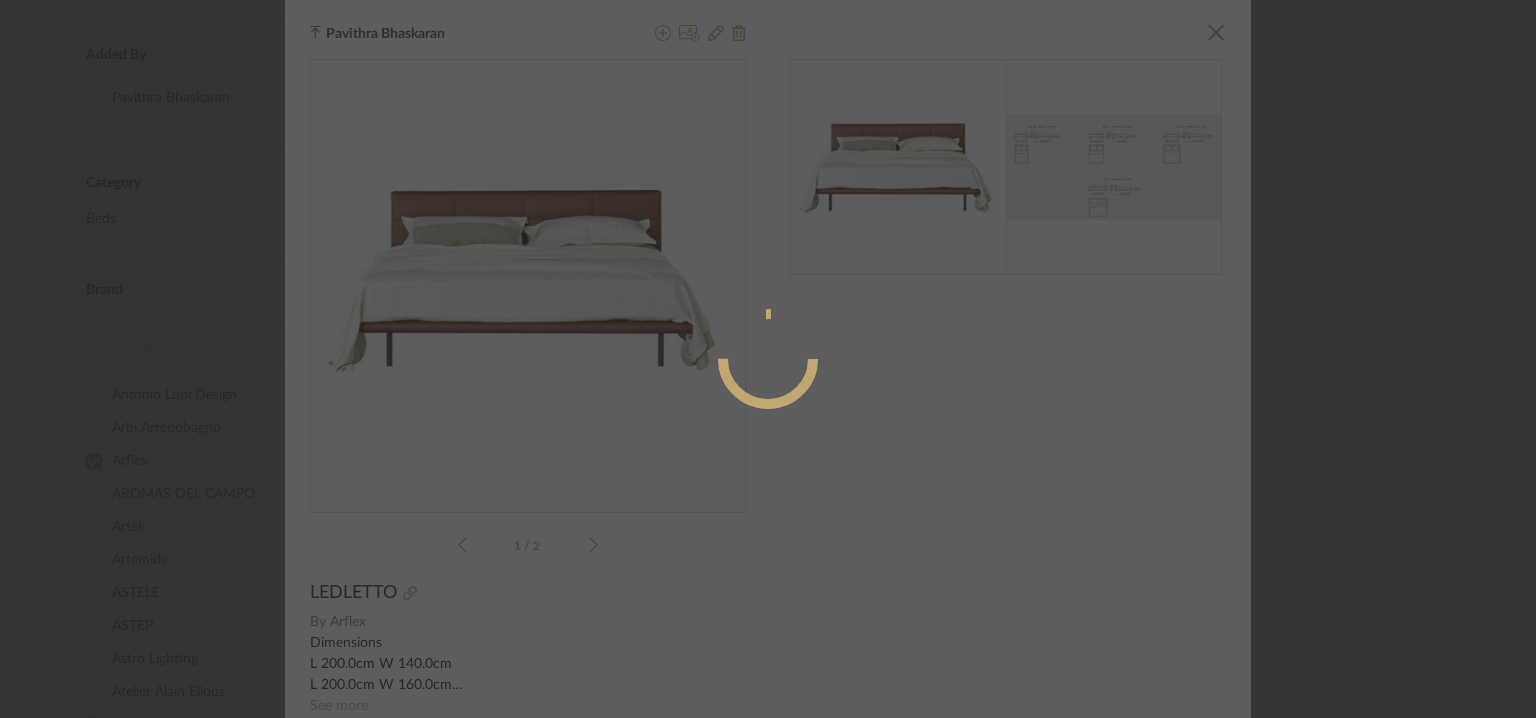 radio on "true" 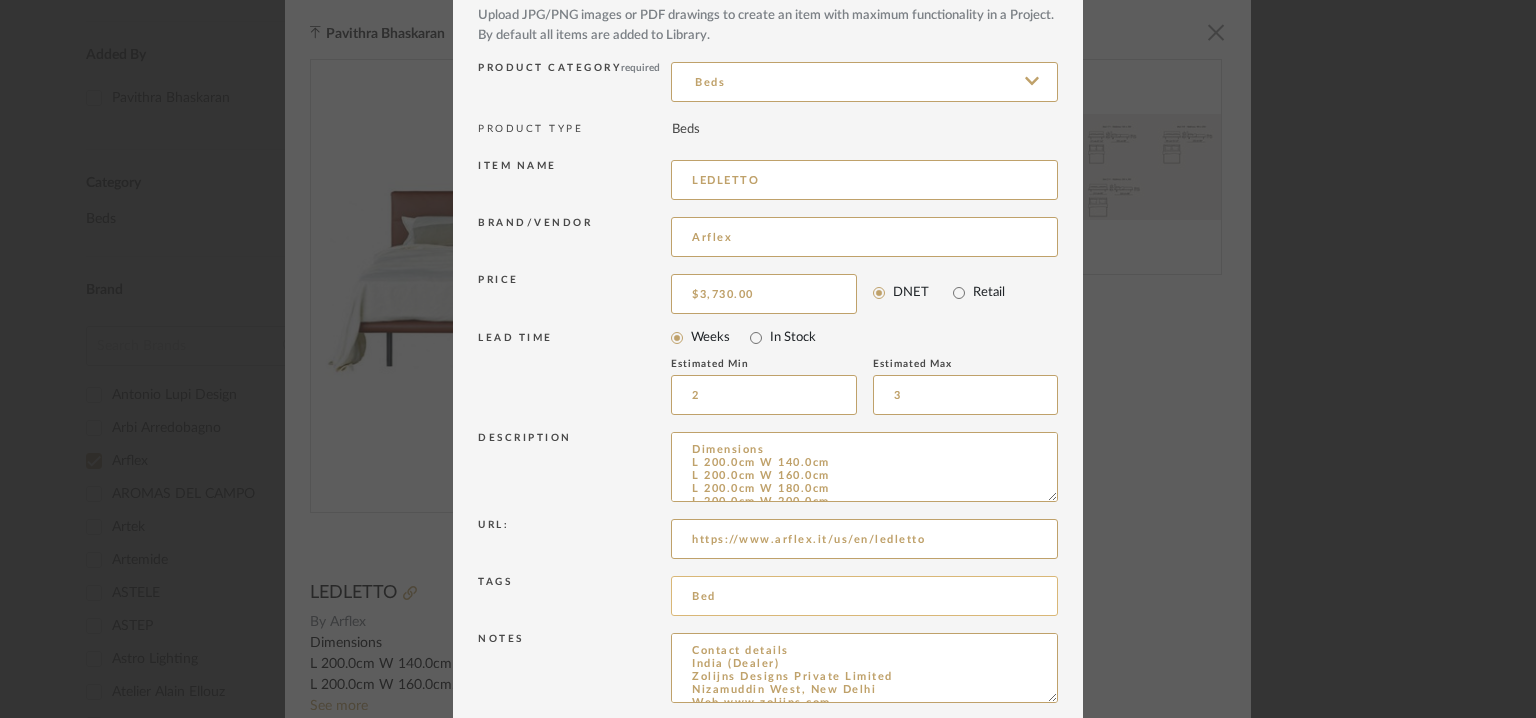 scroll, scrollTop: 192, scrollLeft: 0, axis: vertical 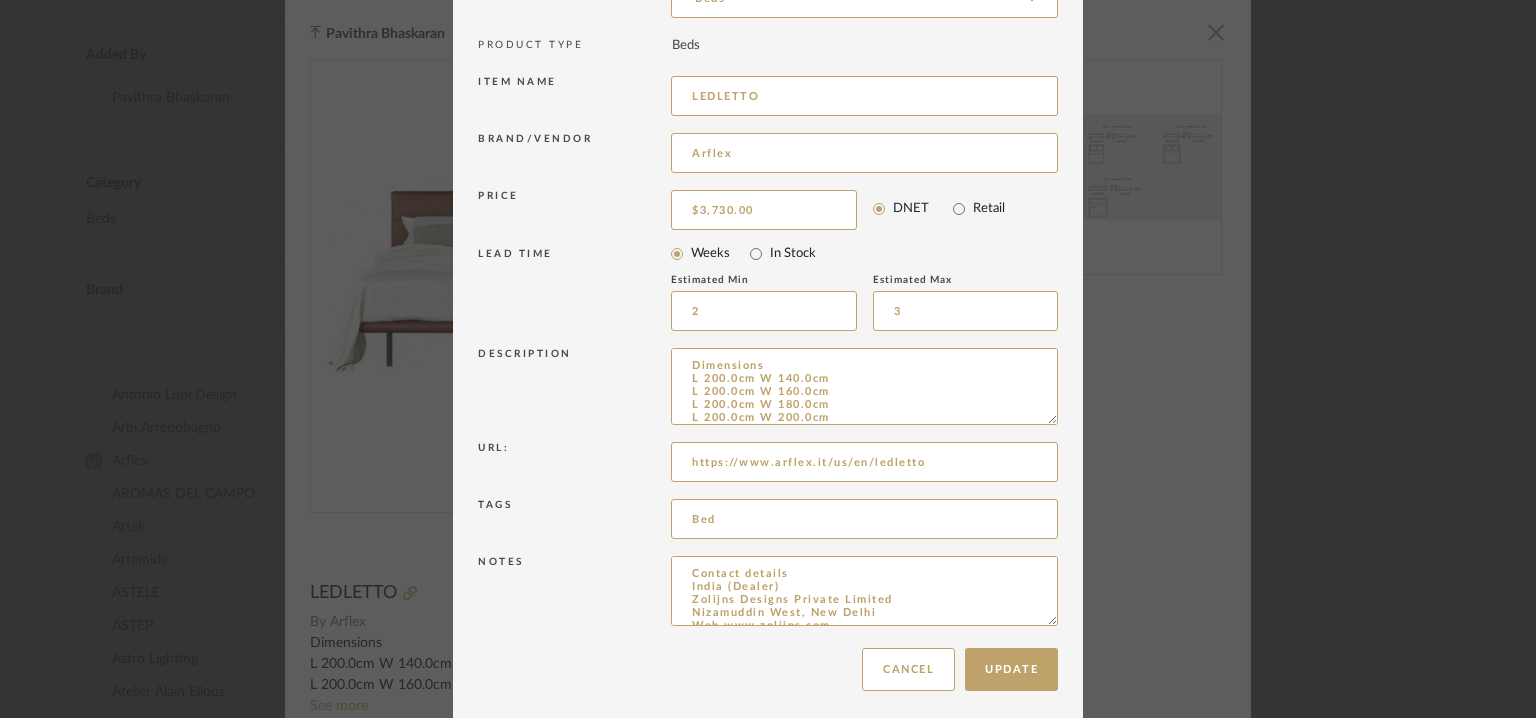 drag, startPoint x: 1041, startPoint y: 408, endPoint x: 1074, endPoint y: 715, distance: 308.76852 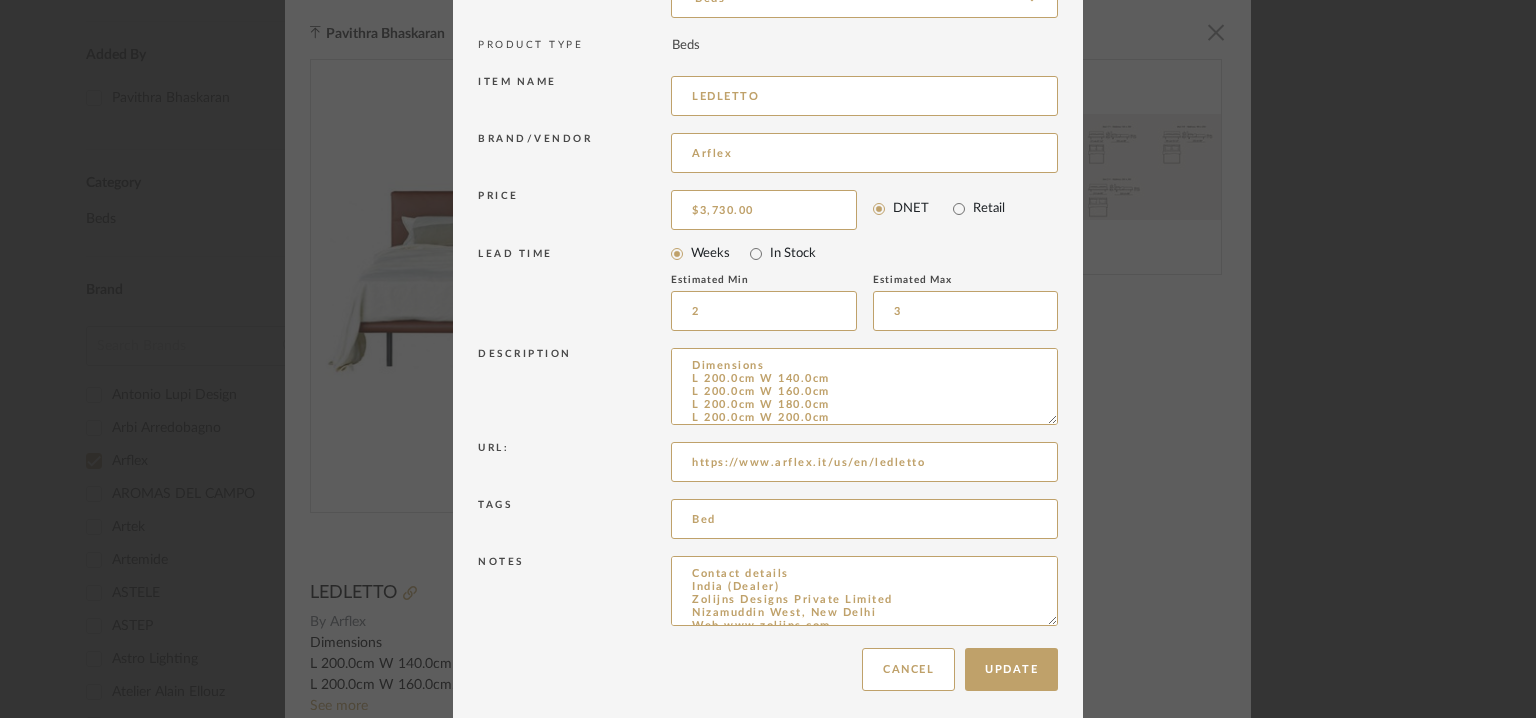 click on "Edit Item ×  Item Type  required Product Inspiration Image   Site Photo or PDF   Upload JPG/PNG images or PDF drawings to create an item with maximum functionality in a Project. By default all items are added to Library.   Product Category  required Beds  PRODUCT TYPE  Beds   Item name  LEDLETTO  Brand/Vendor  Arflex  Price  $3,730.00 DNET  Retail   LEAD TIME  Weeks In Stock  Estimated Min  2  Estimated Max  3  Description  Dimensions
L 200.0cm W 140.0cm
L 200.0cm W 160.0cm
L 200.0cm W 180.0cm
L 200.0cm W 200.0cm
Finishes & Specifications
Headboard - Metal
H.Brd Upholstery - Moulded Polyurethane foam / Polyester slip cover
Board of bed - Shaped polyurethane/Polyester fiber
Feet - Metal Bl. painted
Cover - Fabric/Leather
3d model :yes  Url:  https://www.arflex.it/us/en/ledletto  Tags  Bed  Notes   Update  Cancel" at bounding box center [768, 267] 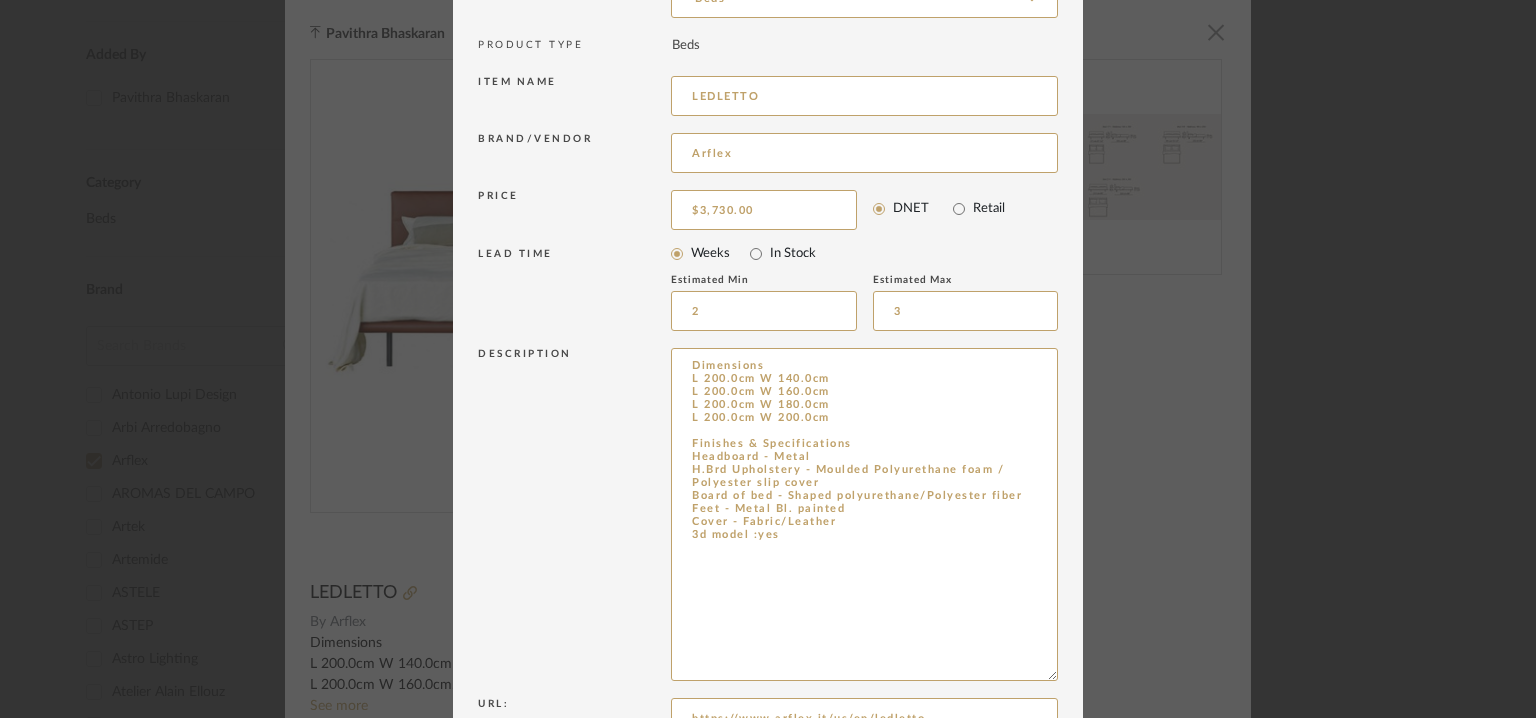 drag, startPoint x: 876, startPoint y: 585, endPoint x: 615, endPoint y: 325, distance: 368.40332 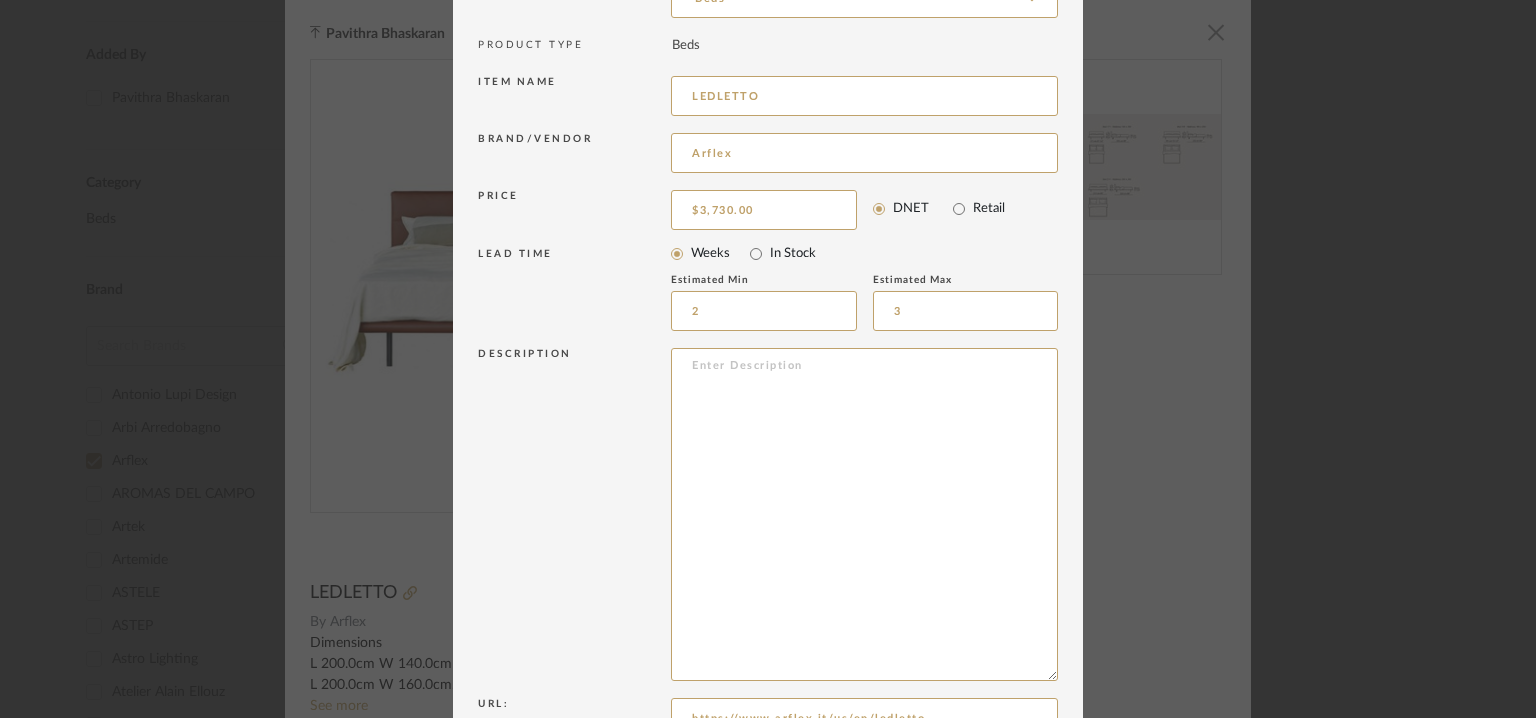paste on "Type:  Bed
Designer : Cini Boeri
Dimension(s) :
L 200.0cm W 140.0cm
L 200.0cm W 160.0cm
L 200.0cm W 180.0cm
L 200.0cm W 200.0cm
Material & Finish :  Headboard - Metal
H.Brd Upholstery - Moulded Polyurethane foam / Polyester slip cover
Board of bed - Shaped polyurethane/Polyester fiber
Feet - Metal Bl. painted
Cover - Fabric/Leather
Product Description :  Na
Additional information : Na.
Any other details: Na" 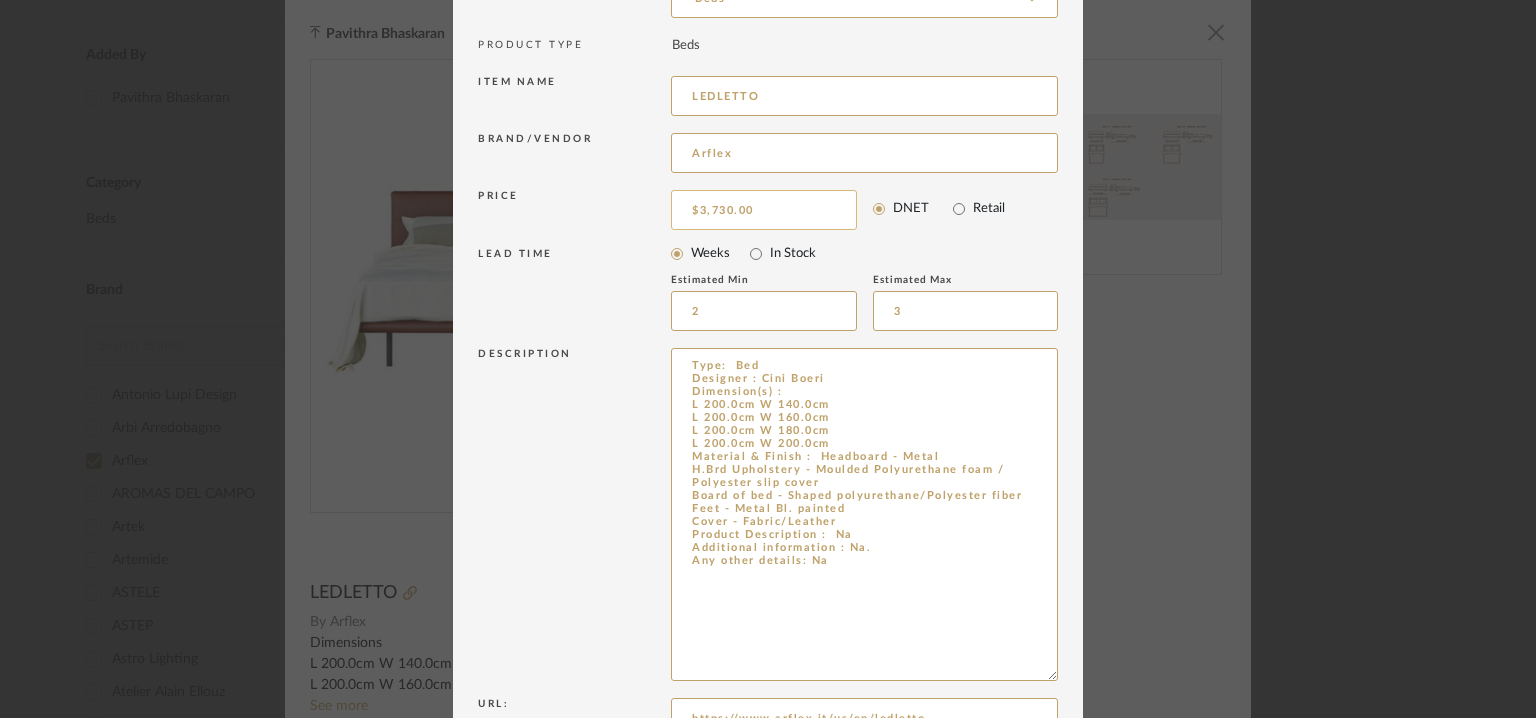 type on "Type:  Bed
Designer : Cini Boeri
Dimension(s) :
L 200.0cm W 140.0cm
L 200.0cm W 160.0cm
L 200.0cm W 180.0cm
L 200.0cm W 200.0cm
Material & Finish :  Headboard - Metal
H.Brd Upholstery - Moulded Polyurethane foam / Polyester slip cover
Board of bed - Shaped polyurethane/Polyester fiber
Feet - Metal Bl. painted
Cover - Fabric/Leather
Product Description :  Na
Additional information : Na.
Any other details: Na" 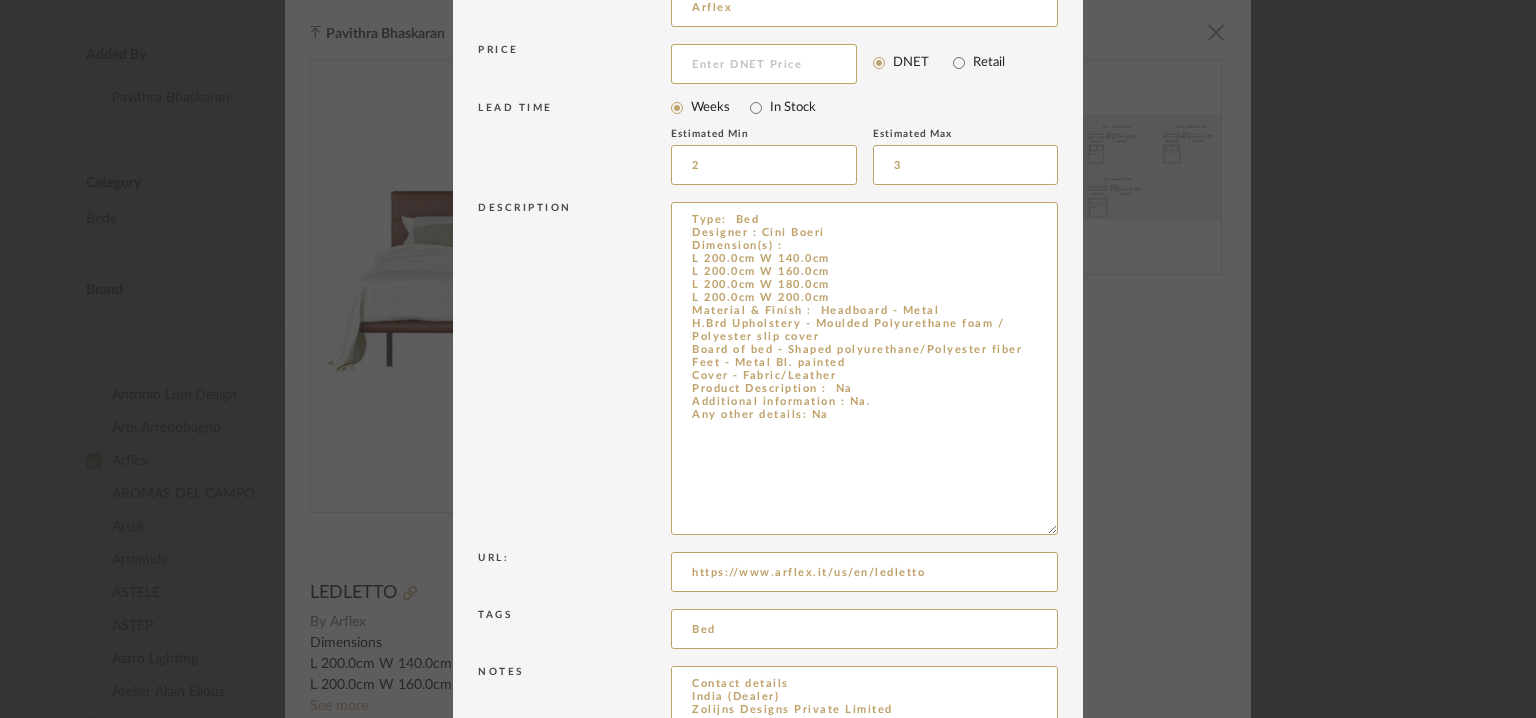 scroll, scrollTop: 456, scrollLeft: 0, axis: vertical 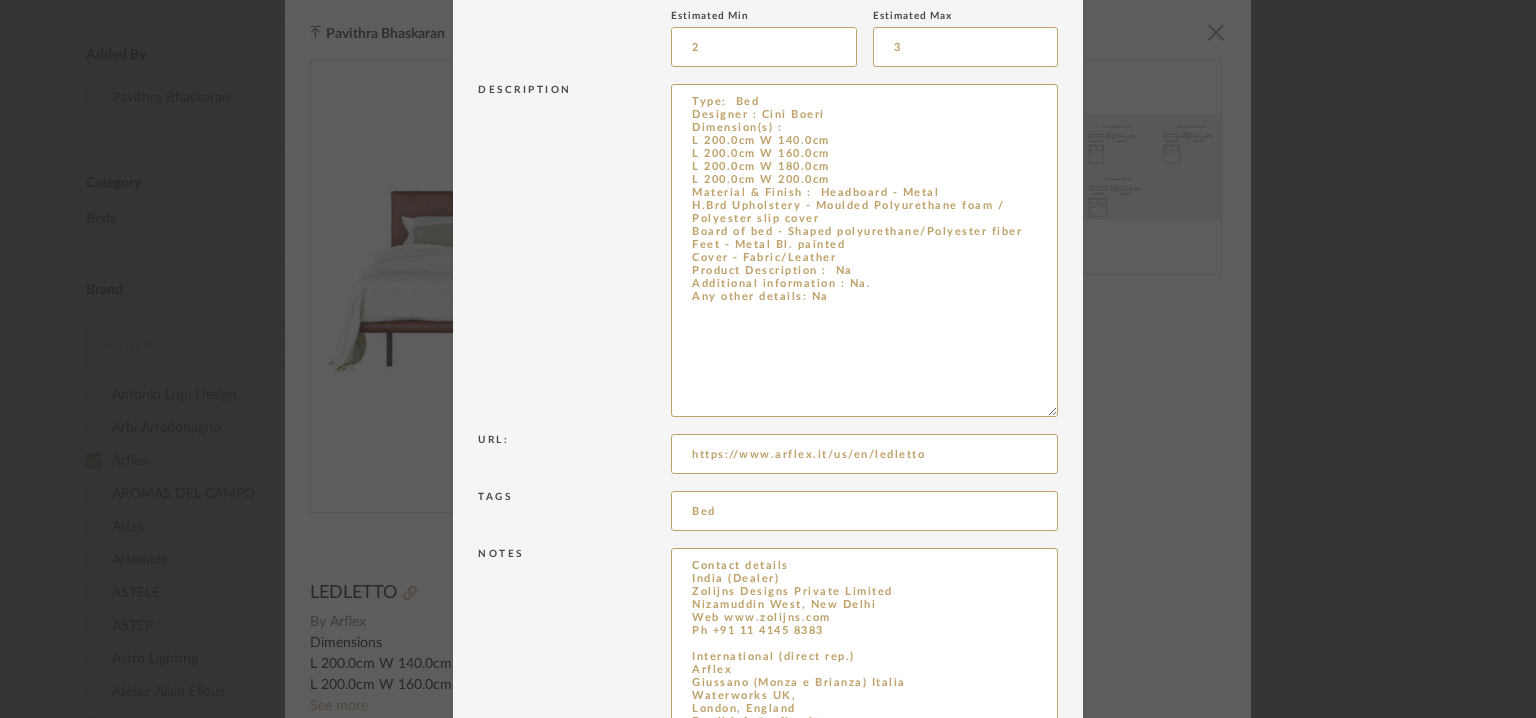 drag, startPoint x: 1043, startPoint y: 613, endPoint x: 1053, endPoint y: 776, distance: 163.30646 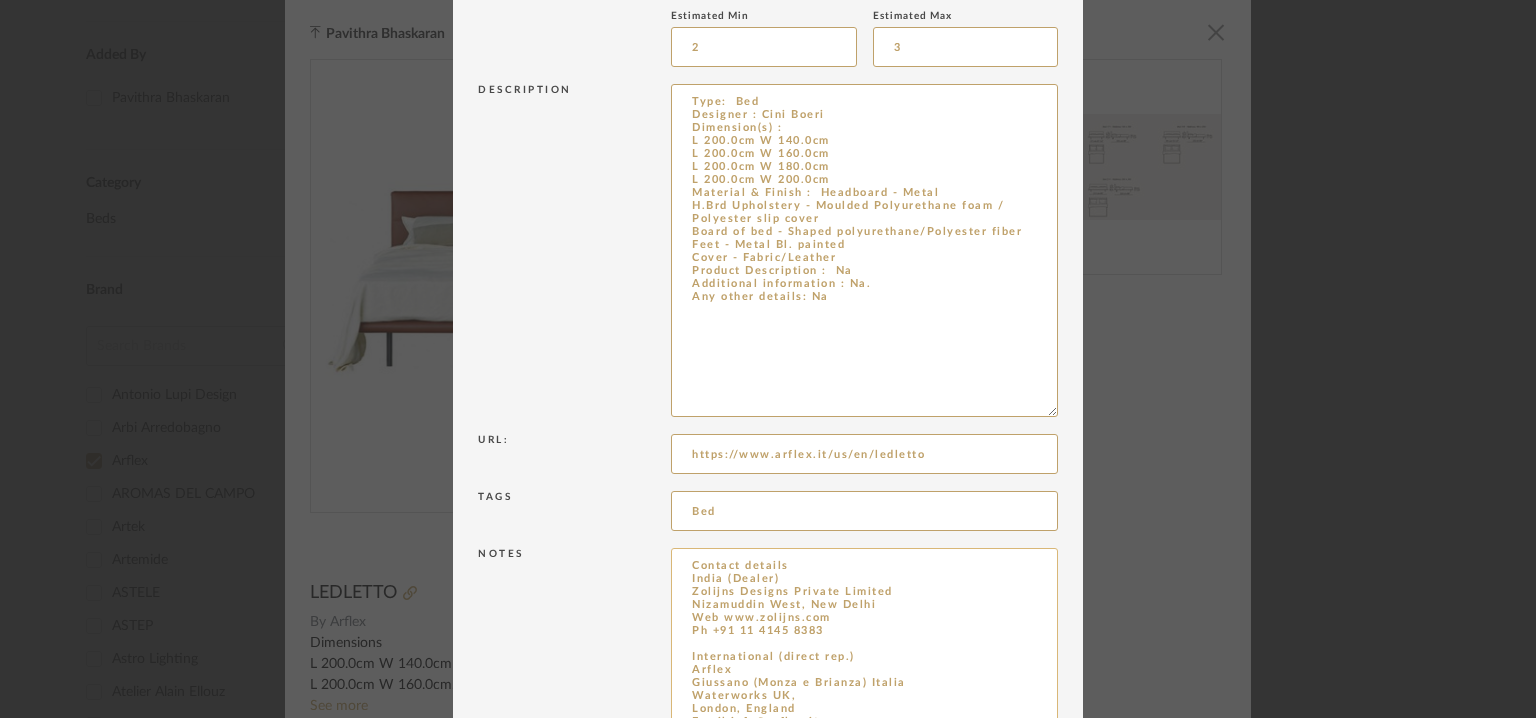 scroll, scrollTop: 618, scrollLeft: 0, axis: vertical 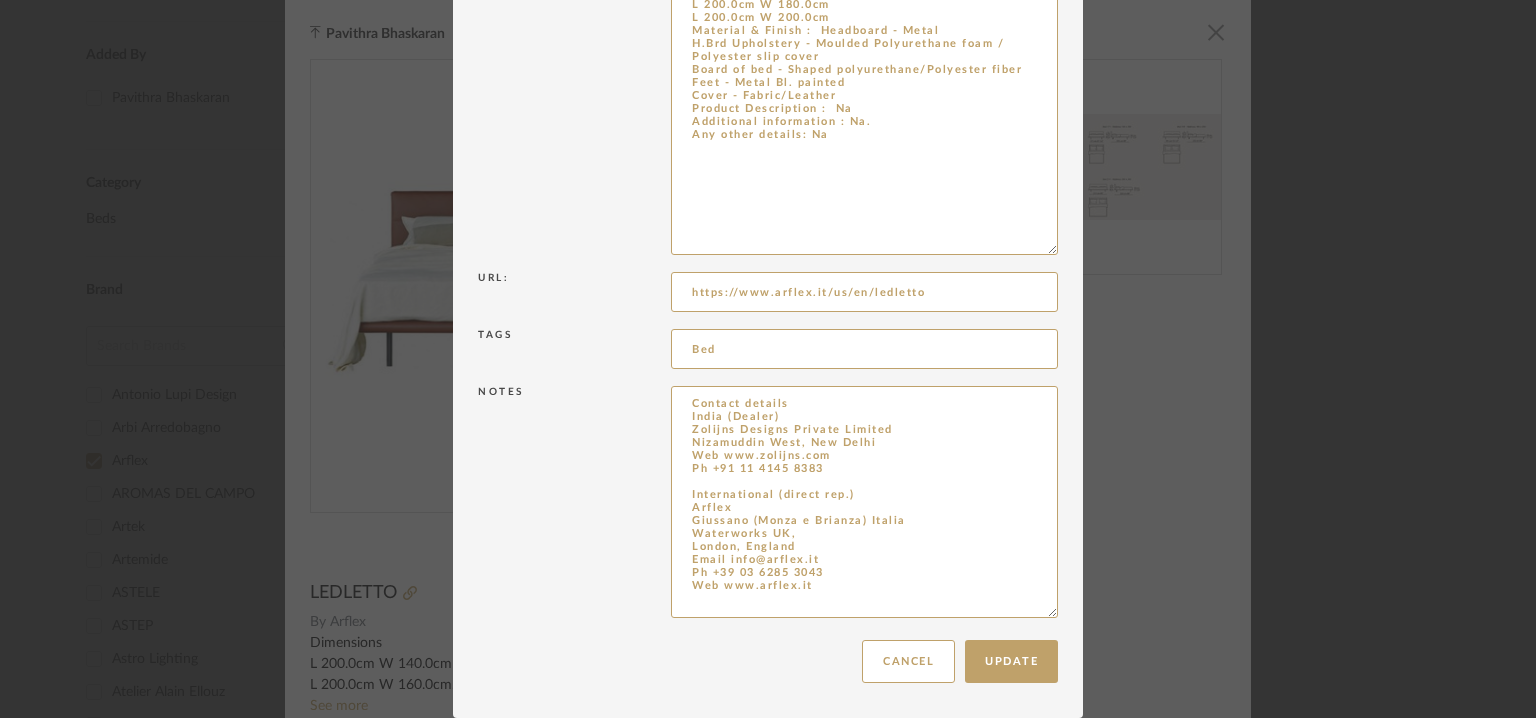type 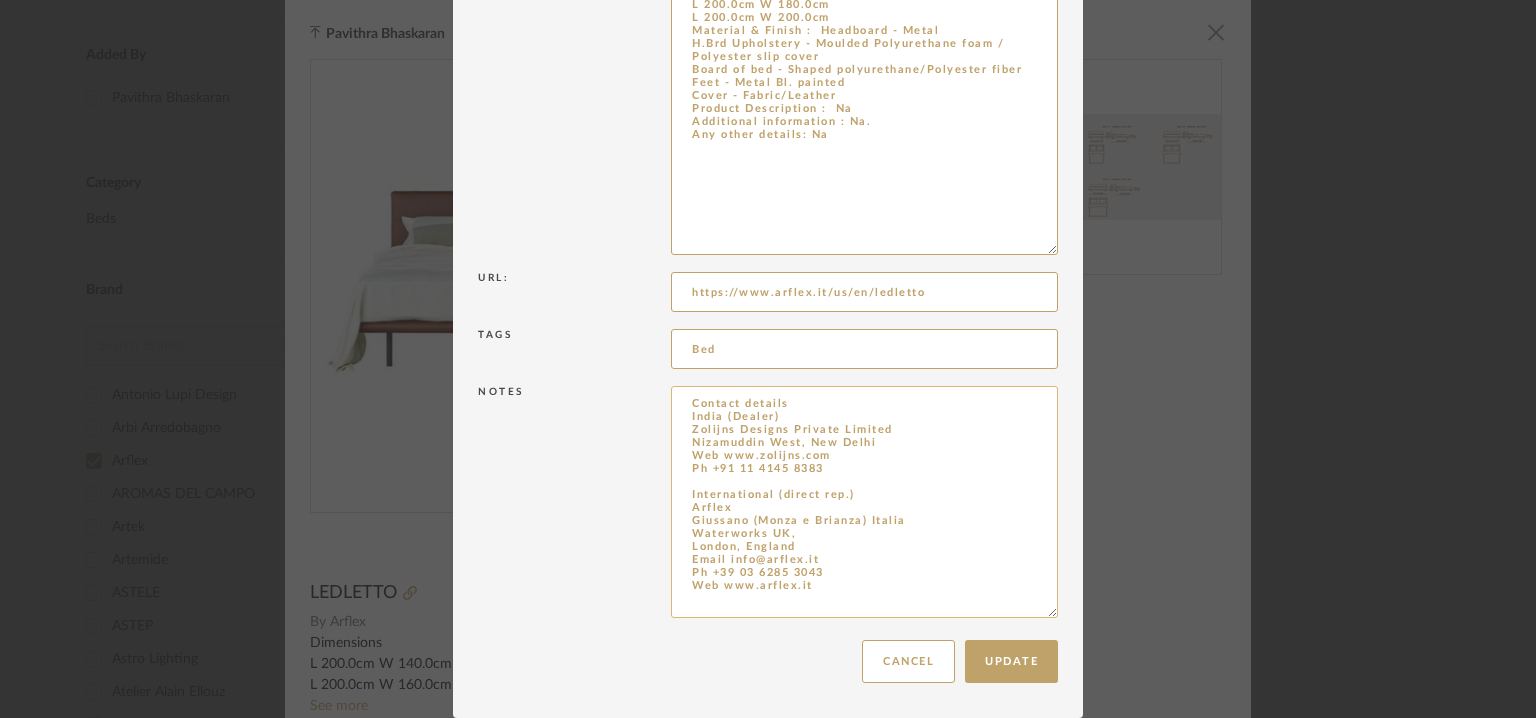 click on "Contact details
India (Dealer)
Zolijns Designs Private Limited
Nizamuddin West, New Delhi
Web www.zolijns.com
Ph +91 11 4145 8383
International (direct rep.)
Arflex
Giussano (Monza e Brianza) Italia
Waterworks UK,
London, England
Email info@arflex.it
Ph +39 03 6285 3043
Web www.arflex.it" at bounding box center [864, 502] 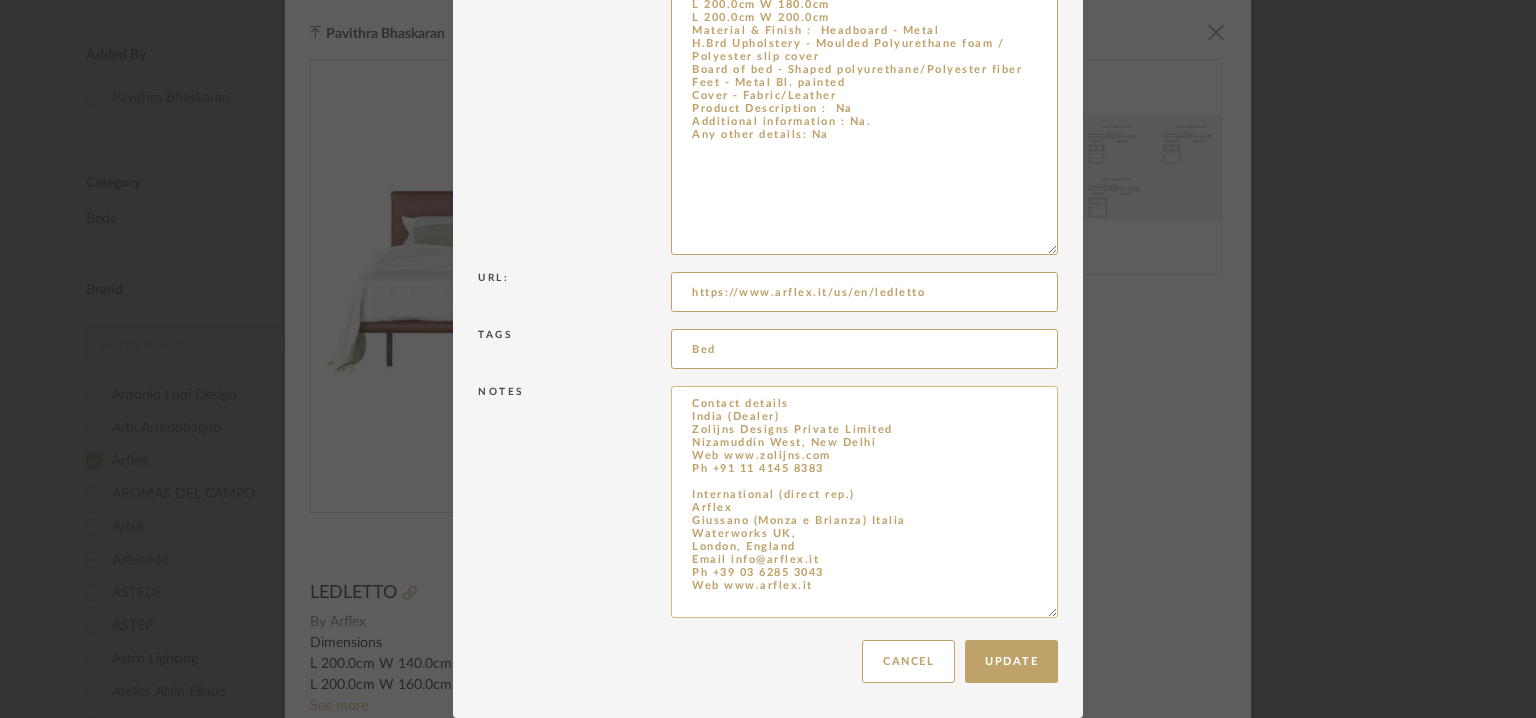 click on "Contact details
India (Dealer)
Zolijns Designs Private Limited
Nizamuddin West, New Delhi
Web www.zolijns.com
Ph +91 11 4145 8383
International (direct rep.)
Arflex
Giussano (Monza e Brianza) Italia
Waterworks UK,
London, England
Email info@arflex.it
Ph +39 03 6285 3043
Web www.arflex.it" at bounding box center [864, 502] 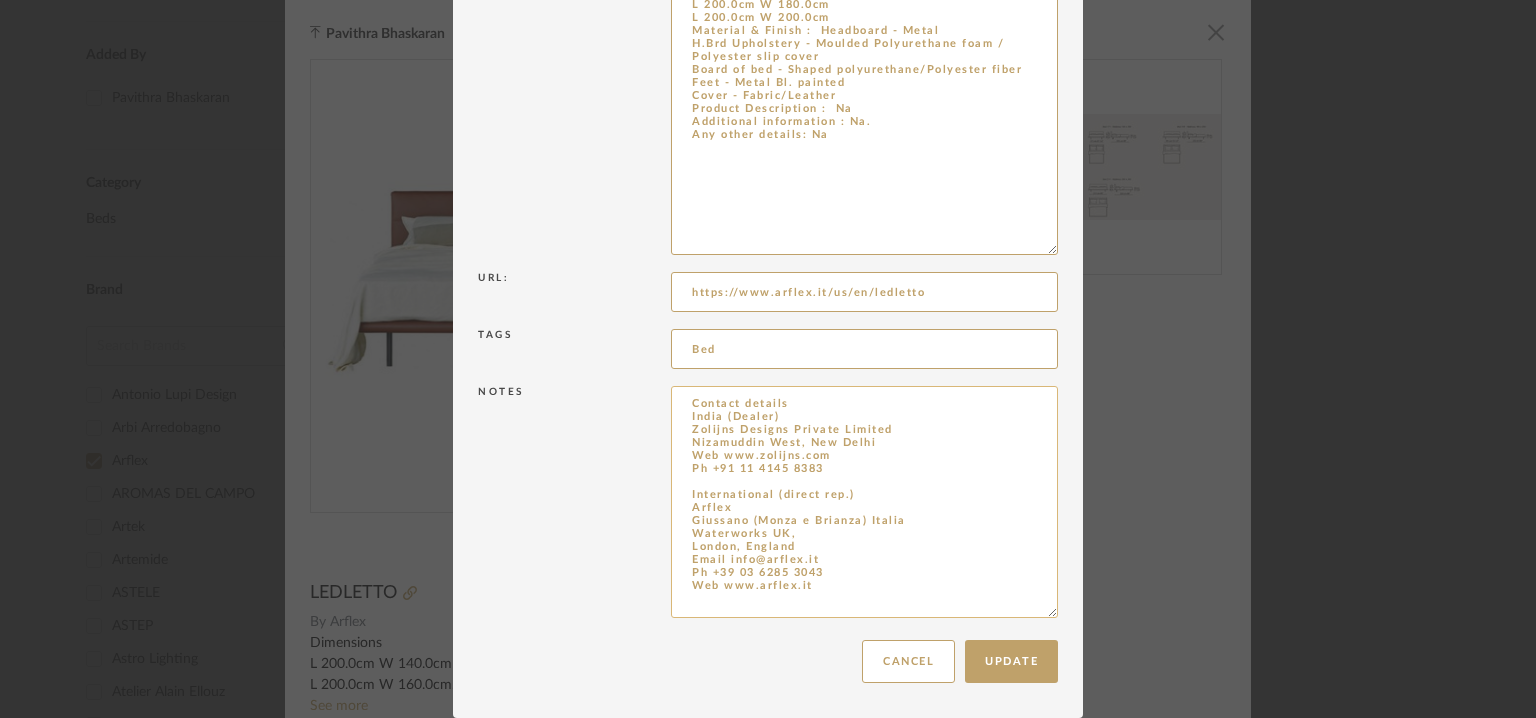 click on "Contact details
India (Dealer)
Zolijns Designs Private Limited
Nizamuddin West, New Delhi
Web www.zolijns.com
Ph +91 11 4145 8383
International (direct rep.)
Arflex
Giussano (Monza e Brianza) Italia
Waterworks UK,
London, England
Email info@arflex.it
Ph +39 03 6285 3043
Web www.arflex.it" at bounding box center (864, 502) 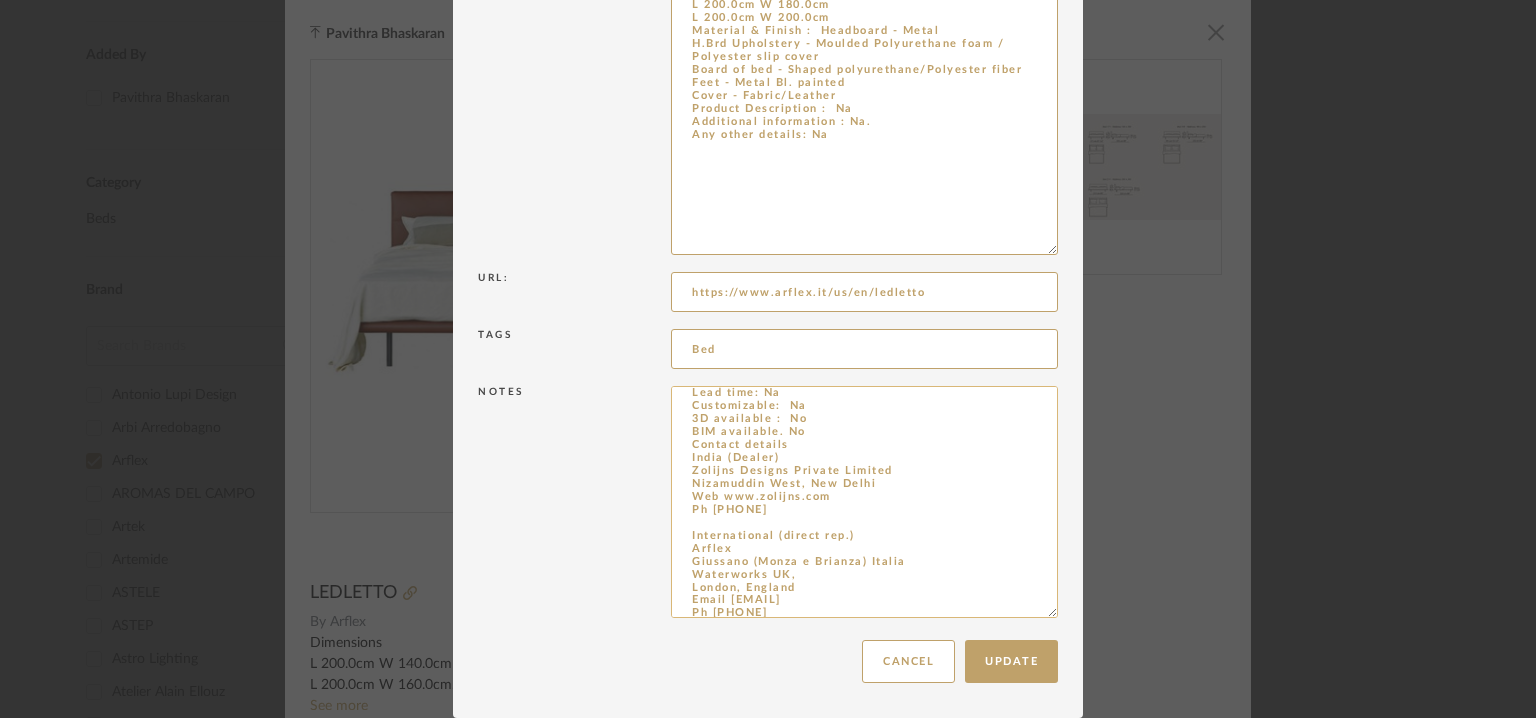 scroll, scrollTop: 44, scrollLeft: 0, axis: vertical 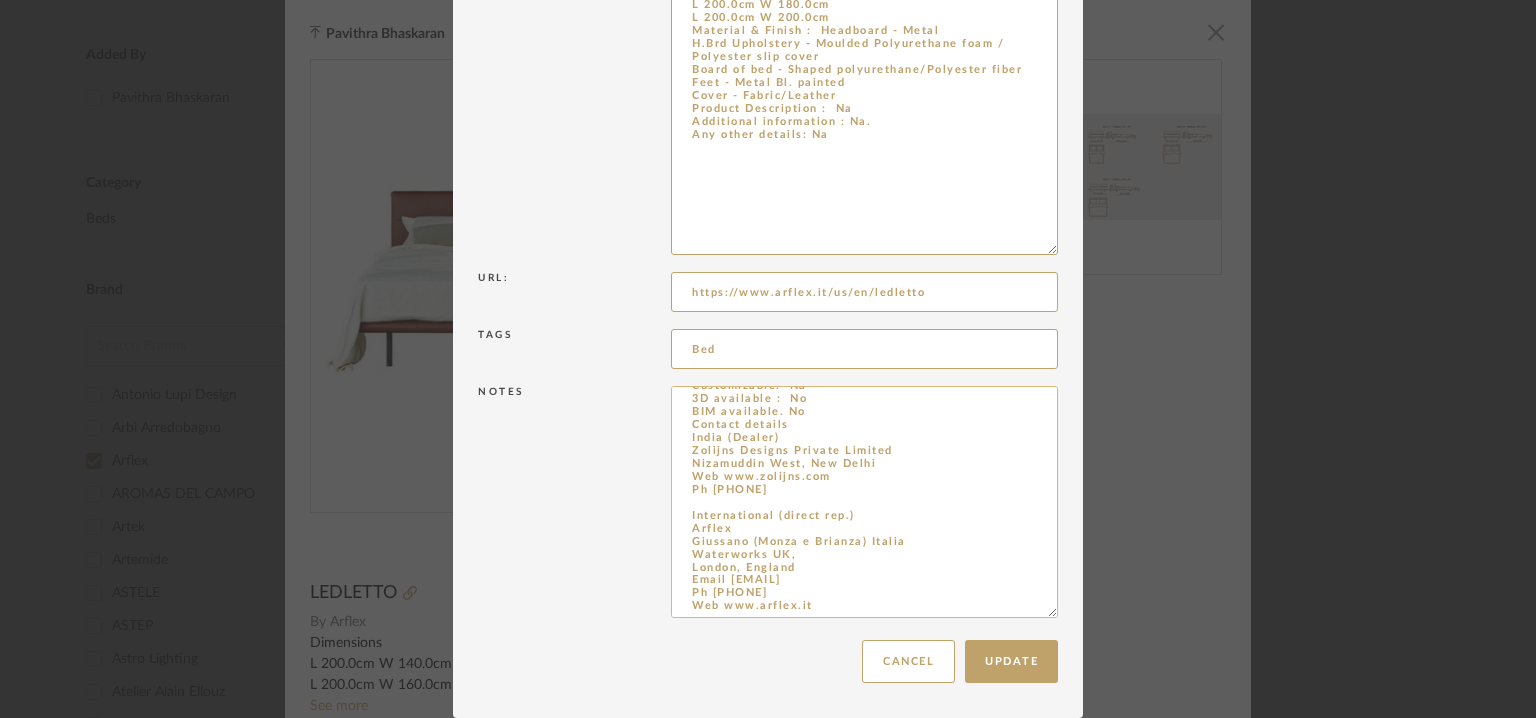 click on "Price: Na
Lead time: Na
Customizable:  Na
3D available :  No
BIM available. No
Contact details
India (Dealer)
Zolijns Designs Private Limited
Nizamuddin West, New Delhi
Web www.zolijns.com
Ph [PHONE]
International (direct rep.)
Arflex
Giussano (Monza e Brianza) Italia
Waterworks UK,
London, England
Email [EMAIL]
Ph [PHONE]
Web www.arflex.it" at bounding box center [864, 502] 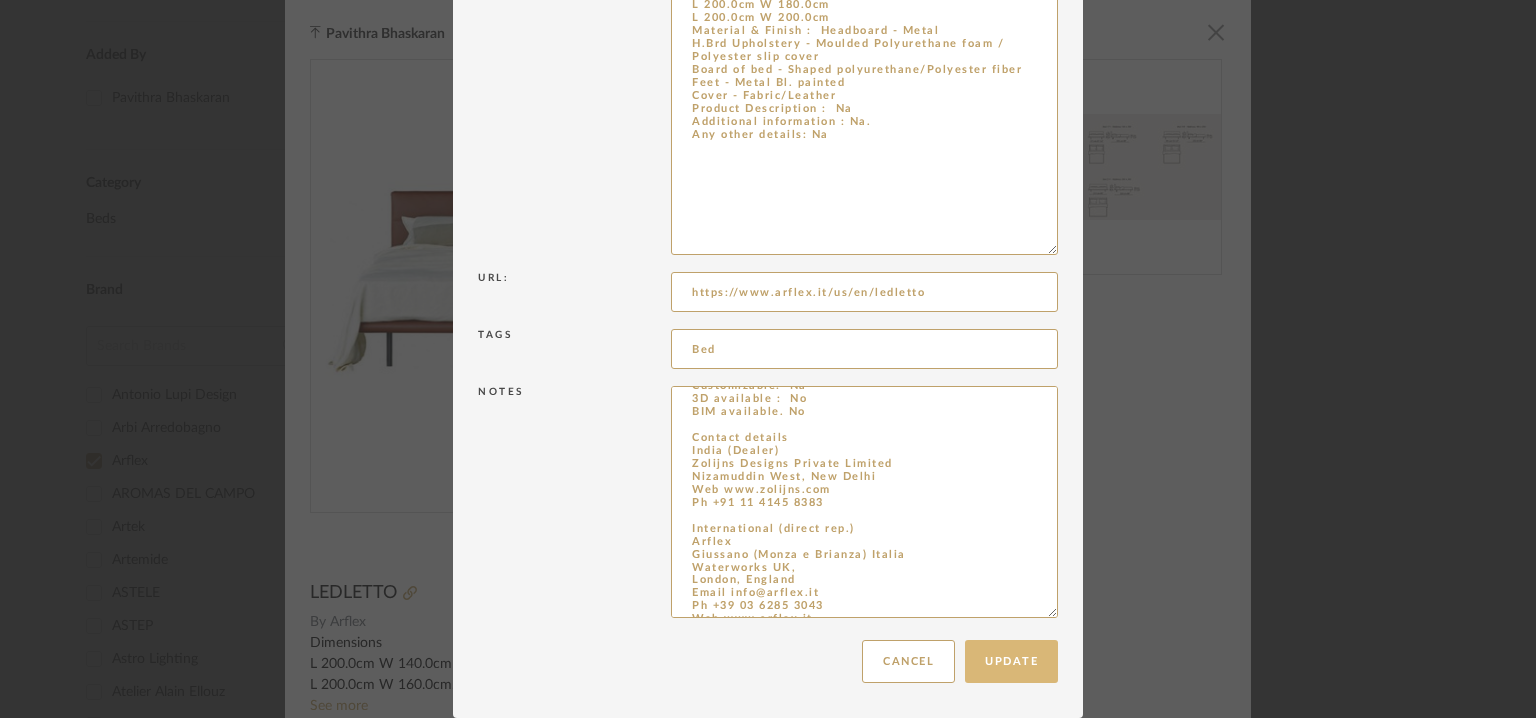 type on "Price: Na
Lead time: Na
Customizable:  Na
3D available :  No
BIM available. No
Contact details
India (Dealer)
Zolijns Designs Private Limited
Nizamuddin West, New Delhi
Web www.zolijns.com
Ph +91 11 4145 8383
International (direct rep.)
Arflex
Giussano (Monza e Brianza) Italia
Waterworks UK,
London, England
Email info@arflex.it
Ph +39 03 6285 3043
Web www.arflex.it" 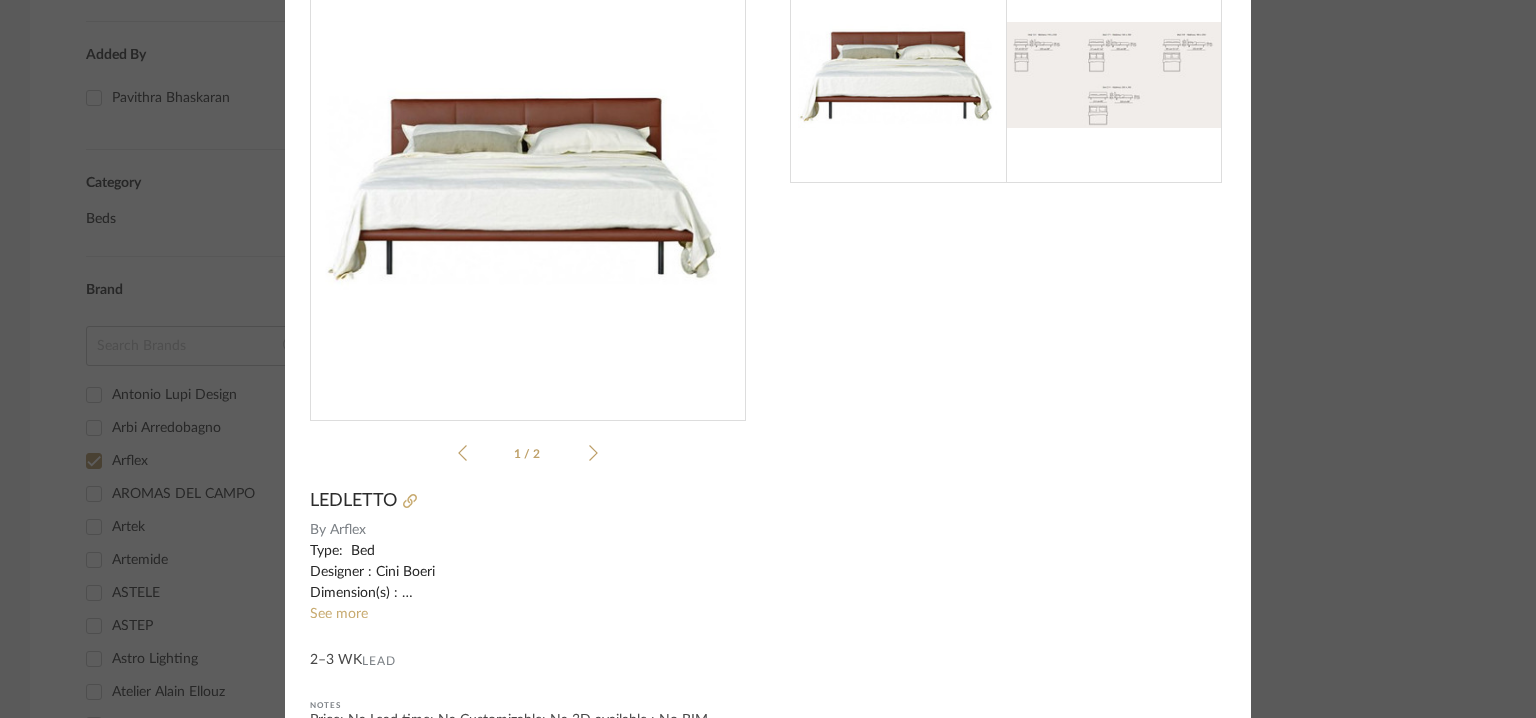 scroll, scrollTop: 0, scrollLeft: 0, axis: both 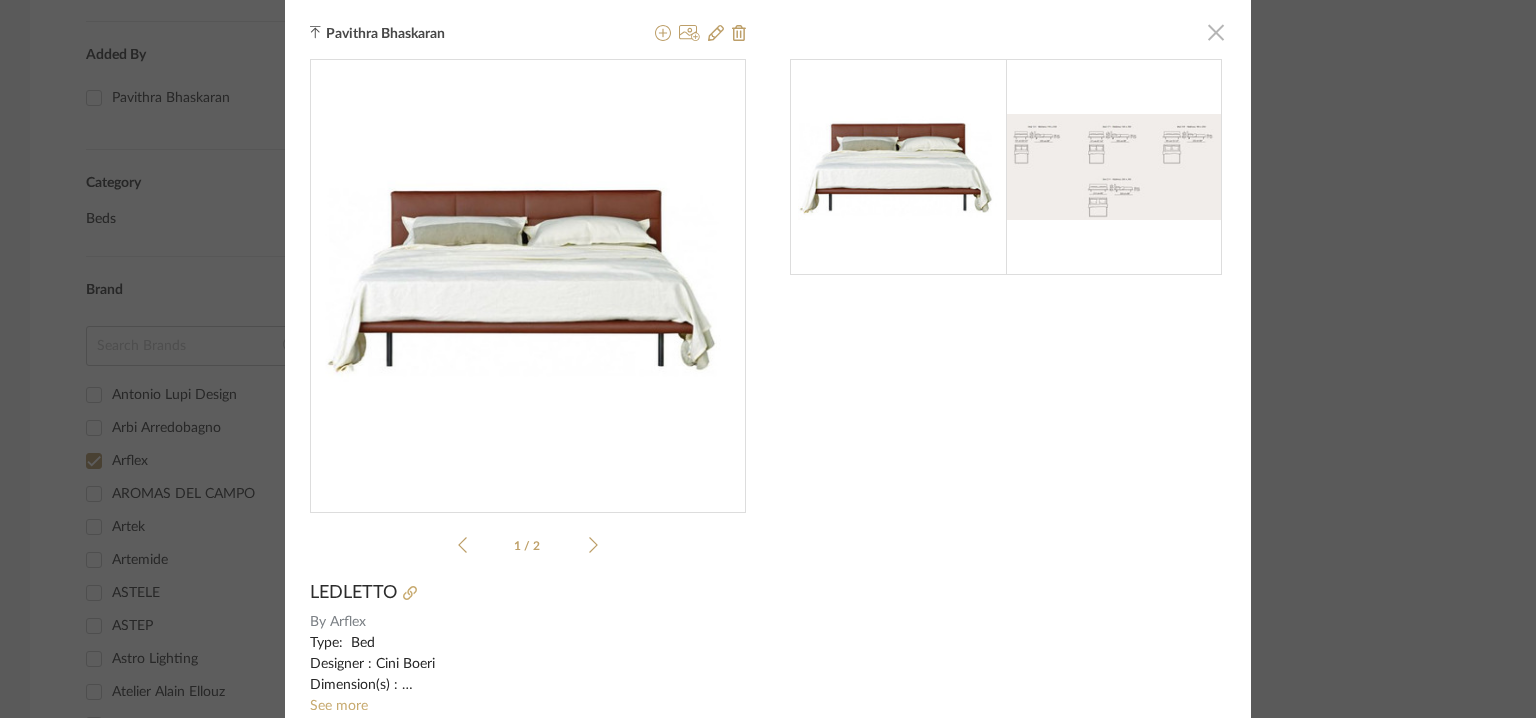 click 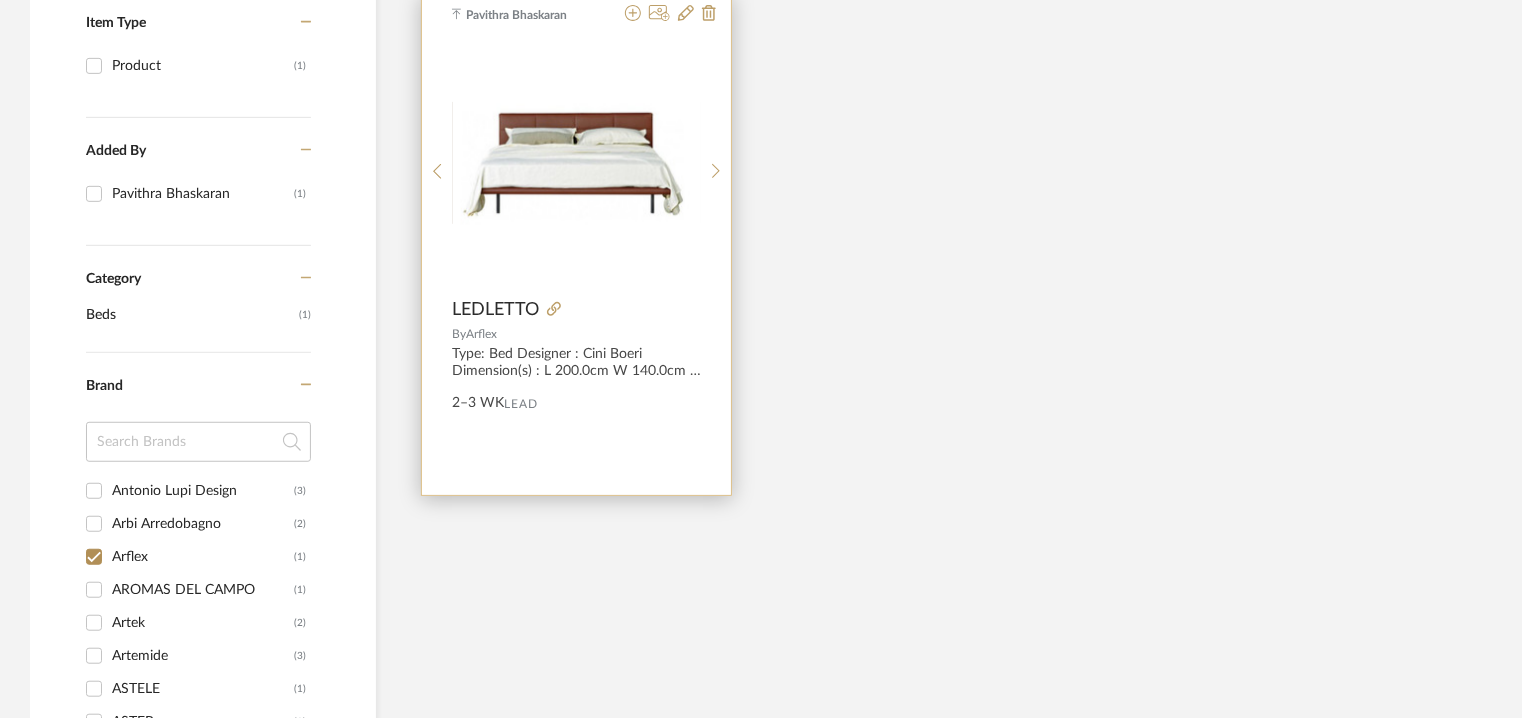scroll, scrollTop: 344, scrollLeft: 0, axis: vertical 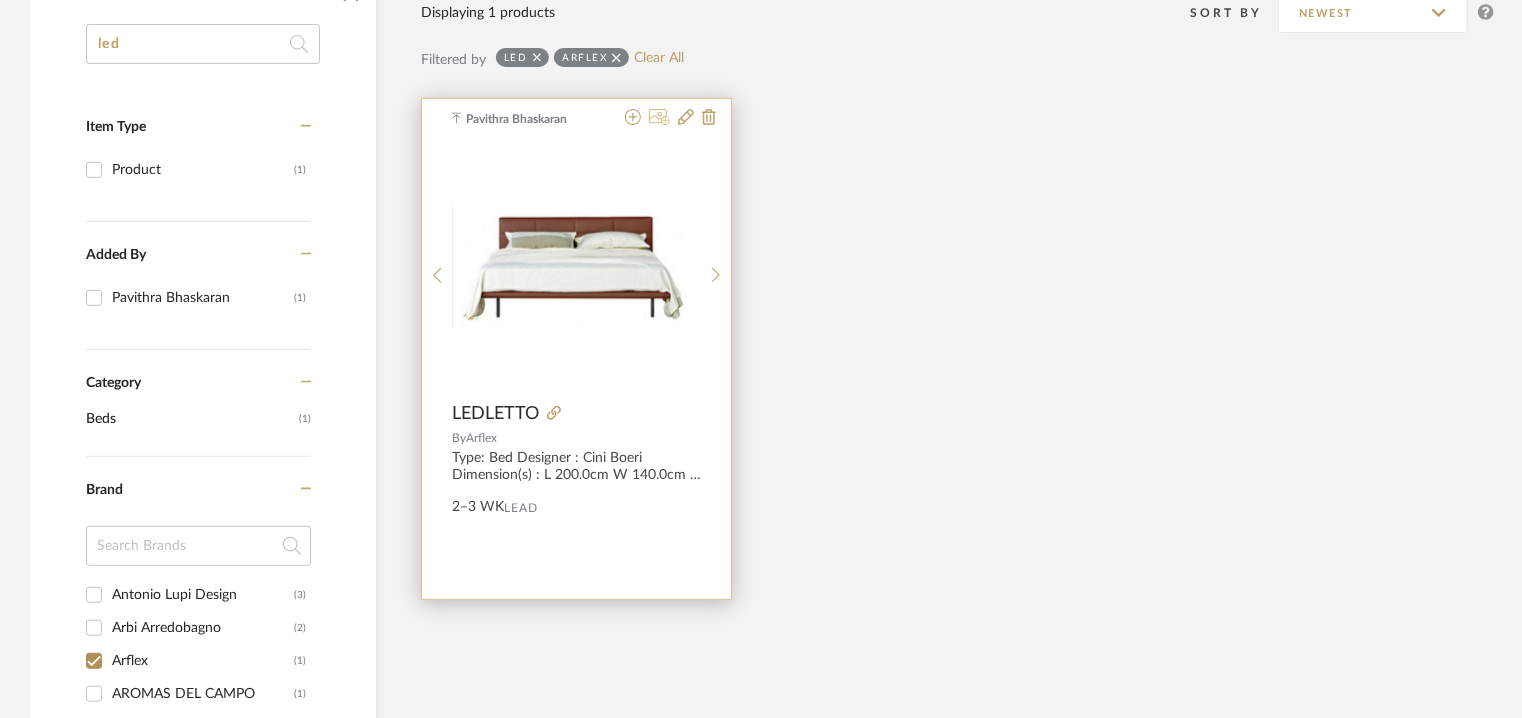 click 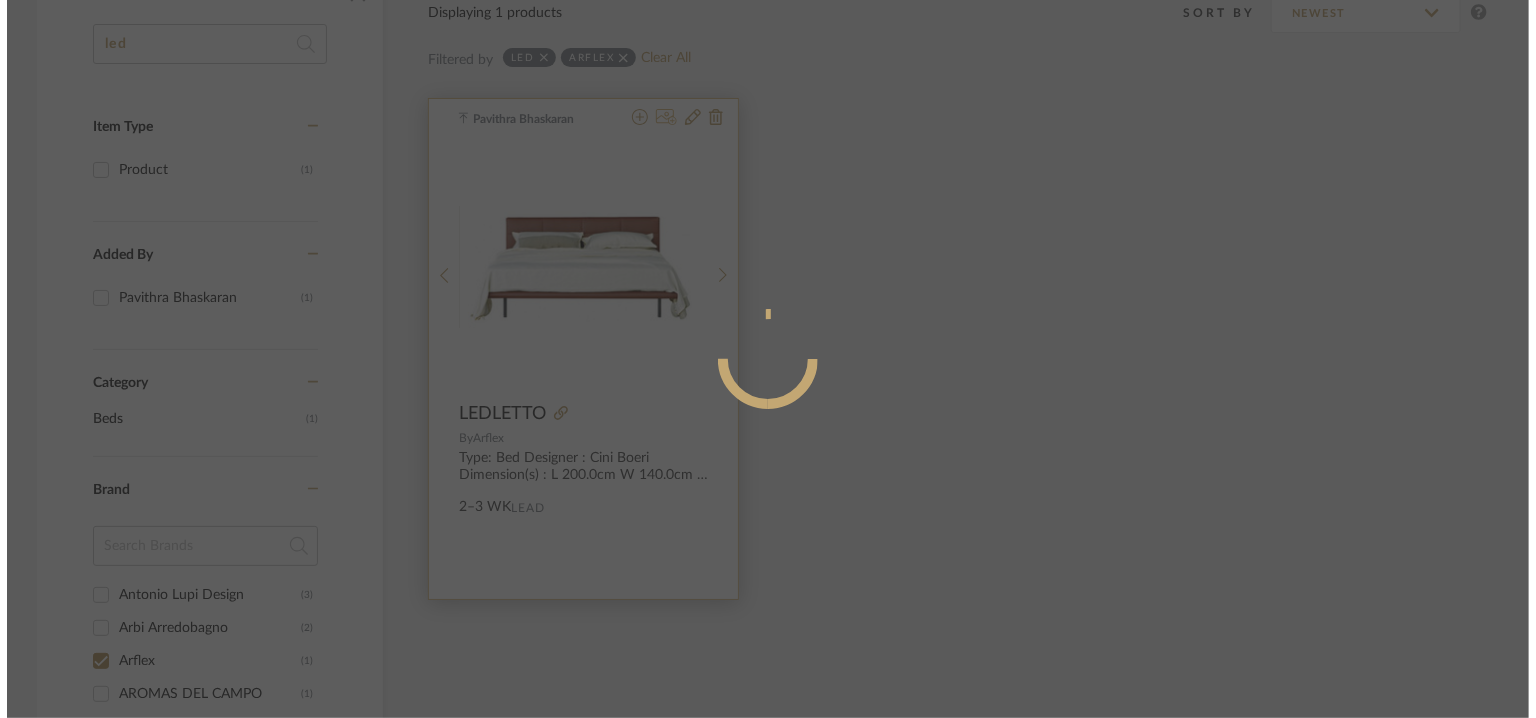 scroll, scrollTop: 0, scrollLeft: 0, axis: both 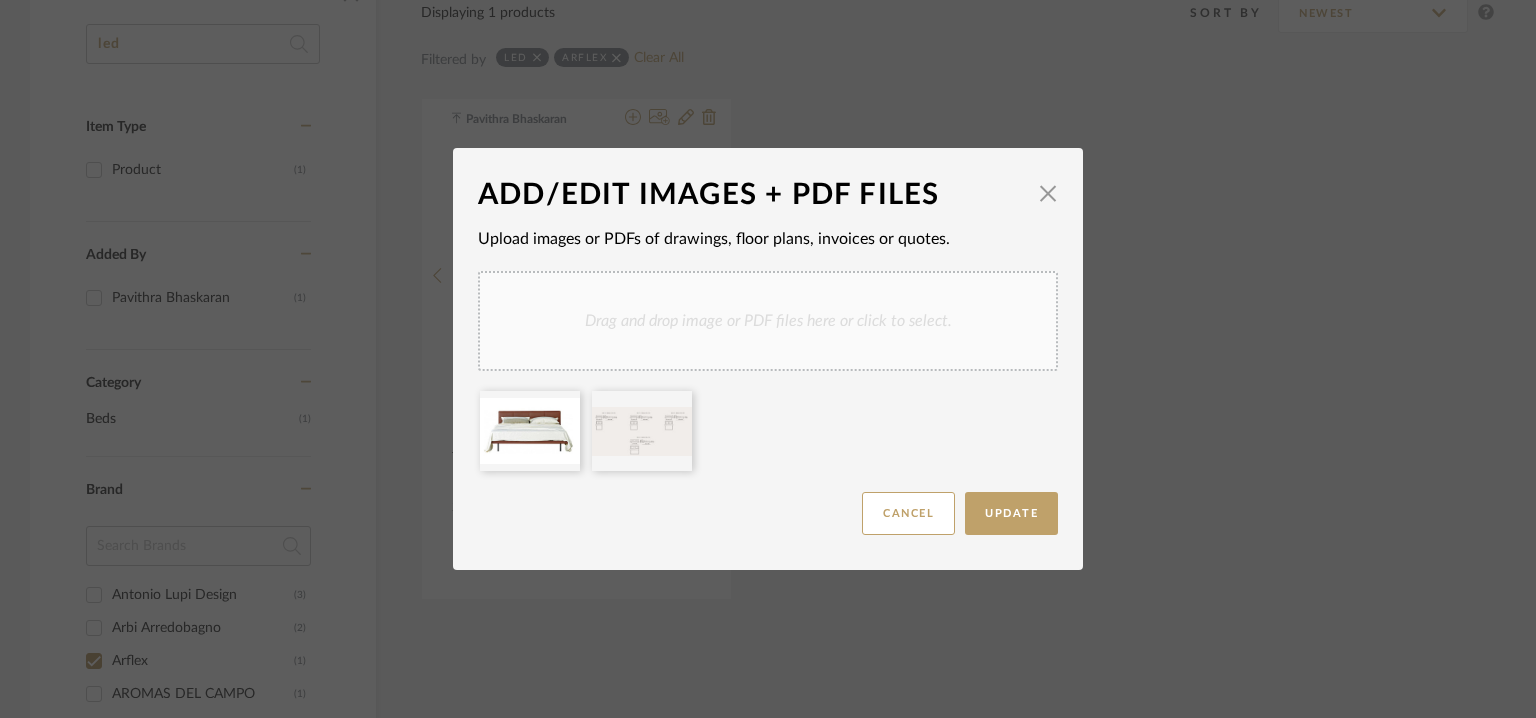 click on "Drag and drop image or PDF files here or click to select." at bounding box center (768, 321) 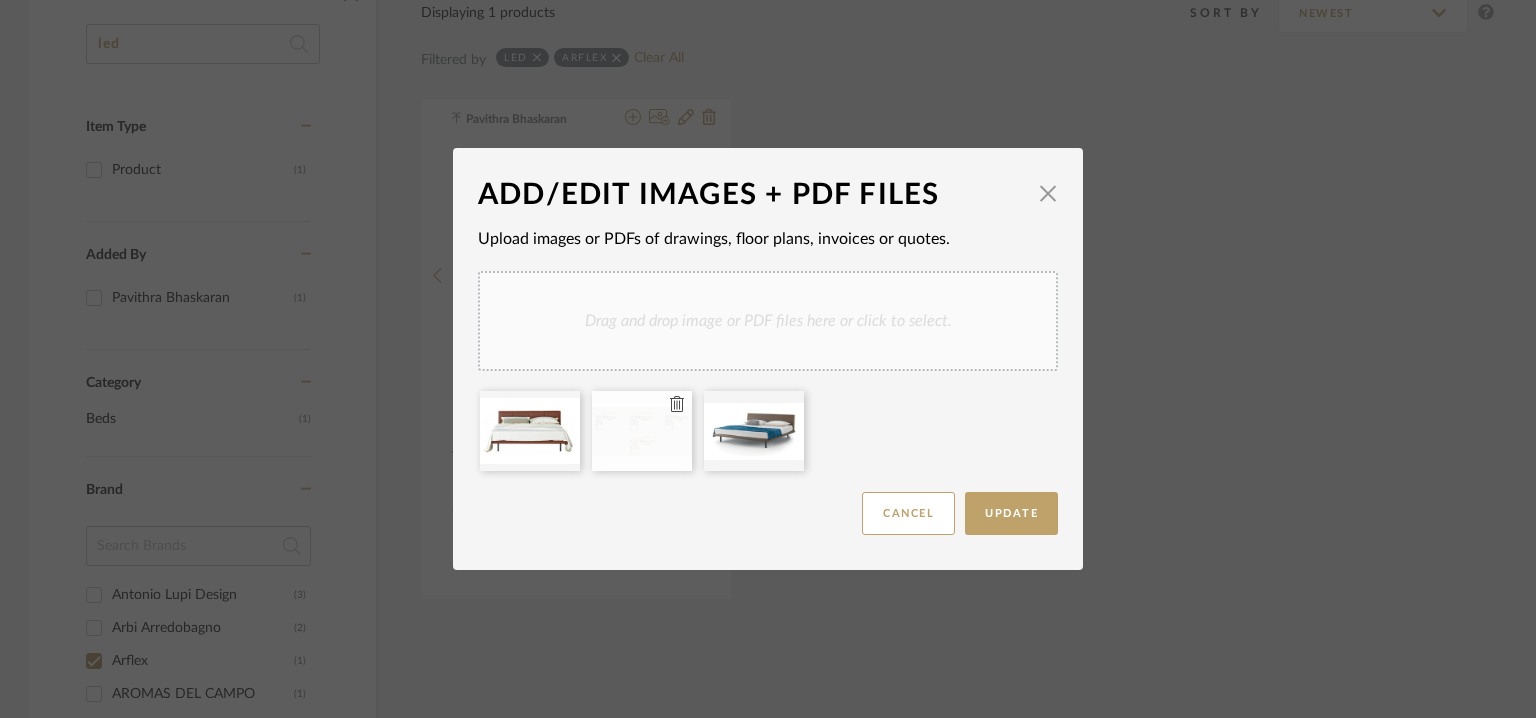 type 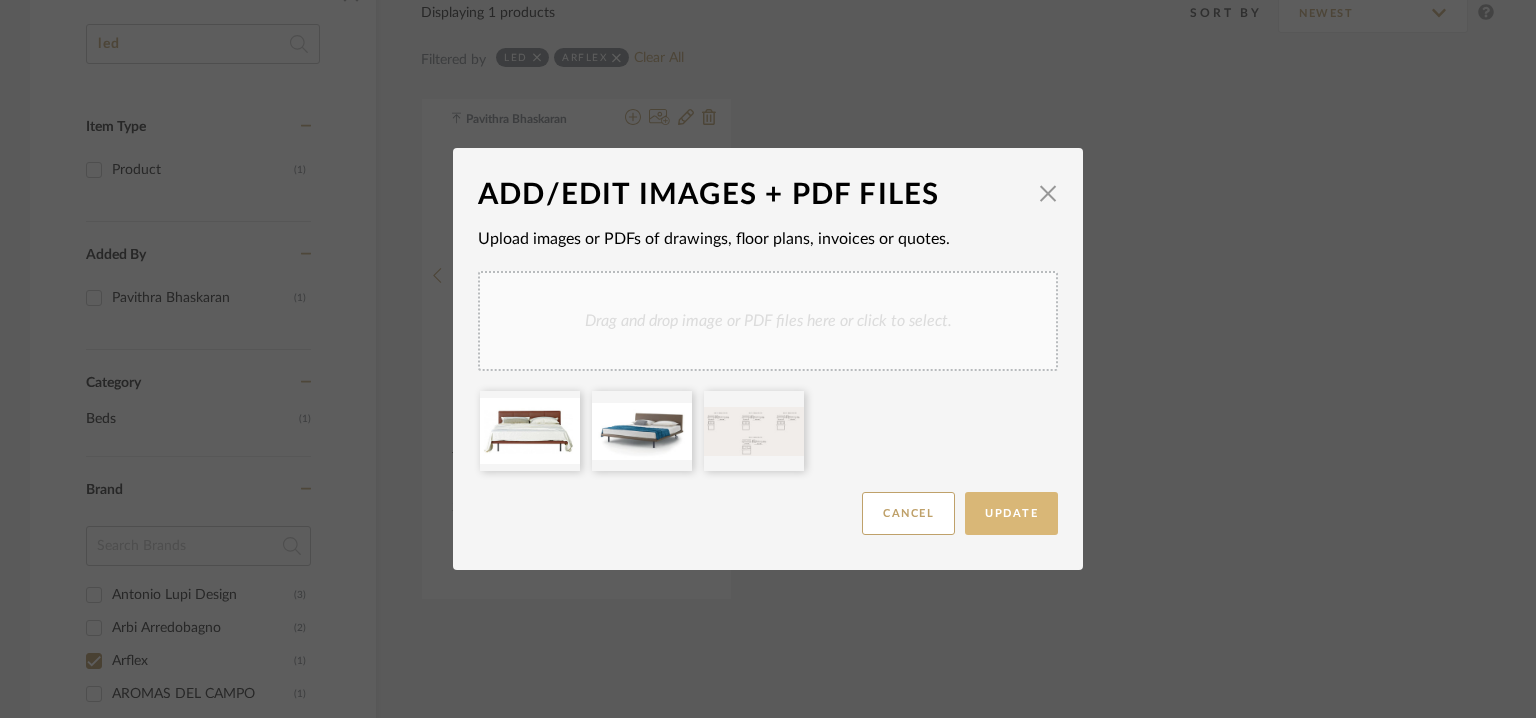 click on "Update" at bounding box center (1011, 513) 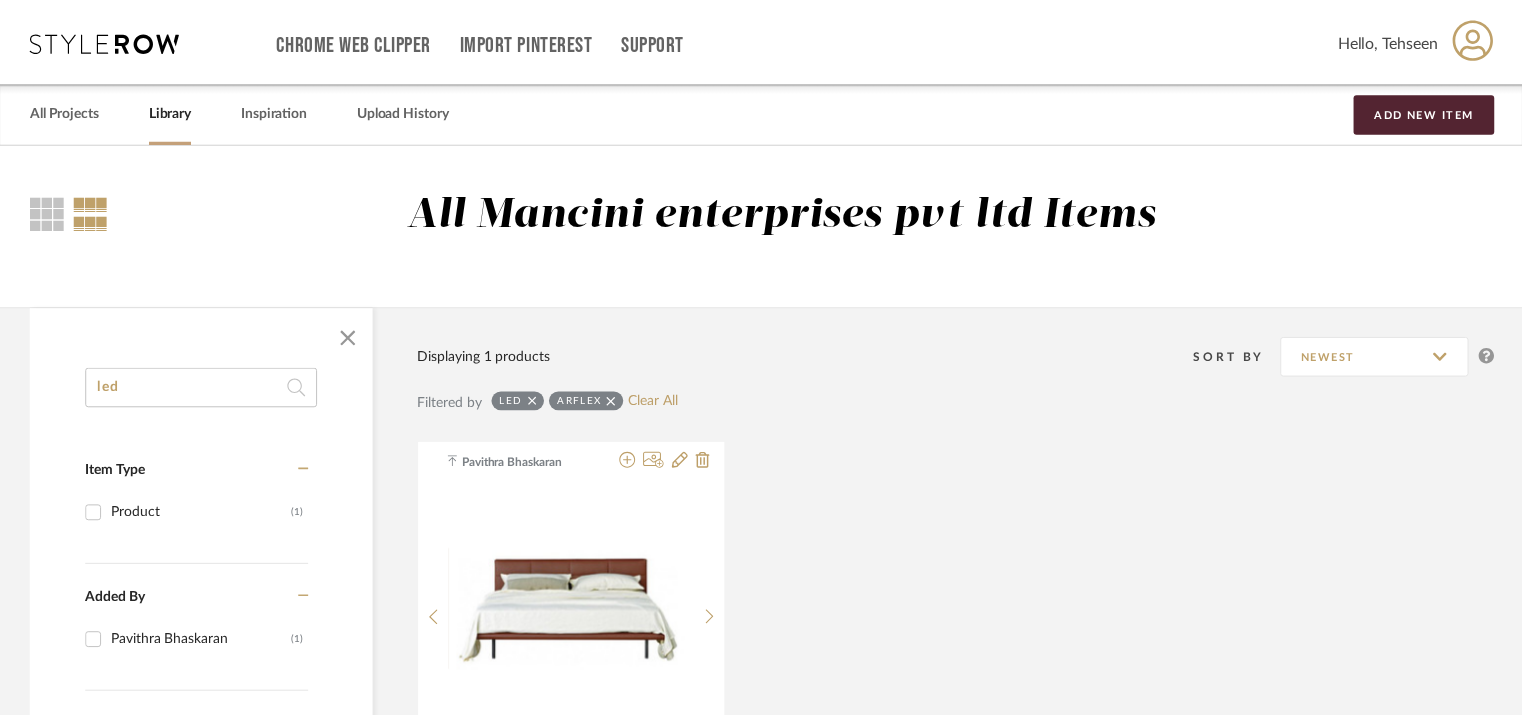 scroll, scrollTop: 344, scrollLeft: 0, axis: vertical 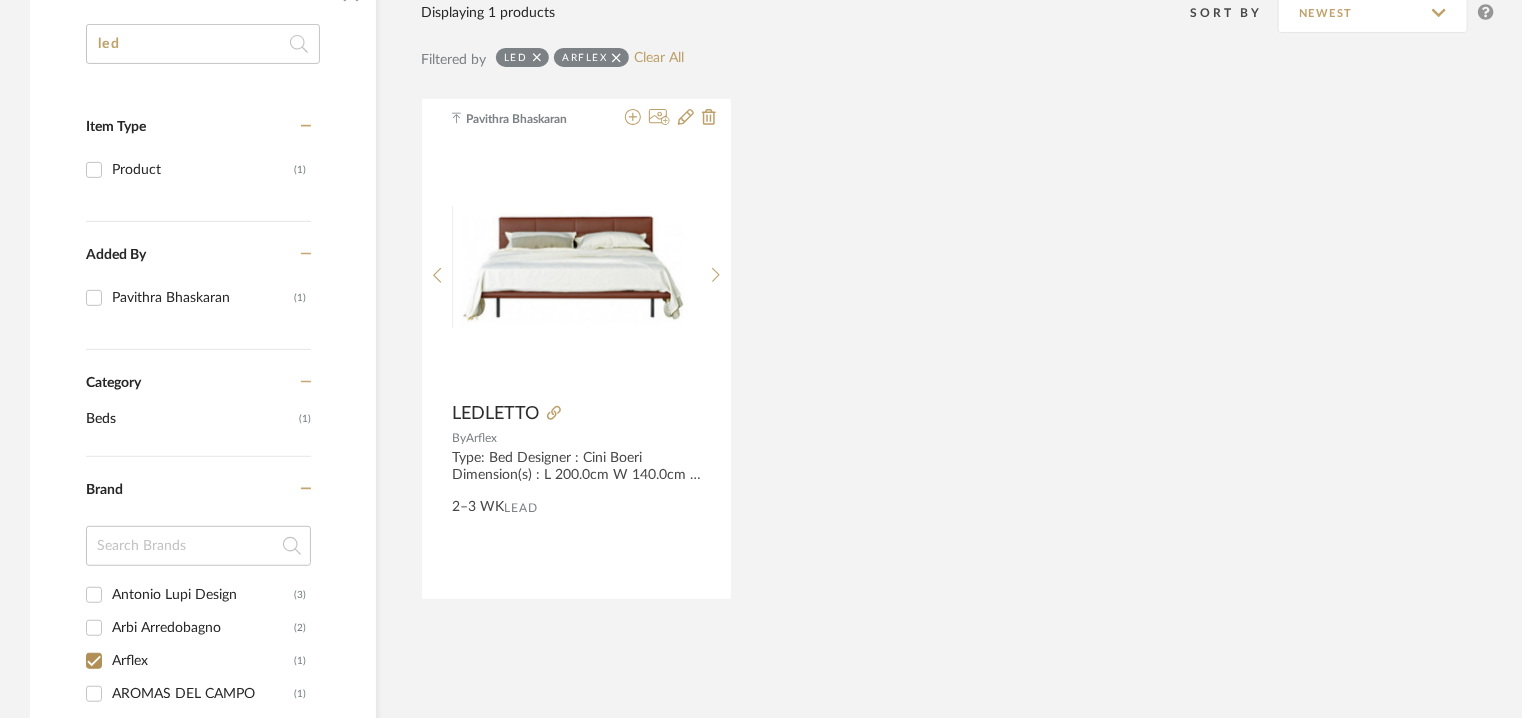 click on "Pavithra Bhaskaran LEDLETTO By   Arflex  Type:  Bed
Designer : Cini Boeri
Dimension(s) :
L 200.0cm W 140.0cm
L 200.0cm W 160.0cm
L 200.0cm W 180.0cm
L 200.0cm W 200.0cm
Material & Finish :  Headboard - Metal
H.Brd Upholstery - Moulded Polyurethane foam / Polyester slip cover
Board of bed - Shaped polyurethane/Polyester fiber
Feet - Metal Bl. painted
Cover - Fabric/Leather
Product Description :  Na
Additional information : Na.
Any other details: Na  2–3 WK   Lead" 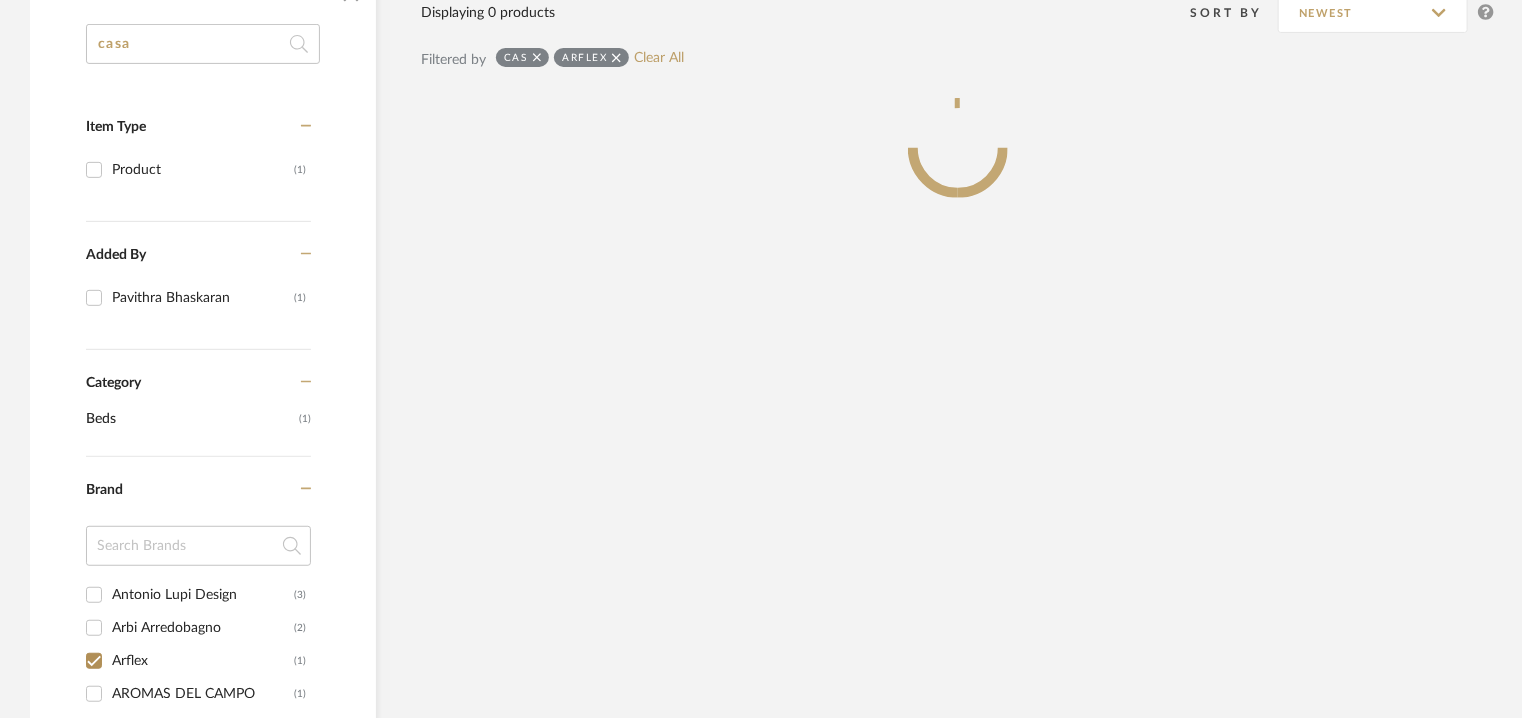type on "casa" 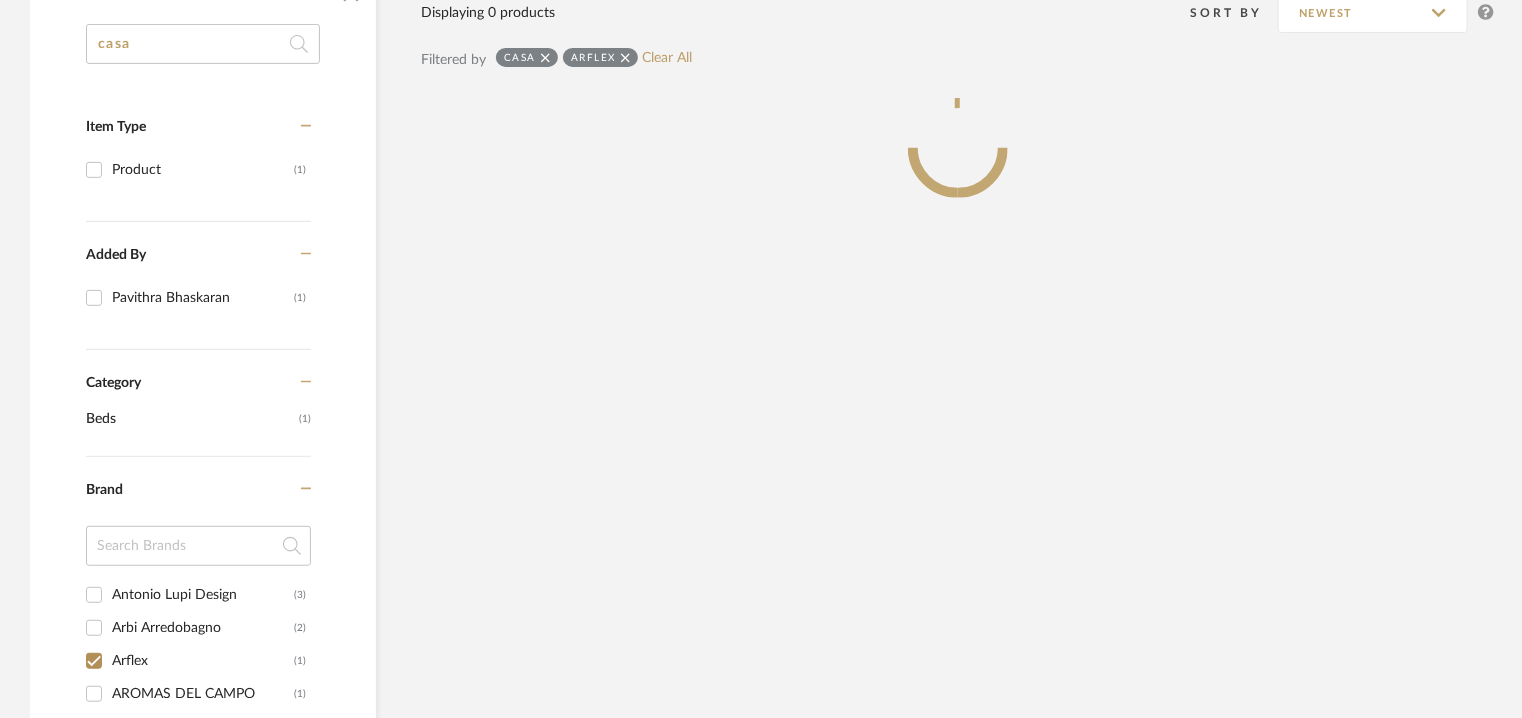 scroll, scrollTop: 0, scrollLeft: 0, axis: both 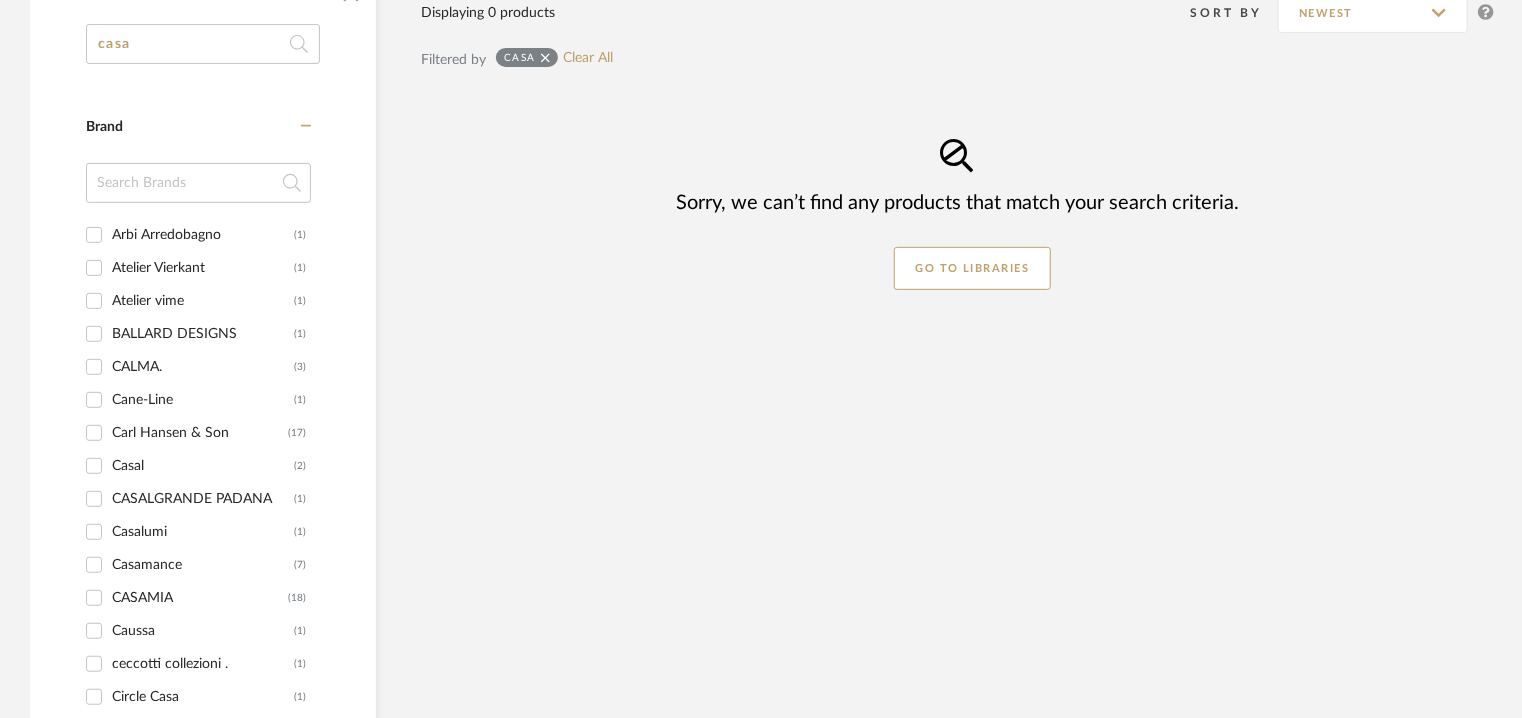 drag, startPoint x: 75, startPoint y: 48, endPoint x: 59, endPoint y: 55, distance: 17.464249 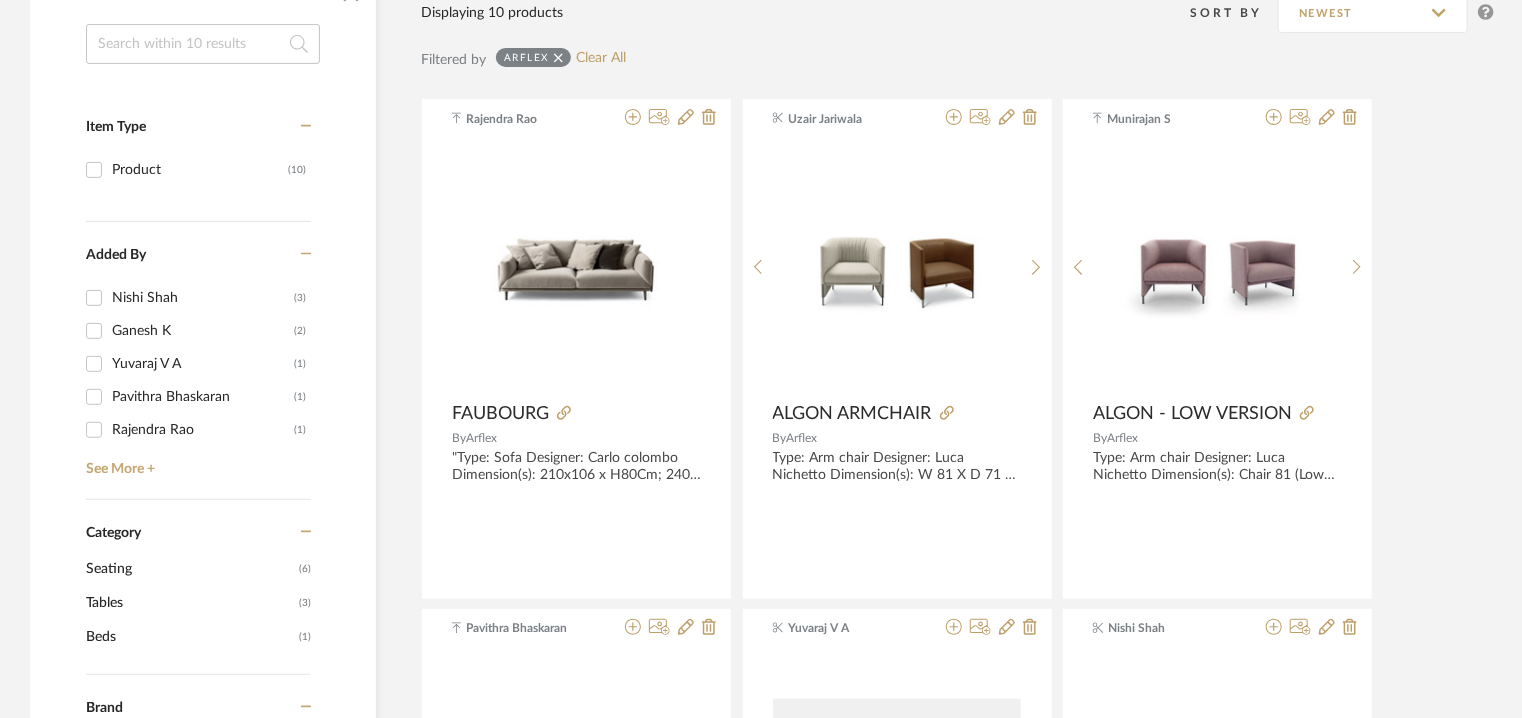 click 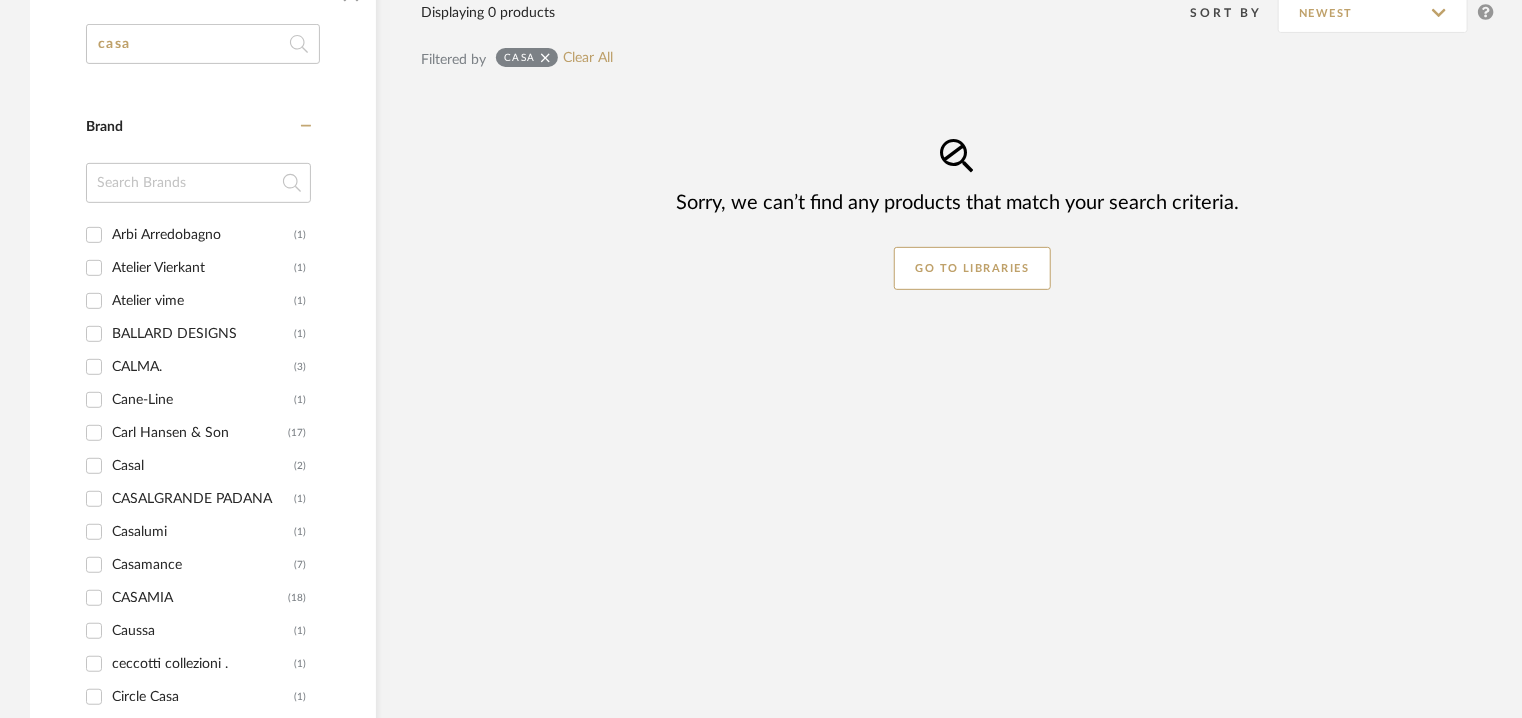 type on "casa" 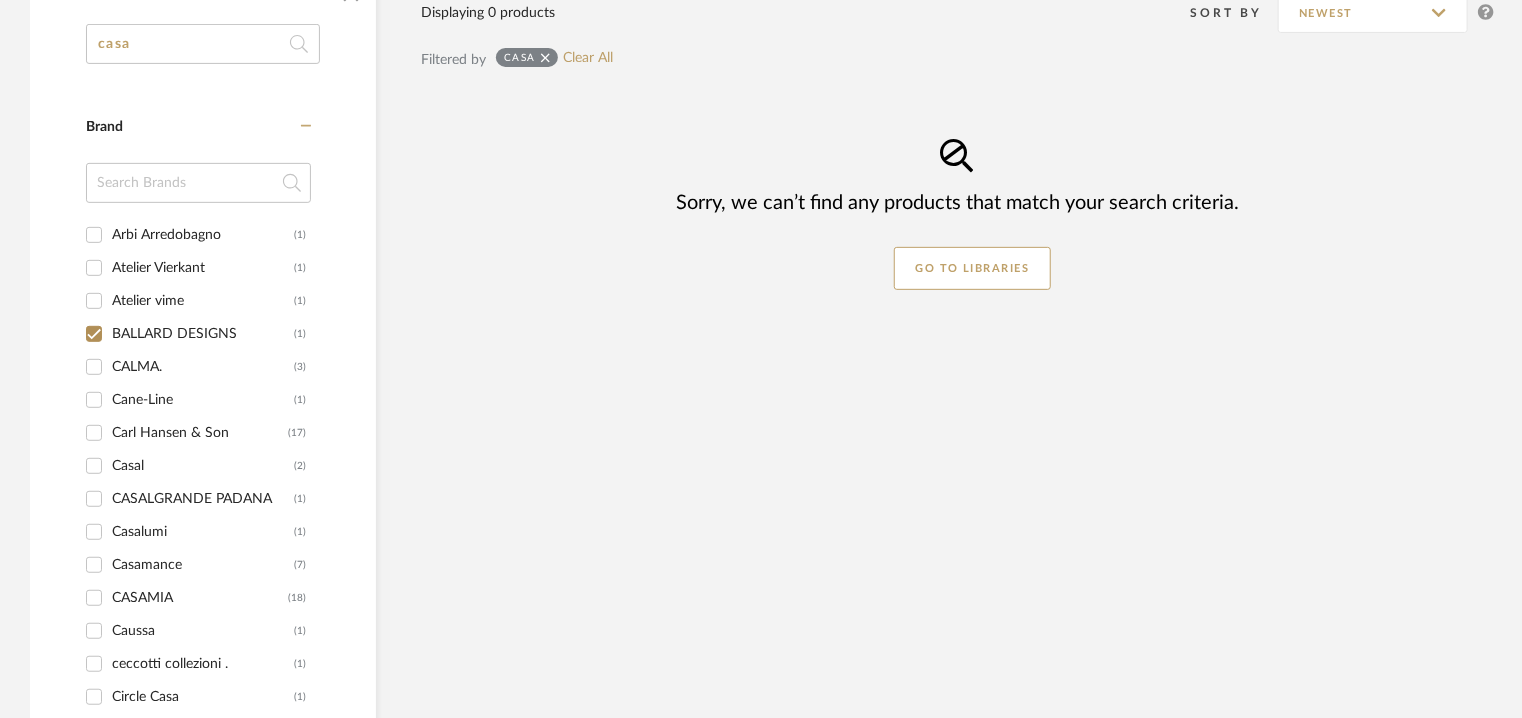 checkbox on "true" 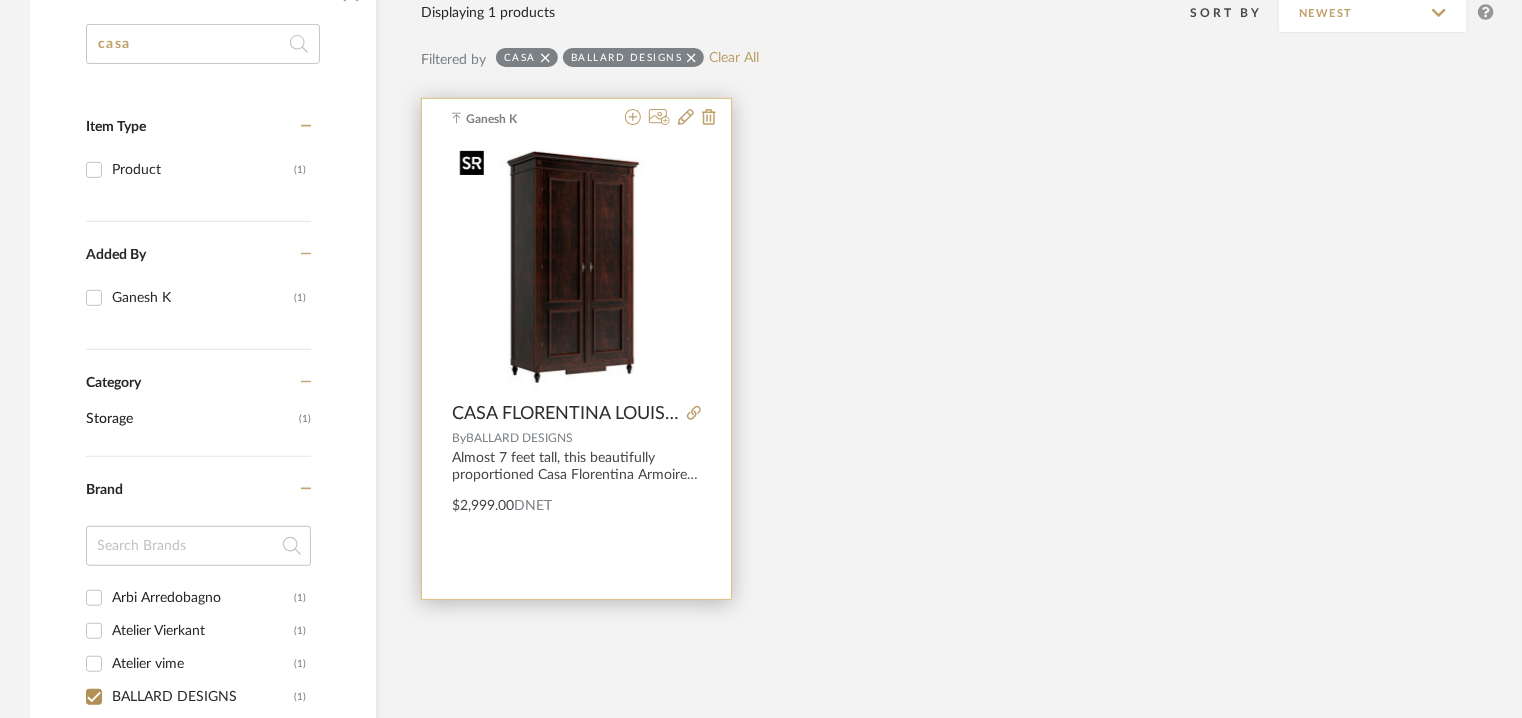 click at bounding box center [576, 267] 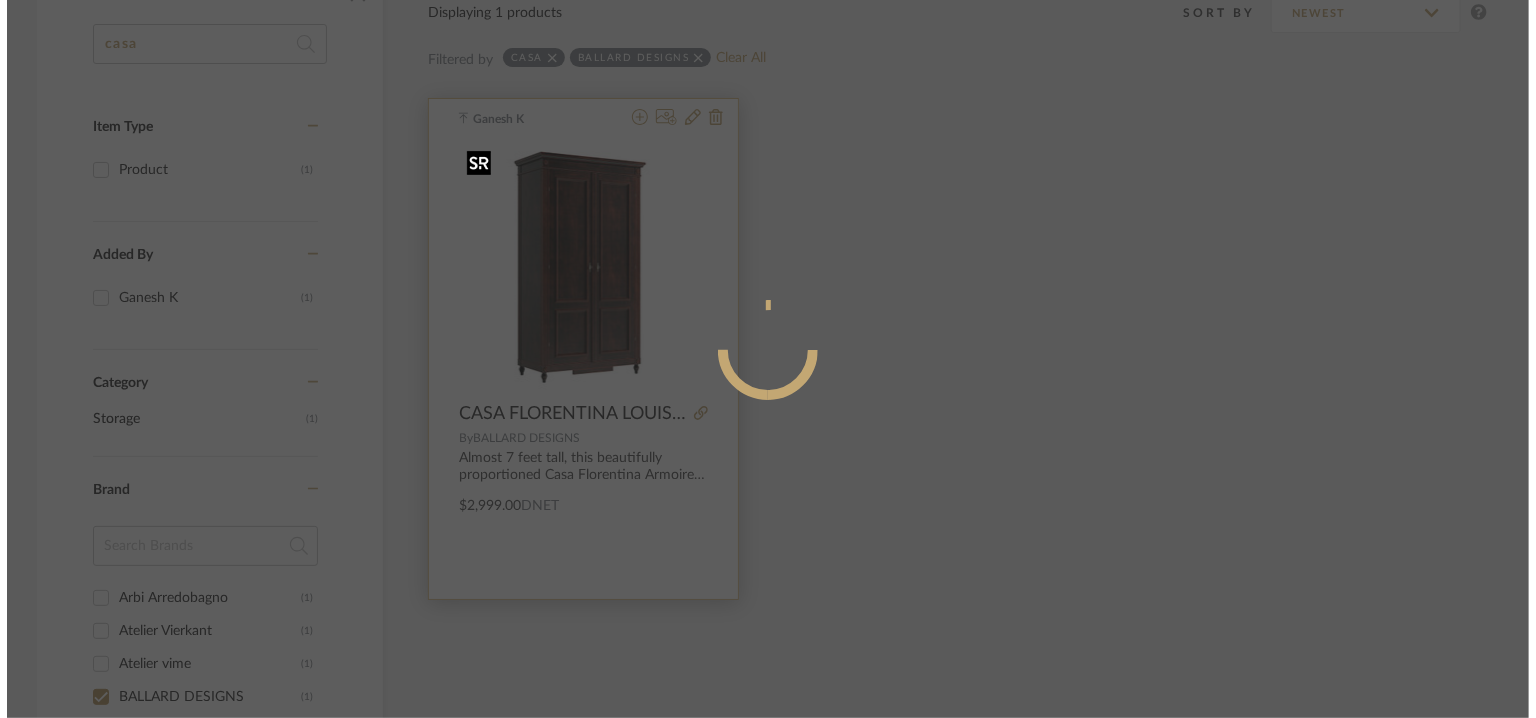scroll, scrollTop: 0, scrollLeft: 0, axis: both 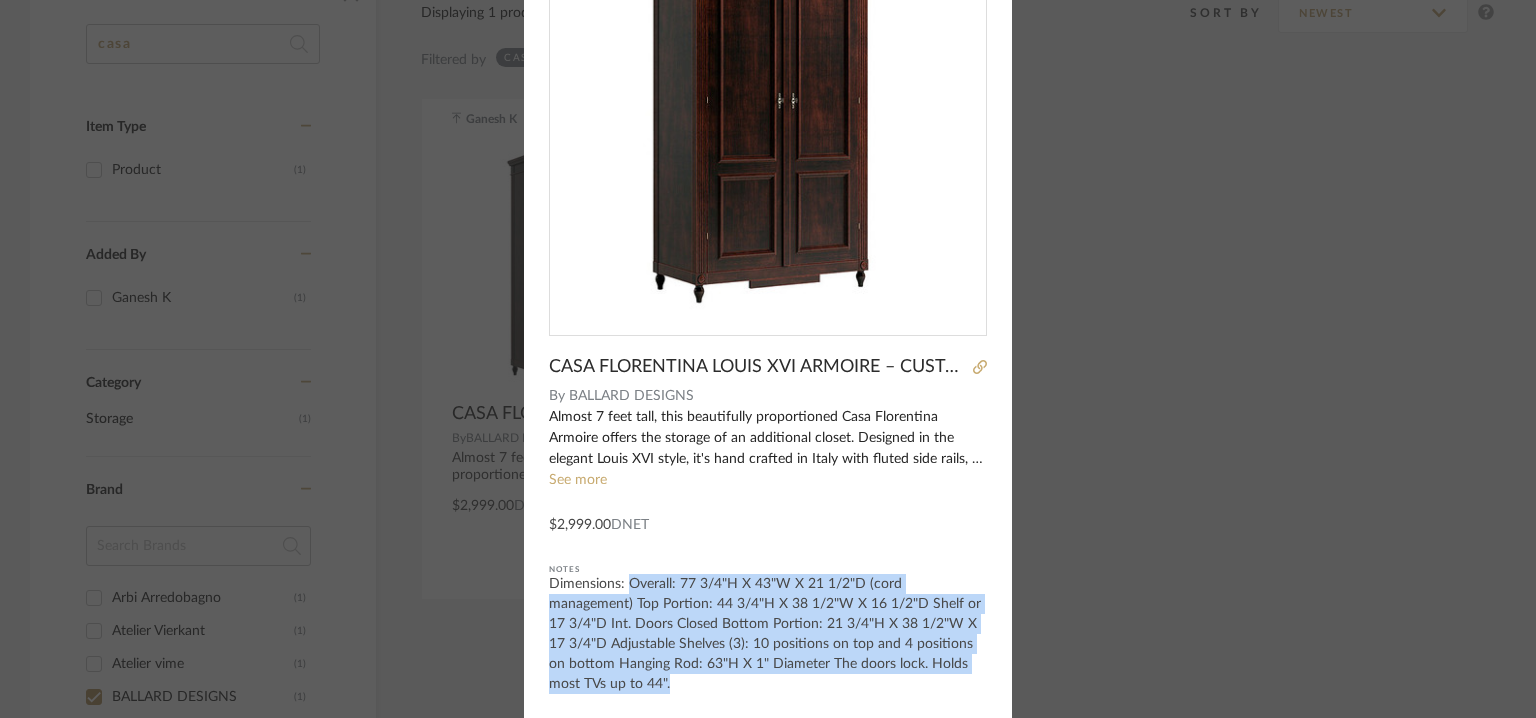 drag, startPoint x: 620, startPoint y: 579, endPoint x: 742, endPoint y: 693, distance: 166.97305 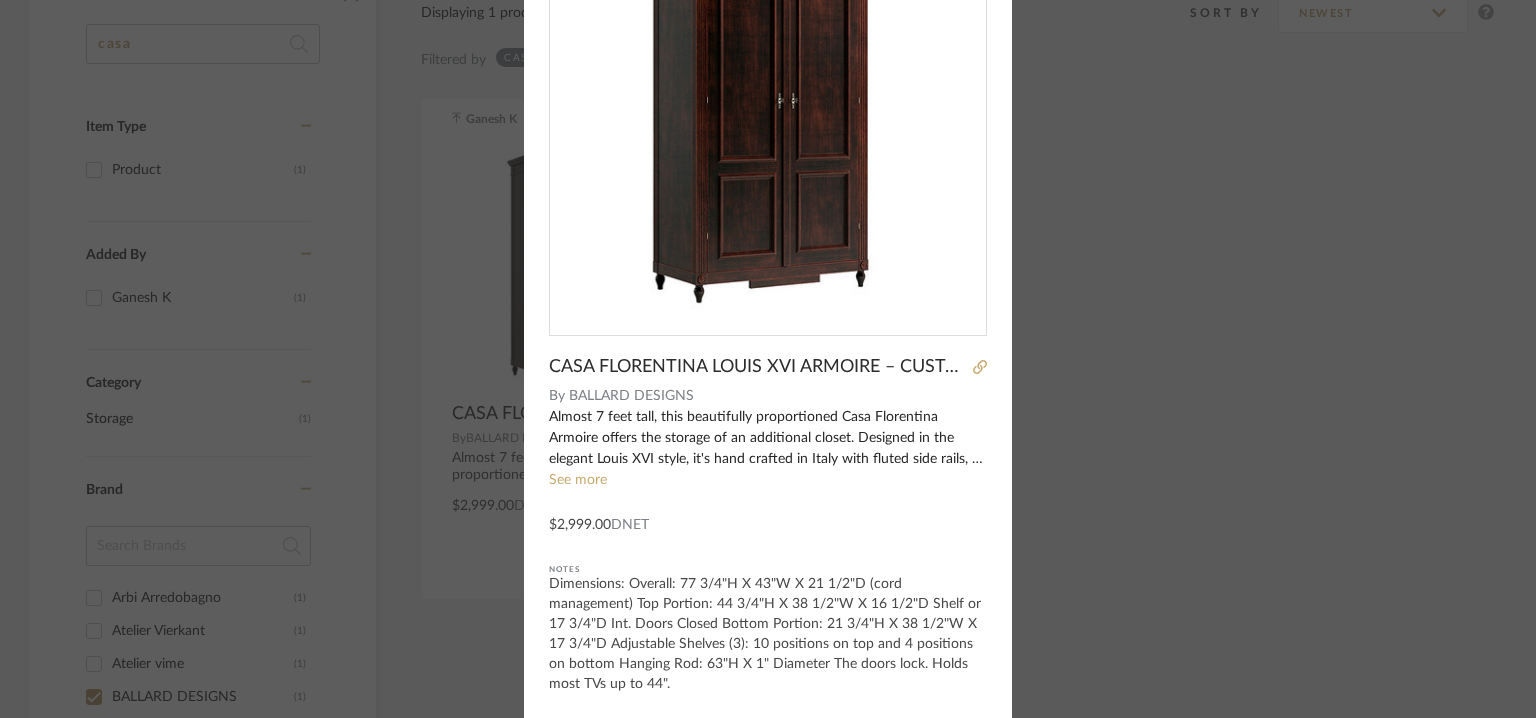 click on "$2,999.00  DNET" at bounding box center (599, 513) 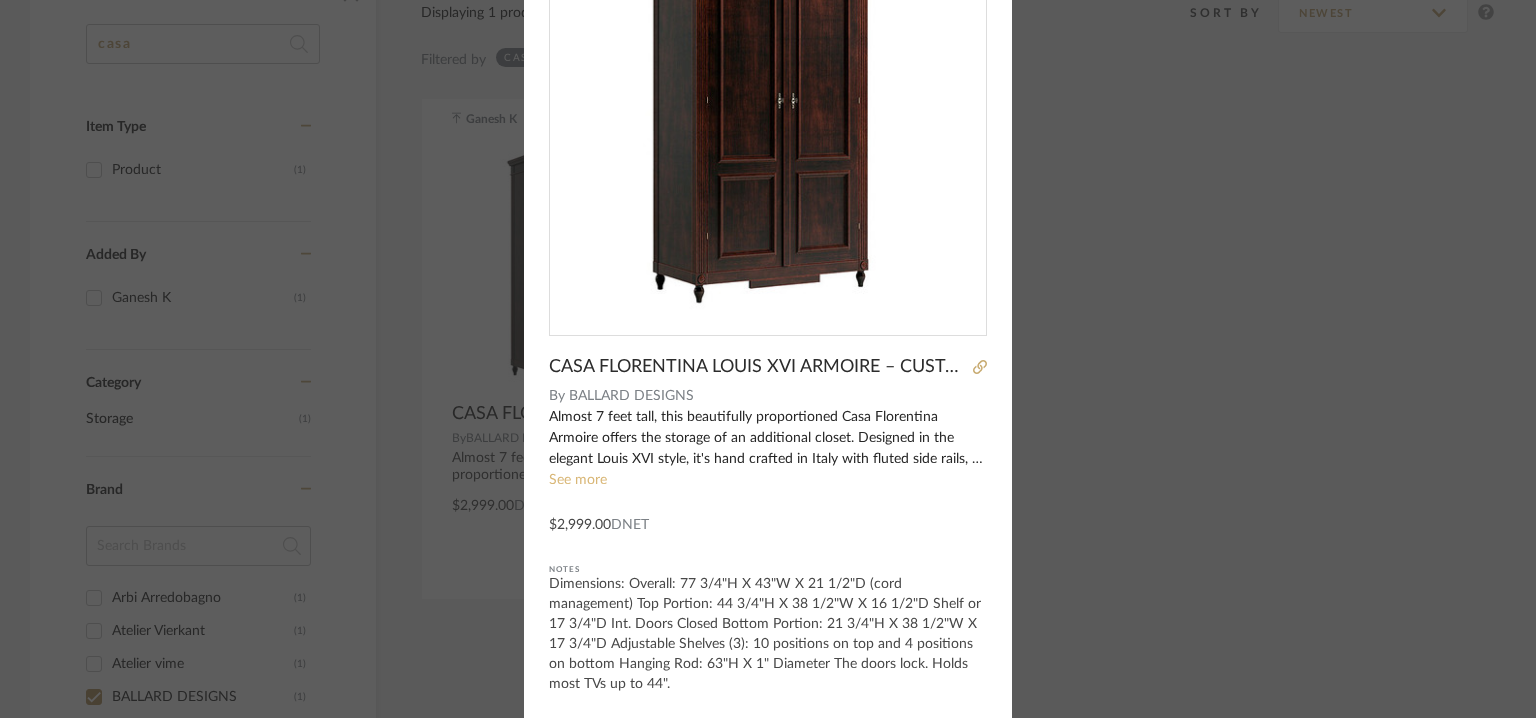click on "See more" at bounding box center [578, 480] 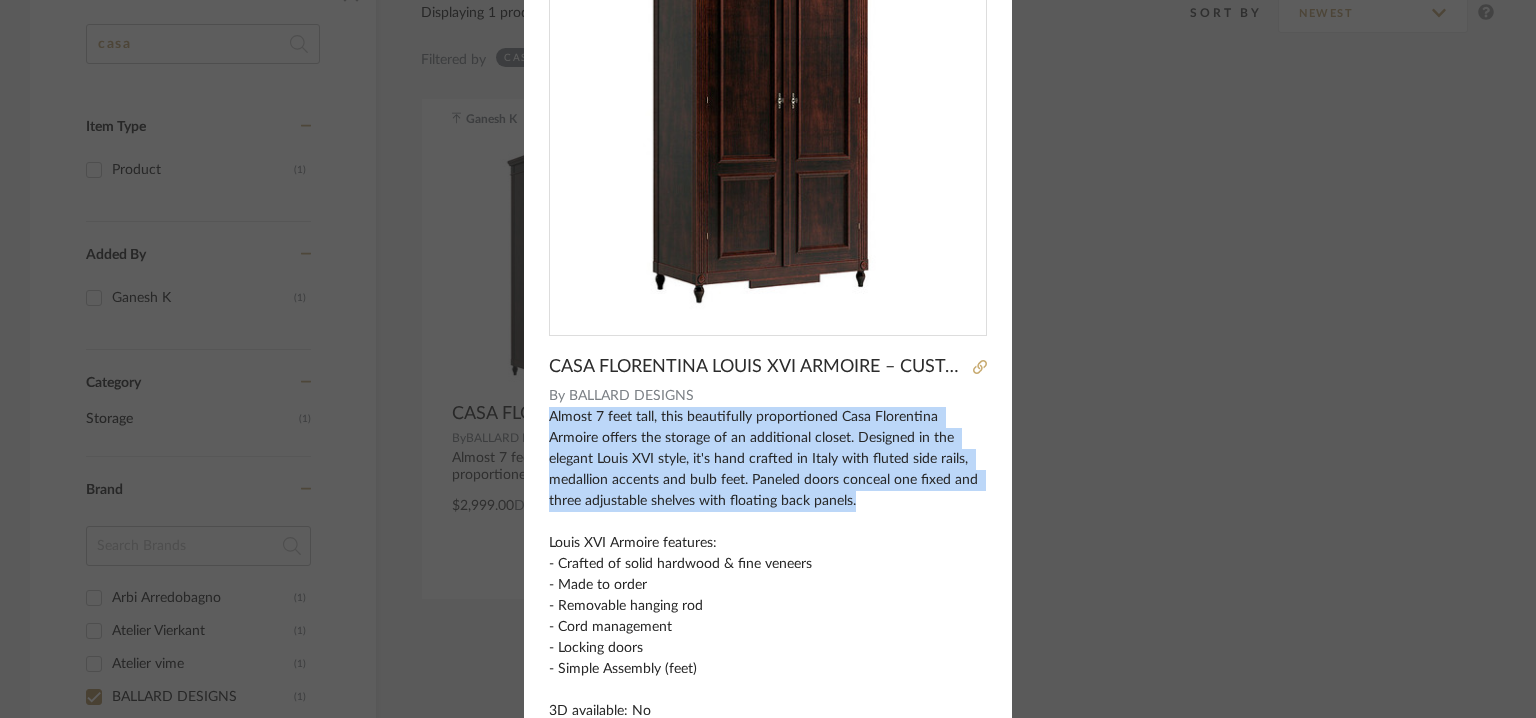 drag, startPoint x: 860, startPoint y: 506, endPoint x: 541, endPoint y: 421, distance: 330.13028 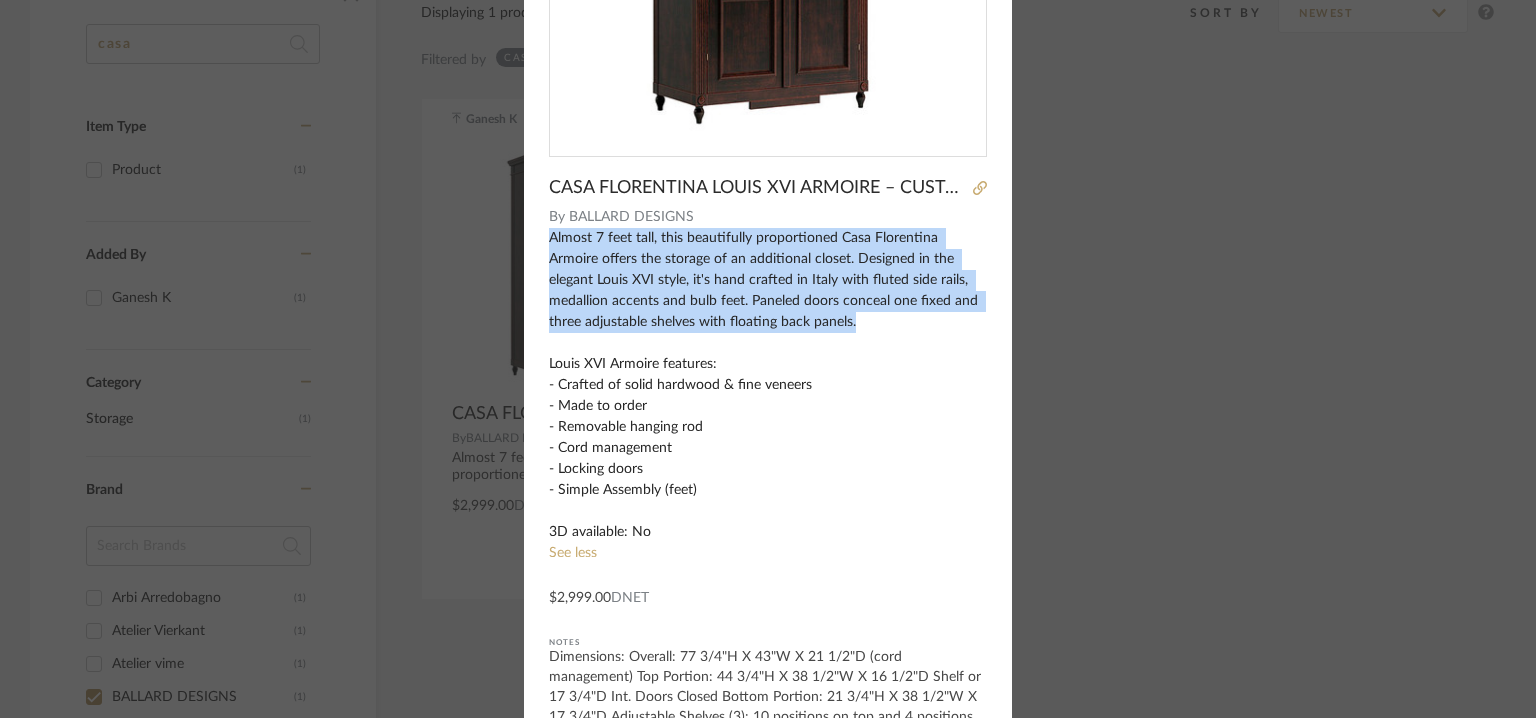scroll, scrollTop: 370, scrollLeft: 0, axis: vertical 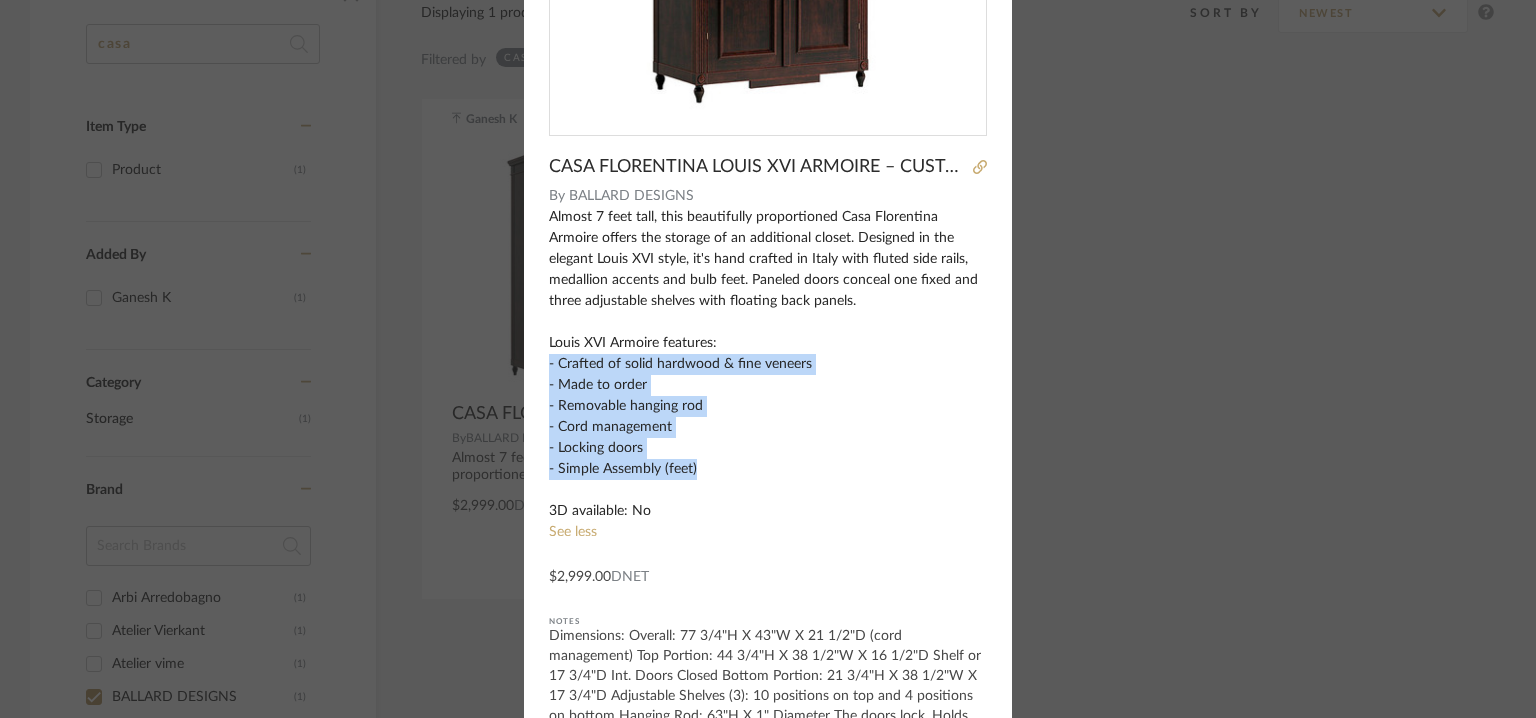 drag, startPoint x: 672, startPoint y: 465, endPoint x: 537, endPoint y: 361, distance: 170.4142 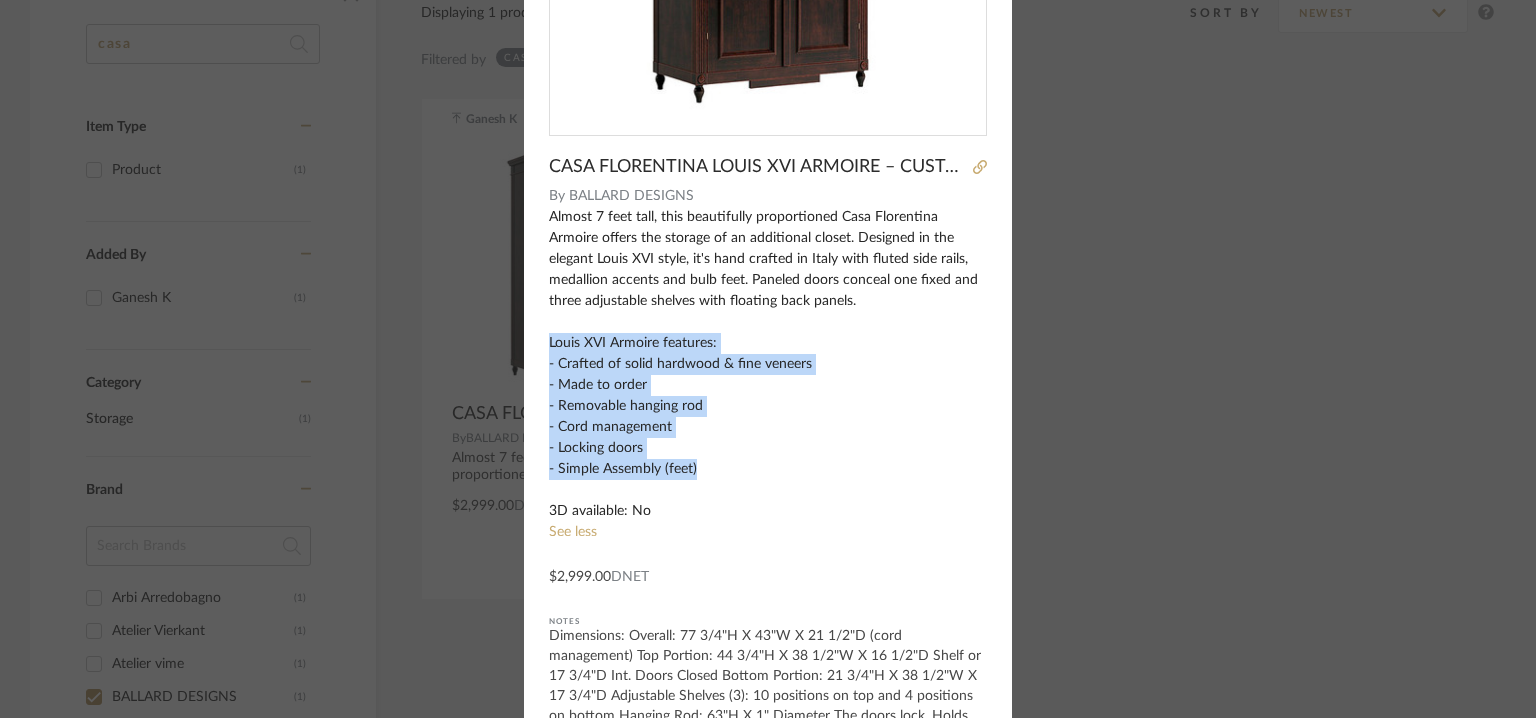 drag, startPoint x: 702, startPoint y: 475, endPoint x: 537, endPoint y: 345, distance: 210.05951 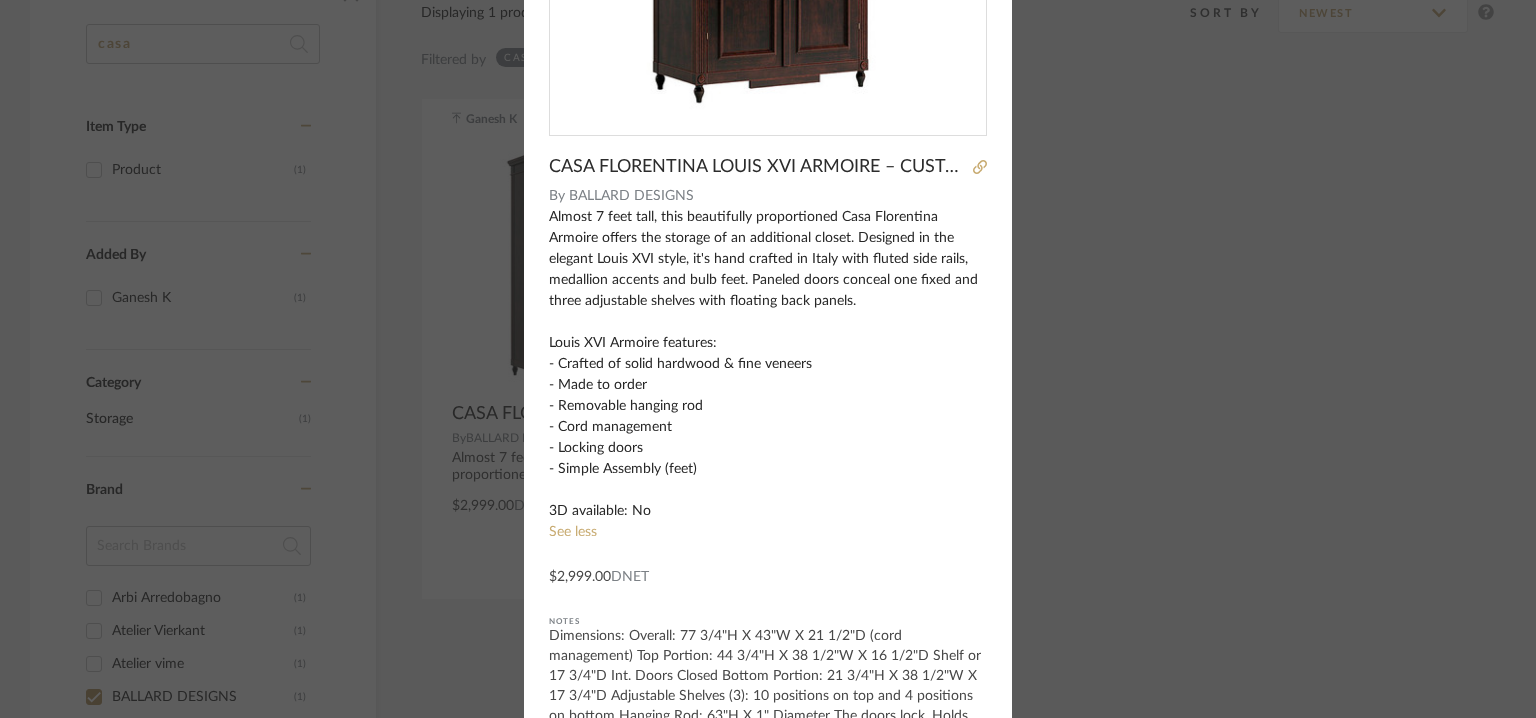 click on "Almost 7 feet tall, this beautifully proportioned Casa Florentina Armoire offers the storage of an additional closet. Designed in the elegant Louis XVI style, it's hand crafted in Italy with fluted side rails, medallion accents and bulb feet. Paneled doors conceal one fixed and three adjustable shelves with floating back panels.
Louis XVI Armoire features:
- Crafted of solid hardwood & fine veneers
- Made to order
- Removable hanging rod
- Cord management
- Locking doors
- Simple Assembly (feet)
3D available: No" at bounding box center (768, 364) 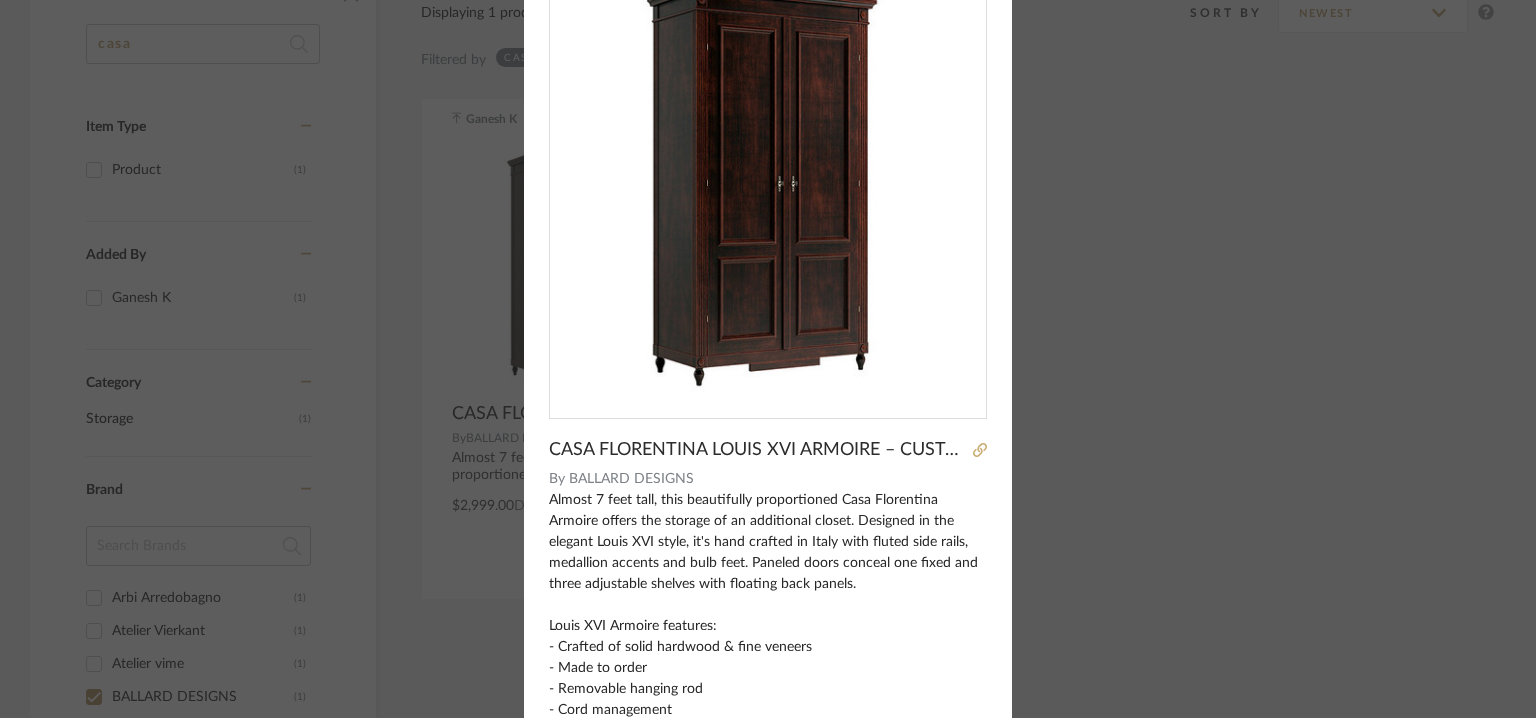 scroll, scrollTop: 70, scrollLeft: 0, axis: vertical 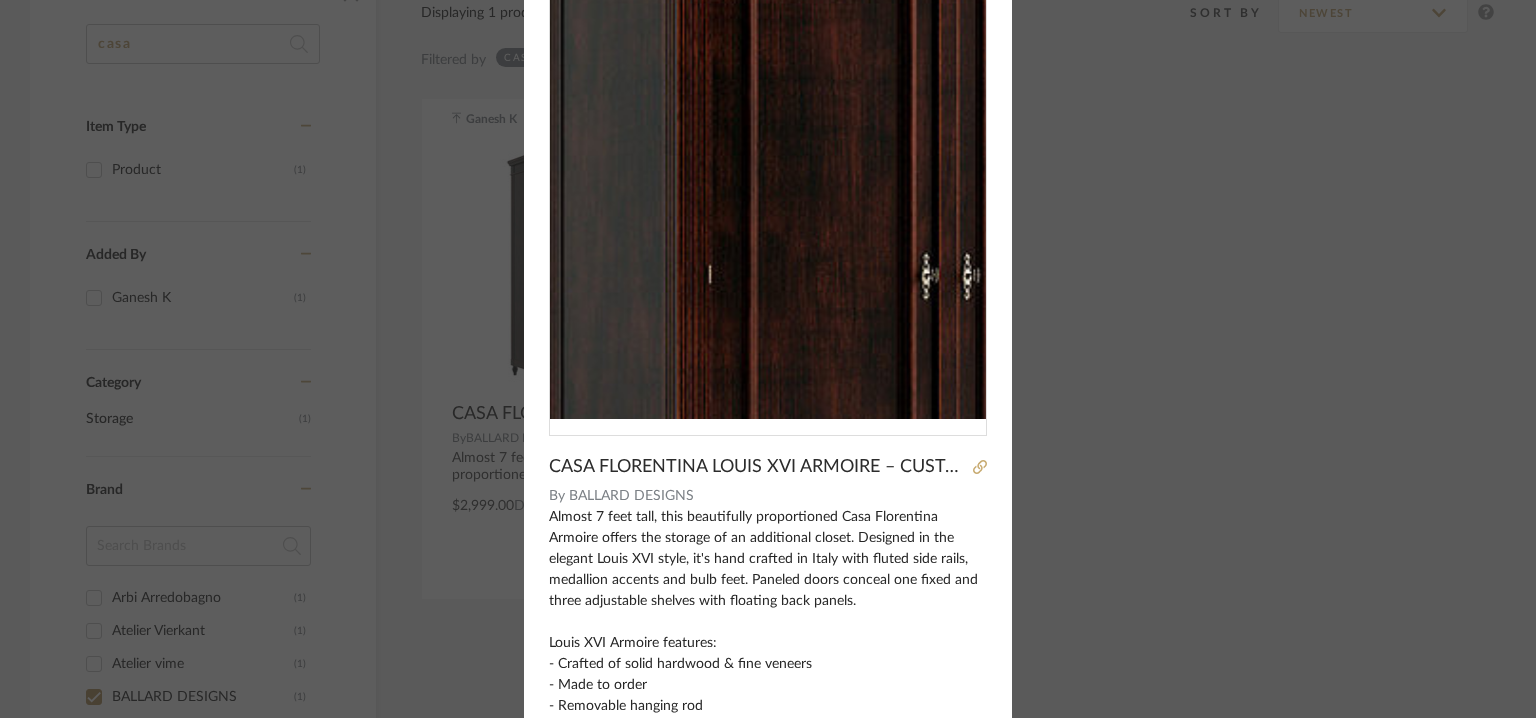 click at bounding box center (768, 201) 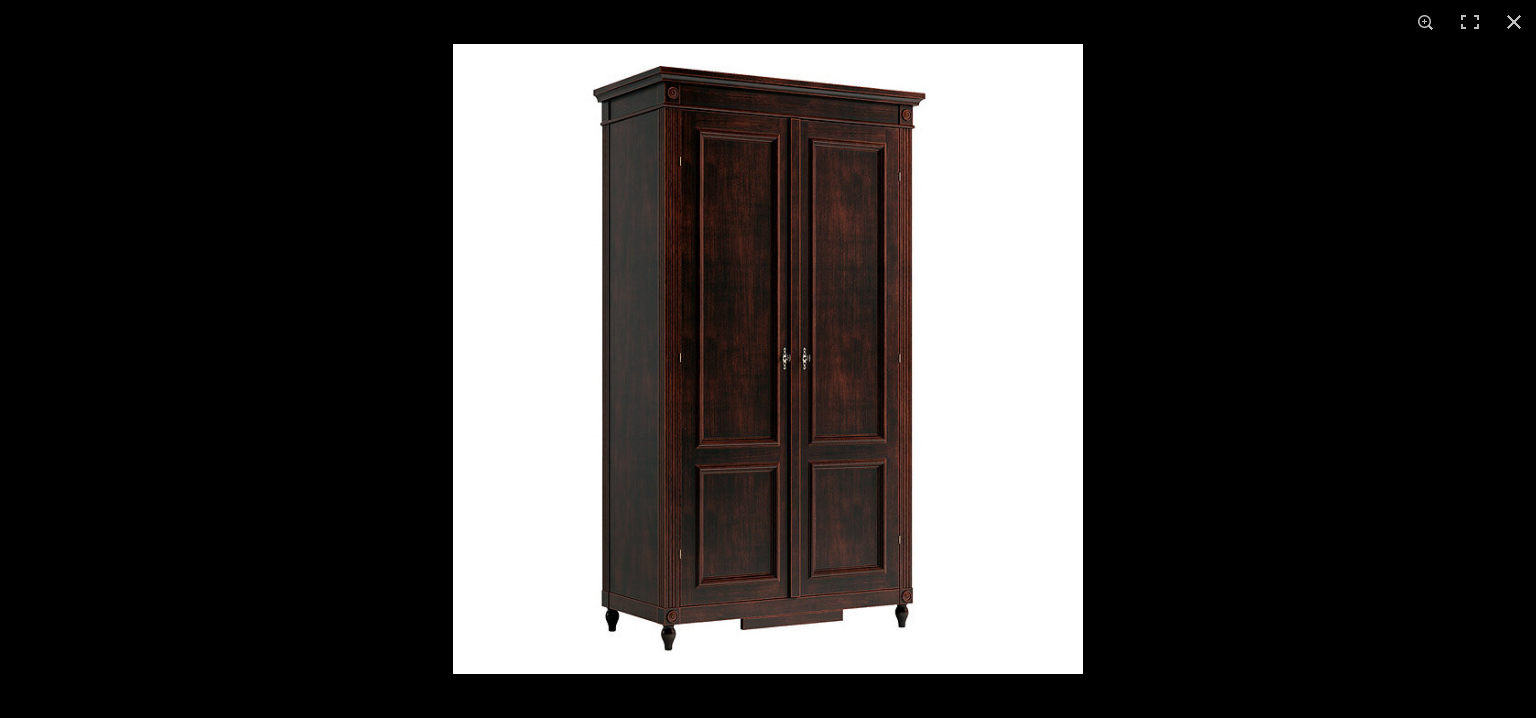 click at bounding box center (1514, 22) 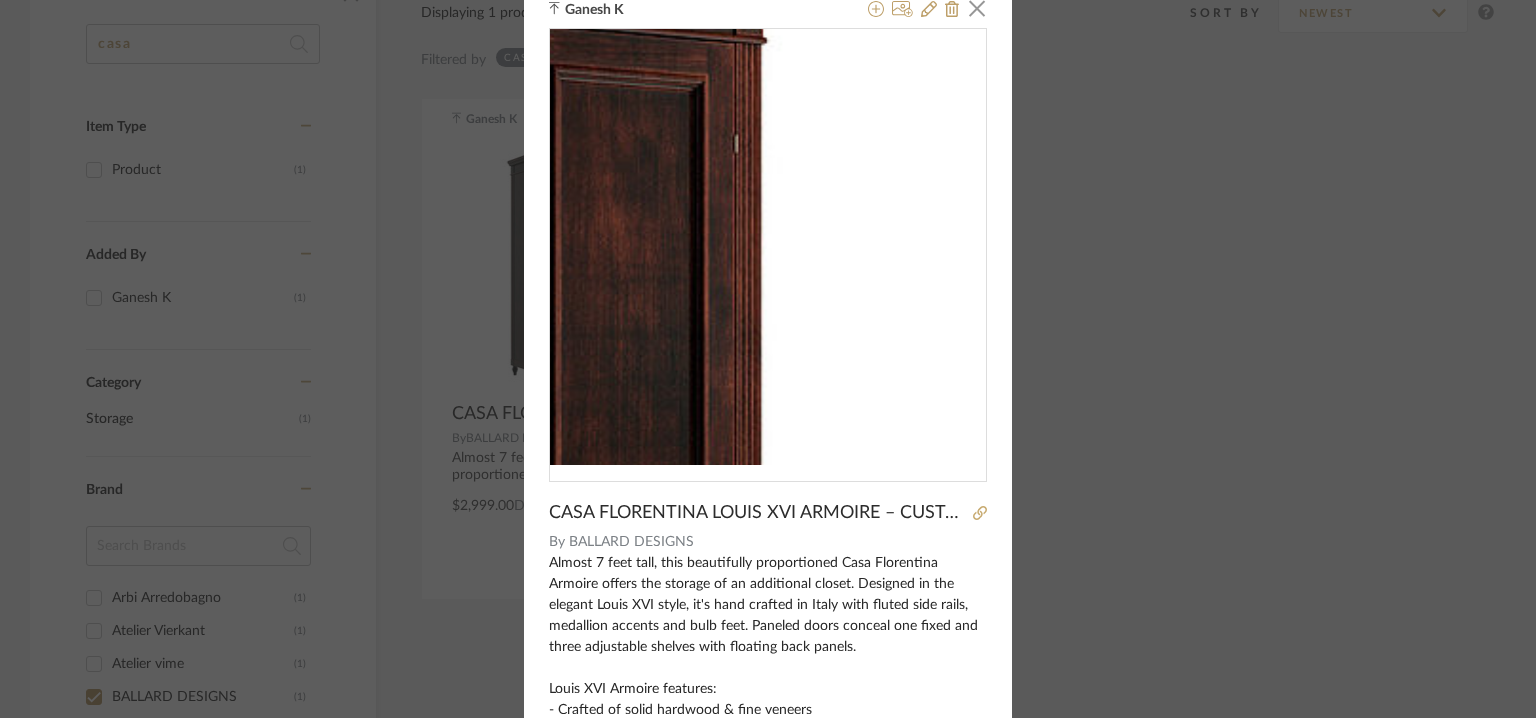 scroll, scrollTop: 0, scrollLeft: 0, axis: both 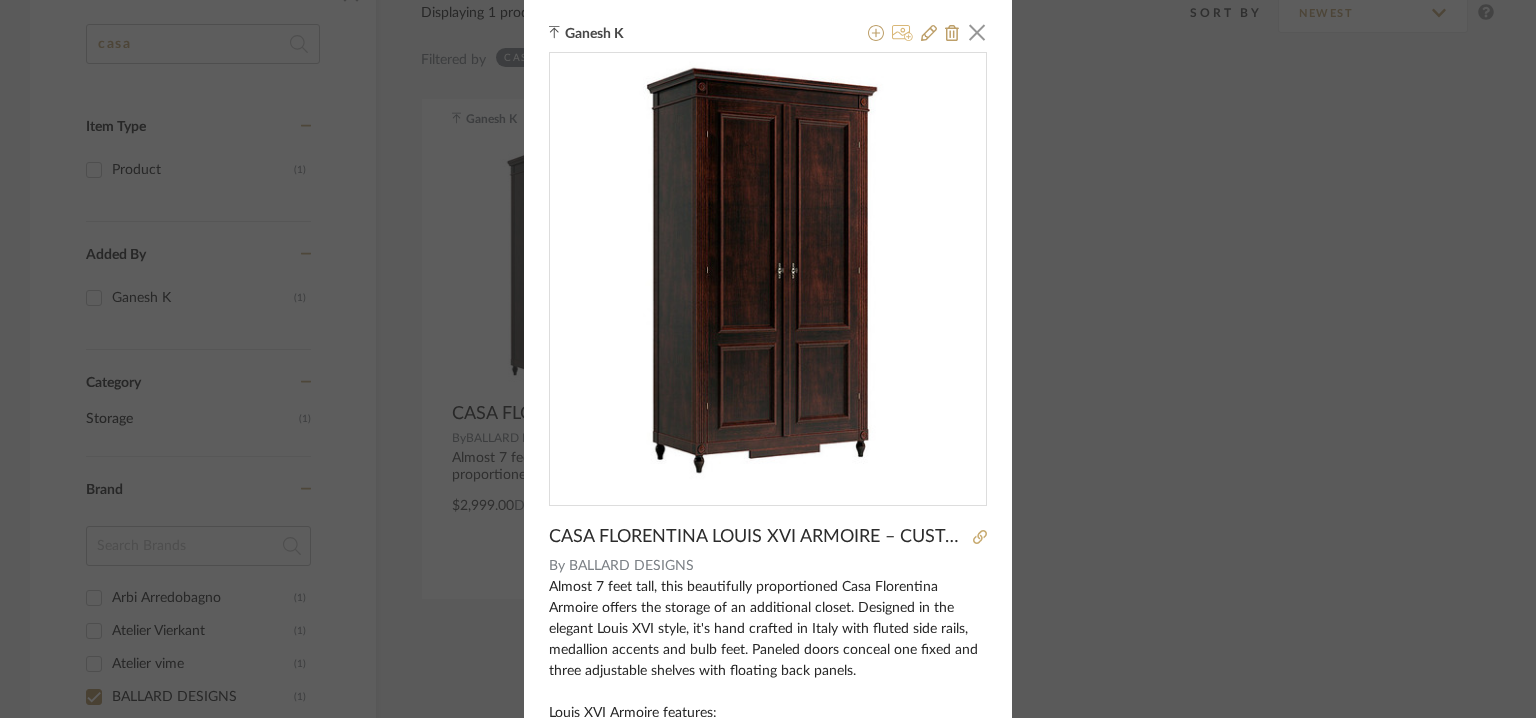 click 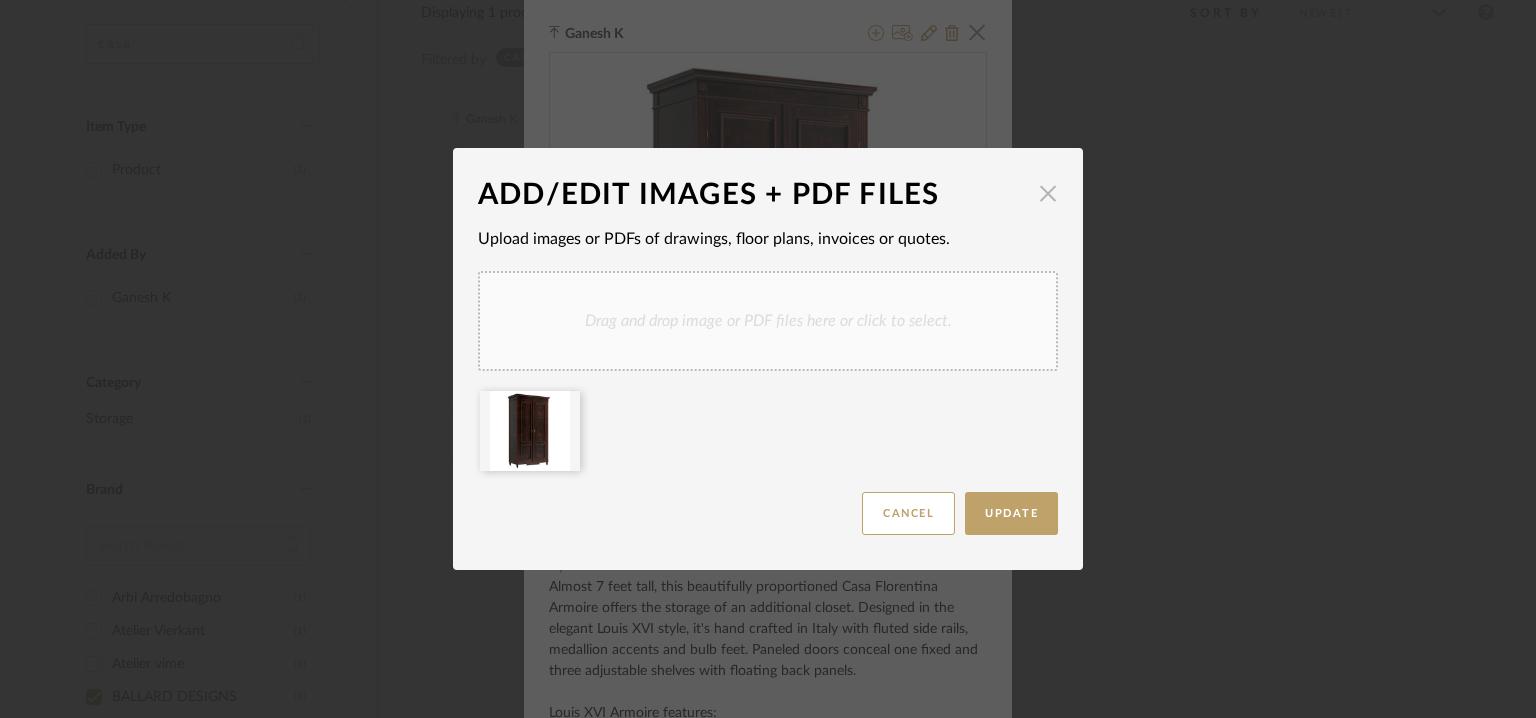 click at bounding box center (1048, 193) 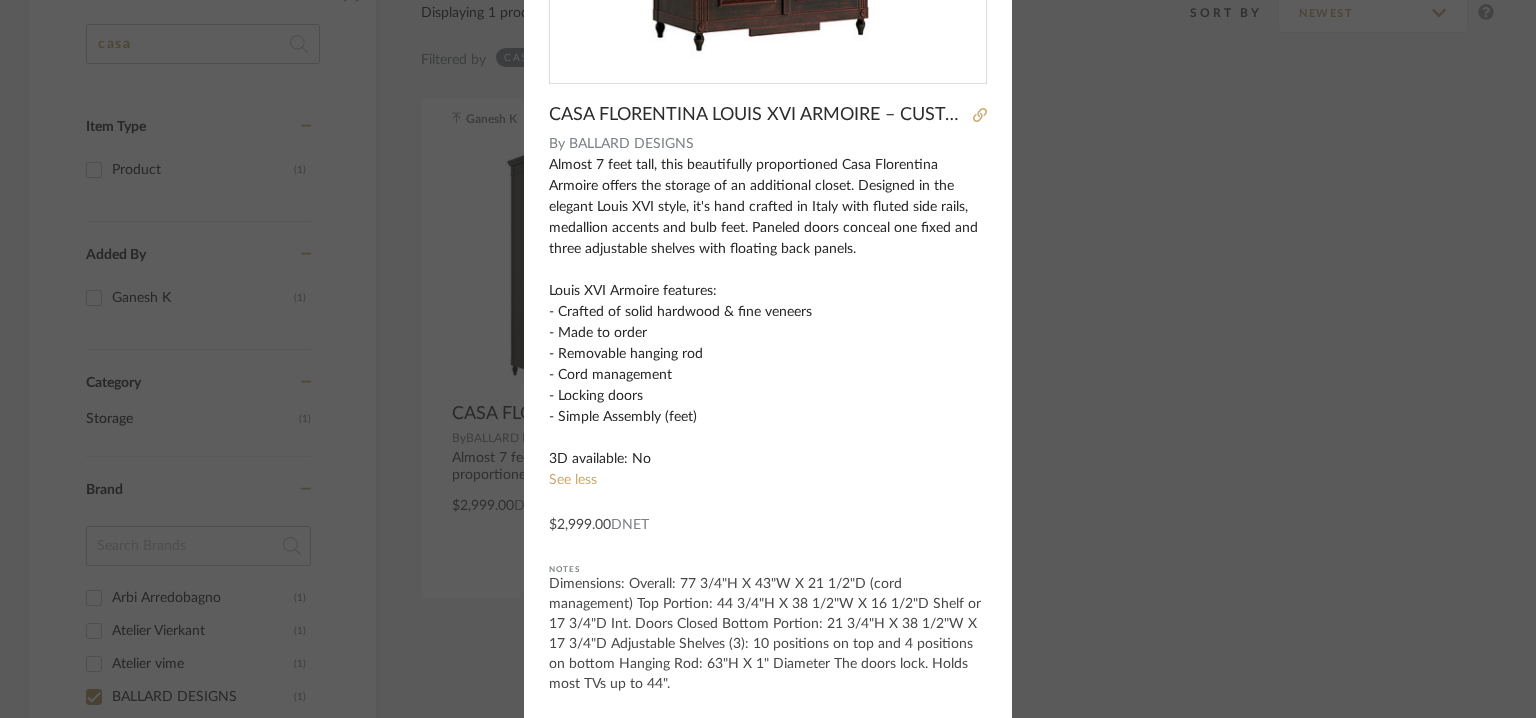 scroll, scrollTop: 0, scrollLeft: 0, axis: both 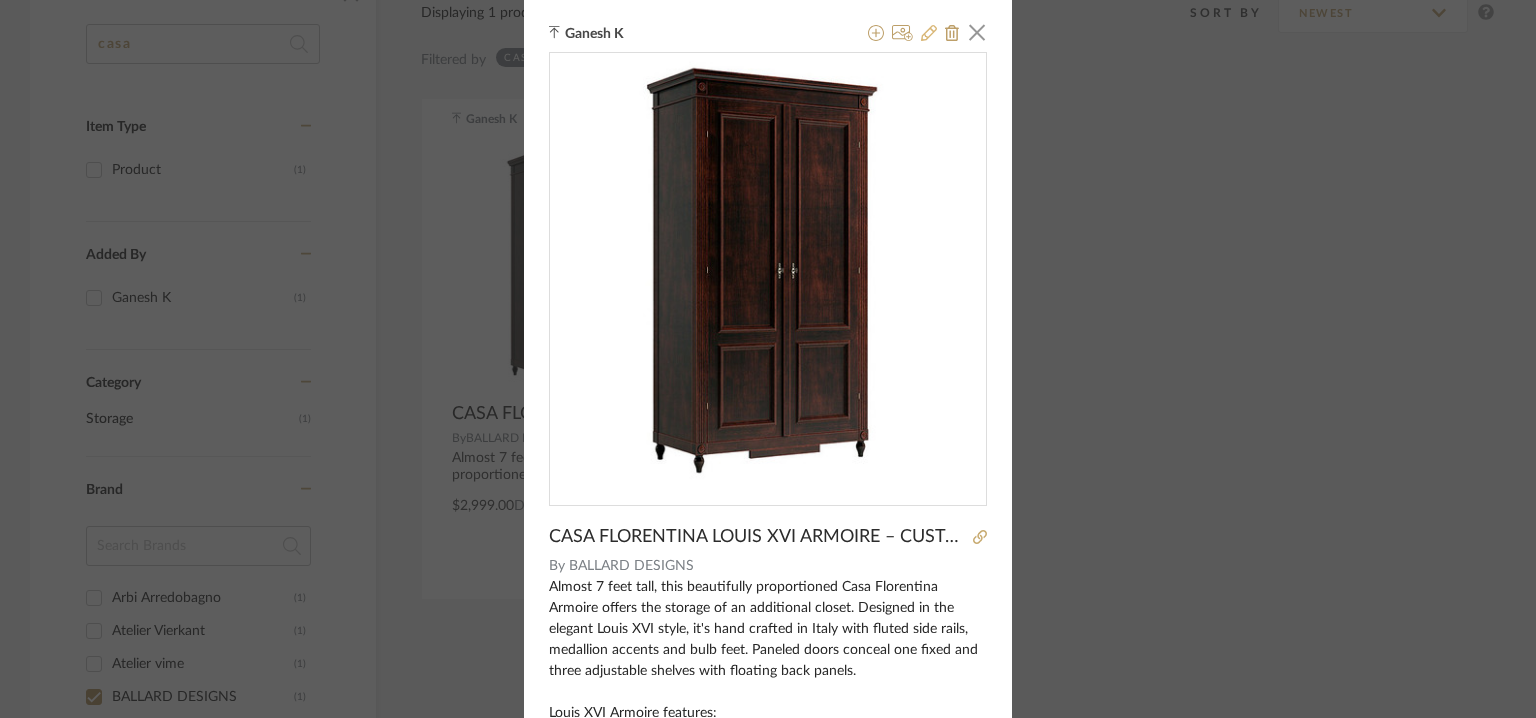 click 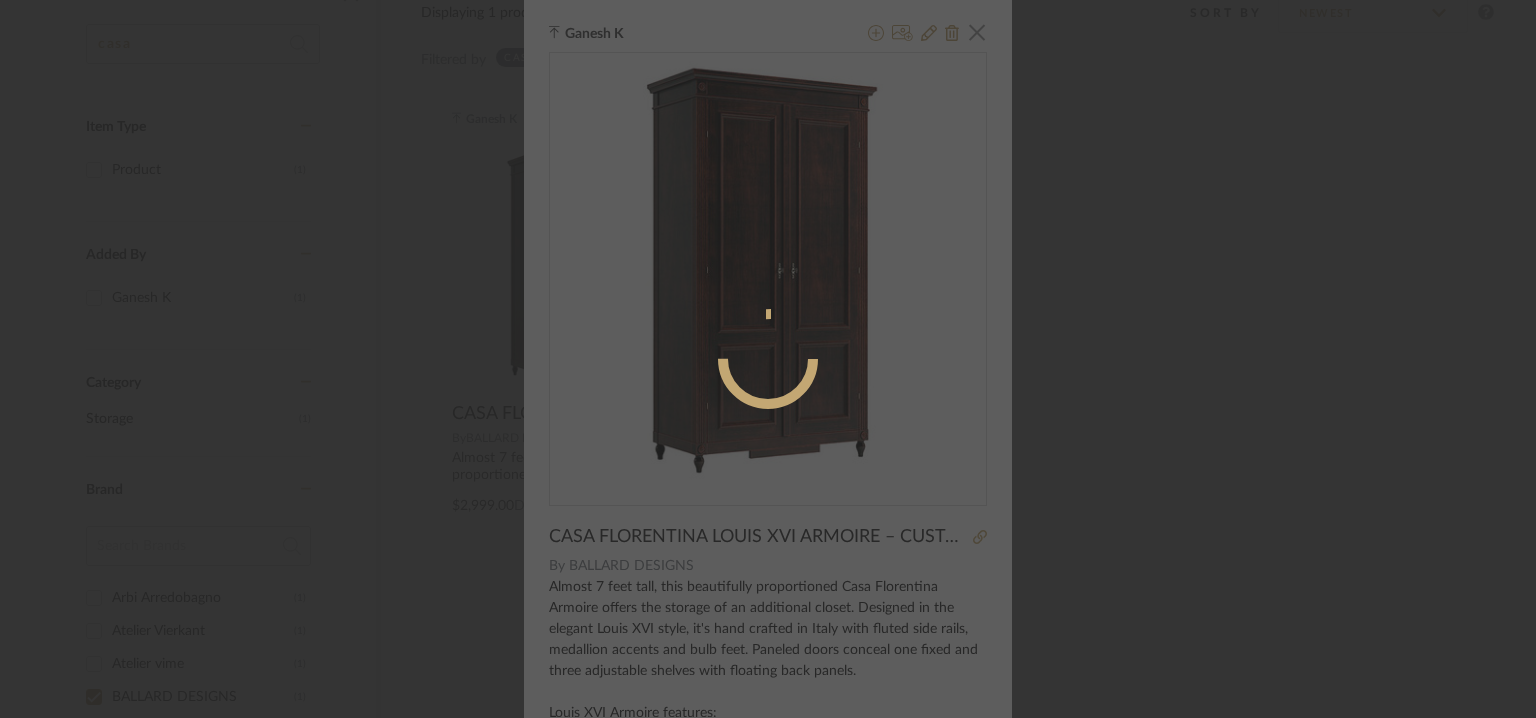 radio on "true" 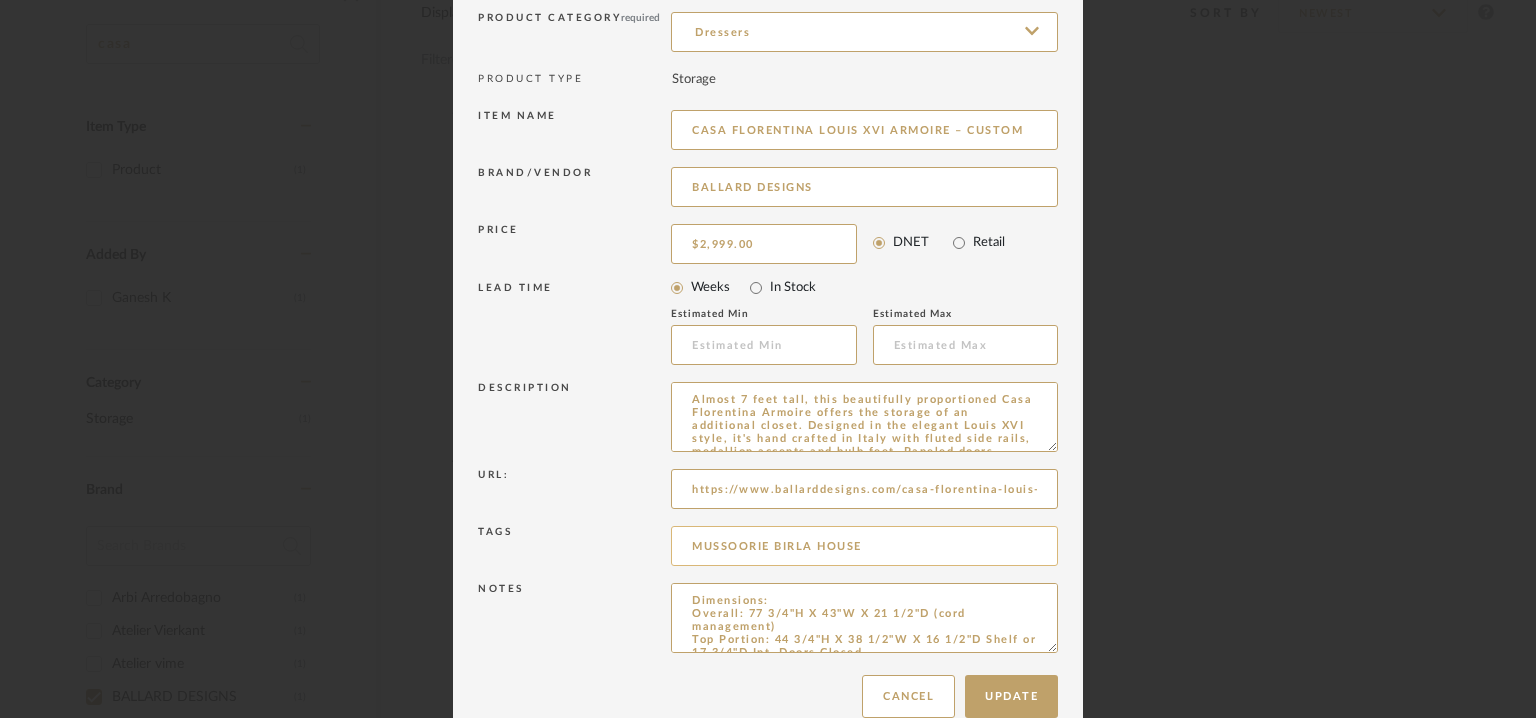 scroll, scrollTop: 192, scrollLeft: 0, axis: vertical 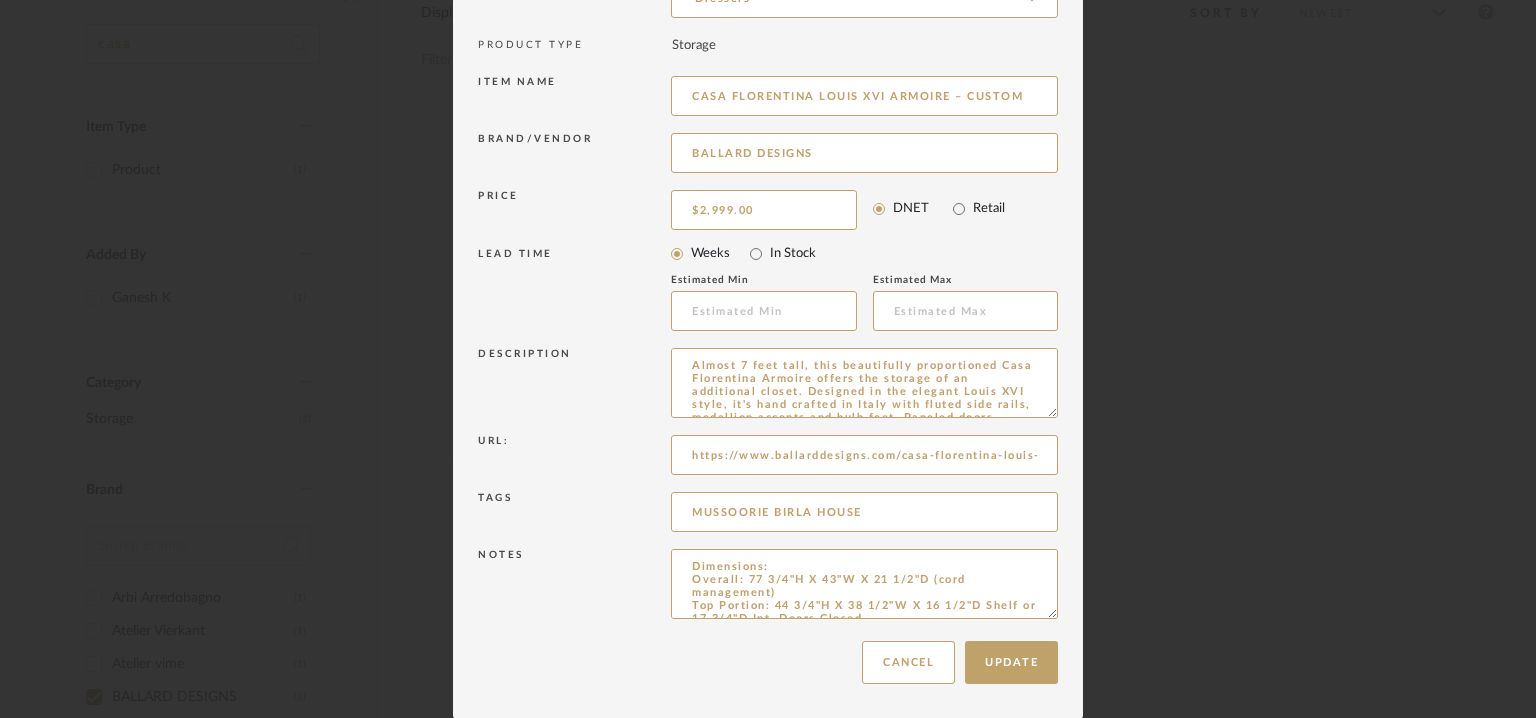 drag, startPoint x: 1044, startPoint y: 611, endPoint x: 1103, endPoint y: 776, distance: 175.23128 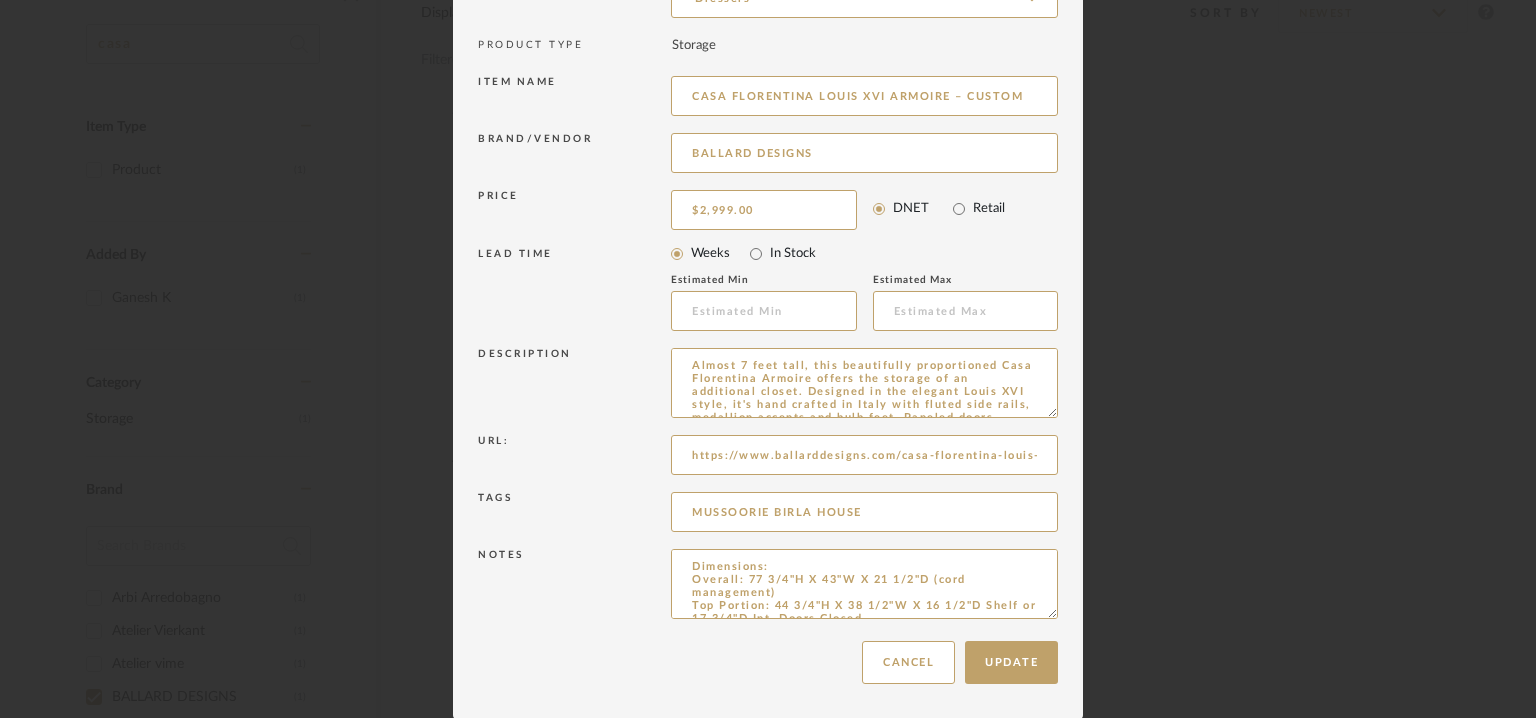 click on "Hello, Tehseen  All Mancini enterprises pvt ltd Items casa Item Type Product  (1)  Added By [FIRST]  (1)  Category  Storage   (1)  Brand Arbi Arredobagno  (1)  Atelier Vierkant  (1)  Atelier vime  (1)  BALLARD DESIGNS  (1)  CALMA.  (3)  Cane-Line  (1)  Carl Hansen & Son  (17)  Casal  (2)  CASALGRANDE PADANA  (1)  Casalumi  (1)  Casamance  (7)  CASAMIA  (18)  Caussa  (1)  ceccotti collezioni .  (1)  Circle Casa  (1)  Eichholtz  (1)  ERCO LIGHTING  (3)  Fendi Casa  (8)  Flos  (2)  Foscarini  (1)  HORM  (1)  Natevo  (1)  Pamono  (1)  Prolicht  (1)  Rakumba  (1)  Targetti  (2)  Tonin Casa  (1)  Vibia  (14)  See Less - Price 0  7,500 +  0 7500 Upload Method Uploaded  (1)  Lead Time Weeks In Stock Displaying 1 products  Sort By  Newest Filtered by casa BALLARD DESIGNS  Clear All  [FIRST] CASA FLORENTINA LOUIS XVI ARMOIRE – CUSTOM By   BALLARD DESIGNS  $2,999.00  DNET User Agreement" at bounding box center (768, 15) 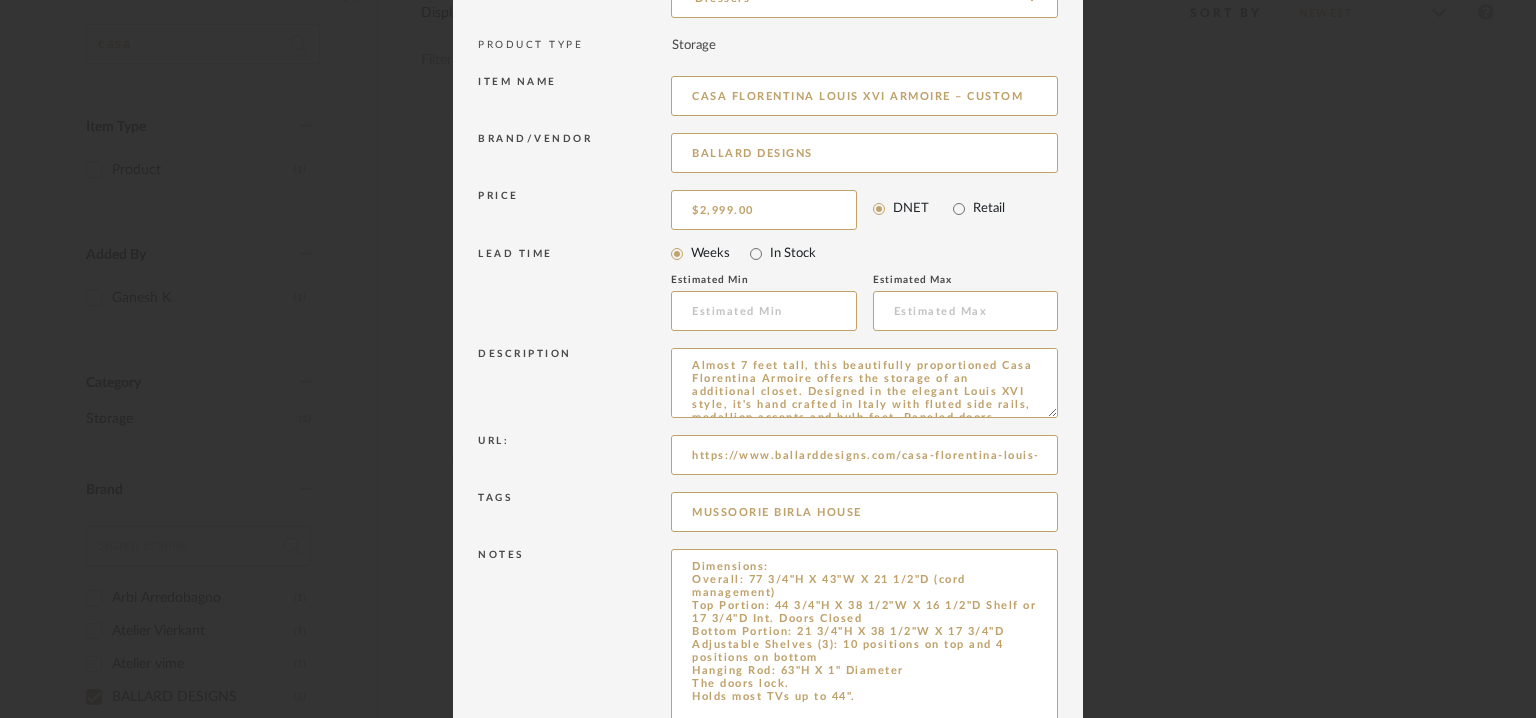 scroll, scrollTop: 356, scrollLeft: 0, axis: vertical 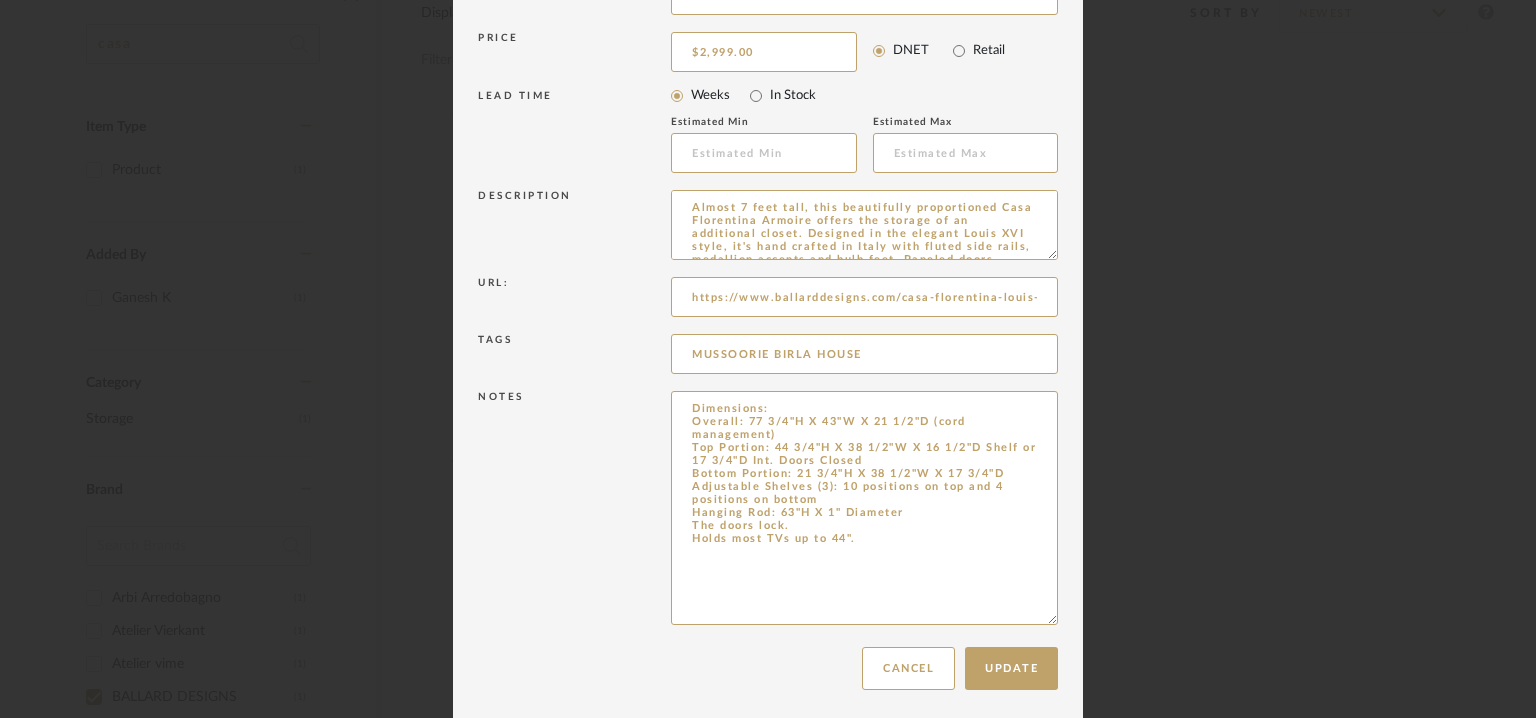 drag, startPoint x: 755, startPoint y: 664, endPoint x: 965, endPoint y: 750, distance: 226.9273 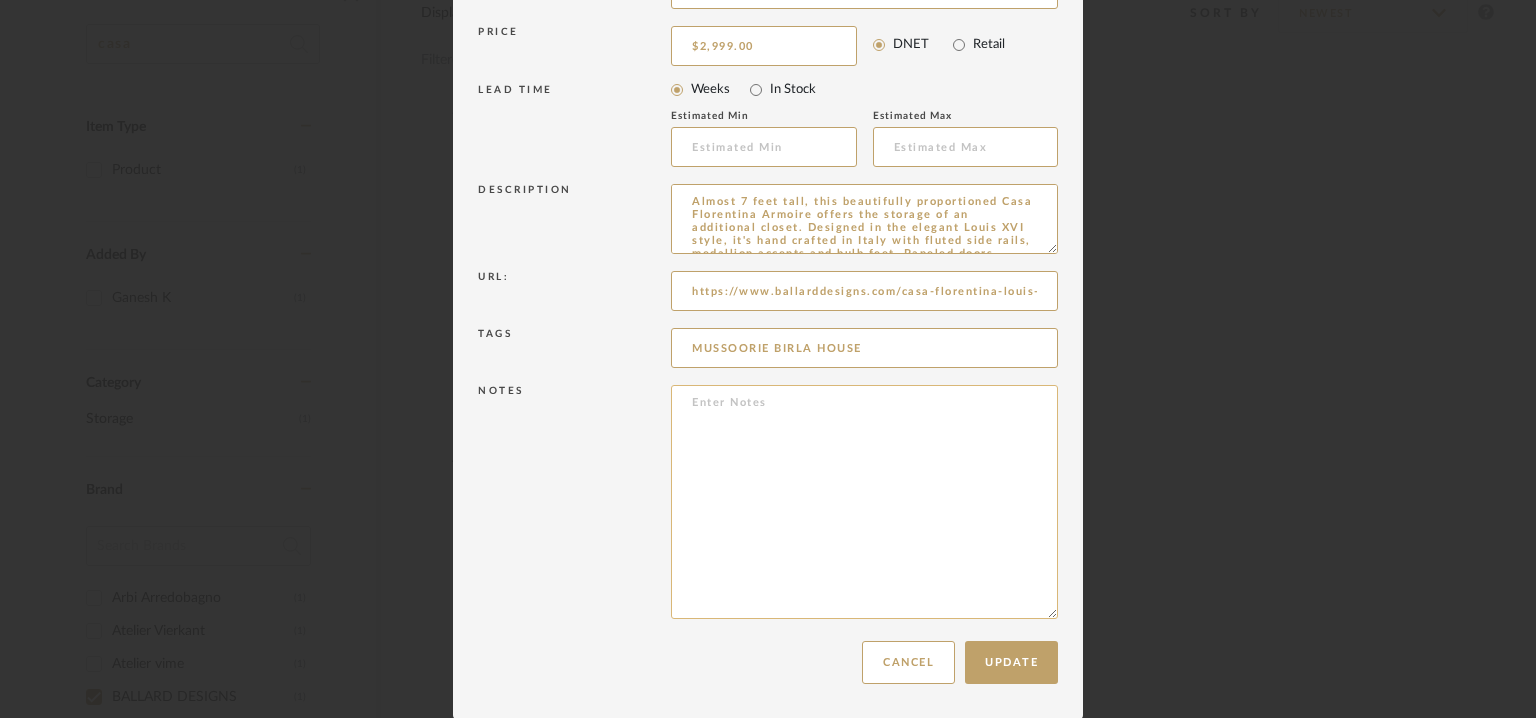 paste on "Point of contact: To be established
Contact number :  [PHONE]
Email address: [EMAIL]
Address: Na" 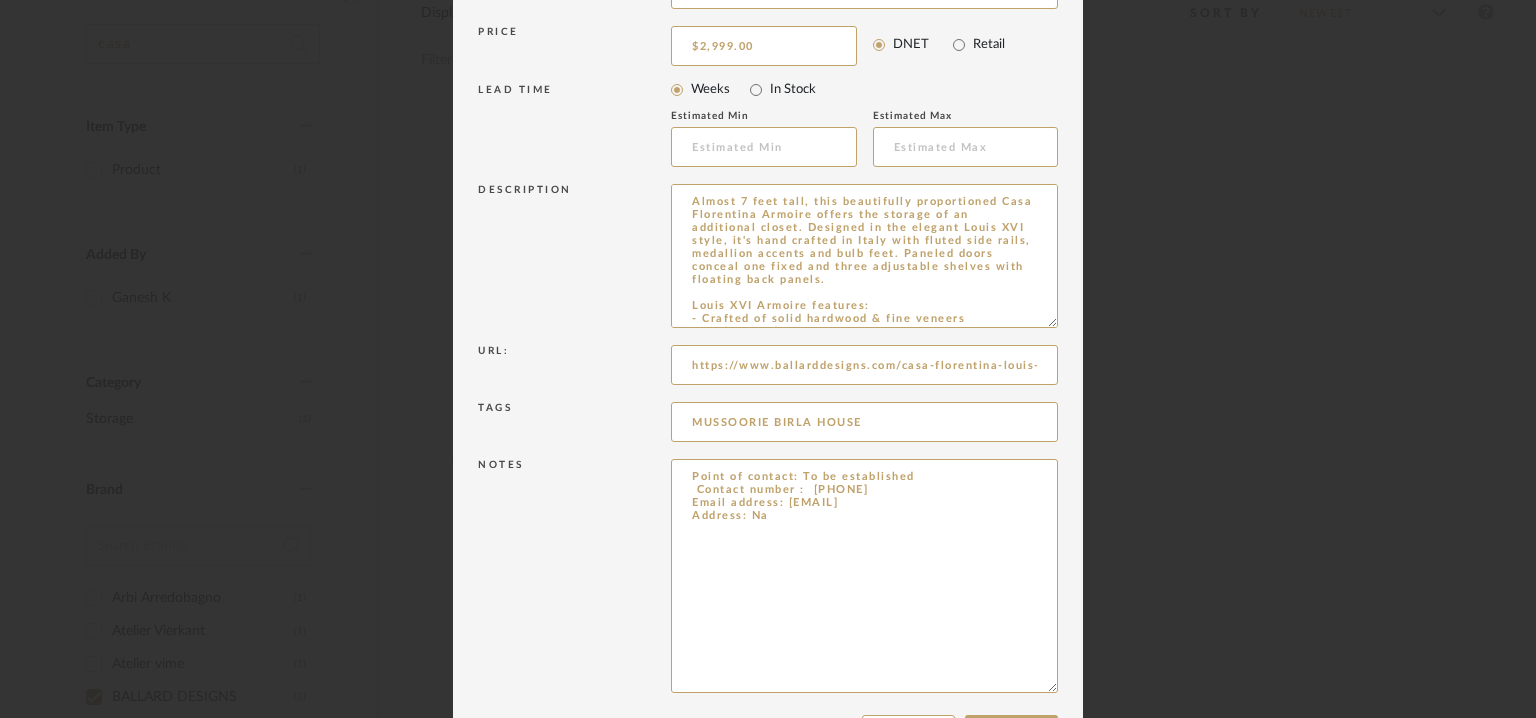 drag, startPoint x: 1045, startPoint y: 247, endPoint x: 1130, endPoint y: 613, distance: 375.7406 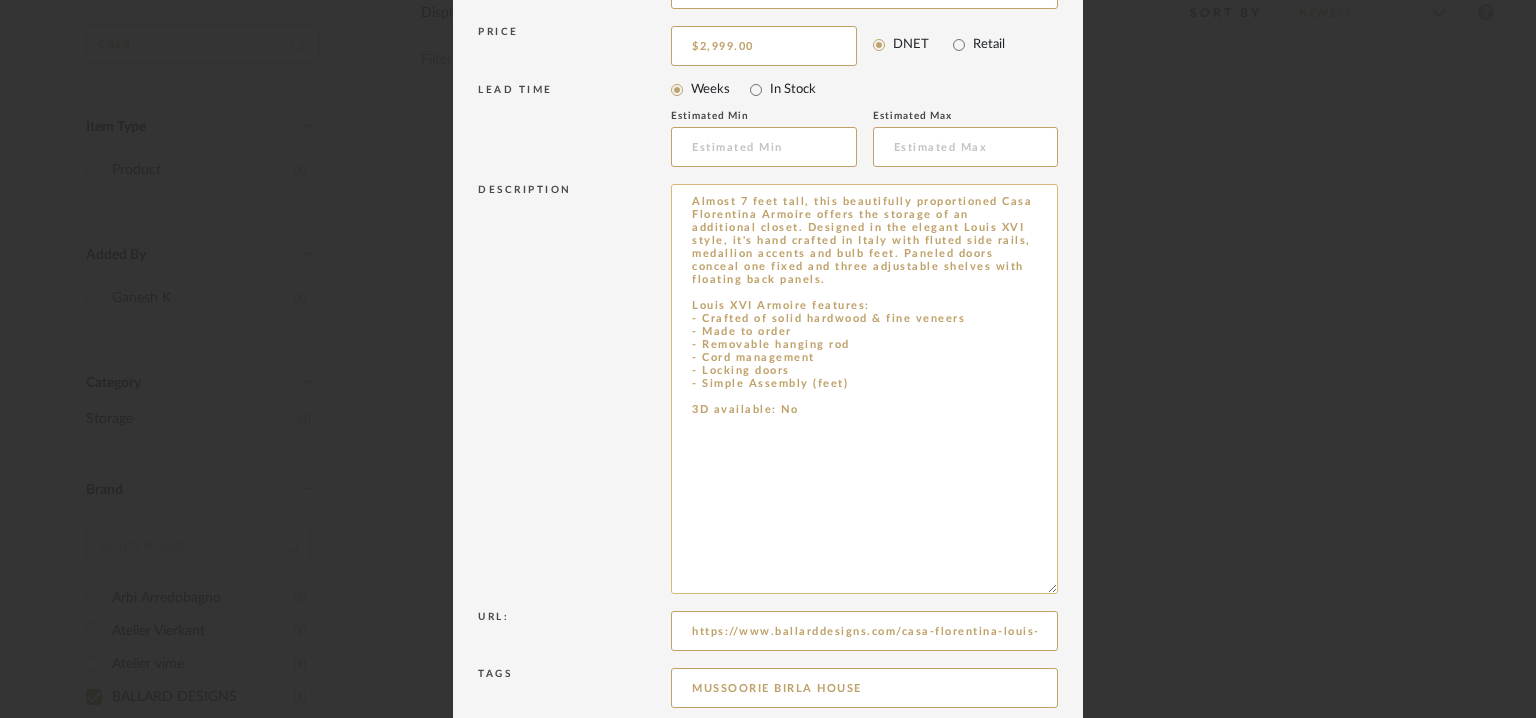 type on "Point of contact: To be established
Contact number :  [PHONE]
Email address: [EMAIL]
Address: Na" 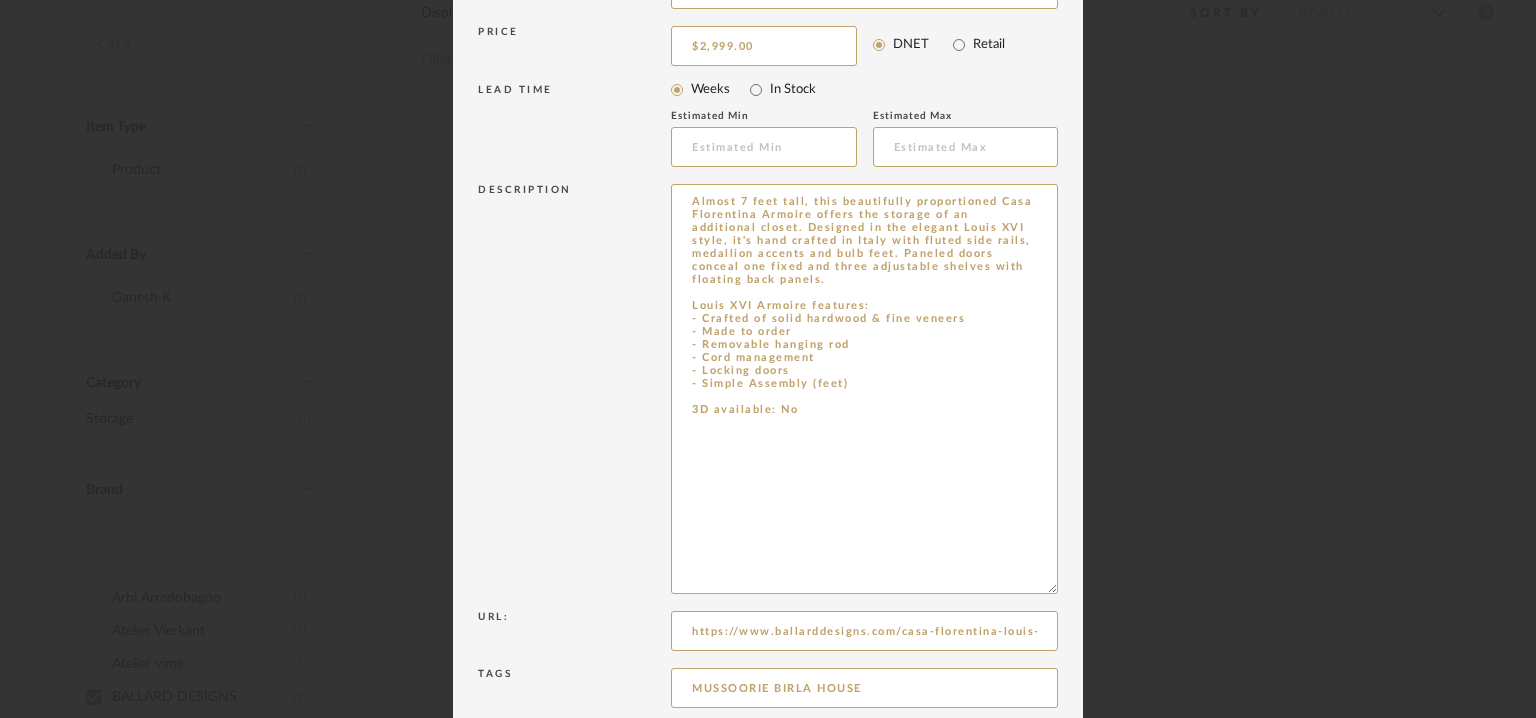 drag, startPoint x: 872, startPoint y: 485, endPoint x: 663, endPoint y: 191, distance: 360.71735 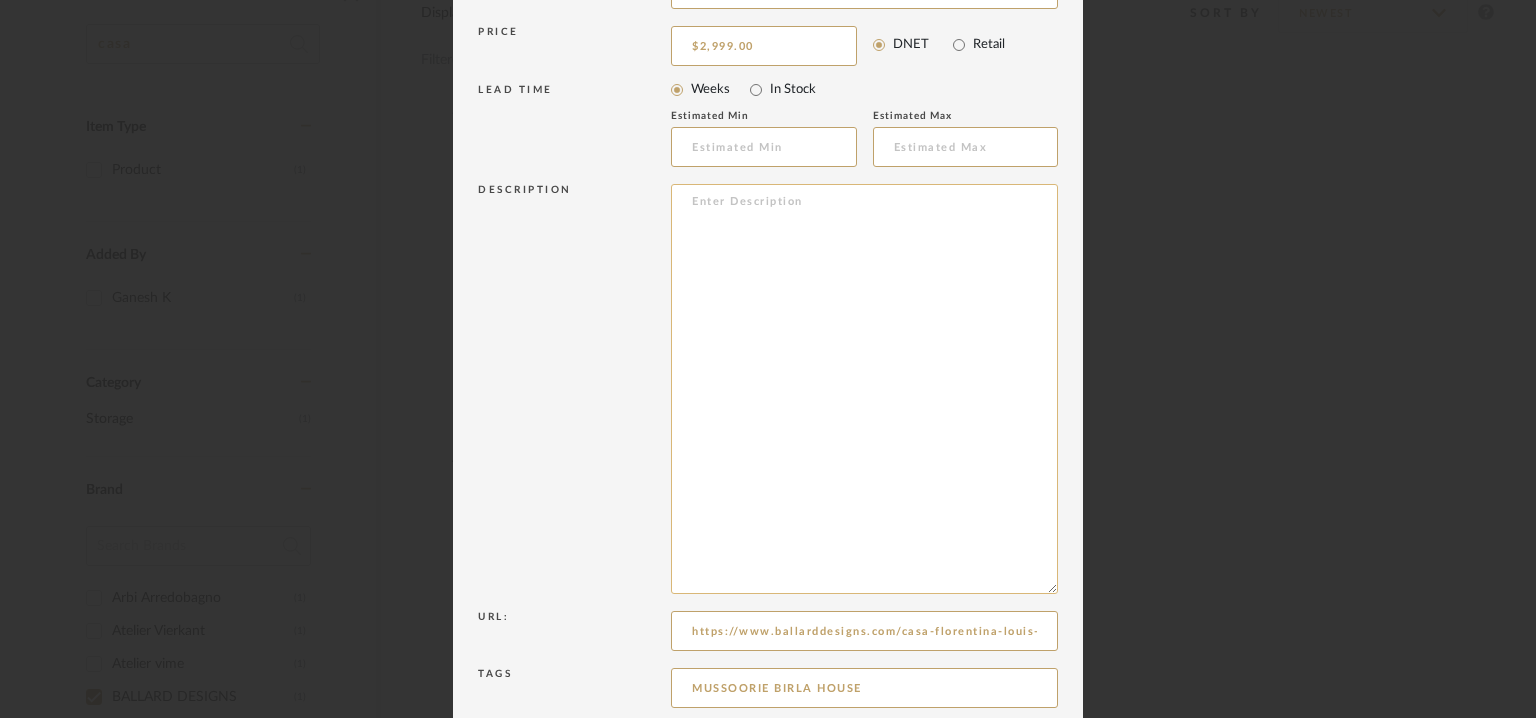 click at bounding box center [864, 389] 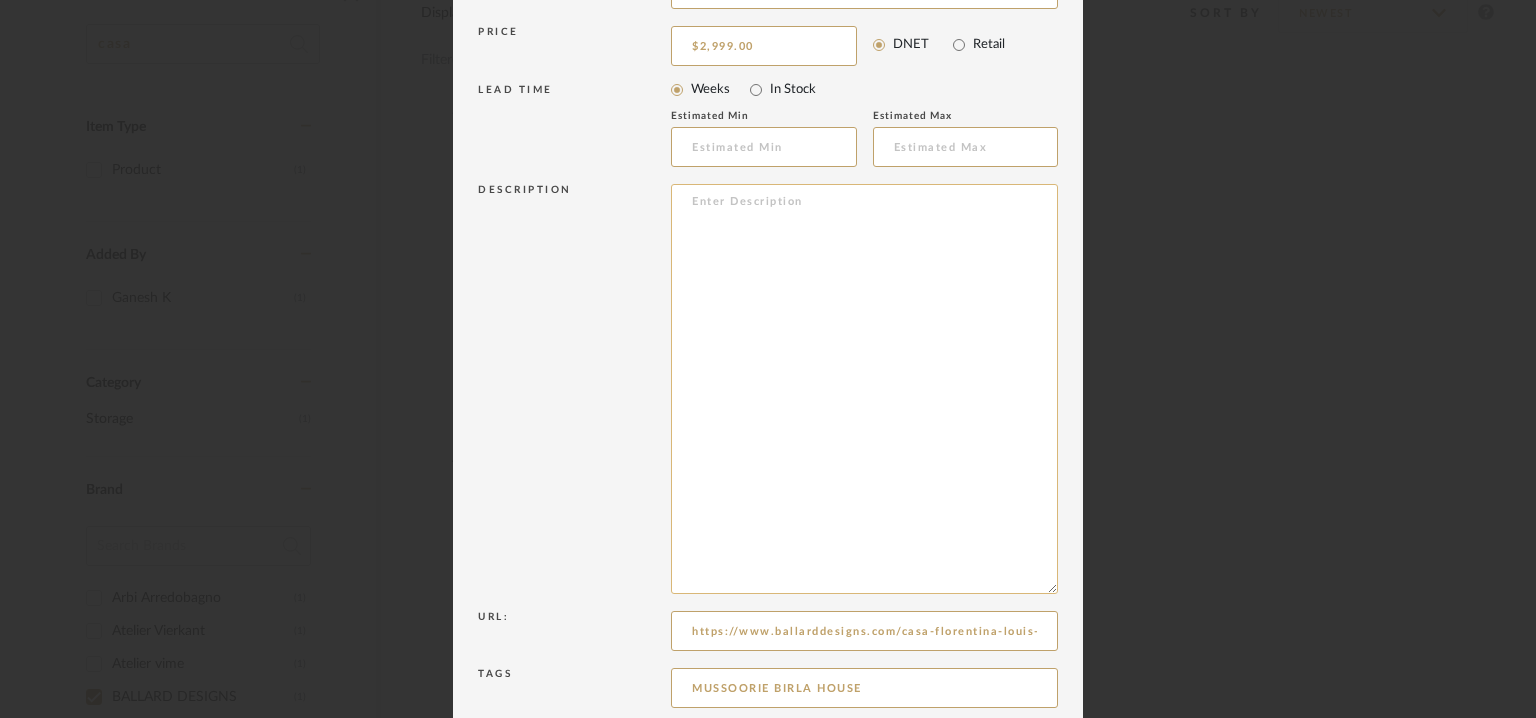 paste on "Type:  Armoire
Designer :
Dimension(s) :
Overall: 77 3/4"H X 43"W X 21 1/2"D (243 lbs)
Top Portion: 44 3/4"H X 38 1/2"W X 16 1/2"D Shelf or 17 3/4"D Int. Doors Closed
Bottom Portion: 21 3/4"H X 38 1/2"W X 17 3/4"D
Adjustable Shelves (3): 10 positions on top and 4 positions on bottom
Hanging Rod: 63"H X 1" Diameter
The doors lock.
Holds most TVs up to 44".
Material & Finish :   Made of solid poplar, beechwood, tulipwood and engineered hardwood with tanganika walnut veneers.
Product Description :  Almost 7 feet tall, this beautifully proportioned Armoire offers the storage of an additional closet. Designed in the elegant Louis XVI style, the cabinet is hand crafted in Italy with fluted side rails, medallion accents and bulb feet. Paneled doors conceal one fixed and three adjustable shelves with floating back panels, so you can also use it as a media center. Part of our exclusive Casa Florentina collection, the finishes are hand applied by Italian artisans using the same simple tools and techniques employed..." 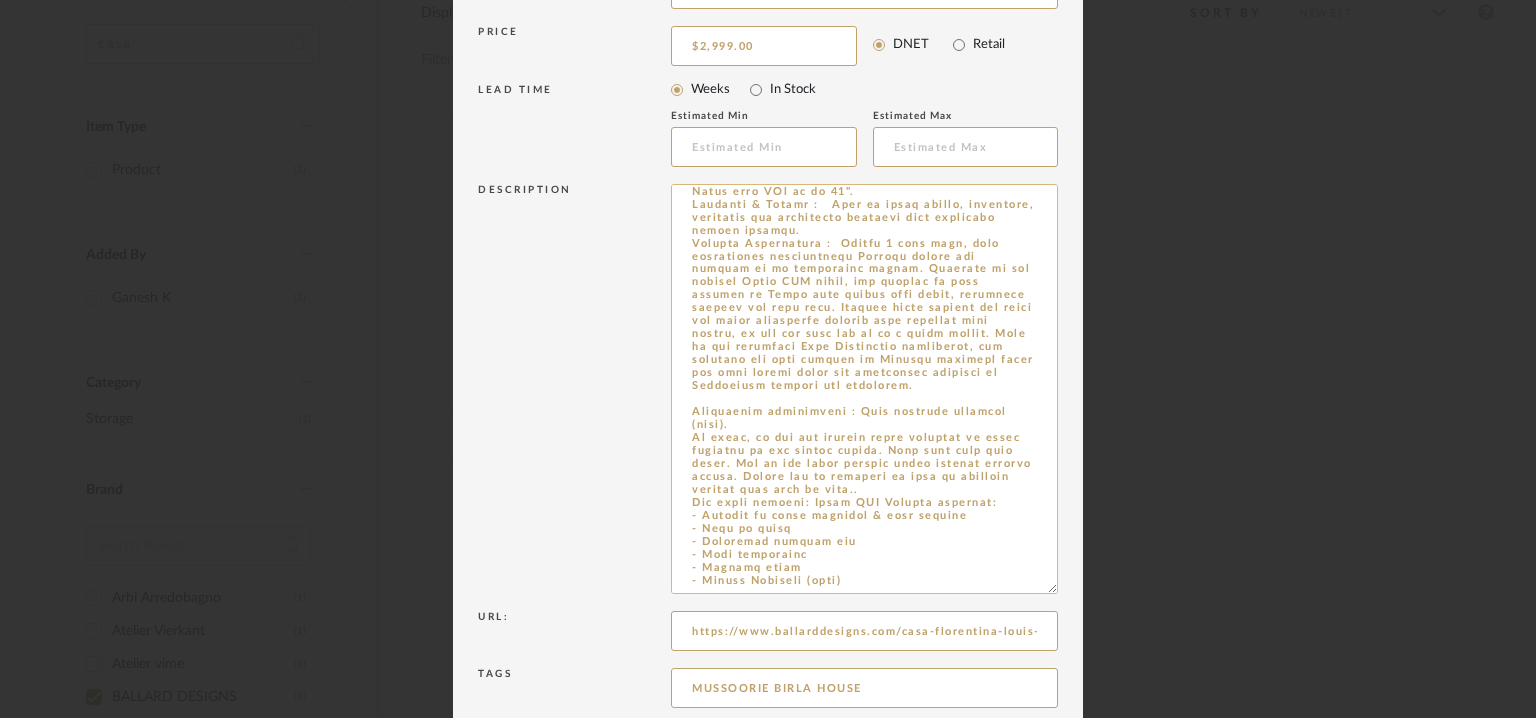 scroll, scrollTop: 0, scrollLeft: 0, axis: both 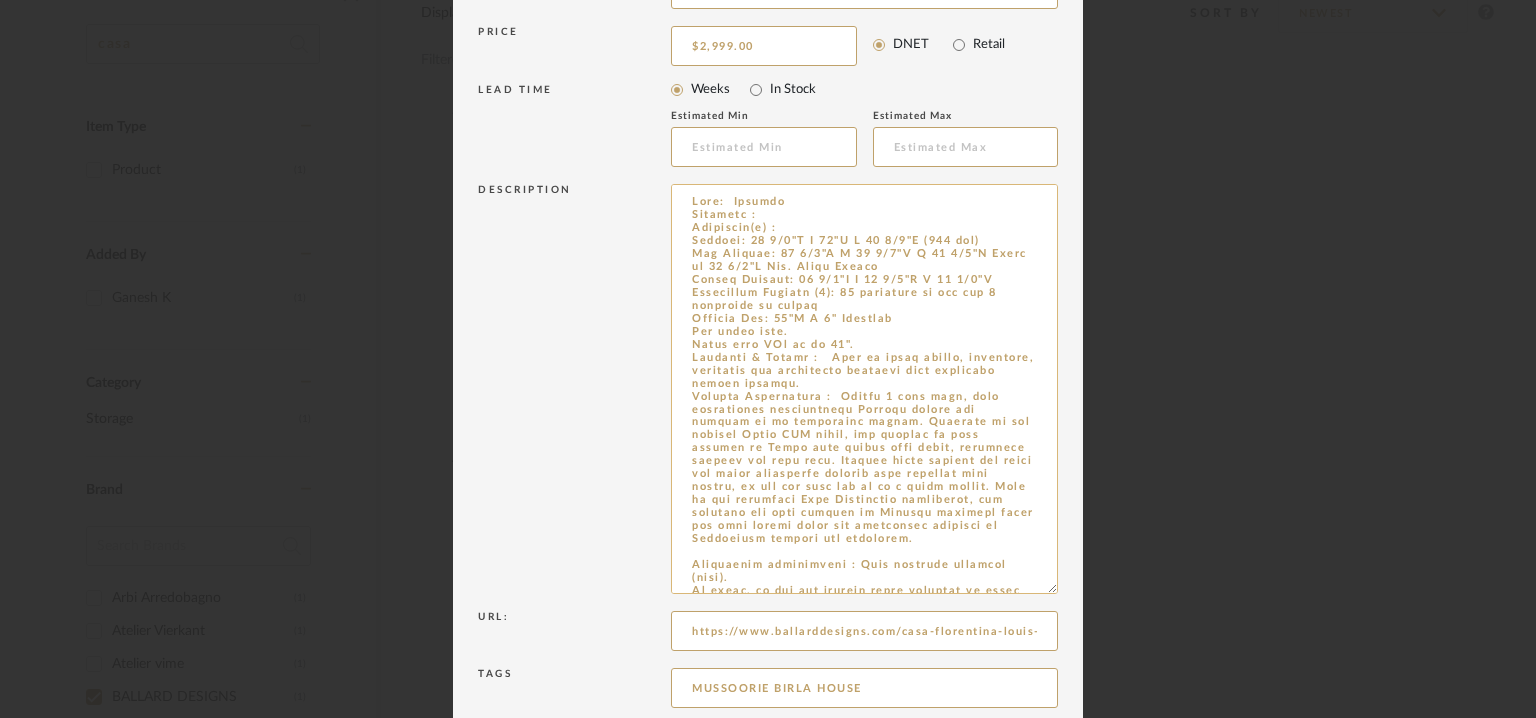 click at bounding box center [864, 389] 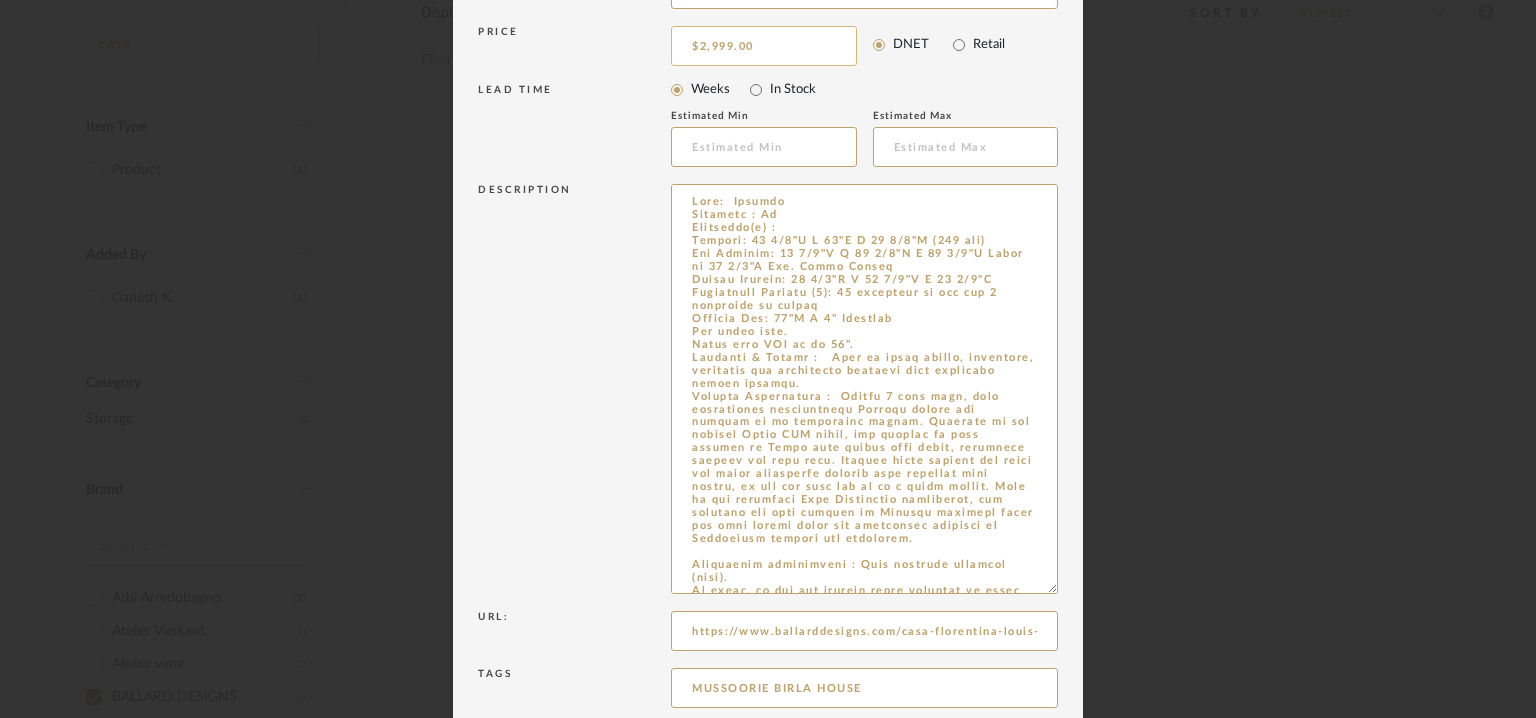 type on "Type:  Armoire
Designer : Na
Dimension(s) :
Overall: 77 3/4"H X 43"W X 21 1/2"D (243 lbs)
Top Portion: 44 3/4"H X 38 1/2"W X 16 1/2"D Shelf or 17 3/4"D Int. Doors Closed
Bottom Portion: 21 3/4"H X 38 1/2"W X 17 3/4"D
Adjustable Shelves (3): 10 positions on top and 4 positions on bottom
Hanging Rod: 63"H X 1" Diameter
The doors lock.
Holds most TVs up to 44".
Material & Finish :   Made of solid poplar, beechwood, tulipwood and engineered hardwood with tanganika walnut veneers.
Product Description :  Almost 7 feet tall, this beautifully proportioned Armoire offers the storage of an additional closet. Designed in the elegant Louis XVI style, the cabinet is hand crafted in Italy with fluted side rails, medallion accents and bulb feet. Paneled doors conceal one fixed and three adjustable shelves with floating back panels, so you can also use it as a media center. Part of our exclusive Casa Florentina collection, the finishes are hand applied by Italian artisans using the same simple tools and techniques employ..." 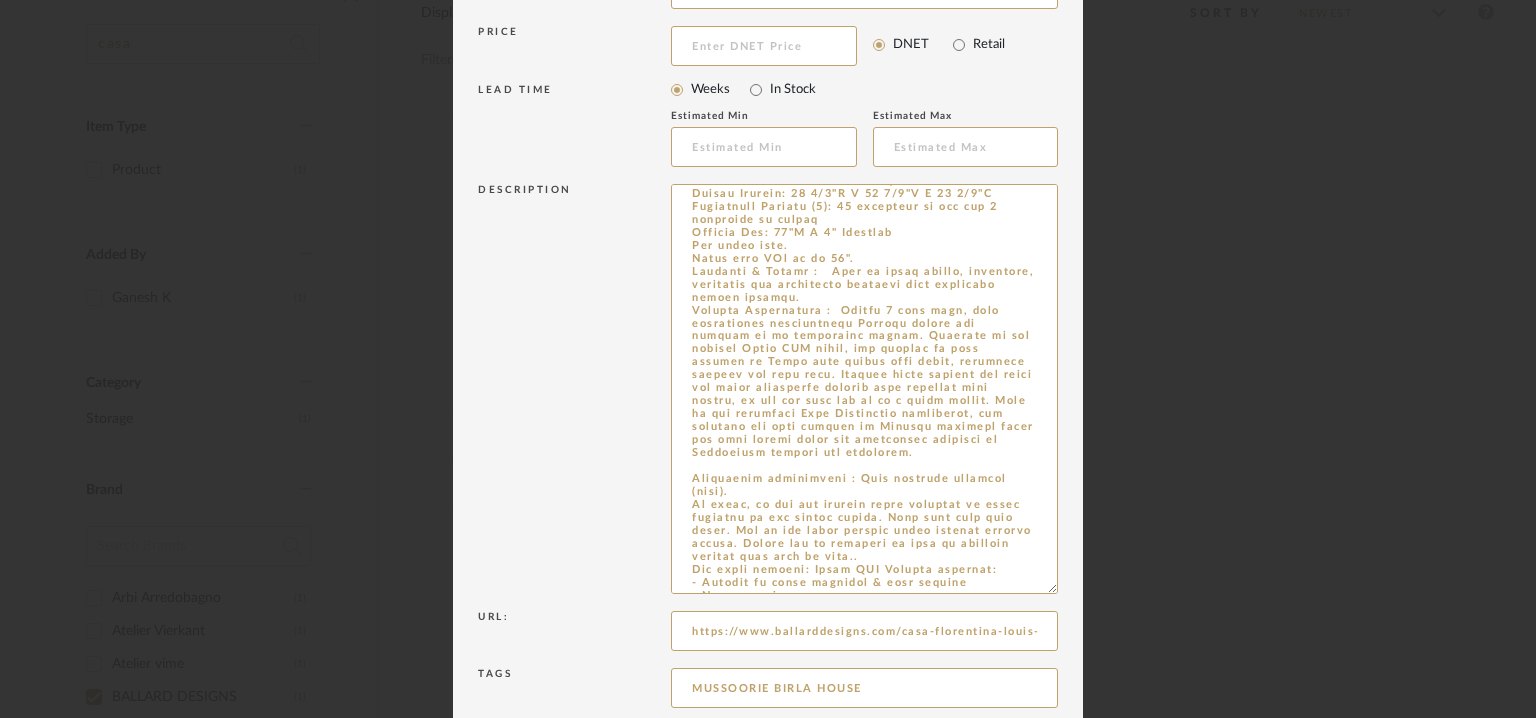 scroll, scrollTop: 152, scrollLeft: 0, axis: vertical 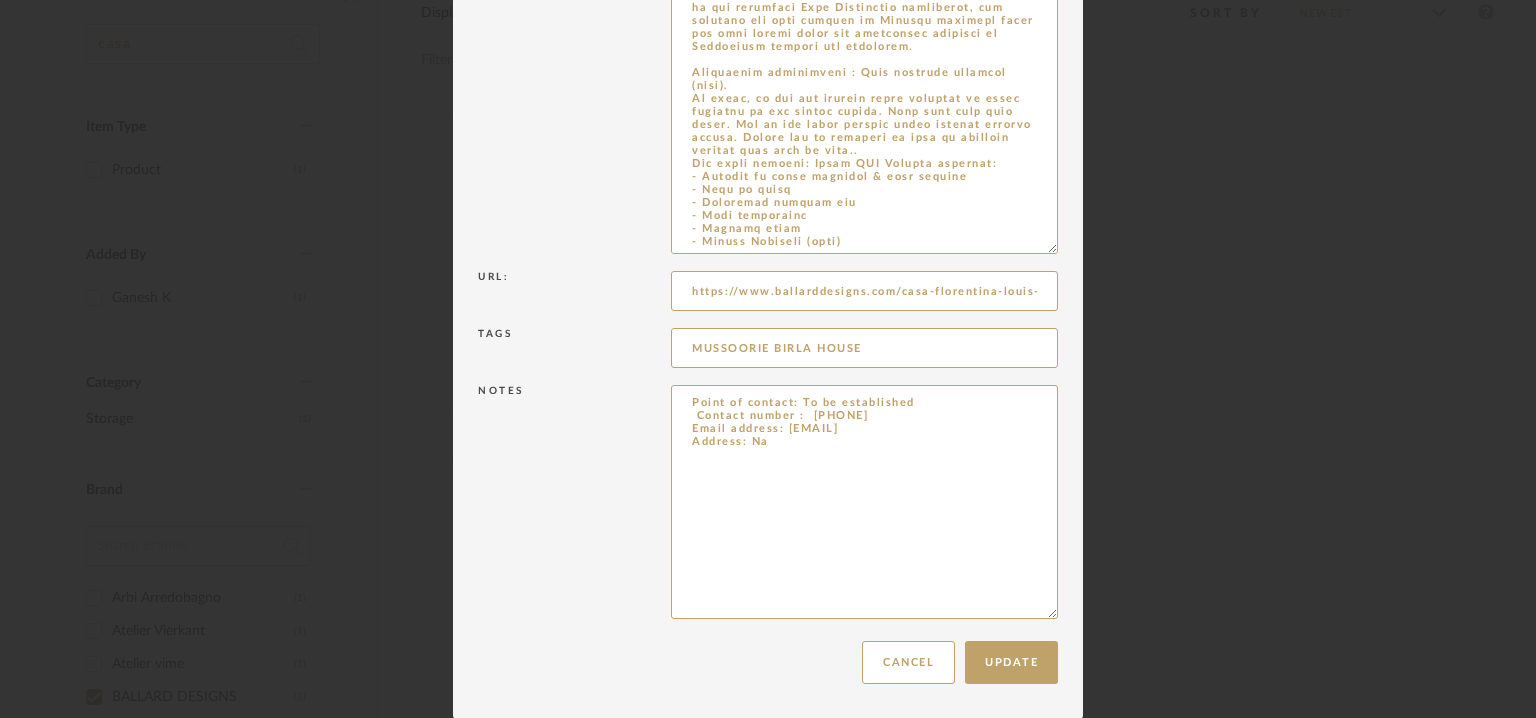 type 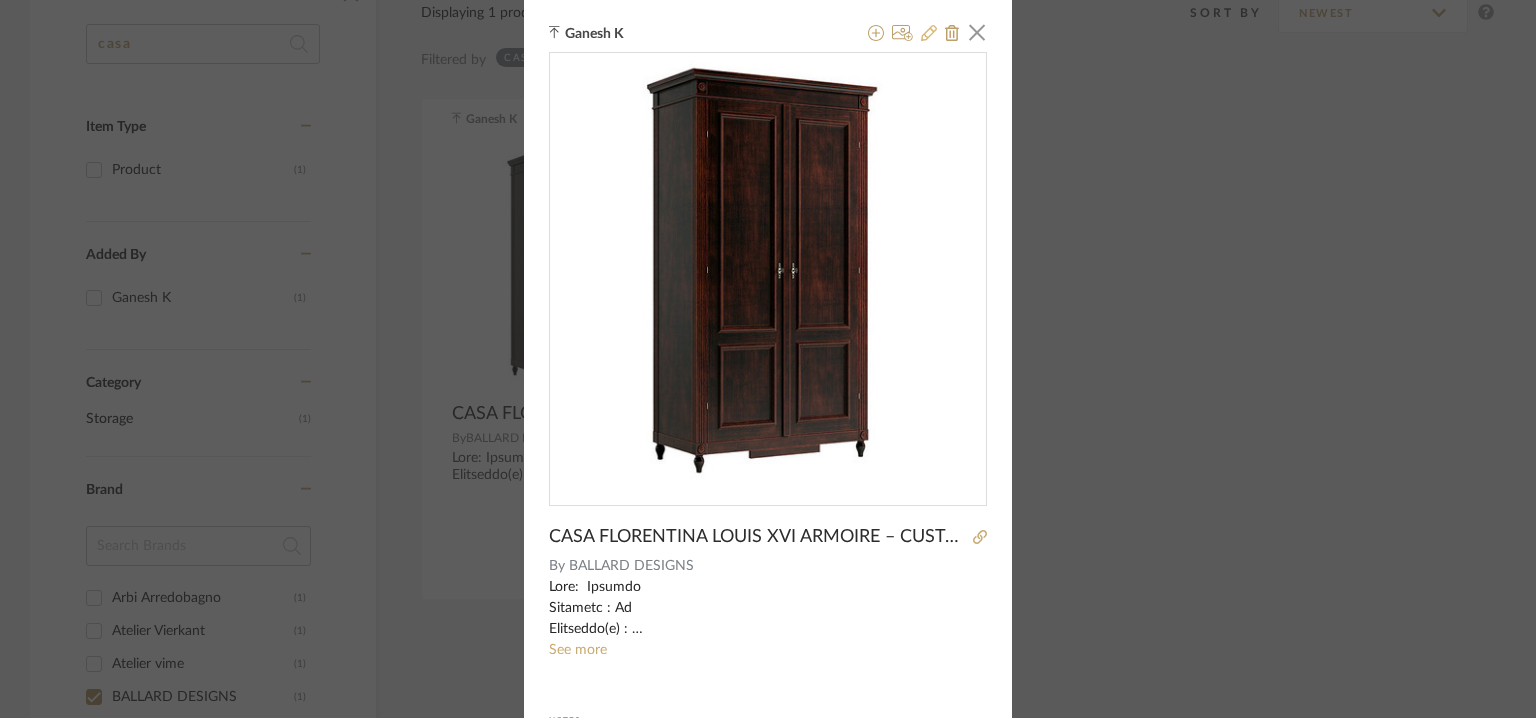 click 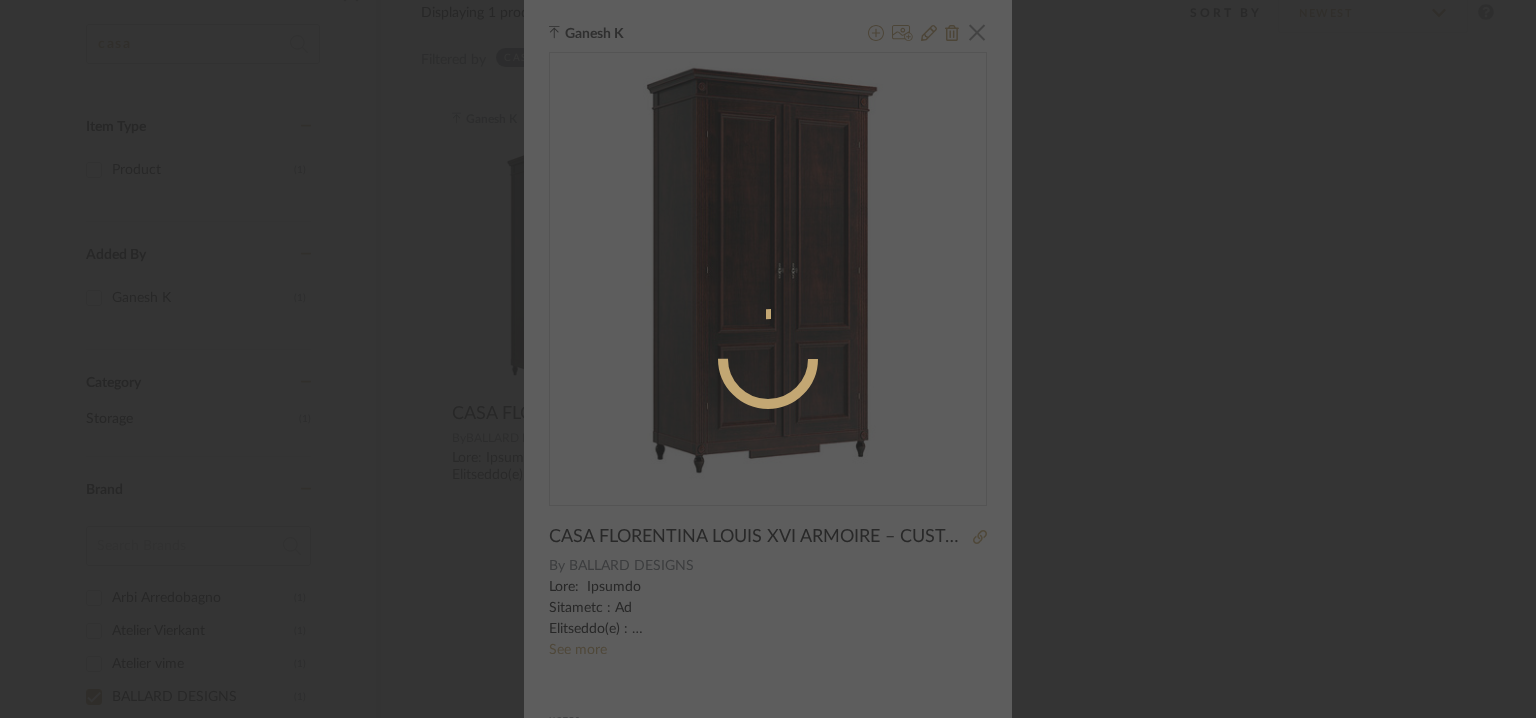 radio on "true" 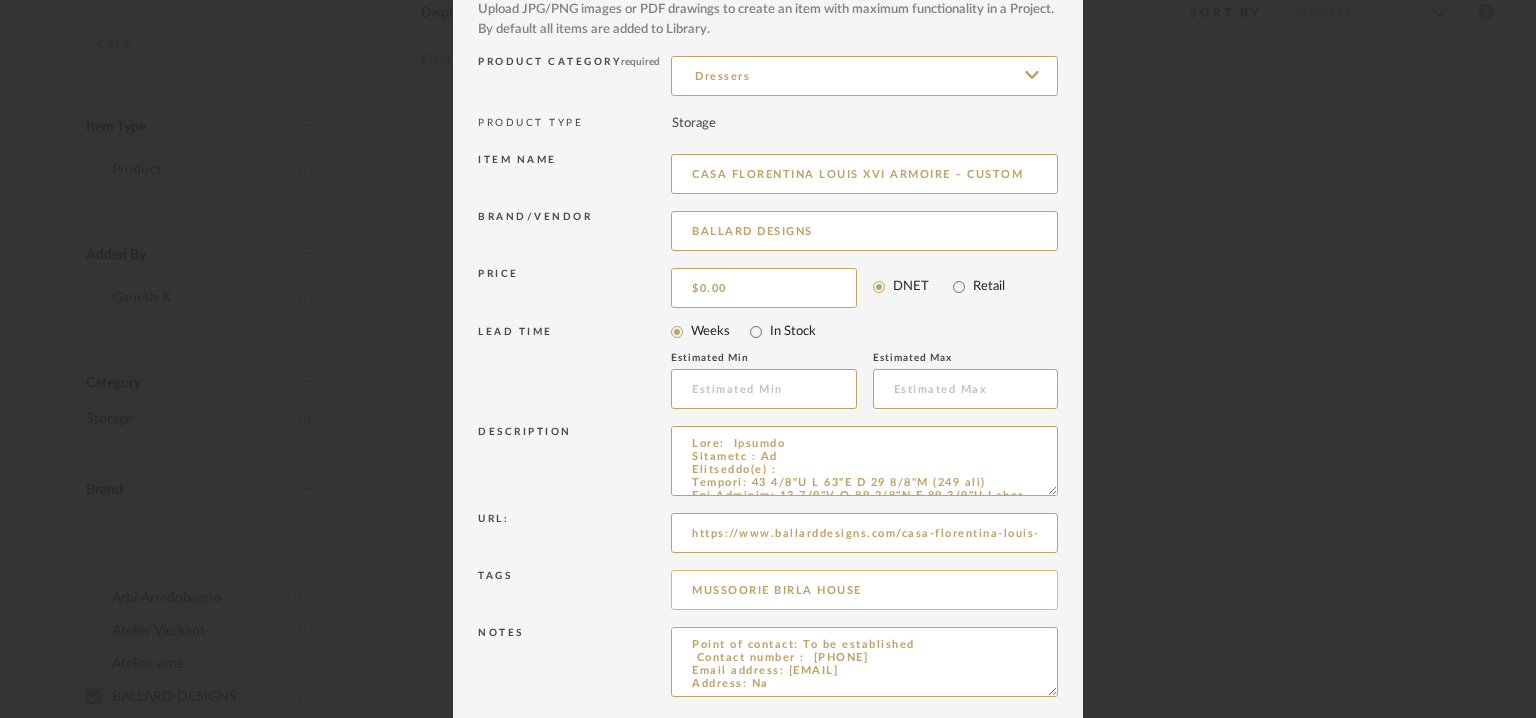 scroll, scrollTop: 192, scrollLeft: 0, axis: vertical 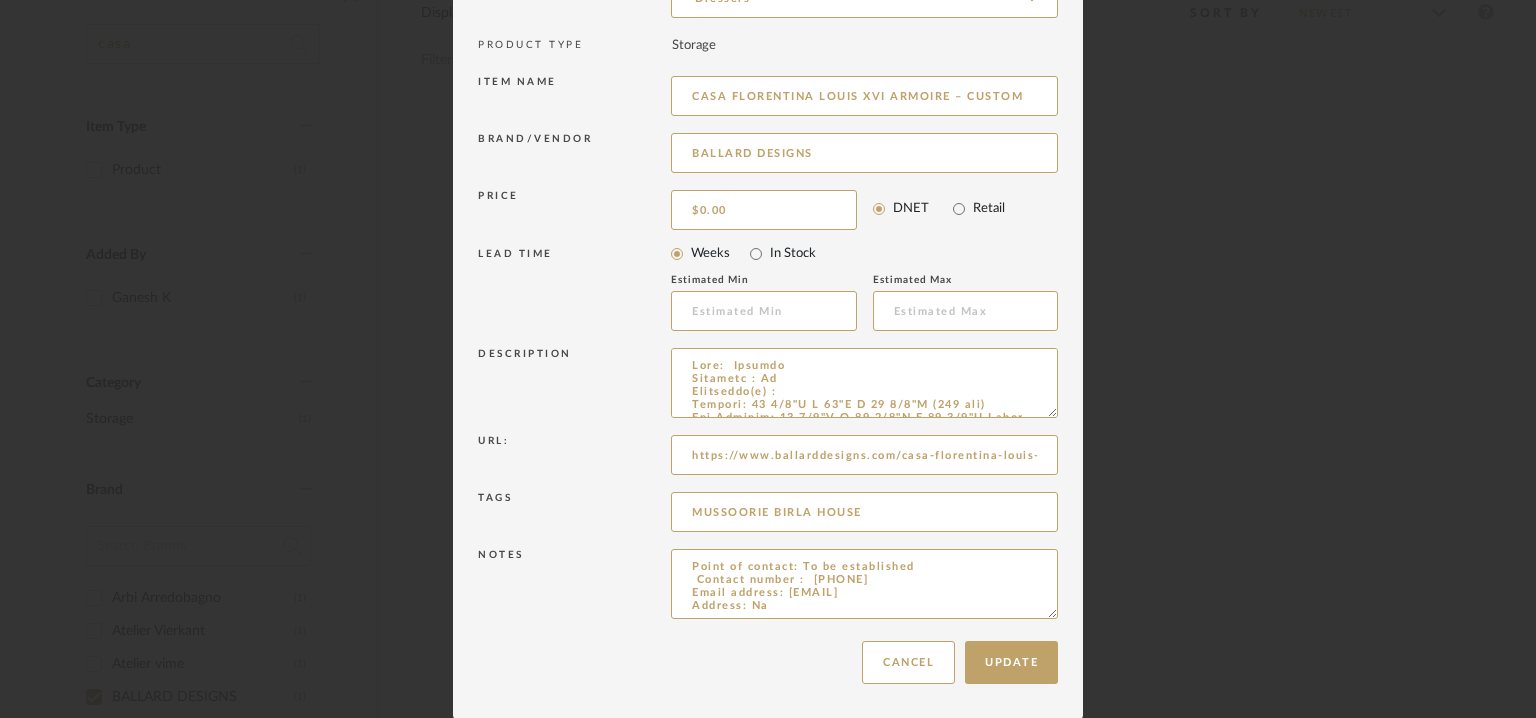 drag, startPoint x: 668, startPoint y: 455, endPoint x: 1266, endPoint y: 458, distance: 598.0075 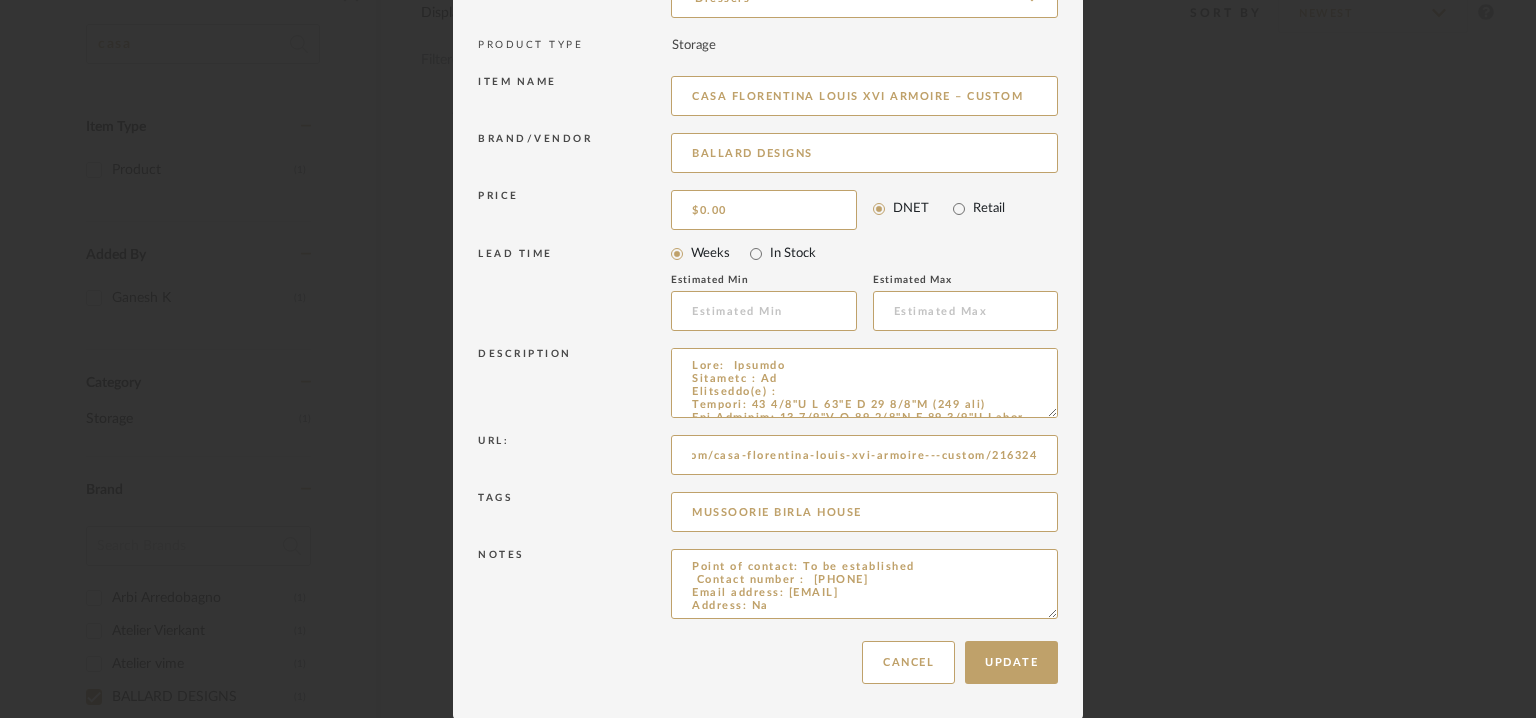 click on "Item name  CASA FLORENTINA LOUIS XVI ARMOIRE – CUSTOM  Brand/Vendor  BALLARD DESIGNS  Price  $0.00 DNET  Retail   LEAD TIME  Weeks In Stock  Estimated Min   Estimated Max   Description   Url:  https://www.ballarddesigns.com/casa-florentina-louis-xvi-armoire---custom/216324  Tags  MUSSOORIE BIRLA HOUSE  Notes  Price: $2,399.25
Lead time:  Na
Customizable:  Na
3D available :  No
BIM available. No
Point of contact: To be established
Contact number :  [PHONE]
Email address: [EMAIL]
Address: Na  Update  Cancel" at bounding box center [768, 359] 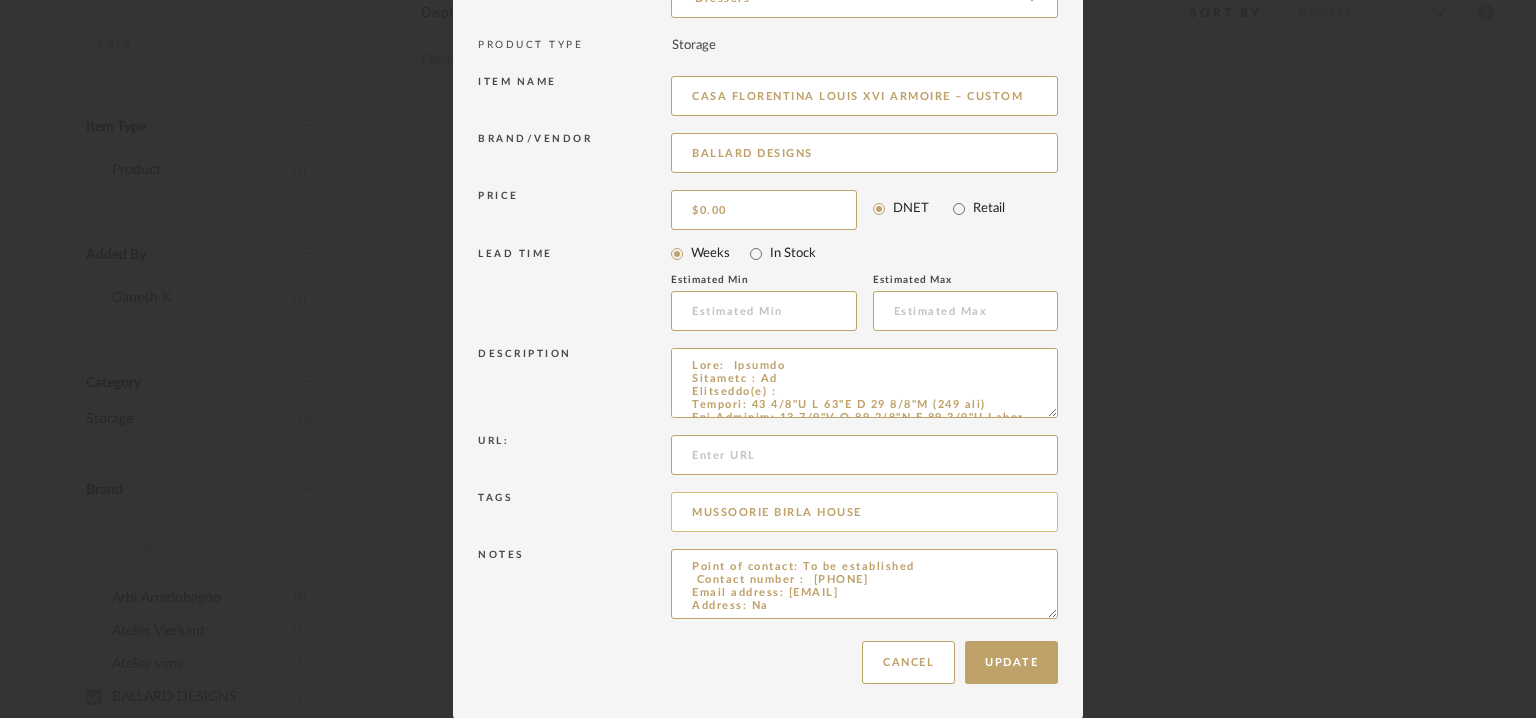 scroll, scrollTop: 0, scrollLeft: 0, axis: both 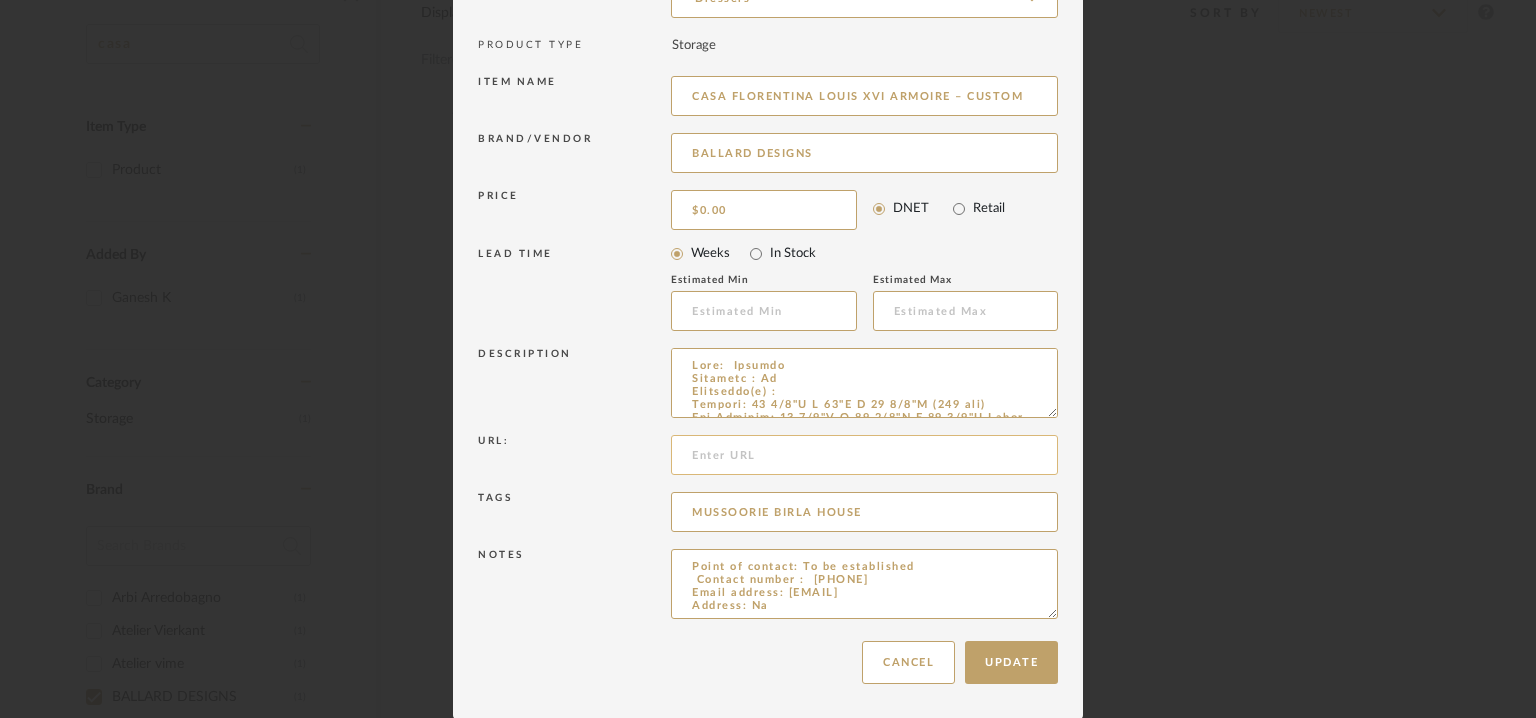 paste on "Type:  Casa Florentina Louis XVI Armoire" 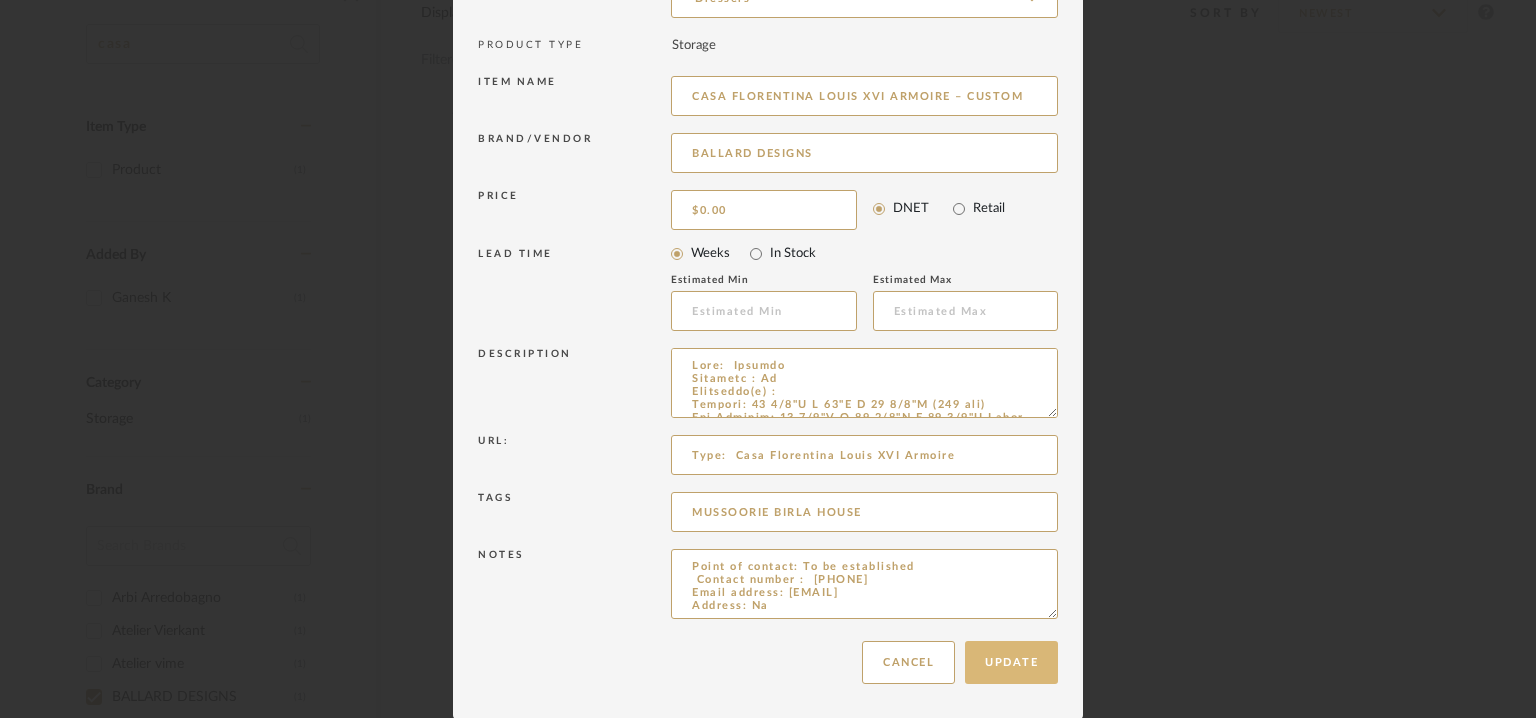 scroll, scrollTop: 0, scrollLeft: 736, axis: horizontal 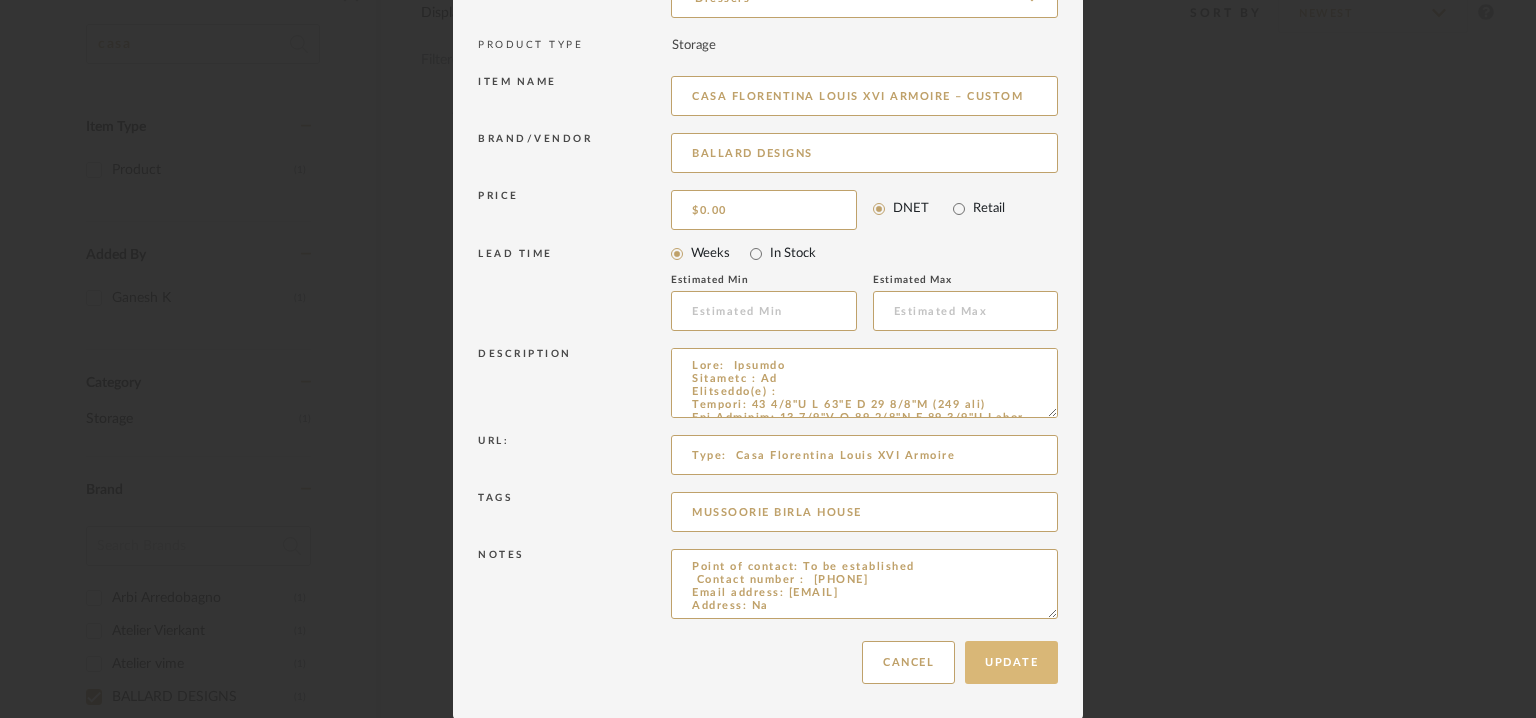 type on "Type:  Casa Florentina Louis XVI Armoire" 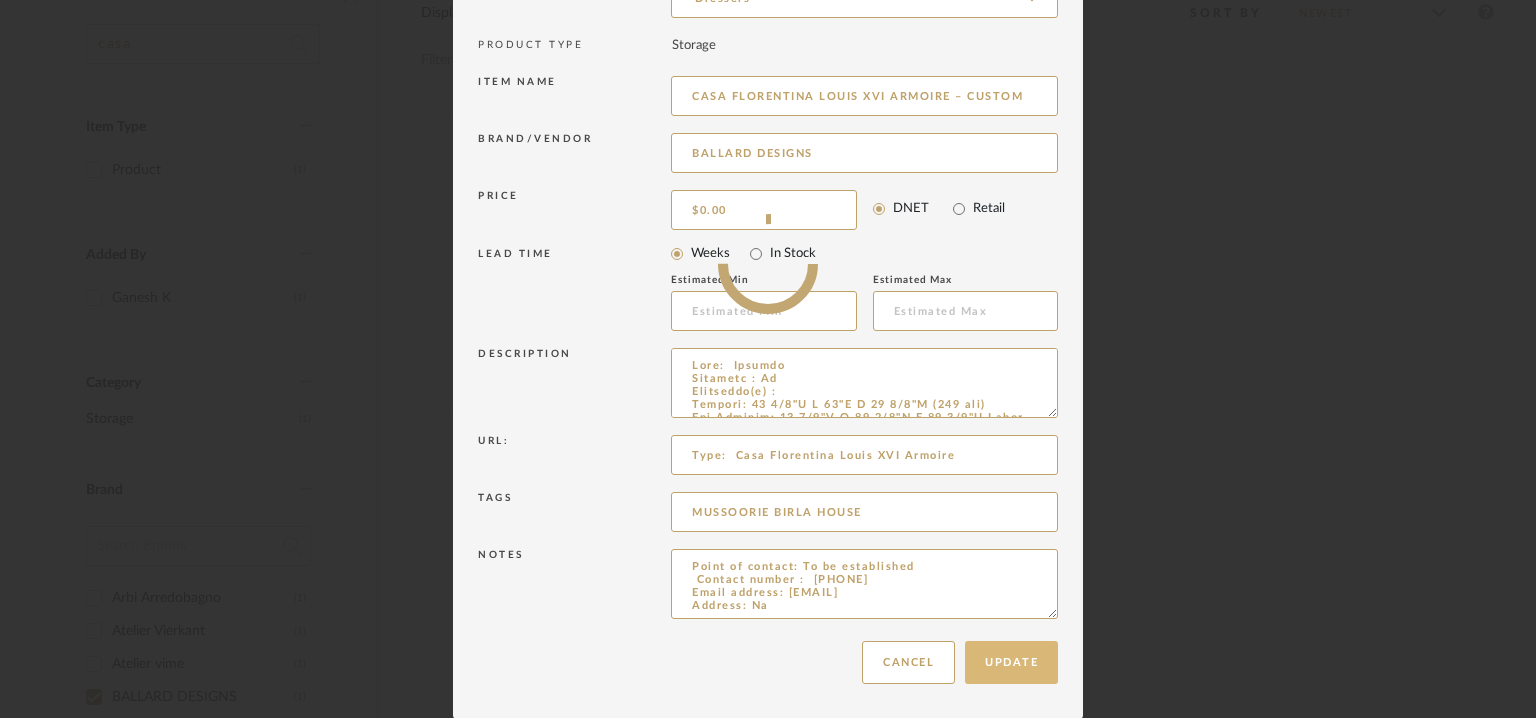 click on "Edit Item × Item Type required Product Inspiration Image Site Photo or PDF Upload JPG/PNG images or PDF drawings to create an item with maximum functionality in a Project. By default all items are added to Library. Product Category required Dressers PRODUCT TYPE Storage Item name CASA FLORENTINA LOUIS XVI ARMOIRE – CUSTOM Brand/Vendor BALLARD DESIGNS Price $0.00 DNET Retail LEAD TIME Weeks In Stock Estimated Min Estimated Max Description Url: https://www.ballarddesigns.com/casa-florentina-louis-xvi-armoire/706566?searchTerm=SUGGESTION – Casa Florentina Louis XVI Armoire Tags MUSSOORIE BIRLA HOUSE Notes Price: $2,399.25
Lead time: Na
Customizable: Na
3D available : No
BIM available. No Point of contact: To be established
Contact number : 1-800-536-7391
Email address: custserv@ballarddesigns.net
Address: Na Update Cancel" at bounding box center (0, 0) 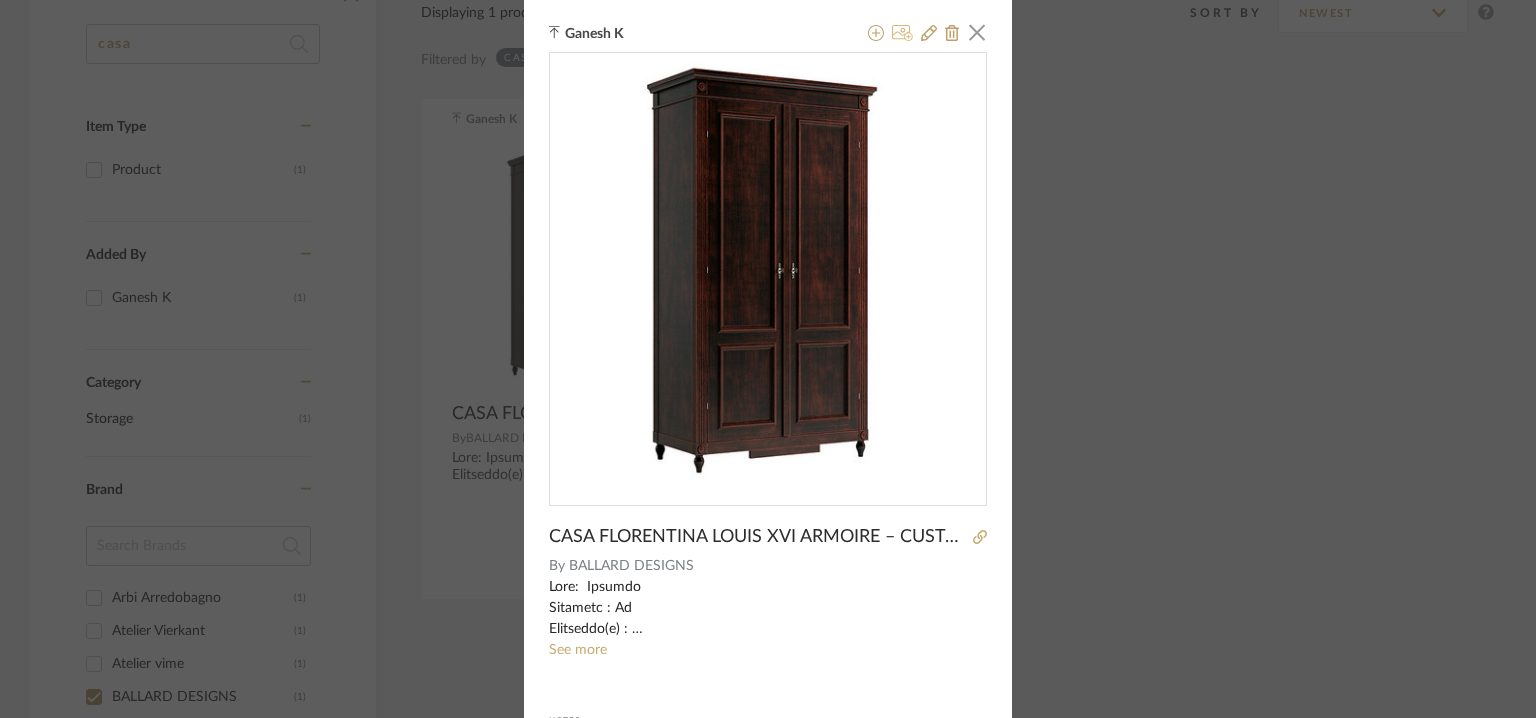 click 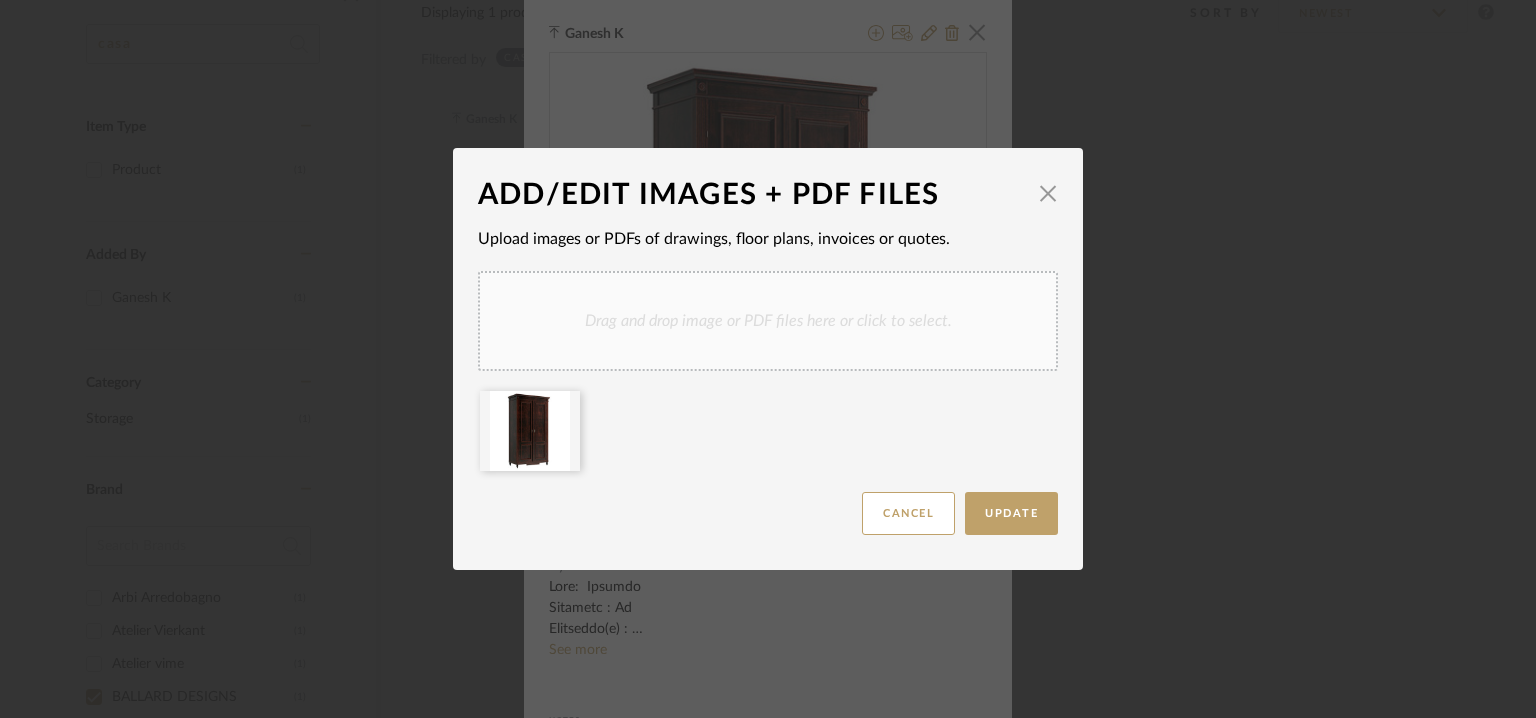 click on "Drag and drop image or PDF files here or click to select." at bounding box center (768, 321) 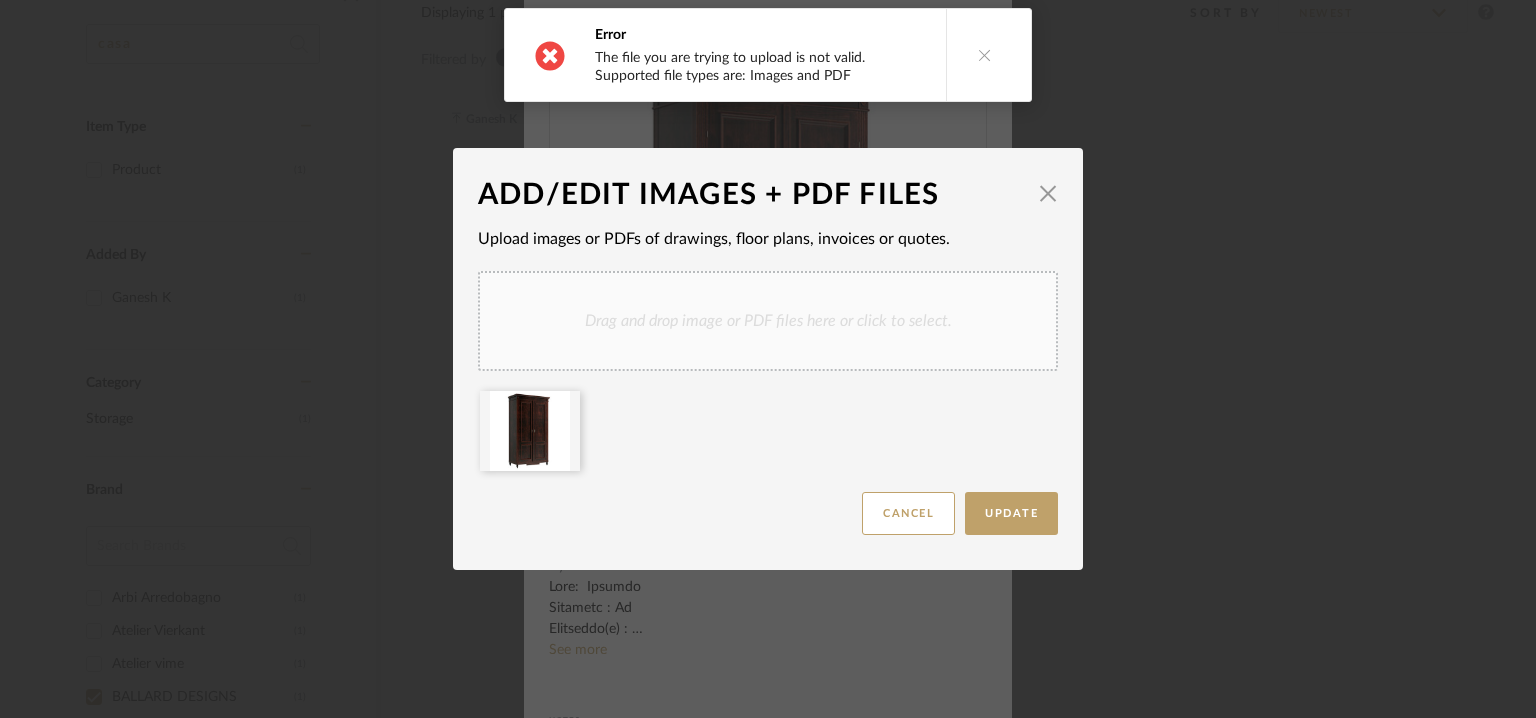 click at bounding box center [984, 55] 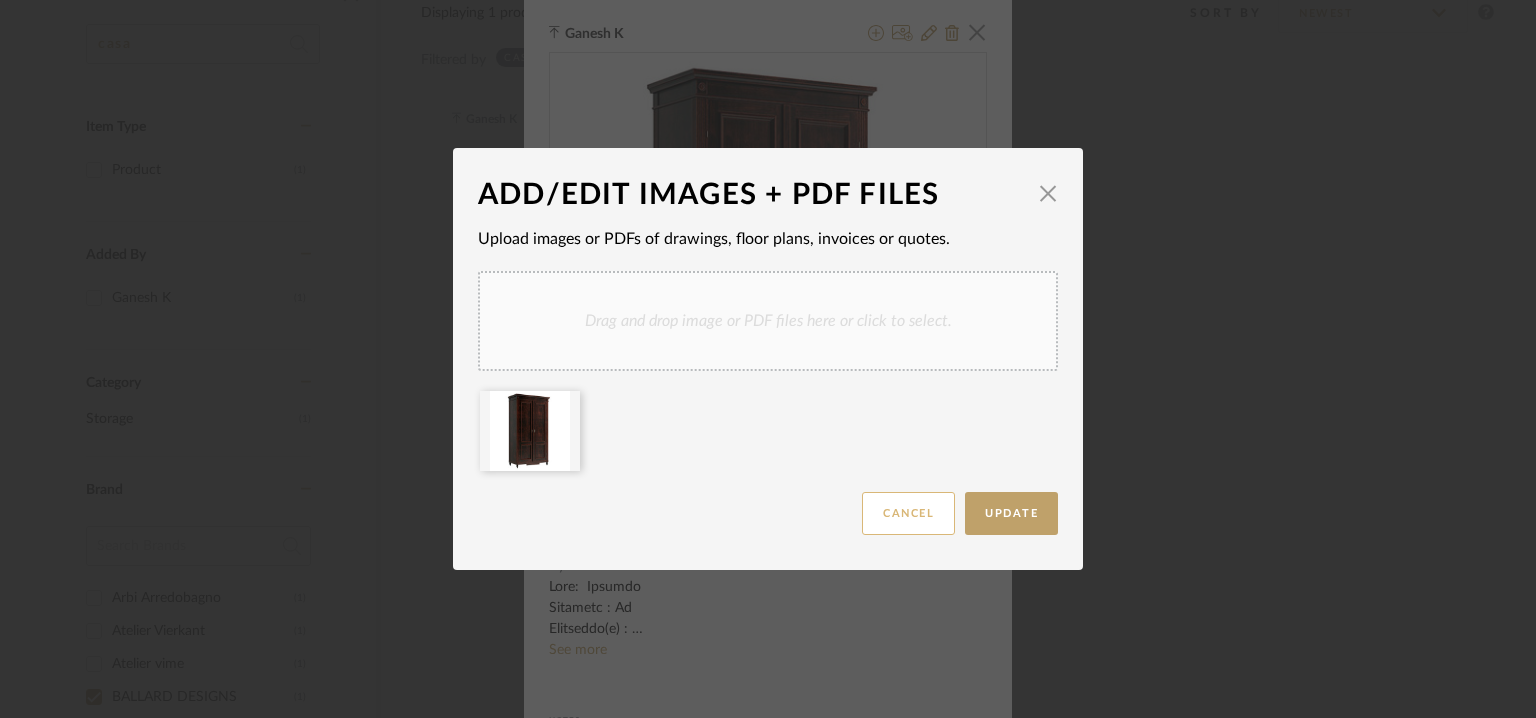 click on "Cancel" at bounding box center (908, 513) 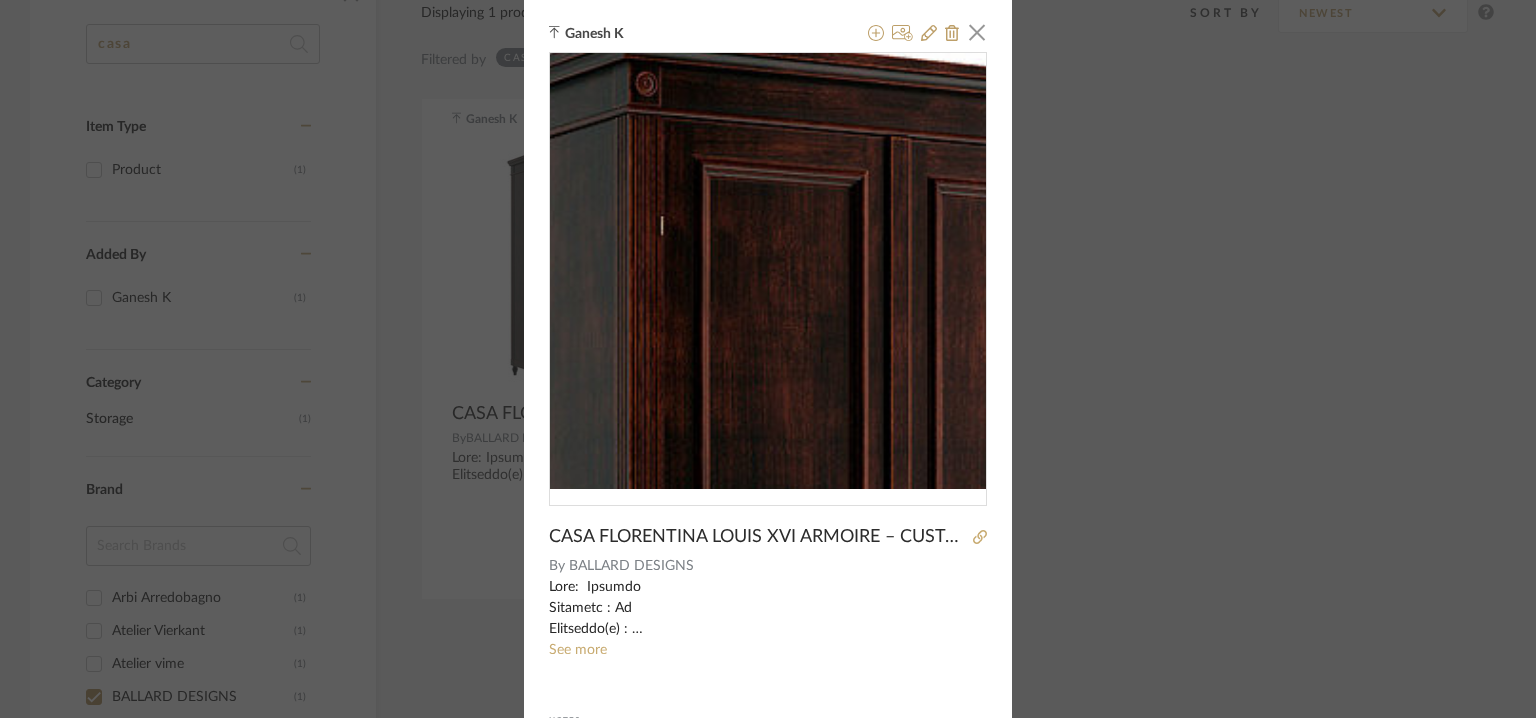 click at bounding box center (768, 271) 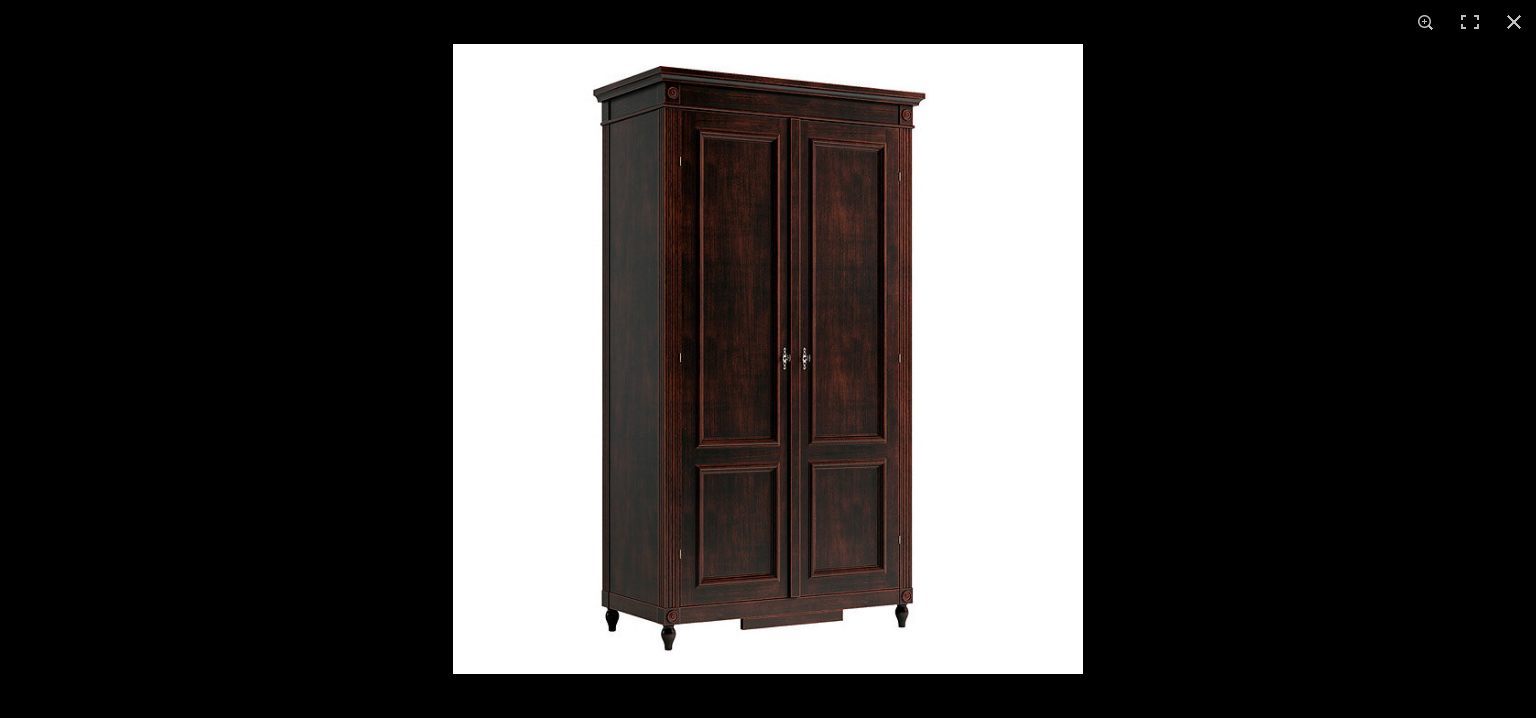 click at bounding box center (1514, 22) 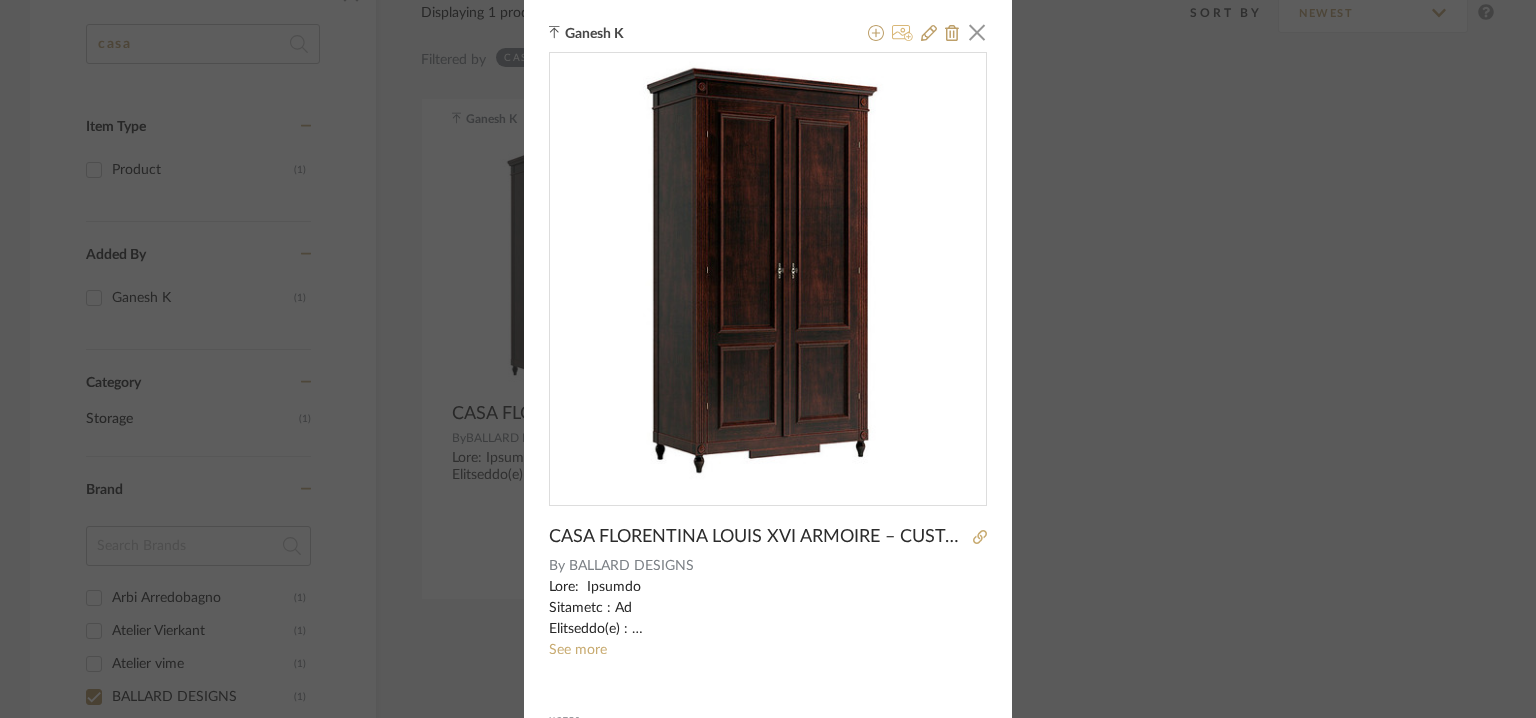 click 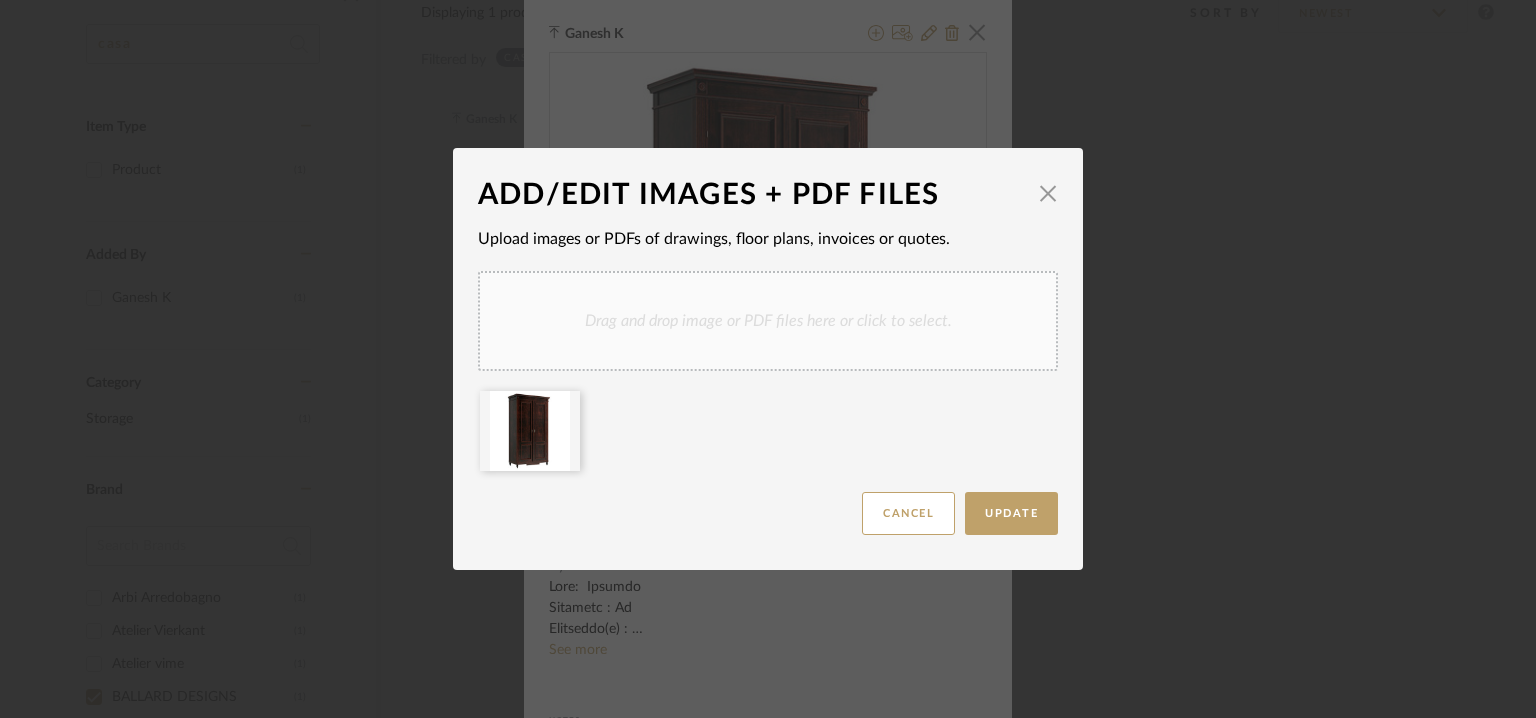 click on "Drag and drop image or PDF files here or click to select." at bounding box center [768, 321] 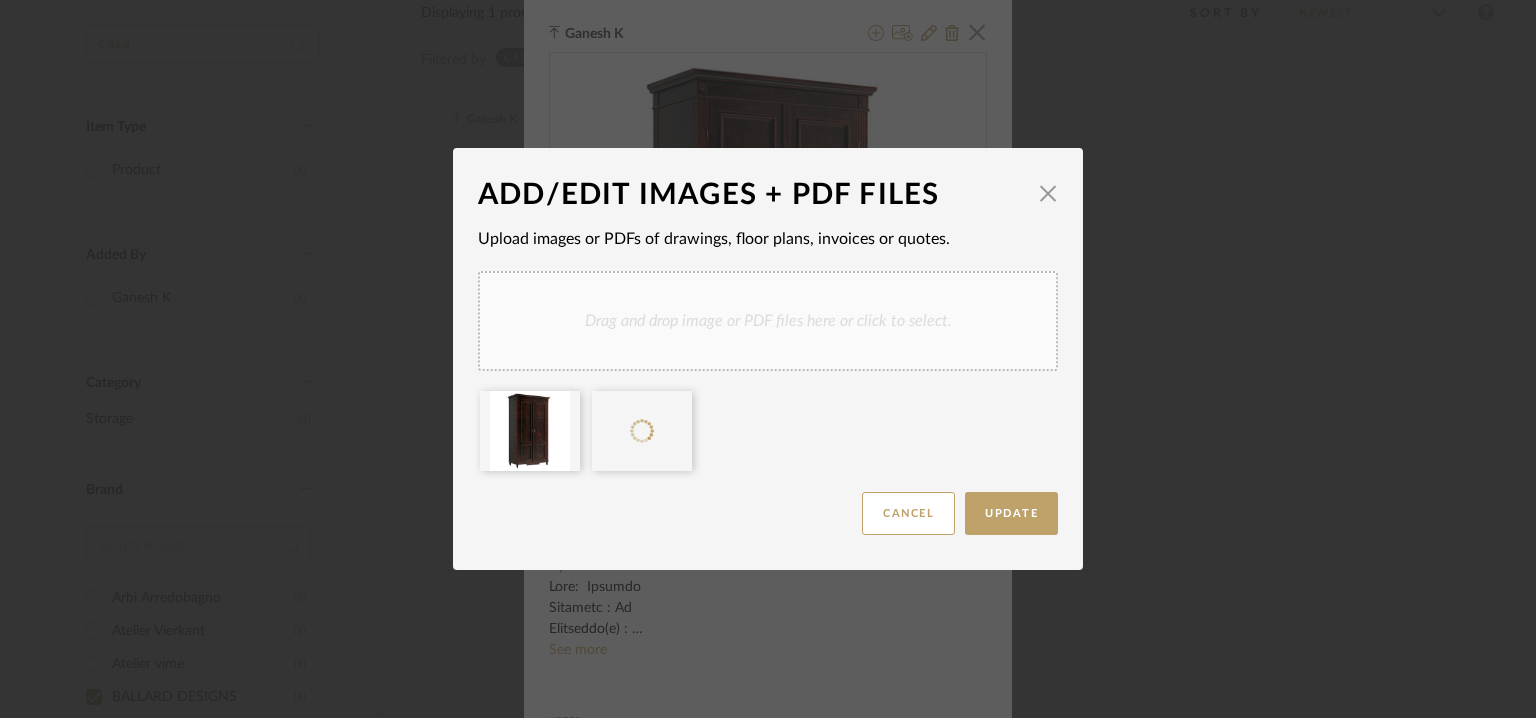 click on "Drag and drop image or PDF files here or click to select." at bounding box center [768, 321] 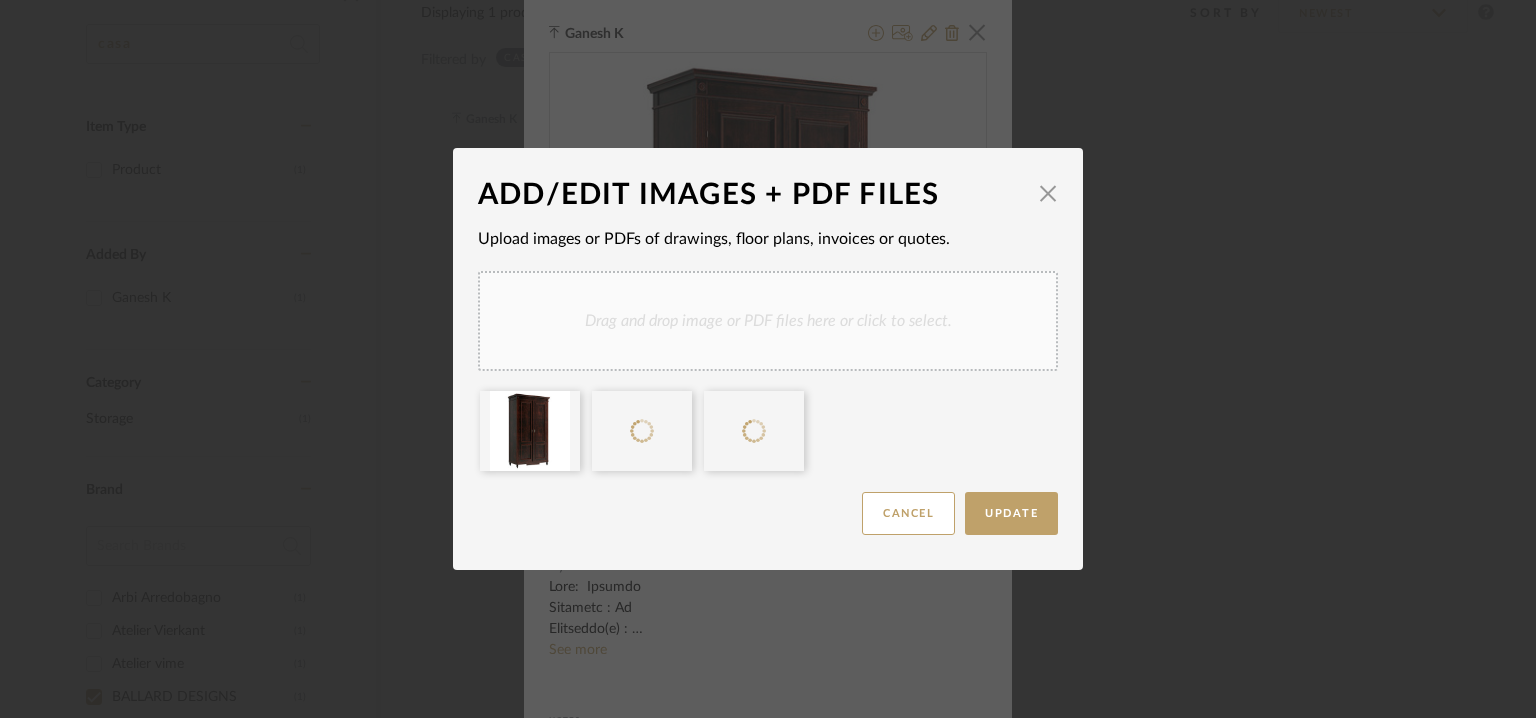 click on "Drag and drop image or PDF files here or click to select." at bounding box center (768, 321) 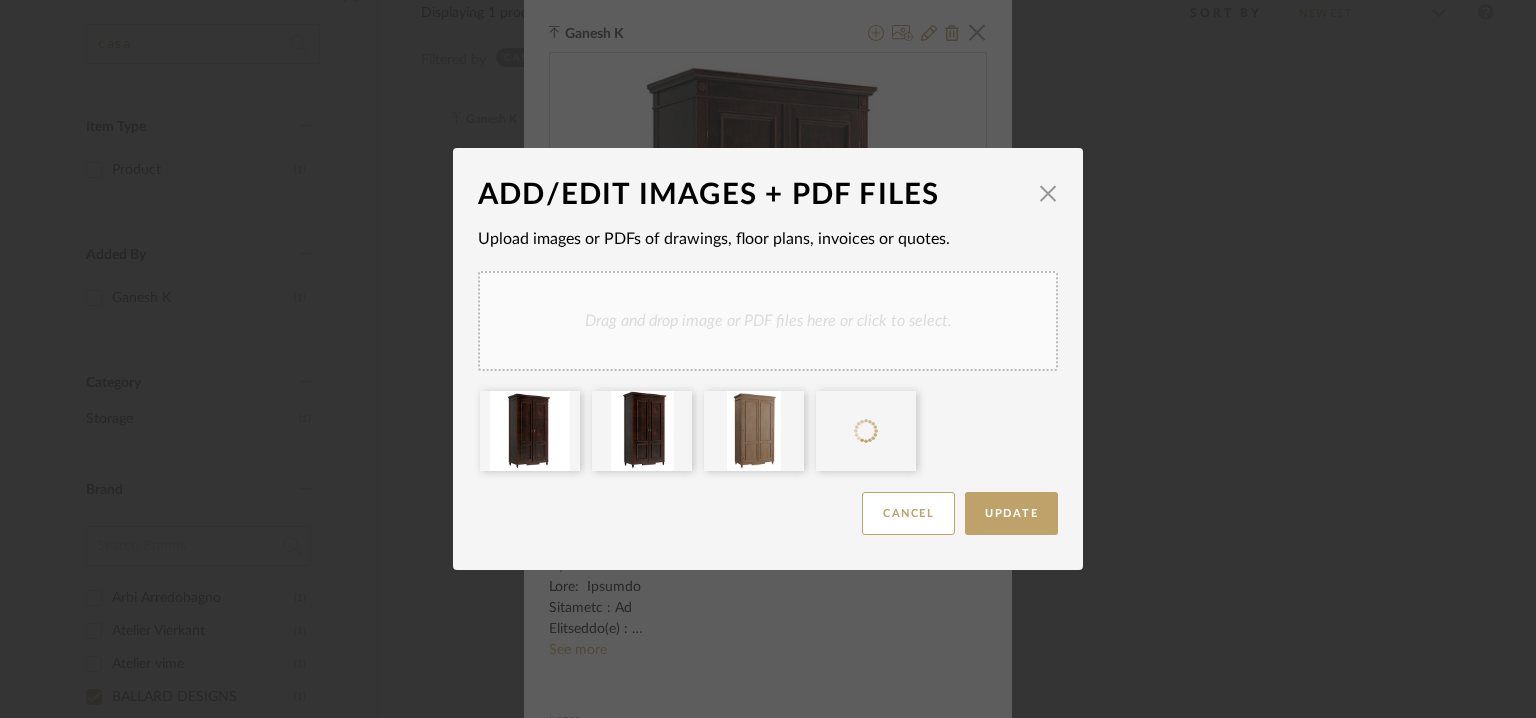 click on "Drag and drop image or PDF files here or click to select." at bounding box center (768, 321) 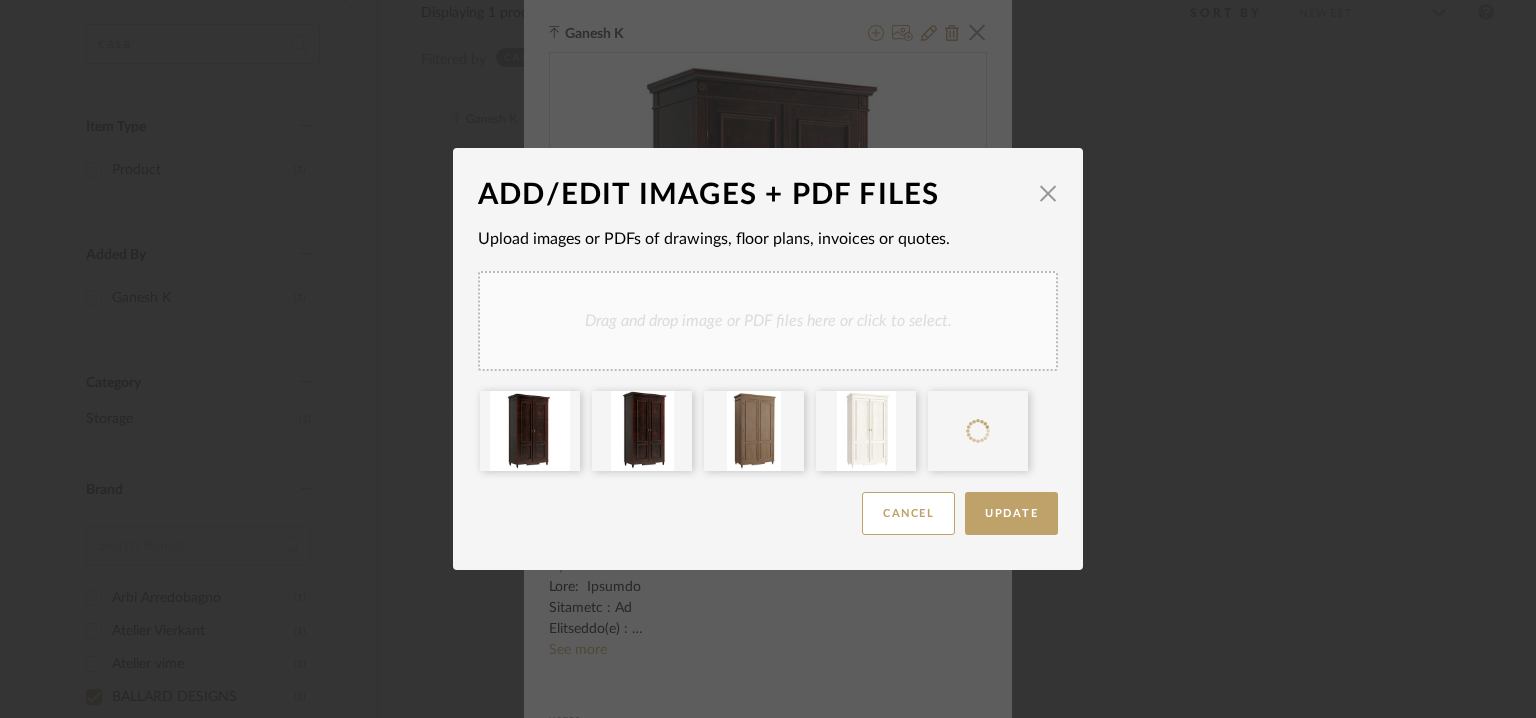 click on "Drag and drop image or PDF files here or click to select." at bounding box center (768, 321) 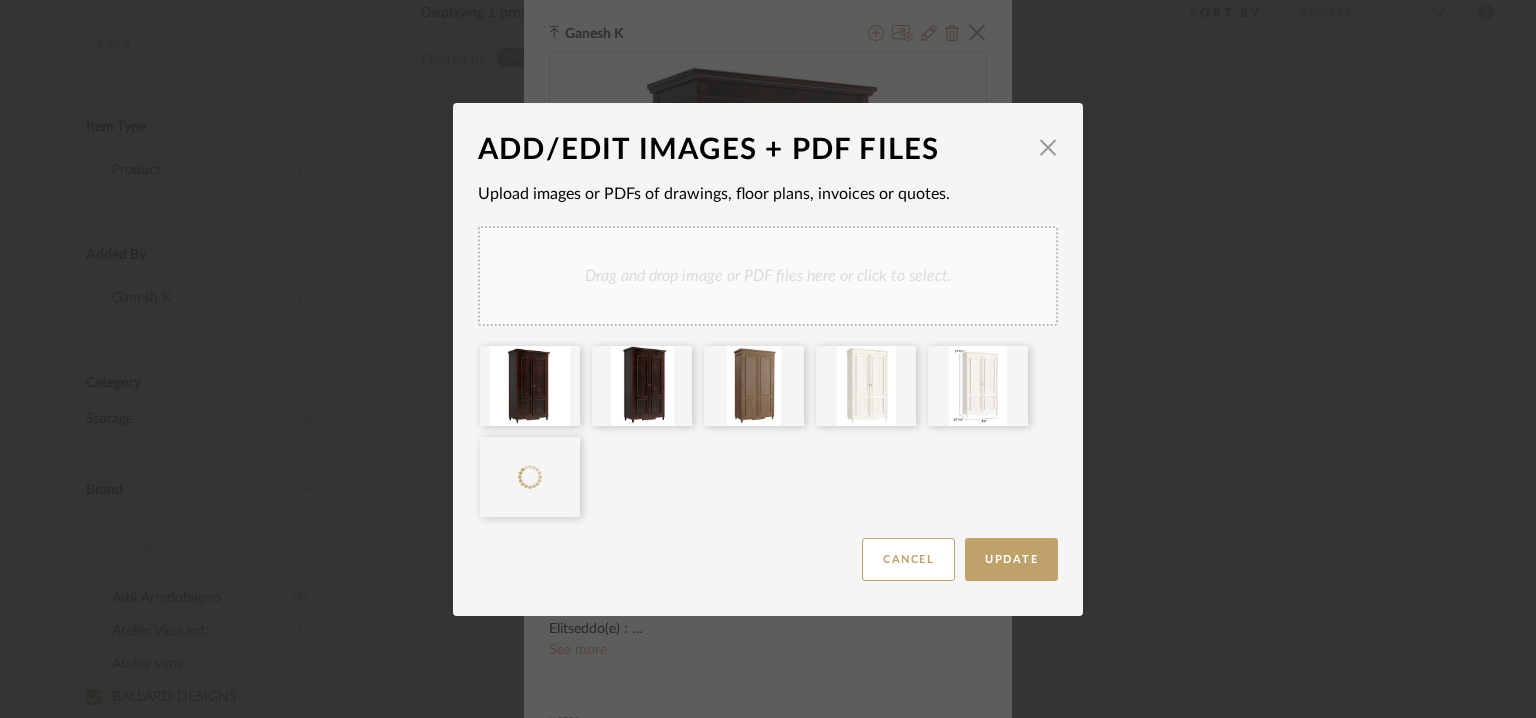 click on "Drag and drop image or PDF files here or click to select." at bounding box center (768, 276) 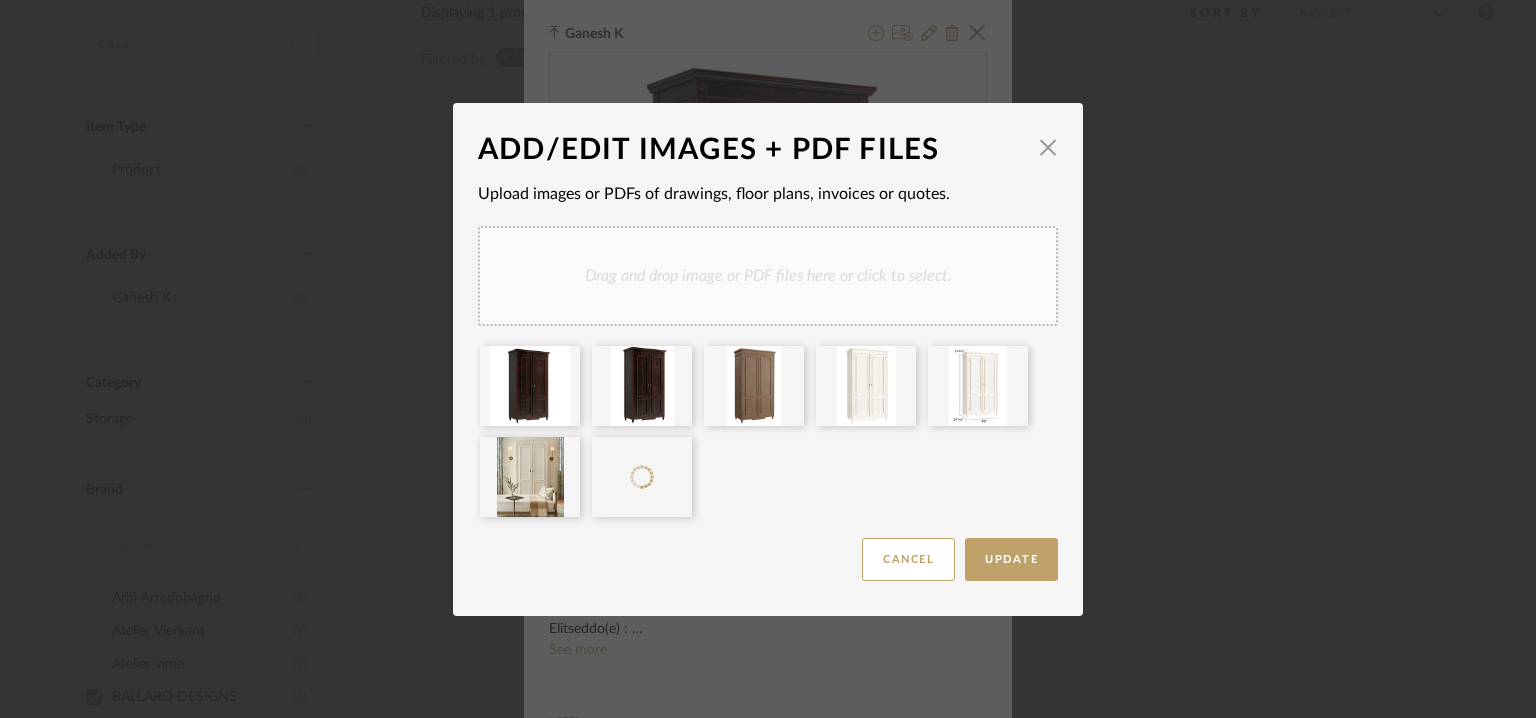 click on "Drag and drop image or PDF files here or click to select." at bounding box center [768, 276] 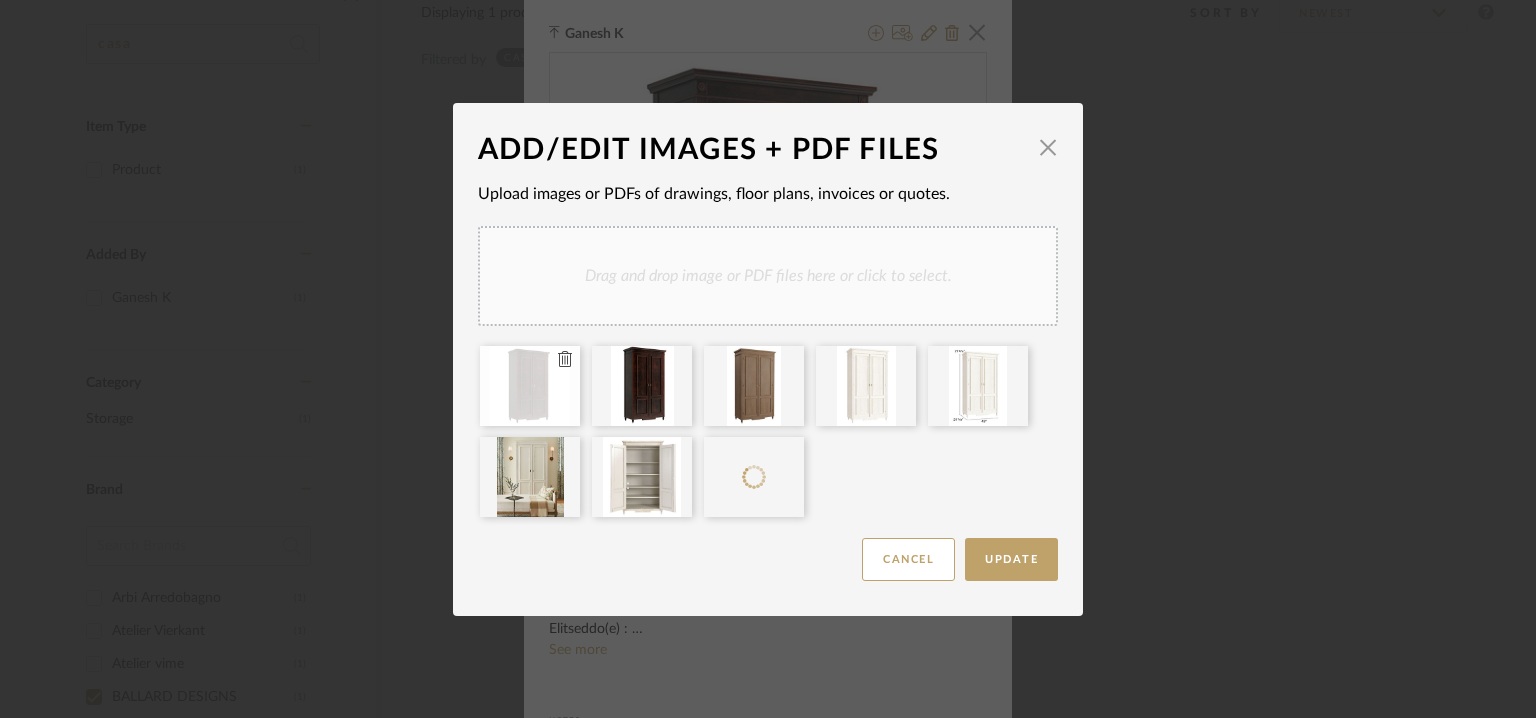 click 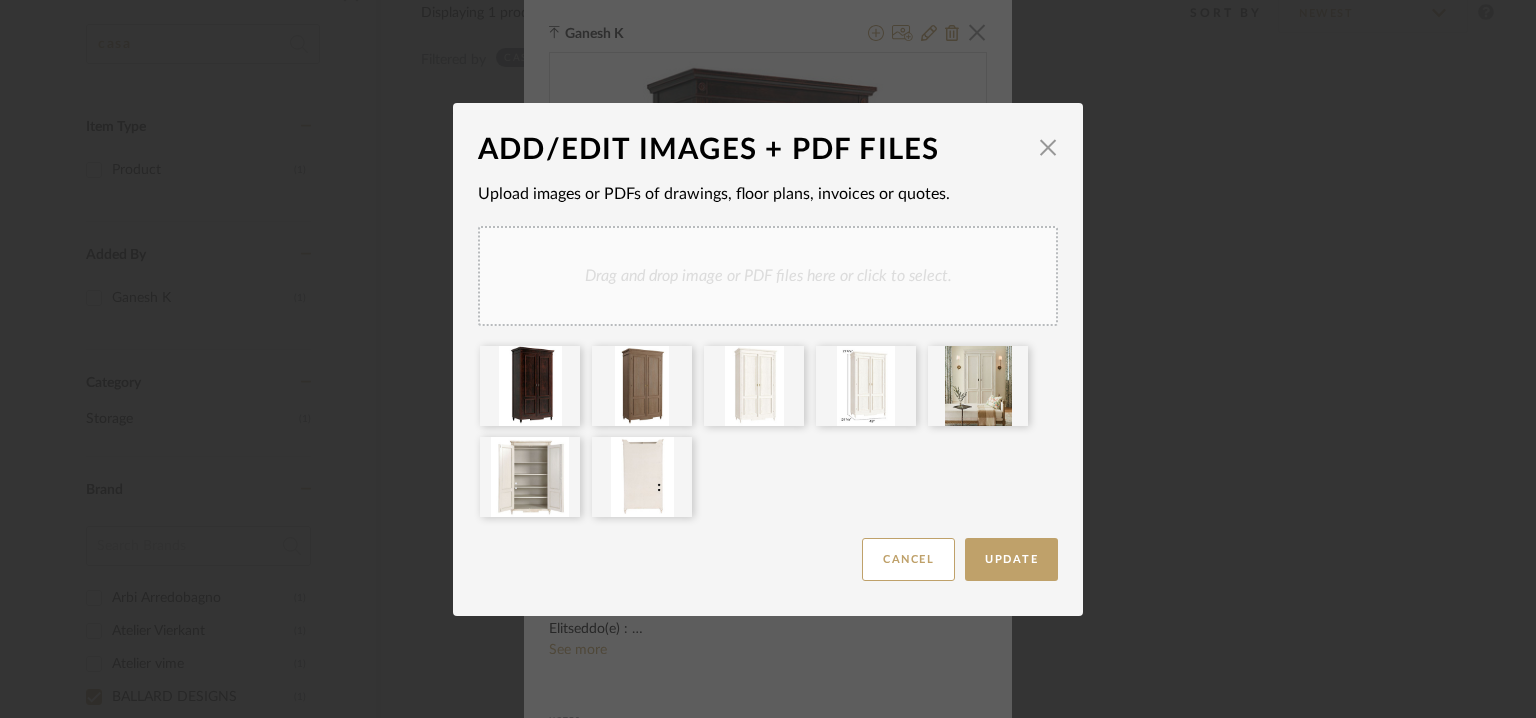 click on "Drag and drop image or PDF files here or click to select." at bounding box center (768, 276) 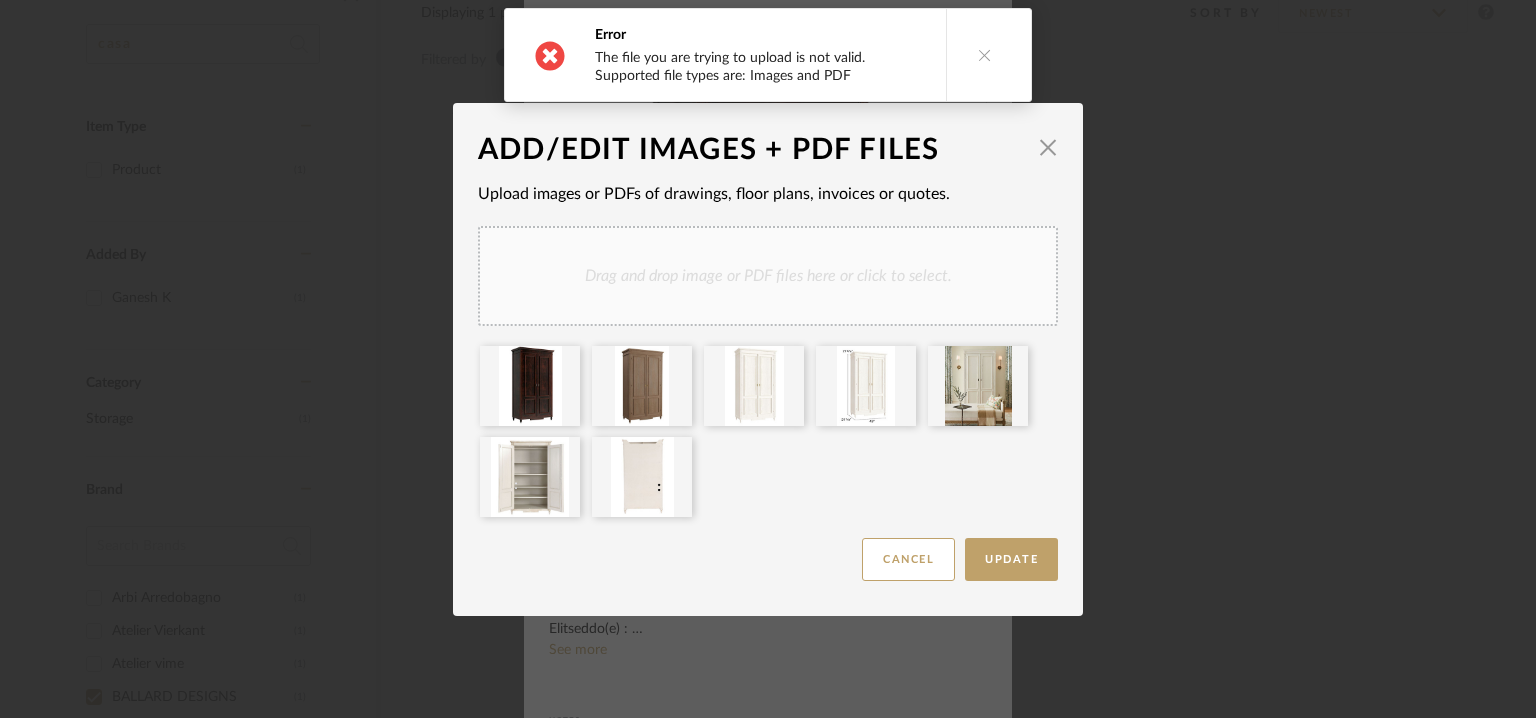 click at bounding box center [985, 55] 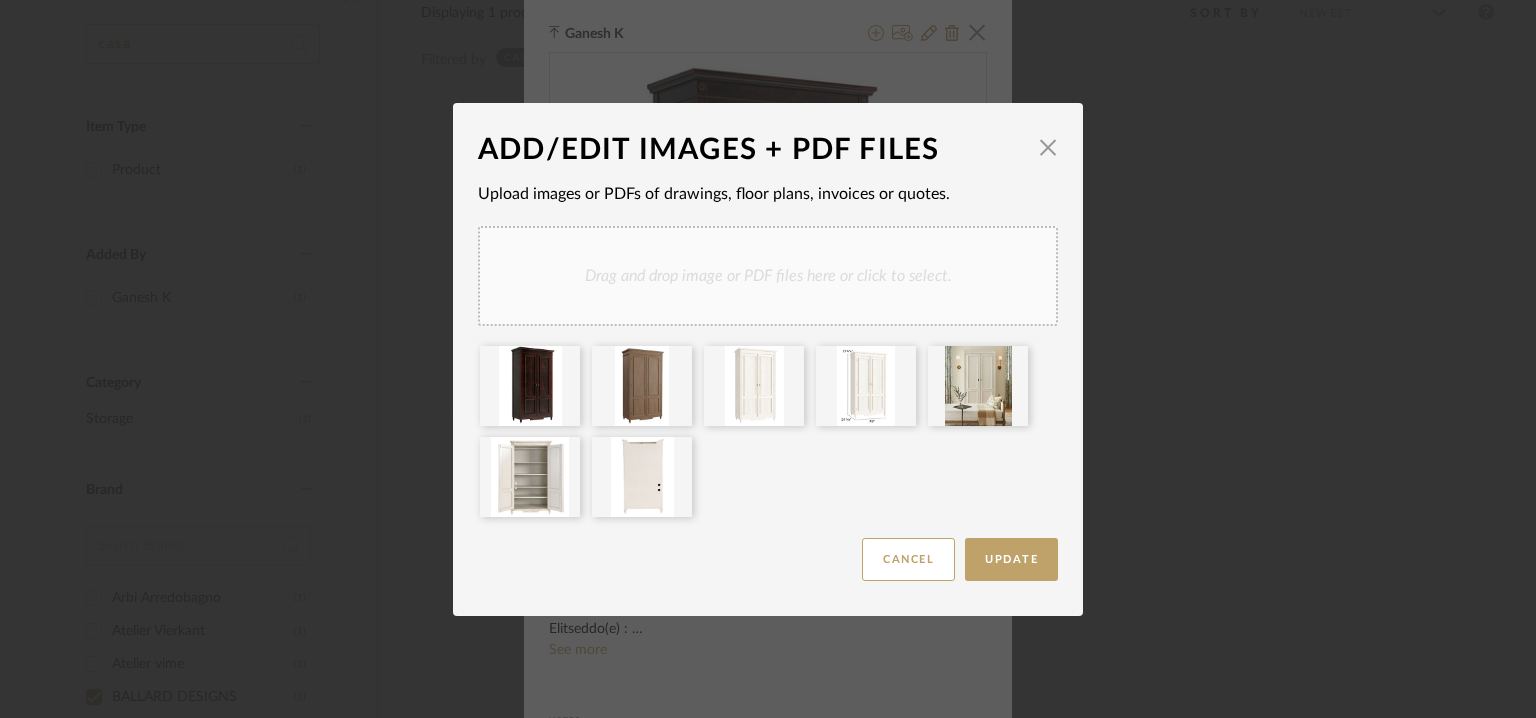 click on "Drag and drop image or PDF files here or click to select." at bounding box center [768, 276] 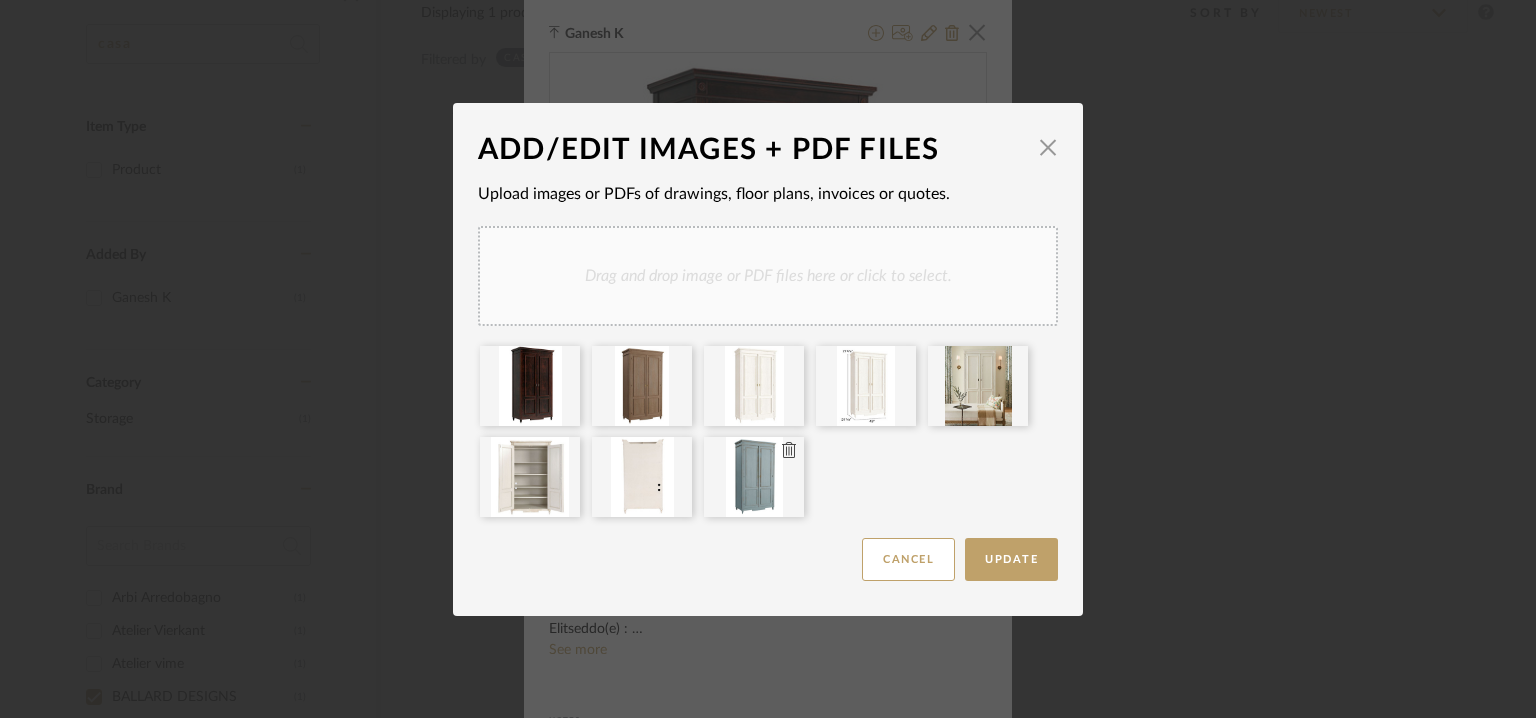 type 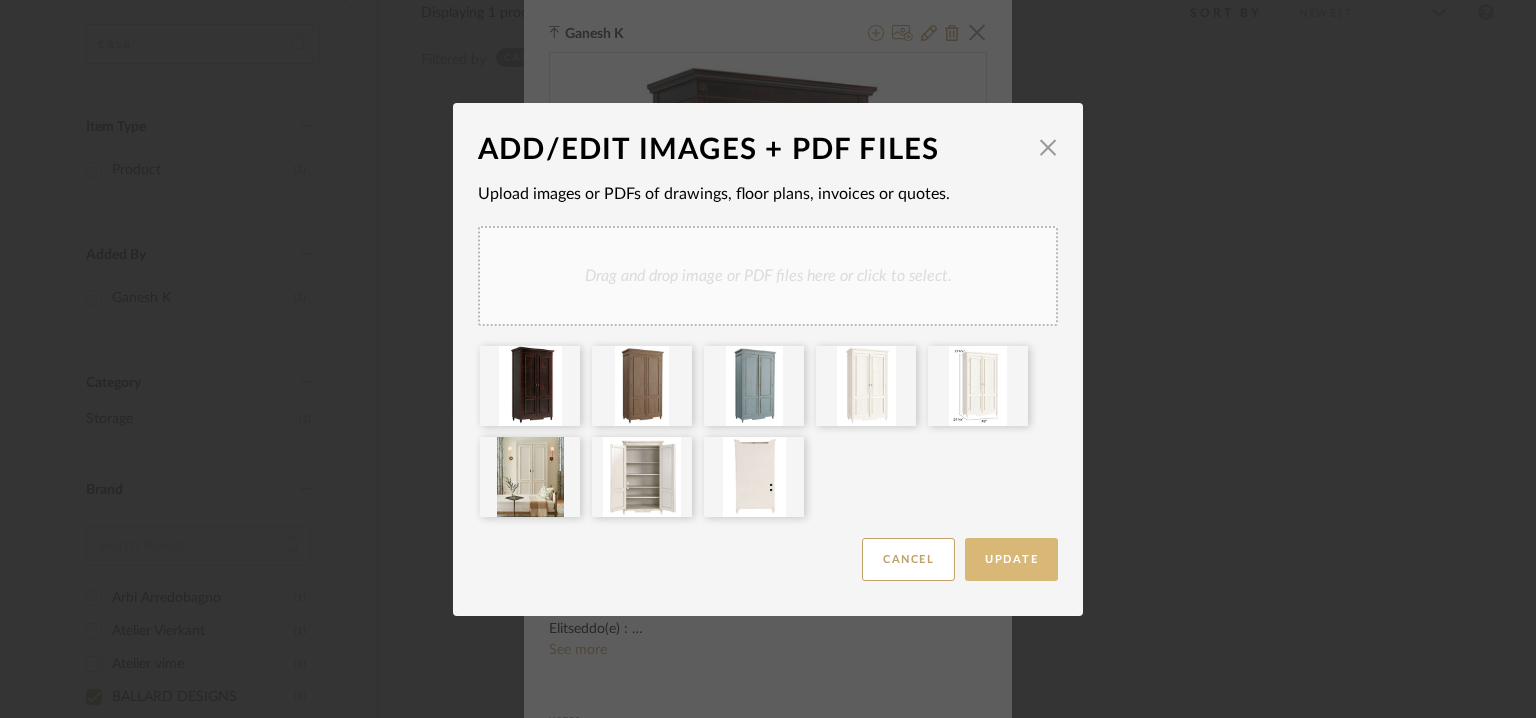 click on "Update" at bounding box center (1011, 559) 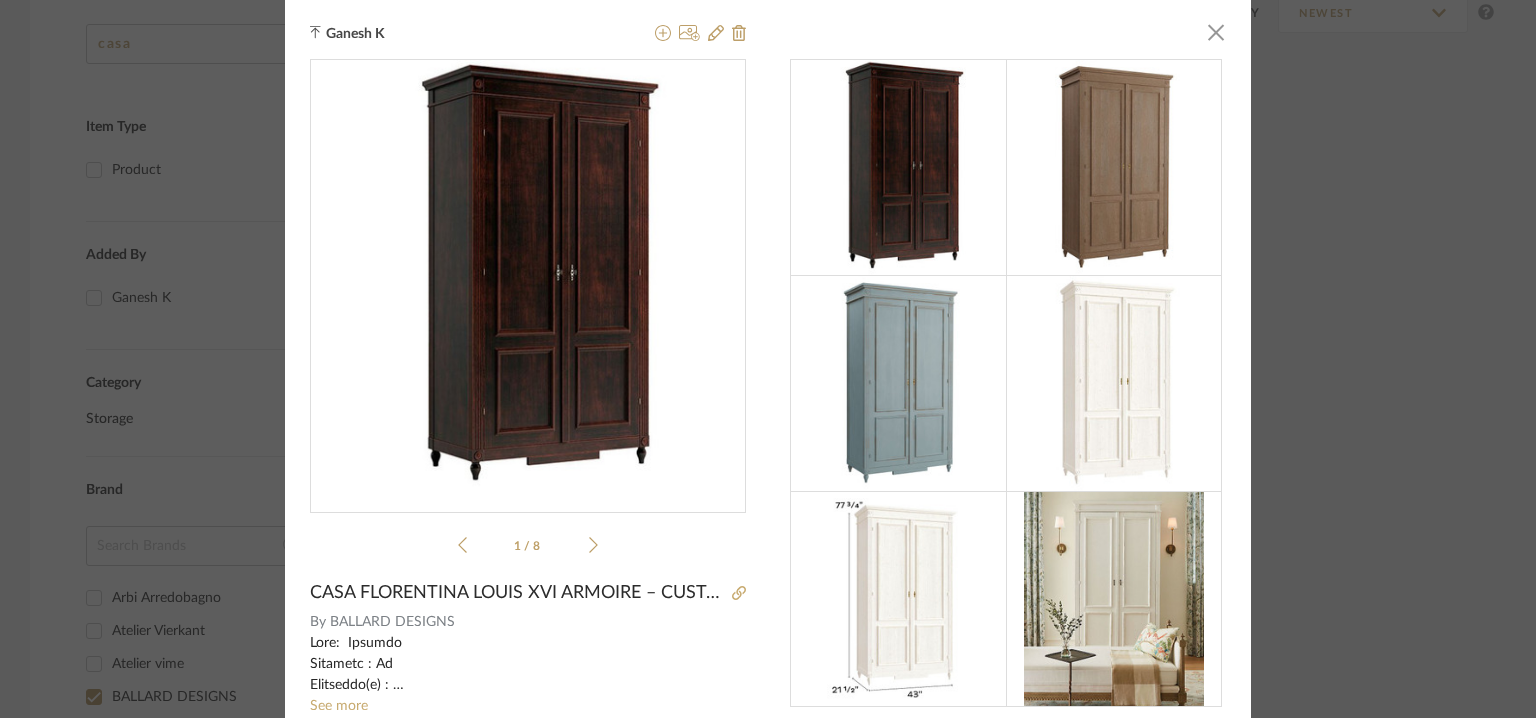 drag, startPoint x: 1208, startPoint y: 31, endPoint x: 605, endPoint y: 37, distance: 603.02985 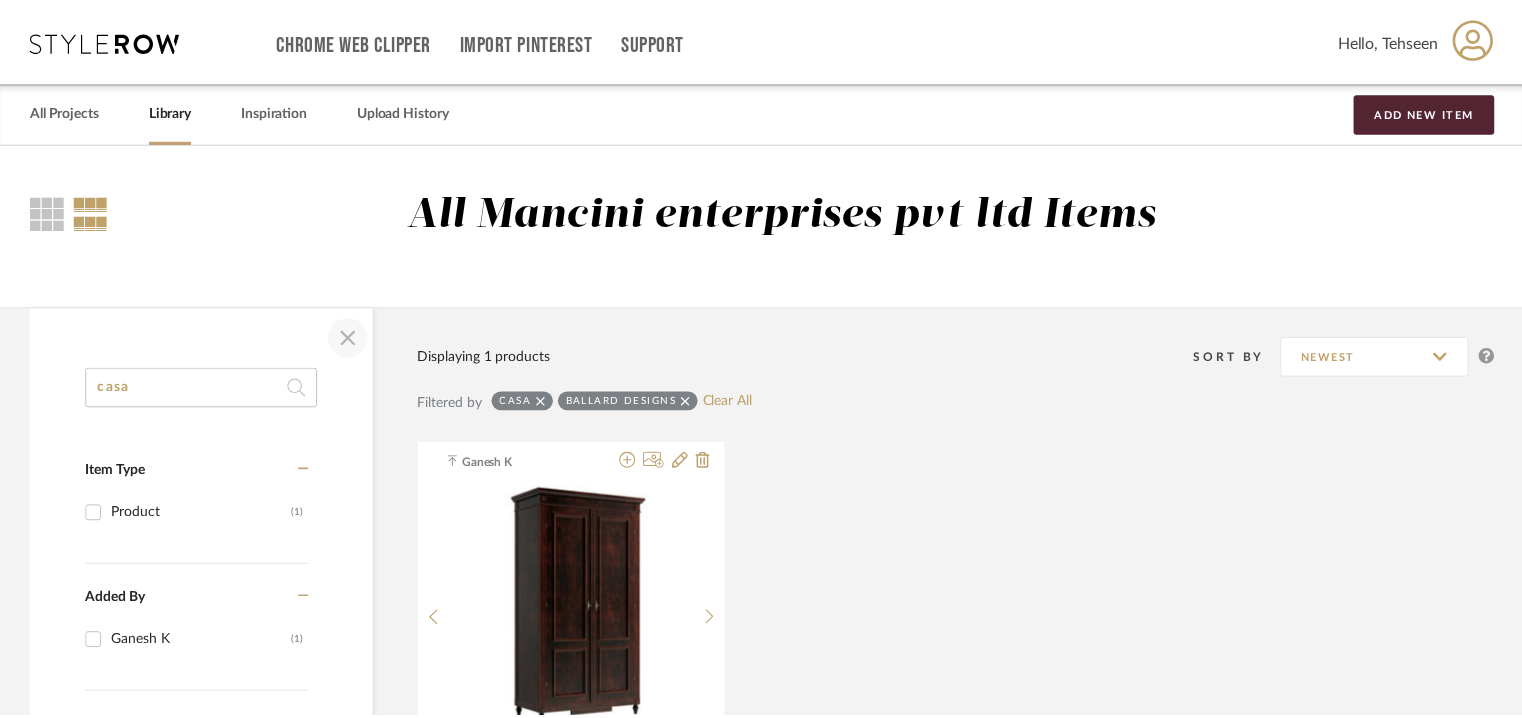 scroll, scrollTop: 344, scrollLeft: 0, axis: vertical 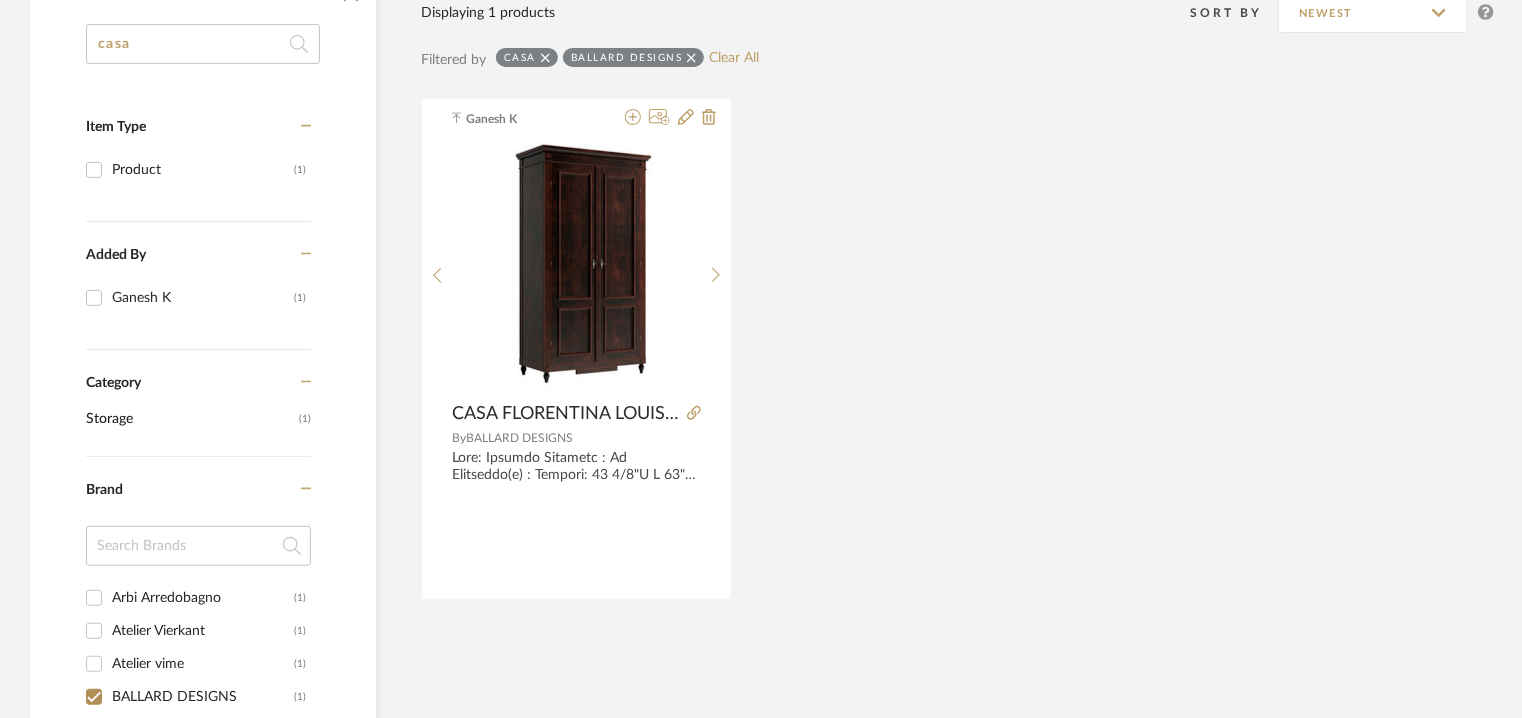 drag, startPoint x: 144, startPoint y: 41, endPoint x: 0, endPoint y: 86, distance: 150.8675 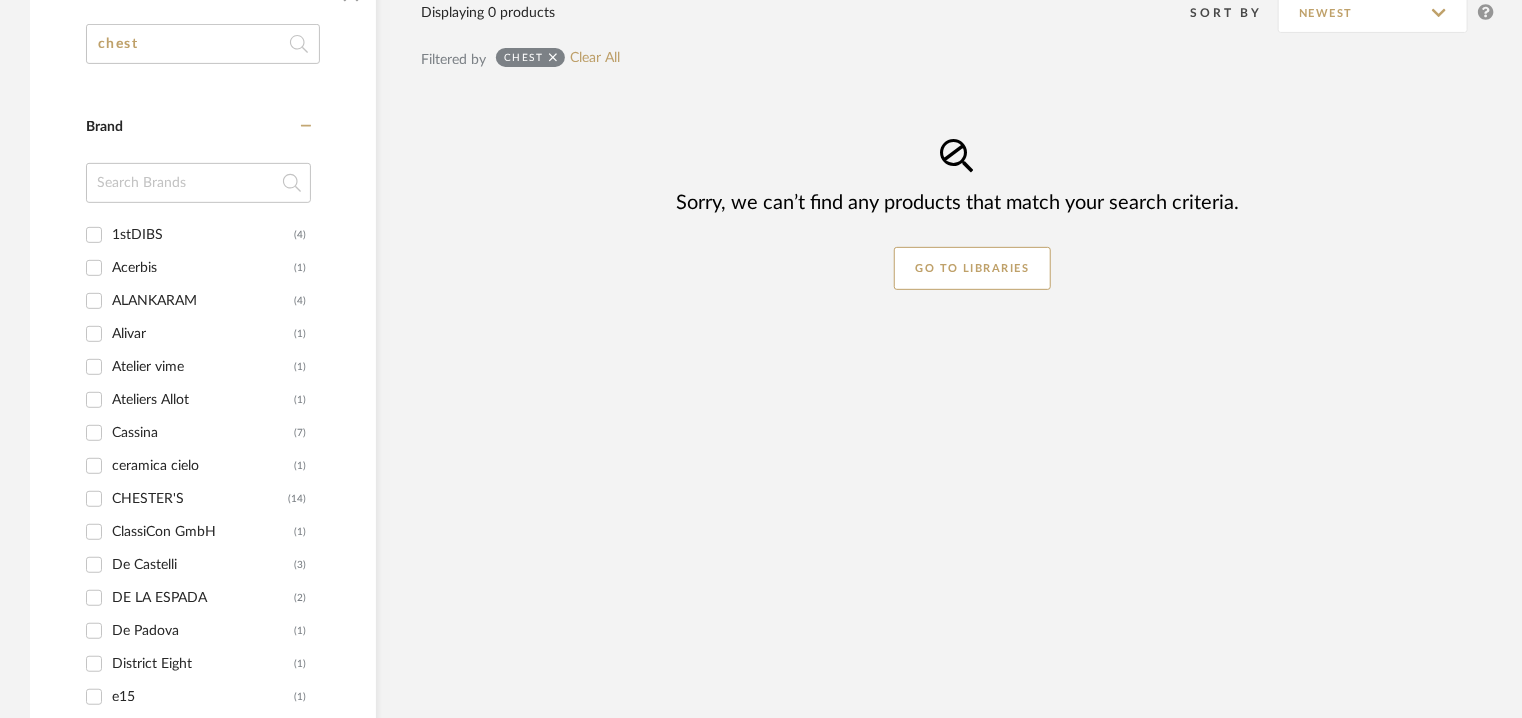 type on "chest" 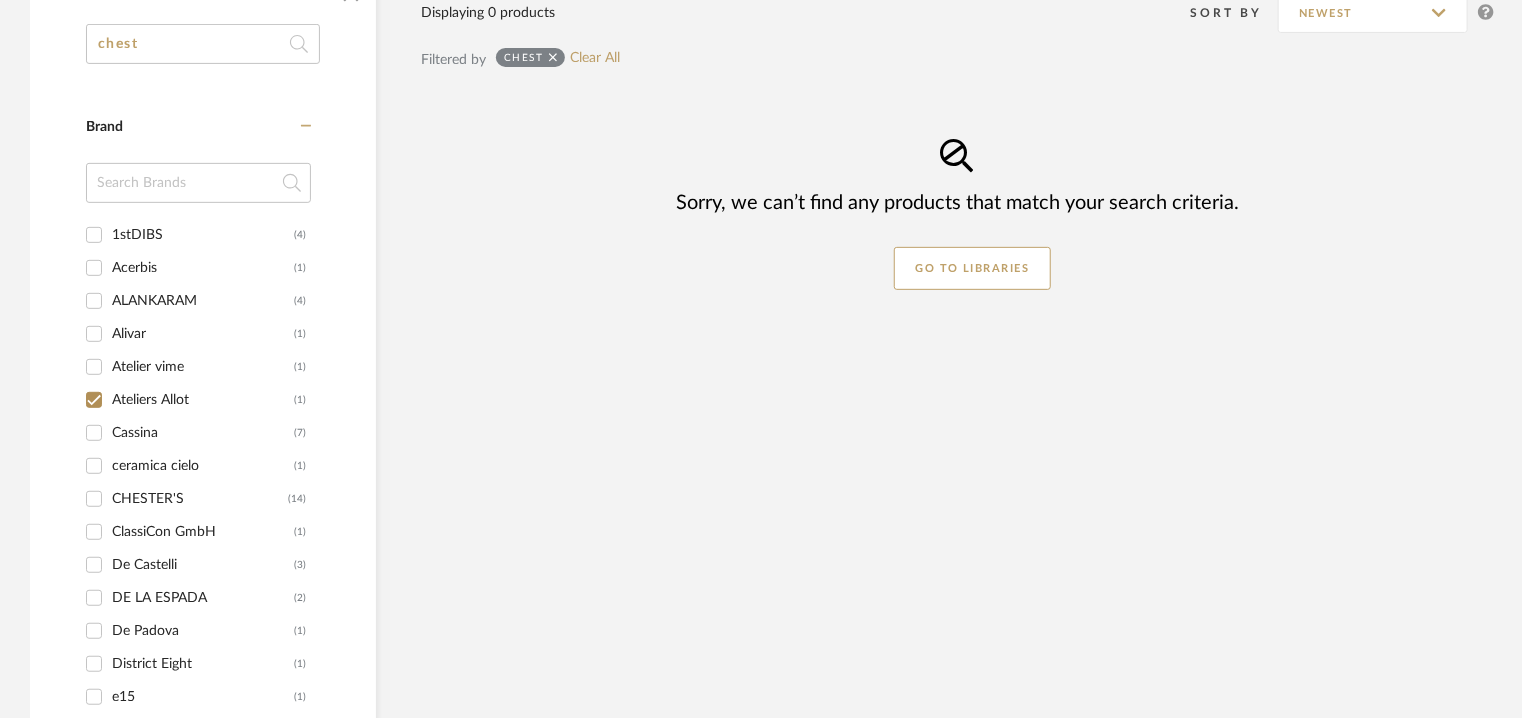 checkbox on "true" 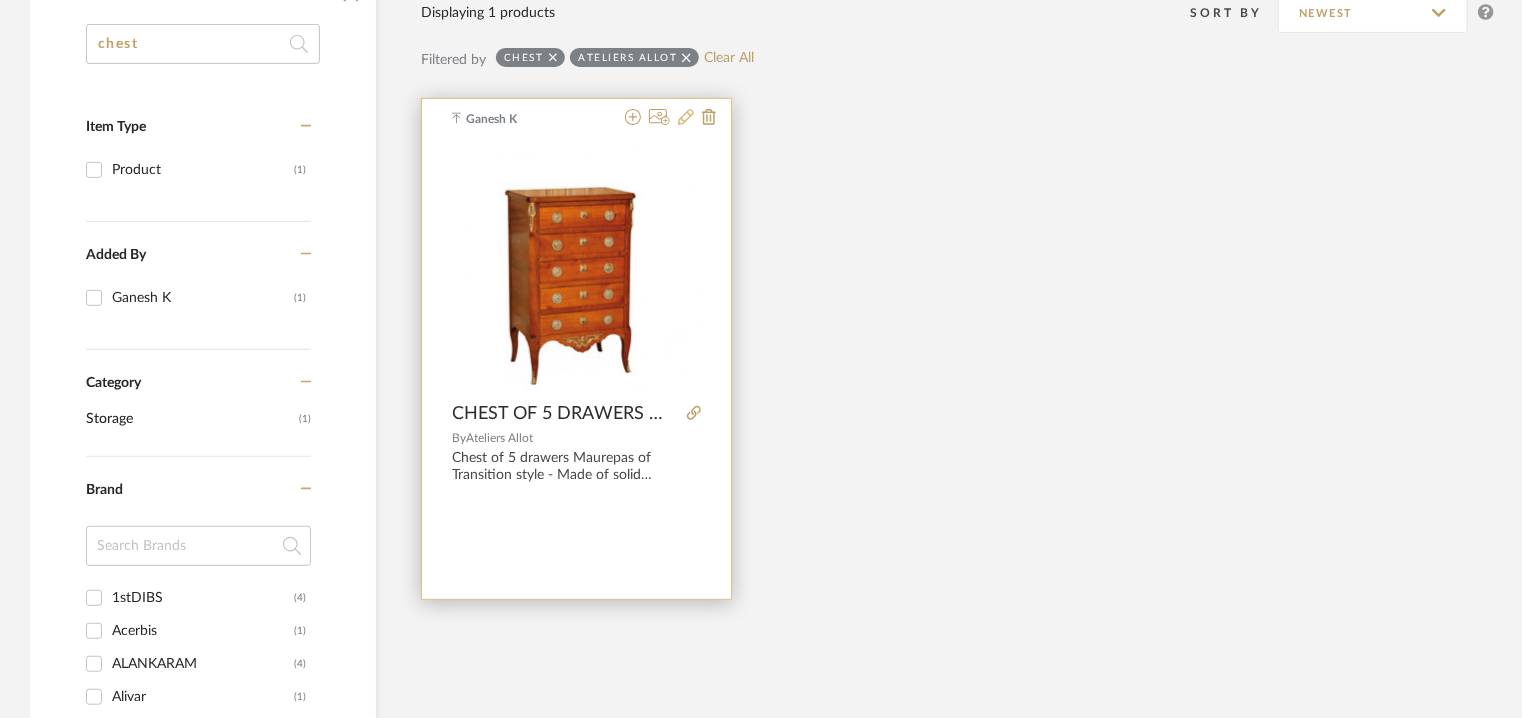 click 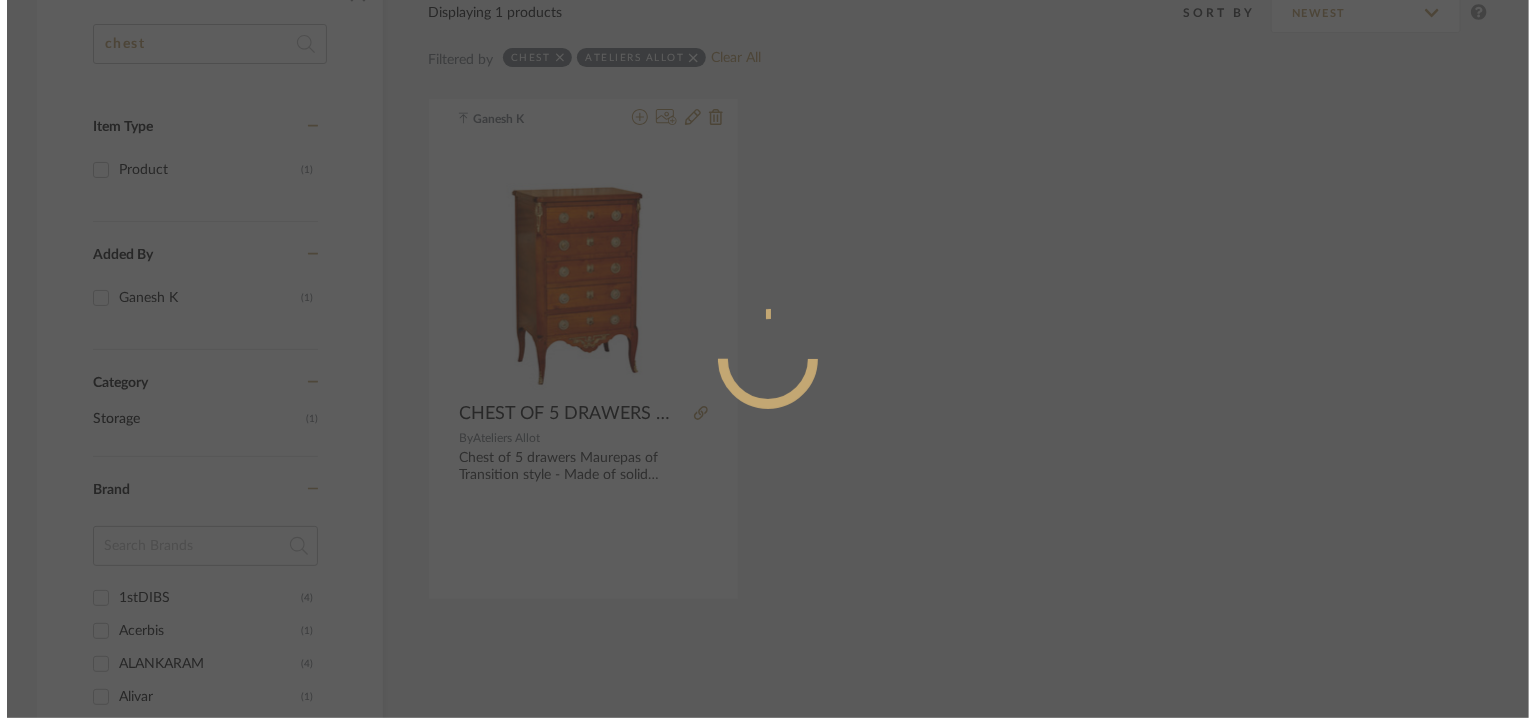 scroll, scrollTop: 0, scrollLeft: 0, axis: both 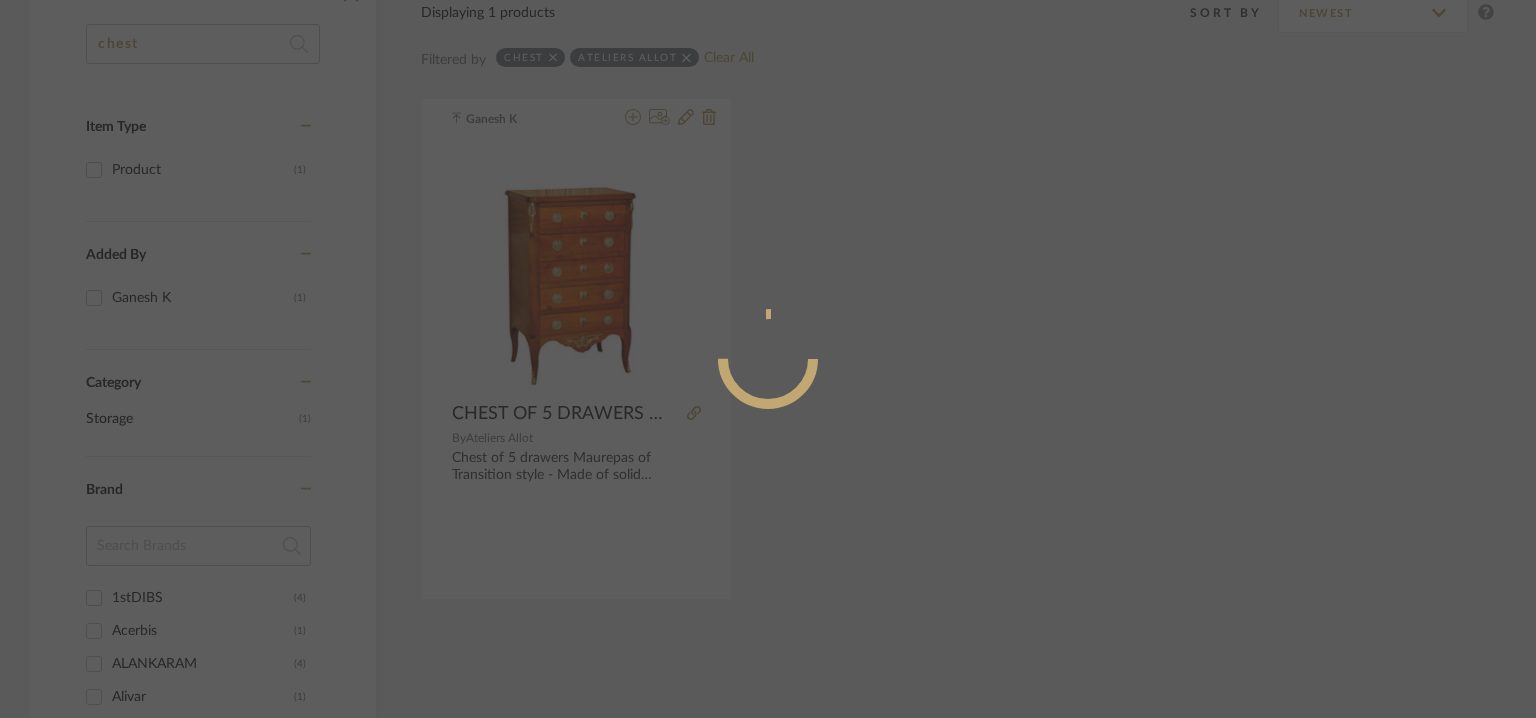 radio on "true" 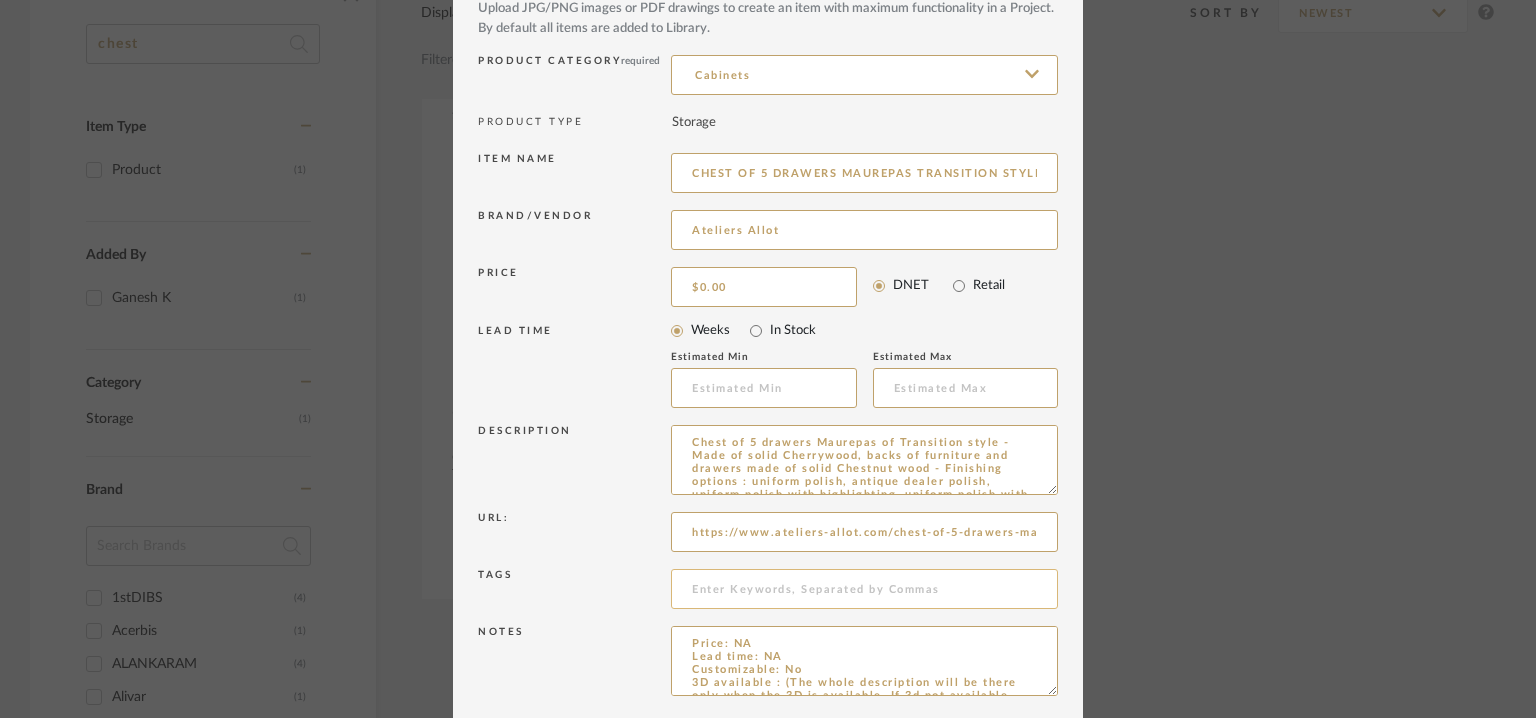 scroll, scrollTop: 192, scrollLeft: 0, axis: vertical 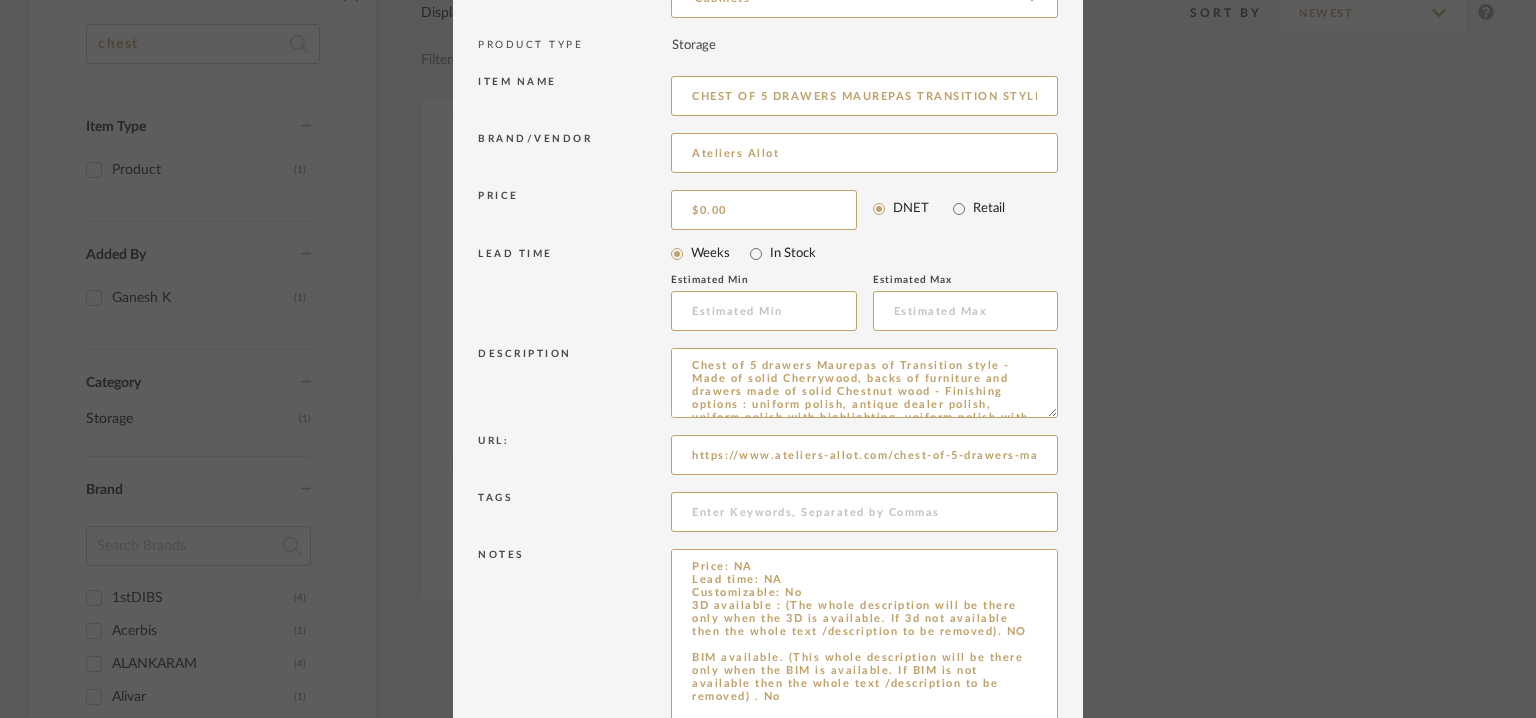 drag, startPoint x: 1044, startPoint y: 612, endPoint x: 1046, endPoint y: 771, distance: 159.01257 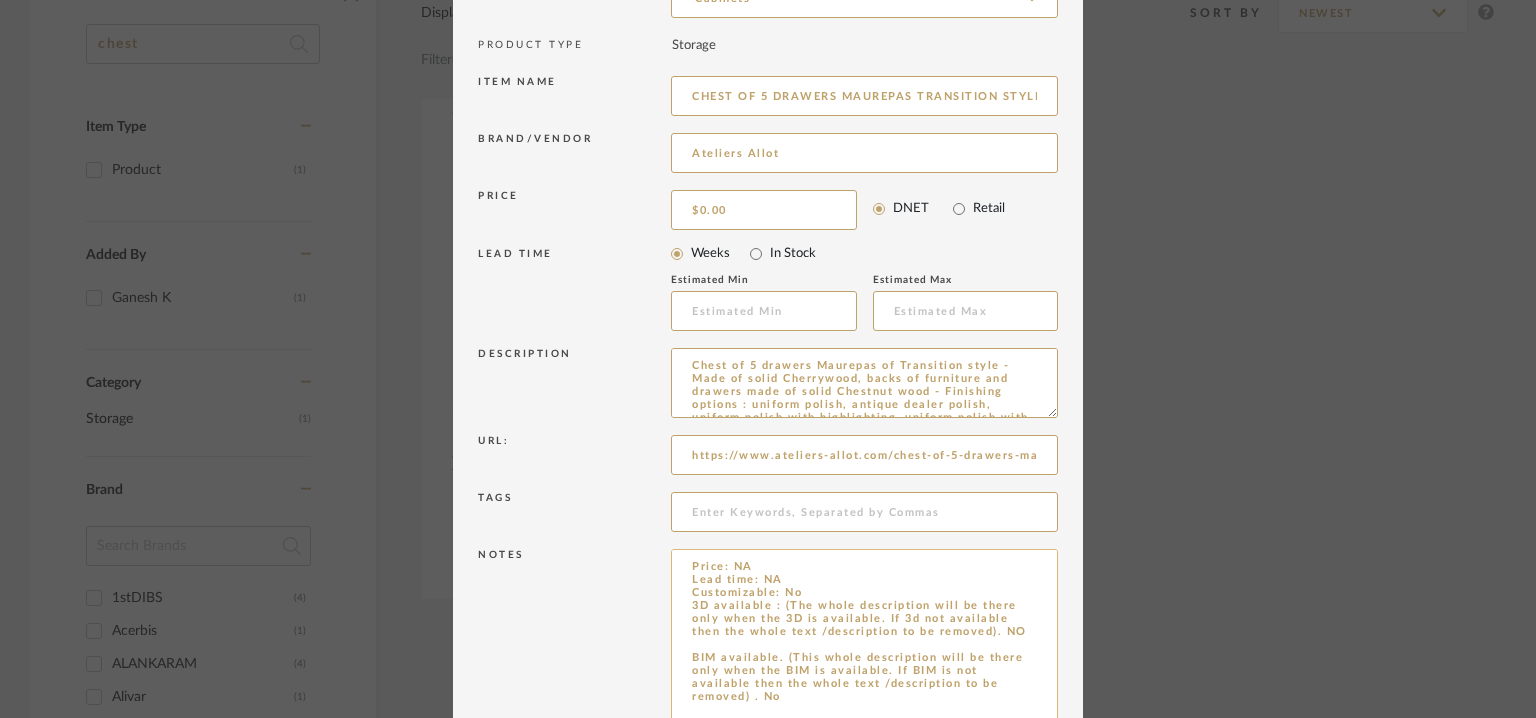 scroll, scrollTop: 100, scrollLeft: 0, axis: vertical 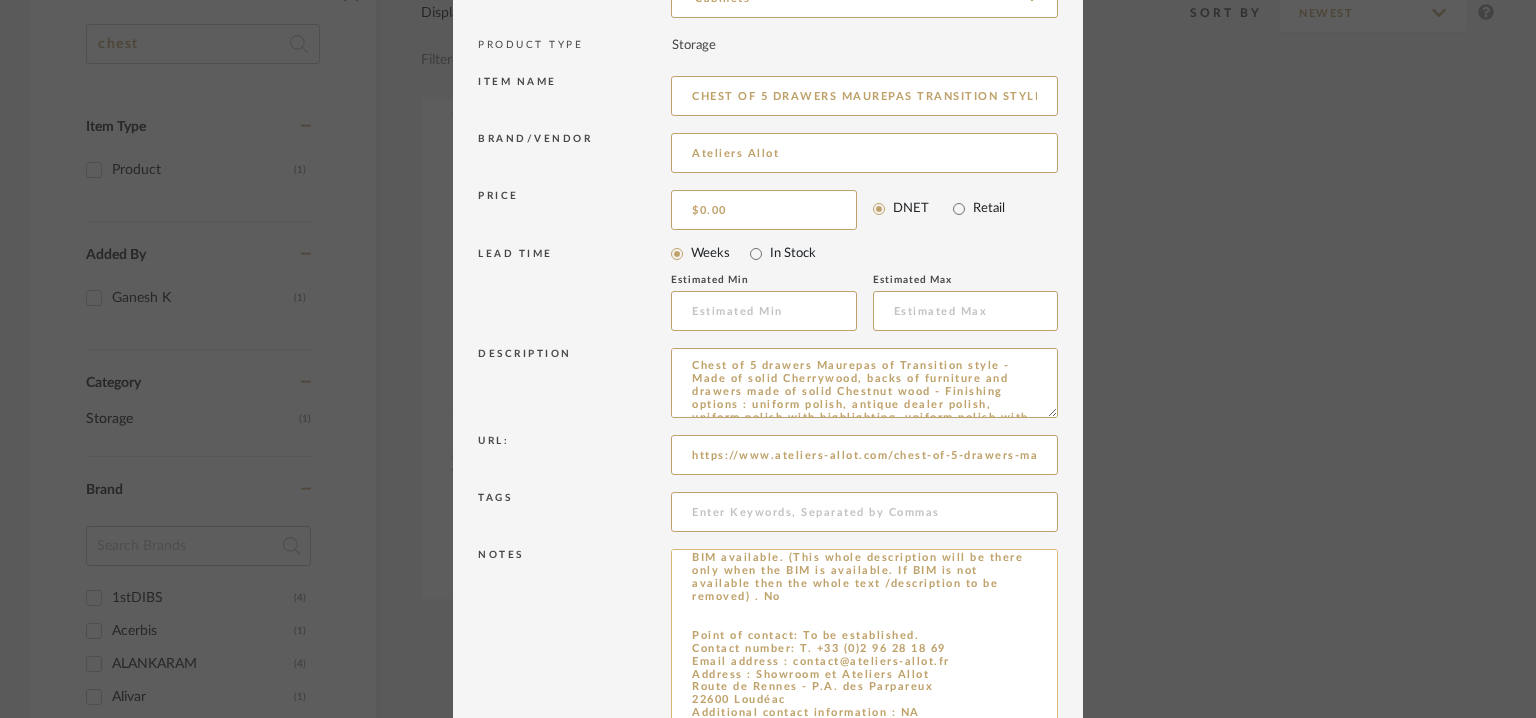 drag, startPoint x: 780, startPoint y: 565, endPoint x: 749, endPoint y: 613, distance: 57.14018 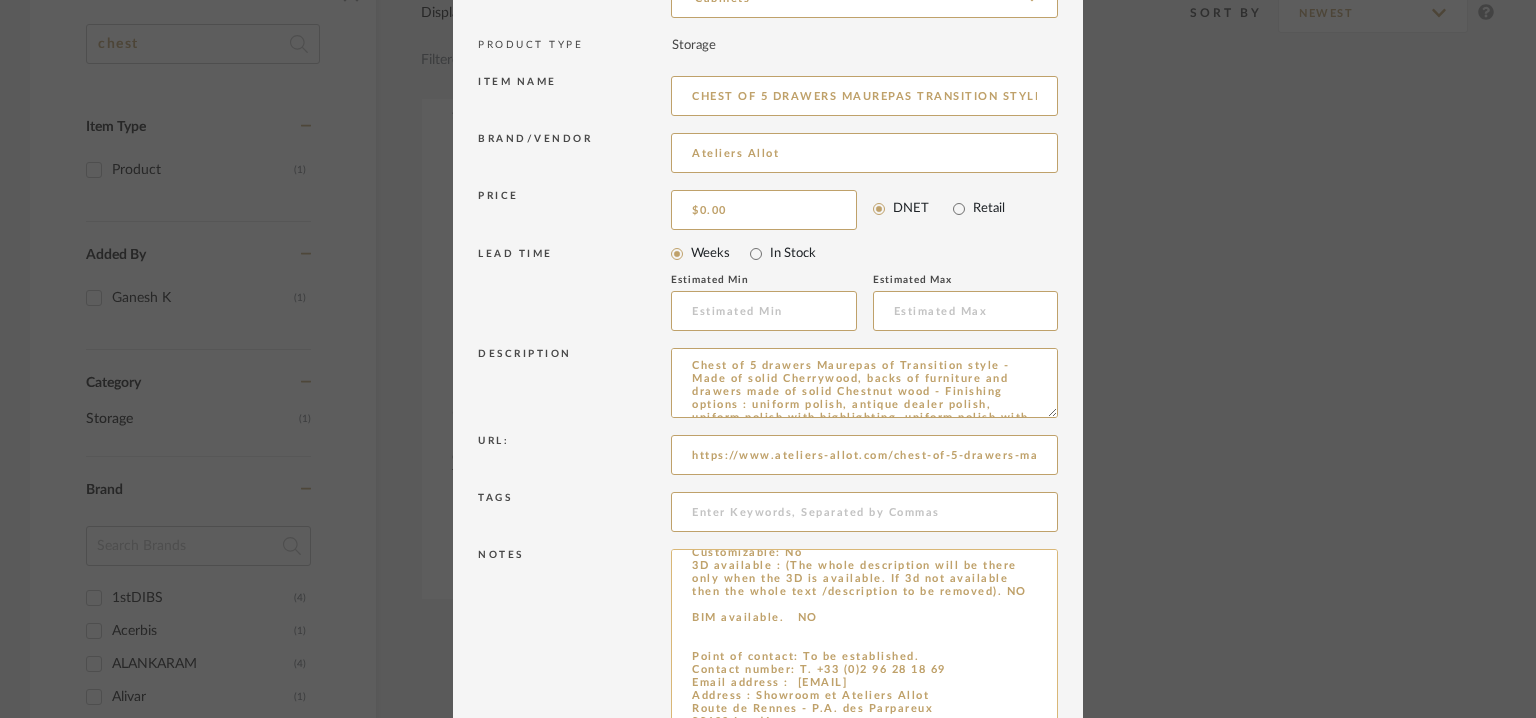 scroll, scrollTop: 0, scrollLeft: 0, axis: both 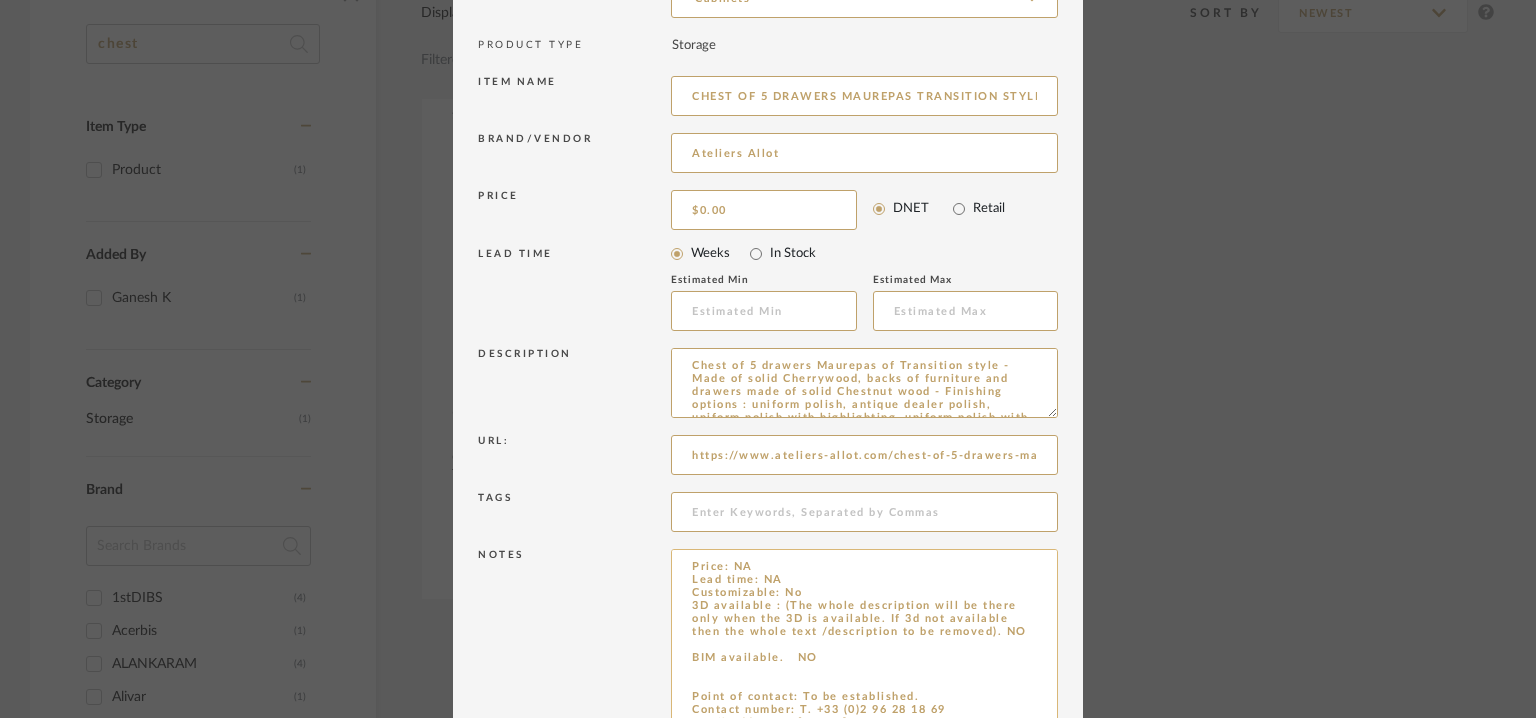 drag, startPoint x: 780, startPoint y: 603, endPoint x: 1018, endPoint y: 630, distance: 239.52661 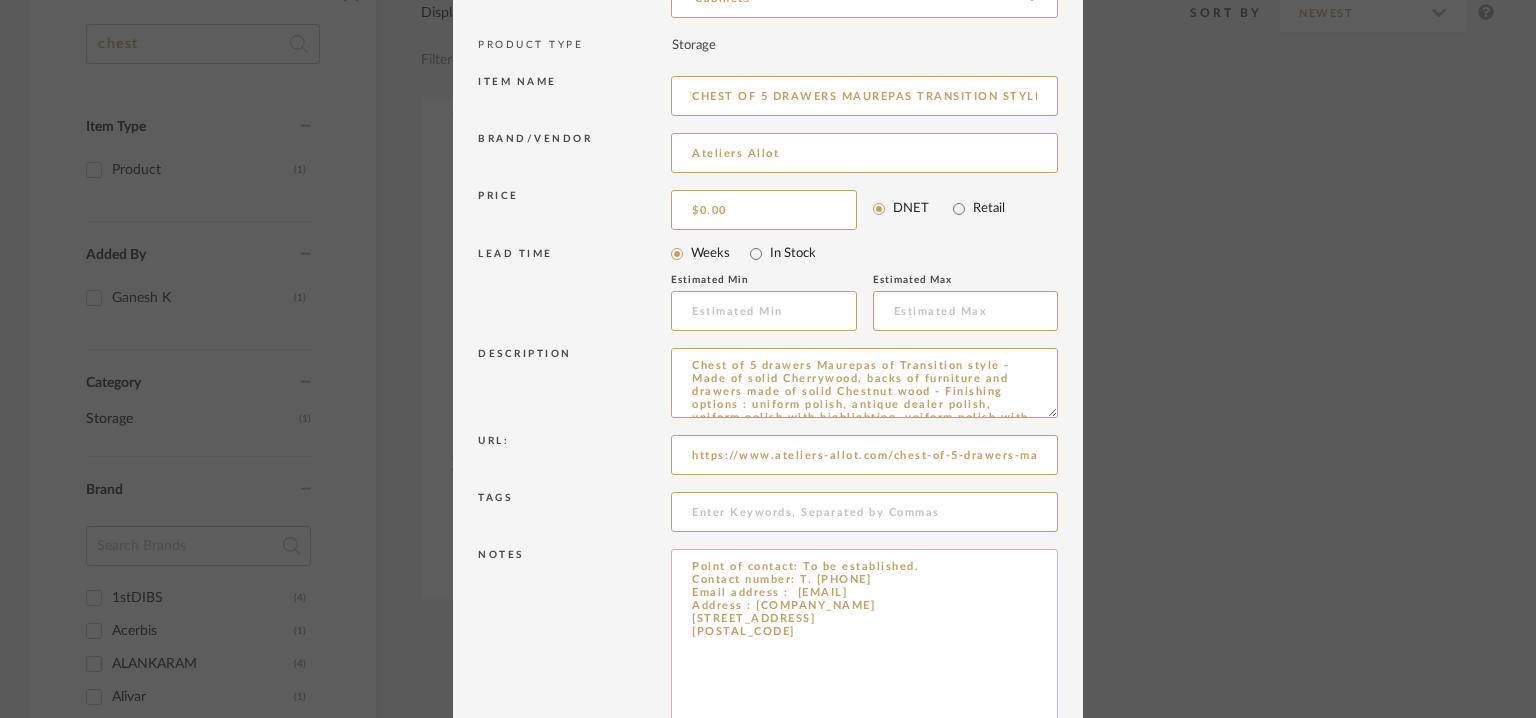 click on "Point of contact: To be established.
Contact number: T. [PHONE]
Email address :  [EMAIL]
Address : [COMPANY_NAME]
[STREET_ADDRESS]
[POSTAL_CODE]" at bounding box center [864, 663] 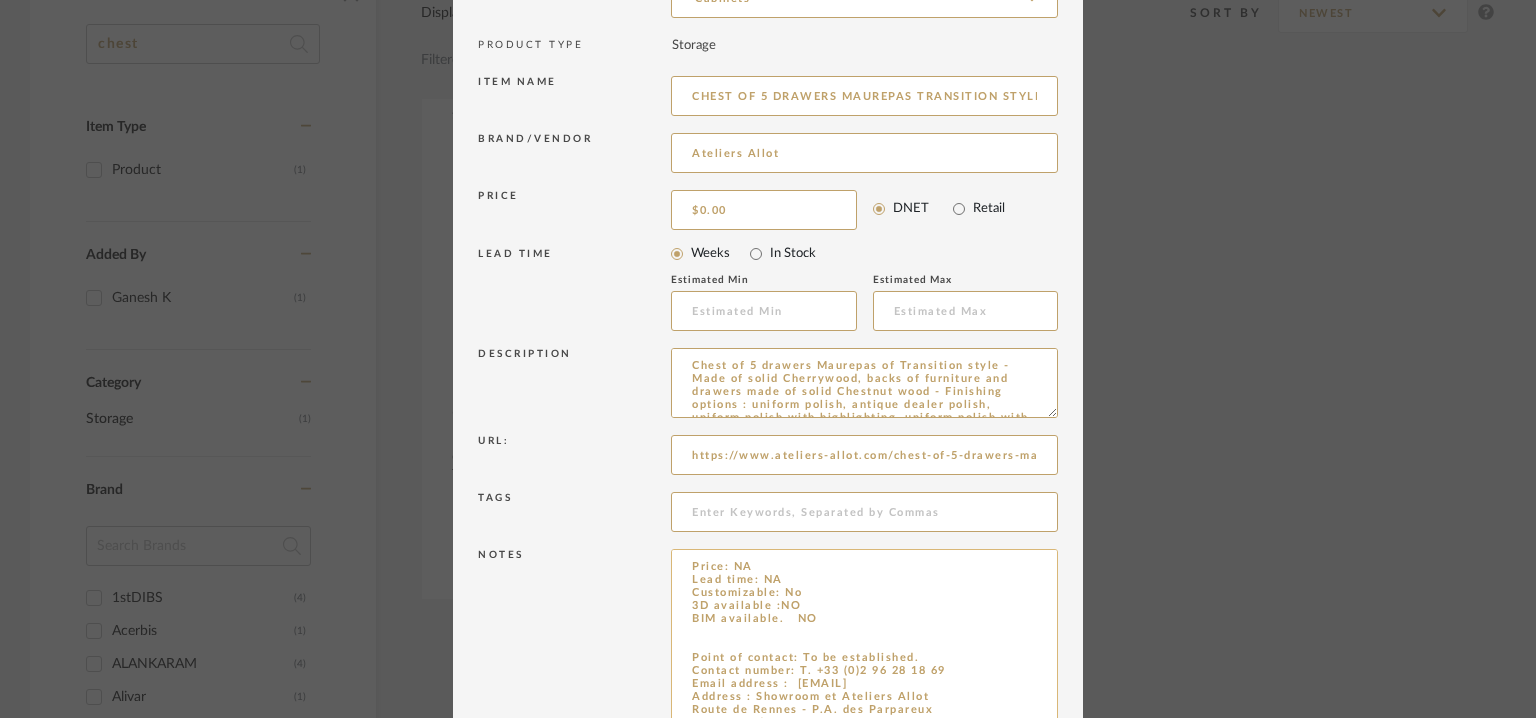 click on "Price: NA
Lead time: NA
Customizable: No
3D available :NO
BIM available.   NO
Point of contact: To be established.
Contact number: T. +33 (0)2 96 28 18 69
Email address :  [EMAIL]
Address : Showroom et Ateliers Allot
Route de Rennes - P.A. des Parpareux
22600 Loudéac
Additional contact information :  NA
P.S: (Please enter here any specific observations,any encountered issues, and/or concerns related to previous experiences with this product, vendor, or brand, if any. NA" at bounding box center (864, 663) 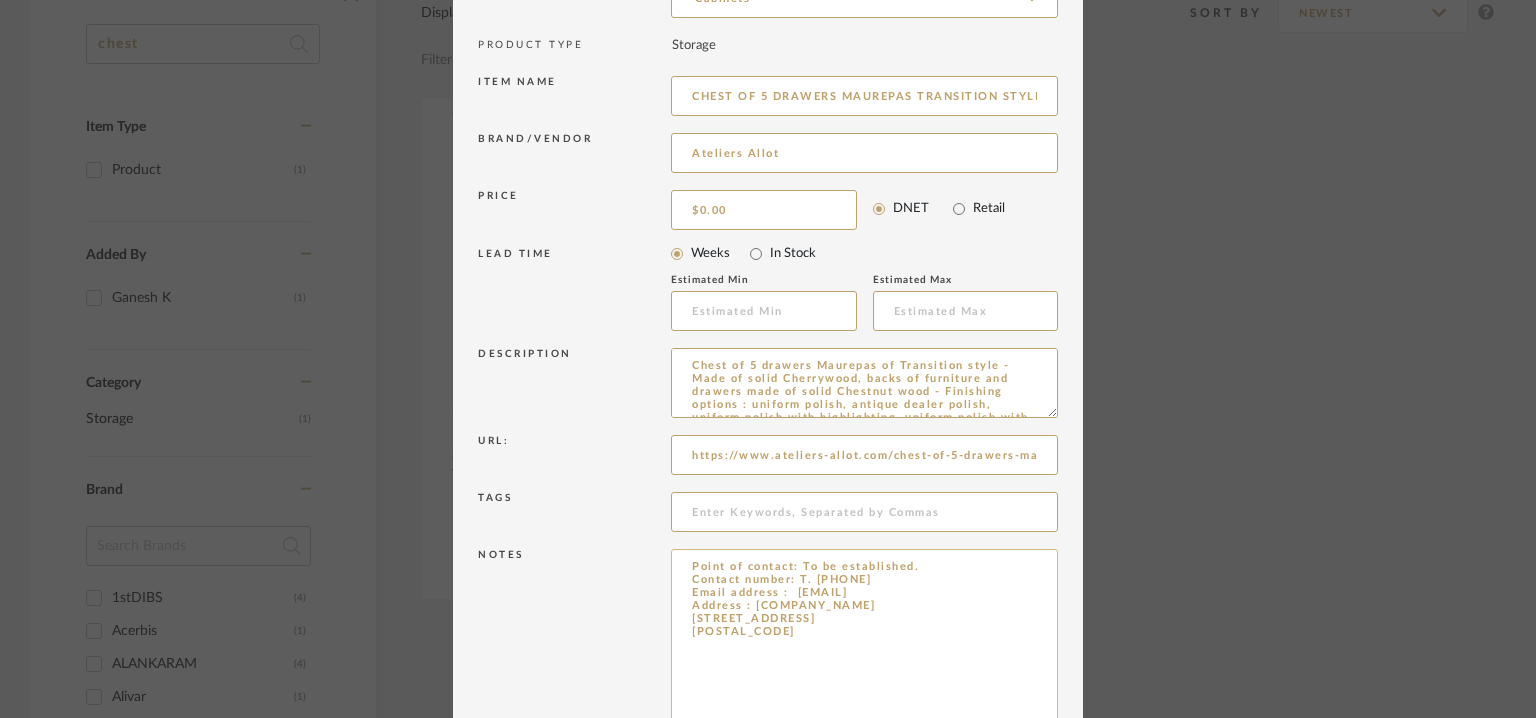 scroll, scrollTop: 23, scrollLeft: 0, axis: vertical 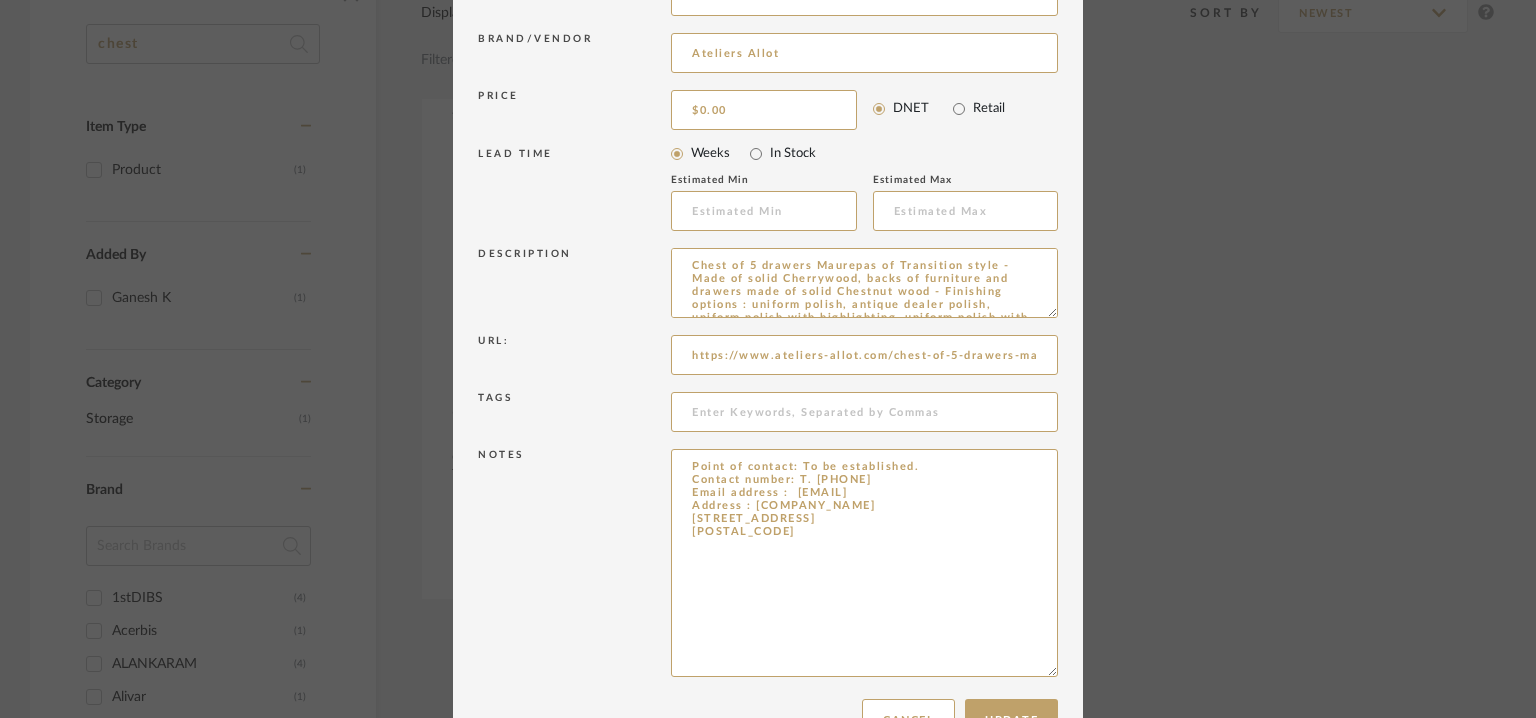drag, startPoint x: 908, startPoint y: 673, endPoint x: 1088, endPoint y: 706, distance: 183 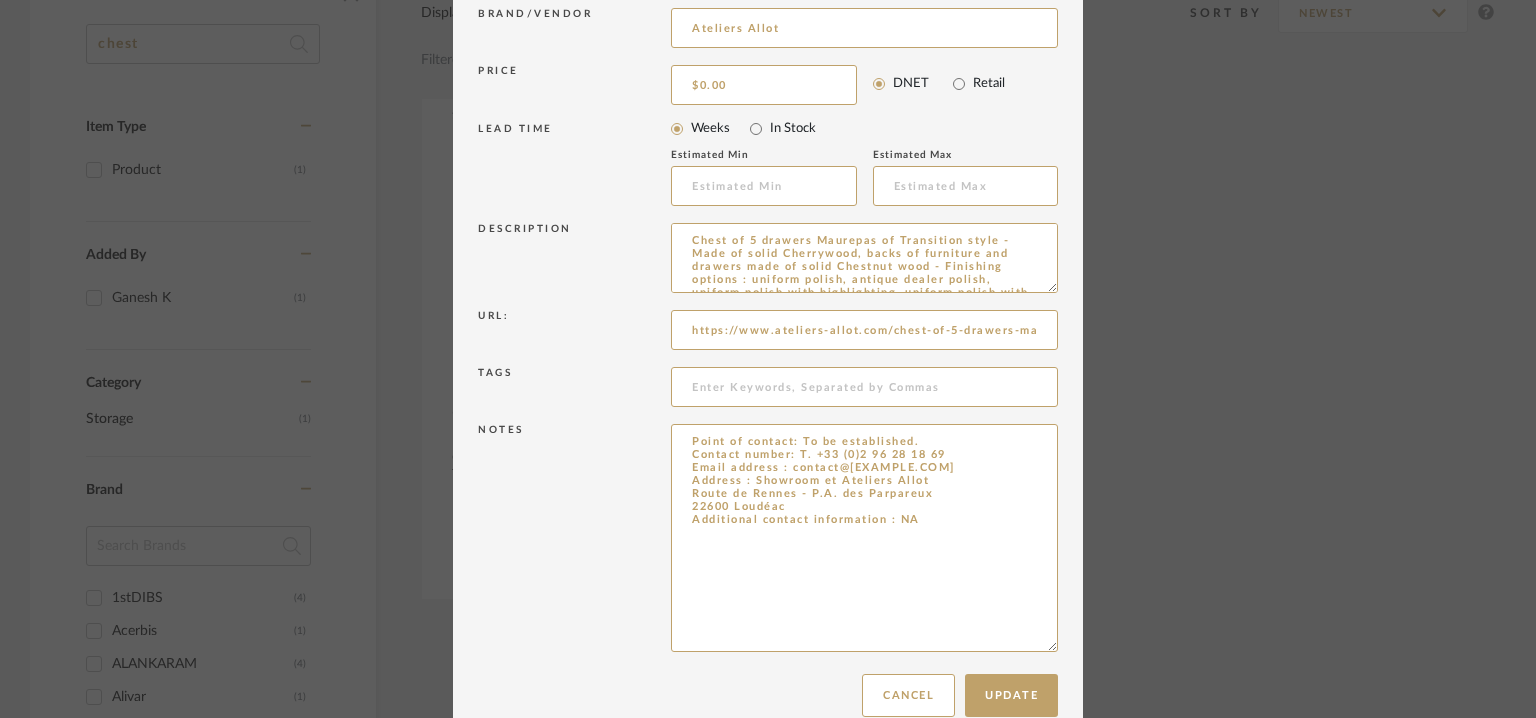 scroll, scrollTop: 0, scrollLeft: 0, axis: both 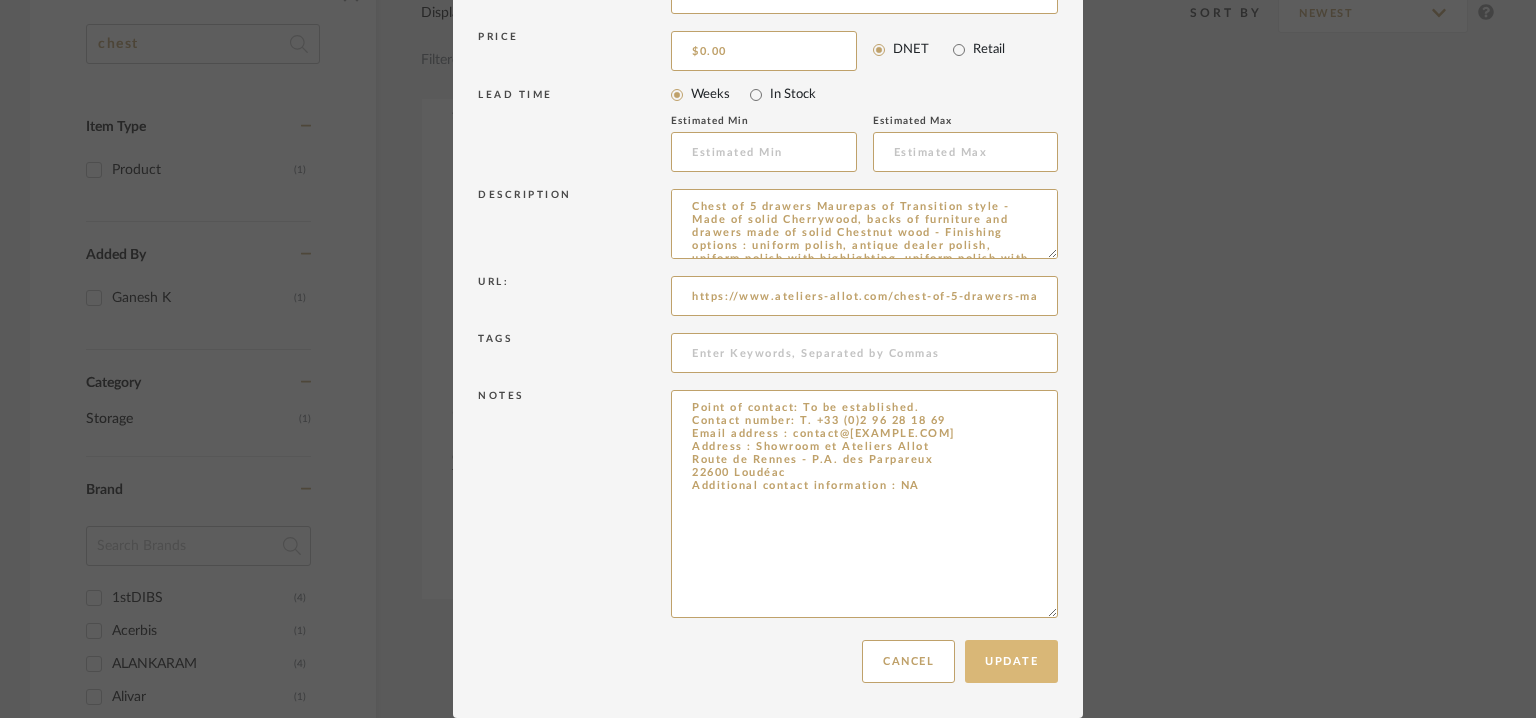 type on "Point of contact: To be established.
Contact number: T. +33 (0)2 96 28 18 69
Email address : contact@[EXAMPLE.COM]
Address : Showroom et Ateliers Allot
Route de Rennes - P.A. des Parpareux
22600 Loudéac
Additional contact information : NA" 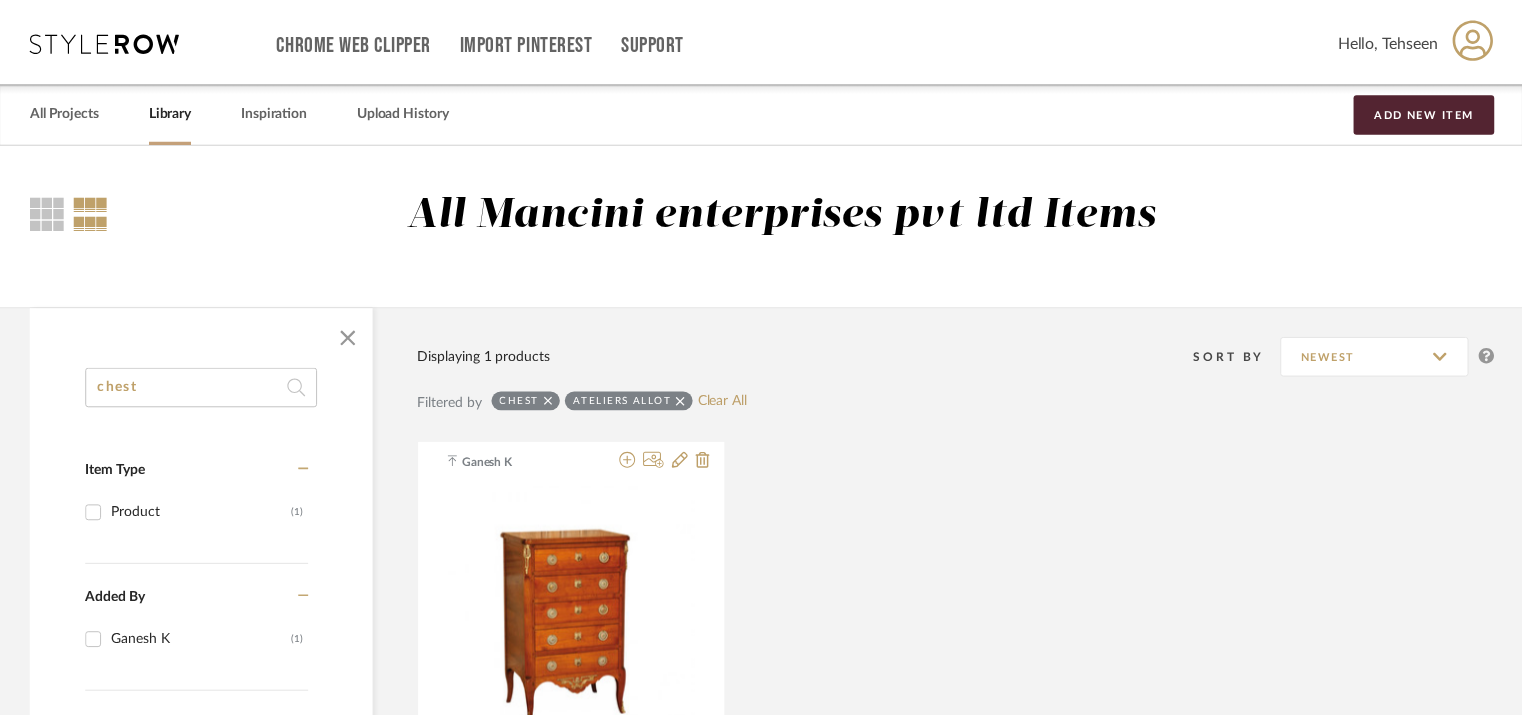 scroll, scrollTop: 344, scrollLeft: 0, axis: vertical 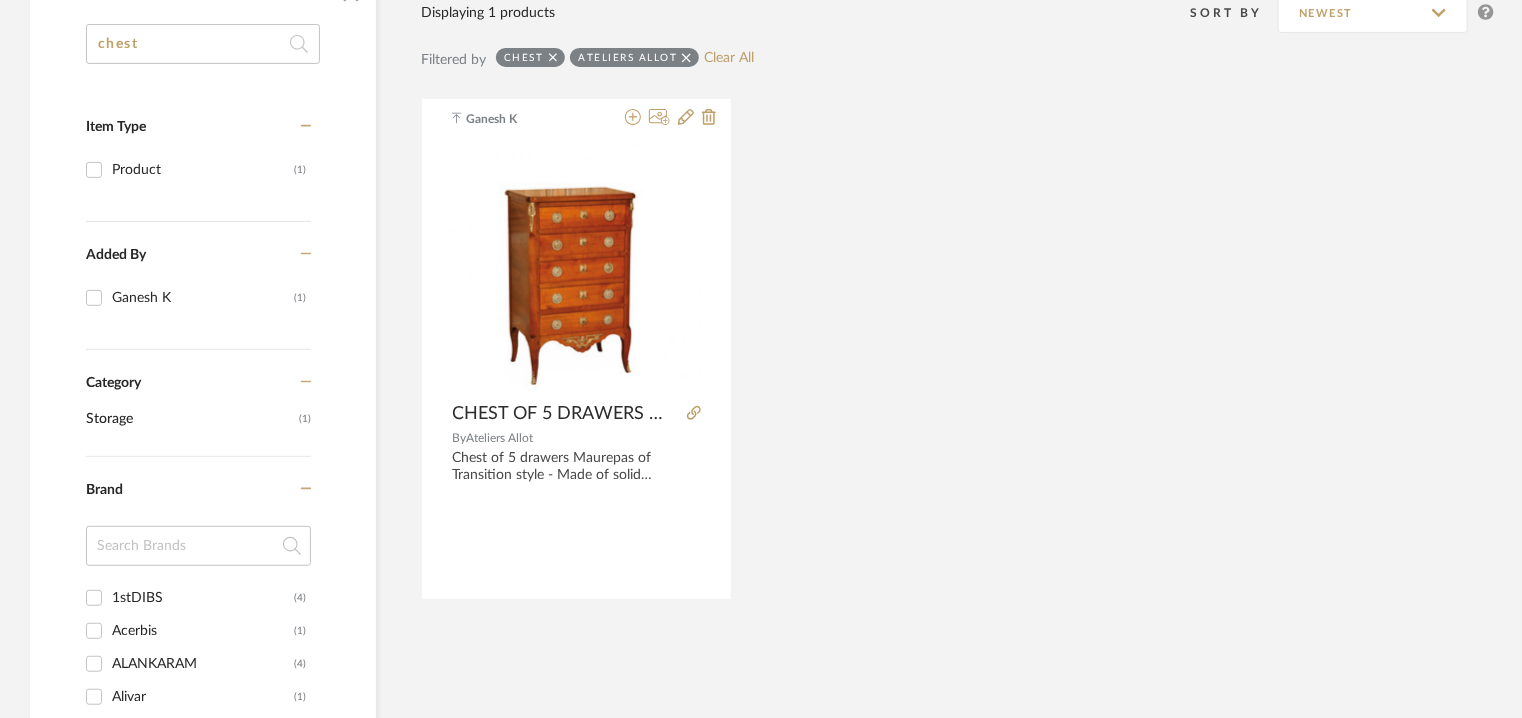 click on "[FIRST] [LAST] CHEST OF 5 DRAWERS MAUREPAS TRANSITION STYLE By   Ateliers Allot  Chest of 5 drawers Maurepas of Transition style - Made of solid Cherrywood, backs of furniture and drawers made of solid Chestnut wood - Finishing options : uniform polish, antique dealer polish, uniform polish with highlighting, uniform polish with golden highlighting, shining varnish, uniform lacquer, flaky lacquer, uniform lacquer with highlighting, uniform lacquer with golden highlighting, uniform skin glue lacquer, uniform skin glue lacquer with highlighting, uniform skin glue lacquer with golden highlighting or shining varnish." 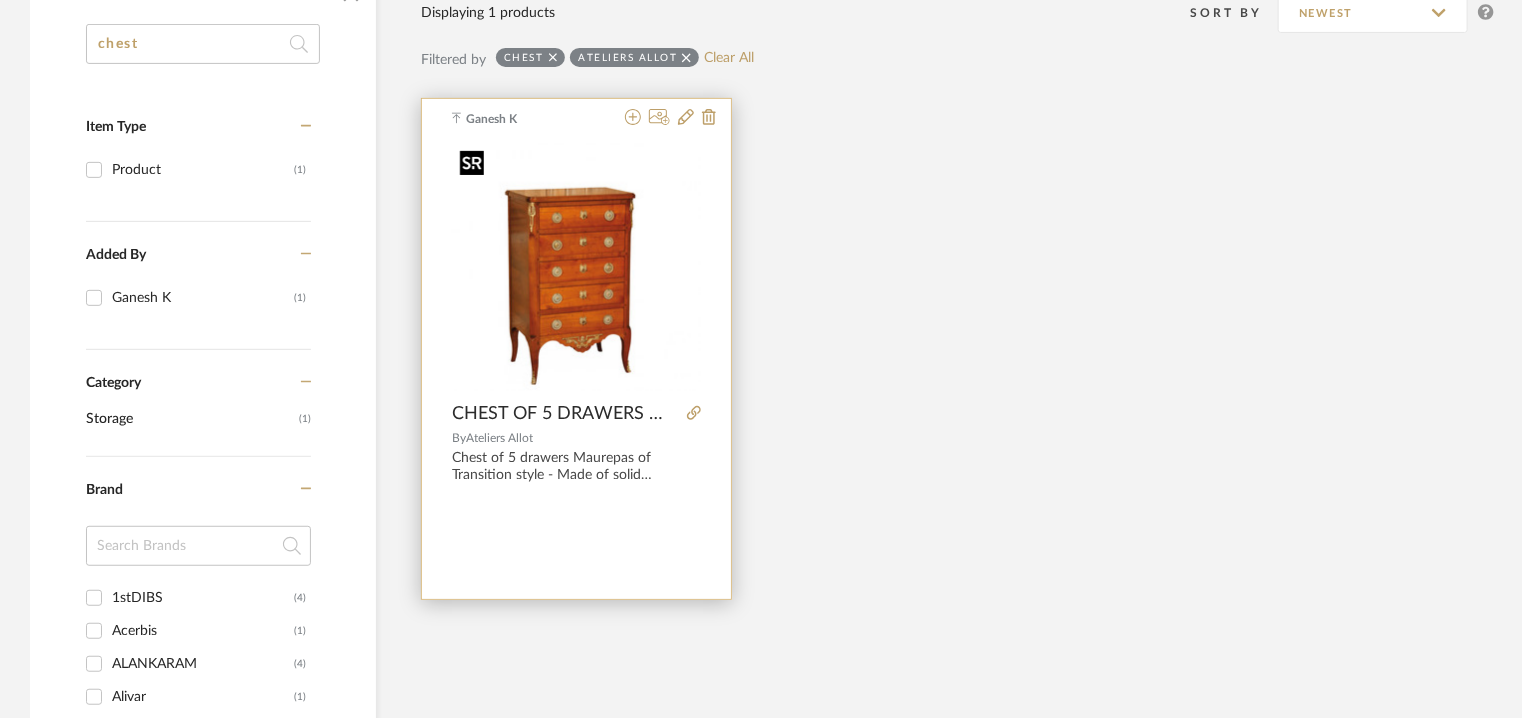 click at bounding box center (576, 267) 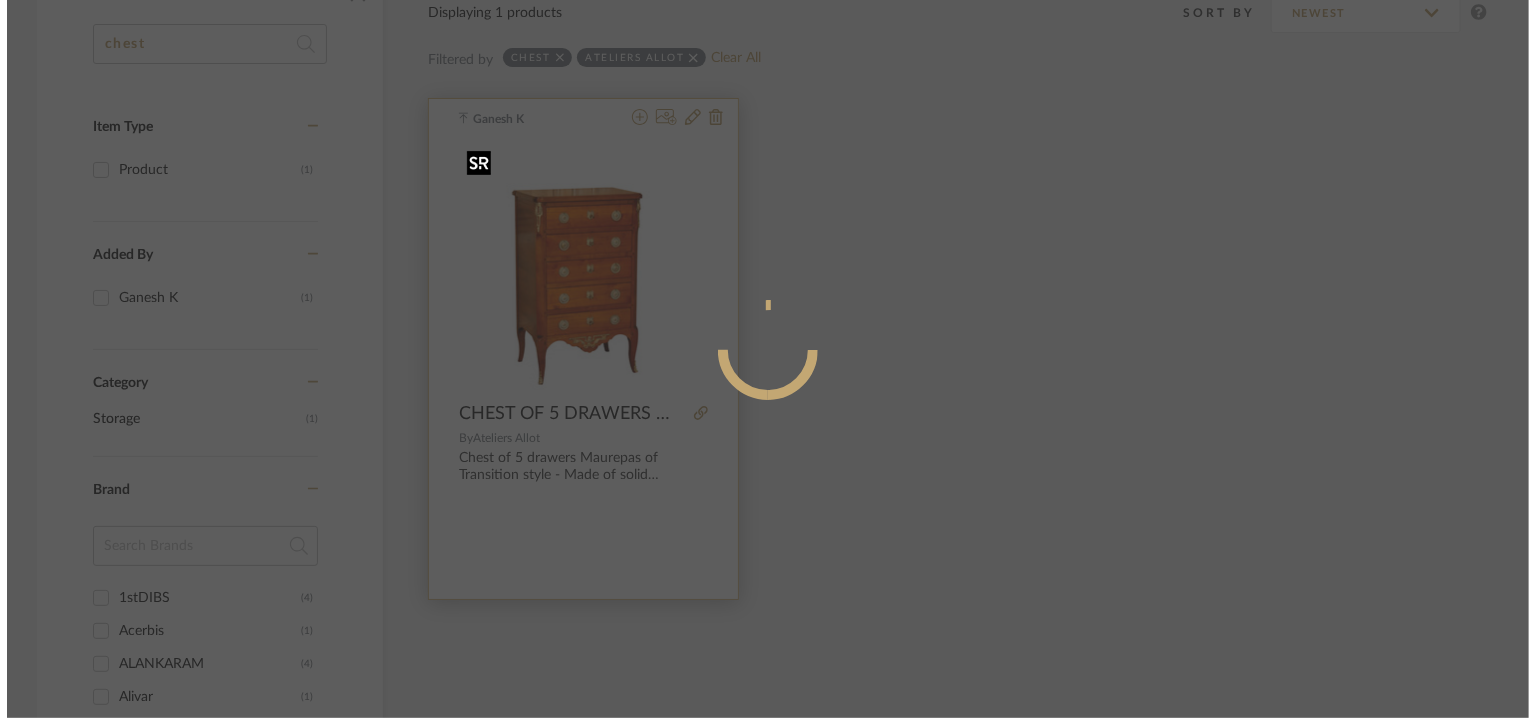 scroll, scrollTop: 0, scrollLeft: 0, axis: both 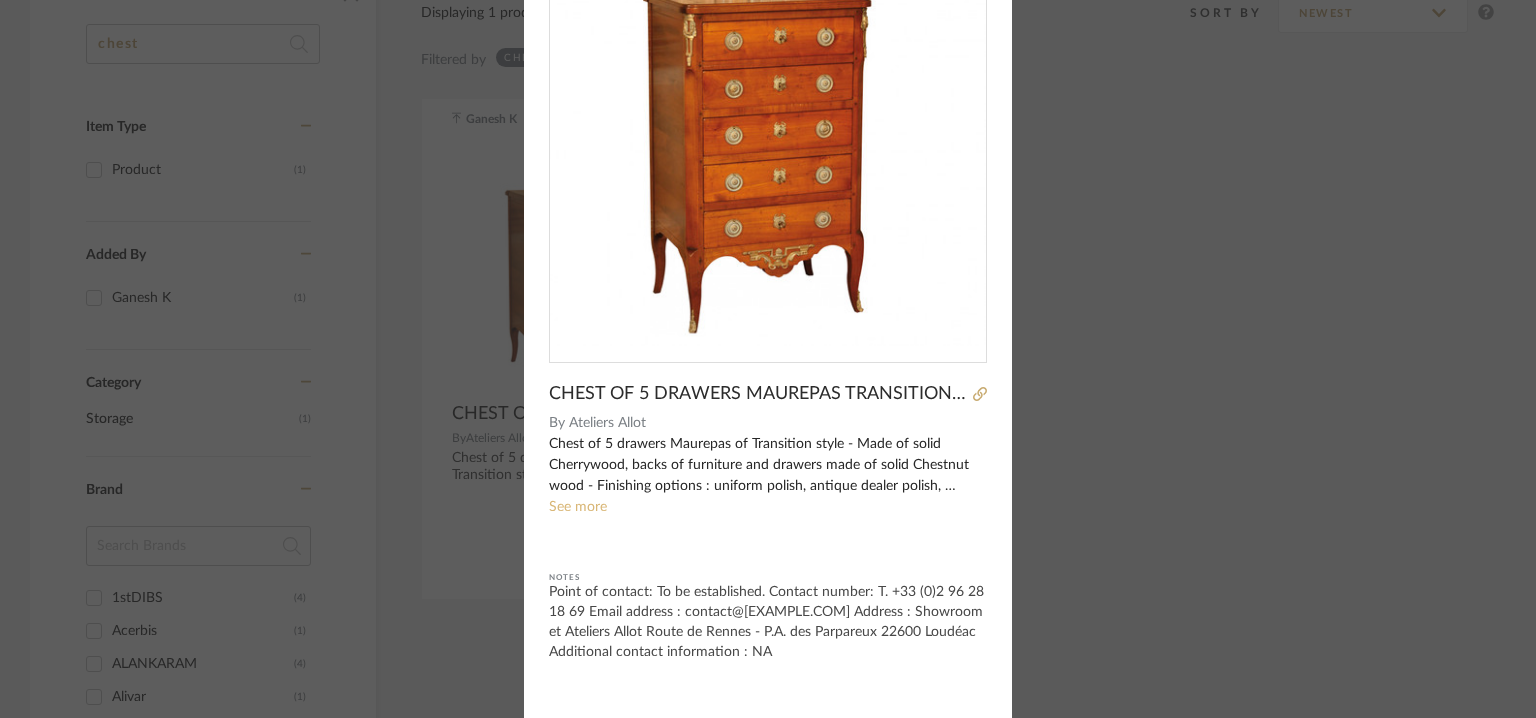 click on "See more" at bounding box center (578, 507) 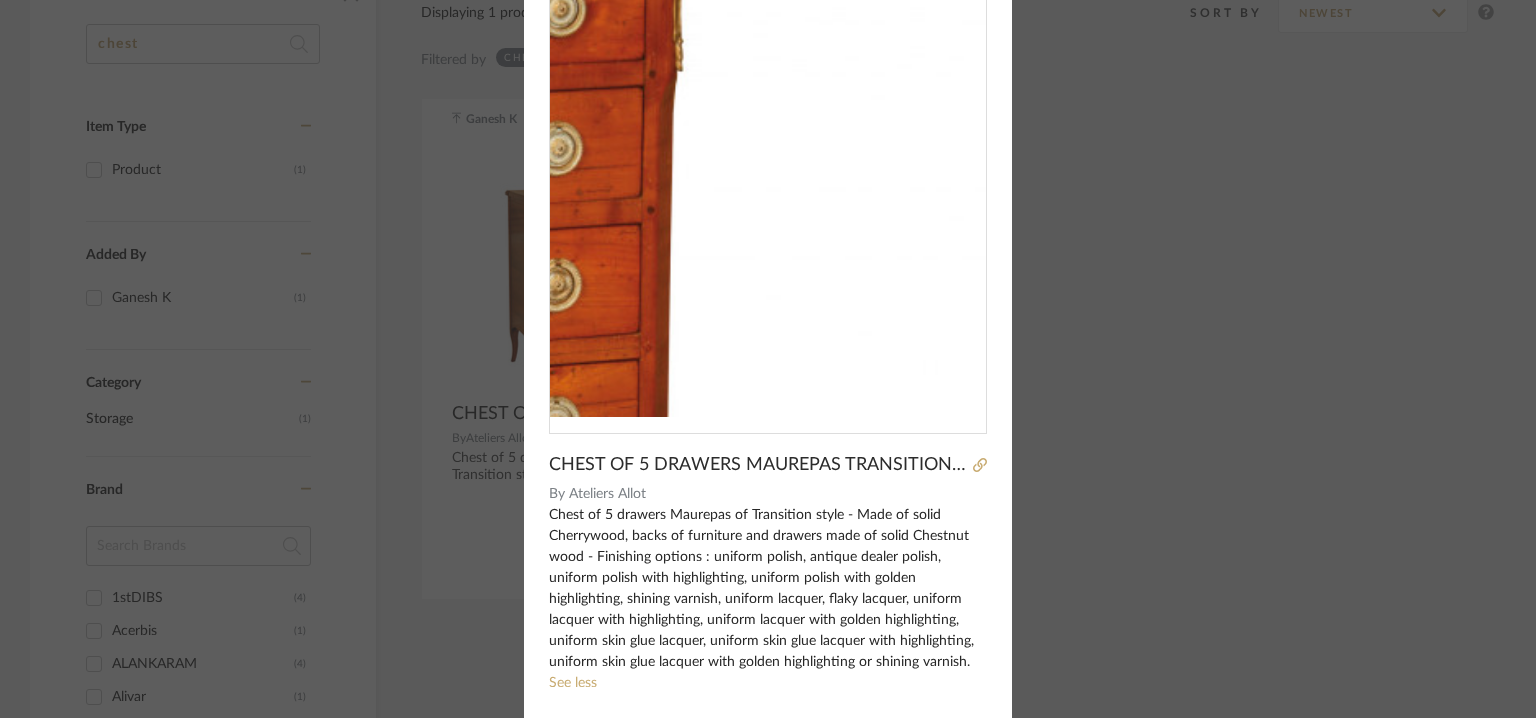 scroll, scrollTop: 0, scrollLeft: 0, axis: both 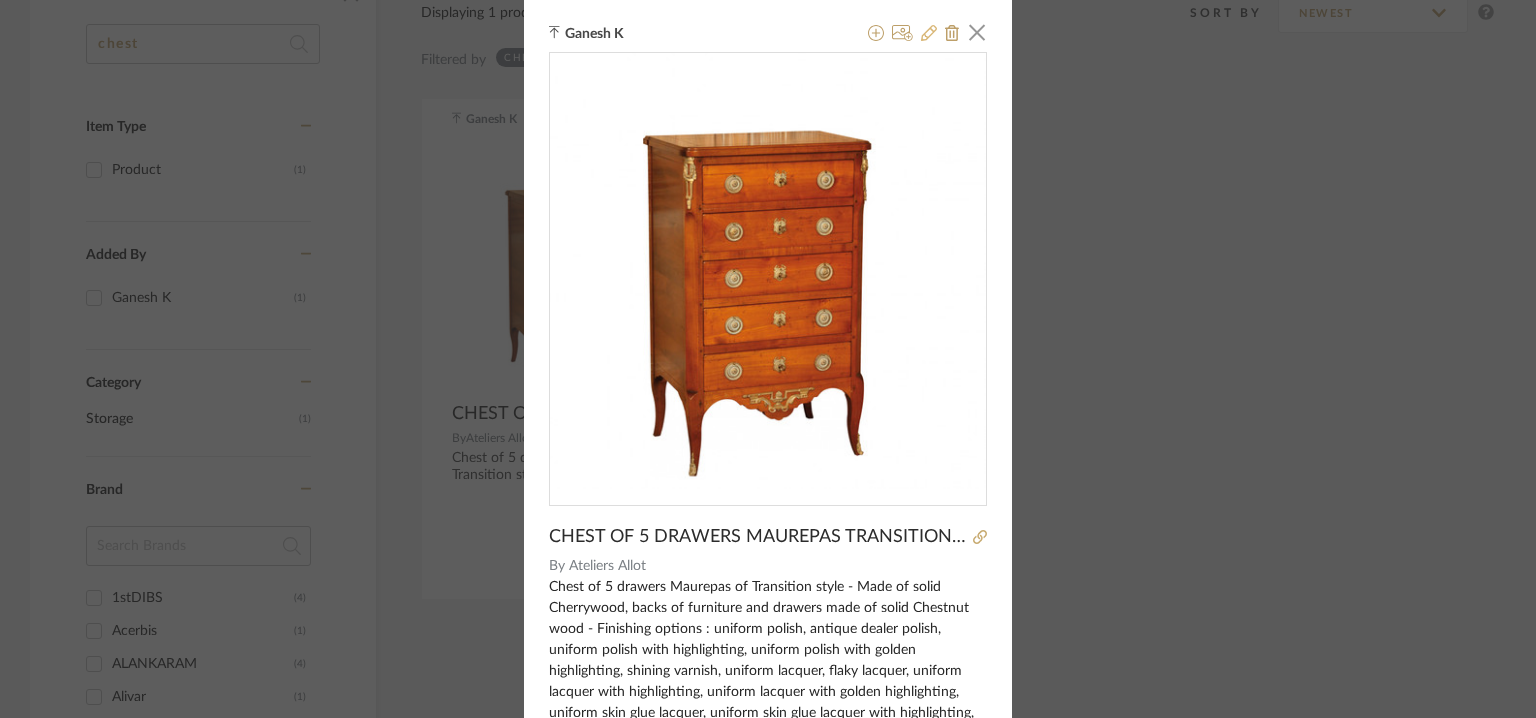 click 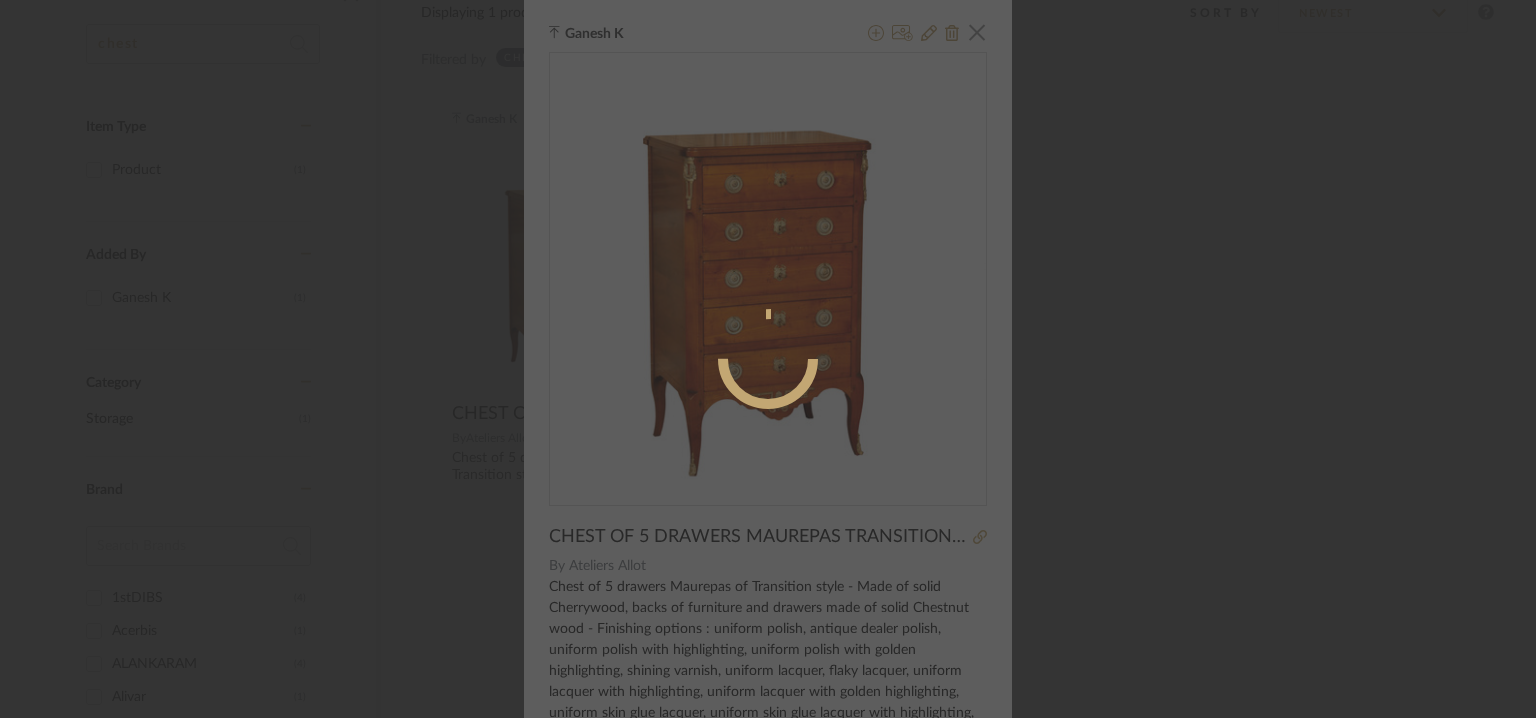 radio on "true" 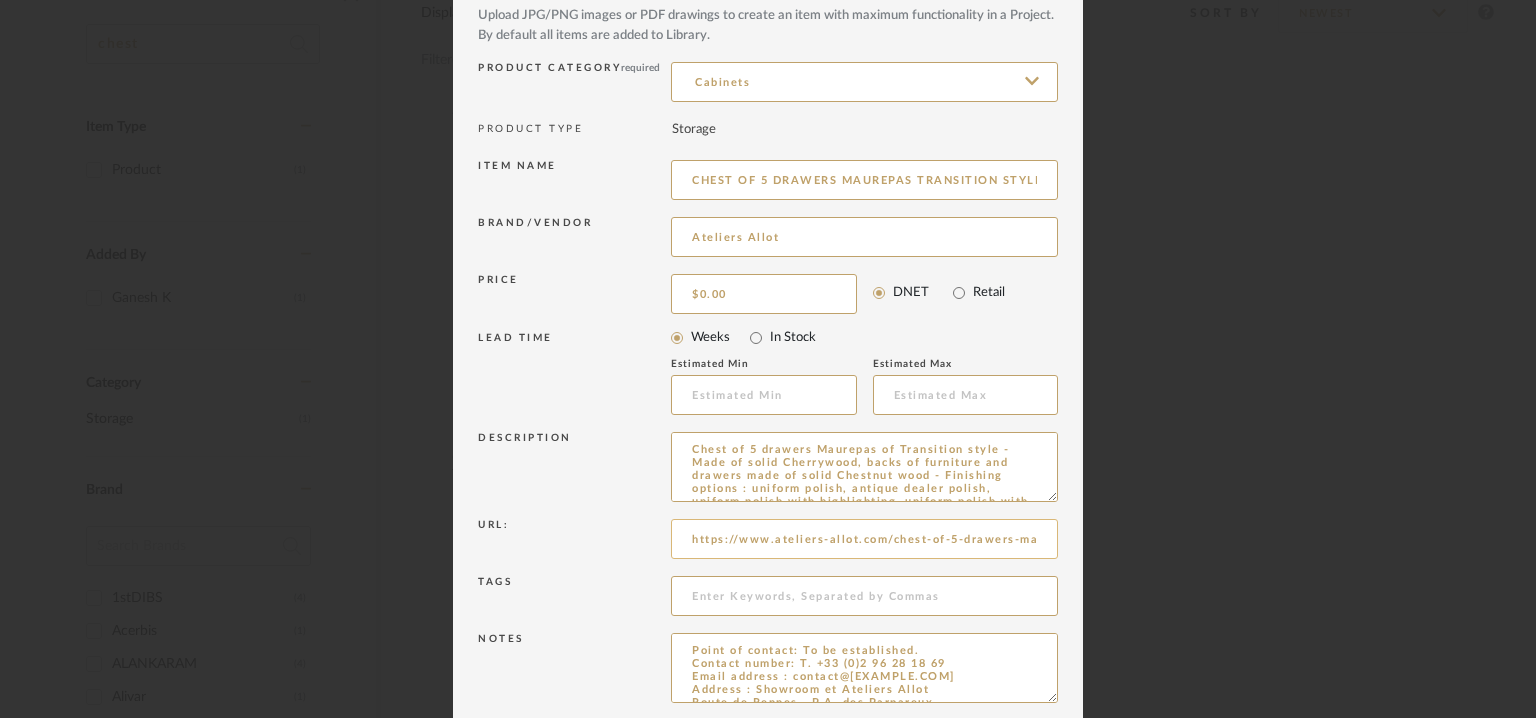 scroll, scrollTop: 192, scrollLeft: 0, axis: vertical 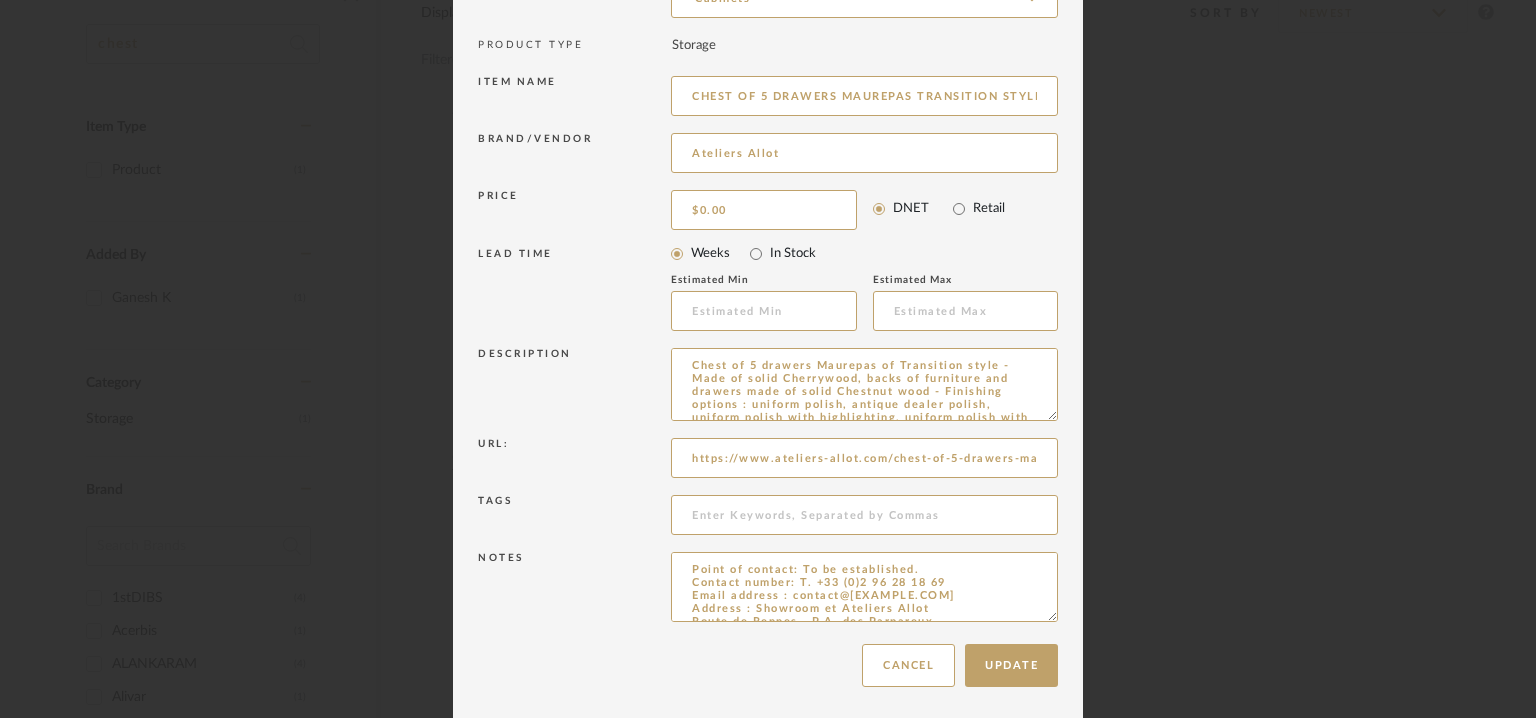drag, startPoint x: 1046, startPoint y: 413, endPoint x: 1074, endPoint y: 776, distance: 364.07828 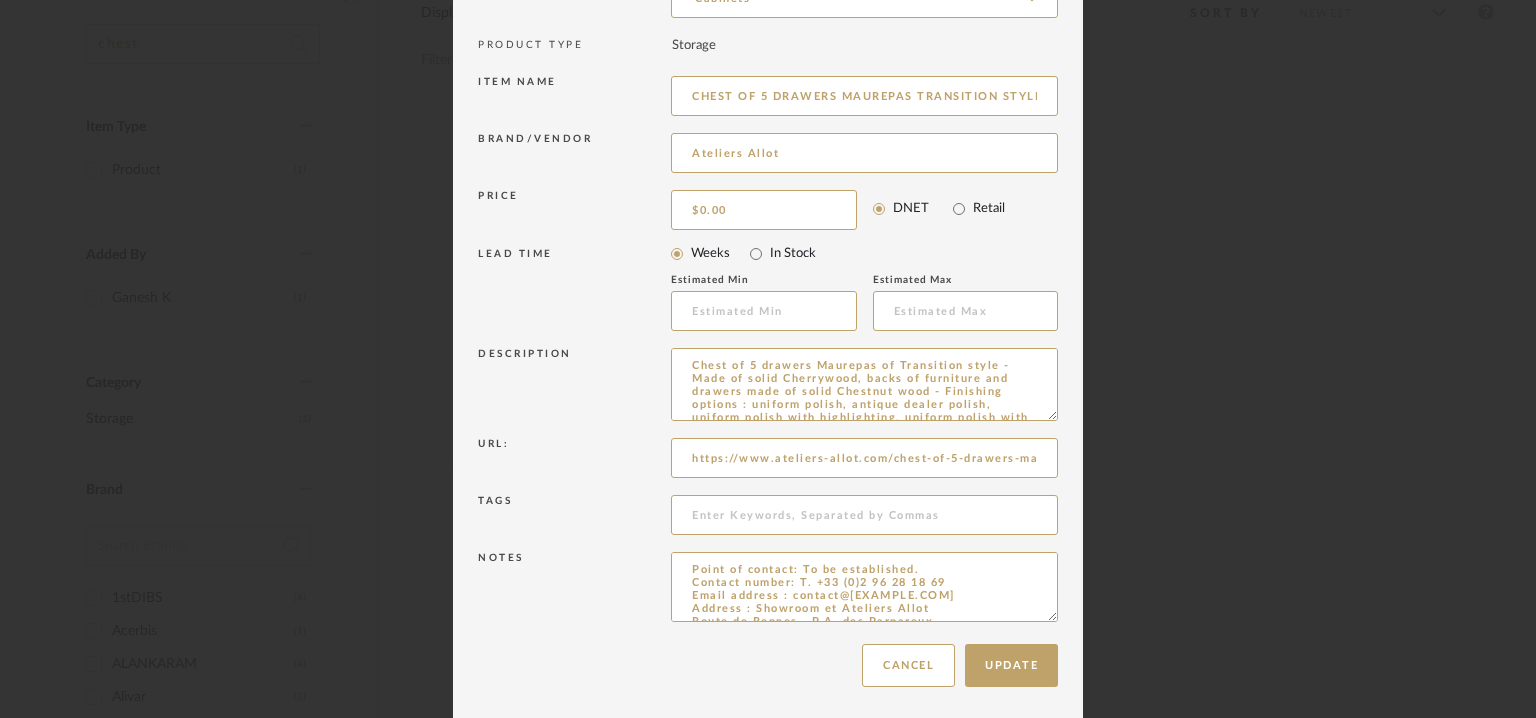 click on "Chrome Web Clipper   Import Pinterest   Support   All Projects   Library   Inspiration   Upload History   Add New Item  Hello, [PERSON]  All Mancini enterprises pvt ltd Items chest Item Type Product  (1)  Added By Ganesh K  (1)  Category  Storage   (1)  Brand 1stDIBS  (1)  Acerbis  (1)  ALANKARAM  (4)  Alivar  (1)  Atelier vime  (1)  Ateliers Allot  (1)  Cassina  (7)  ceramica cielo  (1)  CHESTER'S  (14)  ClassiCon GmbH  (1)  De Castelli  (3)  DE LA ESPADA  (2)  De Padova  (1)  District Eight  (1)  e15  (1)  Edone  (1)  Galimberti Nino  (1)  Giorgetti  (1)  GULMOHAR LANE  (6)  Herman Miller  (3)  Holly Hunt  (1)  House of Finn Juhl  (1)  IQRUP + RITZ  (2)  Jay Jalaram Brick Works  (2)  Julian Chichester  (1)  Kitani Japan  (1)  Lakkadhaara  (1)  LASSCO  (1)  Loco  (1)  Madheke  (1)  MICHAEL ROBBINS  (1)  Minotti  (3)  MISURAEMME  (1)  MODERN QUESTS  (1)  Nordic Knots  (2)  NSF Ideas  (1)  Poliform  (4)  Poltrona Frau  (1)  Porada  (3)  Pottery Barn  (1)  RIVA 1920  (2)  ROBIN  (1)  Soane Britain  (1)  0" at bounding box center [768, 15] 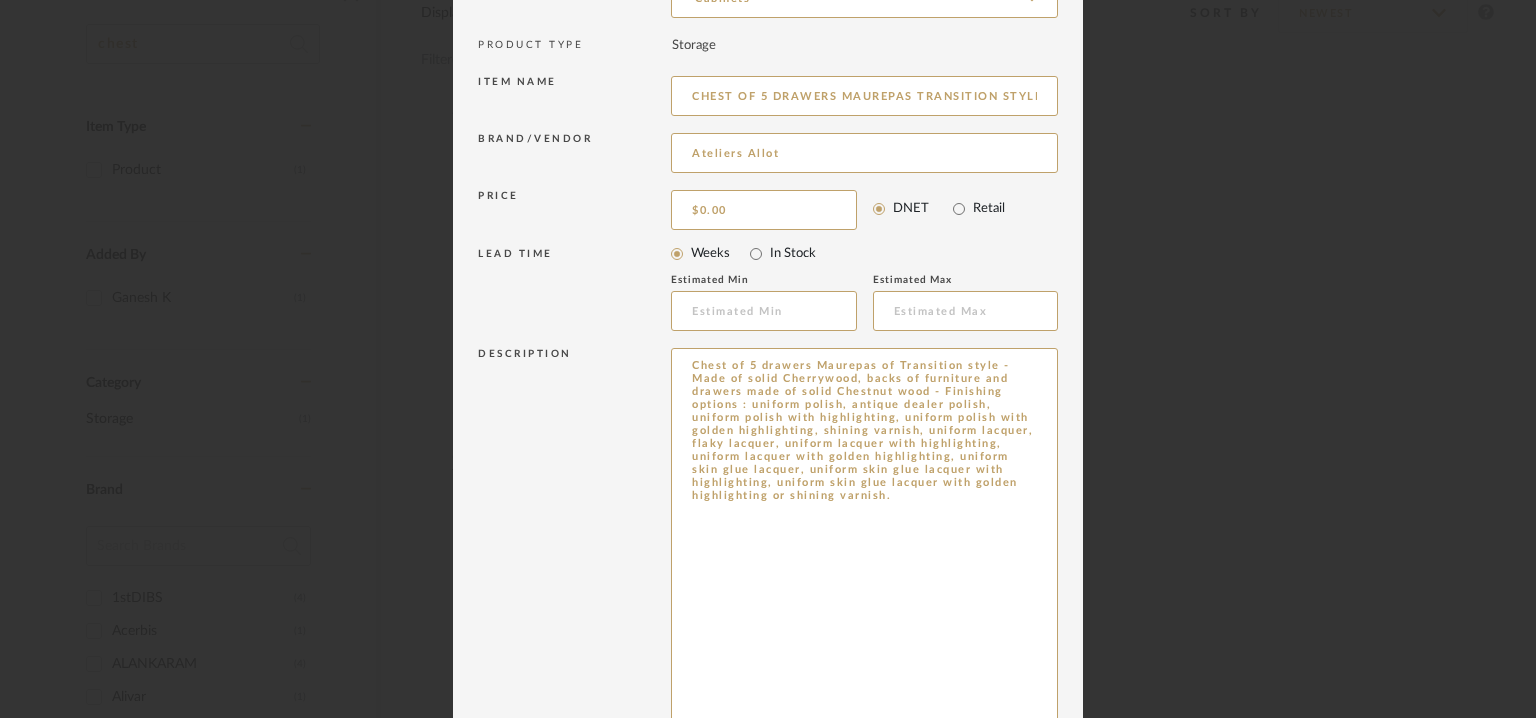 drag, startPoint x: 932, startPoint y: 525, endPoint x: 637, endPoint y: 358, distance: 338.9897 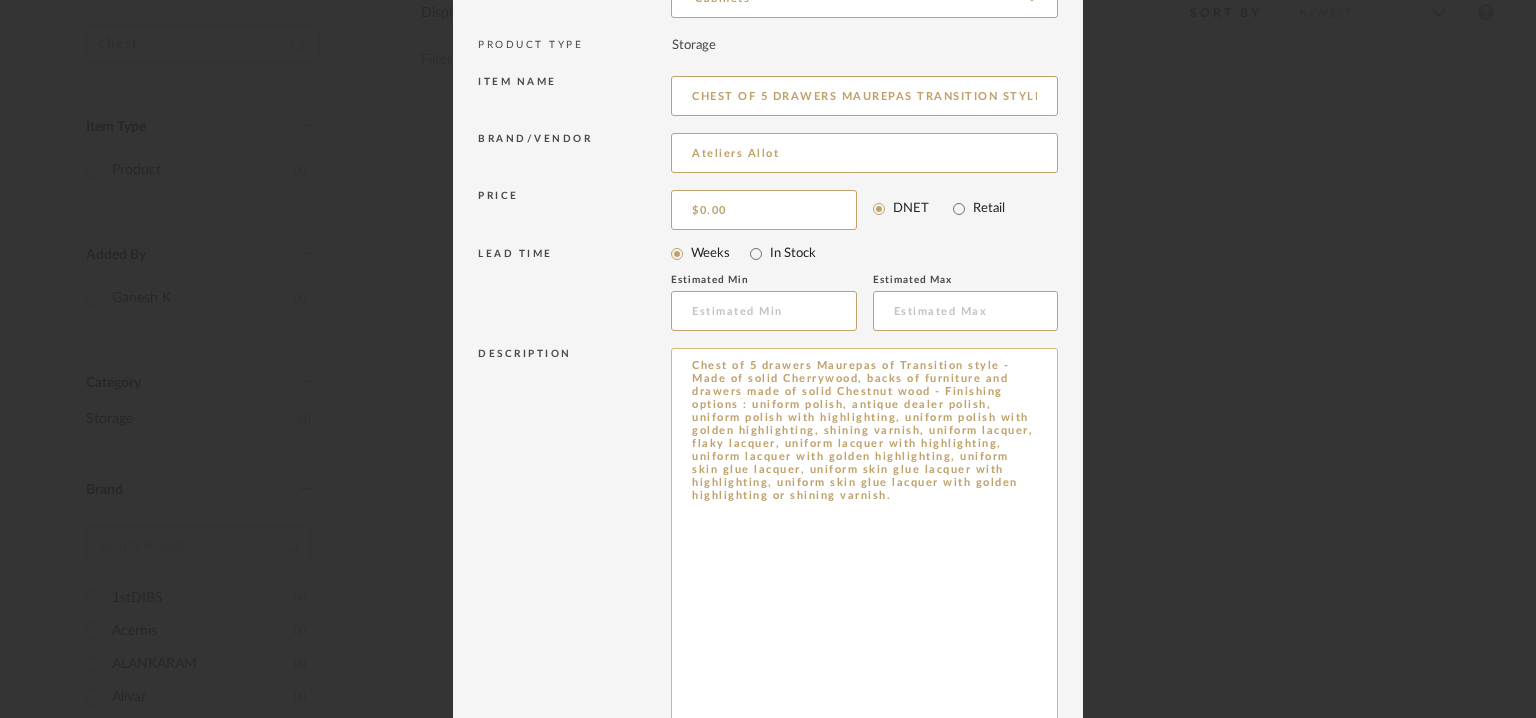 paste on "Type:  Chest
Designer : Na
Dimension(s) : Na
Material & Finish :  Chest of 5 drawers Maurepas of Transition style - Made of solid Cherrywood, backs of furniture and drawers made of solid Chestnut wood -
Finishing options : uniform polish, antique dealer polish, uniform polish with highlighting, uniform polish with golden highlighting, shining varnish, uniform lacquer, flaky lacquer, uniform lacquer with highlighting, uniform lacquer with golden highlighting, uniform skin glue lacquer, uniform skin glue lacquer with highlighting, uniform skin glue lacquer with golden highlighting or shining varnish.
Product description: Na
Additional information : Na
Any other details: Na" 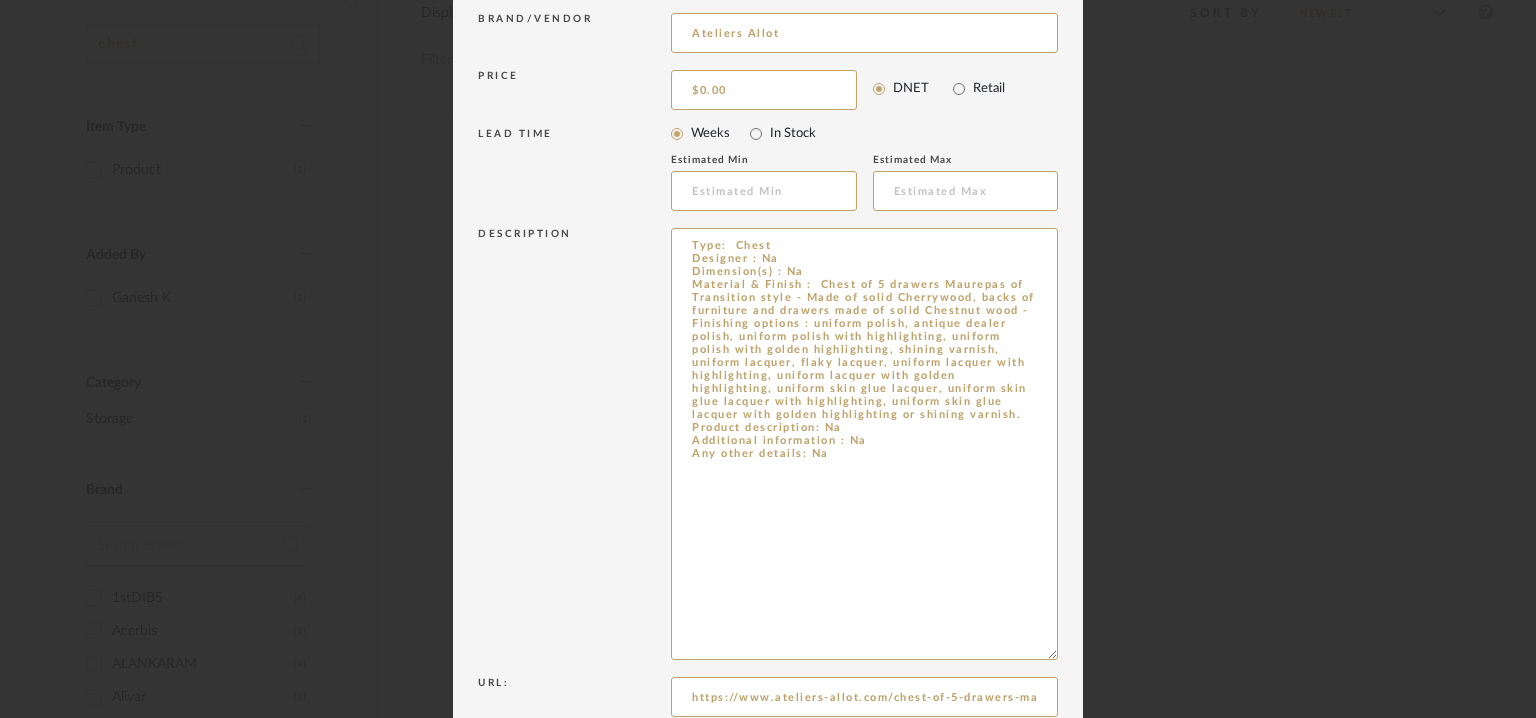 scroll, scrollTop: 555, scrollLeft: 0, axis: vertical 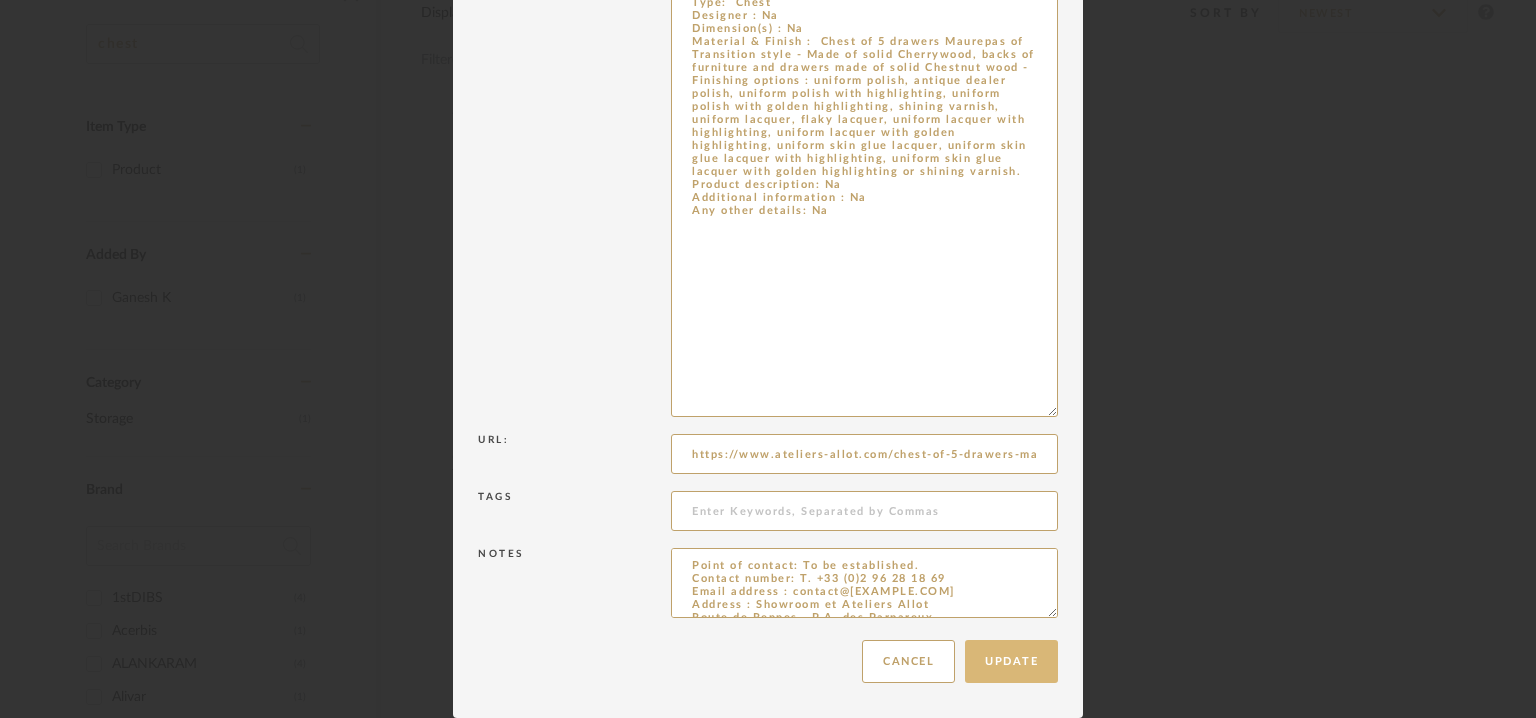 type on "Type:  Chest
Designer : Na
Dimension(s) : Na
Material & Finish :  Chest of 5 drawers Maurepas of Transition style - Made of solid Cherrywood, backs of furniture and drawers made of solid Chestnut wood -
Finishing options : uniform polish, antique dealer polish, uniform polish with highlighting, uniform polish with golden highlighting, shining varnish, uniform lacquer, flaky lacquer, uniform lacquer with highlighting, uniform lacquer with golden highlighting, uniform skin glue lacquer, uniform skin glue lacquer with highlighting, uniform skin glue lacquer with golden highlighting or shining varnish.
Product description: Na
Additional information : Na
Any other details: Na" 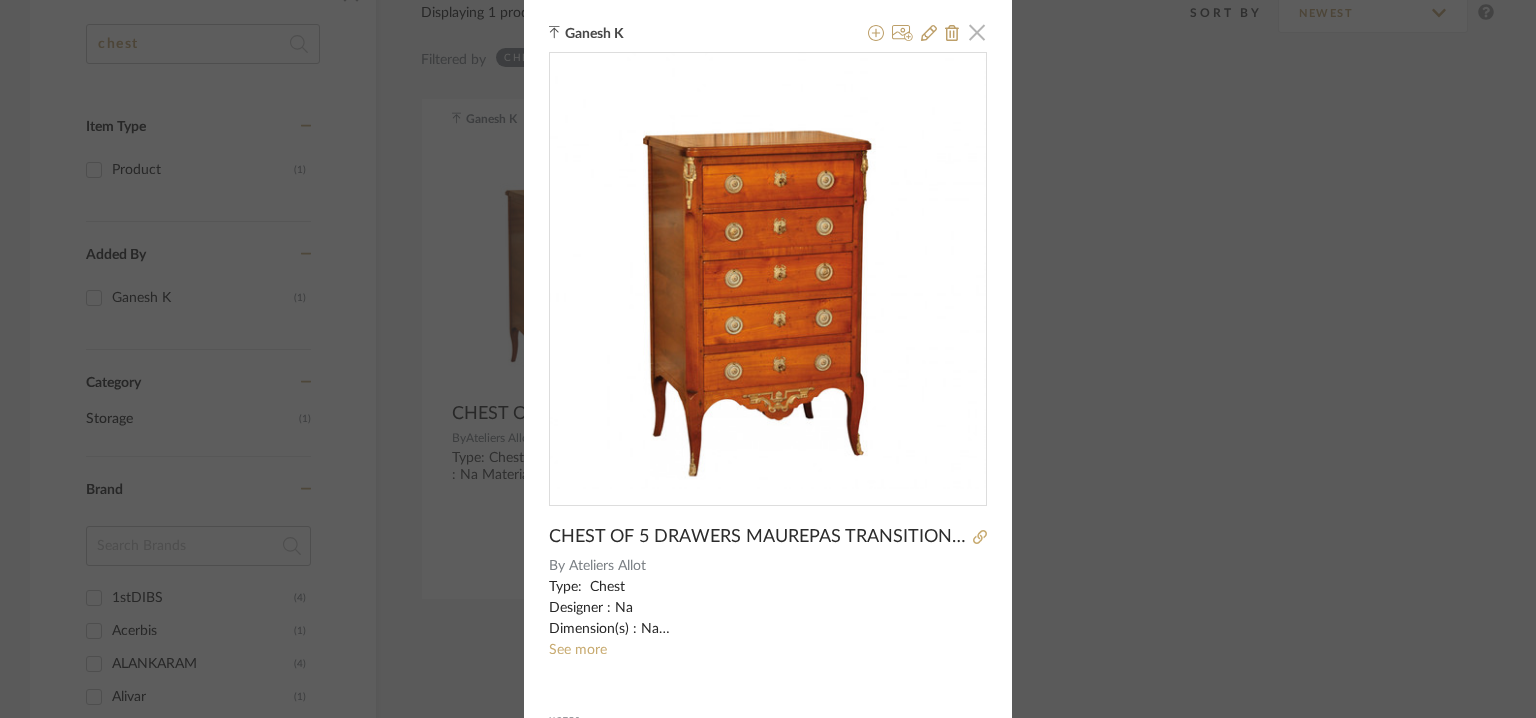 click 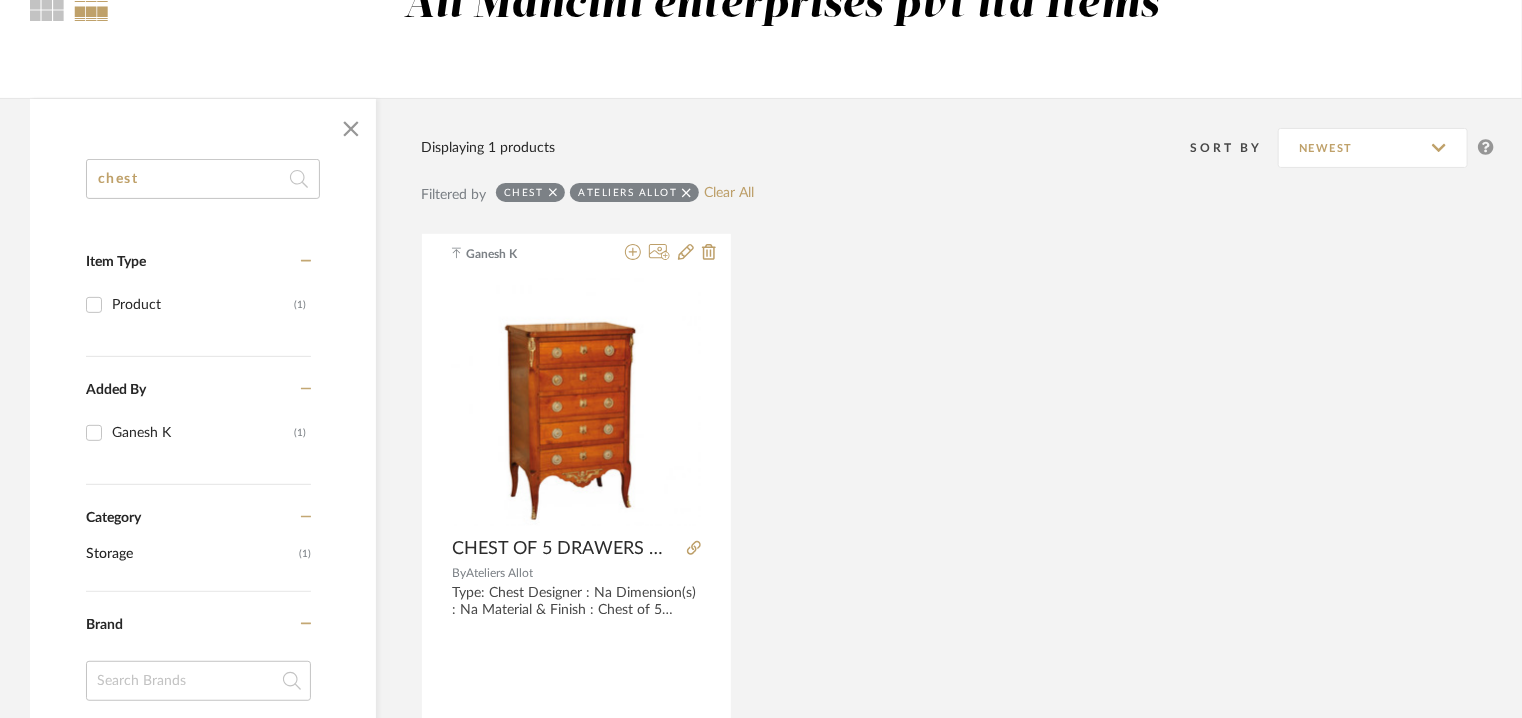 scroll, scrollTop: 344, scrollLeft: 0, axis: vertical 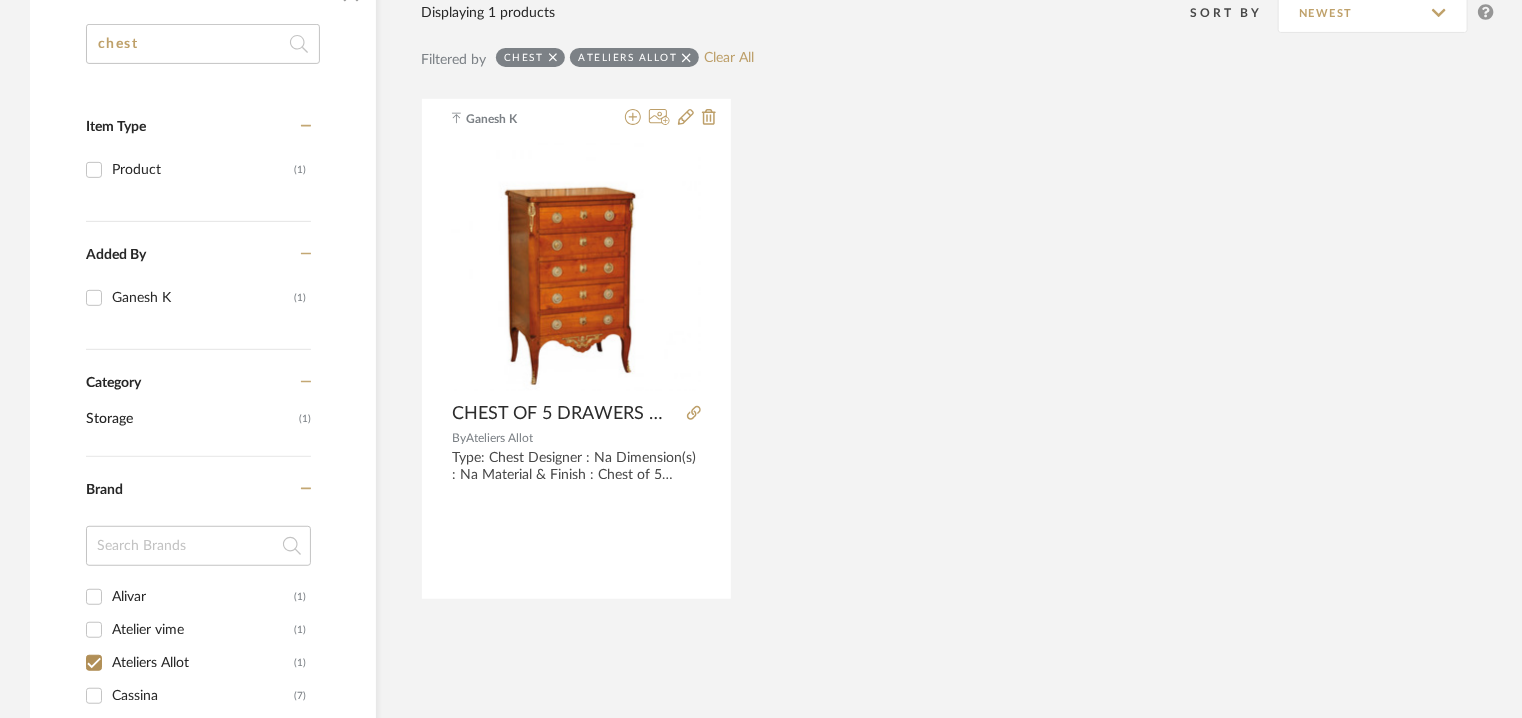 click on "[NAME]  (1)" at bounding box center [94, 663] 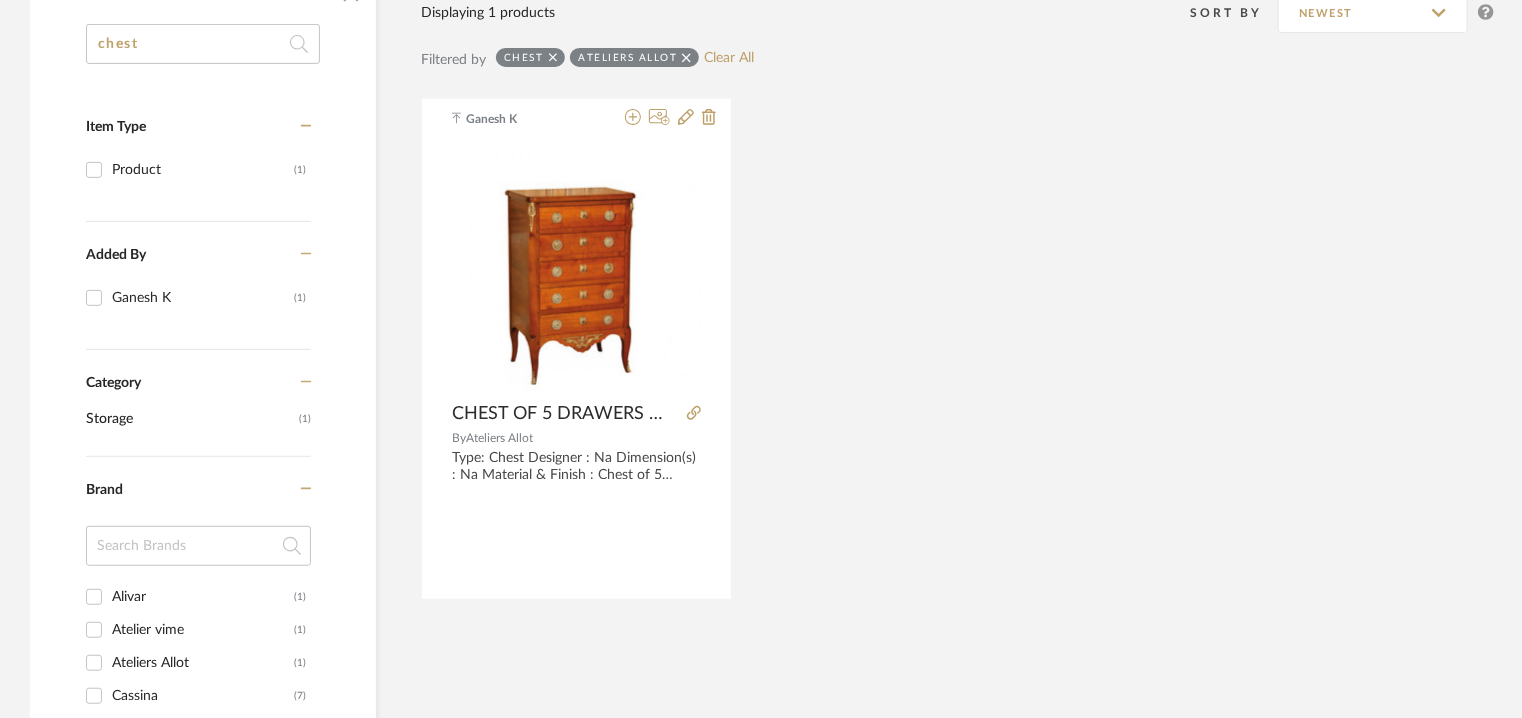 checkbox on "false" 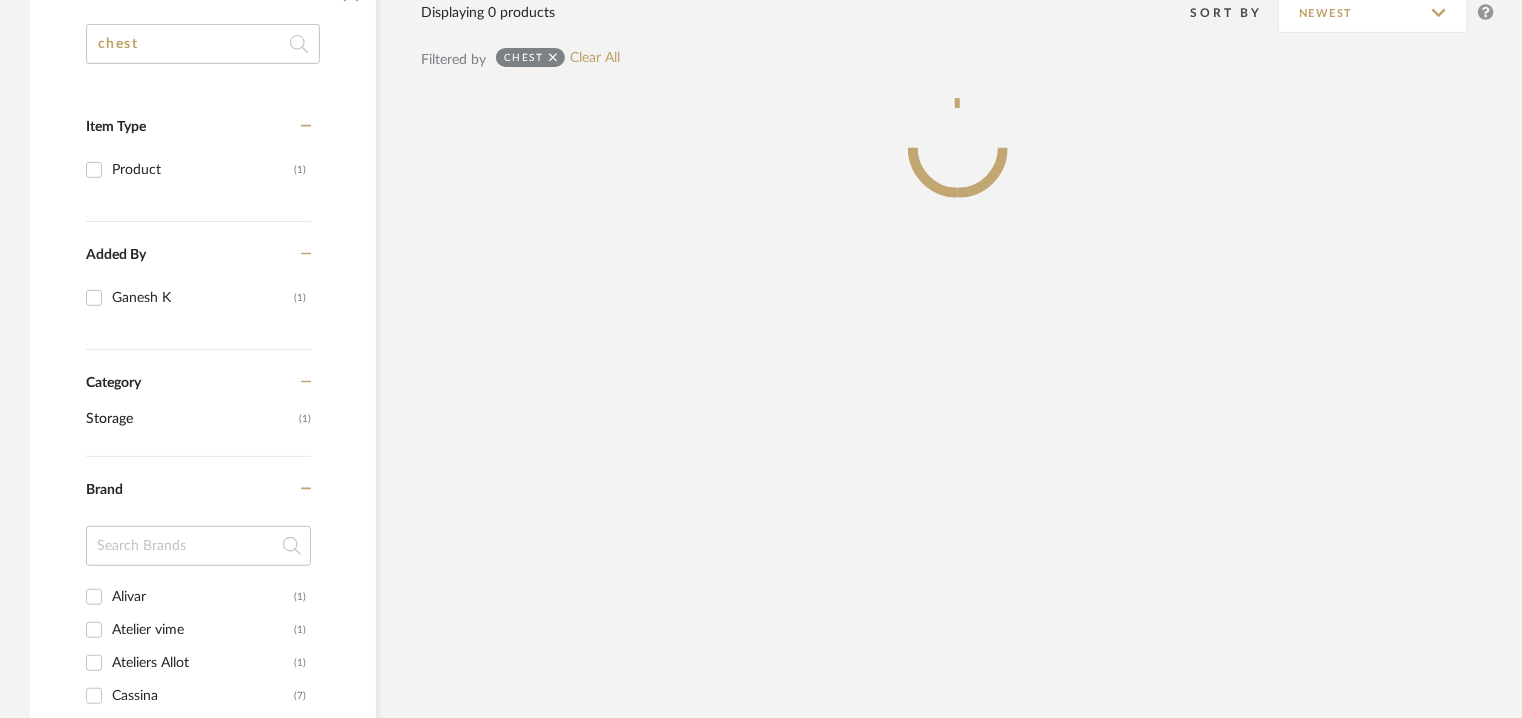scroll, scrollTop: 136, scrollLeft: 0, axis: vertical 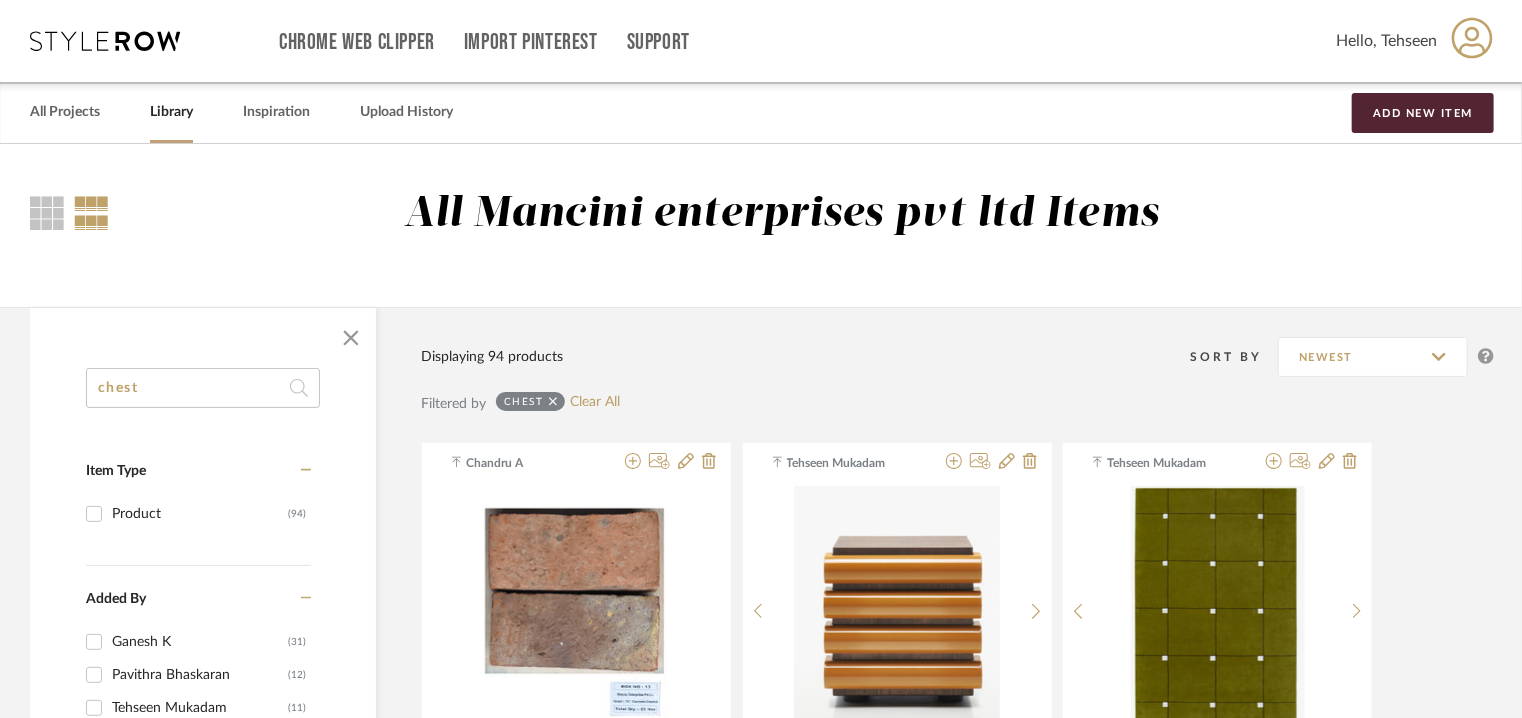 drag, startPoint x: 0, startPoint y: 311, endPoint x: 0, endPoint y: 269, distance: 42 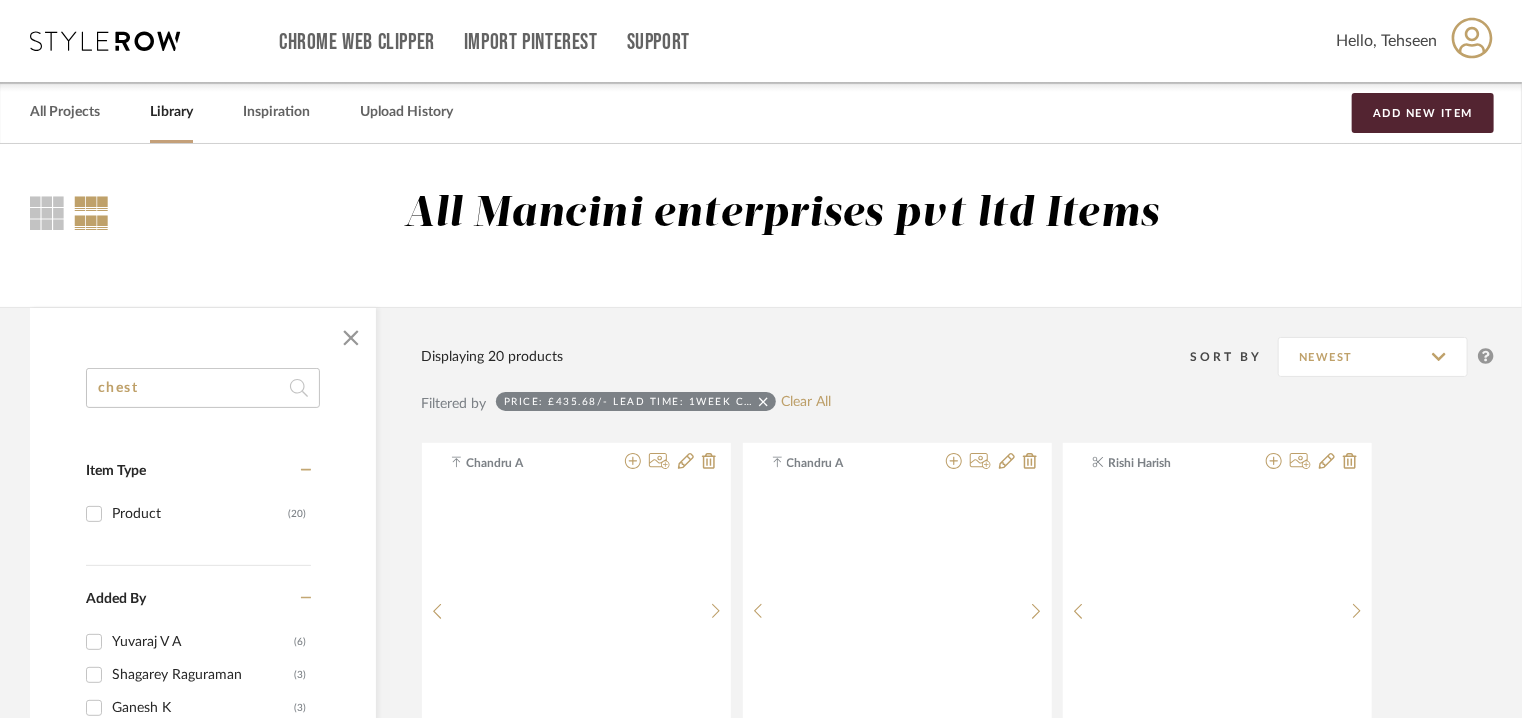 scroll, scrollTop: 0, scrollLeft: 0, axis: both 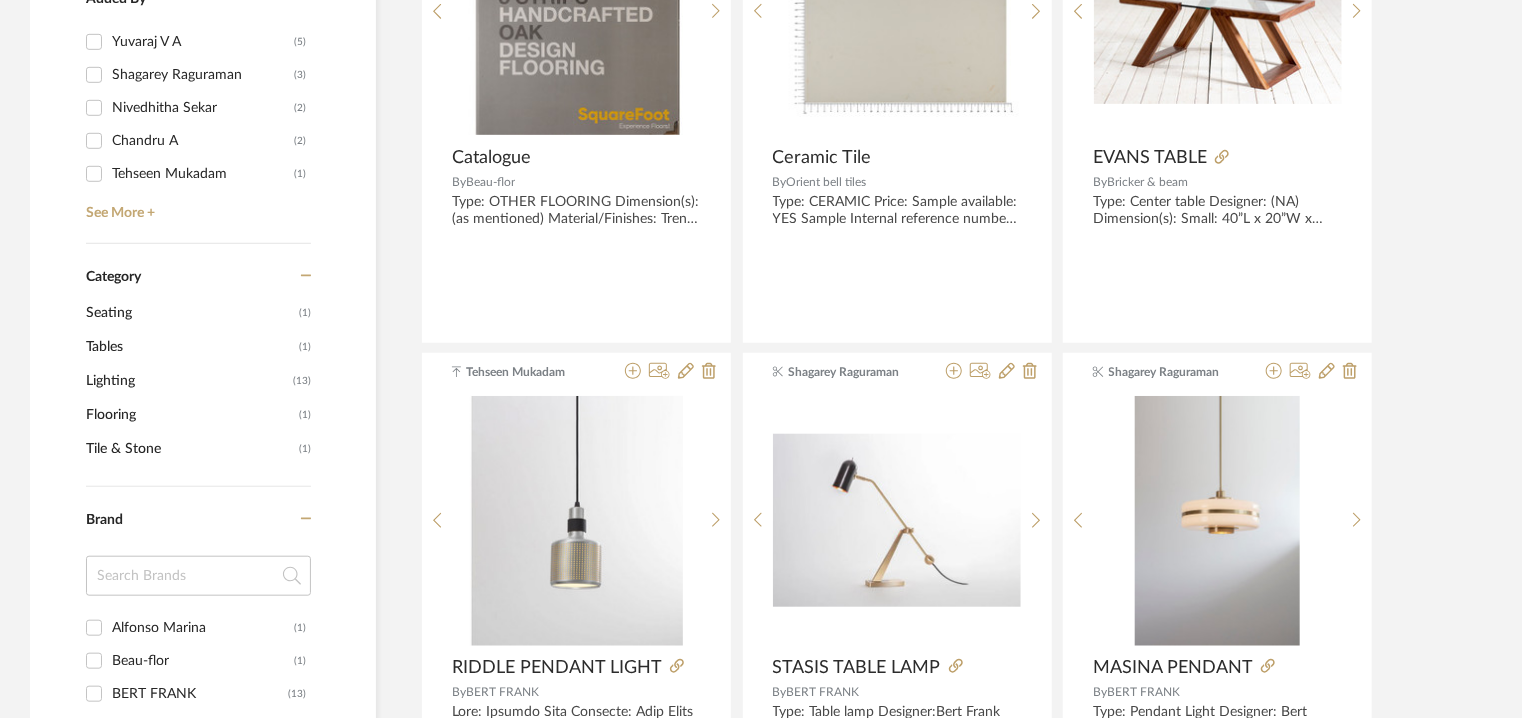 type on "bezi" 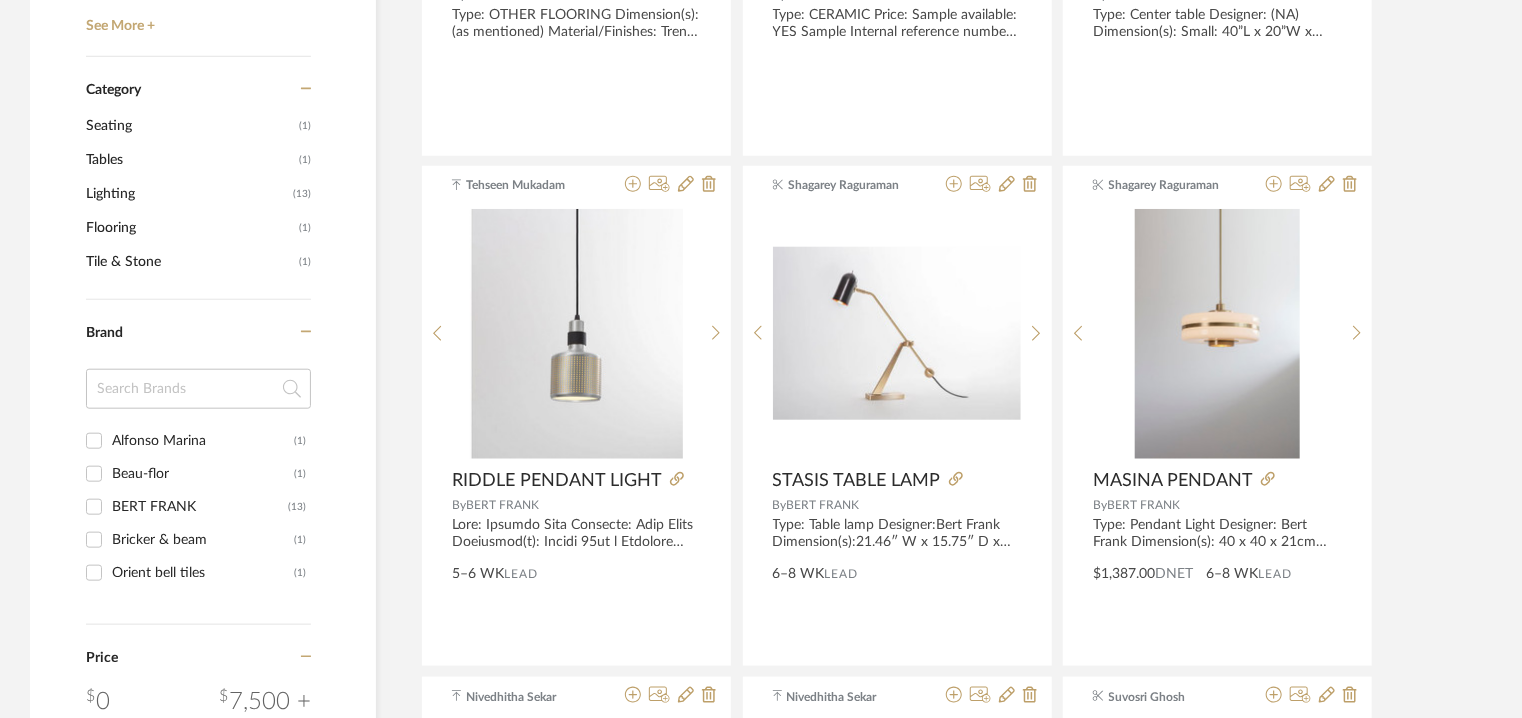 scroll, scrollTop: 800, scrollLeft: 0, axis: vertical 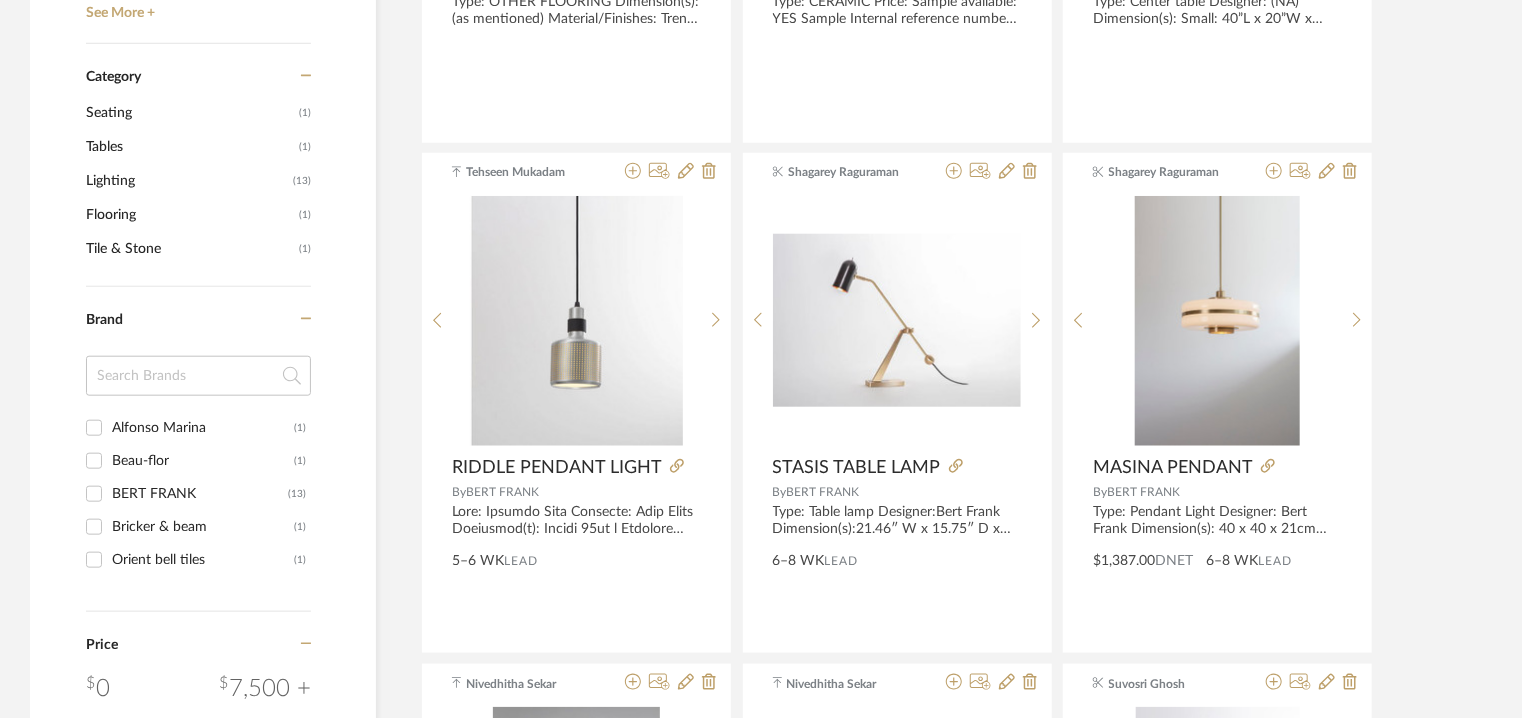 click on "Alfonso Marina" at bounding box center (203, 428) 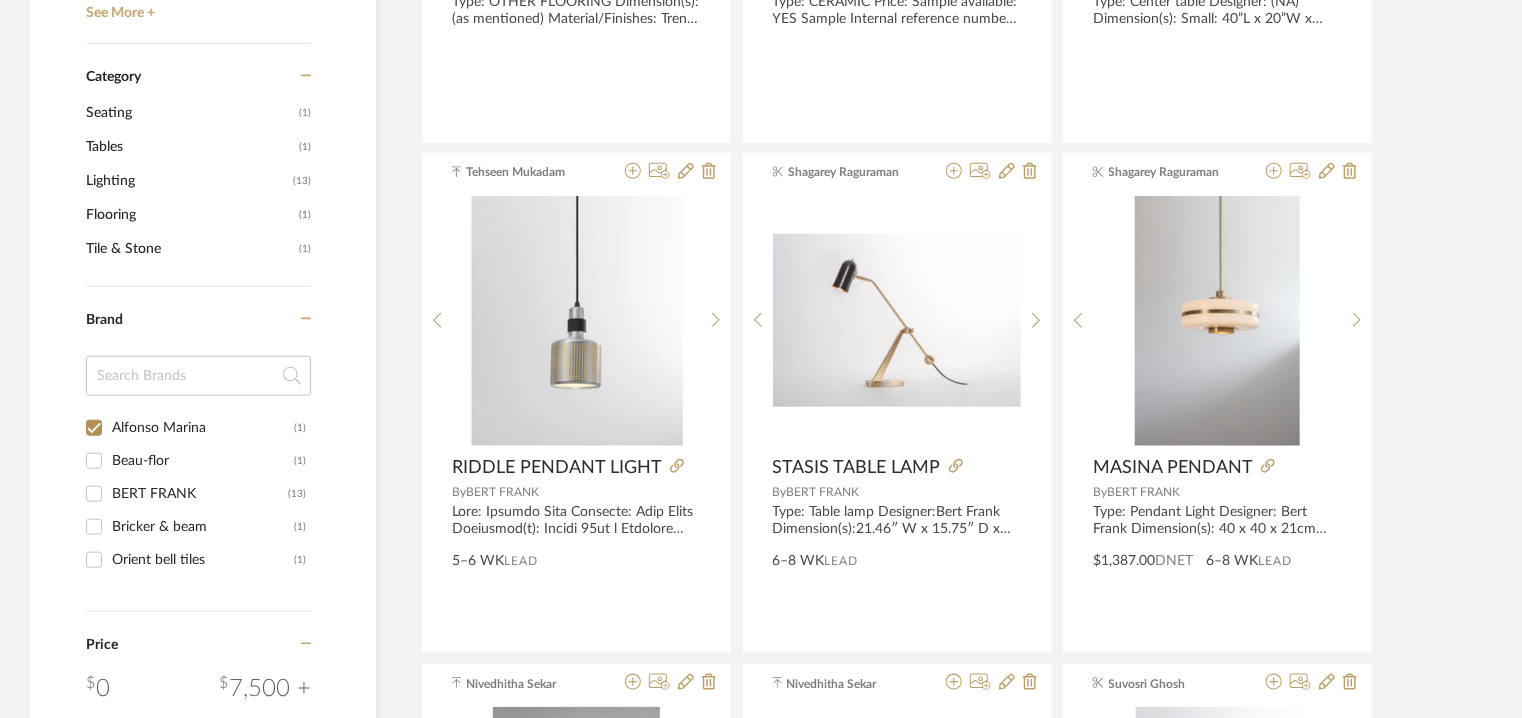 checkbox on "true" 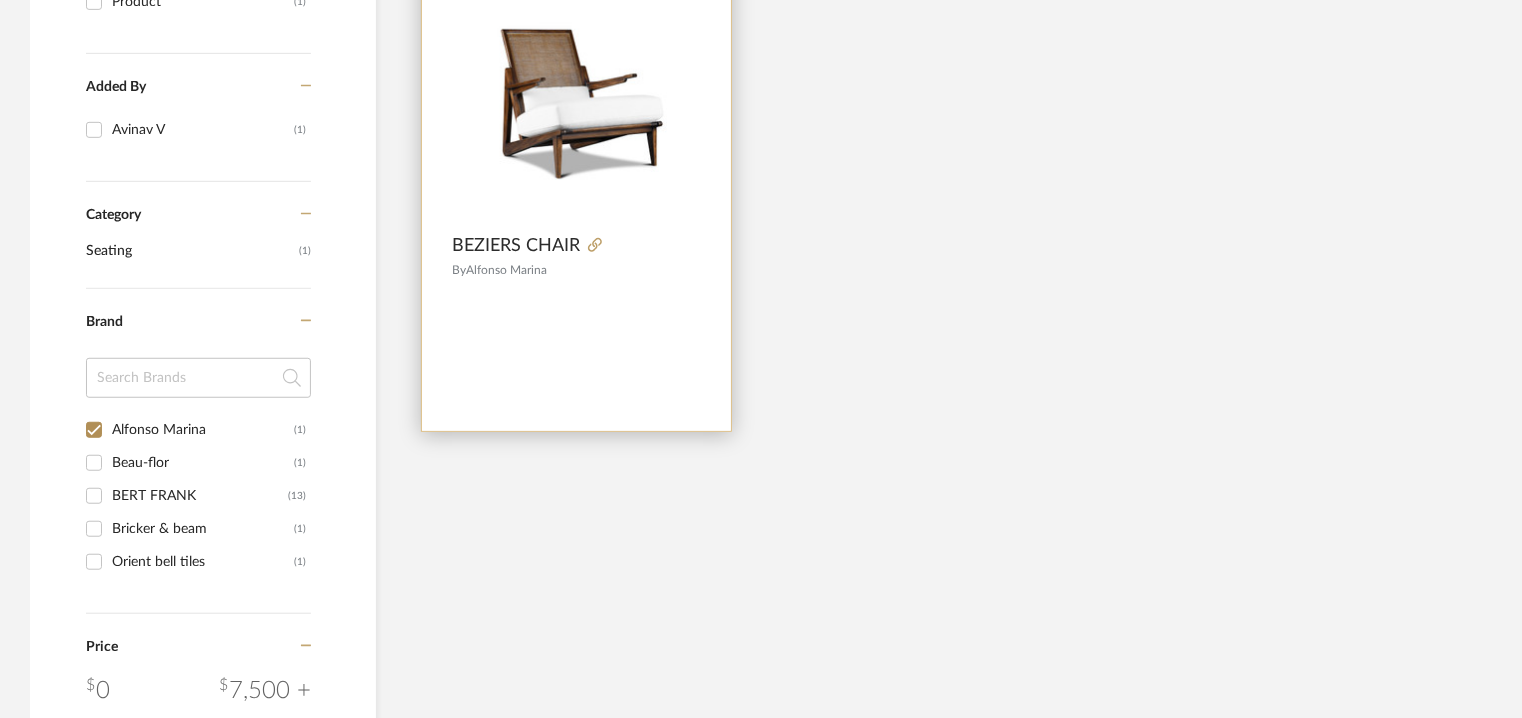 scroll, scrollTop: 500, scrollLeft: 0, axis: vertical 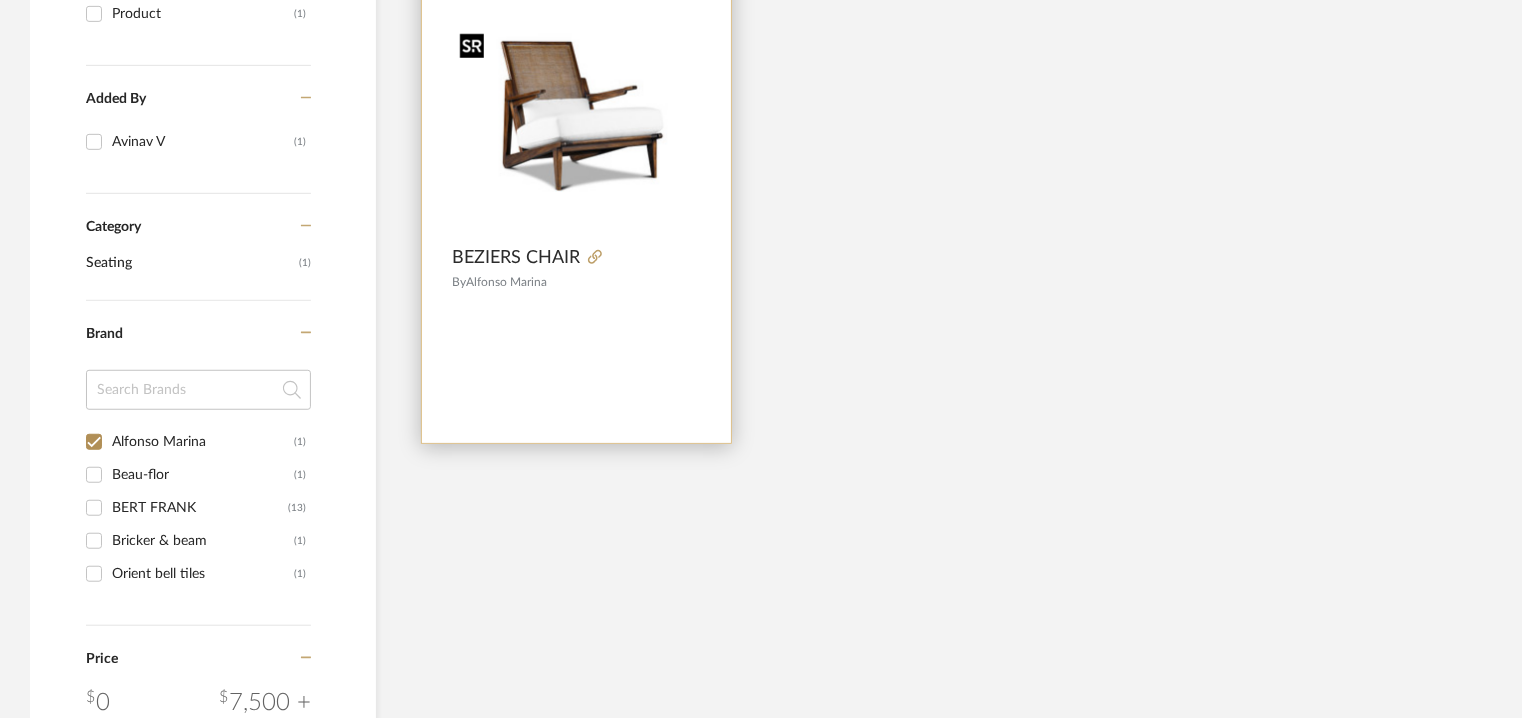 click at bounding box center (576, 111) 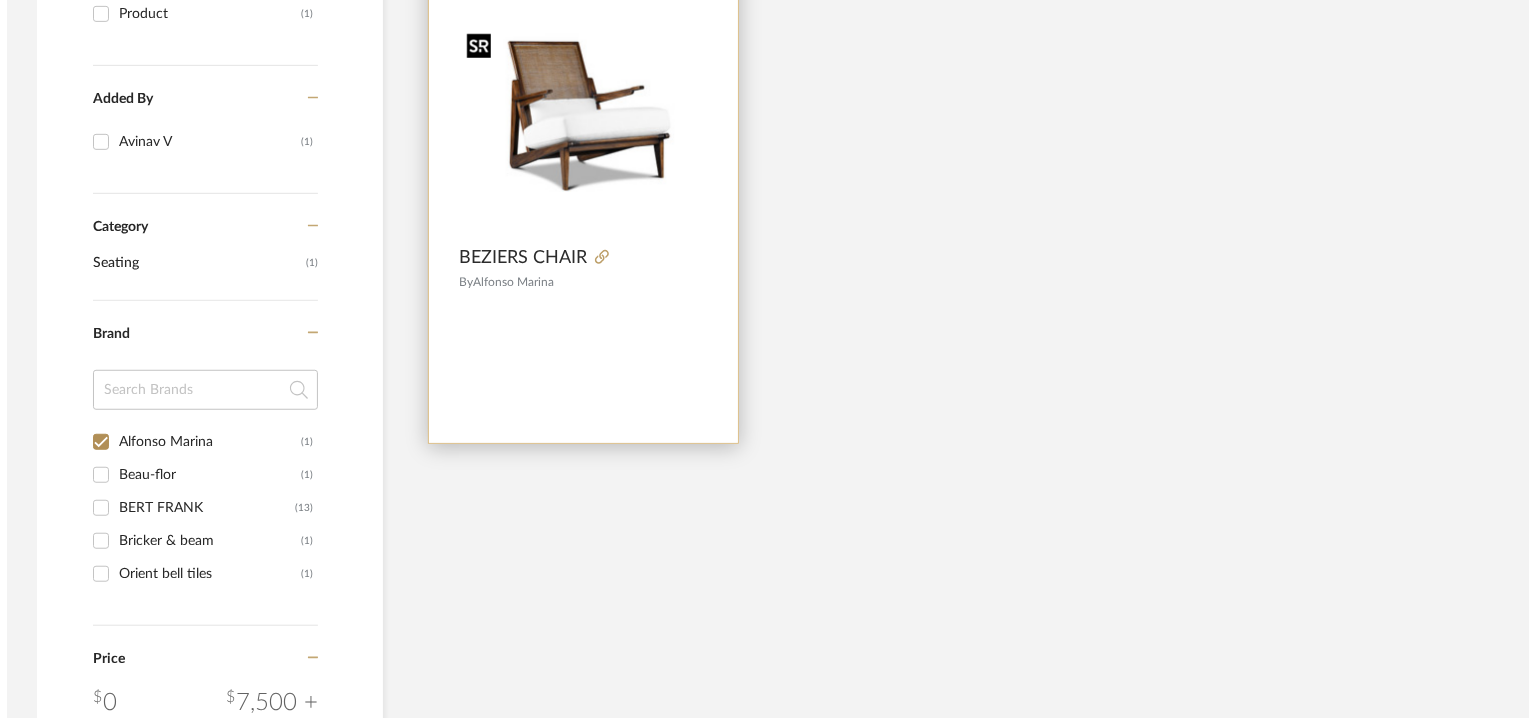 scroll, scrollTop: 0, scrollLeft: 0, axis: both 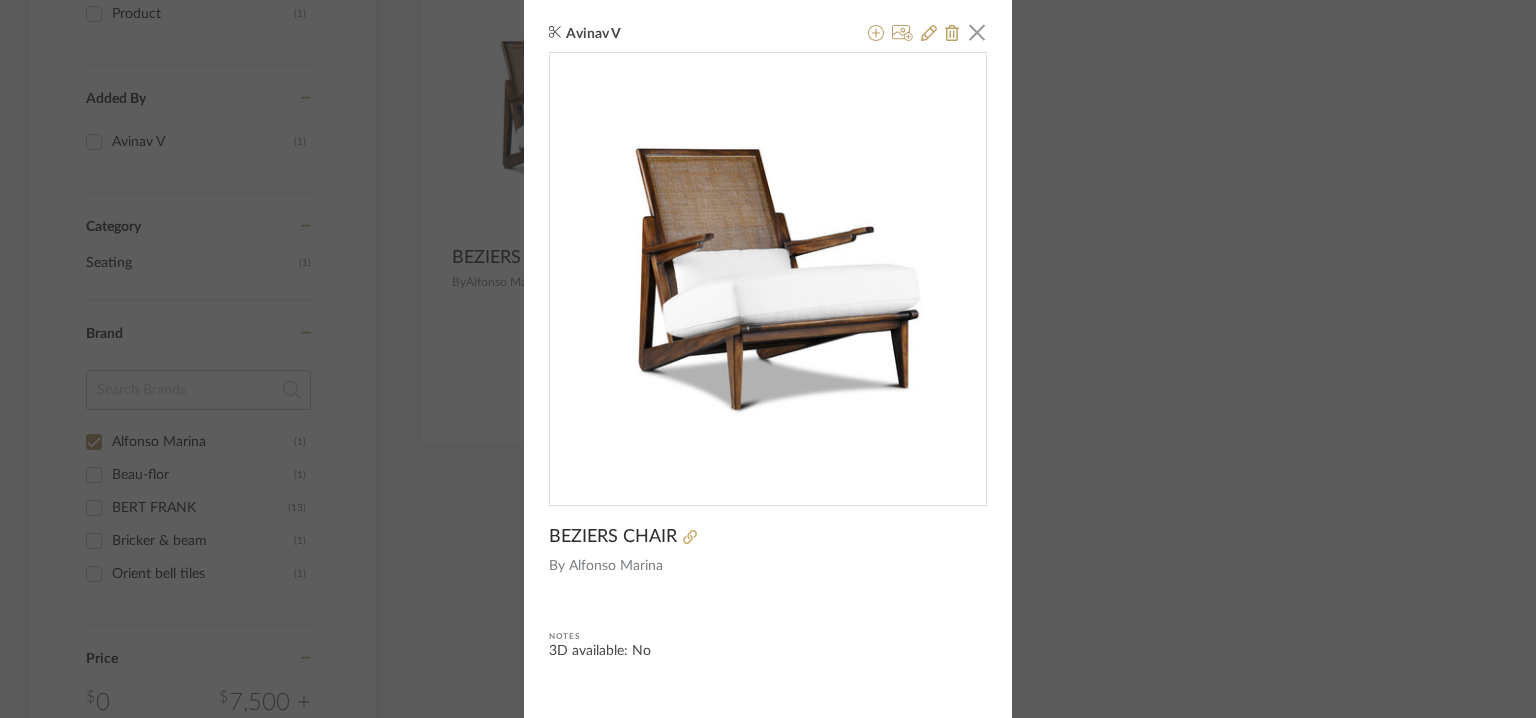 click 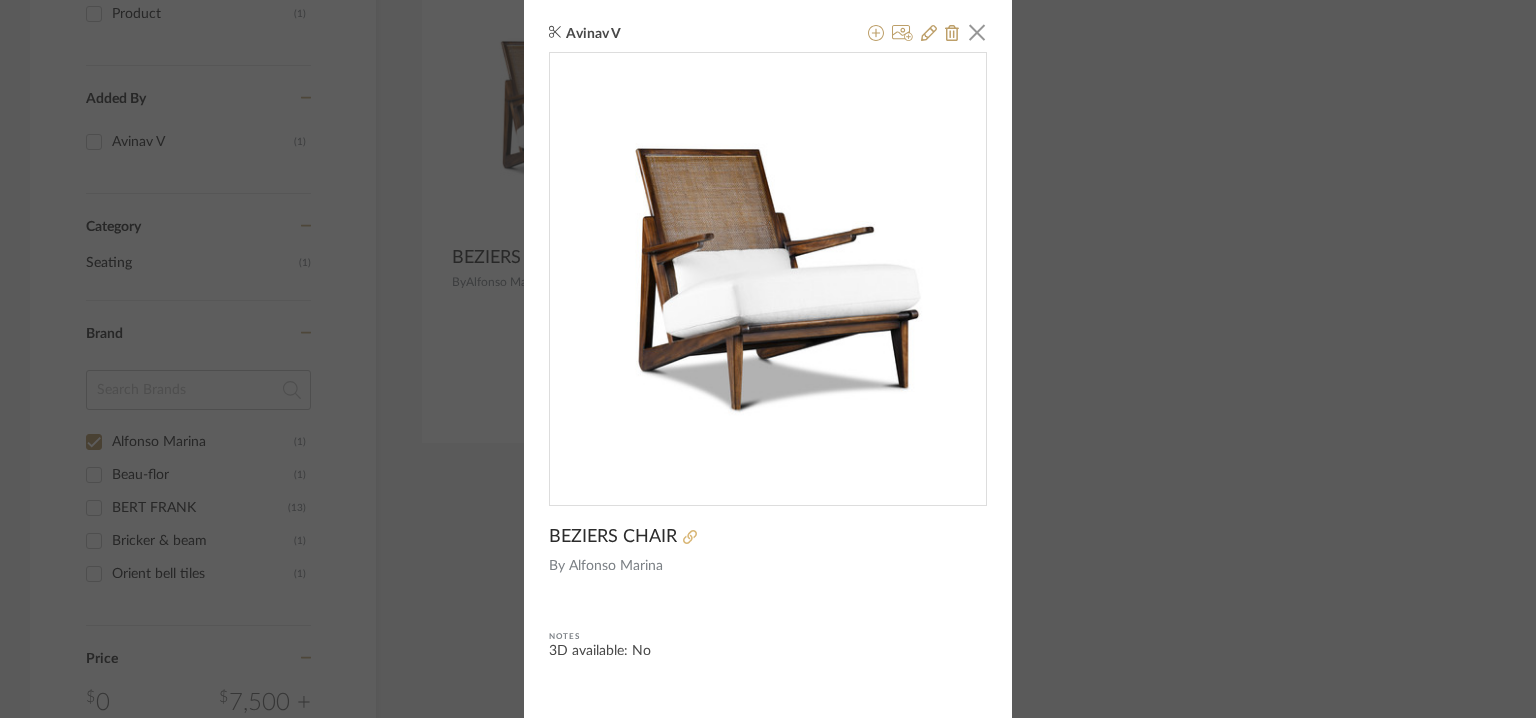 click 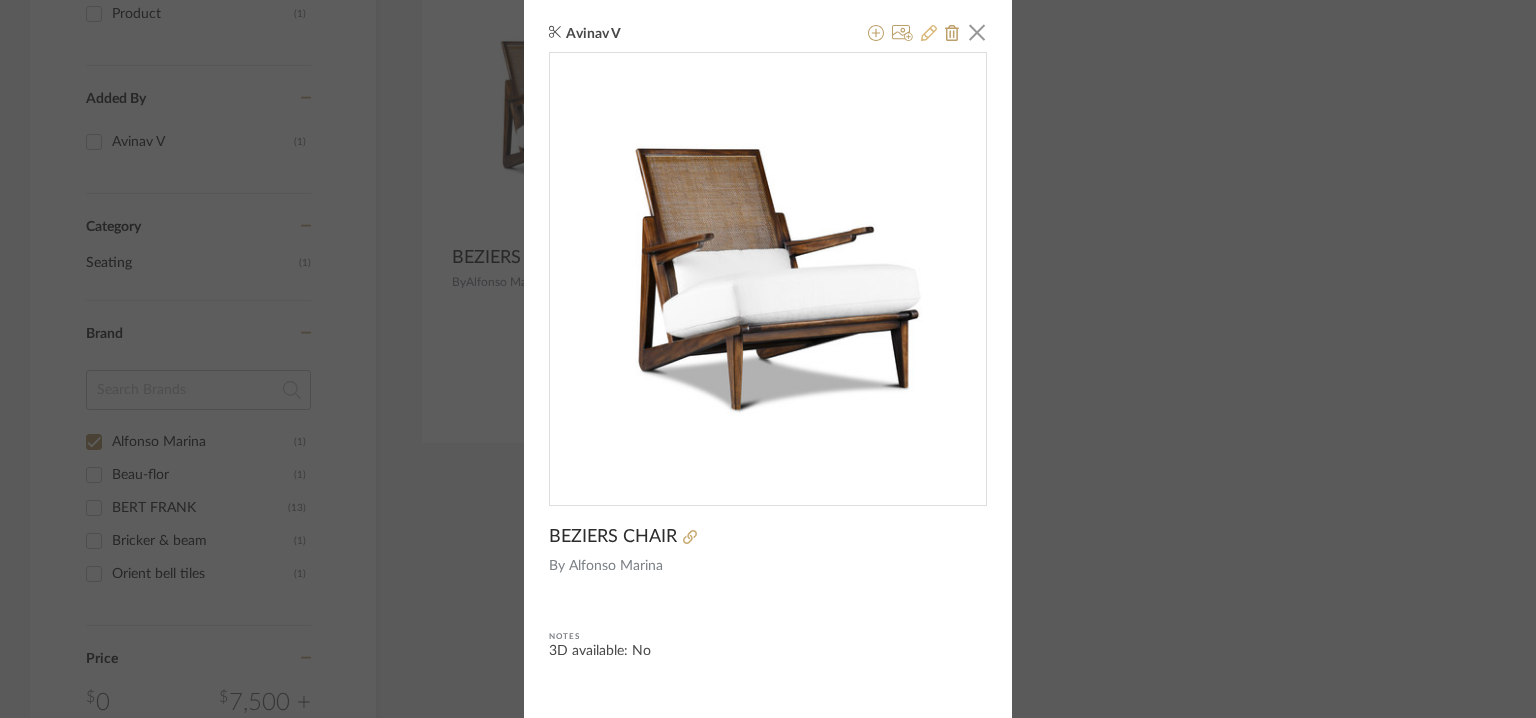click 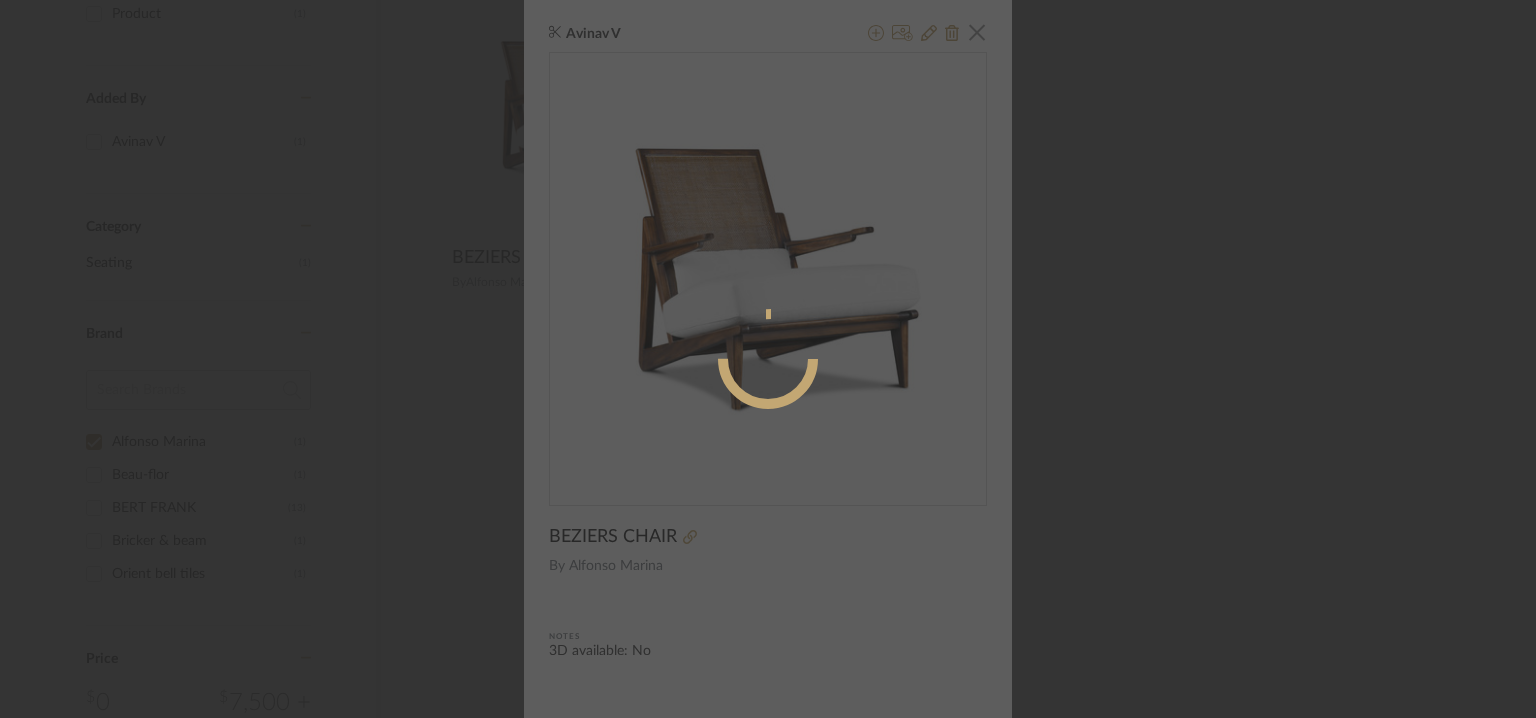 radio on "true" 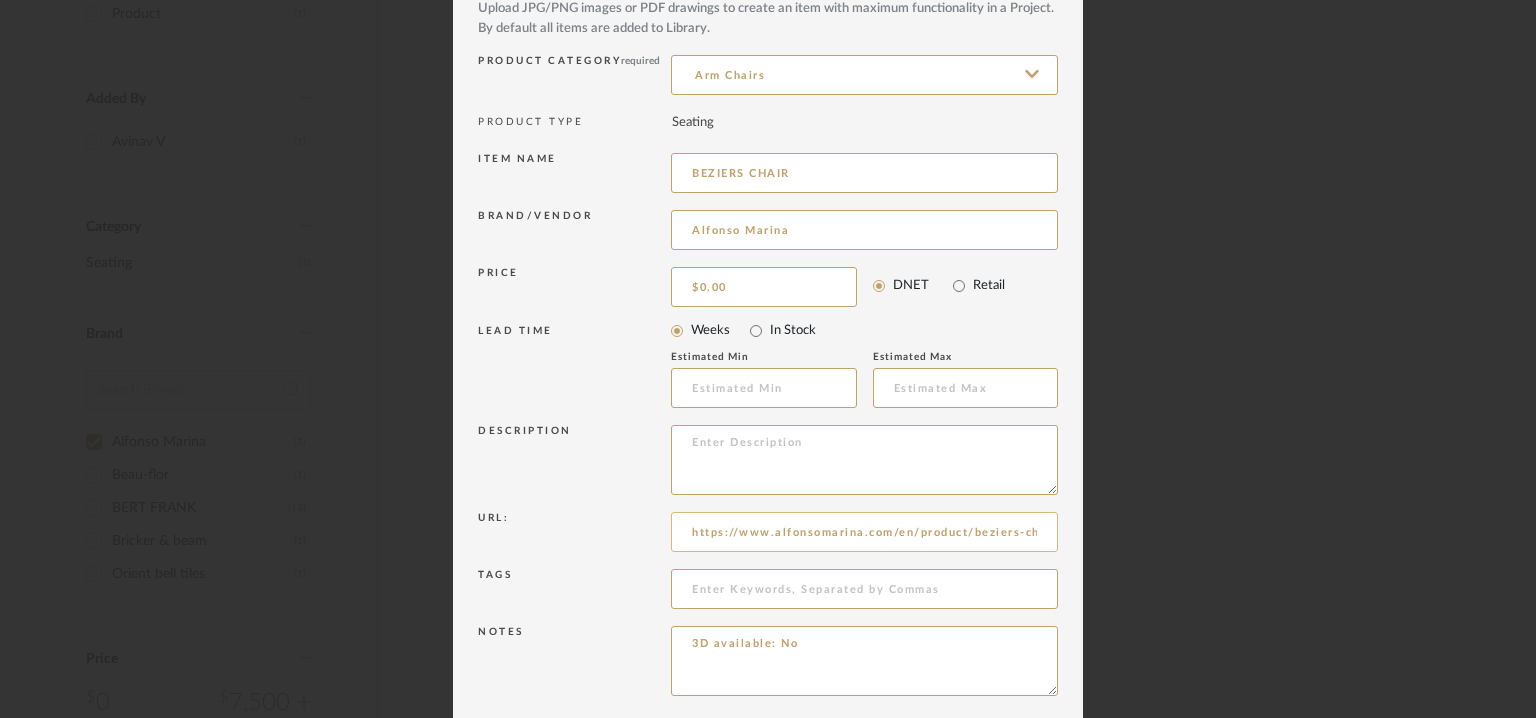 scroll, scrollTop: 192, scrollLeft: 0, axis: vertical 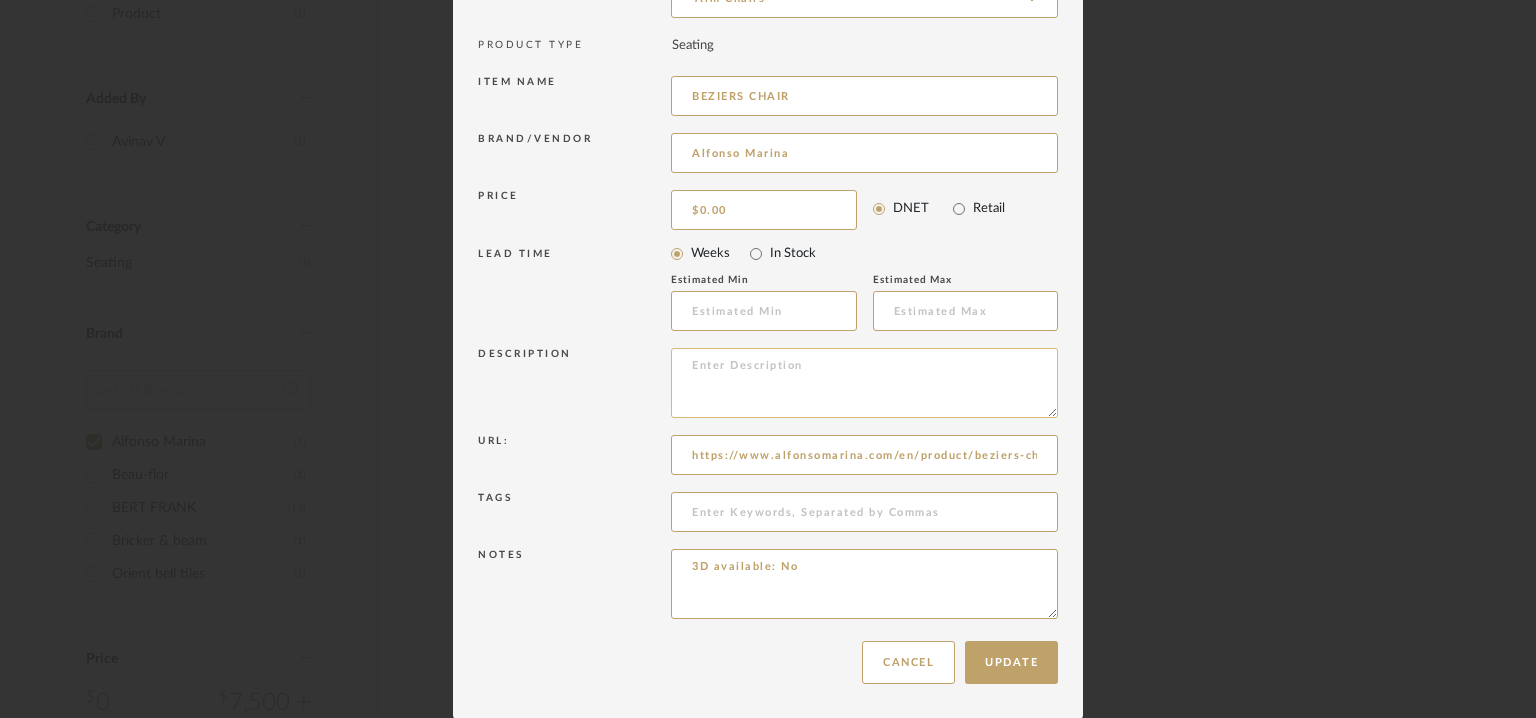 click at bounding box center (864, 383) 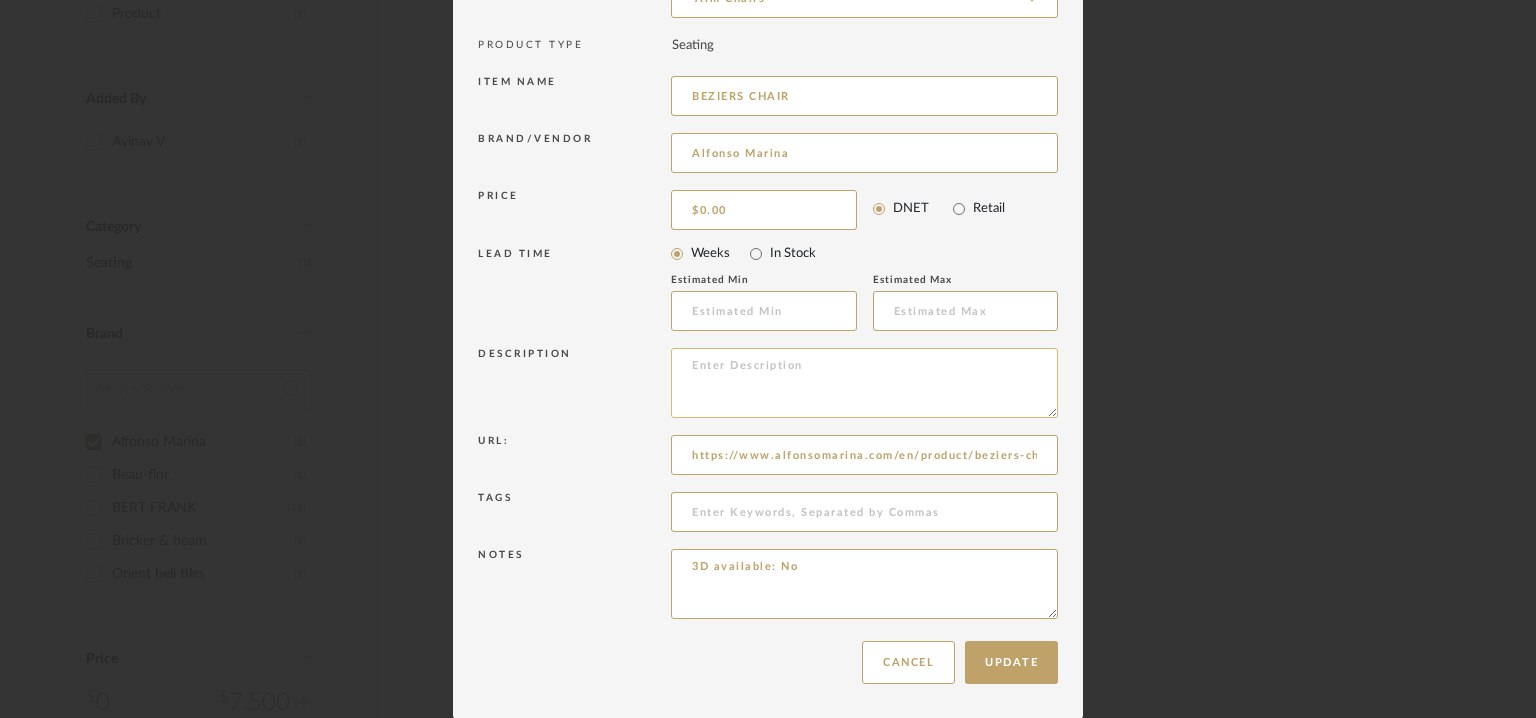 paste on "Type:  Armchair
Designer : Na
Dimensions : Height 31.5 x Width 28.25 x Depth 35 Inch
Dimension	H 31.5" X W 28.25" X D 35"
Material & Finish :  -
Product description: Na
Additional information : Na
Any other details: SKU: 502-106-02-44" 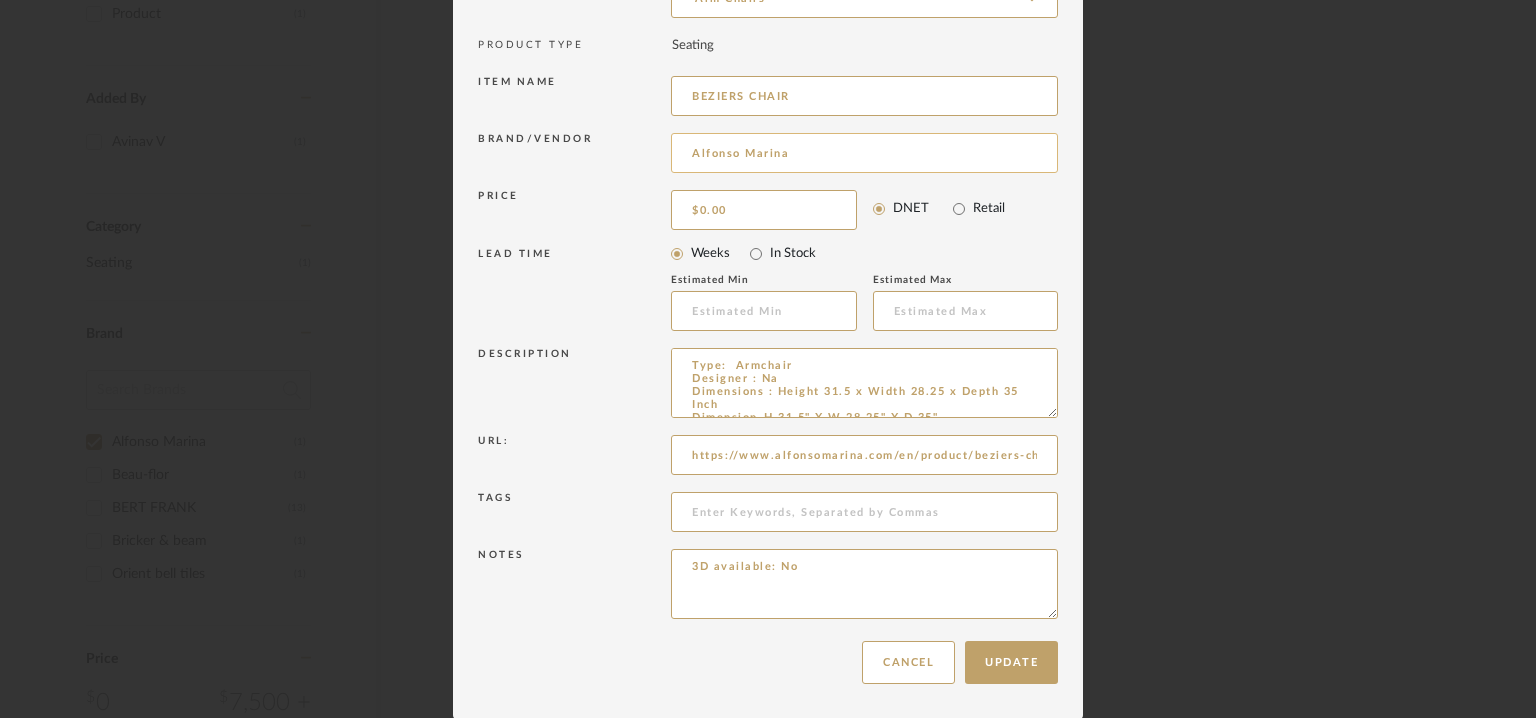 scroll, scrollTop: 72, scrollLeft: 0, axis: vertical 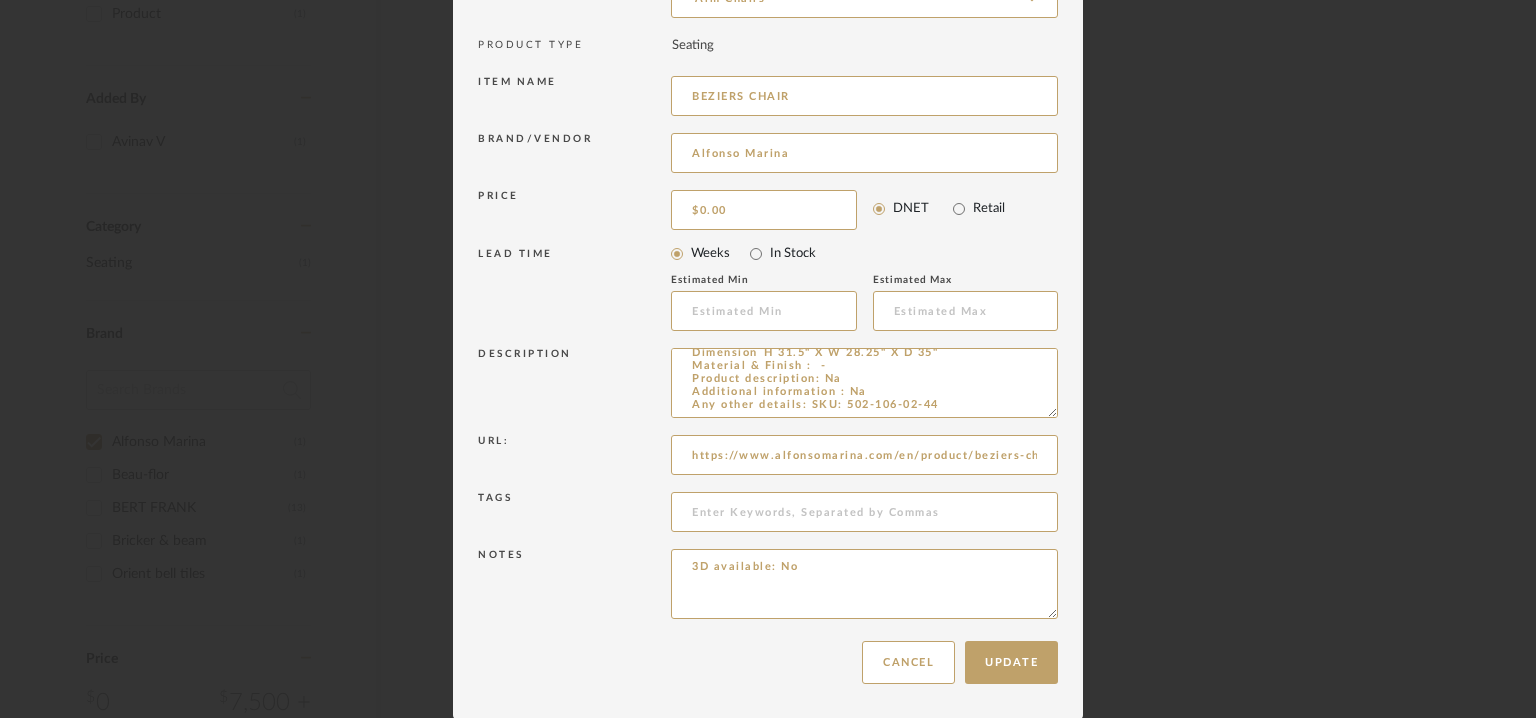 type on "Type:  Armchair
Designer : Na
Dimensions : Height 31.5 x Width 28.25 x Depth 35 Inch
Dimension	H 31.5" X W 28.25" X D 35"
Material & Finish :  -
Product description: Na
Additional information : Na
Any other details: SKU: 502-106-02-44" 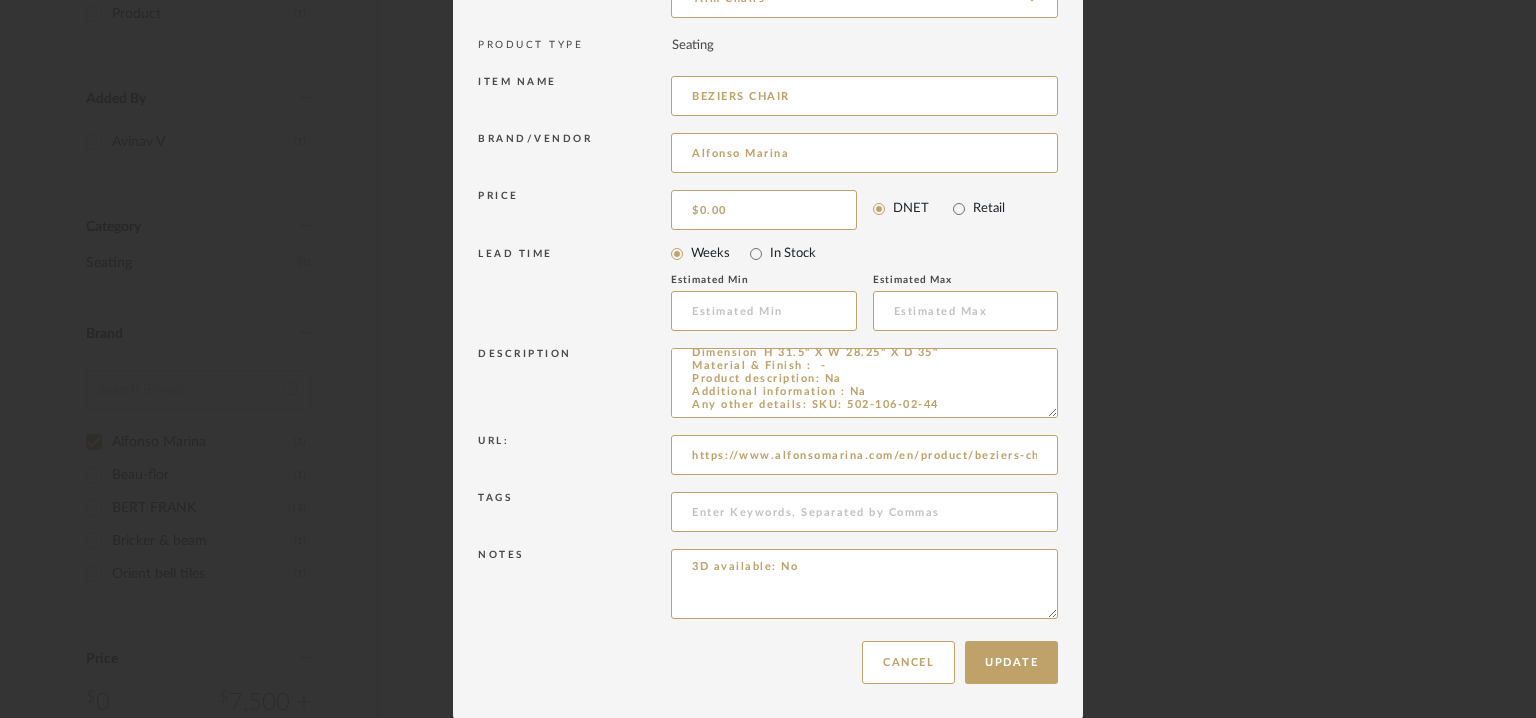 scroll, scrollTop: 64, scrollLeft: 0, axis: vertical 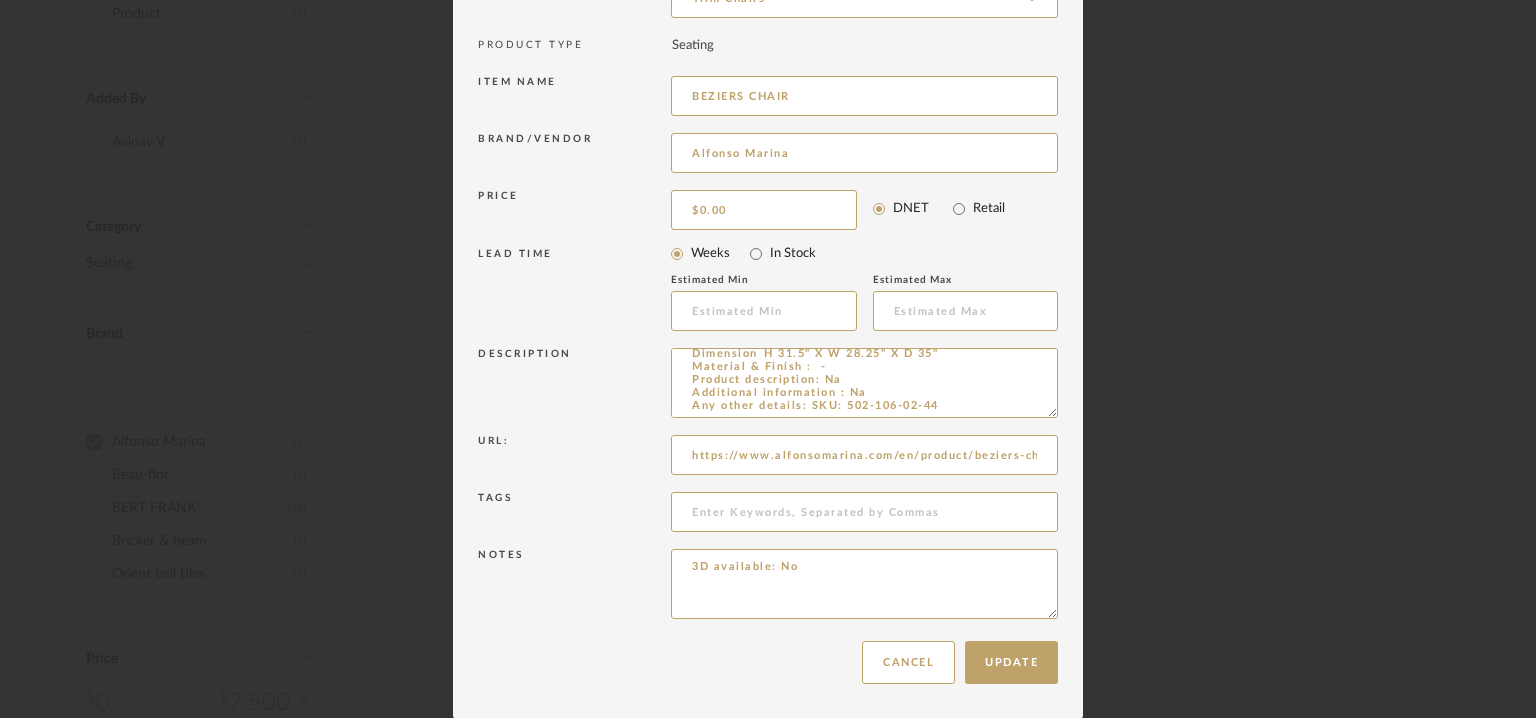 drag, startPoint x: 847, startPoint y: 573, endPoint x: 657, endPoint y: 566, distance: 190.1289 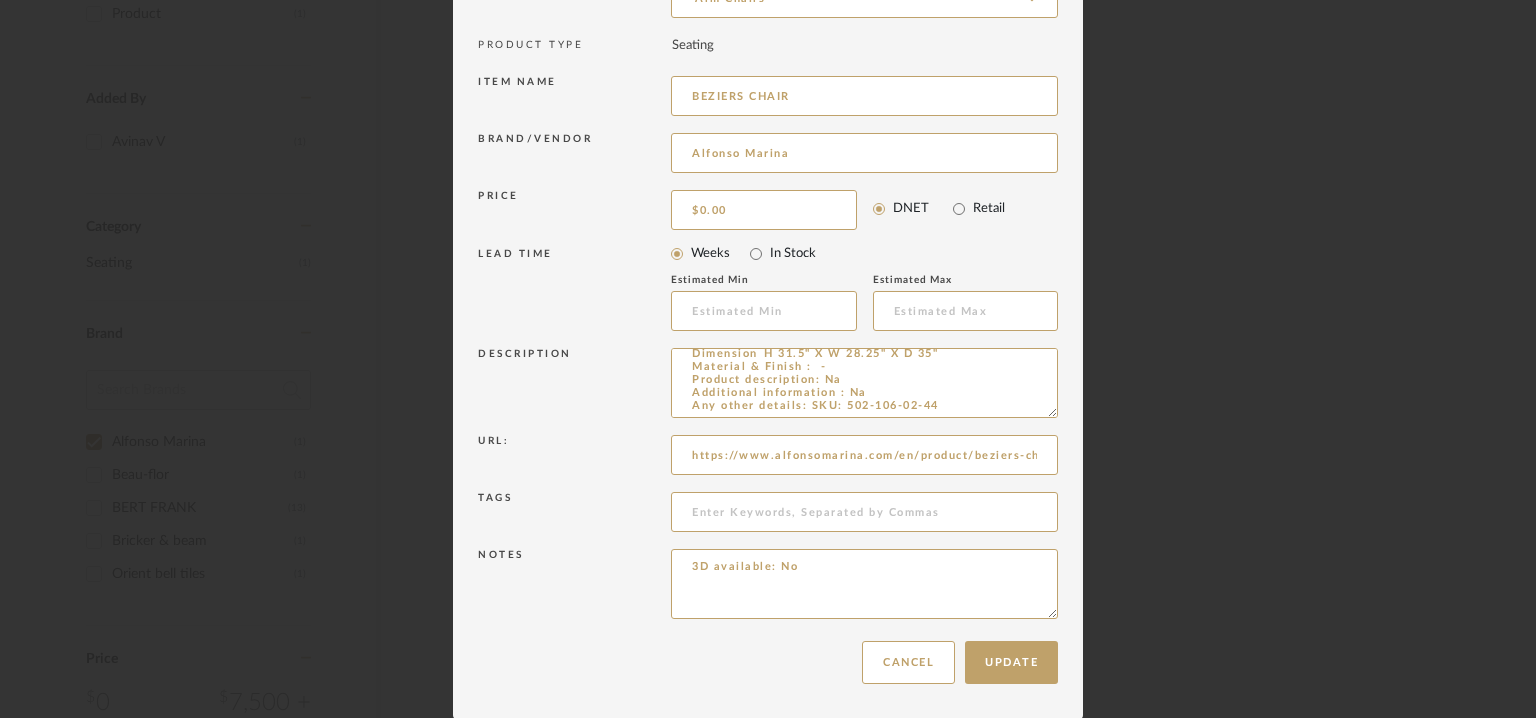 click on "Notes  3D available: No" at bounding box center [768, 587] 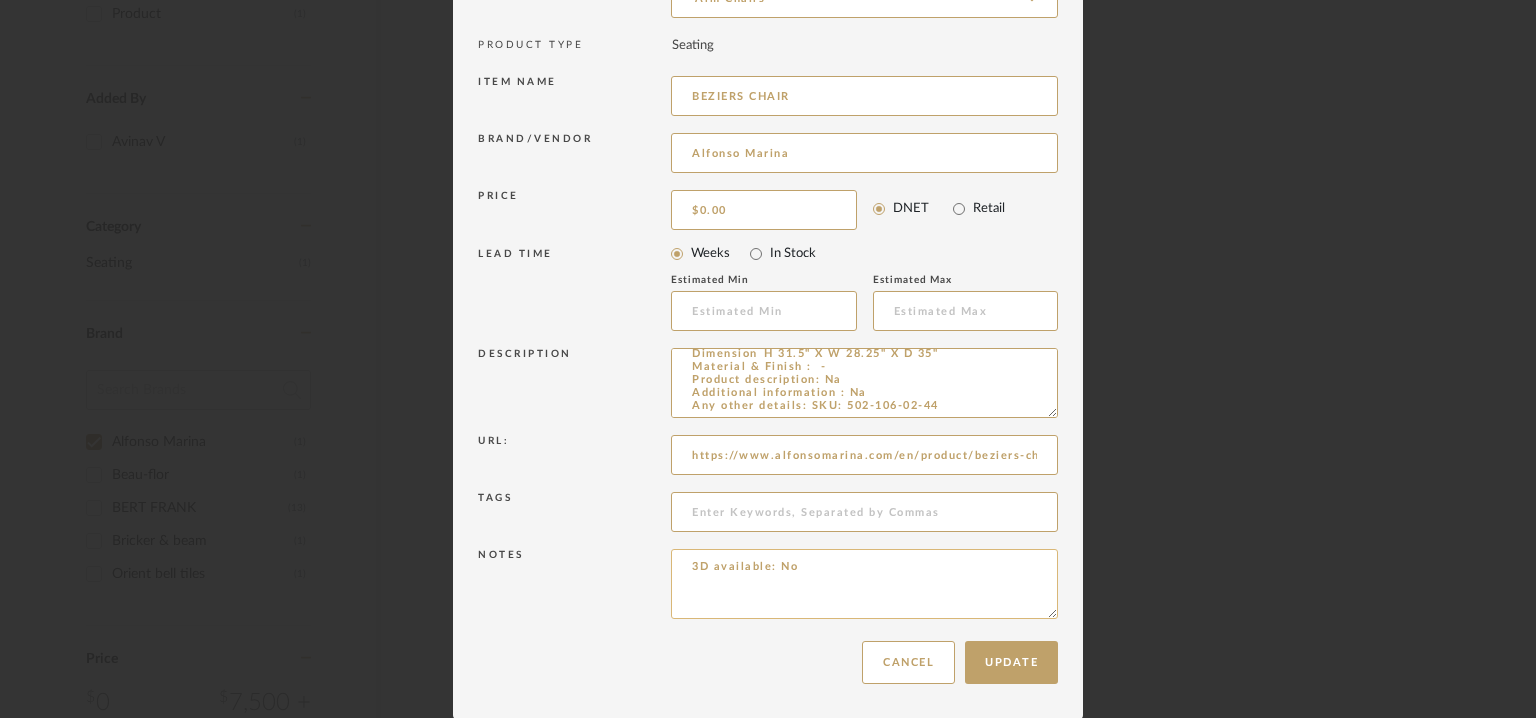 paste on "Price: Na
Lead time:  Na
Customizable:  Na
3D available :  No
BIM available. No" 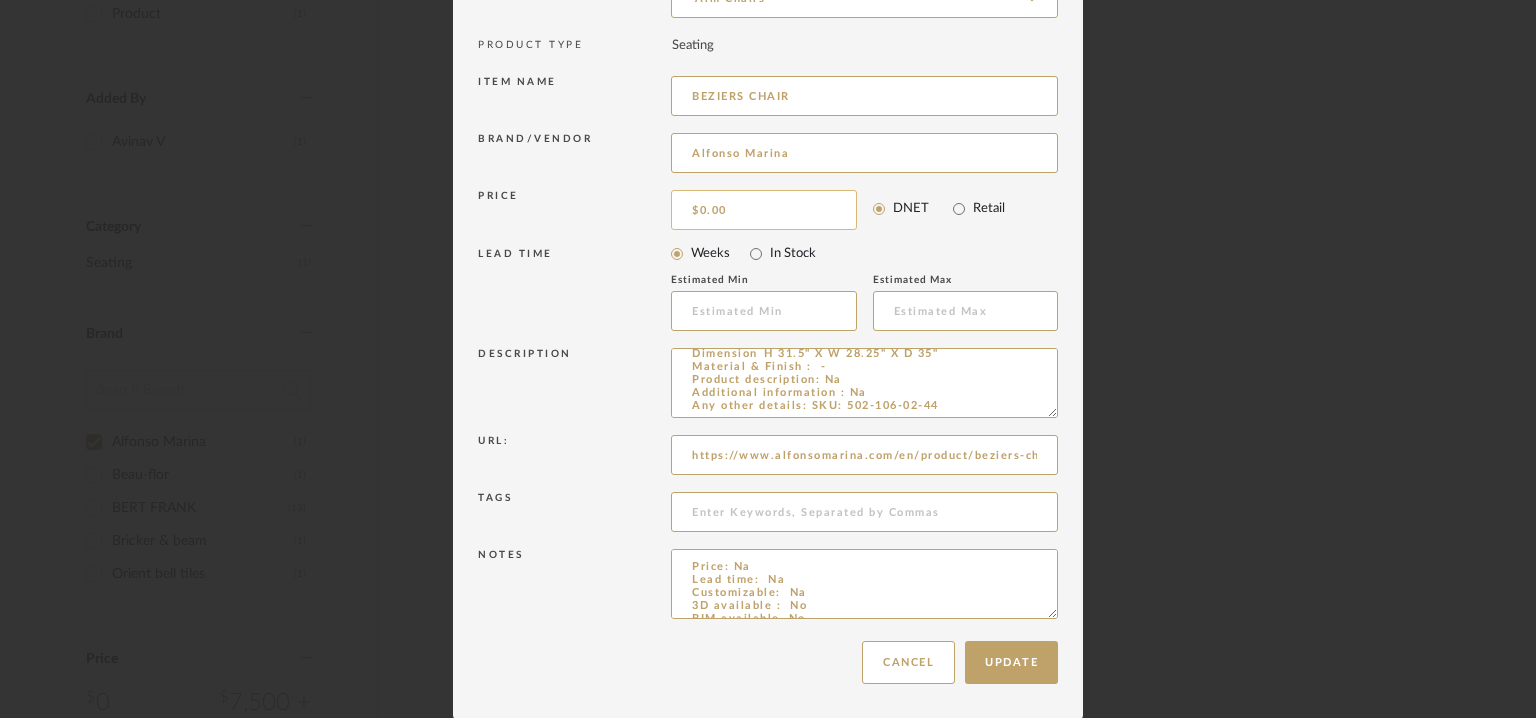 scroll, scrollTop: 6, scrollLeft: 0, axis: vertical 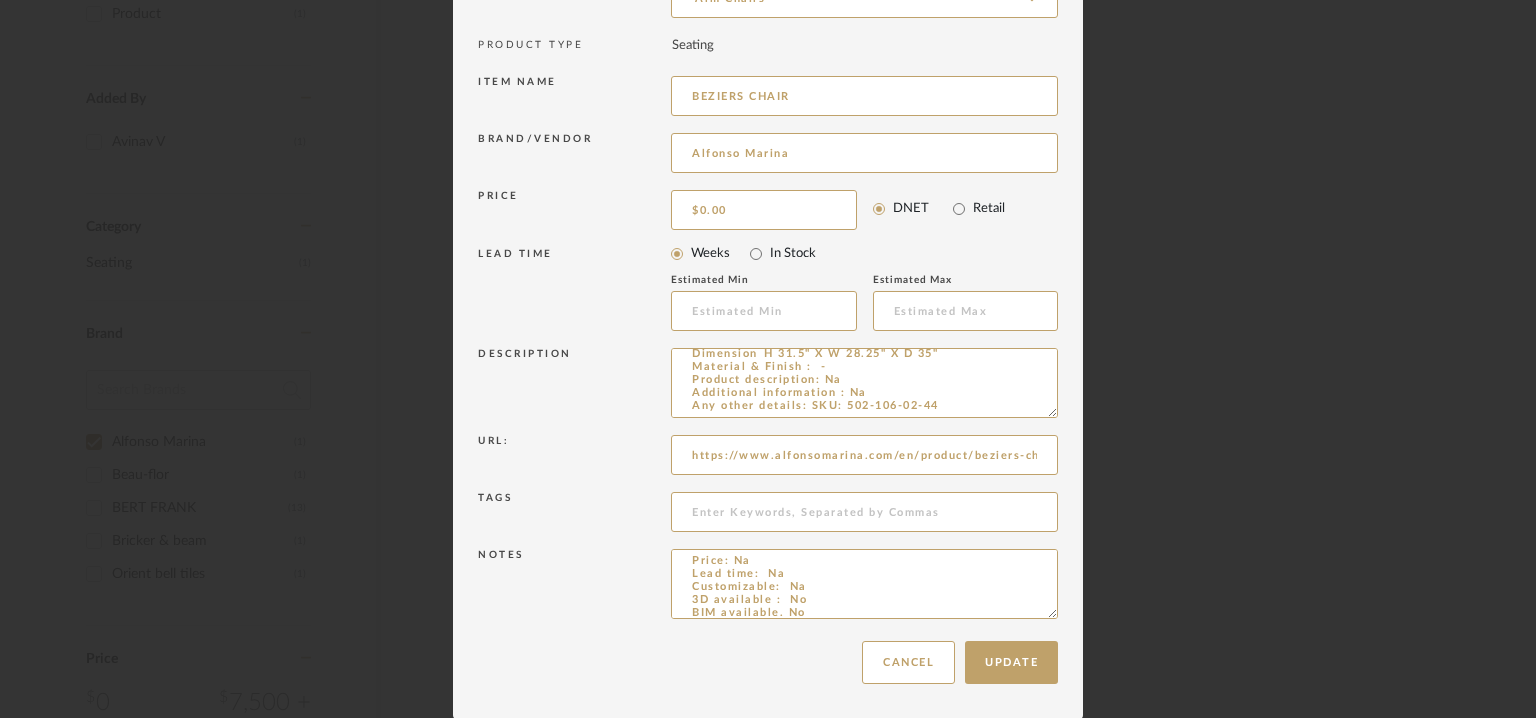 drag, startPoint x: 1046, startPoint y: 610, endPoint x: 1051, endPoint y: 645, distance: 35.35534 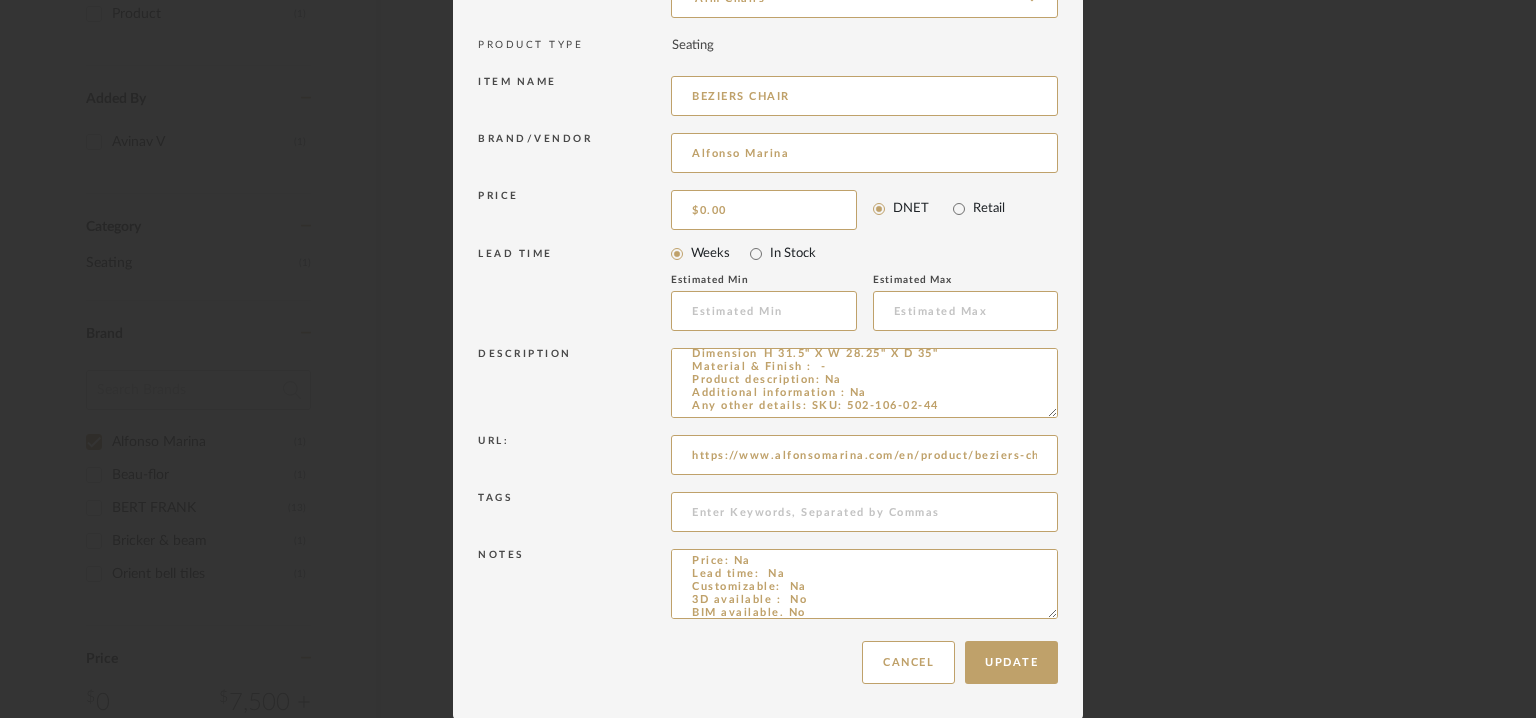 click on "Edit Item ×  Item Type  required Product Inspiration Image   Site Photo or PDF   Upload JPG/PNG images or PDF drawings to create an item with maximum functionality in a Project. By default all items are added to Library.   Product Category  required Arm Chairs  PRODUCT TYPE  Seating  Item name  BEZIERS CHAIR  Brand/Vendor  Alfonso Marina  Price  $0.00 DNET  Retail   LEAD TIME  Weeks In Stock  Estimated Min   Estimated Max   Description  Type:  Armchair
Designer : Na
Dimensions : Height 31.5 x Width 28.25 x Depth 35 Inch
Dimension	H 31.5" X W 28.25" X D 35"
Material & Finish :  -
Product description: Na
Additional information : Na
Any other details: SKU: [SKU]  Url:  [URL]  Tags   Notes  Price: Na
Lead time:  Na
Customizable:  Na
3D available :  No
BIM available. No  Update  Cancel" at bounding box center [768, 263] 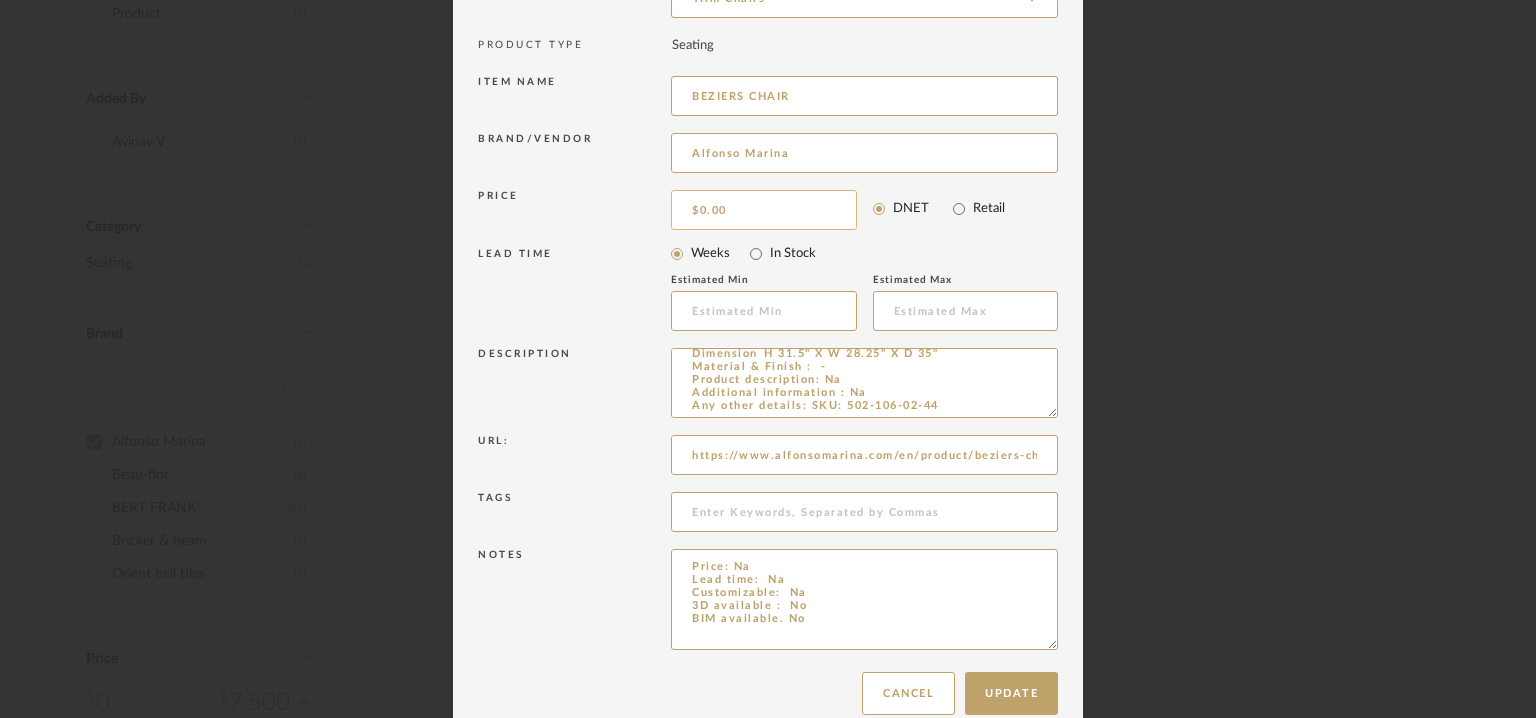 scroll, scrollTop: 92, scrollLeft: 0, axis: vertical 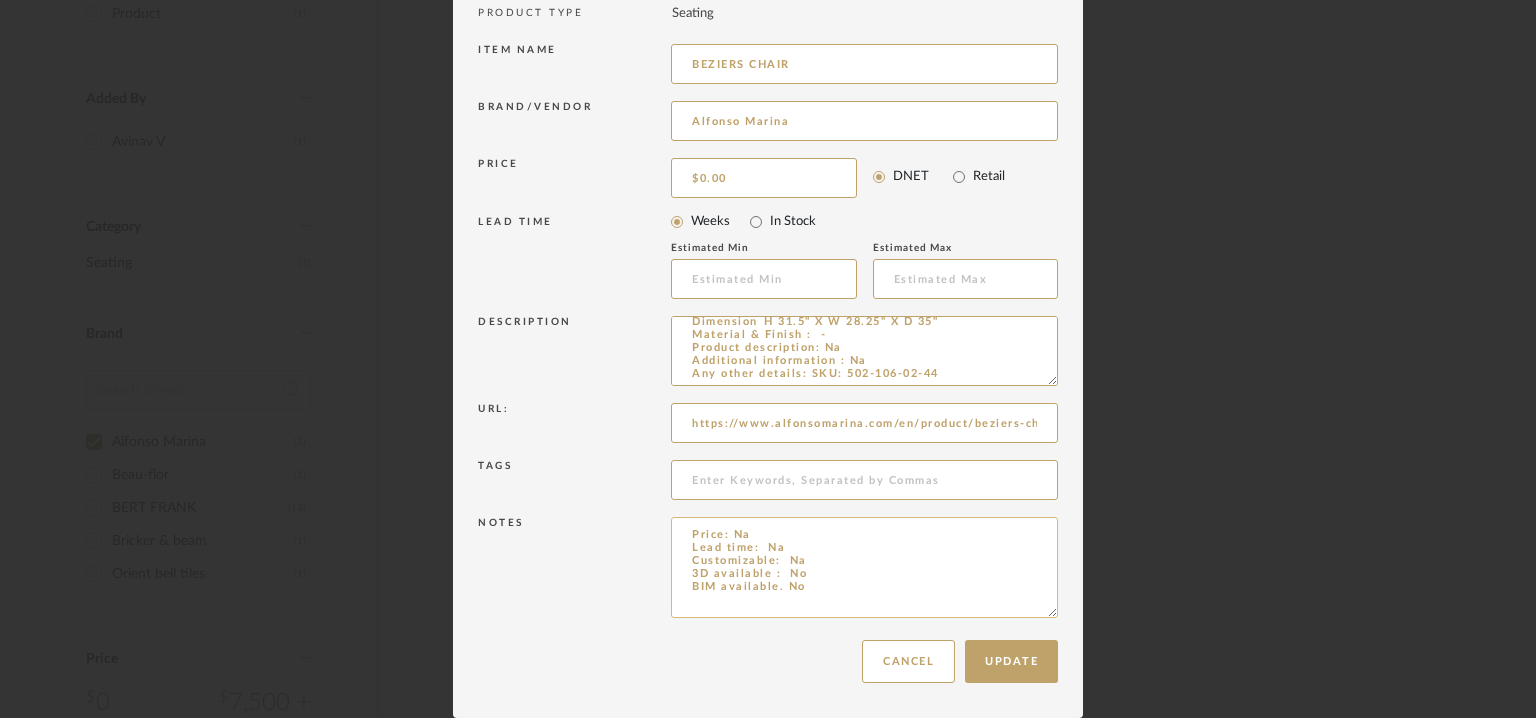 drag, startPoint x: 1042, startPoint y: 608, endPoint x: 1044, endPoint y: 698, distance: 90.02222 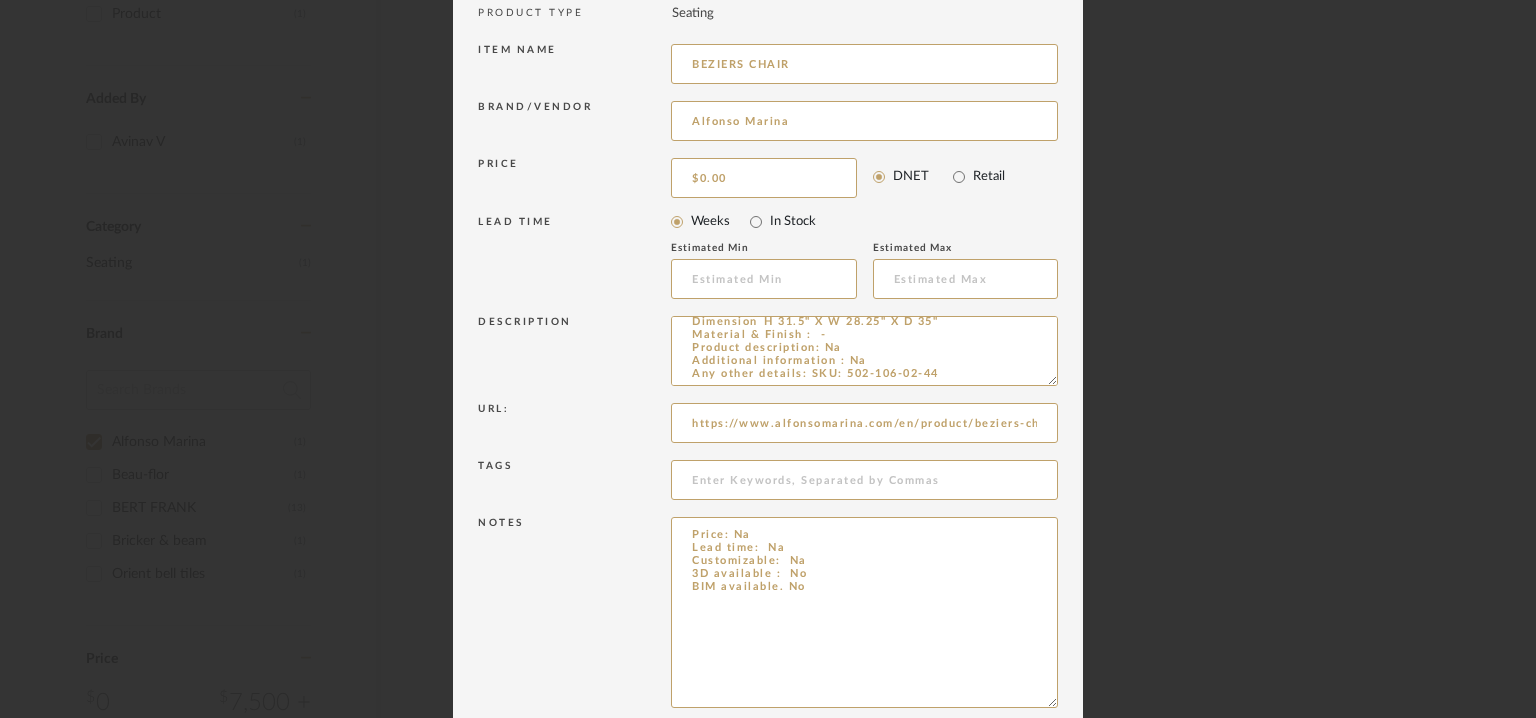 drag, startPoint x: 848, startPoint y: 614, endPoint x: 663, endPoint y: 530, distance: 203.17726 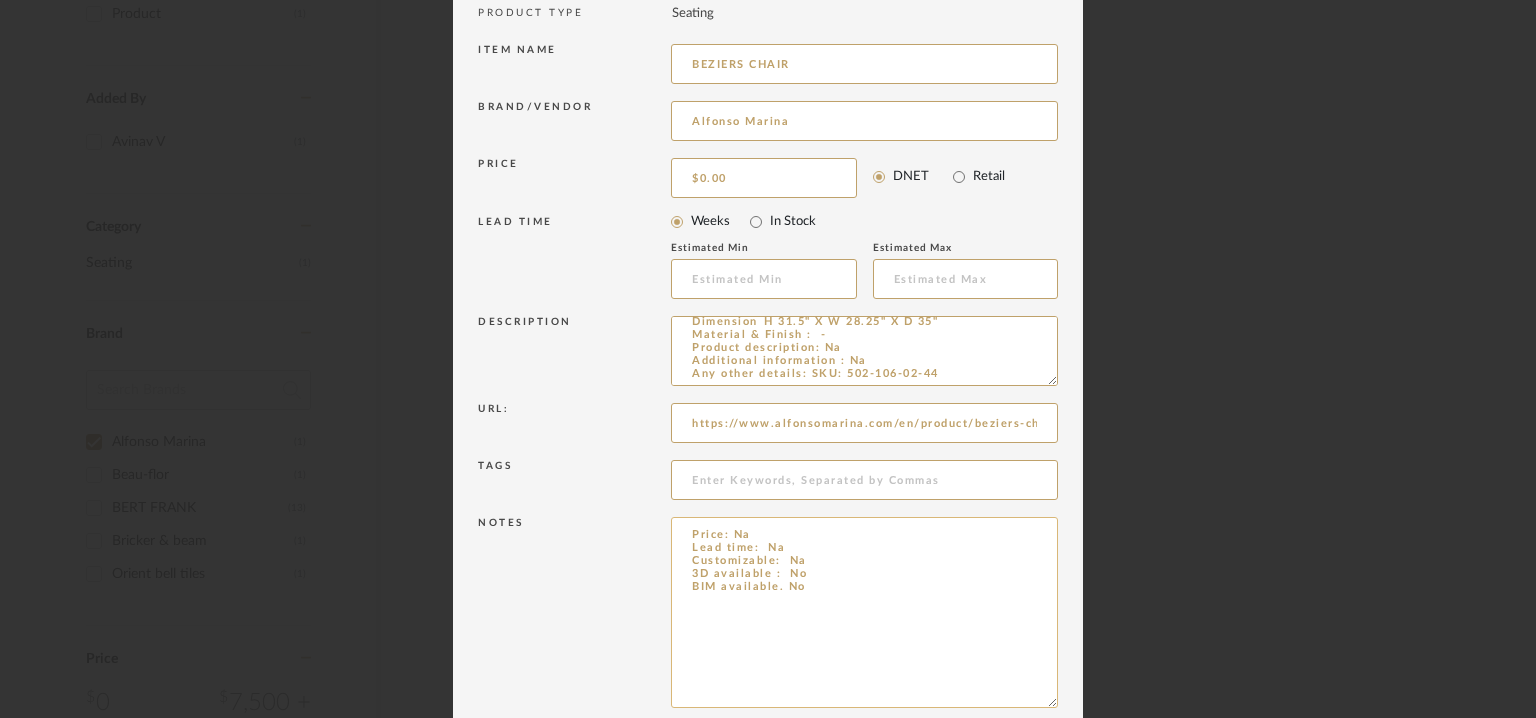 paste on "Point of contact: To be established
Contact number :  ([PHONE])
For Customer Service in the US: 1 888 489 3839
Email address: [EMAIL].
Address: Na" 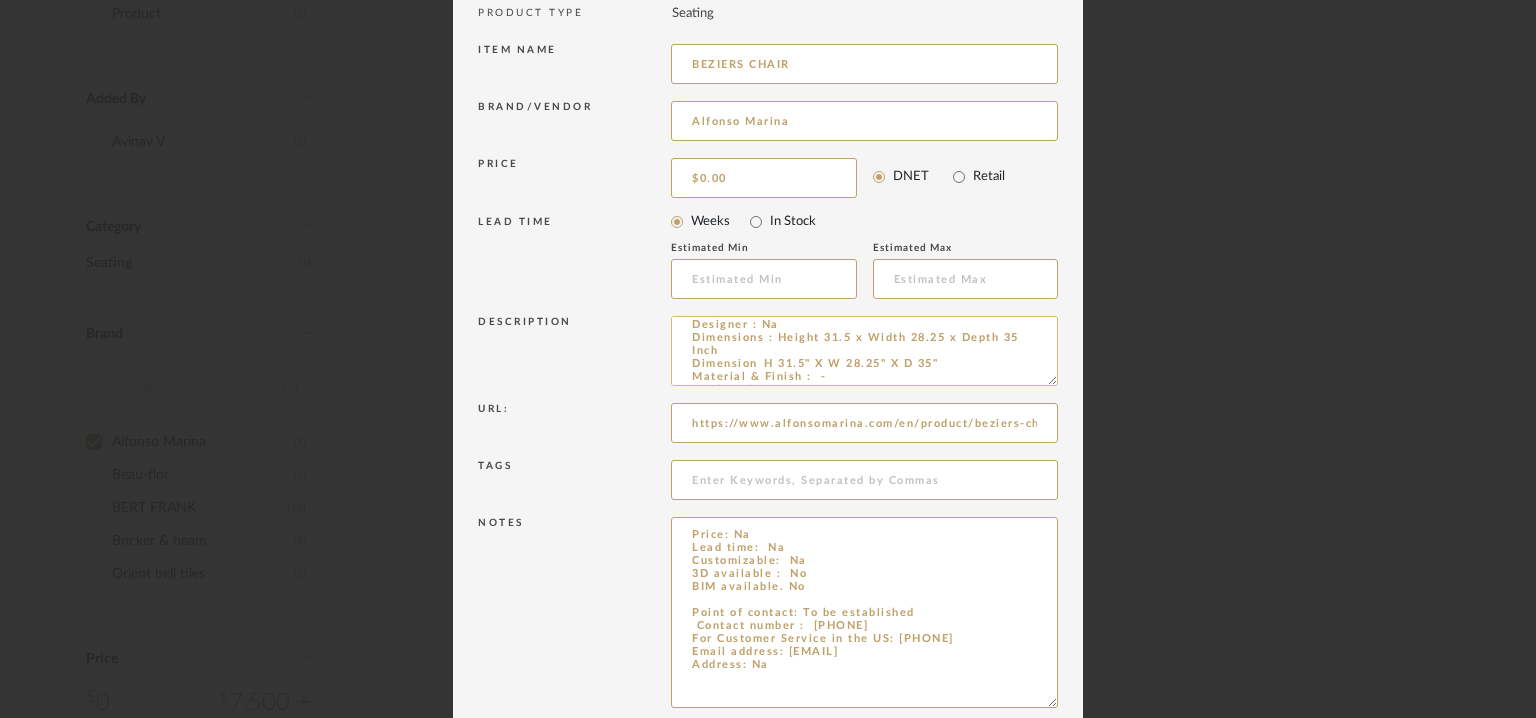 scroll, scrollTop: 0, scrollLeft: 0, axis: both 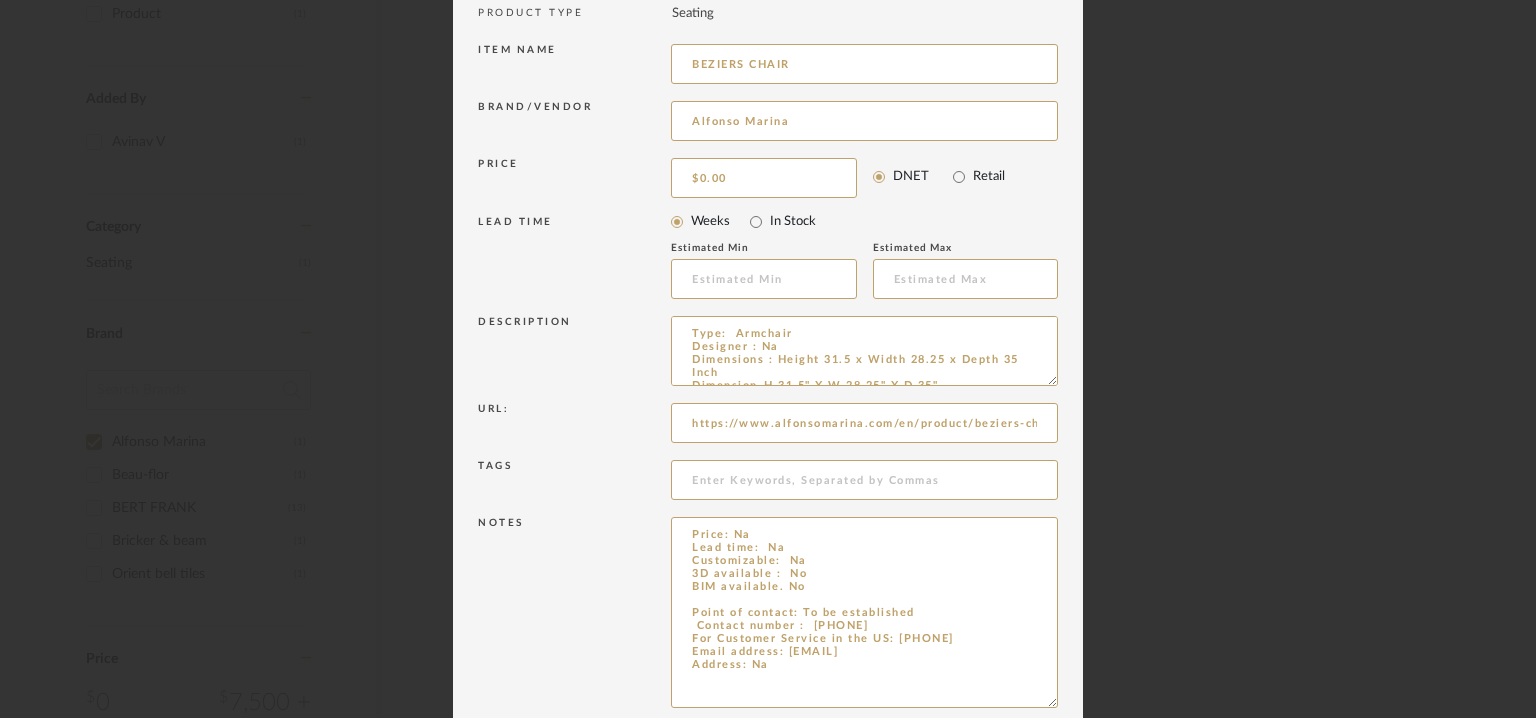 drag, startPoint x: 1048, startPoint y: 382, endPoint x: 1022, endPoint y: 541, distance: 161.11176 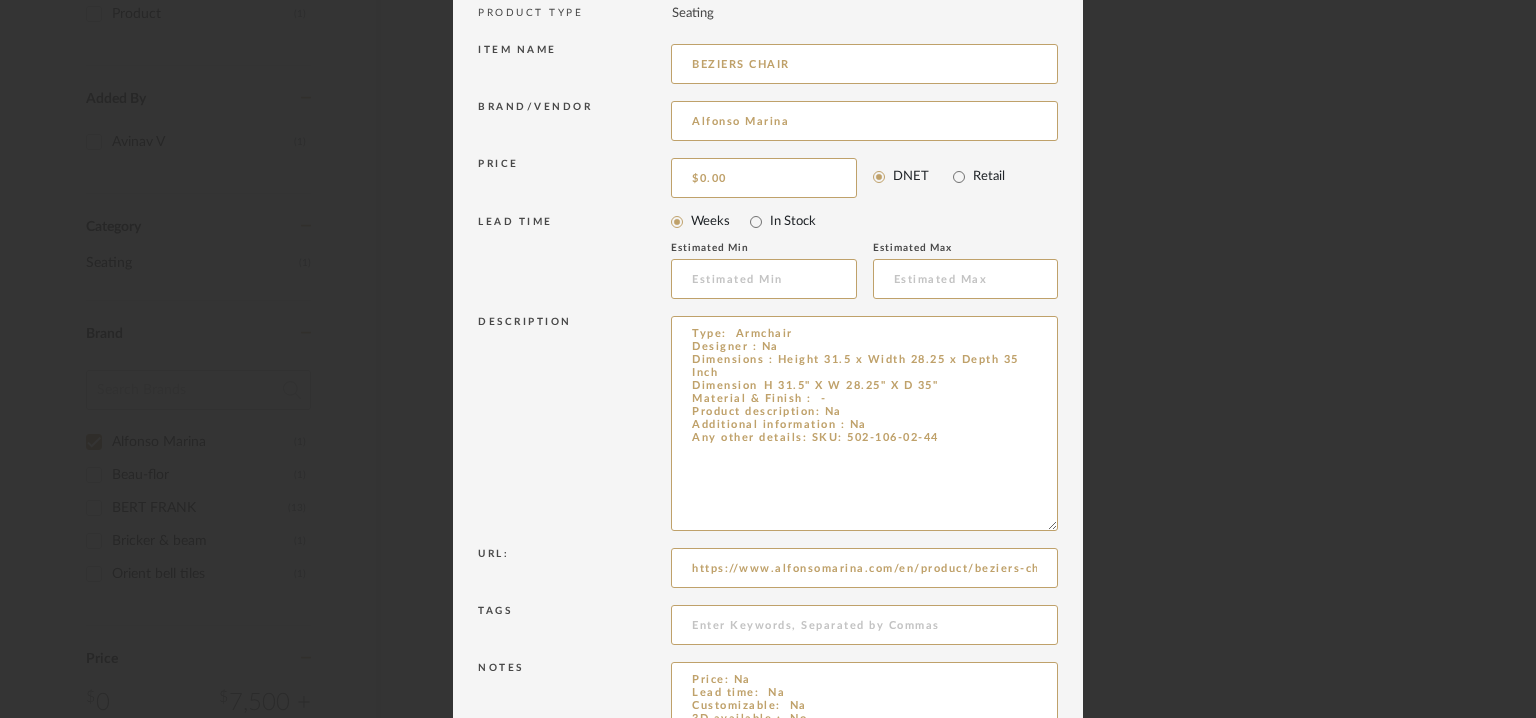 type on "Price: Na
Lead time:  Na
Customizable:  Na
3D available :  No
BIM available. No
Point of contact: To be established
Contact number :  [PHONE]
For Customer Service in the US: [PHONE]
Email address: [EMAIL]
Address: Na" 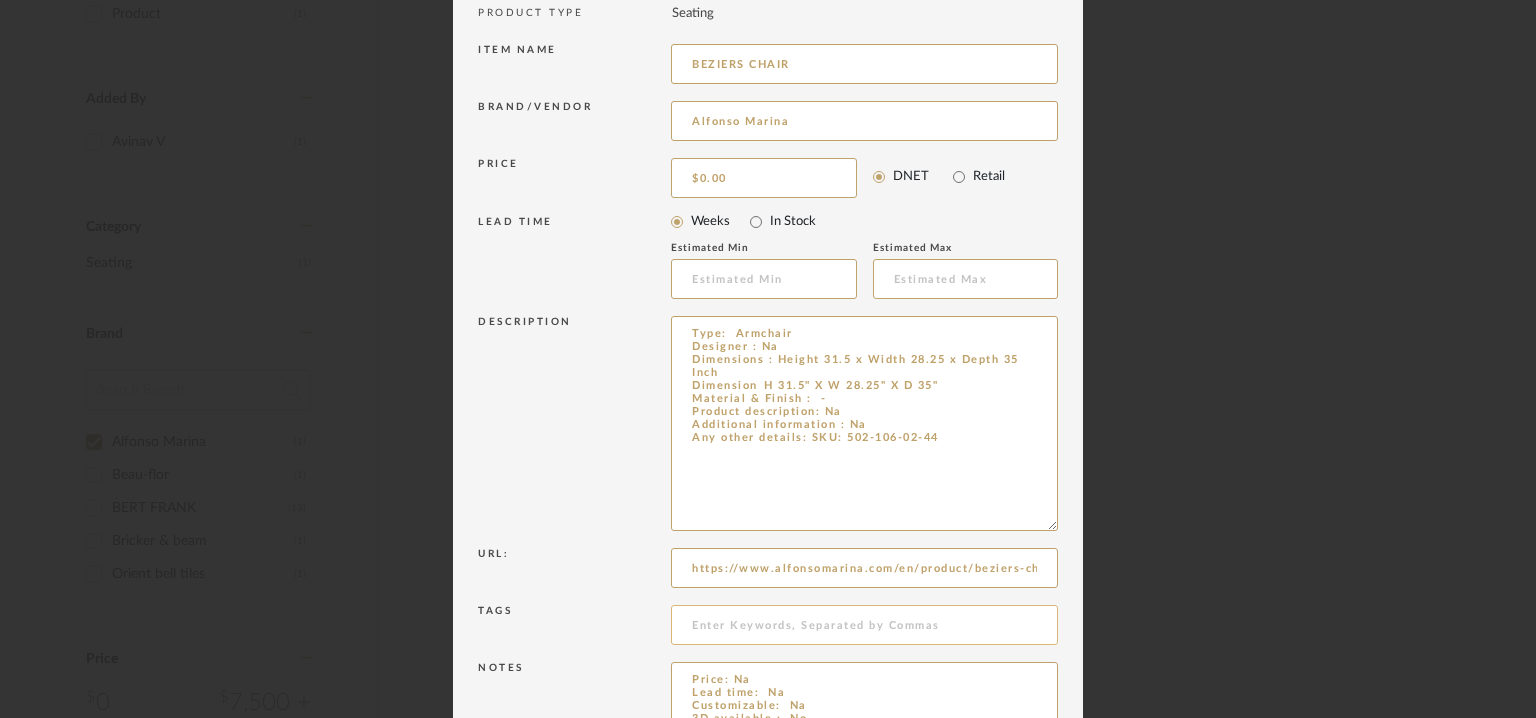 click at bounding box center [864, 625] 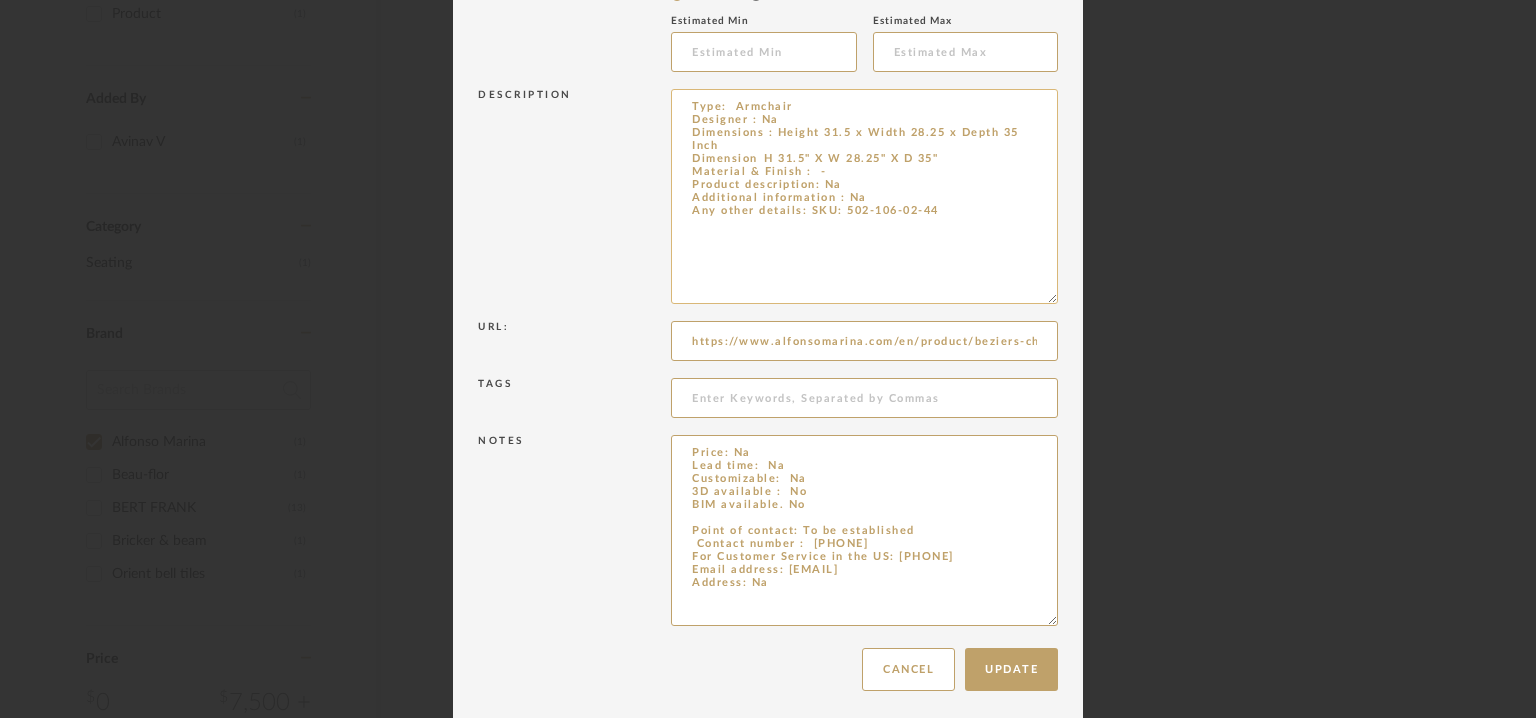 scroll, scrollTop: 459, scrollLeft: 0, axis: vertical 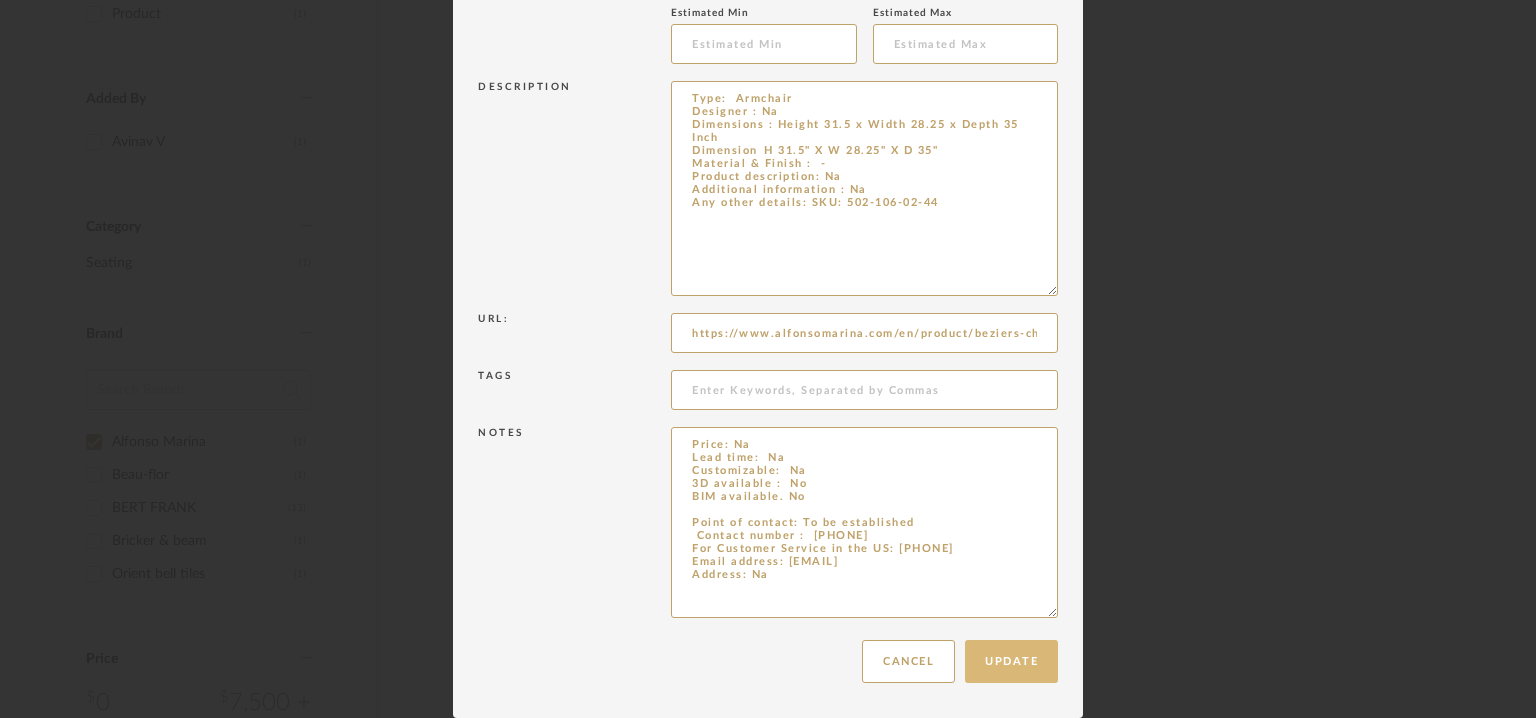 click on "Update" at bounding box center [1011, 661] 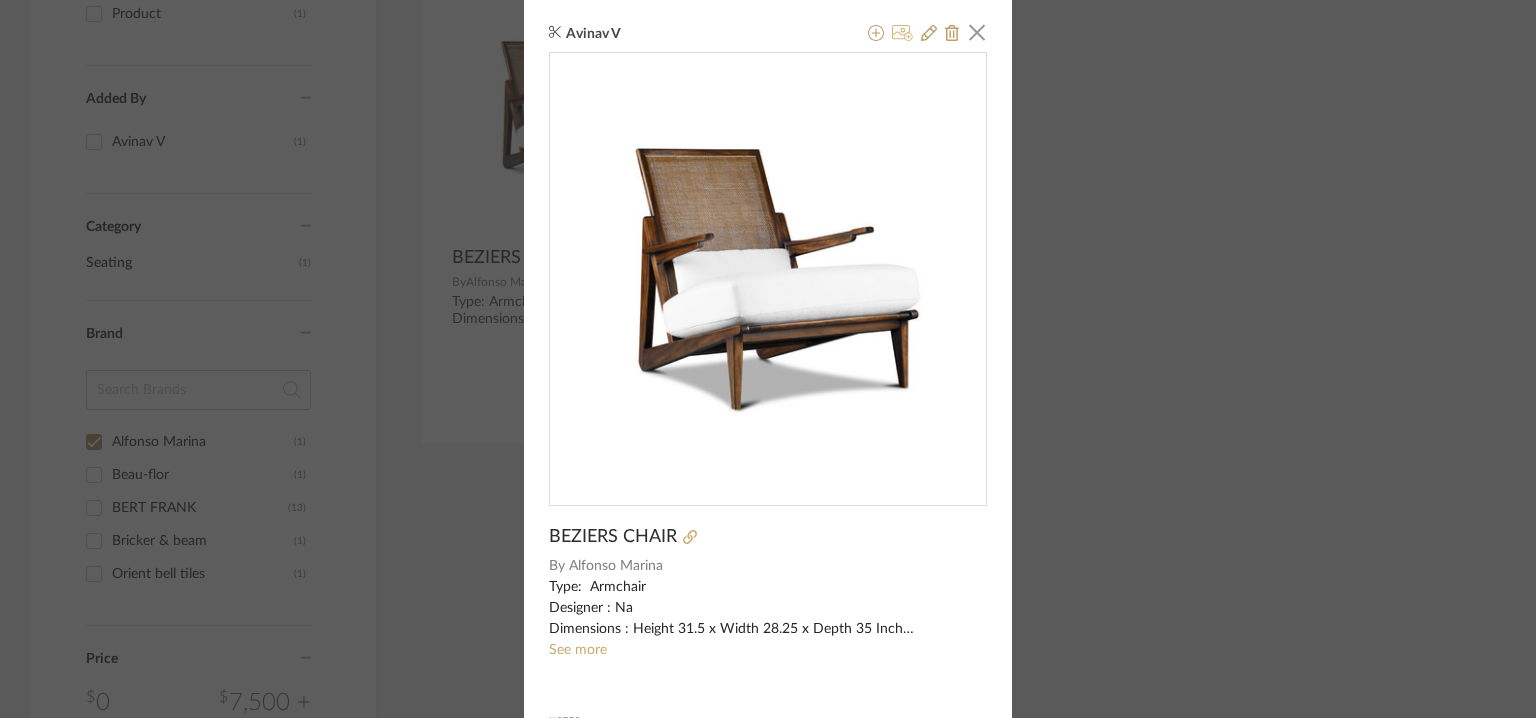 click 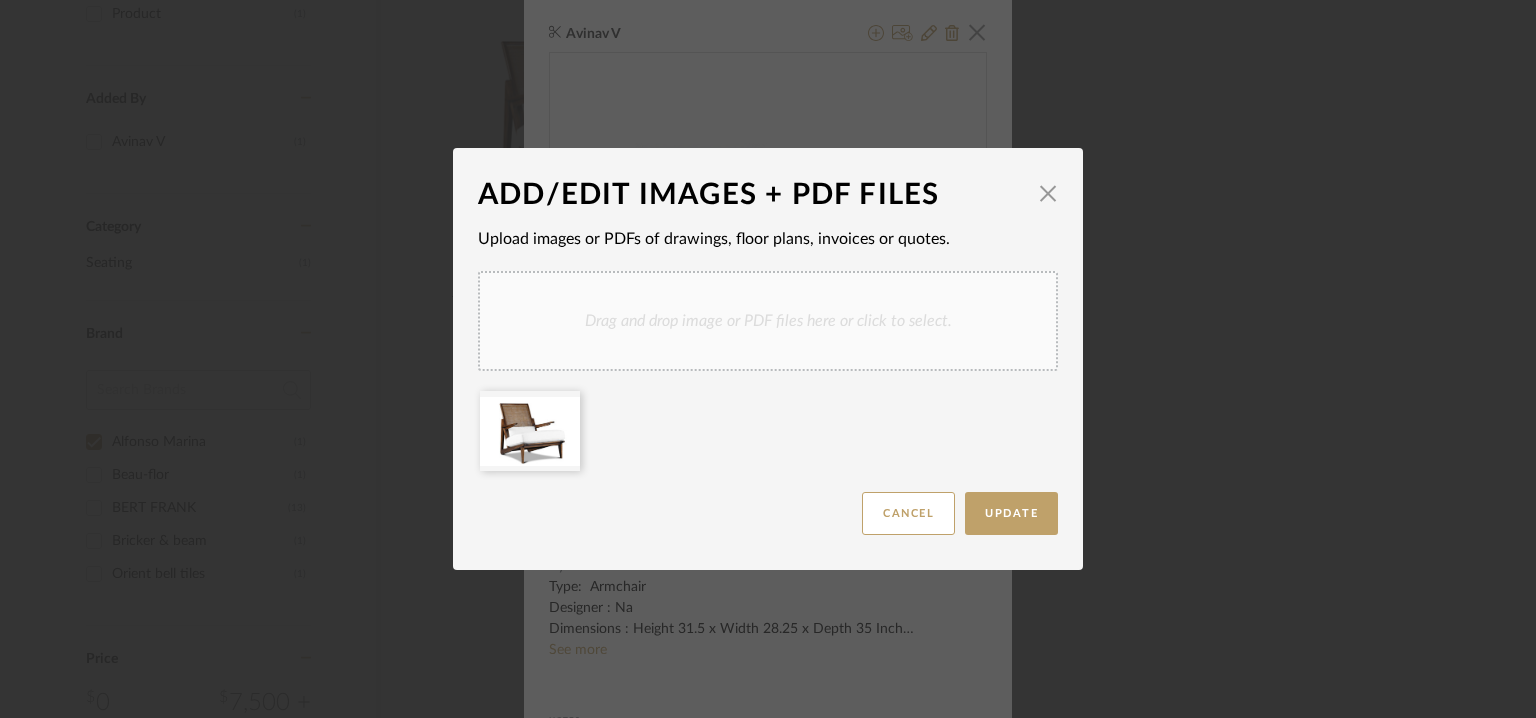click on "Drag and drop image or PDF files here or click to select." at bounding box center [768, 321] 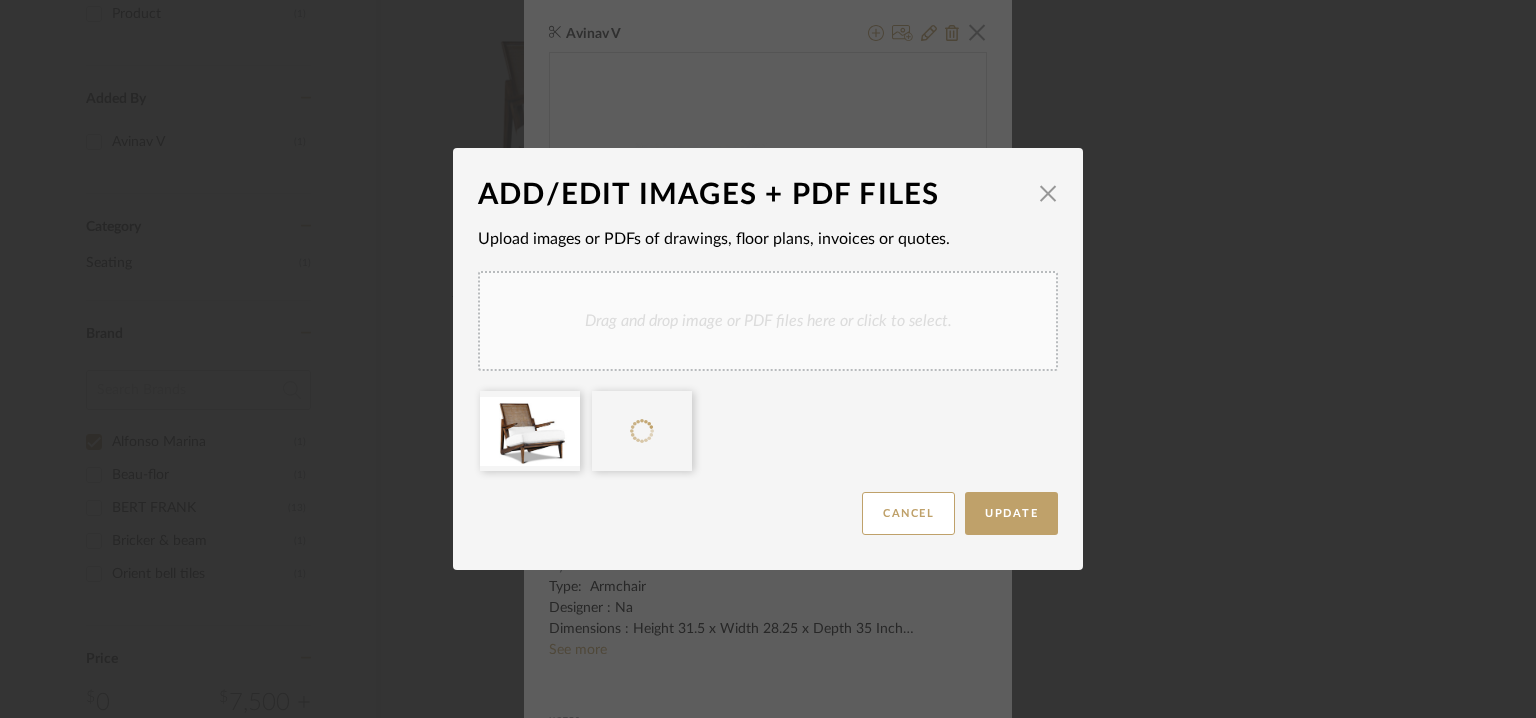click on "Drag and drop image or PDF files here or click to select." at bounding box center (768, 321) 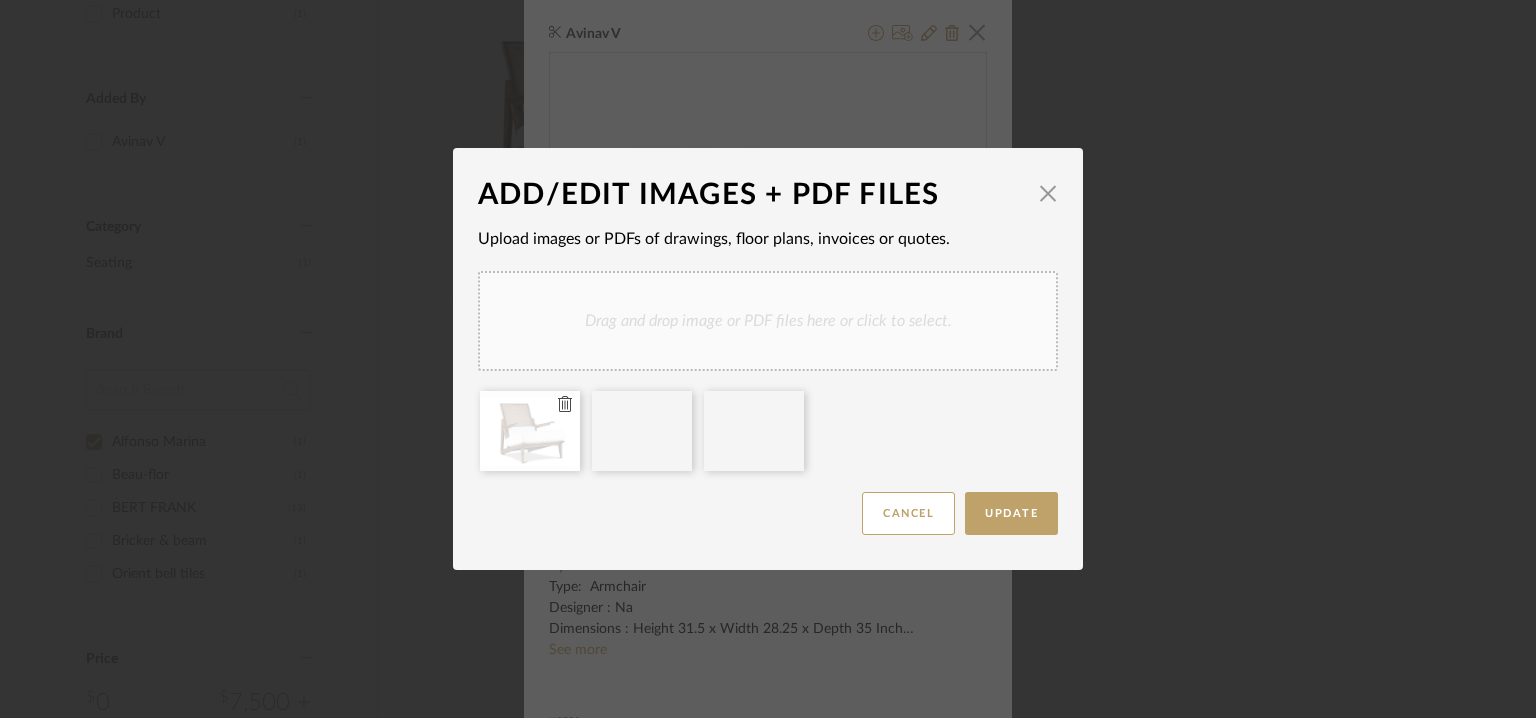 click 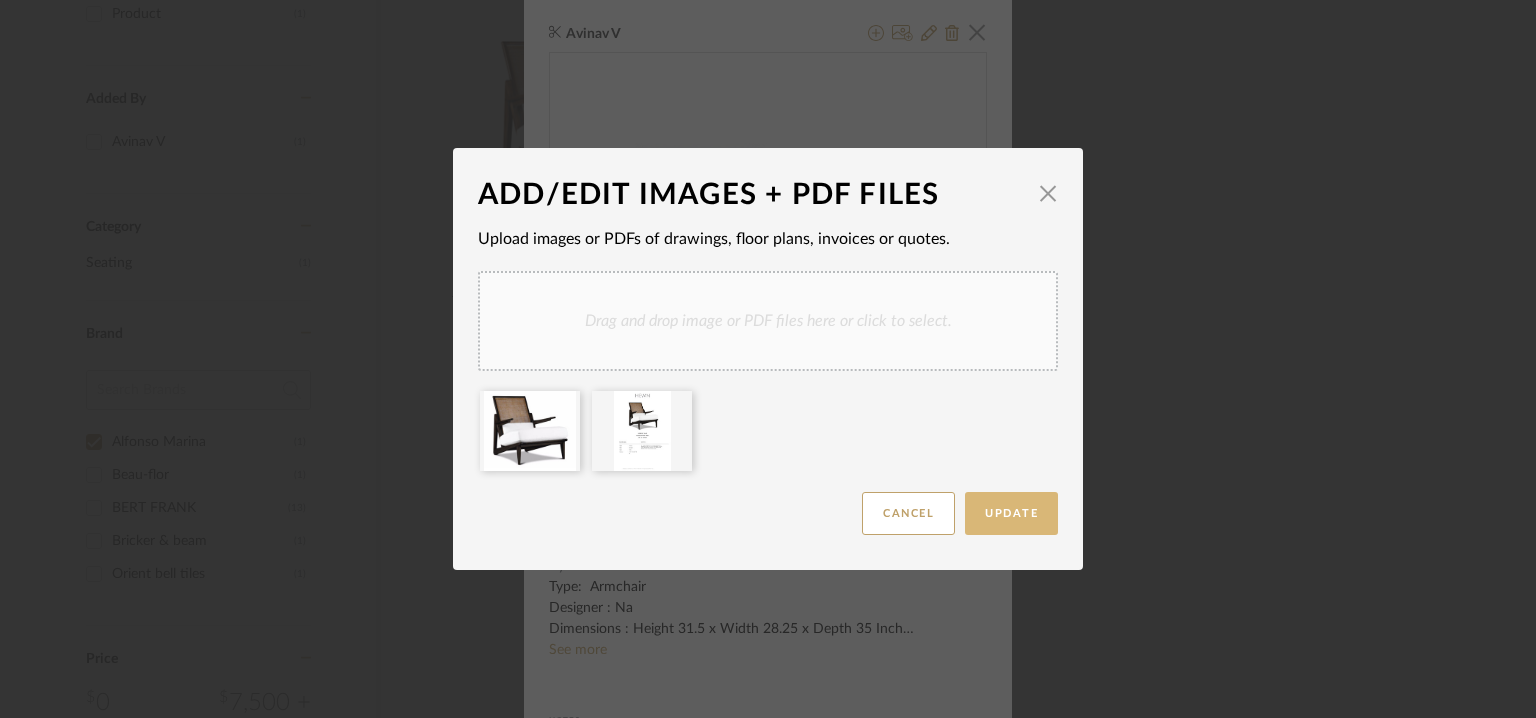 click on "Update" at bounding box center (1011, 513) 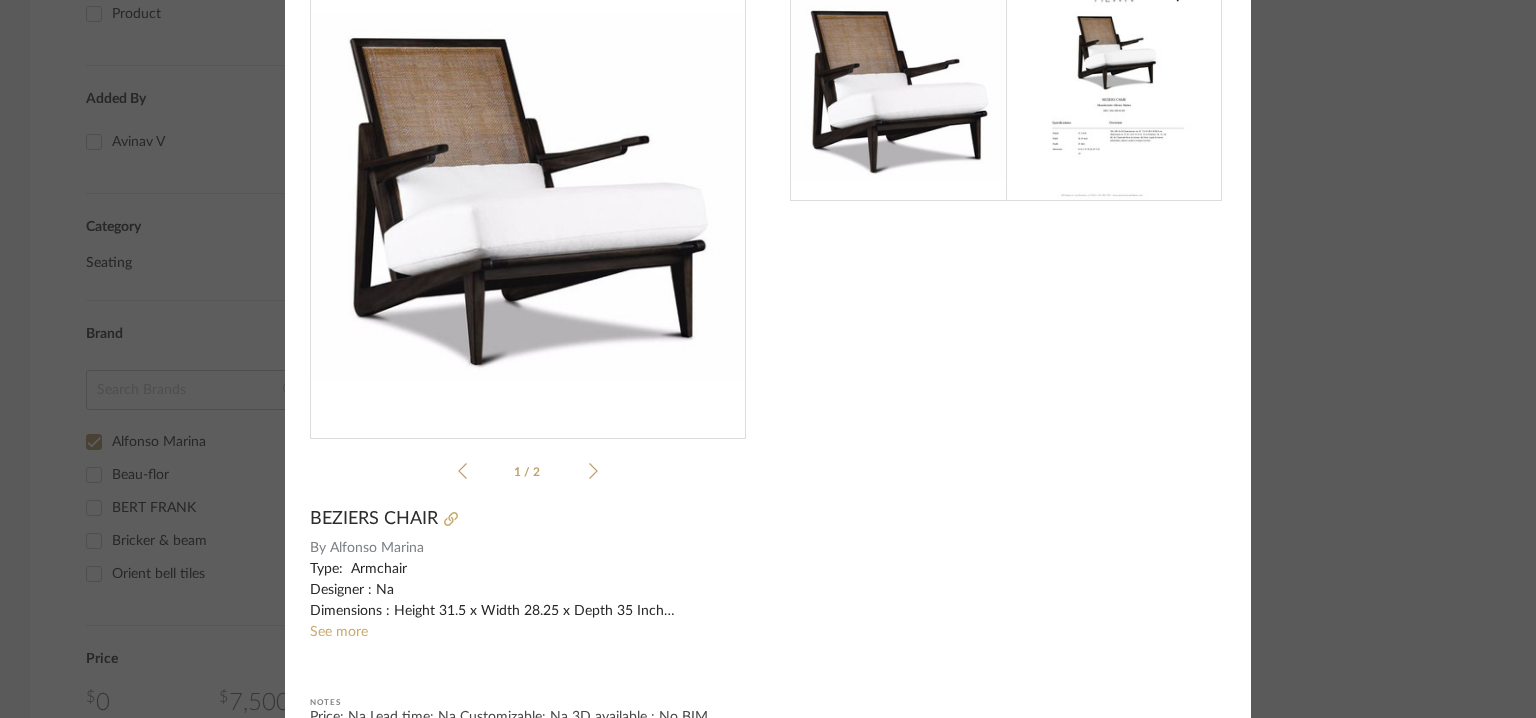scroll, scrollTop: 0, scrollLeft: 0, axis: both 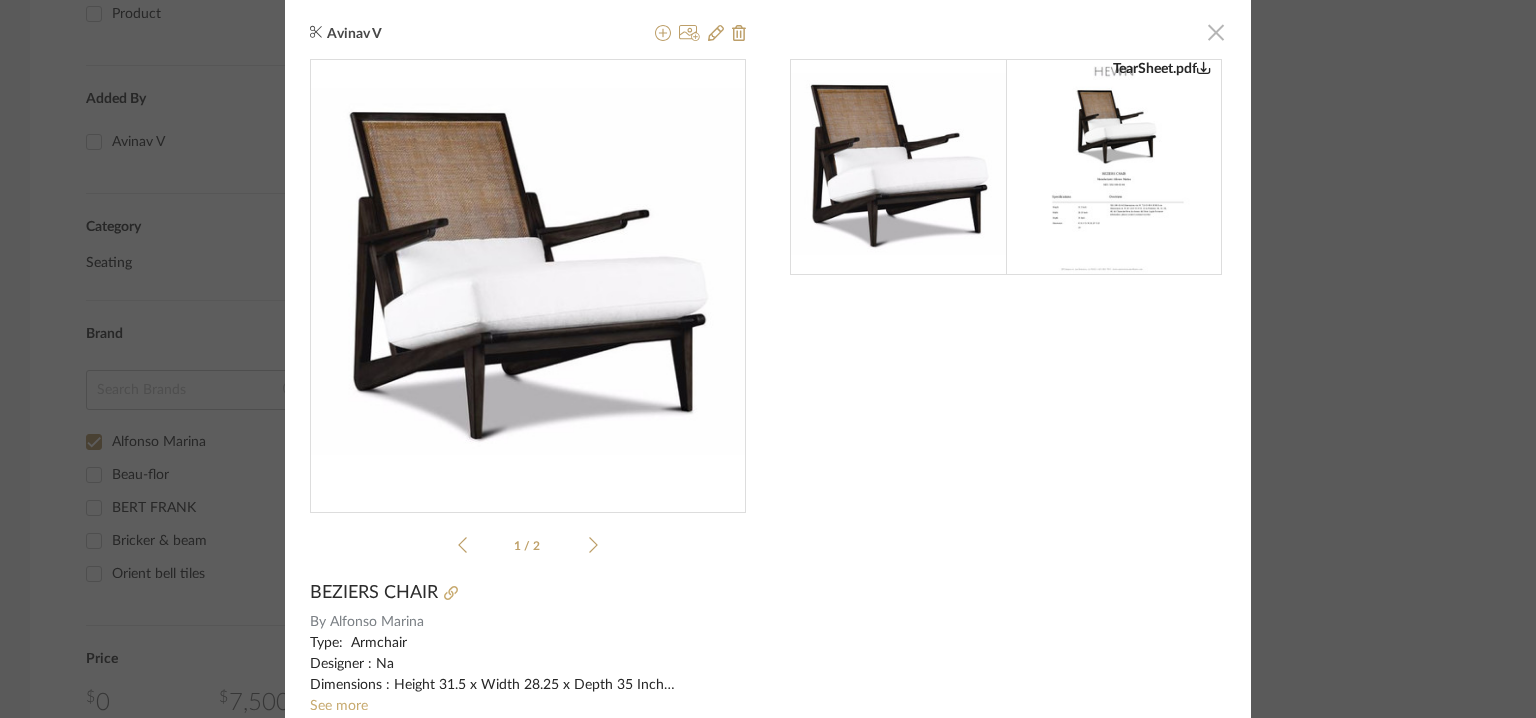 click 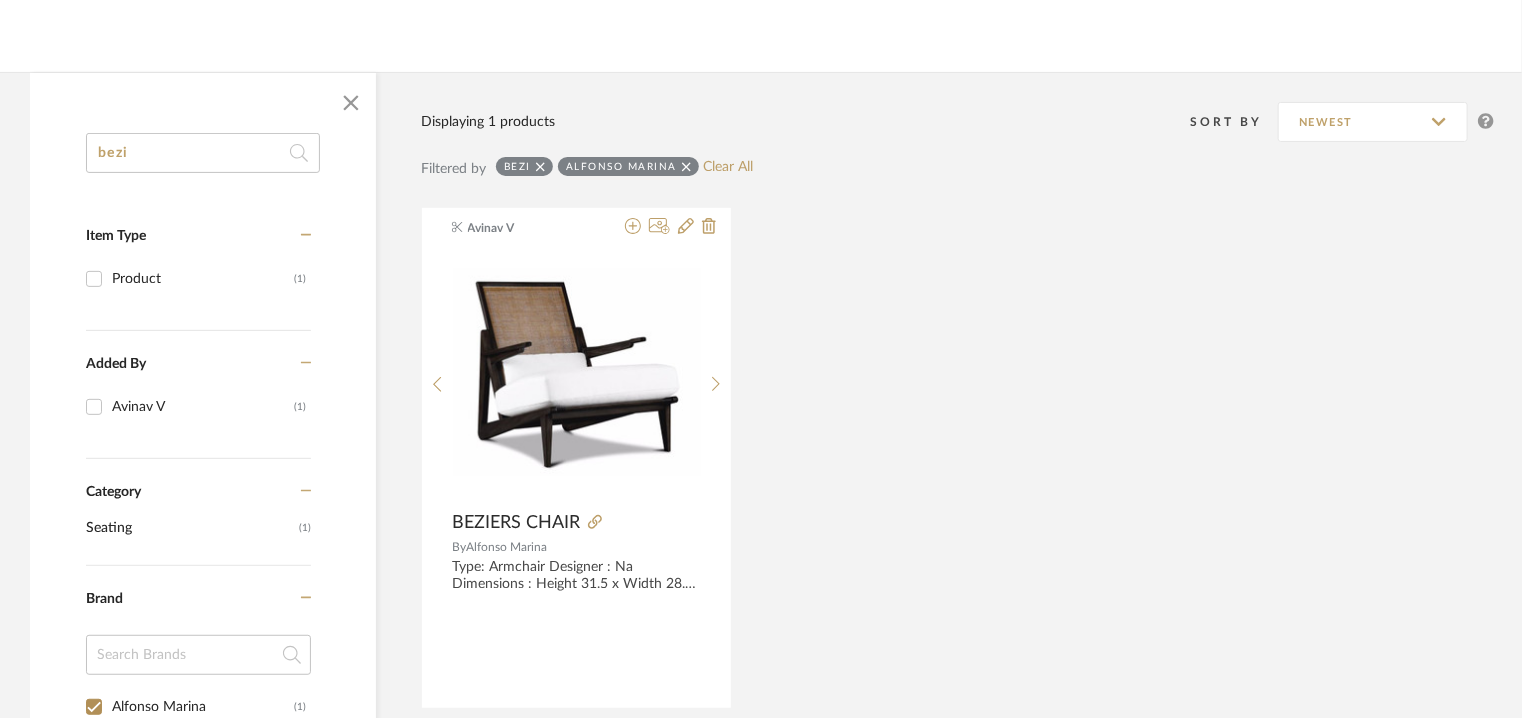 scroll, scrollTop: 0, scrollLeft: 0, axis: both 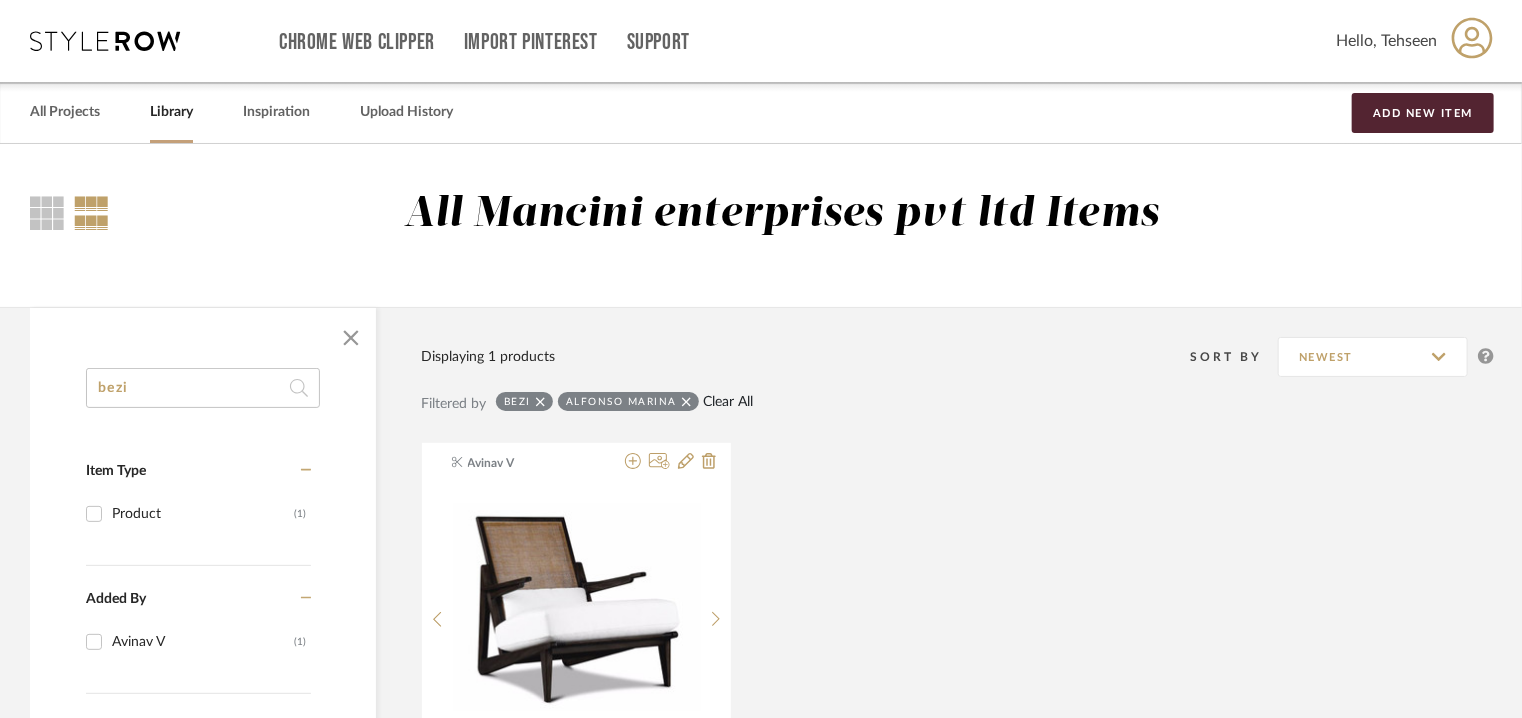 click on "Clear All" 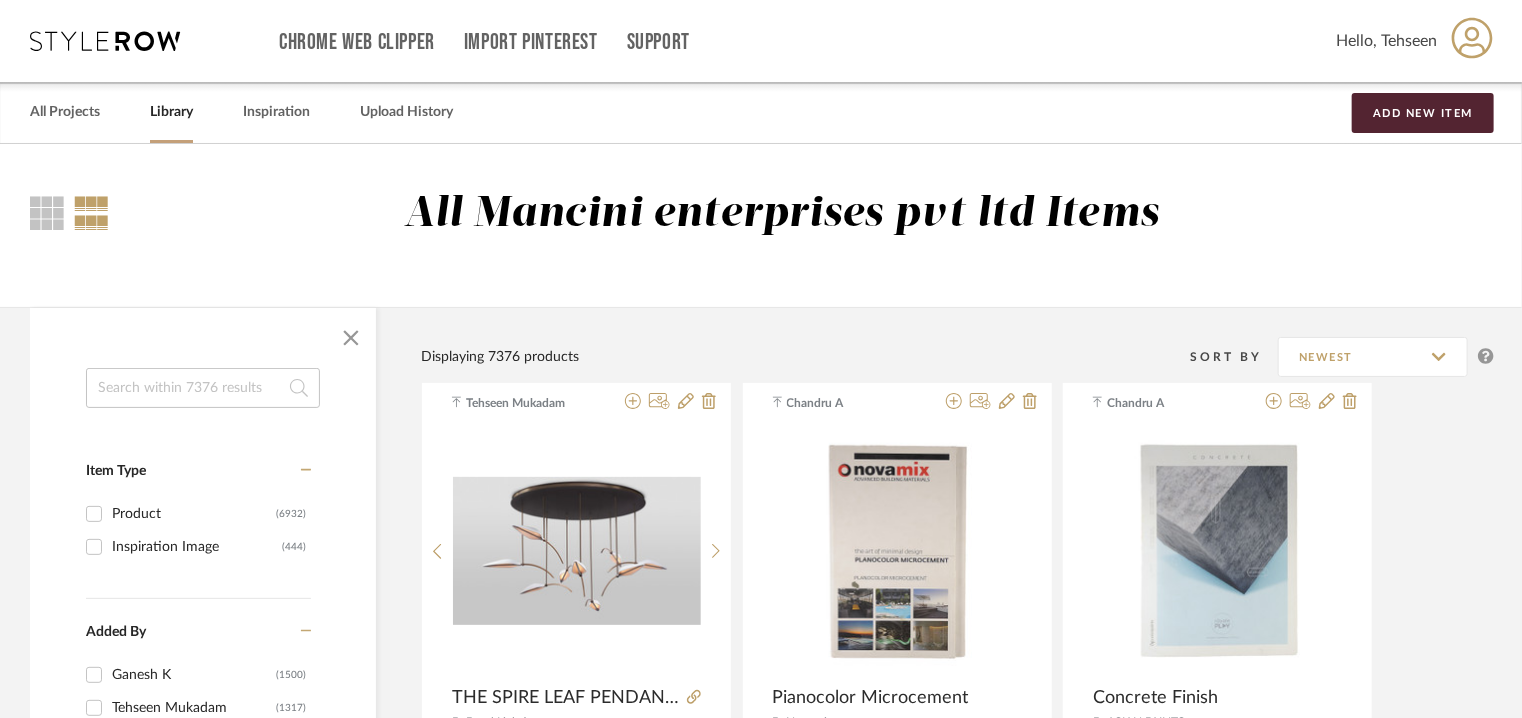click 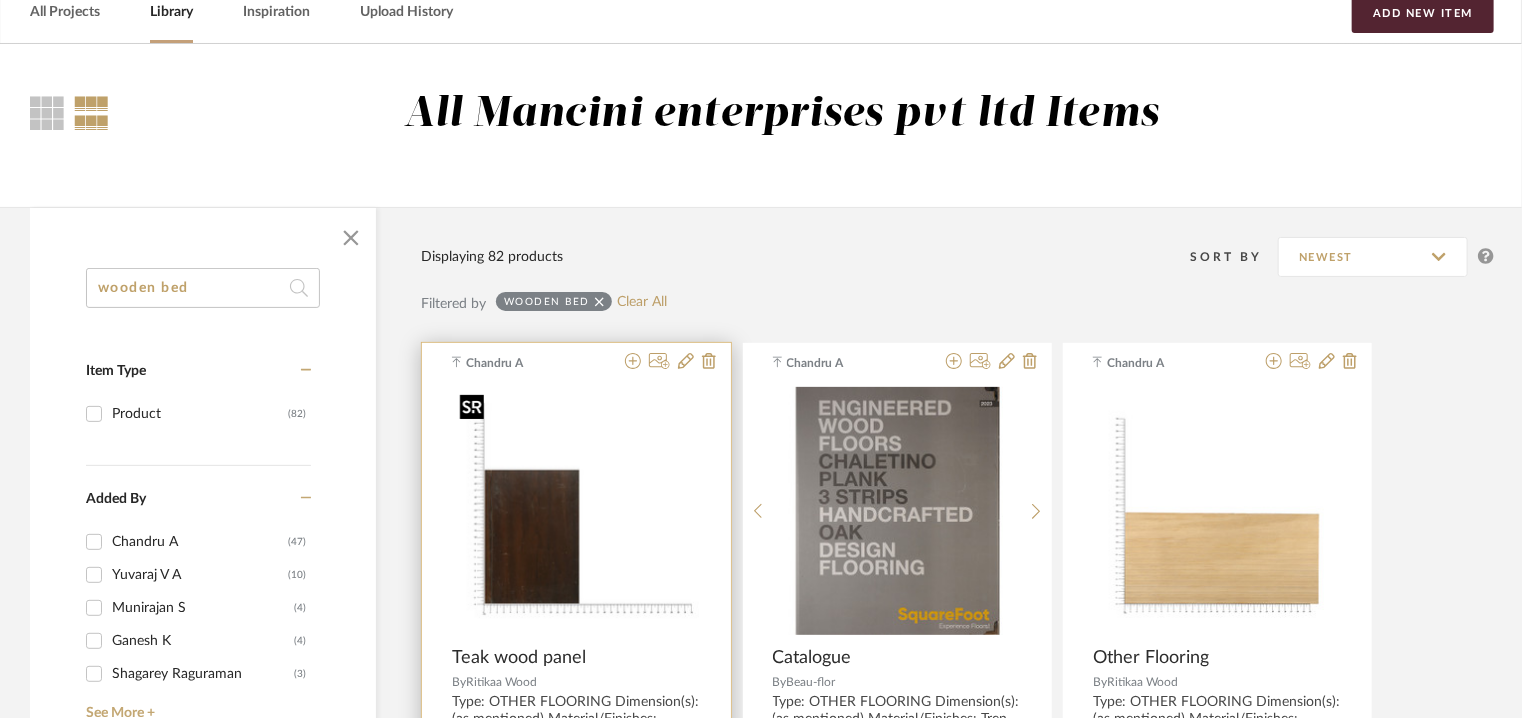 scroll, scrollTop: 600, scrollLeft: 0, axis: vertical 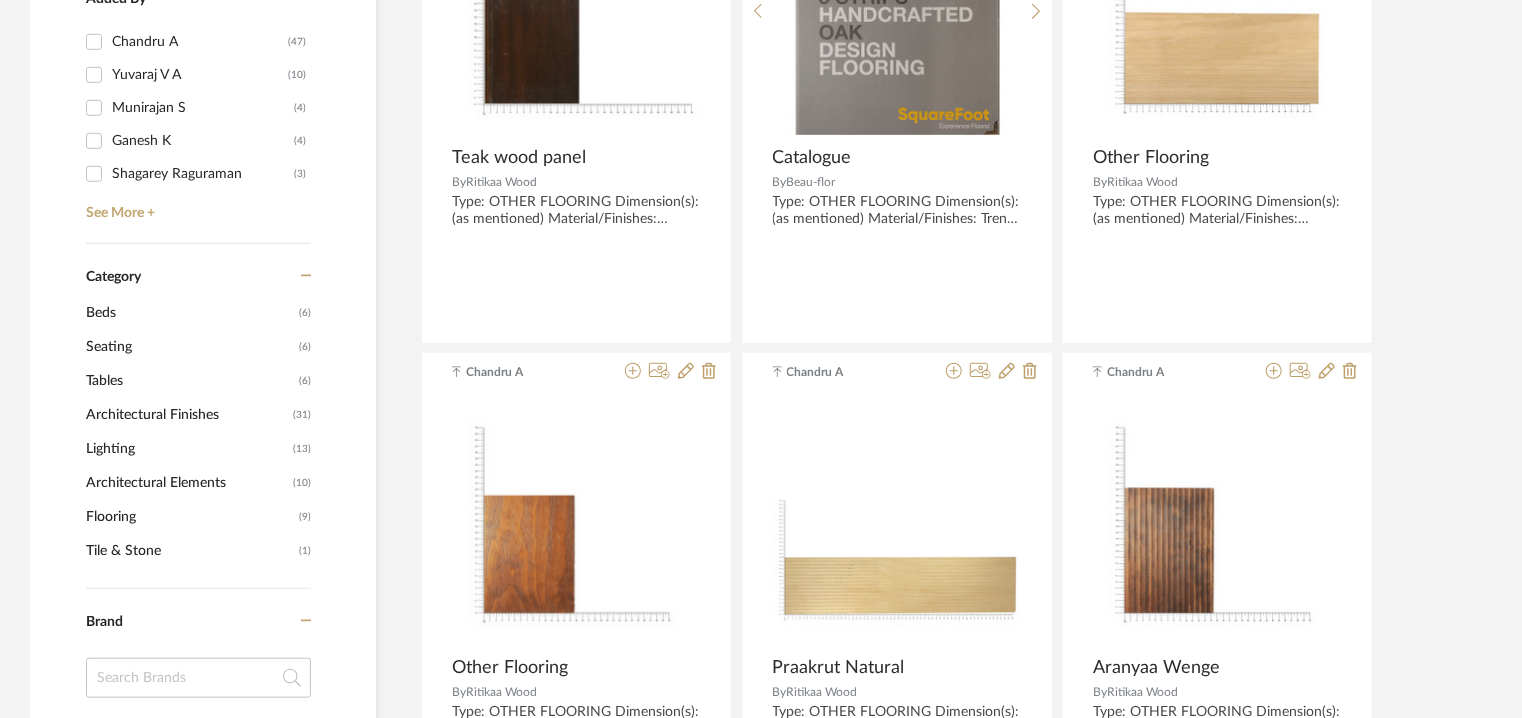 type on "wooden bed" 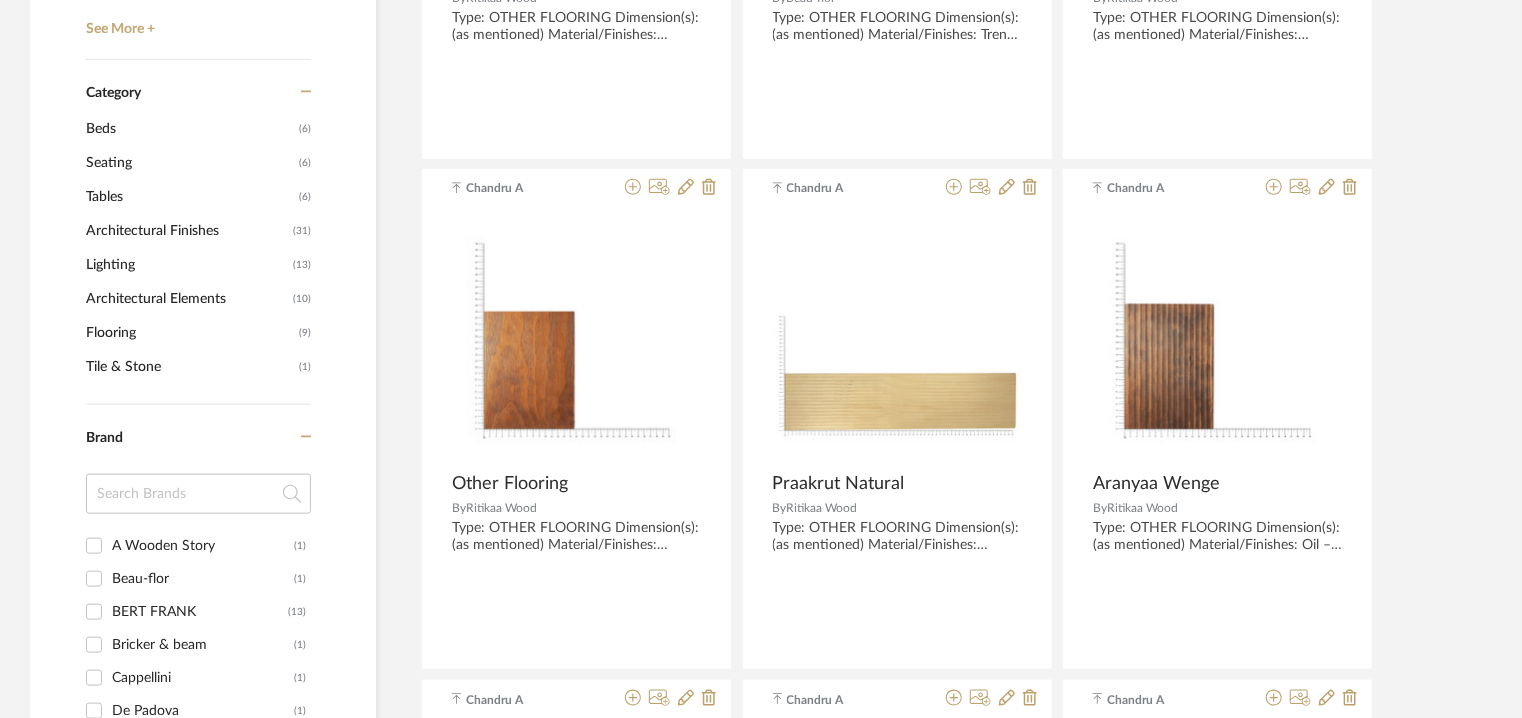 scroll, scrollTop: 900, scrollLeft: 0, axis: vertical 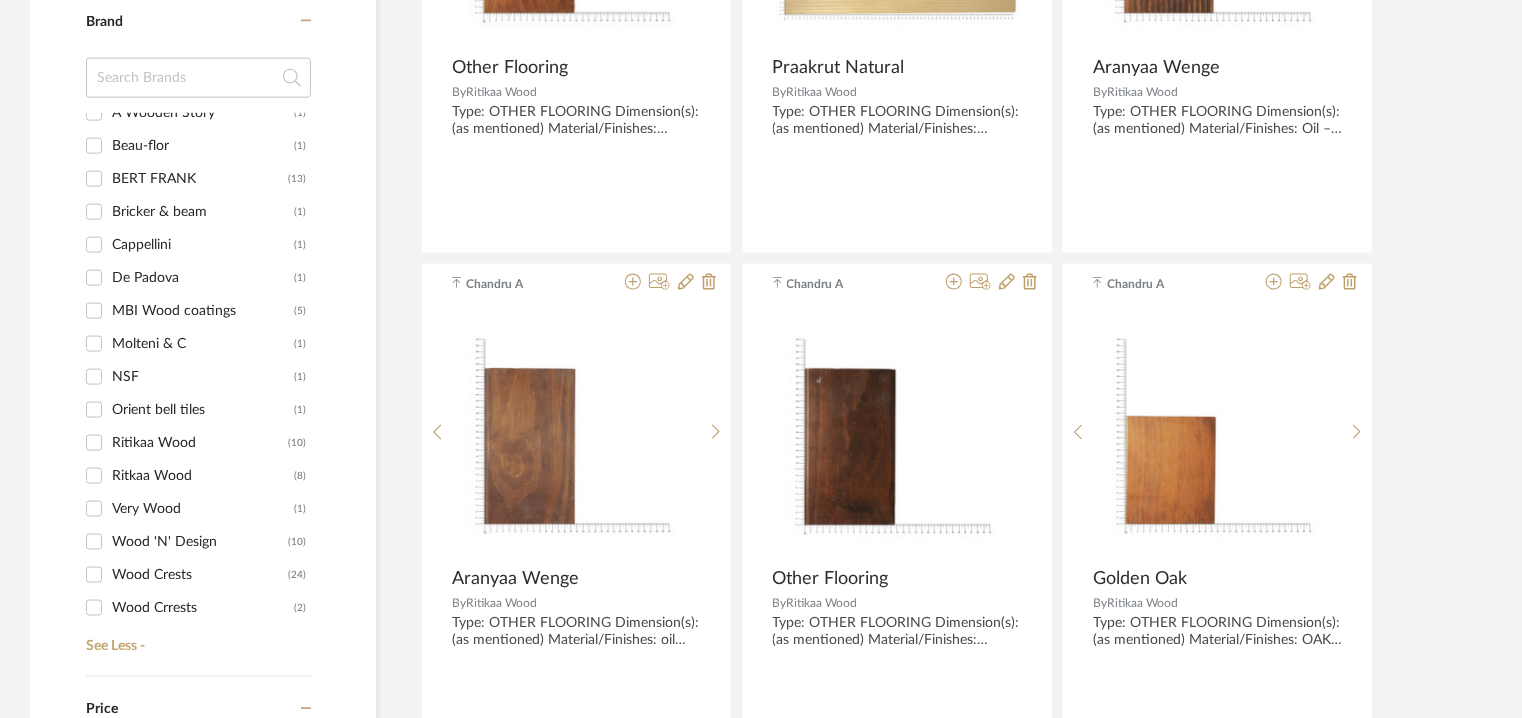 click on "NSF" at bounding box center (203, 377) 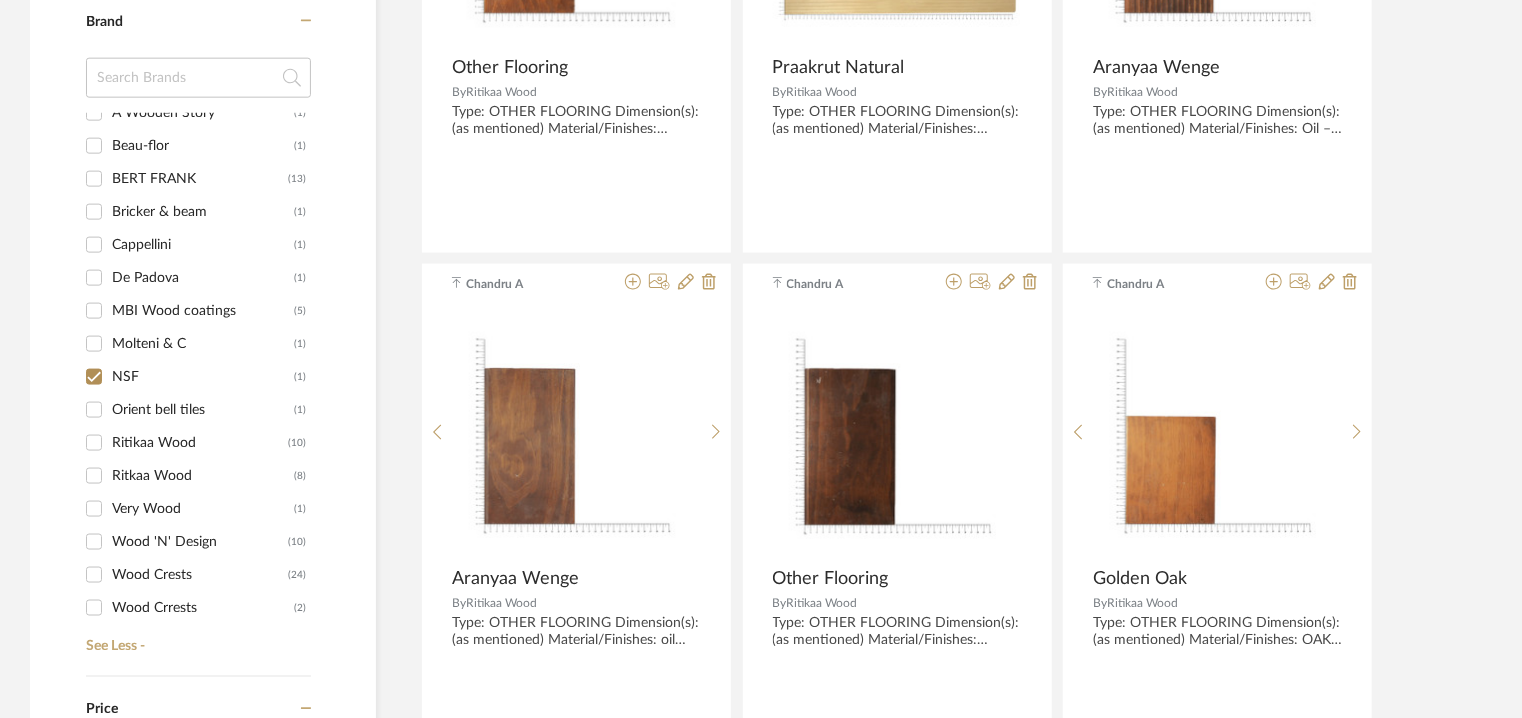 checkbox on "true" 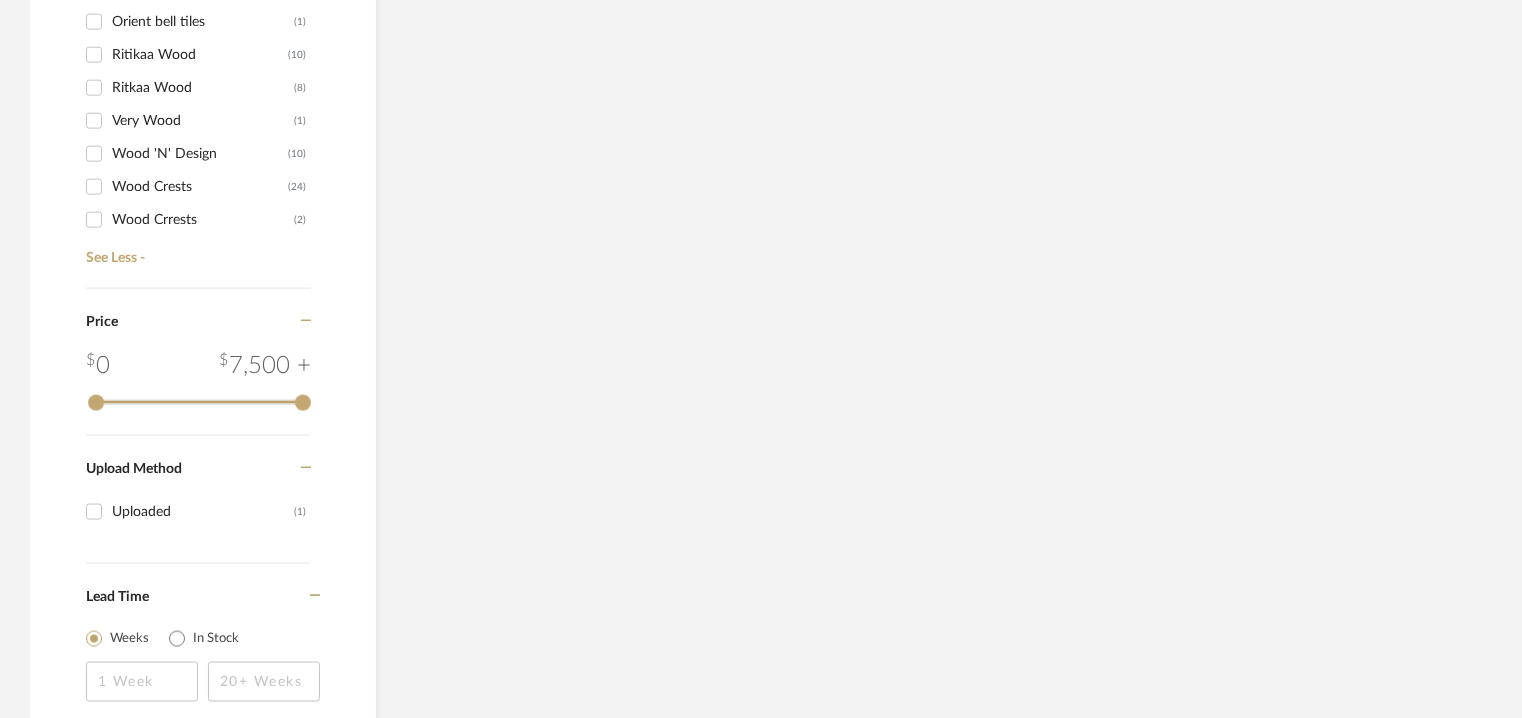 scroll, scrollTop: 812, scrollLeft: 0, axis: vertical 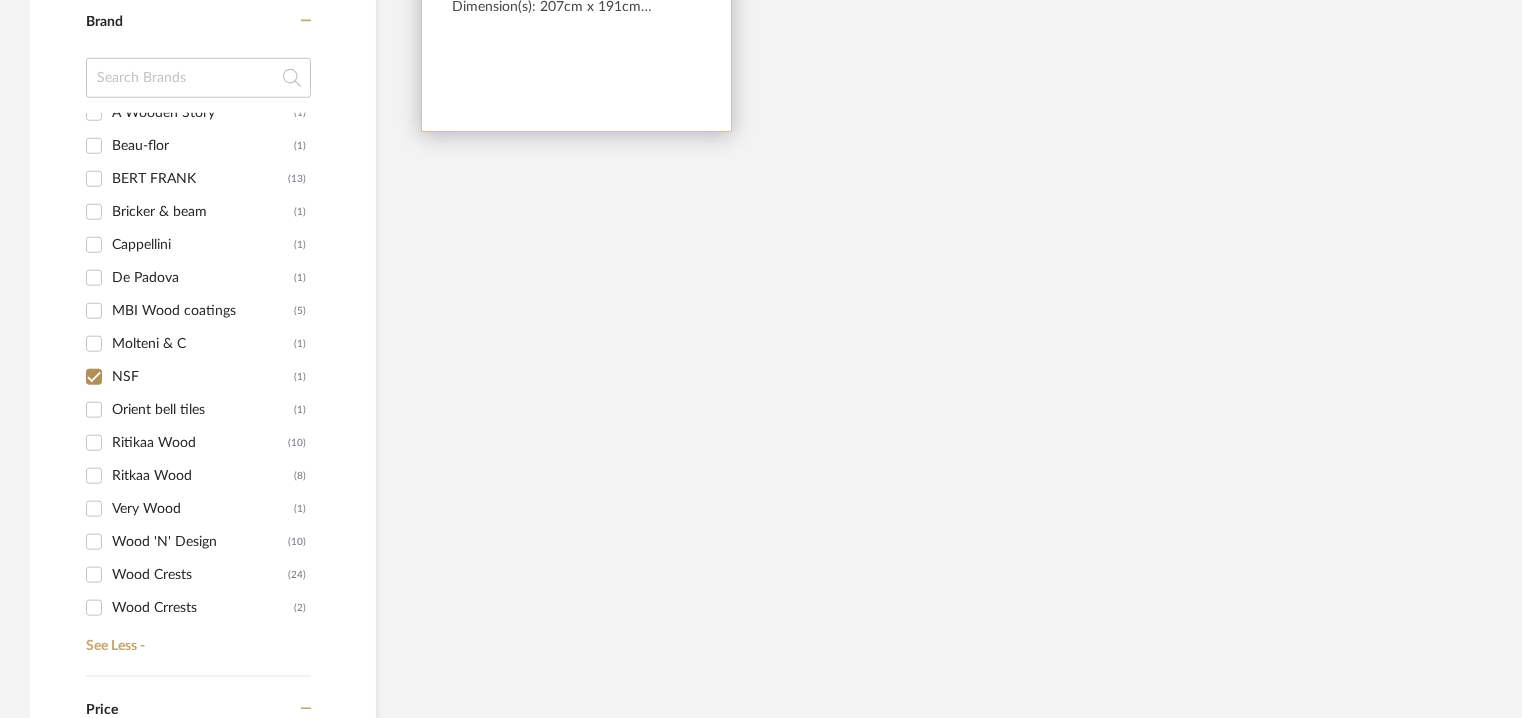 click on "Sarah Elizabeth  Alexander WOODEN BED By   NSF  Type: Wooden bed
Designer: NSF
Dimension(s): 207cm x 191cm
Material/Finishes: Solid wood leg and frame" at bounding box center (576, -119) 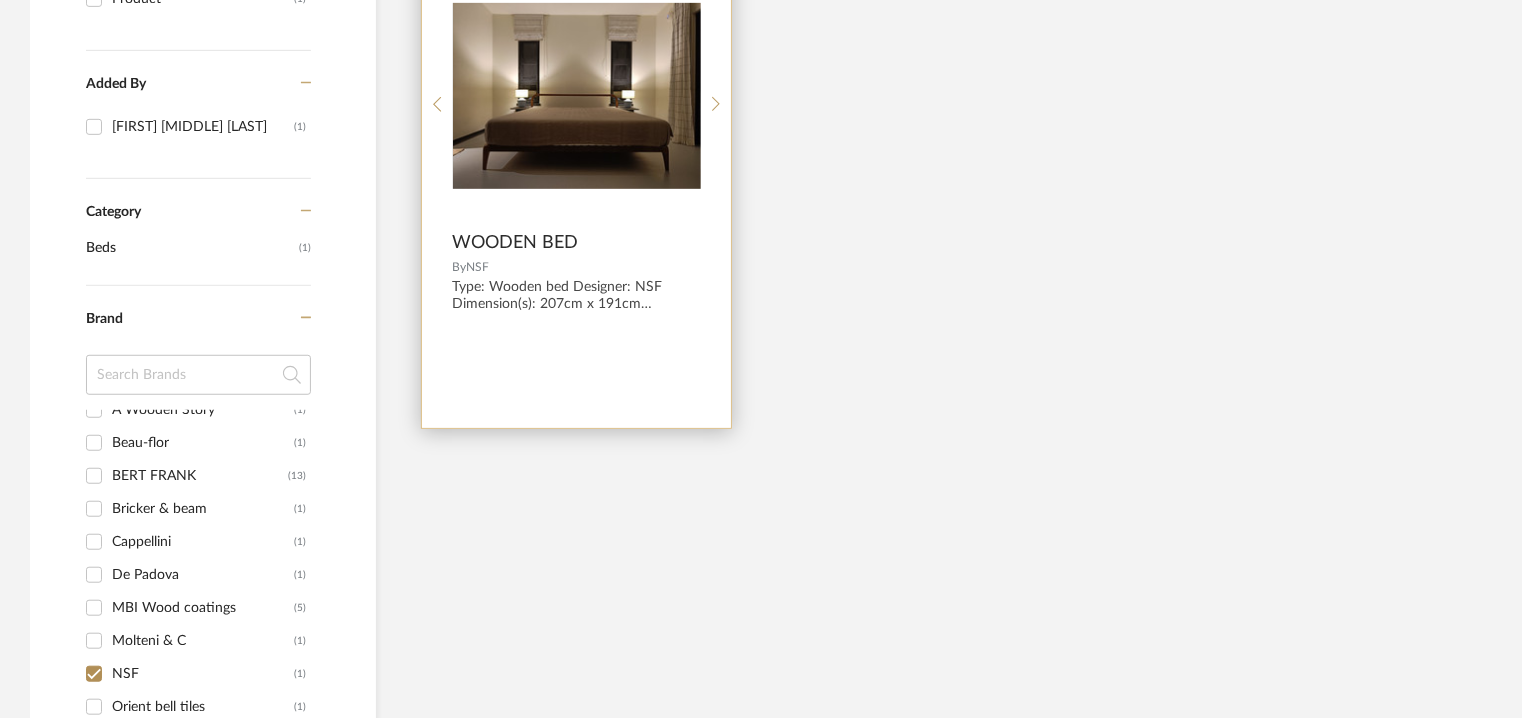 scroll, scrollTop: 512, scrollLeft: 0, axis: vertical 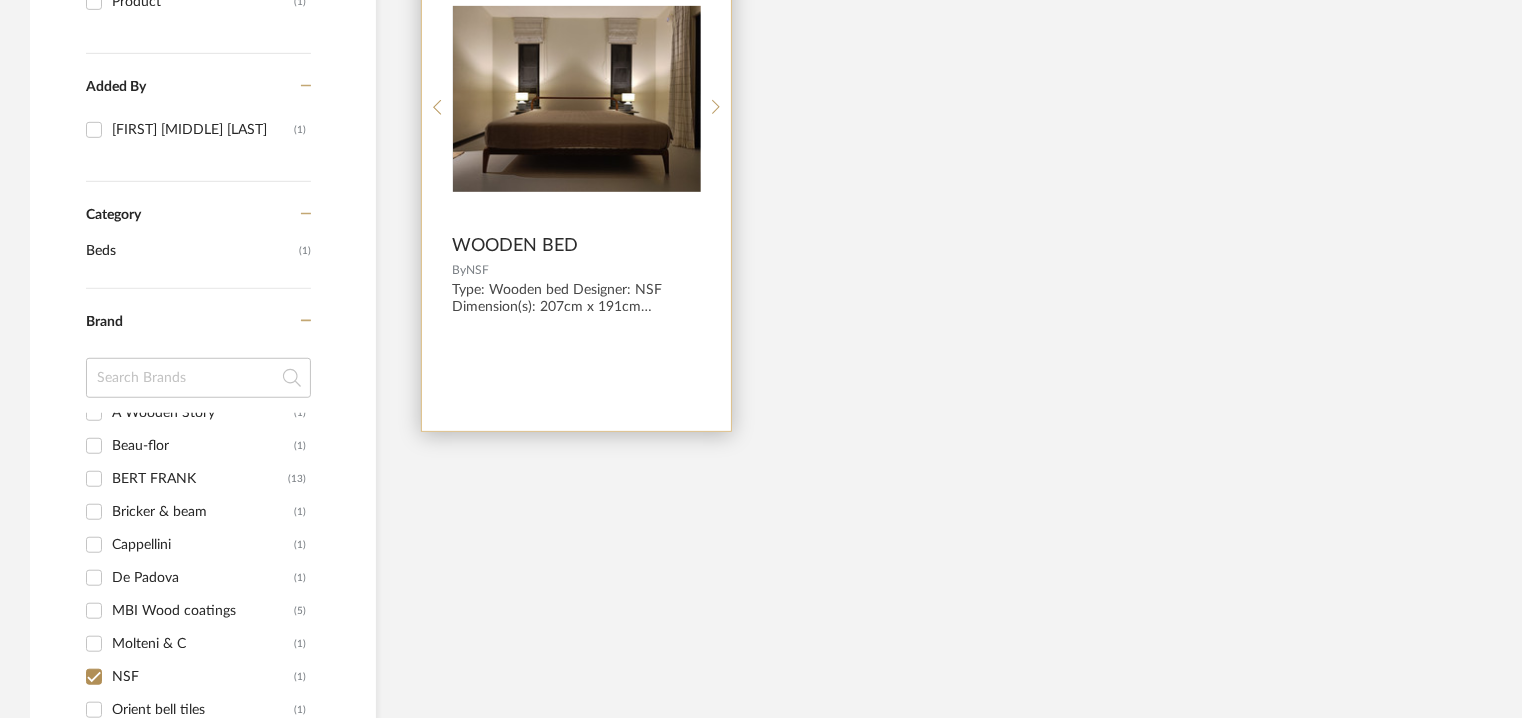 click at bounding box center [577, 99] 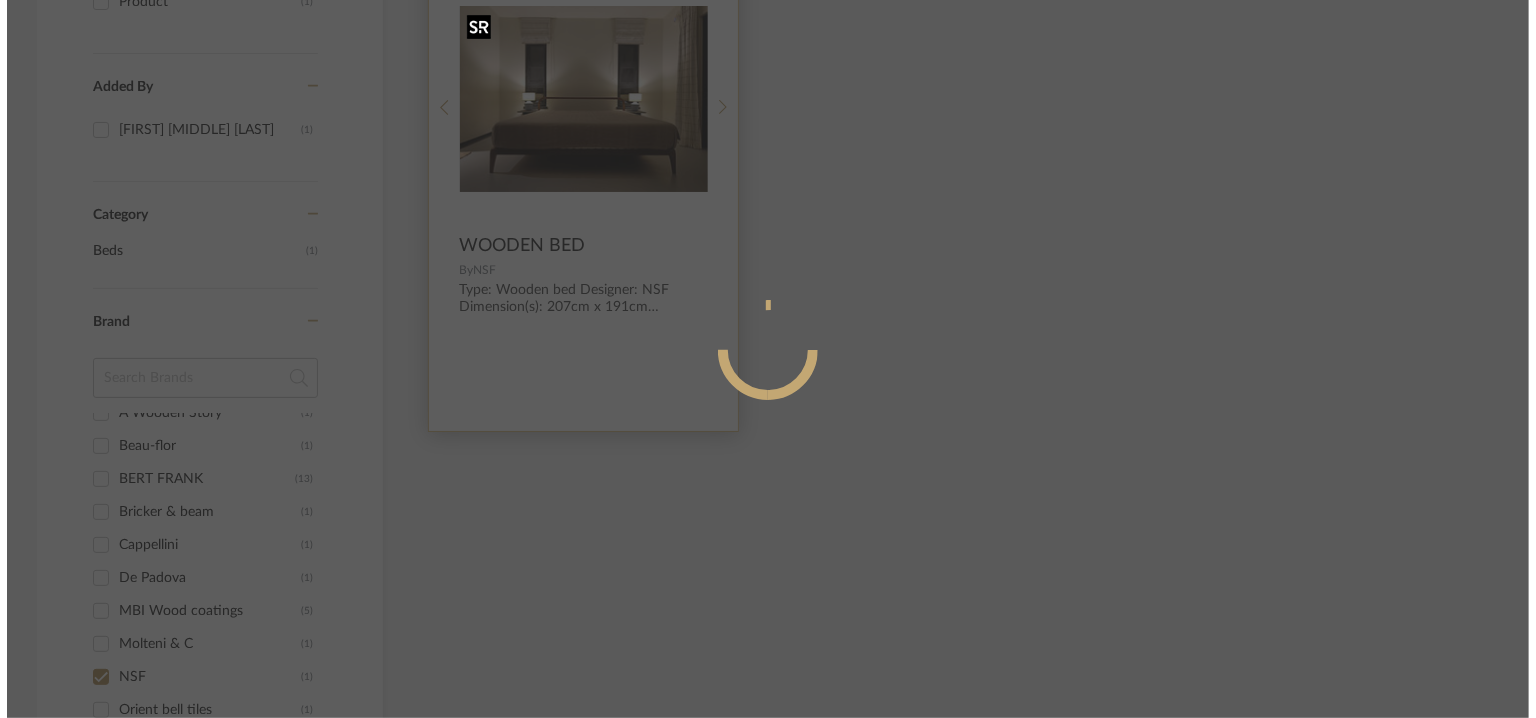 scroll, scrollTop: 0, scrollLeft: 0, axis: both 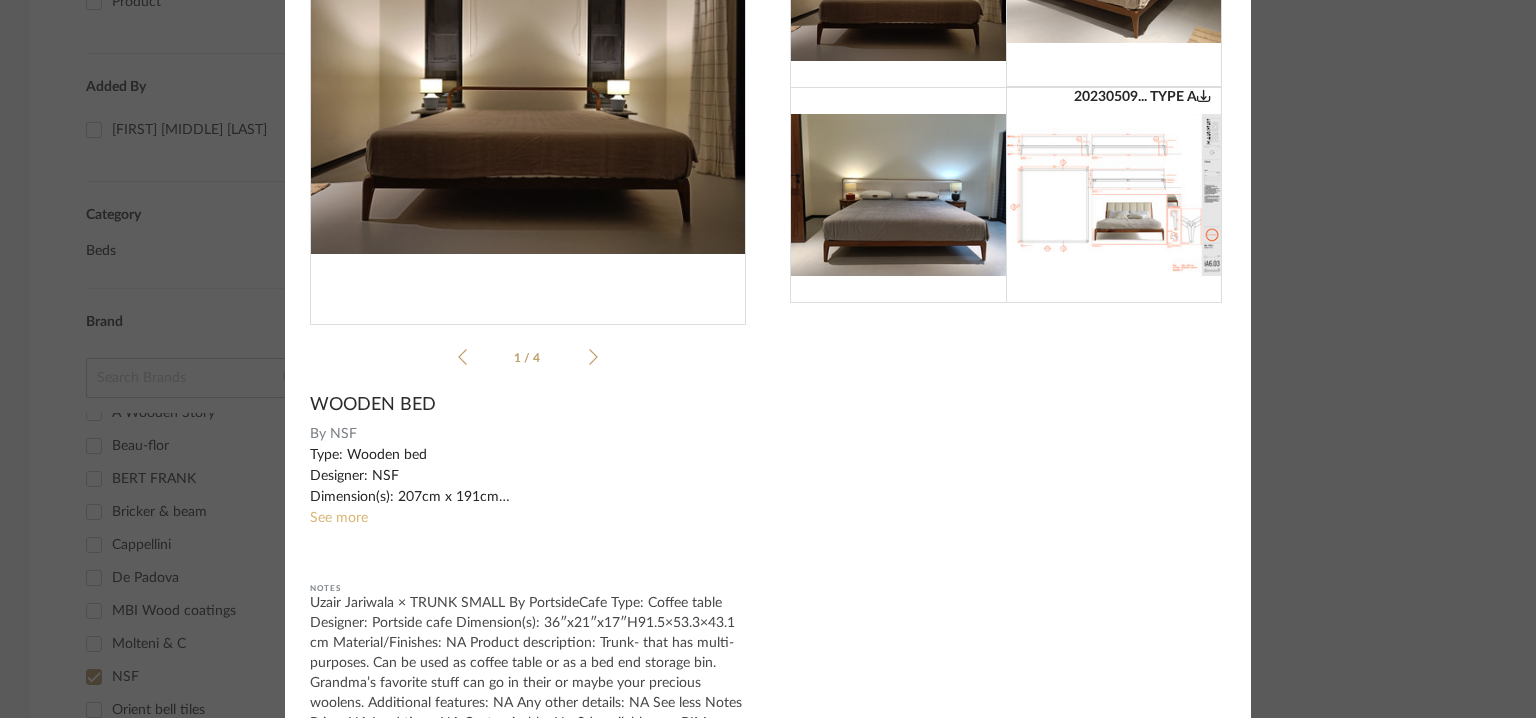 click on "See more" 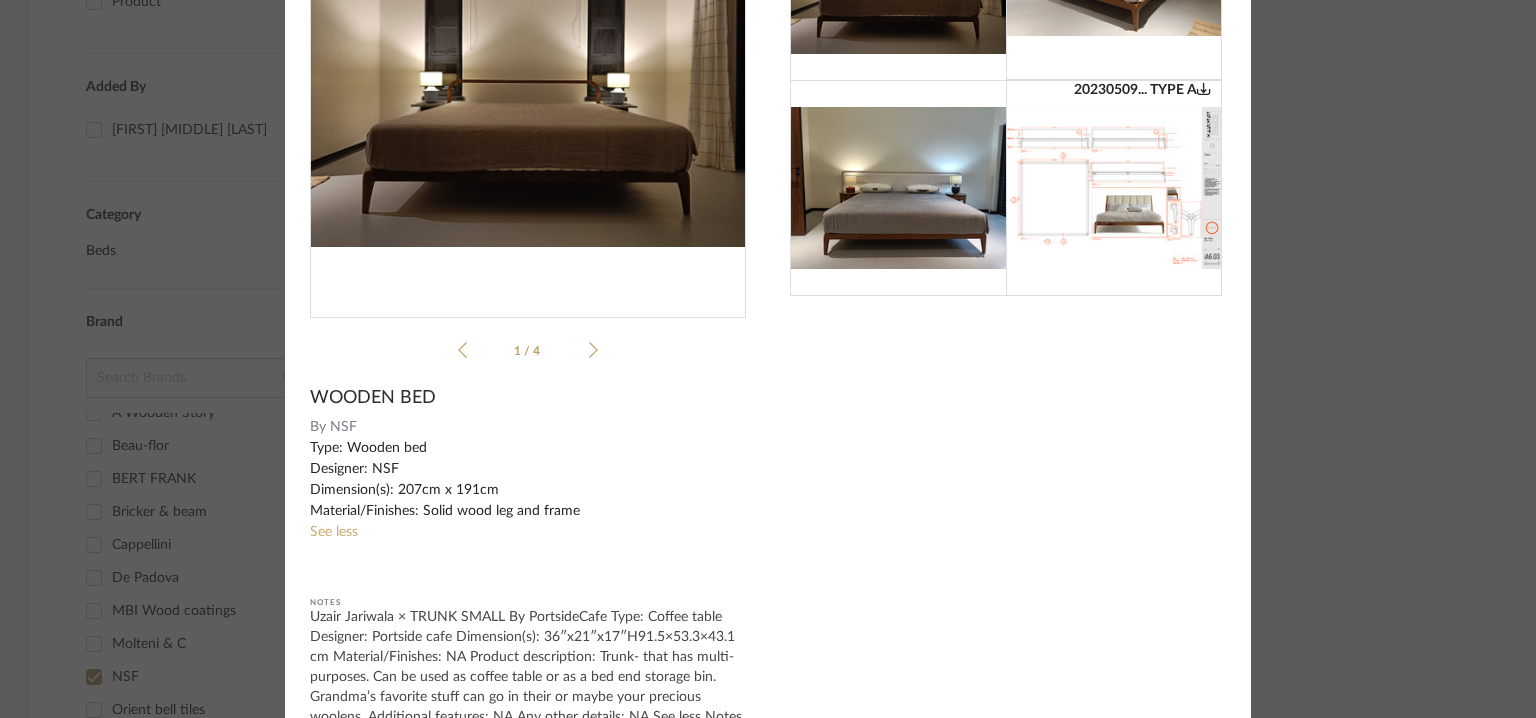 scroll, scrollTop: 208, scrollLeft: 0, axis: vertical 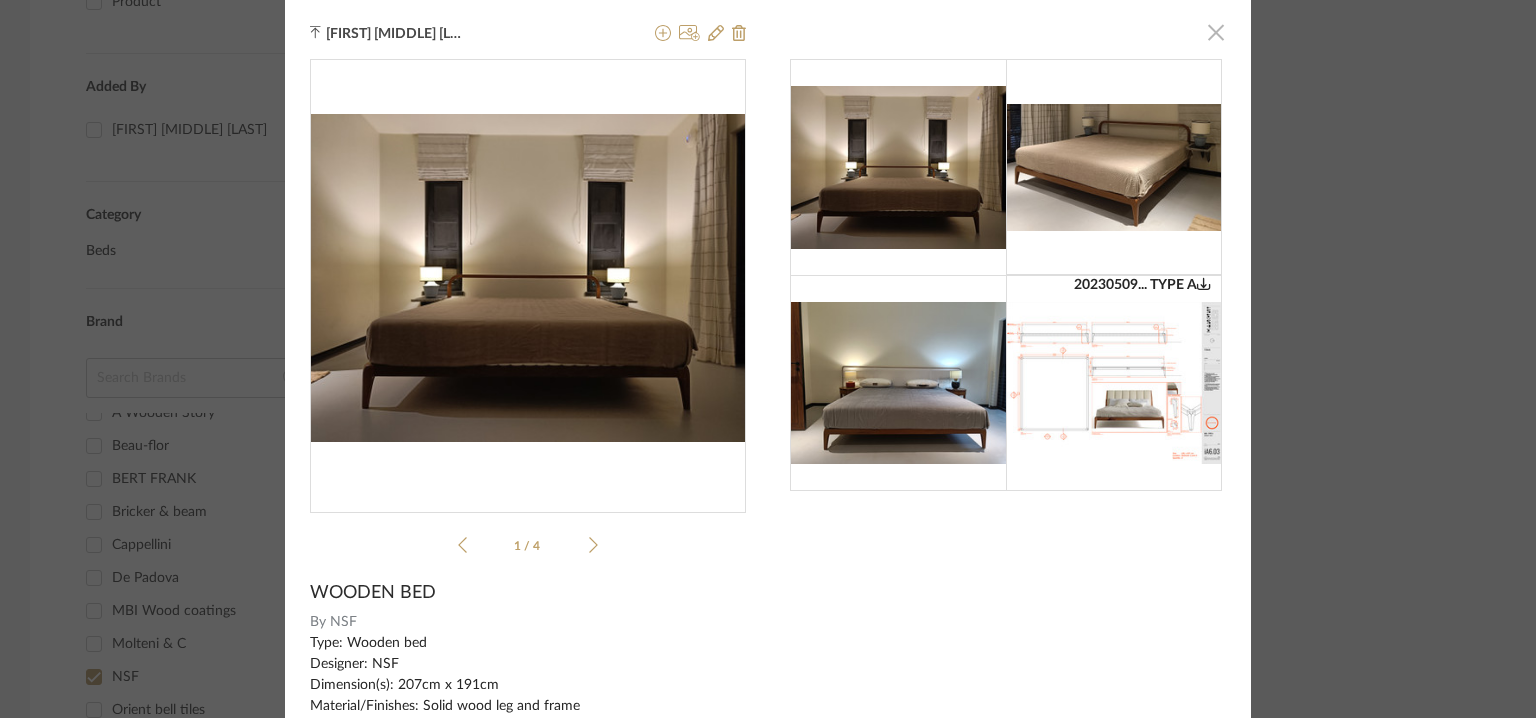 click 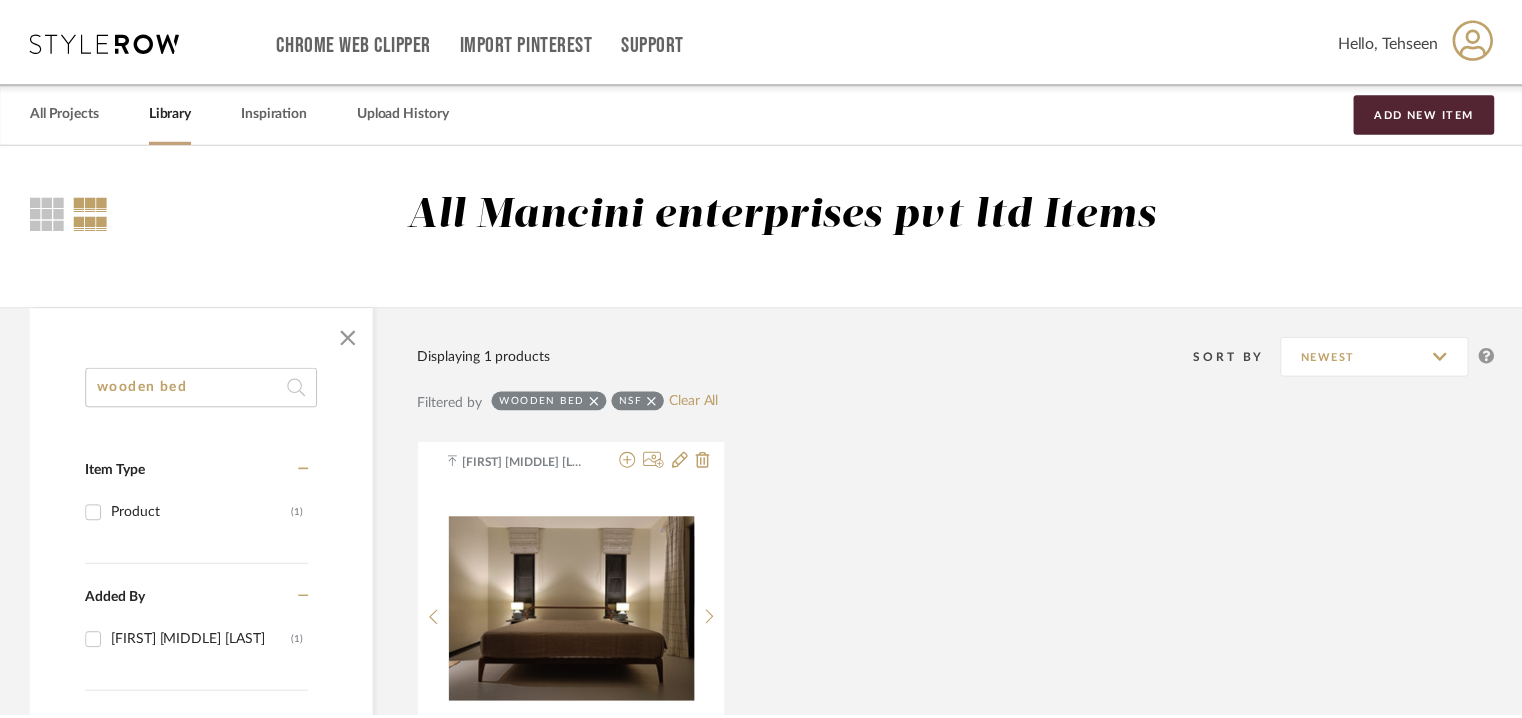 scroll, scrollTop: 512, scrollLeft: 0, axis: vertical 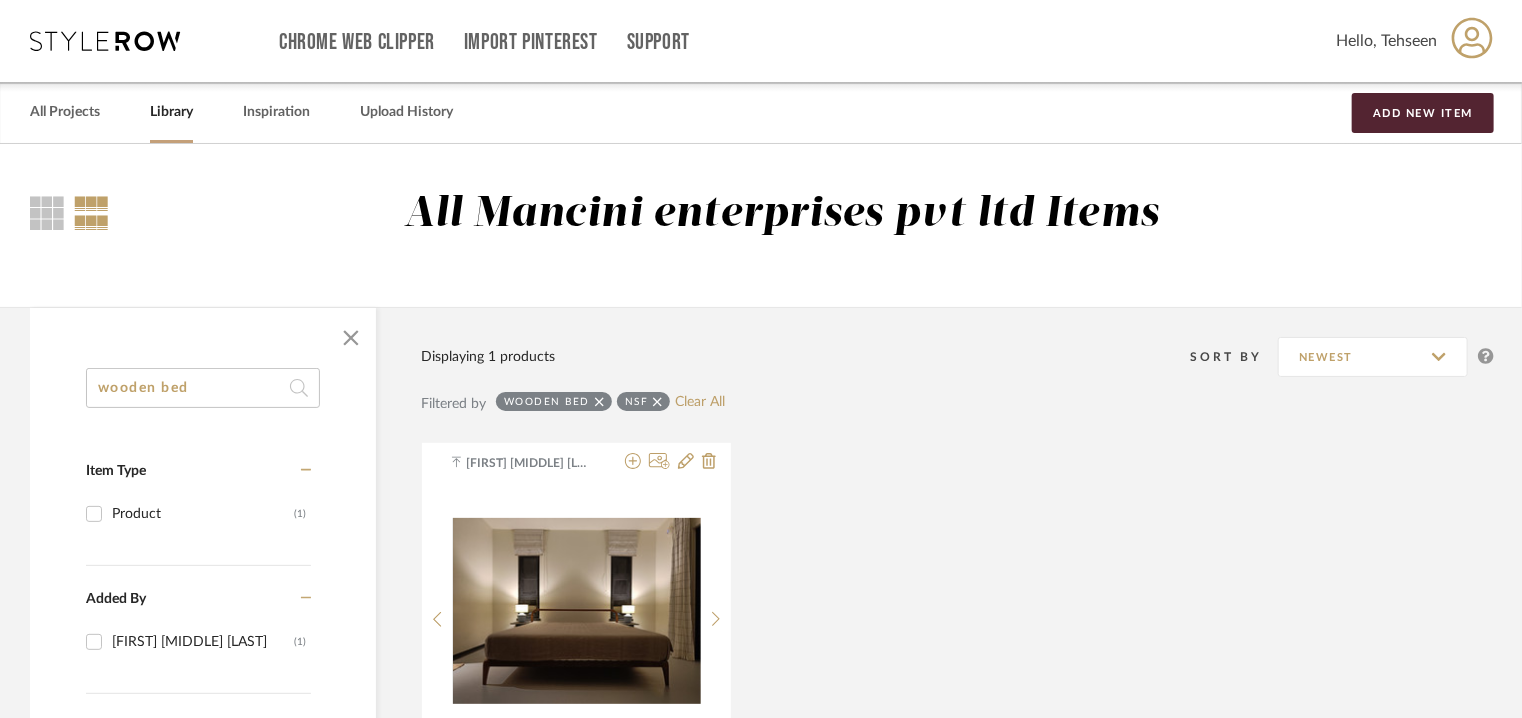 drag, startPoint x: 211, startPoint y: 386, endPoint x: 0, endPoint y: 381, distance: 211.05923 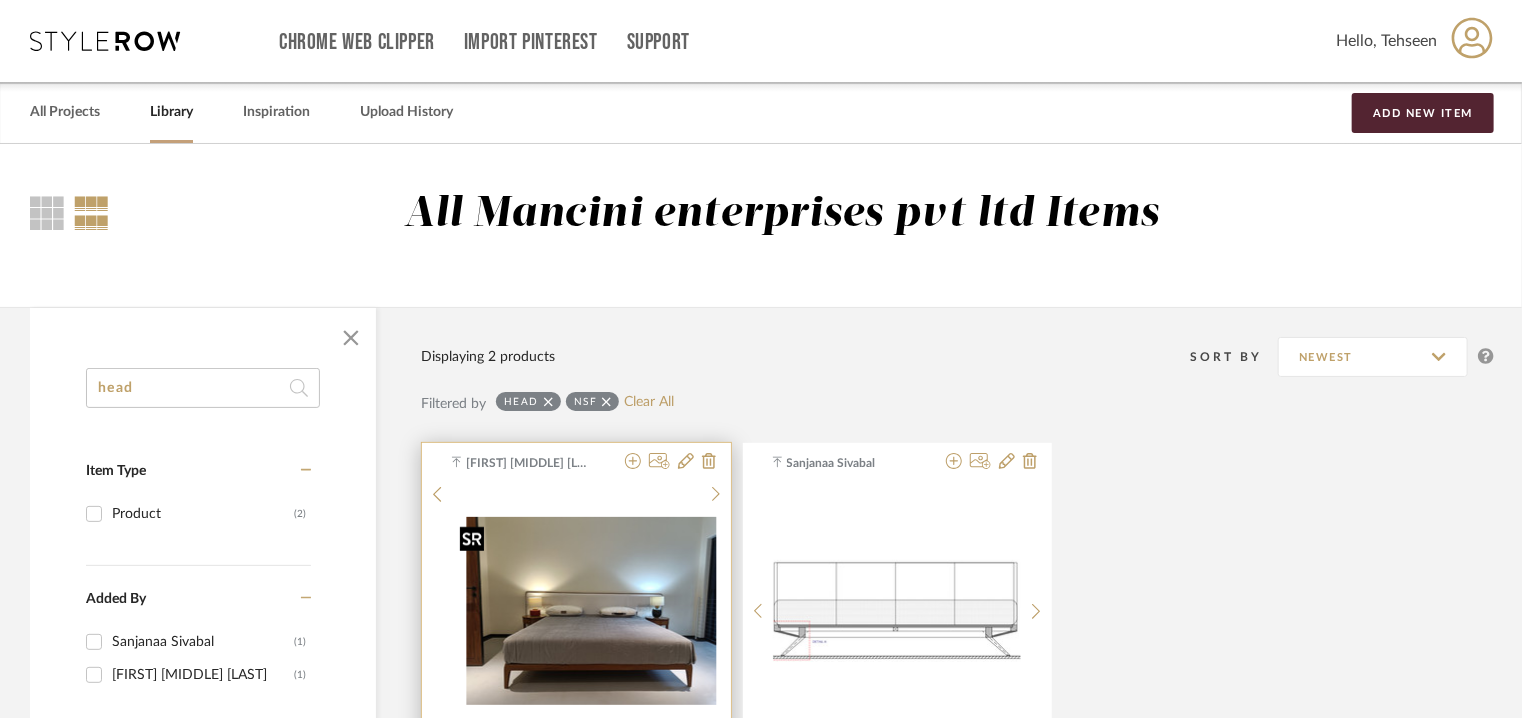 scroll, scrollTop: 300, scrollLeft: 0, axis: vertical 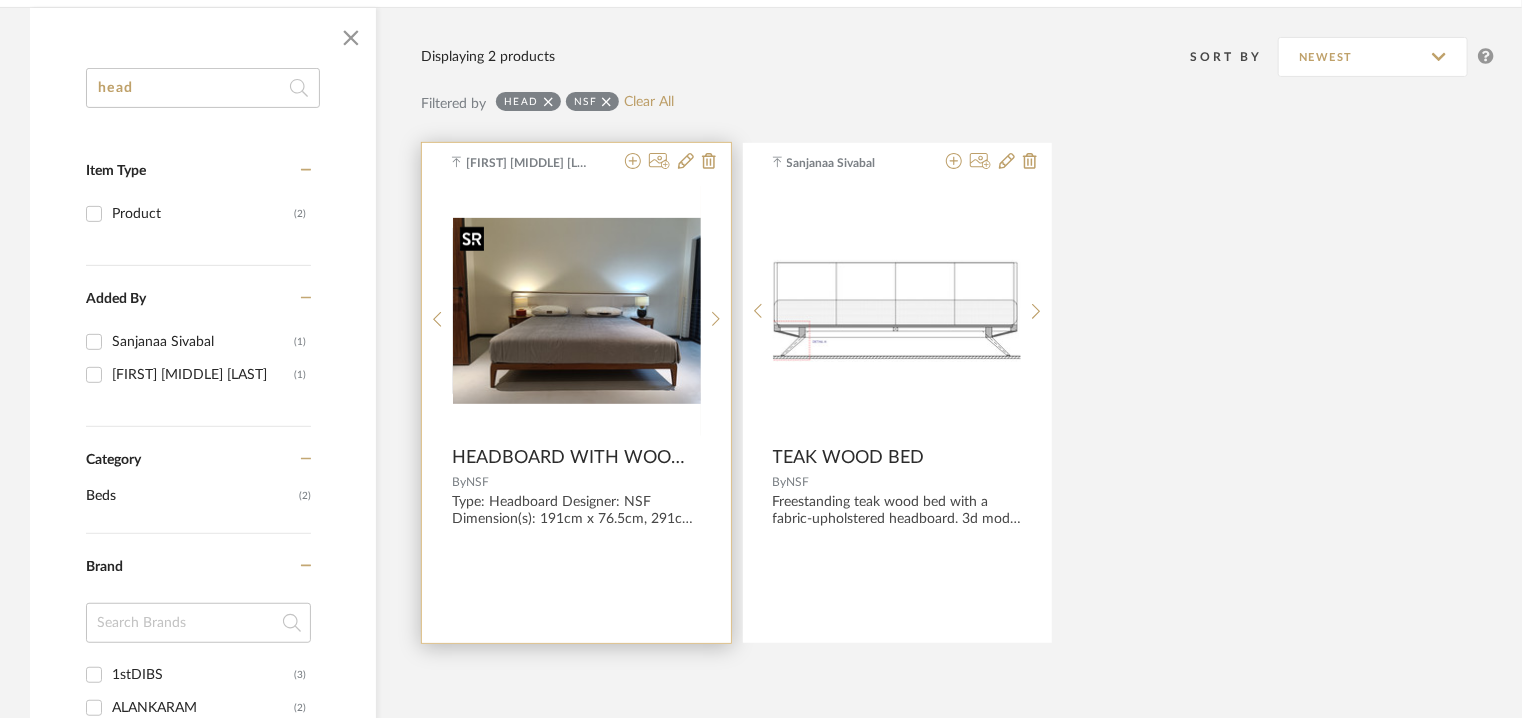 click at bounding box center (577, 311) 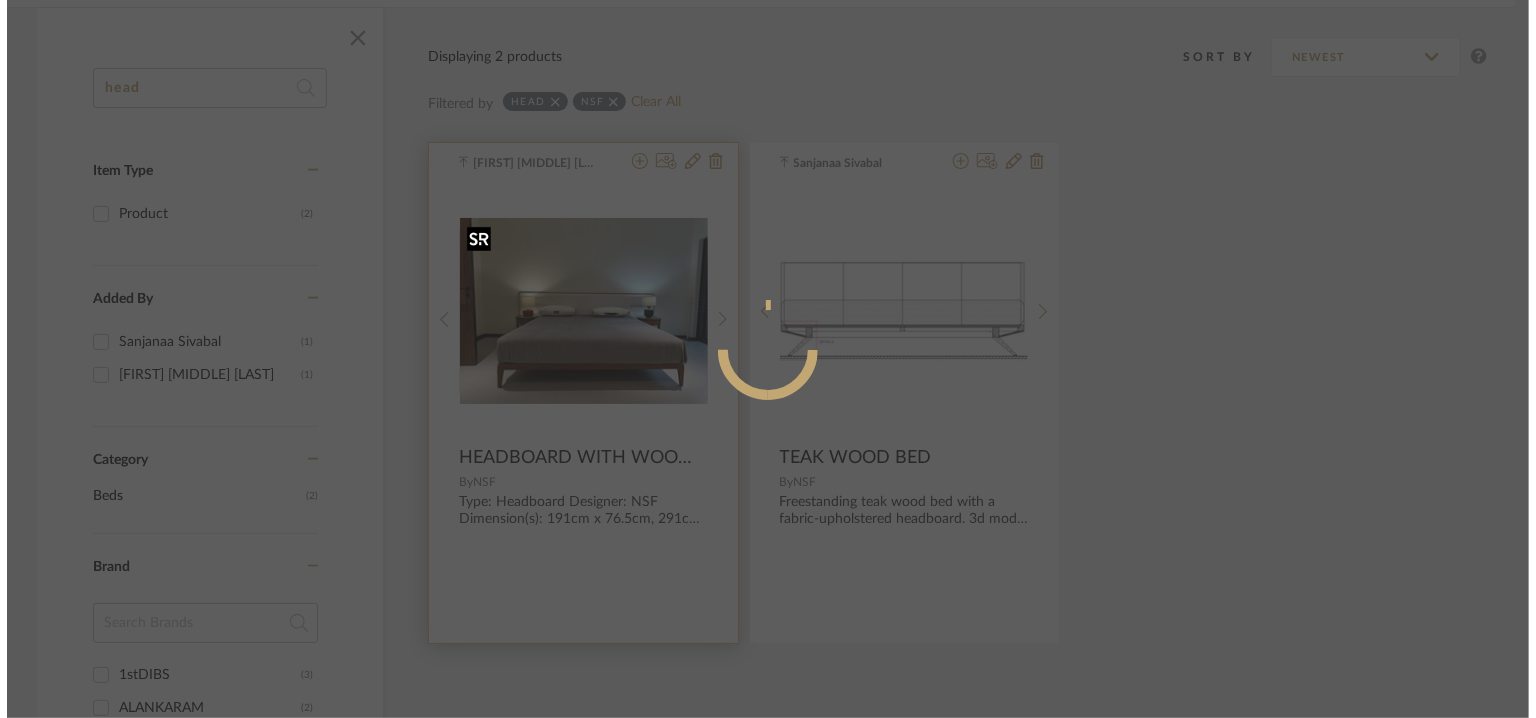scroll, scrollTop: 0, scrollLeft: 0, axis: both 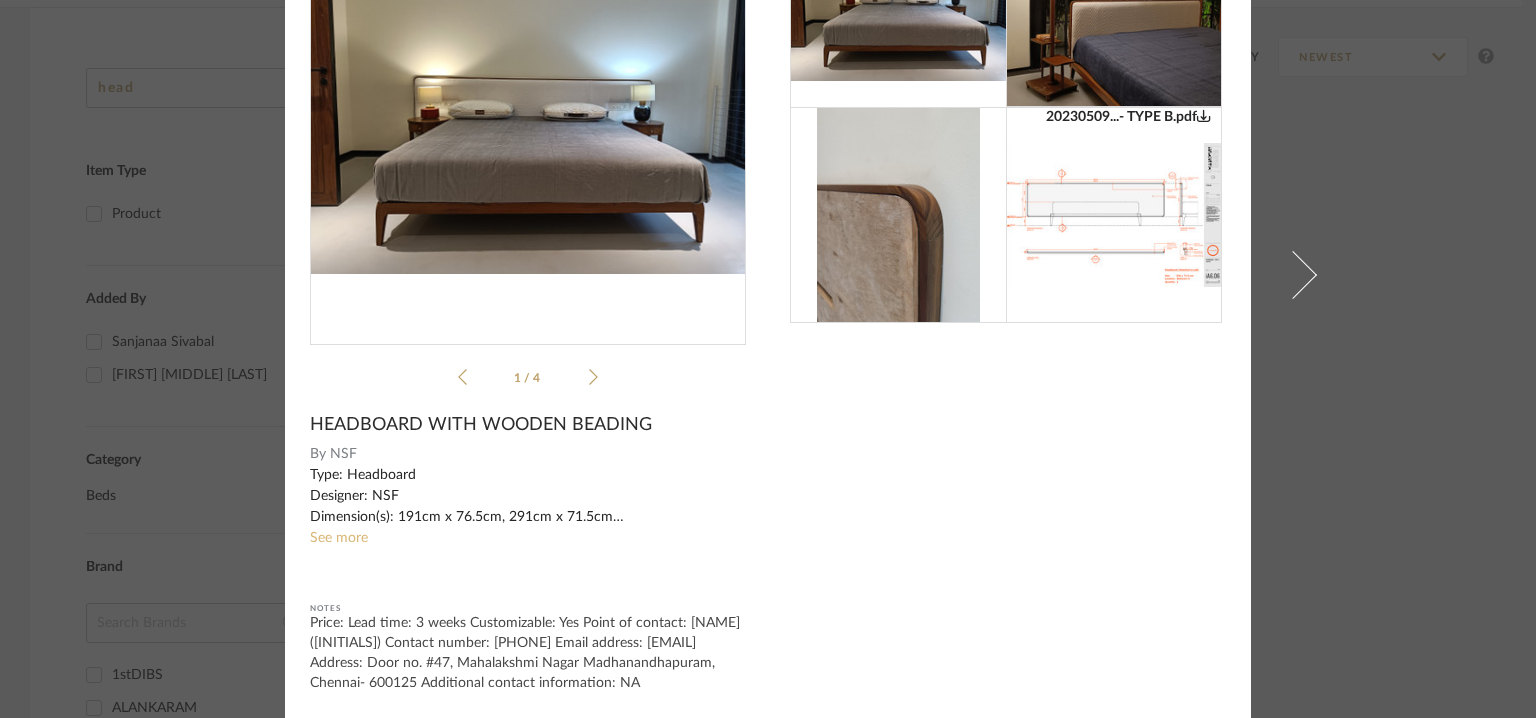 click on "See more" 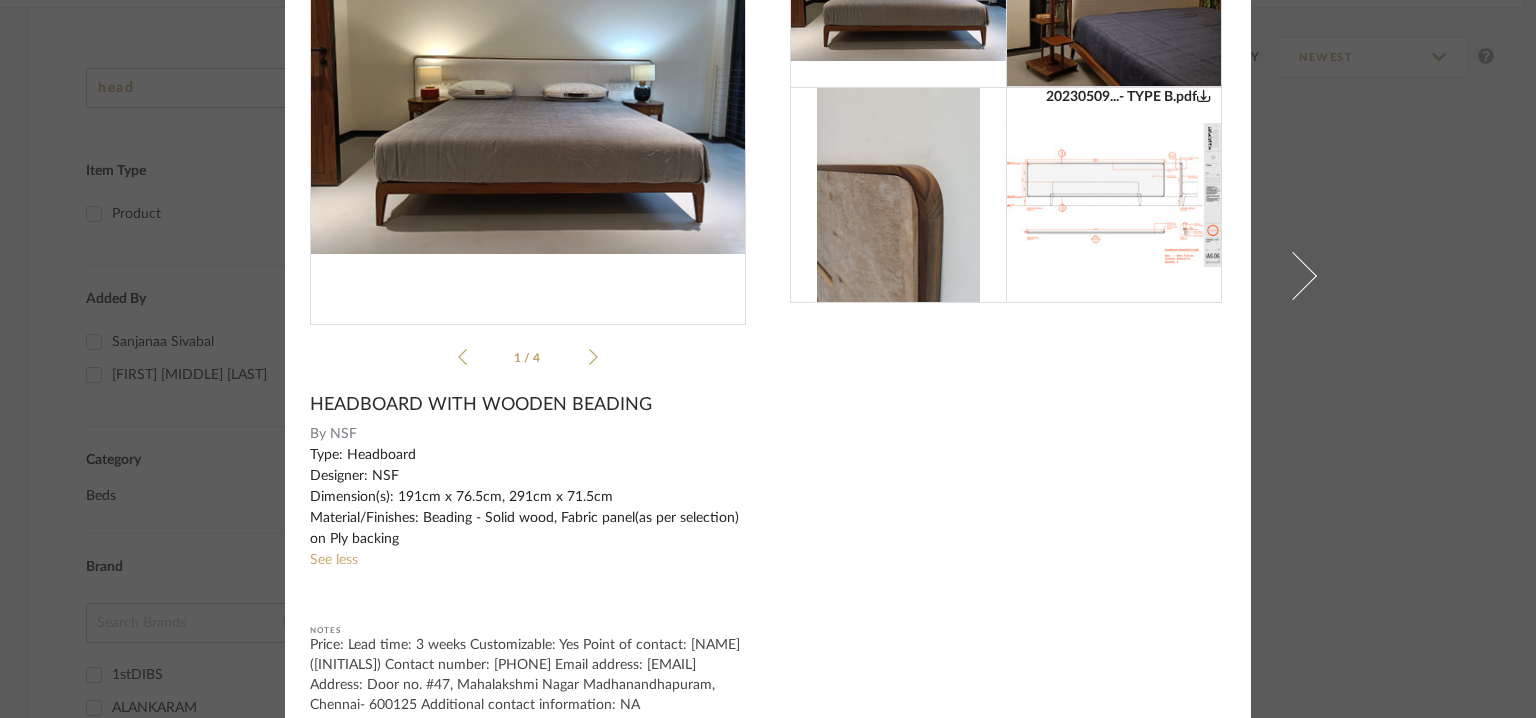 scroll, scrollTop: 229, scrollLeft: 0, axis: vertical 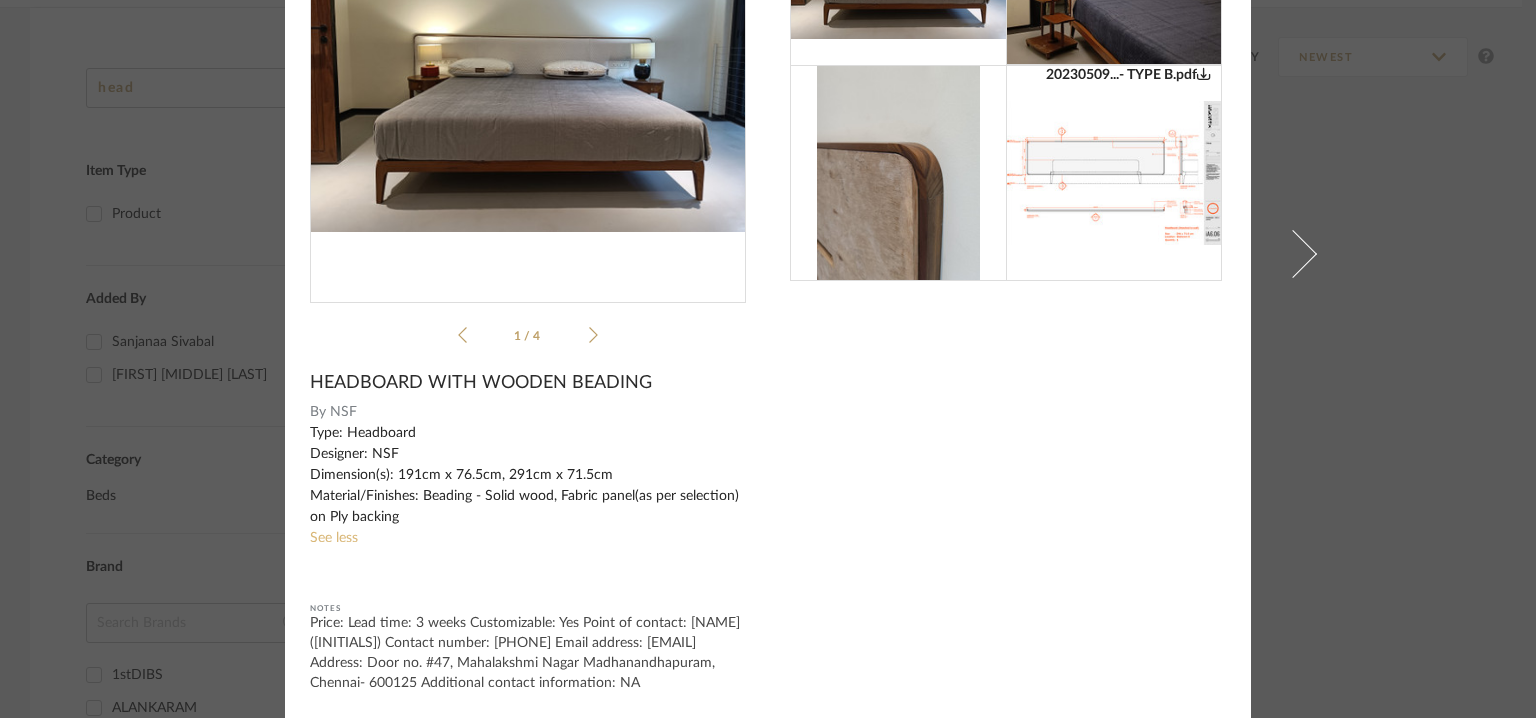 click on "See less" 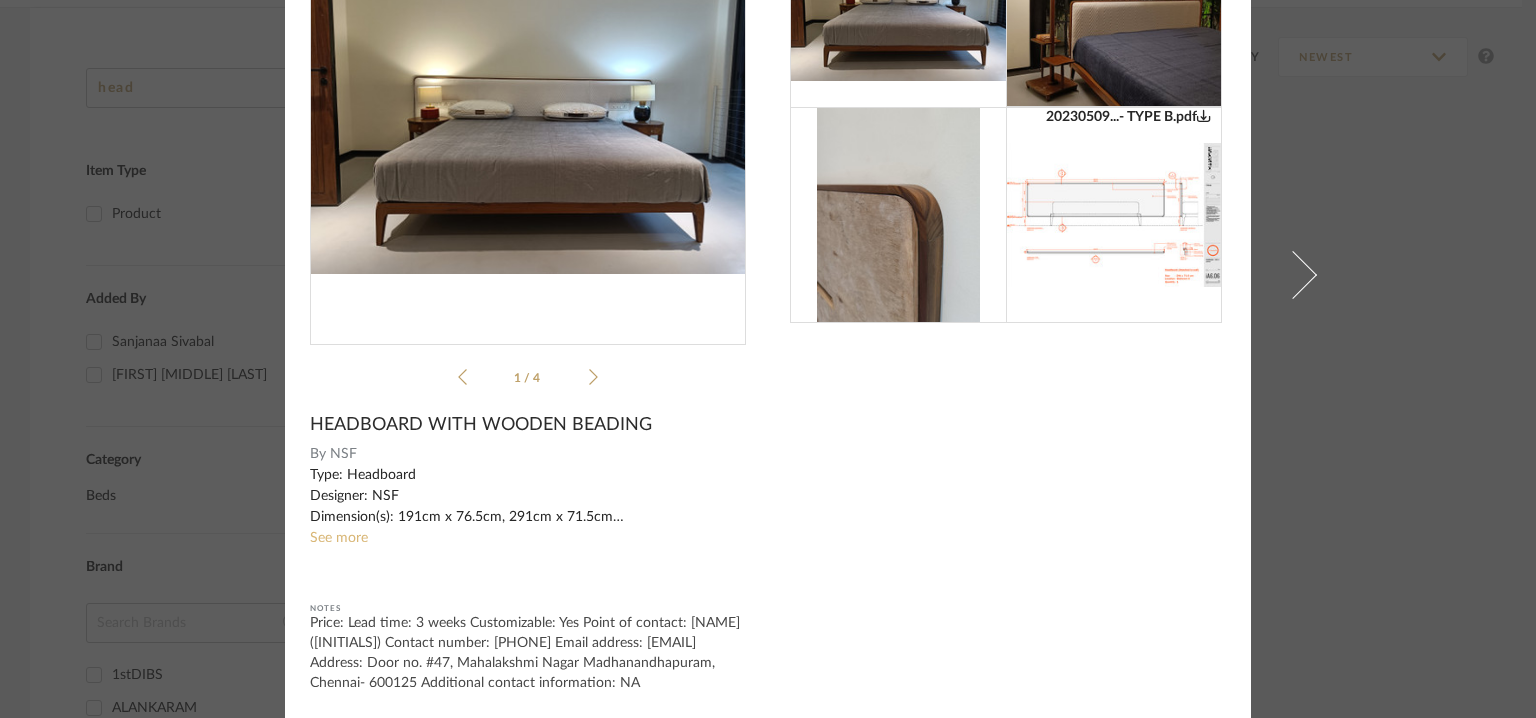 scroll, scrollTop: 188, scrollLeft: 0, axis: vertical 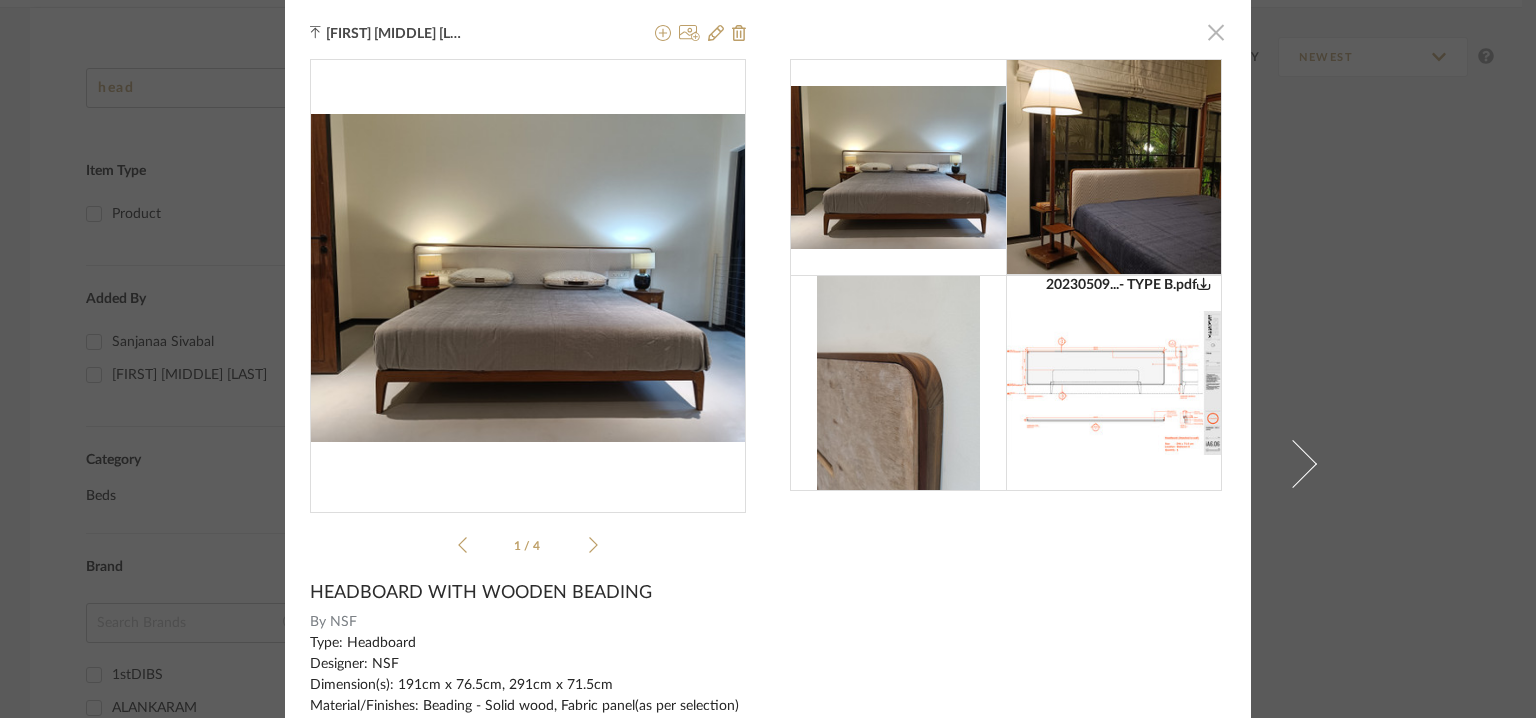 click 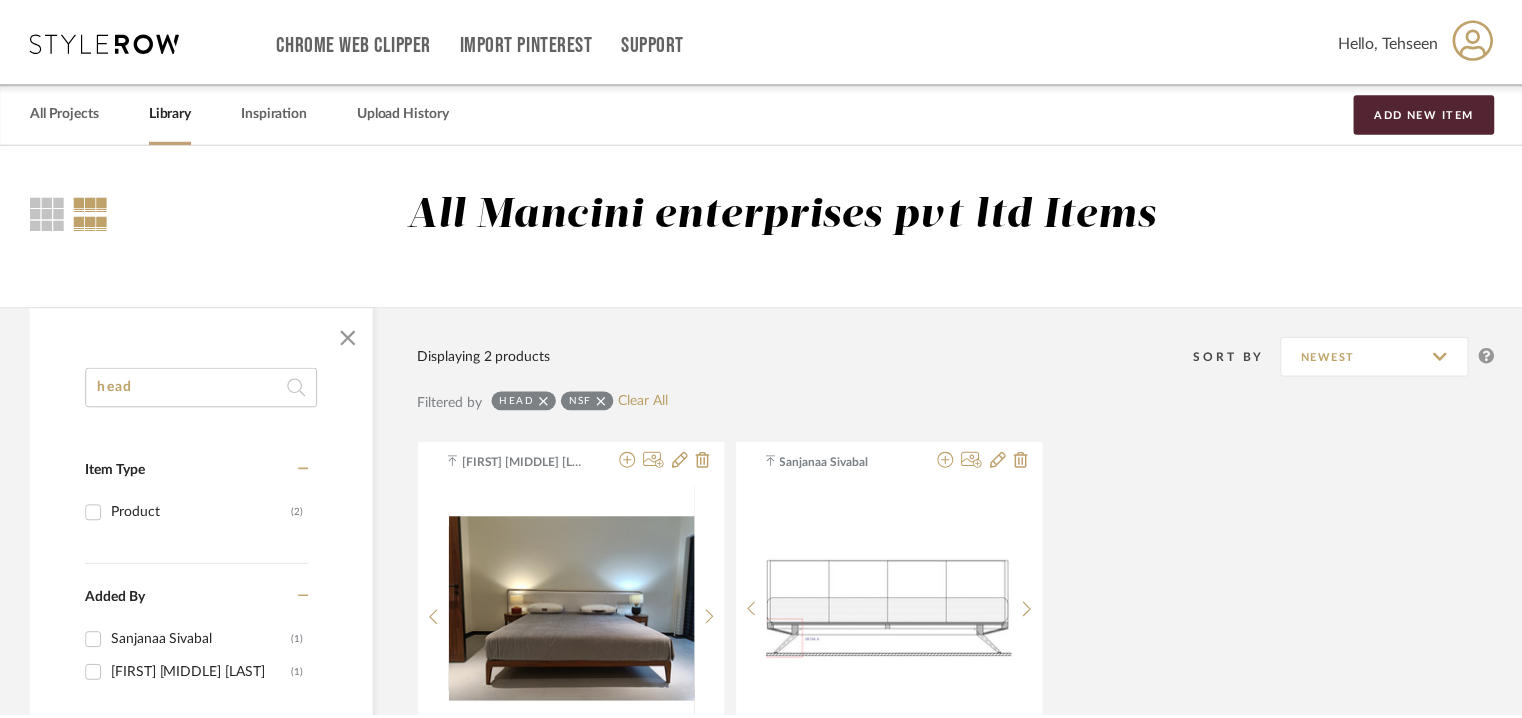 scroll, scrollTop: 300, scrollLeft: 0, axis: vertical 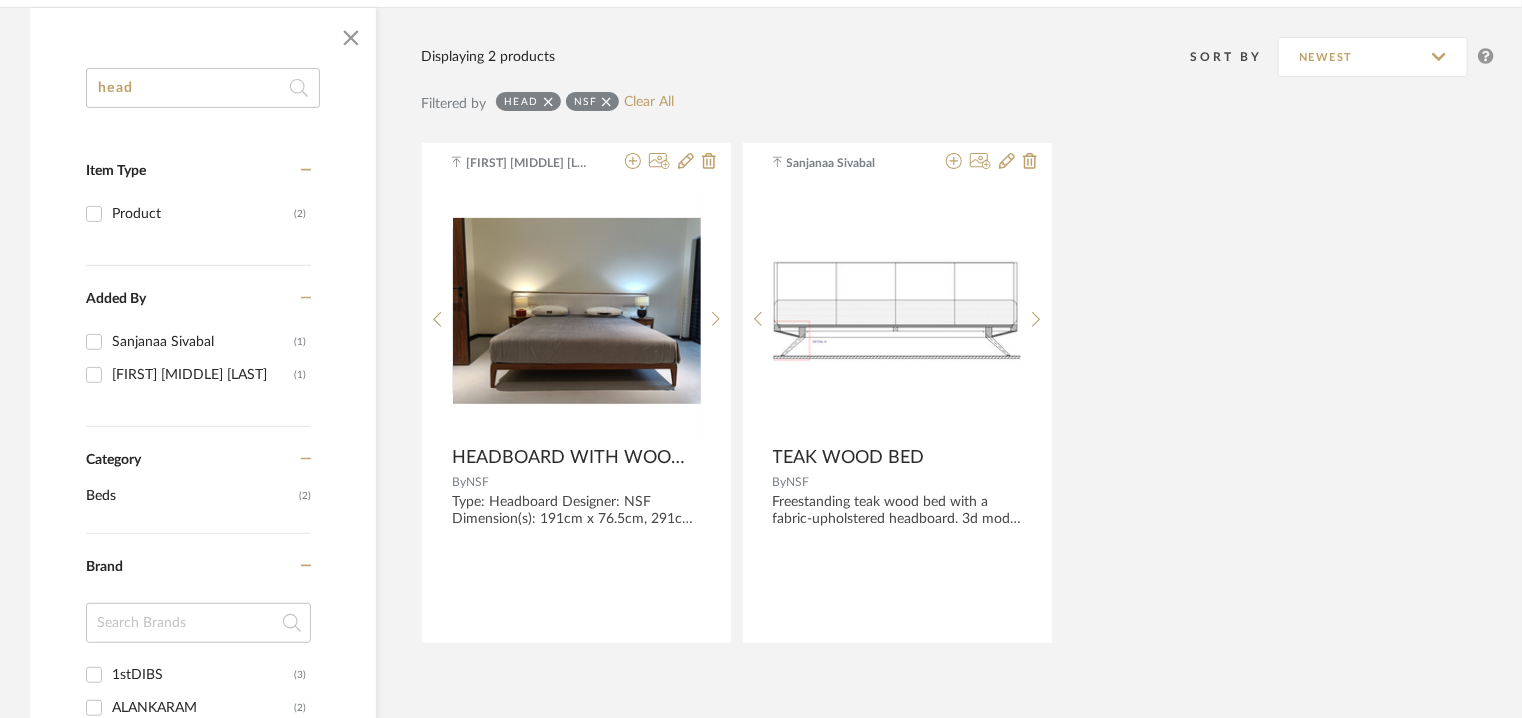drag, startPoint x: 169, startPoint y: 83, endPoint x: 0, endPoint y: 83, distance: 169 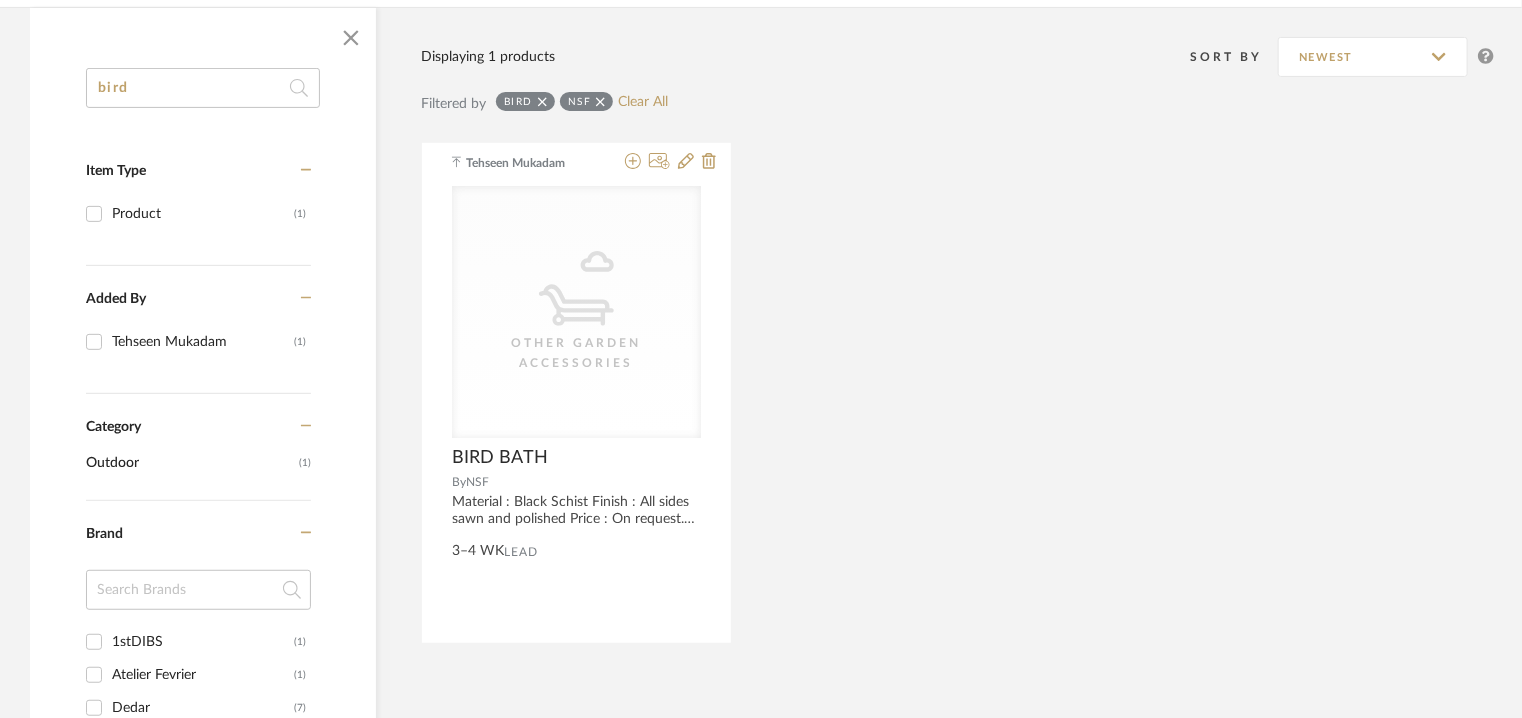 drag, startPoint x: 163, startPoint y: 73, endPoint x: 0, endPoint y: 102, distance: 165.55966 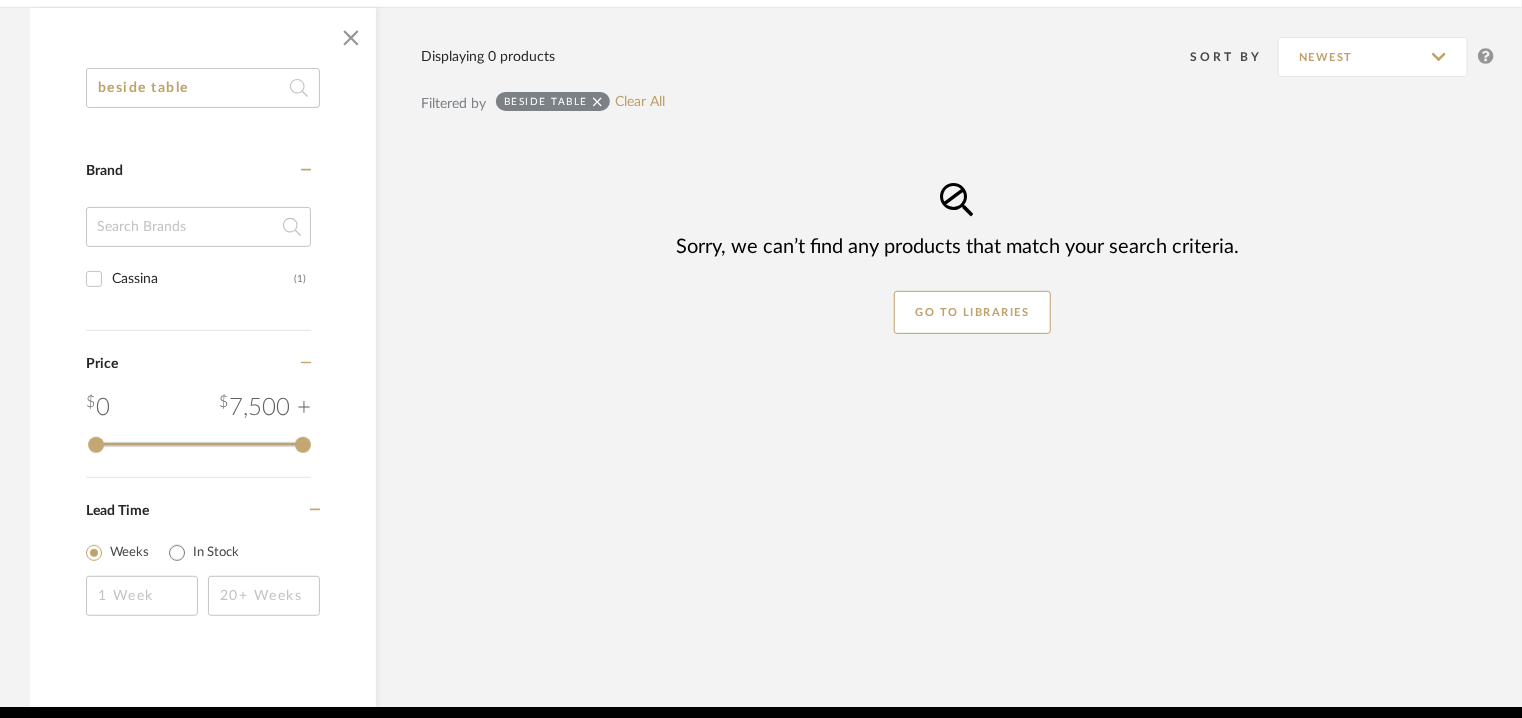 click on "beside table" 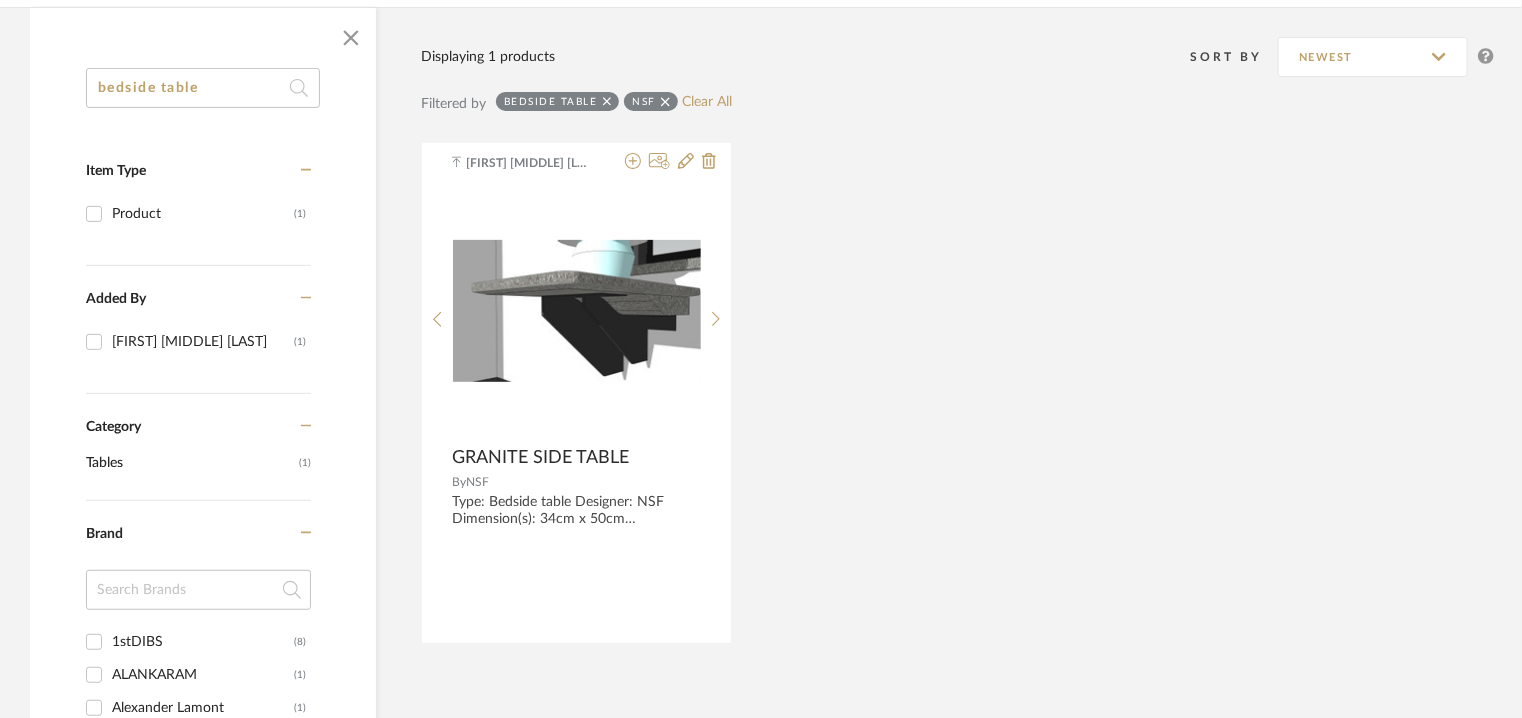 drag, startPoint x: 226, startPoint y: 84, endPoint x: 0, endPoint y: 85, distance: 226.00221 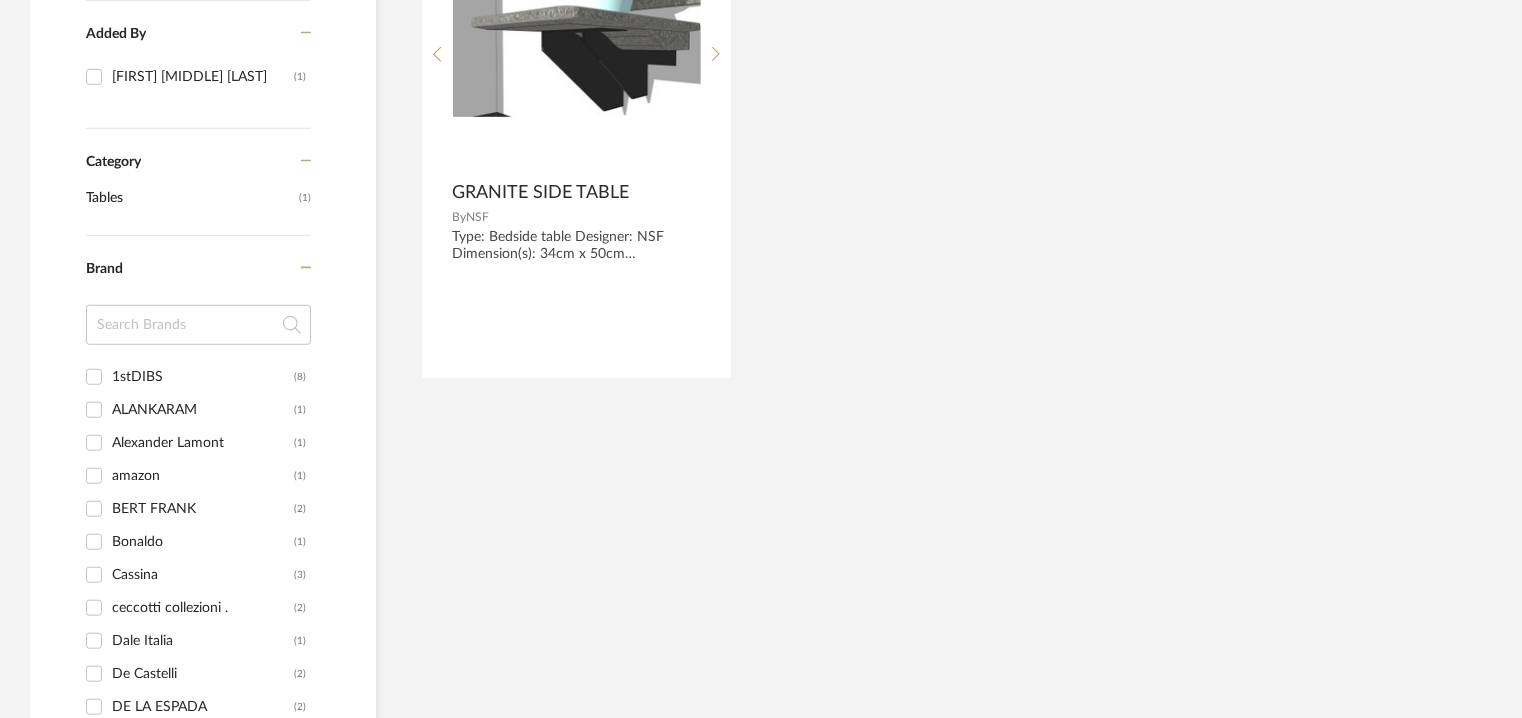scroll, scrollTop: 600, scrollLeft: 0, axis: vertical 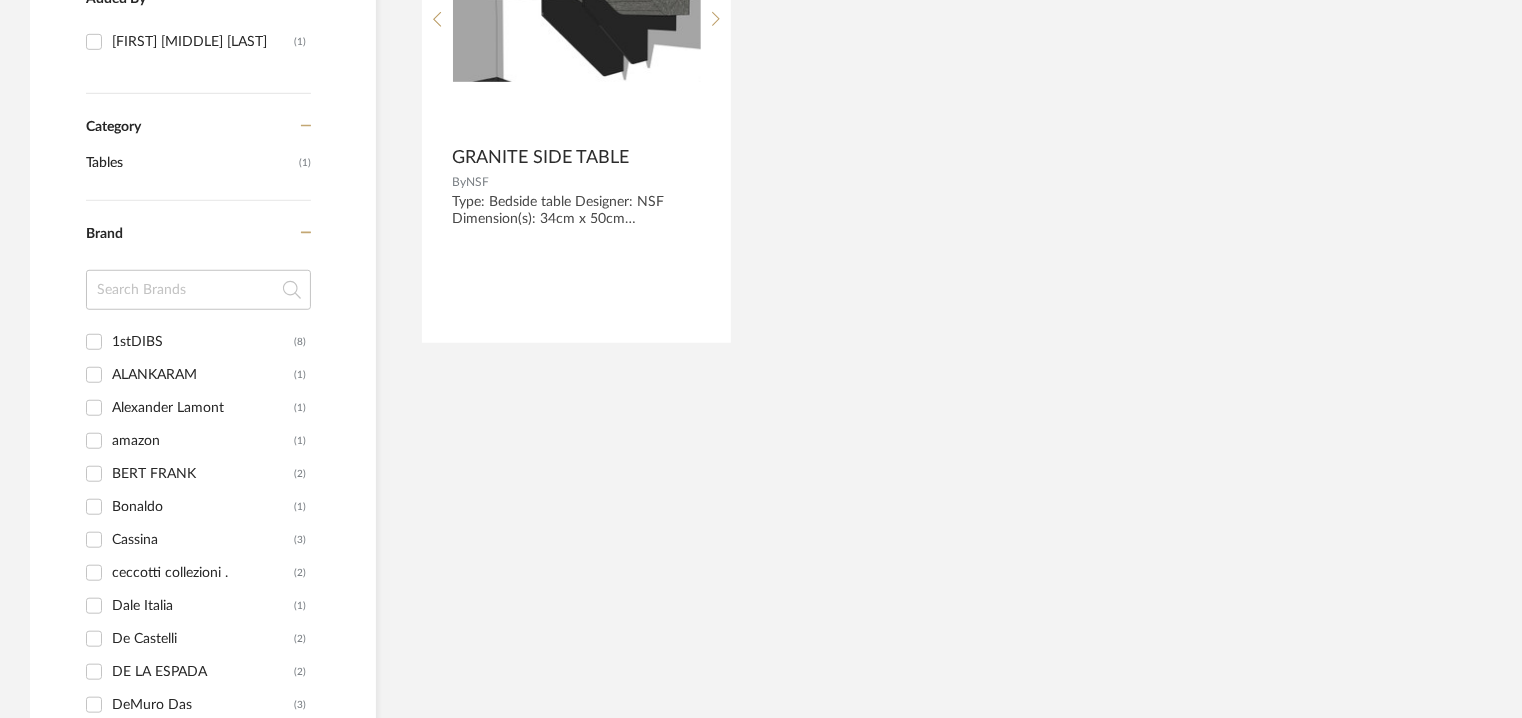 type on "BEDSIDE TABLE" 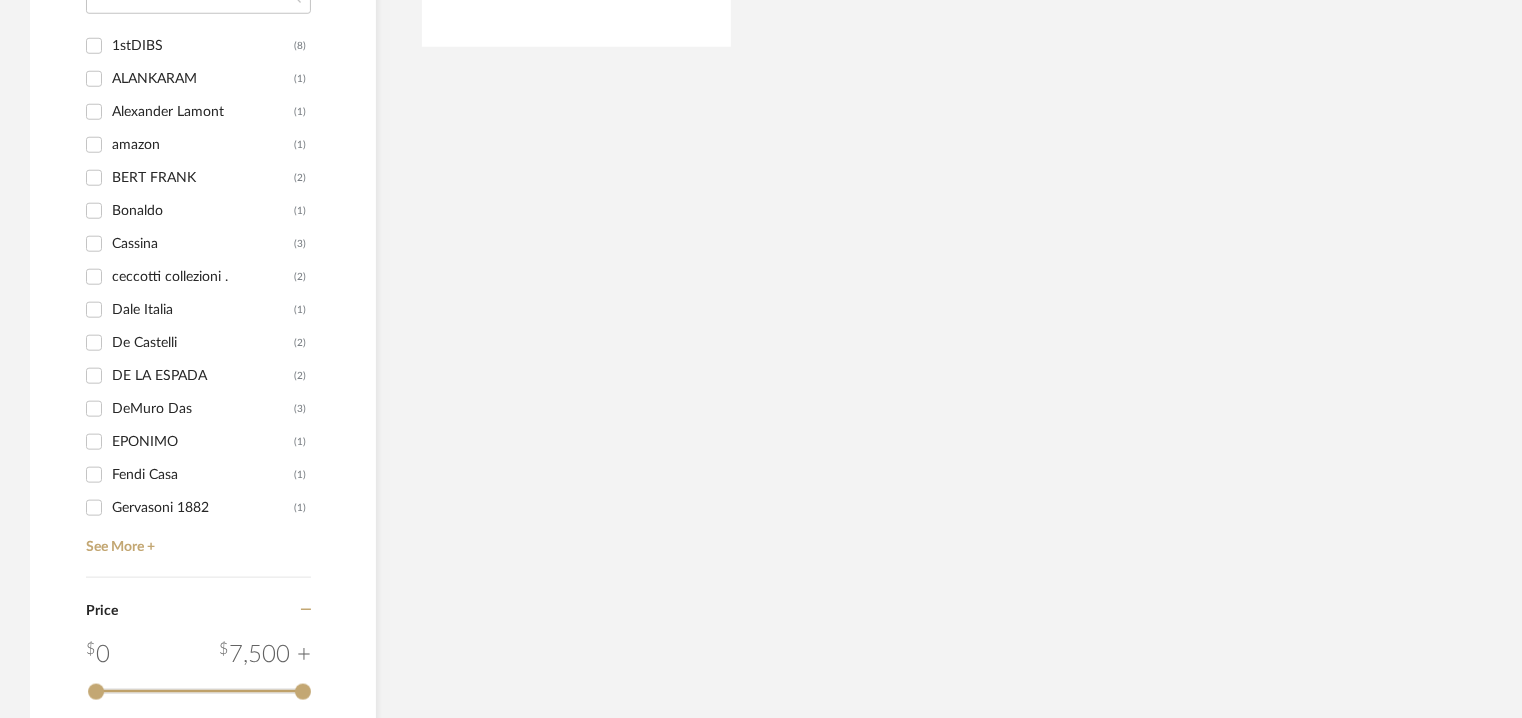 scroll, scrollTop: 900, scrollLeft: 0, axis: vertical 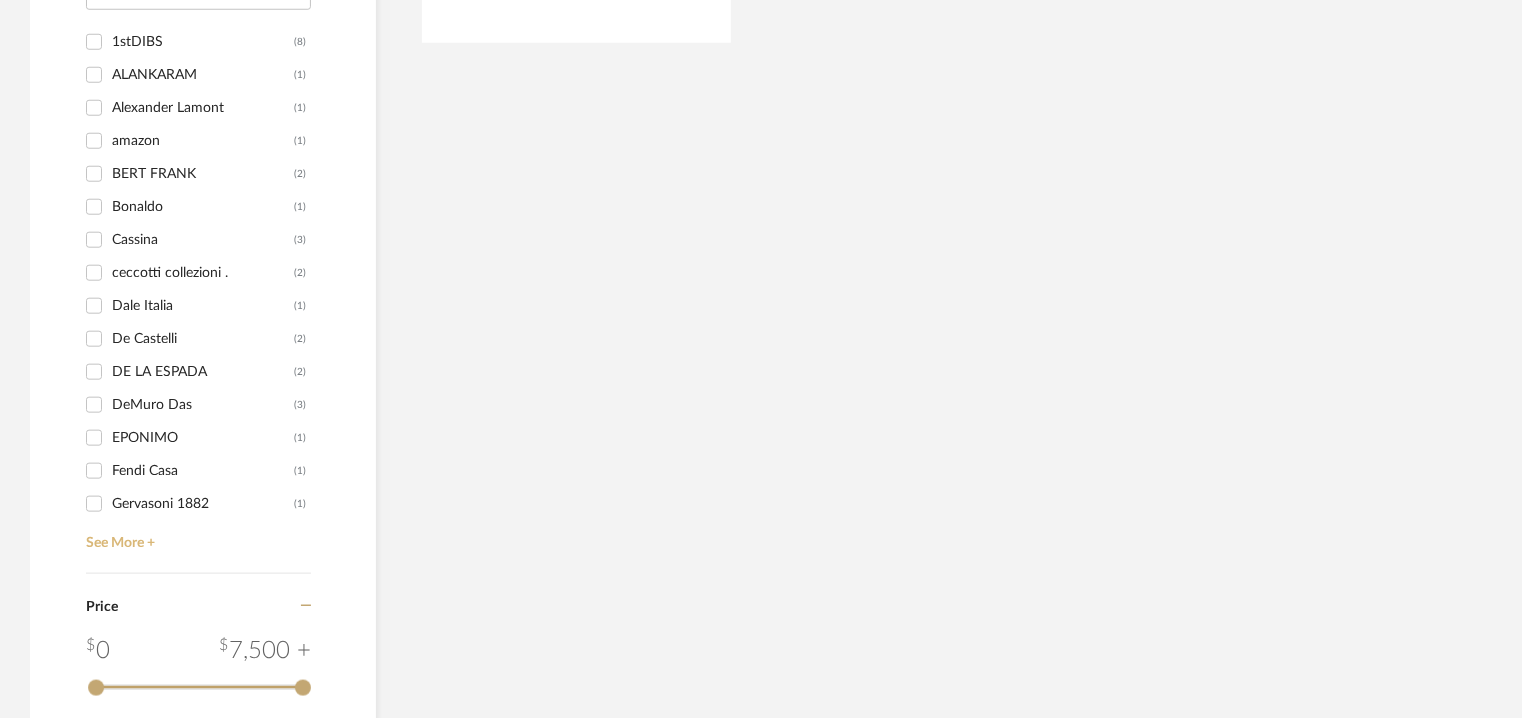 click on "See More +" 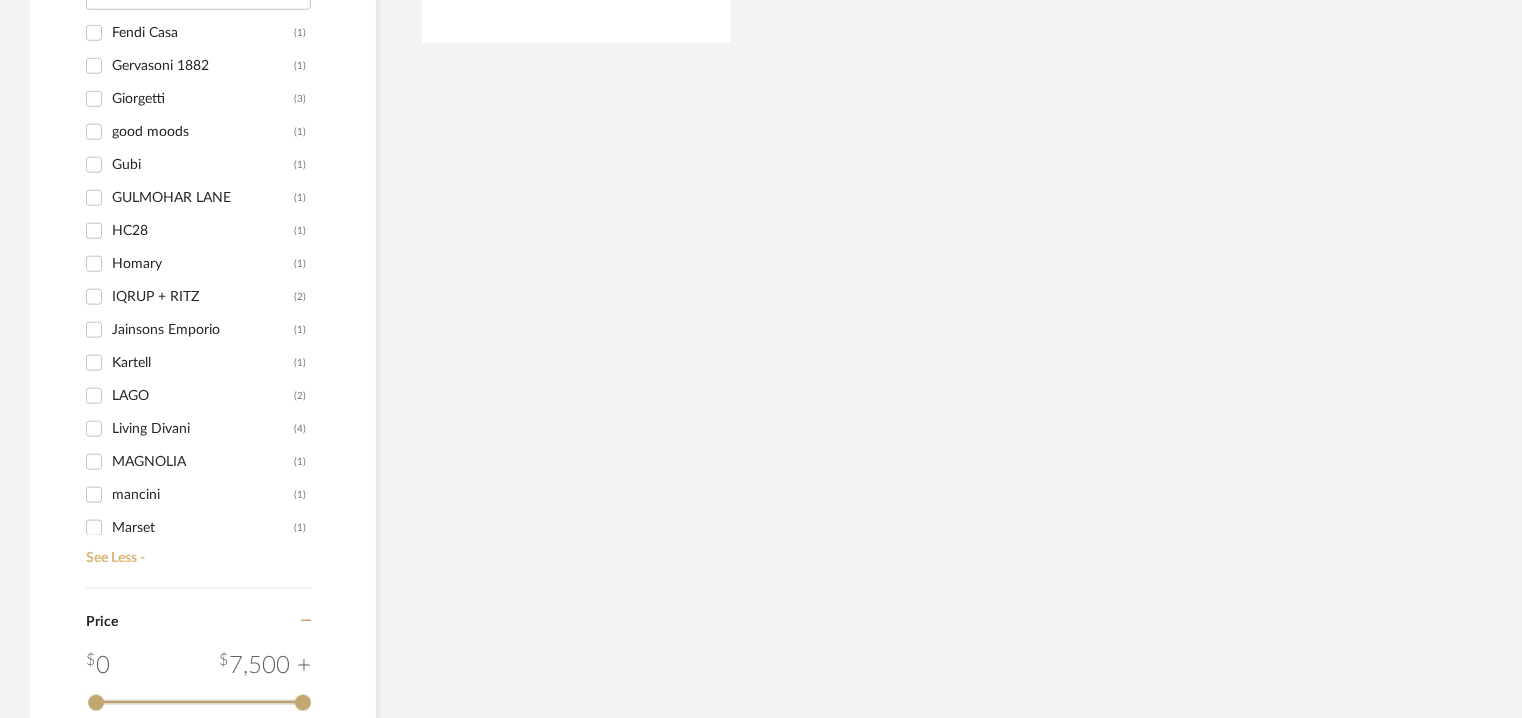 scroll, scrollTop: 700, scrollLeft: 0, axis: vertical 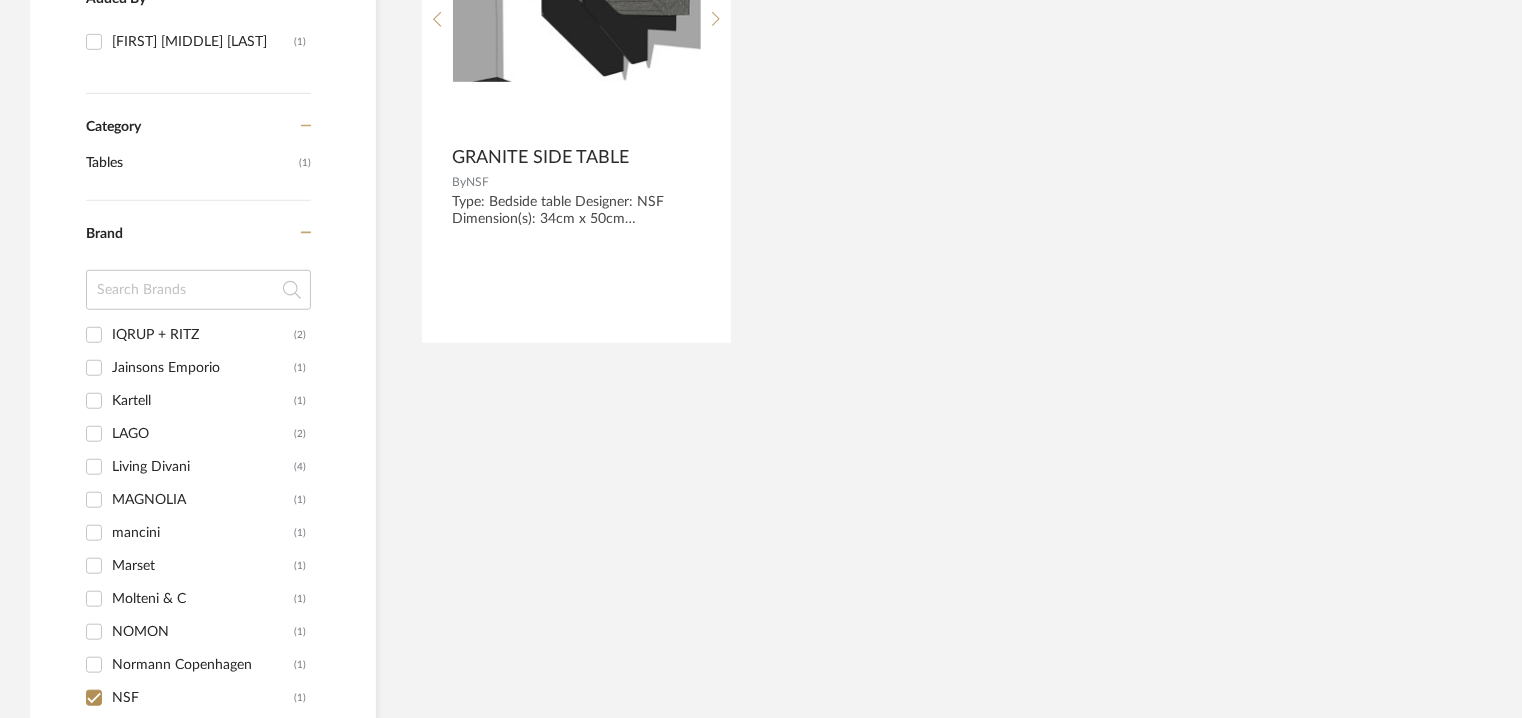 click on "NSF  (1)" at bounding box center (94, 698) 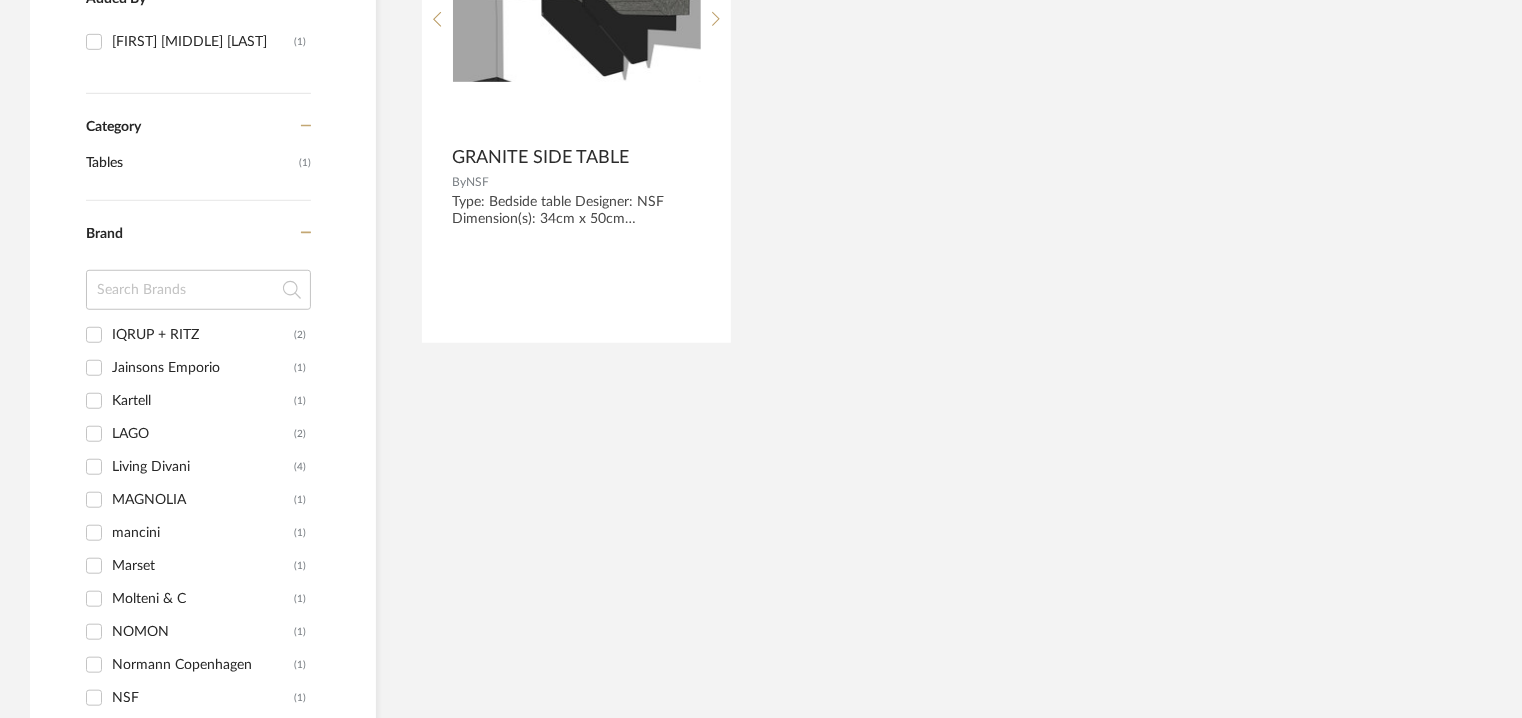 checkbox on "false" 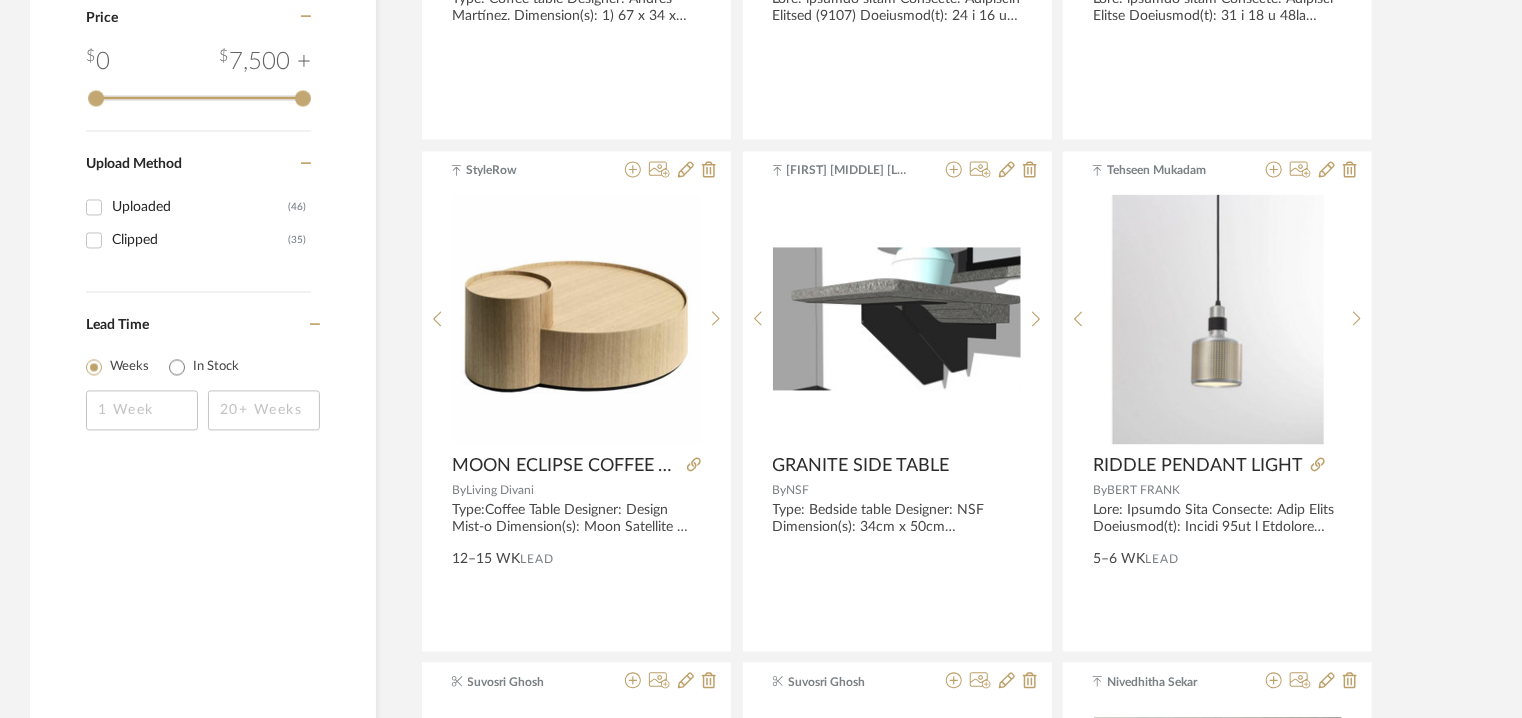 scroll, scrollTop: 1300, scrollLeft: 0, axis: vertical 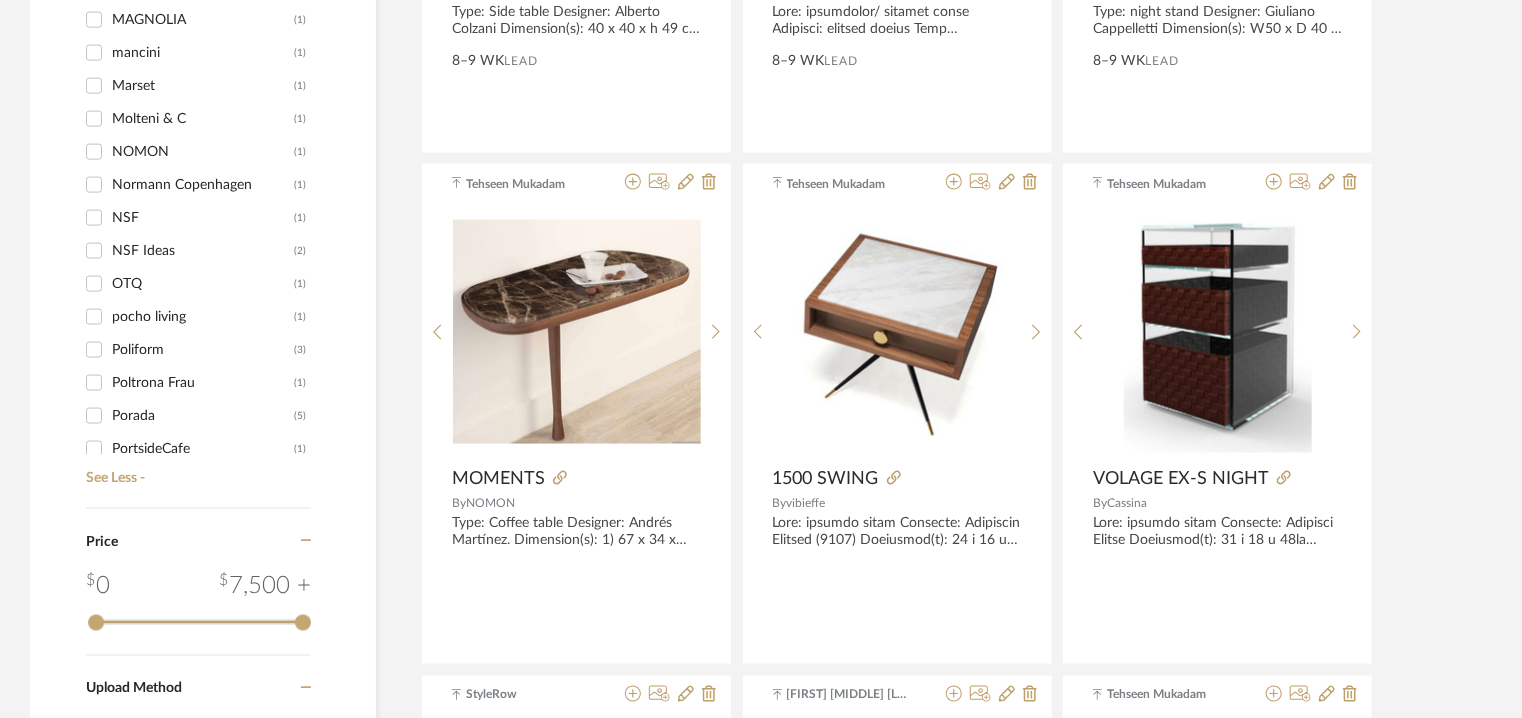 click on "NSF Ideas  (2)" at bounding box center [94, 251] 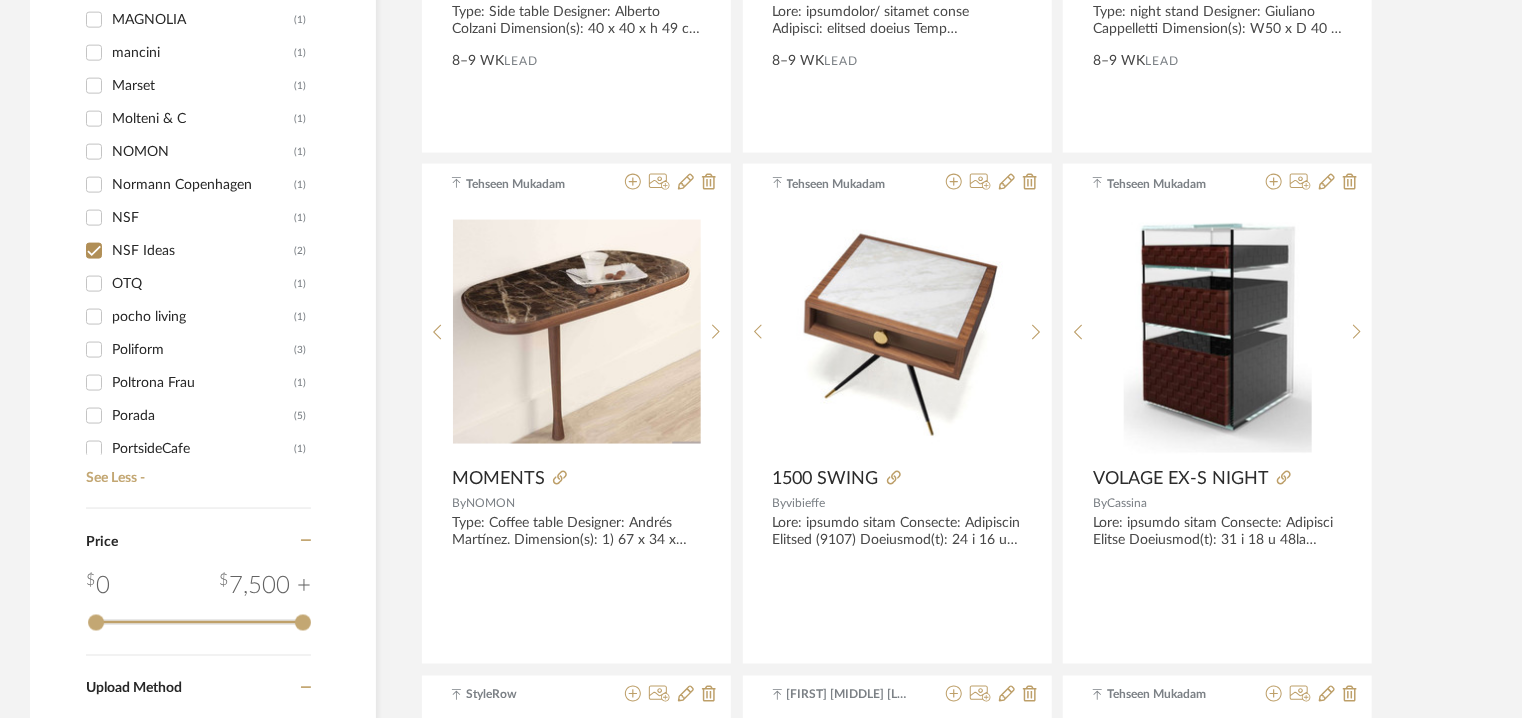 checkbox on "true" 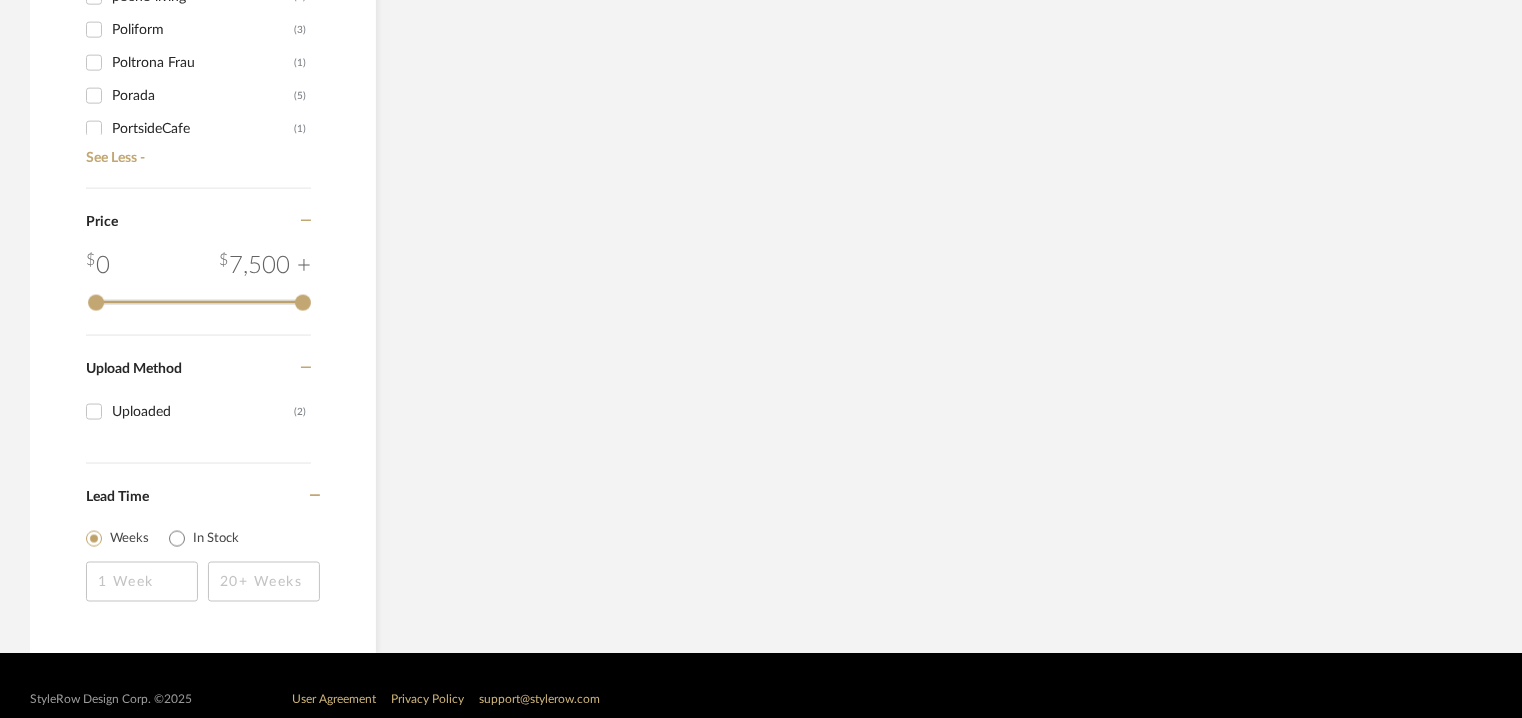 scroll, scrollTop: 980, scrollLeft: 0, axis: vertical 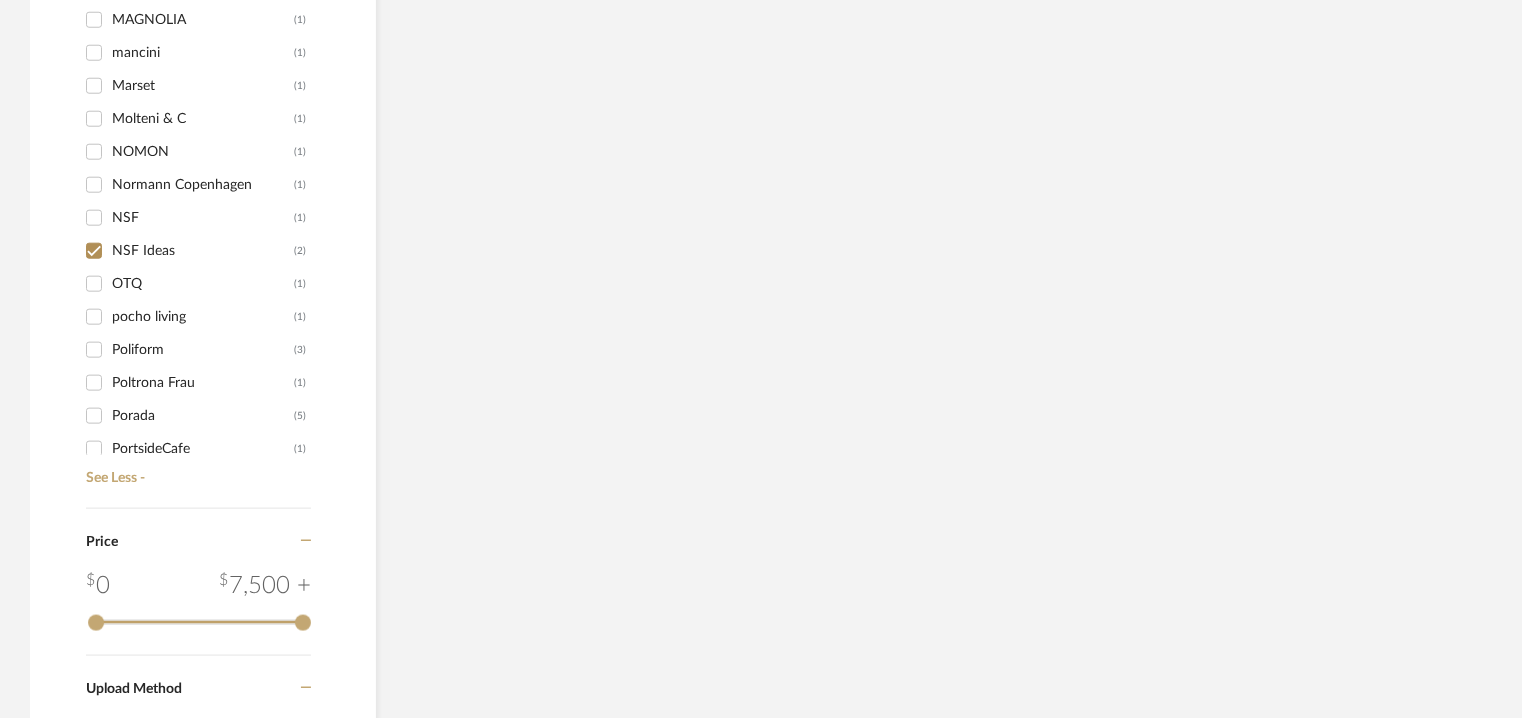 click on "NSF  (1)" at bounding box center [94, 218] 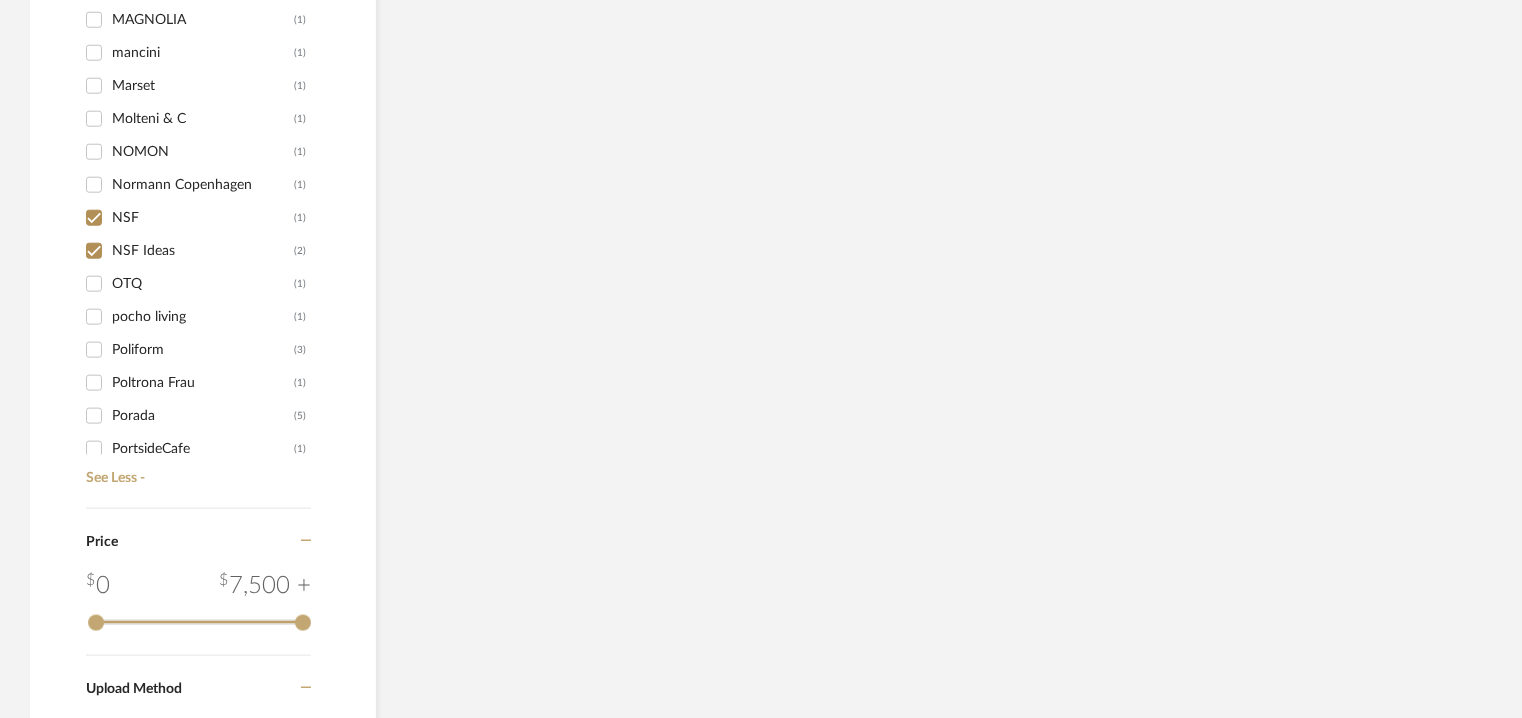 checkbox on "true" 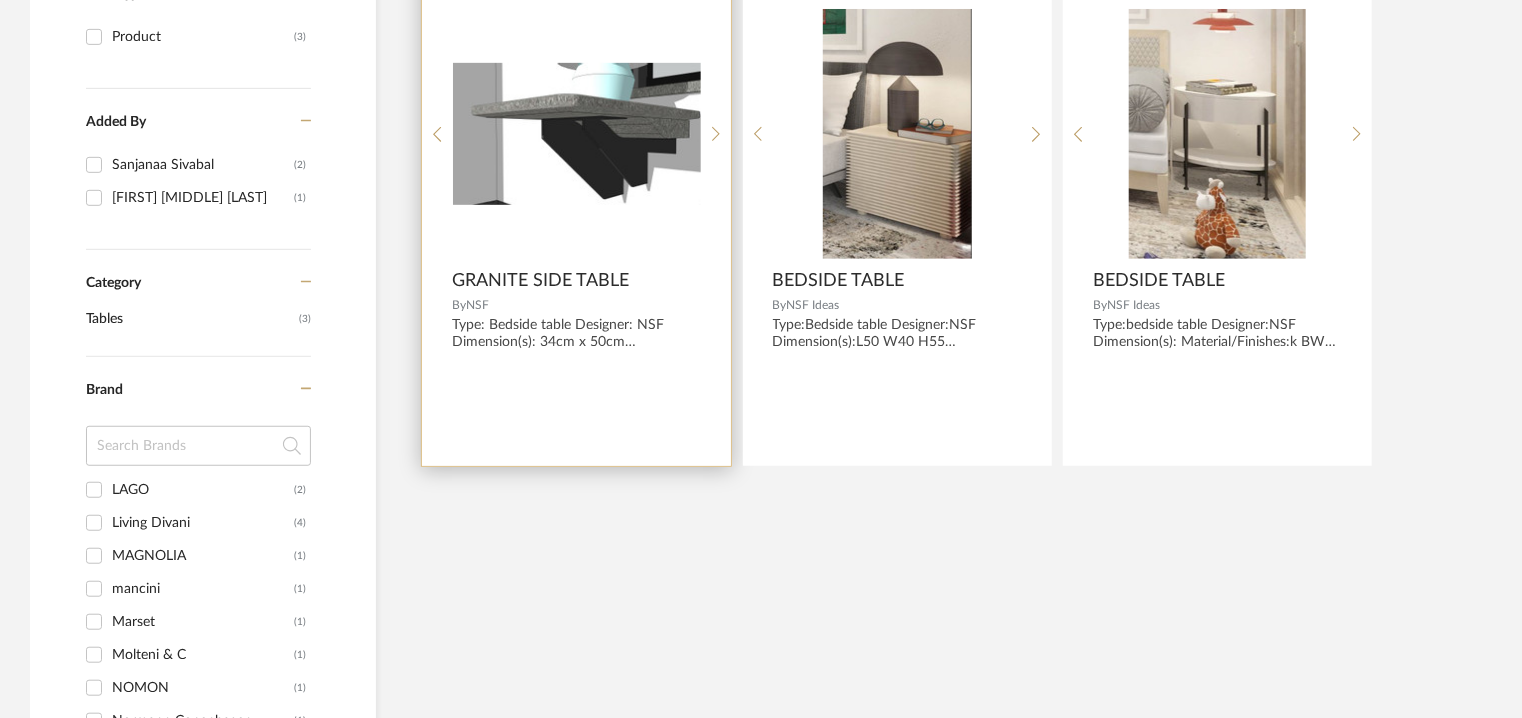 scroll, scrollTop: 312, scrollLeft: 0, axis: vertical 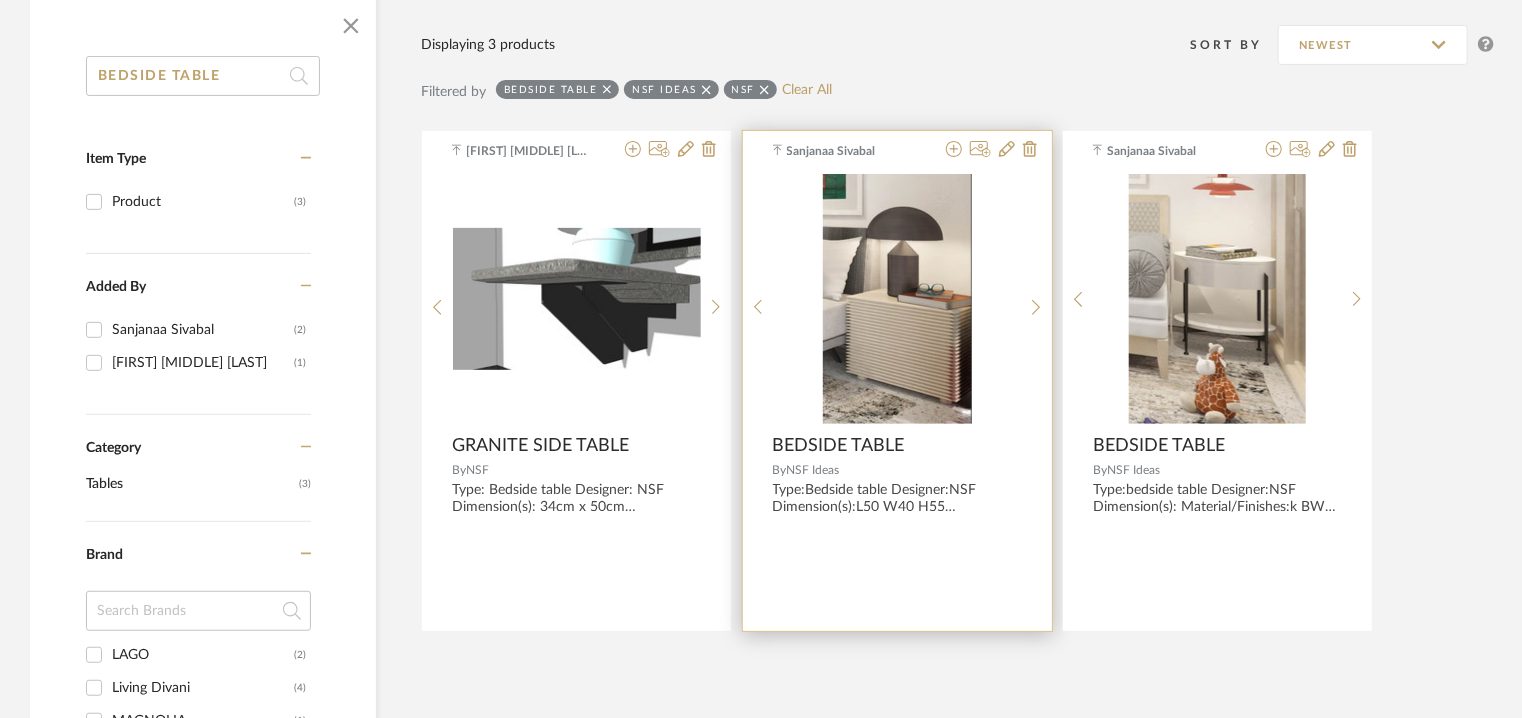 click at bounding box center [897, 299] 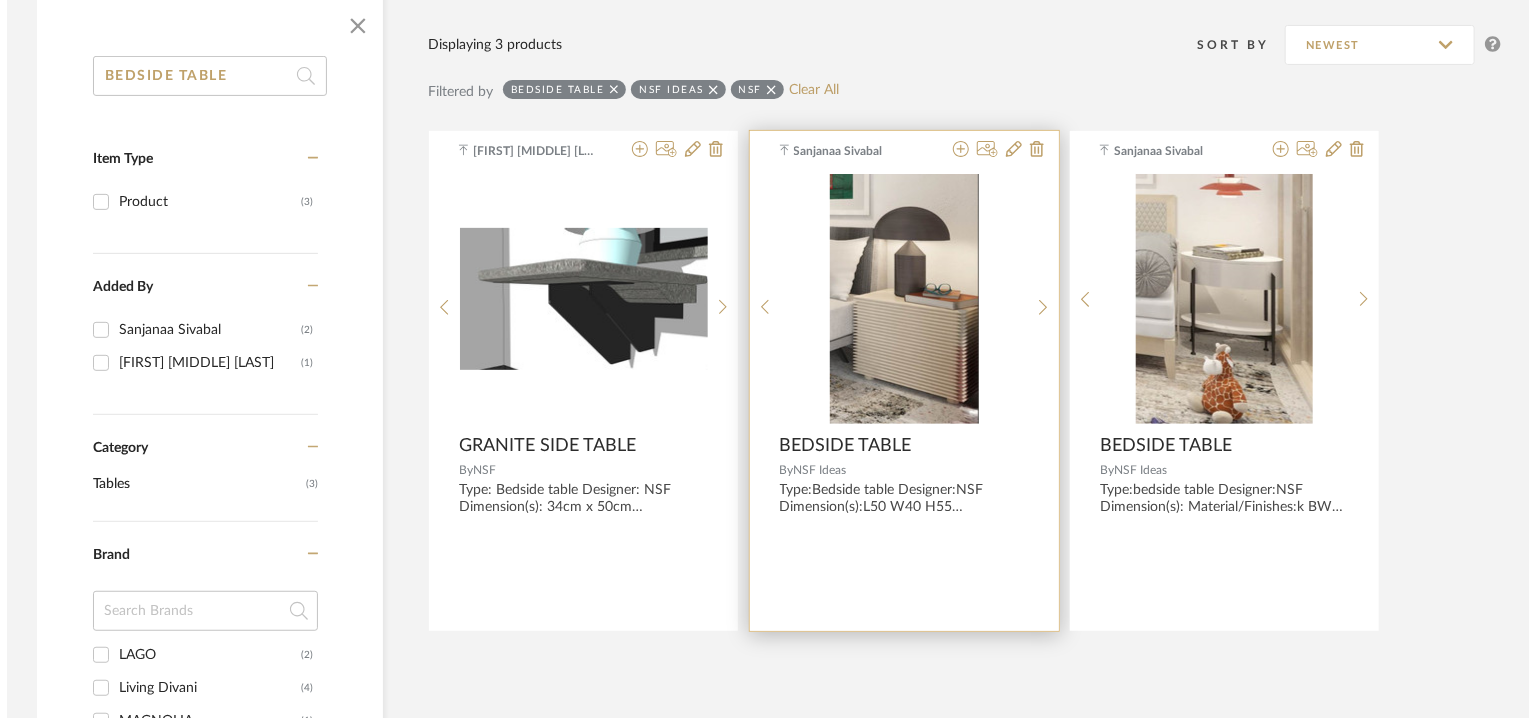scroll, scrollTop: 0, scrollLeft: 0, axis: both 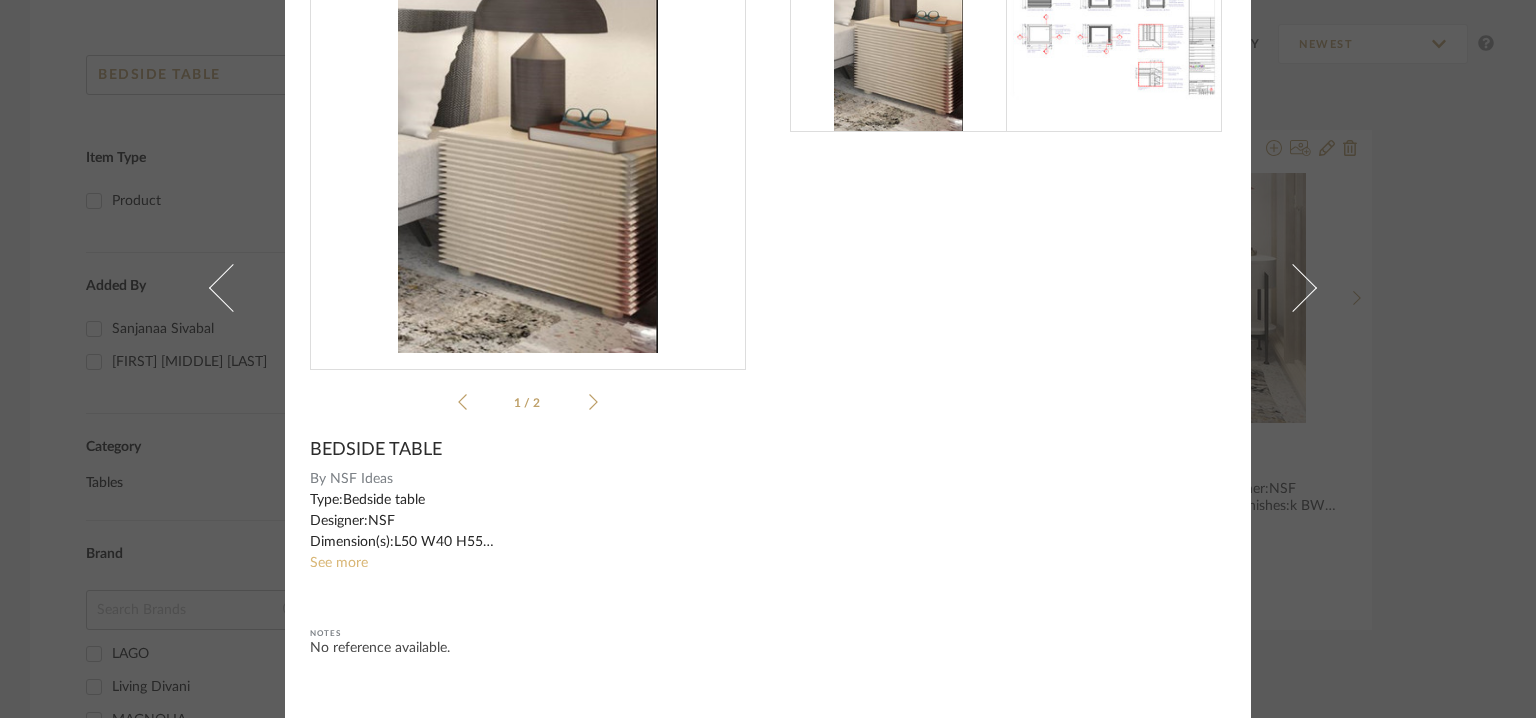 click on "See more" 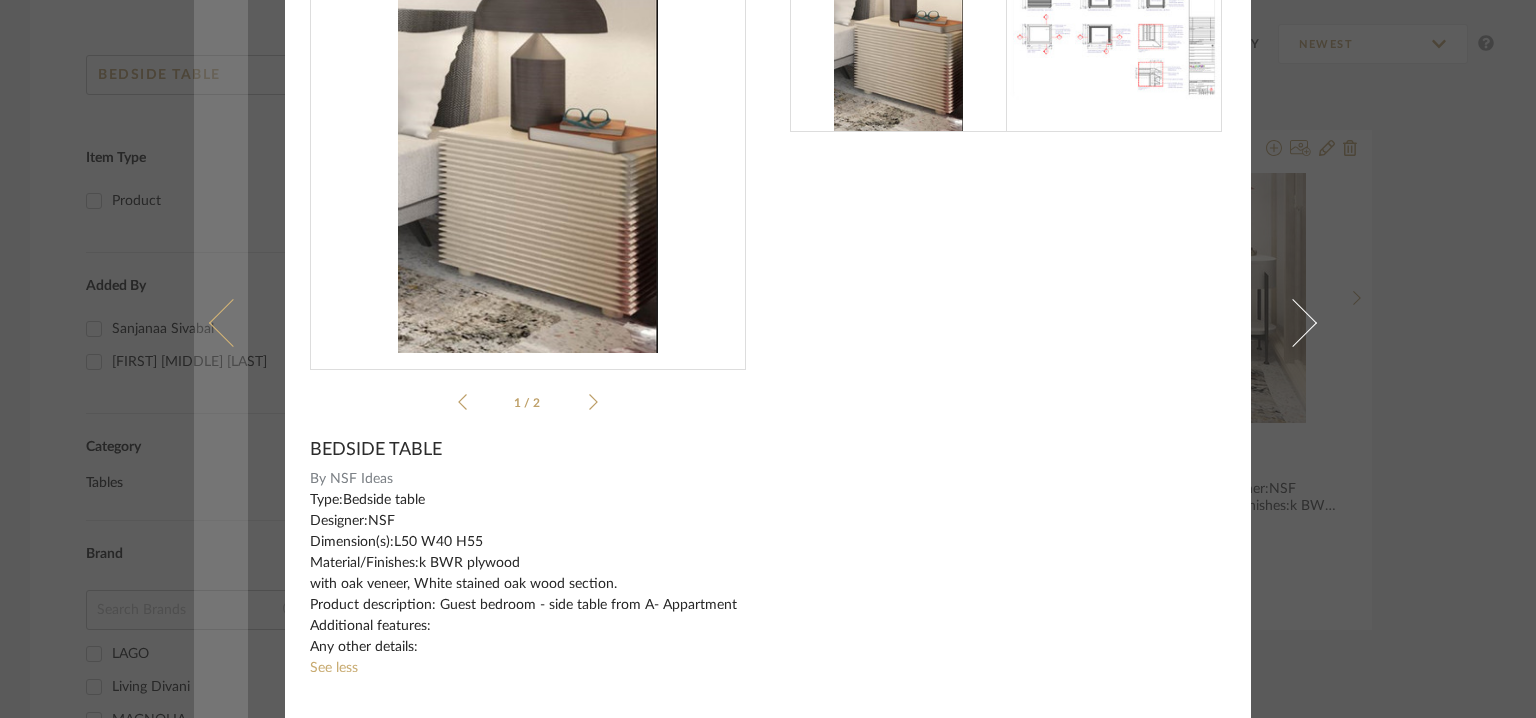 click at bounding box center (233, 322) 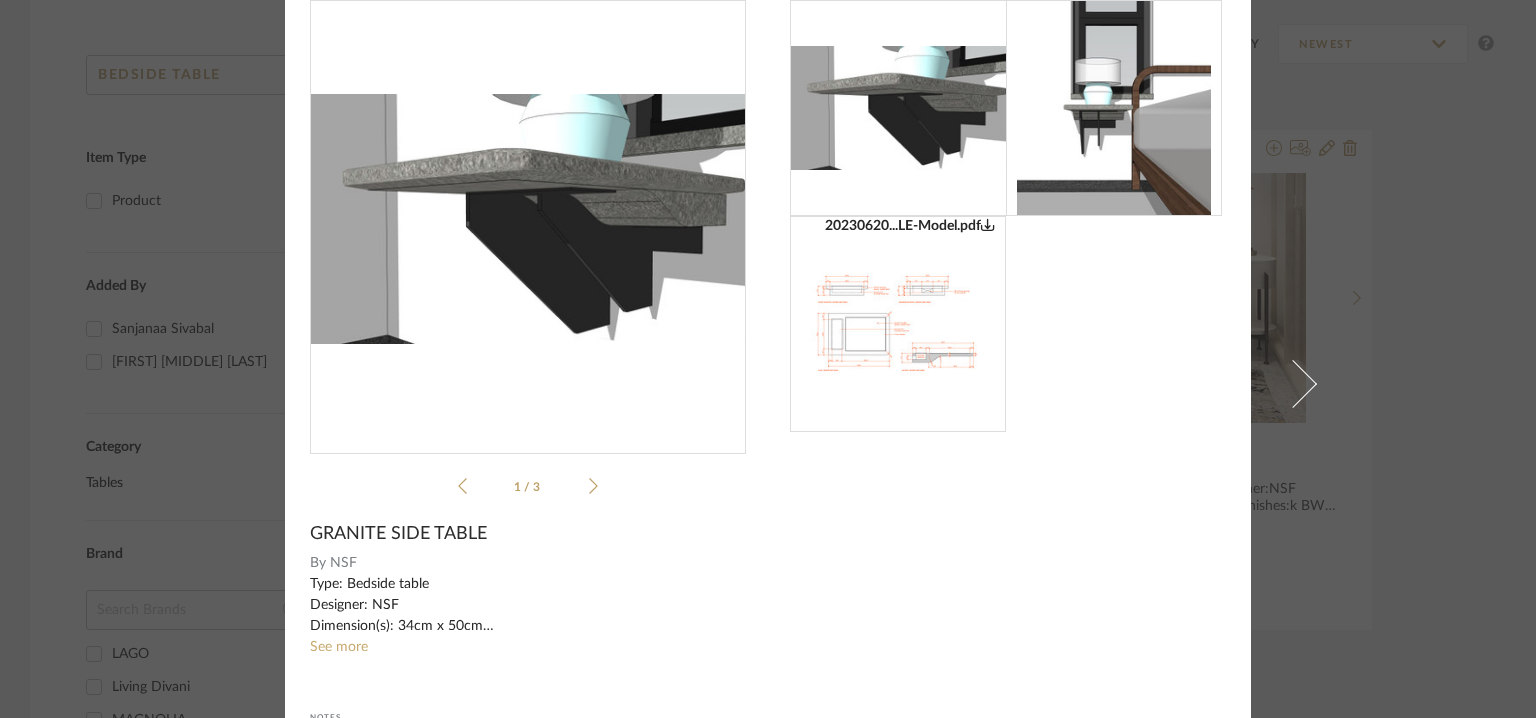 scroll, scrollTop: 0, scrollLeft: 0, axis: both 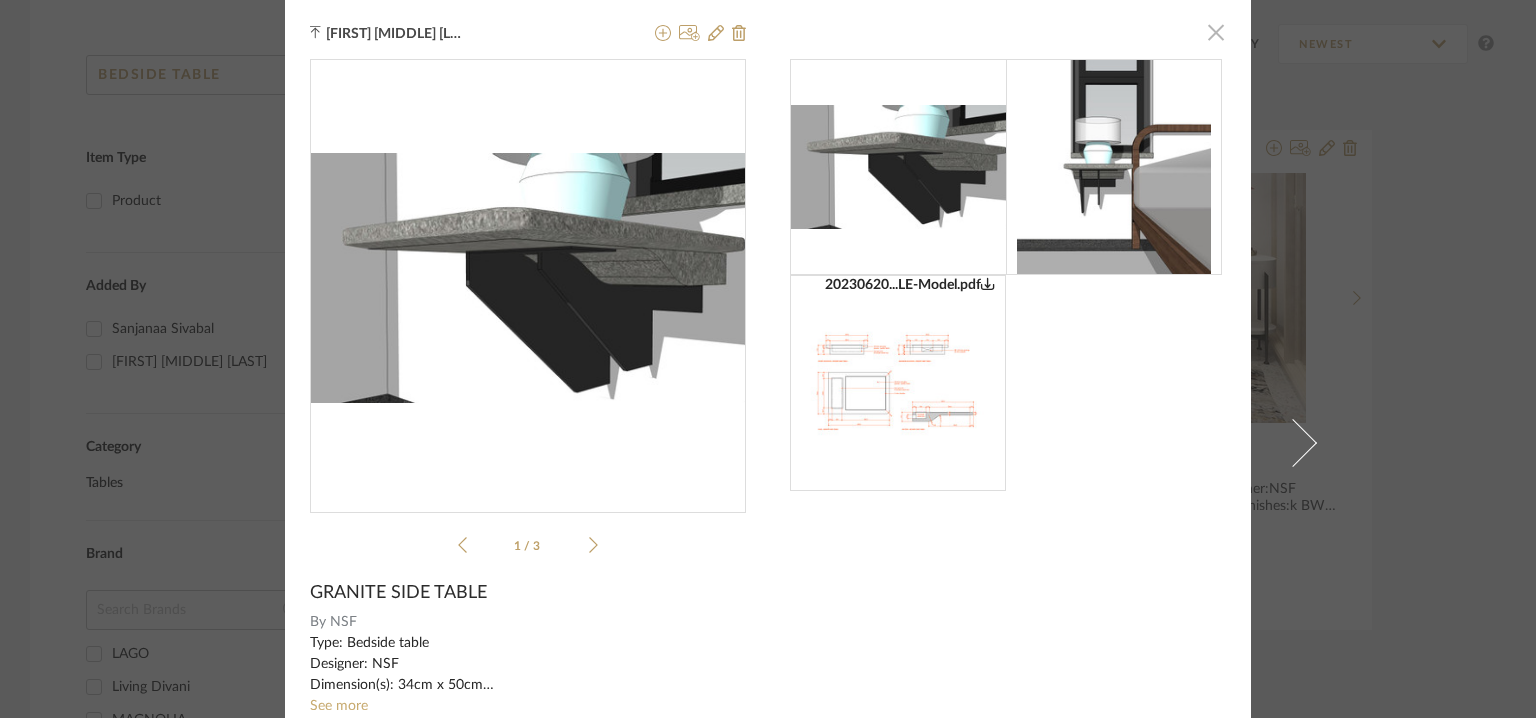 click 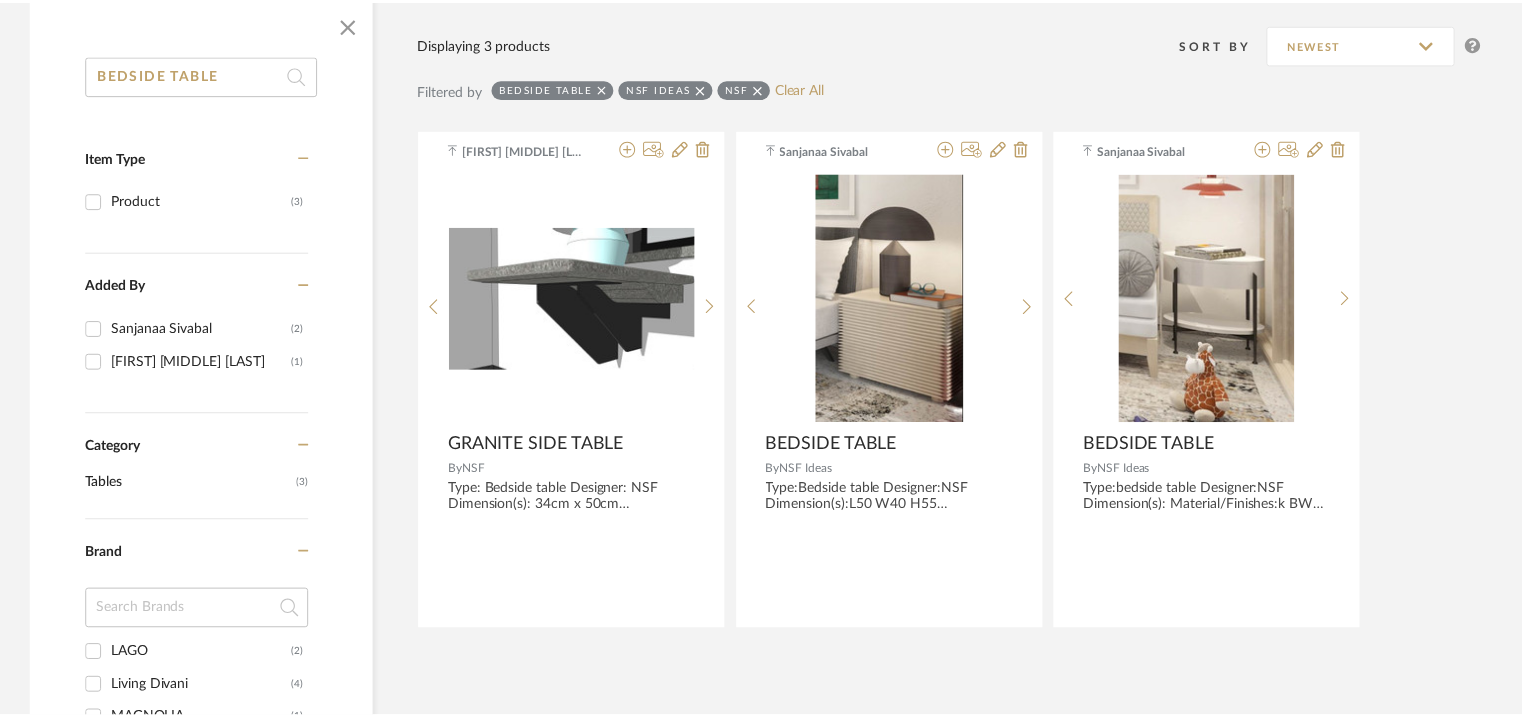 scroll, scrollTop: 312, scrollLeft: 0, axis: vertical 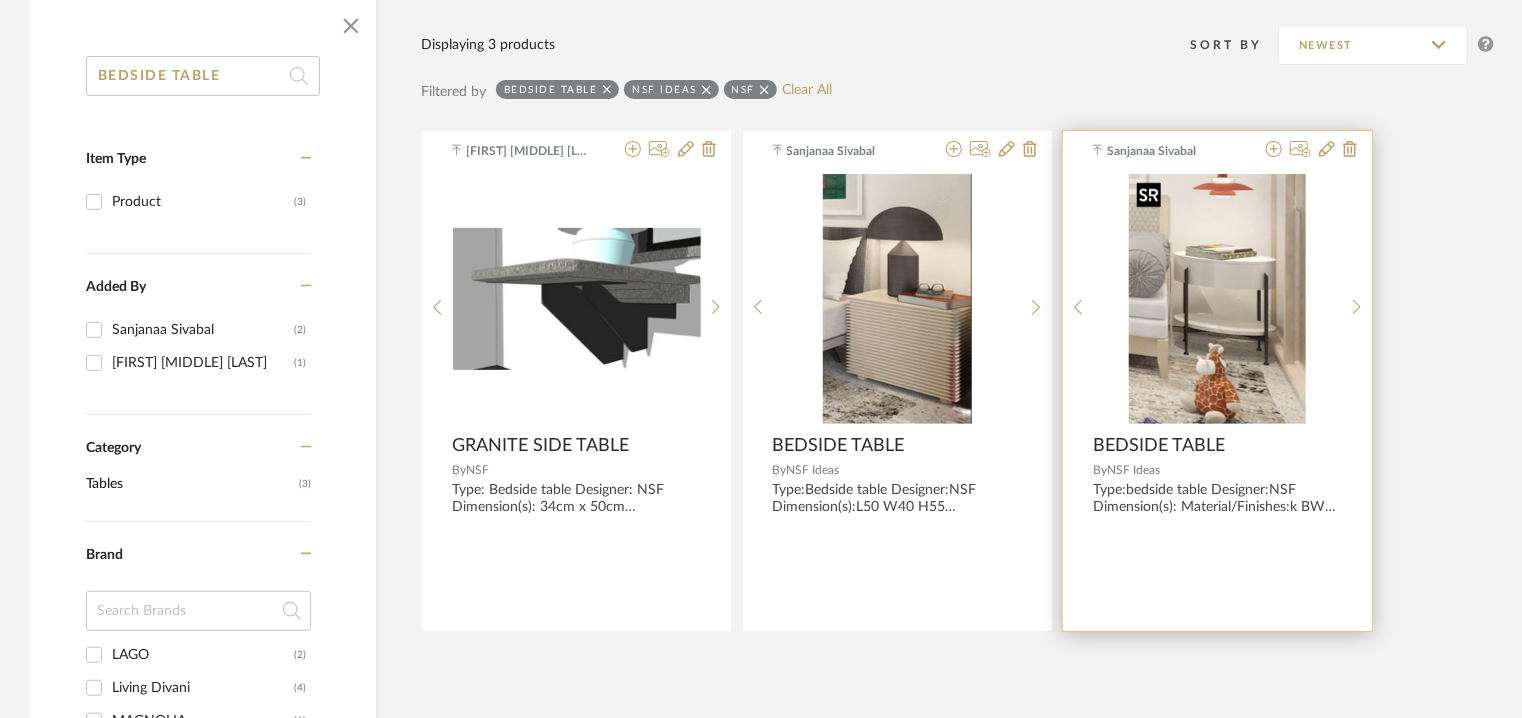 click at bounding box center [1217, 299] 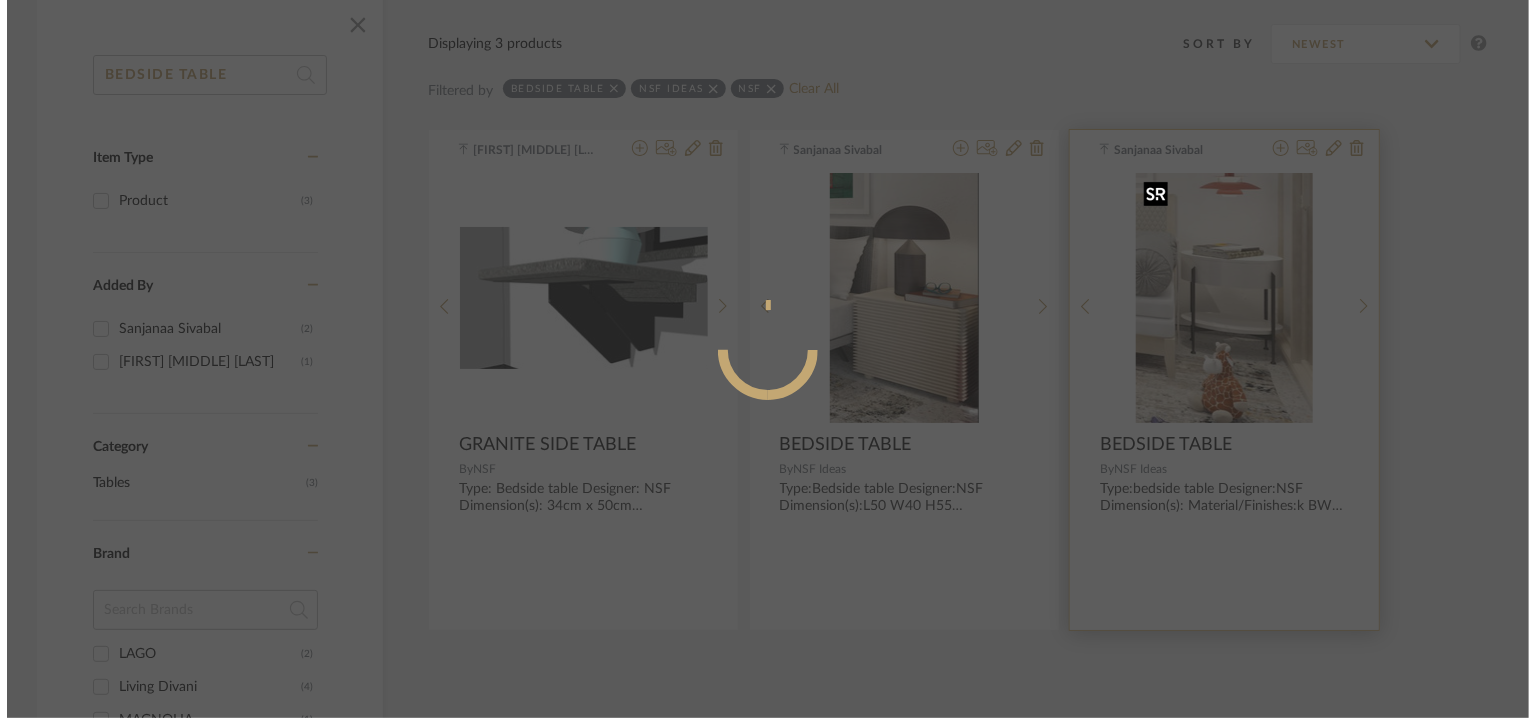 scroll, scrollTop: 0, scrollLeft: 0, axis: both 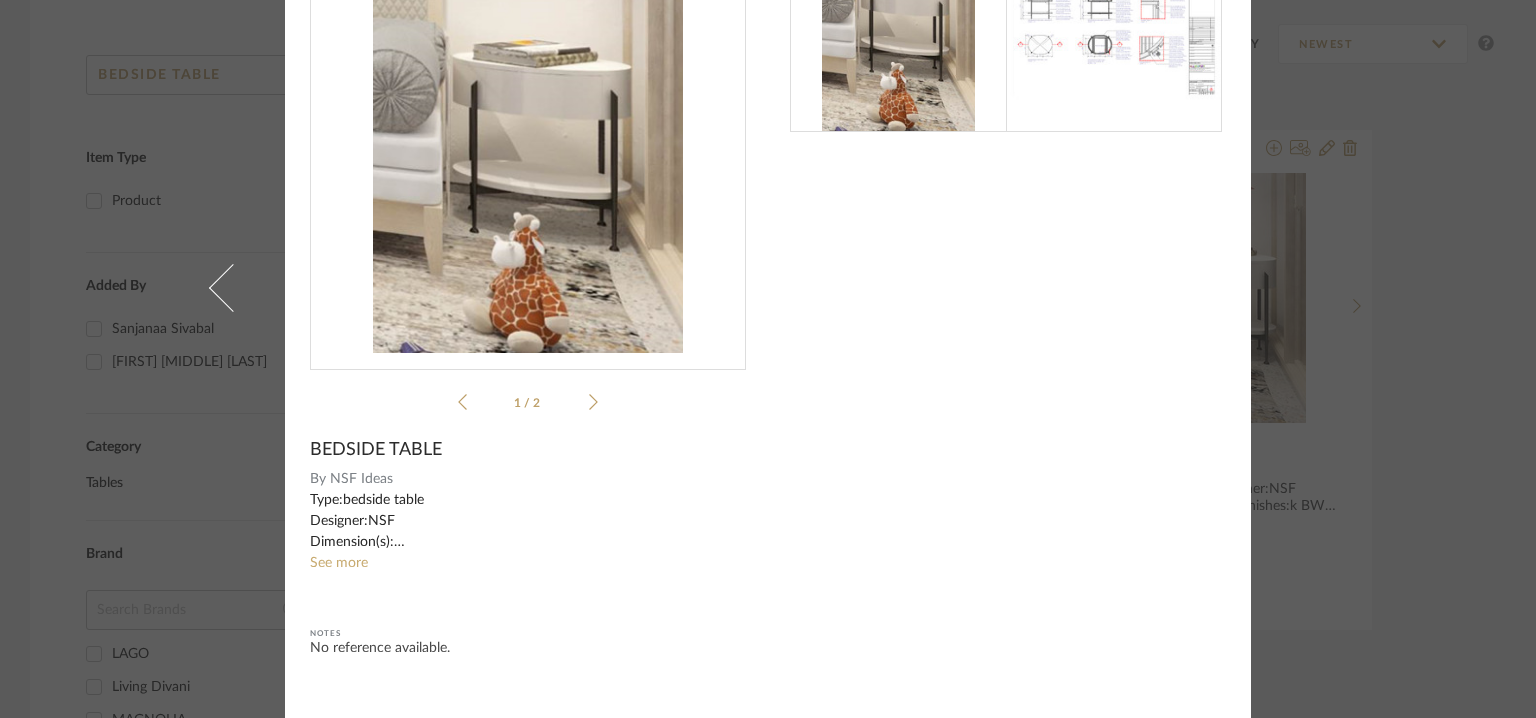 click on "See more" 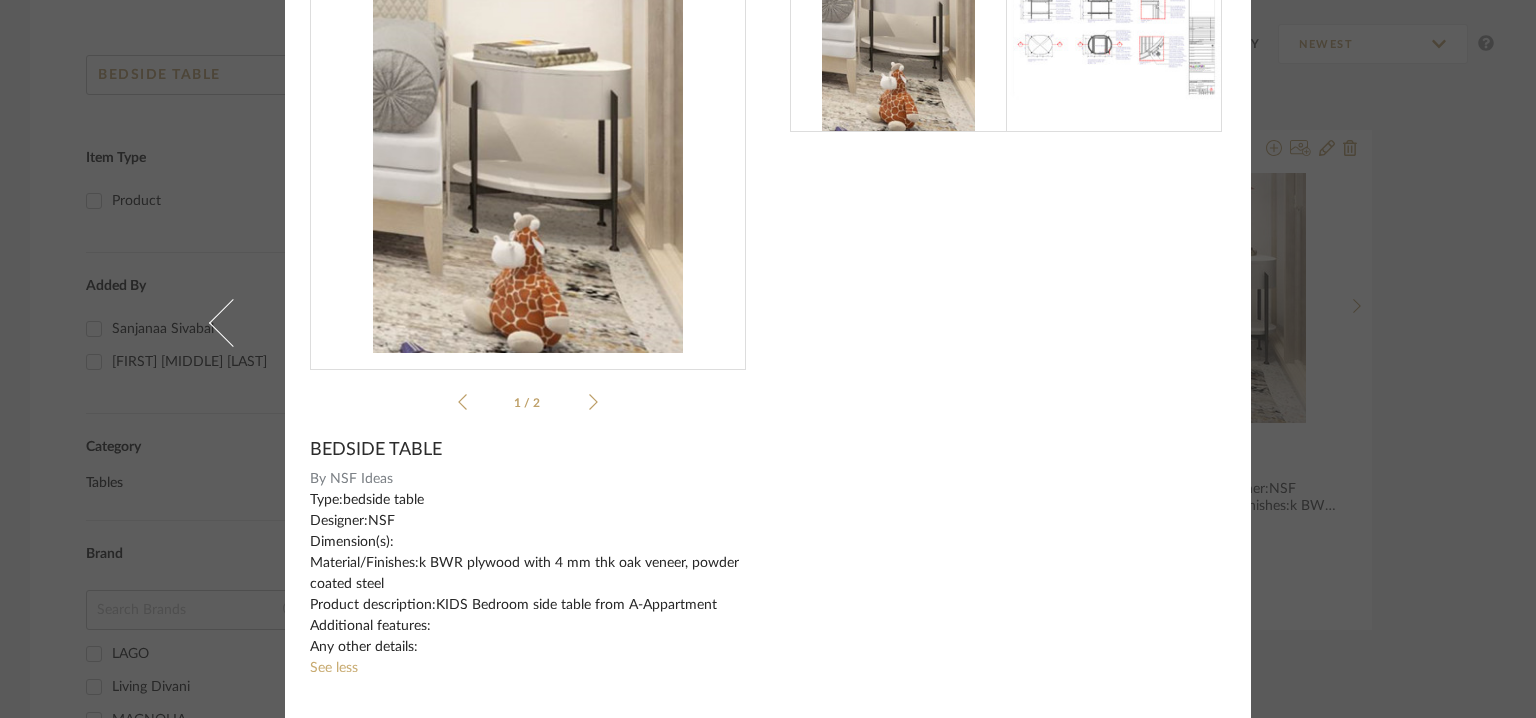scroll, scrollTop: 0, scrollLeft: 0, axis: both 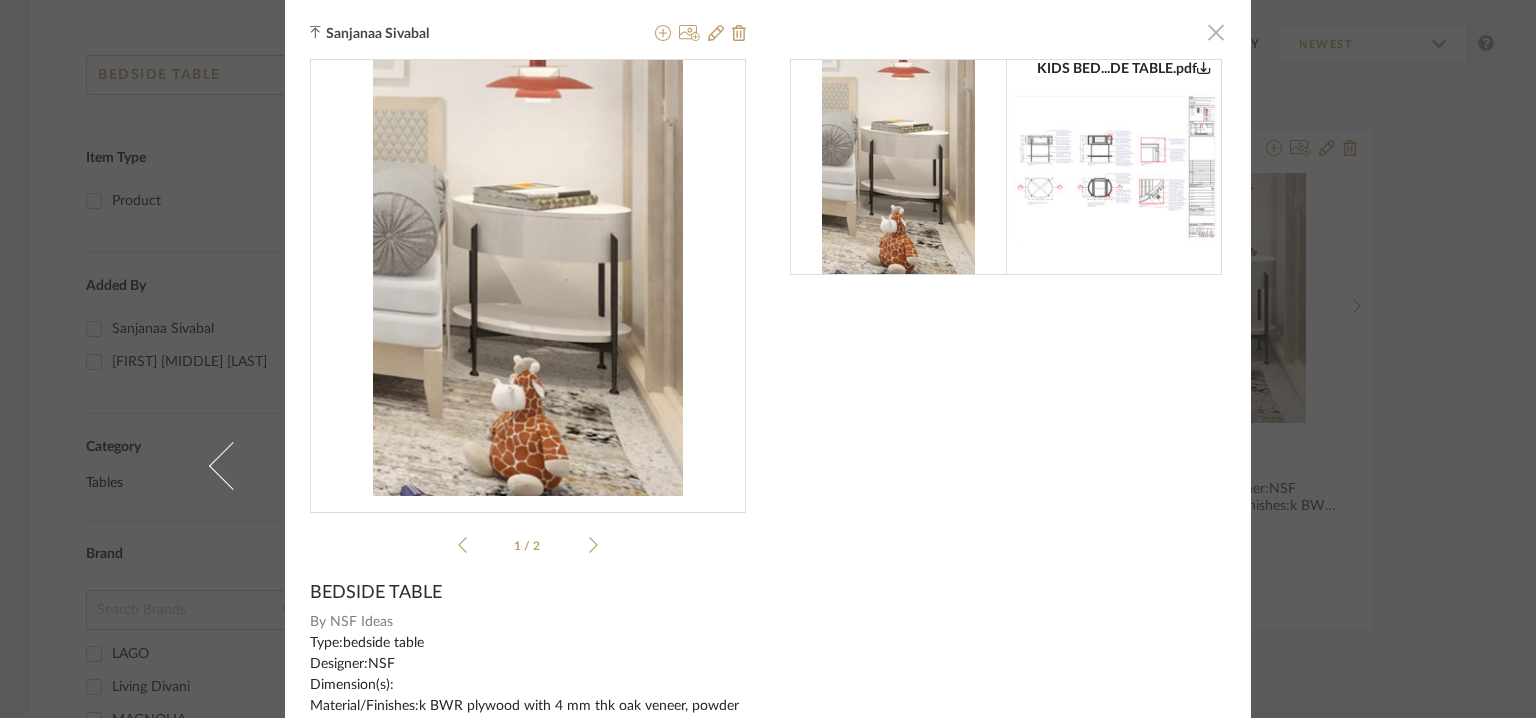 click 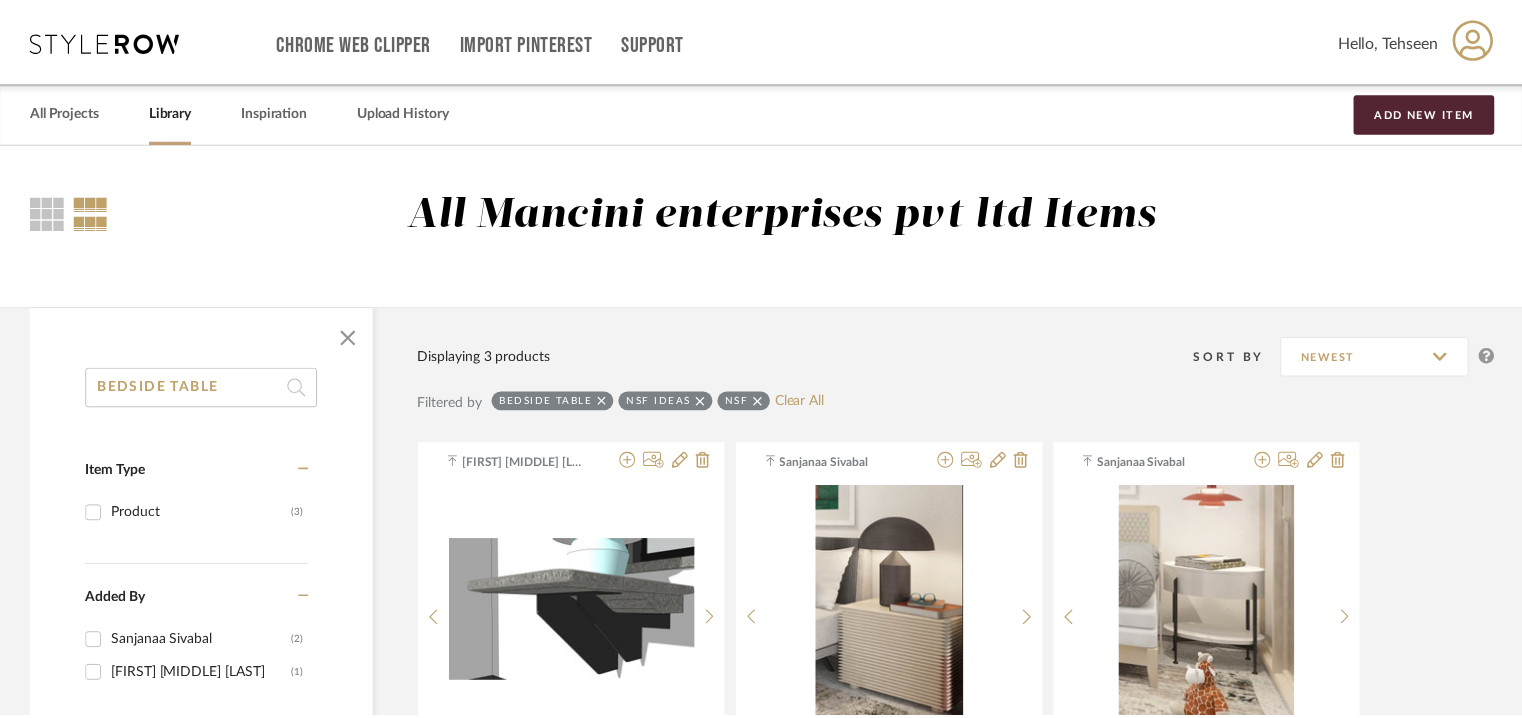 scroll, scrollTop: 312, scrollLeft: 0, axis: vertical 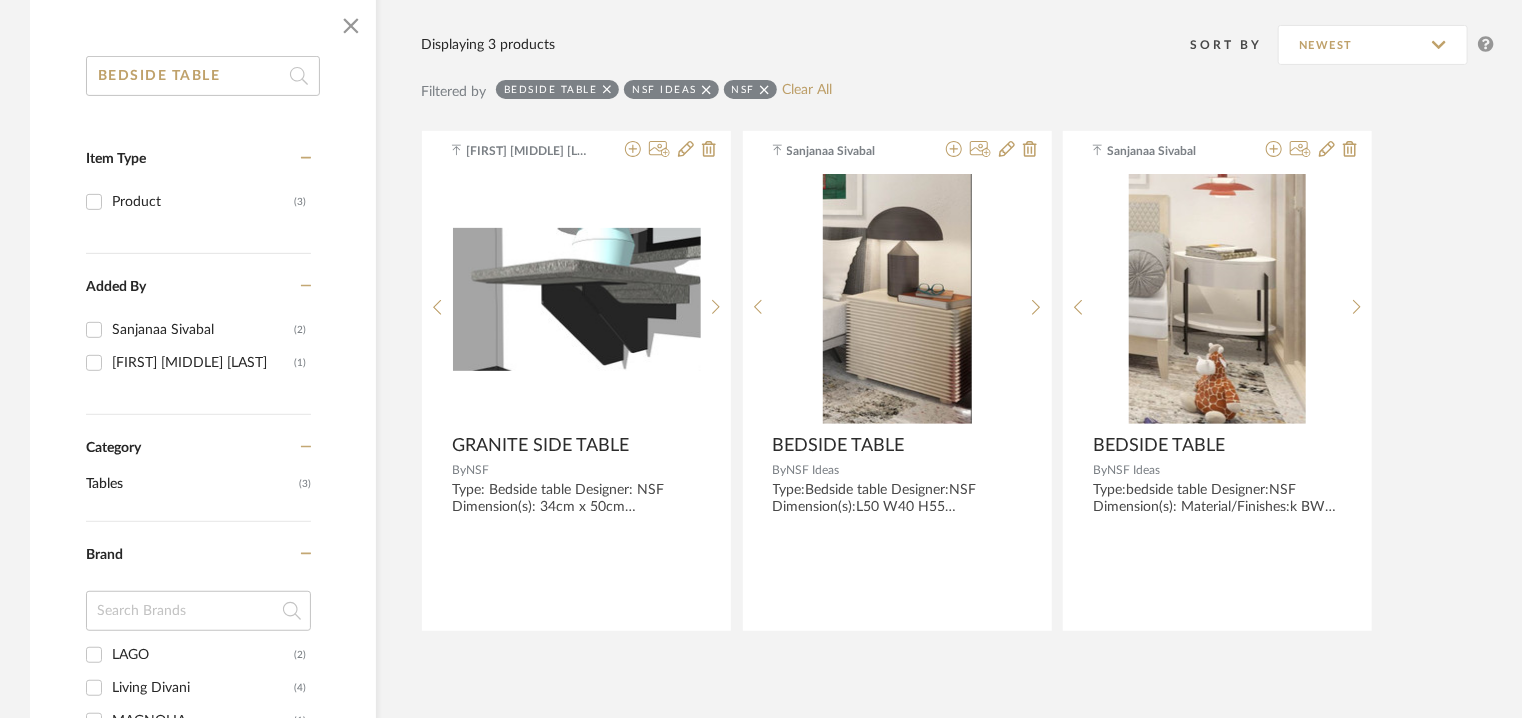 drag, startPoint x: 249, startPoint y: 66, endPoint x: 0, endPoint y: 111, distance: 253.0336 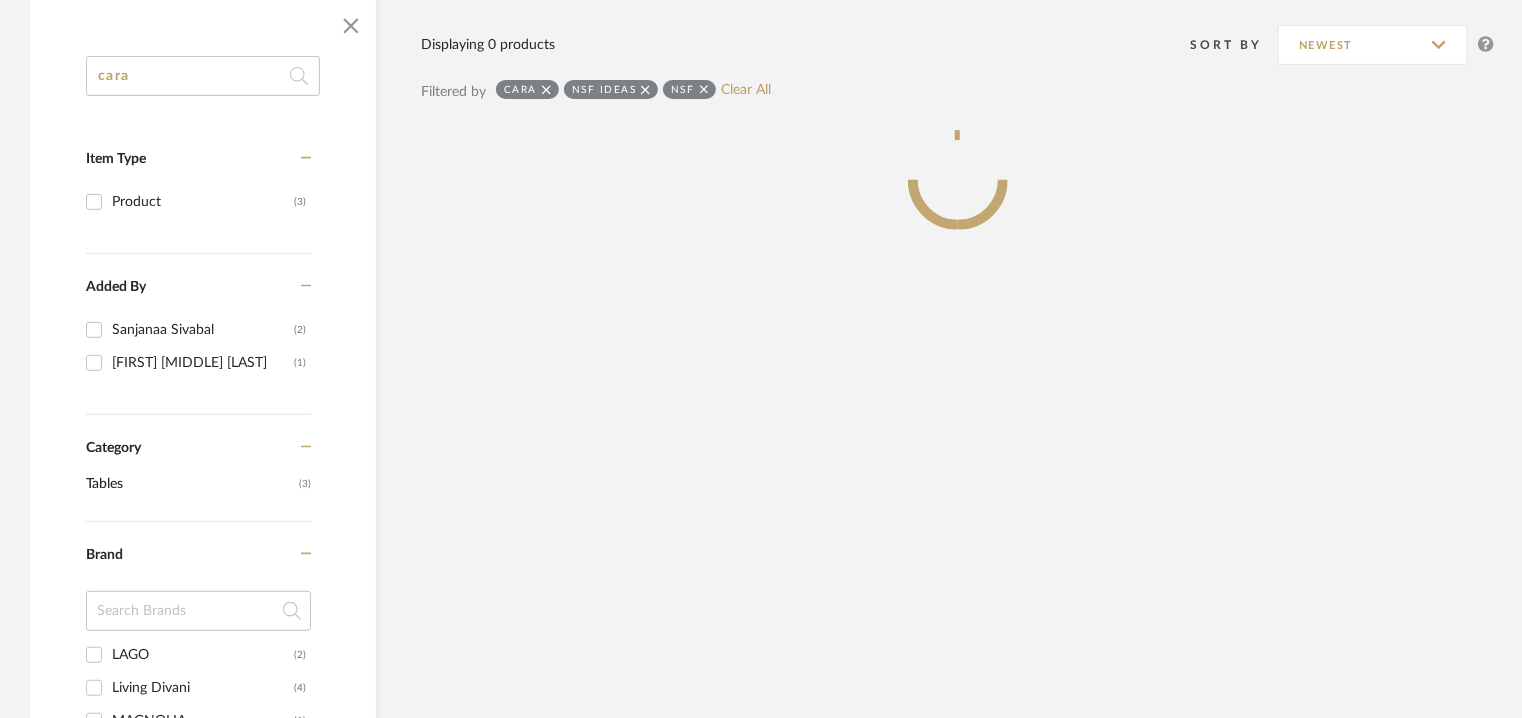 scroll, scrollTop: 314, scrollLeft: 0, axis: vertical 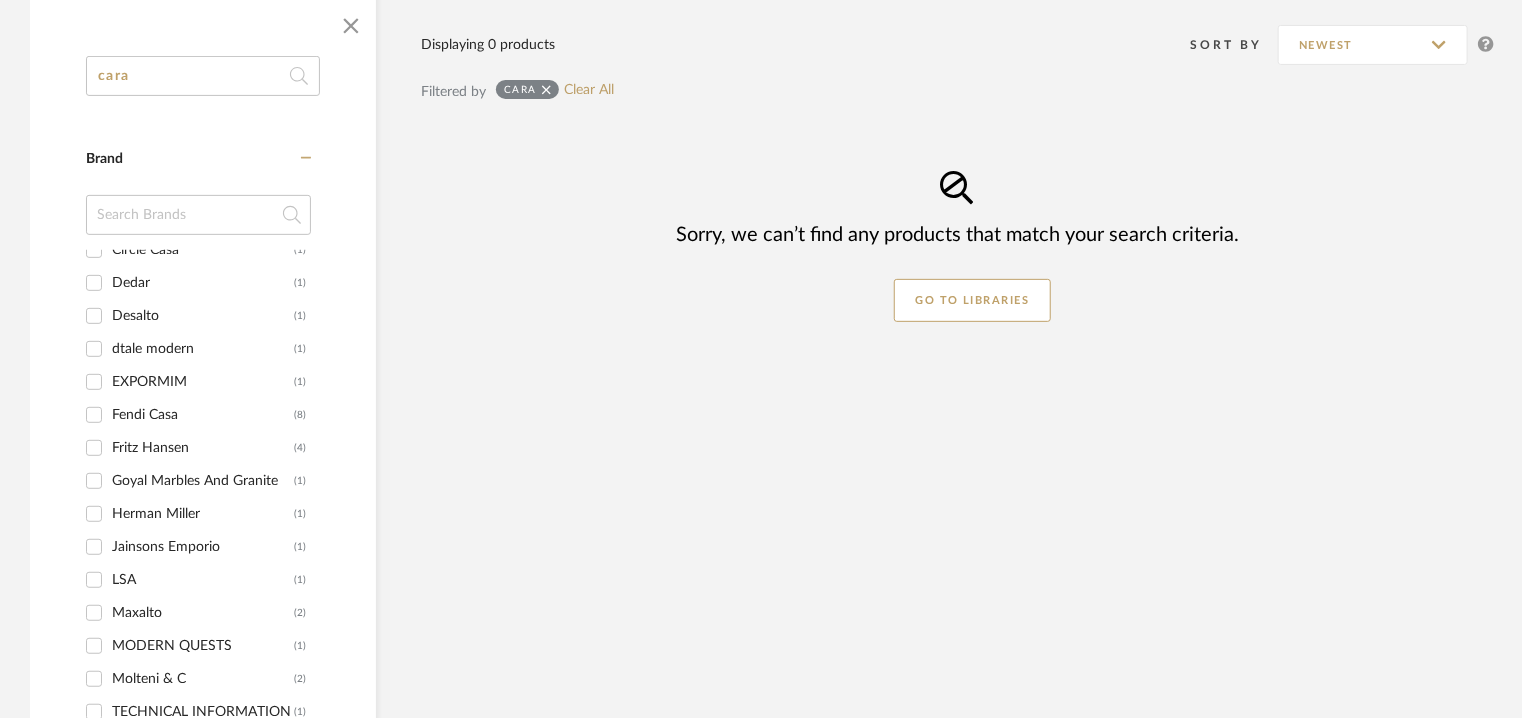 type on "cara" 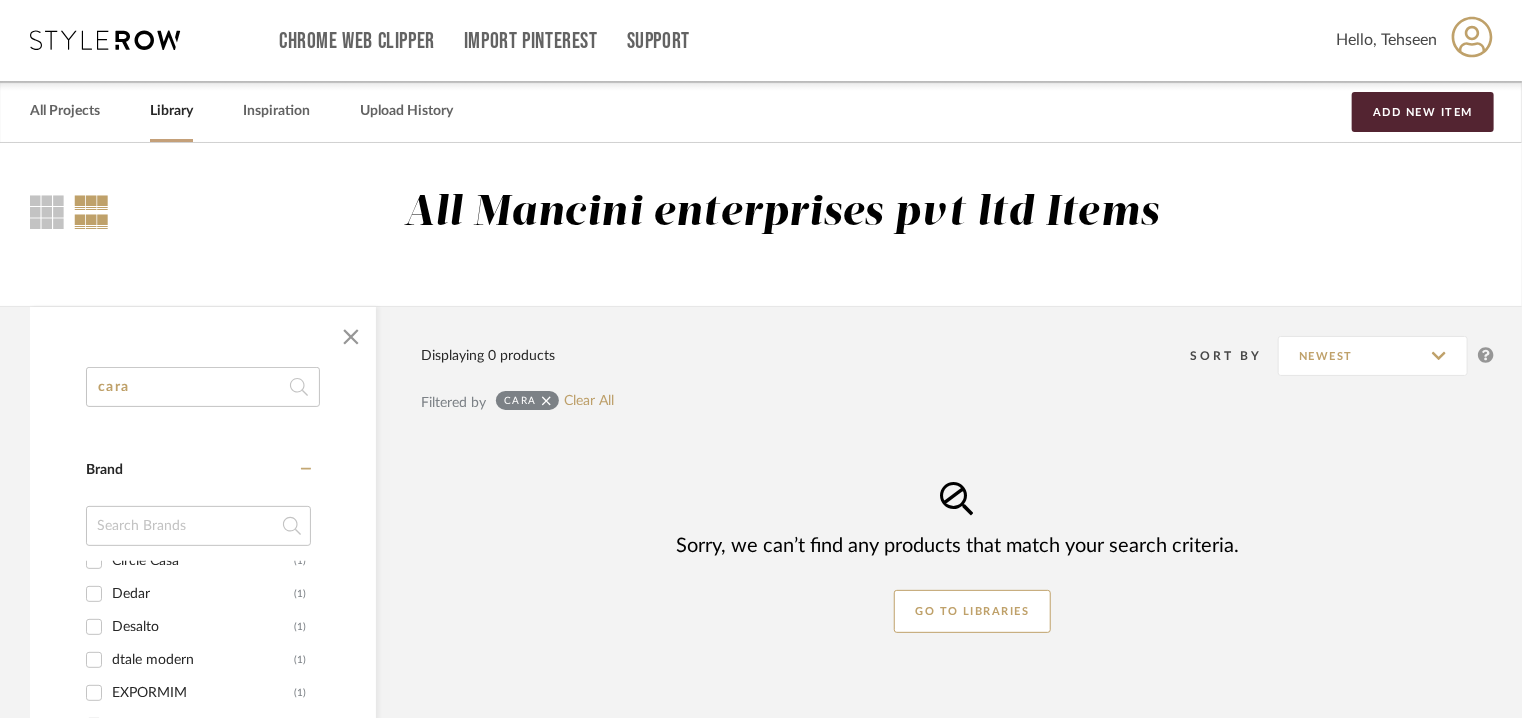 scroll, scrollTop: 0, scrollLeft: 0, axis: both 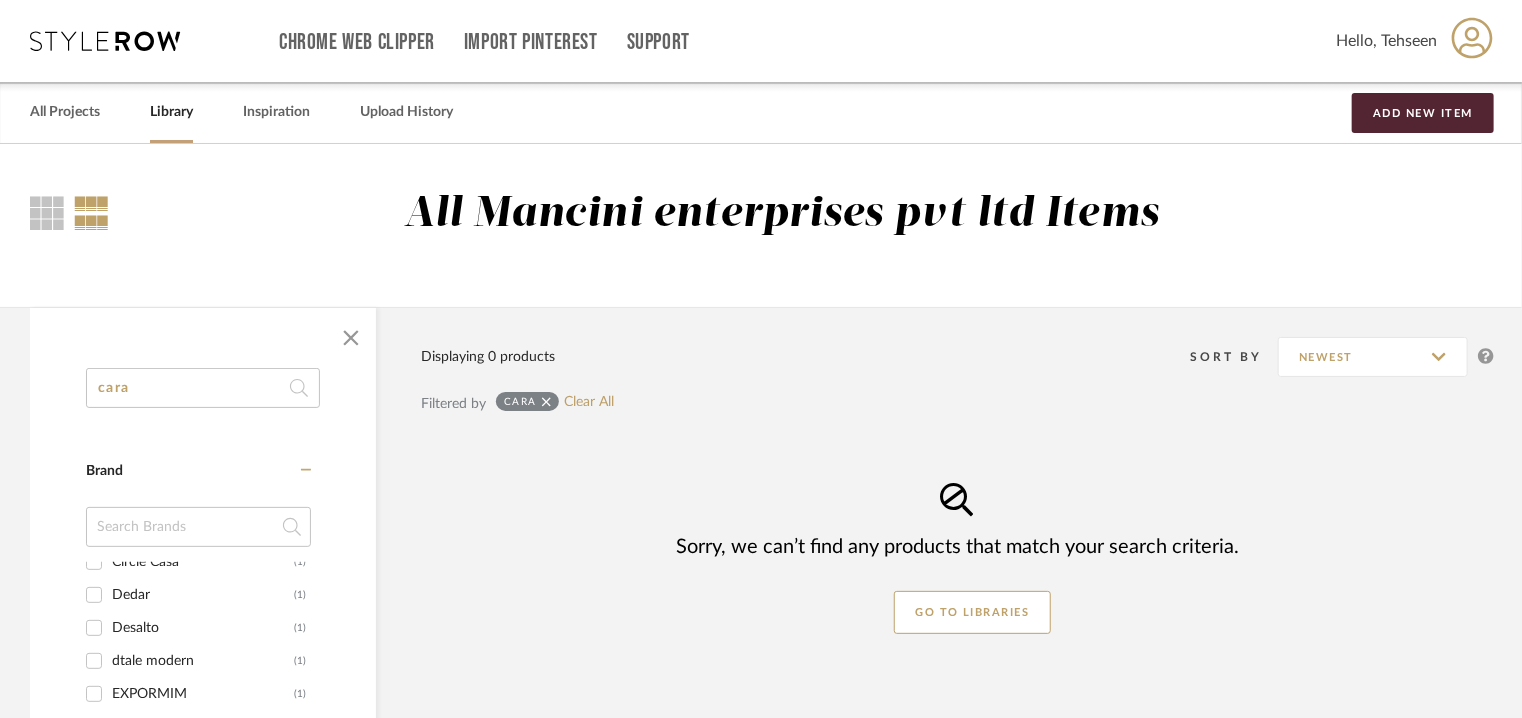 click 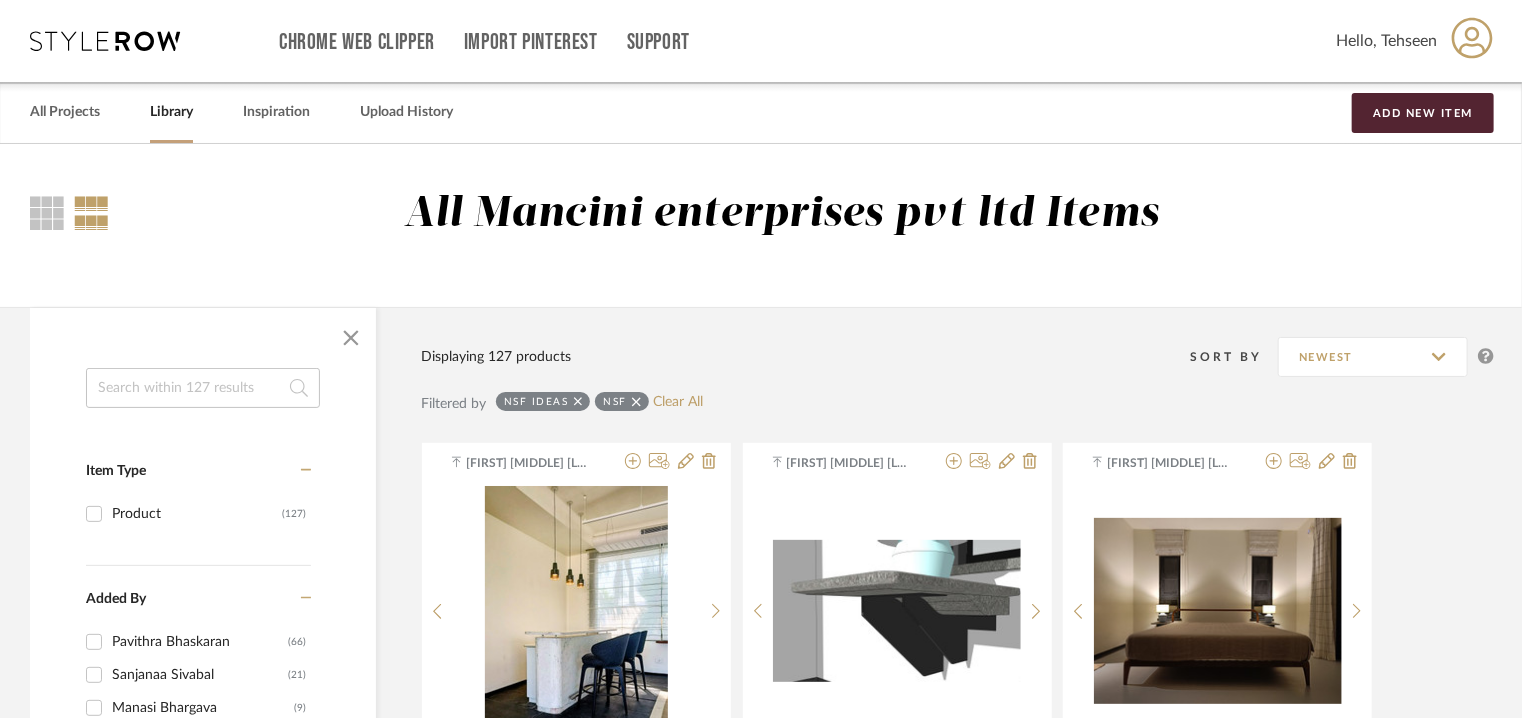 scroll, scrollTop: 23570, scrollLeft: 0, axis: vertical 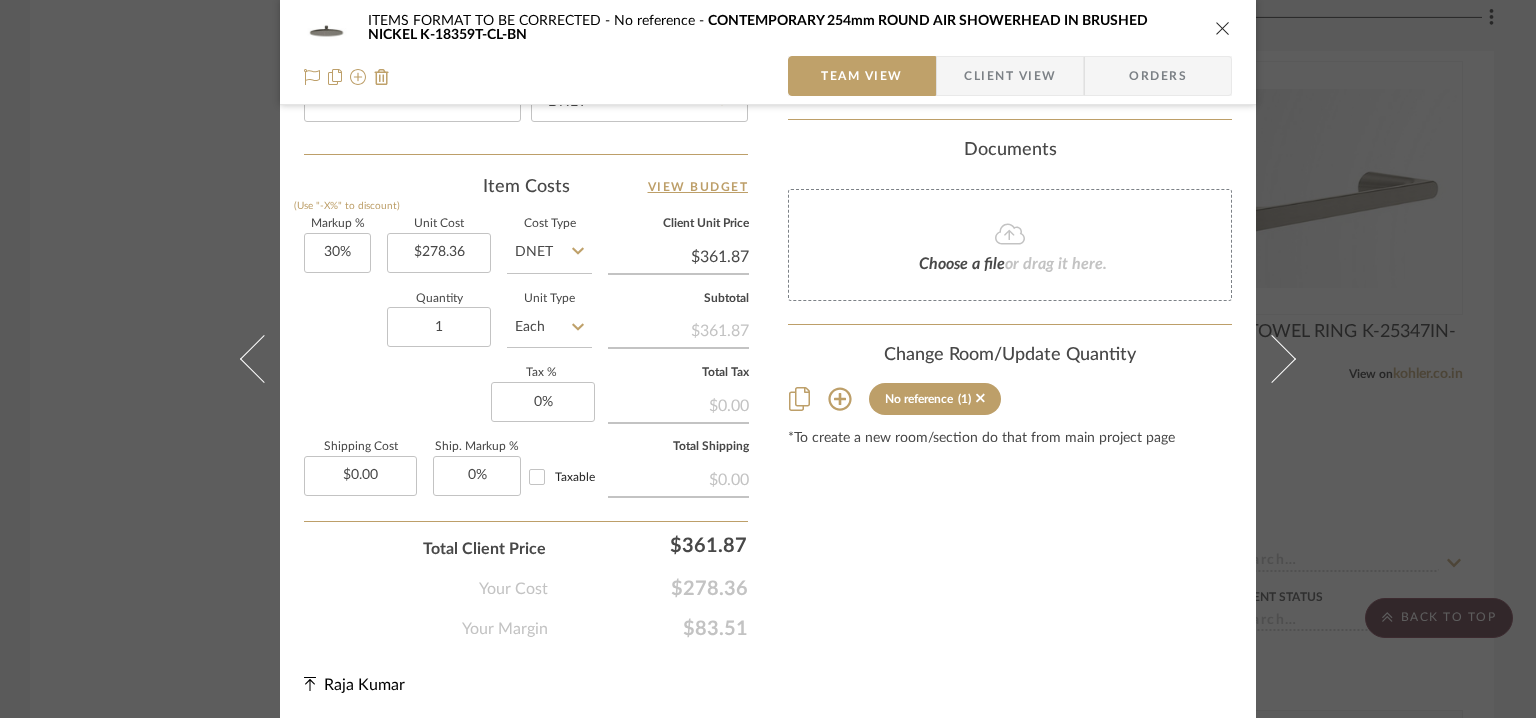 click 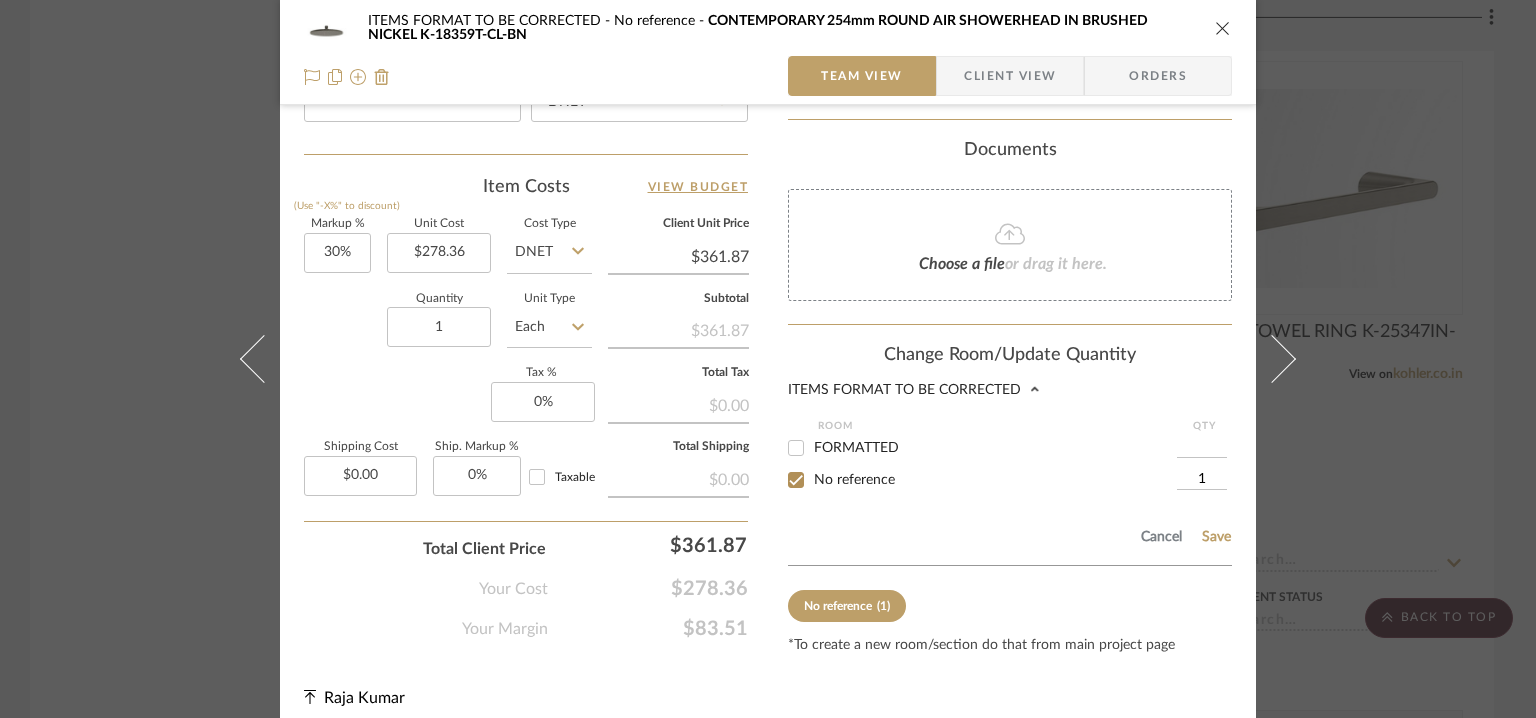 click on "FORMATTED" at bounding box center [796, 448] 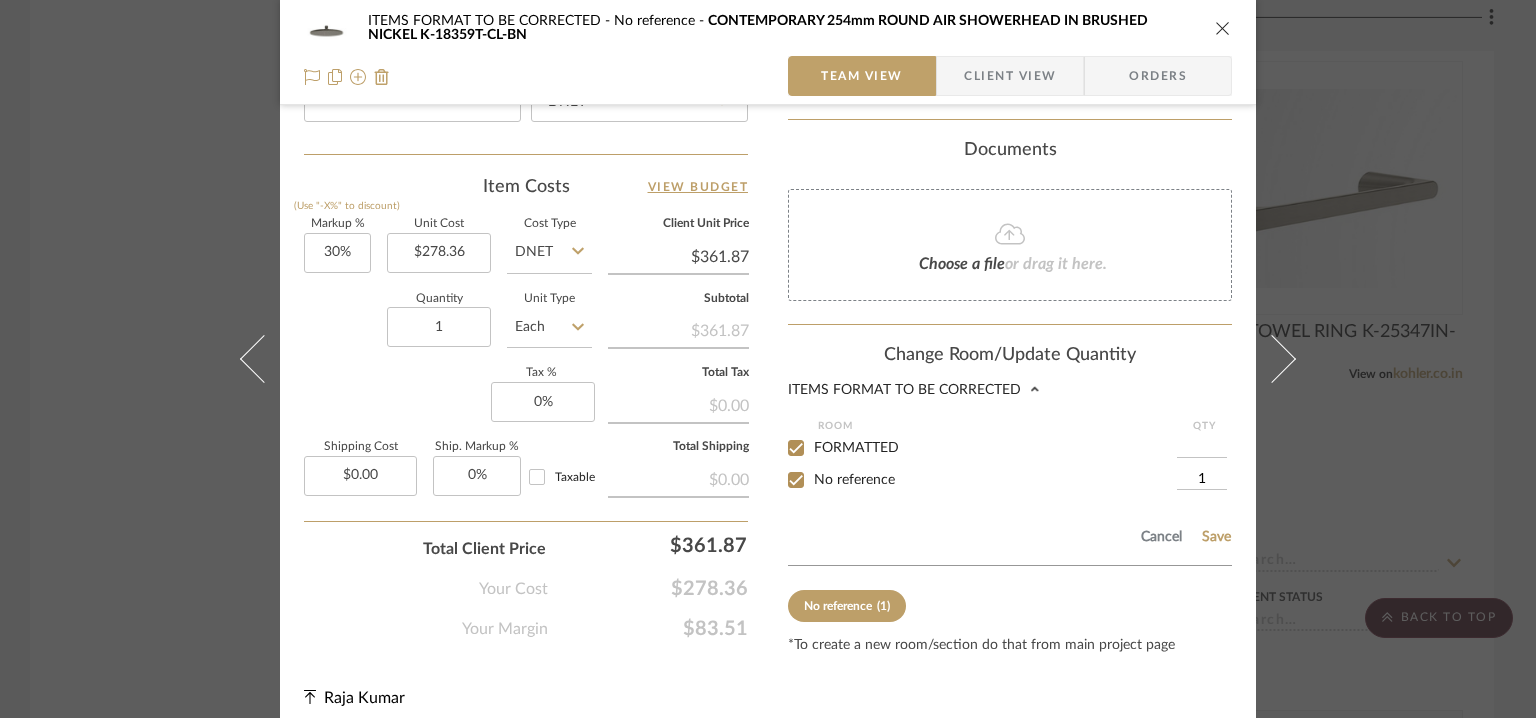 checkbox on "true" 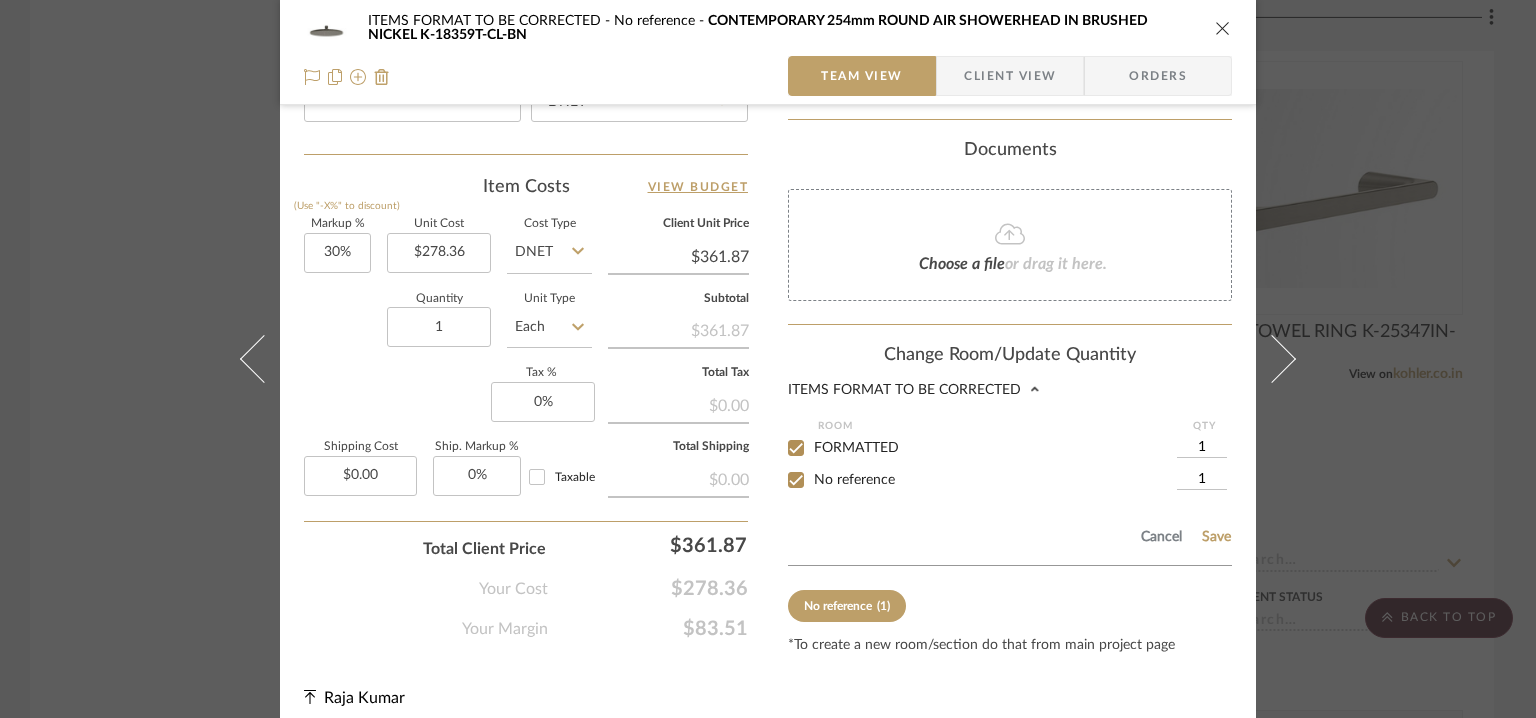 click on "No reference" at bounding box center [796, 480] 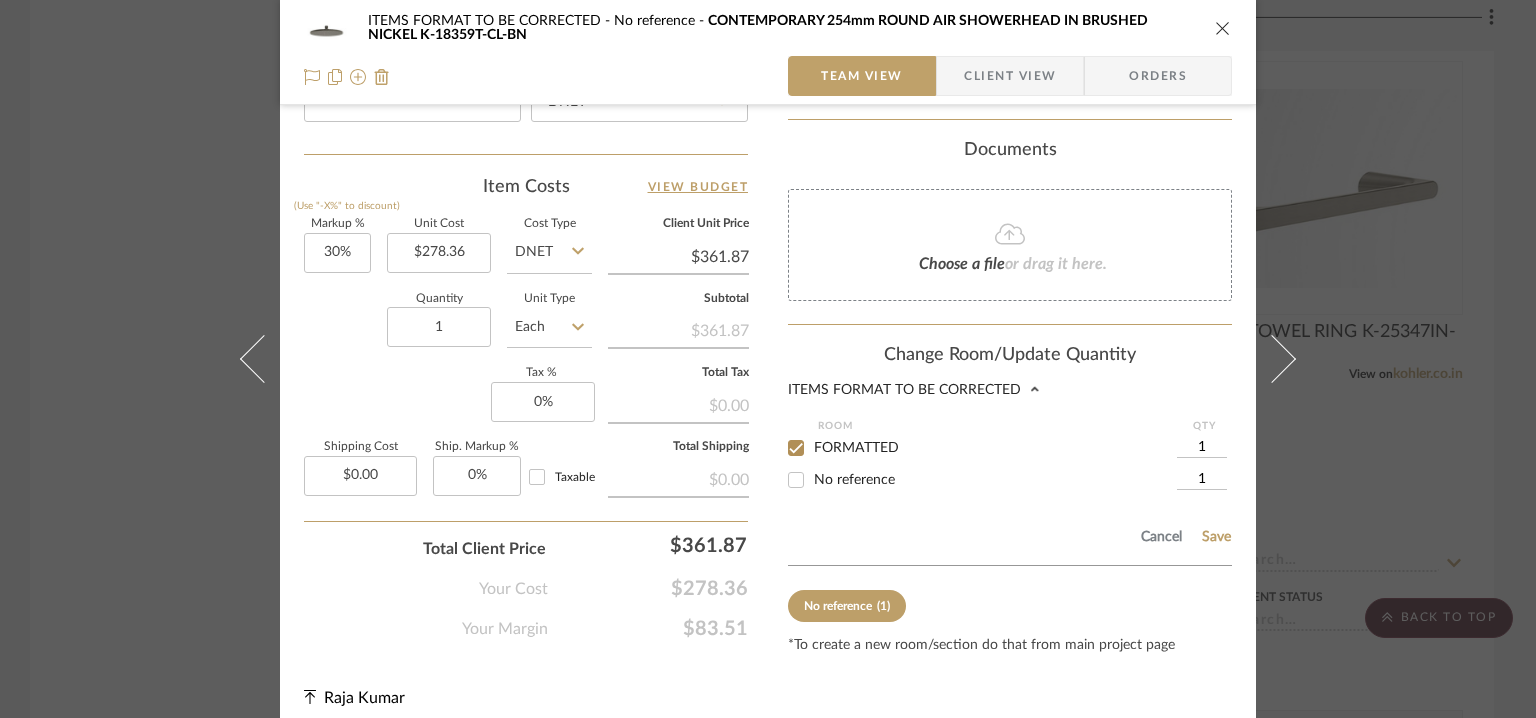 checkbox on "false" 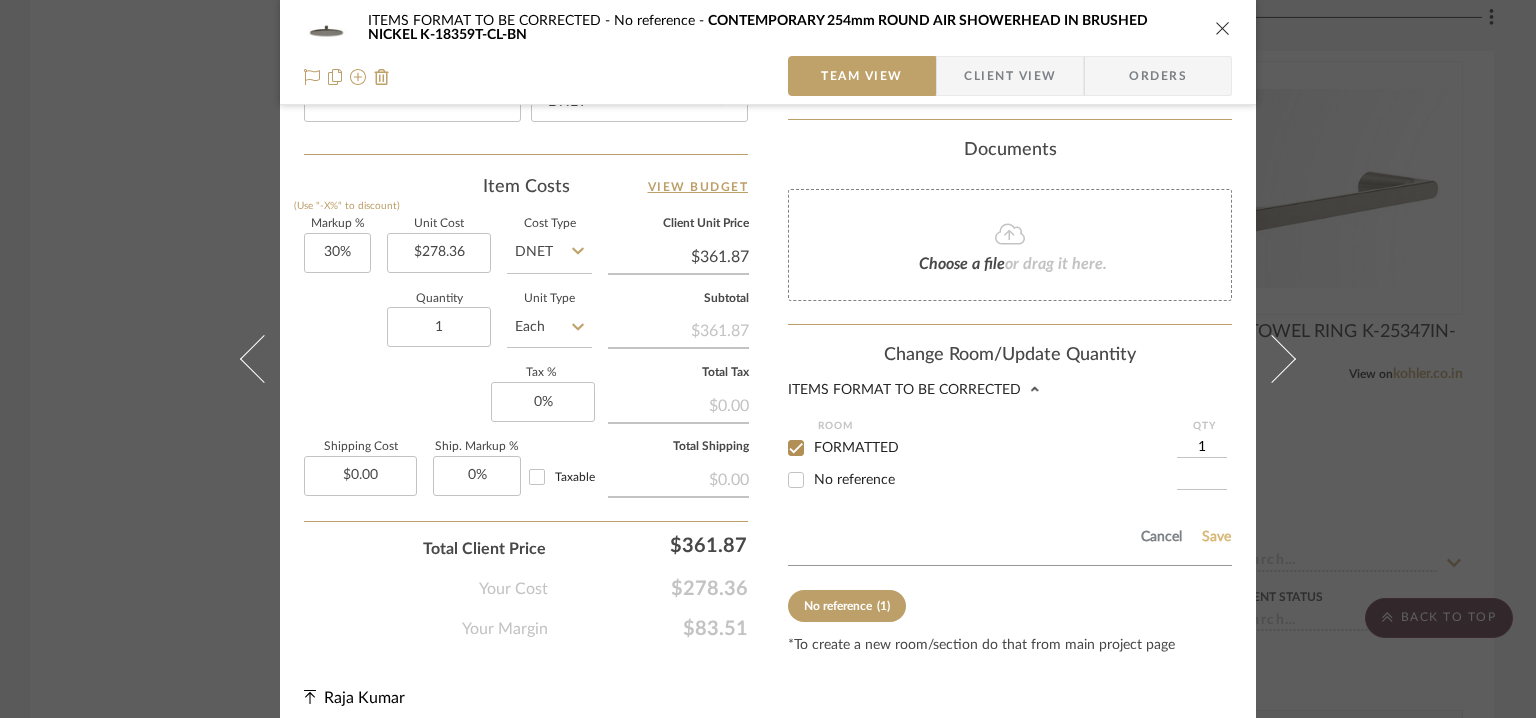 click on "Save" 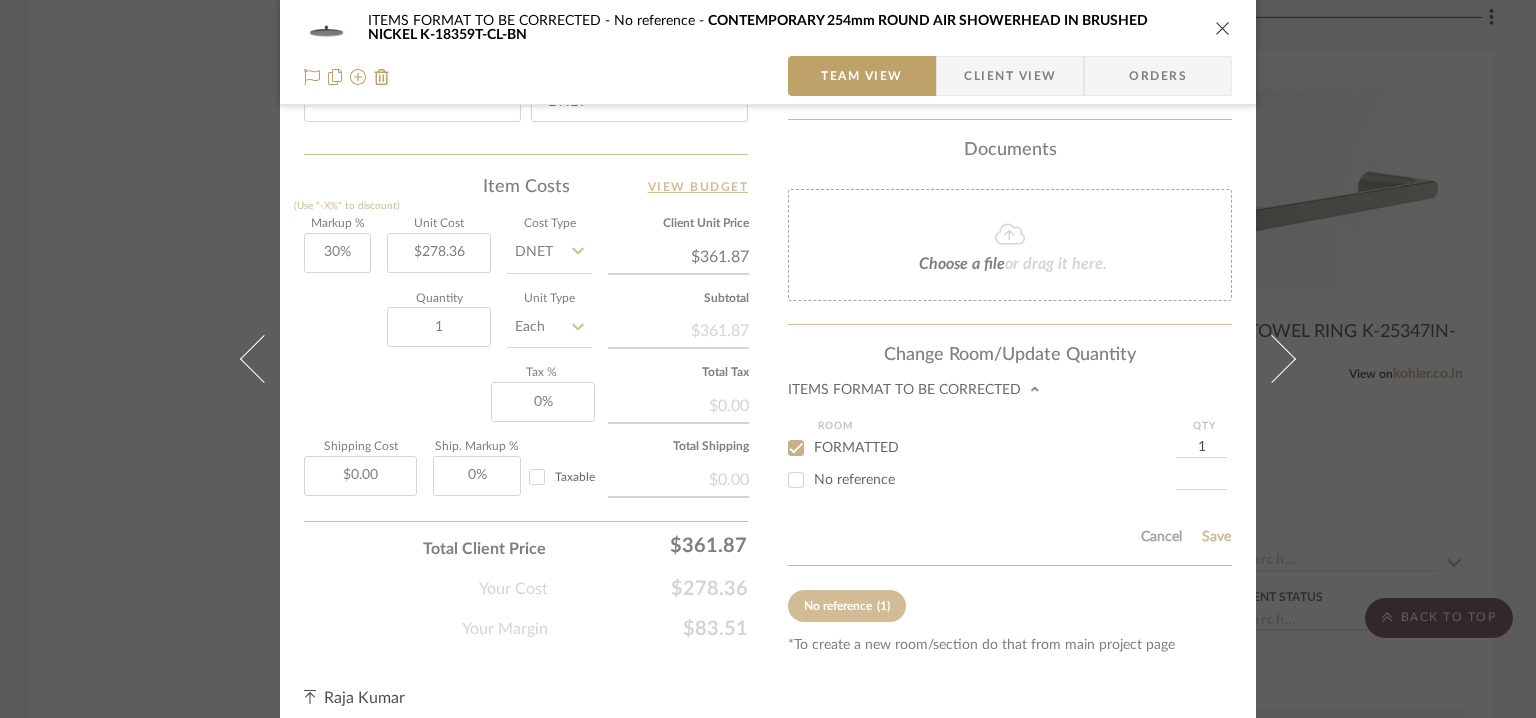 type 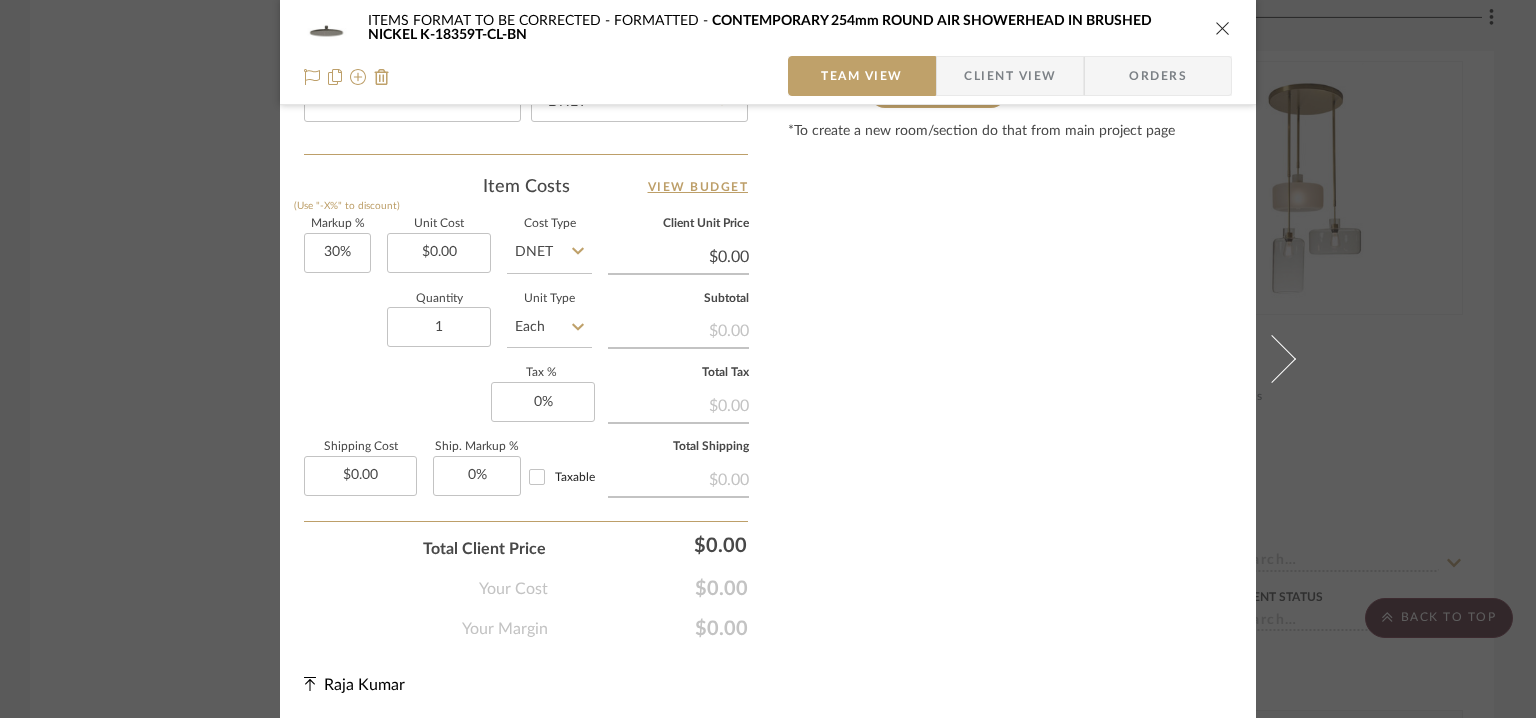 type 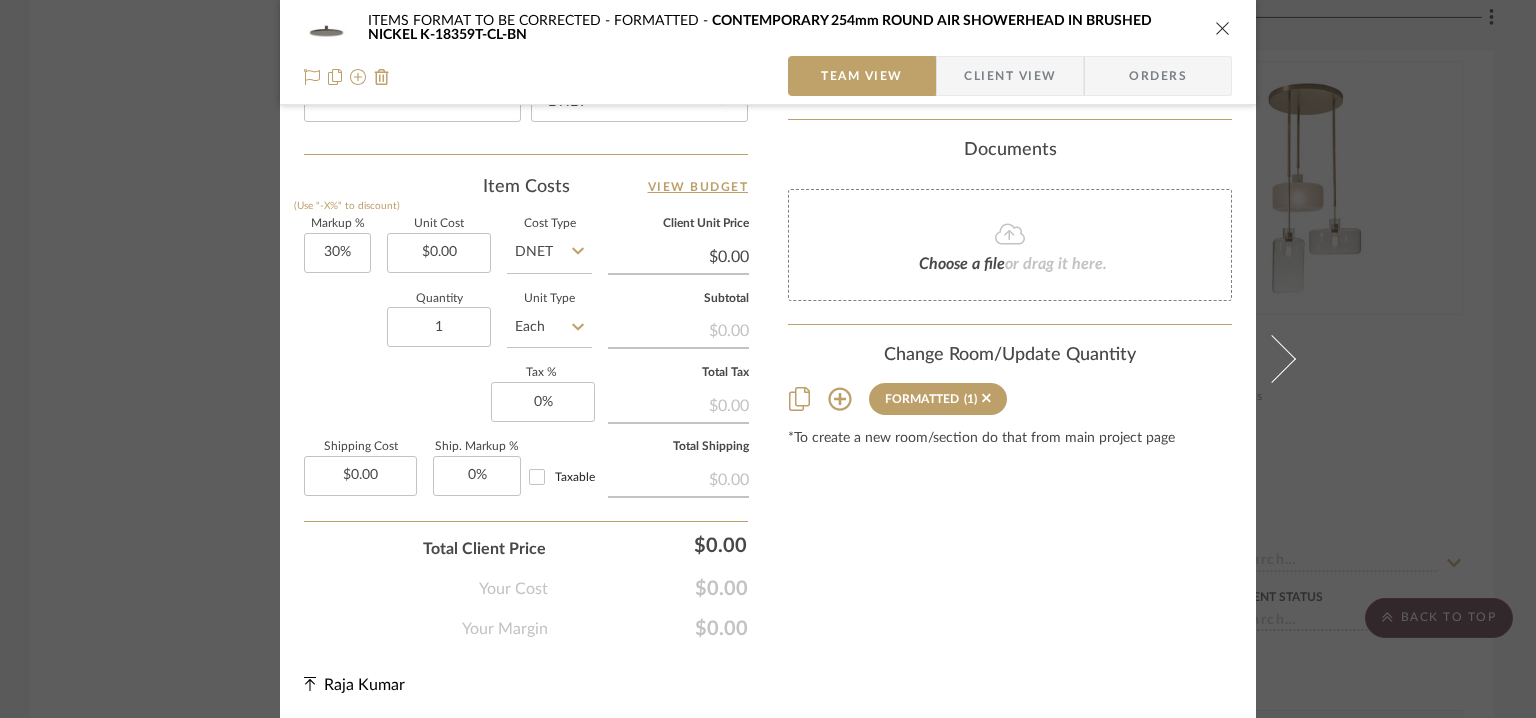 click at bounding box center (1223, 28) 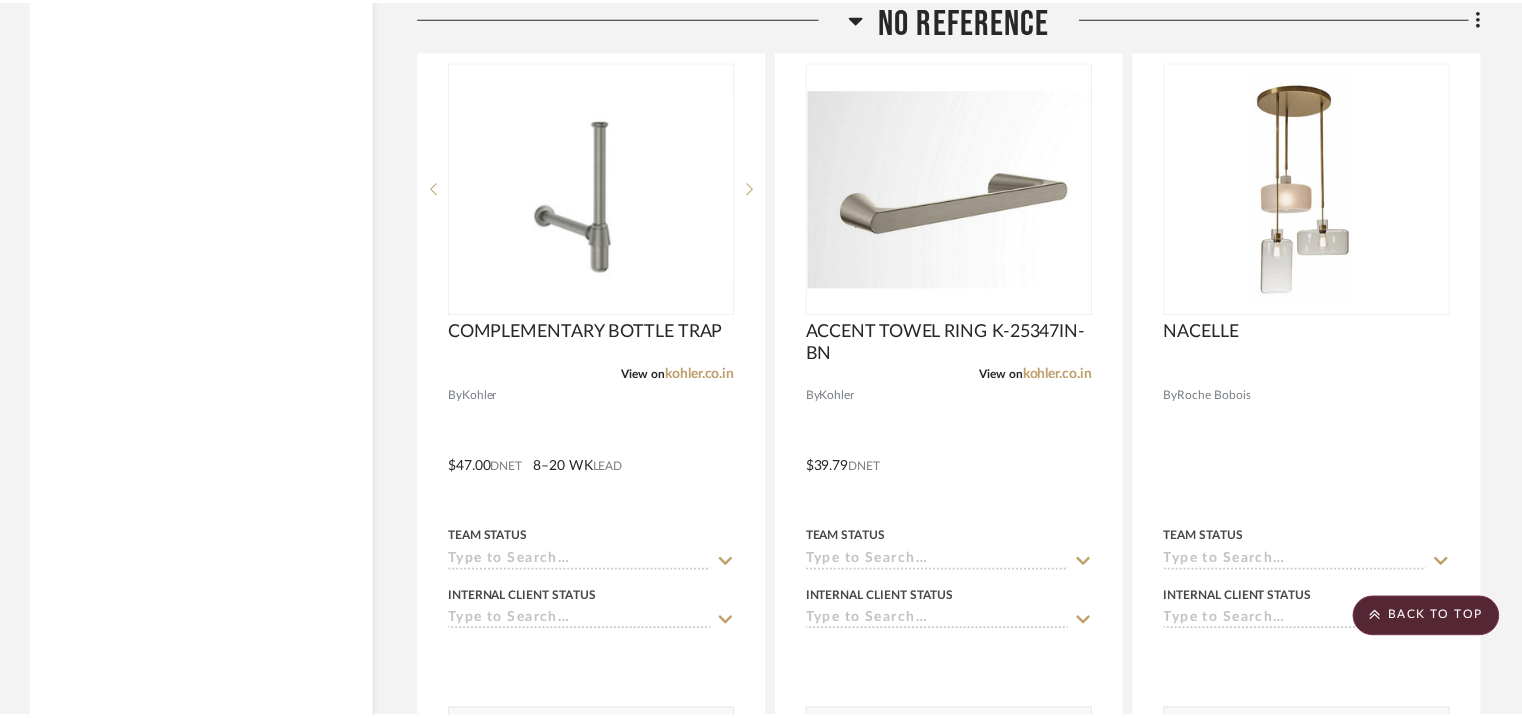 scroll, scrollTop: 4221, scrollLeft: 0, axis: vertical 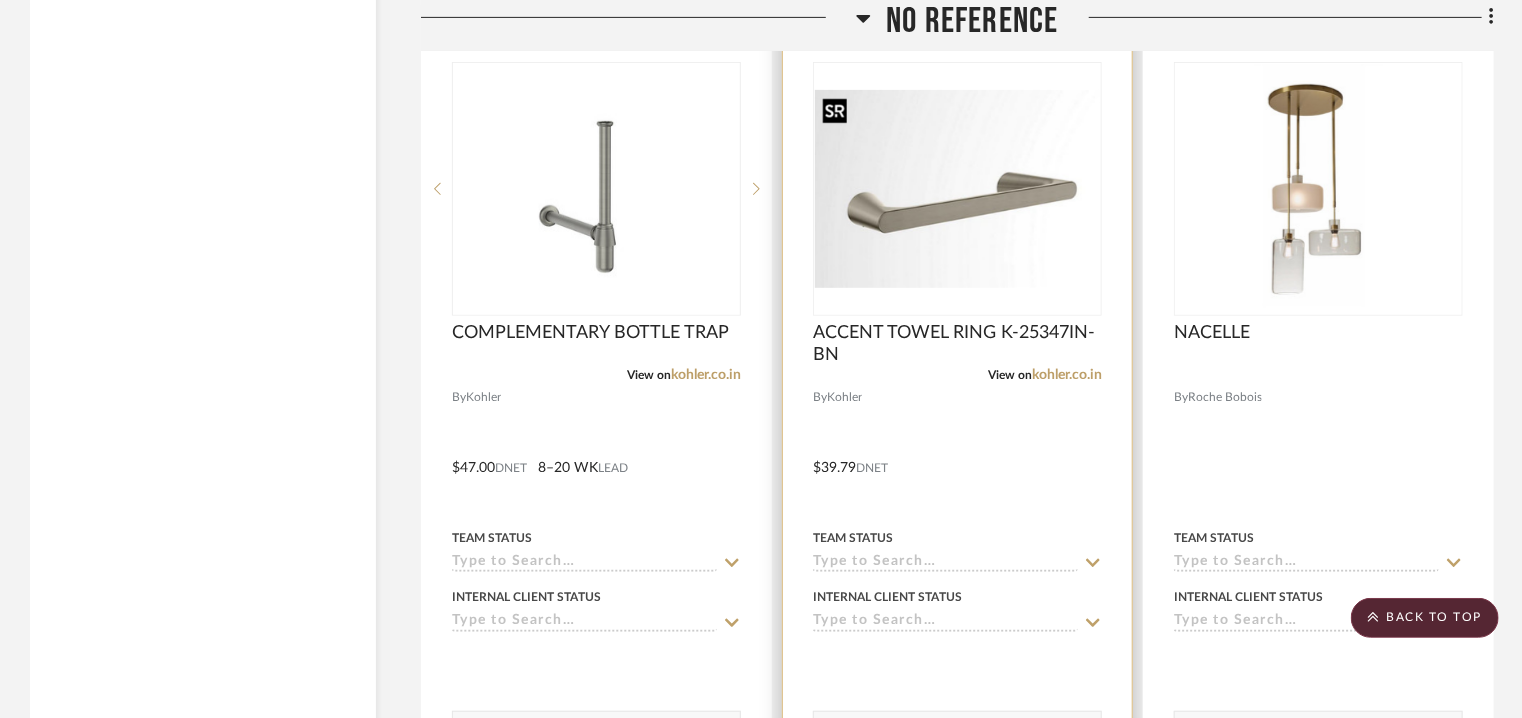 click at bounding box center (957, 189) 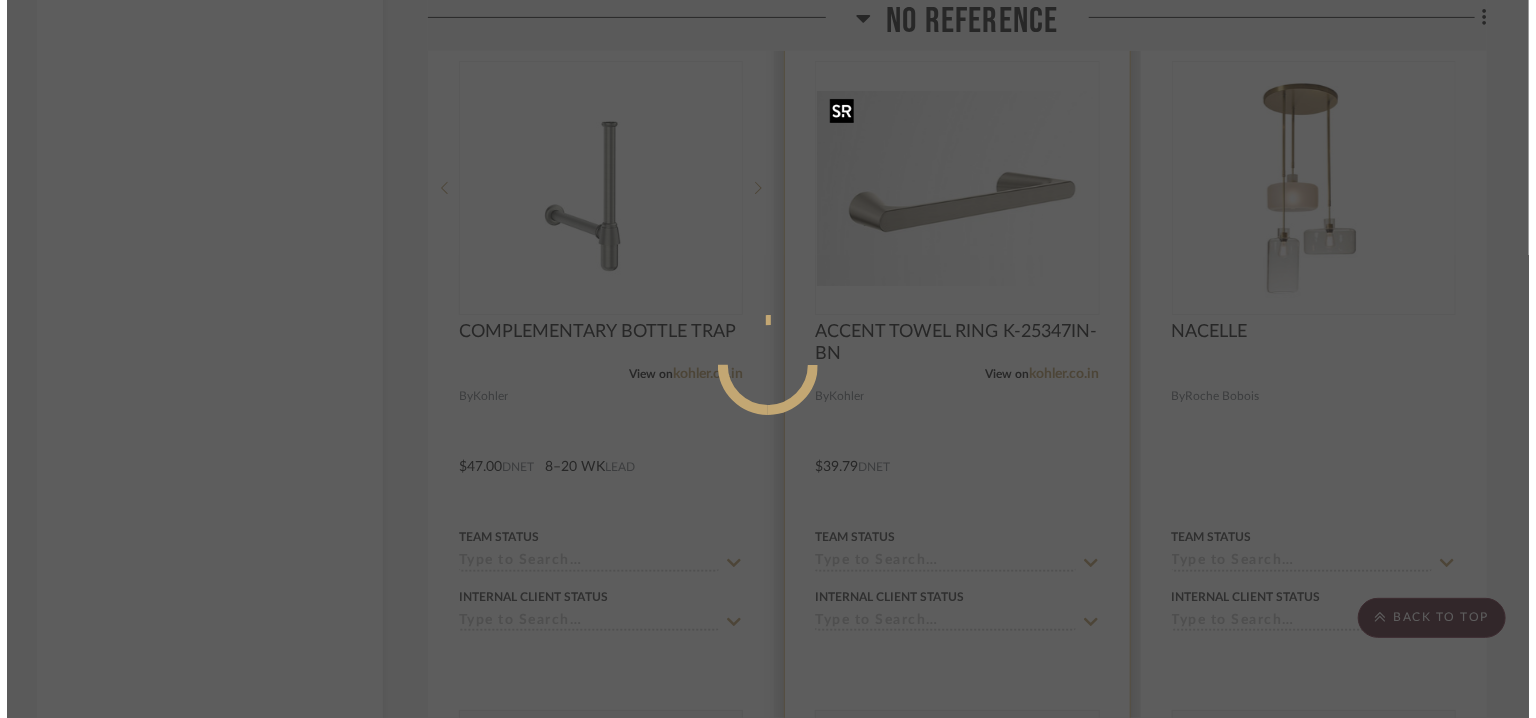 scroll, scrollTop: 0, scrollLeft: 0, axis: both 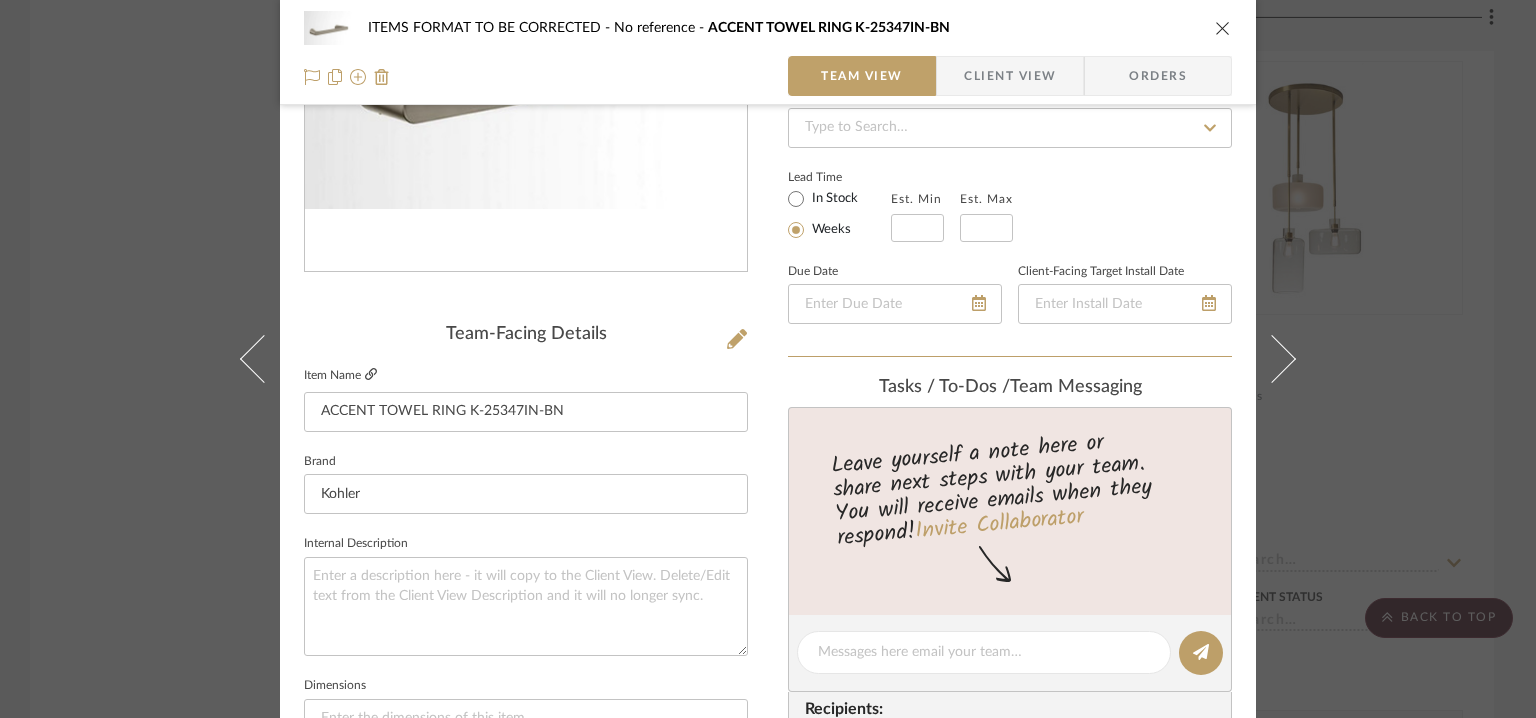 click 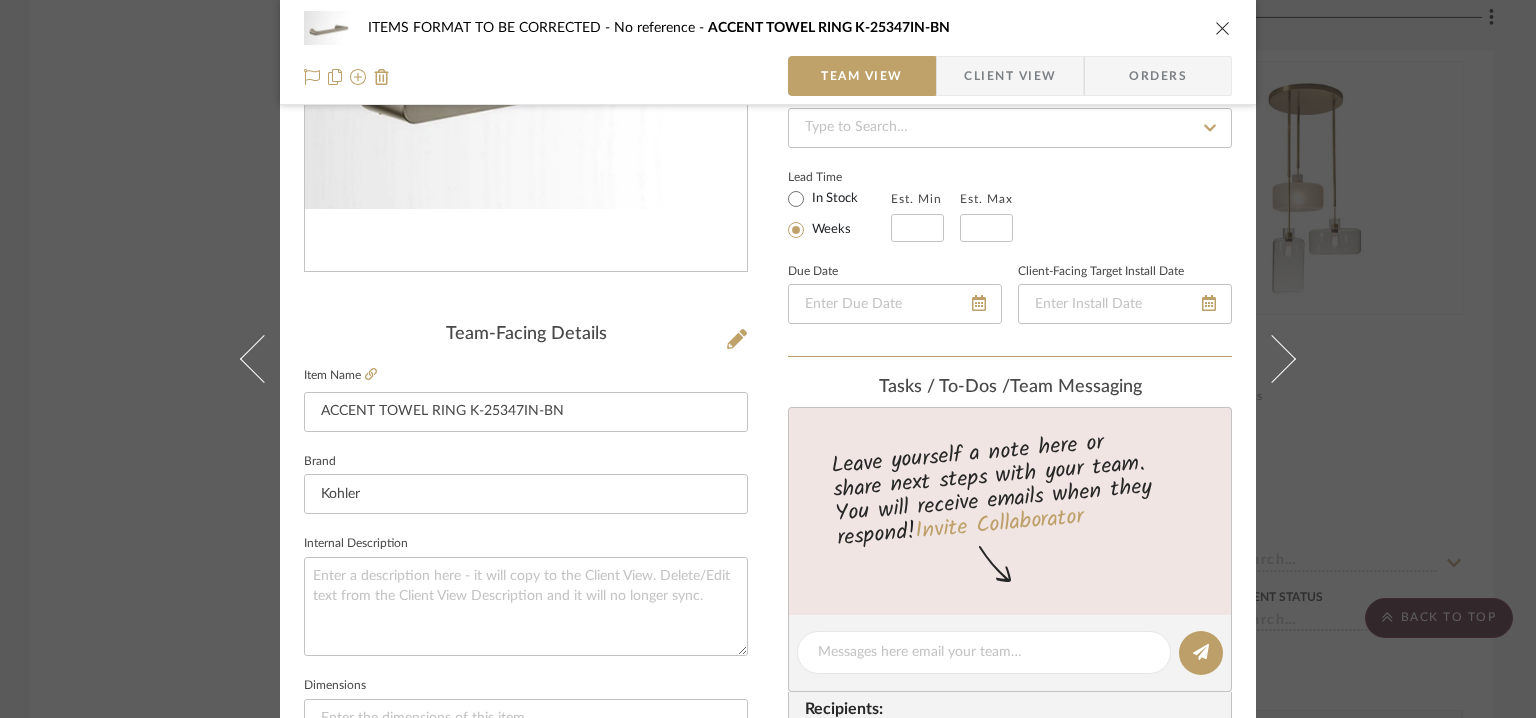 click on "ITEMS FORMAT TO BE CORRECTED No reference ACCENT TOWEL RING K-25347IN-BN Team View Client View Orders  Team-Facing Details   Item Name  ACCENT TOWEL RING K-25347IN-BN  Brand  Kohler  Internal Description   Dimensions   Product Specifications   Reference Price   Reference Price Type  DNET  Item Costs   View Budget   Markup %  (Use "-X%" to discount) 30%  Unit Cost  $39.79  Cost Type  DNET  Client Unit Price  $51.73  Quantity  1  Unit Type  Each  Subtotal   $51.73   Tax %  0%  Total Tax   $0.00   Shipping Cost  $0.00  Ship. Markup %  0% Taxable  Total Shipping   $0.00  Total Client Price  $51.73  Your Cost  $39.79  Your Margin  $11.94  Content here copies to Client View - confirm visibility there.  Show in Client Dashboard  Bulk Manage Dashboard Settings  Include in Budget   View Budget  Team Status Internal Client Status  Lead Time  In Stock Weeks  Est. Min   Est. Max   Due Date   Client-Facing Target Install Date  Tasks / To-Dos /  team Messaging Invite Collaborator Recipients:  avinav@mancini-design.com ," at bounding box center [768, 359] 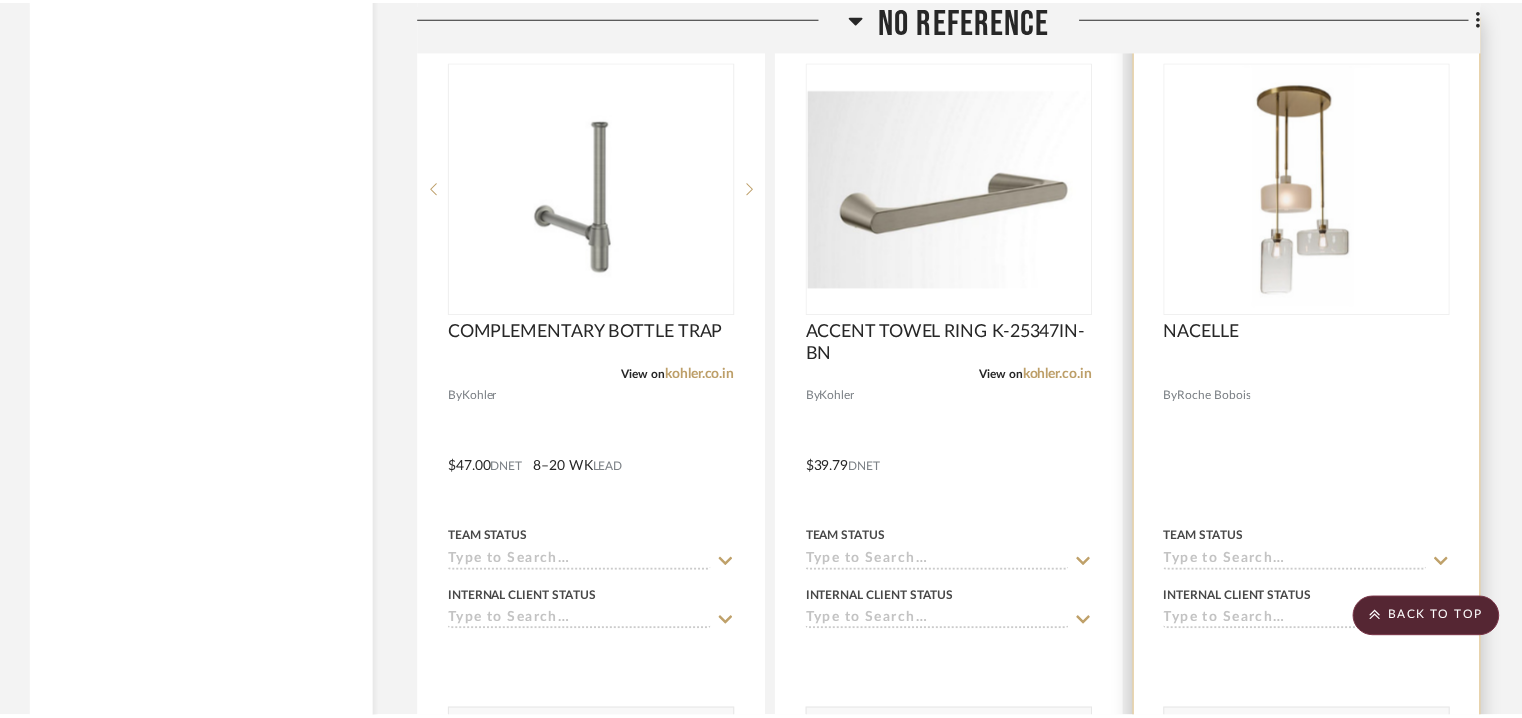 scroll, scrollTop: 4221, scrollLeft: 0, axis: vertical 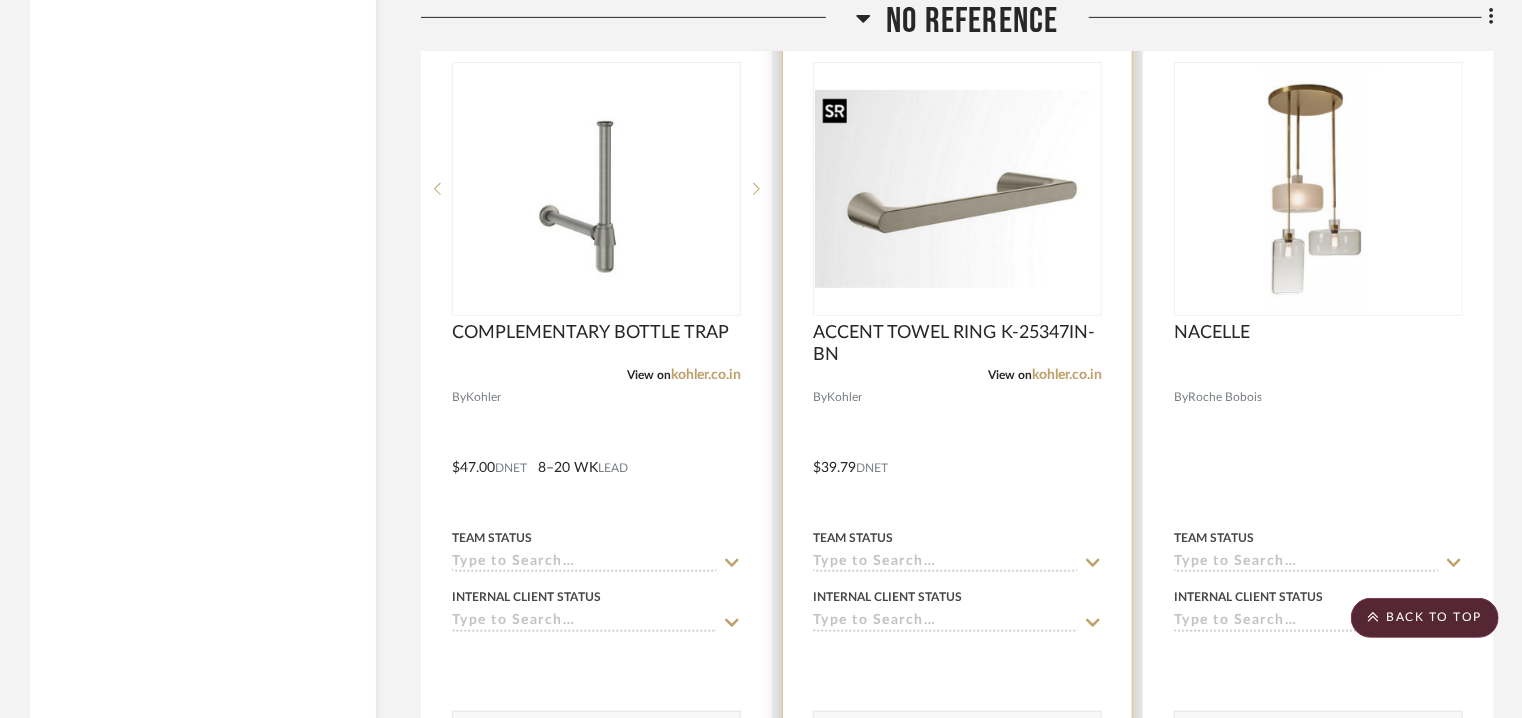 click at bounding box center (957, 189) 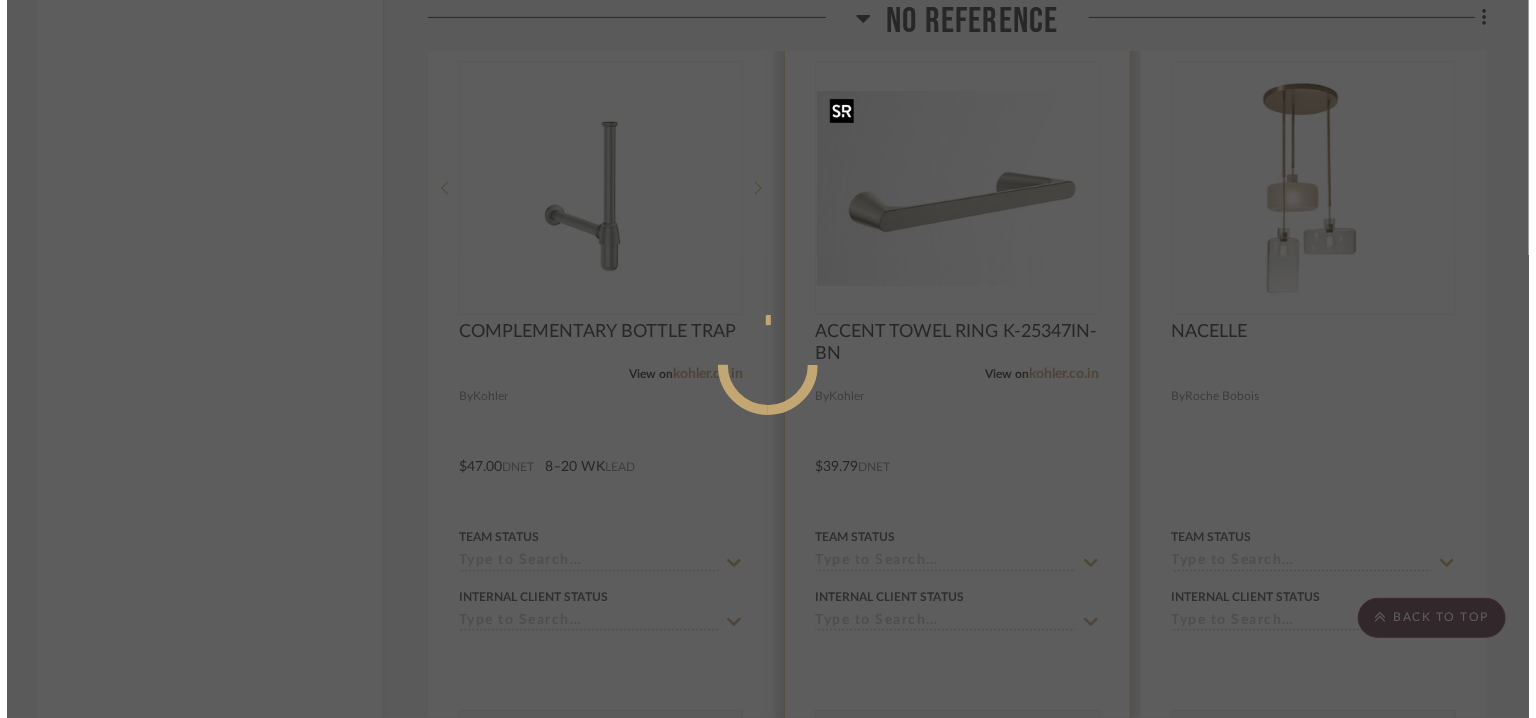scroll, scrollTop: 0, scrollLeft: 0, axis: both 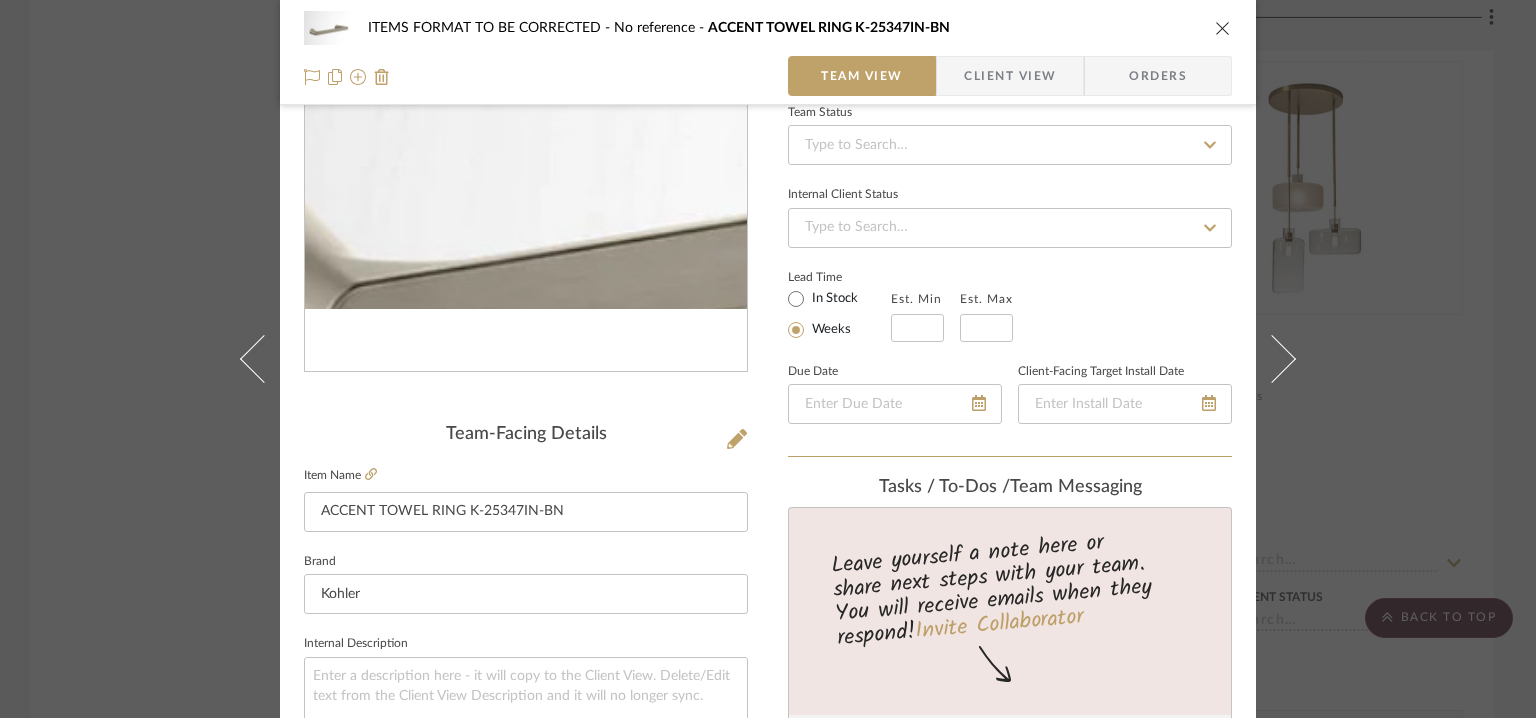 click at bounding box center [526, 154] 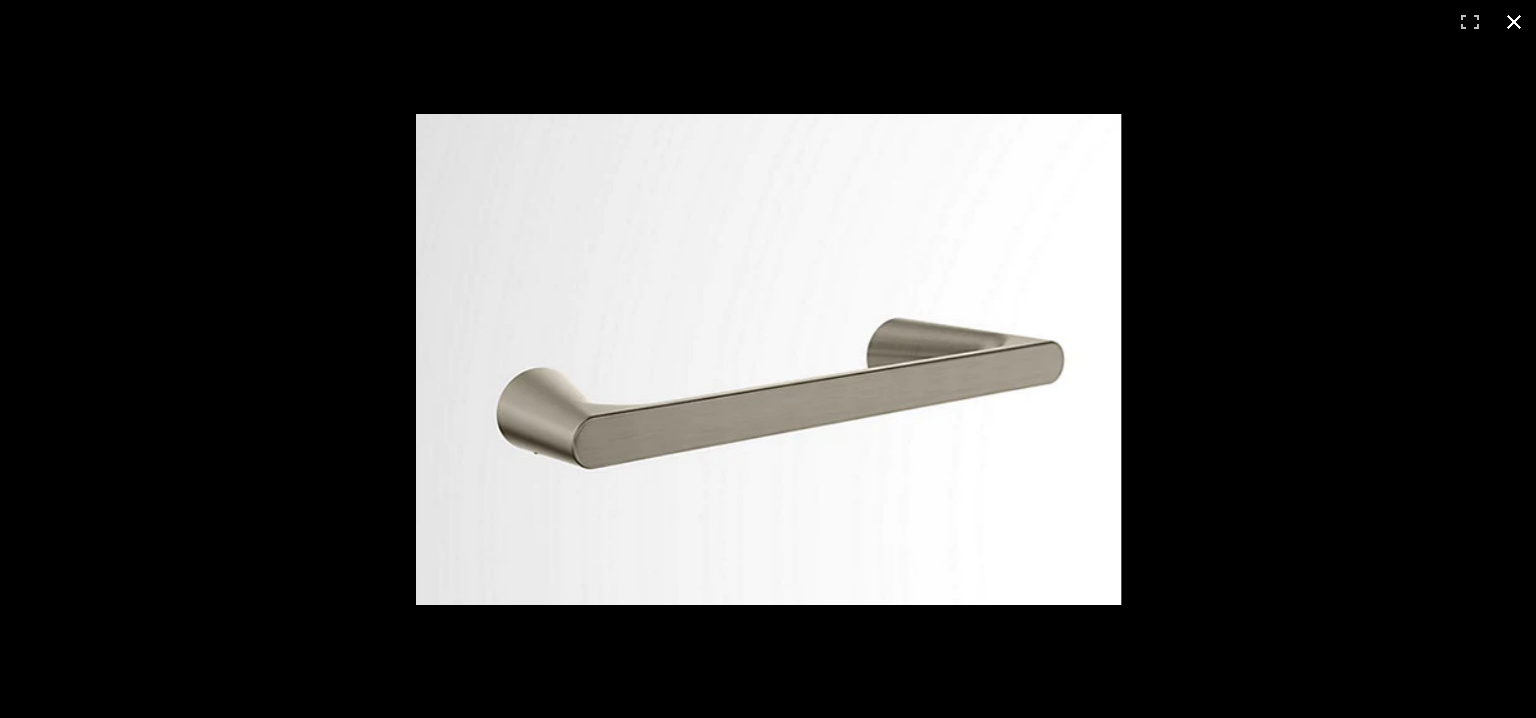 click at bounding box center [1514, 22] 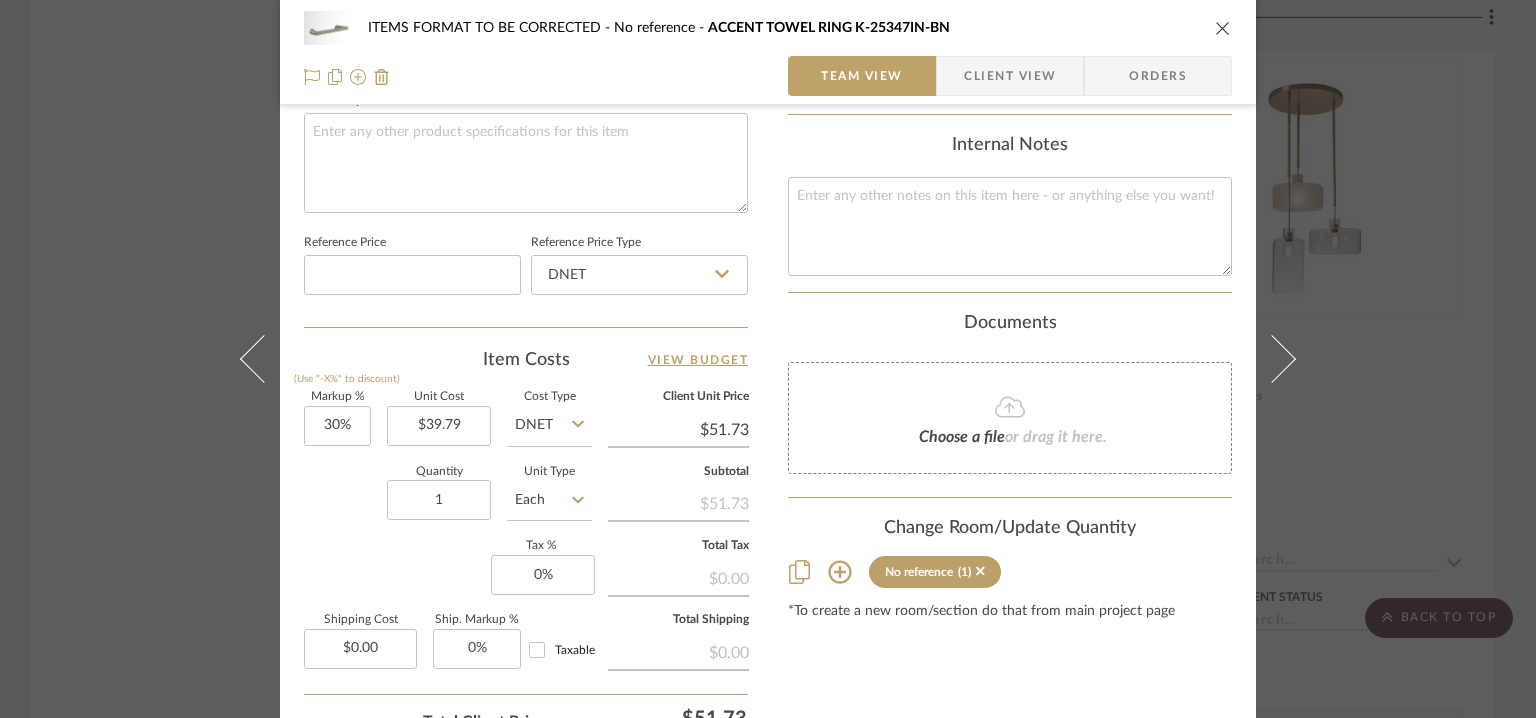 scroll, scrollTop: 1100, scrollLeft: 0, axis: vertical 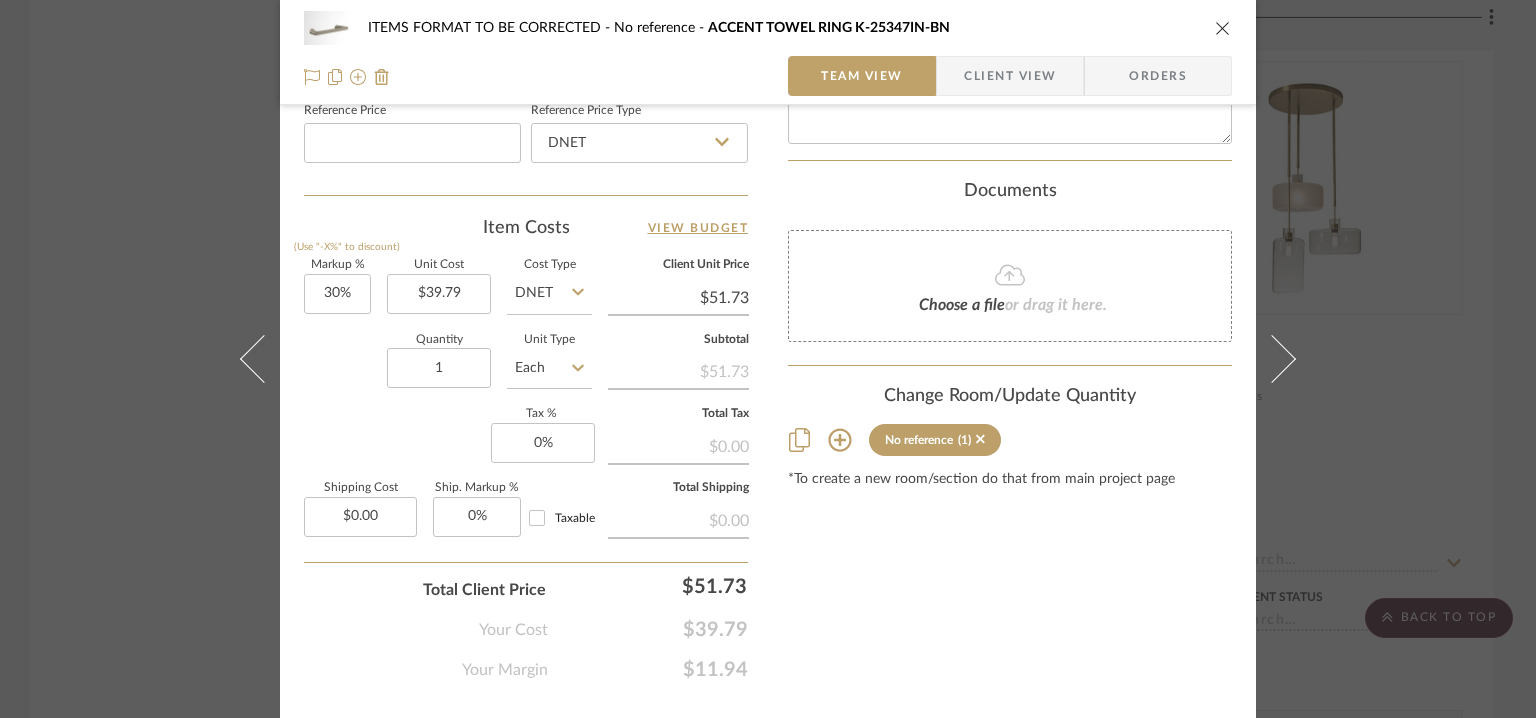 drag, startPoint x: 846, startPoint y: 454, endPoint x: 835, endPoint y: 457, distance: 11.401754 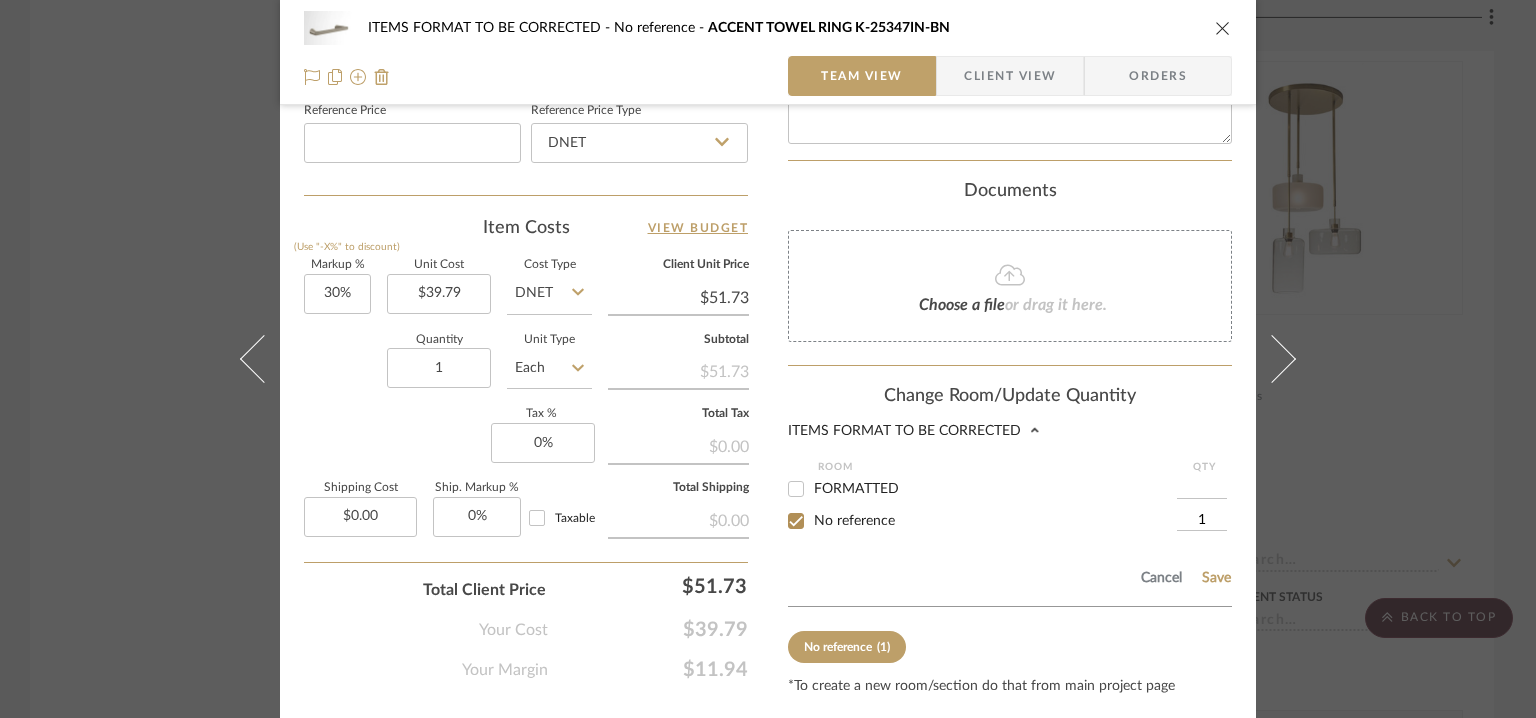 click on "FORMATTED" at bounding box center (796, 489) 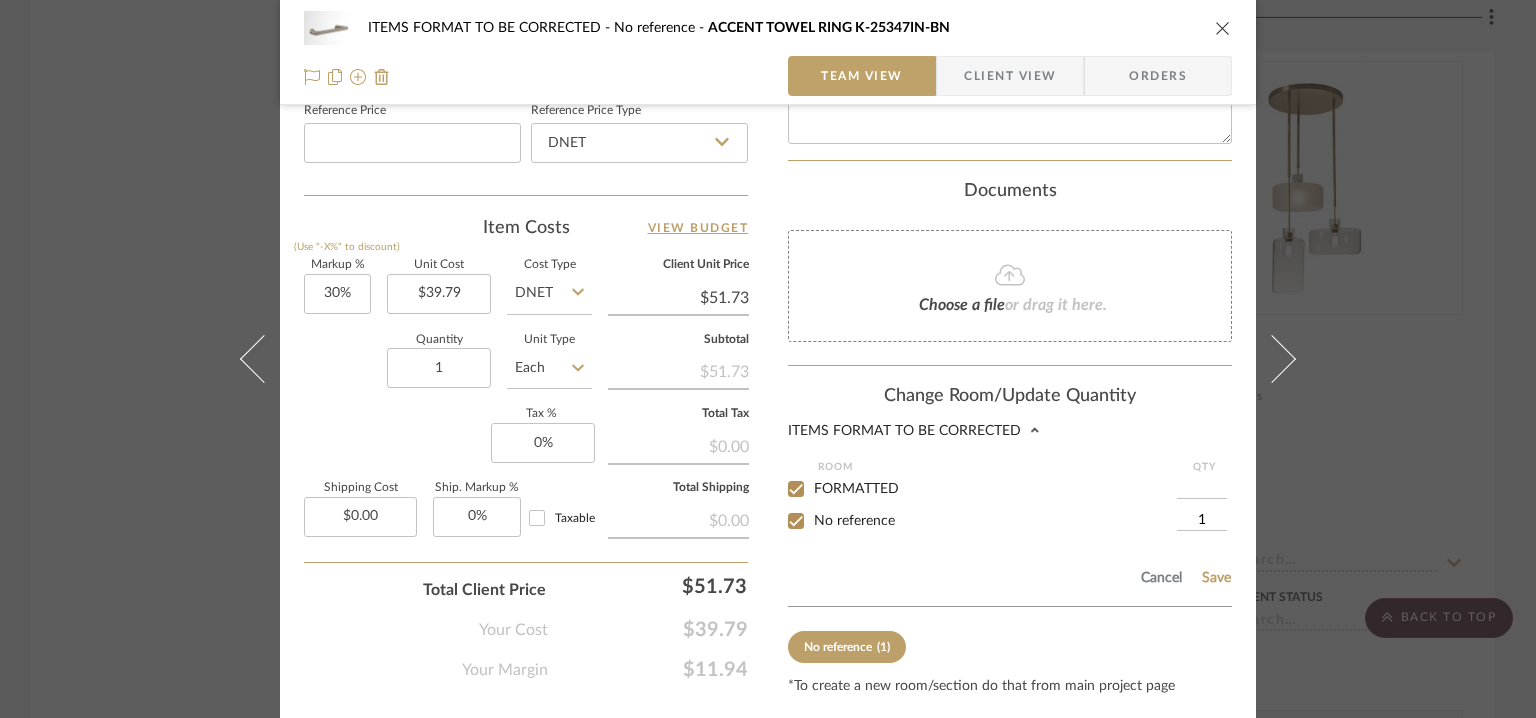 checkbox on "true" 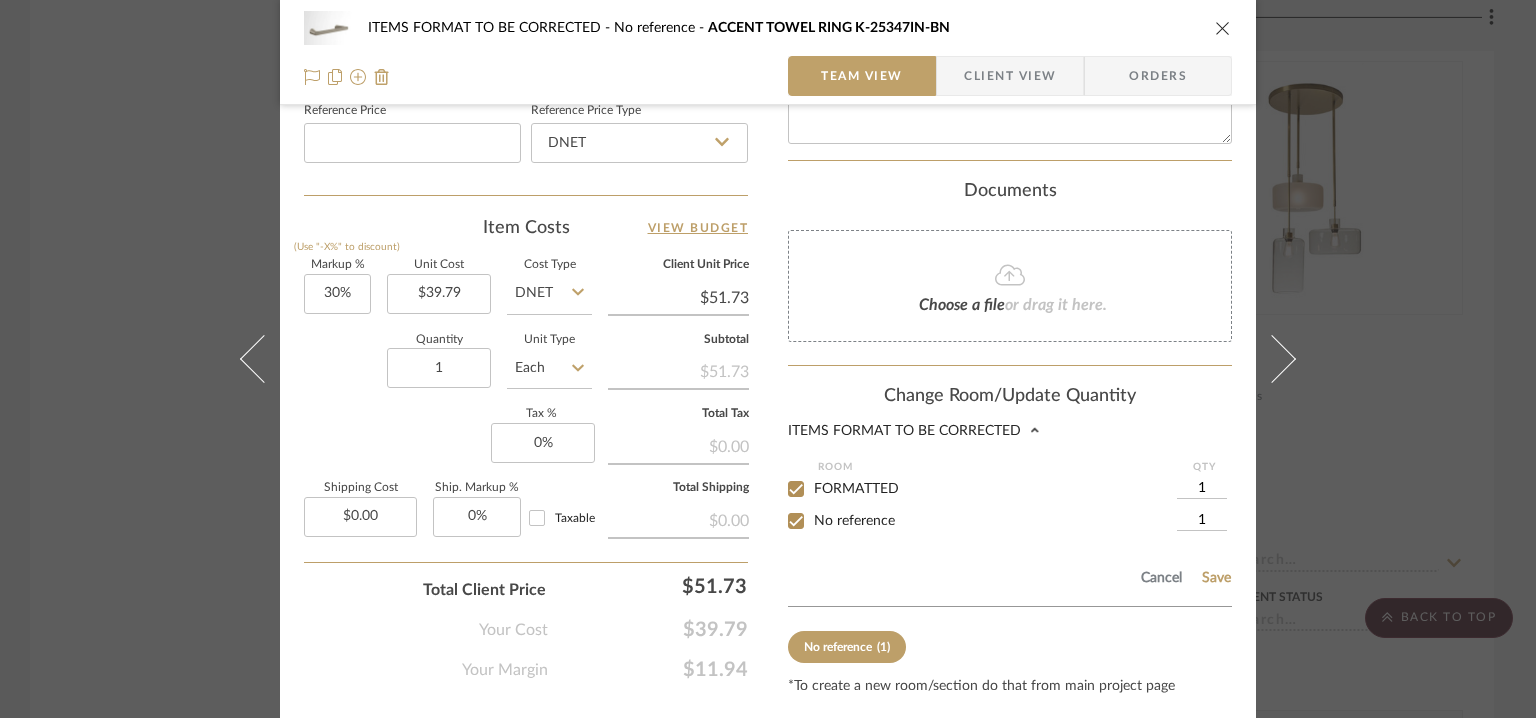 click on "No reference" at bounding box center (796, 521) 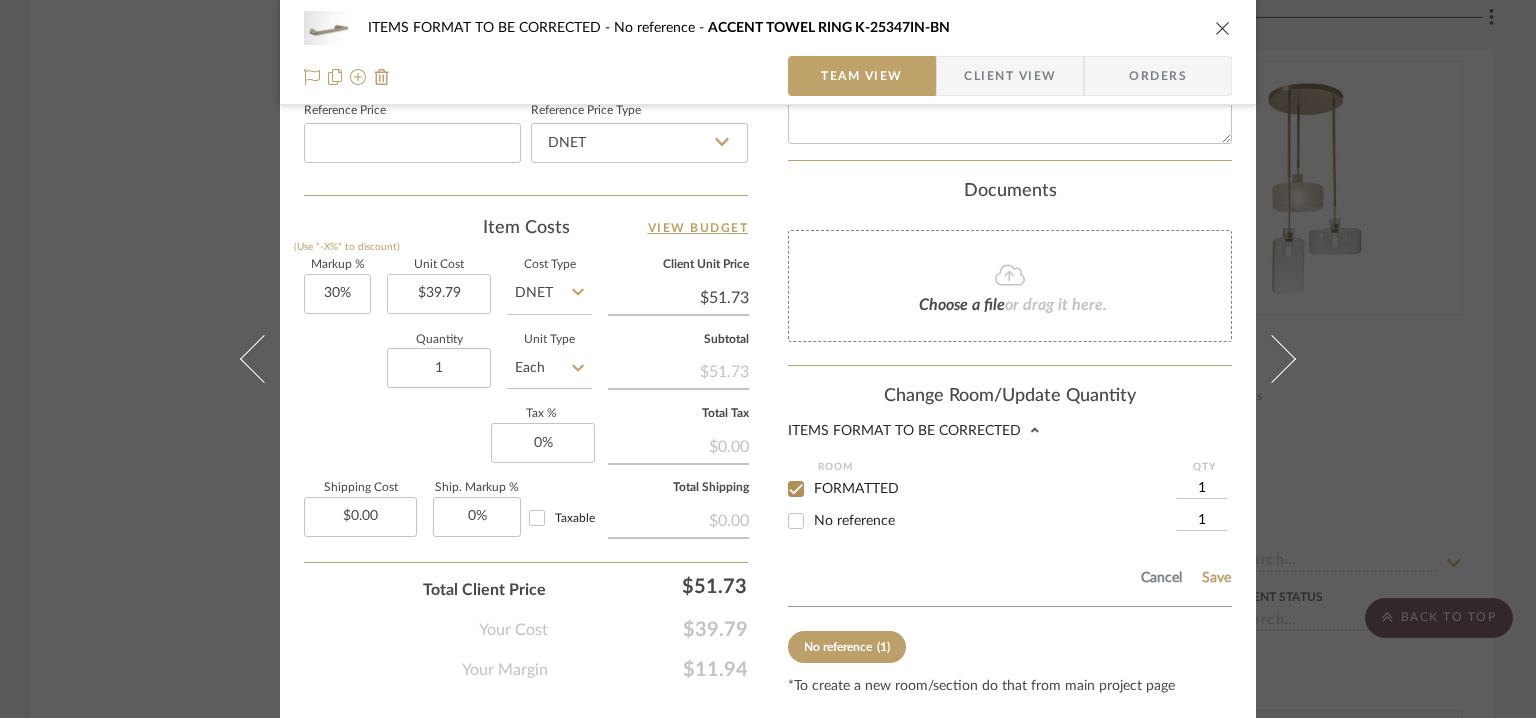 checkbox on "false" 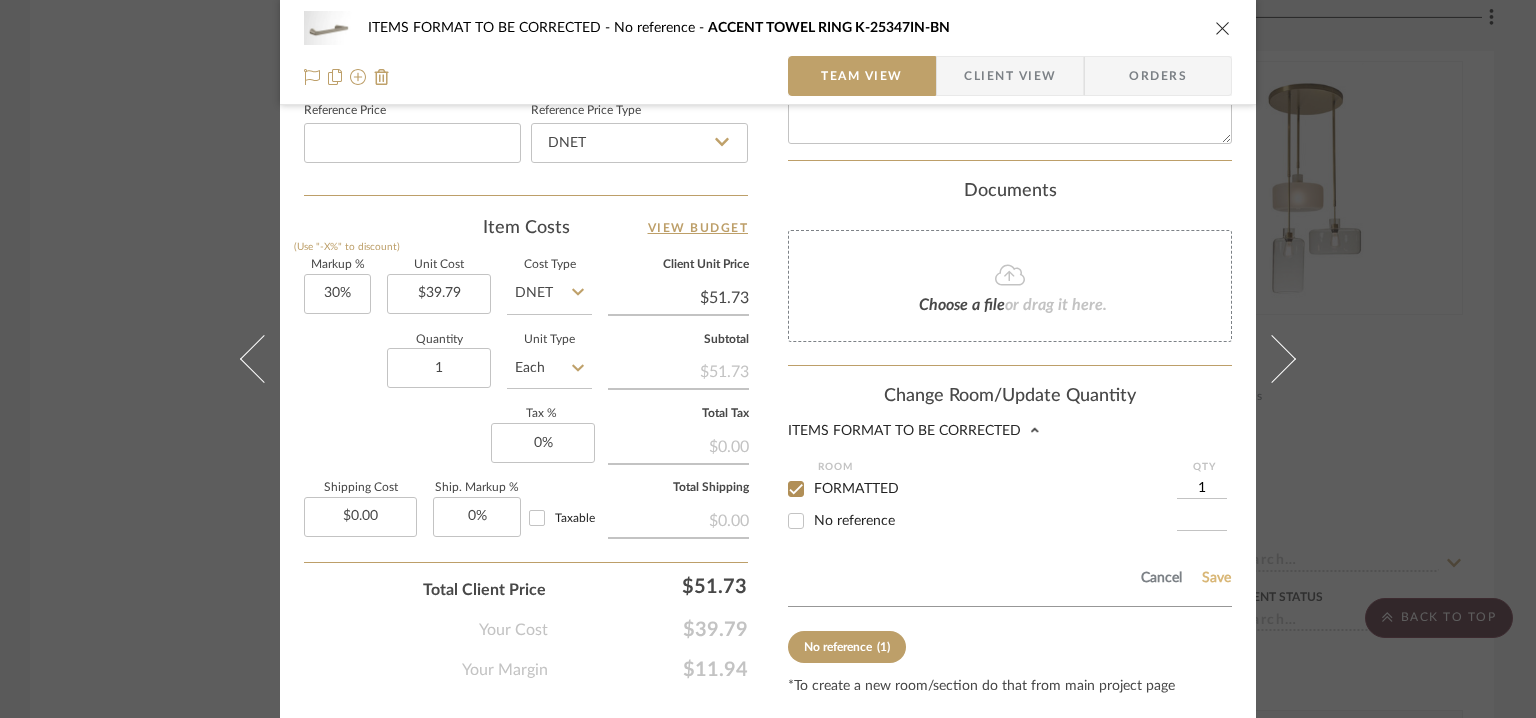 click on "Save" 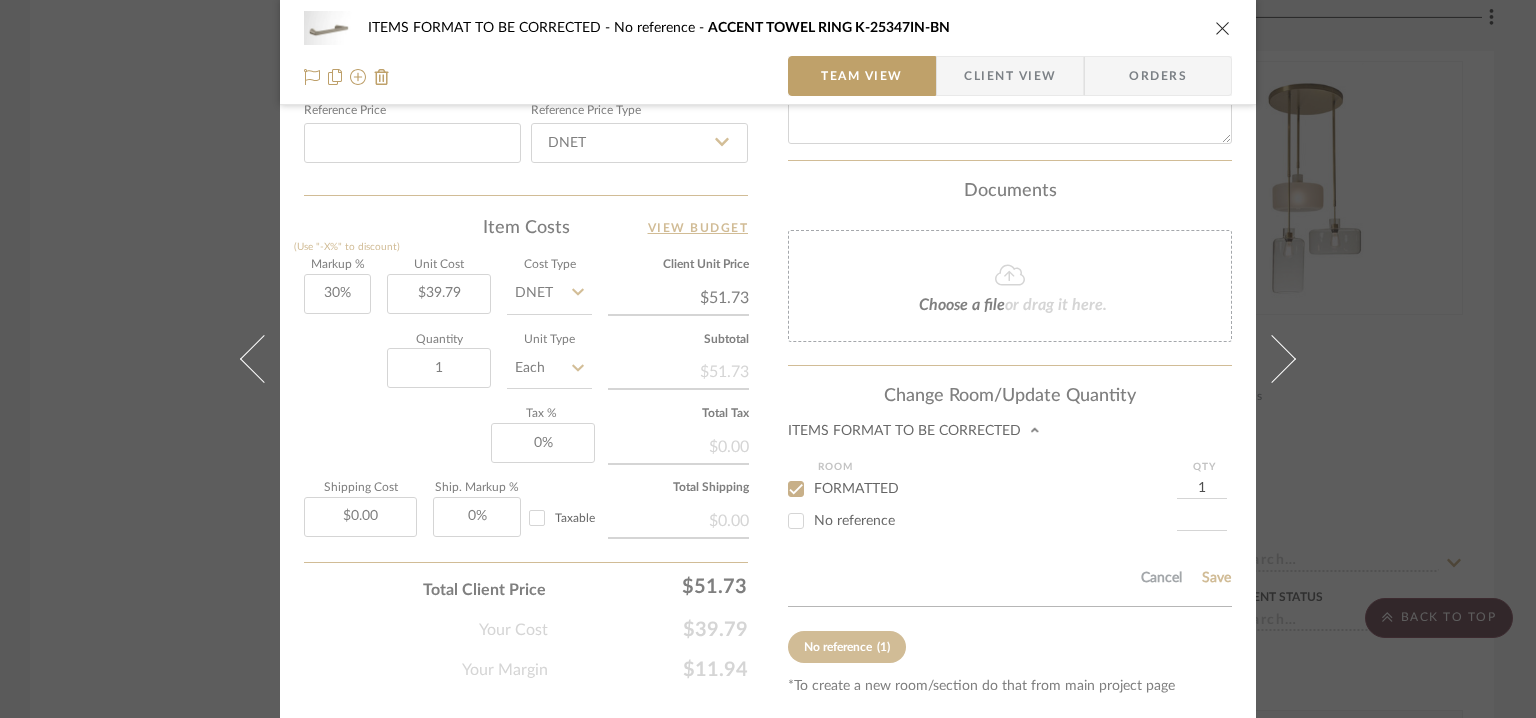 type 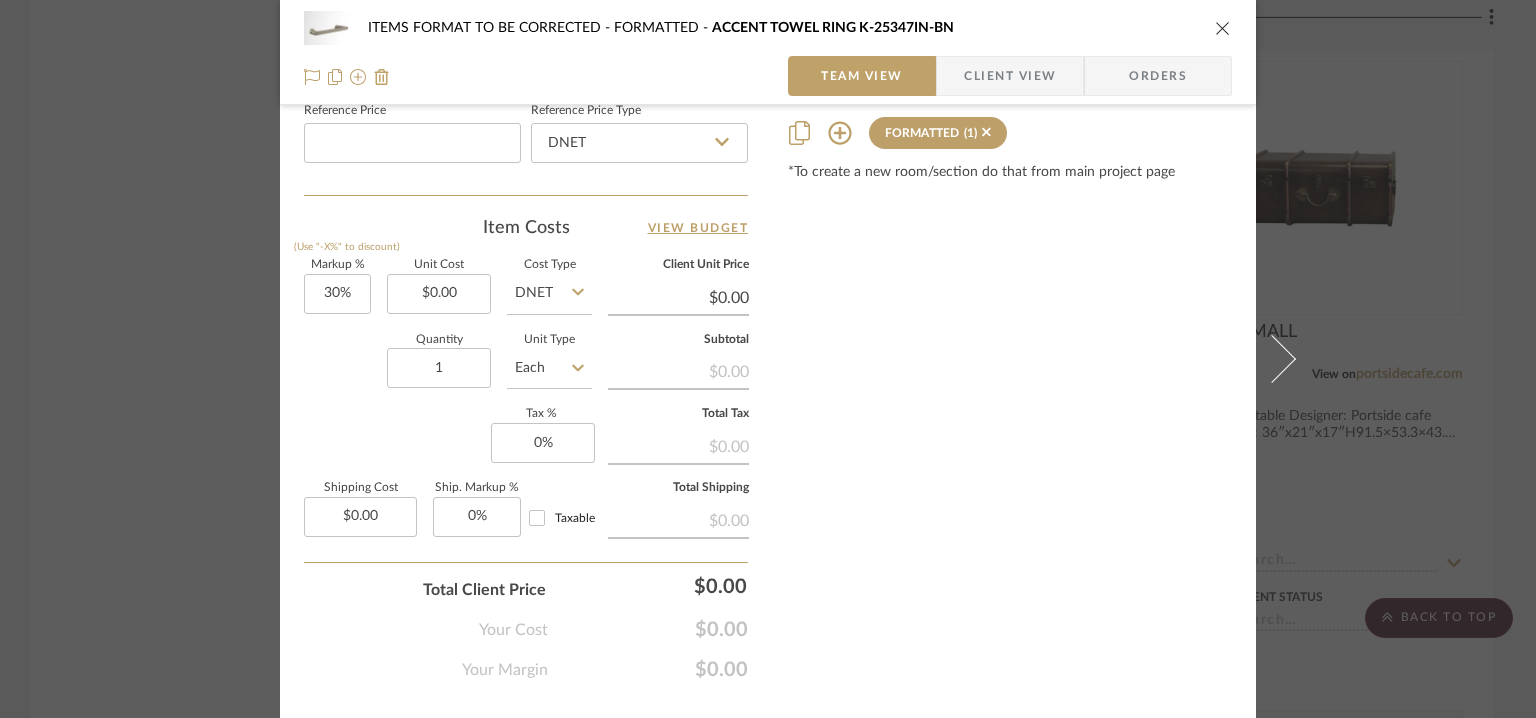 type 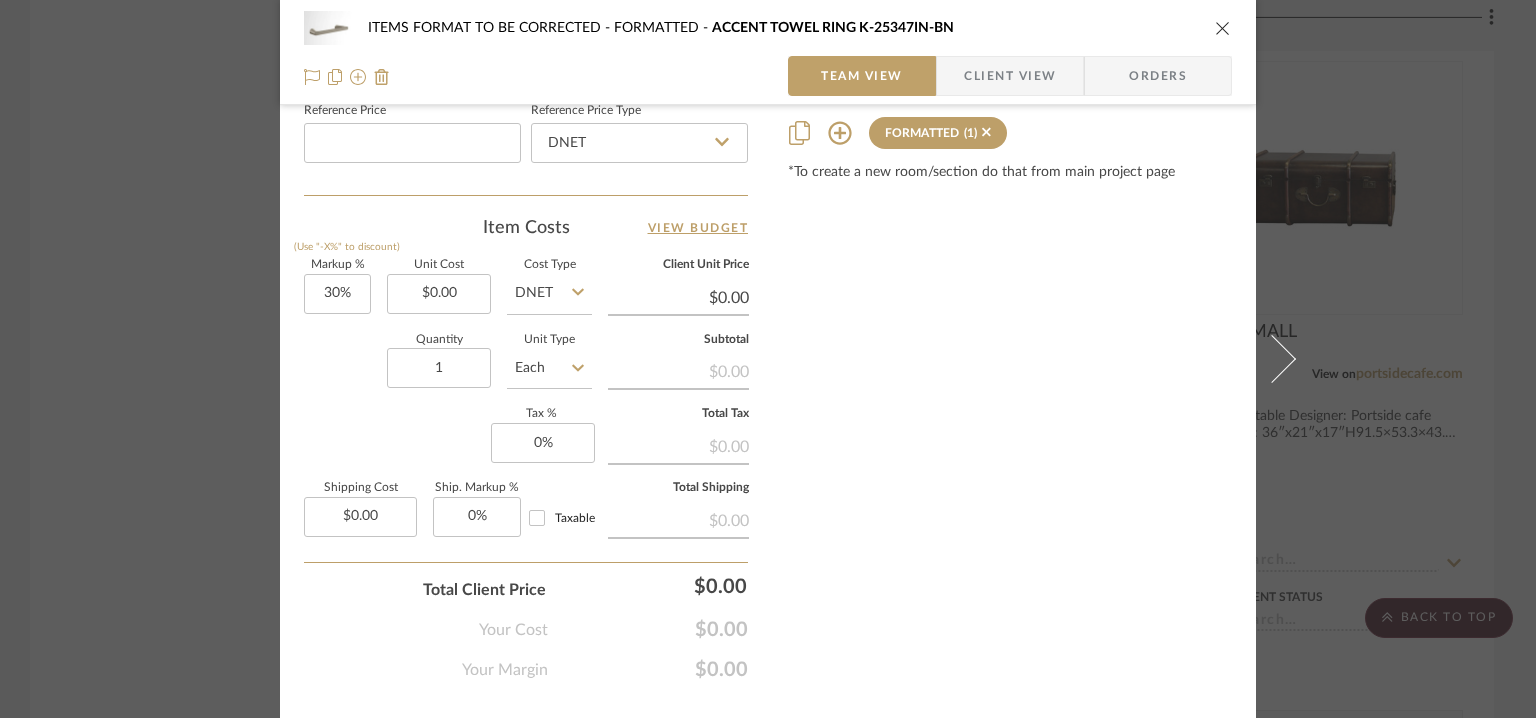 type 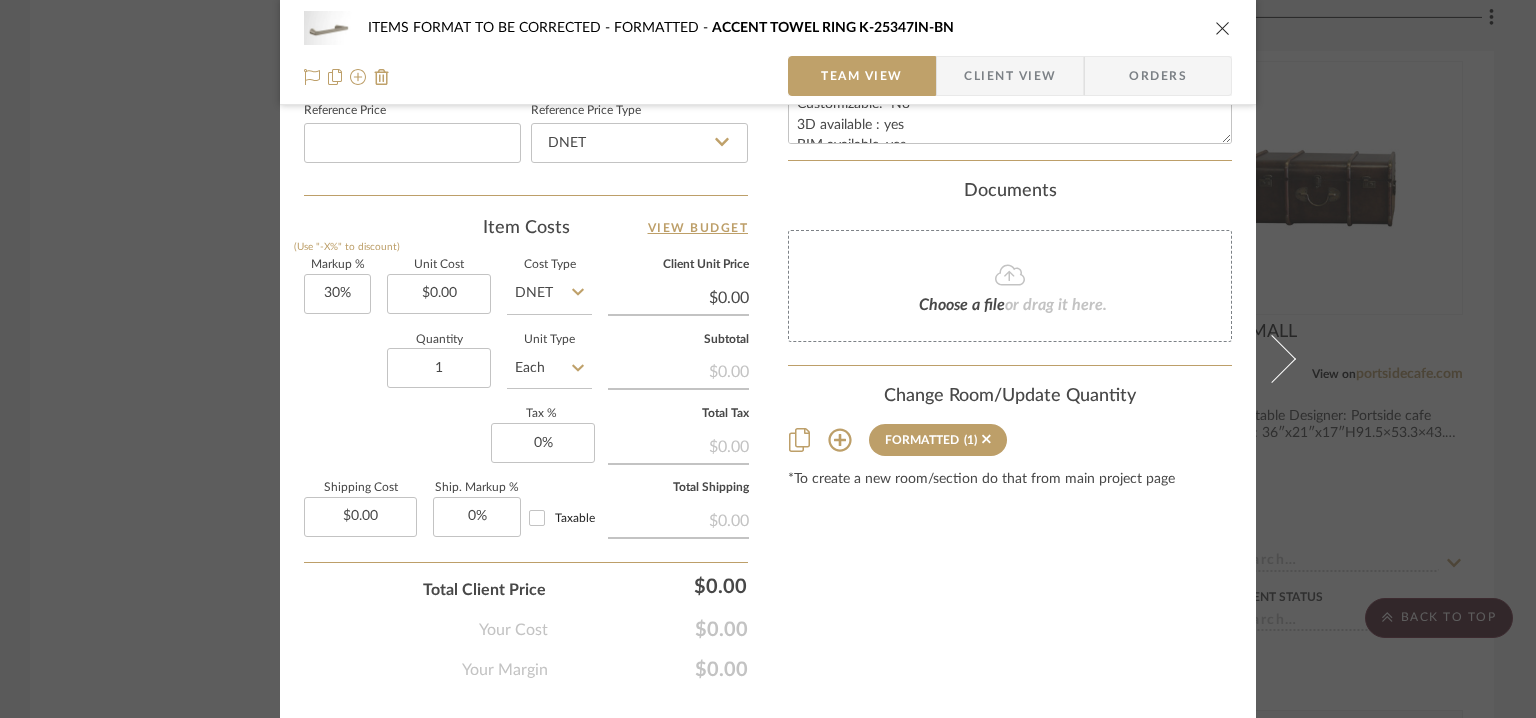 click at bounding box center [1223, 28] 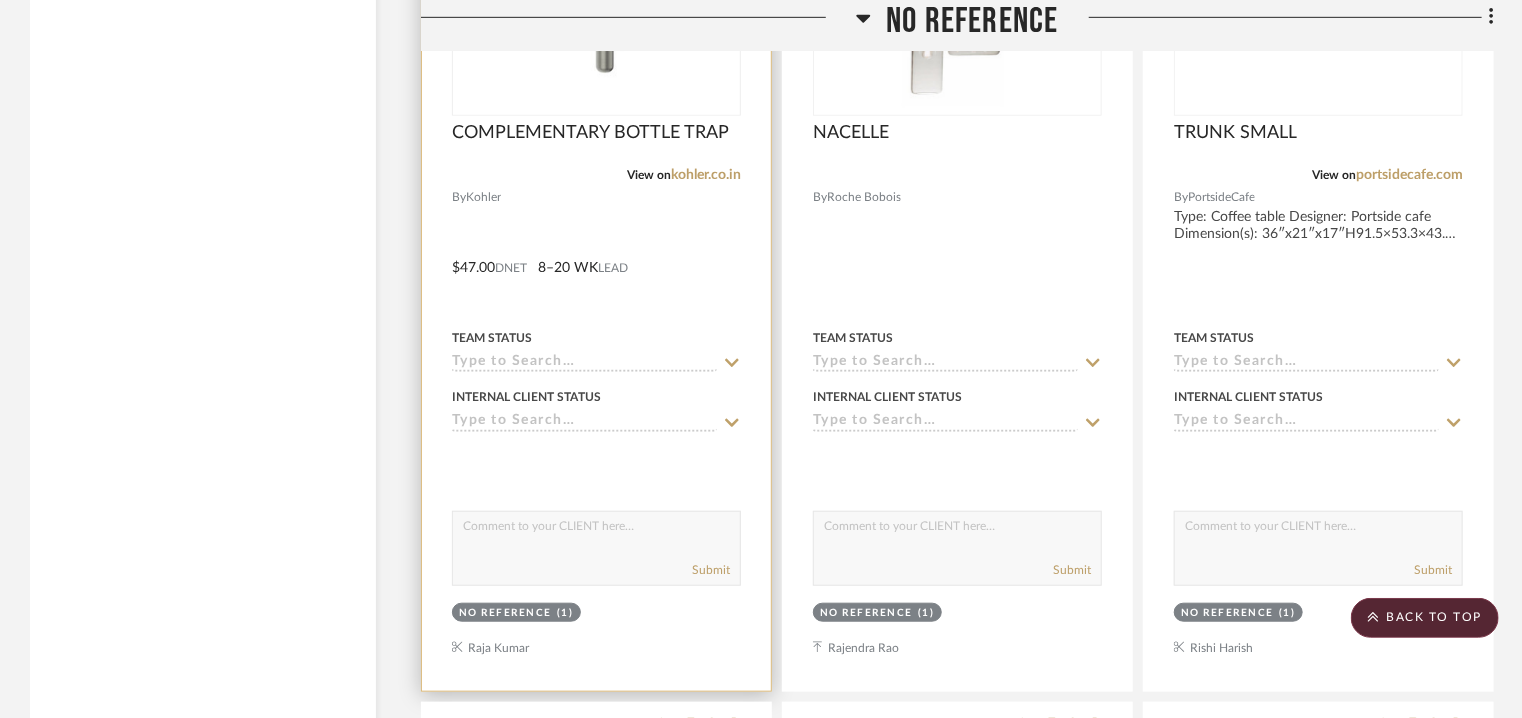 scroll, scrollTop: 4221, scrollLeft: 0, axis: vertical 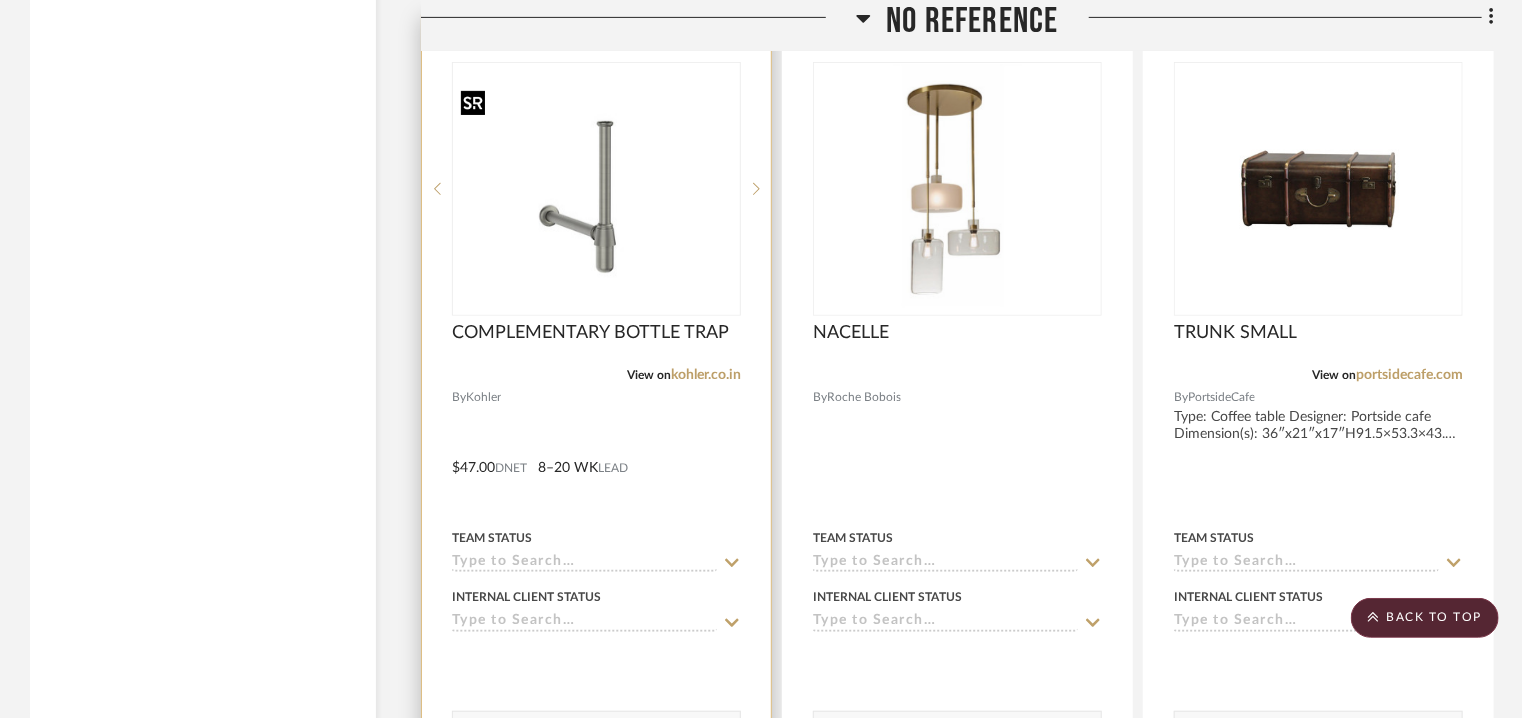 click at bounding box center (596, 189) 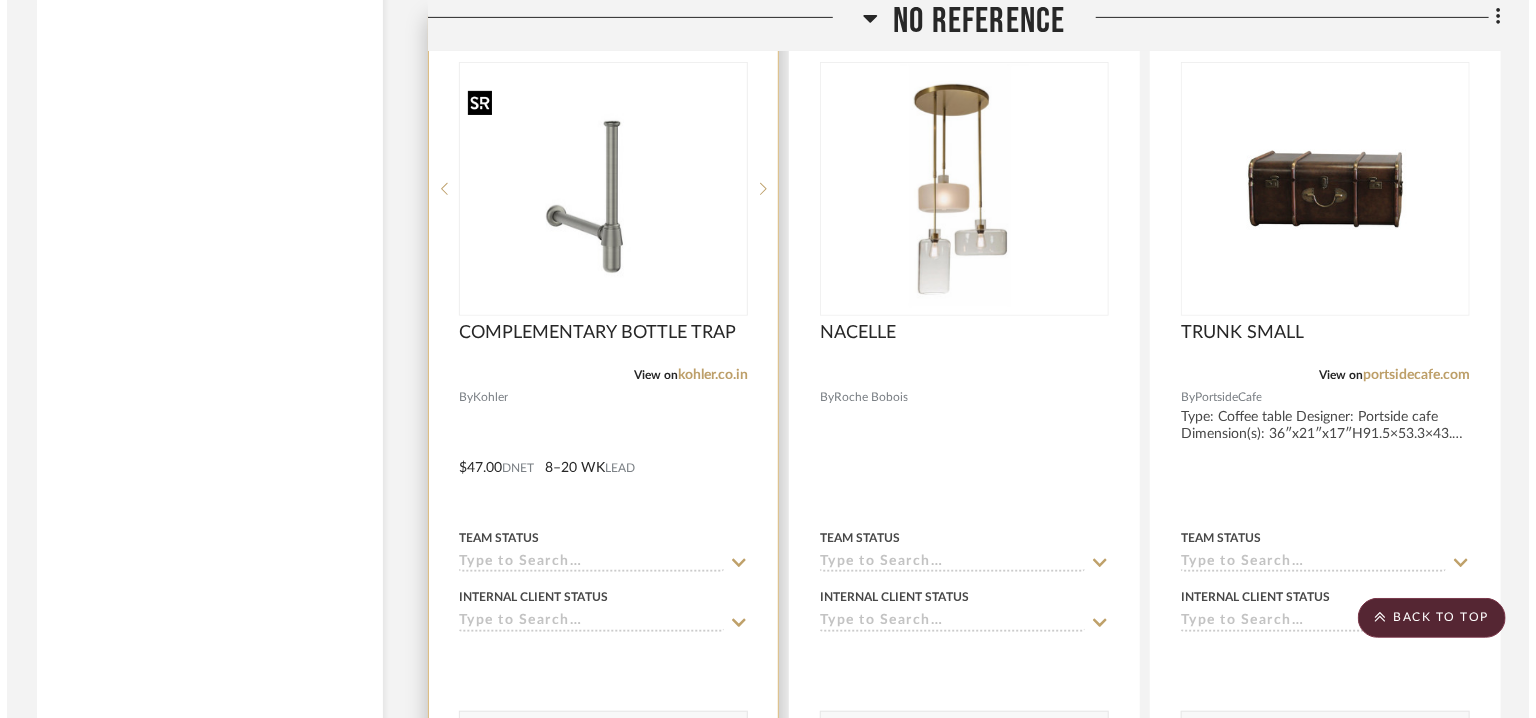 scroll, scrollTop: 0, scrollLeft: 0, axis: both 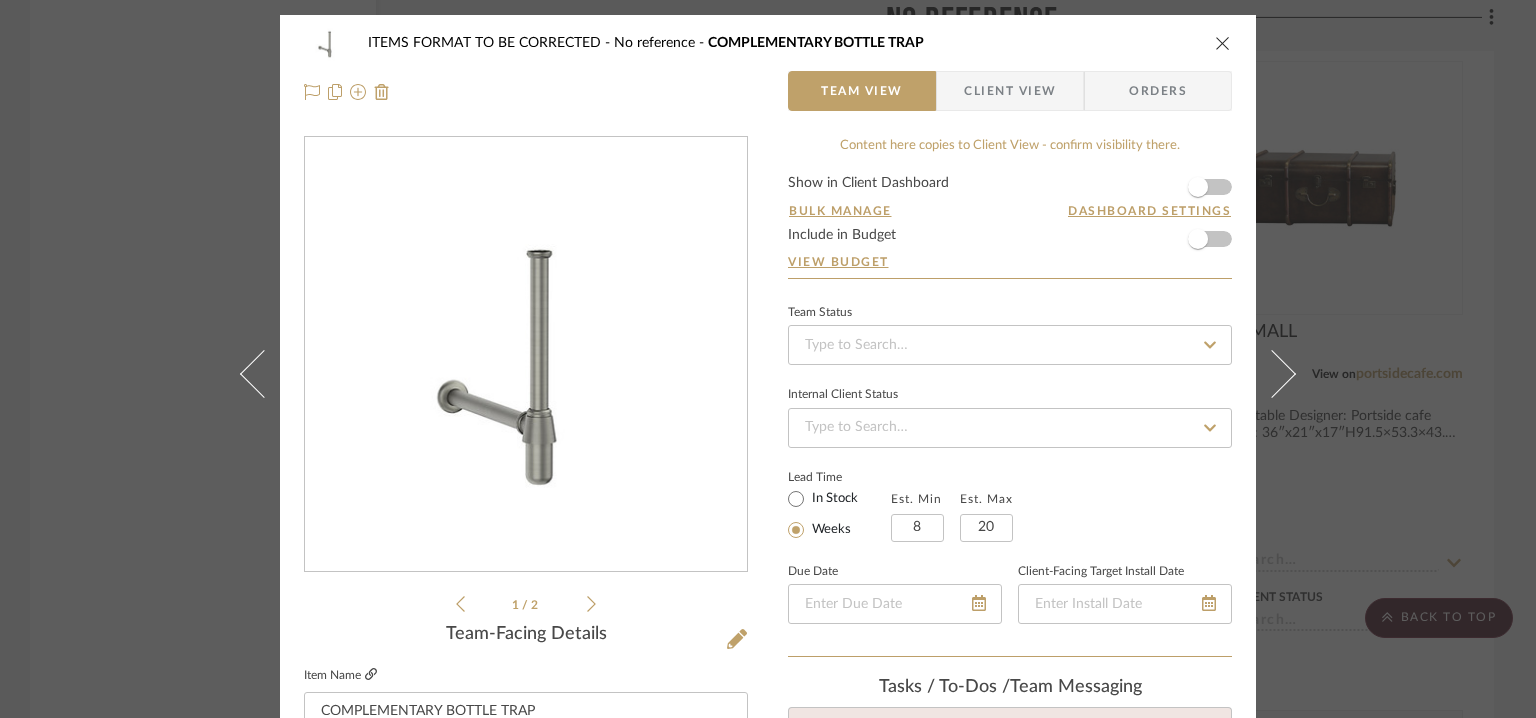 click 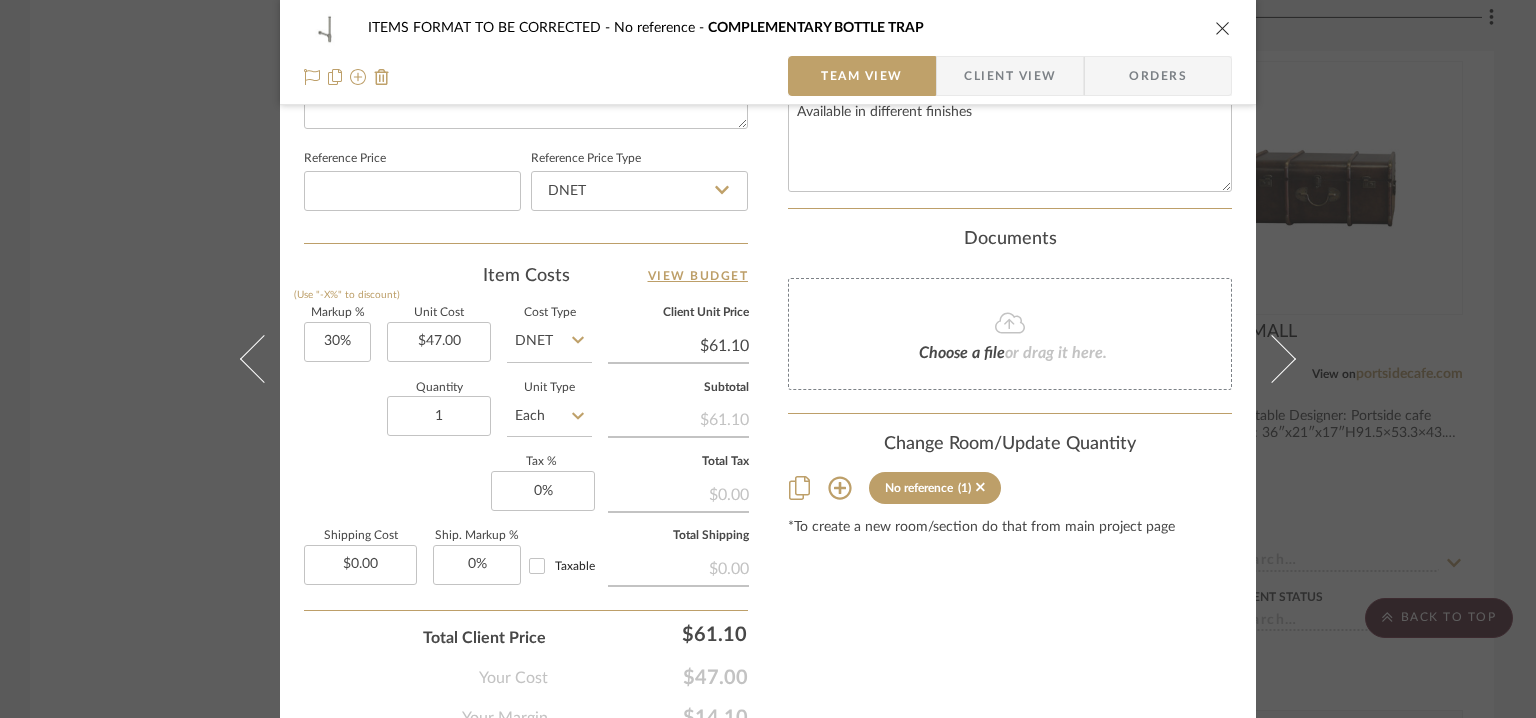 scroll, scrollTop: 1141, scrollLeft: 0, axis: vertical 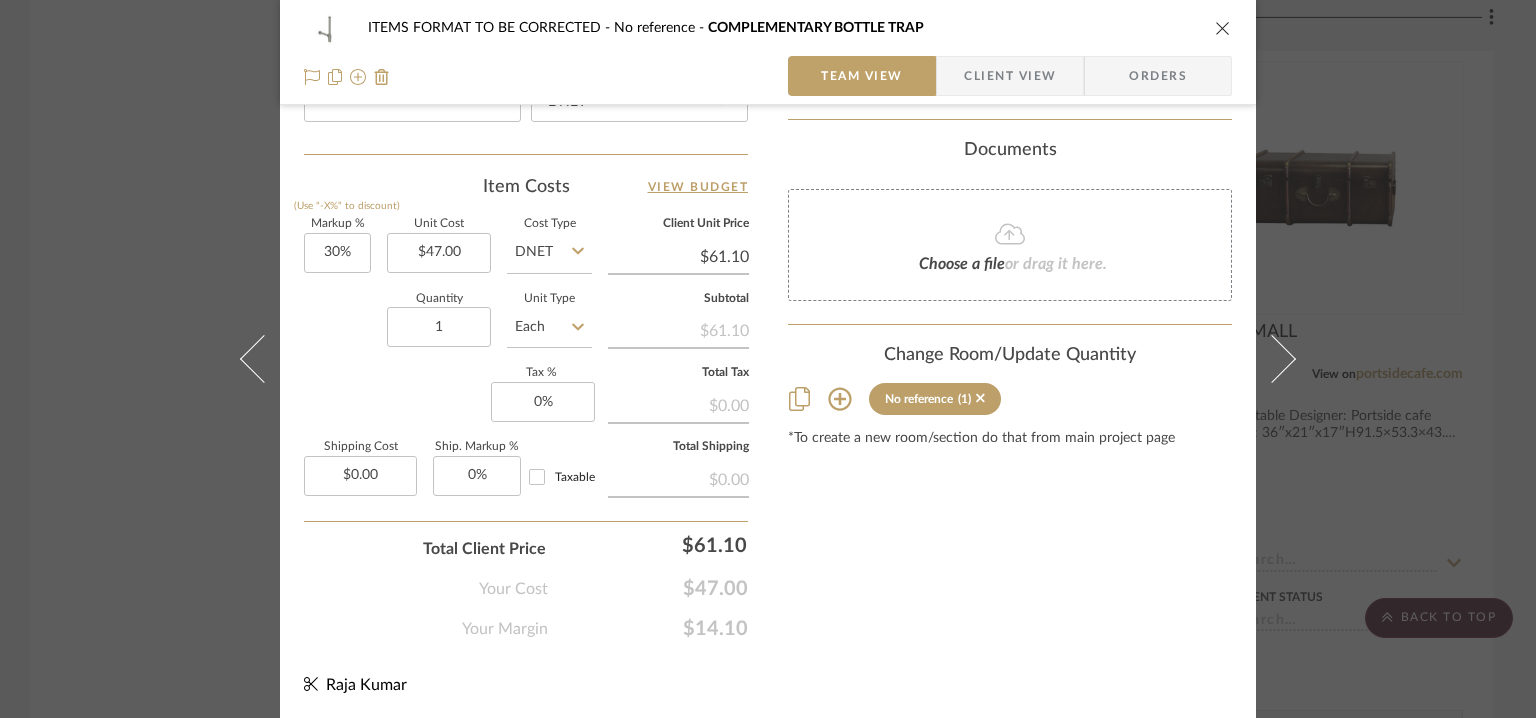 click 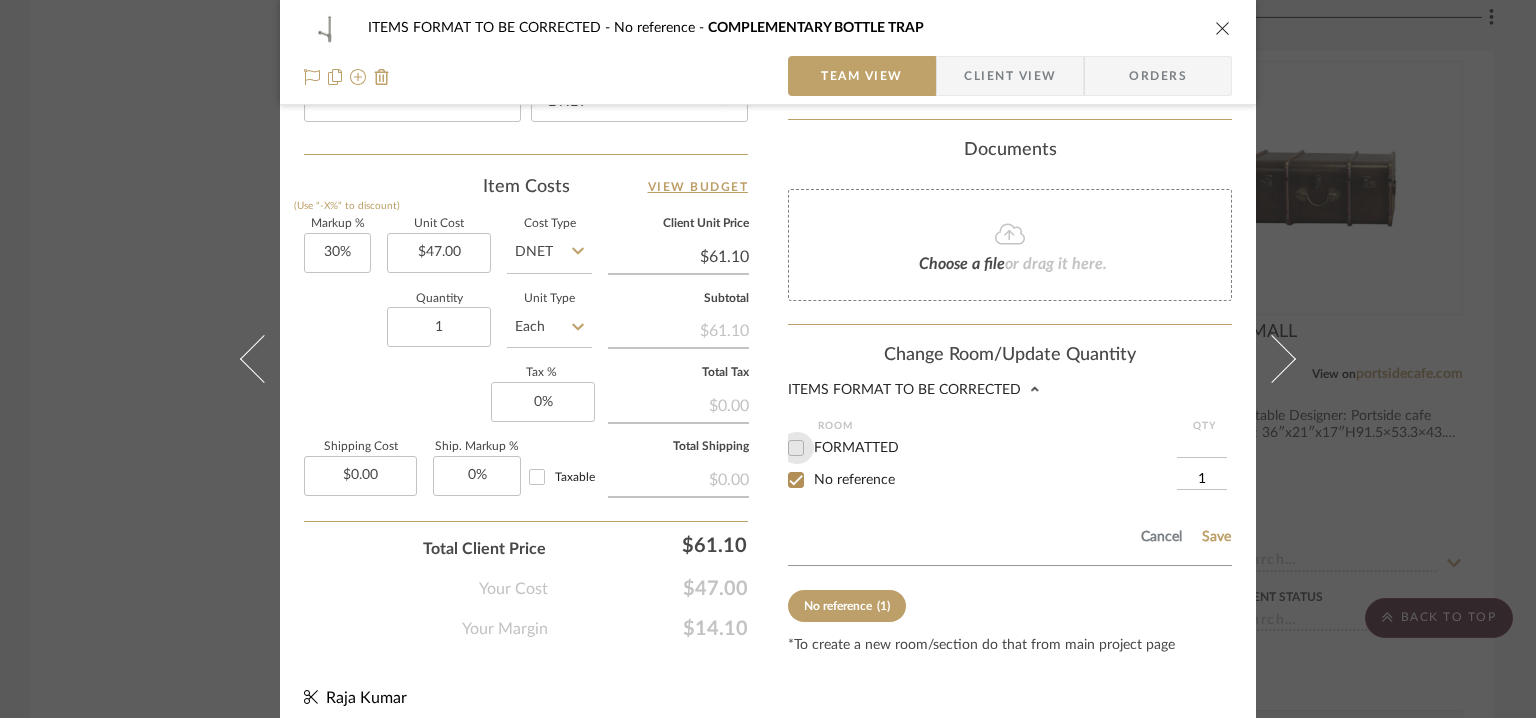 click on "FORMATTED" at bounding box center (796, 448) 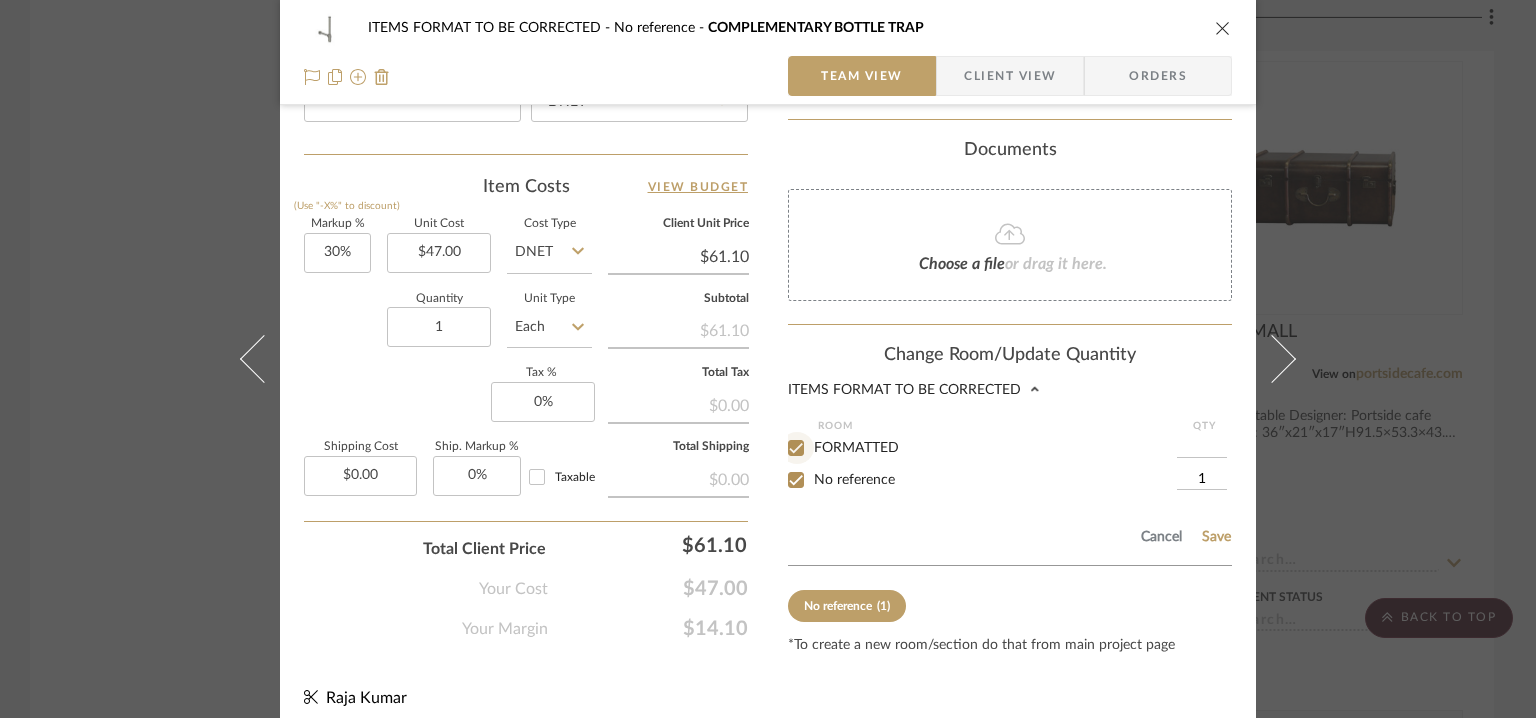 checkbox on "true" 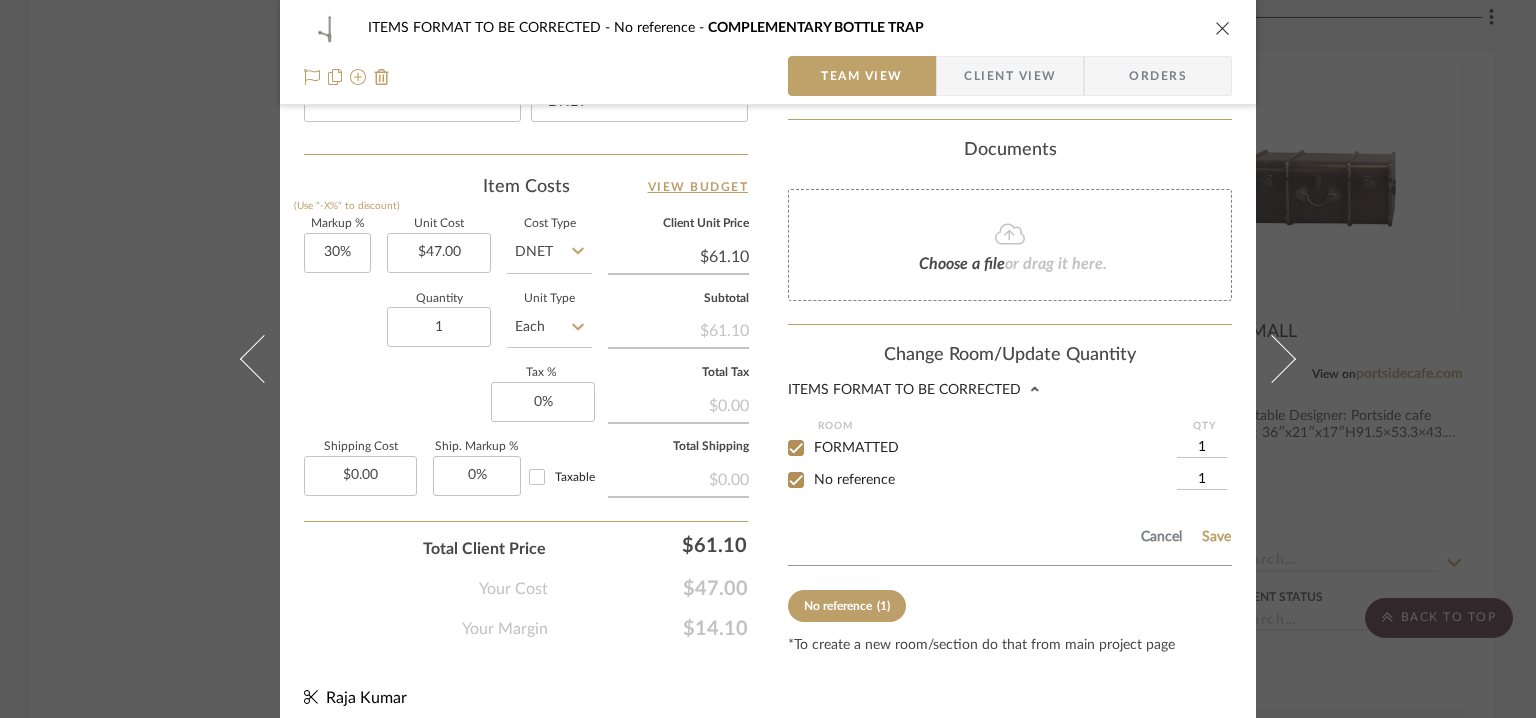 drag, startPoint x: 788, startPoint y: 492, endPoint x: 797, endPoint y: 500, distance: 12.0415945 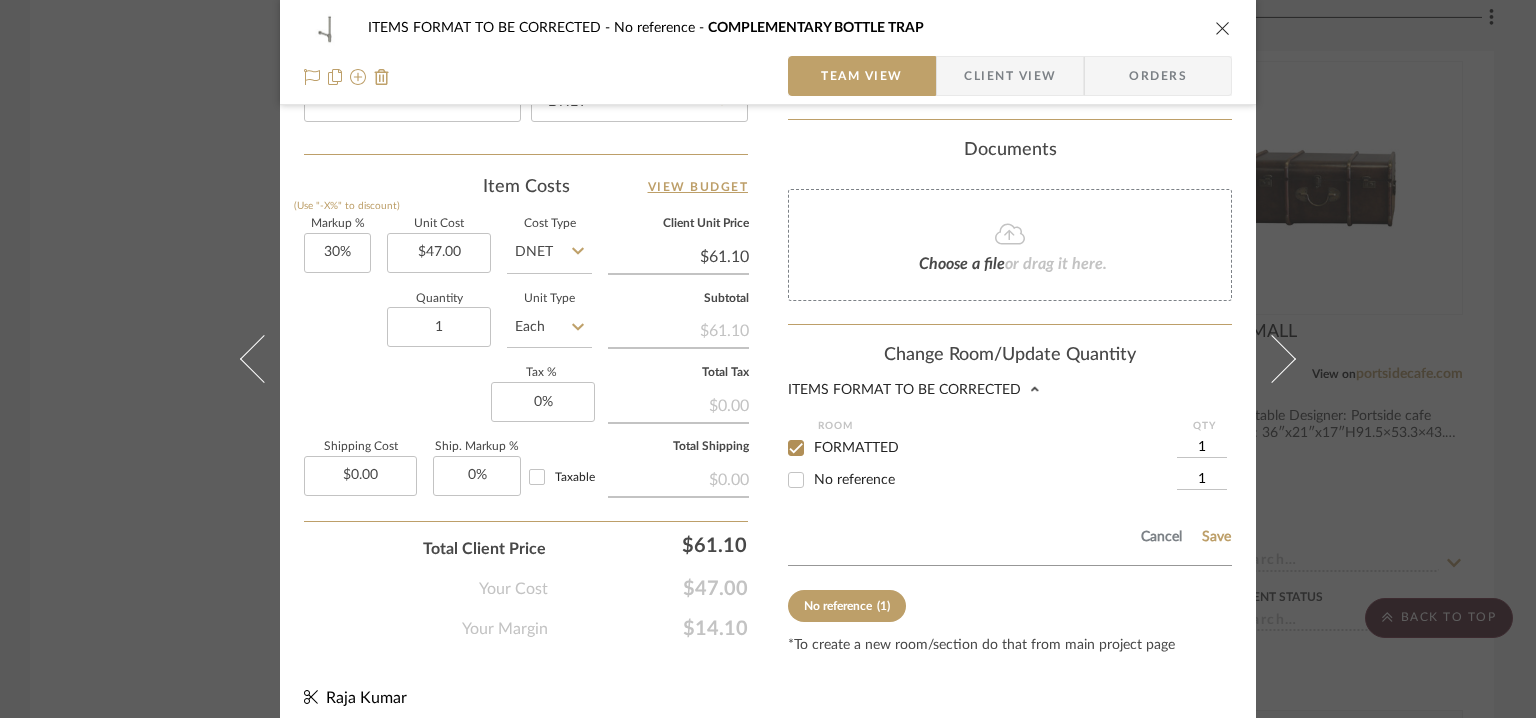 checkbox on "false" 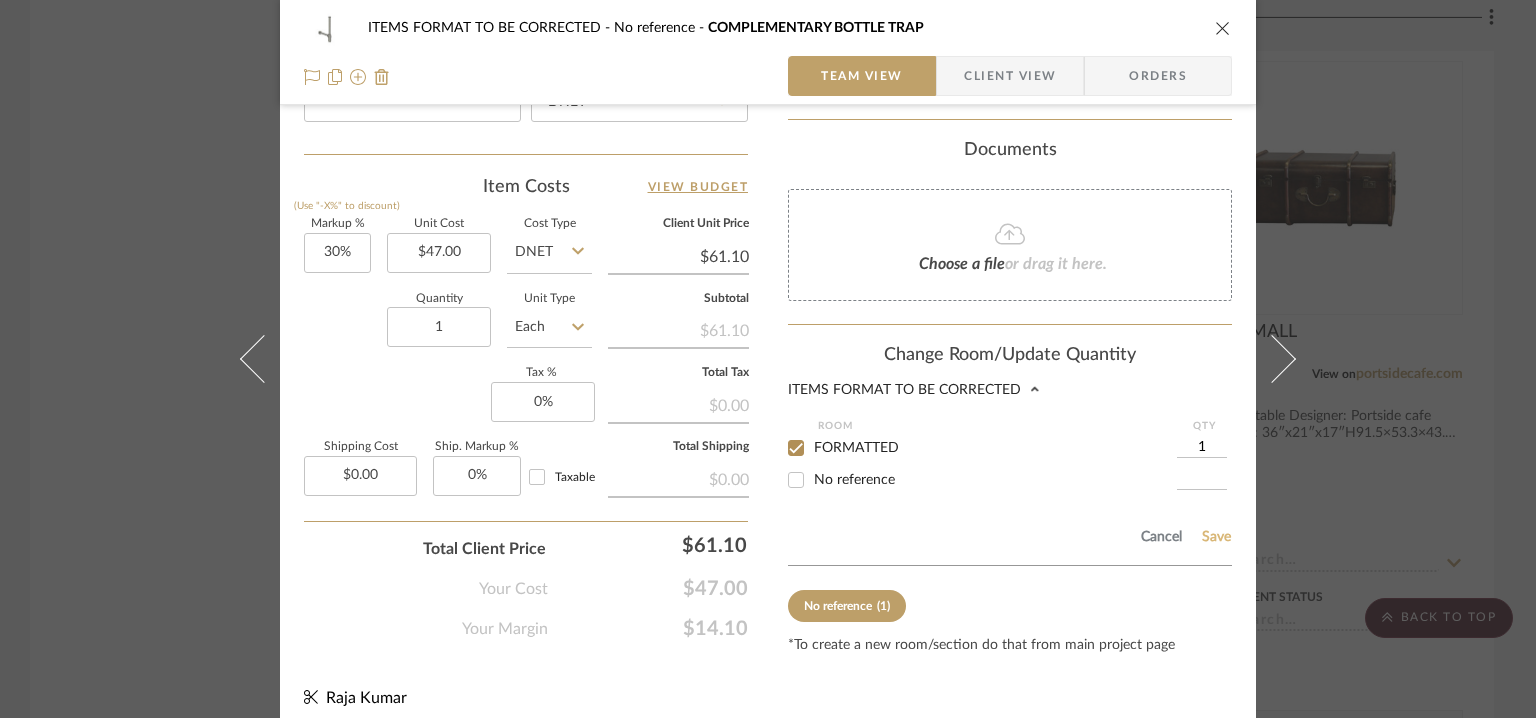 click on "Save" 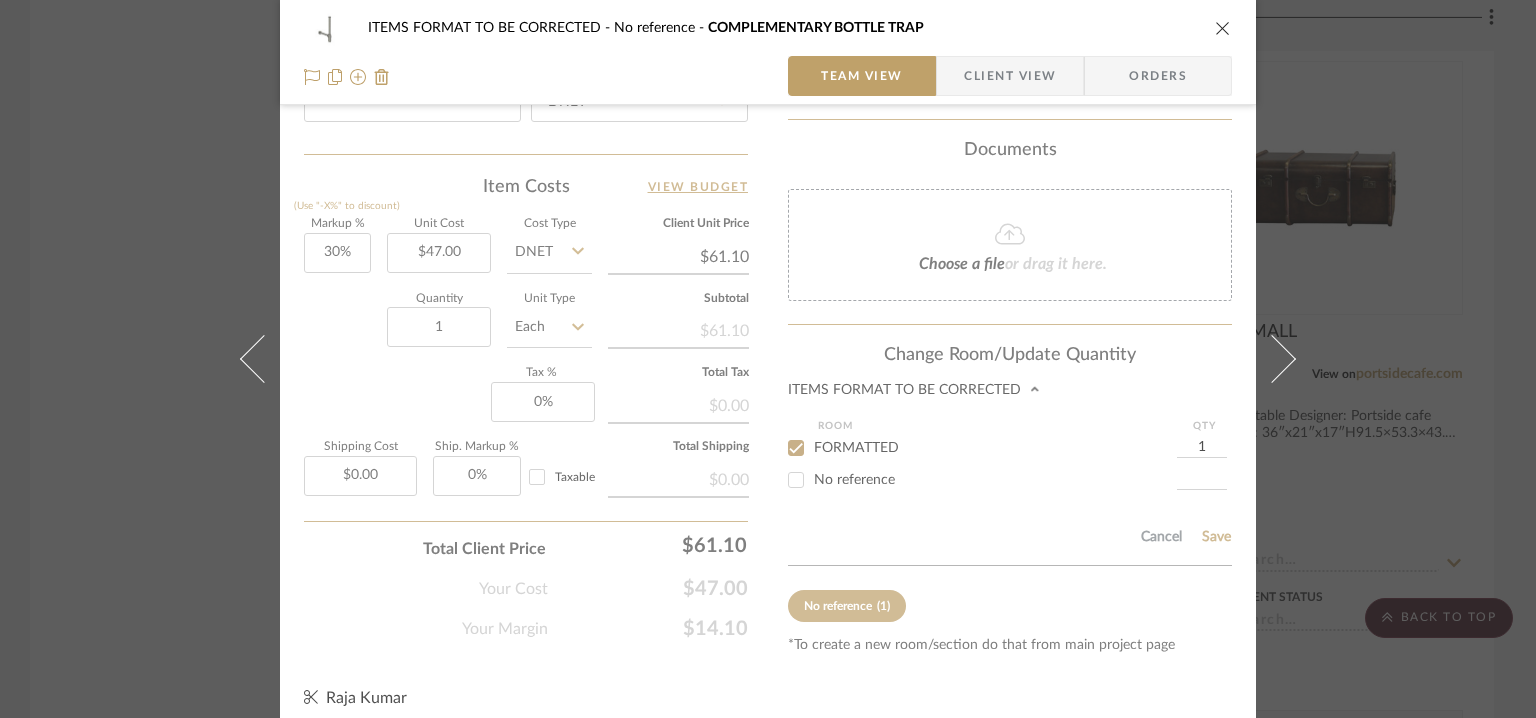 click 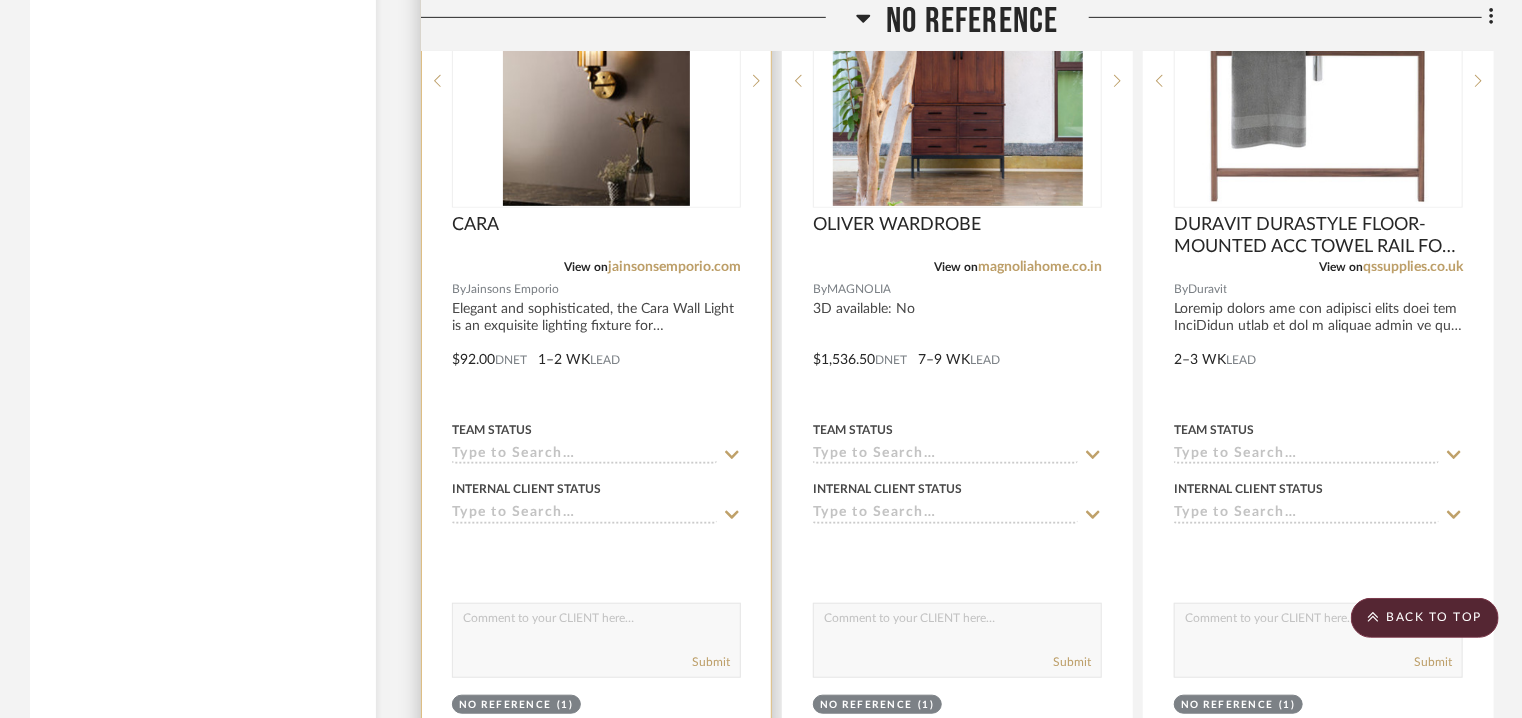 scroll, scrollTop: 4521, scrollLeft: 0, axis: vertical 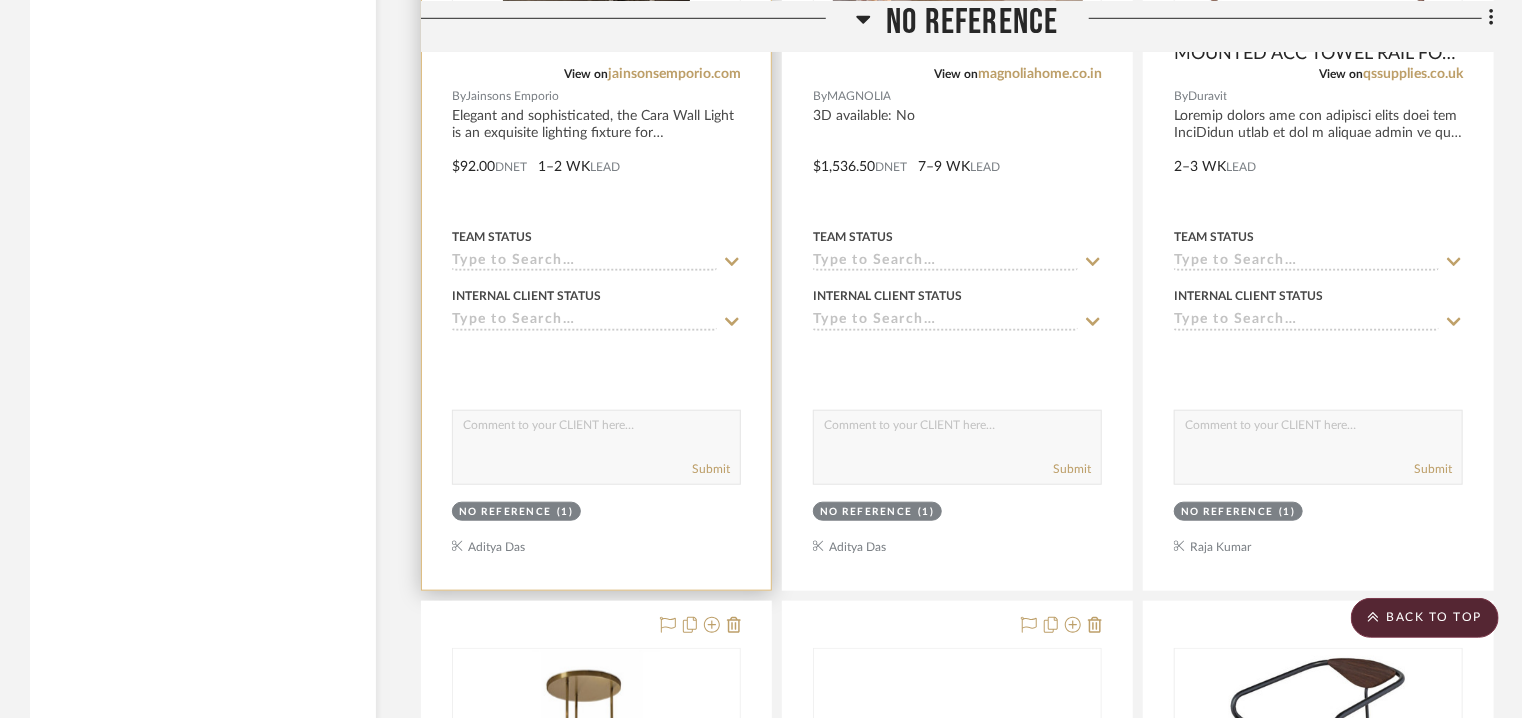 click on "No reference" at bounding box center [505, 512] 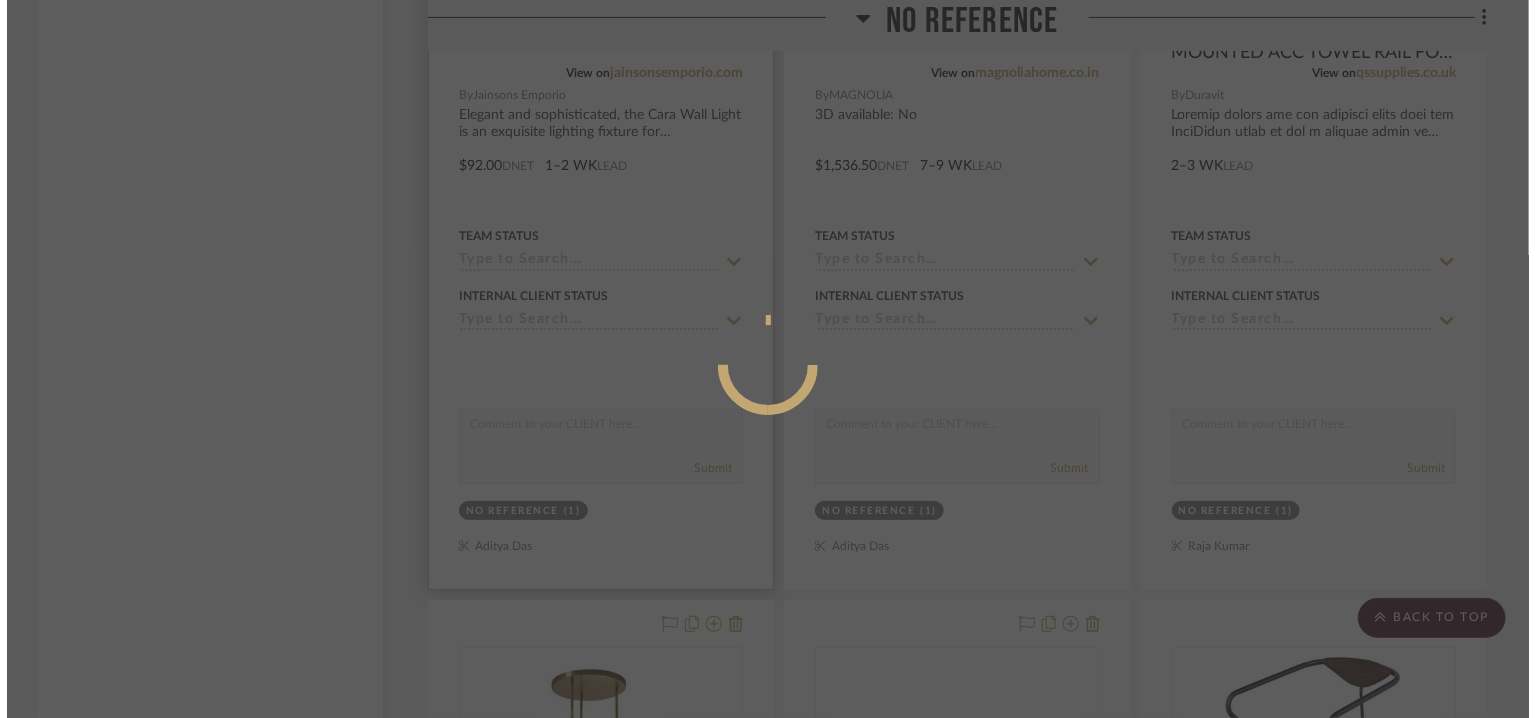 scroll, scrollTop: 0, scrollLeft: 0, axis: both 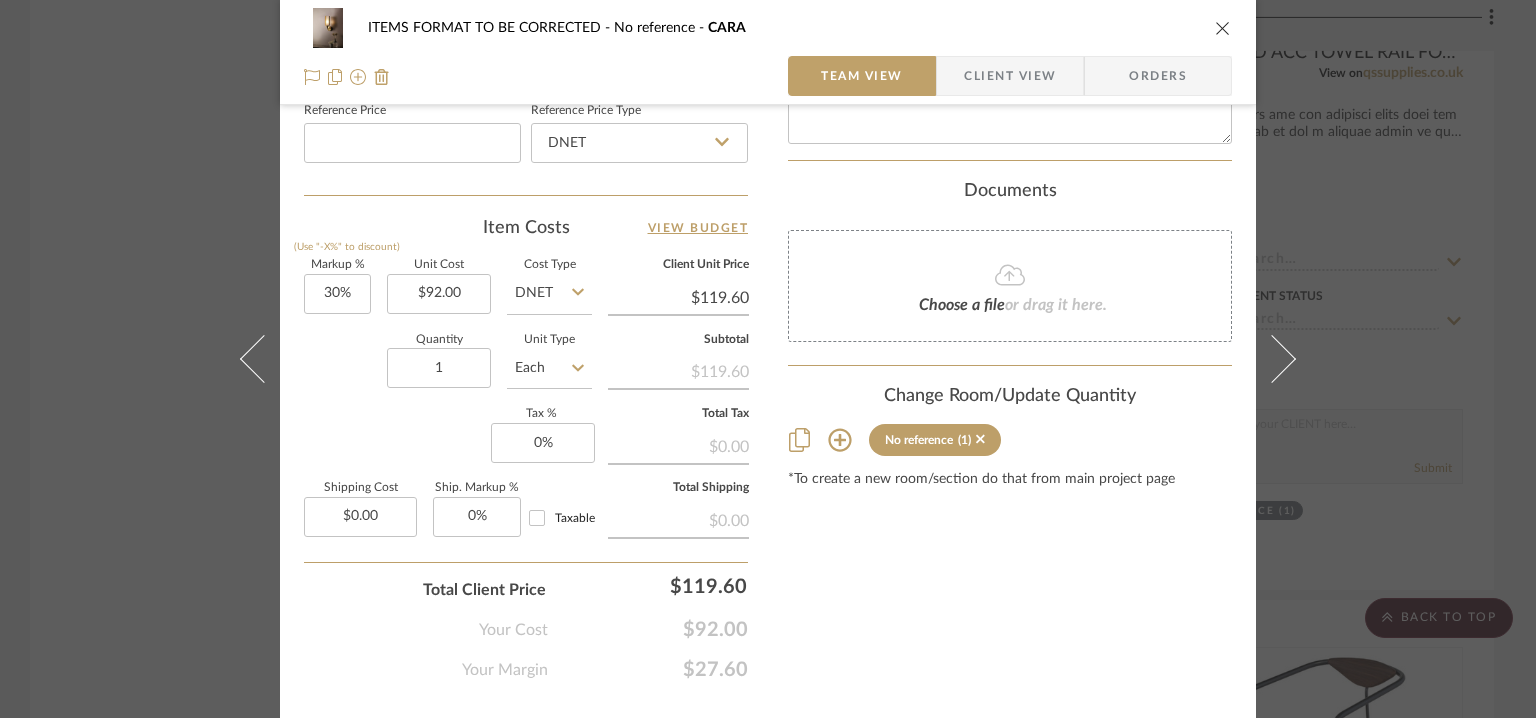 click 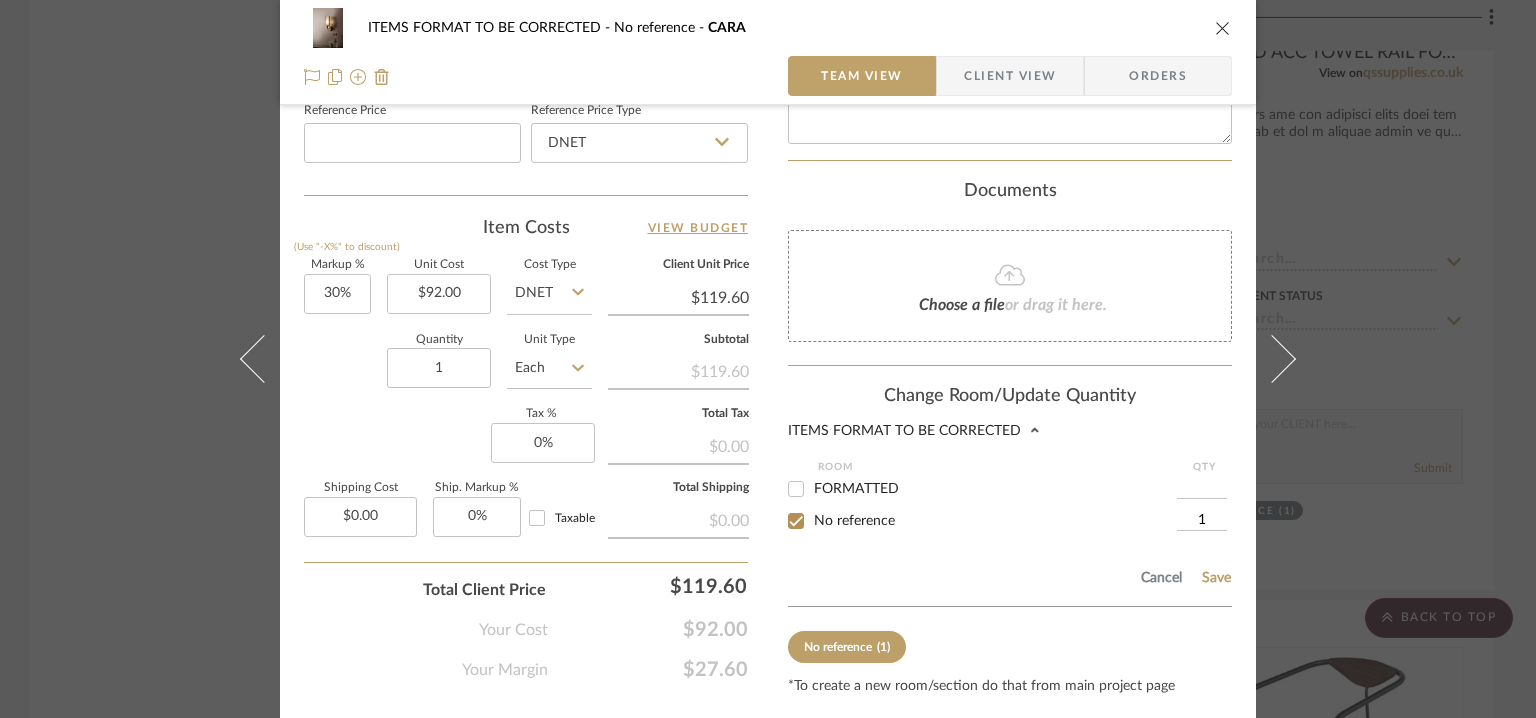 click on "FORMATTED" at bounding box center (796, 489) 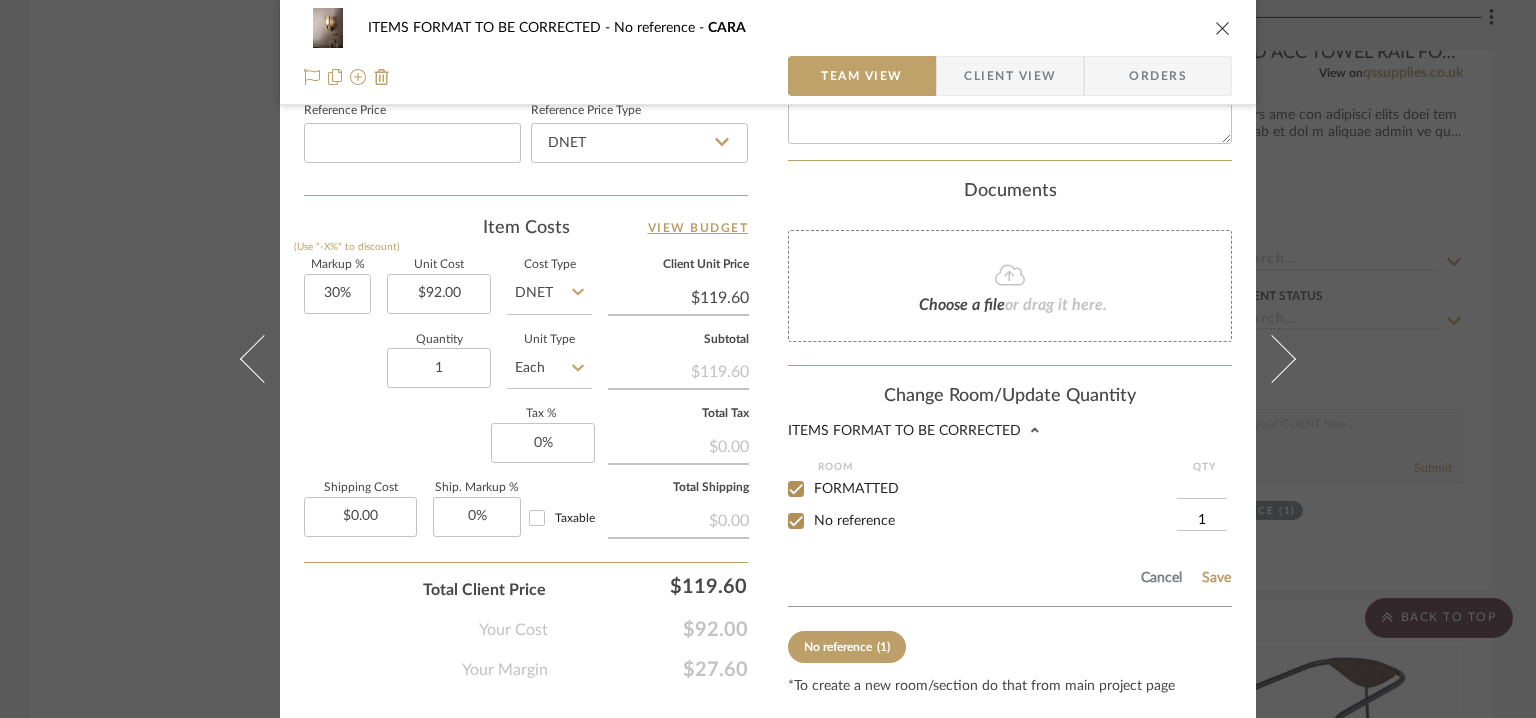 type on "1" 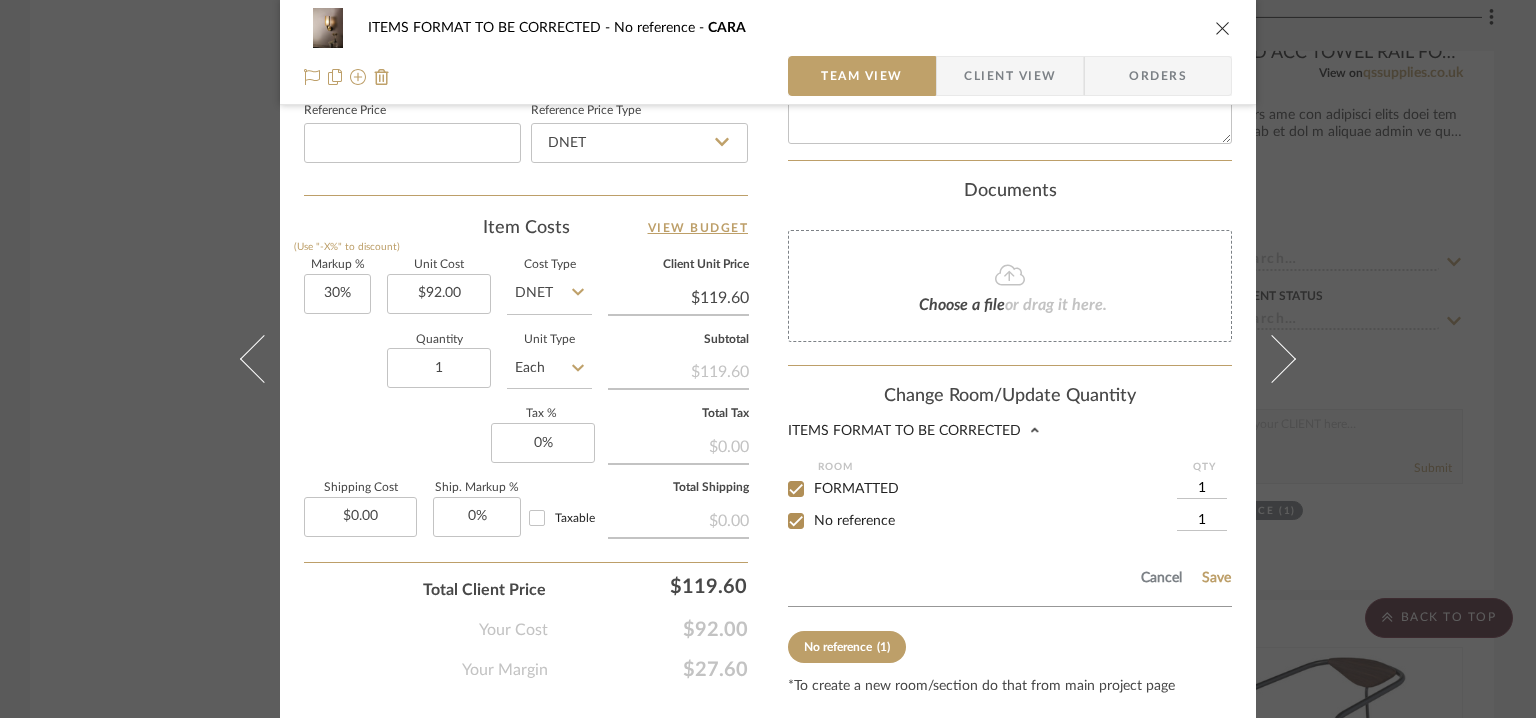 click on "No reference" at bounding box center (796, 521) 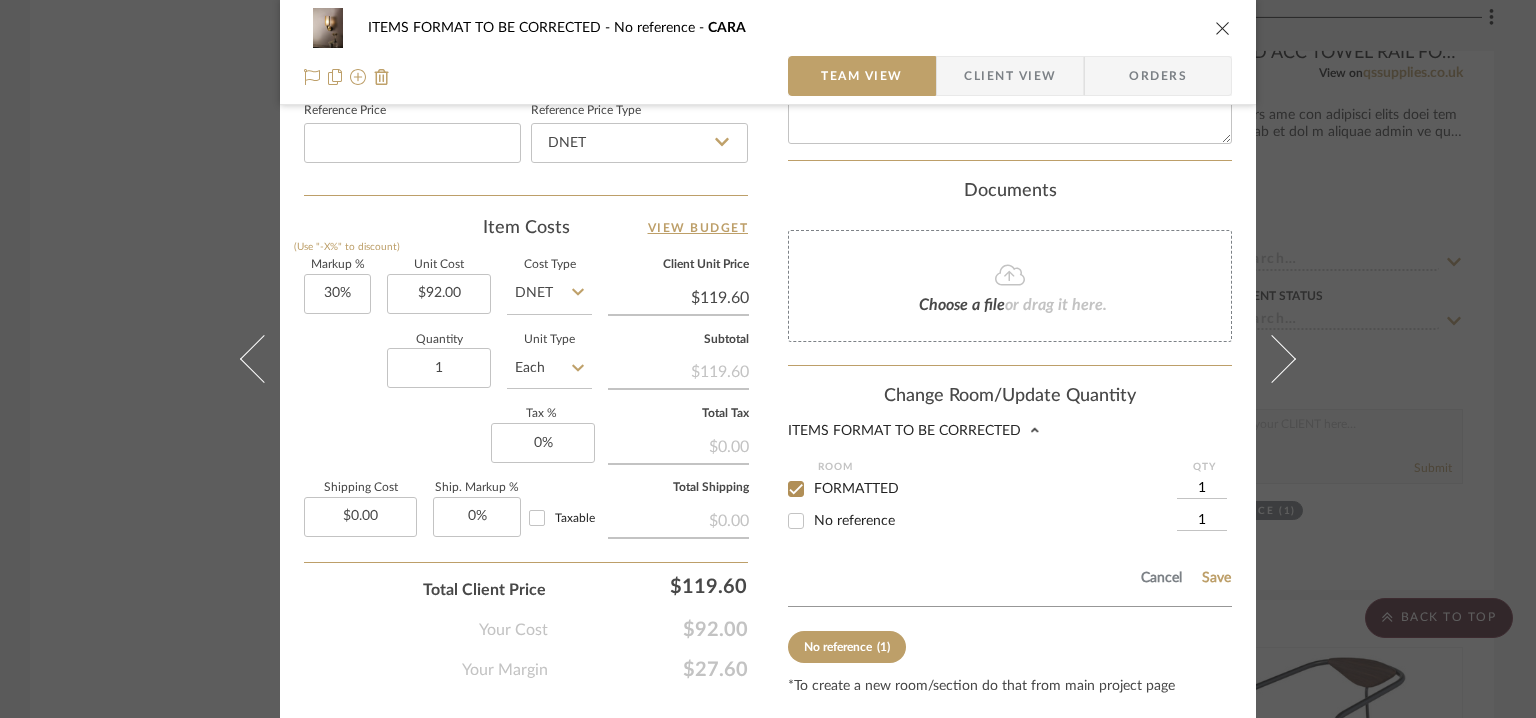 checkbox on "false" 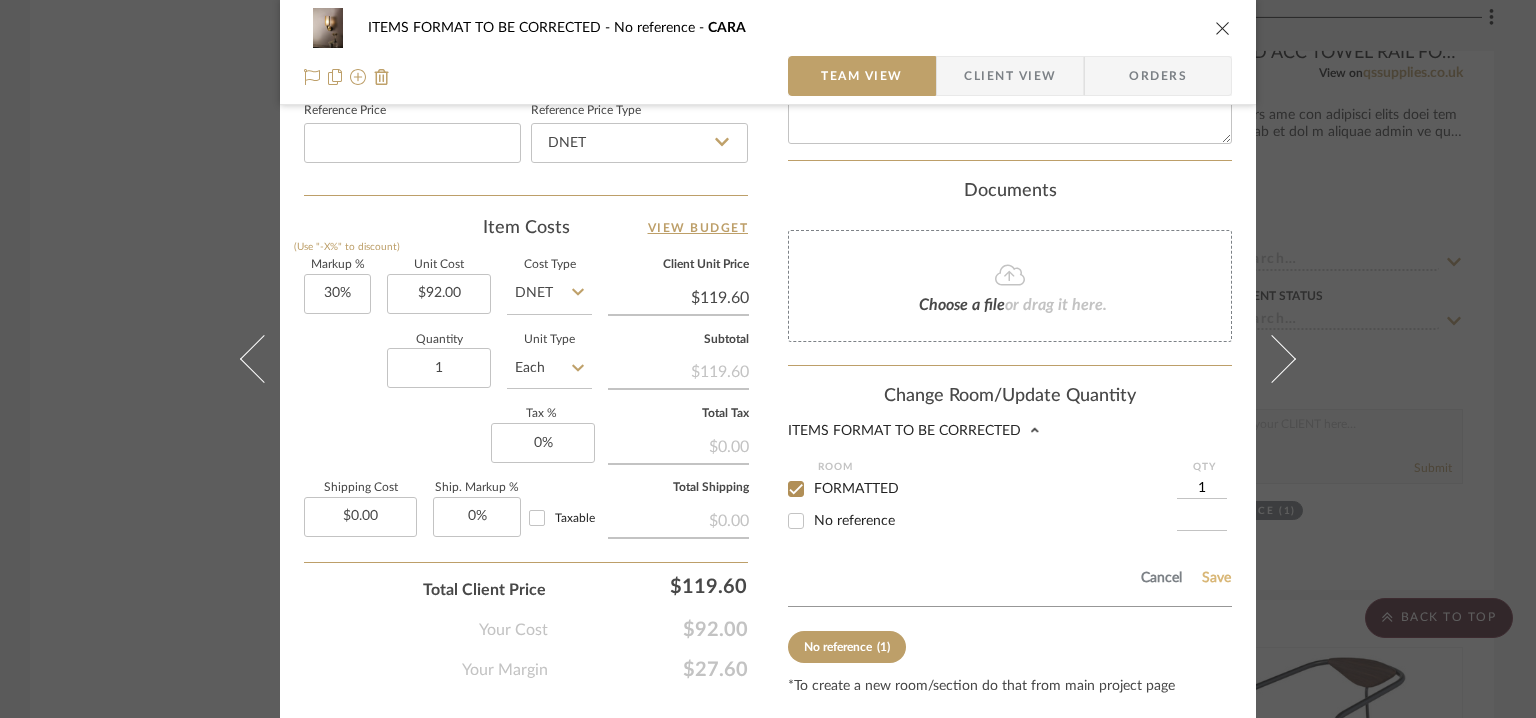 click on "Save" 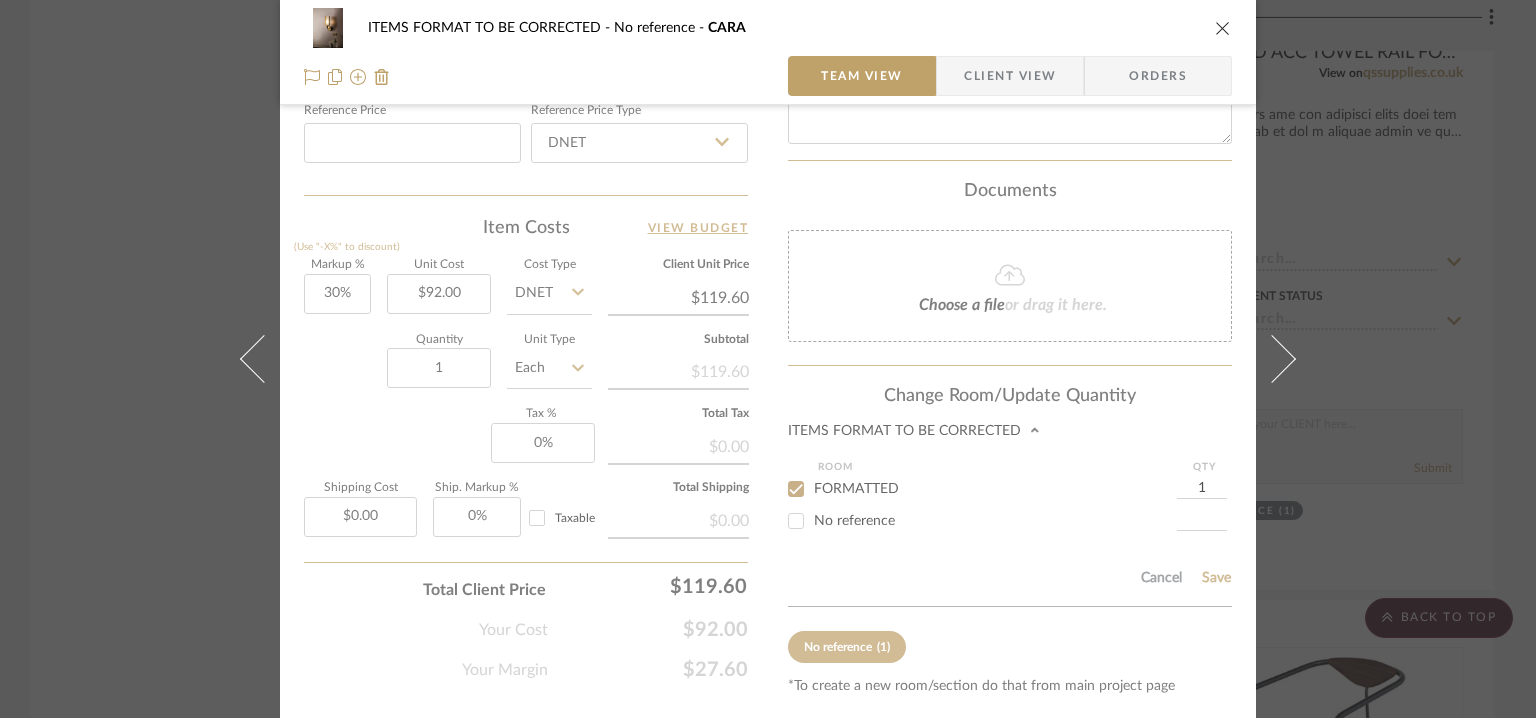 type 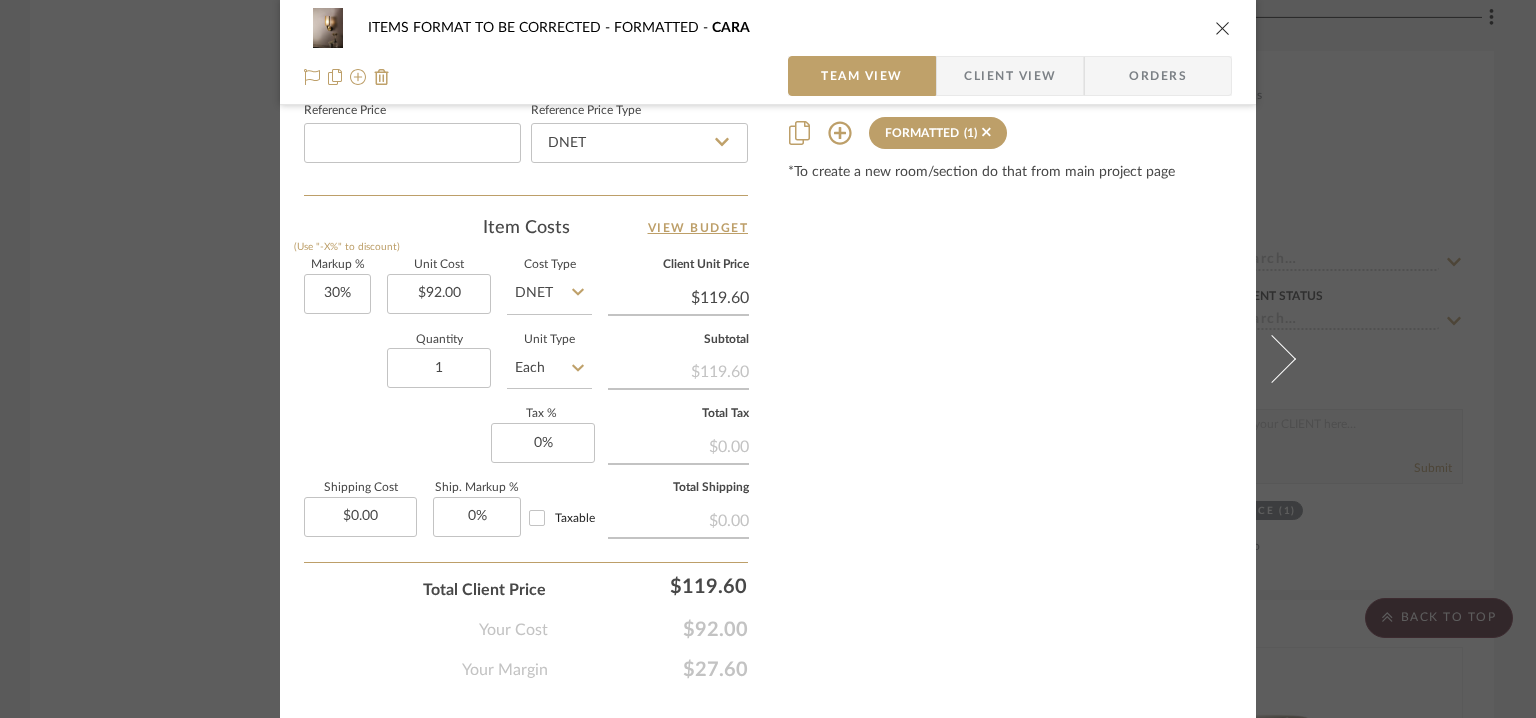 type 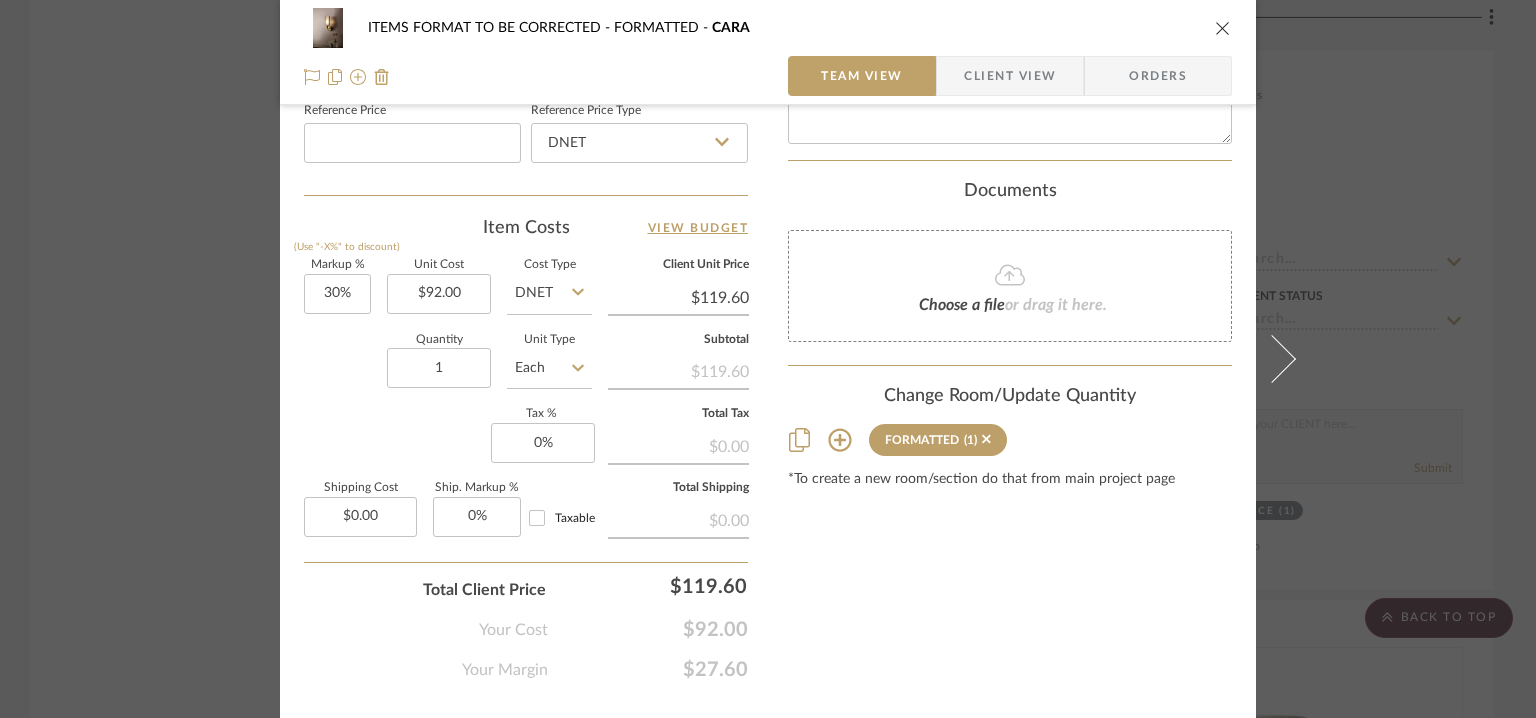 click at bounding box center [1223, 28] 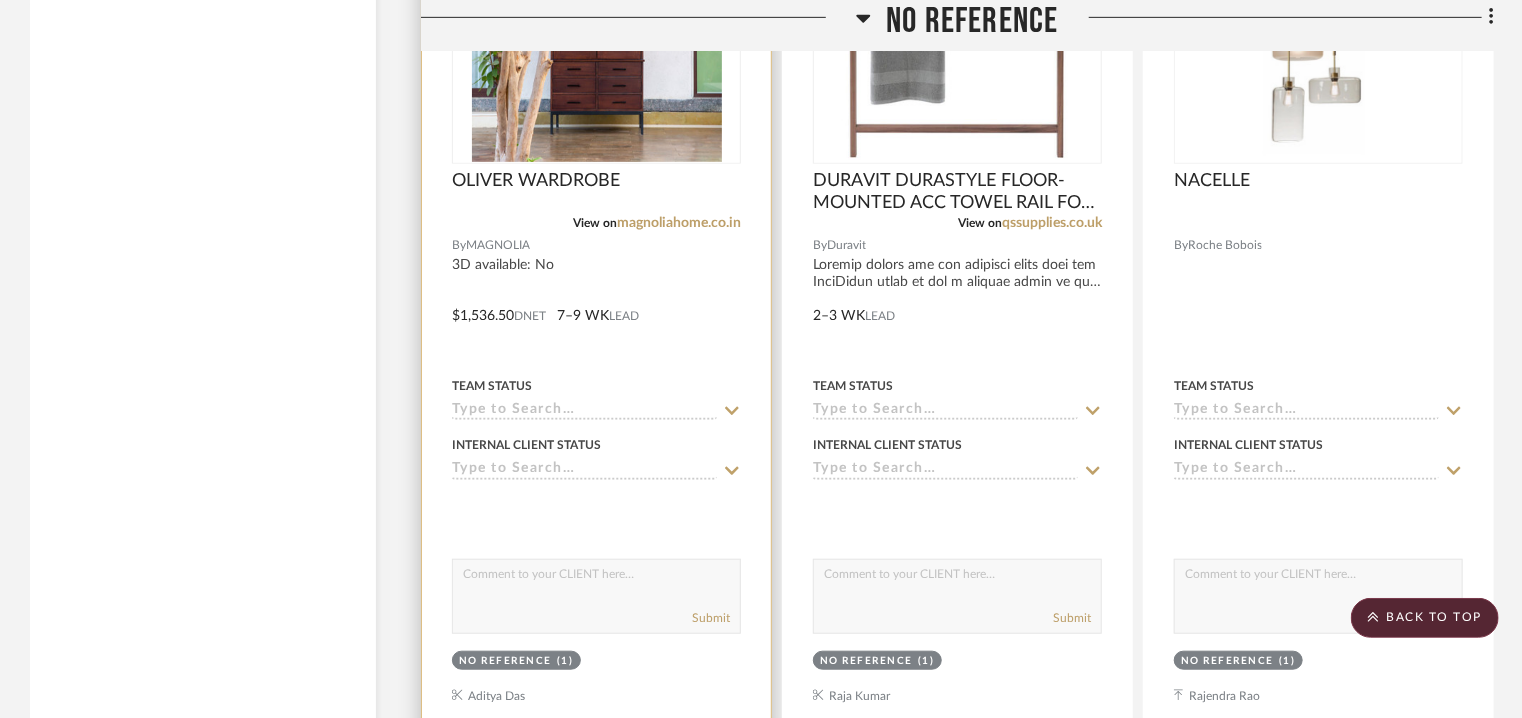 scroll, scrollTop: 4221, scrollLeft: 0, axis: vertical 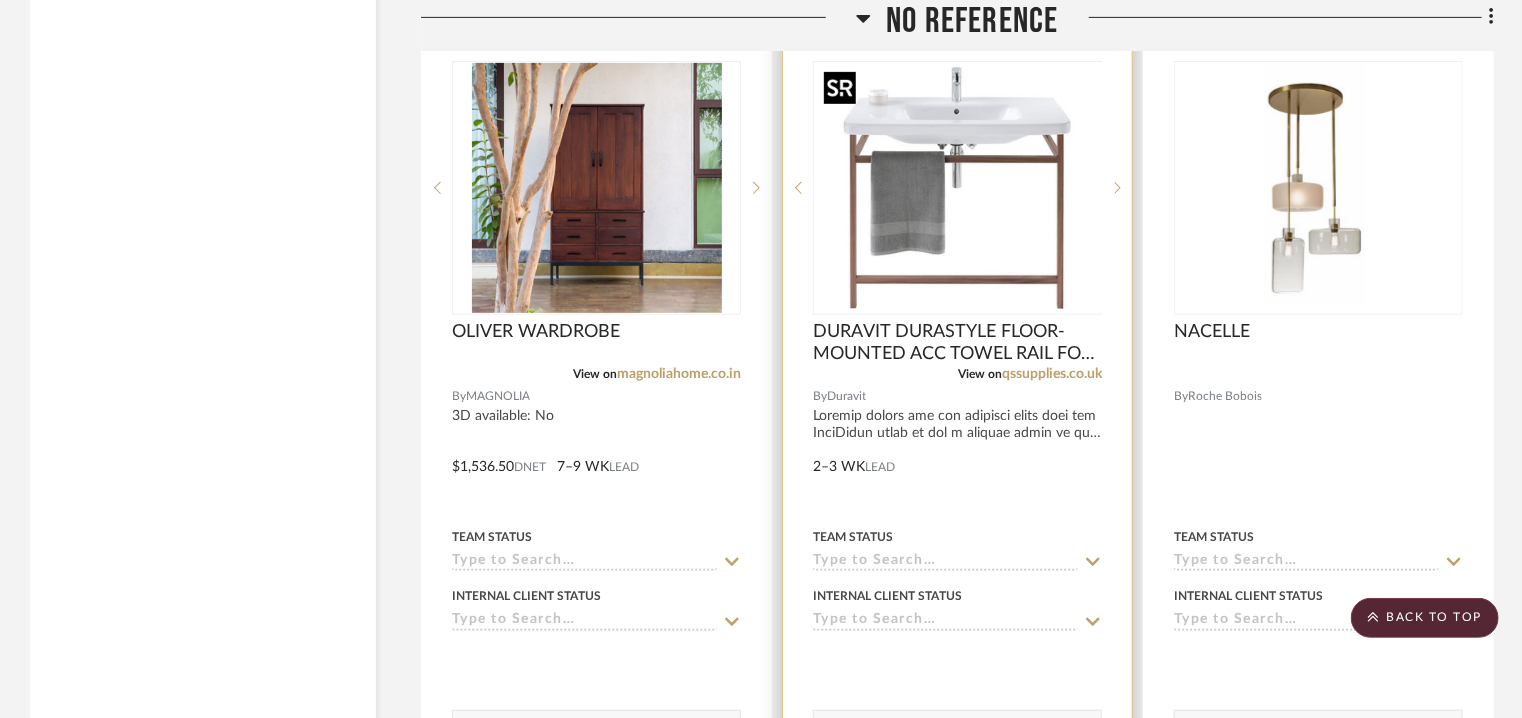 click at bounding box center [957, 188] 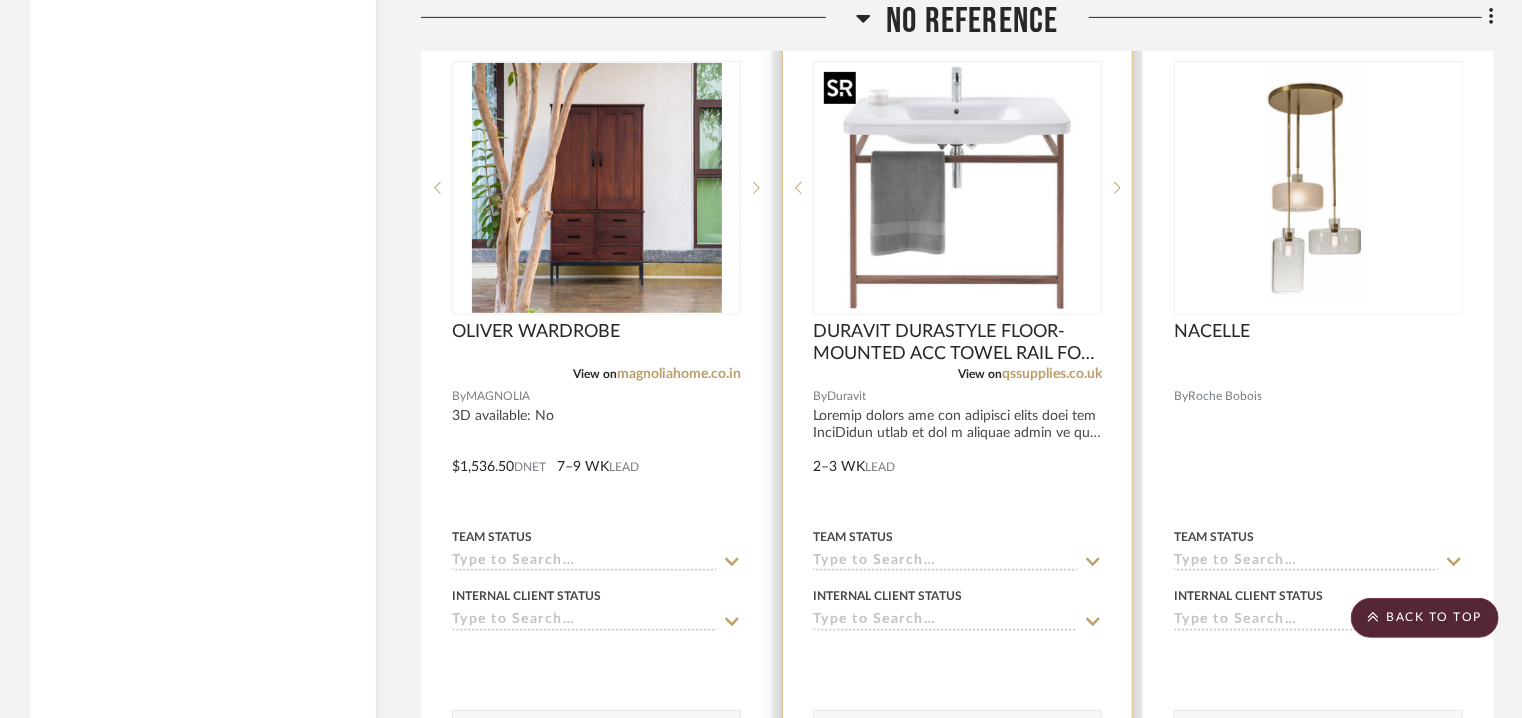 click at bounding box center (957, 188) 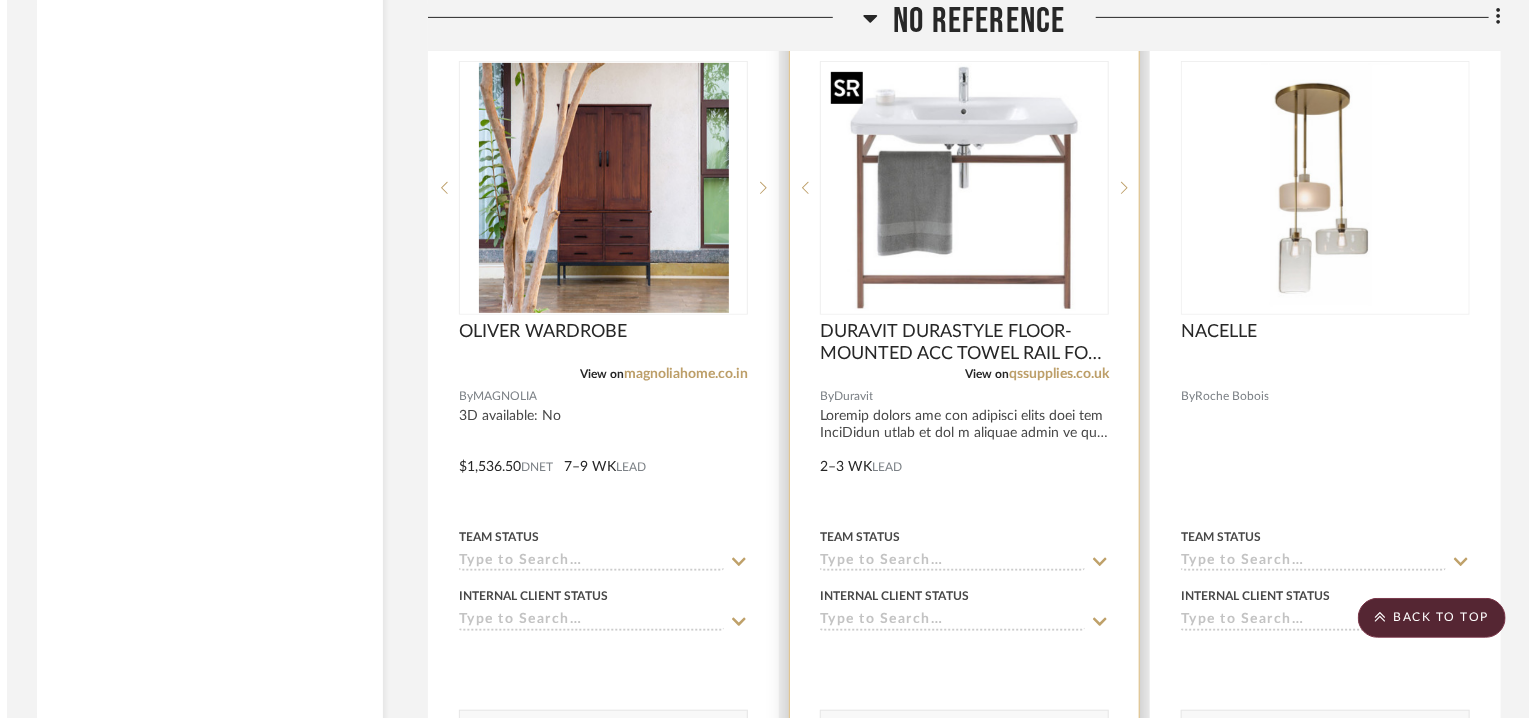 scroll, scrollTop: 0, scrollLeft: 0, axis: both 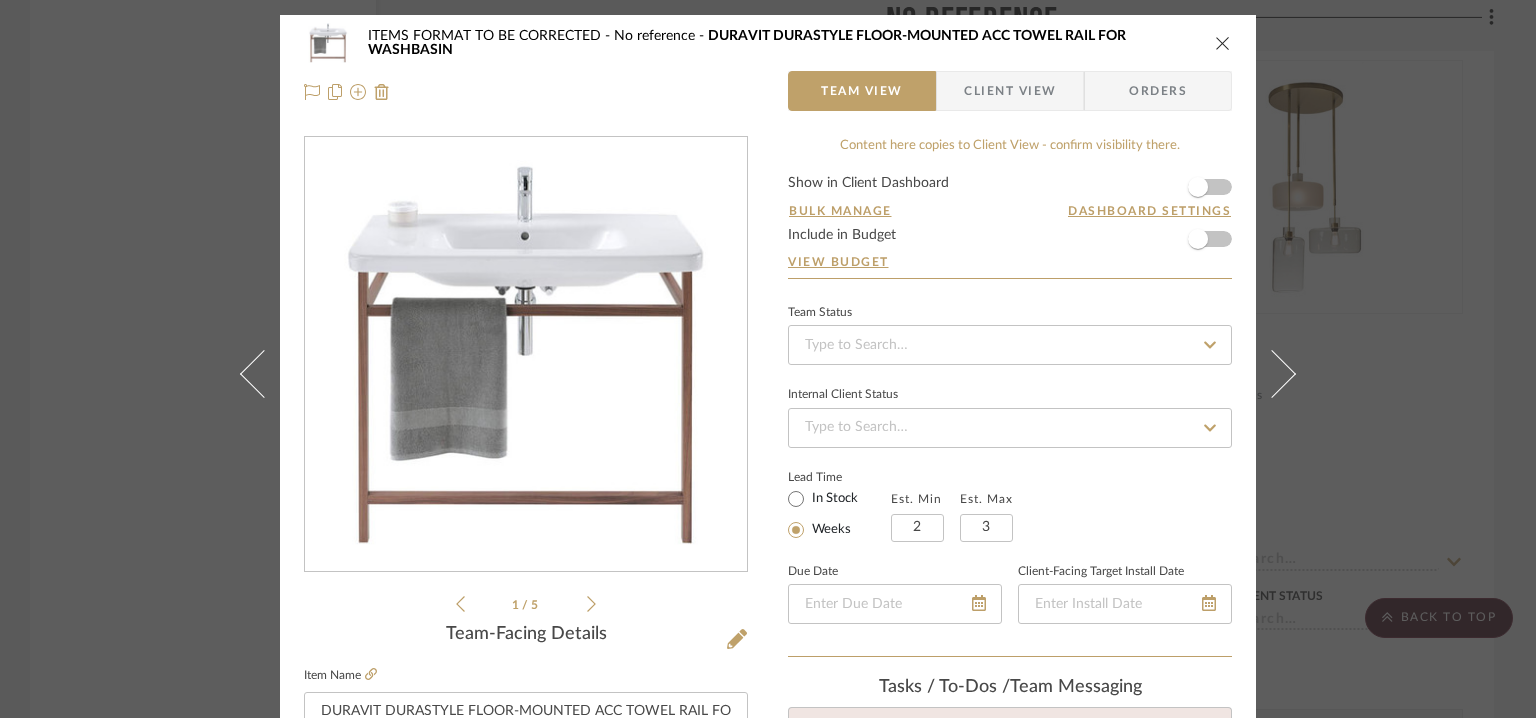 click on "Item Name  DURAVIT DURASTYLE FLOOR-MOUNTED ACC TOWEL RAIL FOR WASHBASIN" 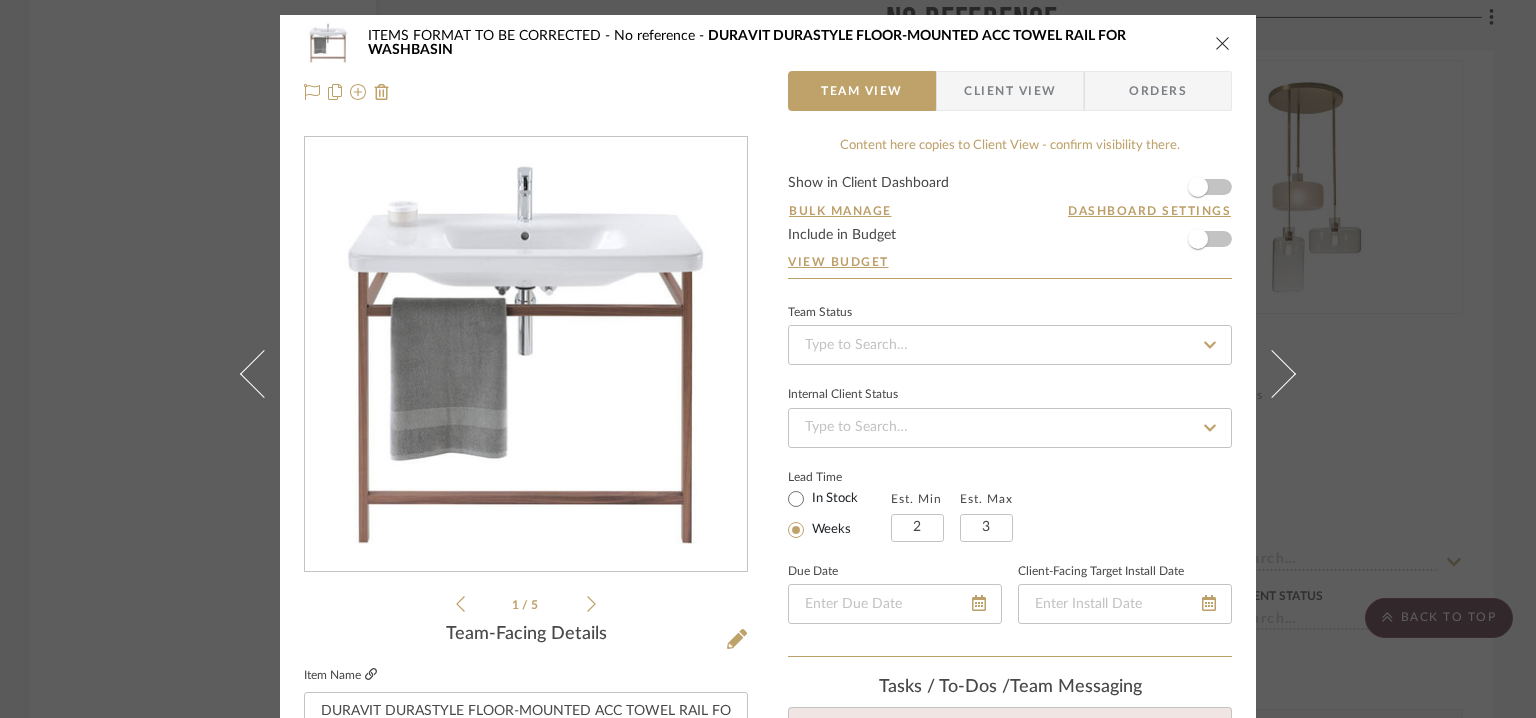 click 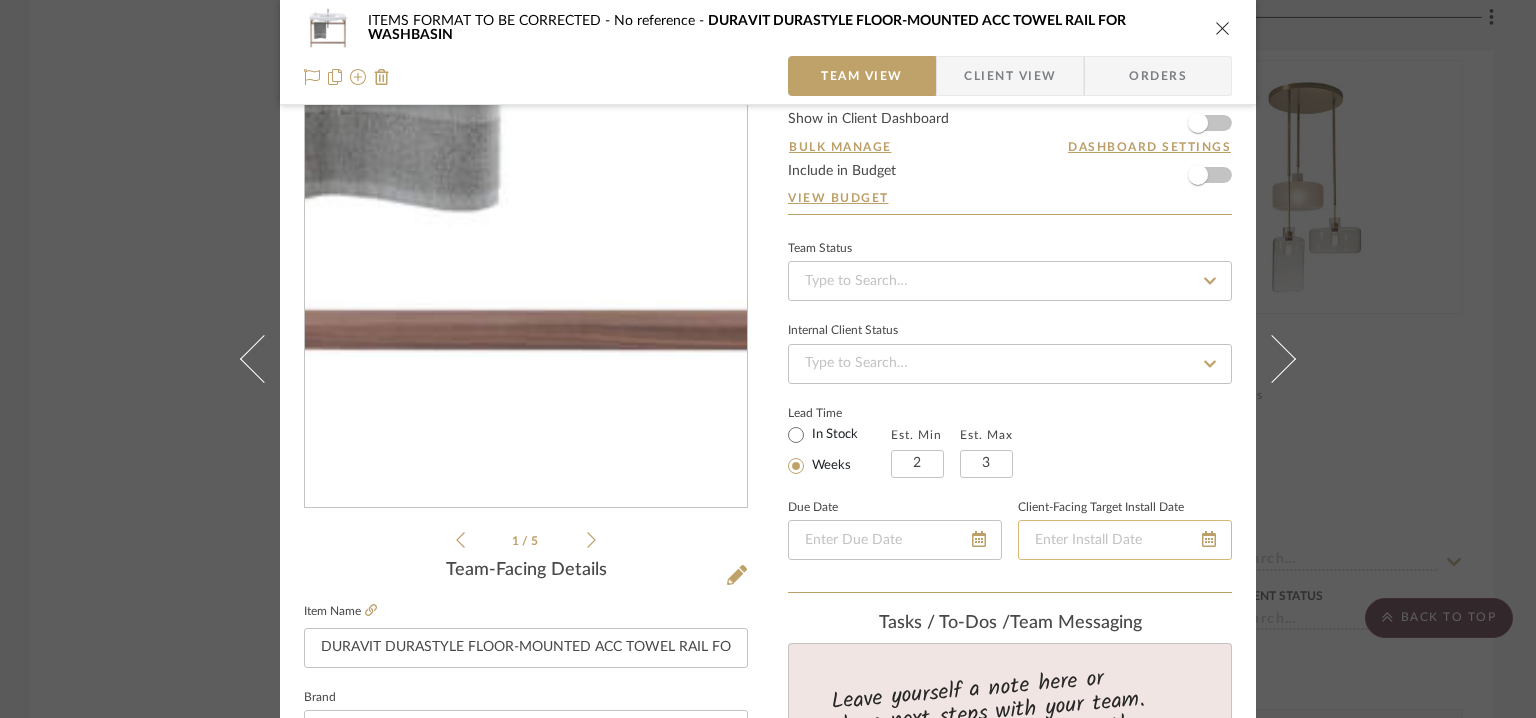 scroll, scrollTop: 100, scrollLeft: 0, axis: vertical 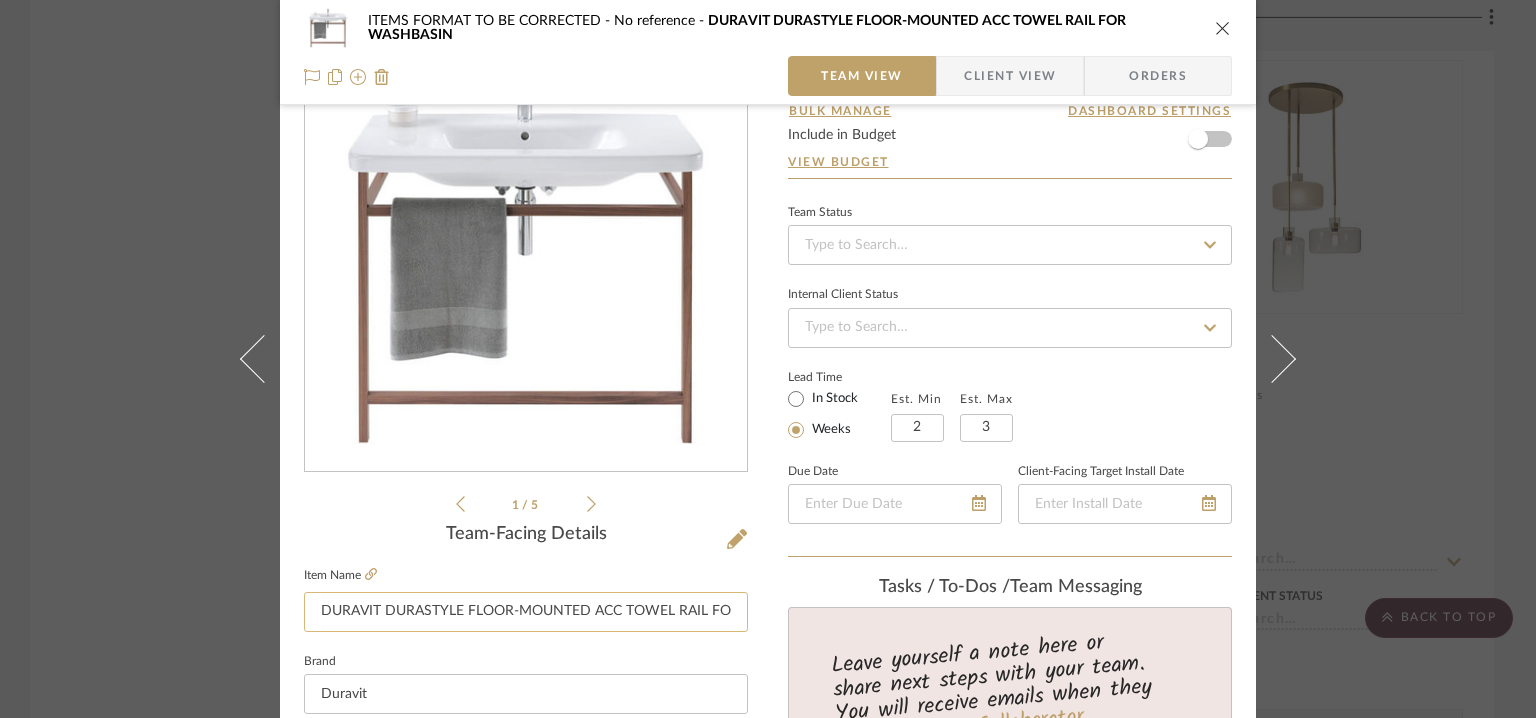click on "DURAVIT DURASTYLE FLOOR-MOUNTED ACC TOWEL RAIL FOR WASHBASIN" 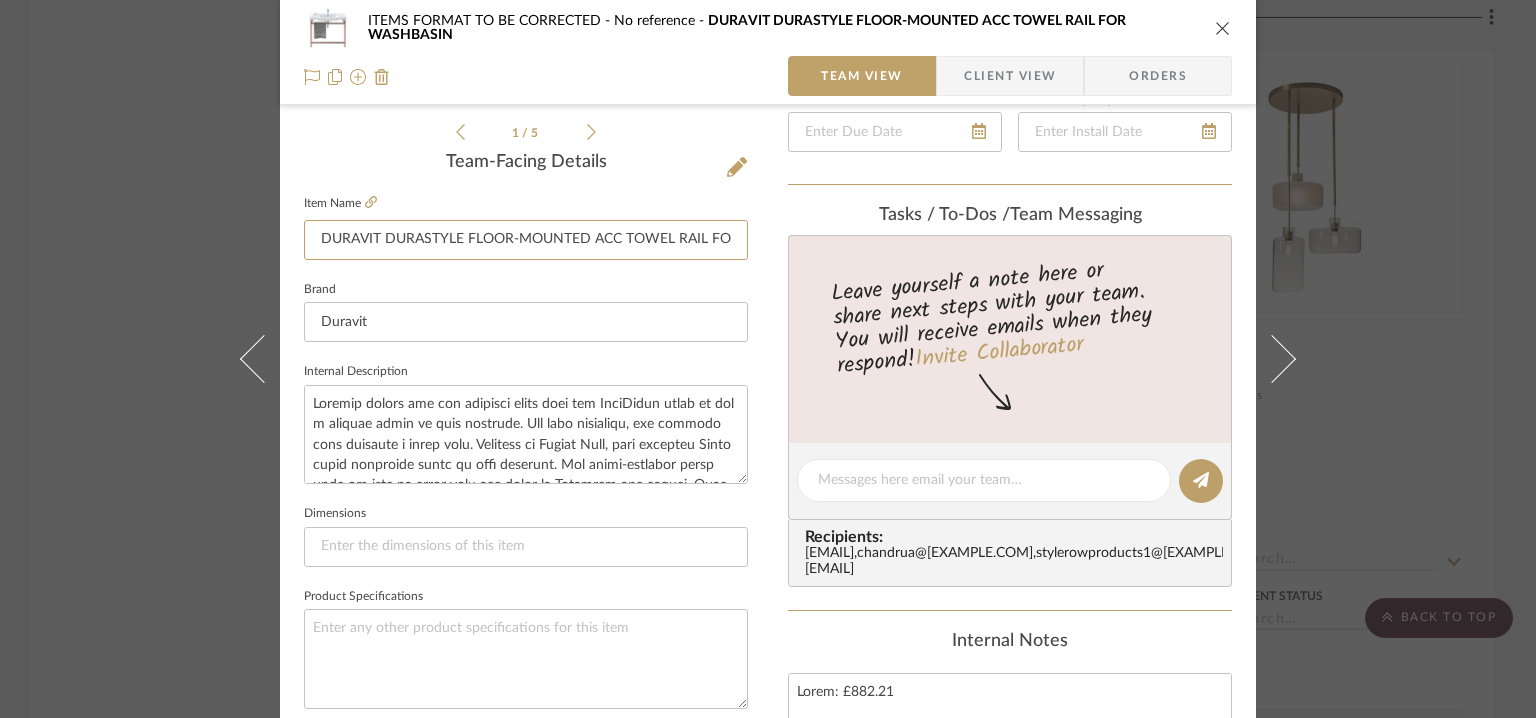 scroll, scrollTop: 100, scrollLeft: 0, axis: vertical 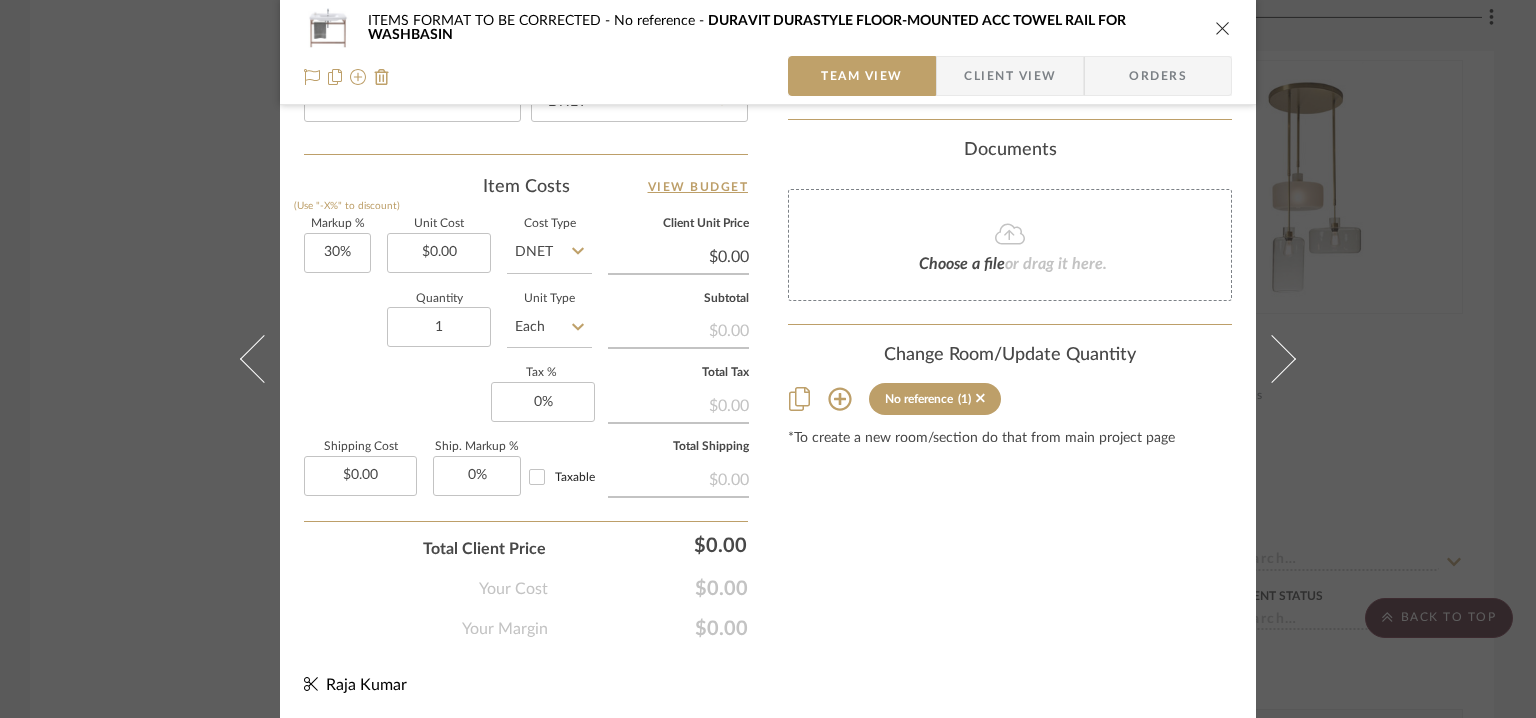 click 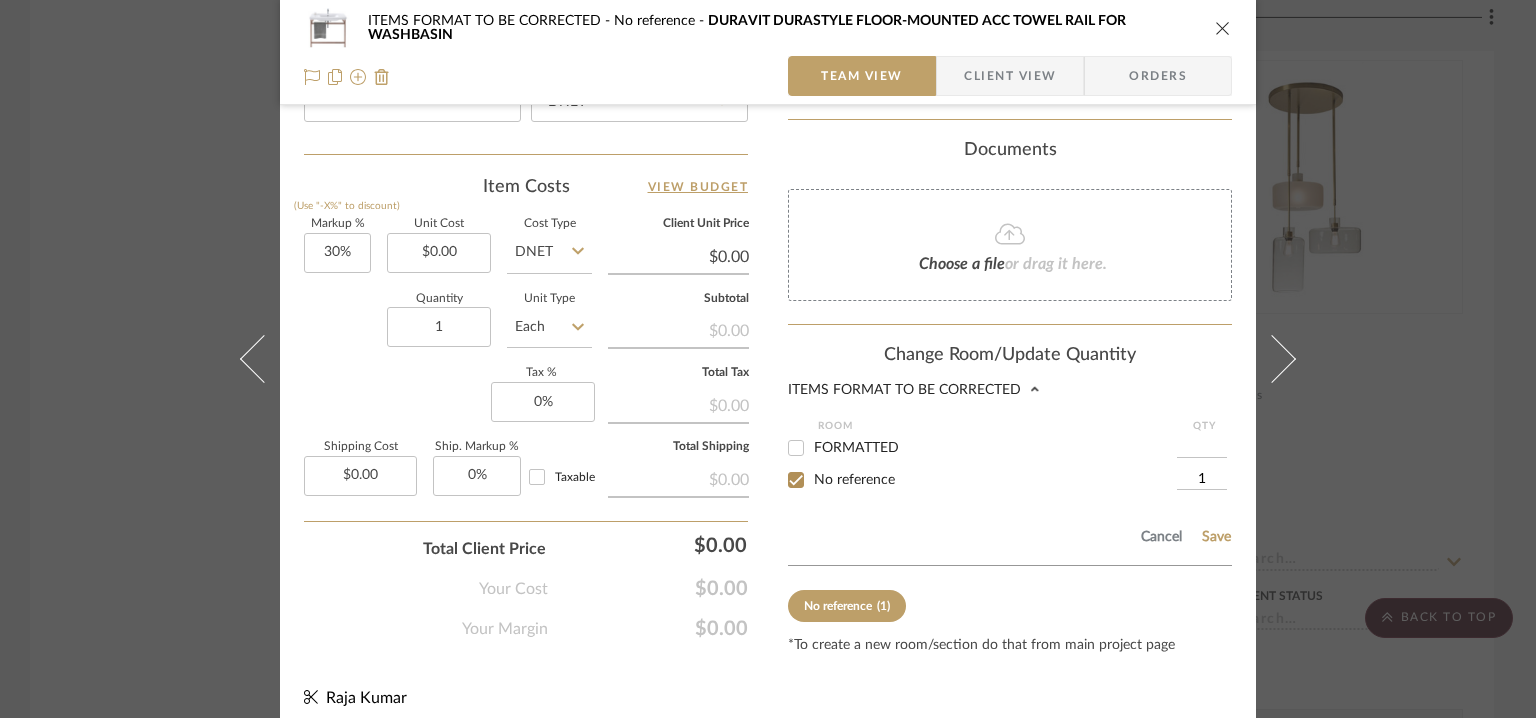 click on "FORMATTED" at bounding box center (856, 448) 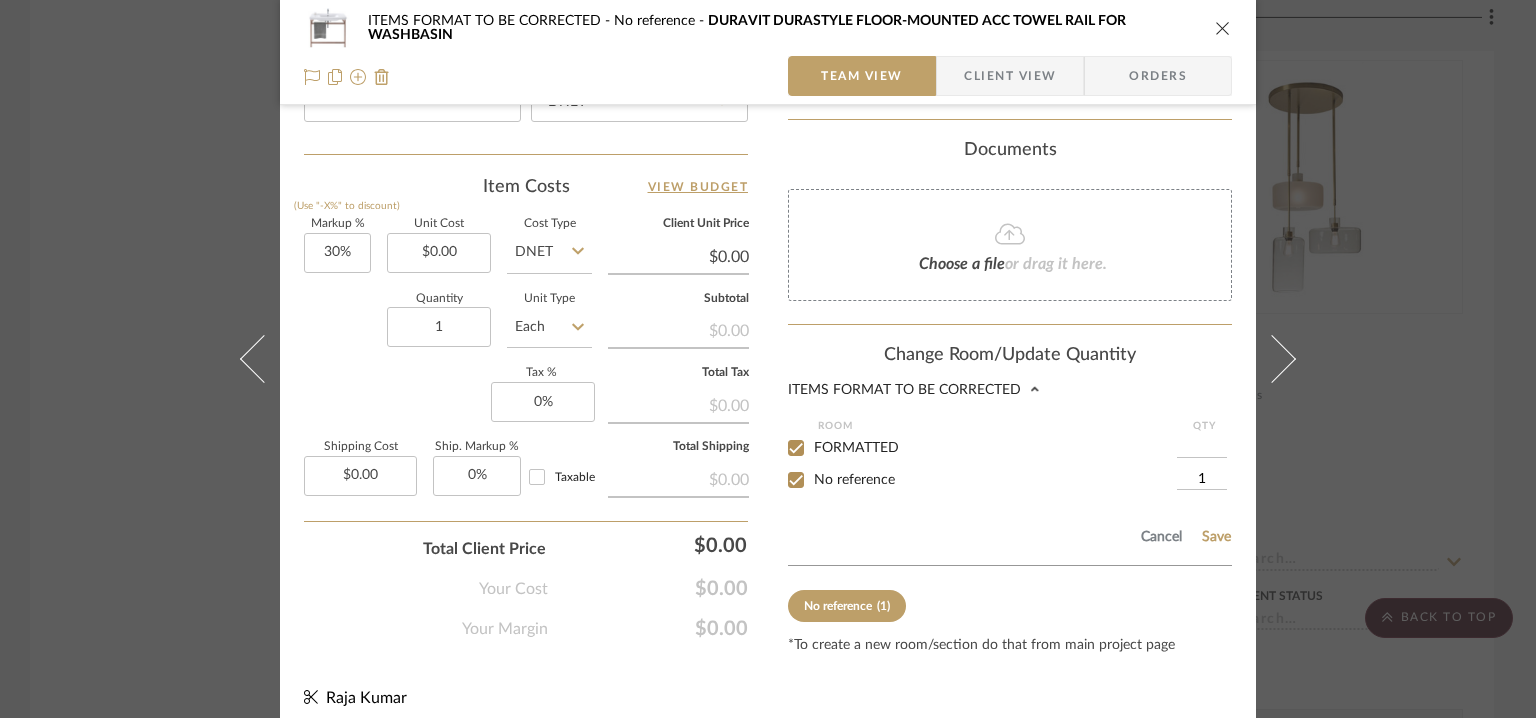checkbox on "true" 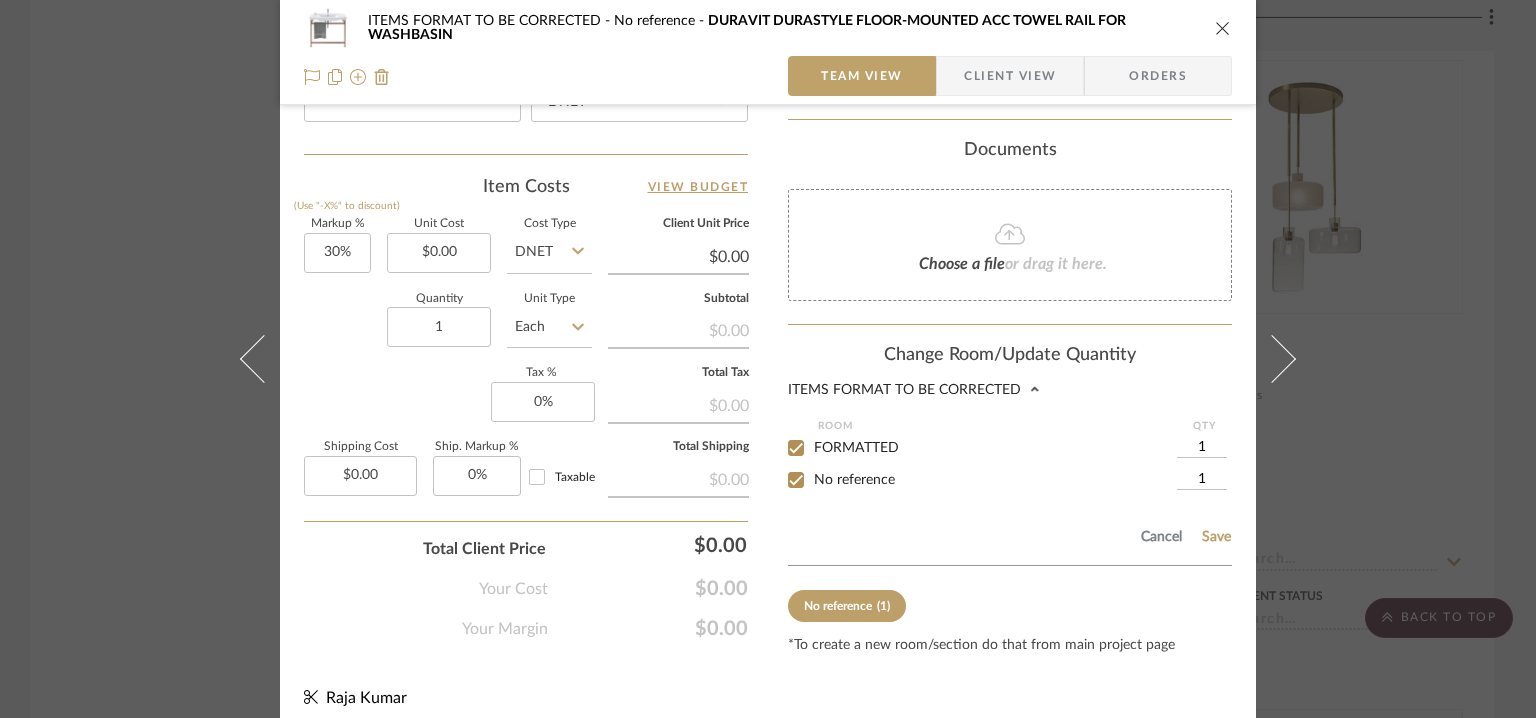 click on "No reference" at bounding box center [796, 480] 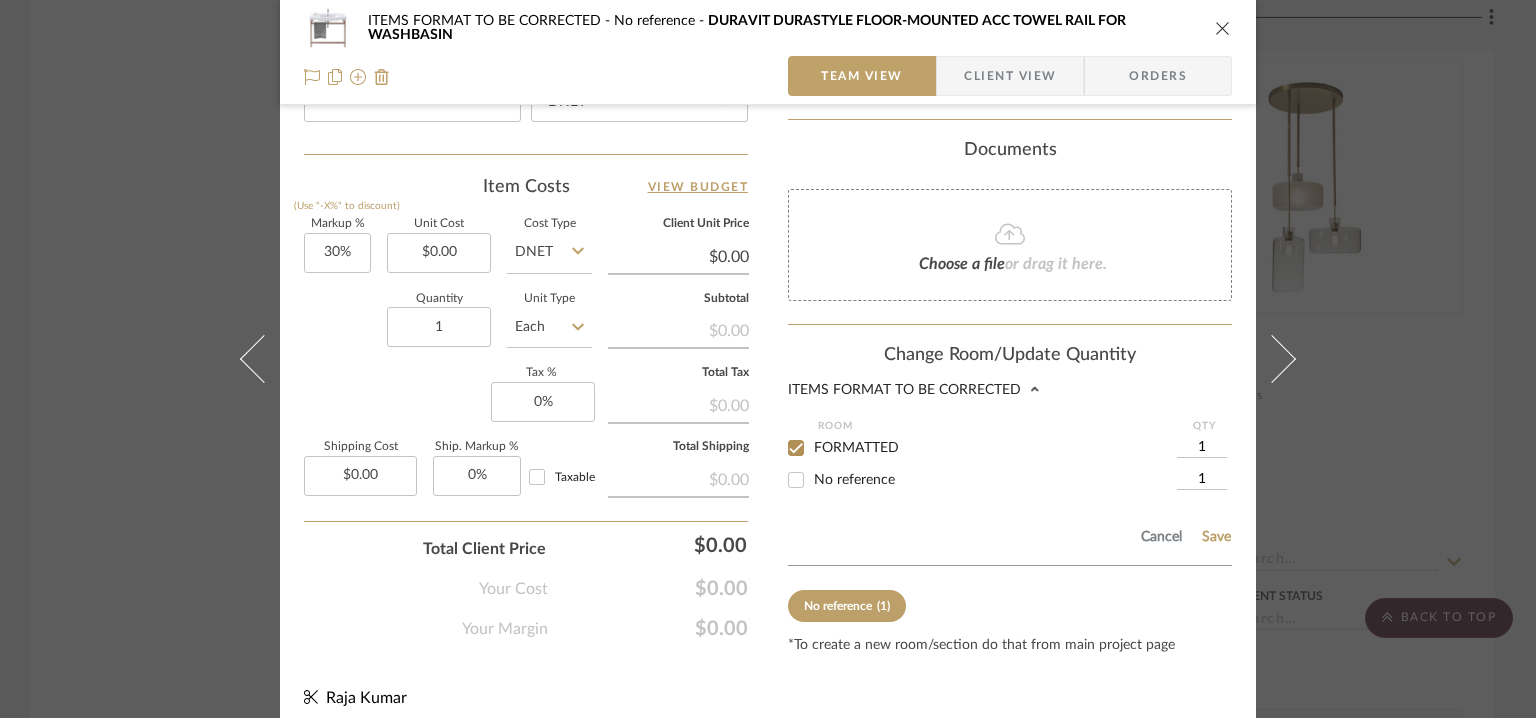 type 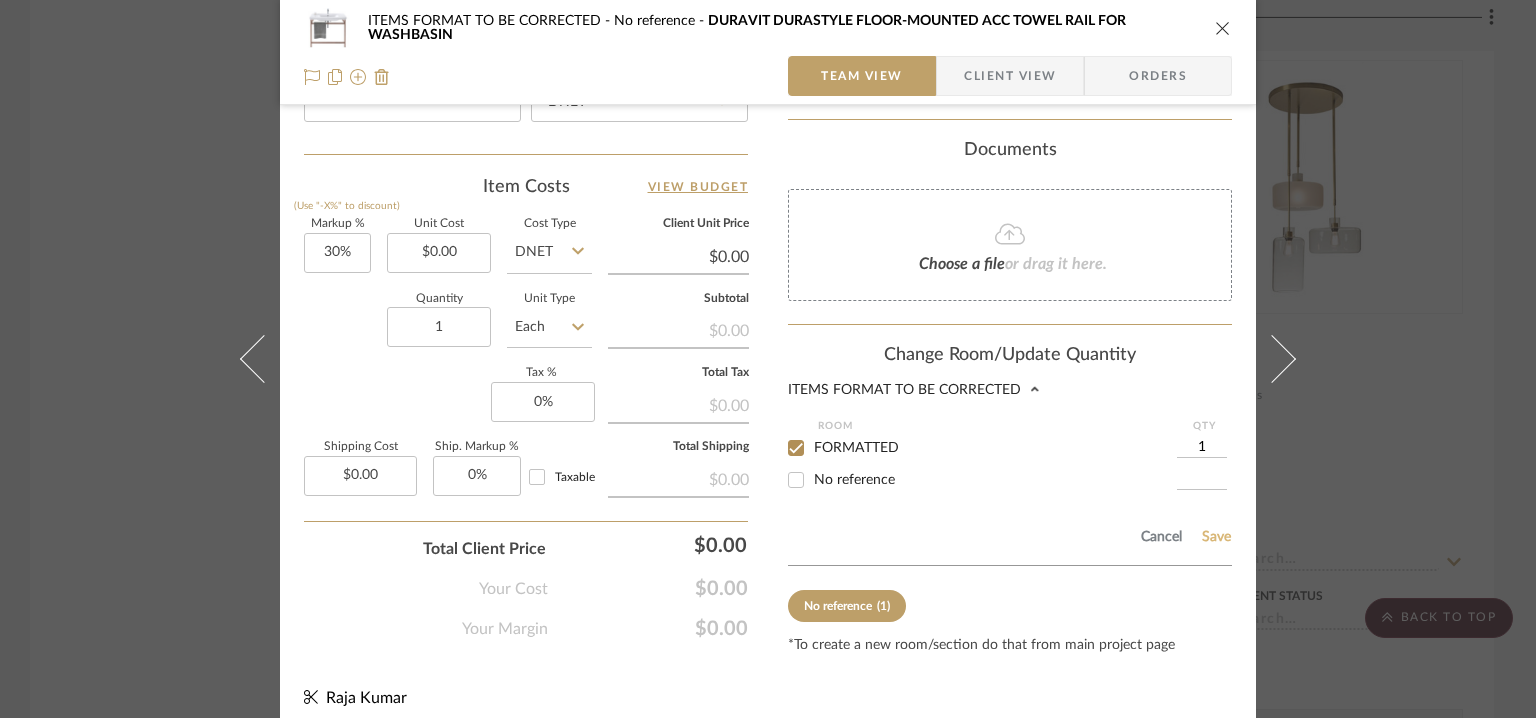 click on "Save" 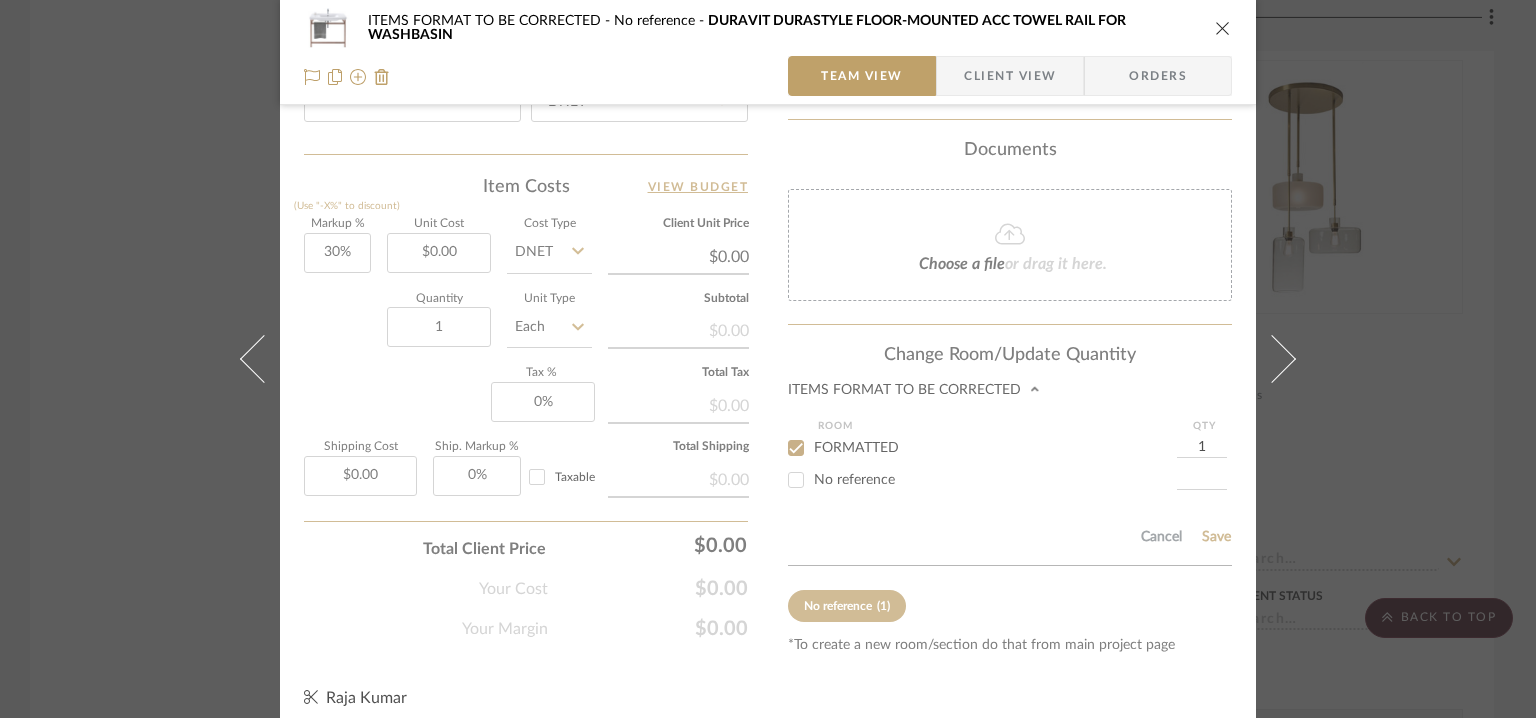 type 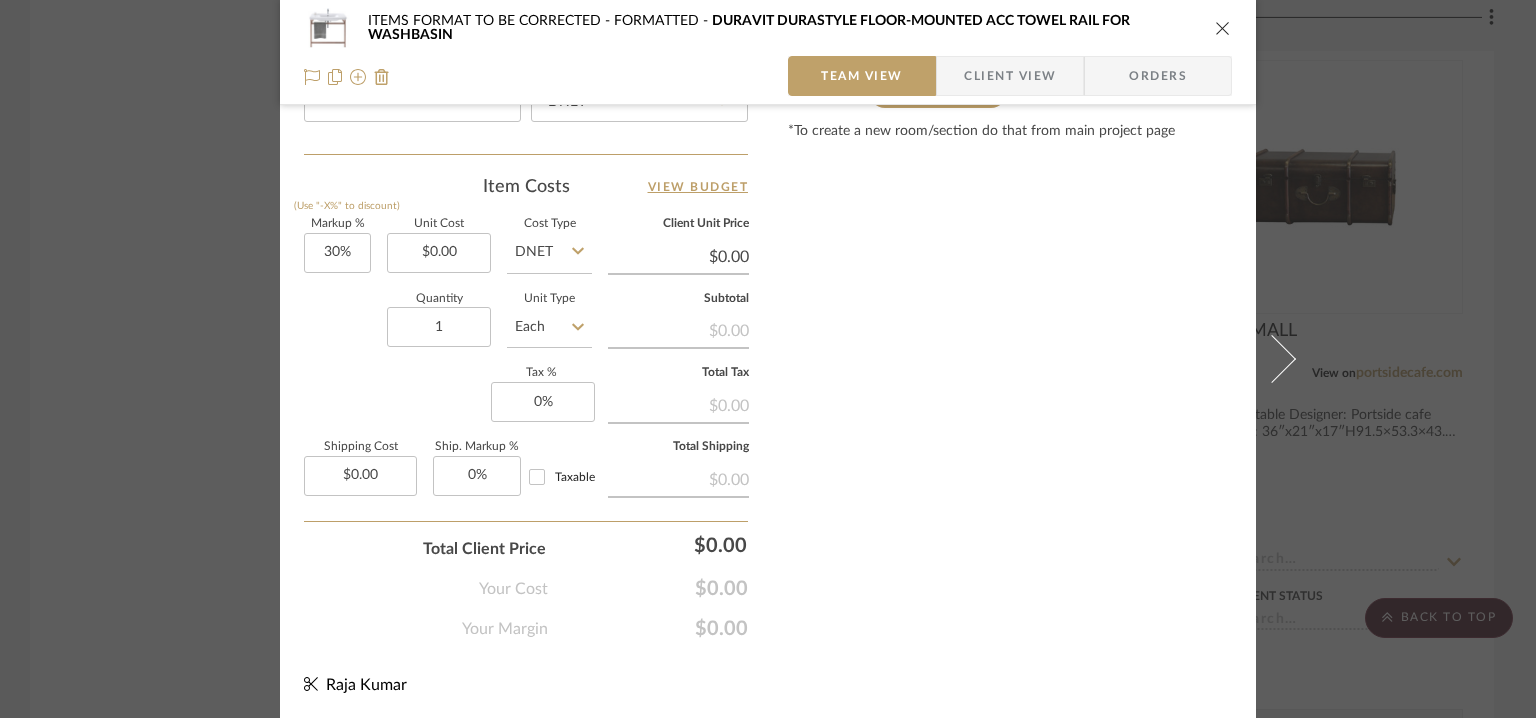 type 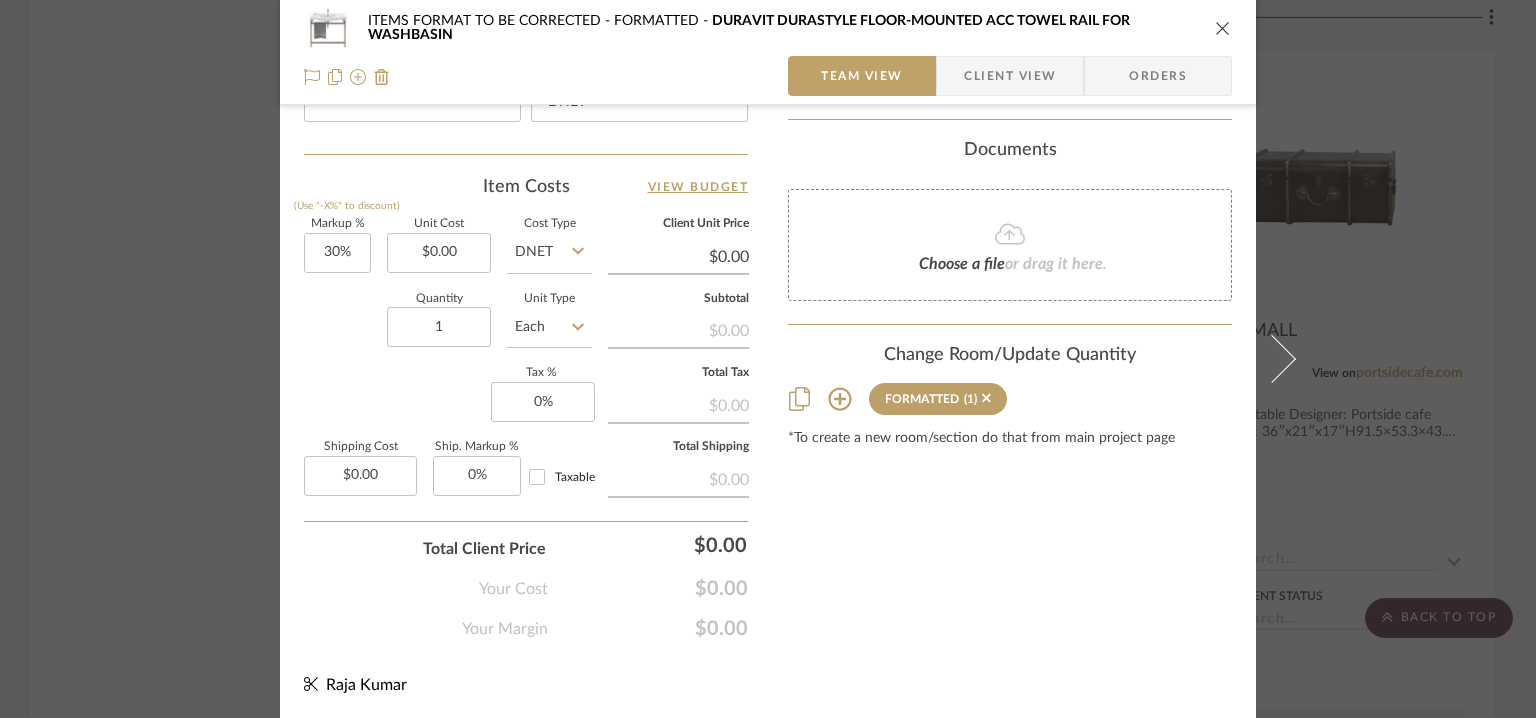 click at bounding box center (1223, 28) 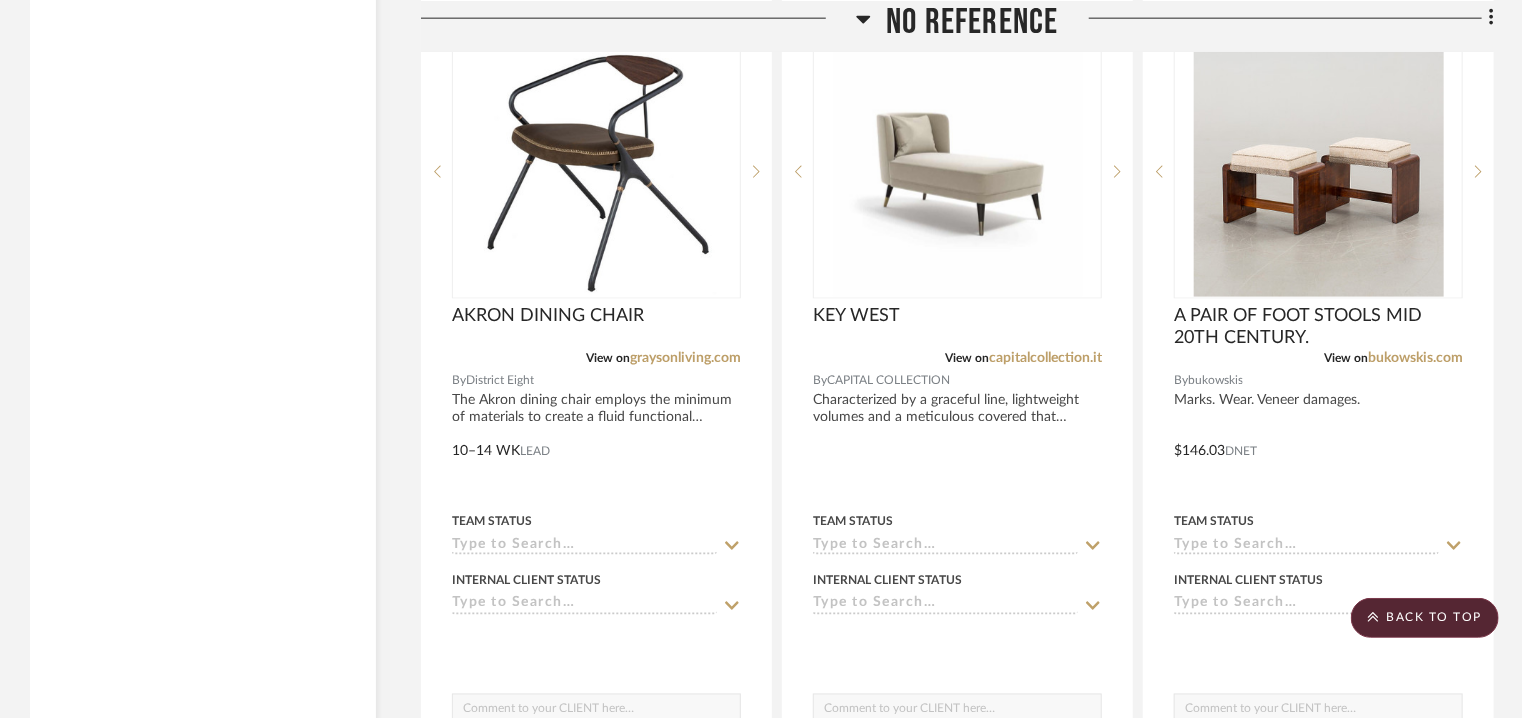scroll, scrollTop: 4821, scrollLeft: 0, axis: vertical 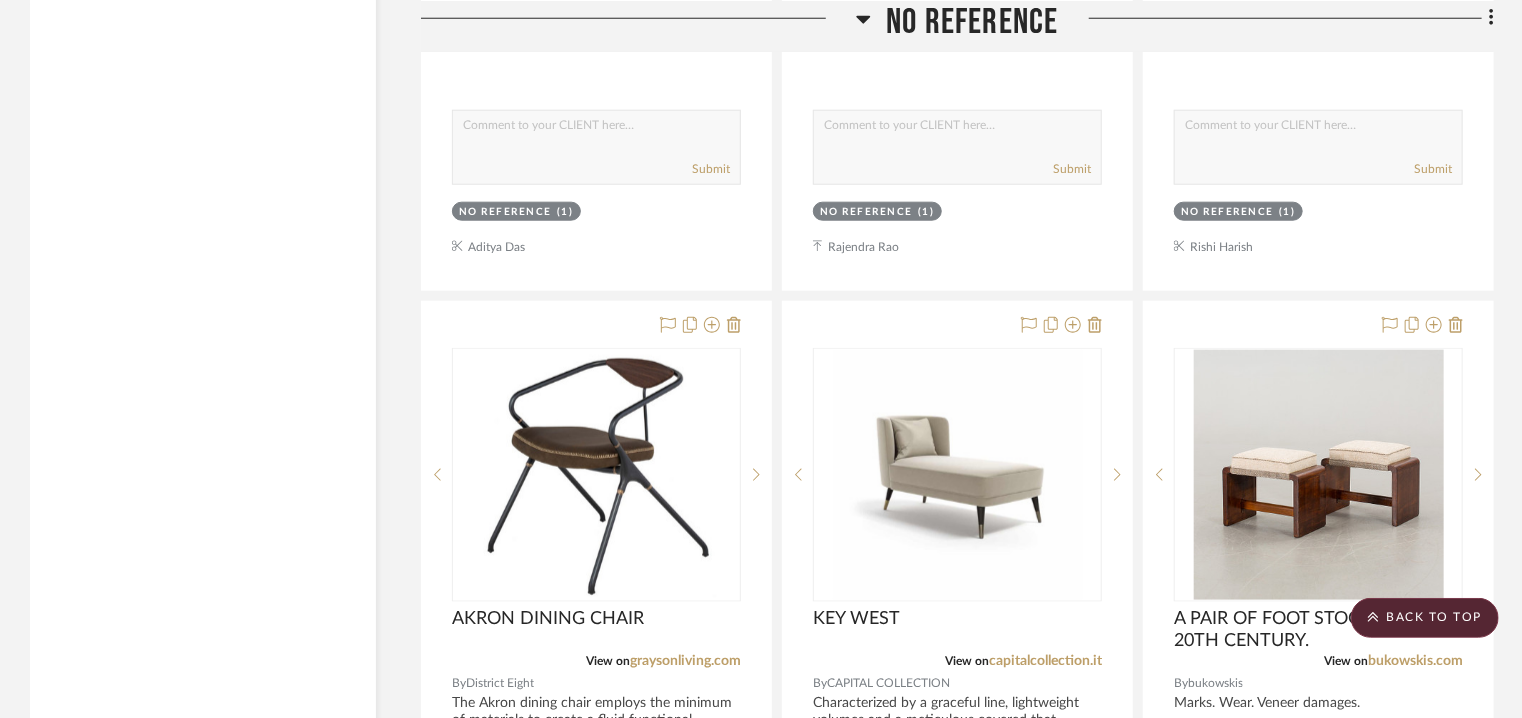 click on "Filter by keyword, category or name prior to exporting to Excel or Bulk Actions Team Comments All Team Comments Team Comments in last day Team Comments in last week Flagged Shared with Client Client Comments All Client Comments Client Comments in last day Client Comments in last week Added To PO Category  Seating   (45)   Tables   (22)   Storage   (18)   Beds    (9)   Bath   (5)   Lighting   (4)   Hardware   (2)   Architectural Elements   (1)   Outdoor   (1)  Brand Alfonso Marina  (1)  Ardamez  (1)  Arflex  (1)  ARTISERA  (1)  Atelier vime  (1)  Ateliers Allot  (1)  BALLARD DESIGNS  (1)  Bathroom Visualization  (1)  BDDW  (1)  Bonaldo  (1)  BOTTOMLINE  (1)  Boyd Lighting  (1)  bukowskis  (1)  CAPITAL COLLECTION  (1)  District Eight  (1)  See More + Upload Method Uploaded  (91)  Clipped  (15)  Added By Aditya  Das  (41)  Nivedhitha Sekar  (13)  Merin Sara Rajan  (13)  Yuvaraj V A  (11)  Rajendra  Rao   (11)  See More + Item Type Product  (107)  Lead Time Weeks In Stock Price 0  7,500 +  0 7500" 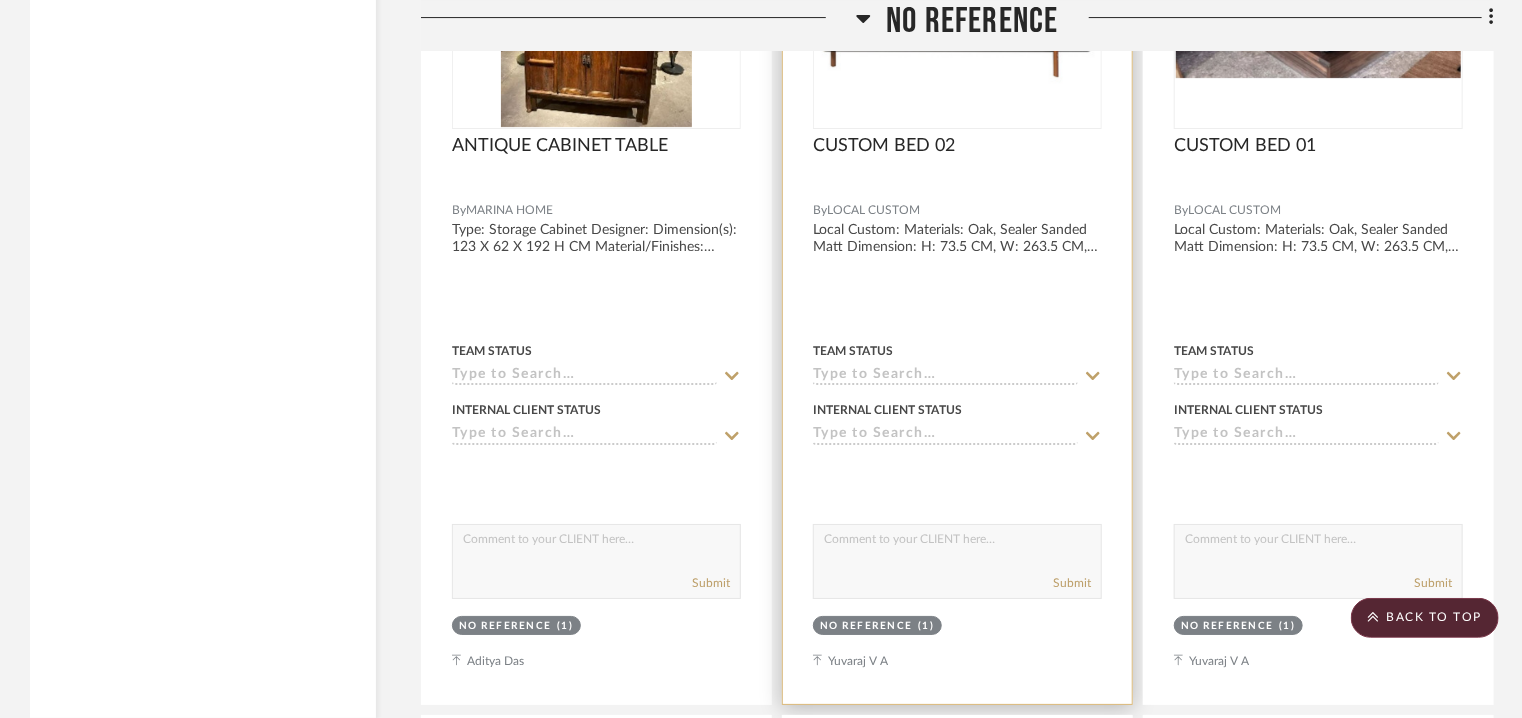 scroll, scrollTop: 4021, scrollLeft: 0, axis: vertical 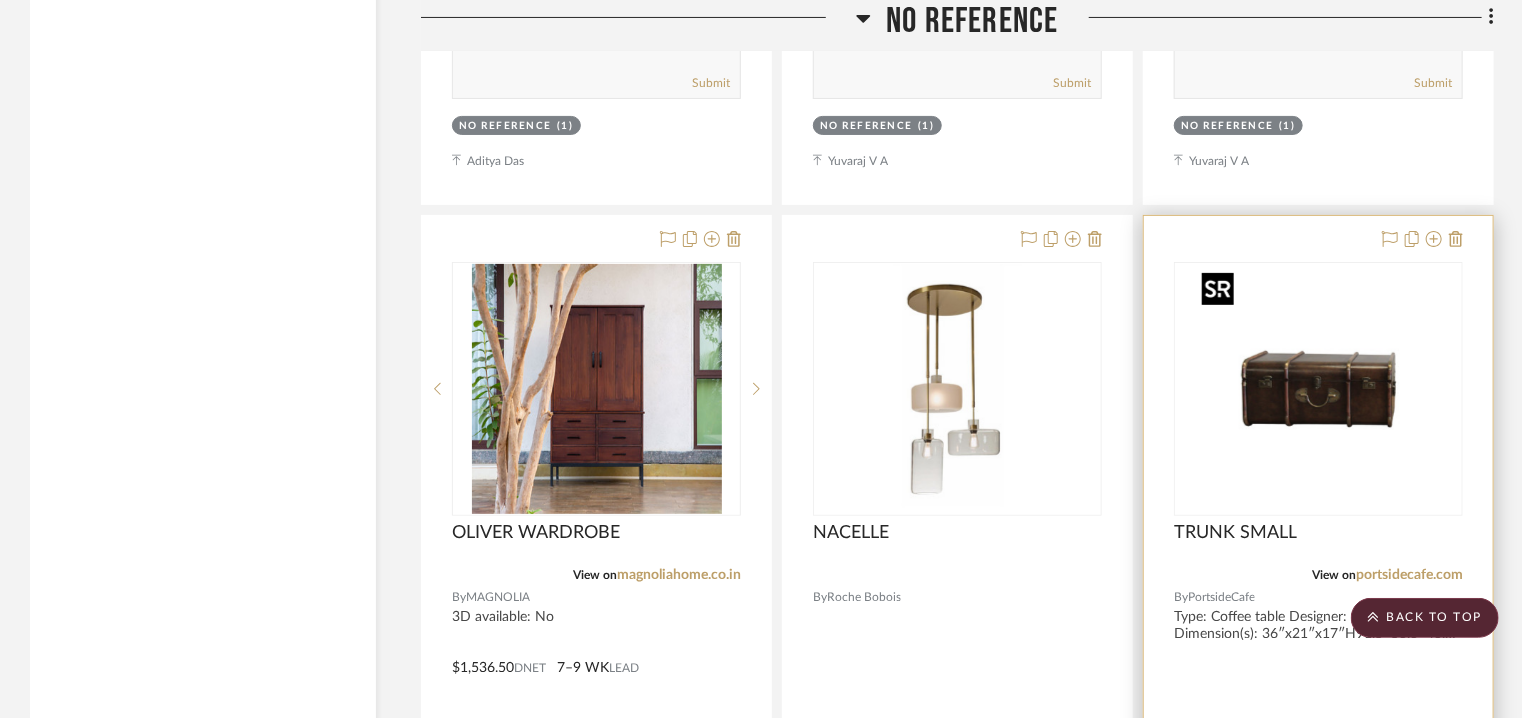 click at bounding box center (1319, 389) 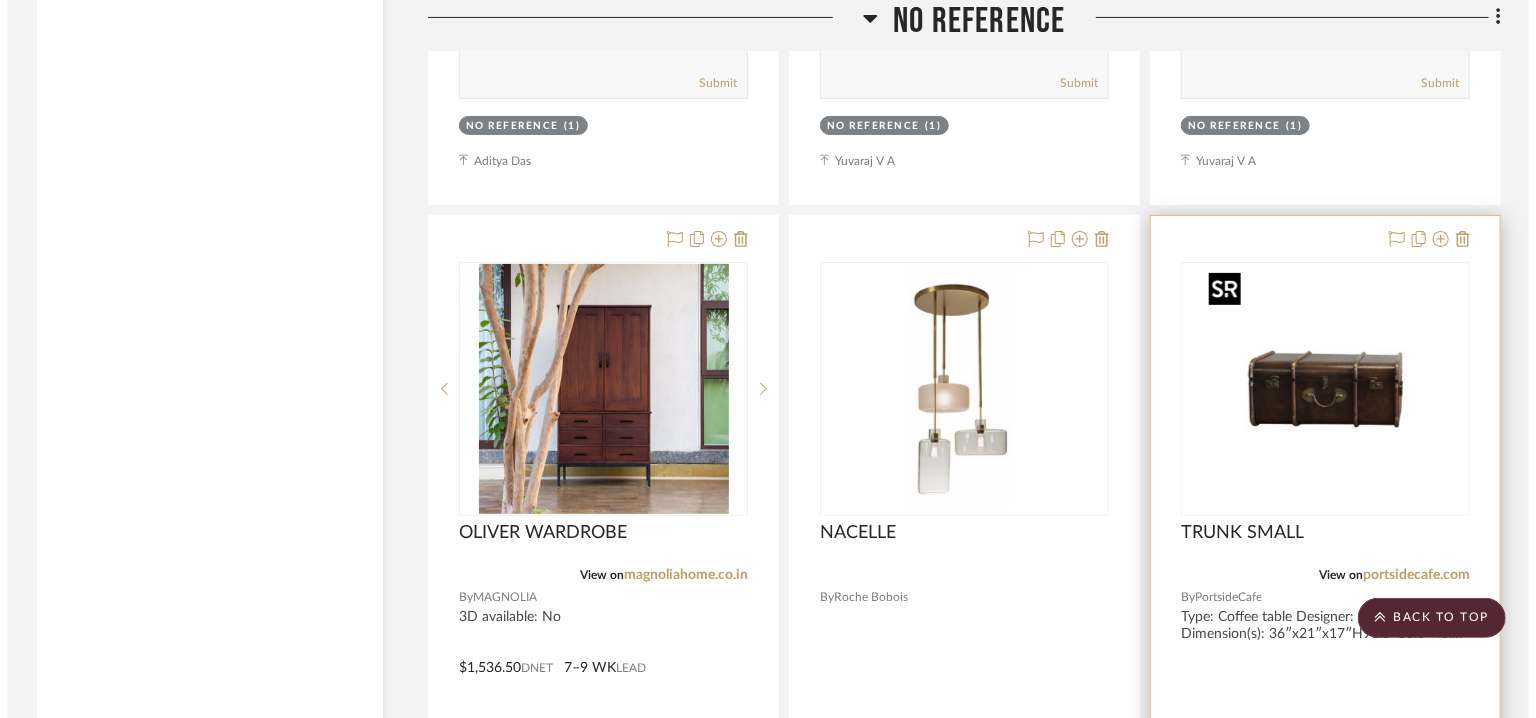 scroll, scrollTop: 0, scrollLeft: 0, axis: both 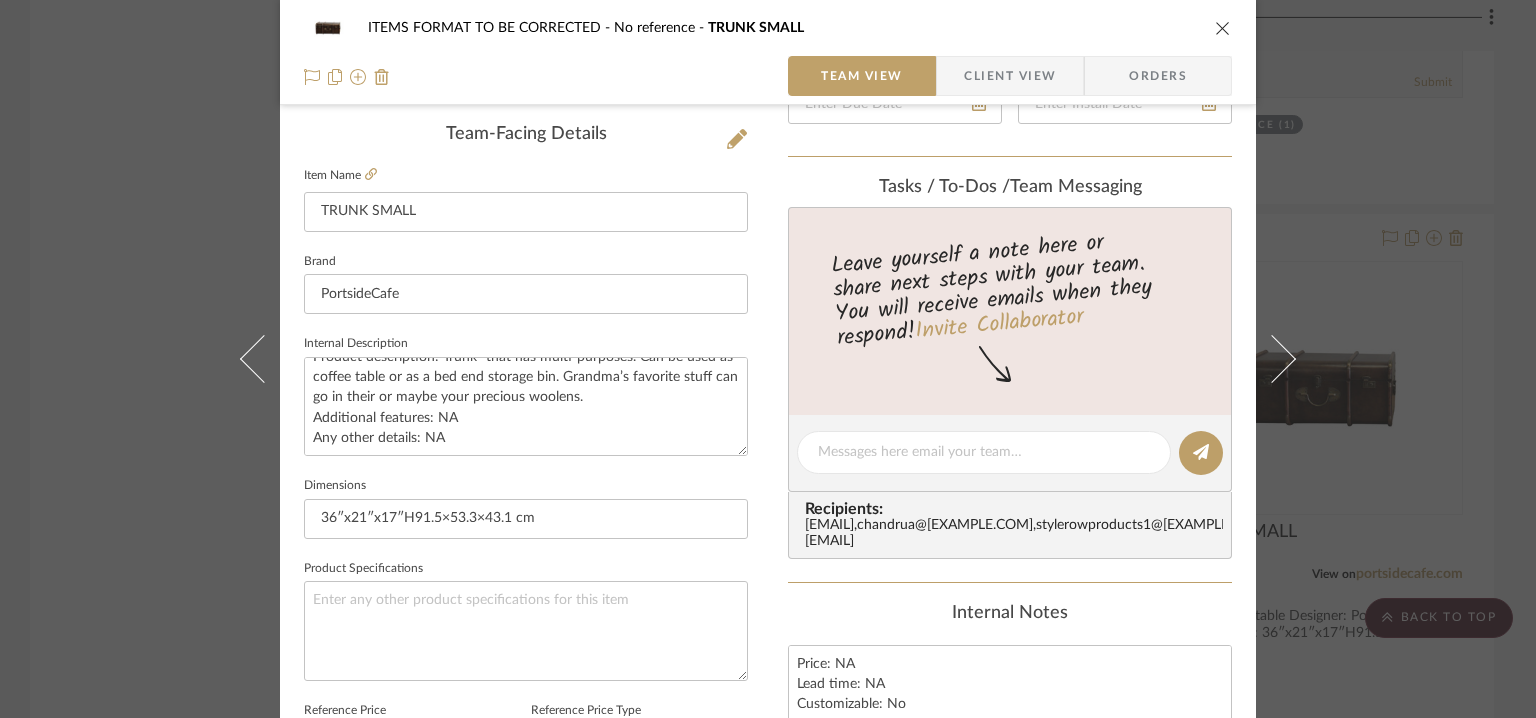click at bounding box center (1223, 28) 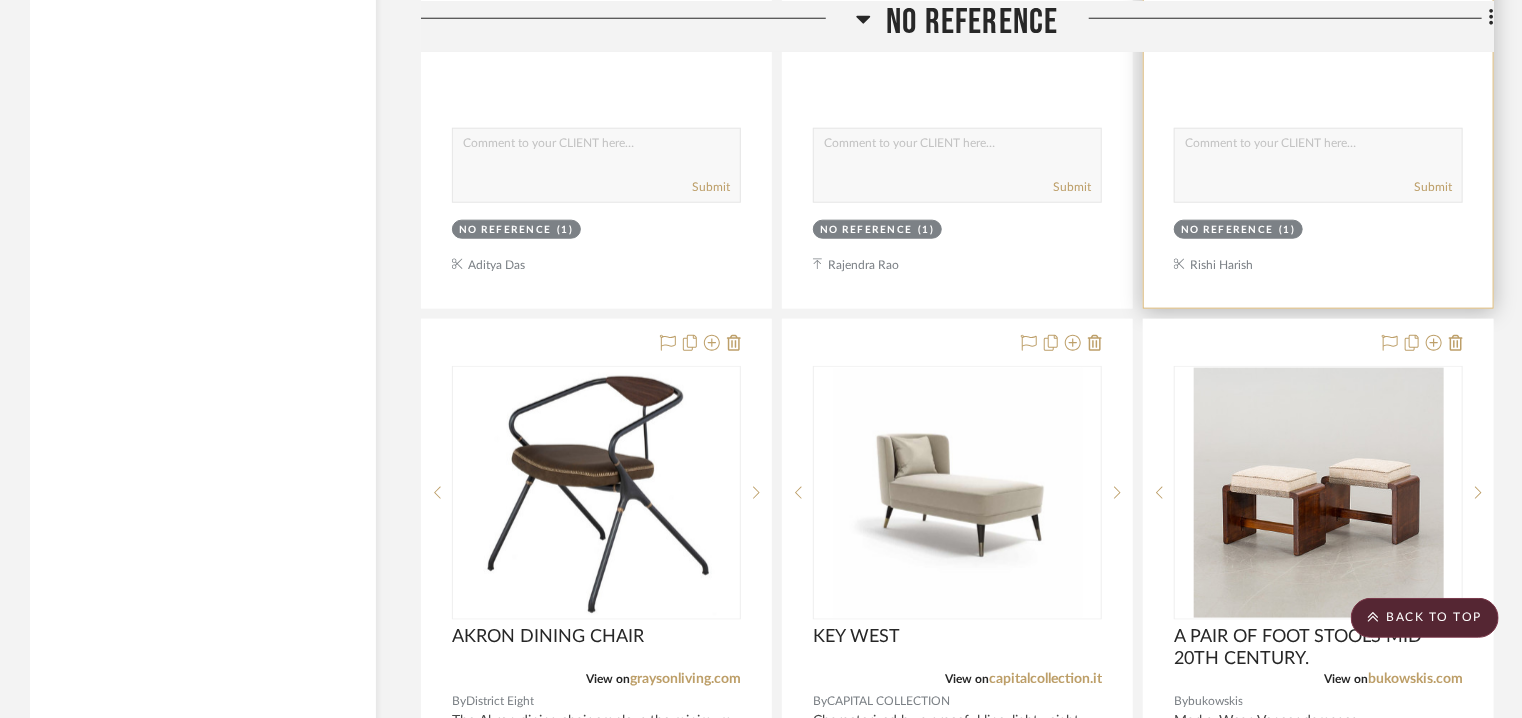 scroll, scrollTop: 5021, scrollLeft: 0, axis: vertical 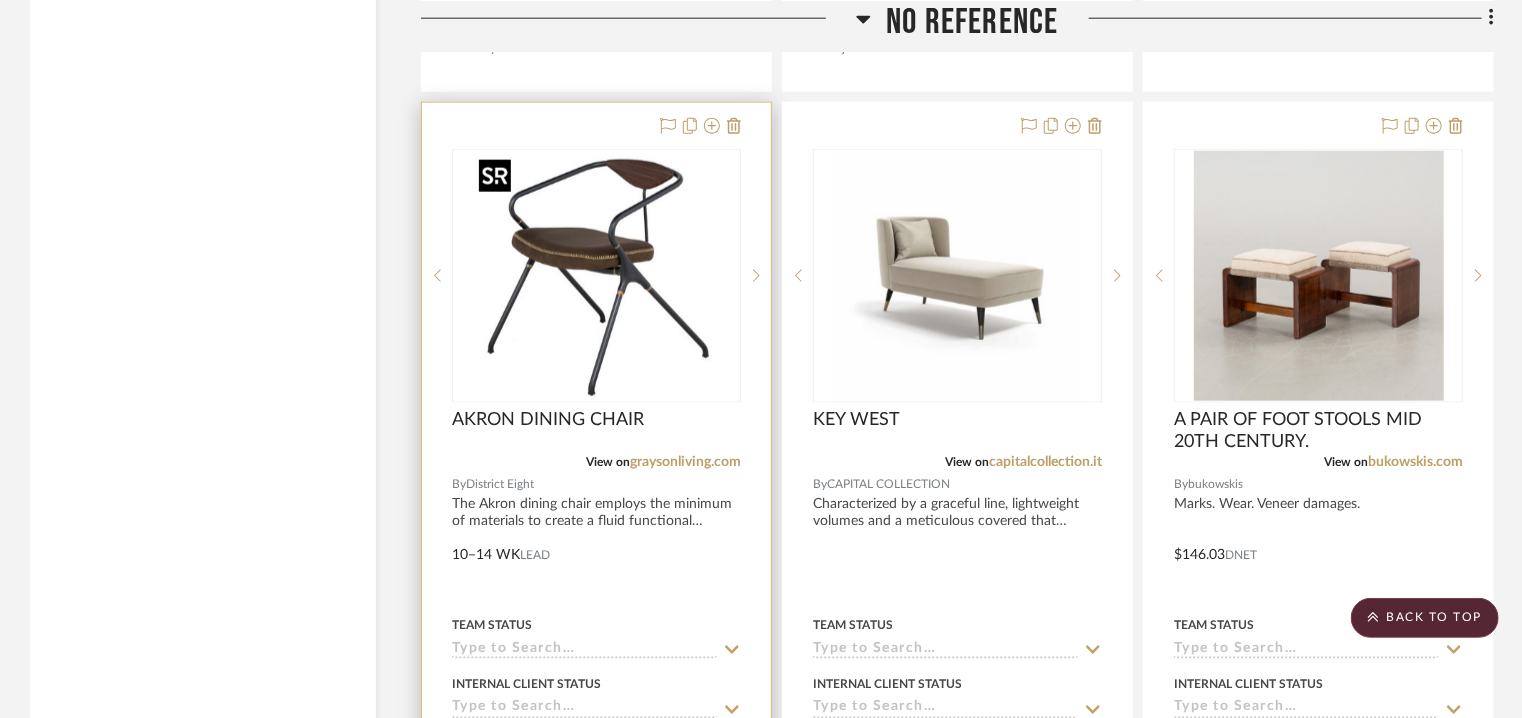 click at bounding box center (597, 276) 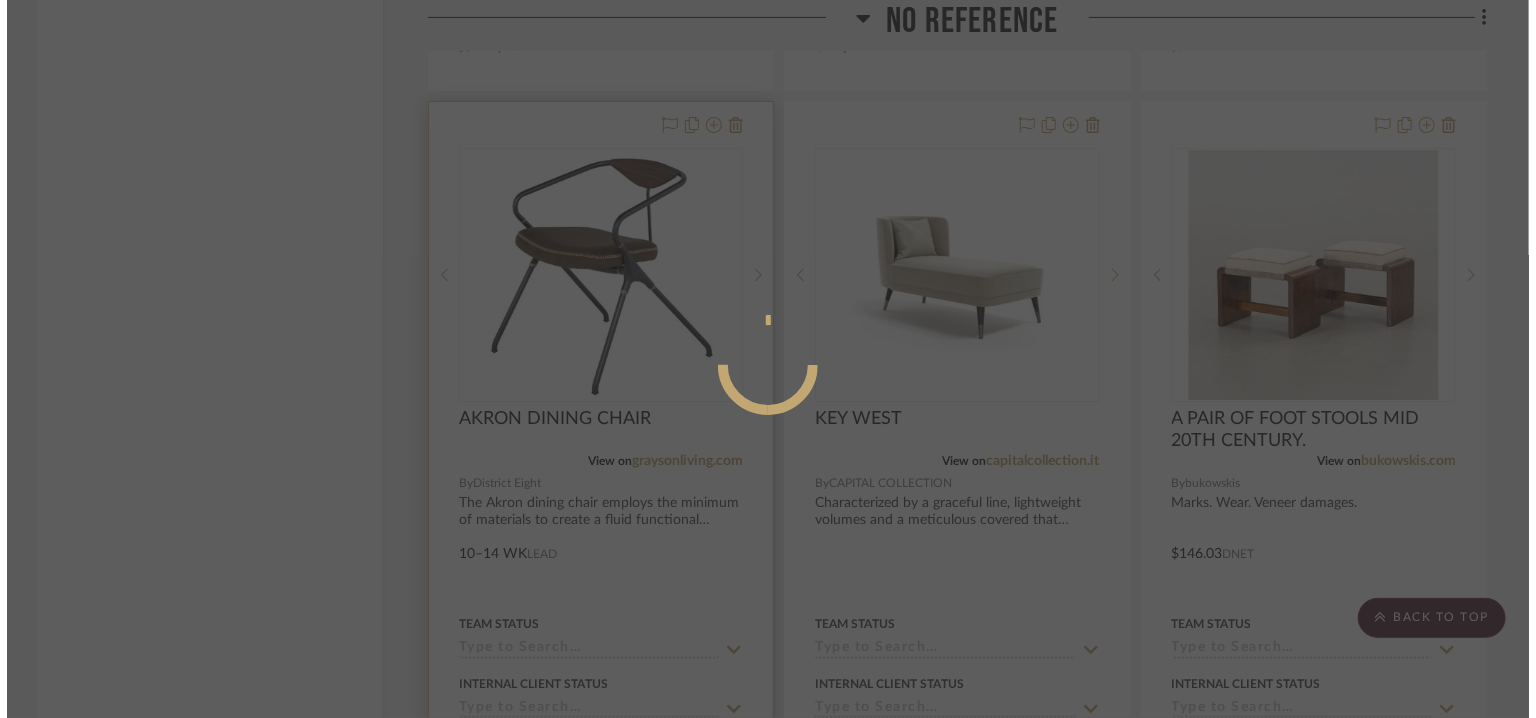 scroll, scrollTop: 0, scrollLeft: 0, axis: both 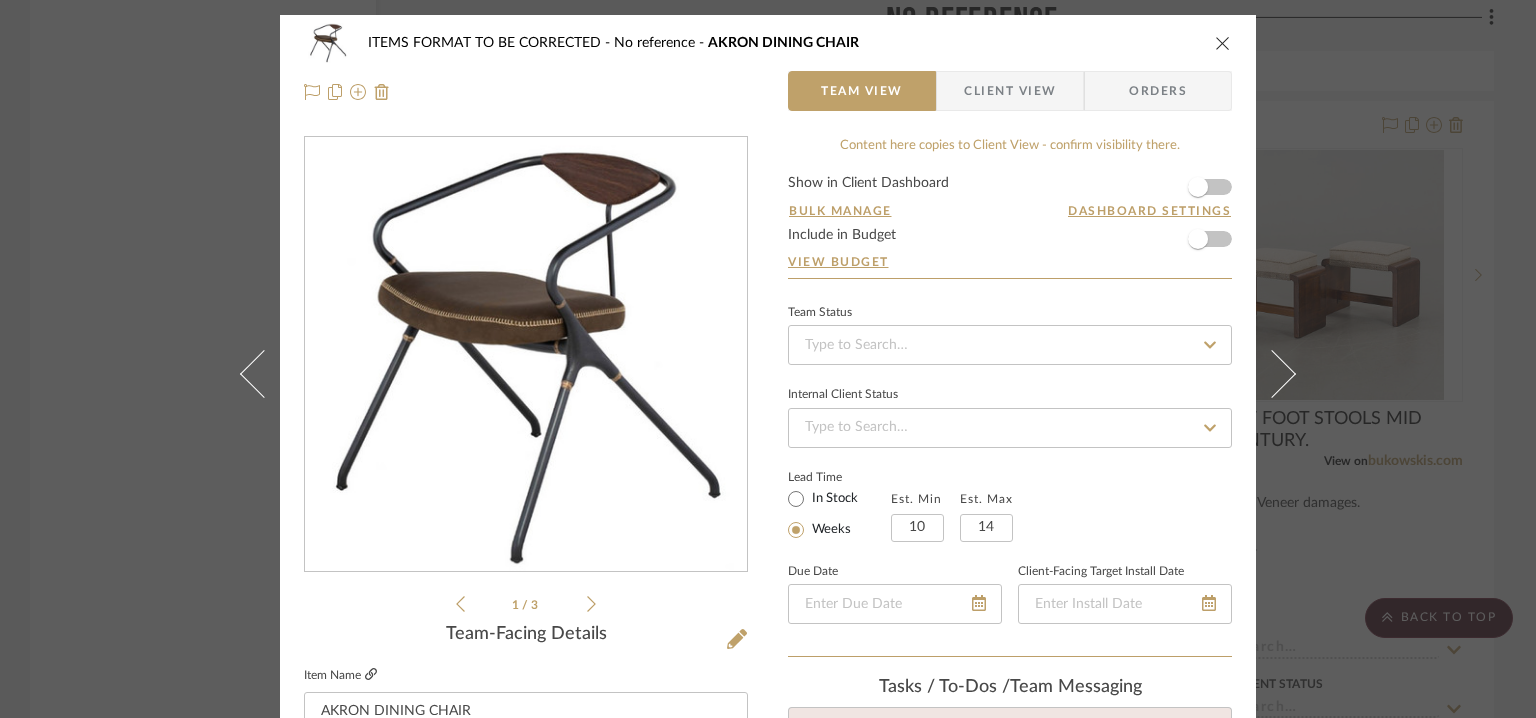 click 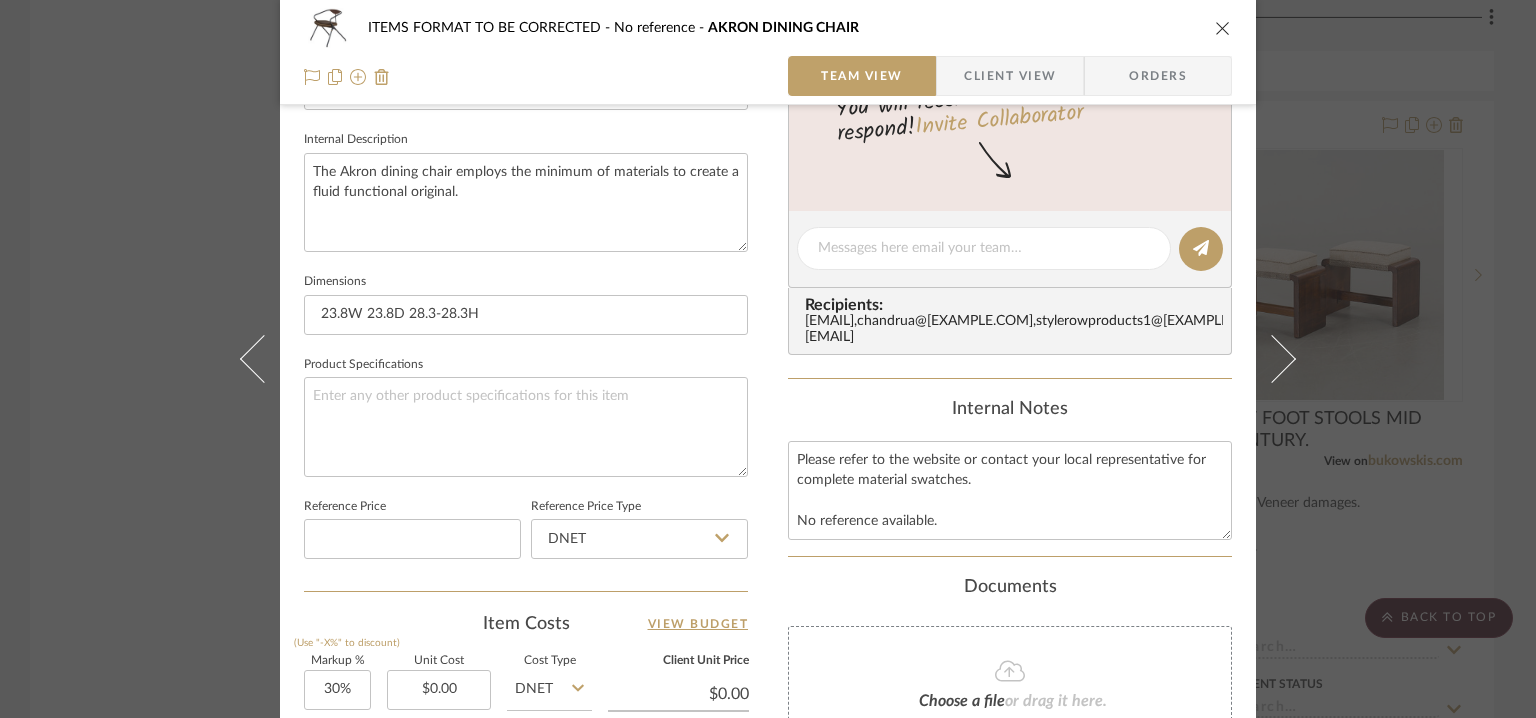 scroll, scrollTop: 541, scrollLeft: 0, axis: vertical 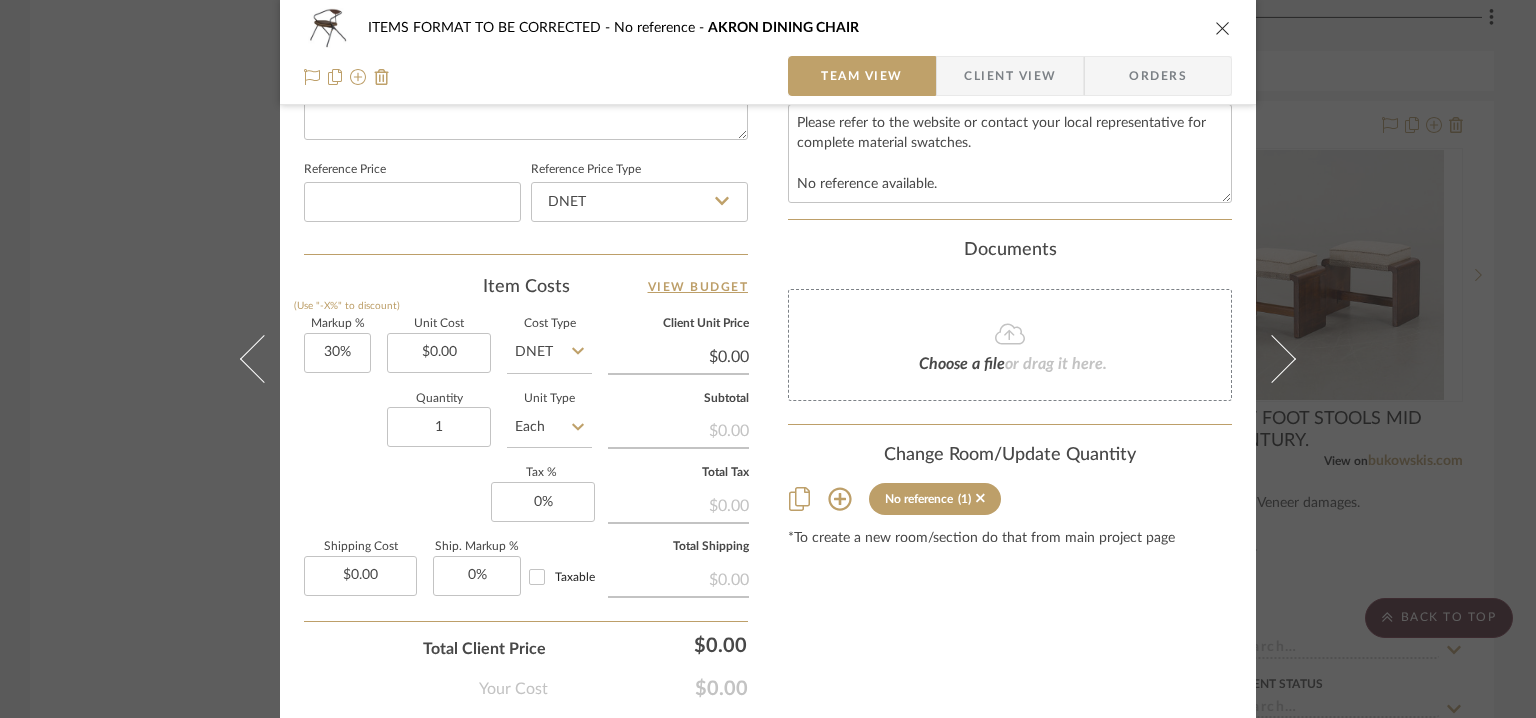 click 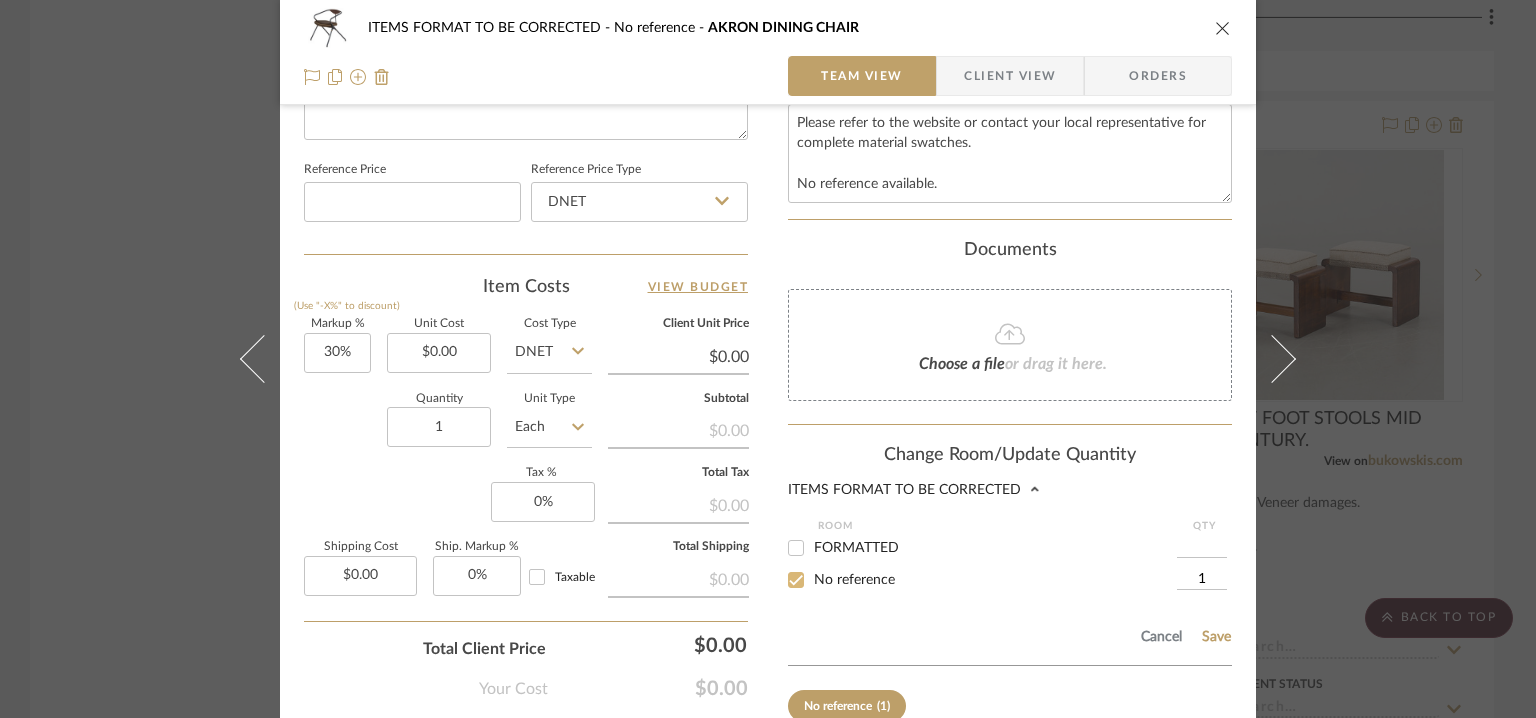 drag, startPoint x: 791, startPoint y: 560, endPoint x: 791, endPoint y: 585, distance: 25 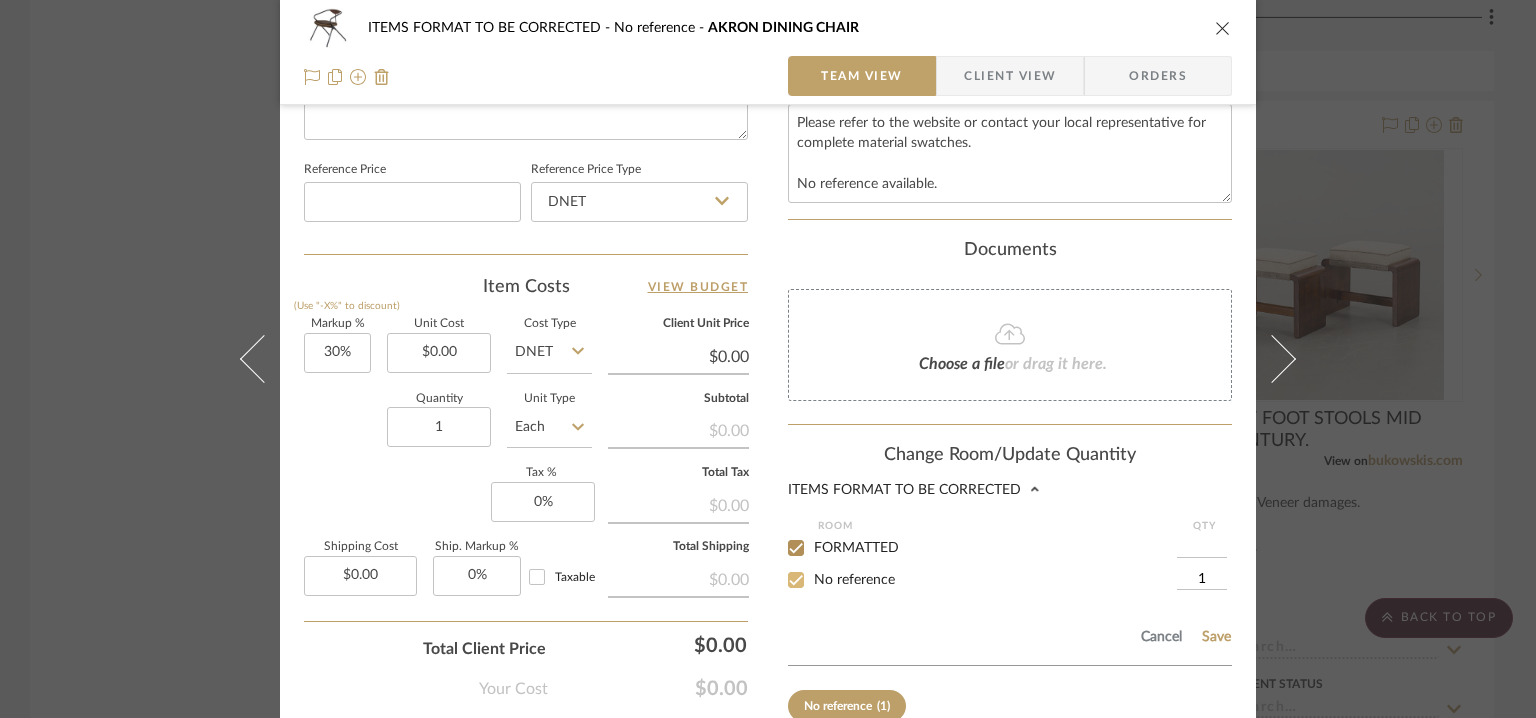 type on "1" 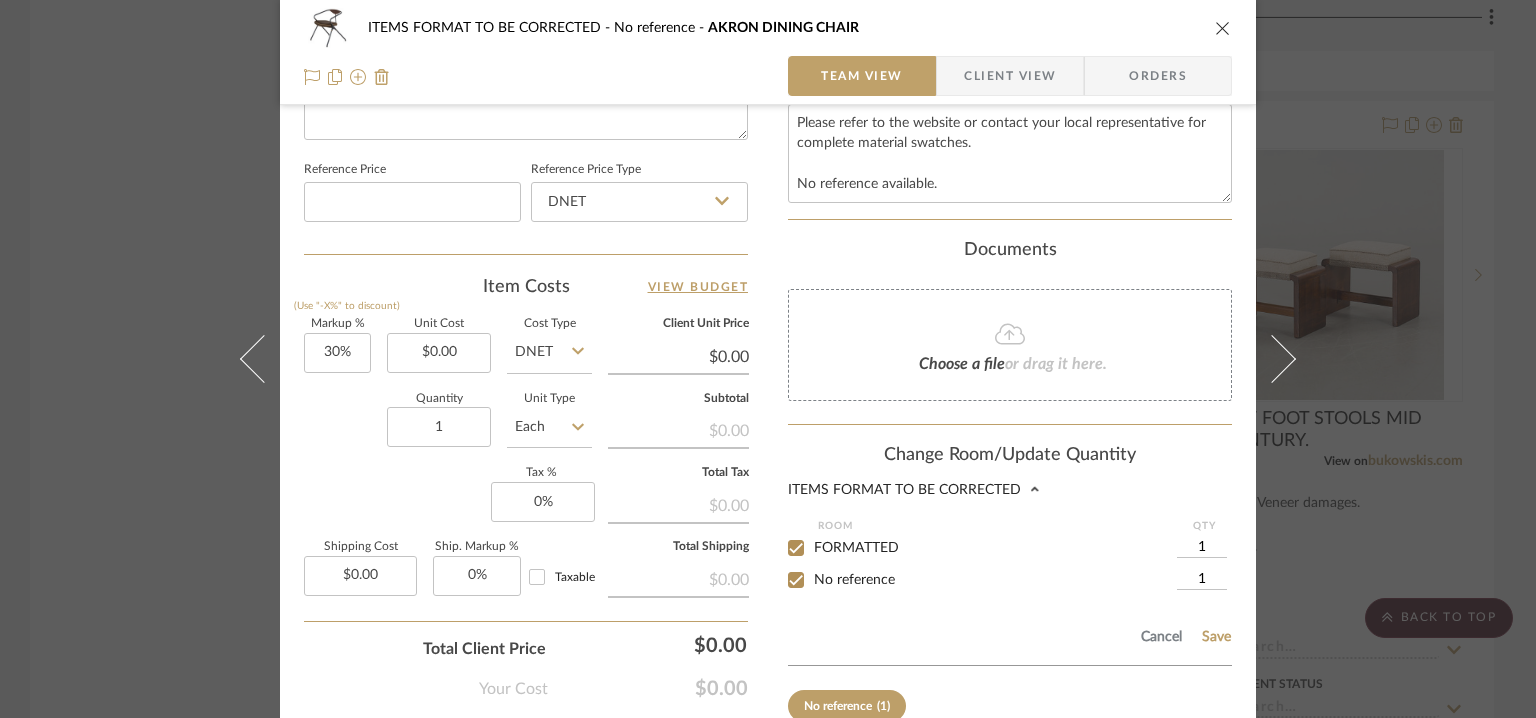 click on "No reference" at bounding box center [796, 580] 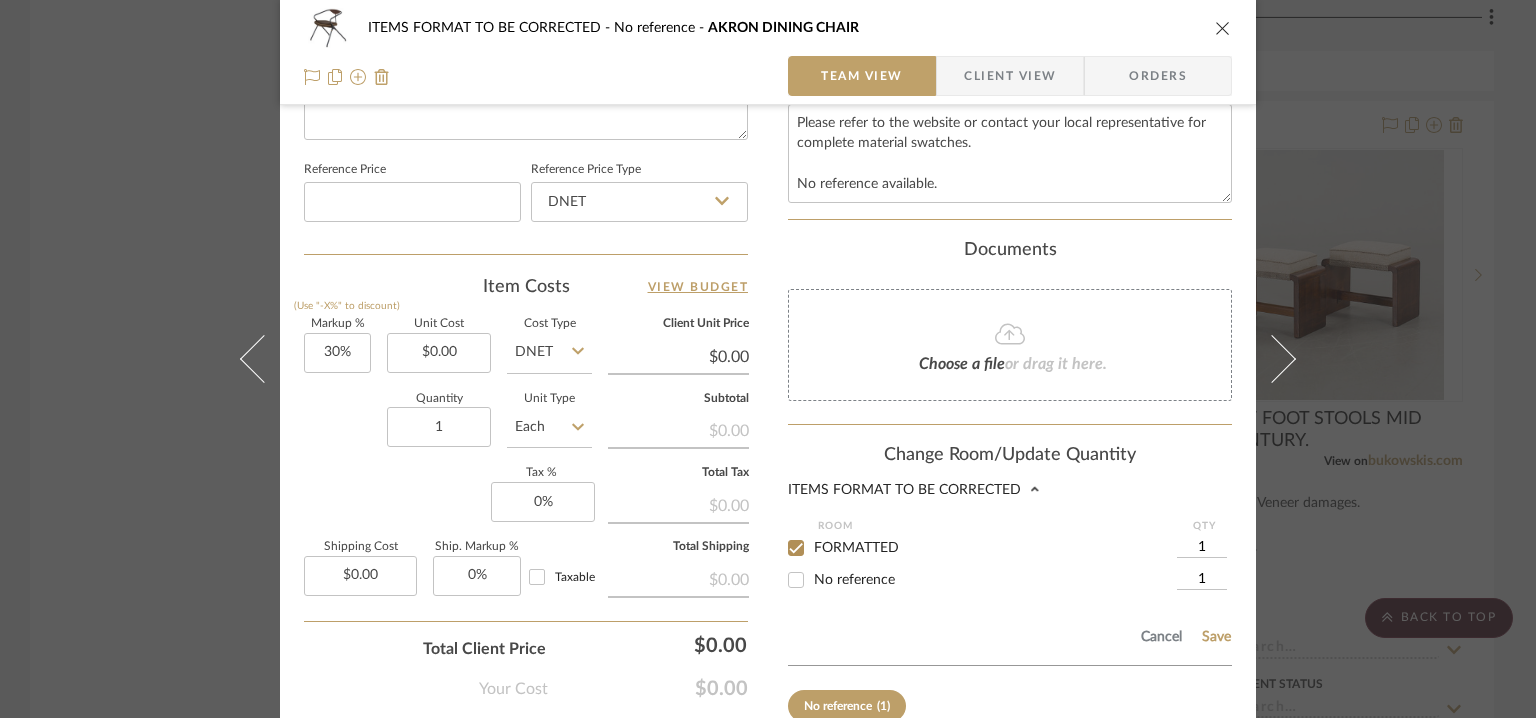checkbox on "false" 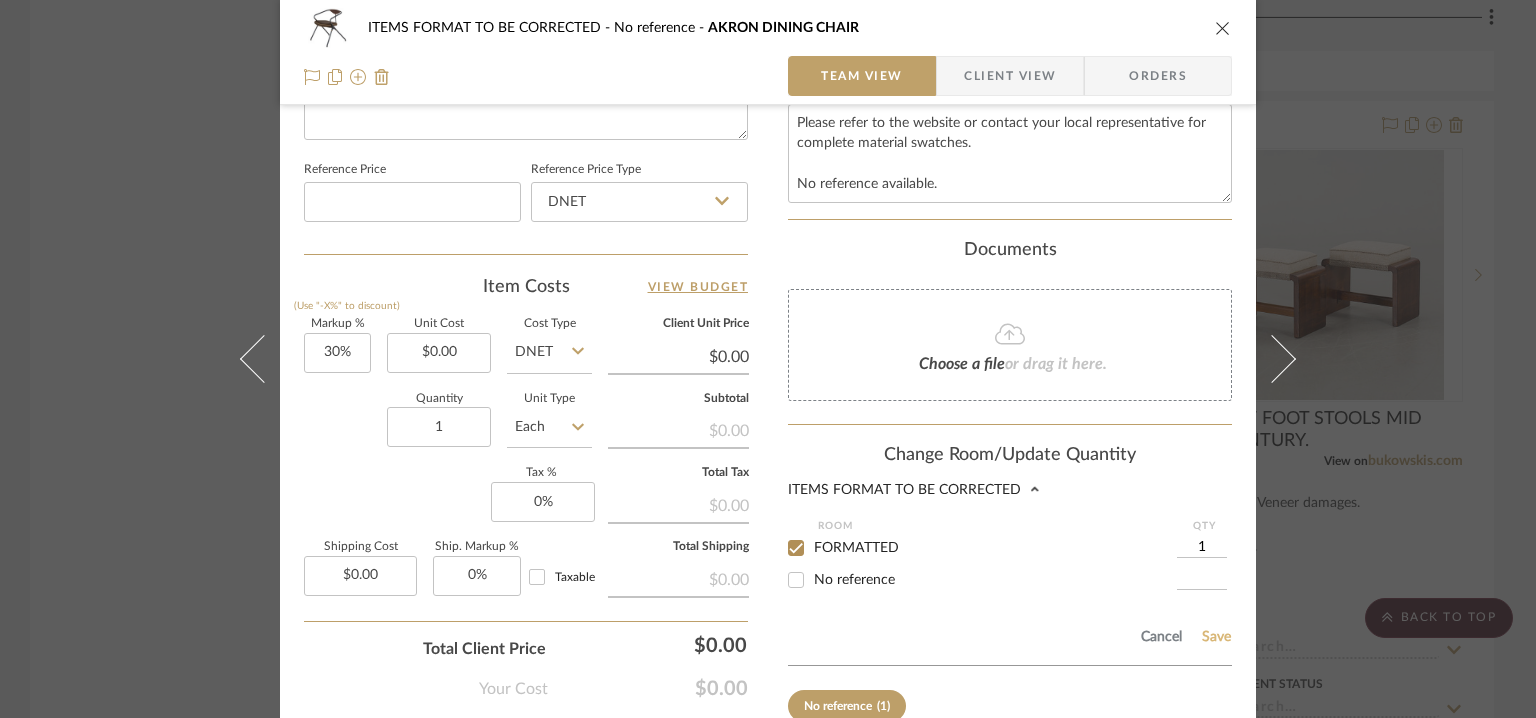 click on "Save" 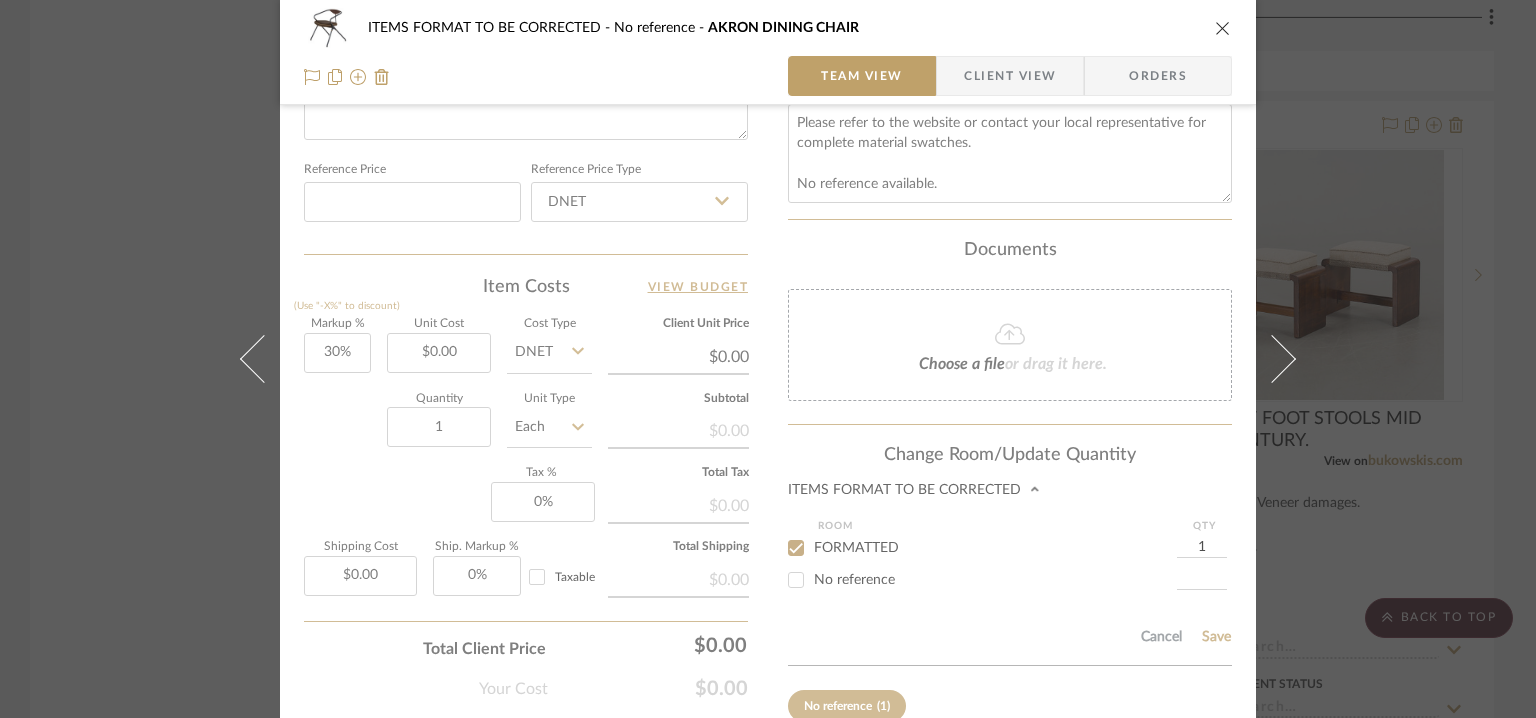 type 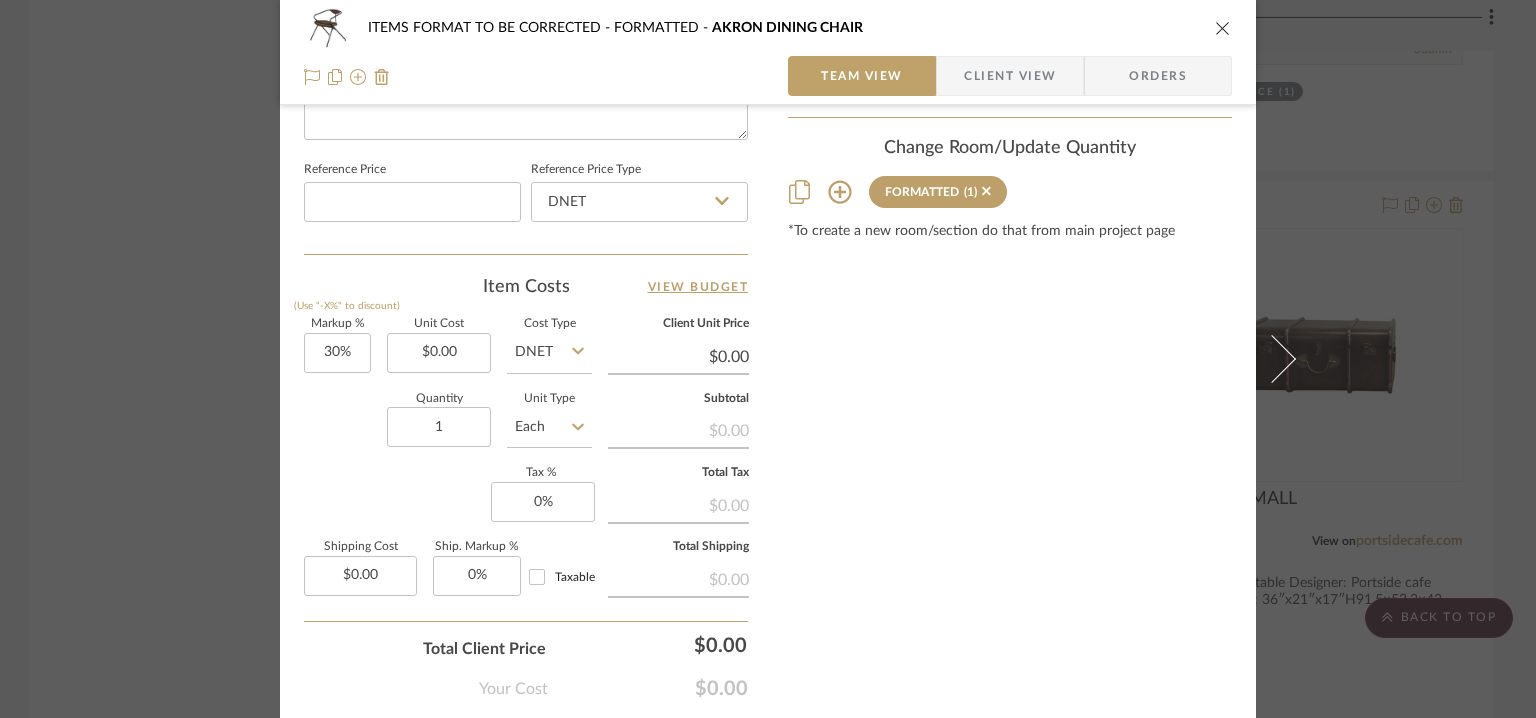 type 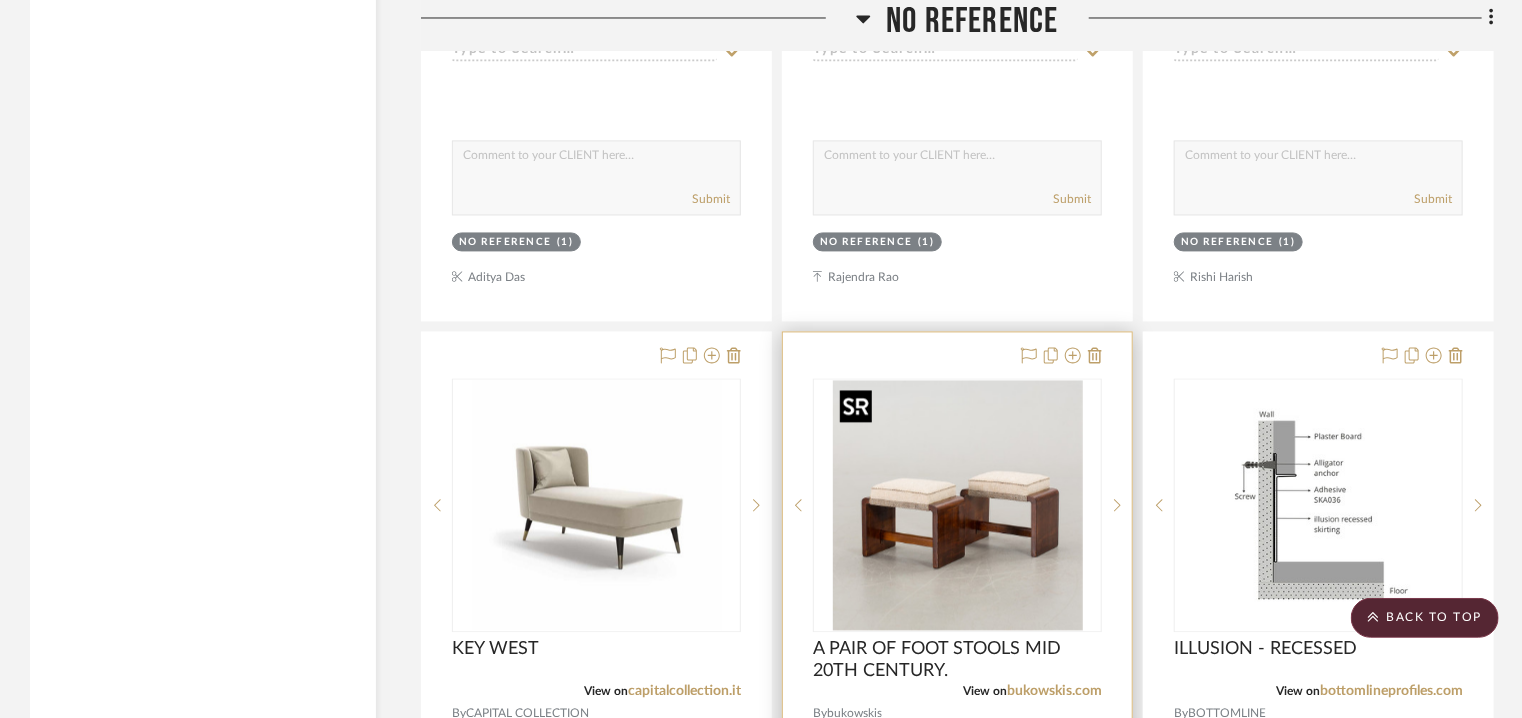 scroll, scrollTop: 5821, scrollLeft: 0, axis: vertical 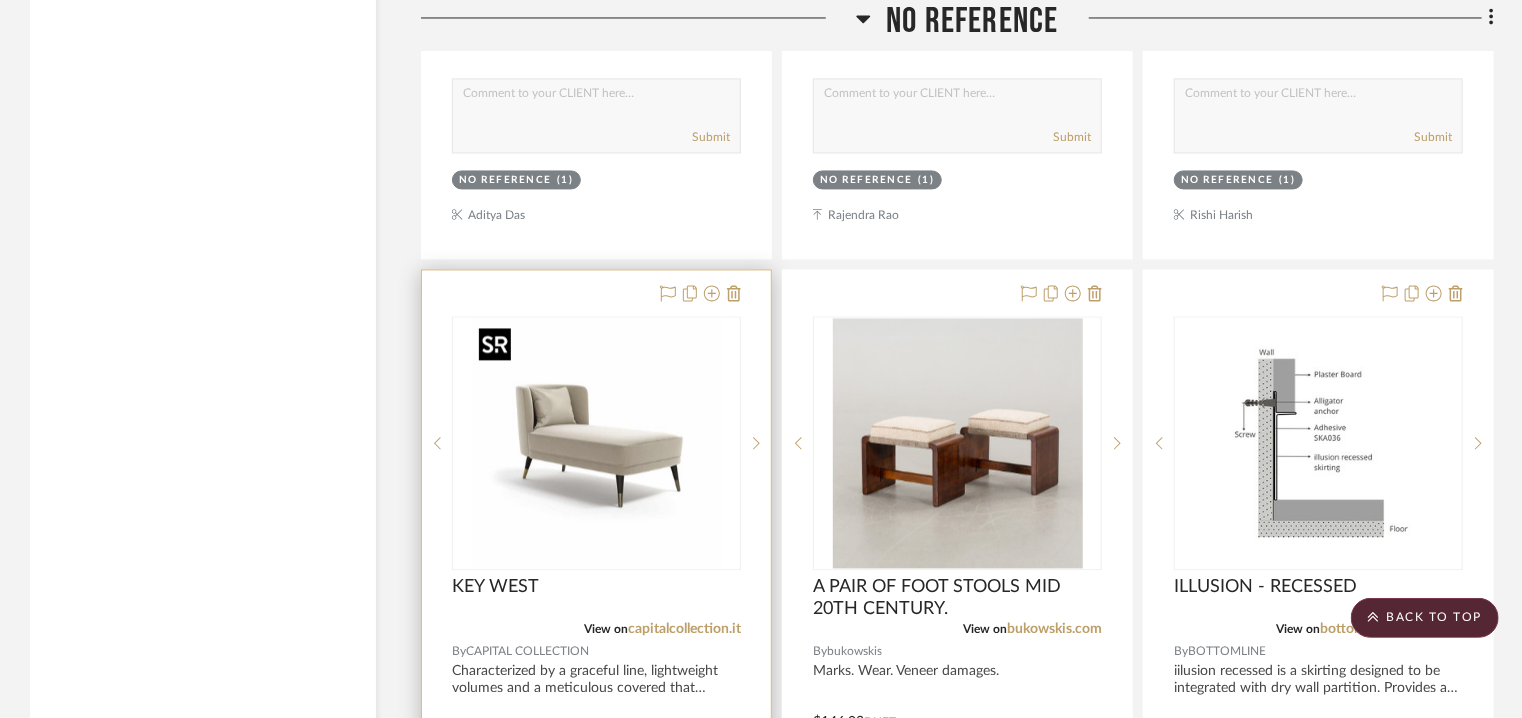 click at bounding box center [597, 443] 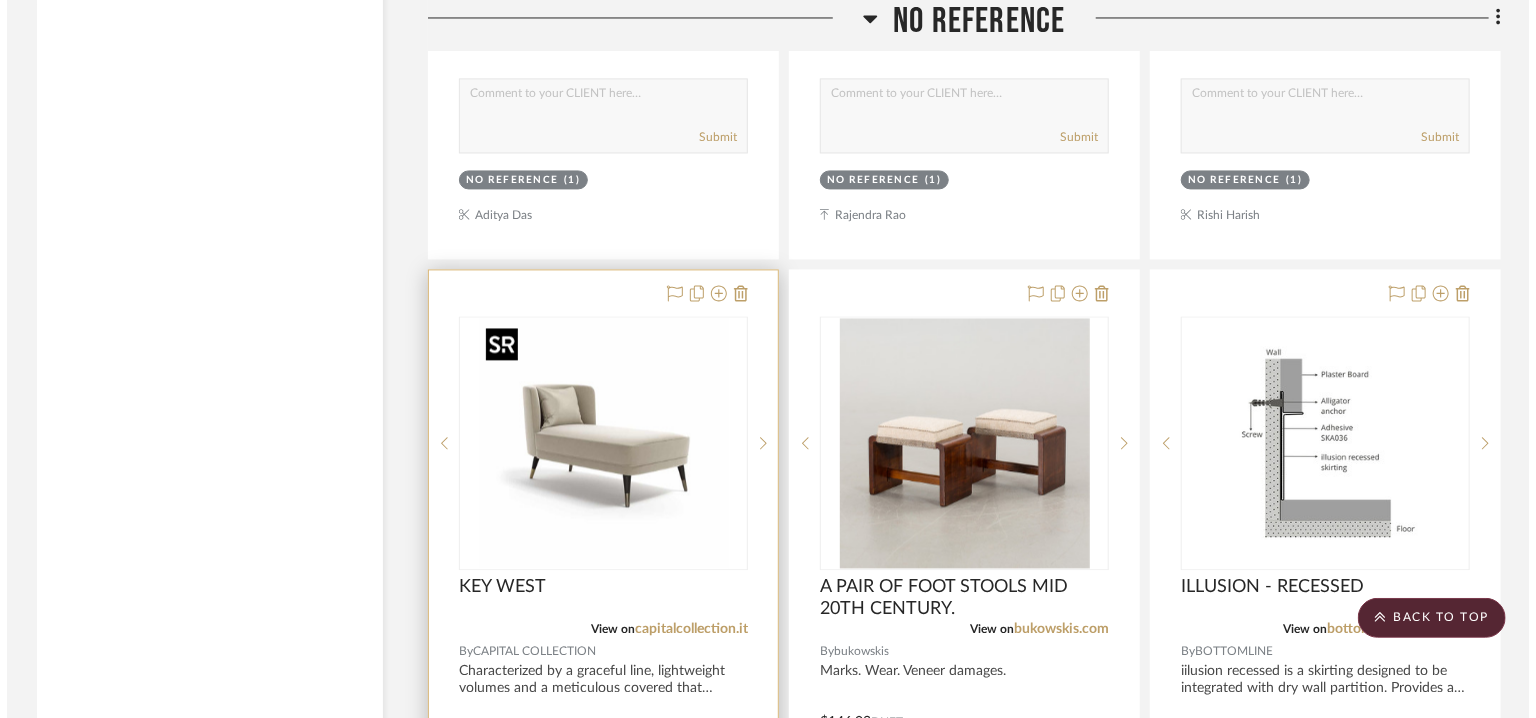 scroll, scrollTop: 0, scrollLeft: 0, axis: both 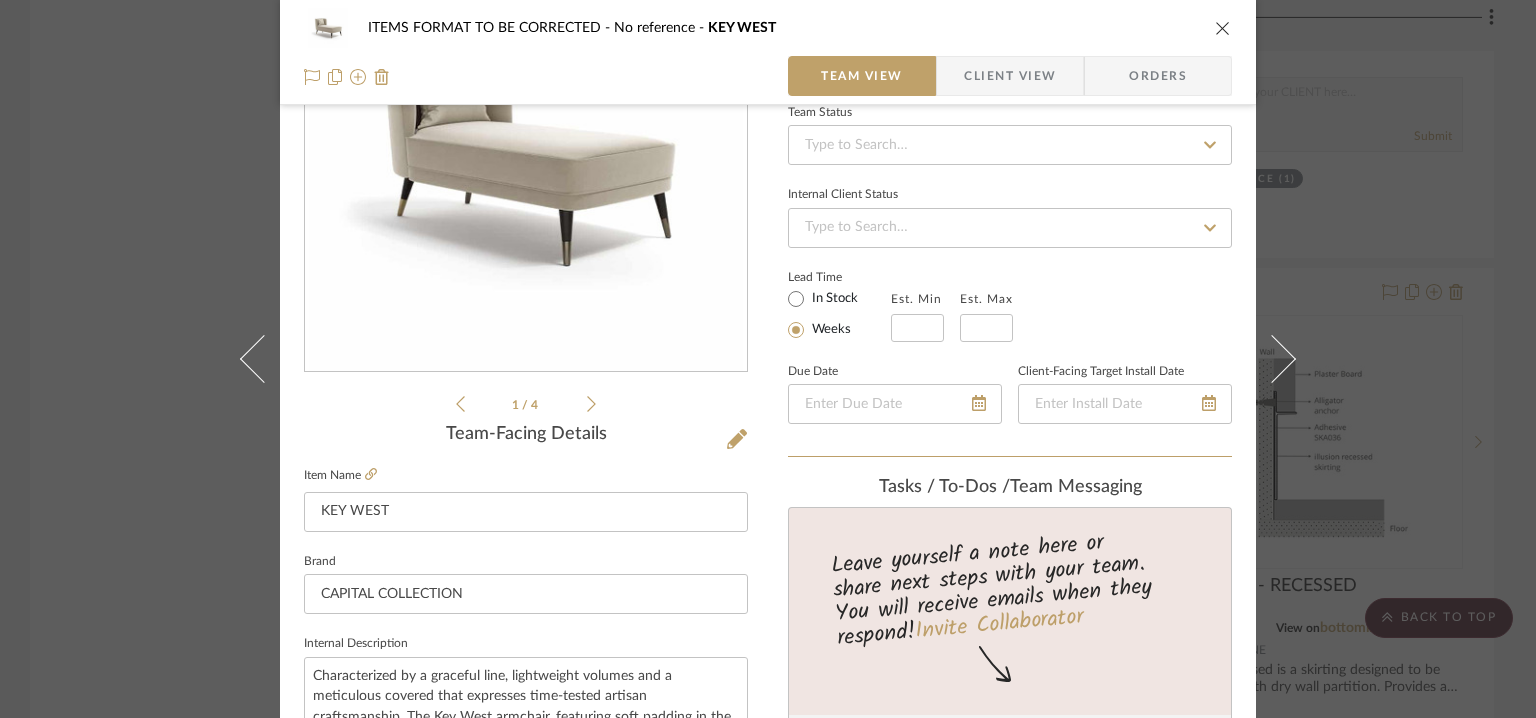 click at bounding box center [1223, 28] 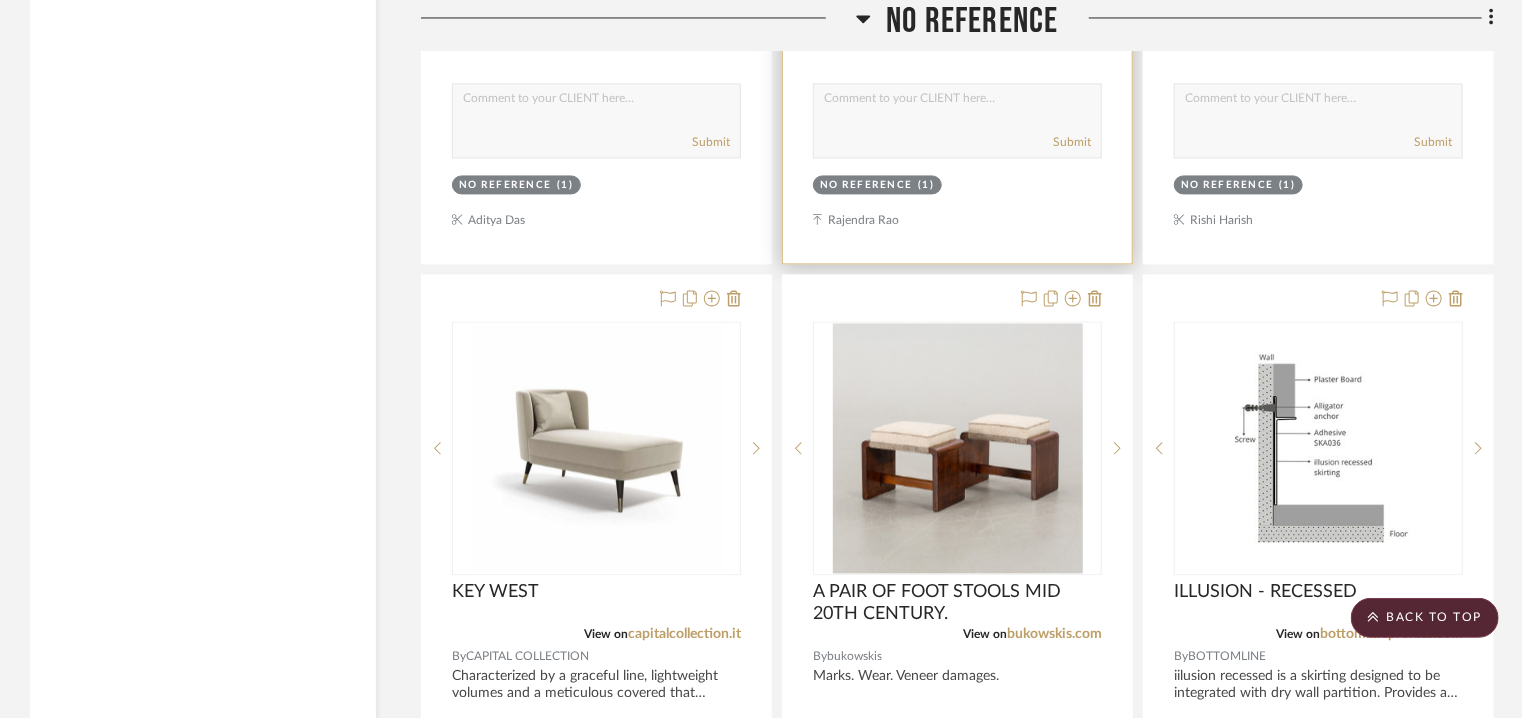 scroll, scrollTop: 5821, scrollLeft: 0, axis: vertical 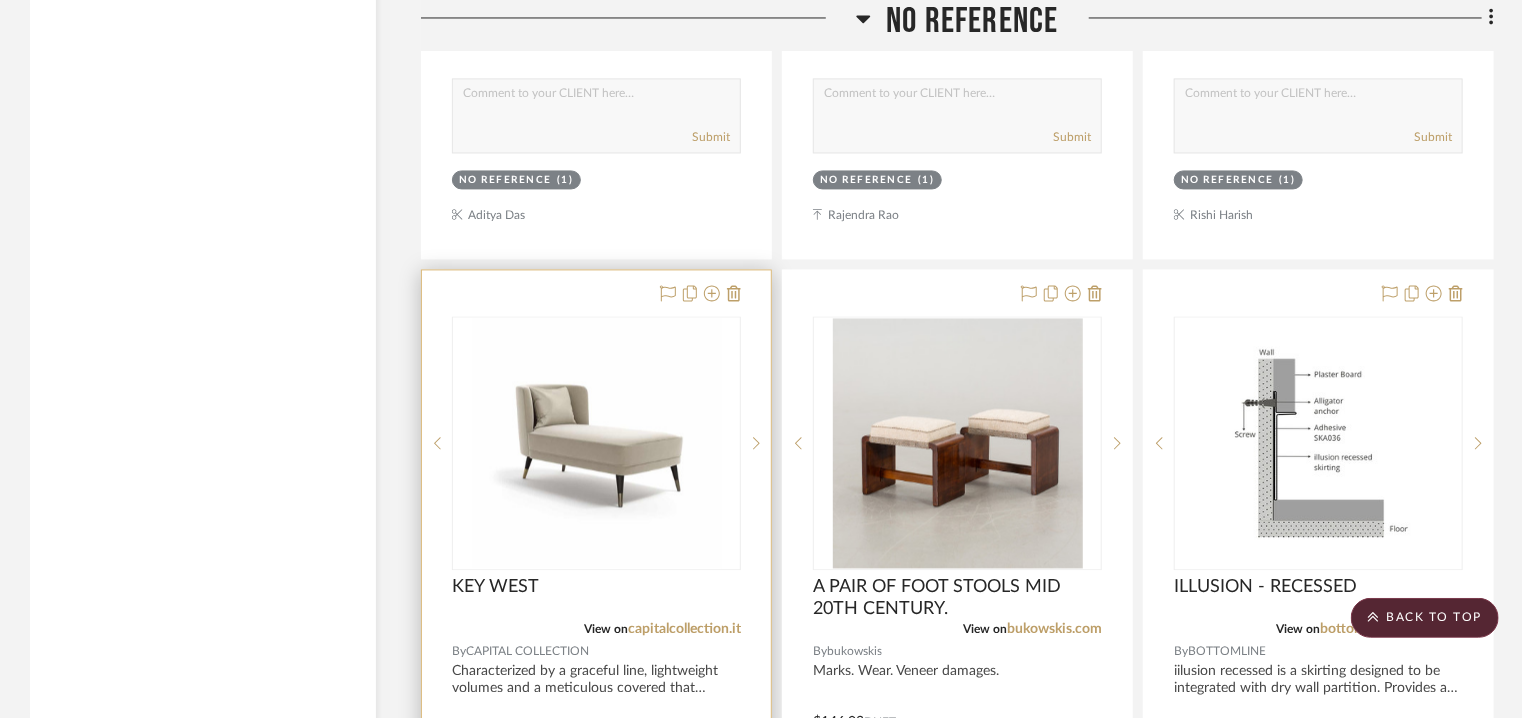 click at bounding box center [597, 443] 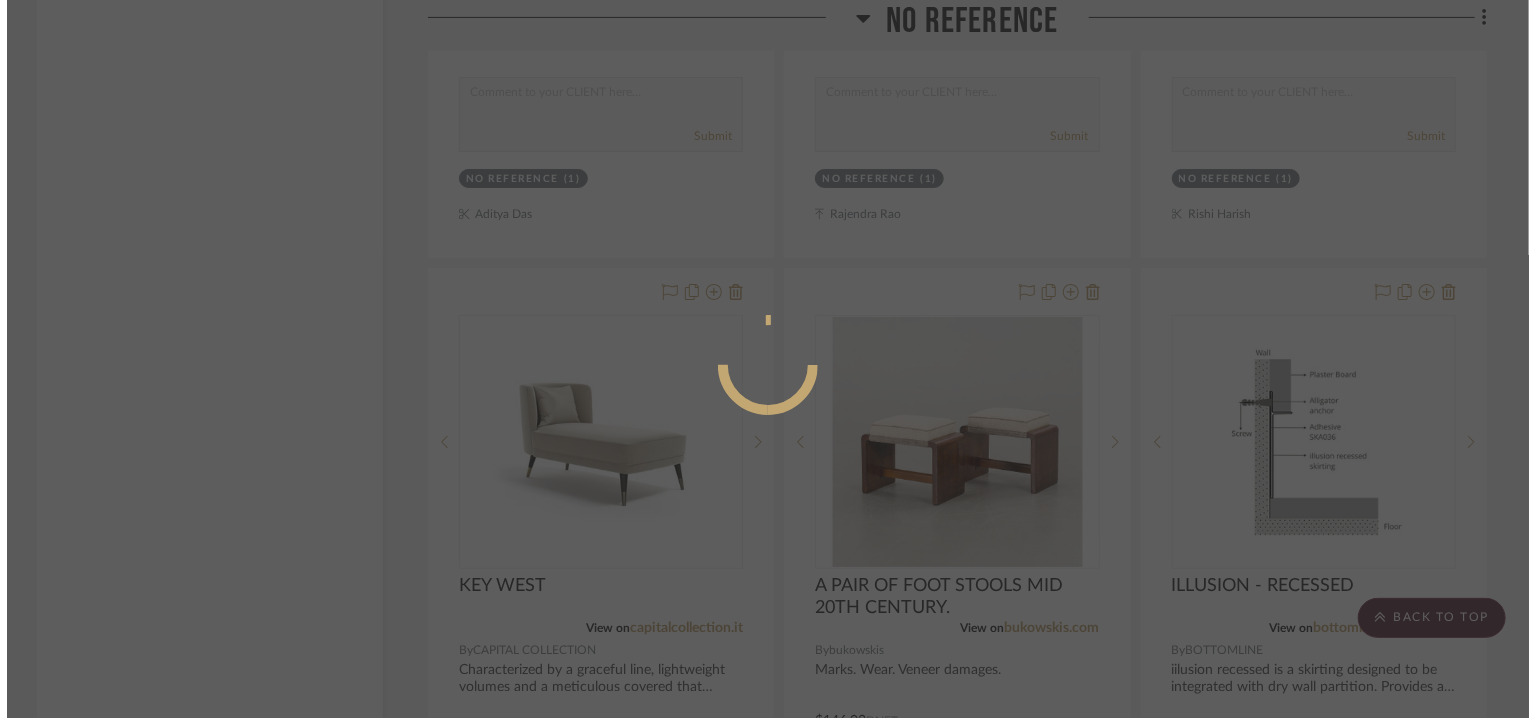 scroll, scrollTop: 0, scrollLeft: 0, axis: both 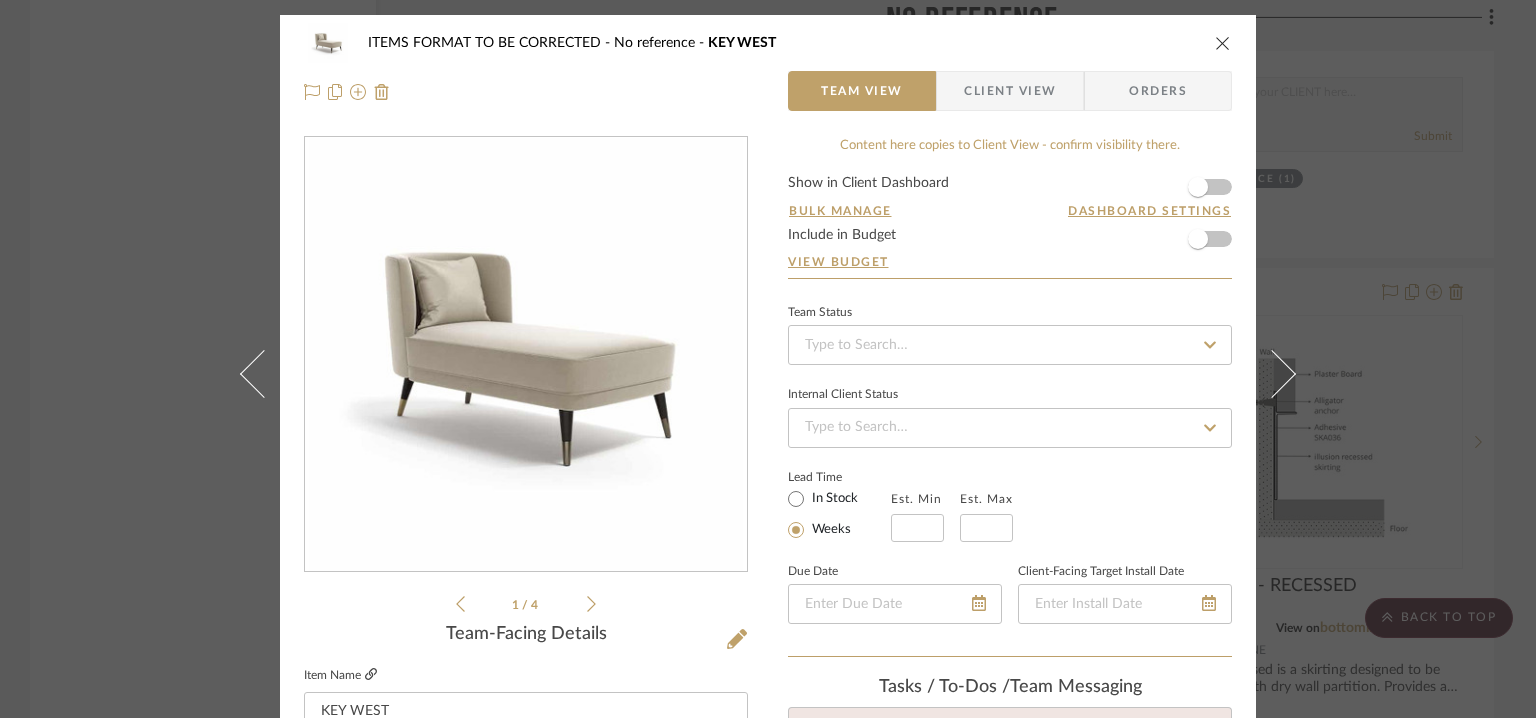click 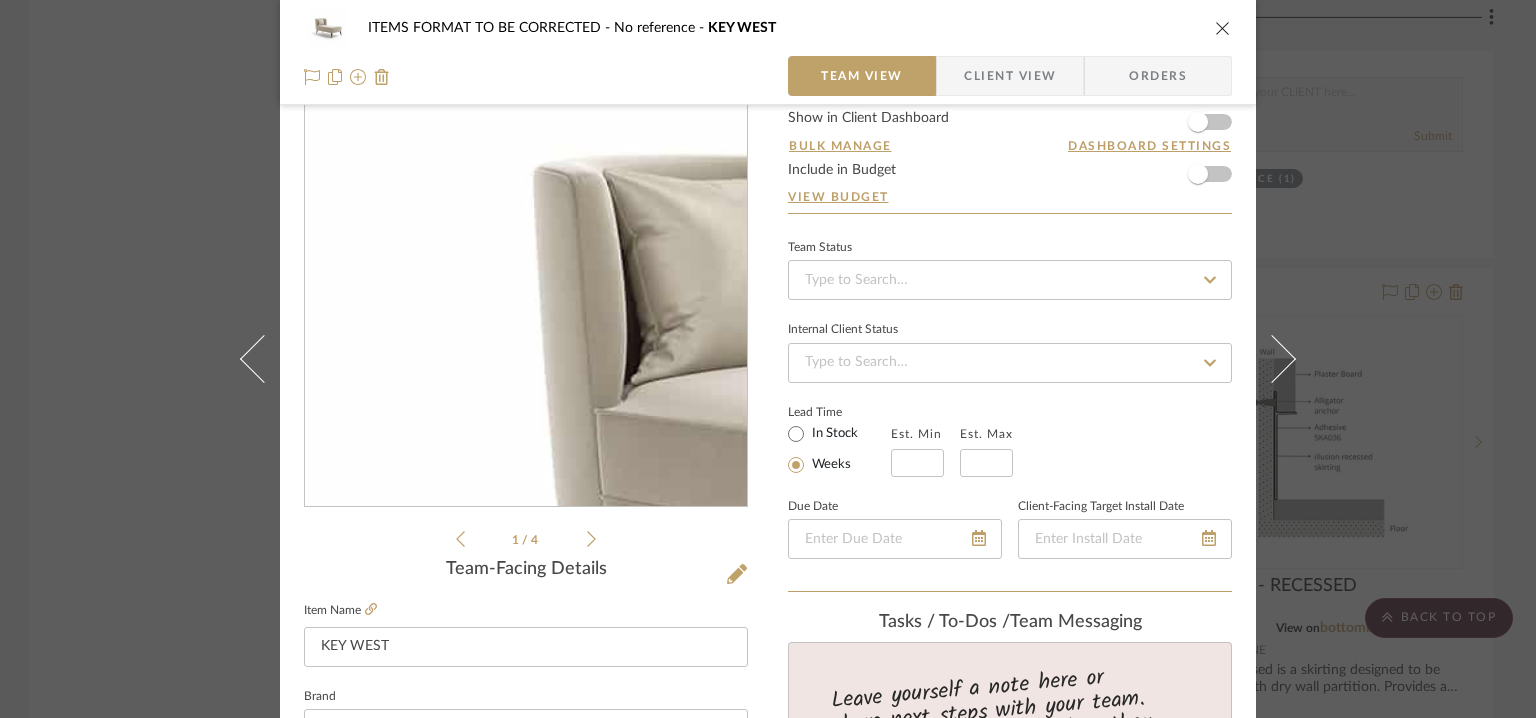 scroll, scrollTop: 100, scrollLeft: 0, axis: vertical 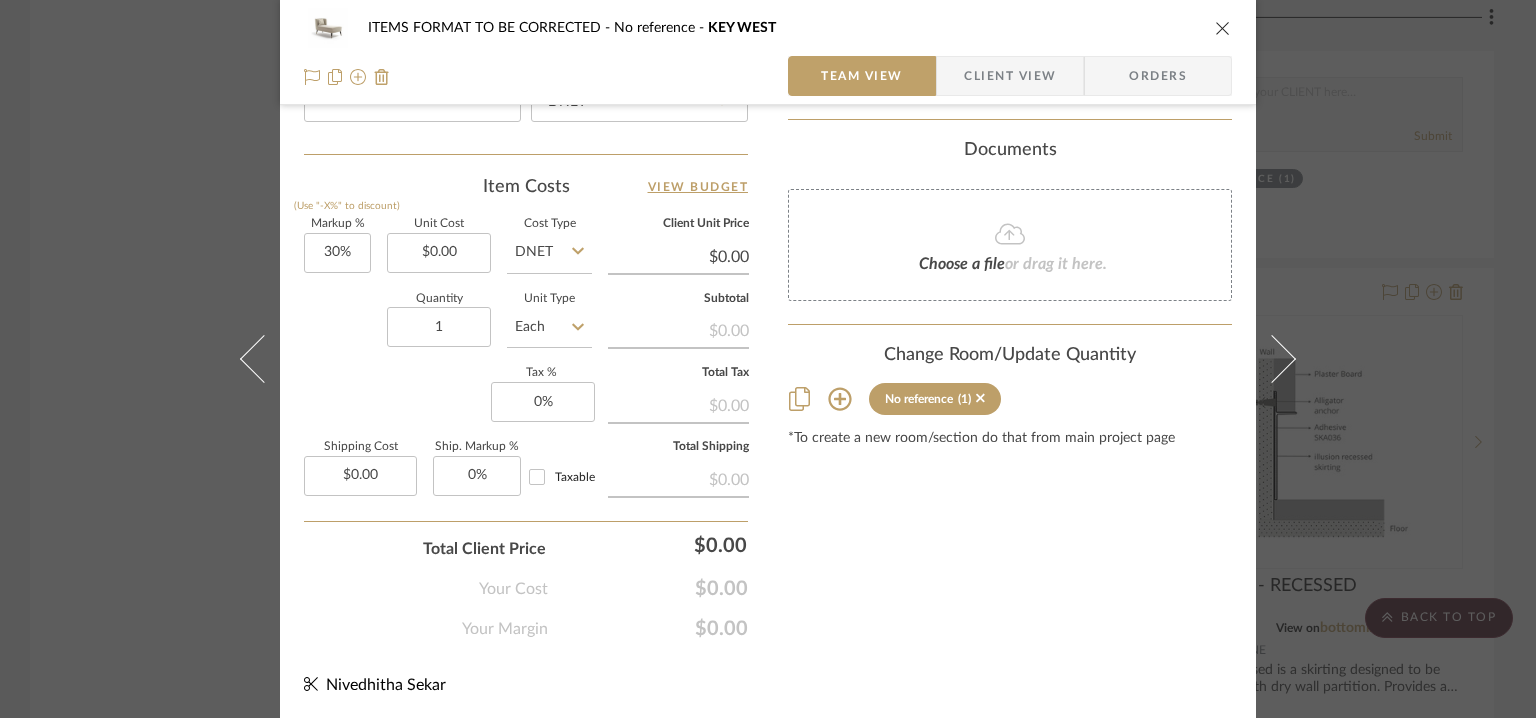 click 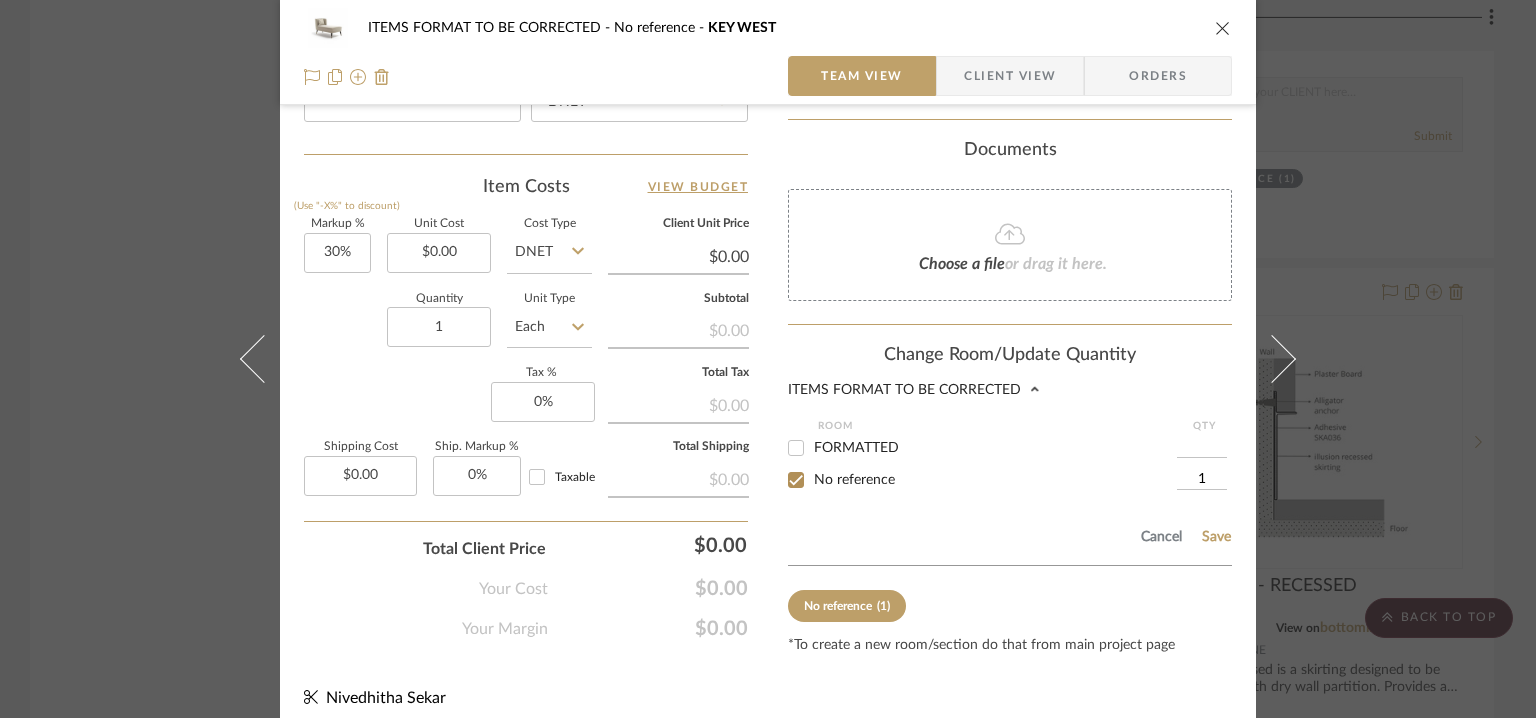 click on "FORMATTED" at bounding box center [796, 448] 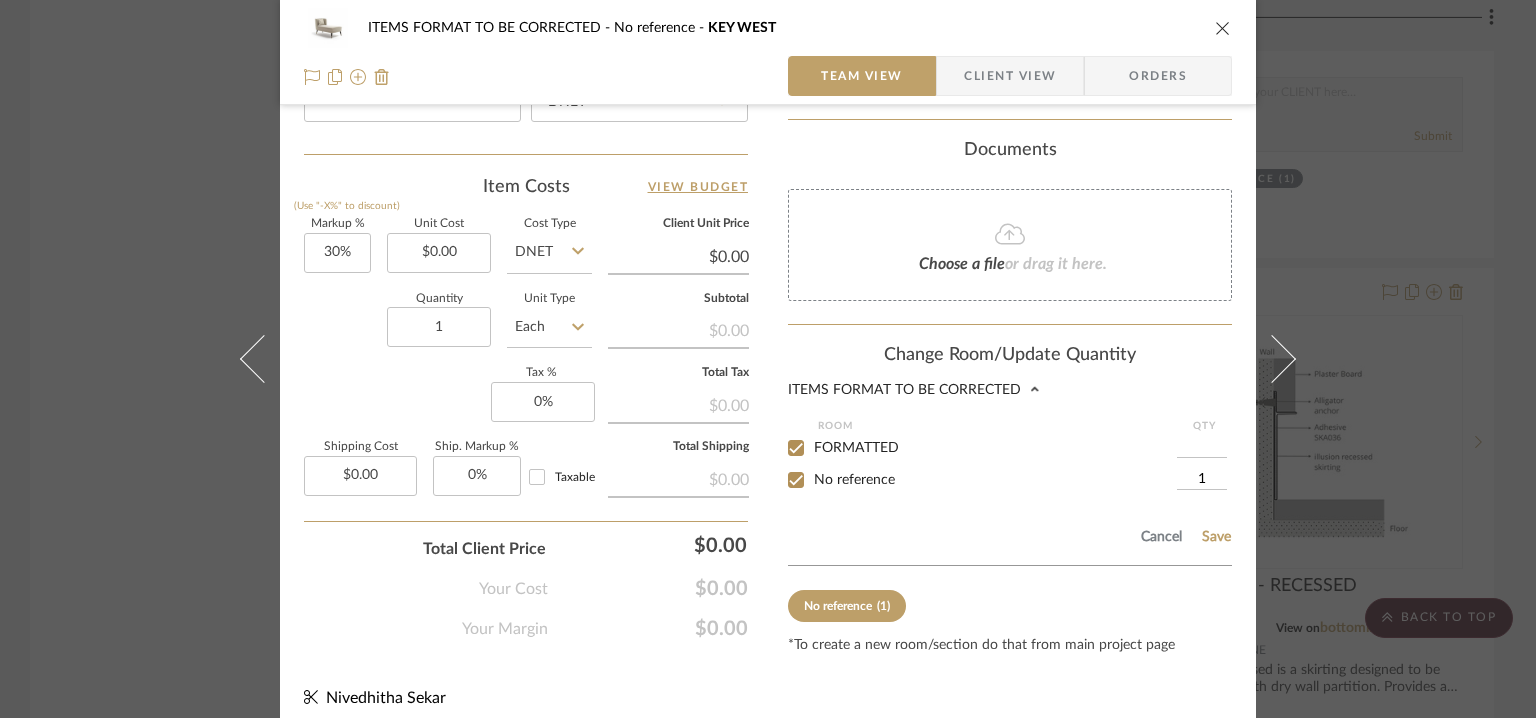 checkbox on "true" 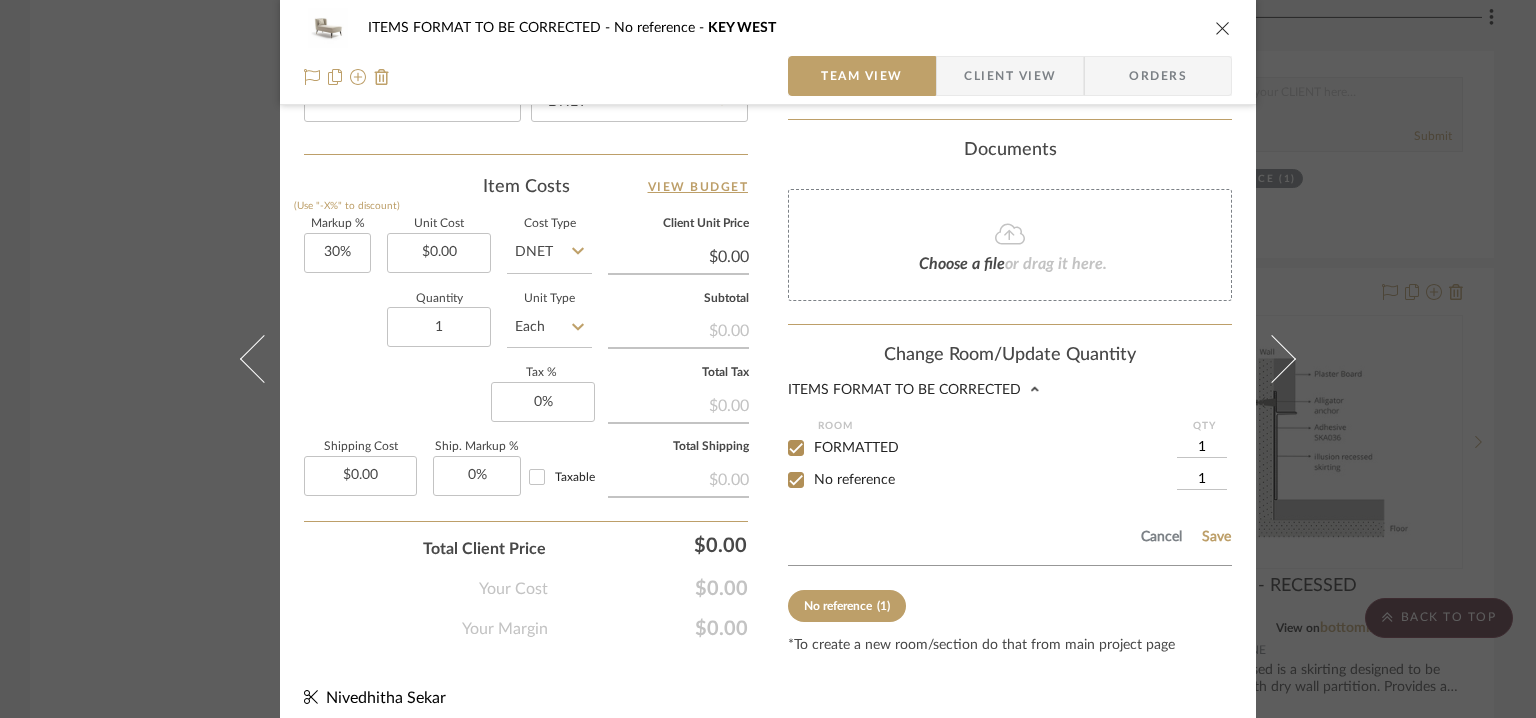 click on "No reference" at bounding box center [796, 480] 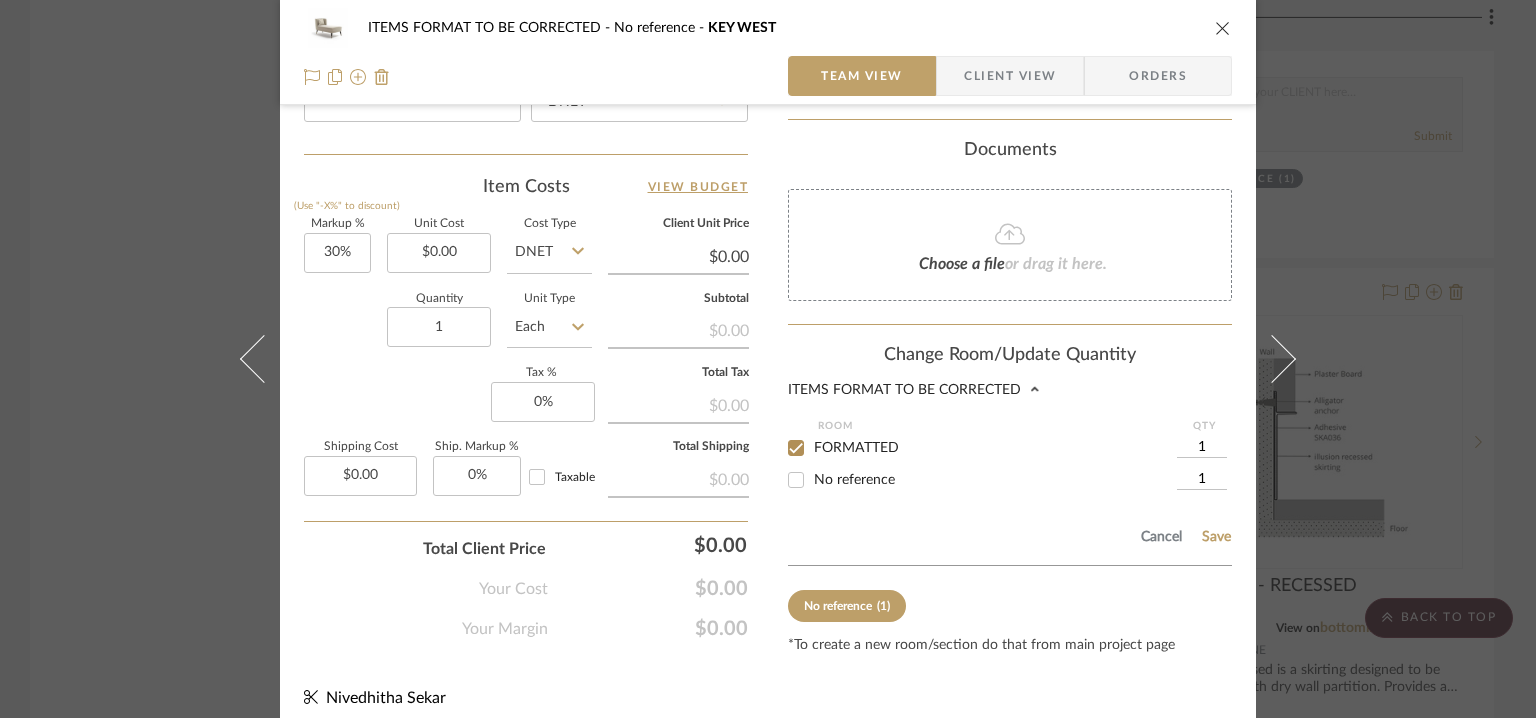 type 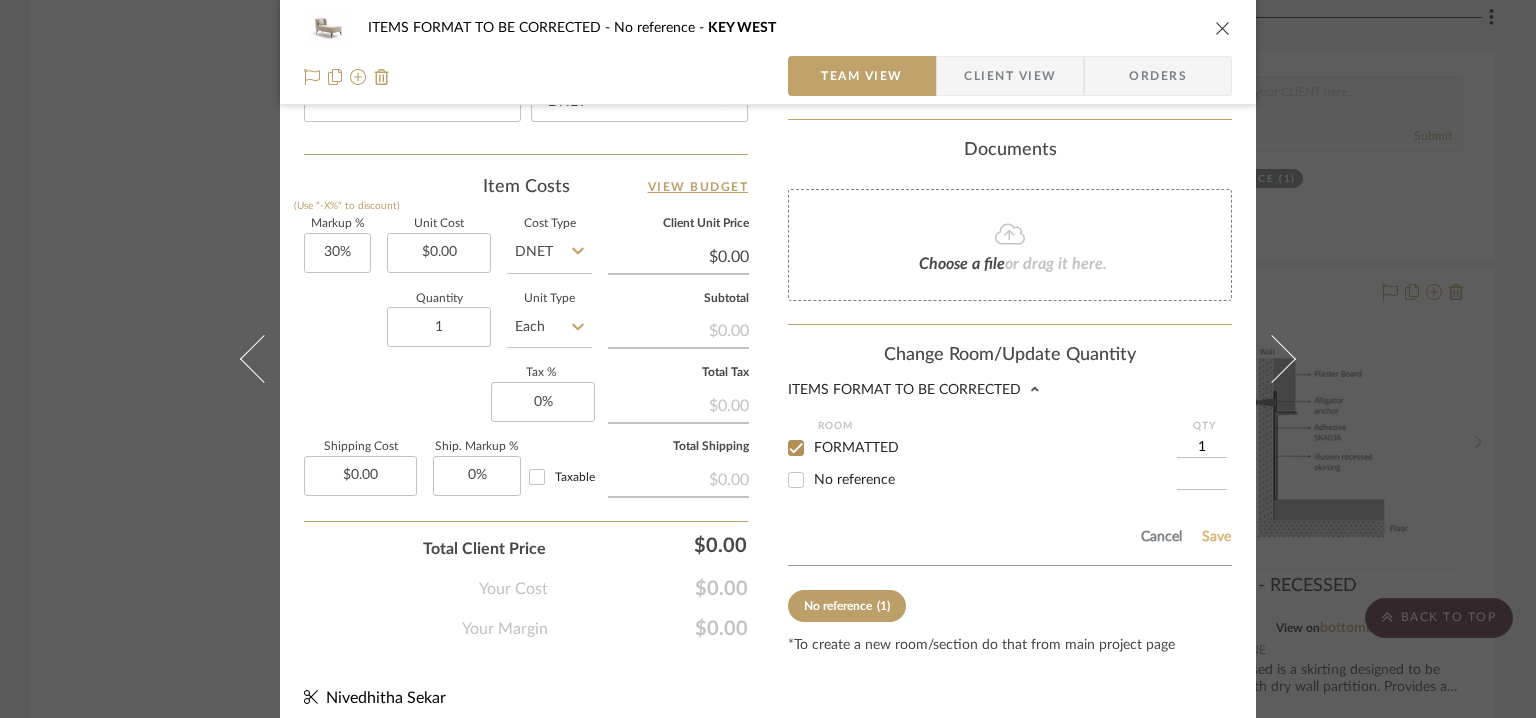 click on "Save" 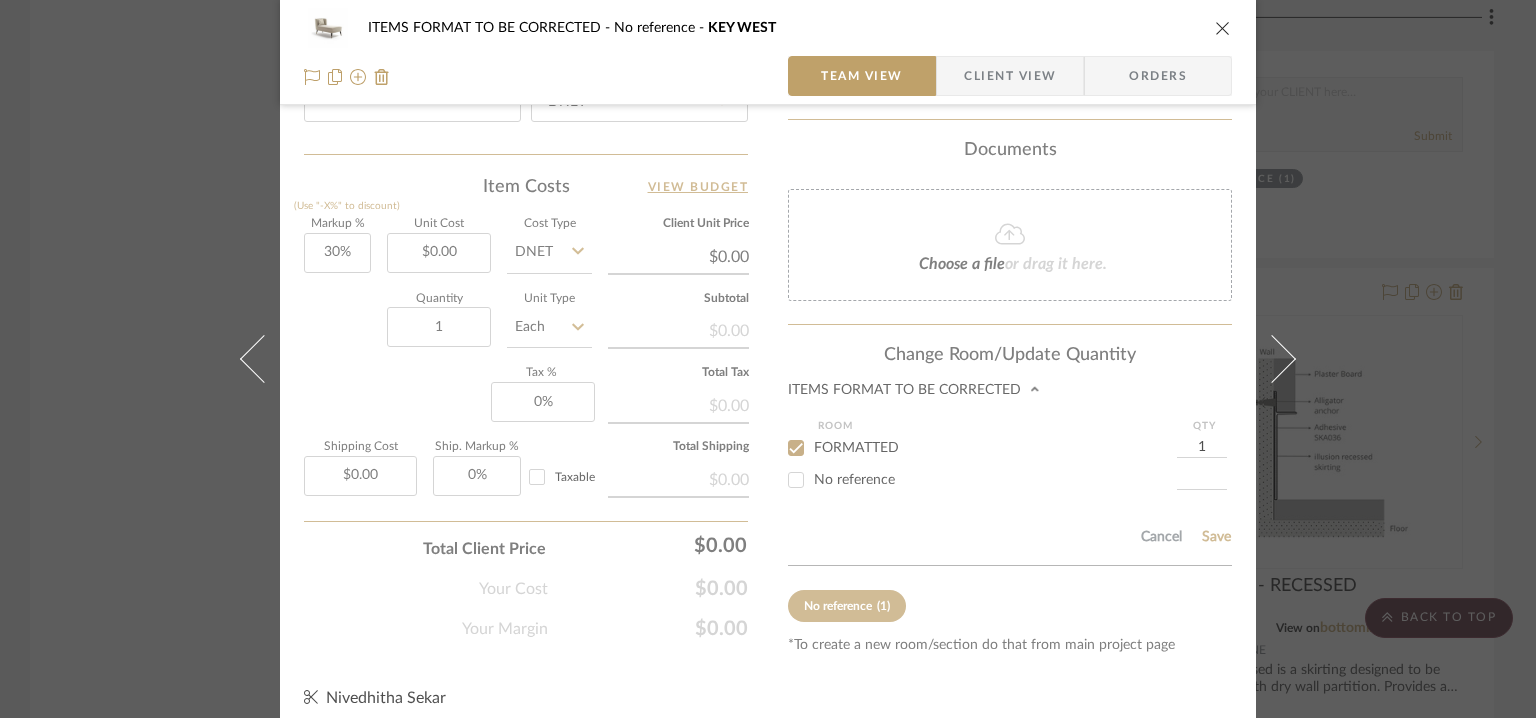type 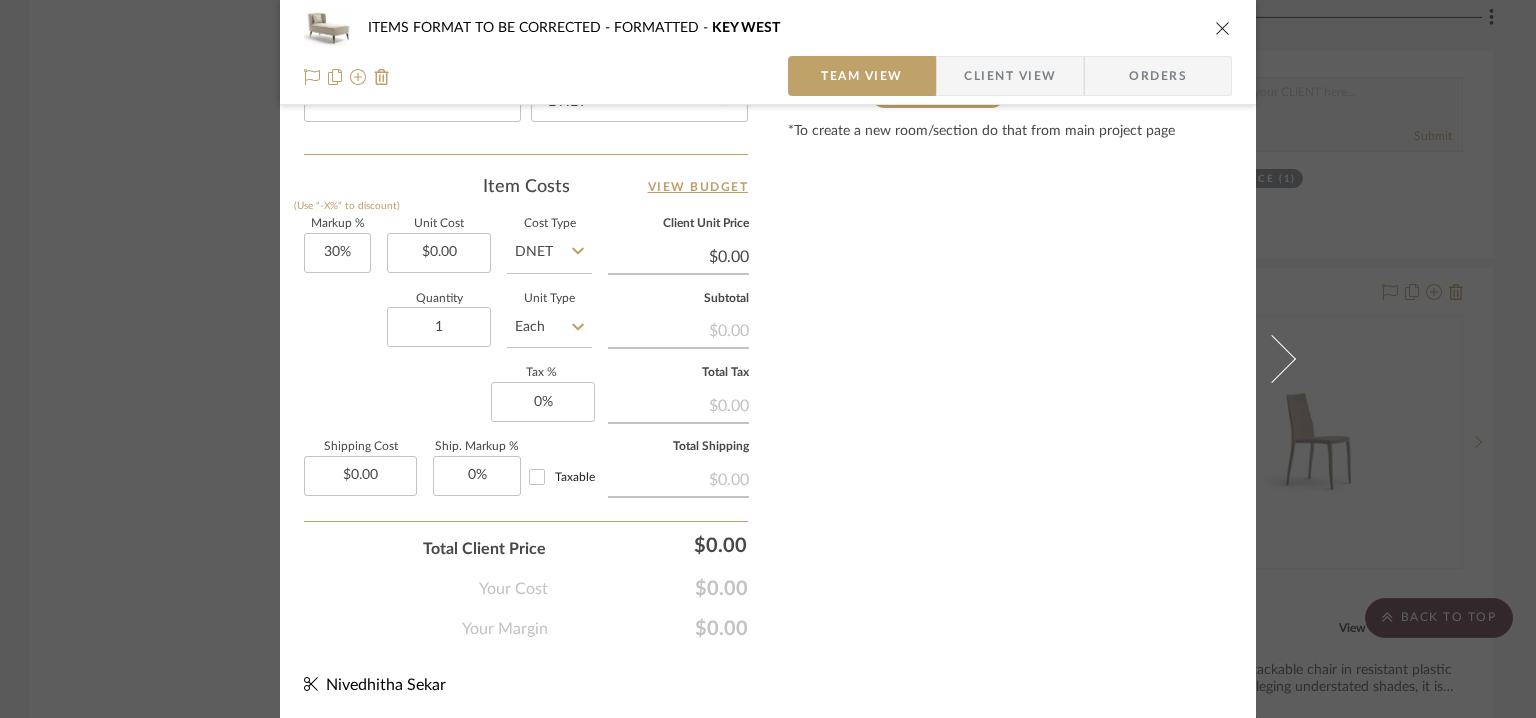 type 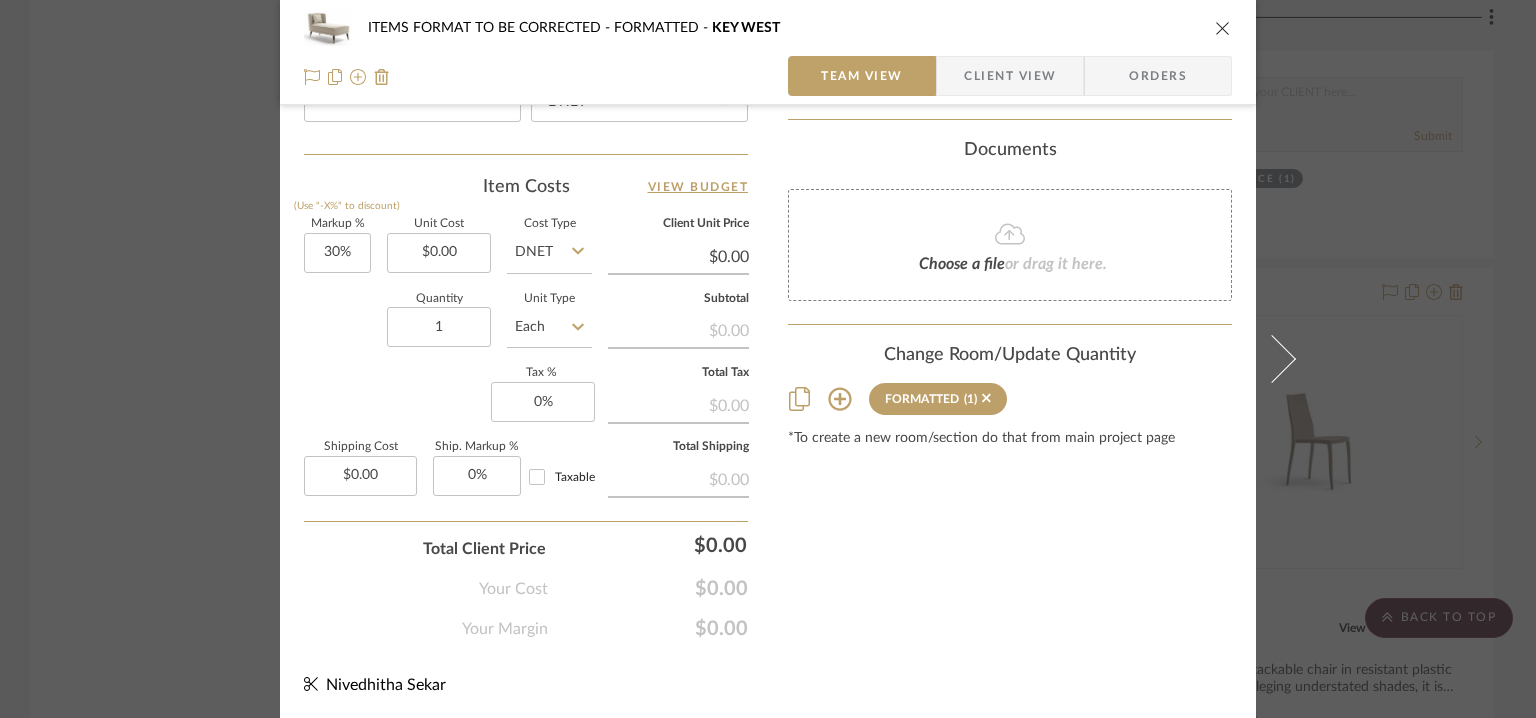 click at bounding box center (1223, 28) 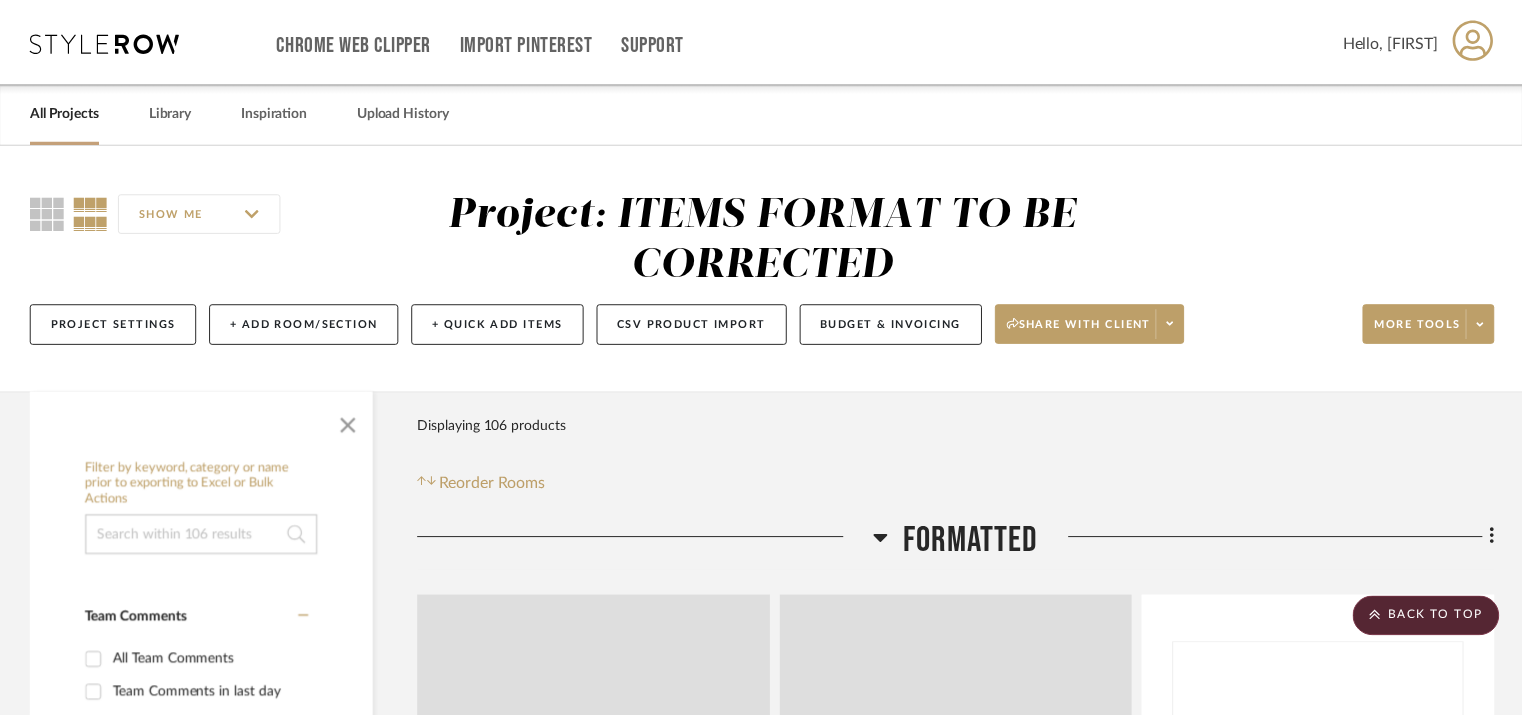 scroll, scrollTop: 5821, scrollLeft: 0, axis: vertical 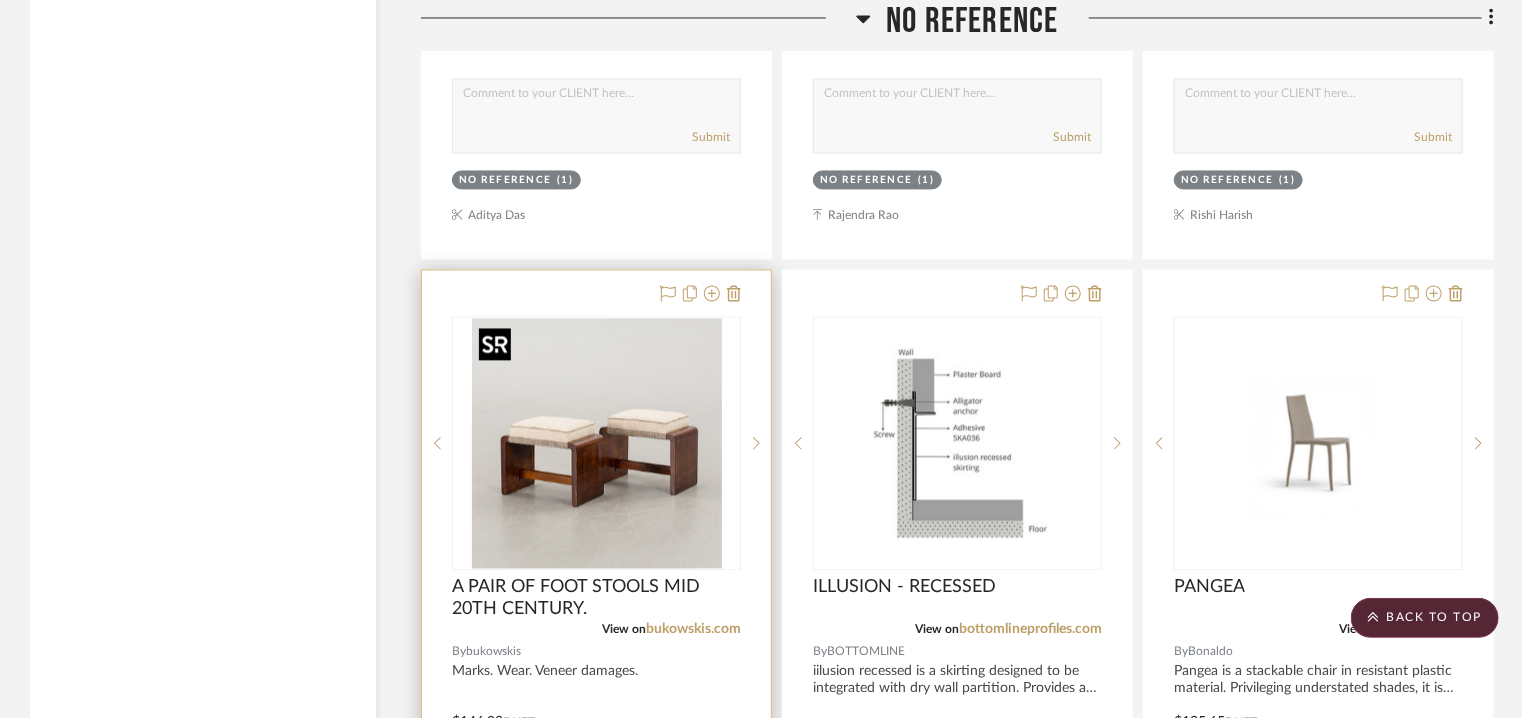 click at bounding box center [597, 443] 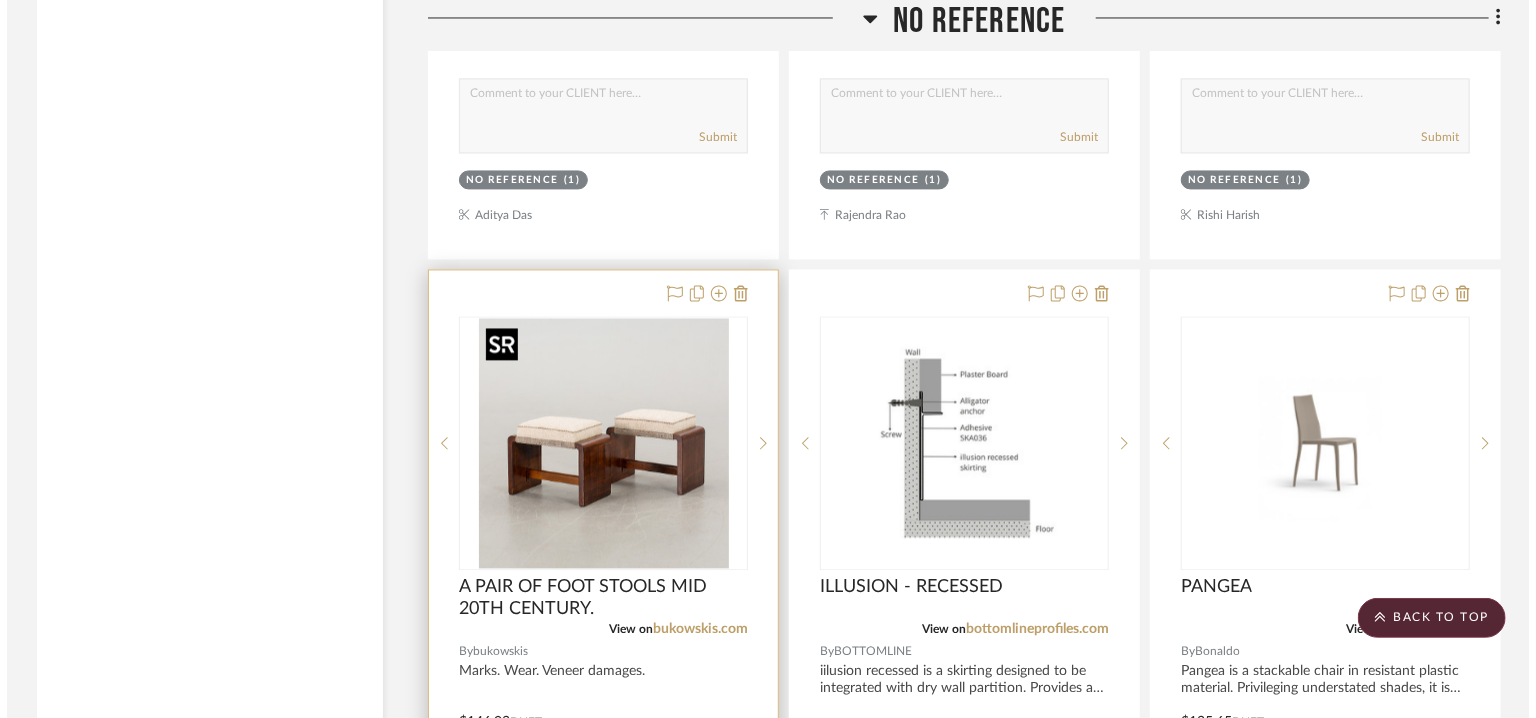 scroll, scrollTop: 0, scrollLeft: 0, axis: both 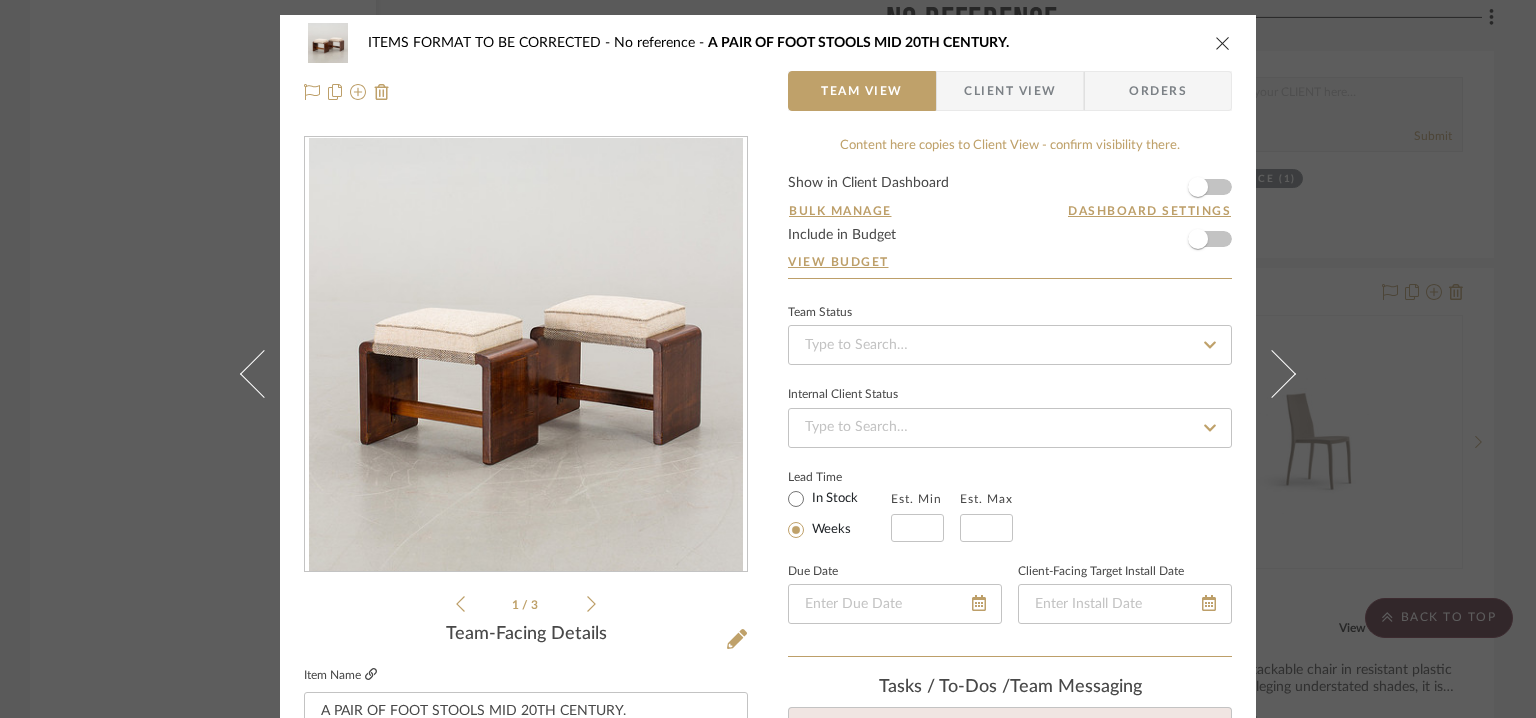 drag, startPoint x: 568, startPoint y: 337, endPoint x: 370, endPoint y: 674, distance: 390.86188 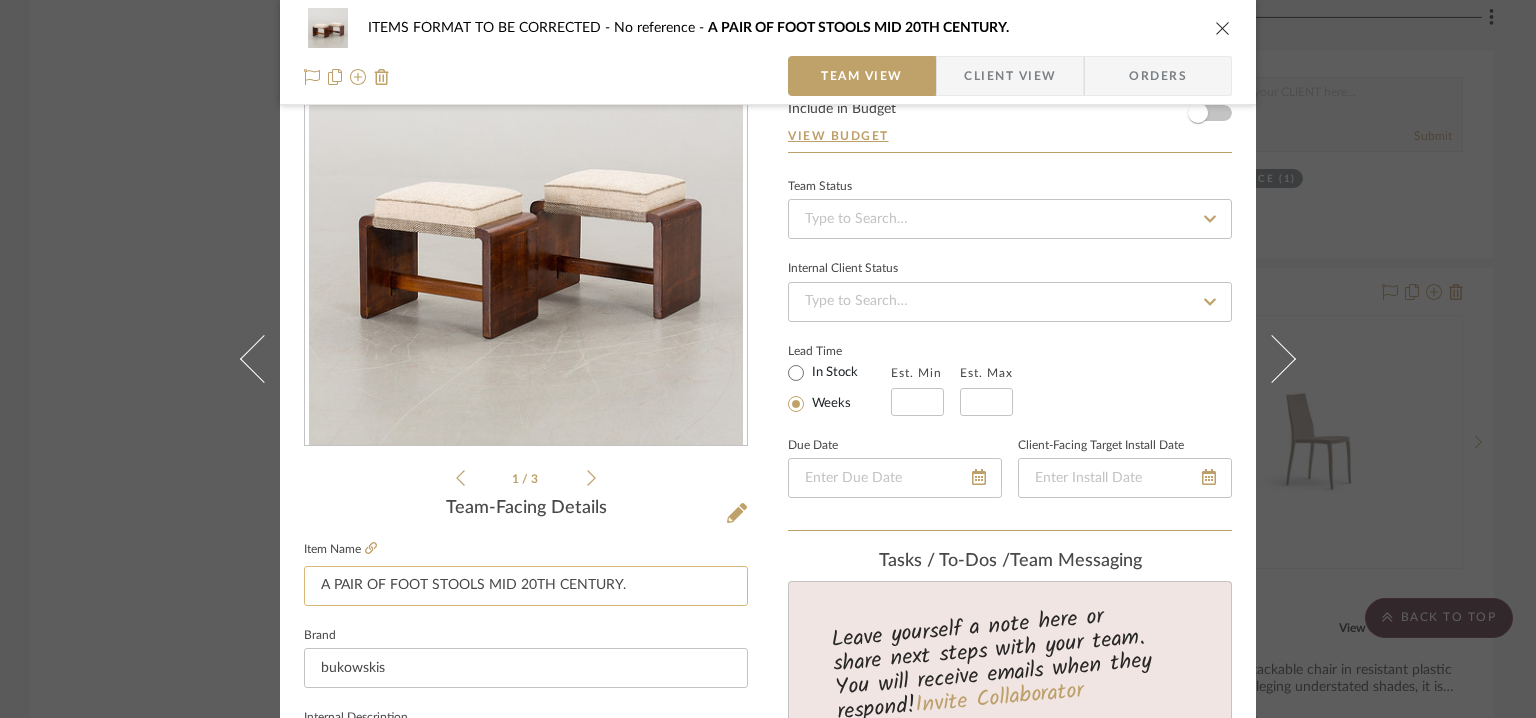 scroll, scrollTop: 200, scrollLeft: 0, axis: vertical 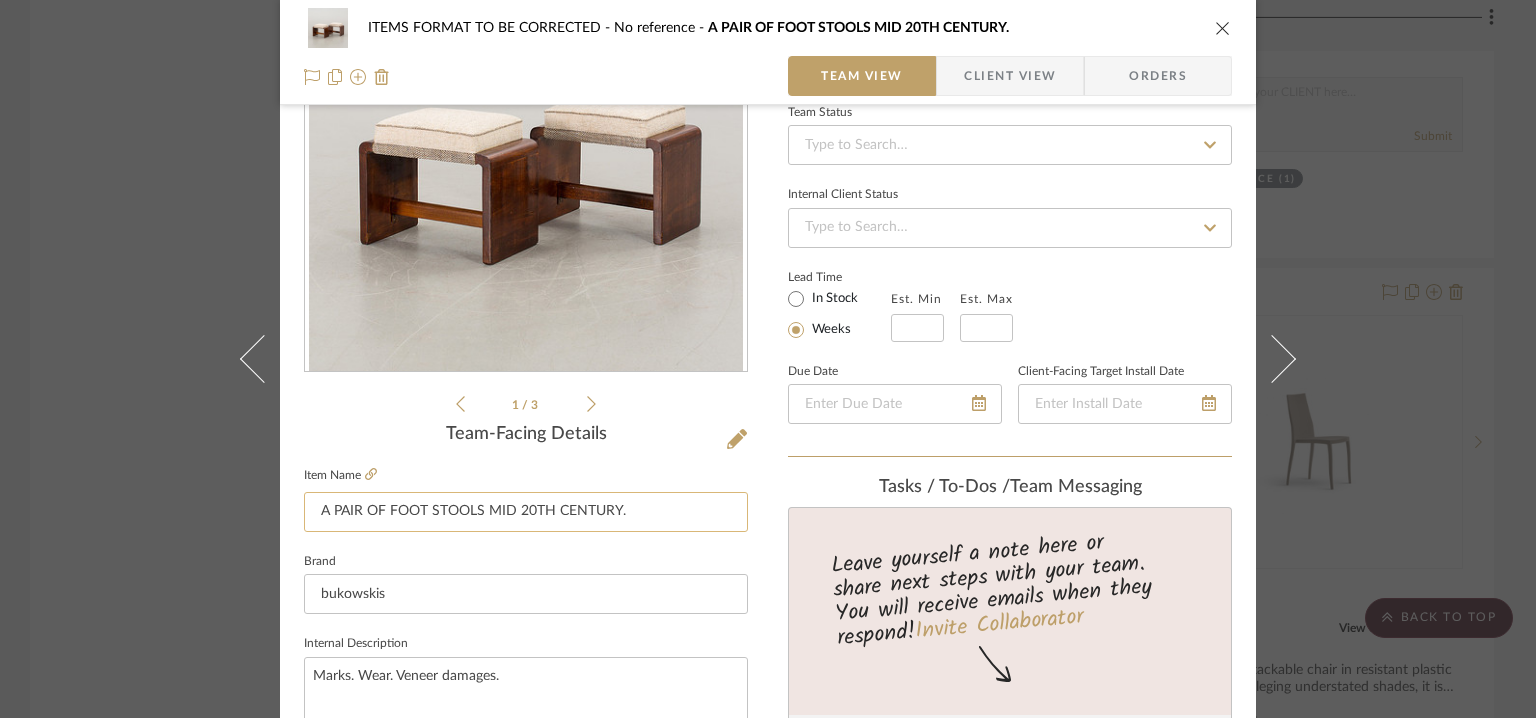 drag, startPoint x: 324, startPoint y: 502, endPoint x: 632, endPoint y: 510, distance: 308.10388 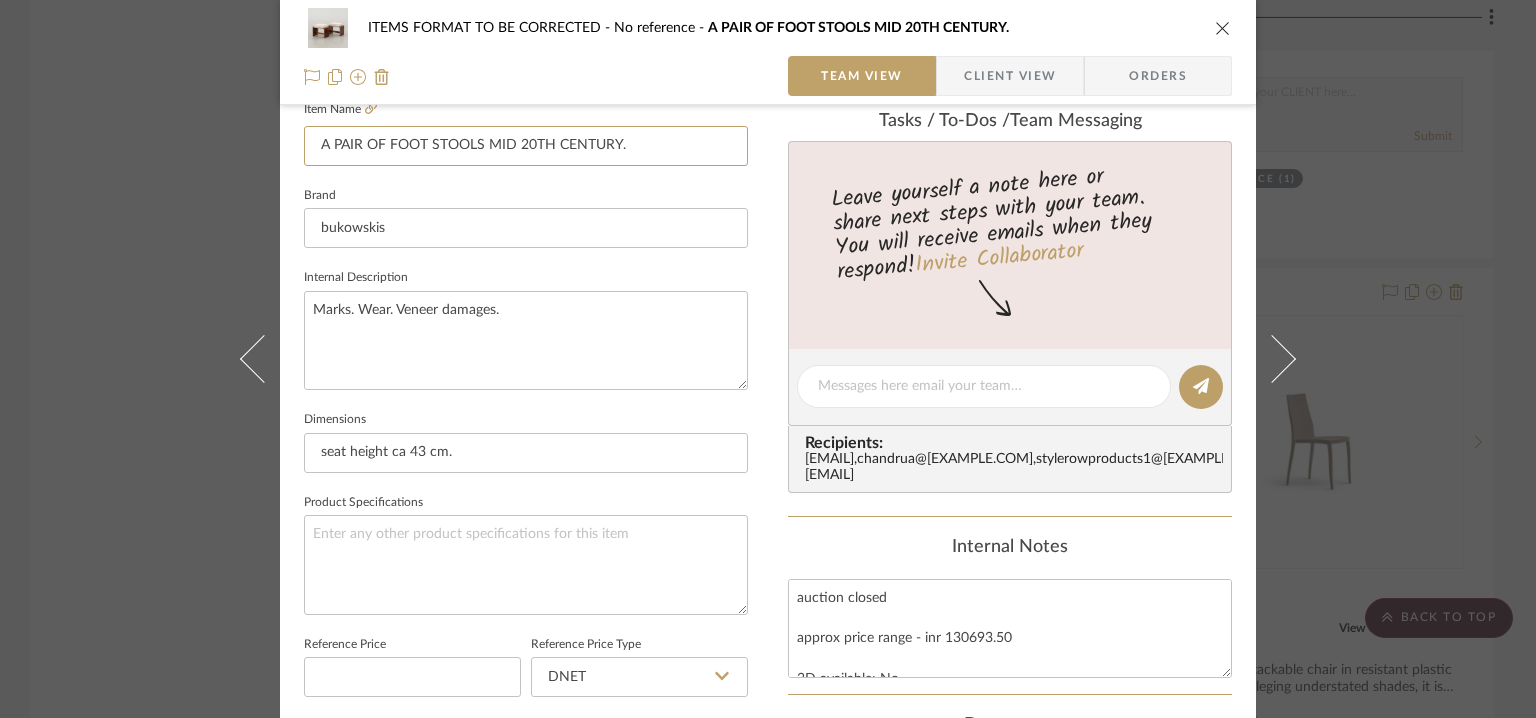 scroll, scrollTop: 600, scrollLeft: 0, axis: vertical 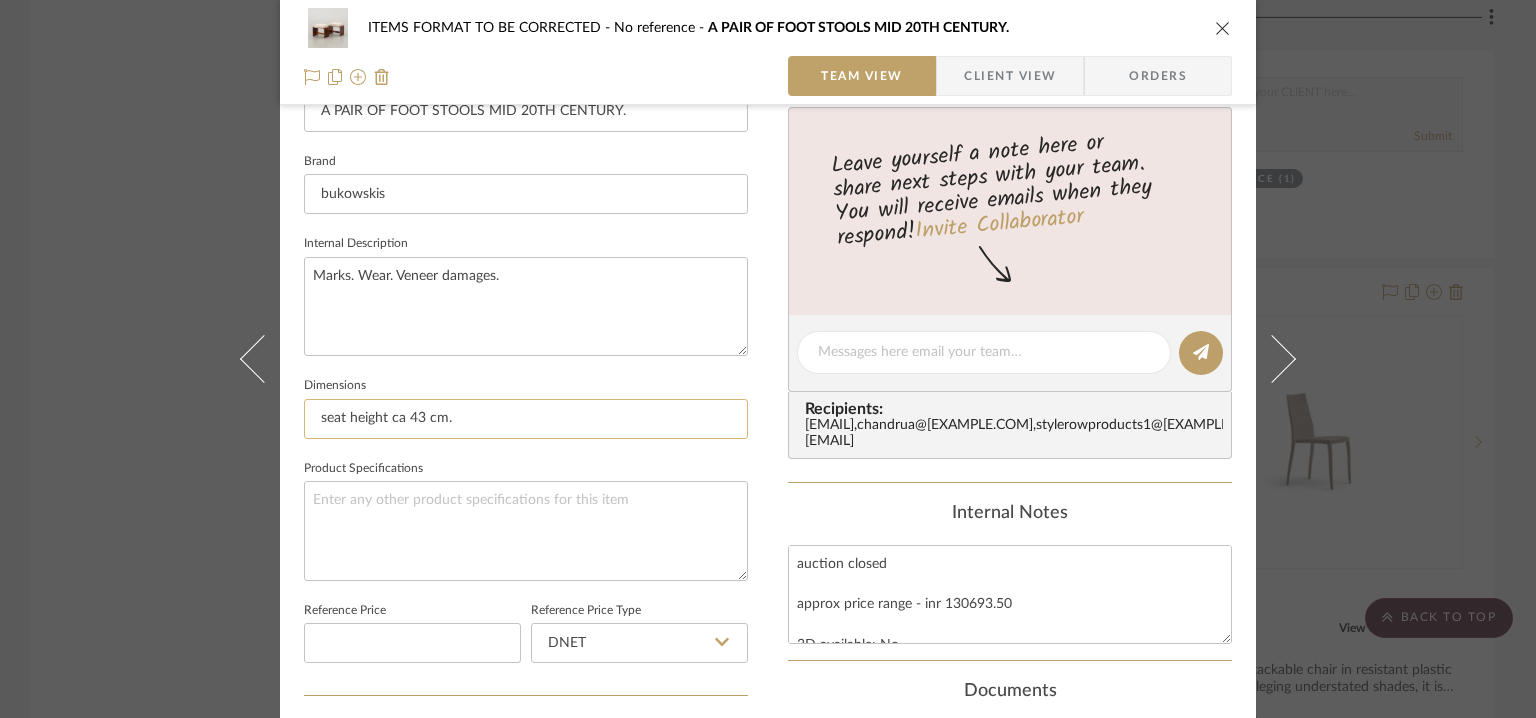 drag, startPoint x: 483, startPoint y: 418, endPoint x: 310, endPoint y: 424, distance: 173.10402 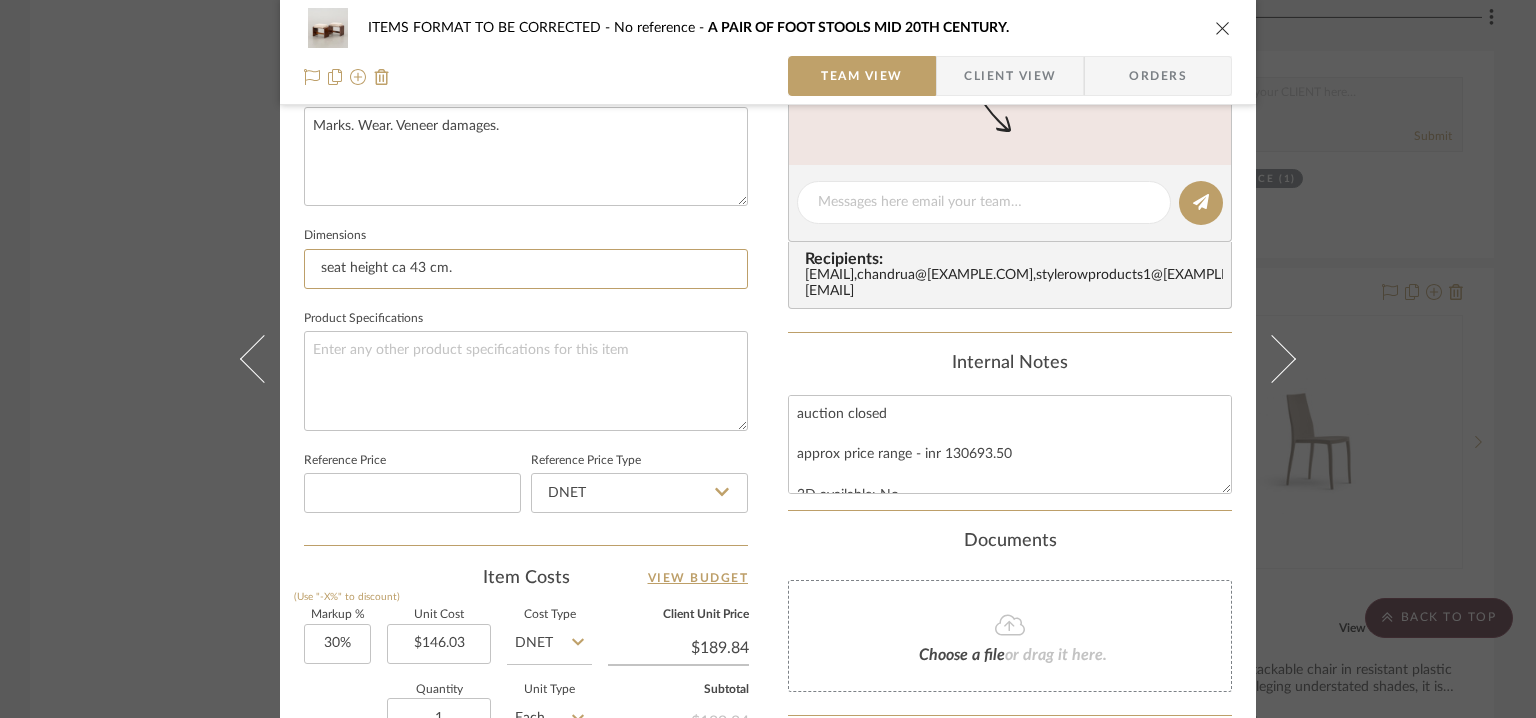 scroll, scrollTop: 1100, scrollLeft: 0, axis: vertical 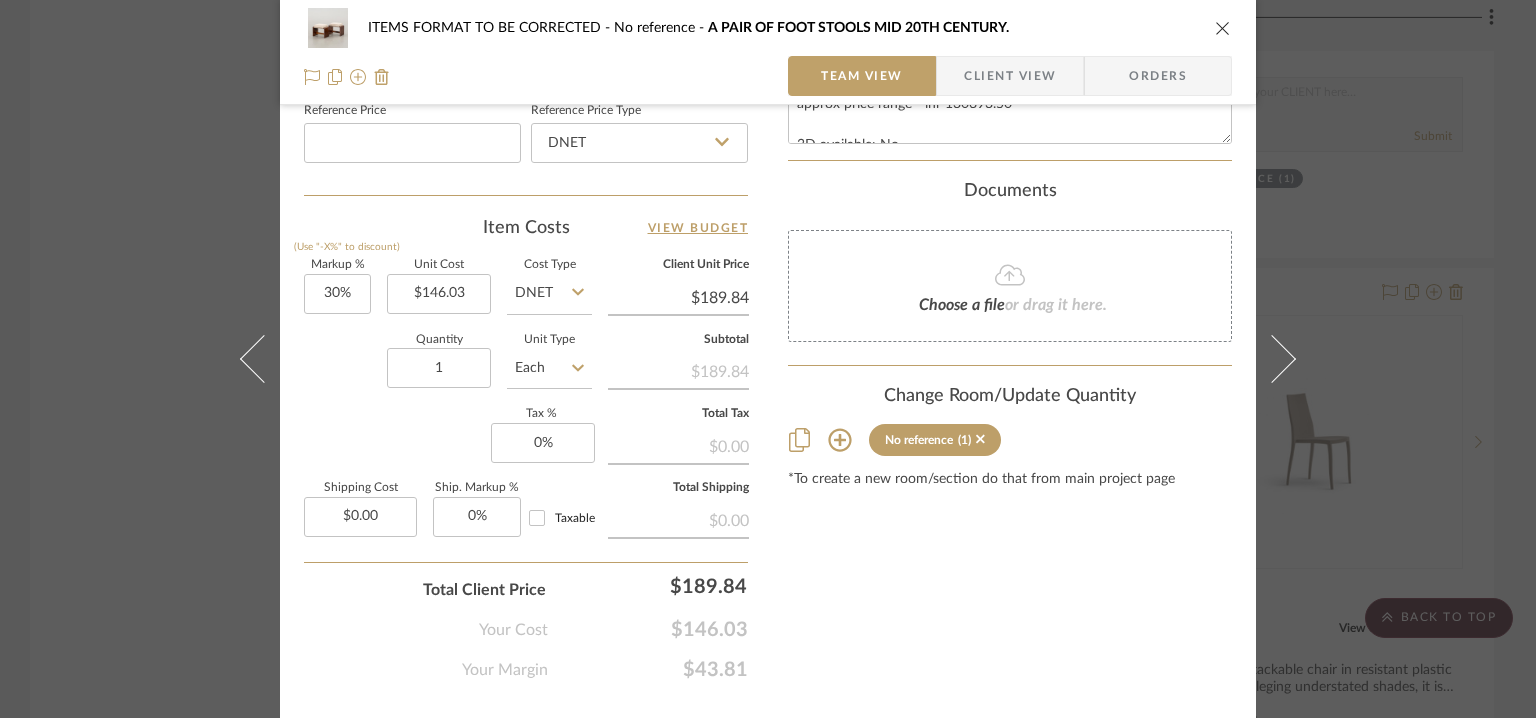 click 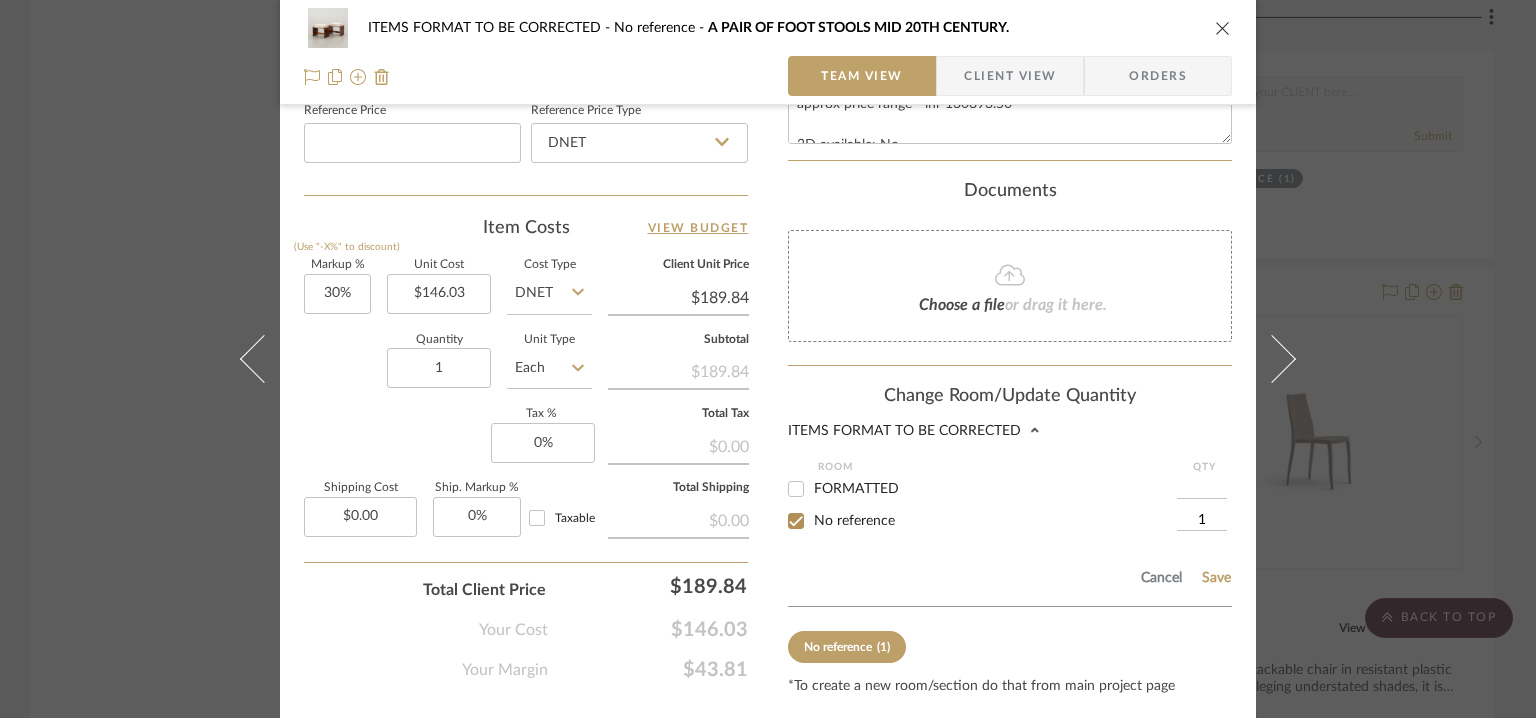 click on "FORMATTED" at bounding box center (796, 489) 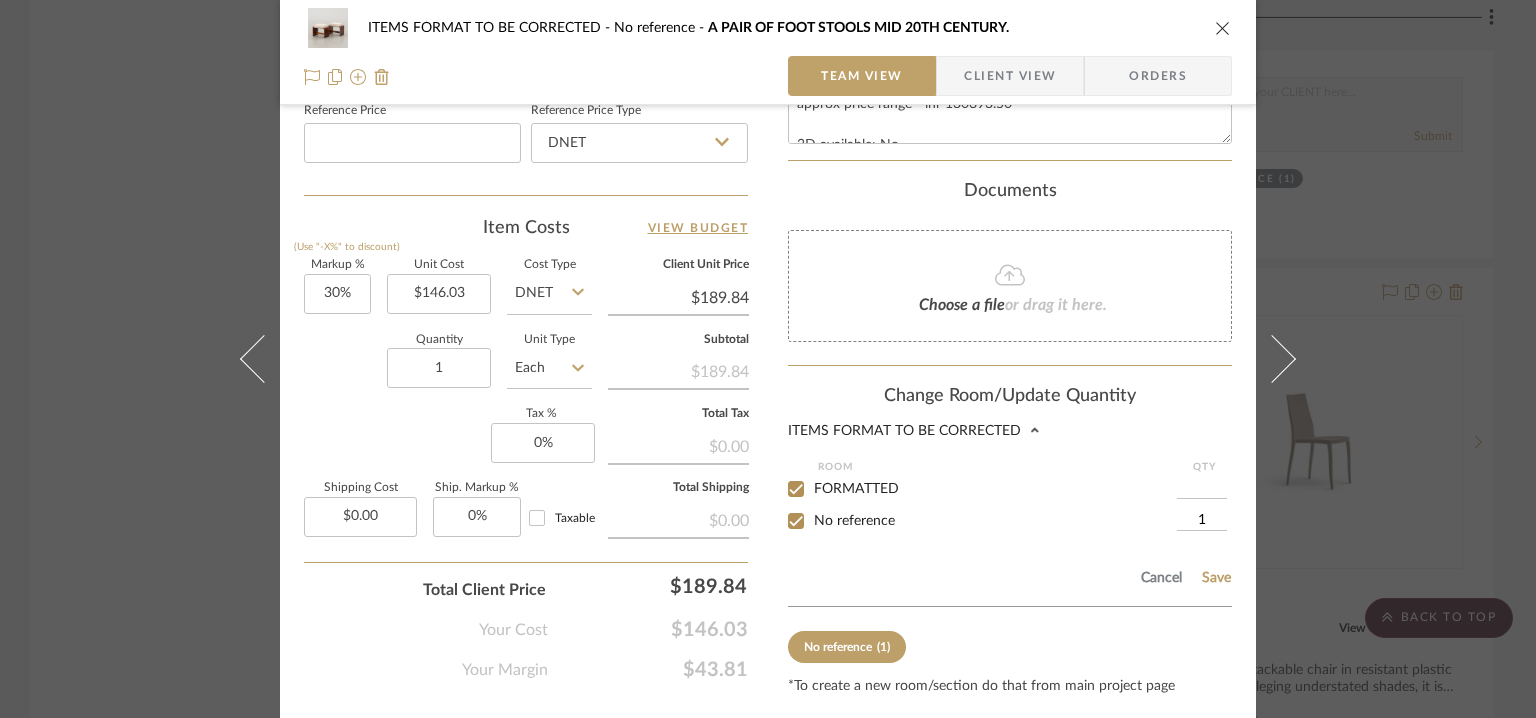 checkbox on "true" 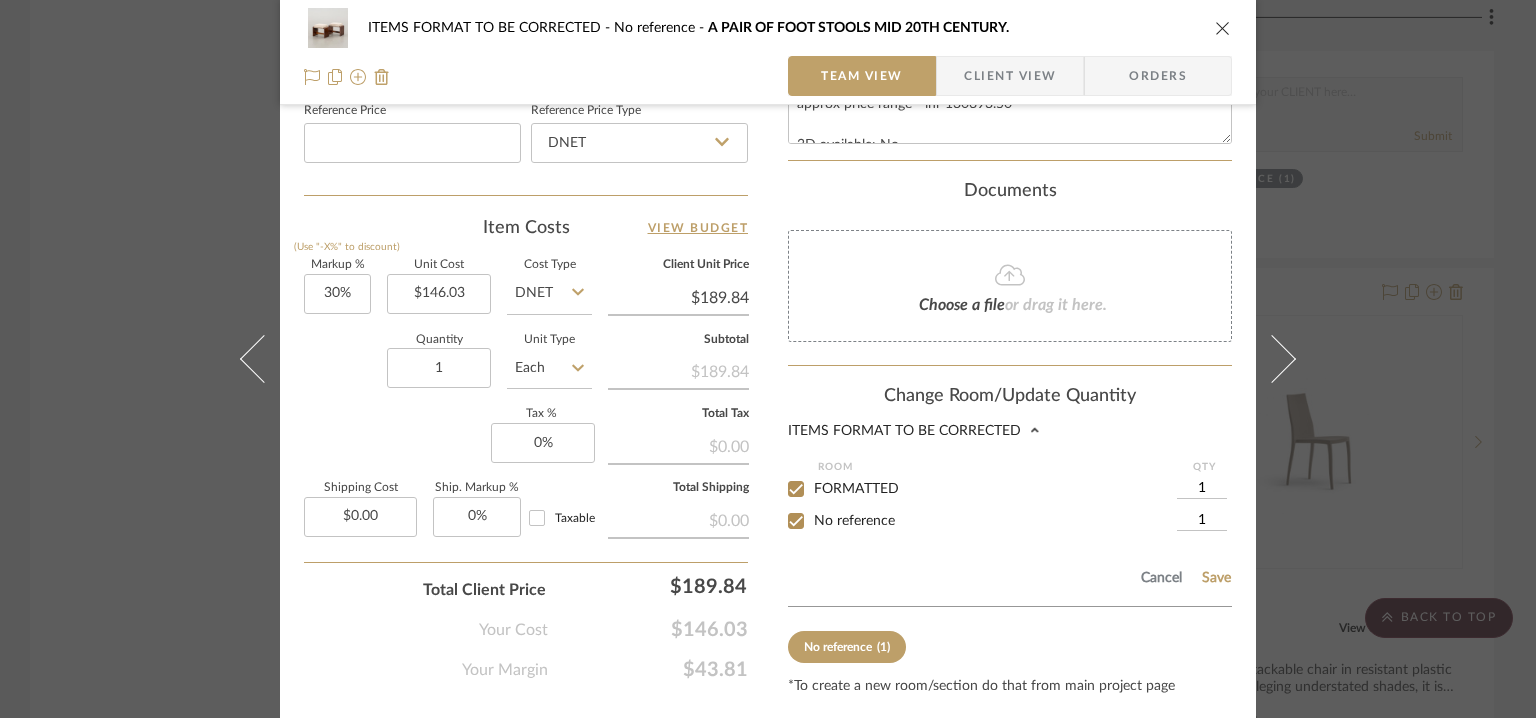 click on "No reference" at bounding box center [796, 521] 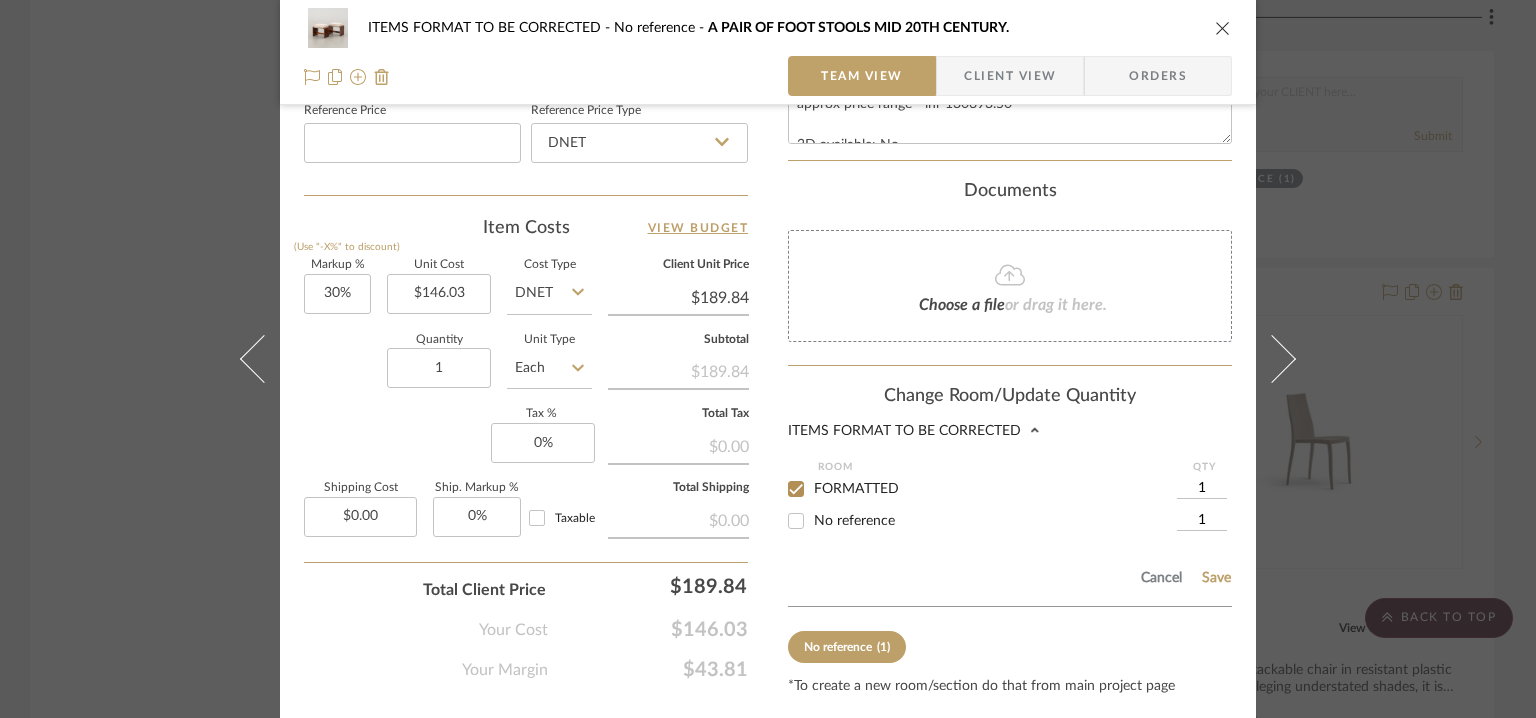 checkbox on "false" 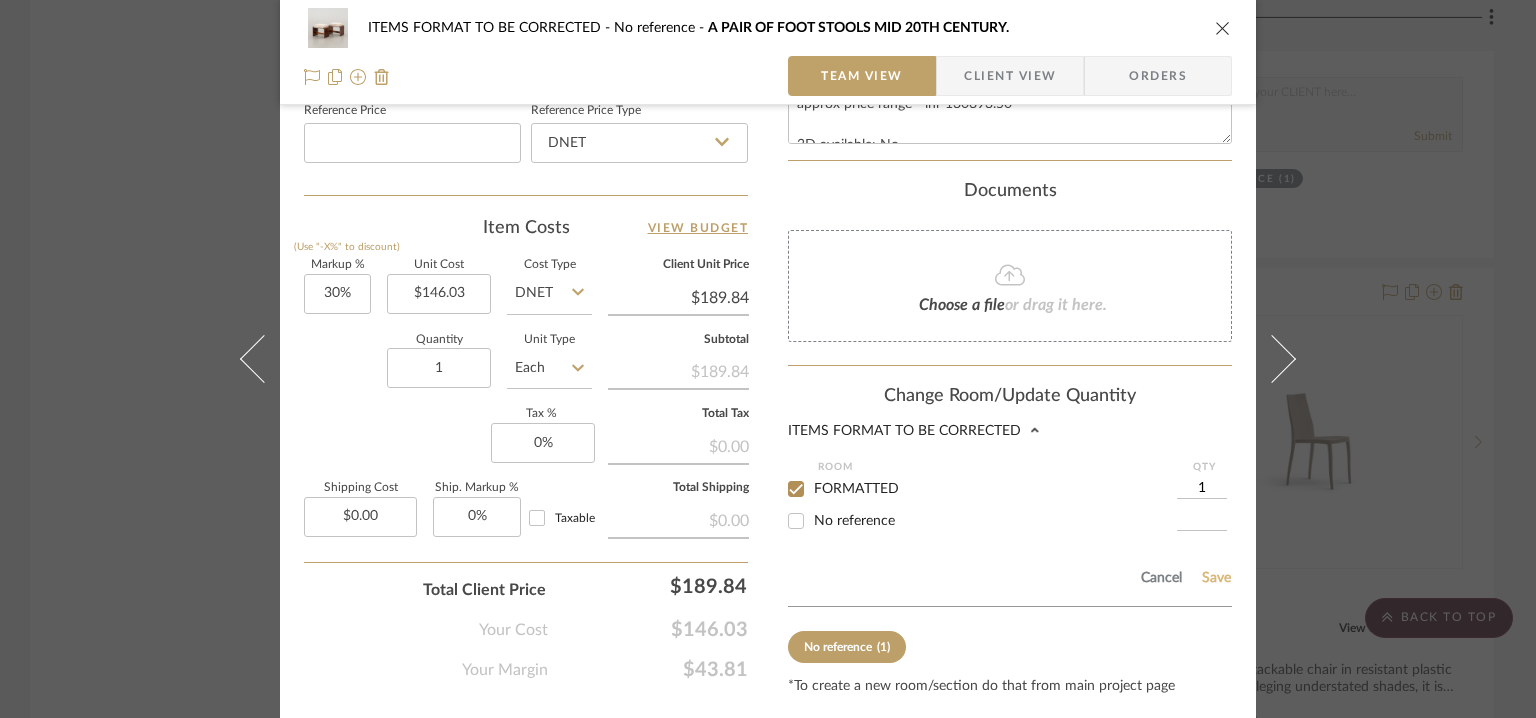 click on "Save" 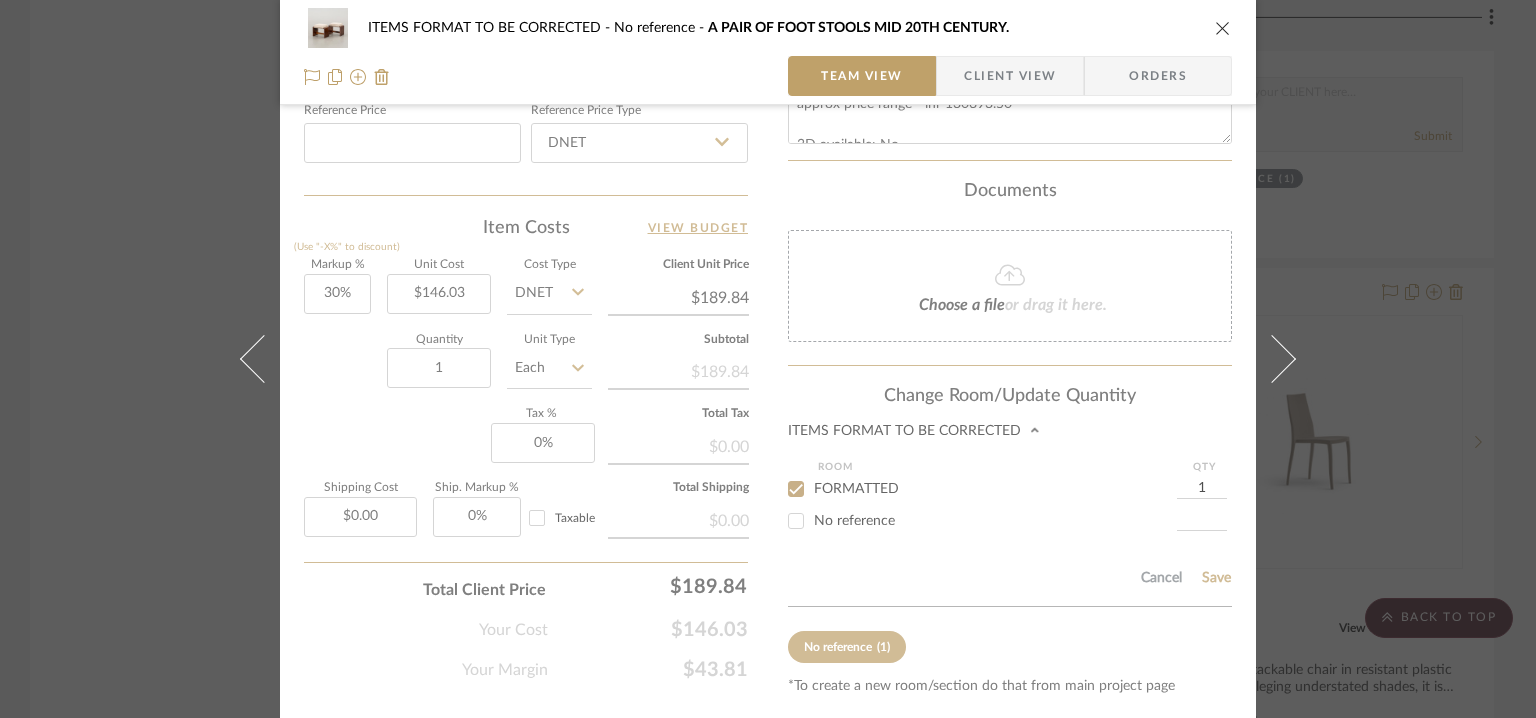 click 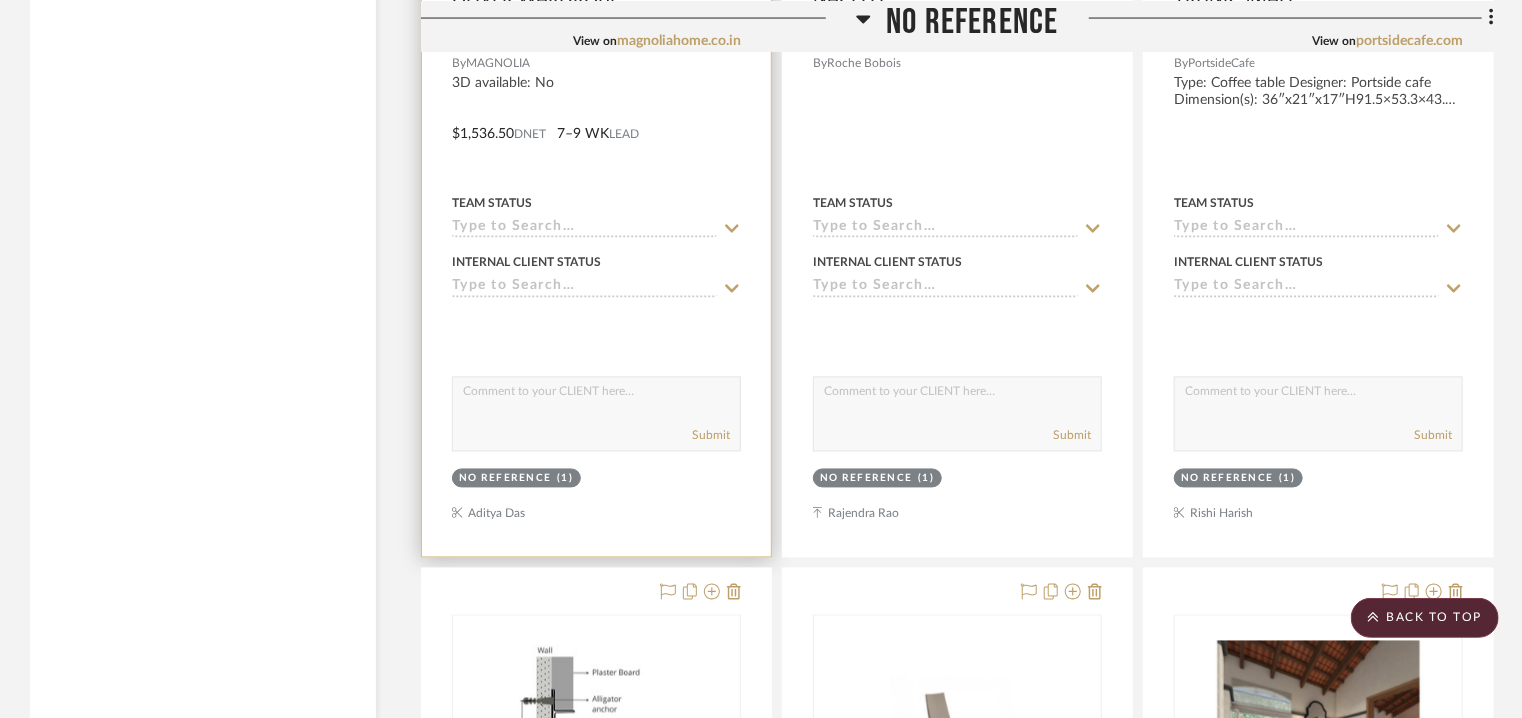 scroll, scrollTop: 6121, scrollLeft: 0, axis: vertical 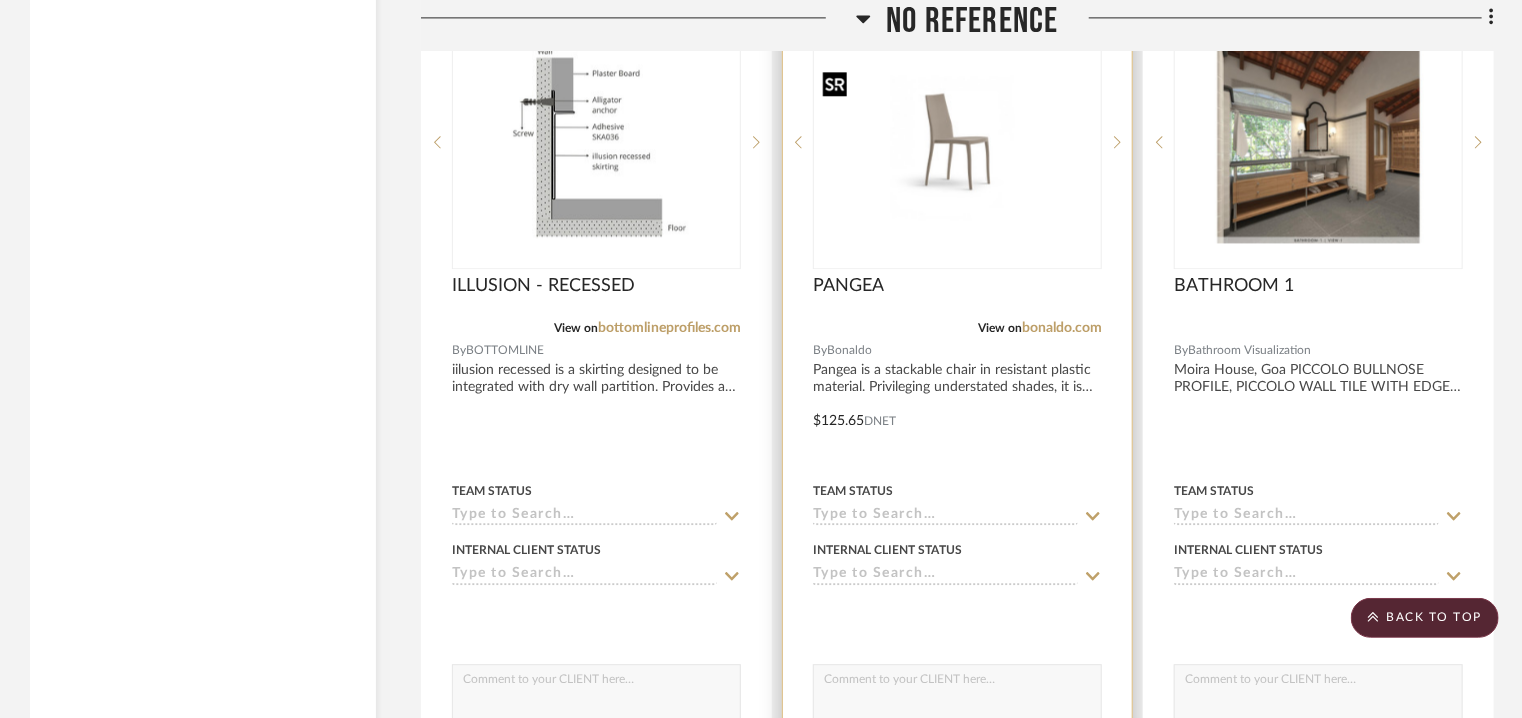 click at bounding box center [957, 142] 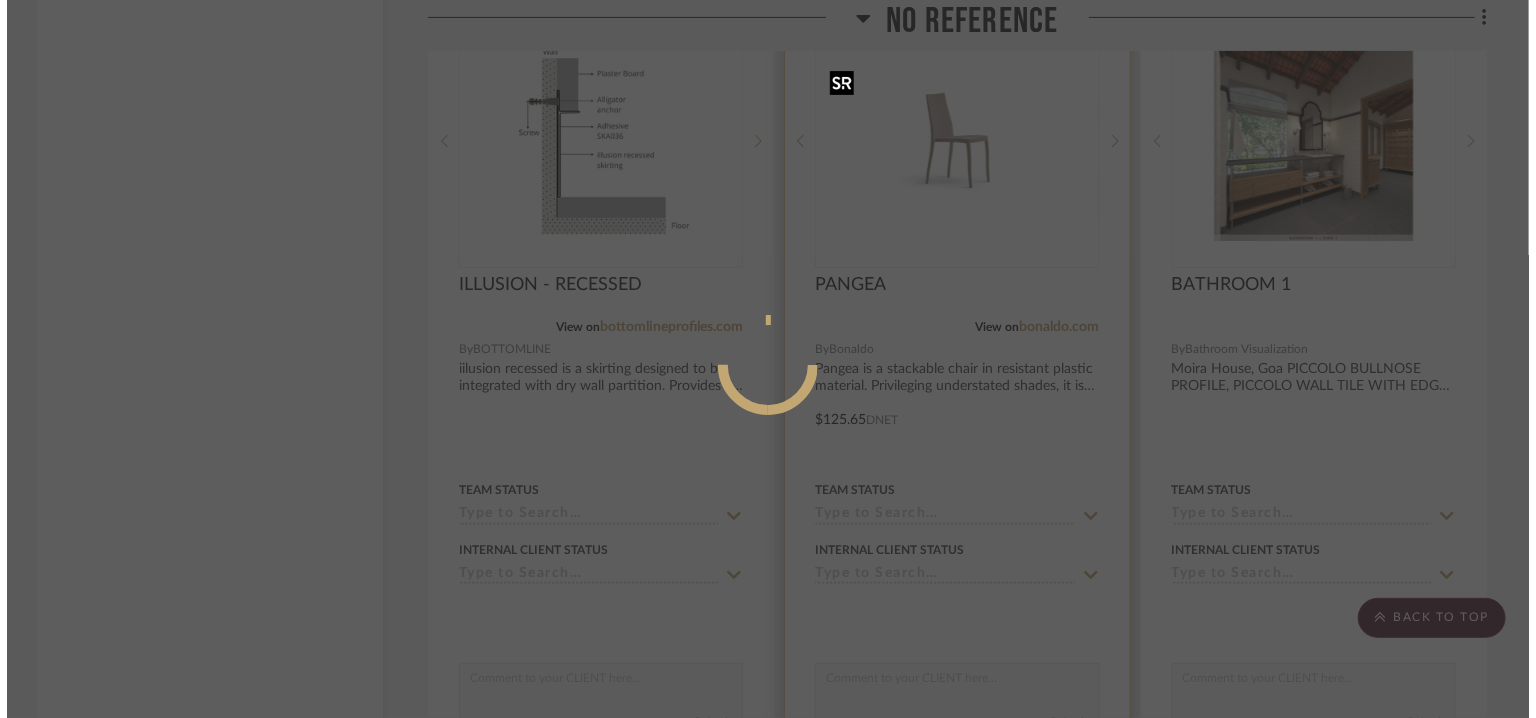 scroll, scrollTop: 0, scrollLeft: 0, axis: both 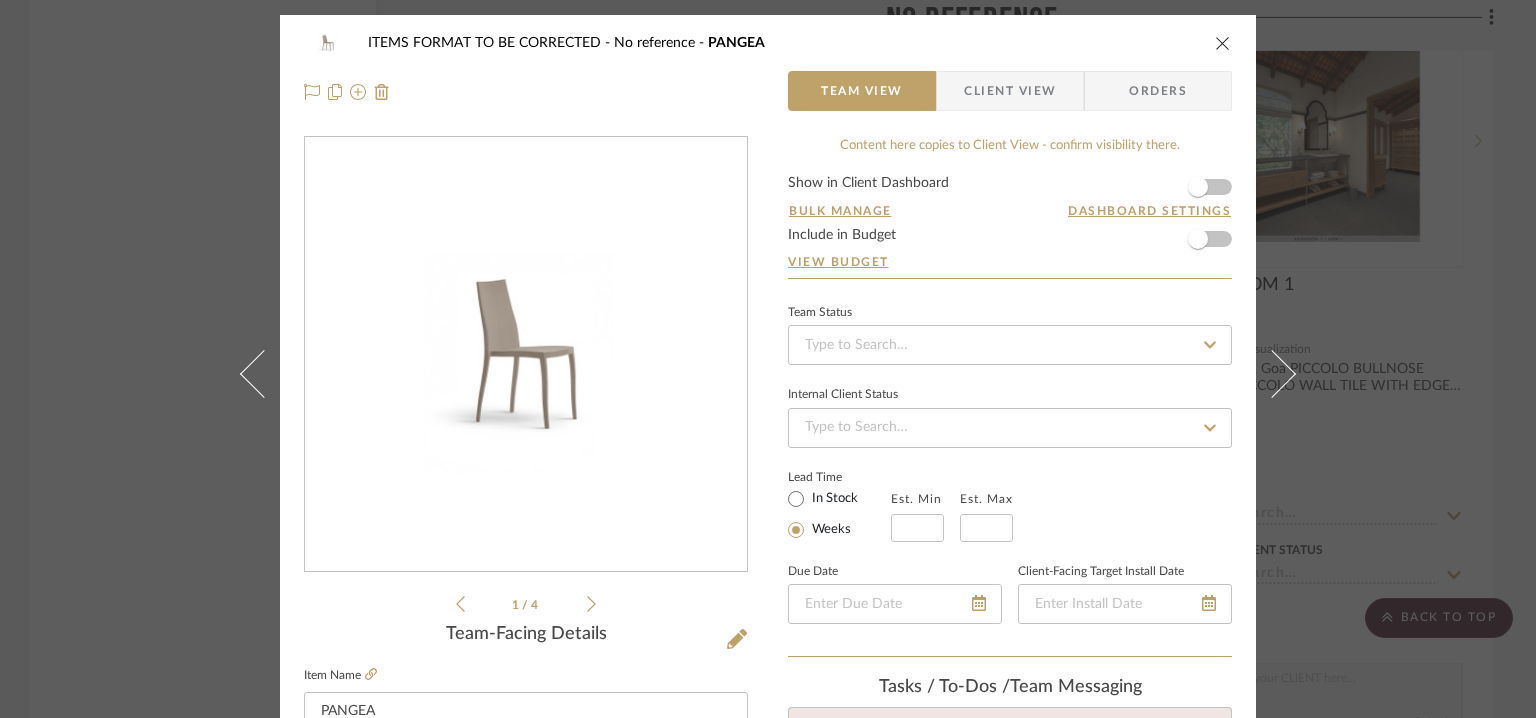 click on "Item Name  PANGEA" 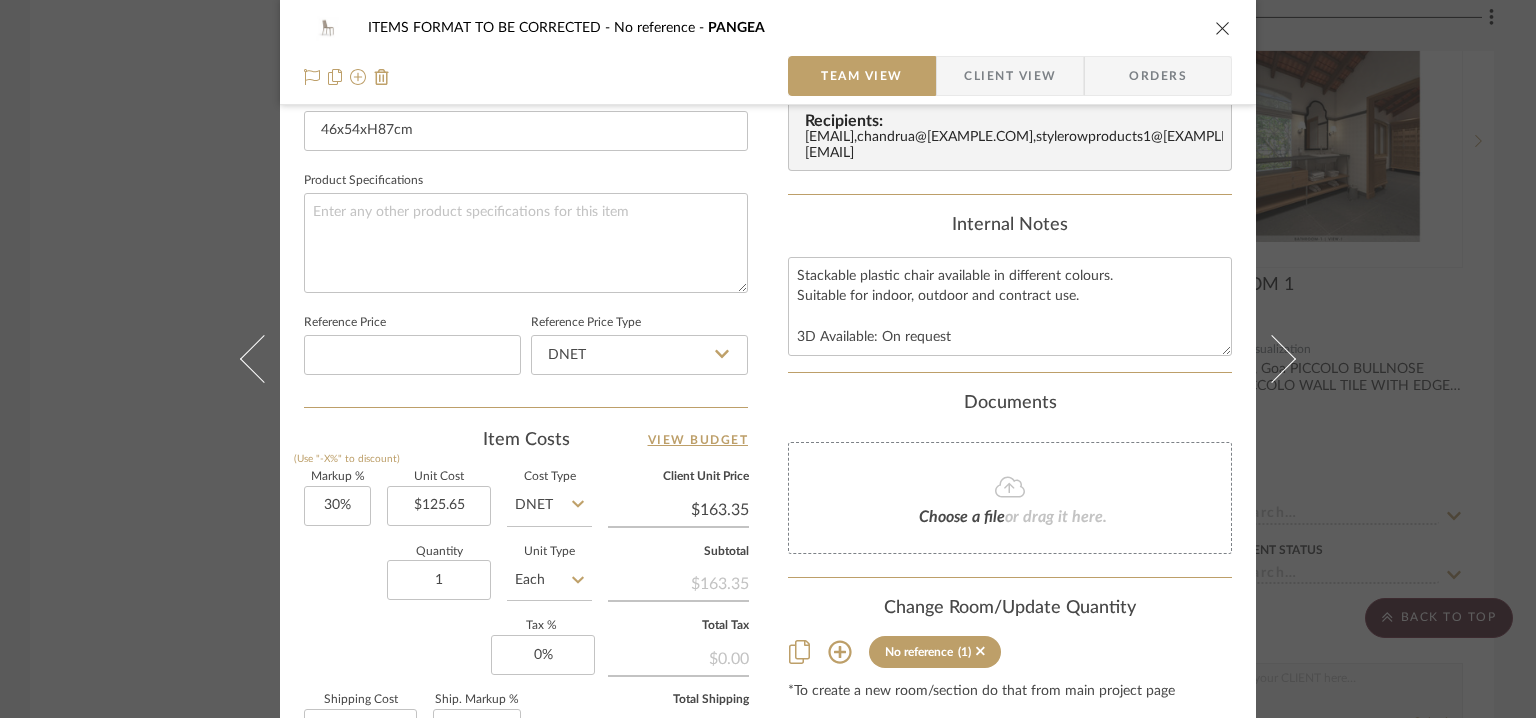 scroll, scrollTop: 700, scrollLeft: 0, axis: vertical 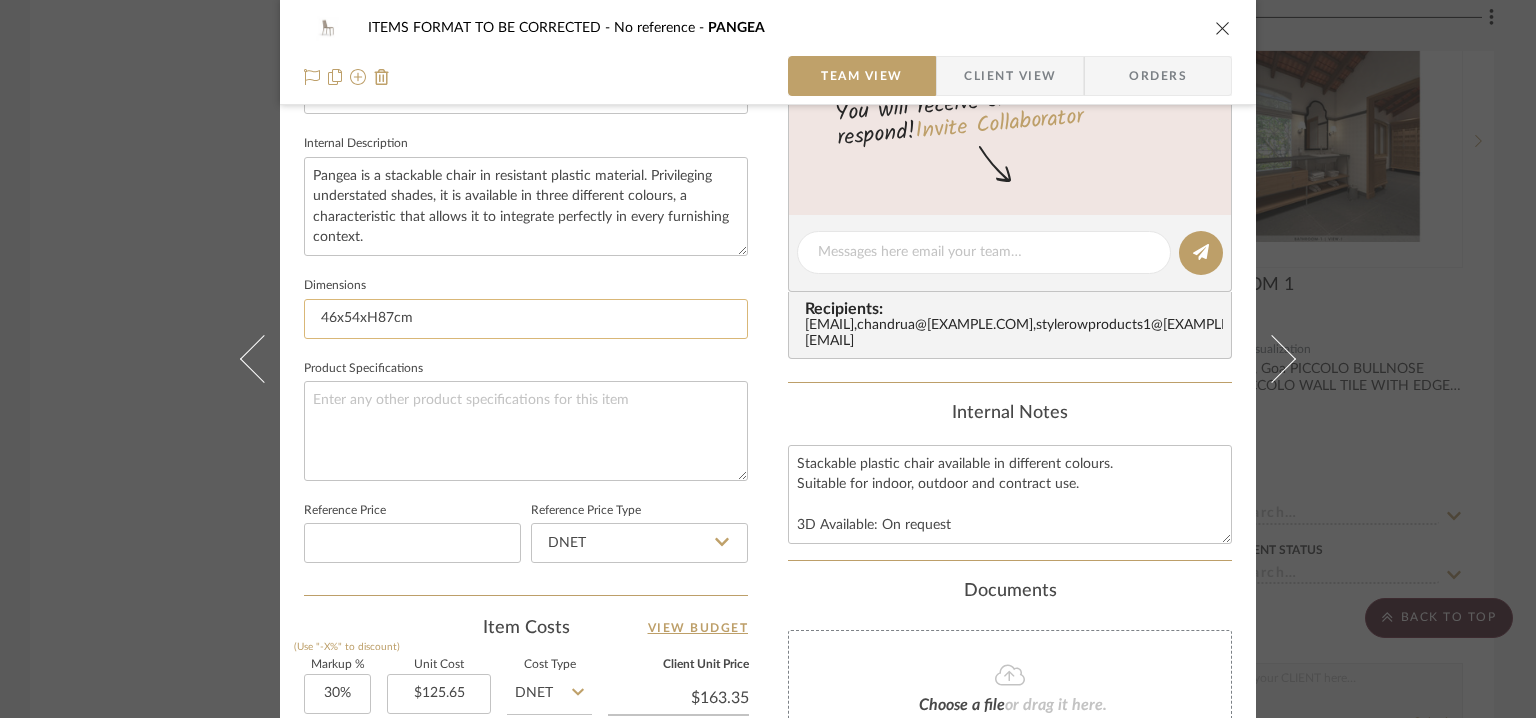 drag, startPoint x: 438, startPoint y: 321, endPoint x: 324, endPoint y: 318, distance: 114.03947 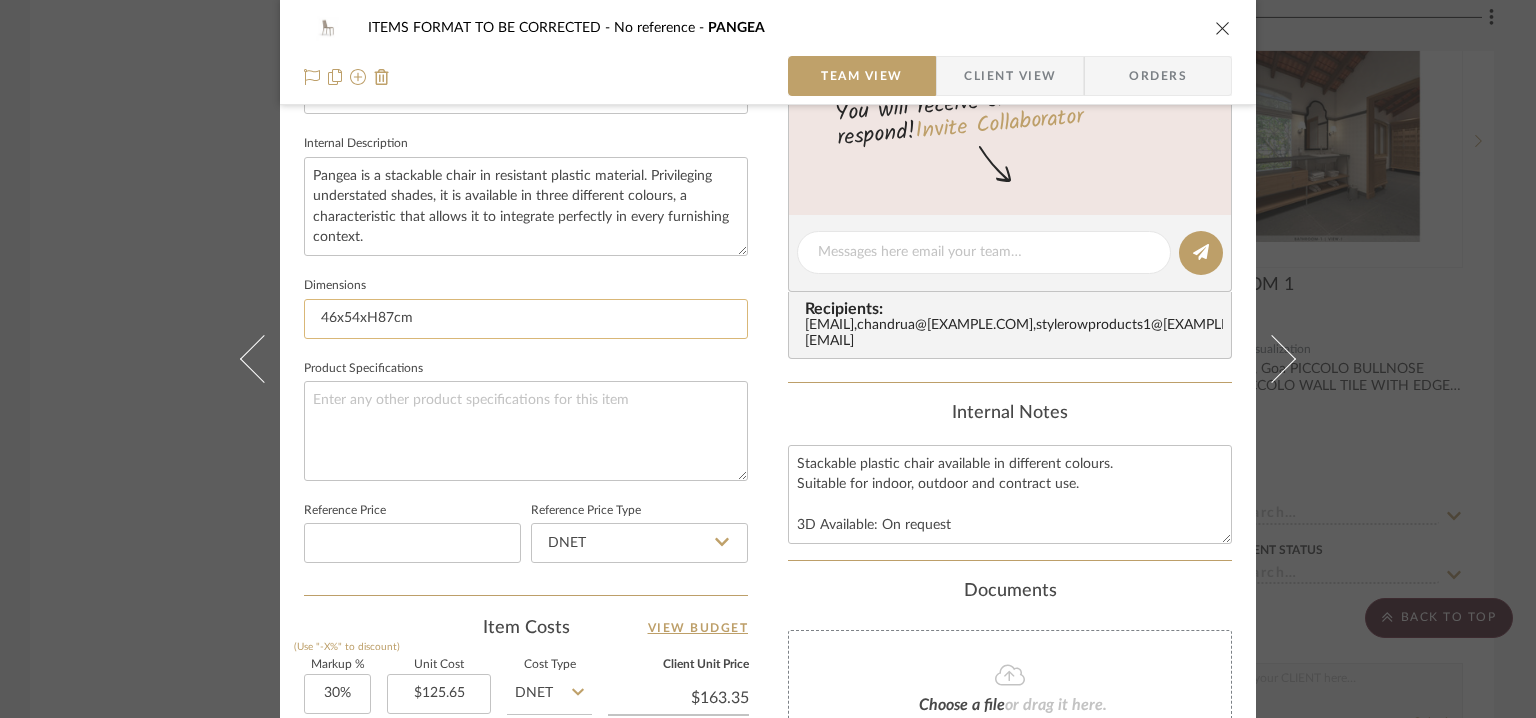 scroll, scrollTop: 300, scrollLeft: 0, axis: vertical 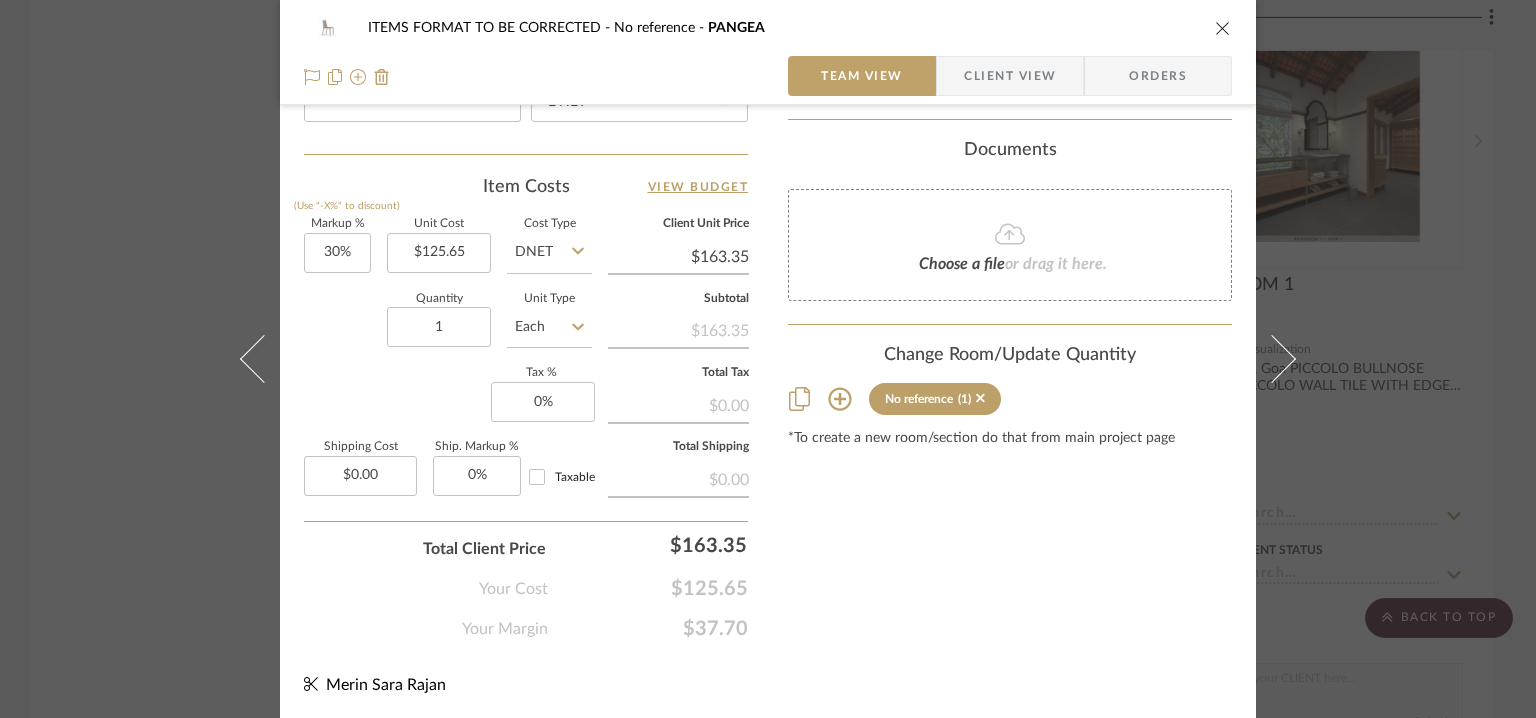 click 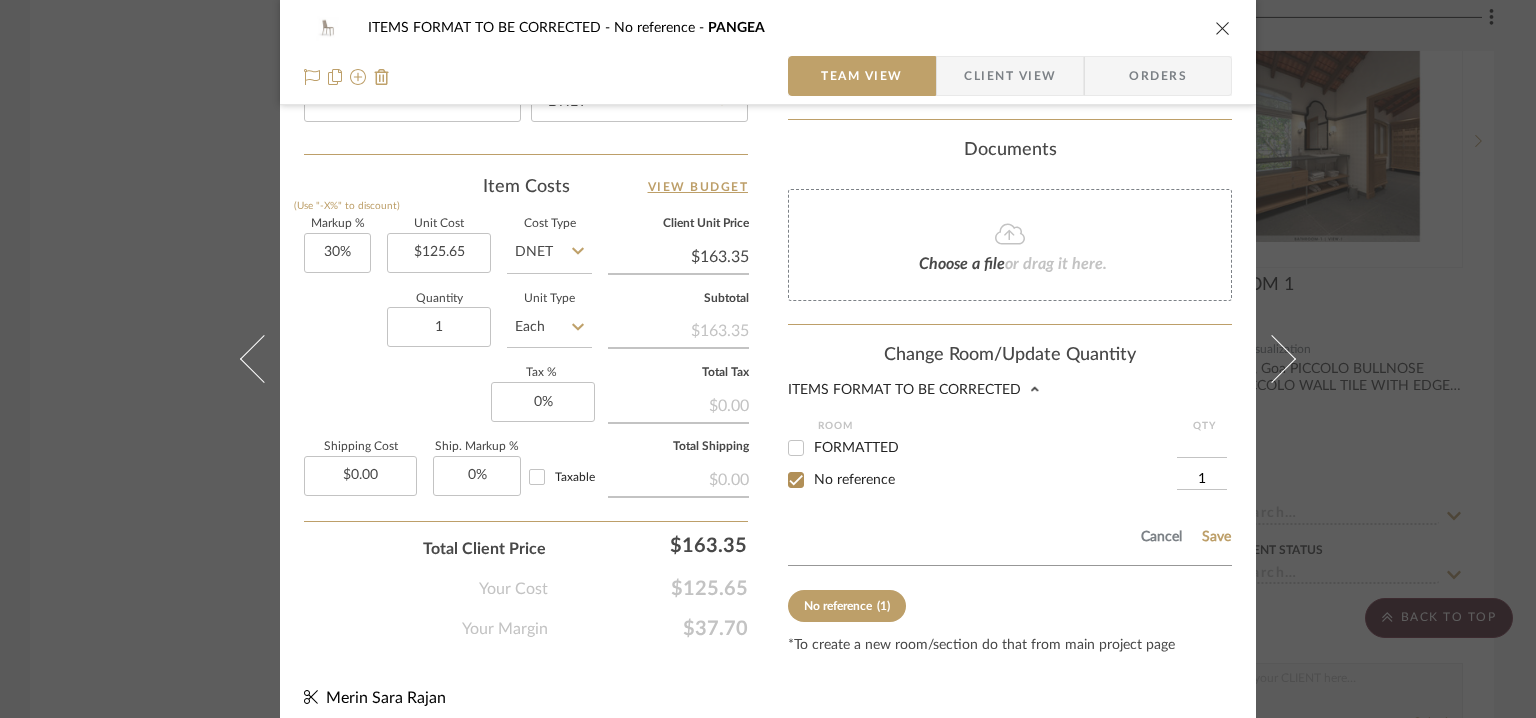 click on "FORMATTED" at bounding box center [796, 448] 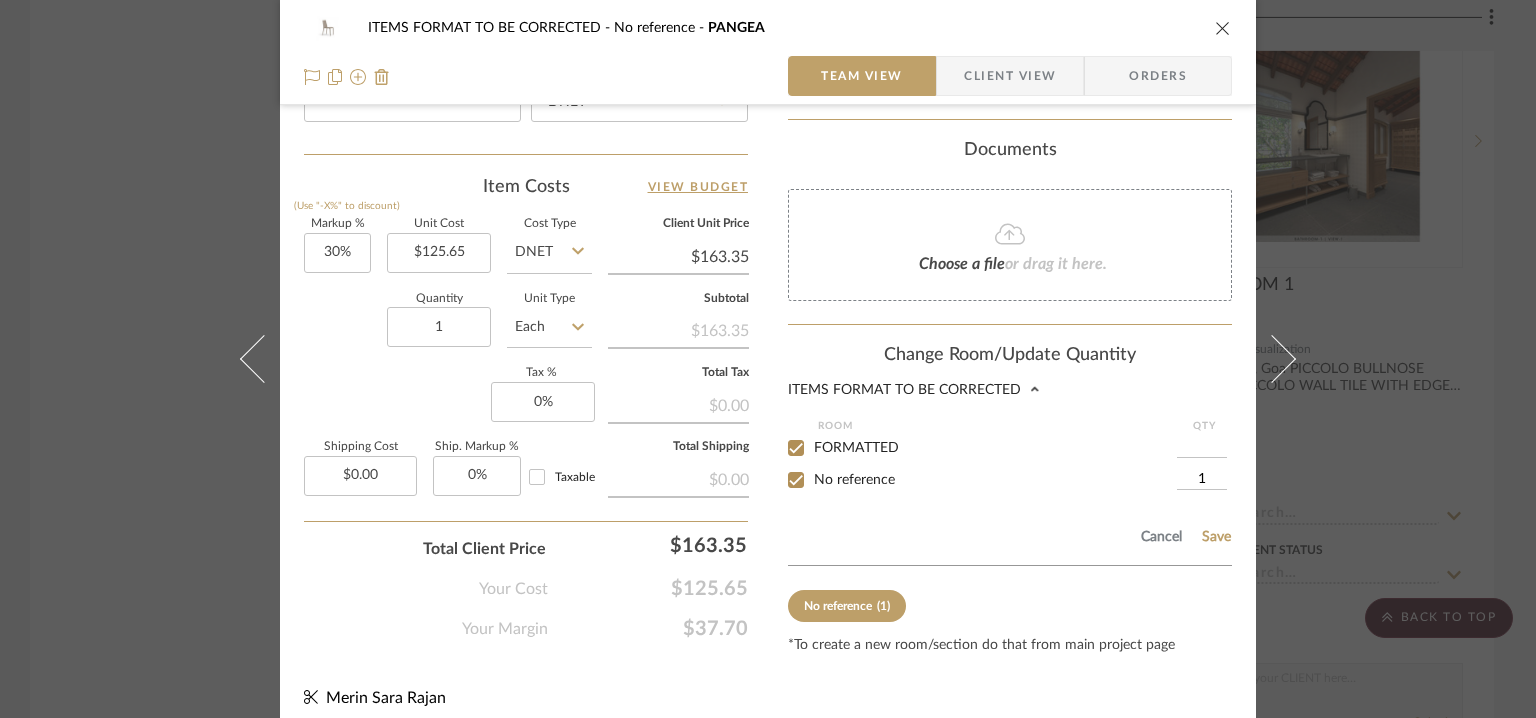 checkbox on "true" 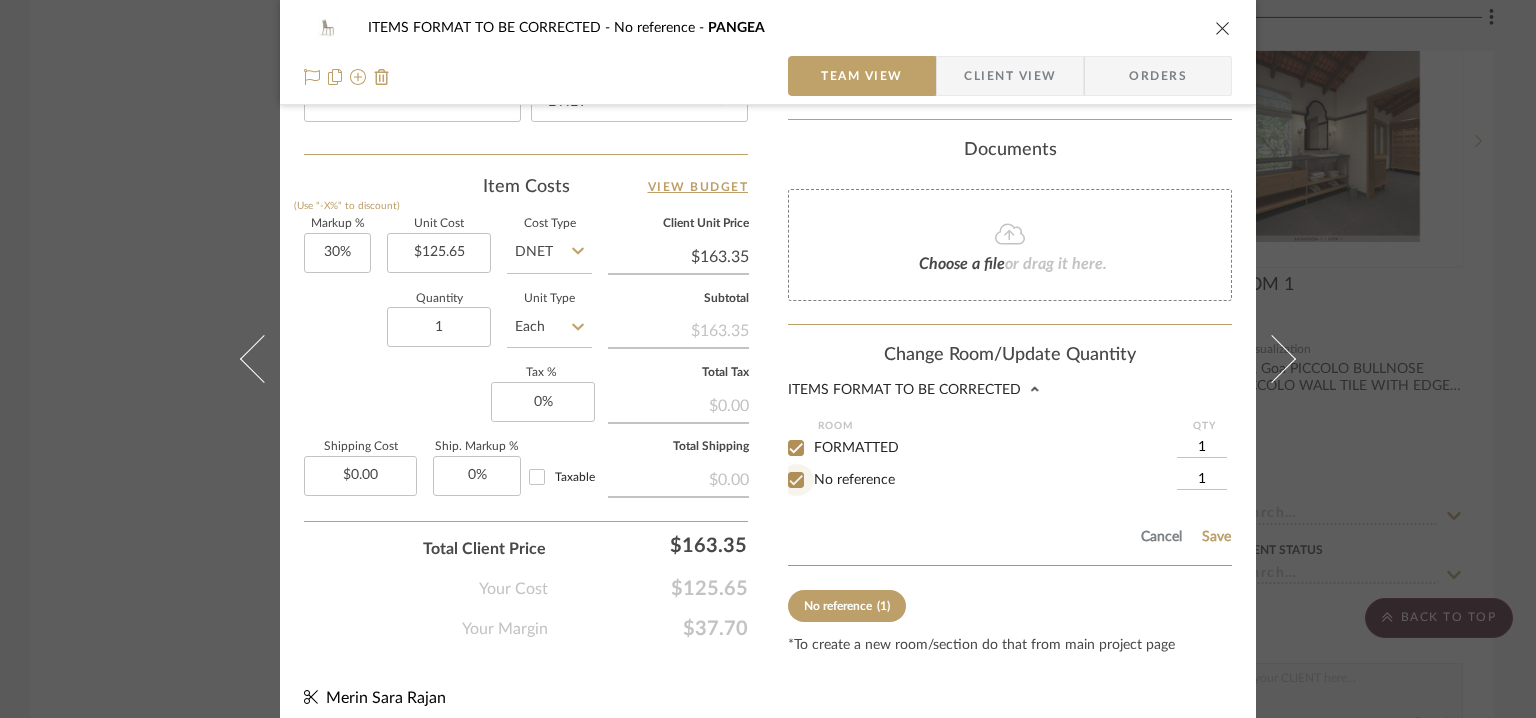 click on "No reference" at bounding box center [796, 480] 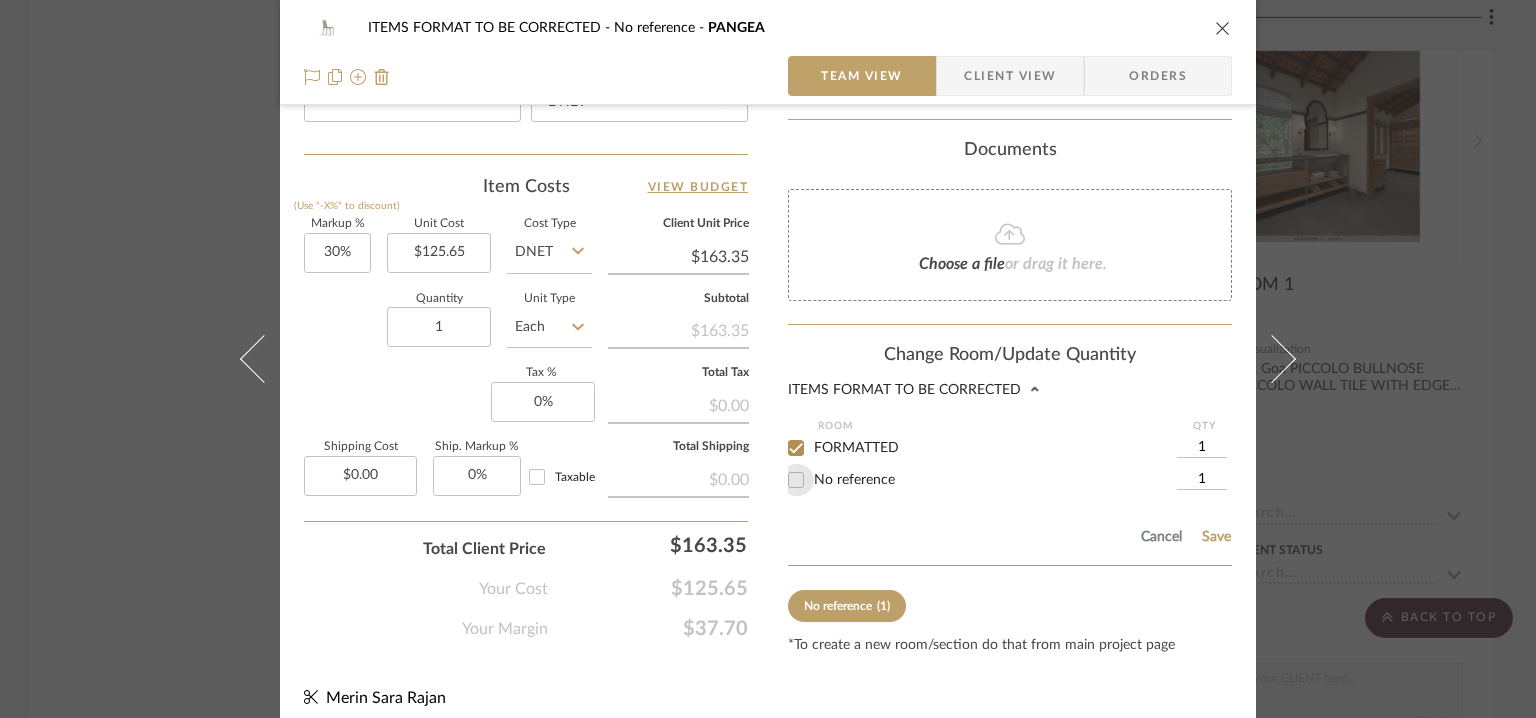 checkbox on "false" 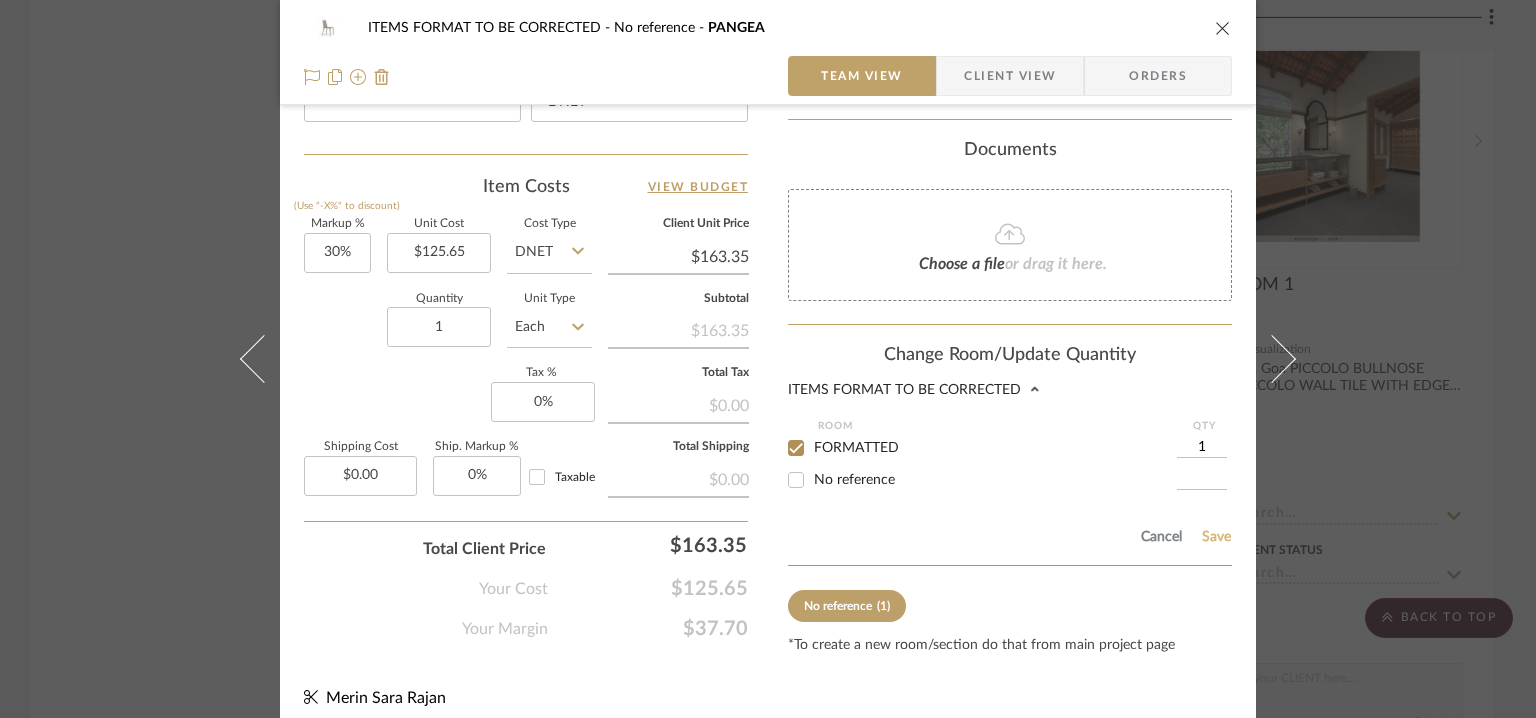 click on "Save" 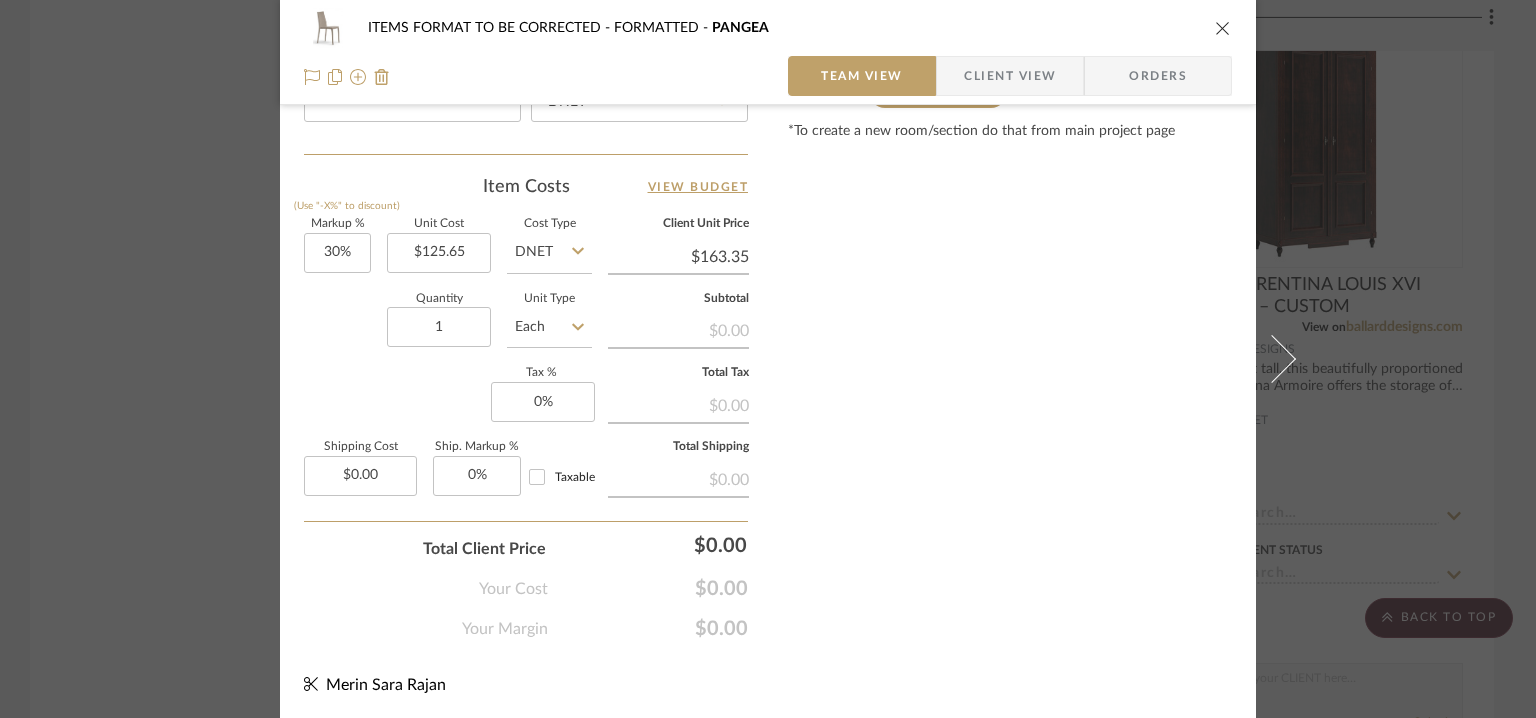 type 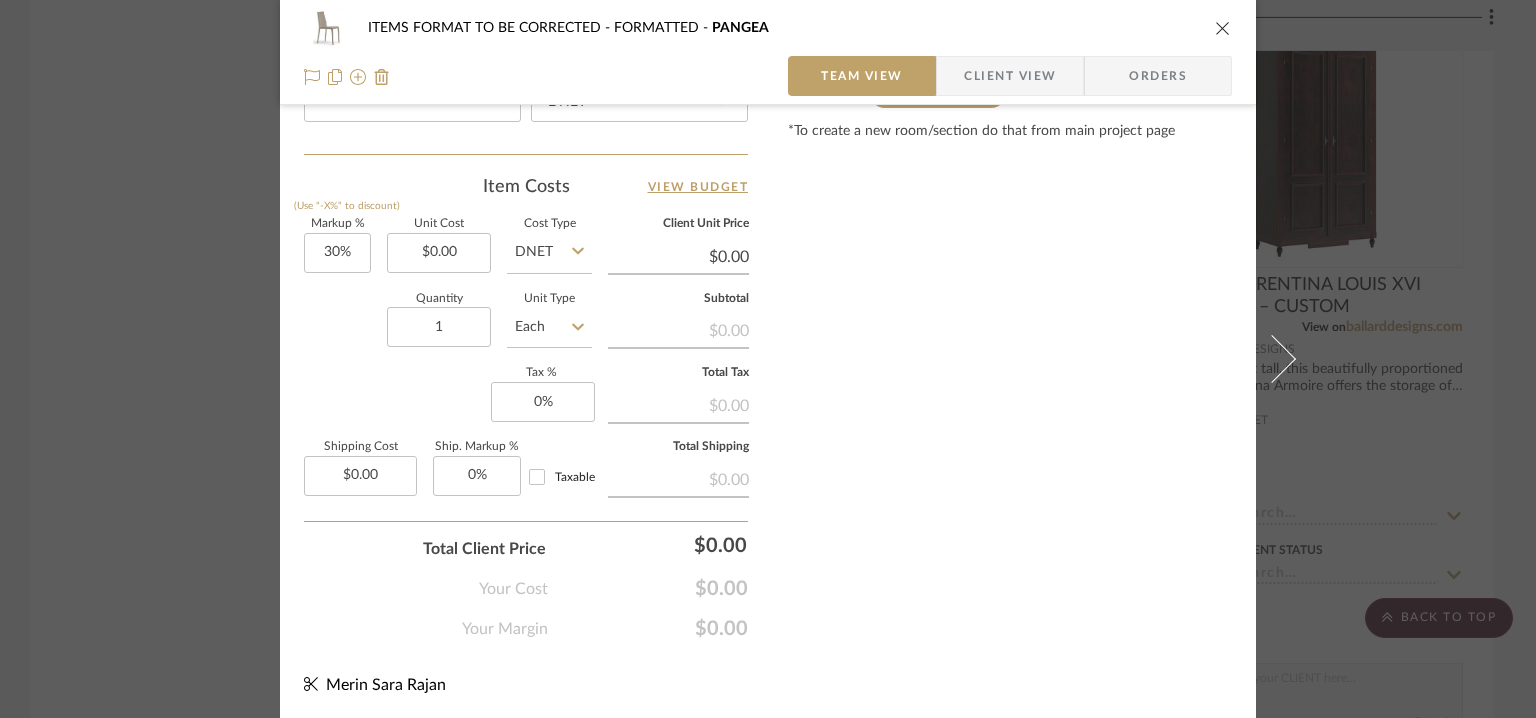 type 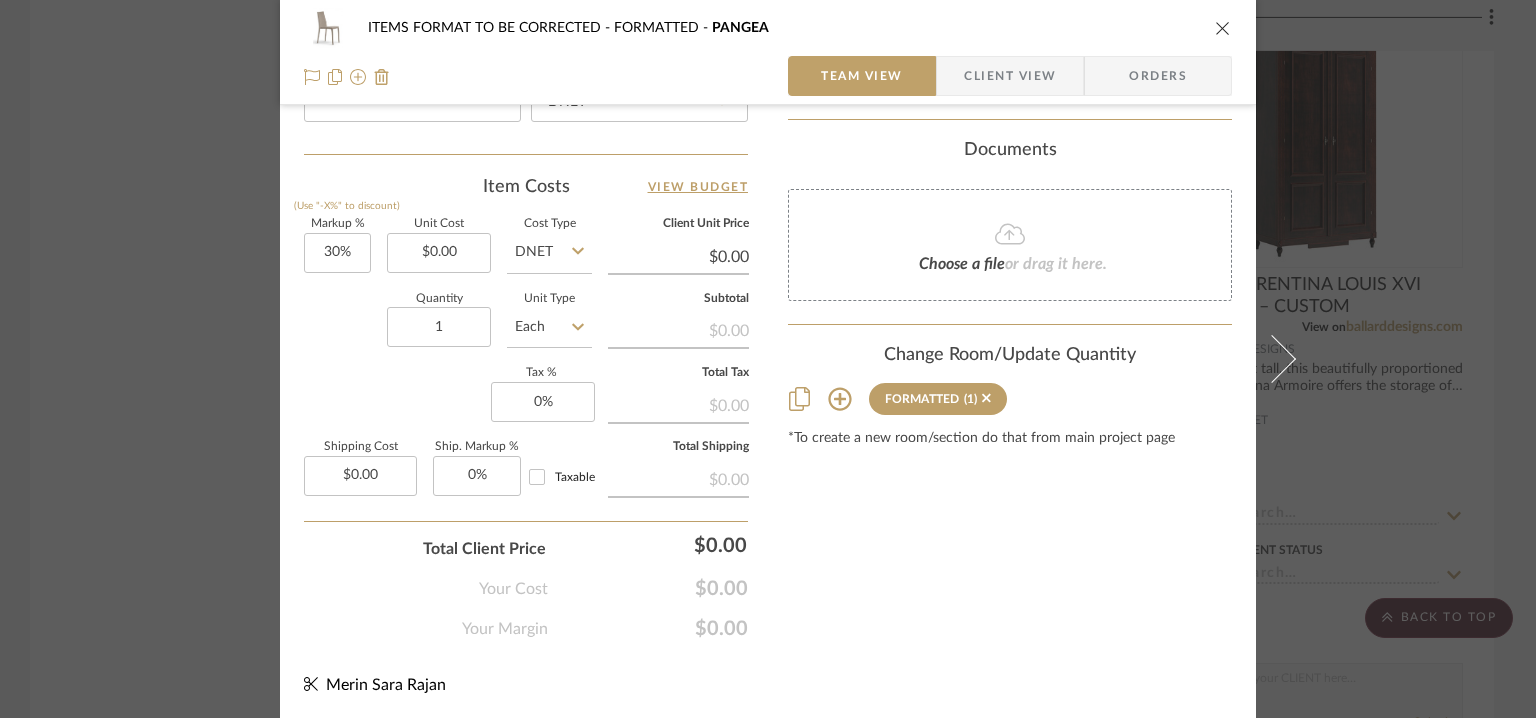 click at bounding box center (1223, 28) 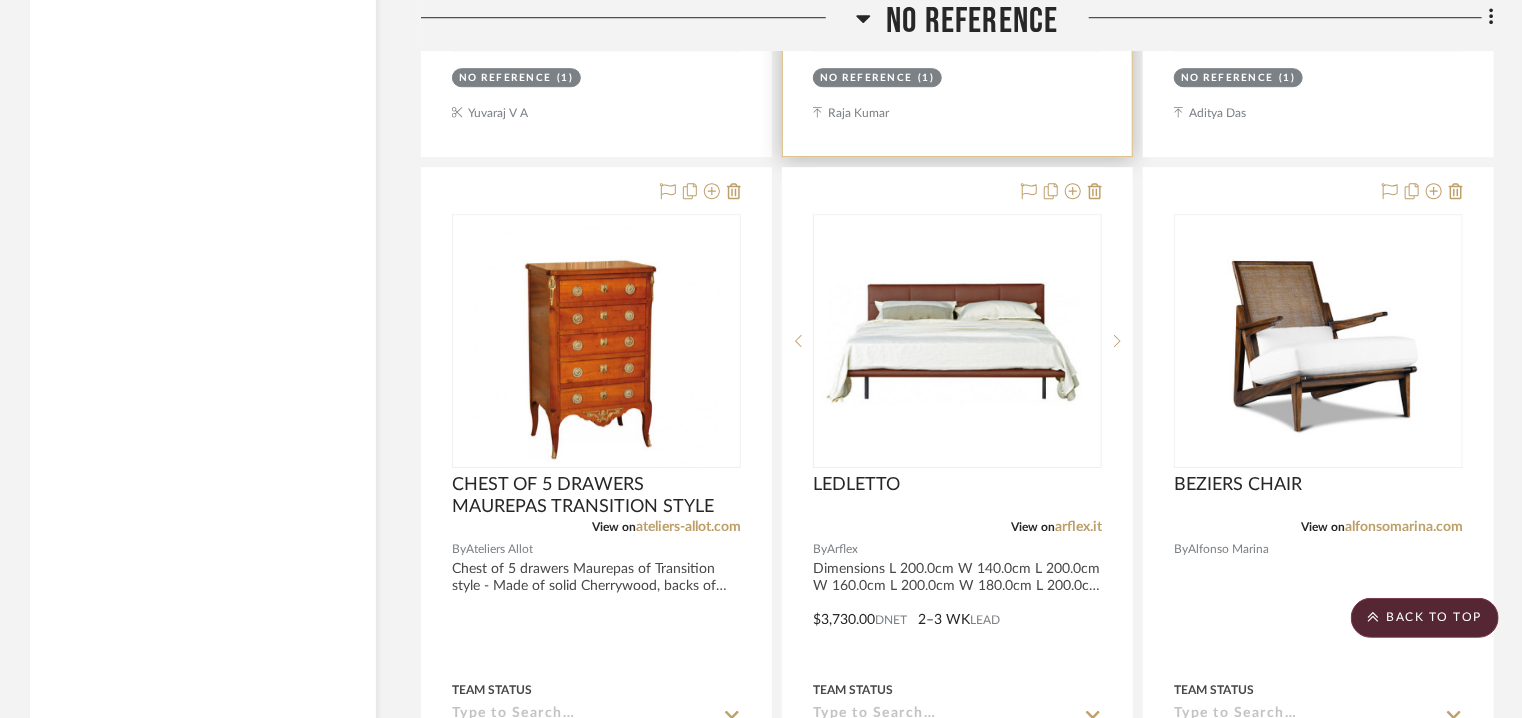 scroll, scrollTop: 6821, scrollLeft: 0, axis: vertical 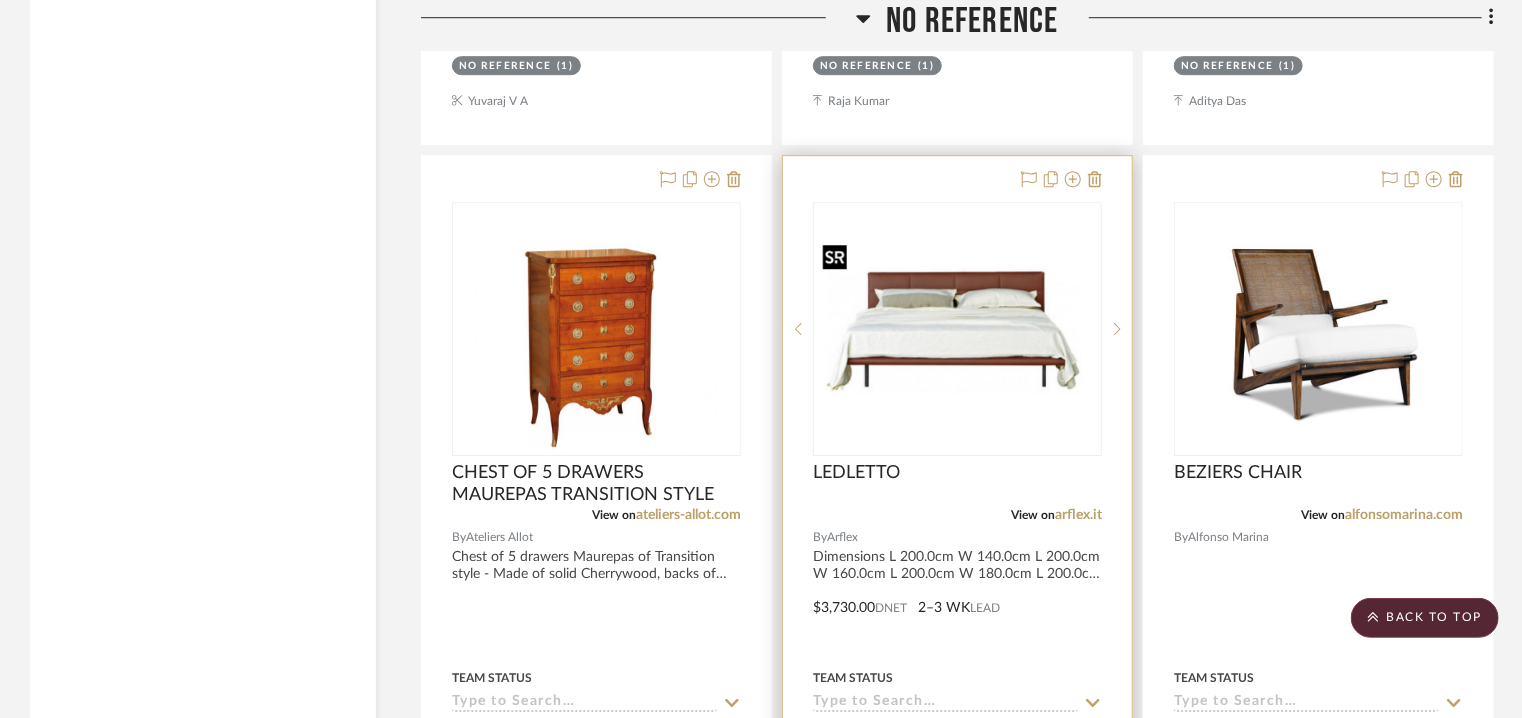 click at bounding box center (957, 329) 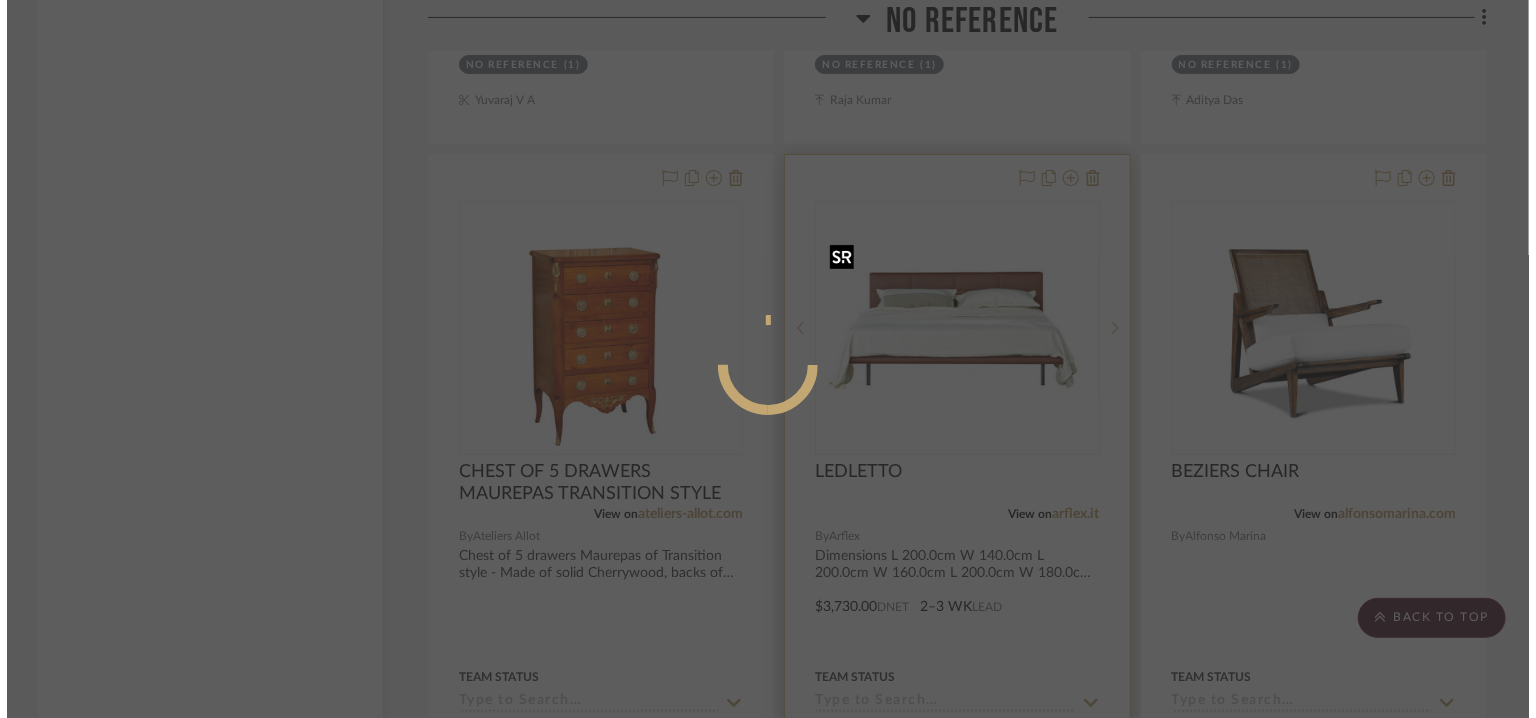 scroll, scrollTop: 0, scrollLeft: 0, axis: both 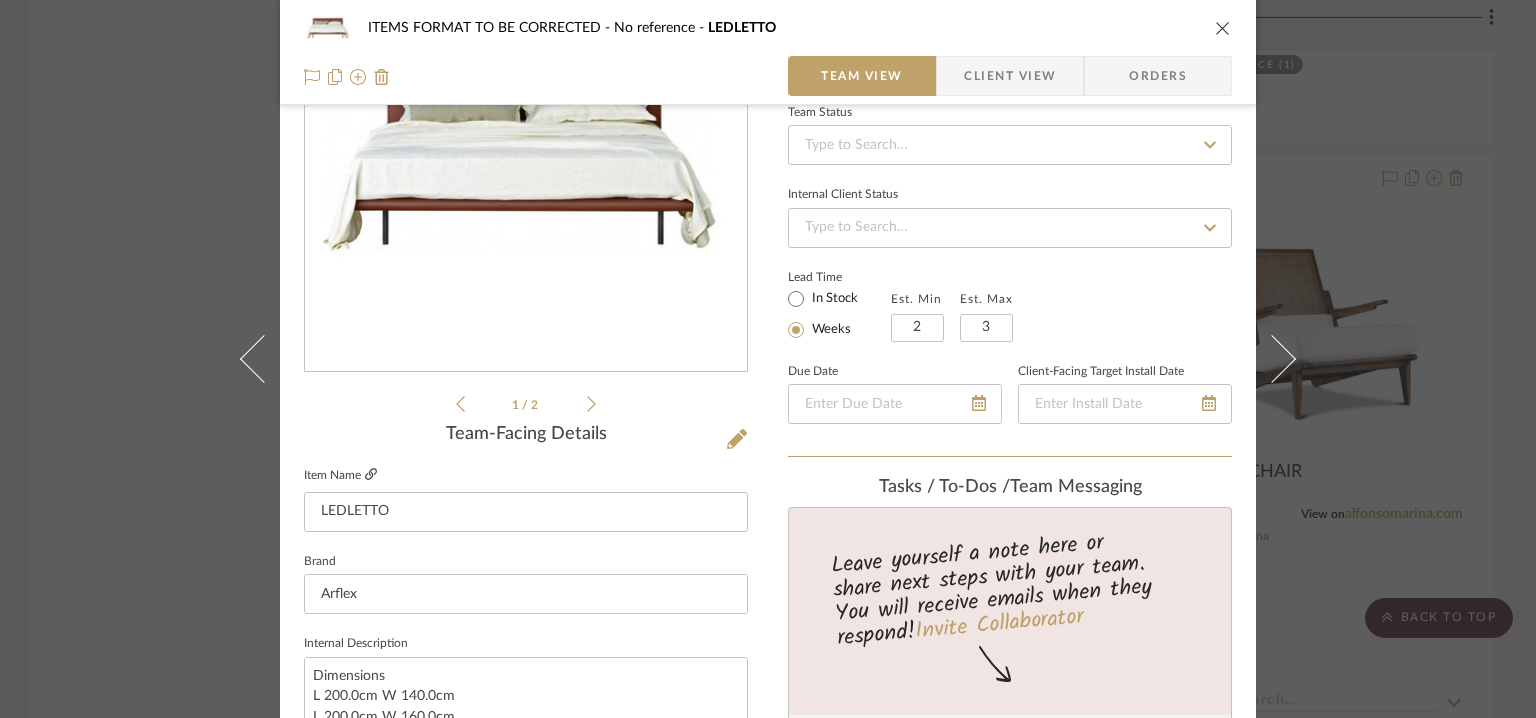 click 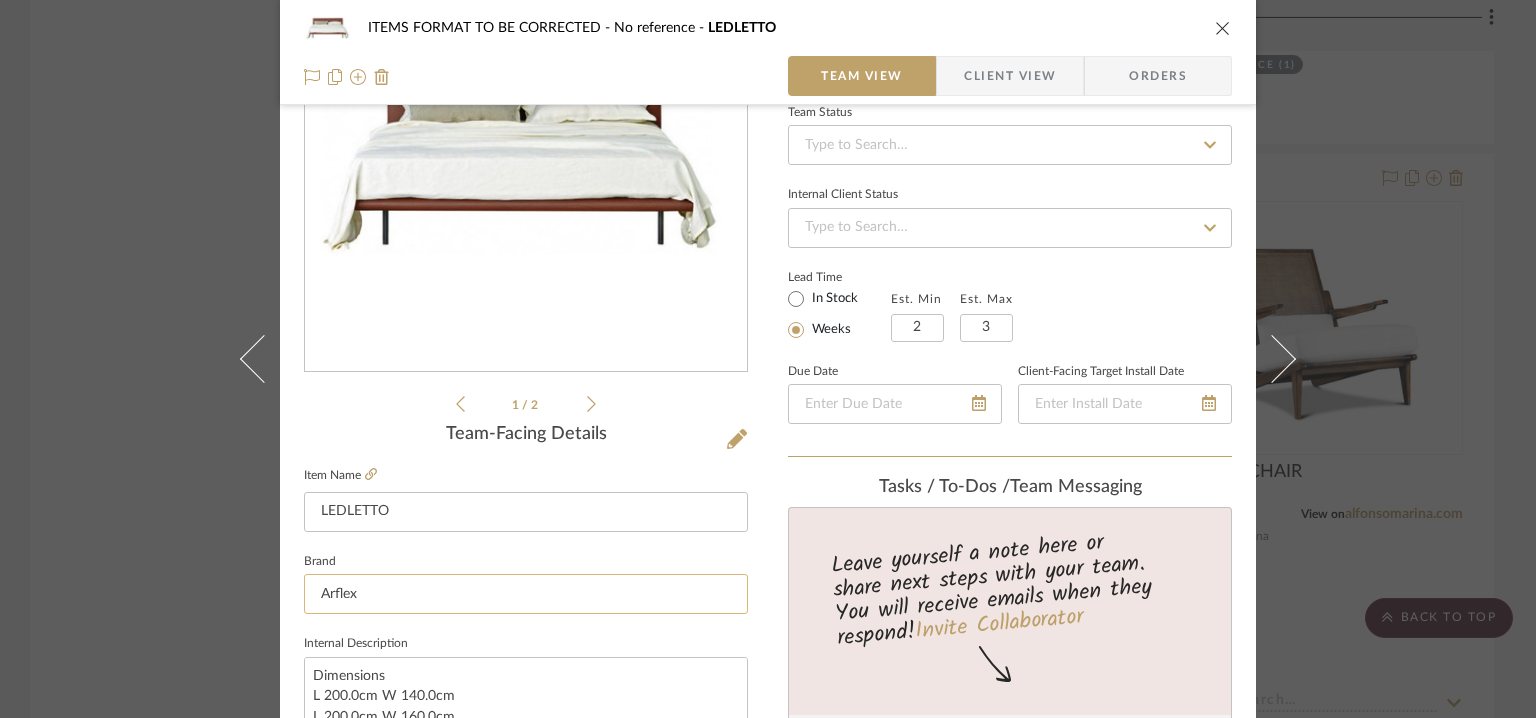 scroll, scrollTop: 700, scrollLeft: 0, axis: vertical 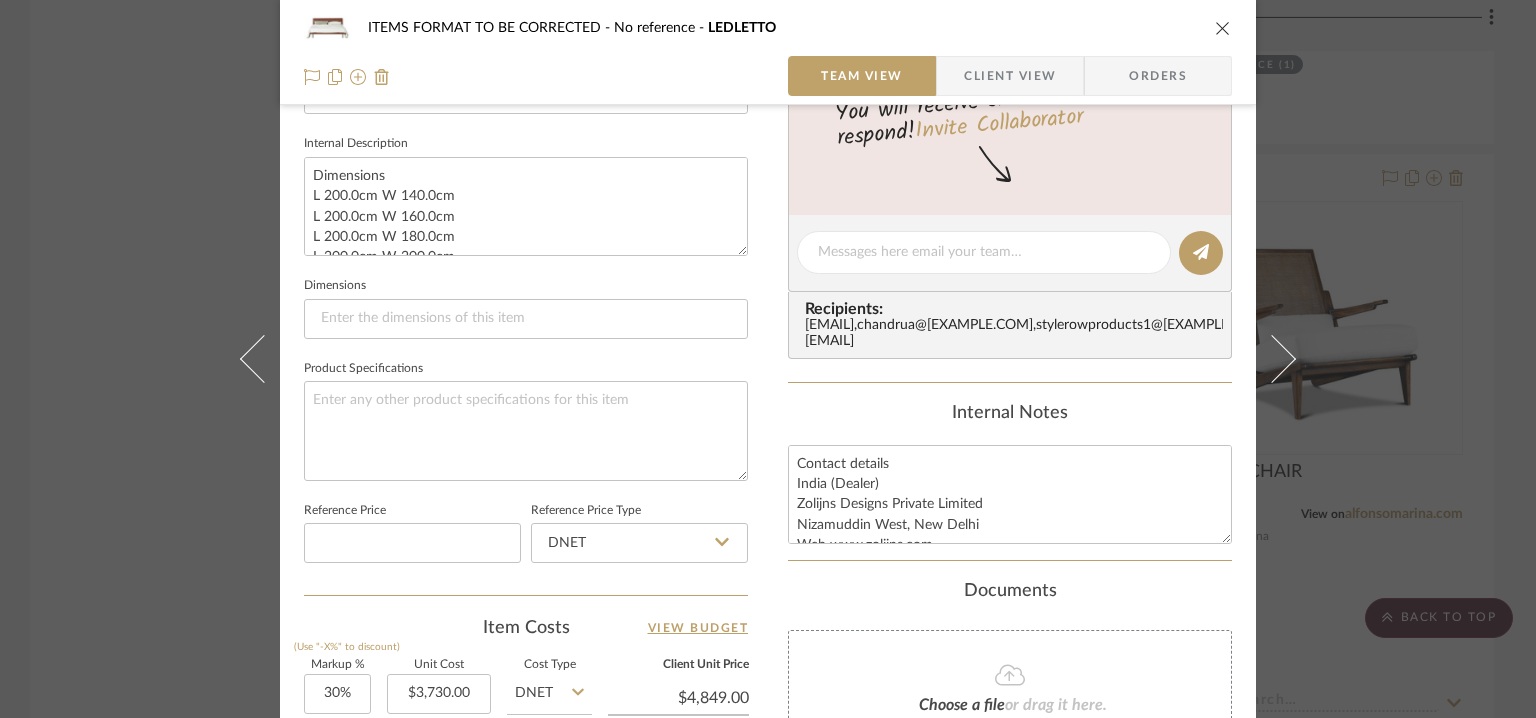 drag, startPoint x: 737, startPoint y: 249, endPoint x: 736, endPoint y: 529, distance: 280.0018 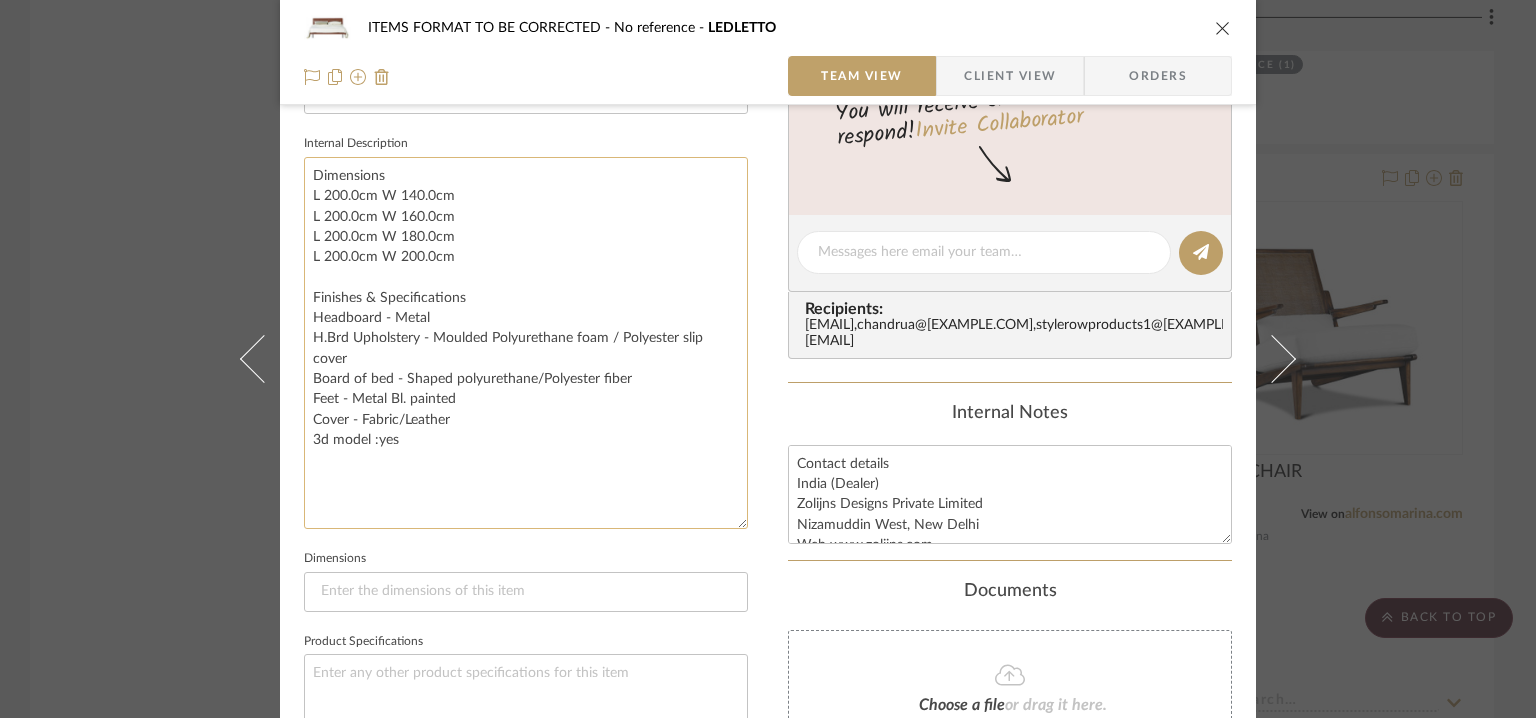 drag, startPoint x: 399, startPoint y: 420, endPoint x: 308, endPoint y: 347, distance: 116.6619 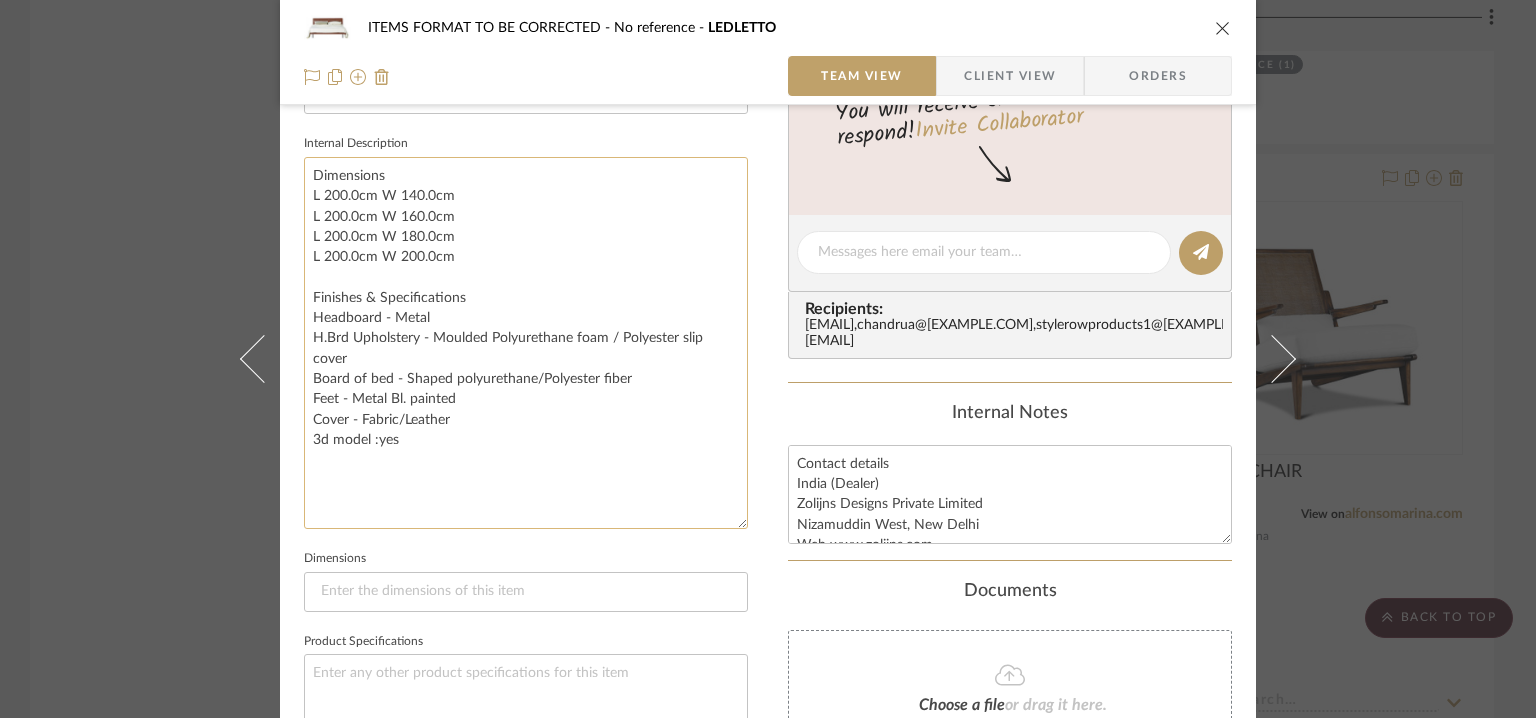 drag, startPoint x: 459, startPoint y: 254, endPoint x: 304, endPoint y: 202, distance: 163.49007 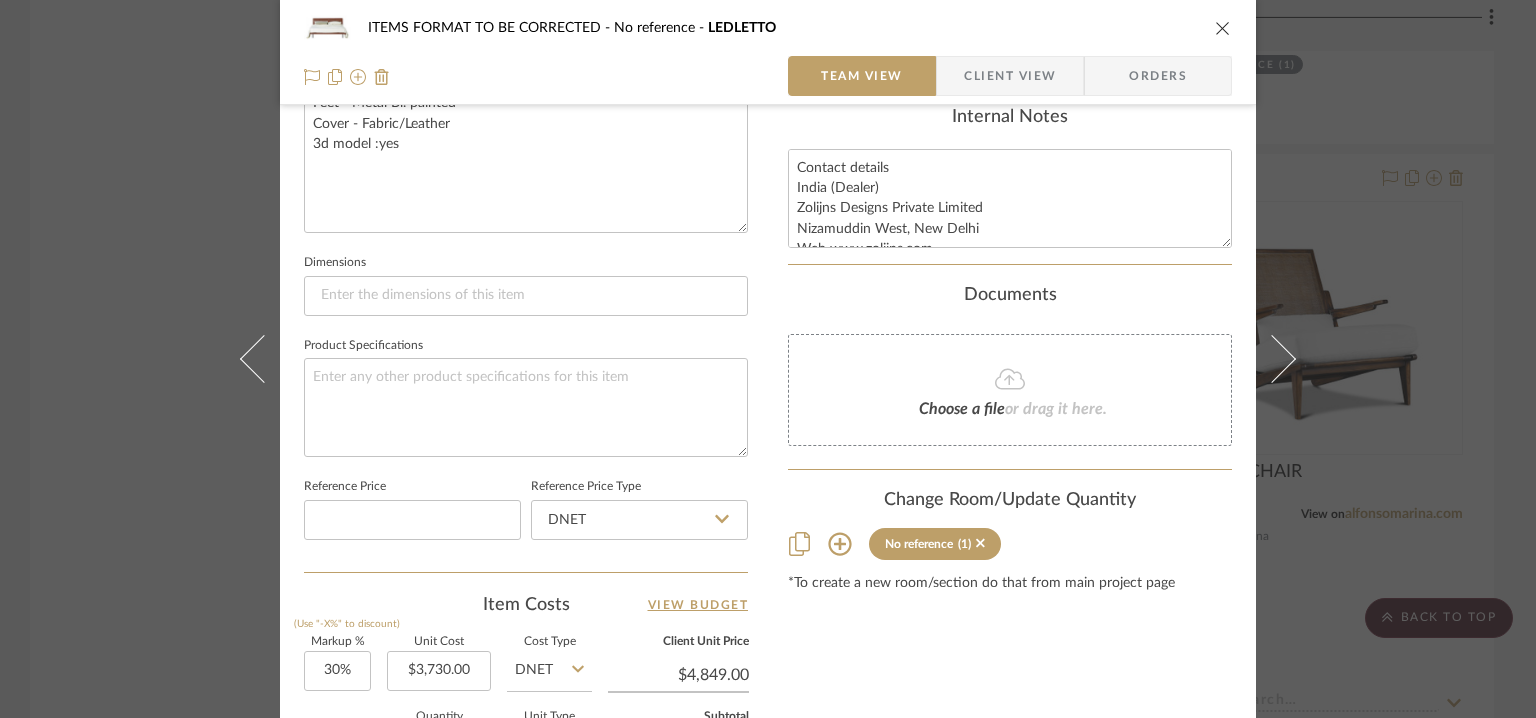 scroll, scrollTop: 1200, scrollLeft: 0, axis: vertical 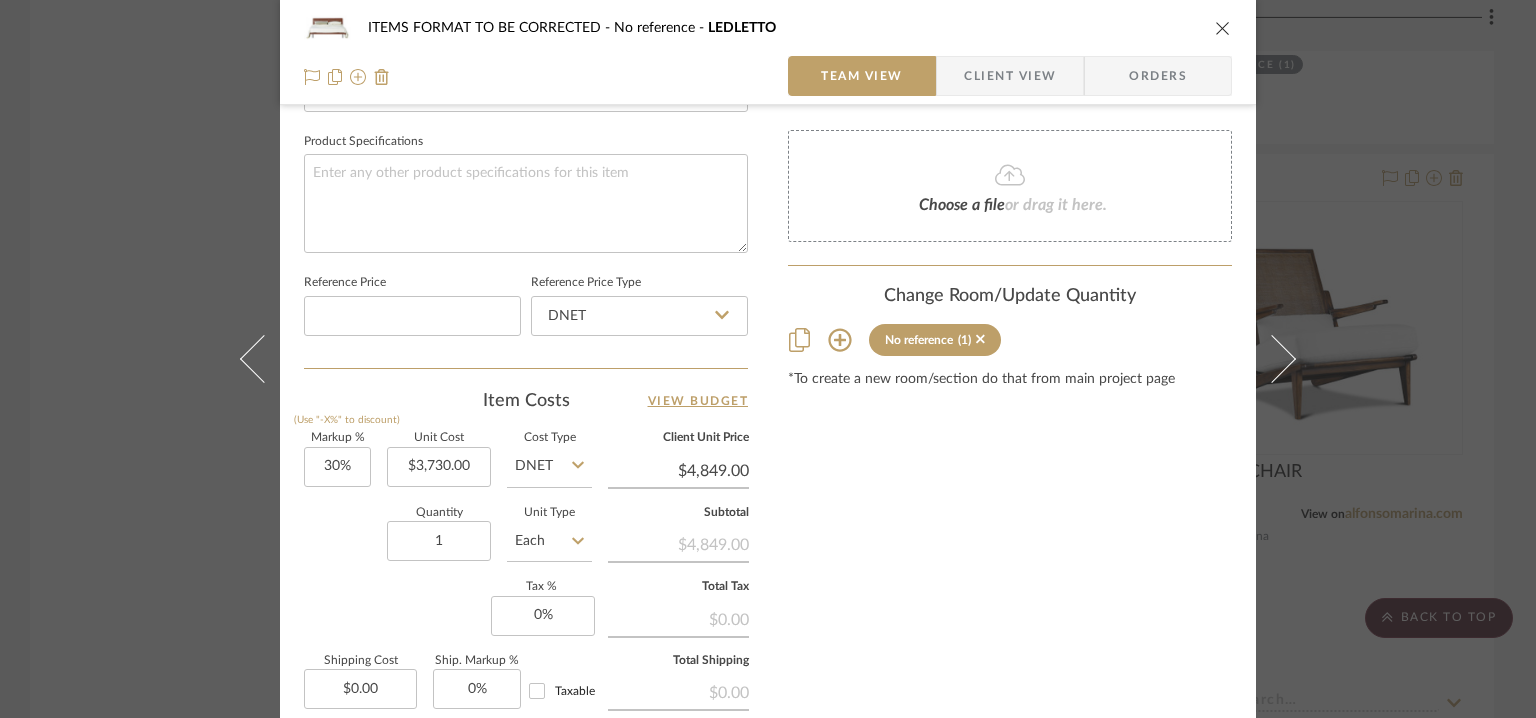 click 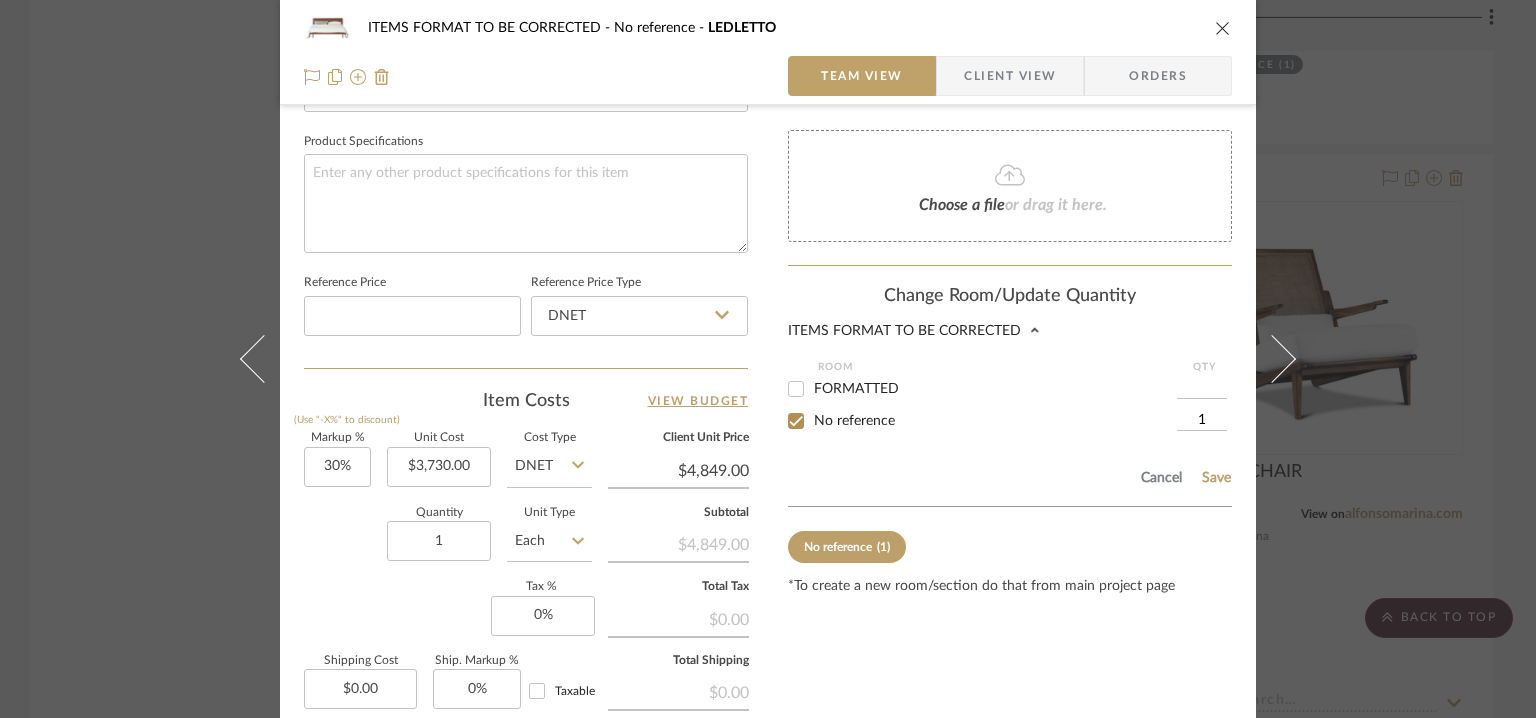 click on "No reference" at bounding box center (796, 421) 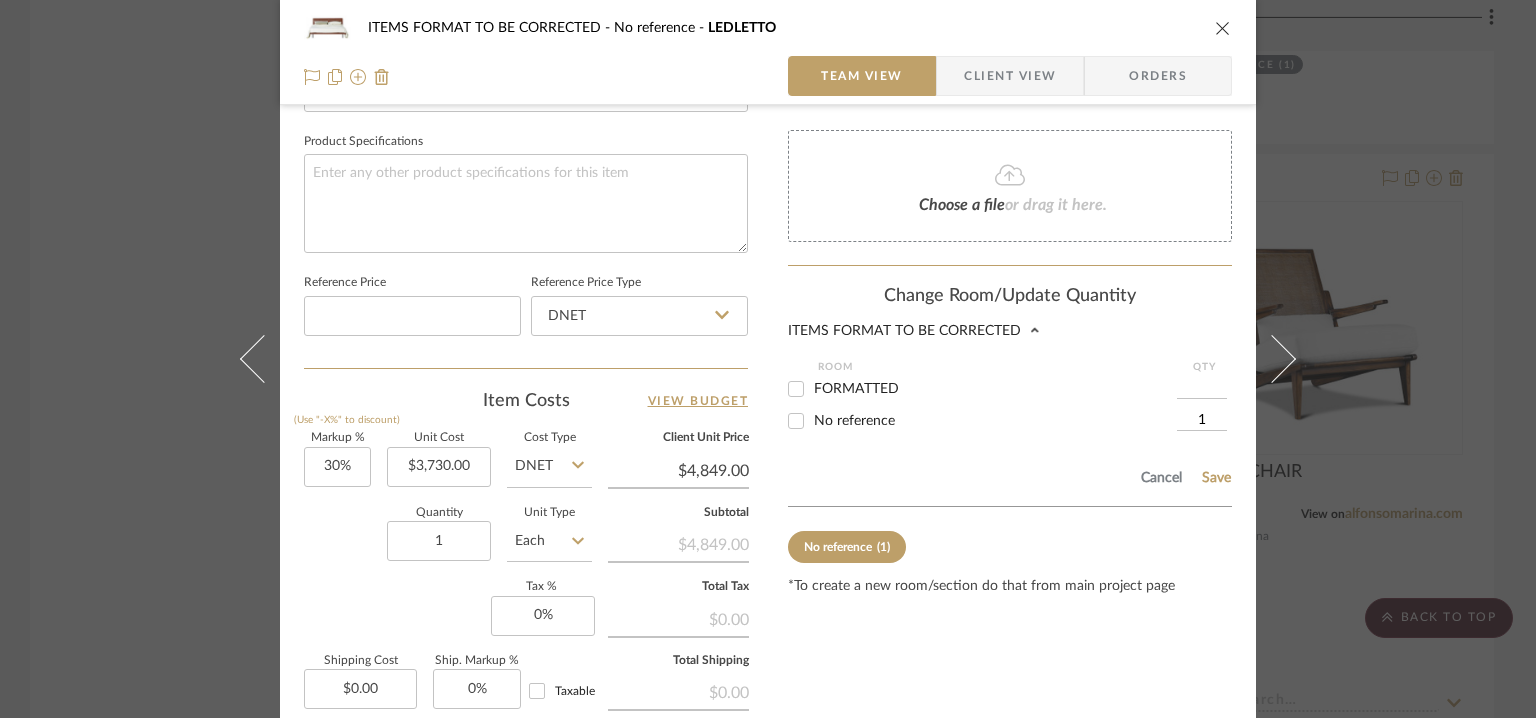 checkbox on "false" 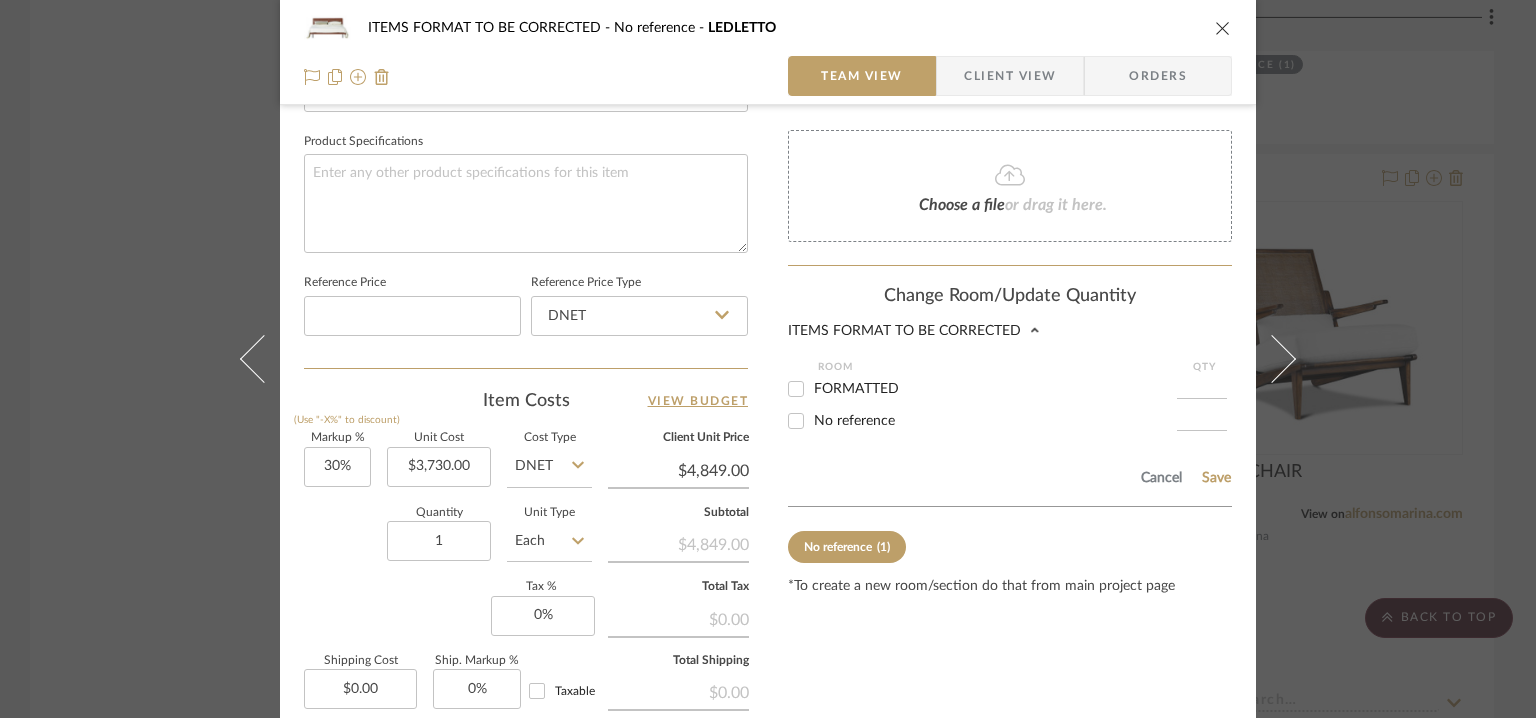 click on "FORMATTED" at bounding box center (796, 389) 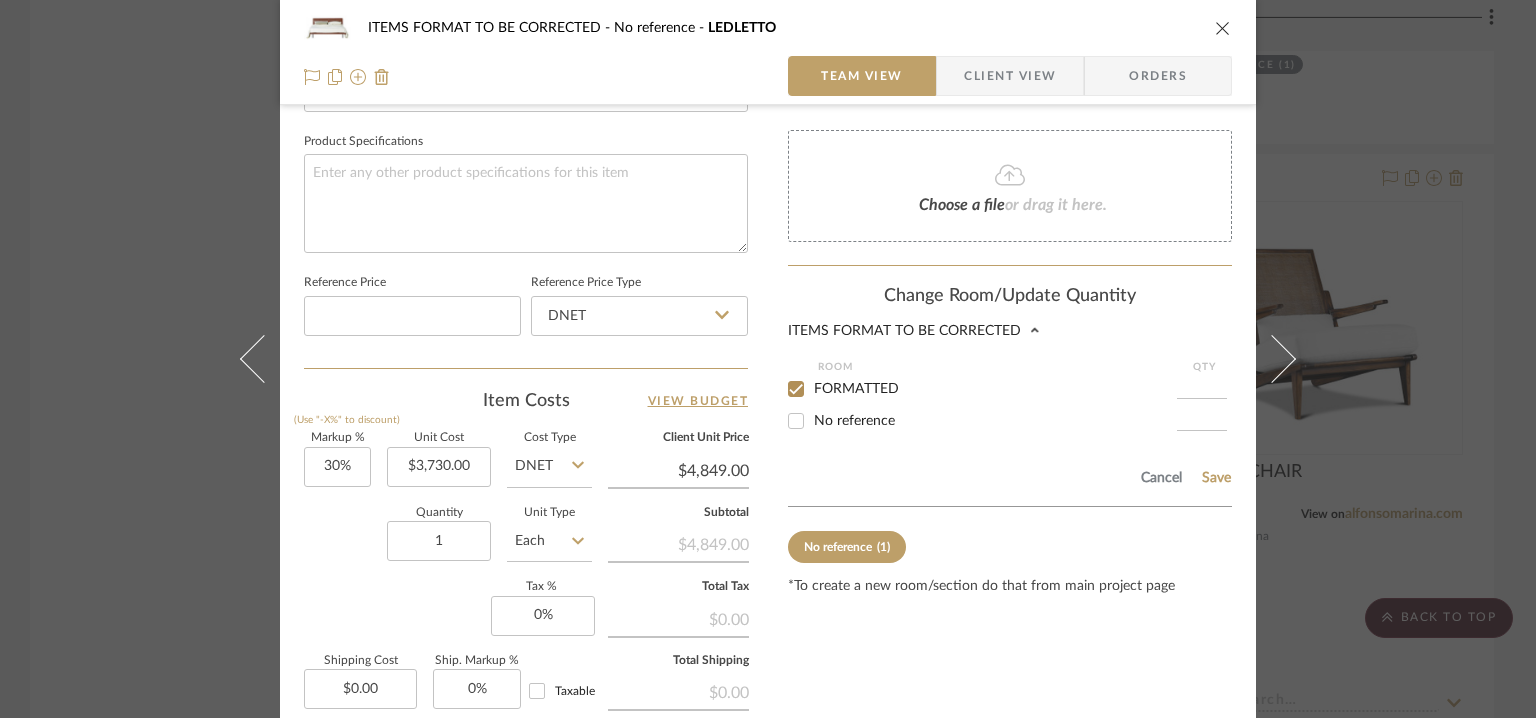 type on "1" 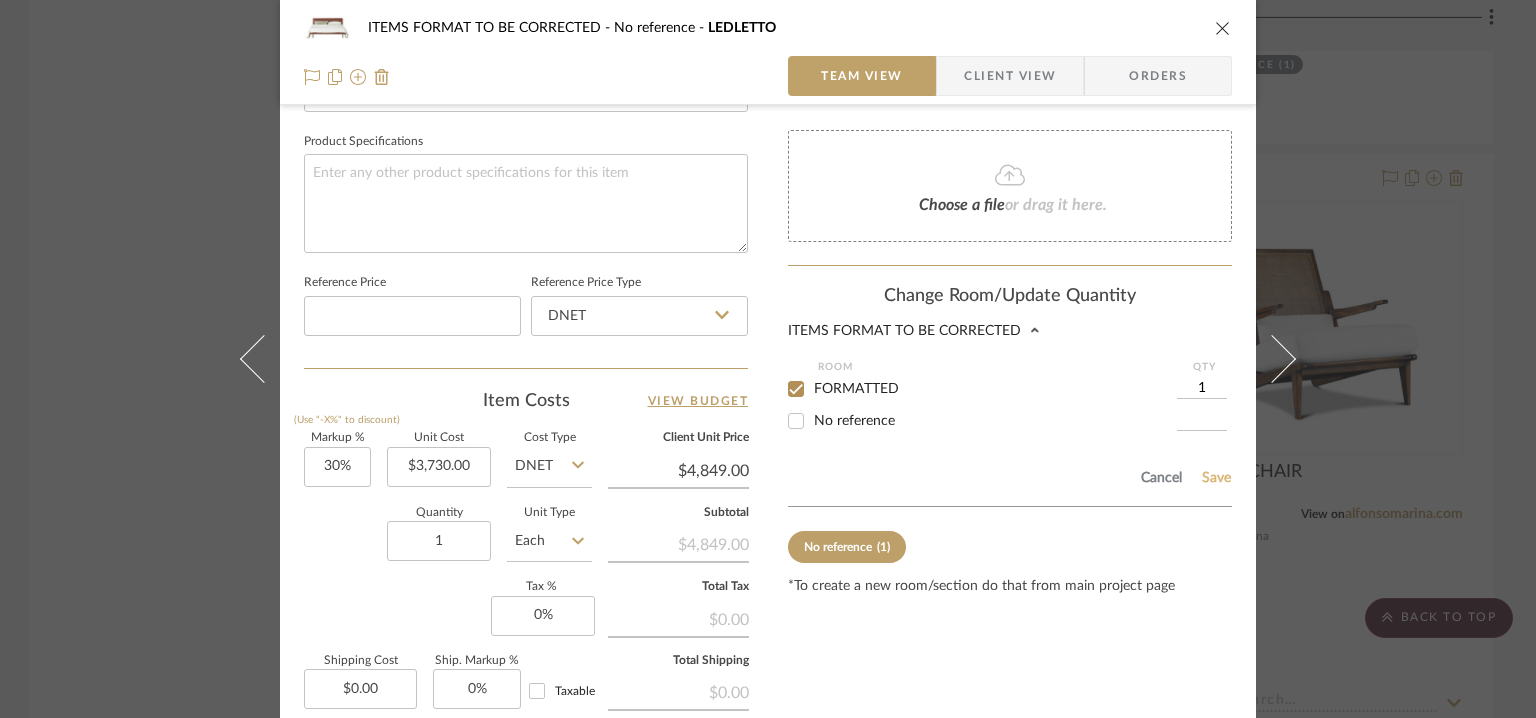 click on "Save" 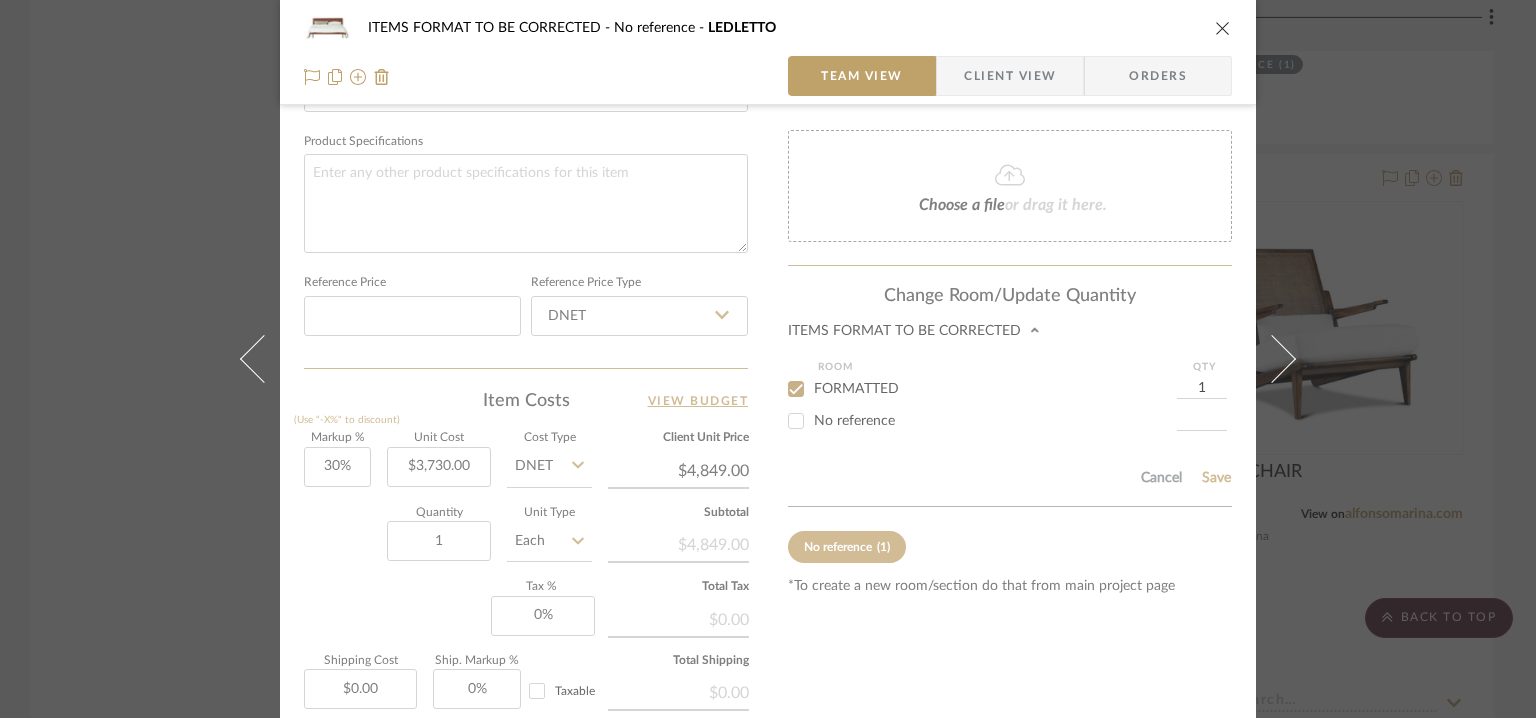 click 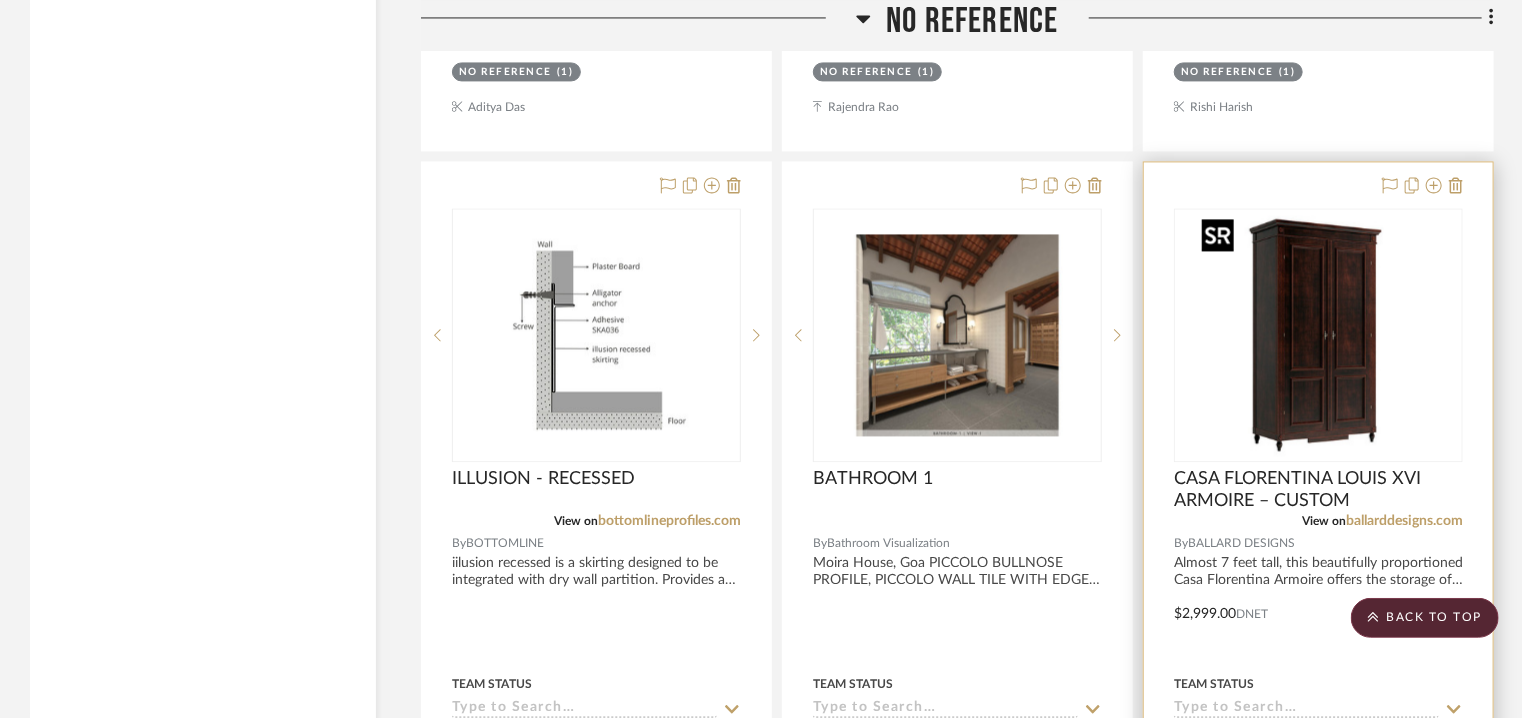 scroll, scrollTop: 6021, scrollLeft: 0, axis: vertical 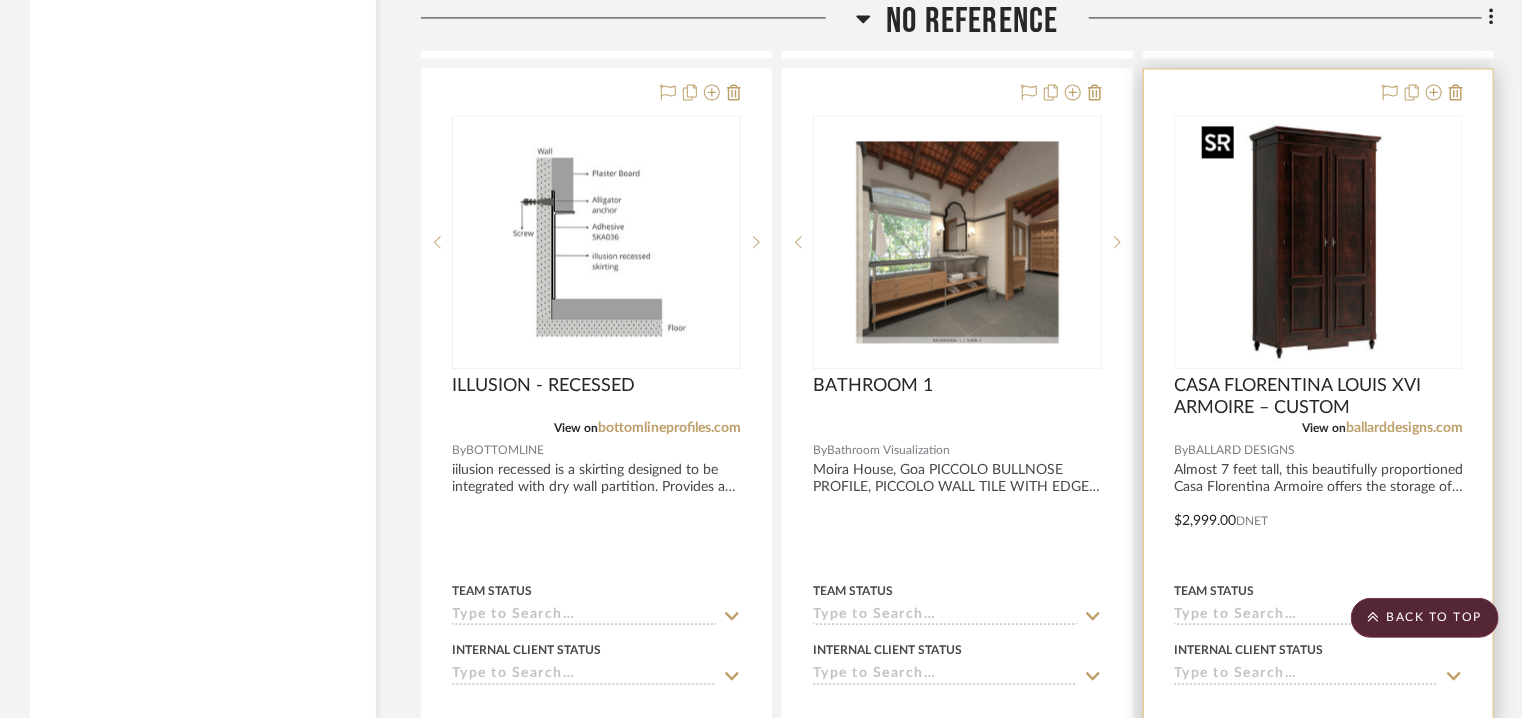 click at bounding box center [1319, 242] 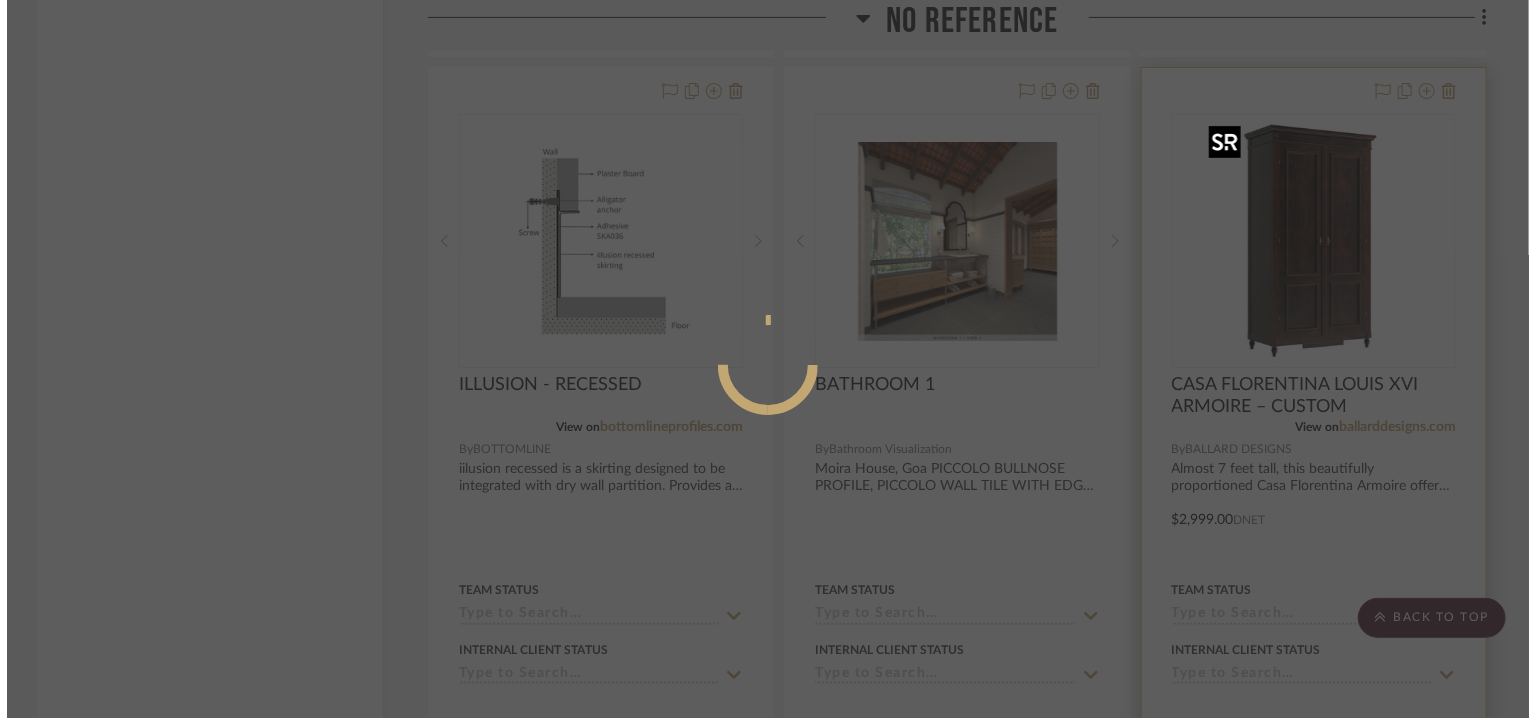 scroll, scrollTop: 0, scrollLeft: 0, axis: both 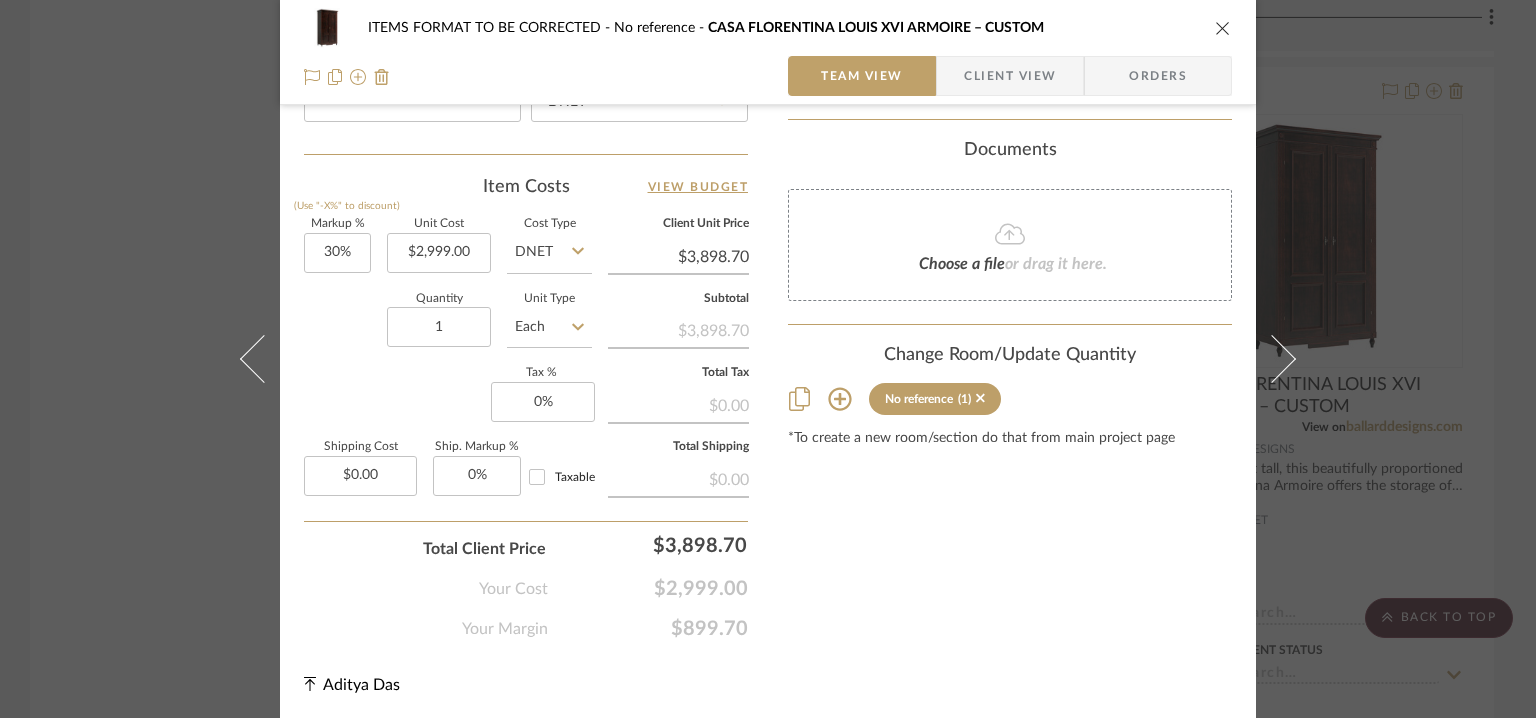 click 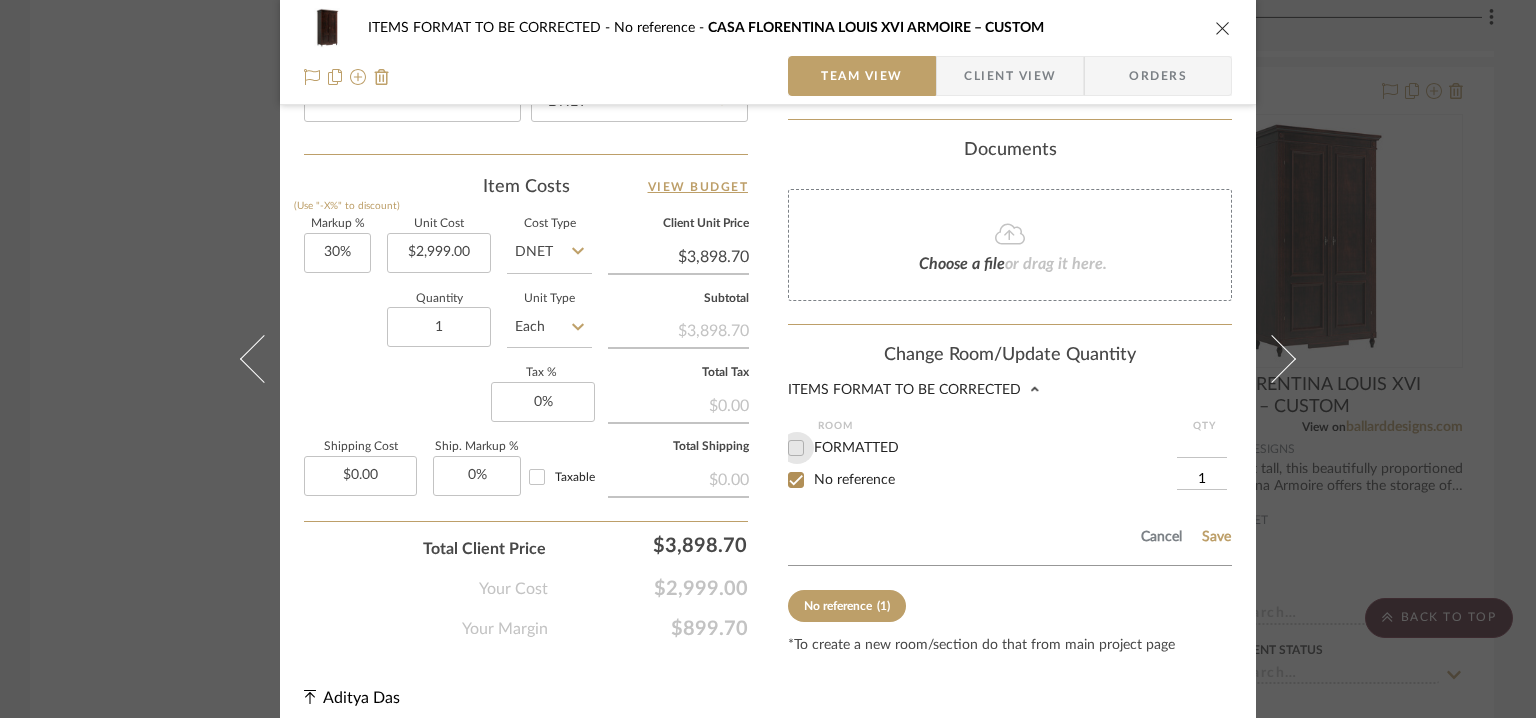 click on "FORMATTED" at bounding box center (796, 448) 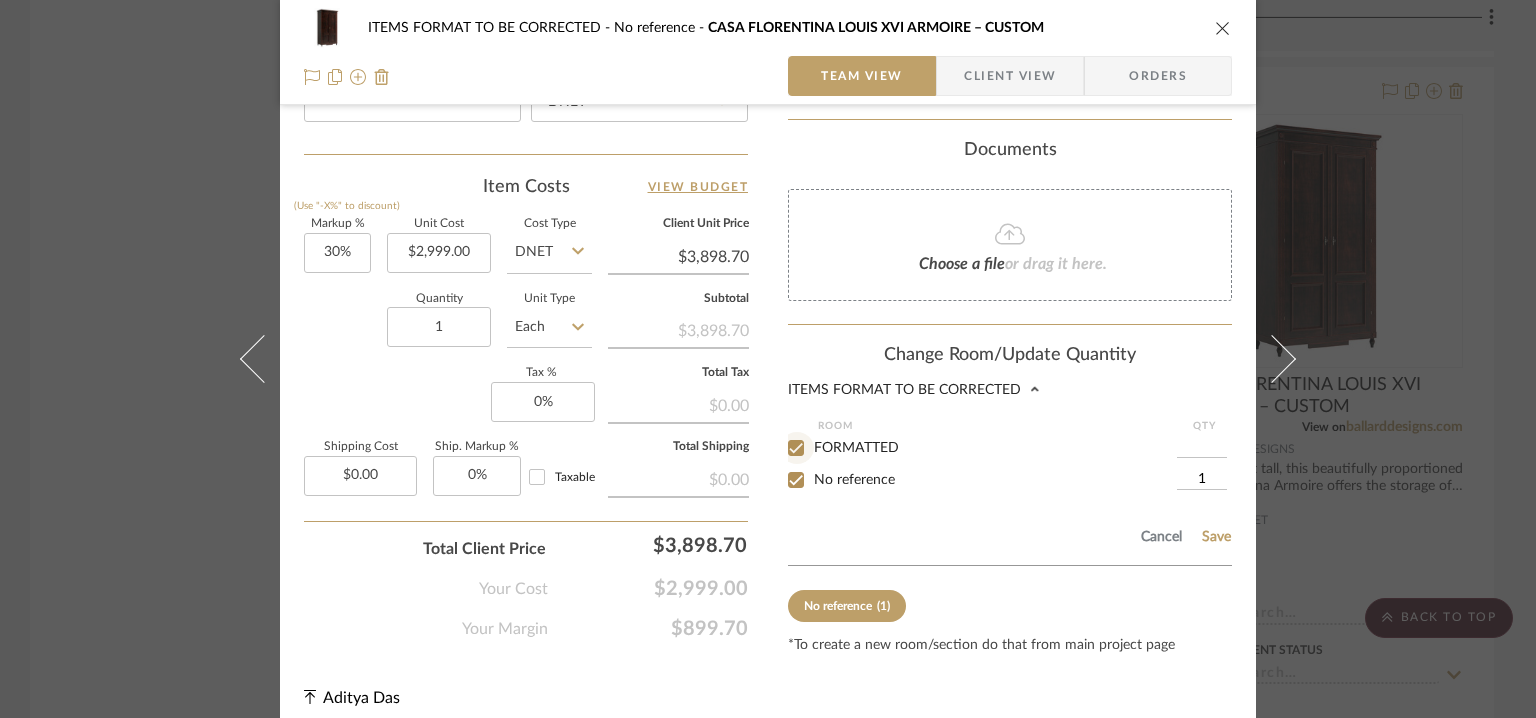 checkbox on "true" 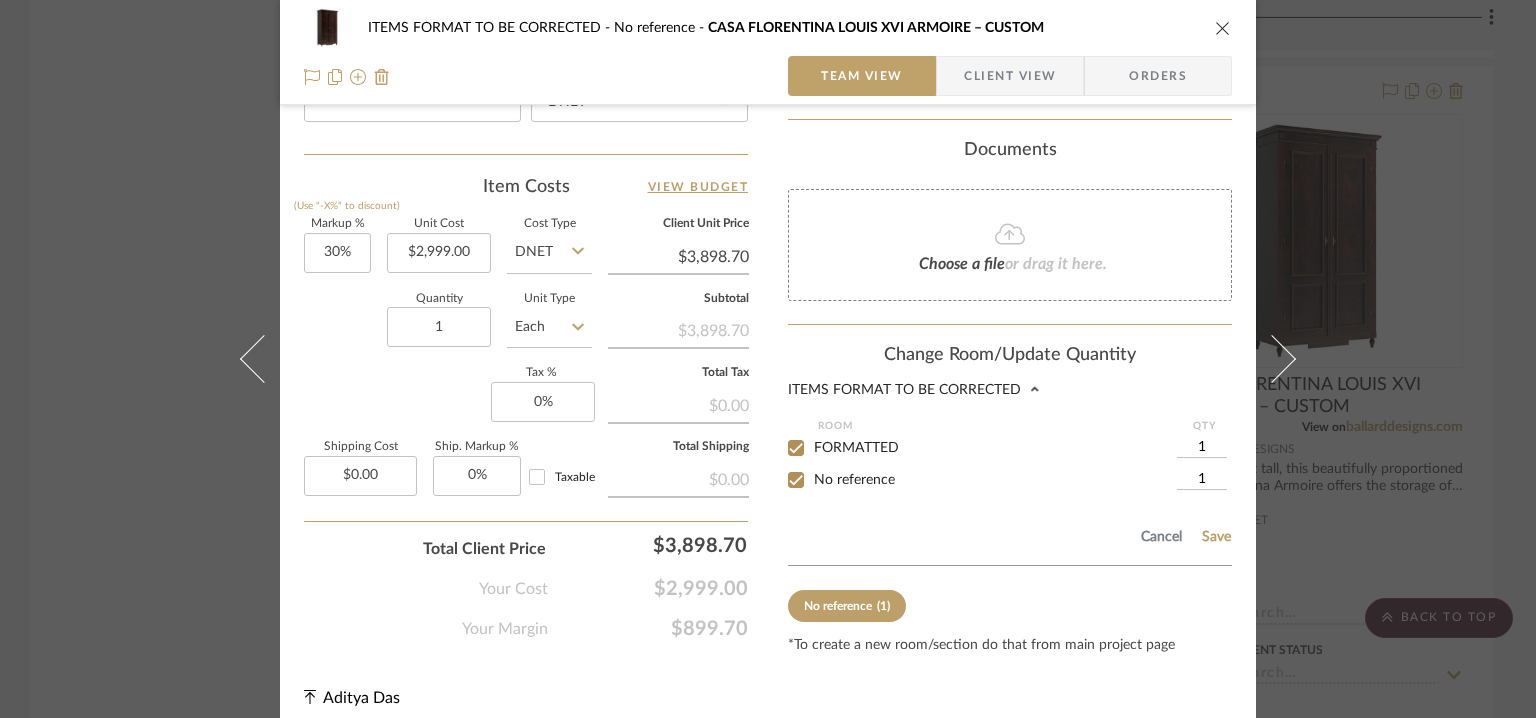 click on "No reference" at bounding box center (796, 480) 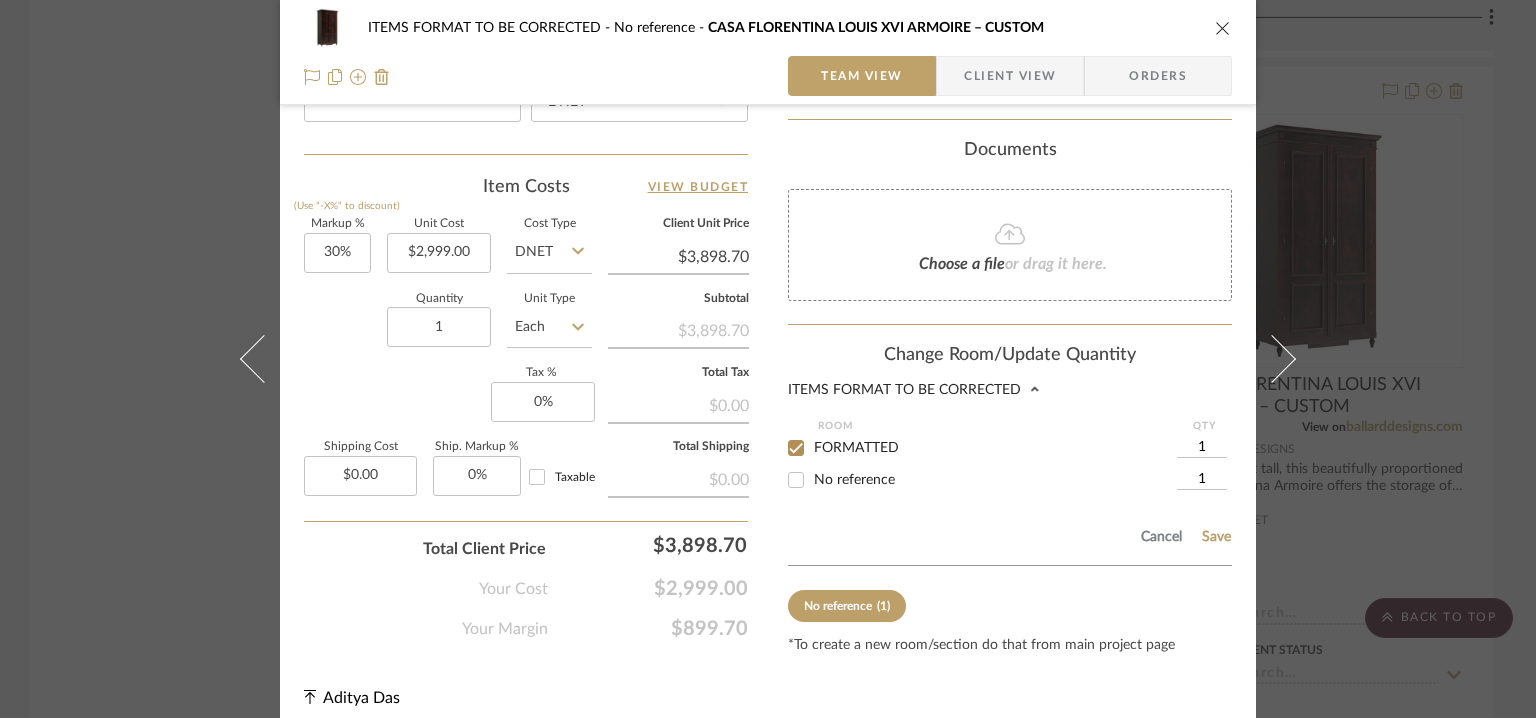 checkbox on "false" 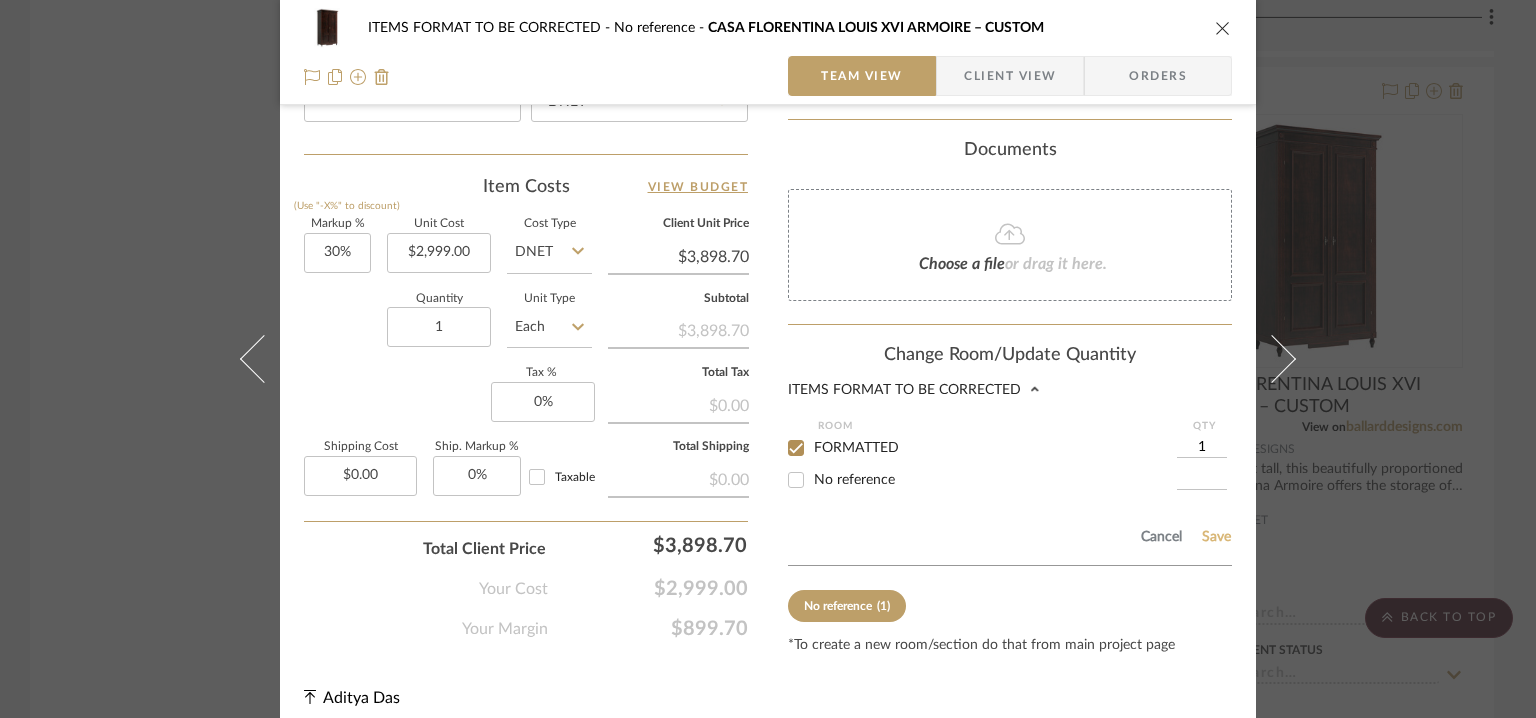 click on "Save" 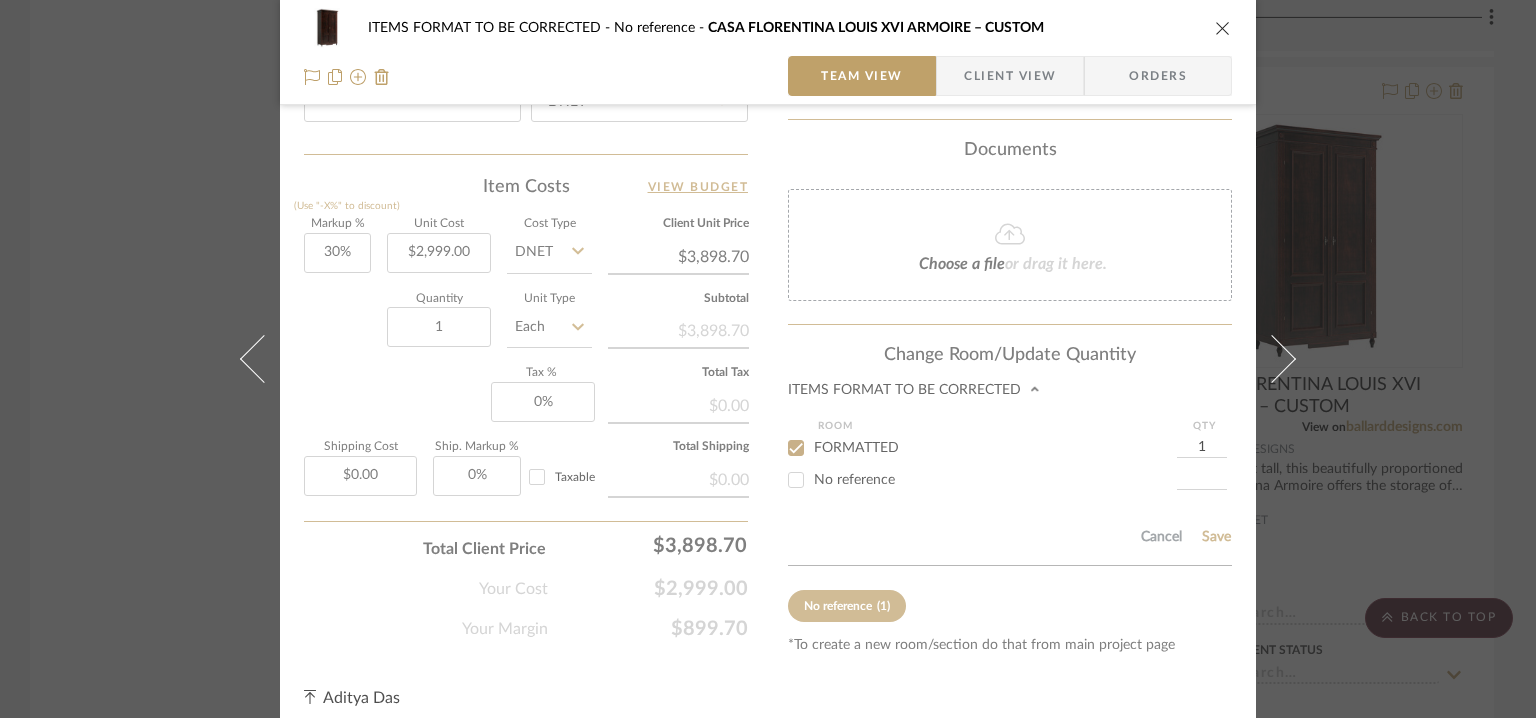 type 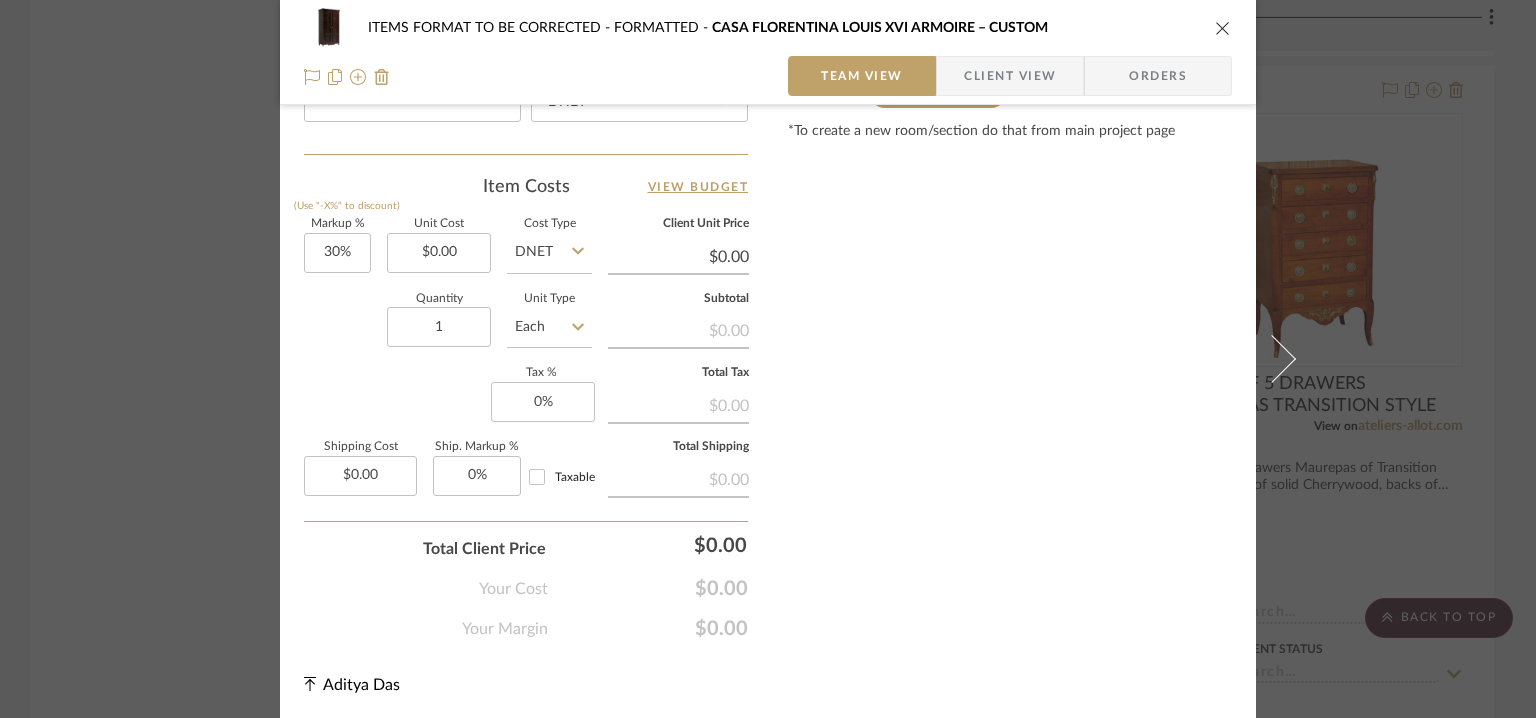 type 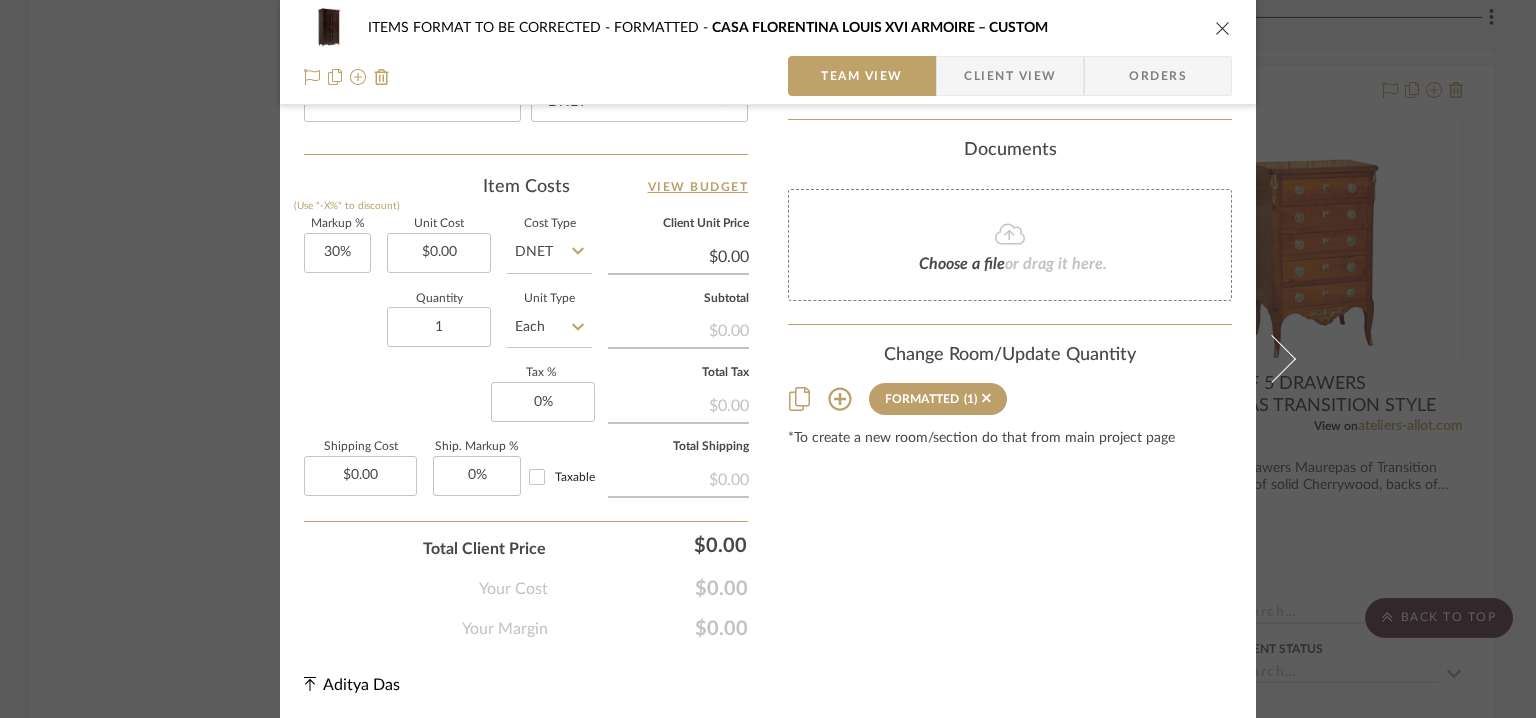 click at bounding box center [1223, 28] 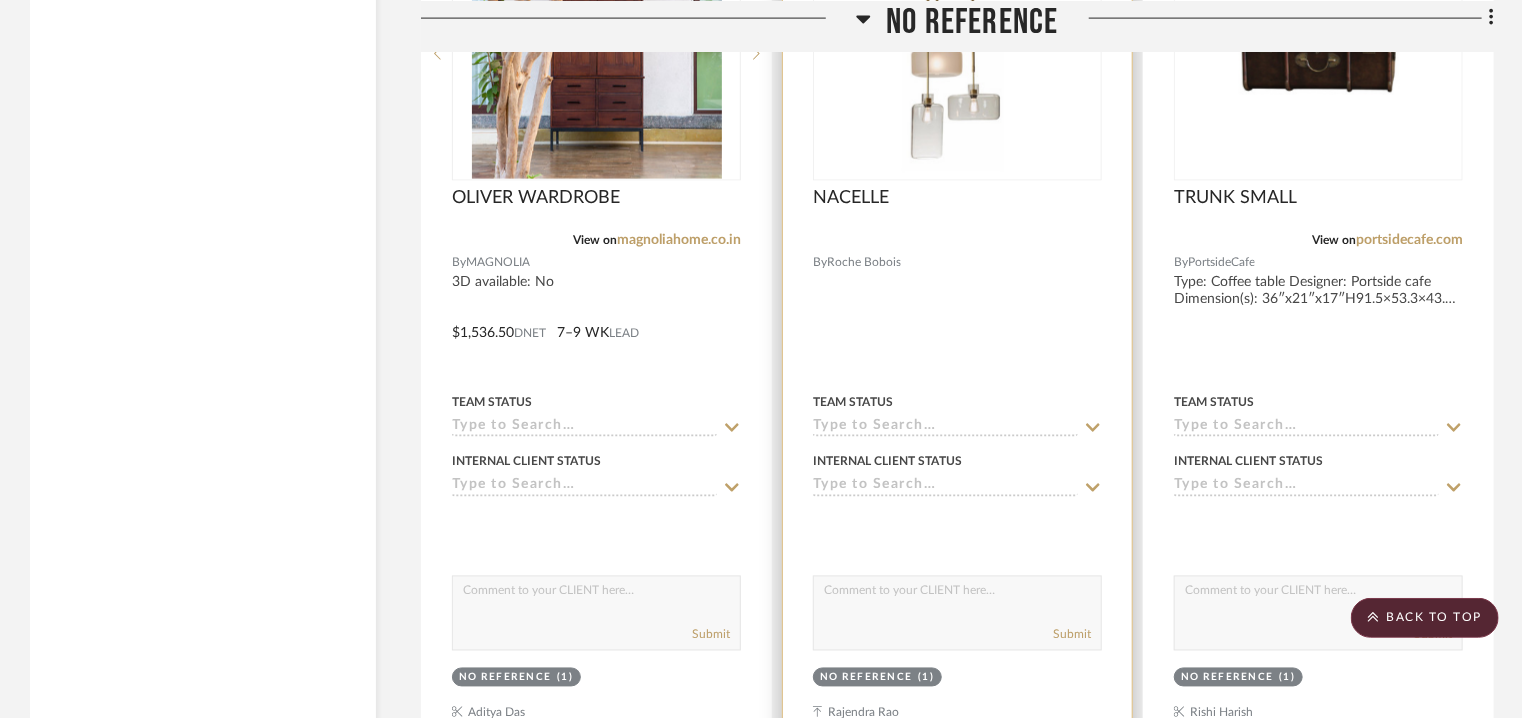 scroll, scrollTop: 5821, scrollLeft: 0, axis: vertical 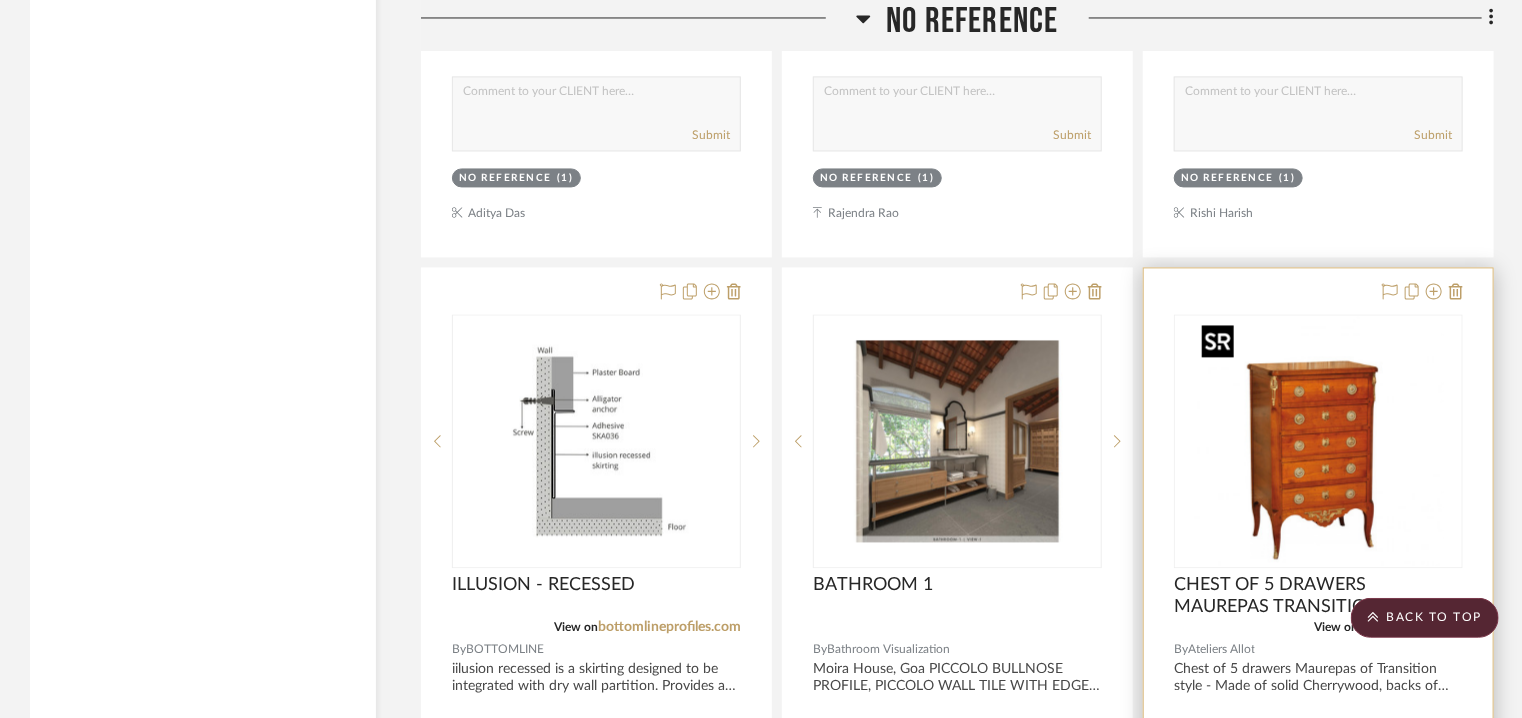 click at bounding box center [1319, 441] 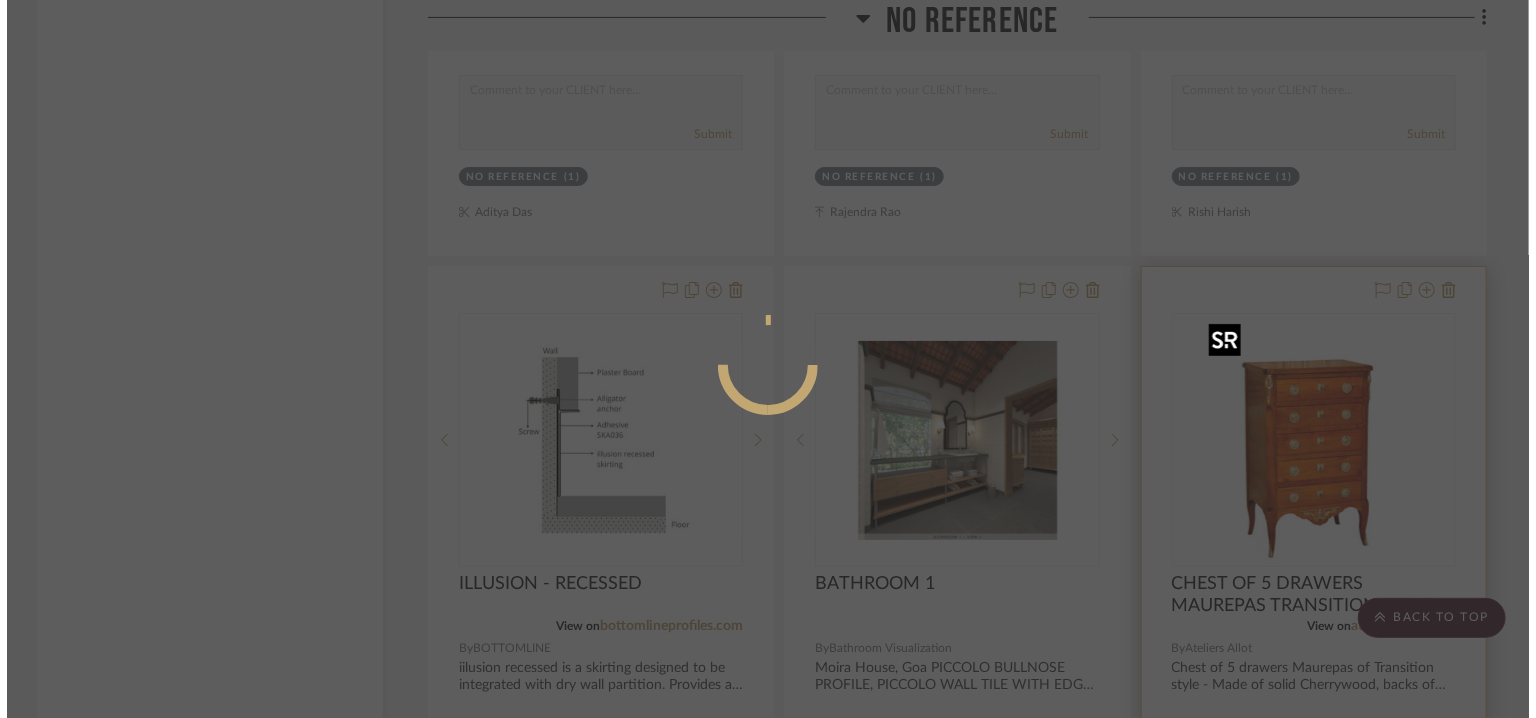 scroll, scrollTop: 0, scrollLeft: 0, axis: both 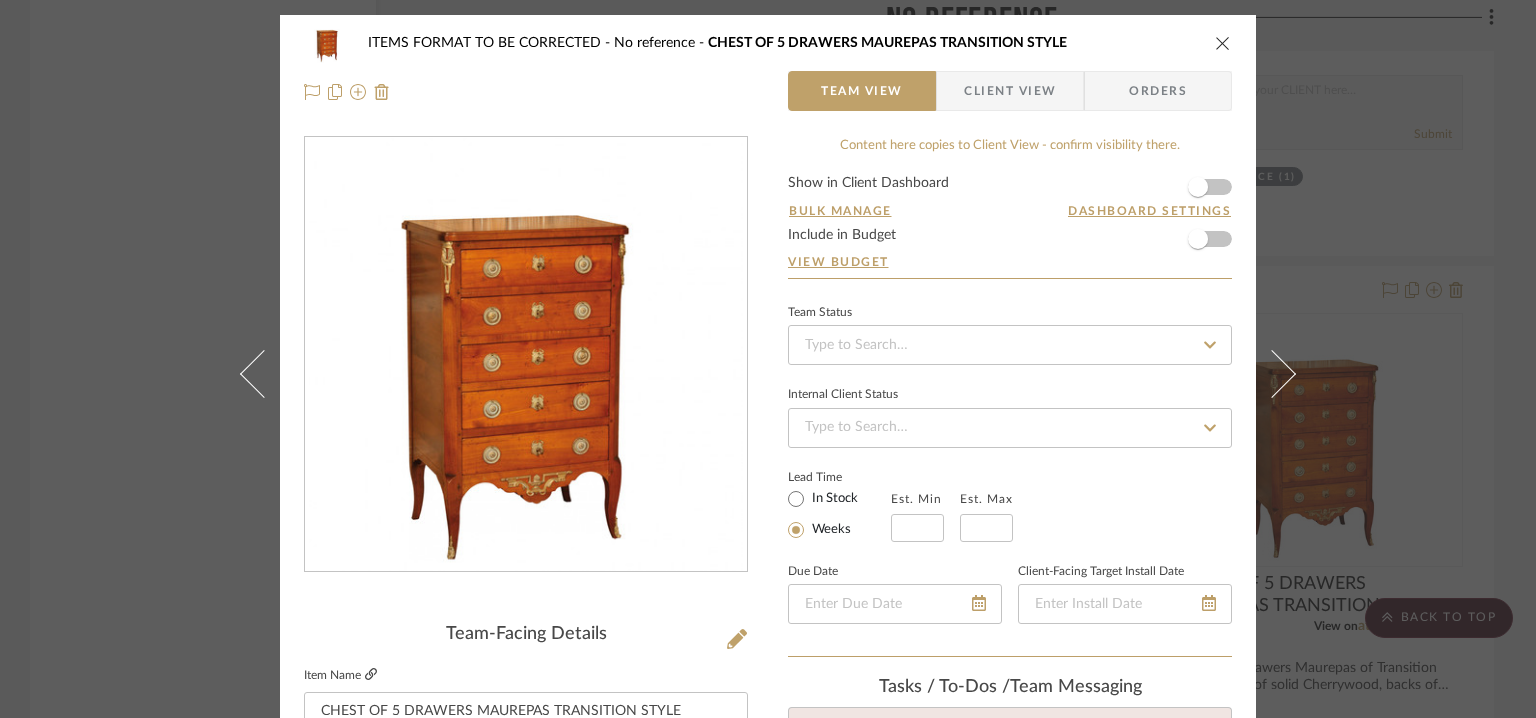 click 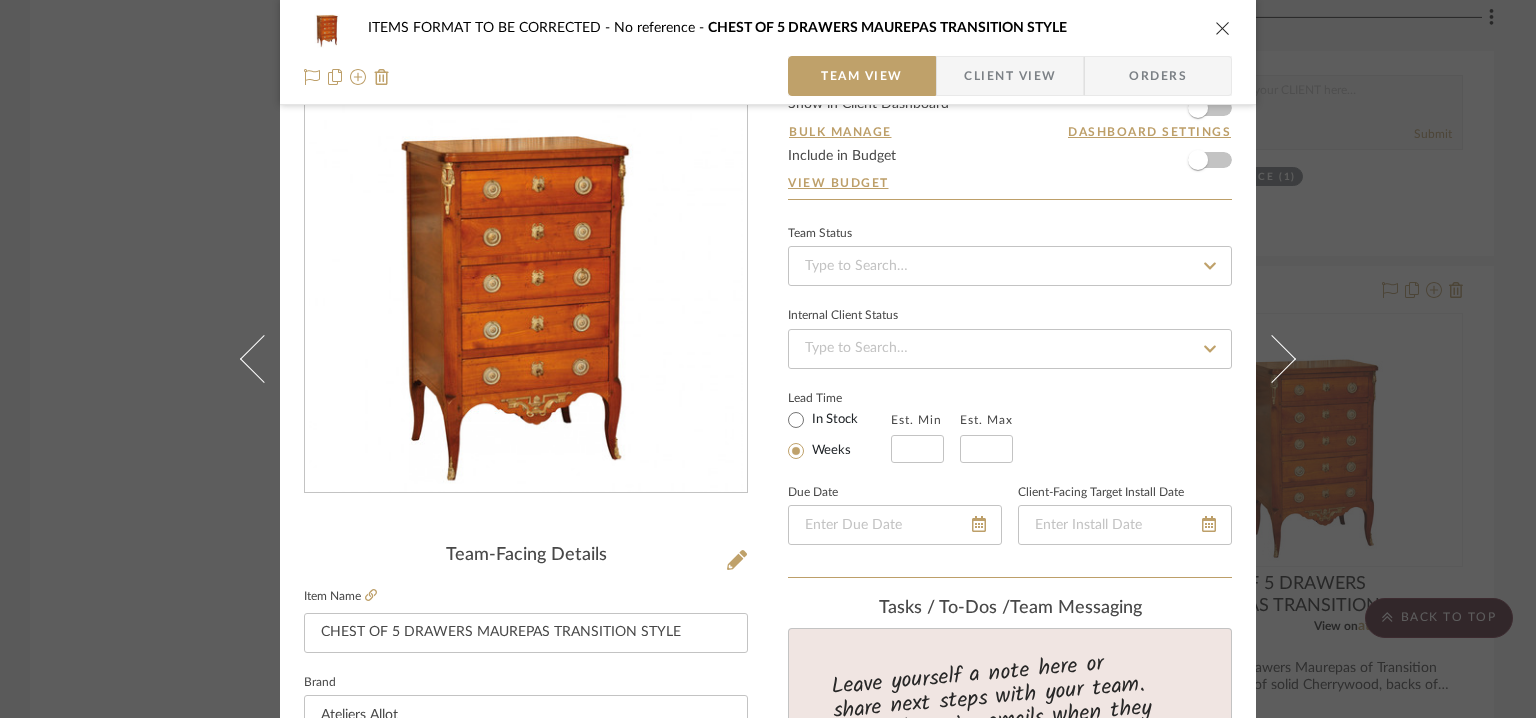 scroll, scrollTop: 200, scrollLeft: 0, axis: vertical 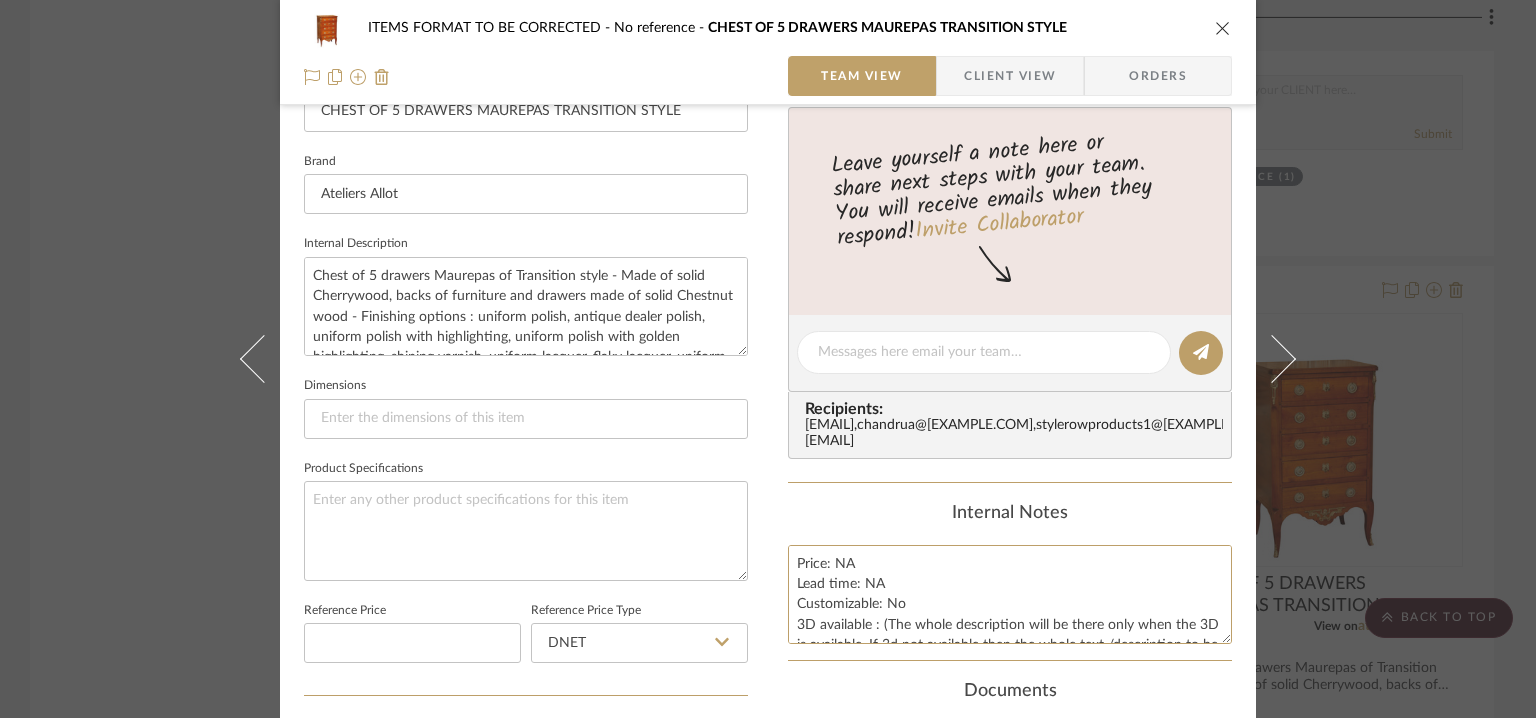drag, startPoint x: 1034, startPoint y: 571, endPoint x: 754, endPoint y: 554, distance: 280.5156 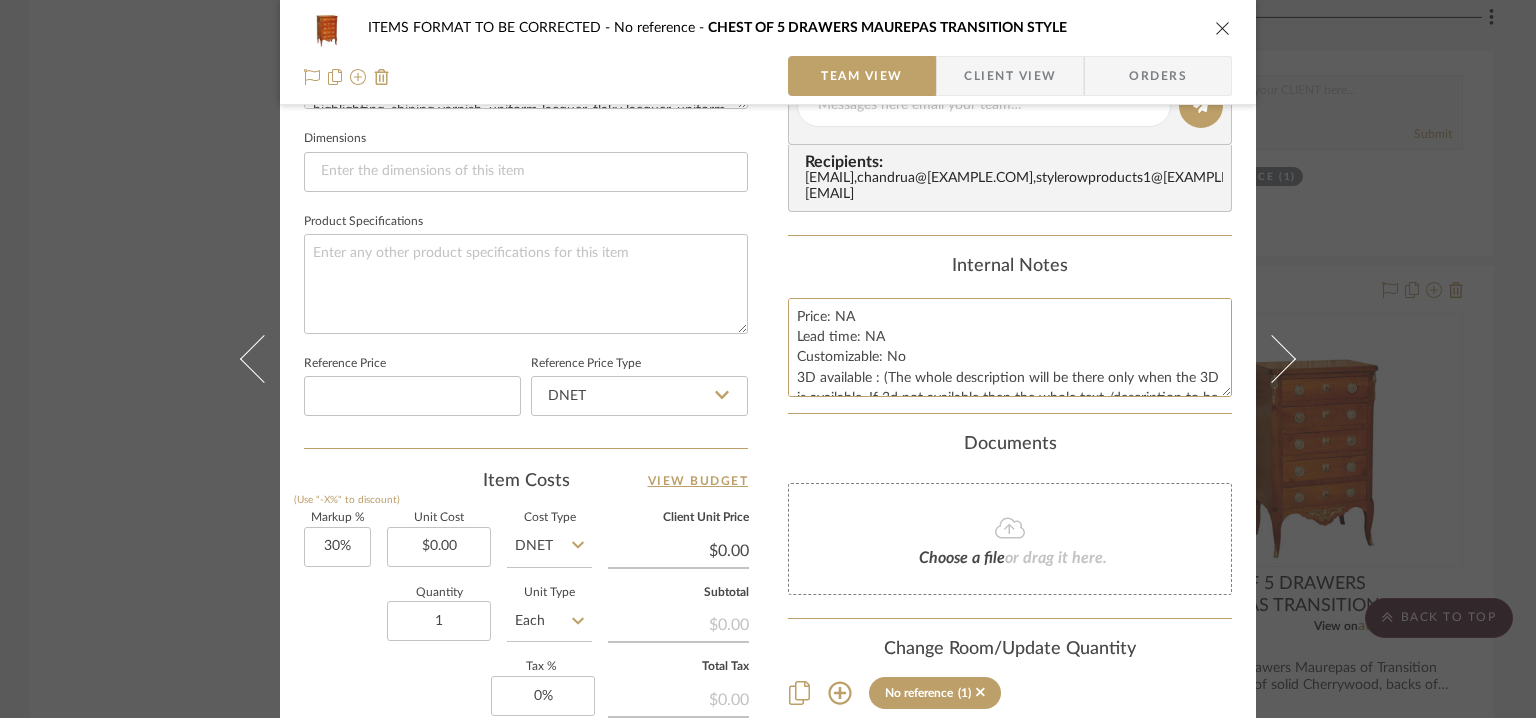 scroll, scrollTop: 541, scrollLeft: 0, axis: vertical 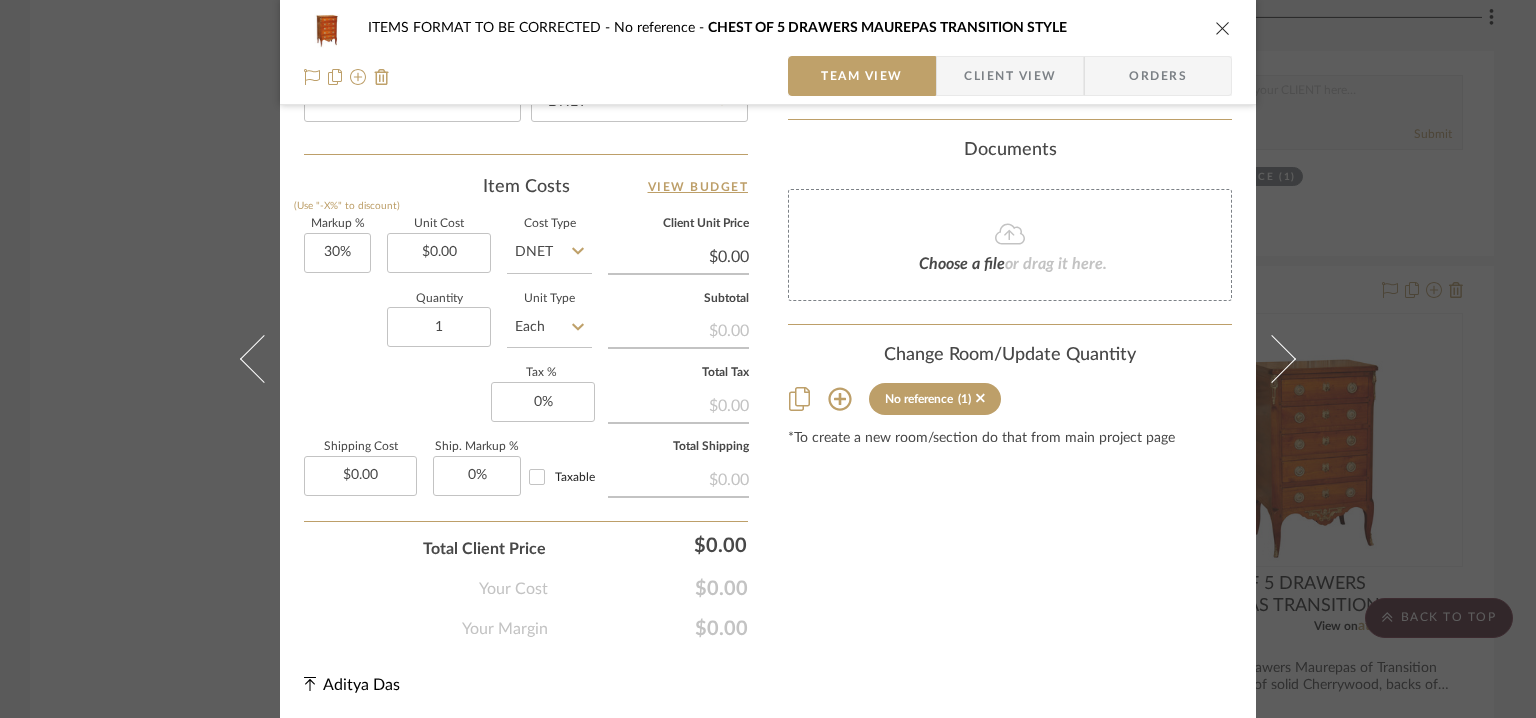 click 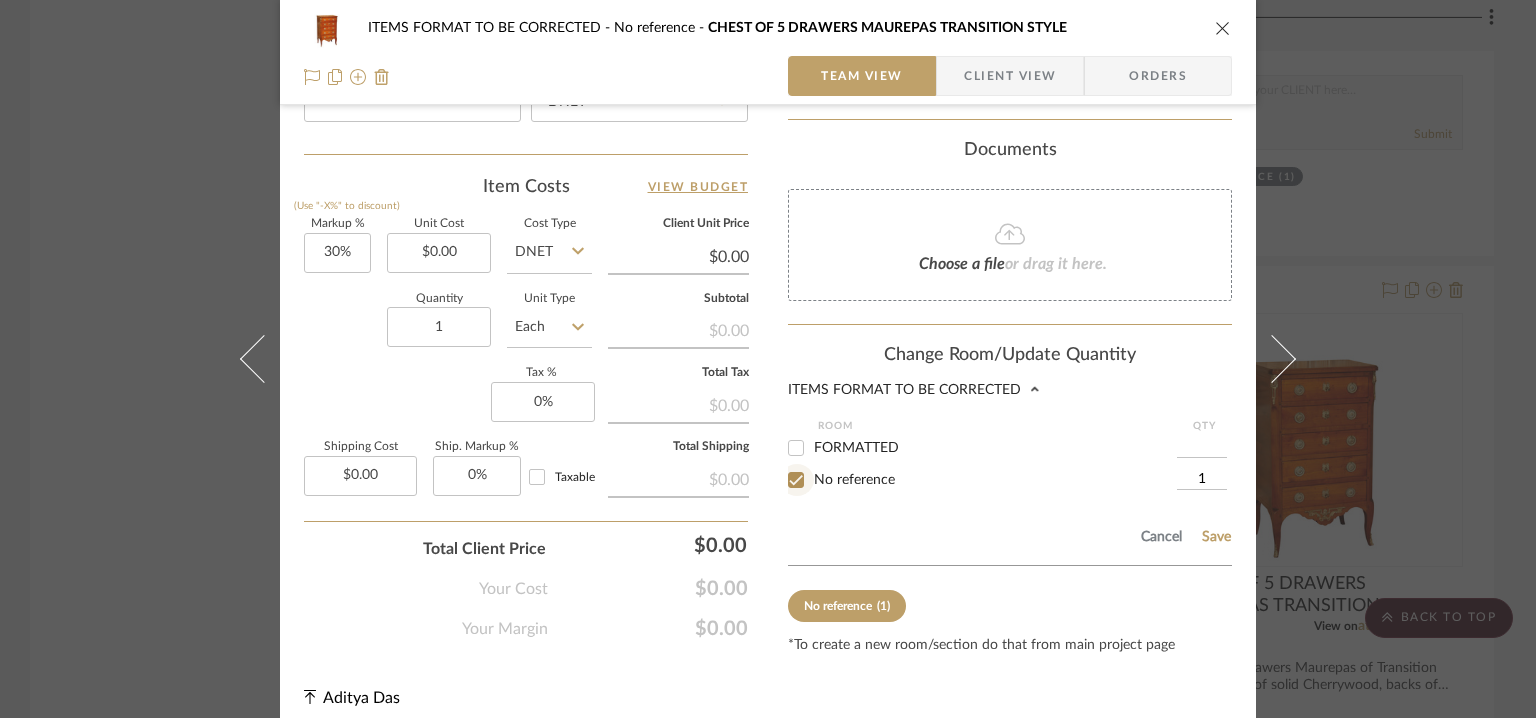 click on "No reference" at bounding box center [796, 480] 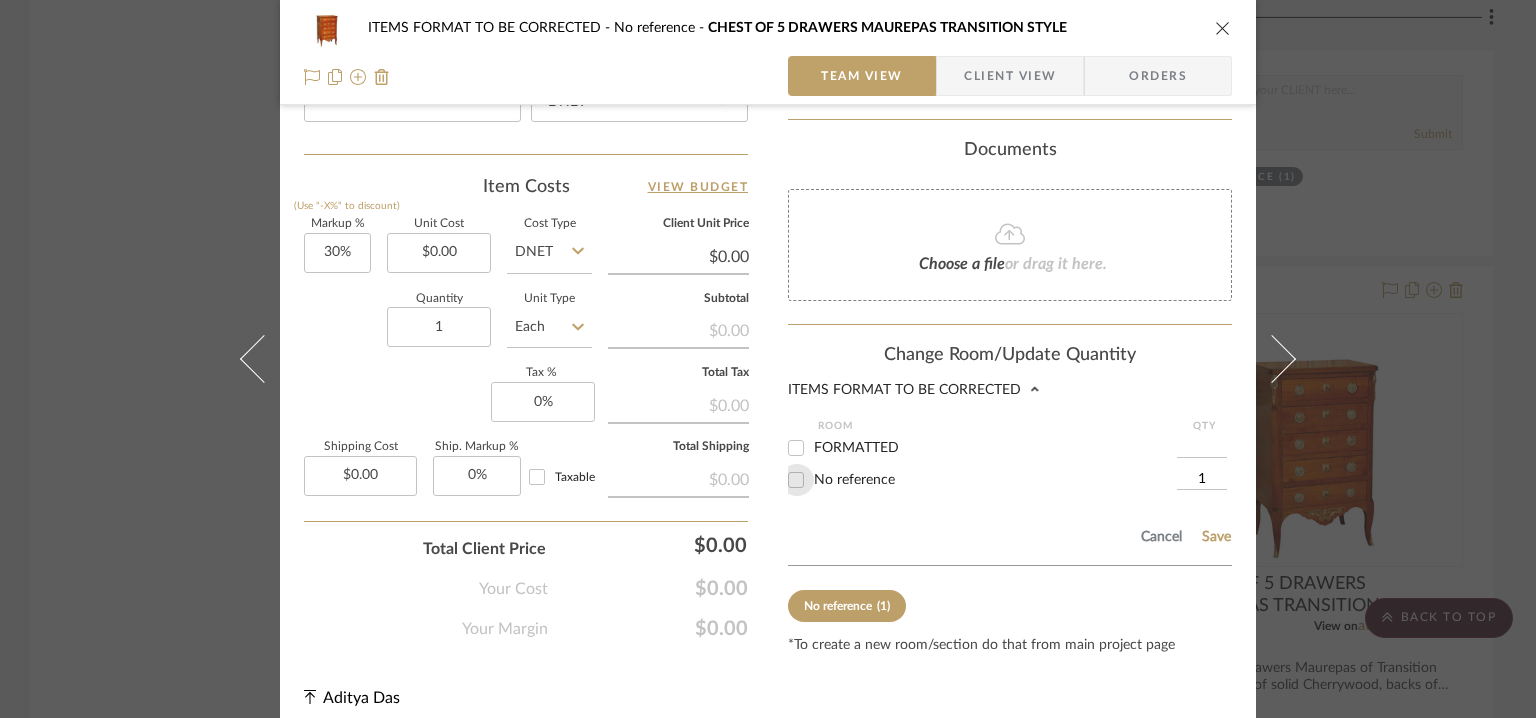 checkbox on "false" 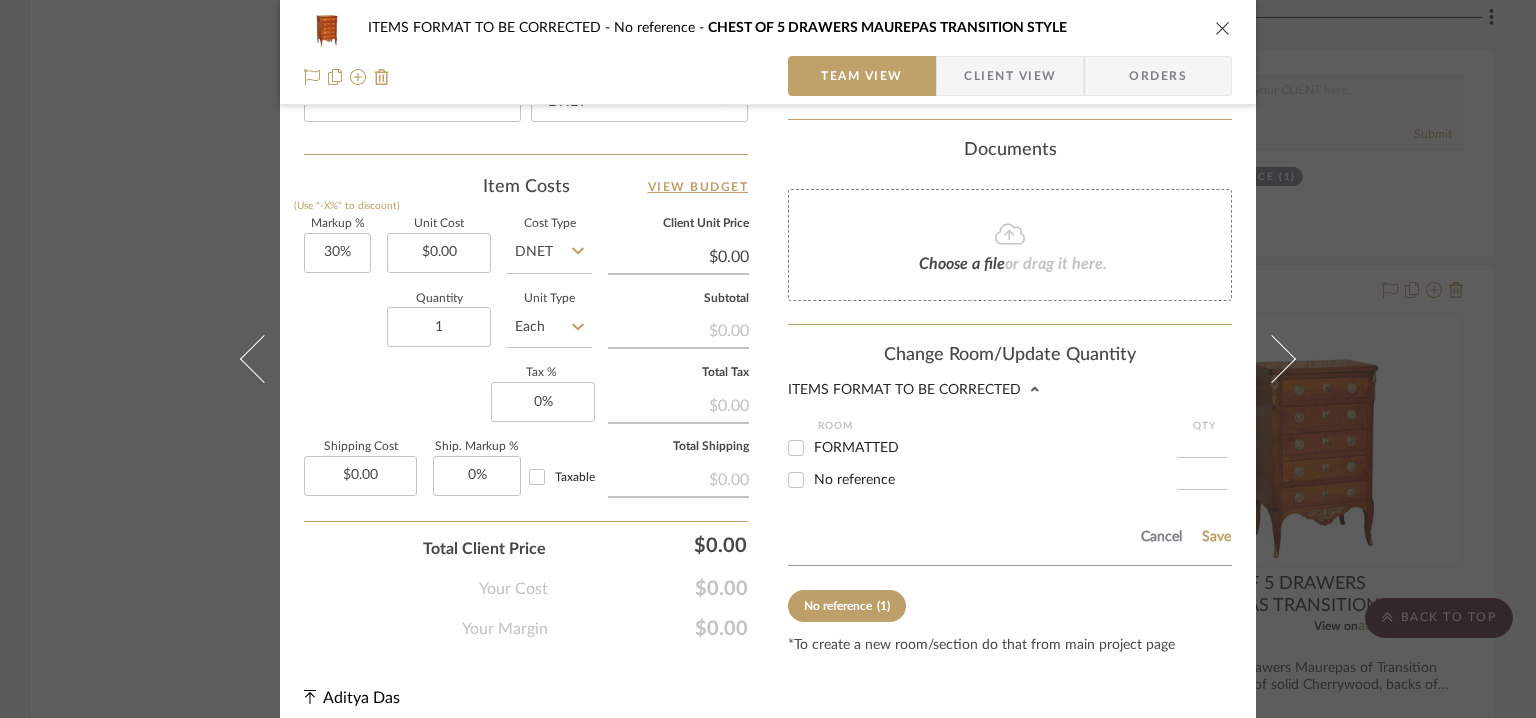 drag, startPoint x: 790, startPoint y: 463, endPoint x: 801, endPoint y: 492, distance: 31.016125 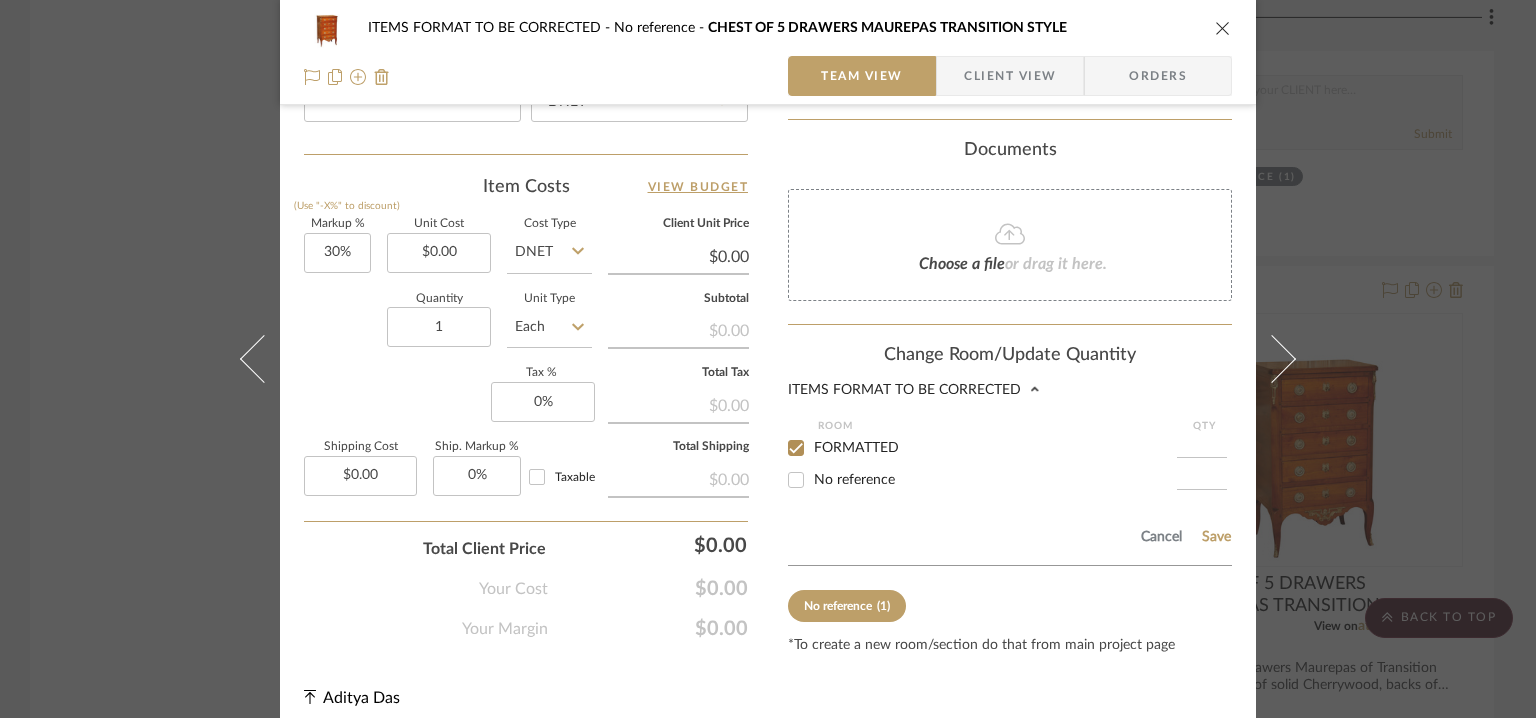 checkbox on "true" 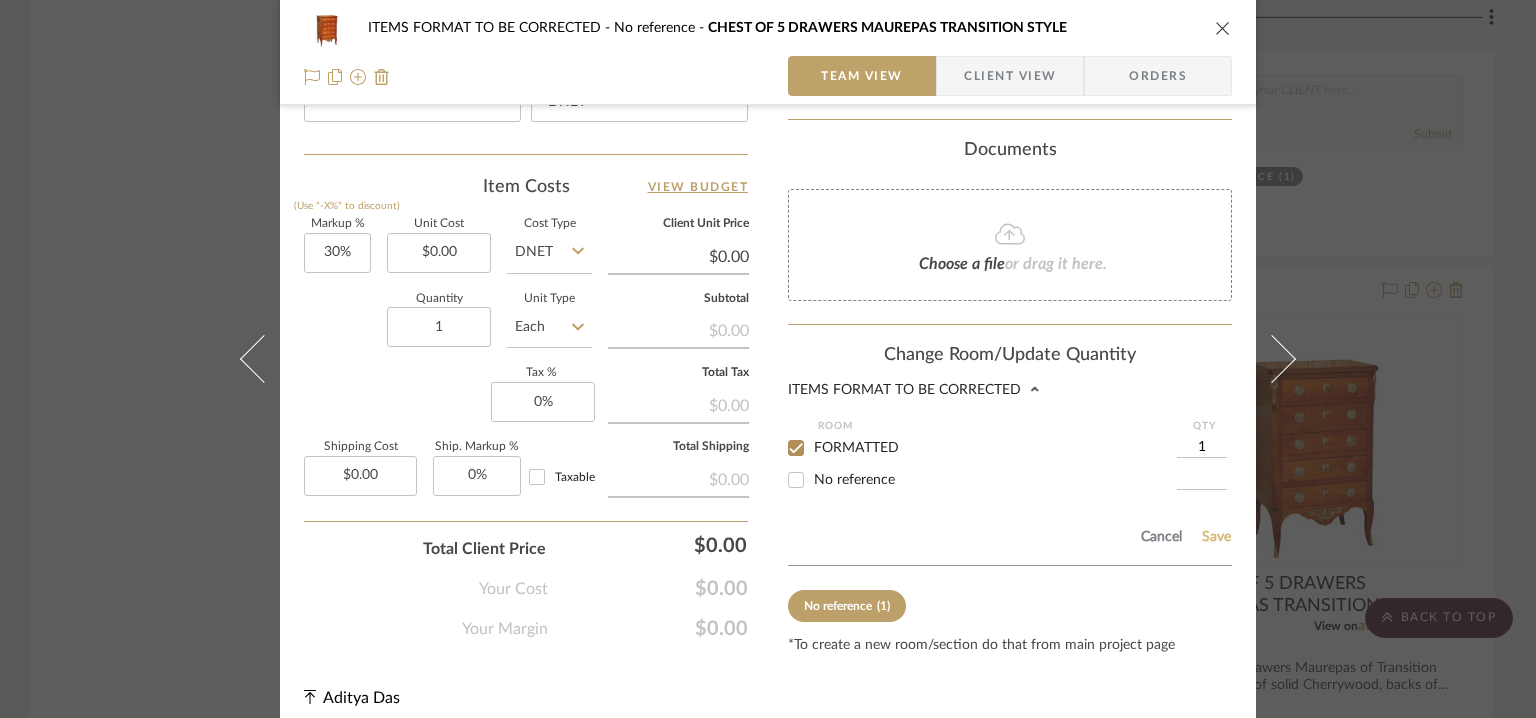 click on "Save" 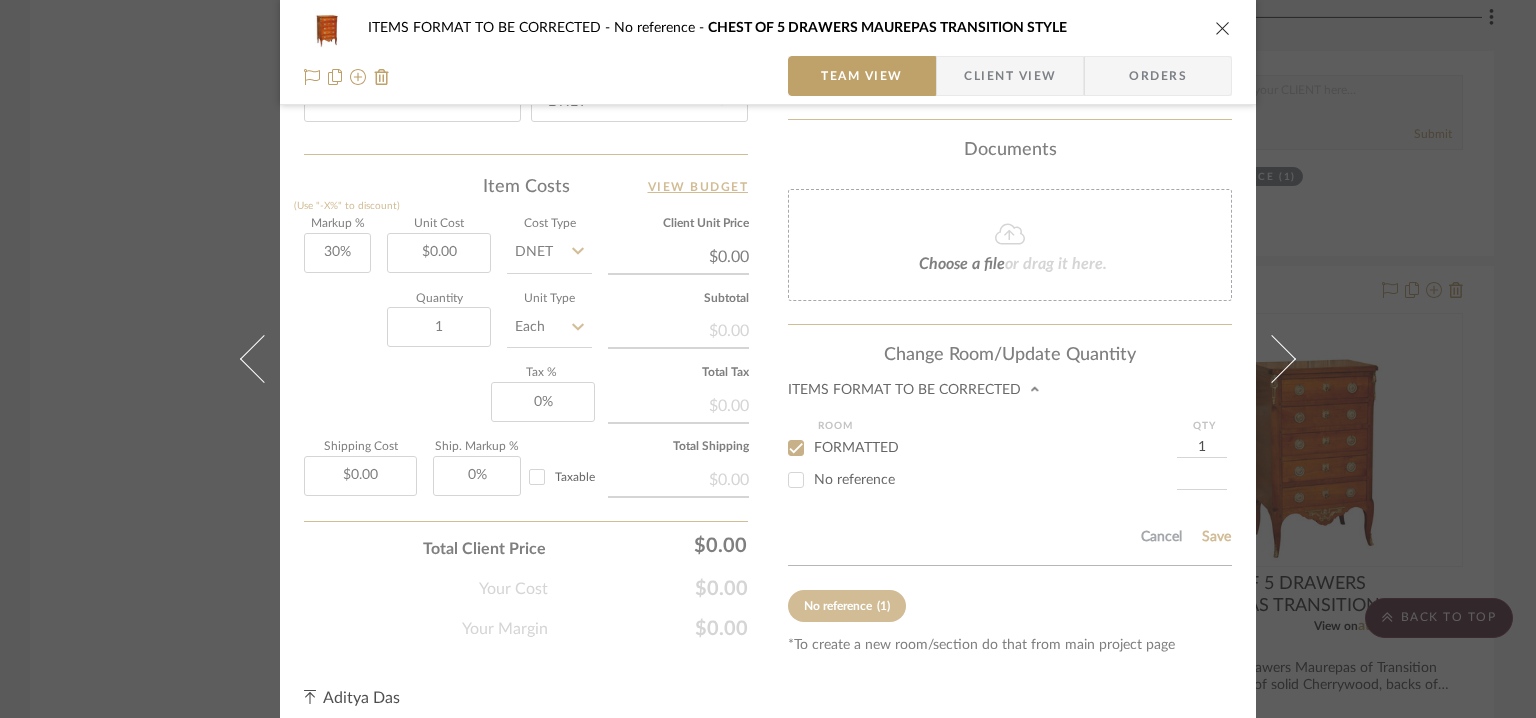 type 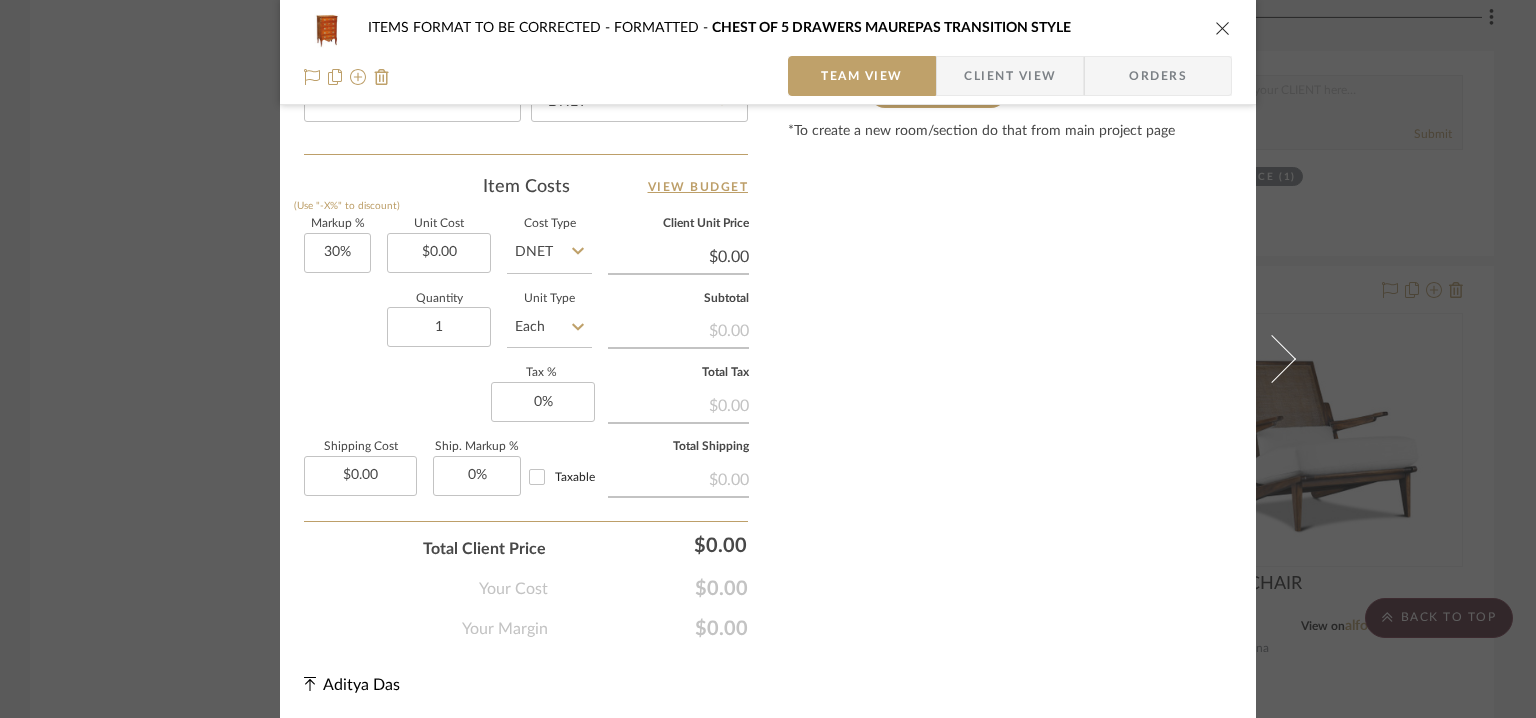 type 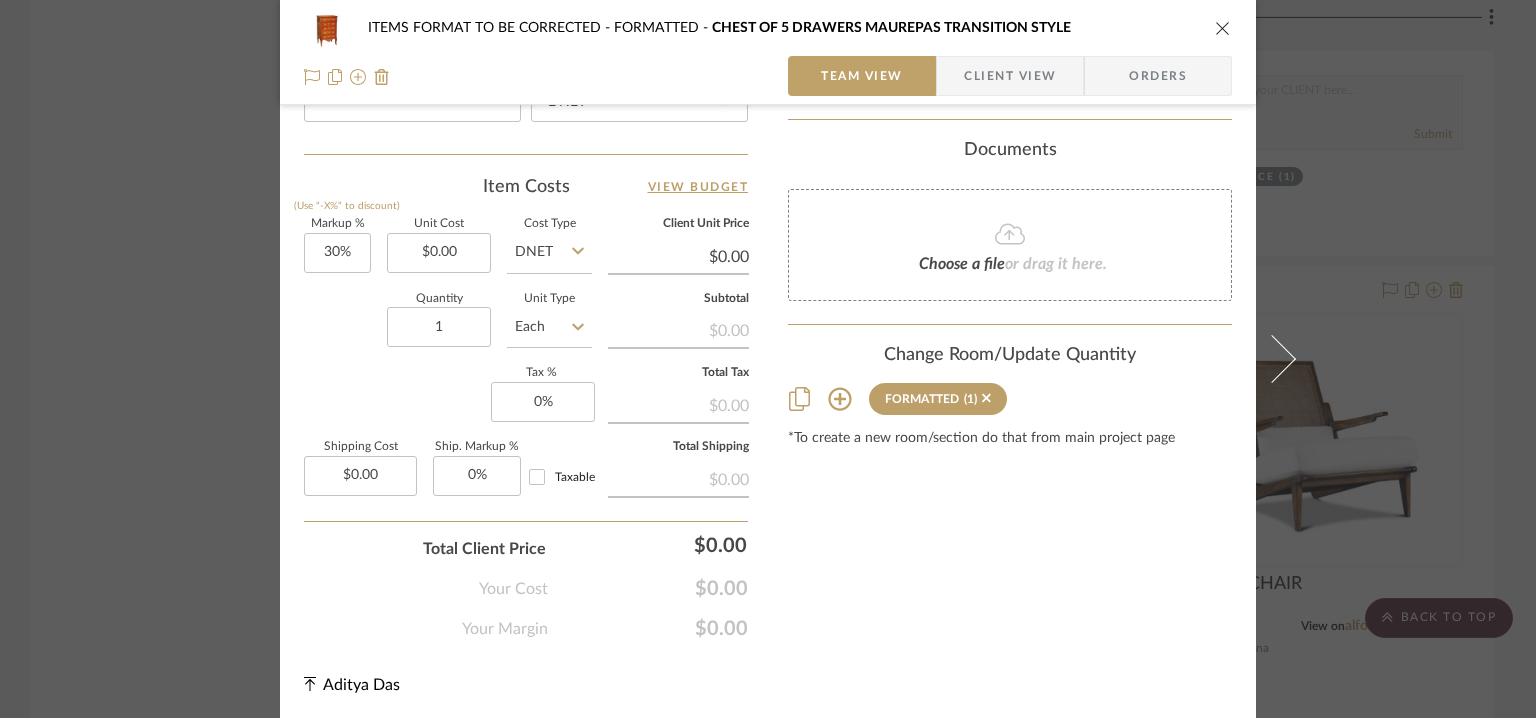 click at bounding box center (1223, 28) 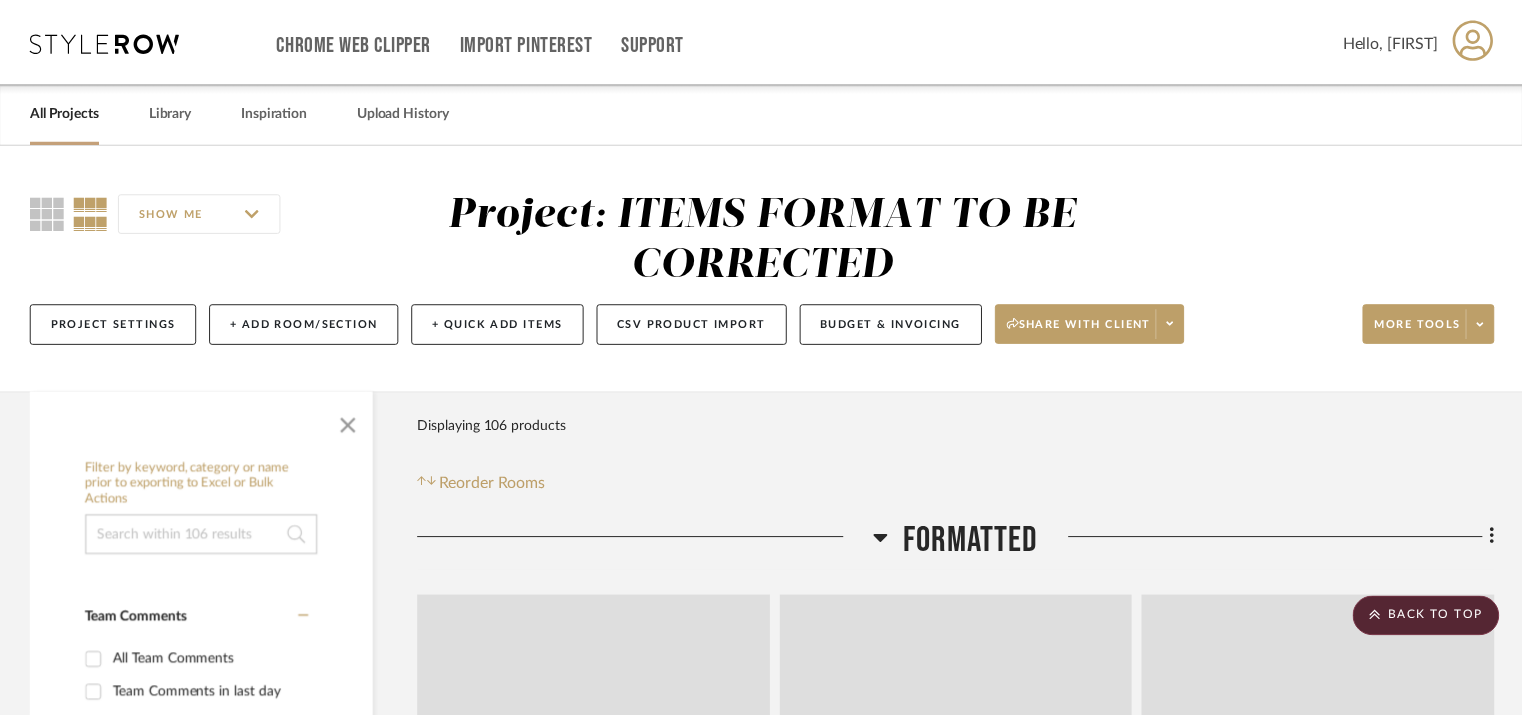 scroll, scrollTop: 5821, scrollLeft: 0, axis: vertical 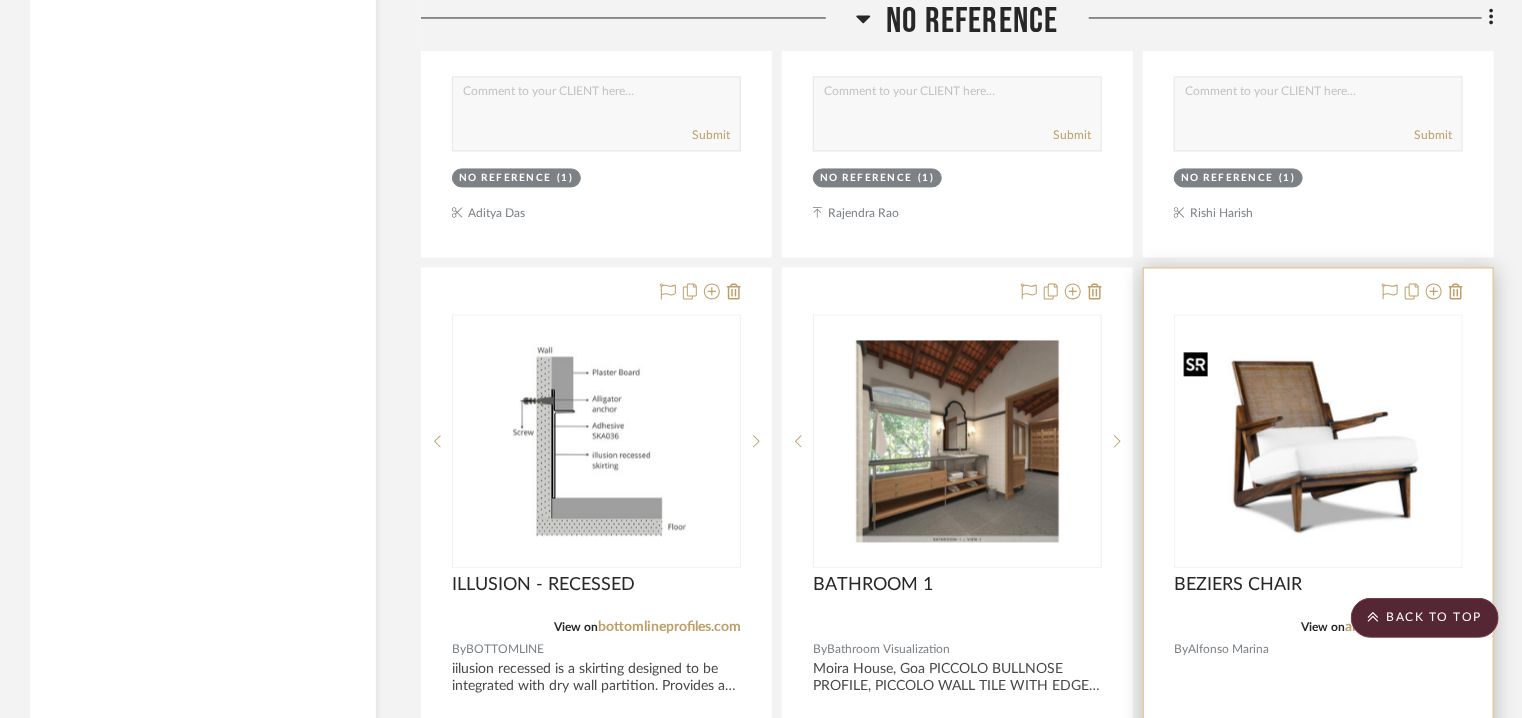 click at bounding box center [1318, 440] 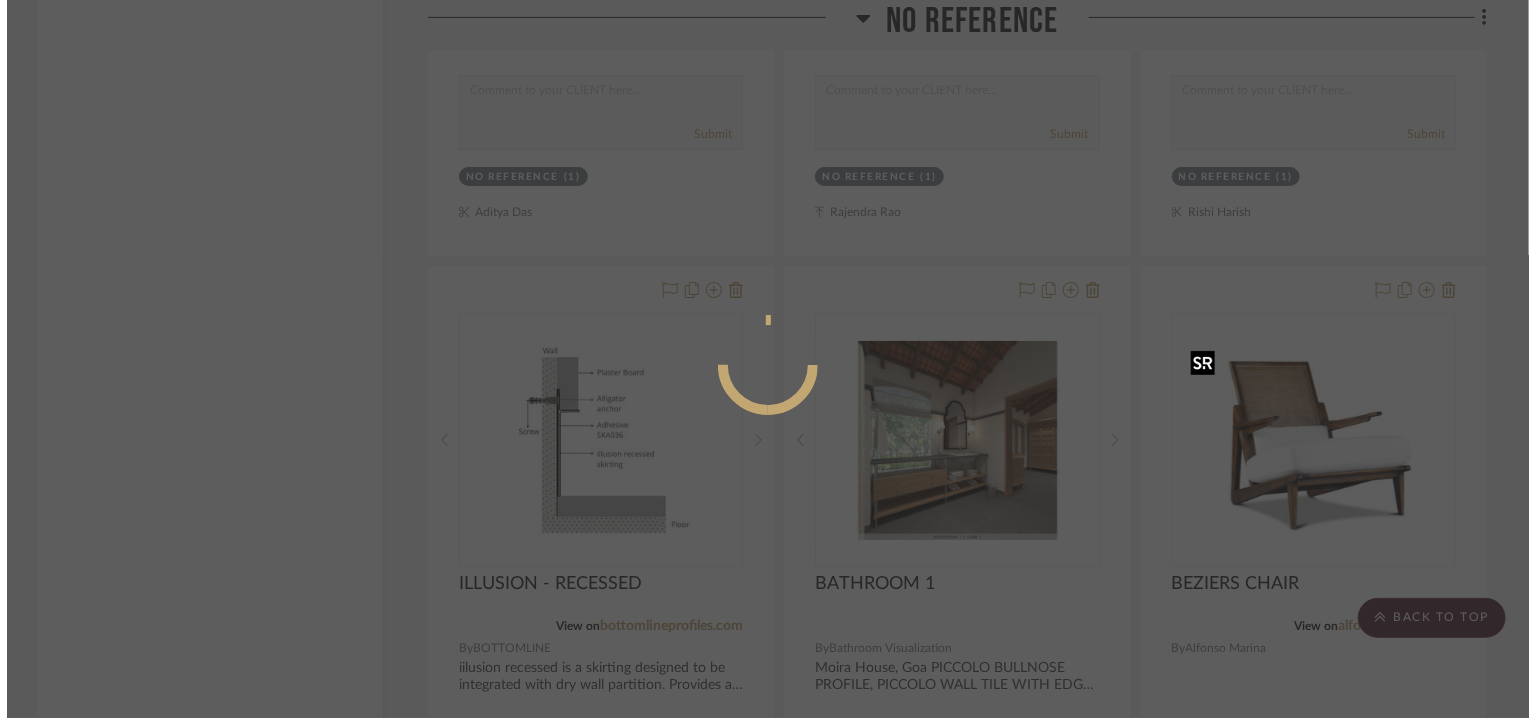 scroll, scrollTop: 0, scrollLeft: 0, axis: both 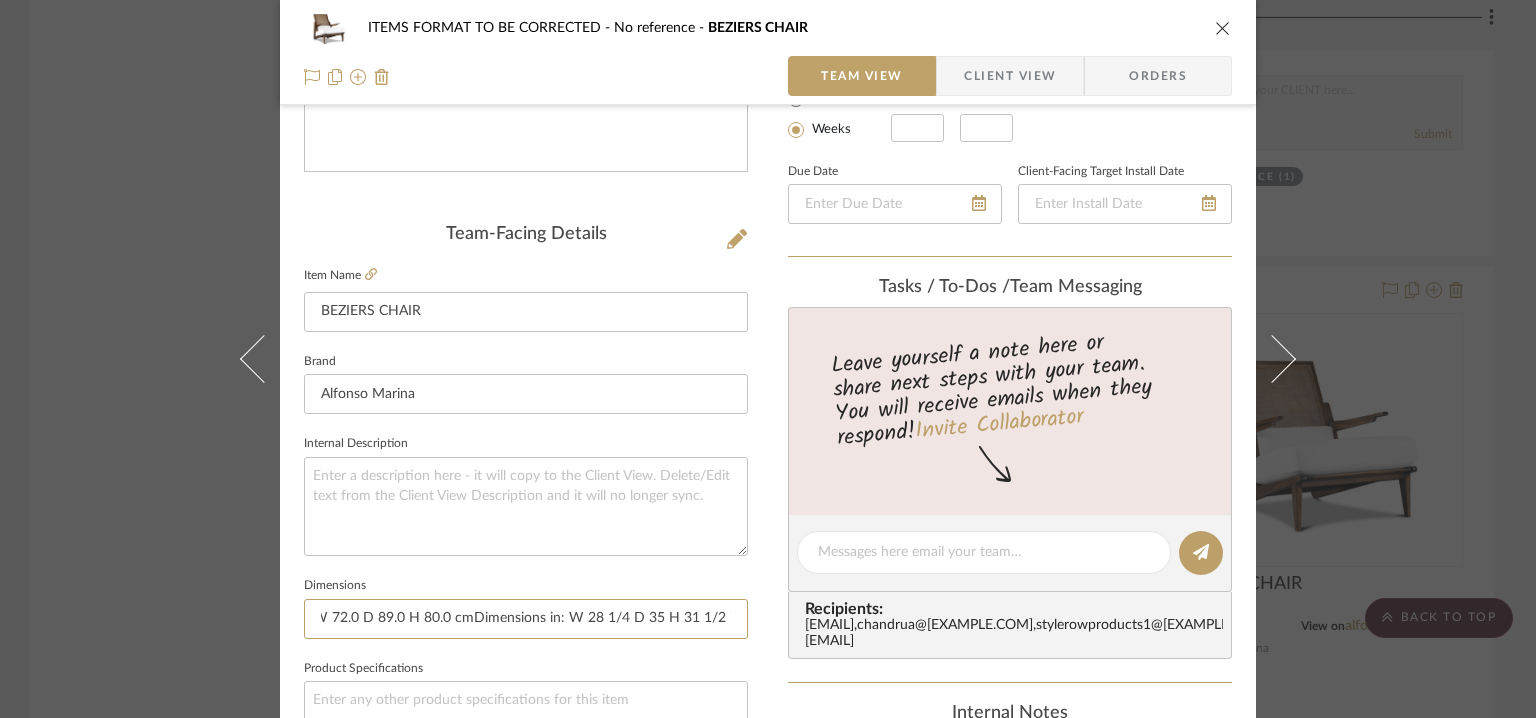 drag, startPoint x: 311, startPoint y: 608, endPoint x: 873, endPoint y: 617, distance: 562.0721 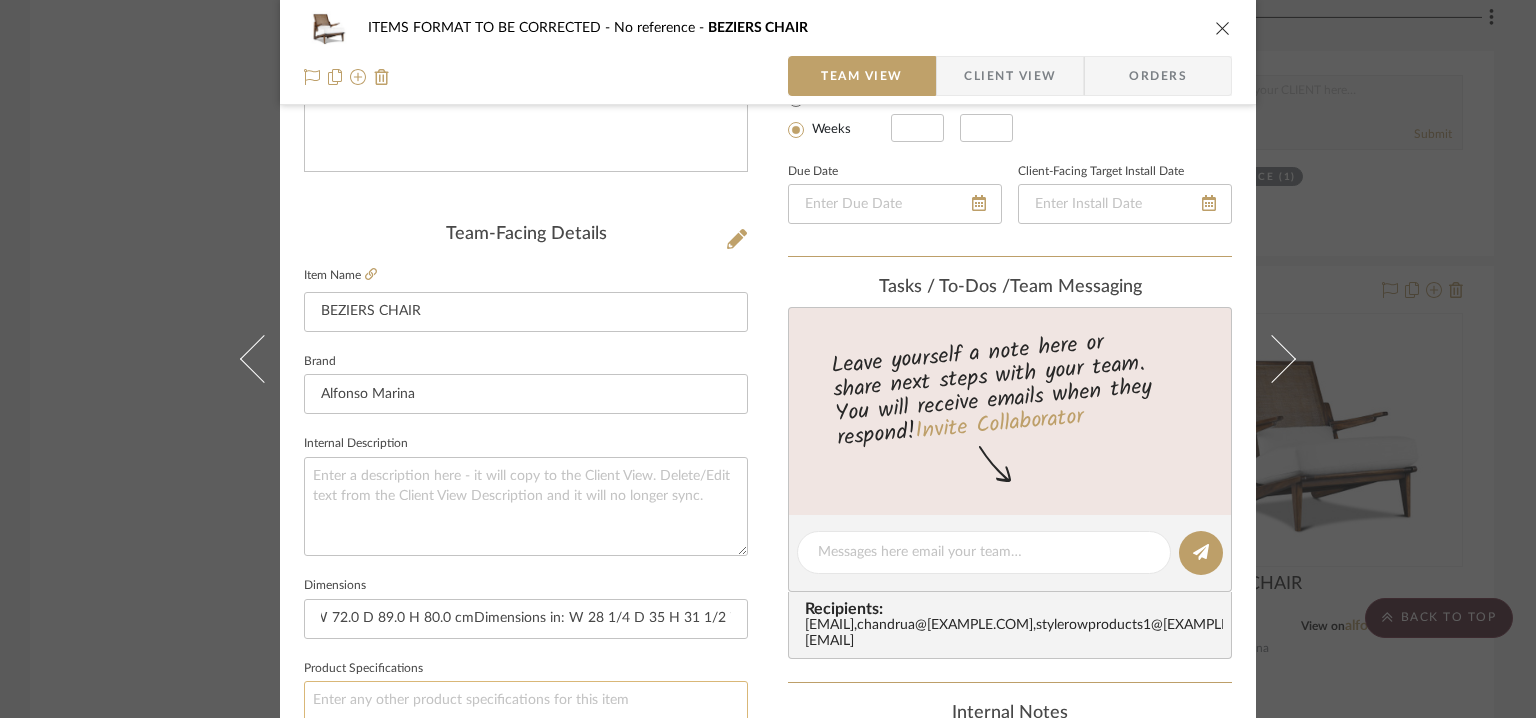 scroll, scrollTop: 0, scrollLeft: 0, axis: both 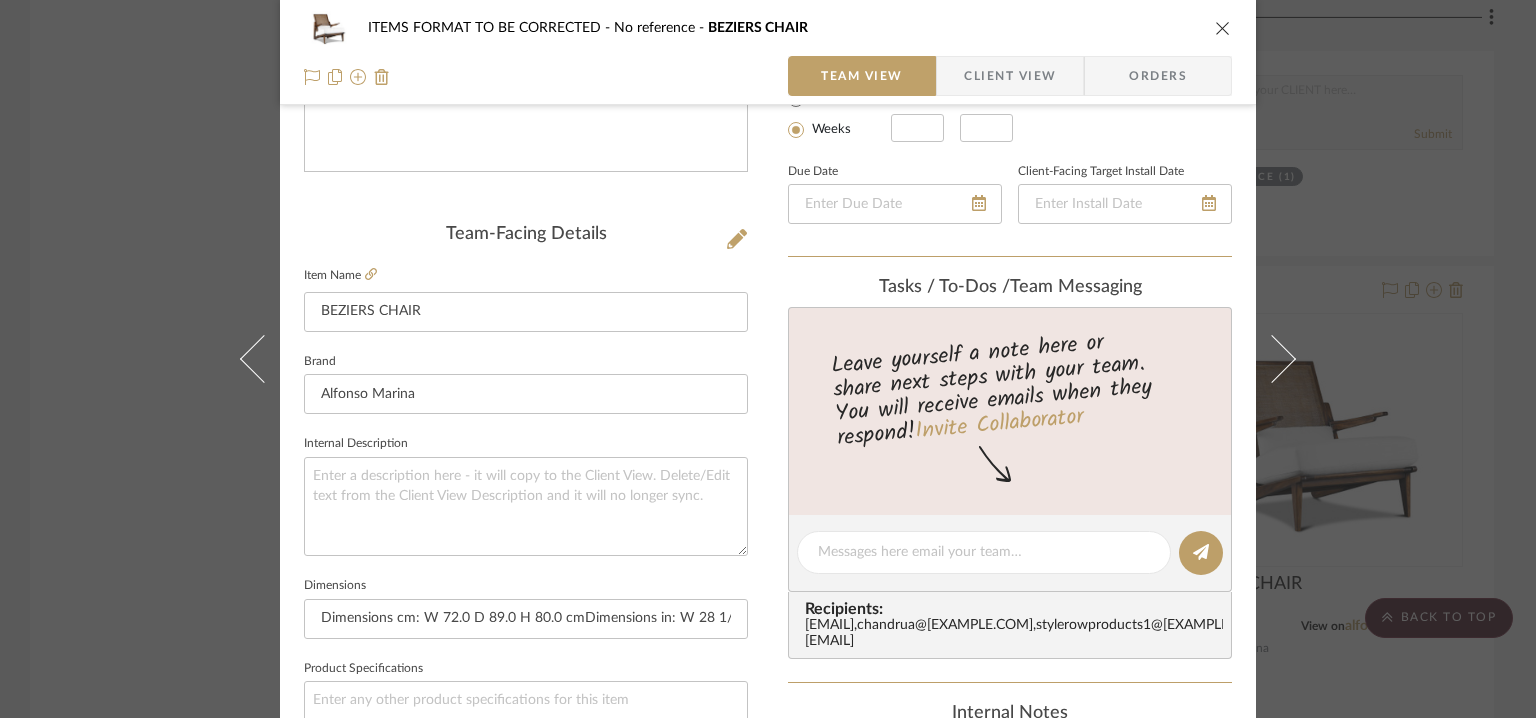 click on "ITEMS FORMAT TO BE CORRECTED No reference BEZIERS CHAIR Team View Client View Orders  Team-Facing Details   Item Name  BEZIERS CHAIR  Brand  Alfonso Marina  Internal Description   Dimensions  Dimensions cm: W 72.0 D 89.0 H 80.0 cmDimensions in: W 28 1/4 D 35 H 31 1/2 in  Product Specifications   Reference Price   Reference Price Type  DNET  Item Costs   View Budget   Markup %  (Use "-X%" to discount) 30%  Unit Cost  $0.00  Cost Type  DNET  Client Unit Price  $0.00  Quantity  1  Unit Type  Each  Subtotal   $0.00   Tax %  0%  Total Tax   $0.00   Shipping Cost  $0.00  Ship. Markup %  0% Taxable  Total Shipping   $0.00  Total Client Price  $0.00  Your Cost  $0.00  Your Margin  $0.00  Content here copies to Client View - confirm visibility there.  Show in Client Dashboard  Bulk Manage Dashboard Settings  Include in Budget   View Budget  Team Status Internal Client Status  Lead Time  In Stock Weeks  Est. Min   Est. Max   Due Date   Client-Facing Target Install Date  Tasks / To-Dos /  team Messaging Recipients: ," at bounding box center (768, 538) 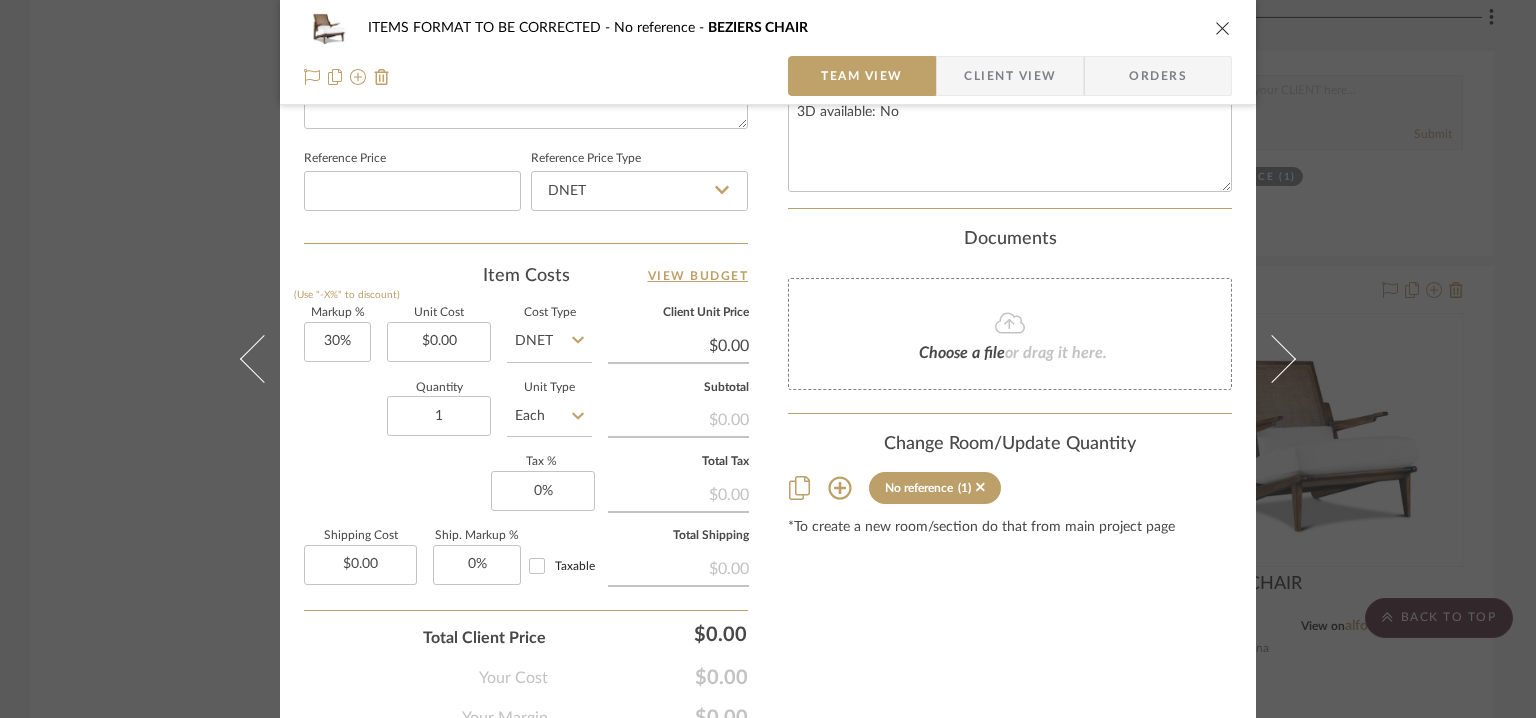 scroll, scrollTop: 1141, scrollLeft: 0, axis: vertical 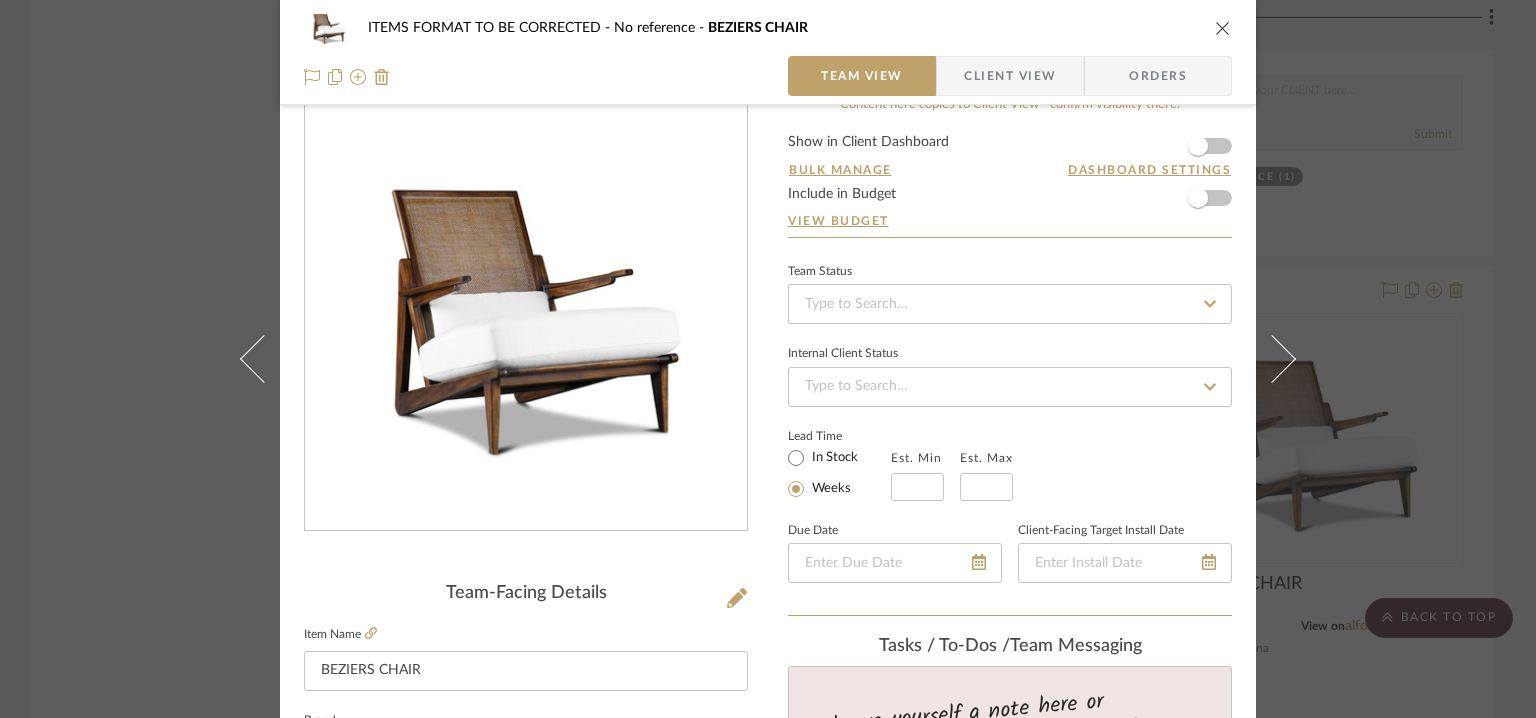 click at bounding box center (1223, 28) 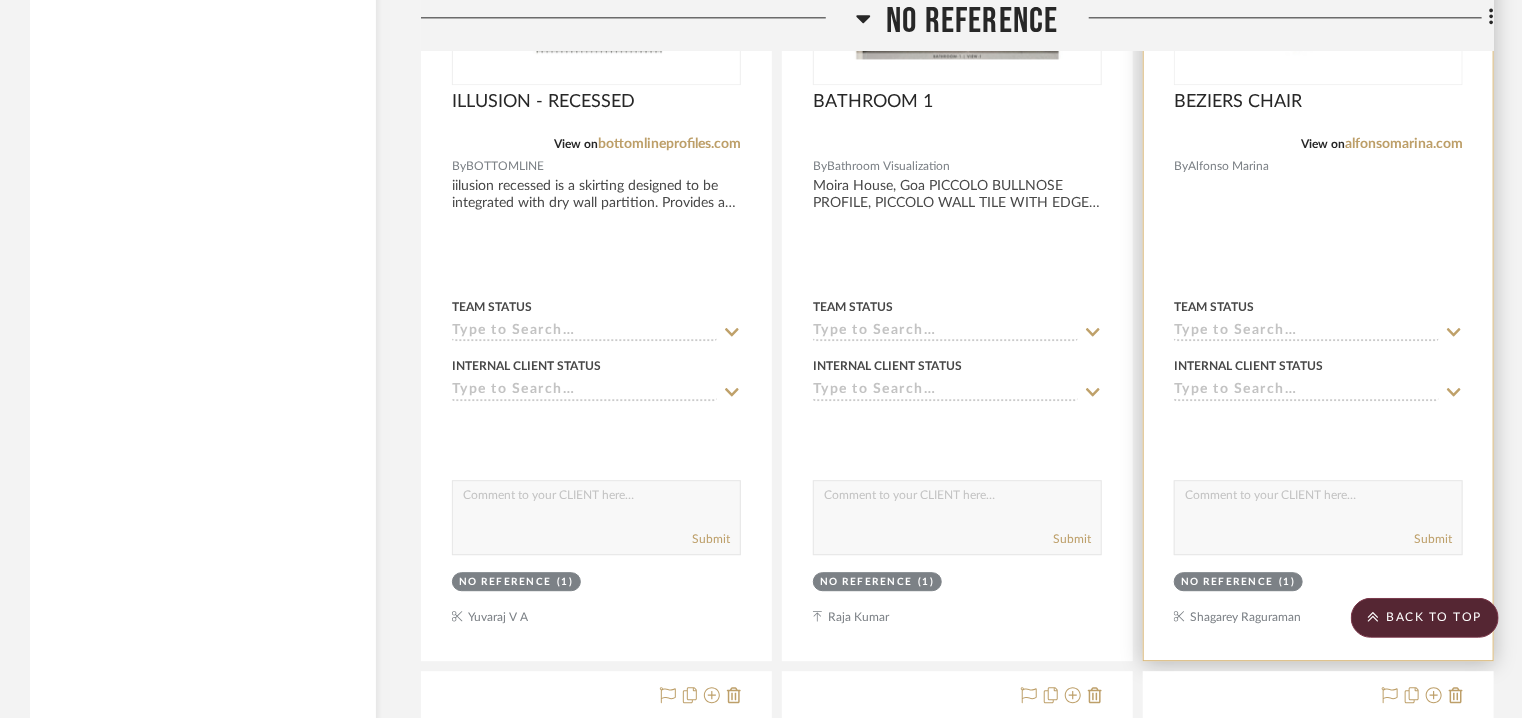 scroll, scrollTop: 6421, scrollLeft: 0, axis: vertical 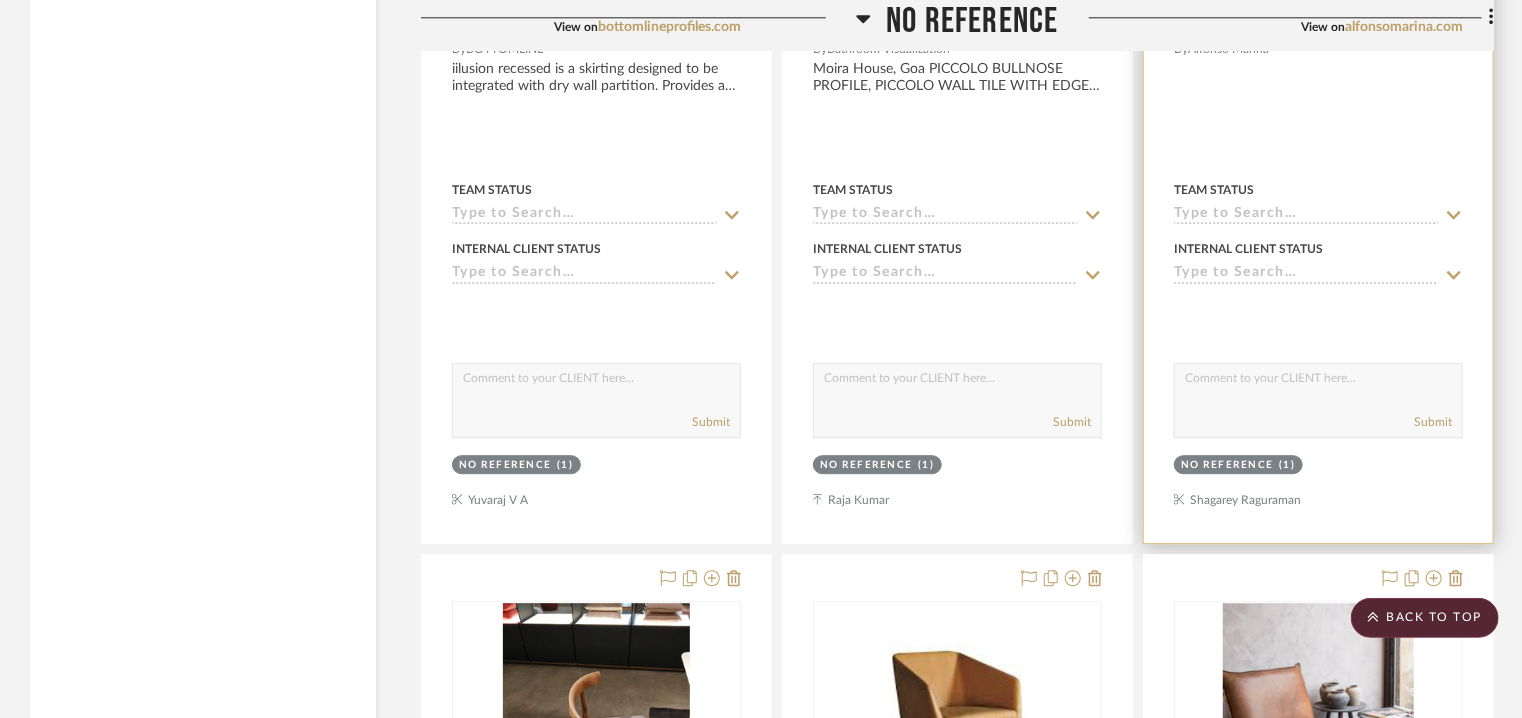 click on "No reference" at bounding box center [1227, 465] 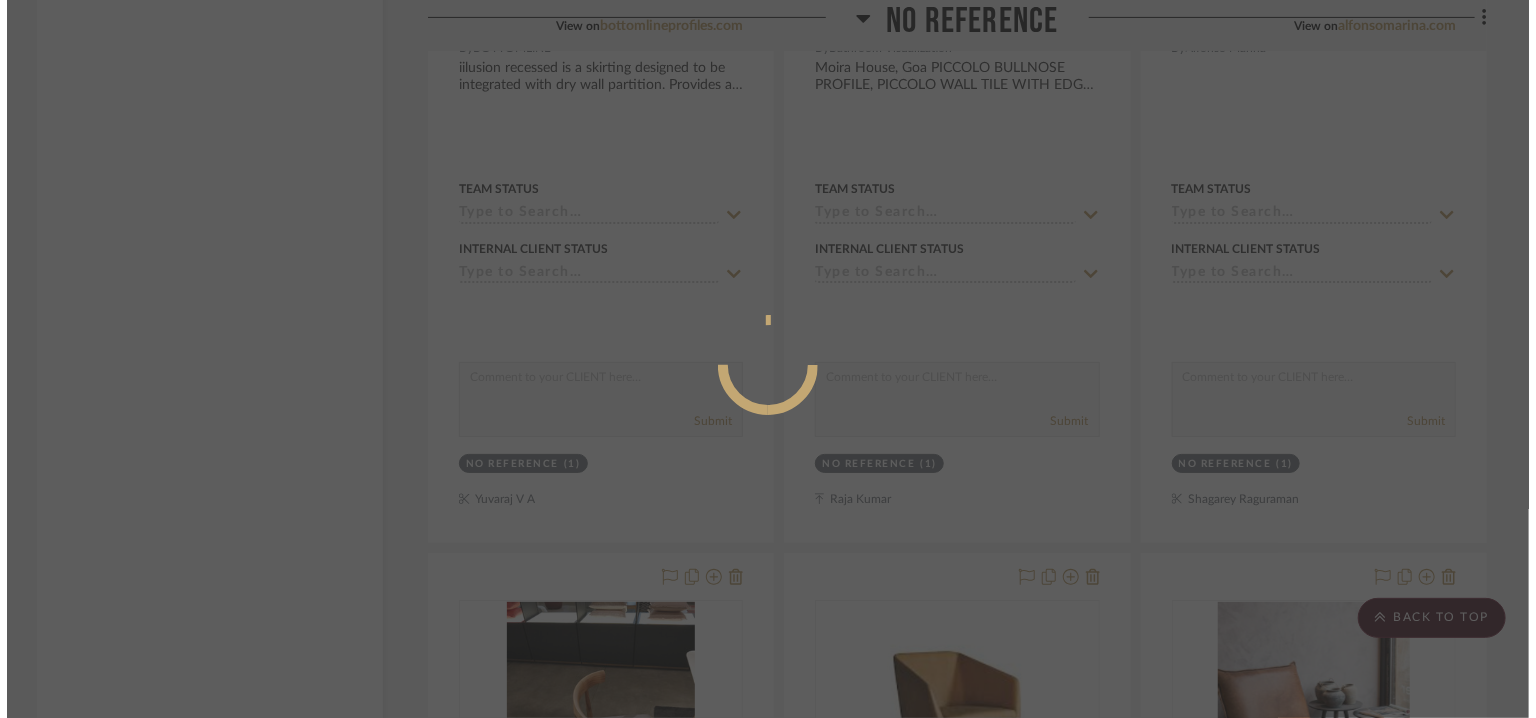 scroll, scrollTop: 0, scrollLeft: 0, axis: both 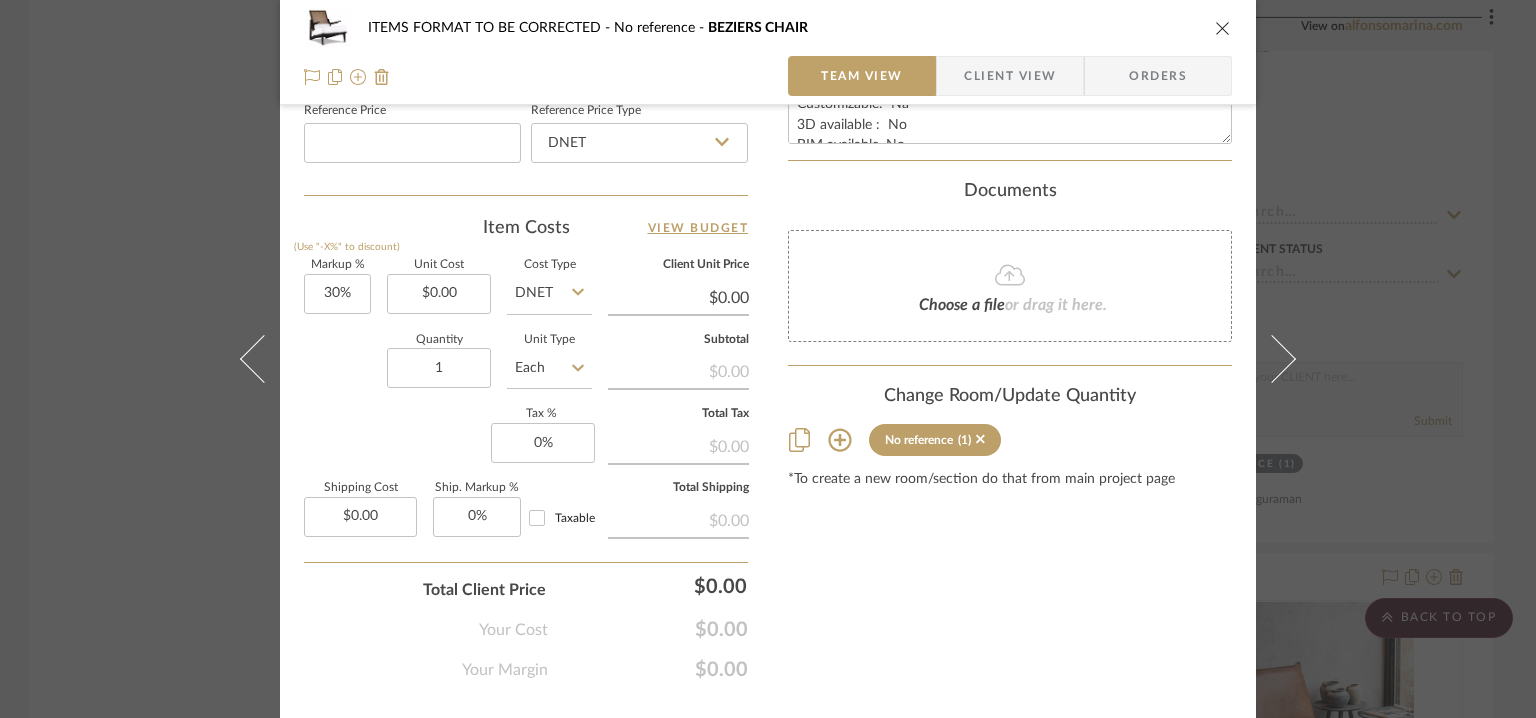 click 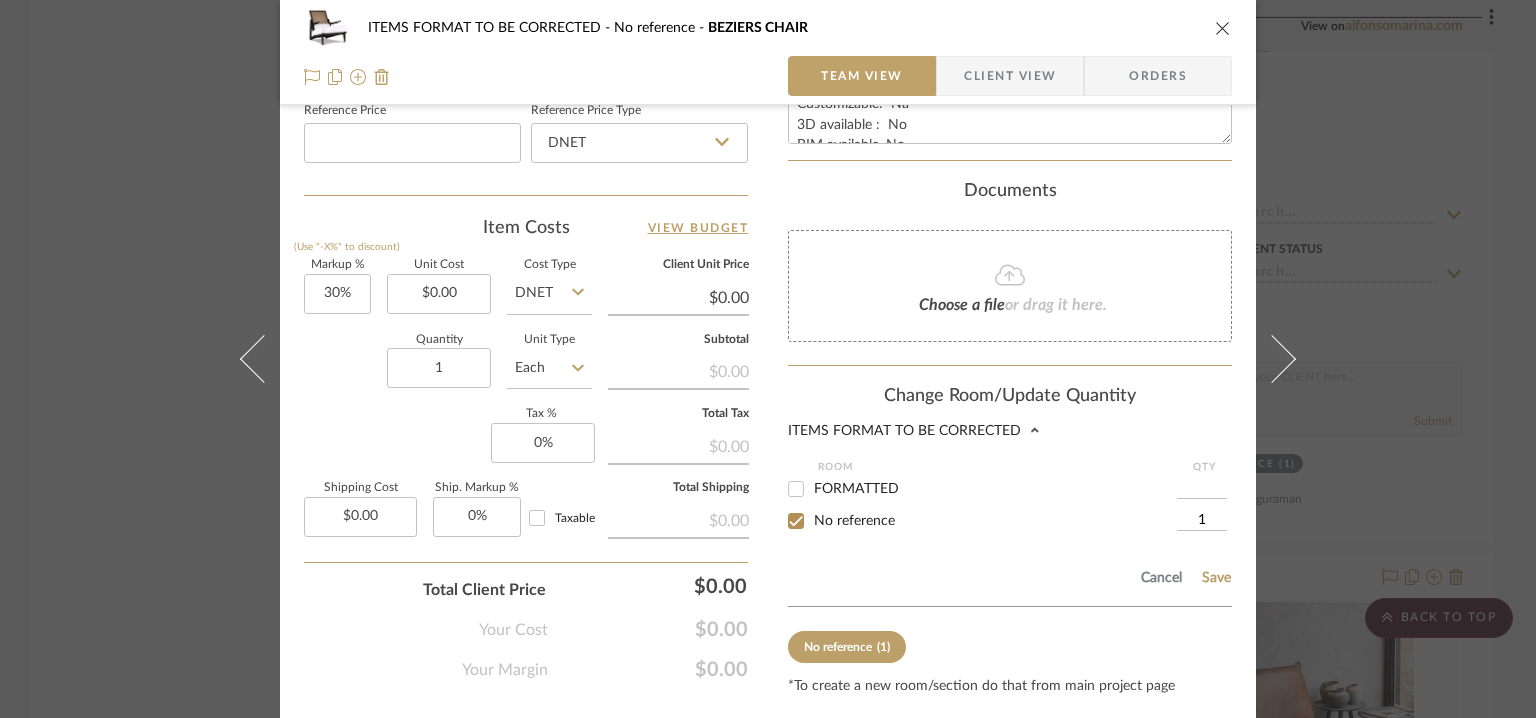 click on "FORMATTED" at bounding box center [796, 489] 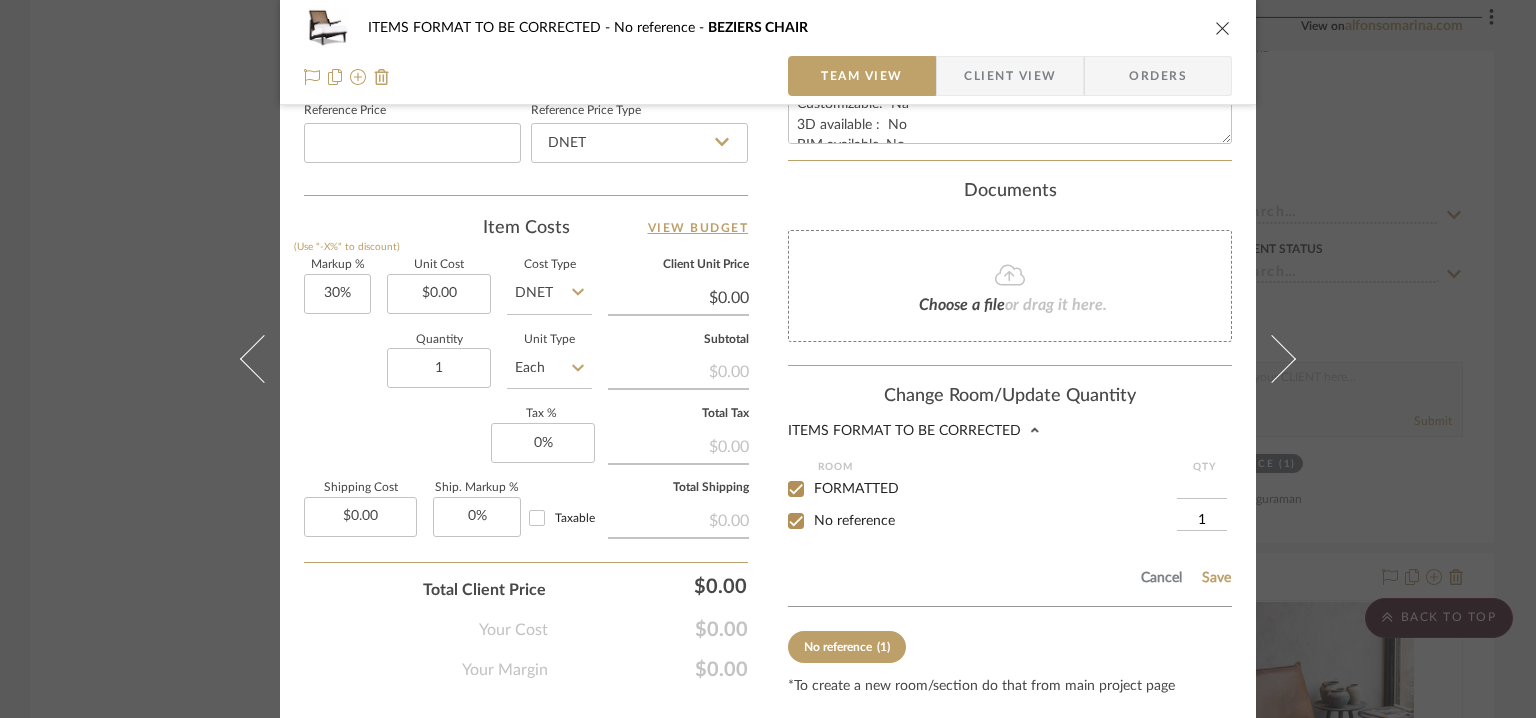 checkbox on "true" 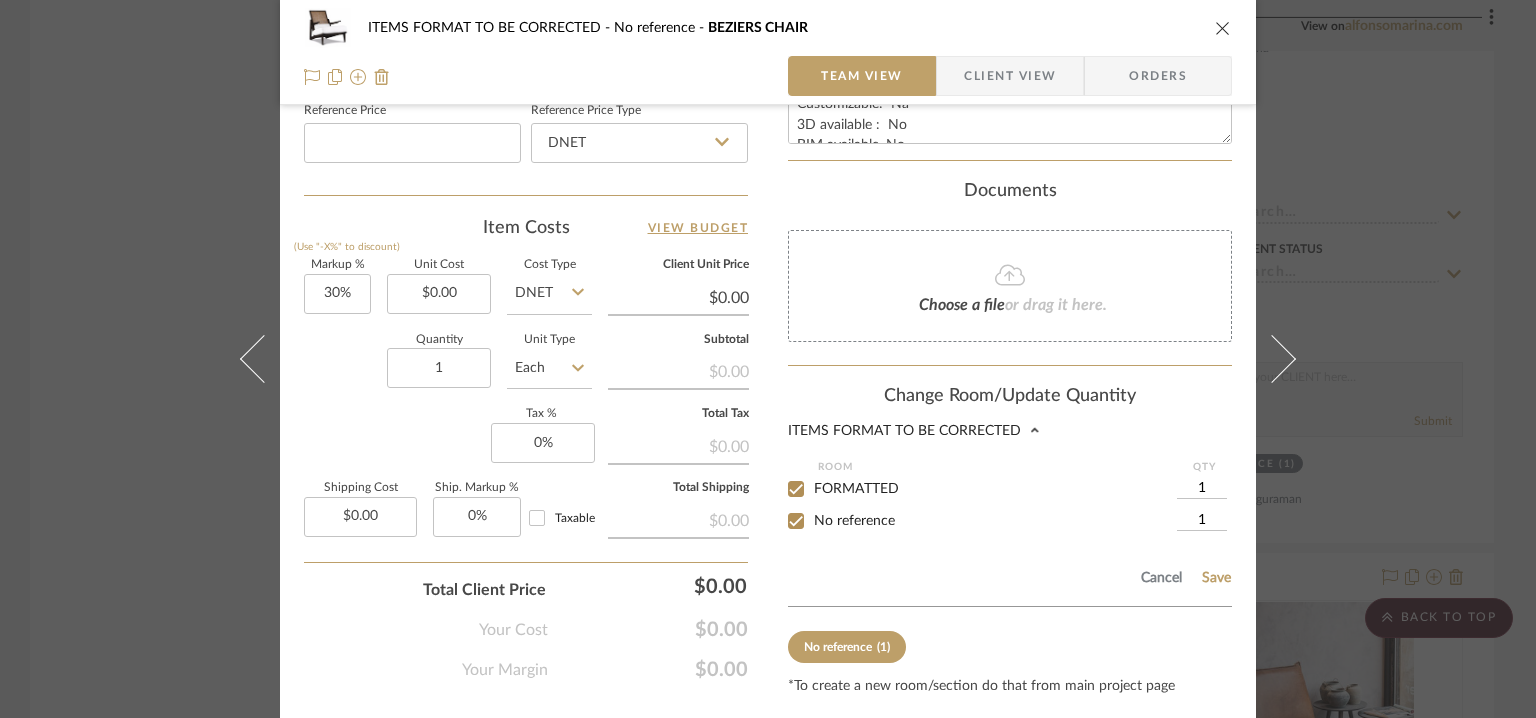 click on "No reference" at bounding box center [796, 521] 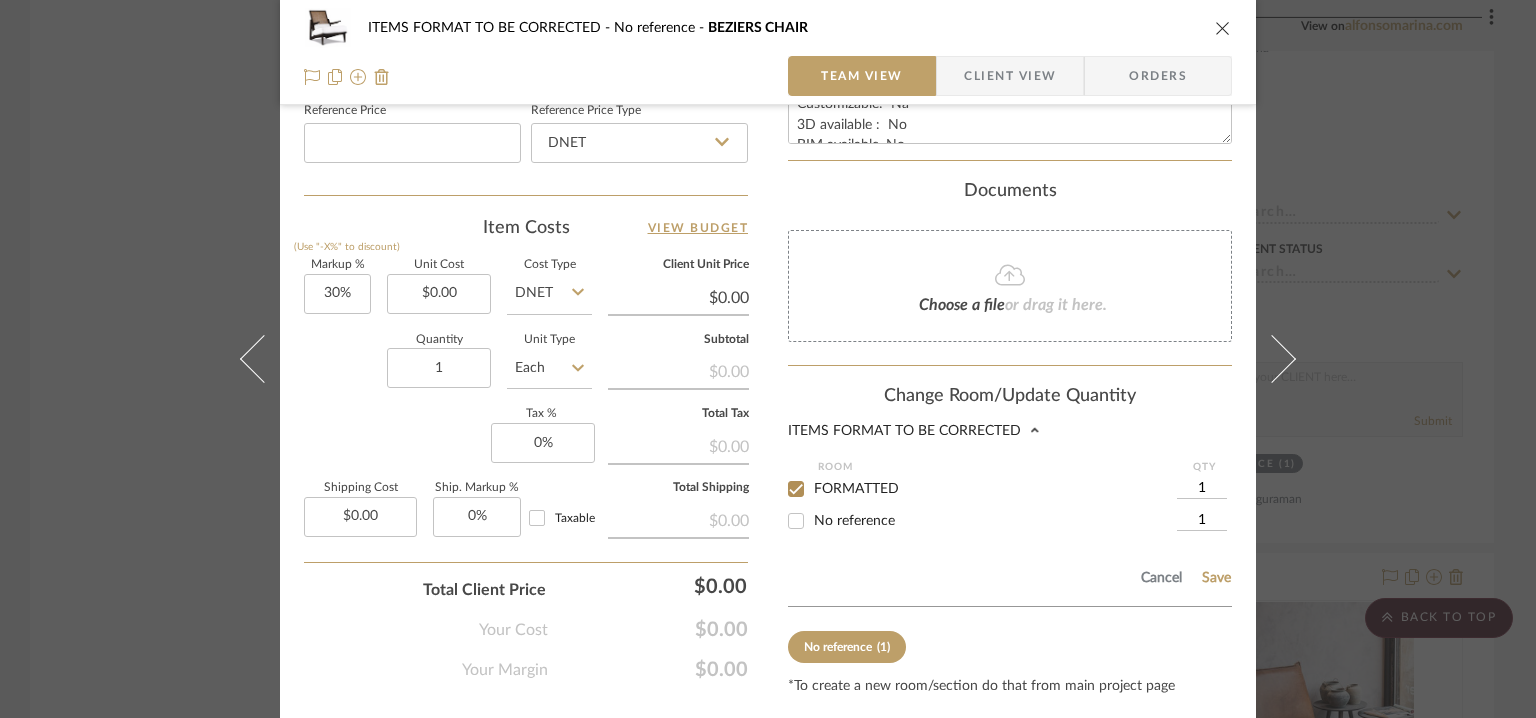 checkbox on "false" 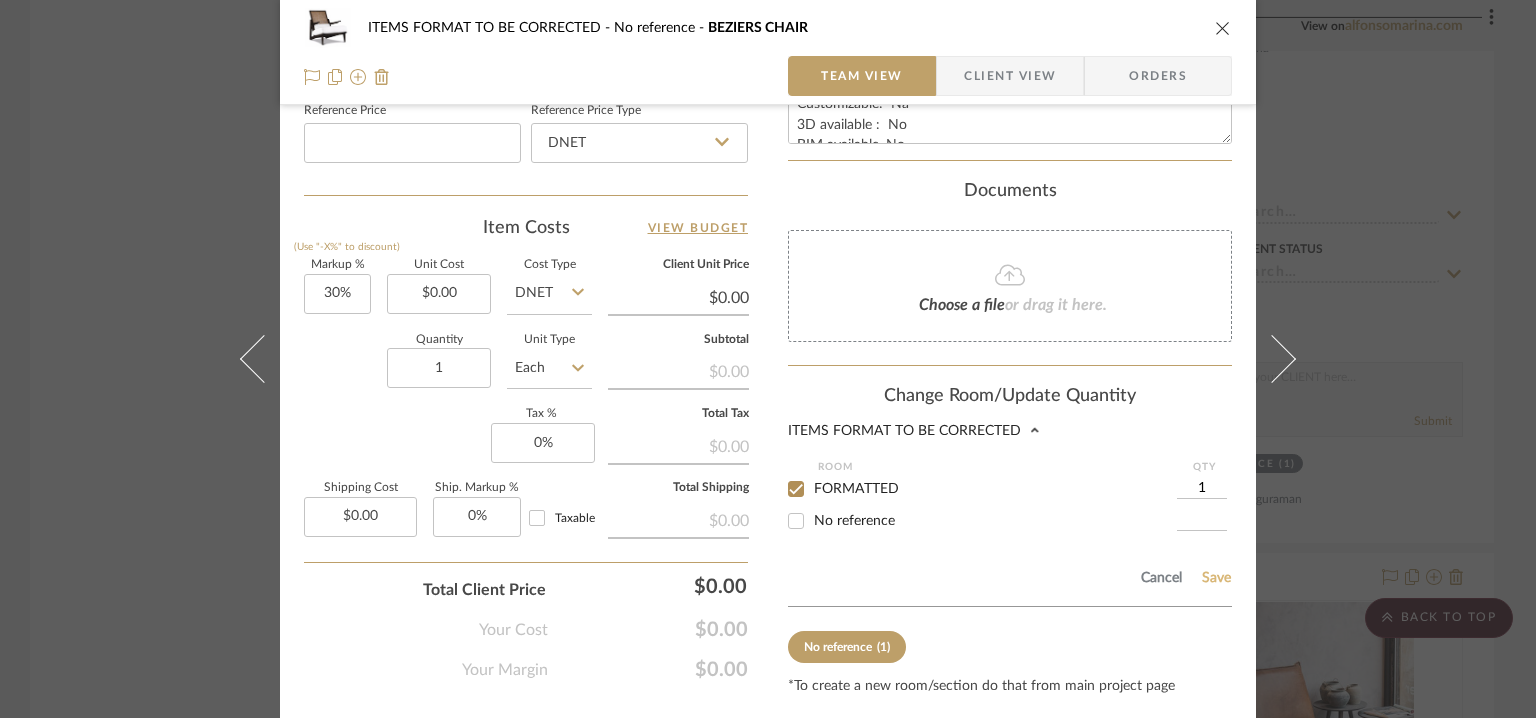 click on "Save" 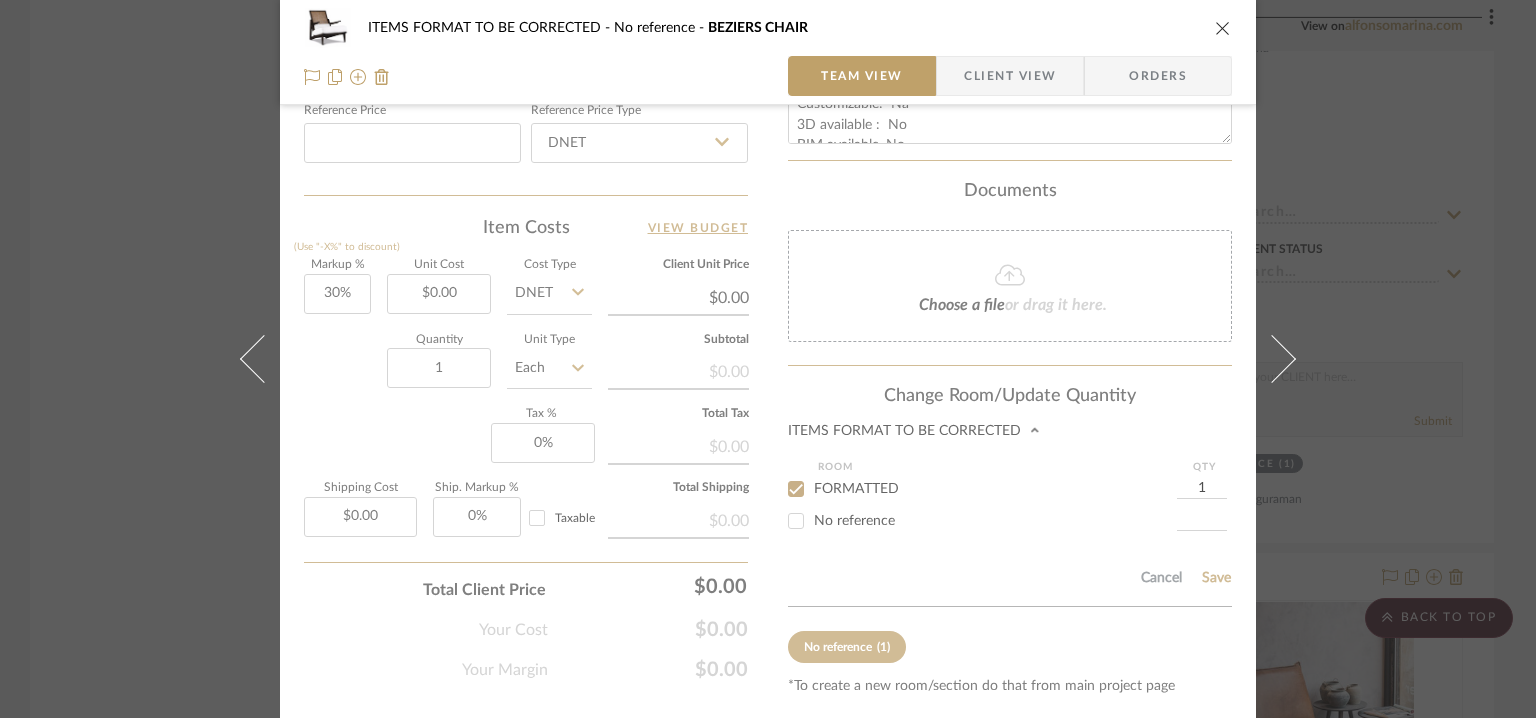 click at bounding box center (768, -155) 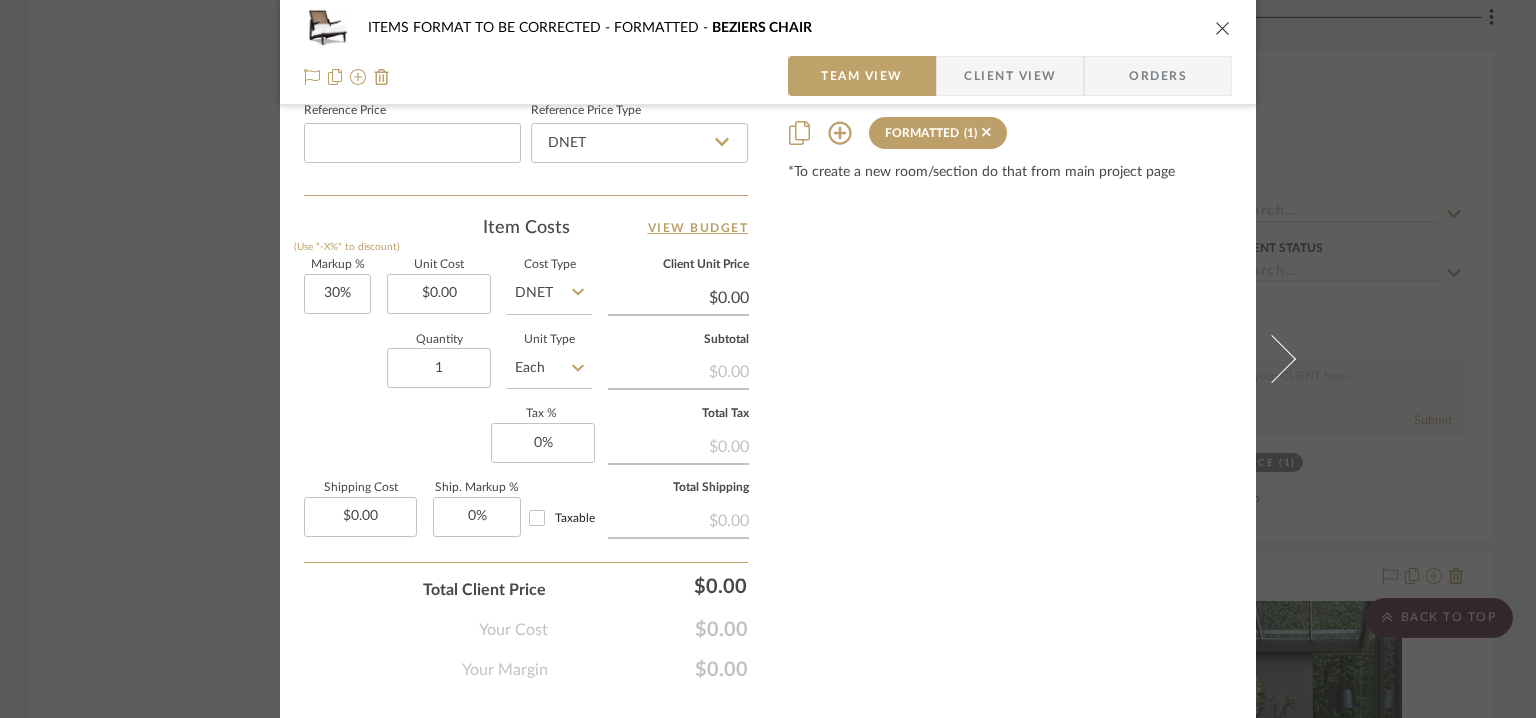 type 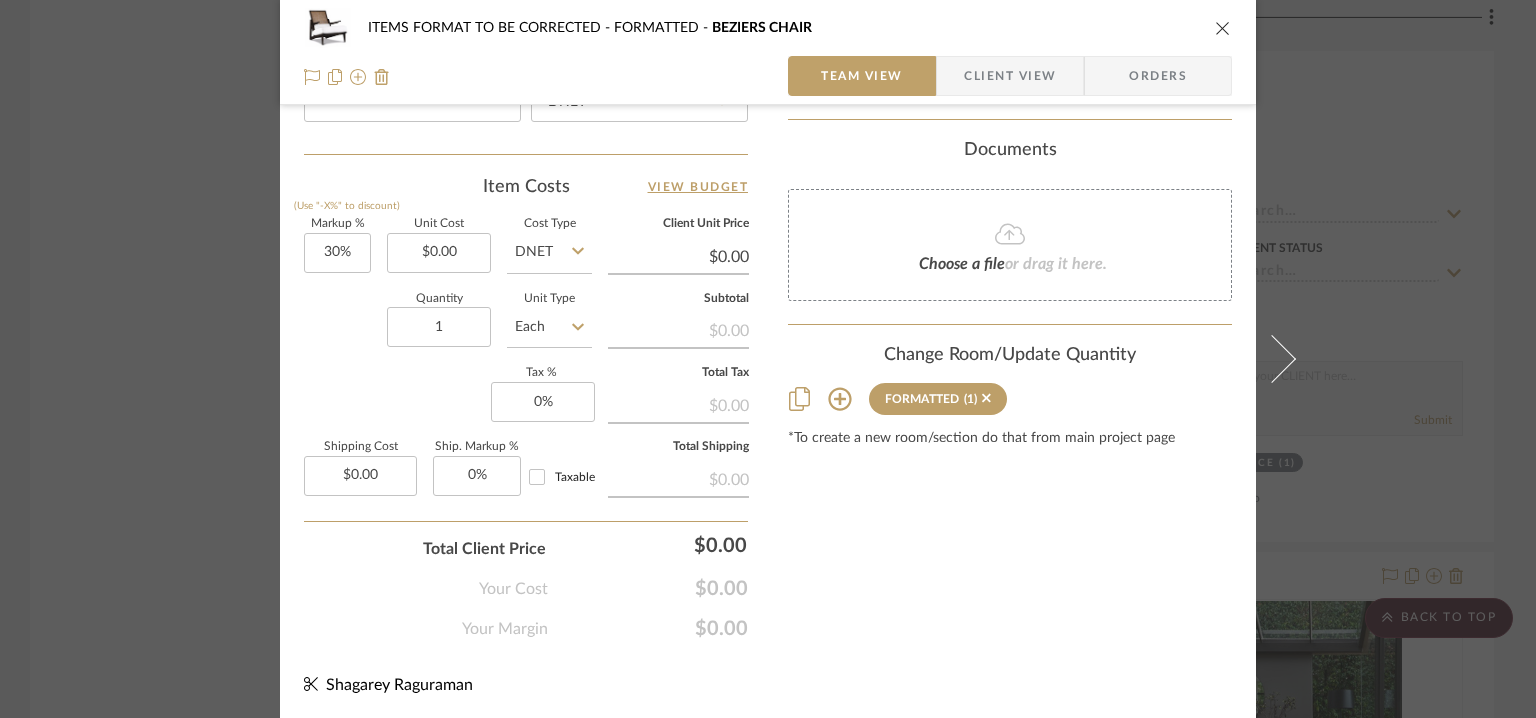 click at bounding box center [1223, 28] 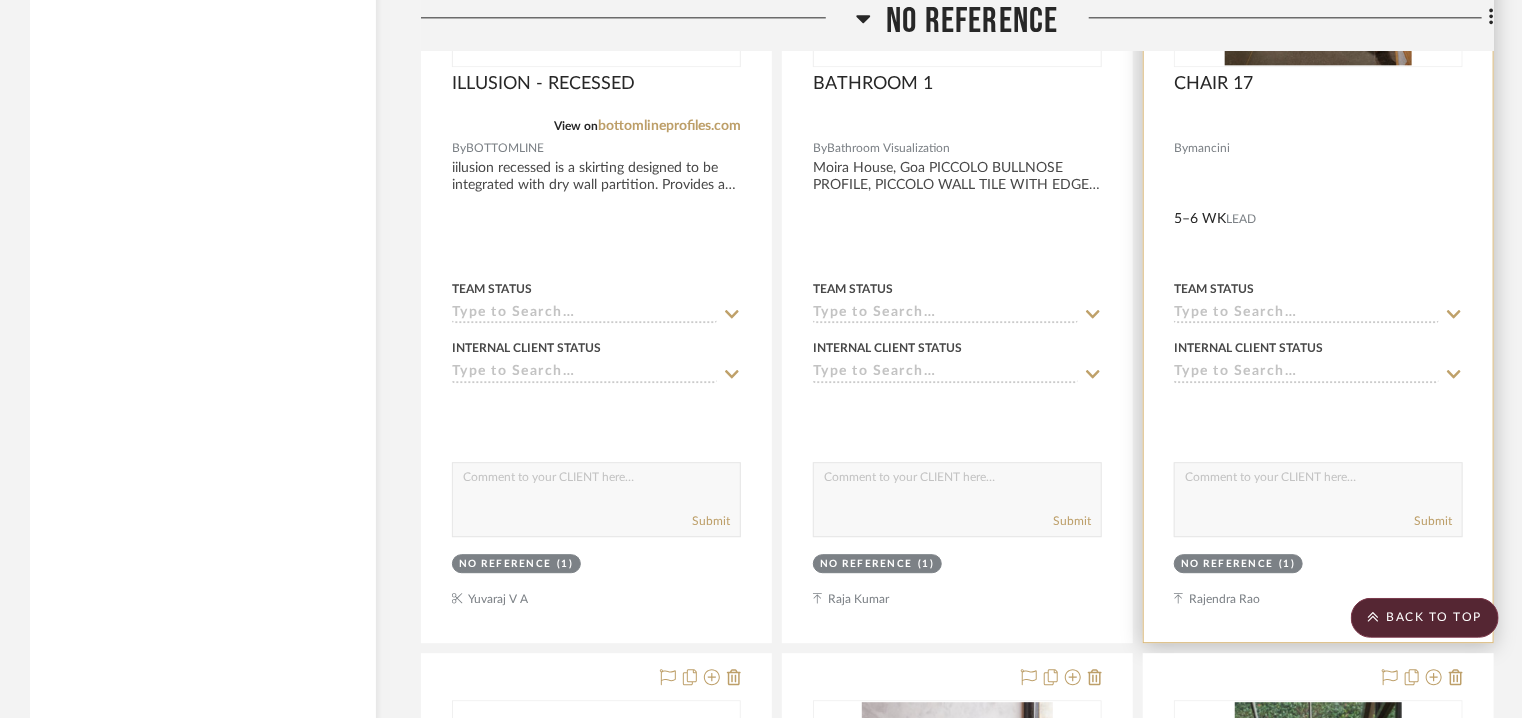 scroll, scrollTop: 5921, scrollLeft: 0, axis: vertical 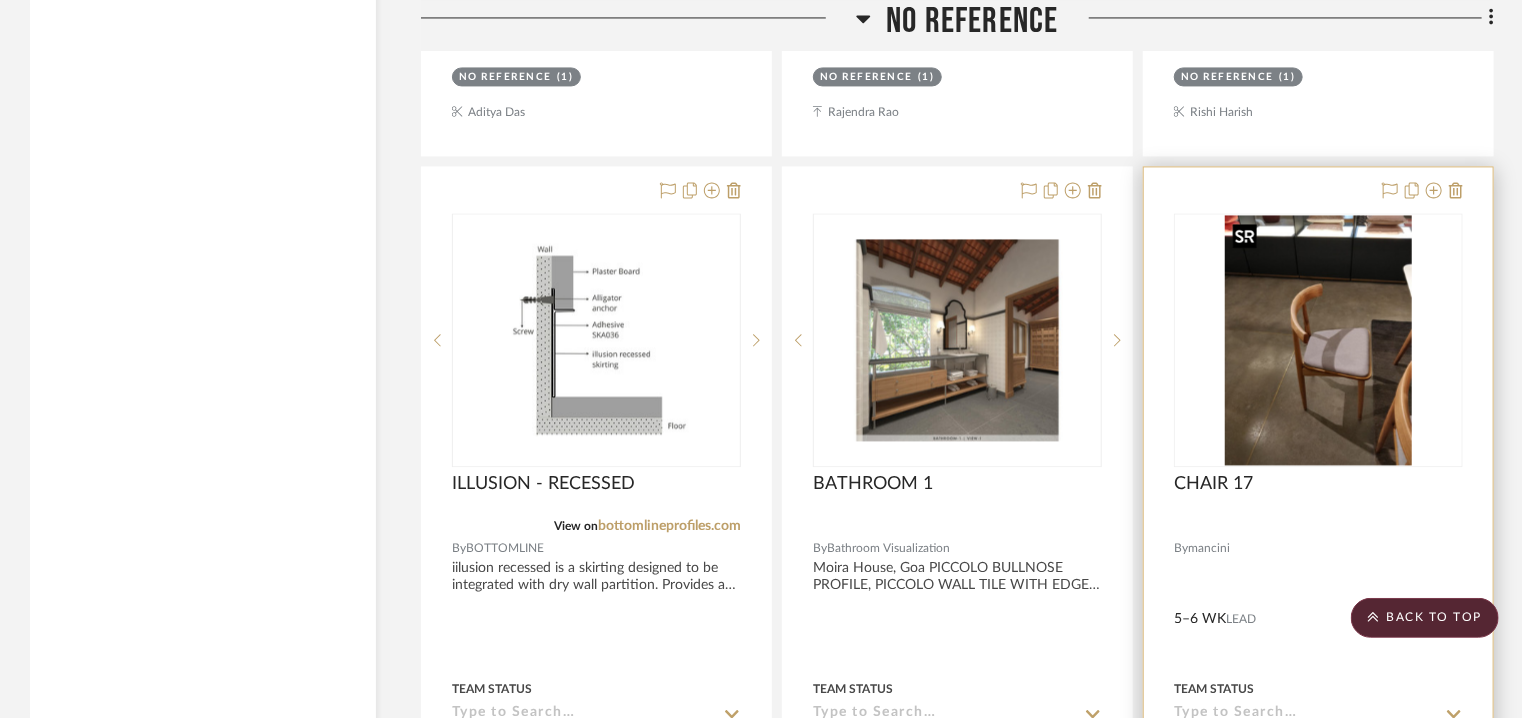 click at bounding box center [1319, 340] 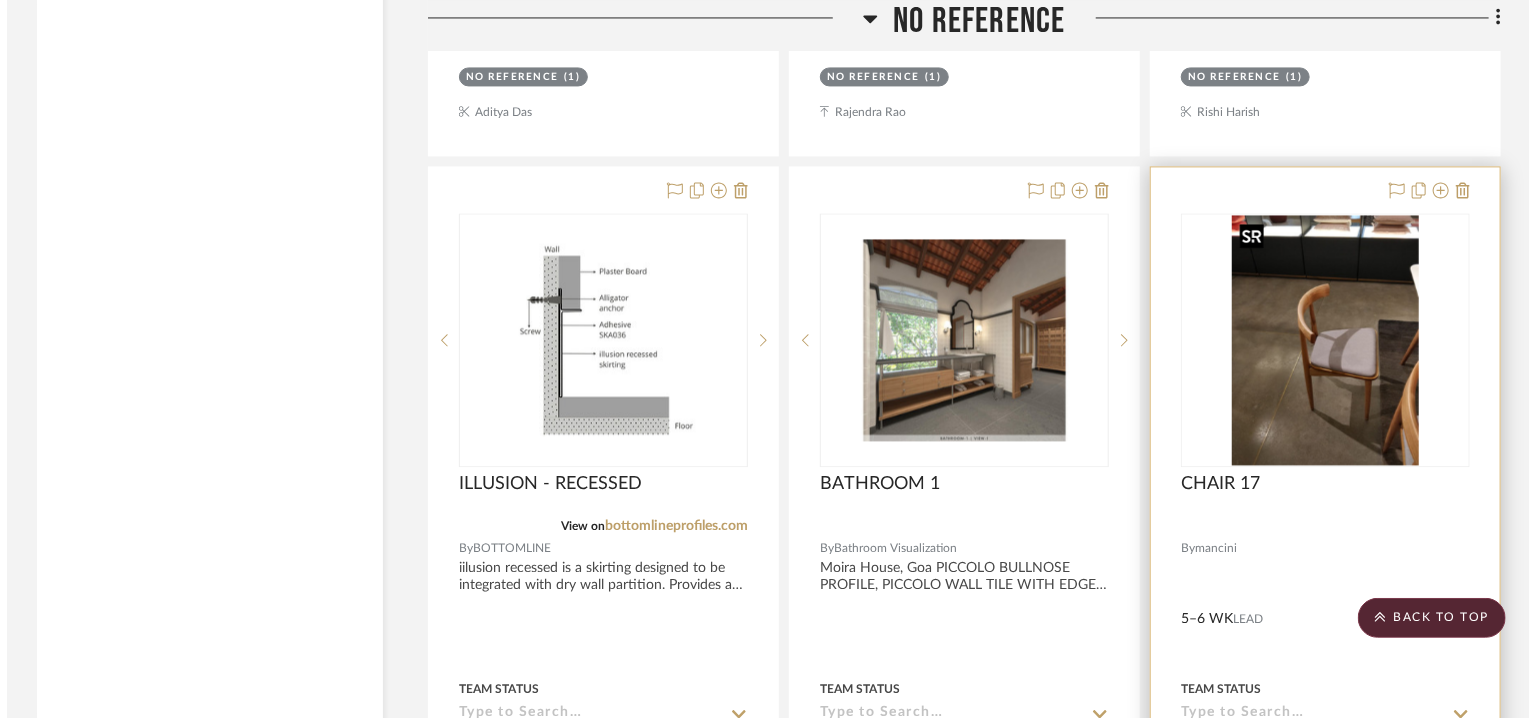 scroll, scrollTop: 0, scrollLeft: 0, axis: both 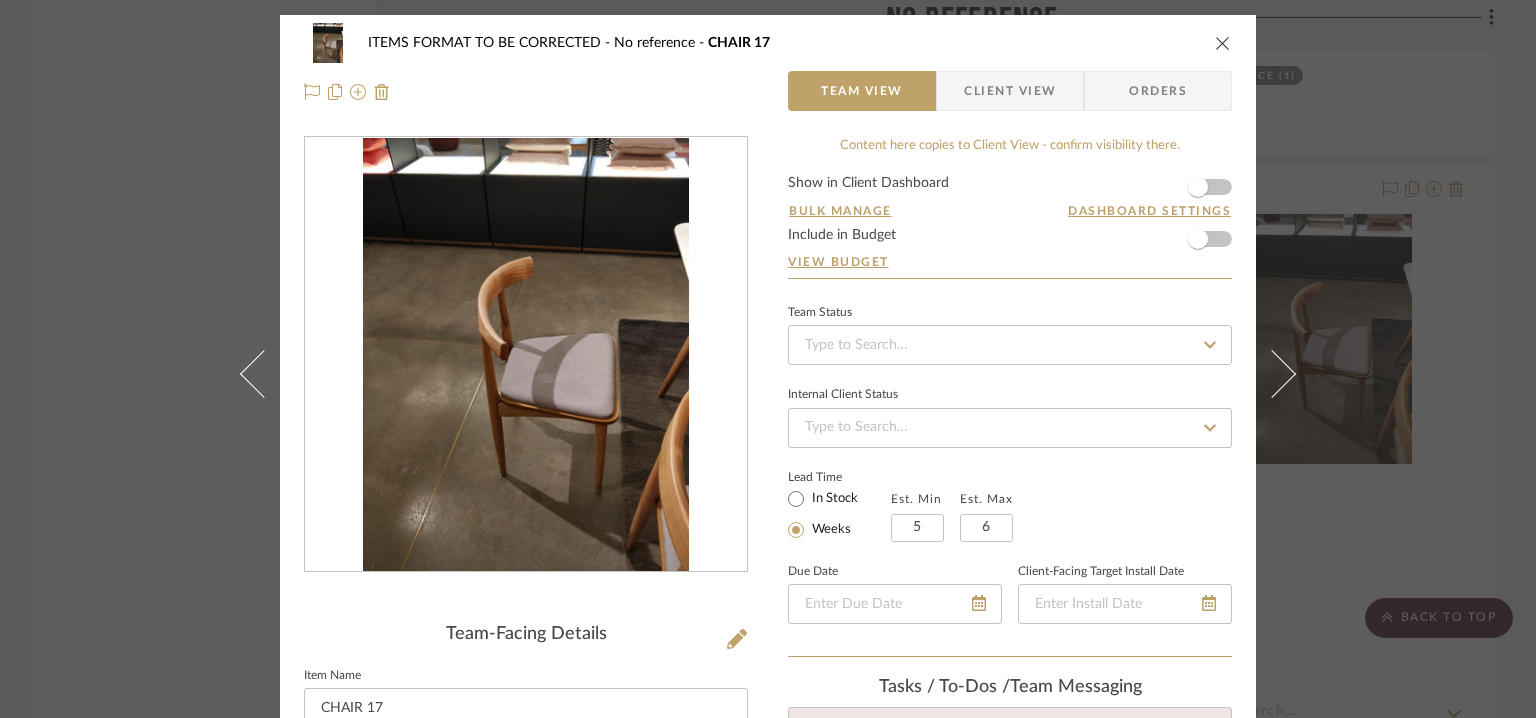 click at bounding box center [1223, 43] 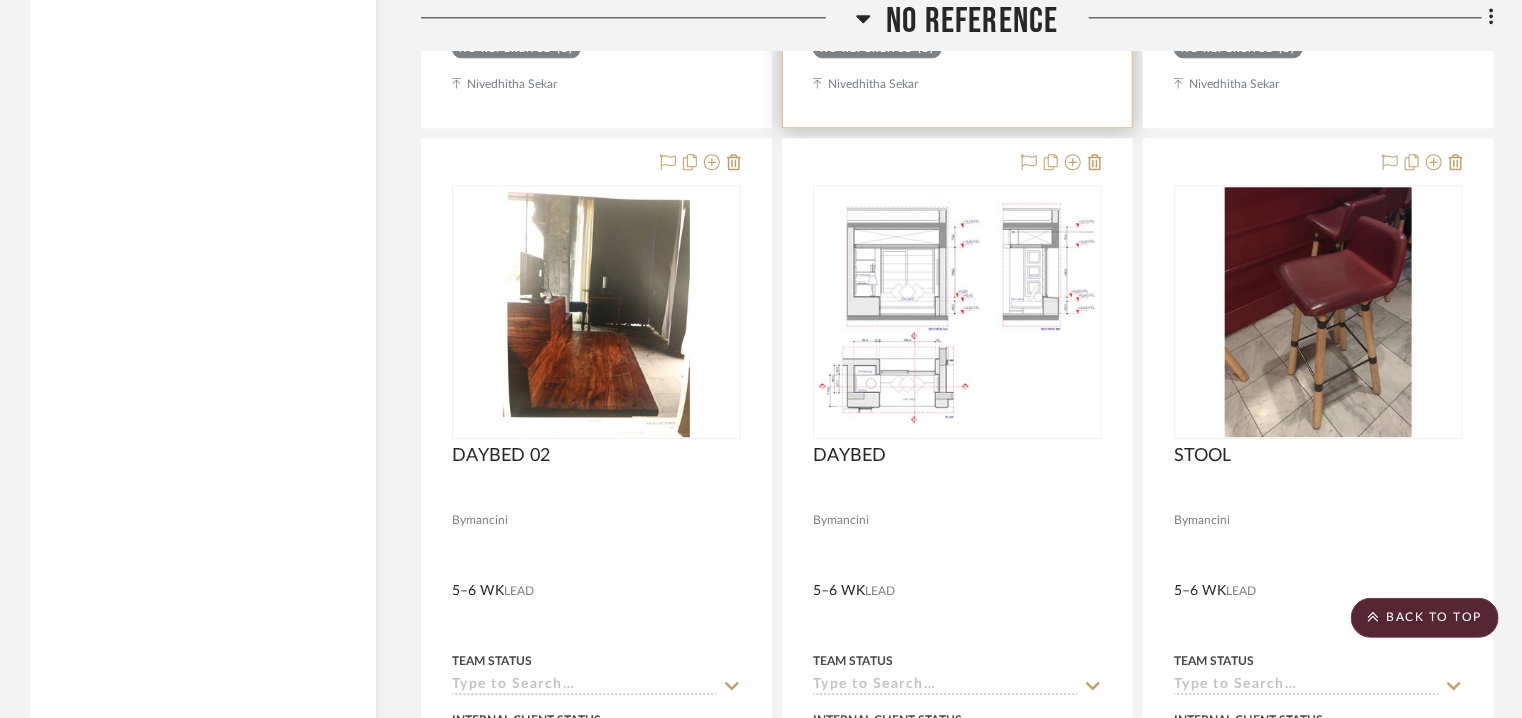 scroll, scrollTop: 14121, scrollLeft: 0, axis: vertical 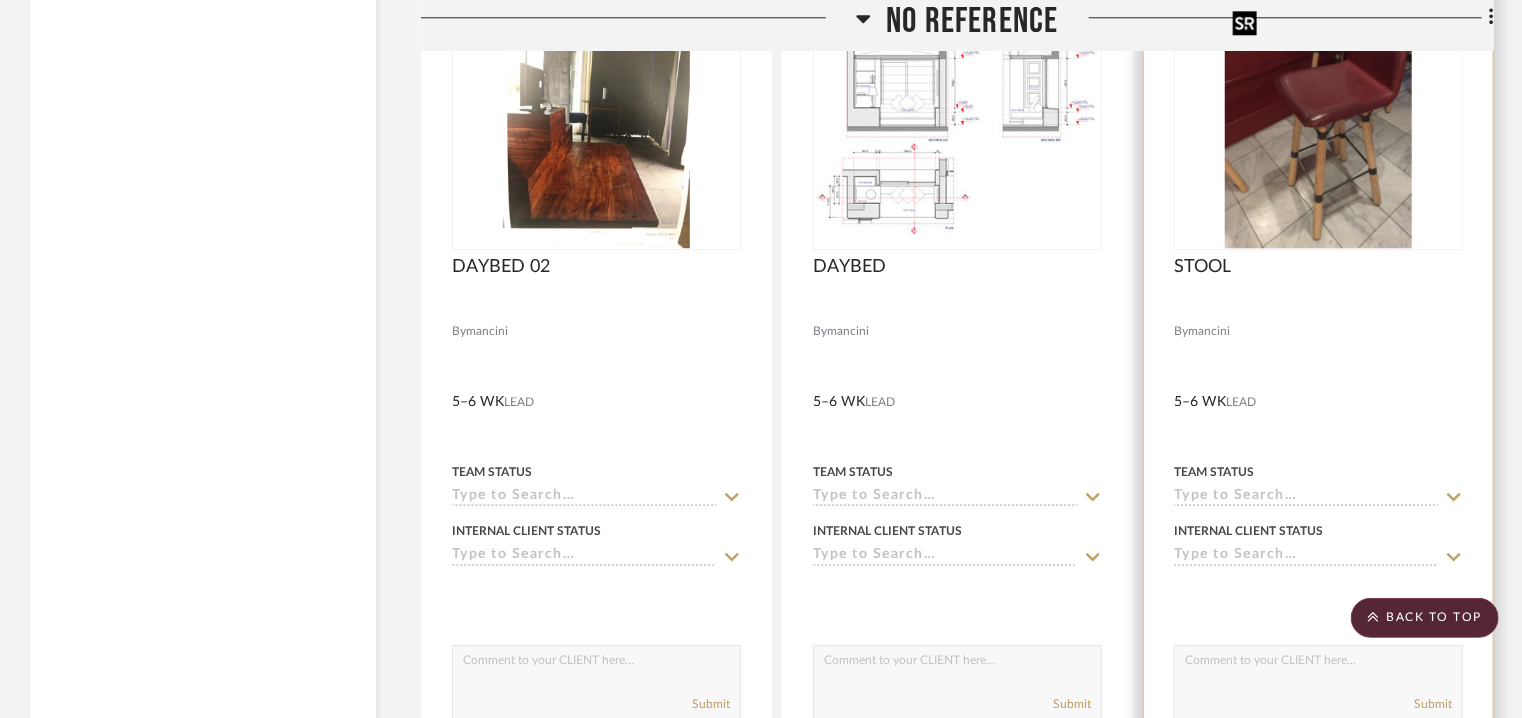 click at bounding box center [0, 0] 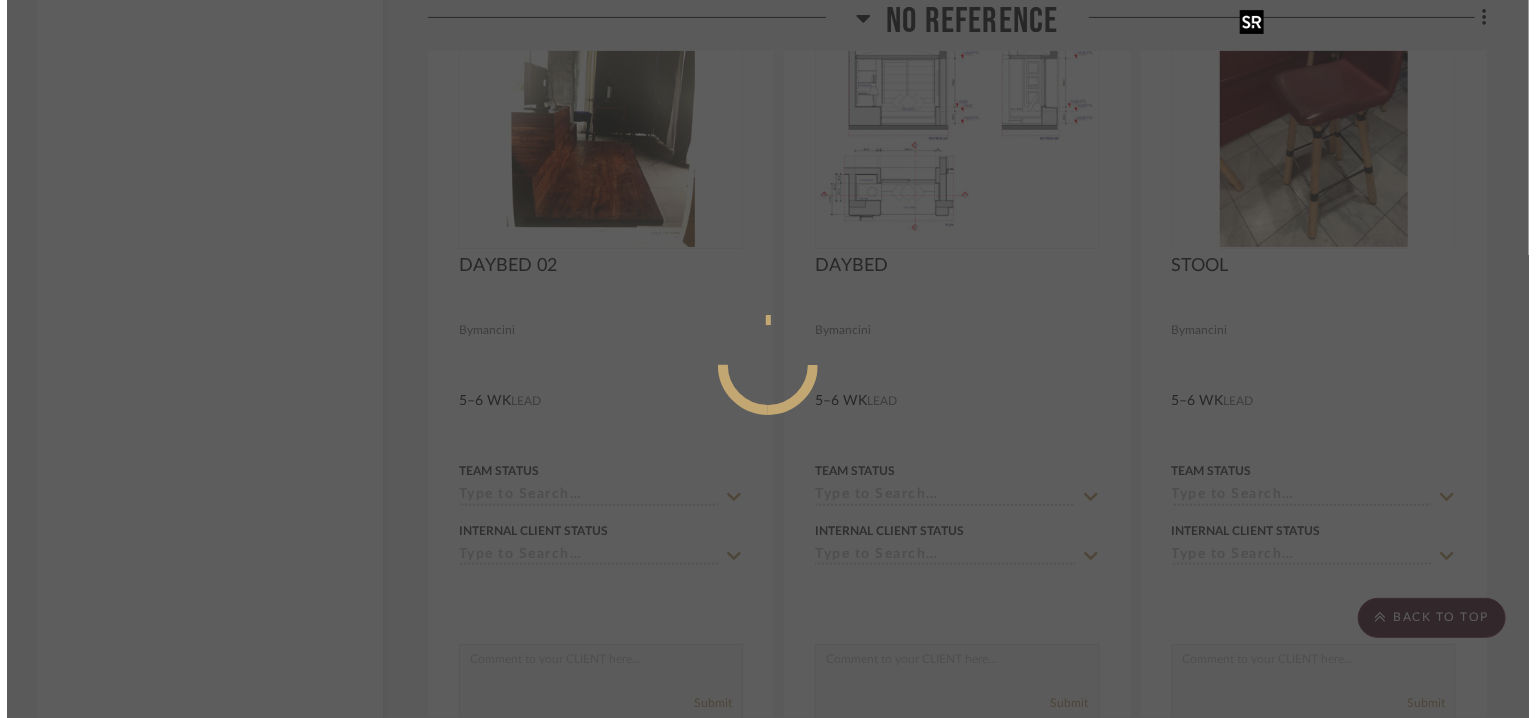 scroll, scrollTop: 0, scrollLeft: 0, axis: both 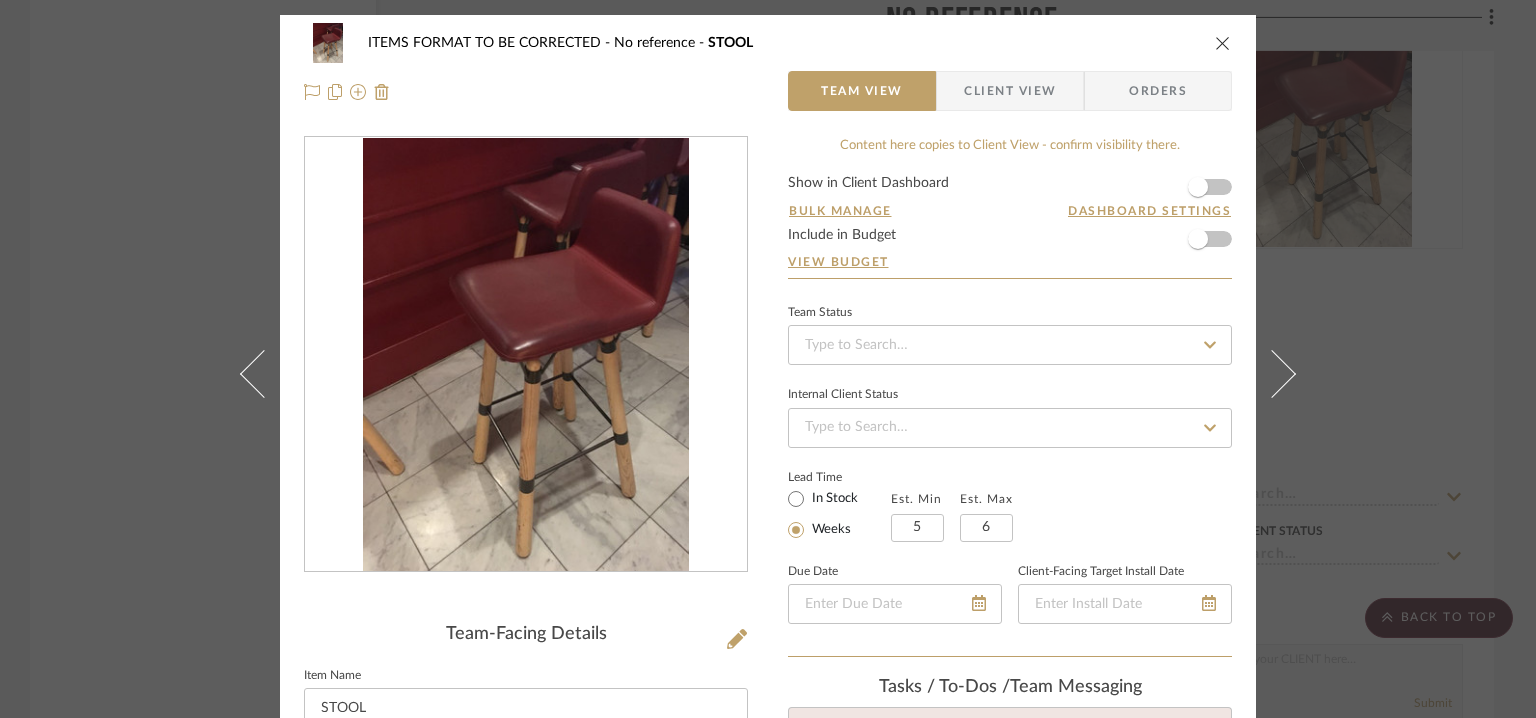 click at bounding box center [1223, 43] 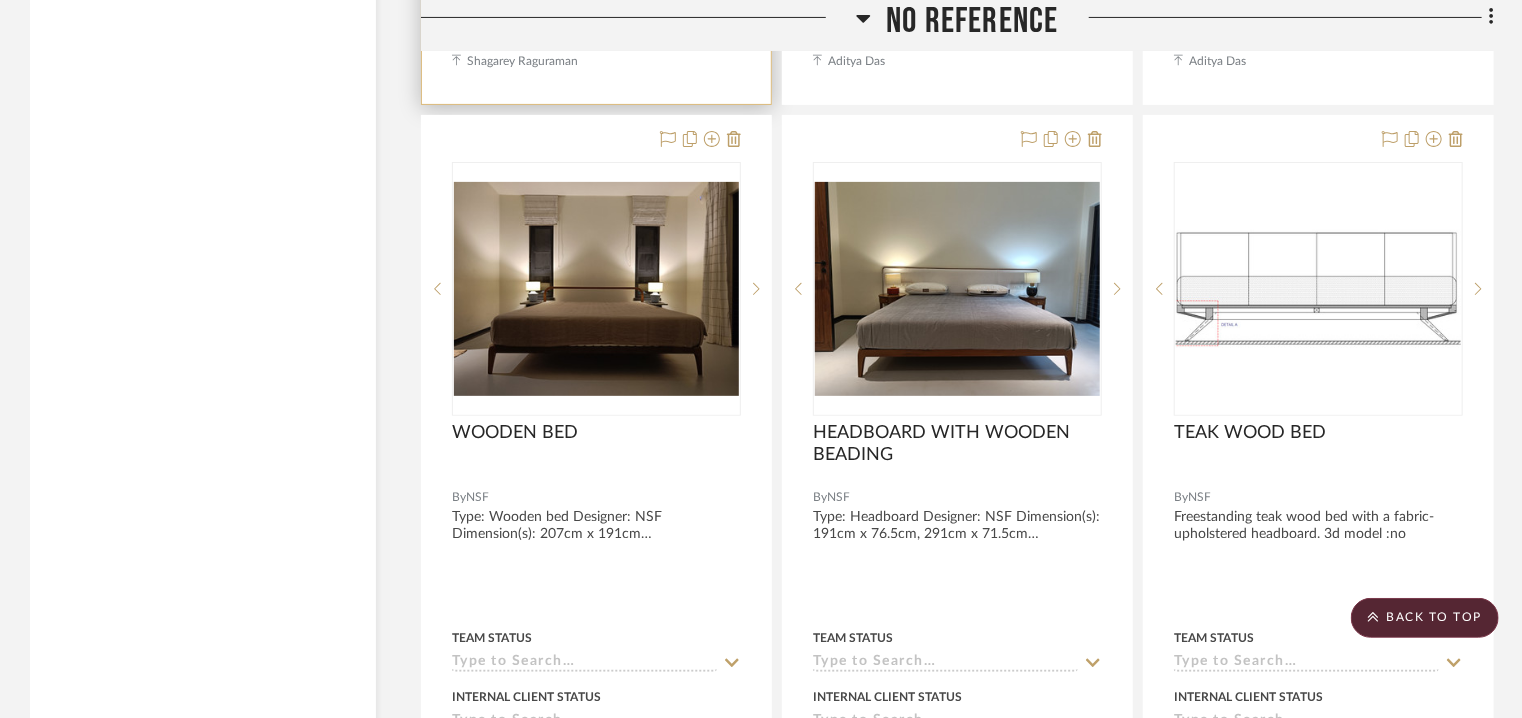 scroll, scrollTop: 19321, scrollLeft: 0, axis: vertical 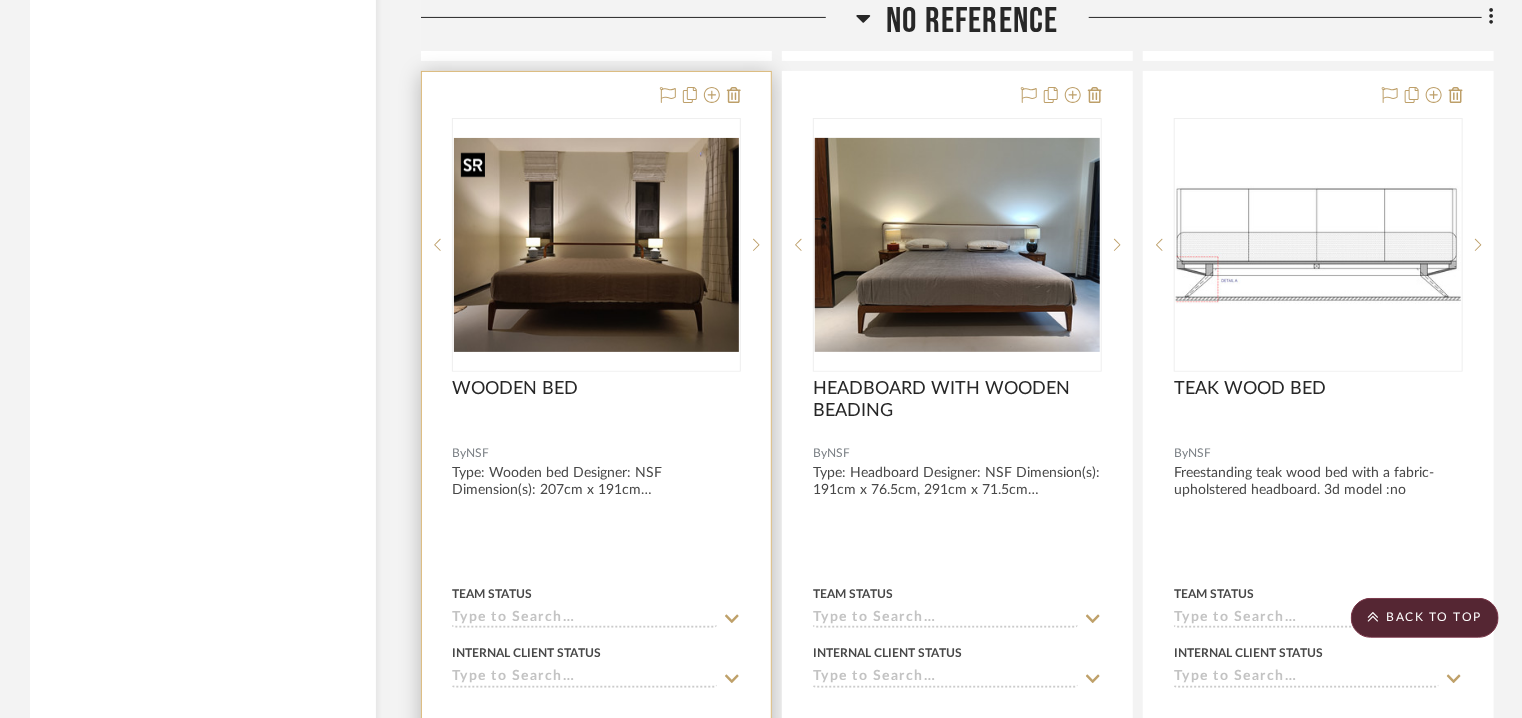 click at bounding box center [596, 245] 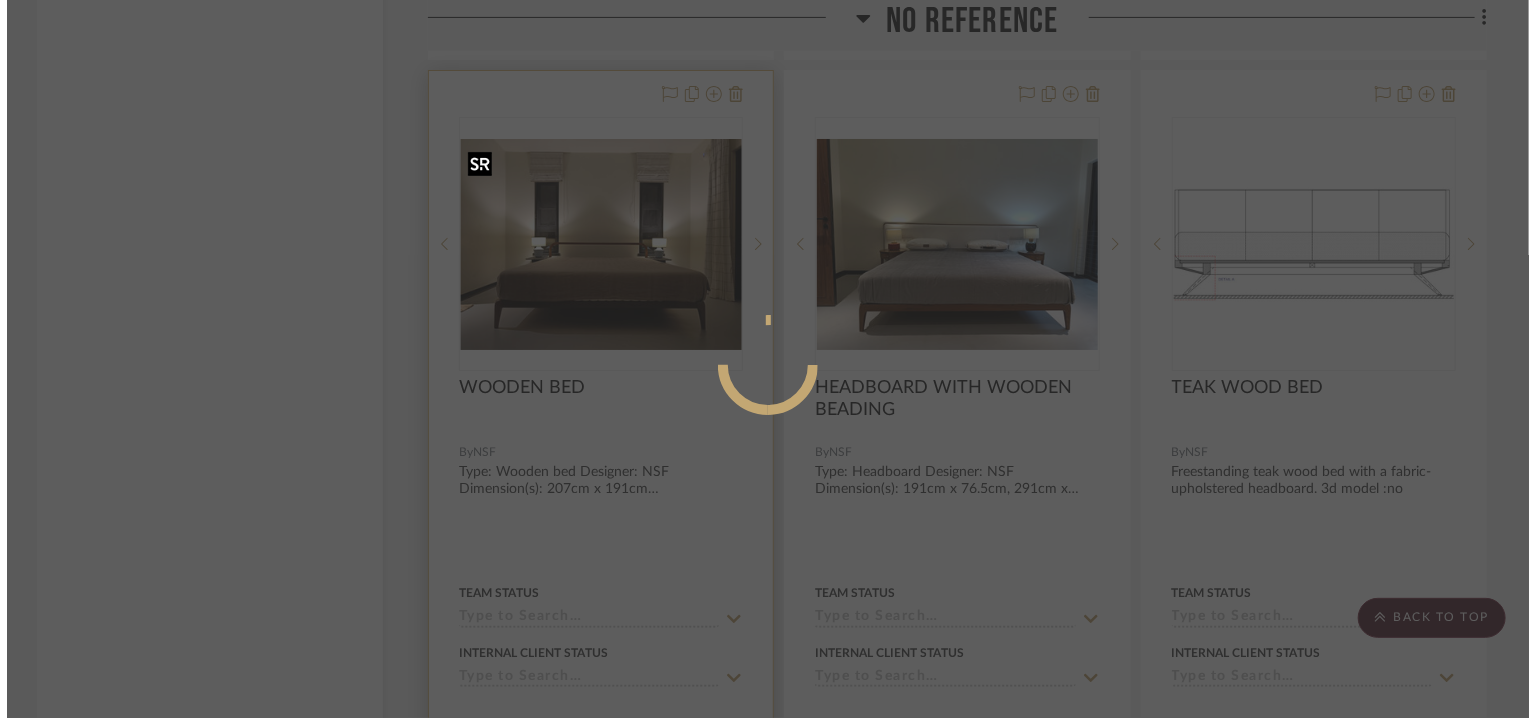 scroll, scrollTop: 0, scrollLeft: 0, axis: both 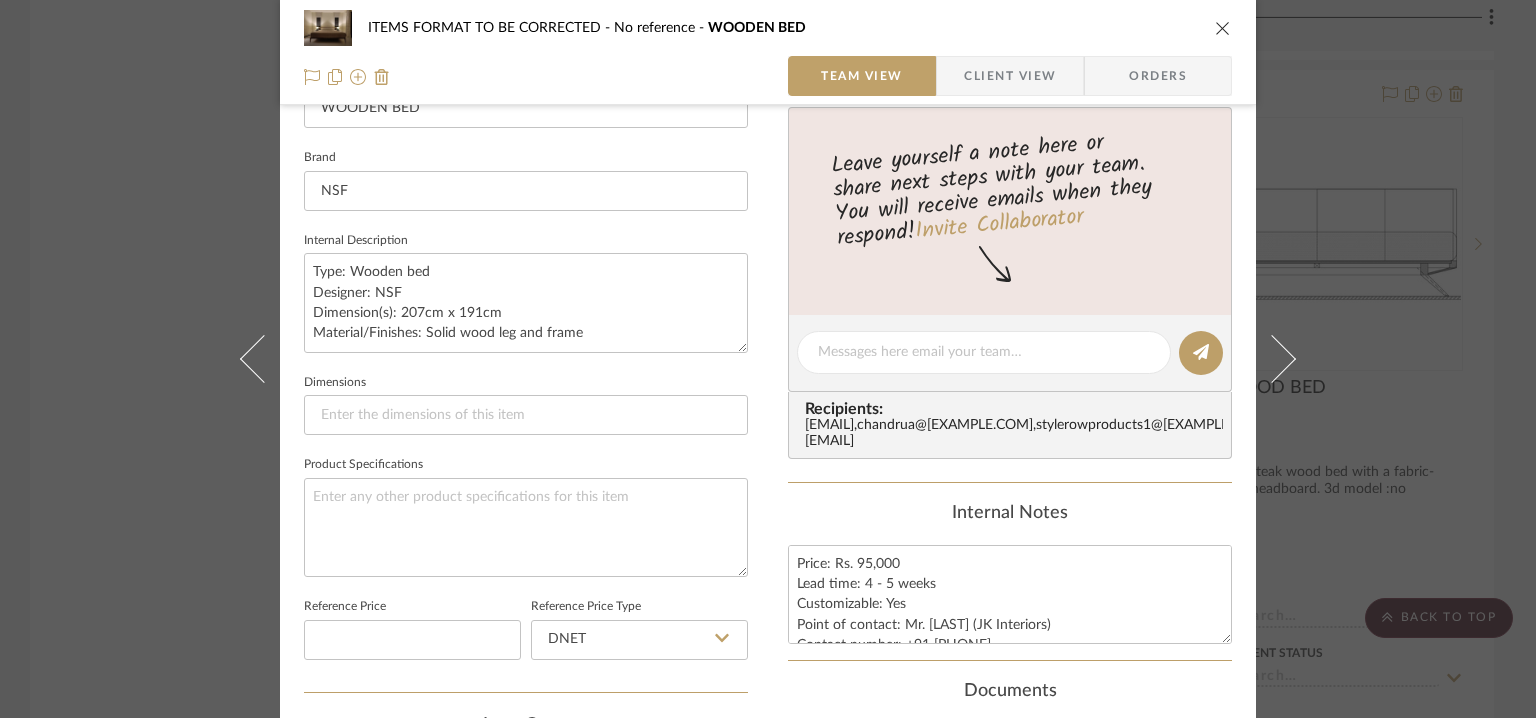 click at bounding box center [1223, 28] 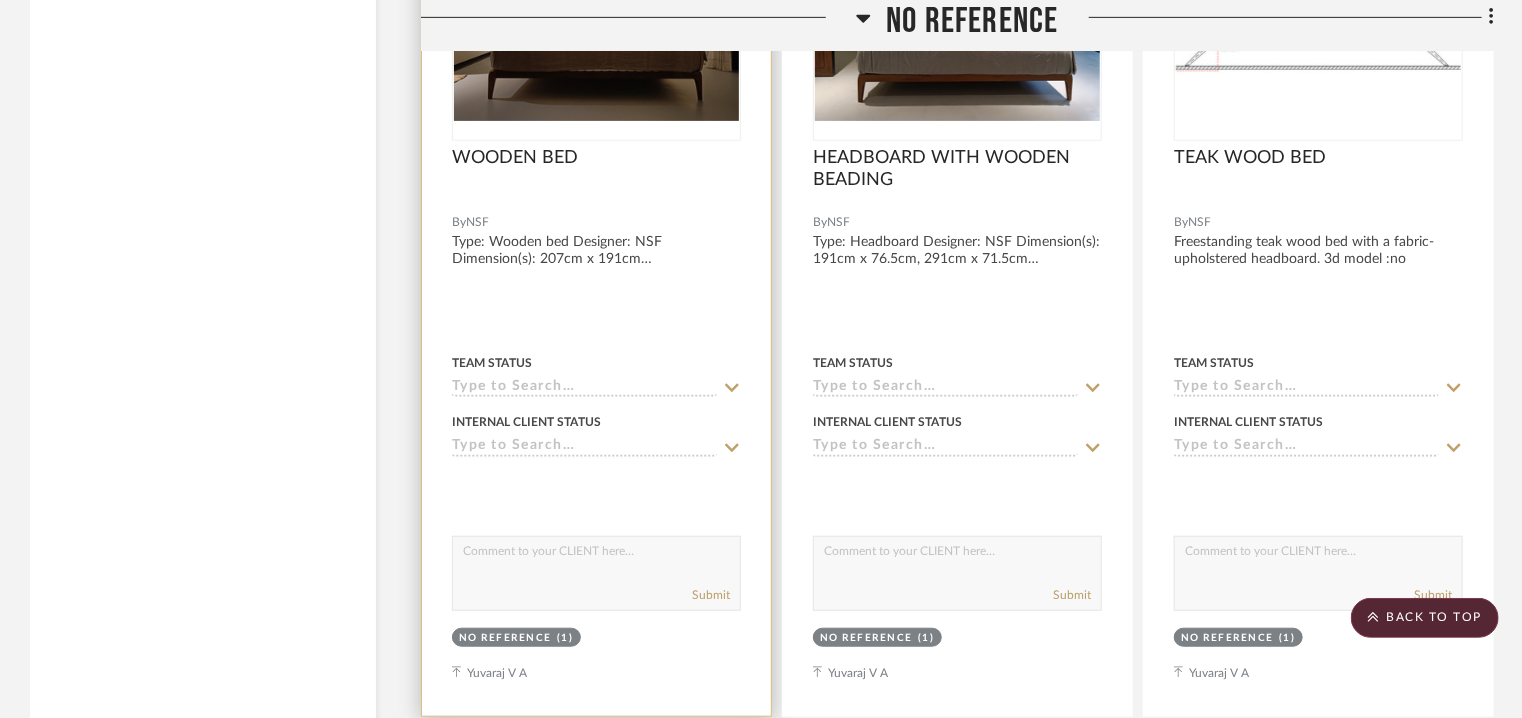 scroll, scrollTop: 19721, scrollLeft: 0, axis: vertical 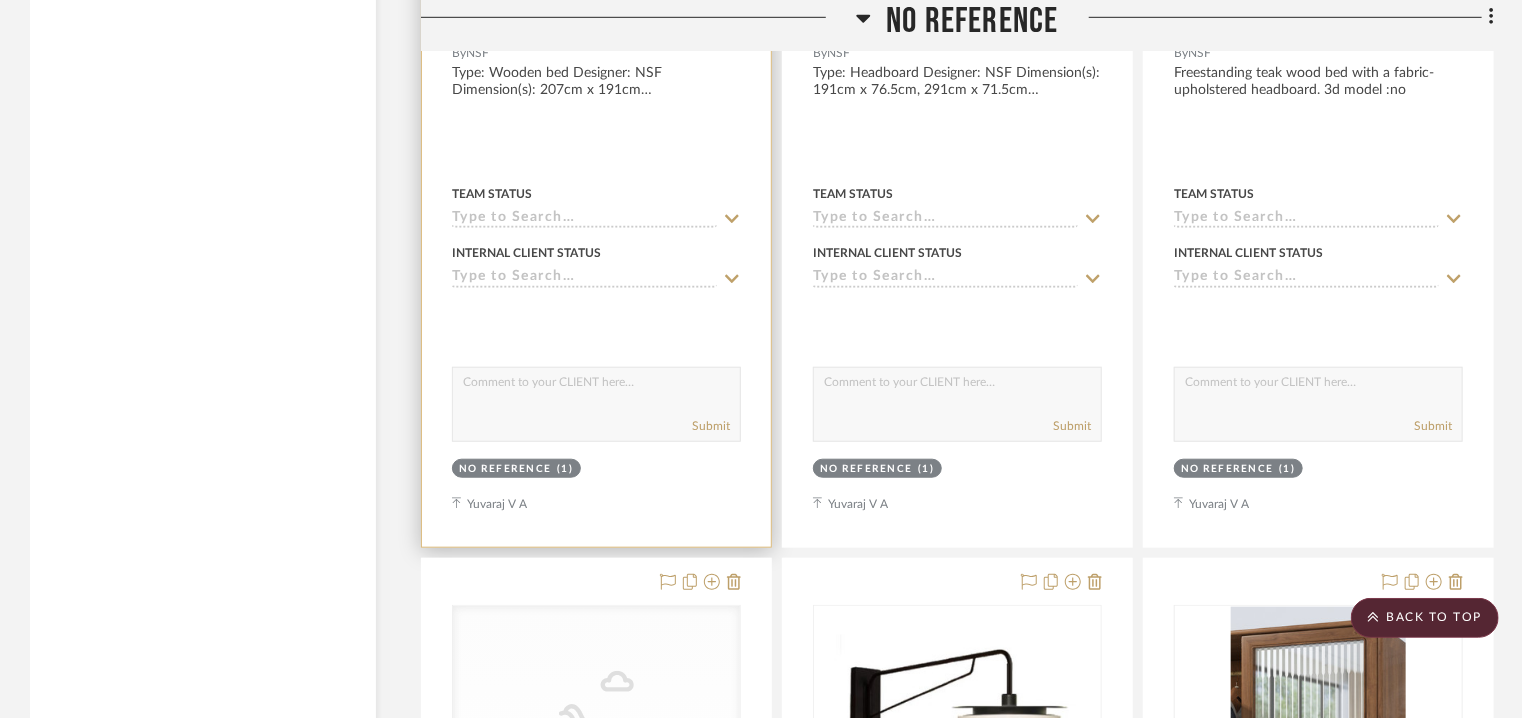 click on "No reference" at bounding box center [505, 469] 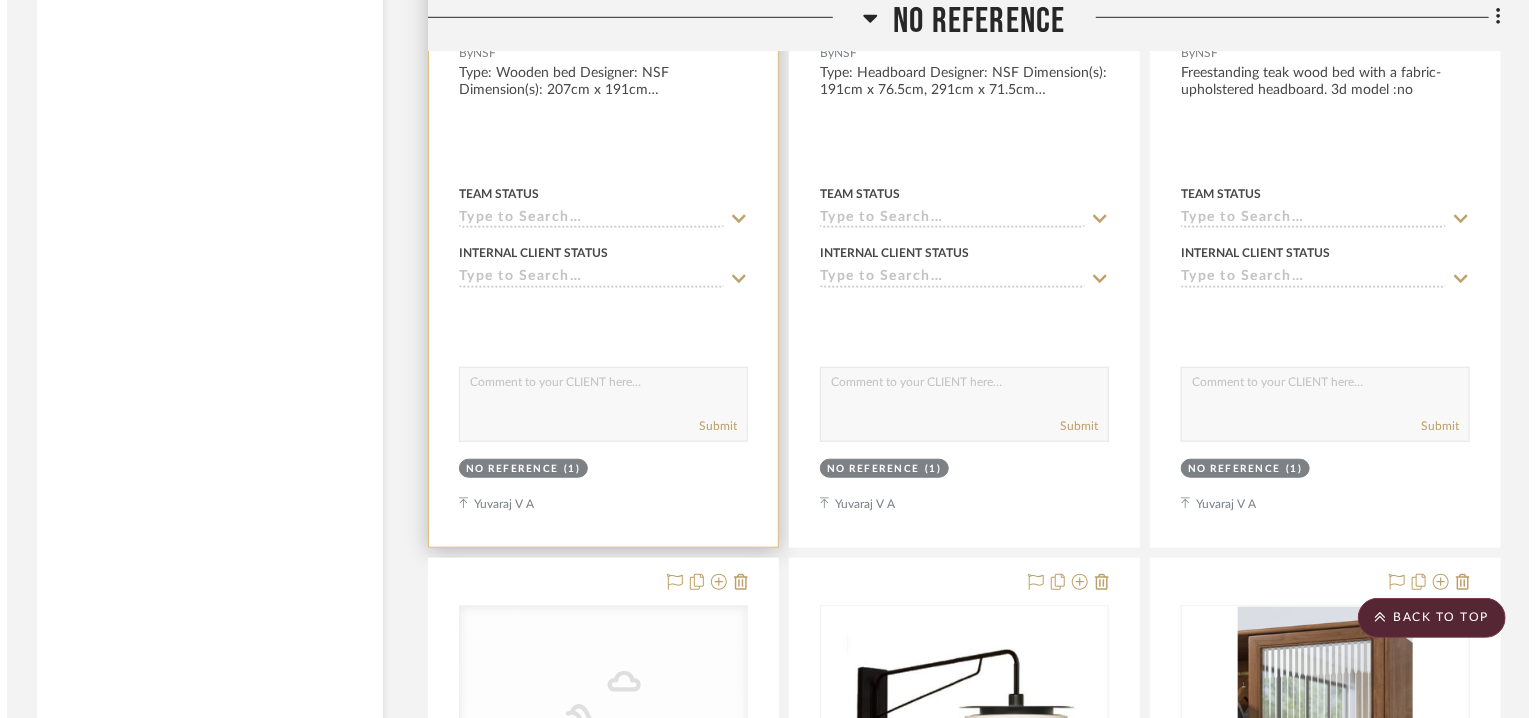 scroll, scrollTop: 0, scrollLeft: 0, axis: both 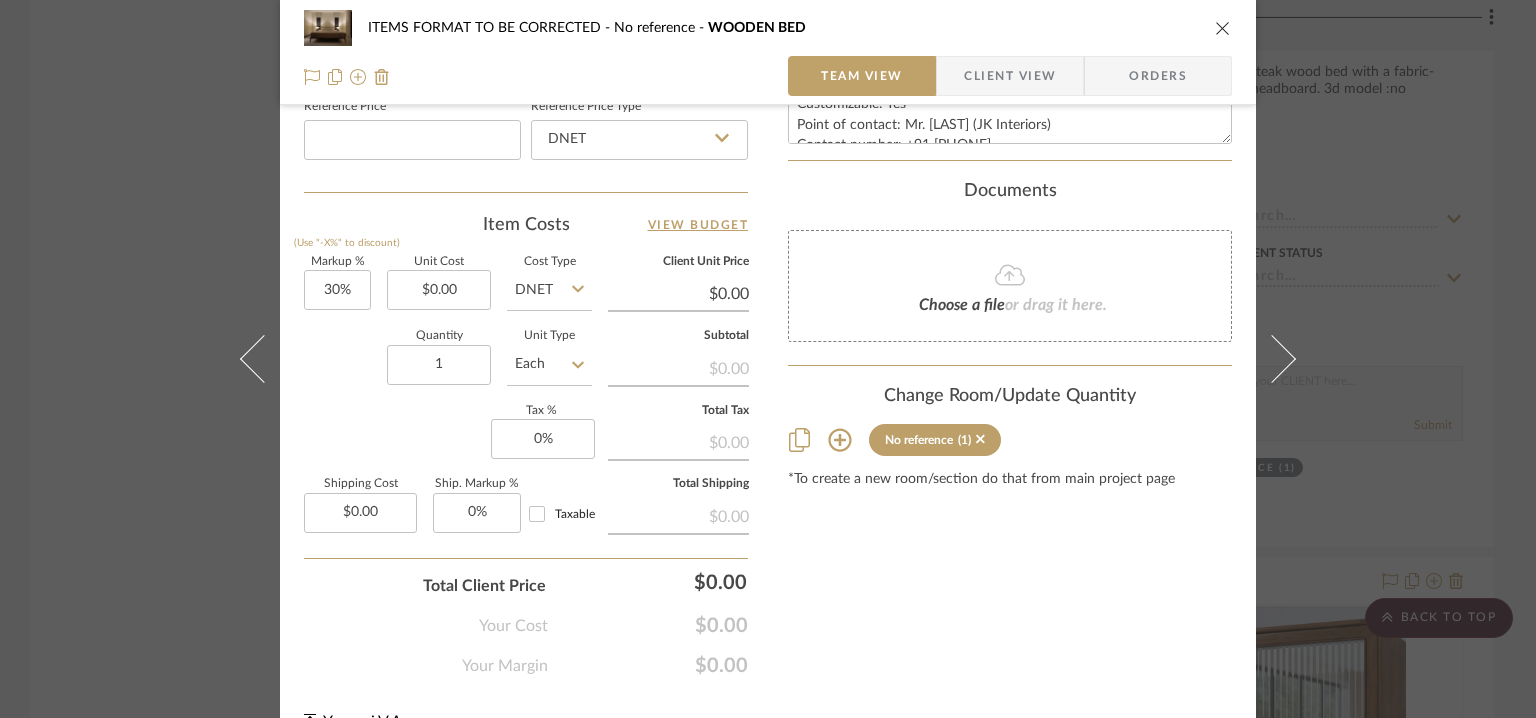 click 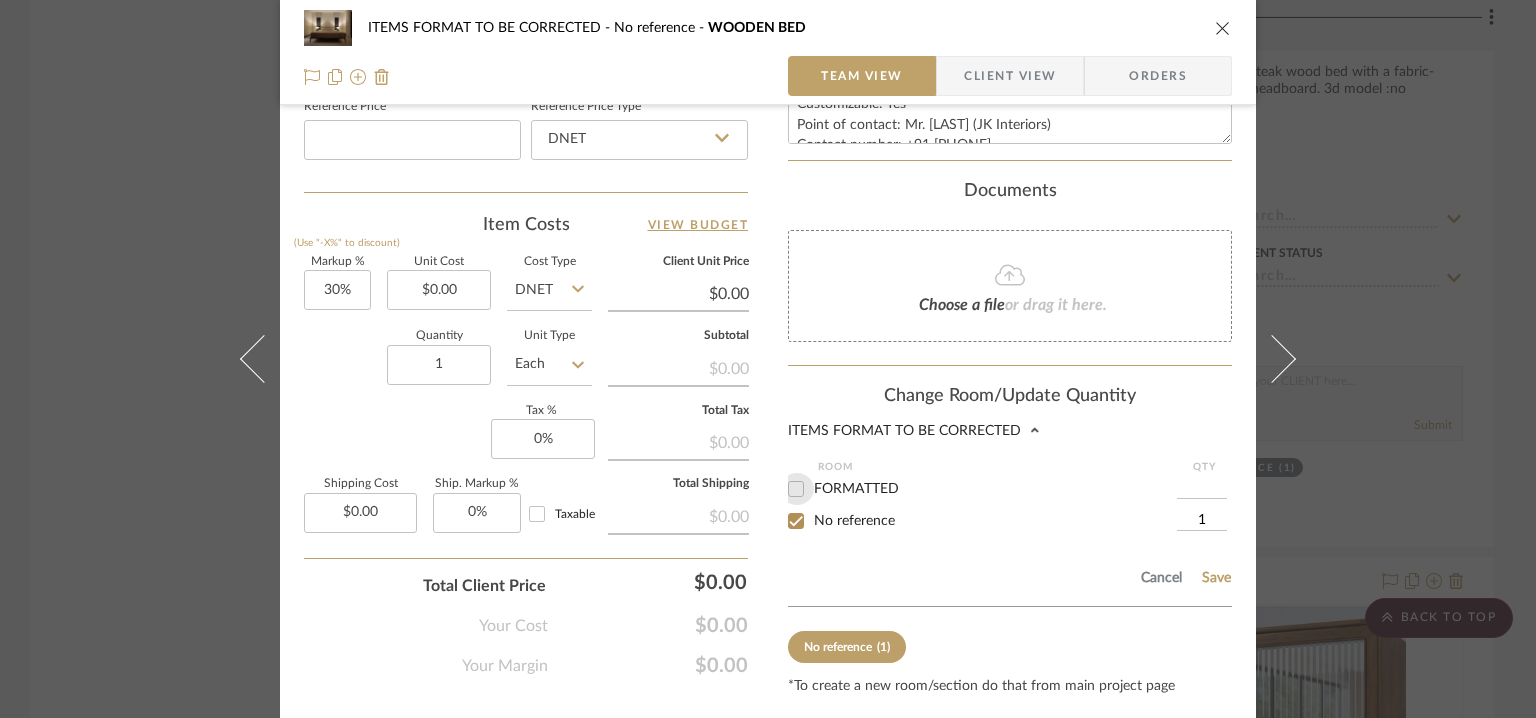 click on "FORMATTED" at bounding box center (796, 489) 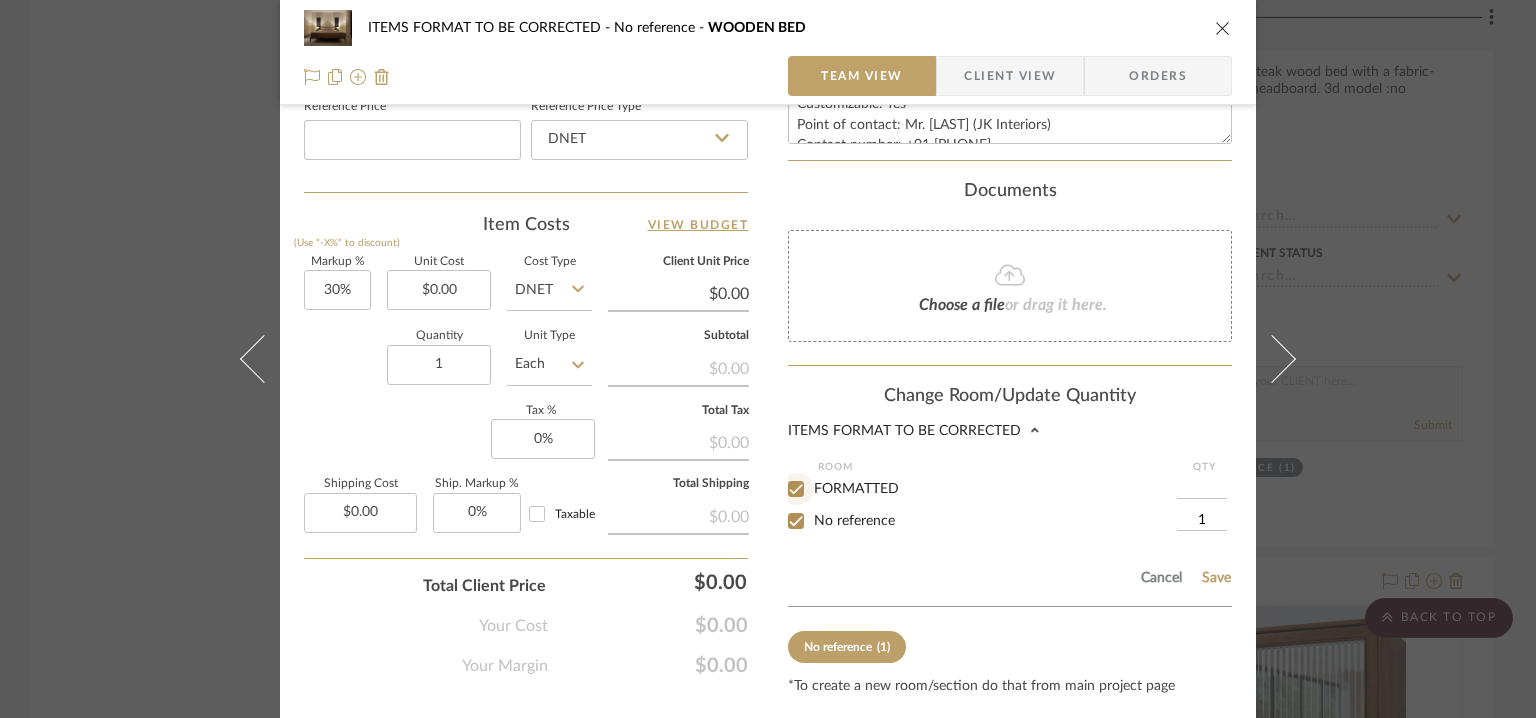 checkbox on "true" 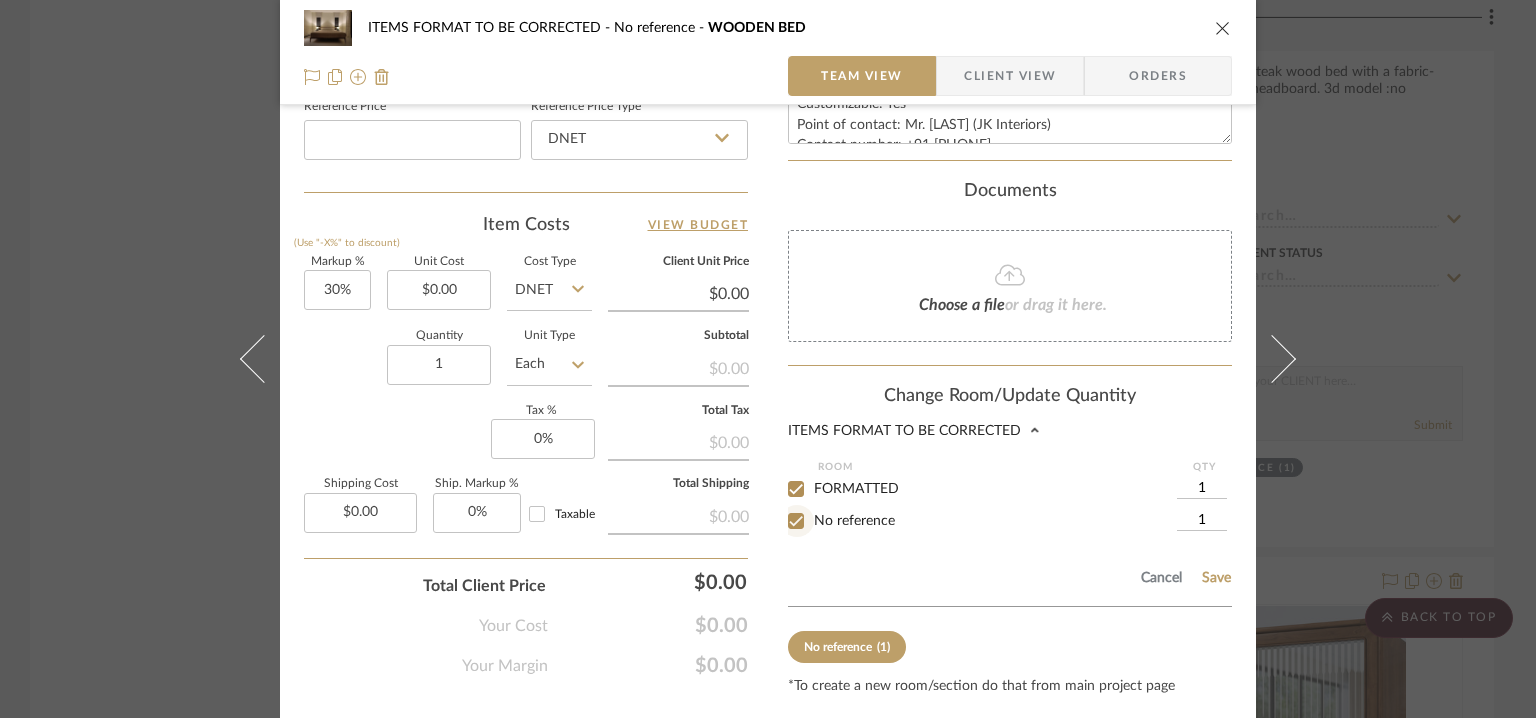 click on "No reference" at bounding box center [796, 521] 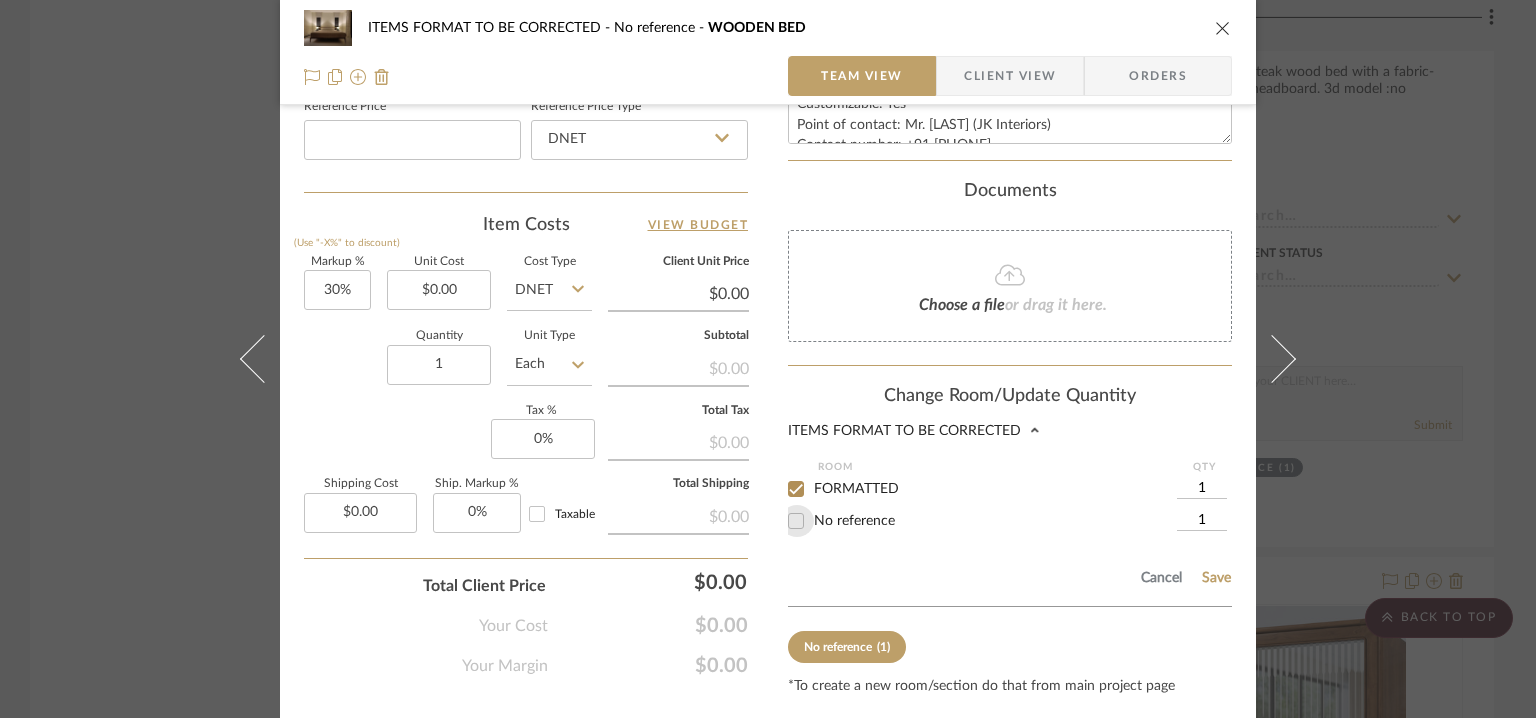 checkbox on "false" 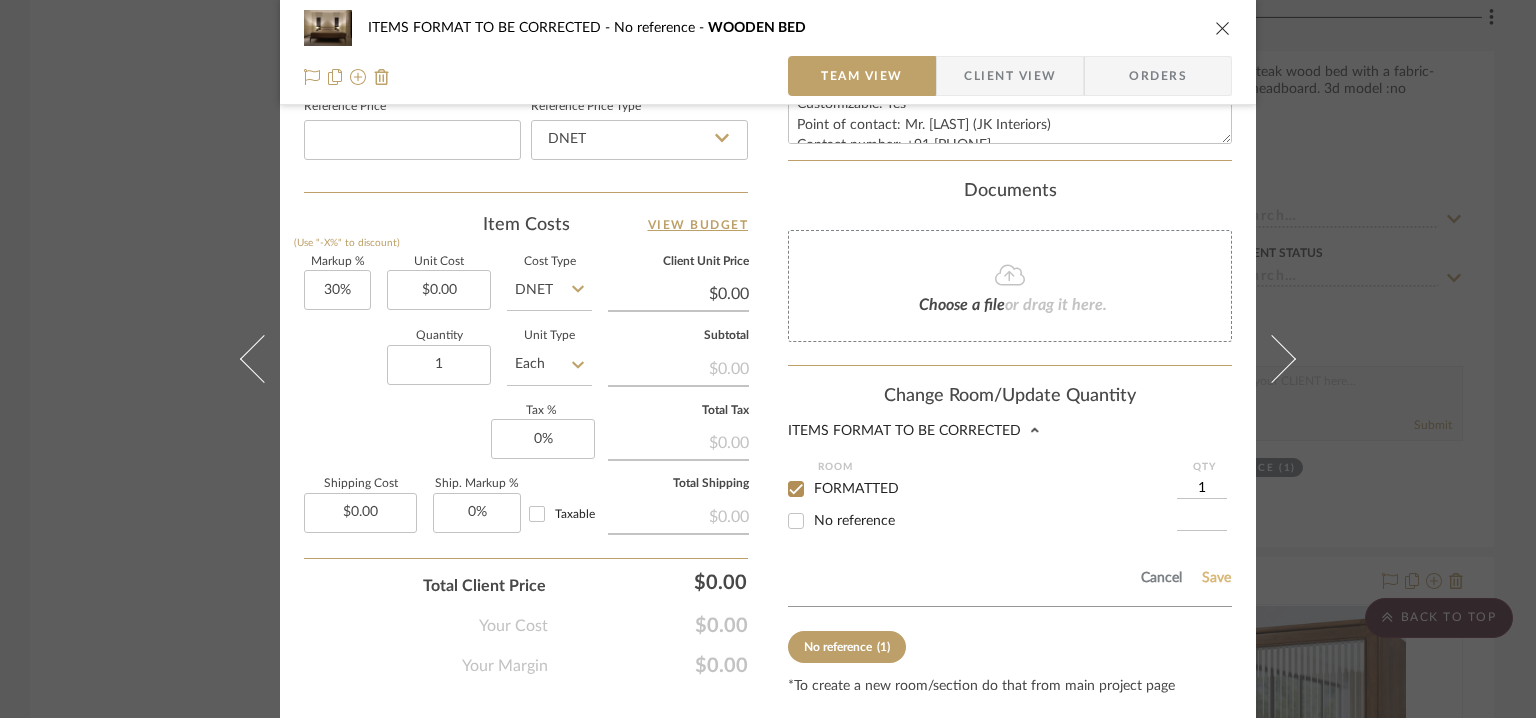 click on "Save" 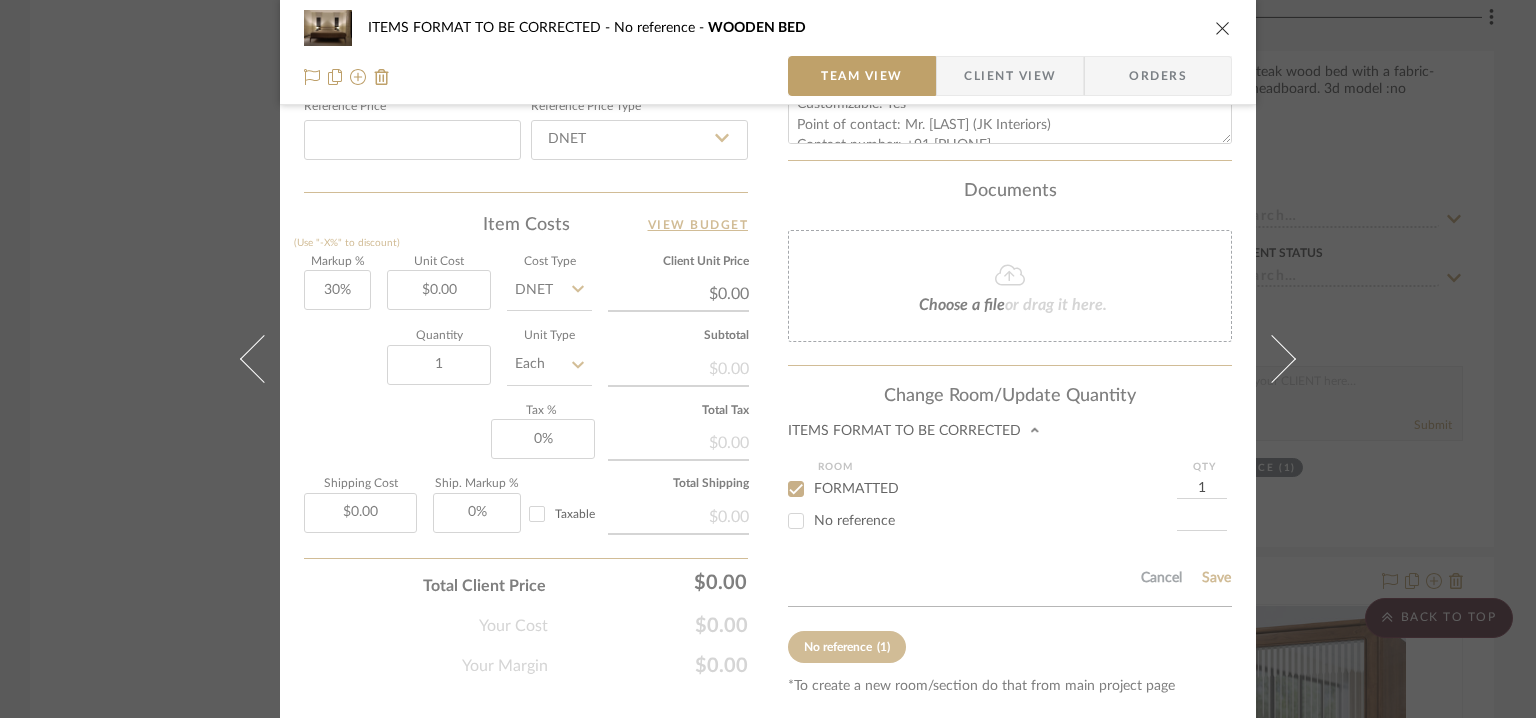 type 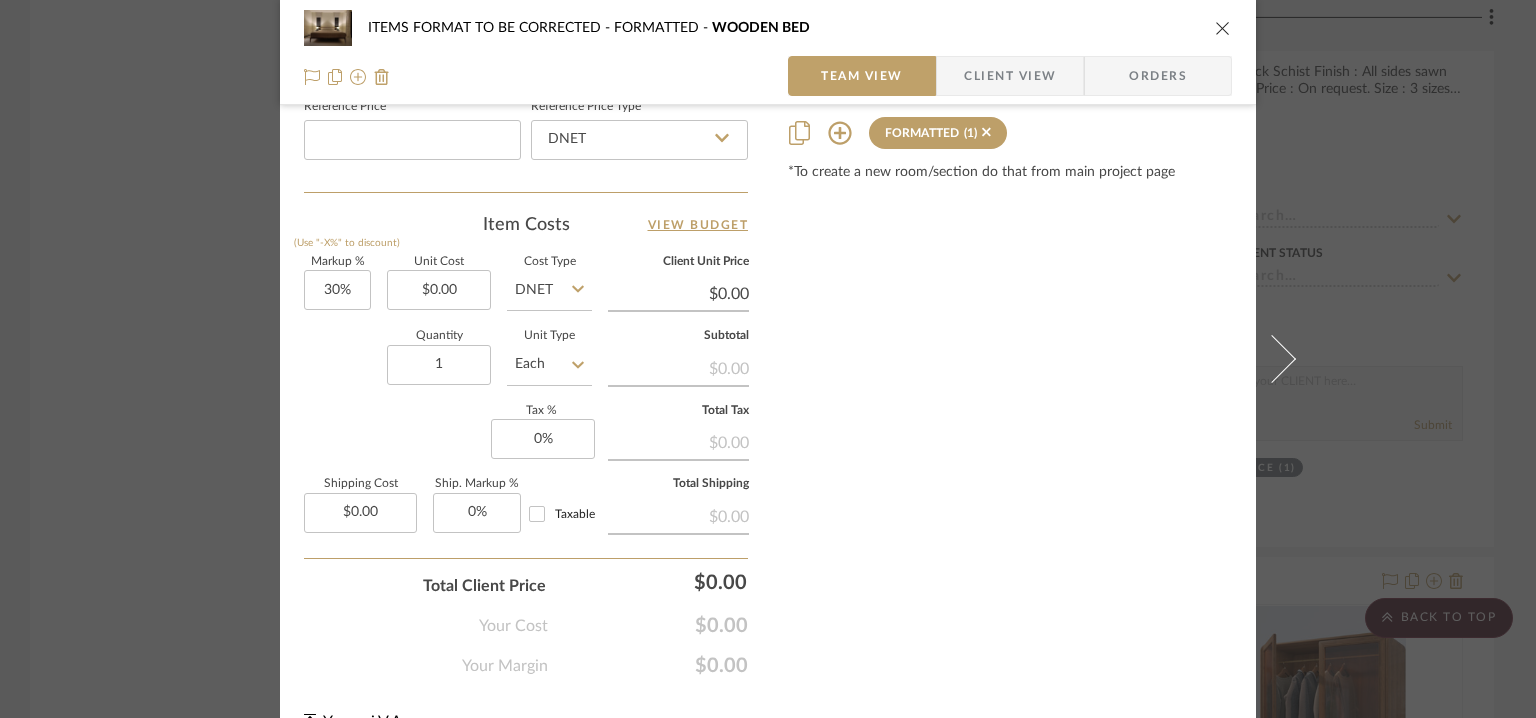 type 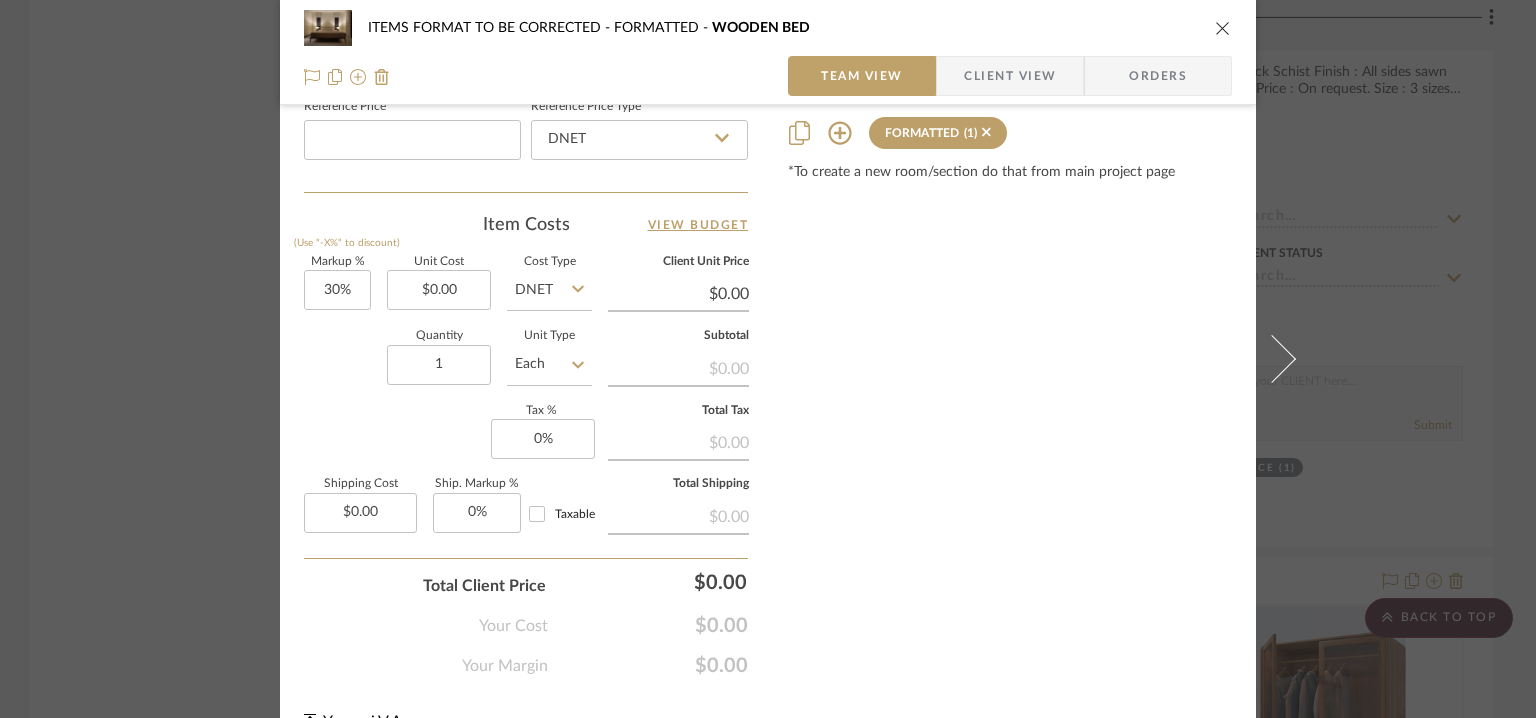 type 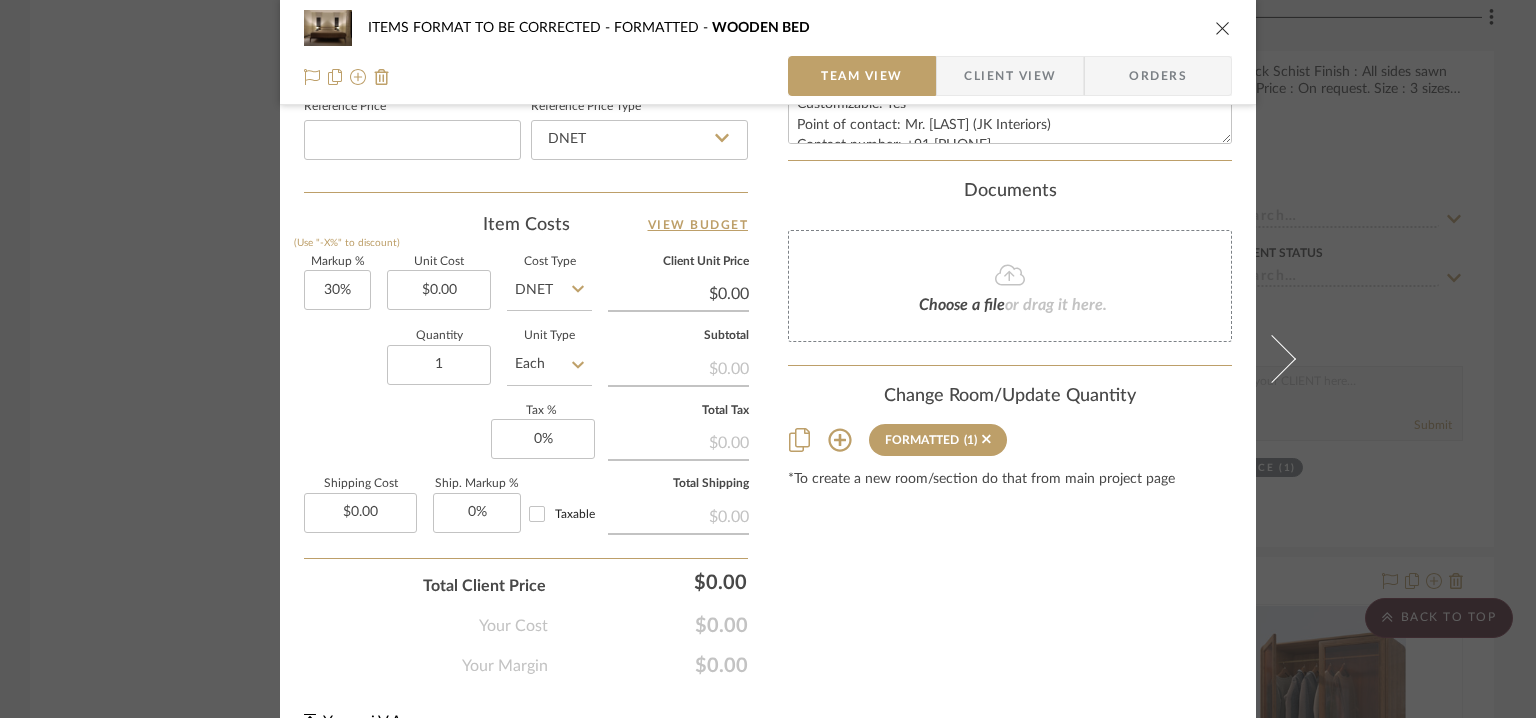 click at bounding box center [1223, 28] 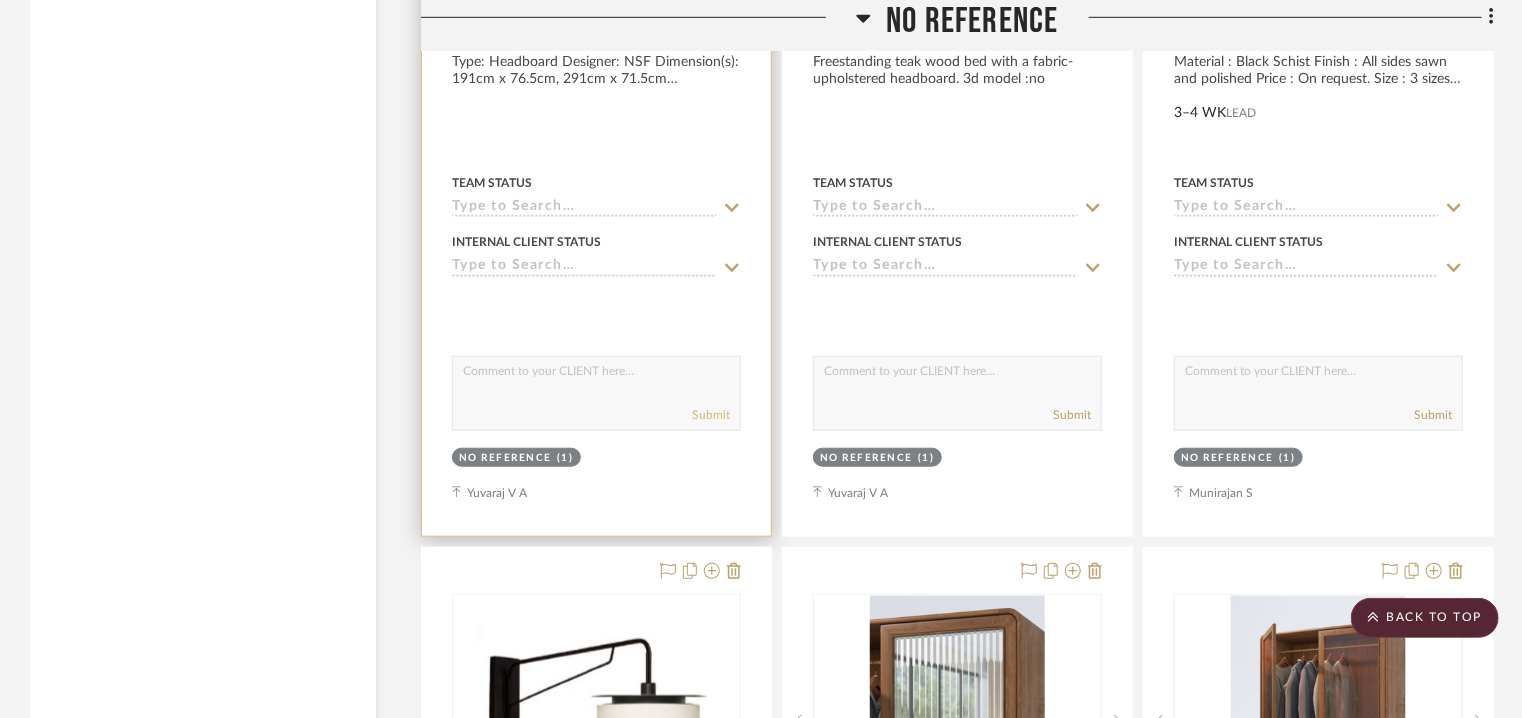 scroll, scrollTop: 19721, scrollLeft: 0, axis: vertical 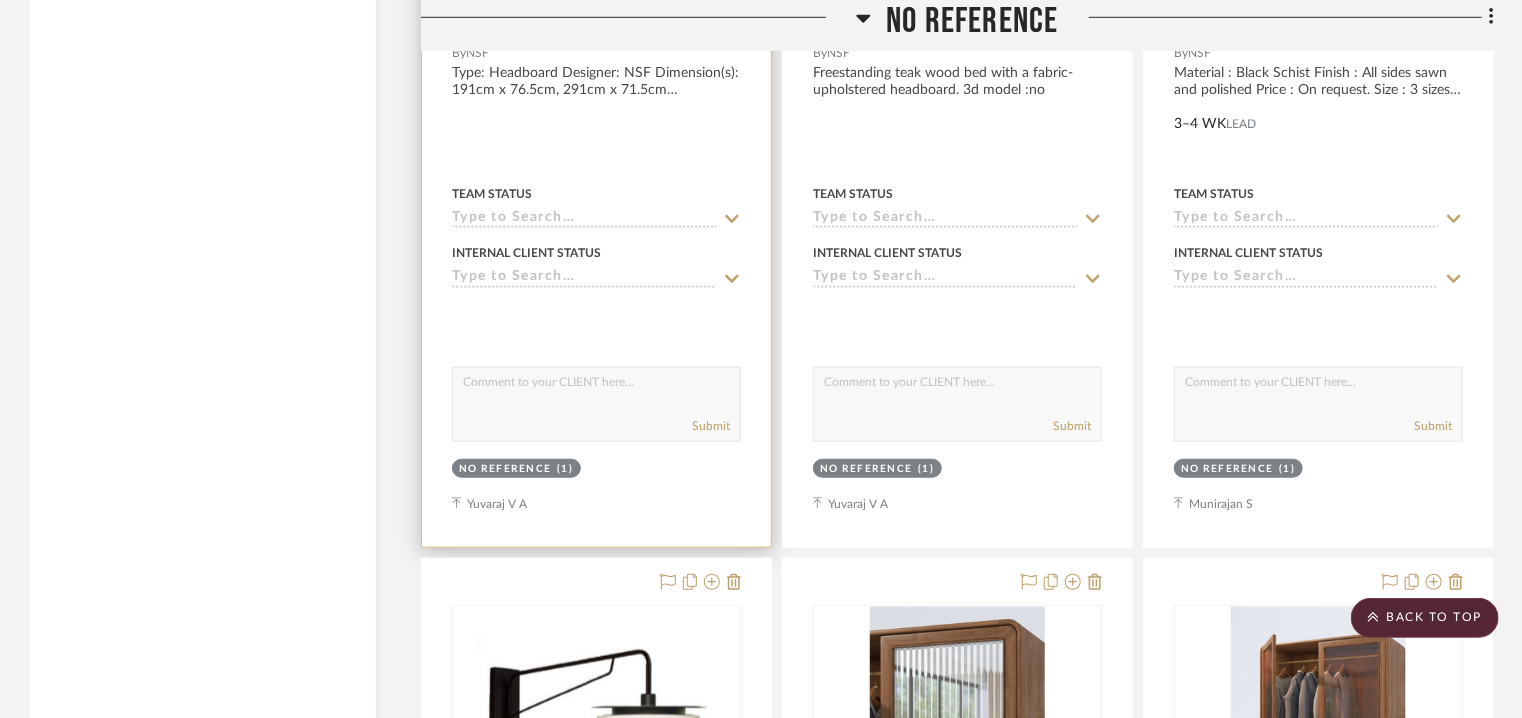 click on "No reference" at bounding box center (505, 469) 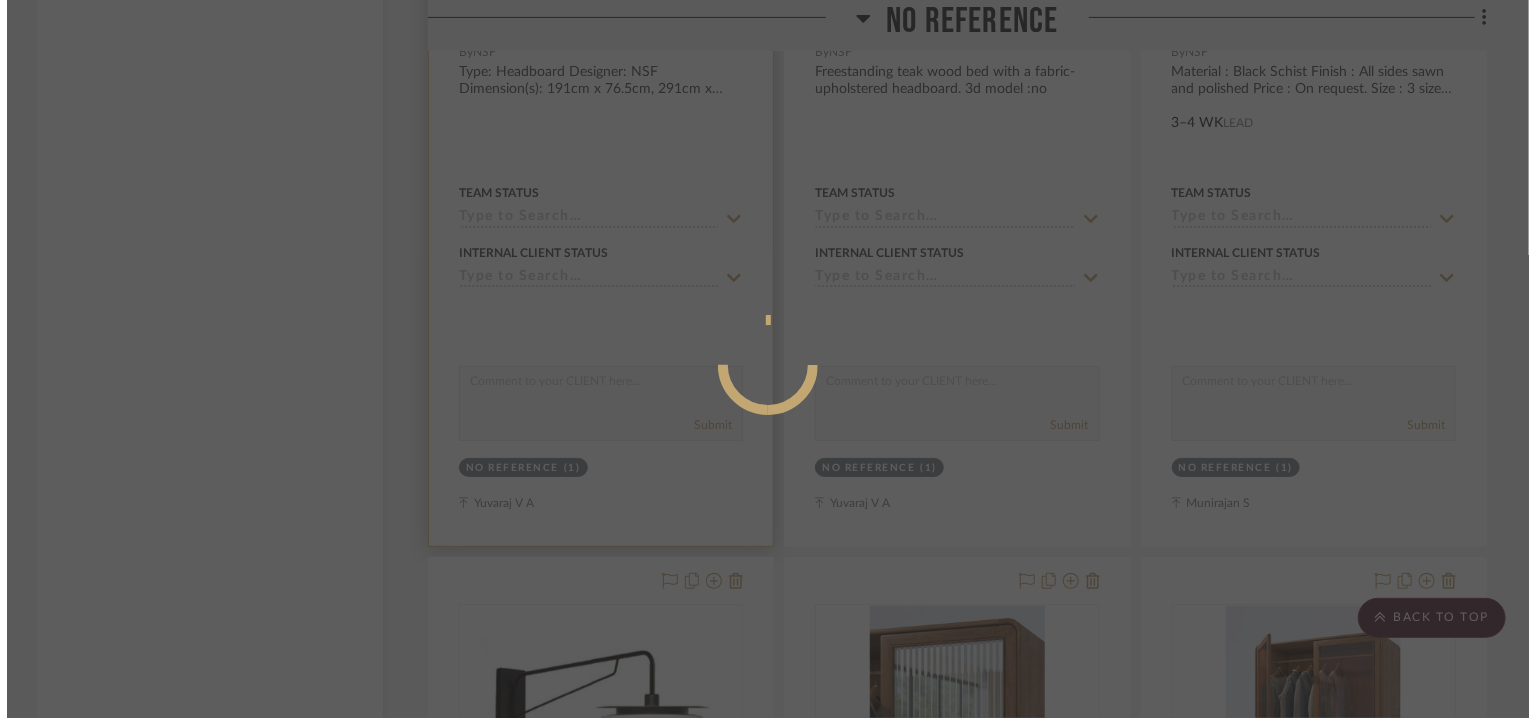 scroll, scrollTop: 0, scrollLeft: 0, axis: both 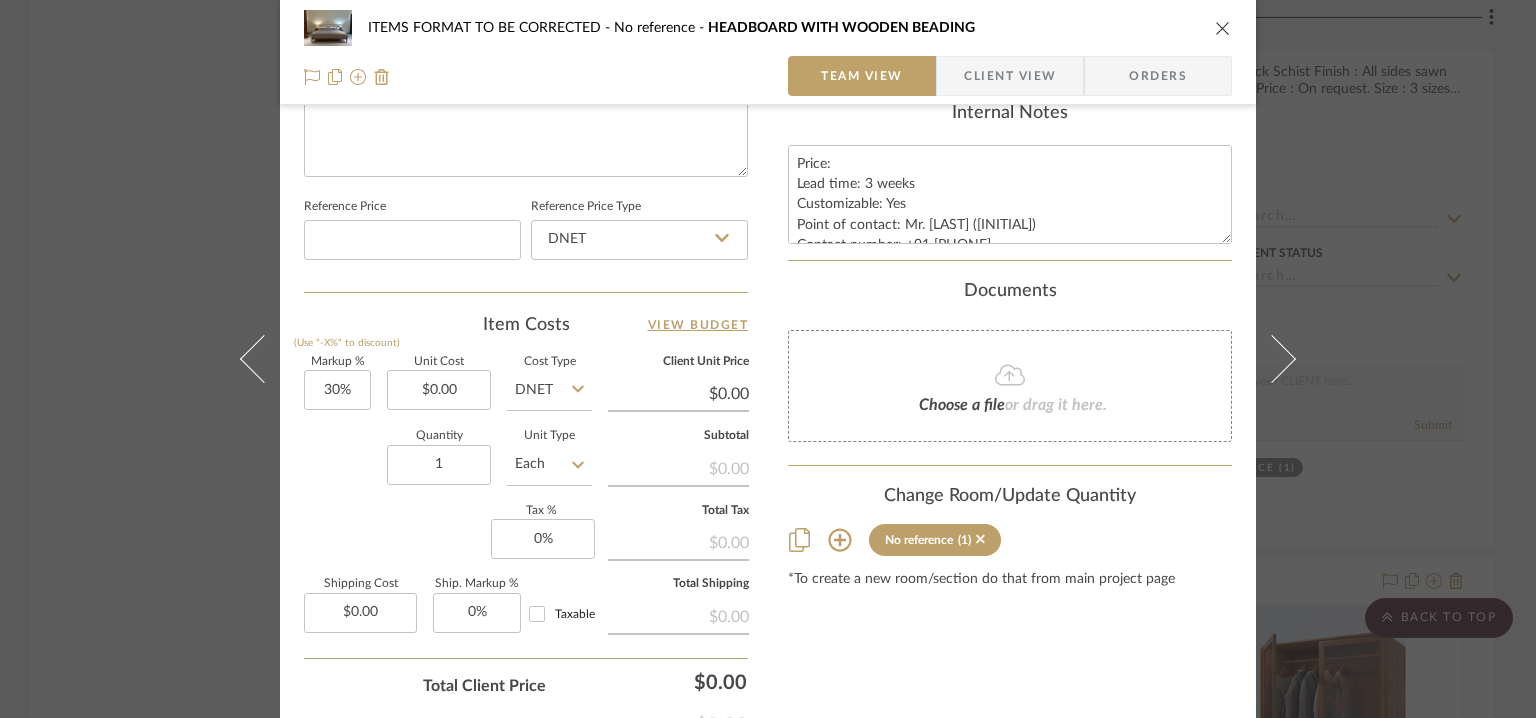 click 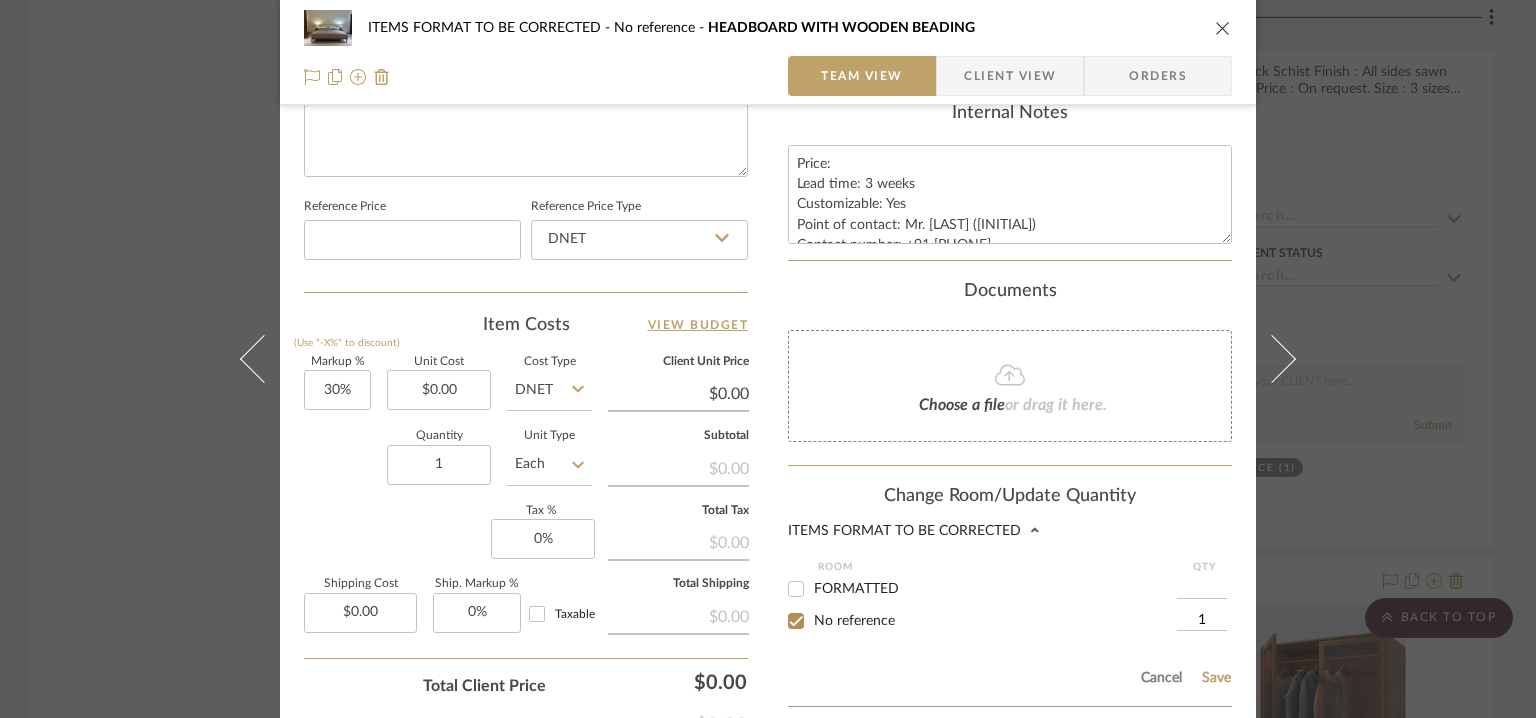 click on "FORMATTED" at bounding box center [796, 589] 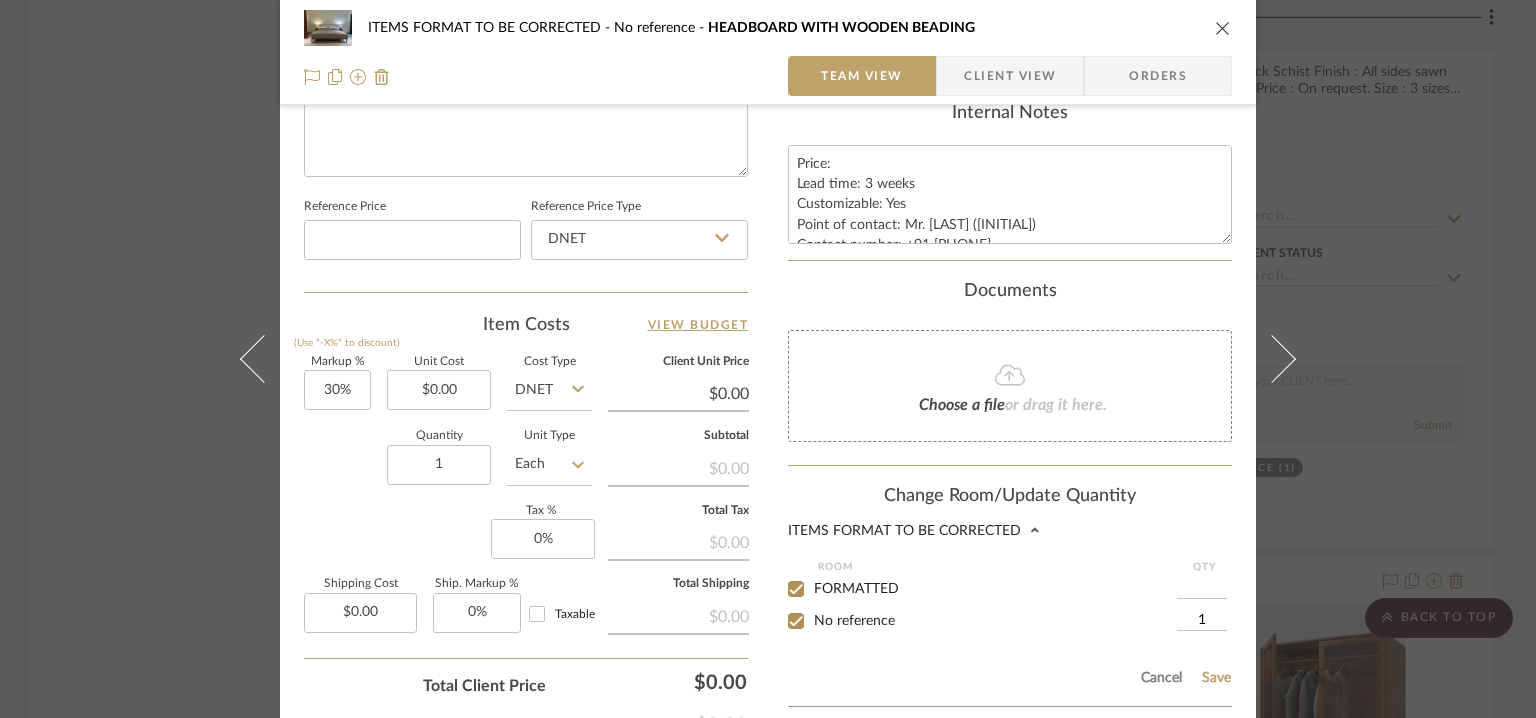 checkbox on "true" 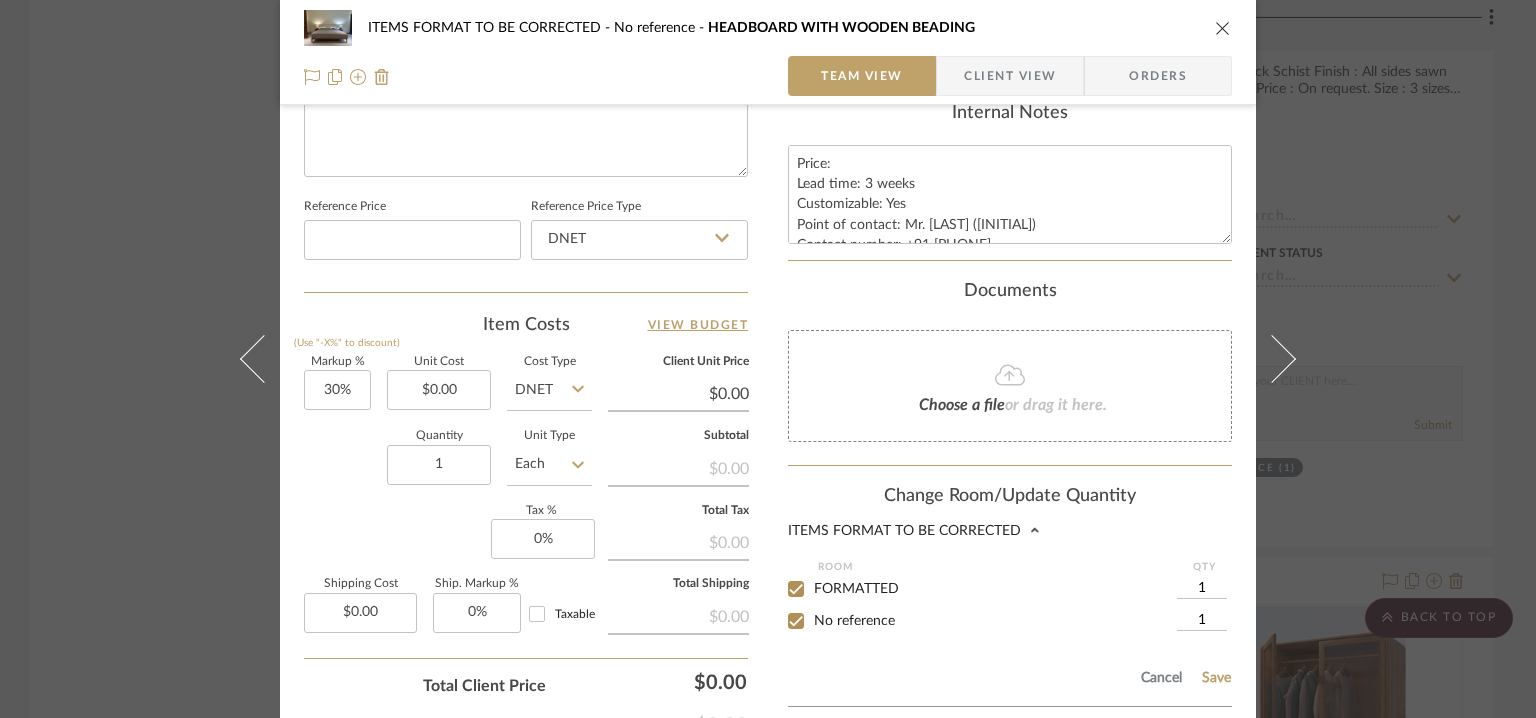 click on "No reference" at bounding box center (796, 621) 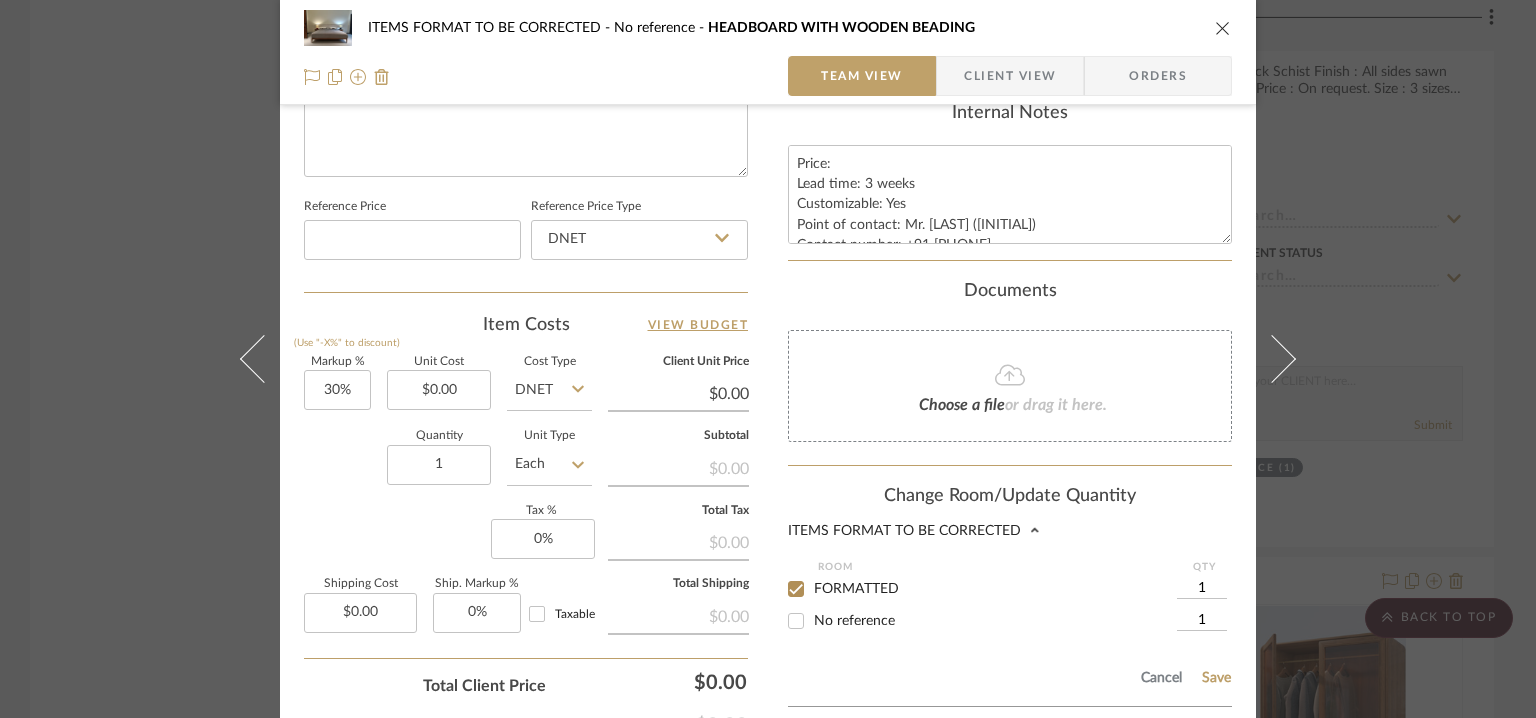checkbox on "false" 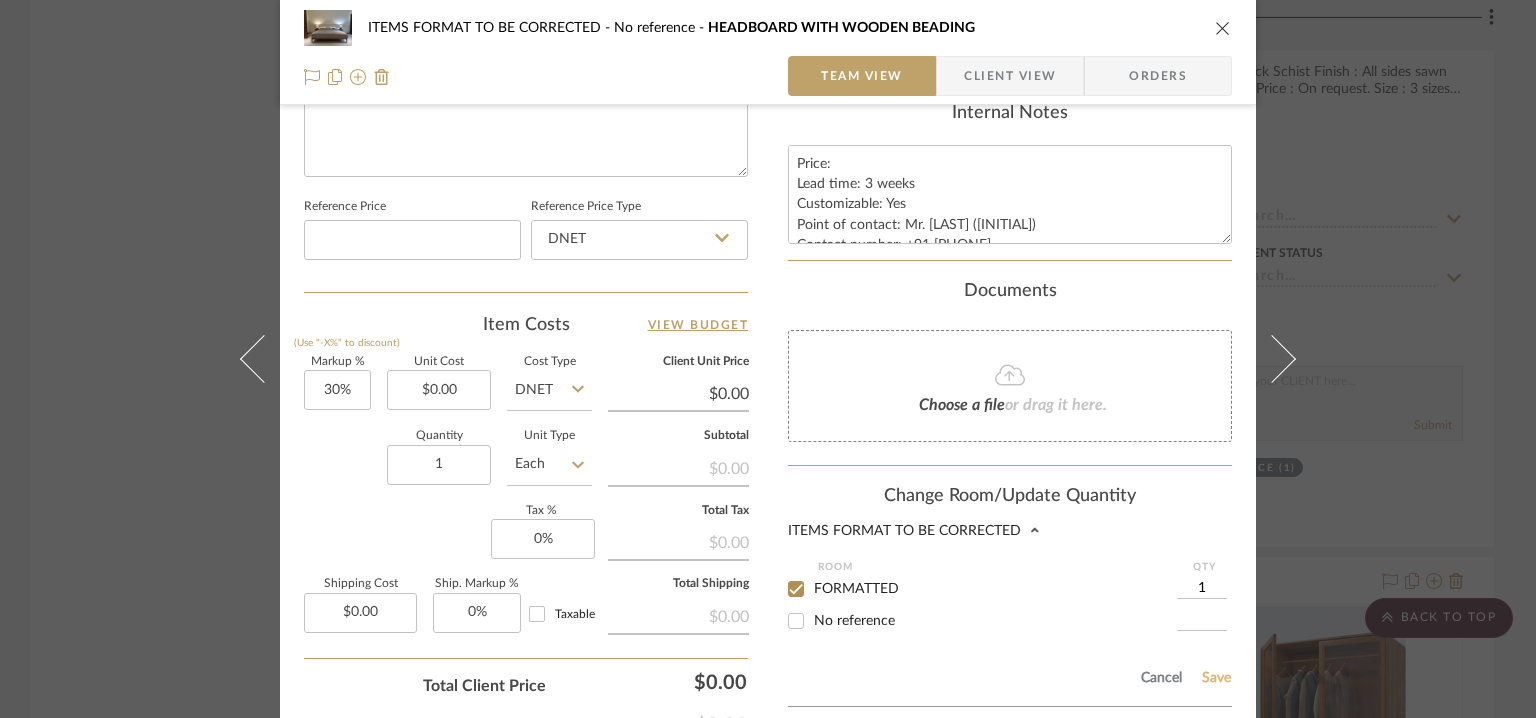click on "Save" 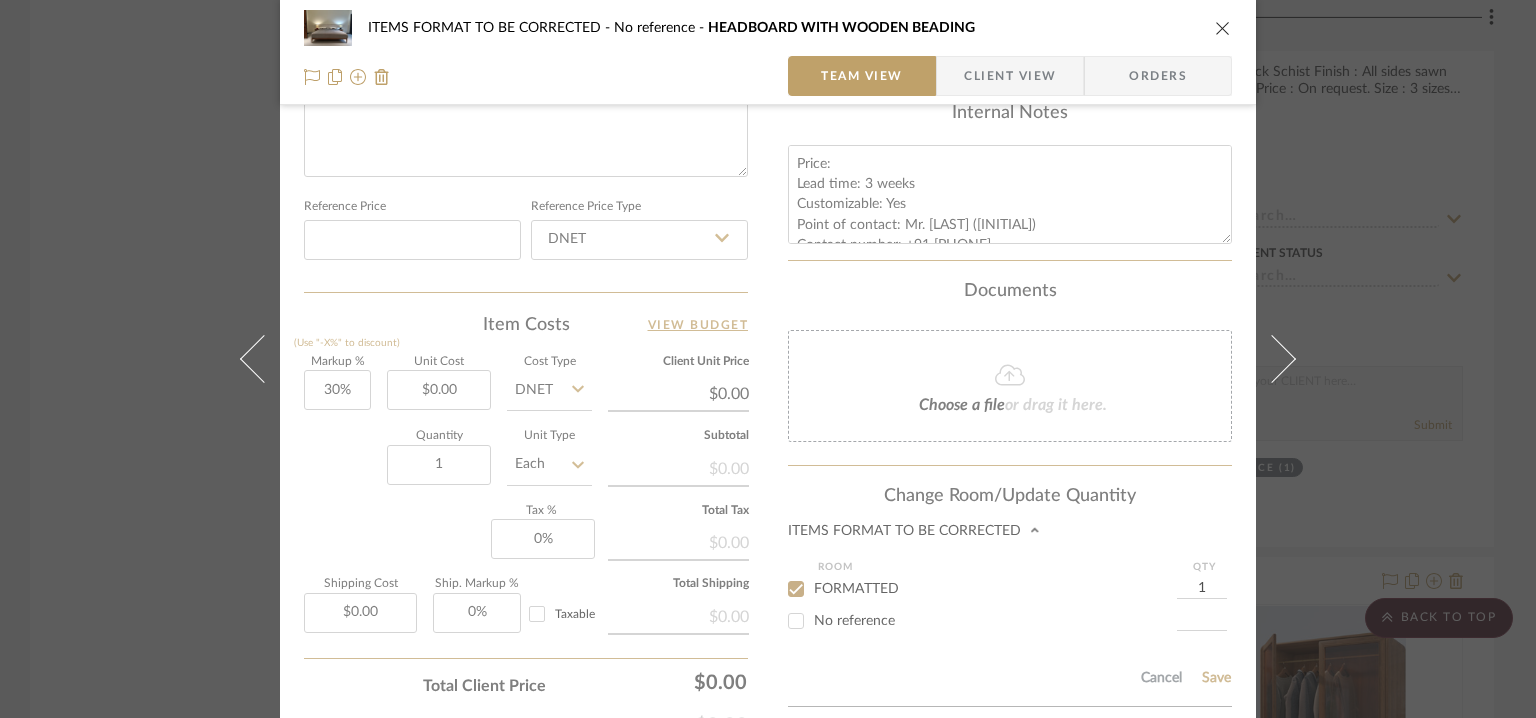 type 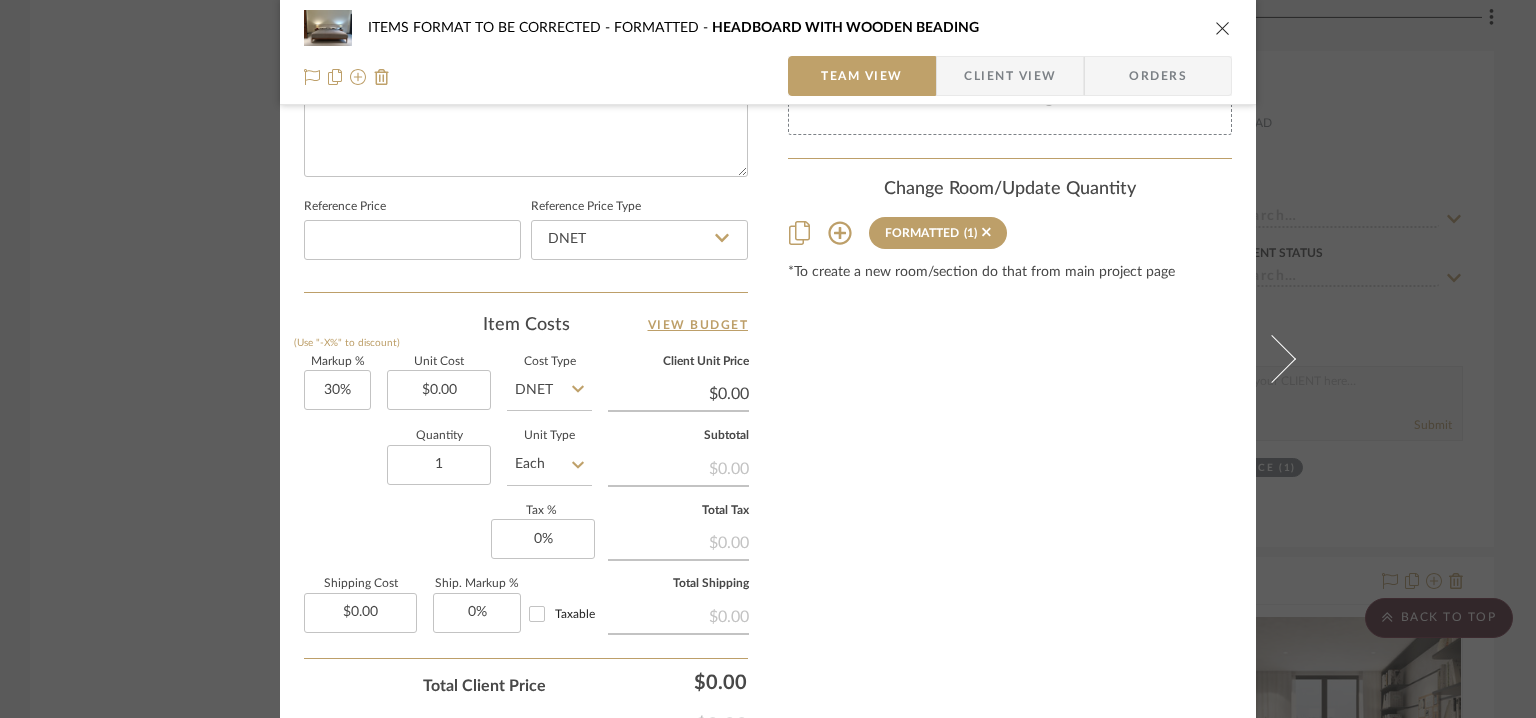 scroll, scrollTop: 1138, scrollLeft: 0, axis: vertical 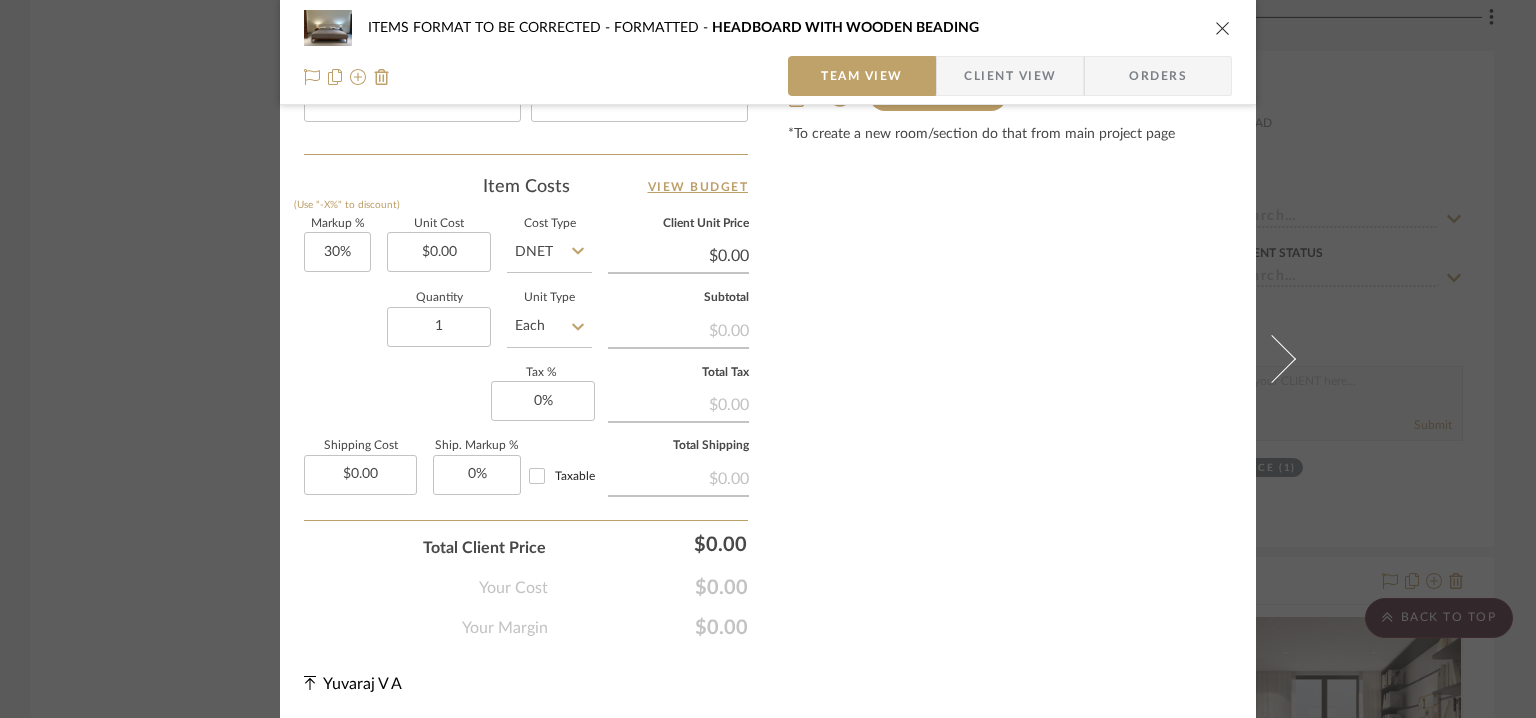 type 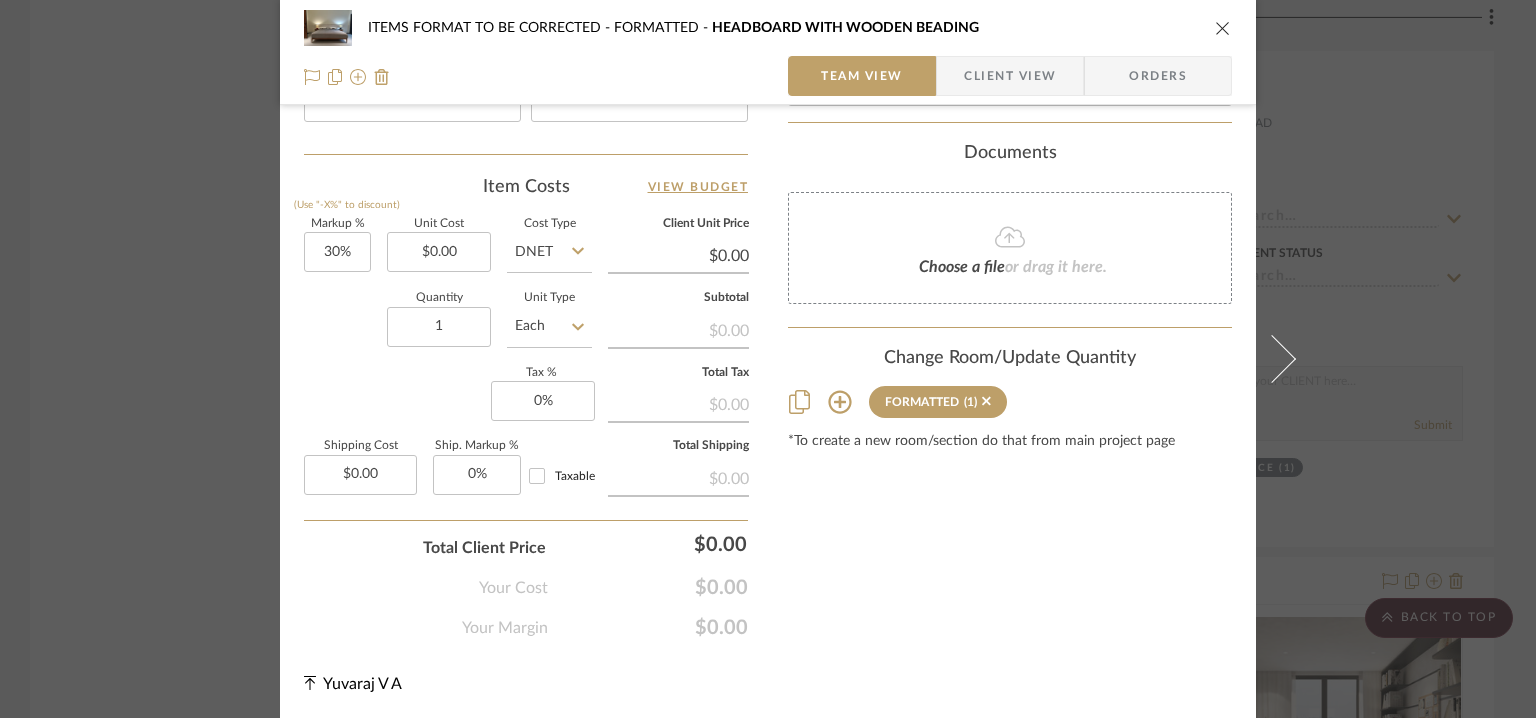 click at bounding box center (1223, 28) 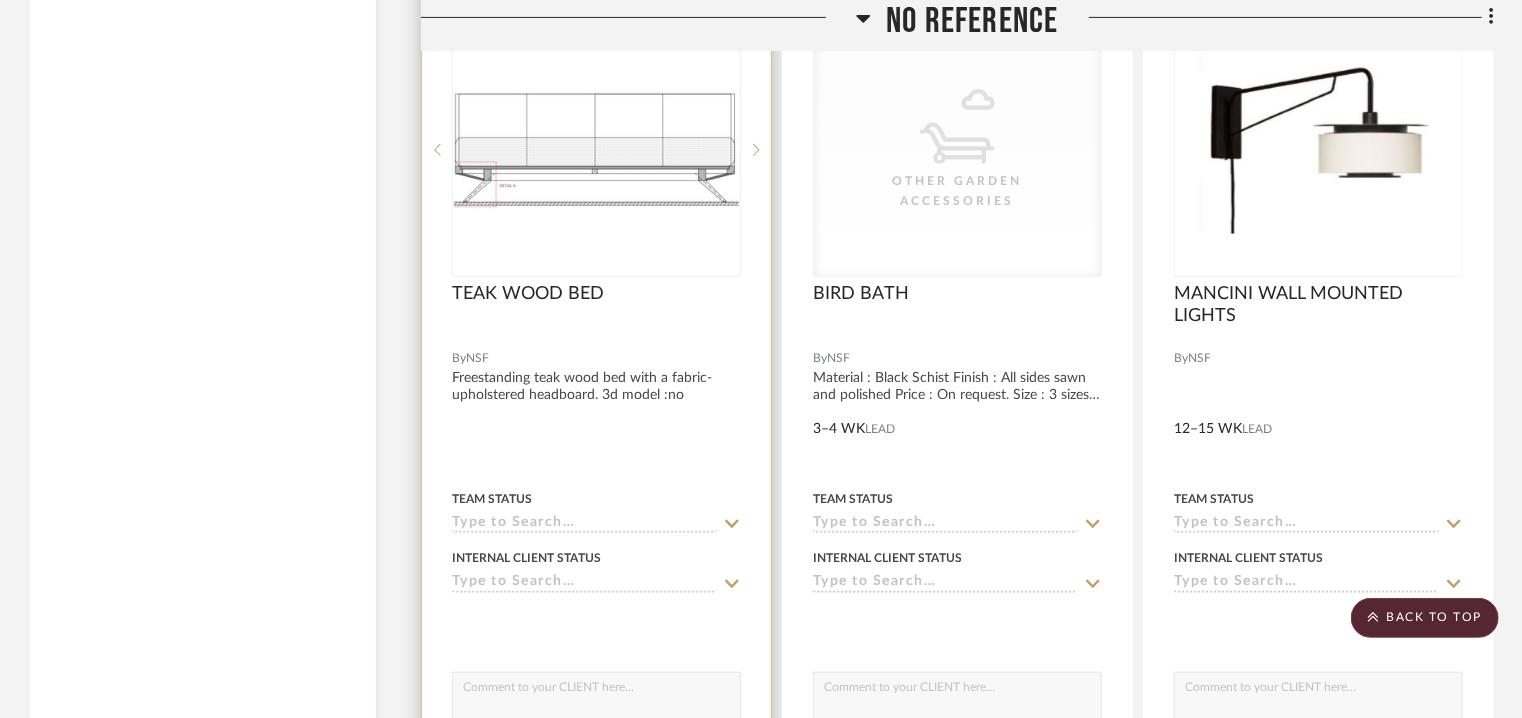scroll, scrollTop: 19321, scrollLeft: 0, axis: vertical 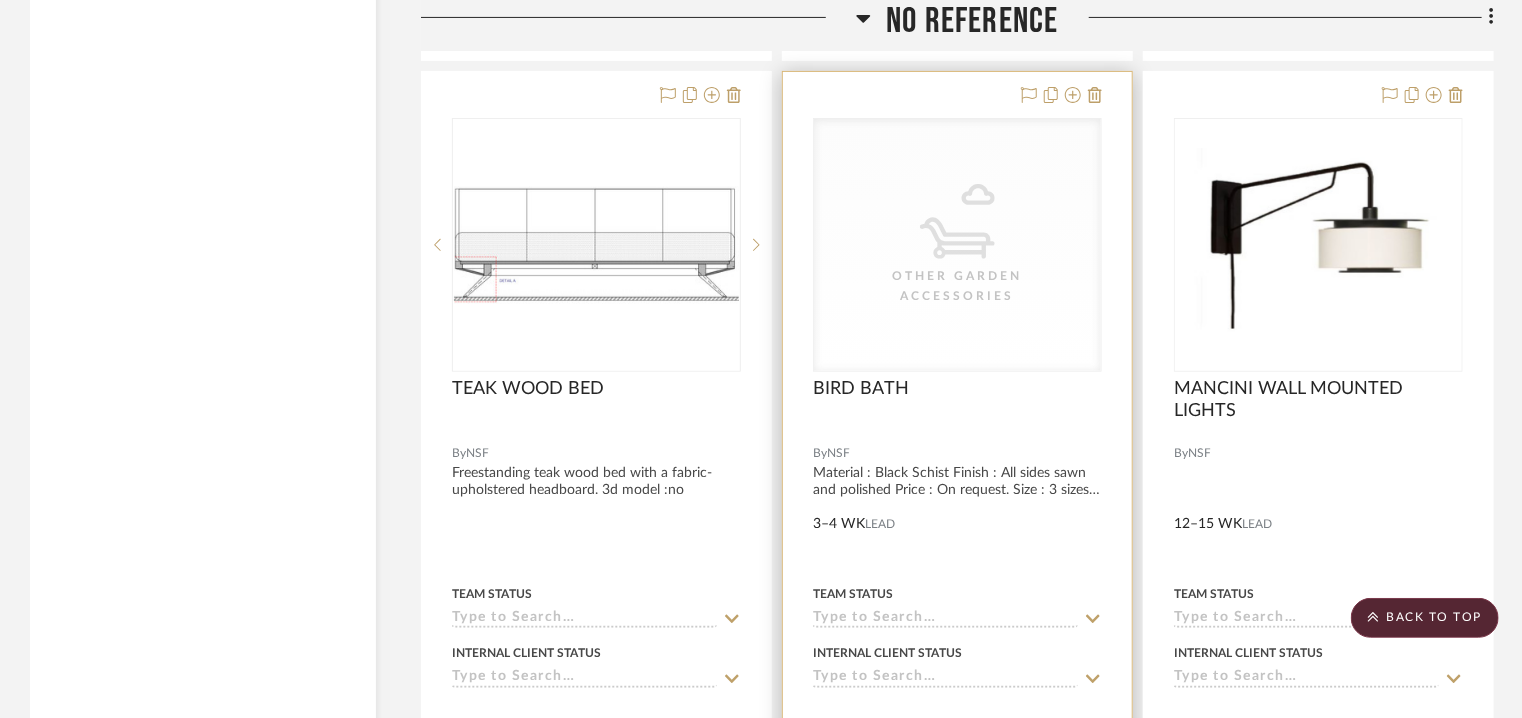 click on "CategoryIconOutdoor" 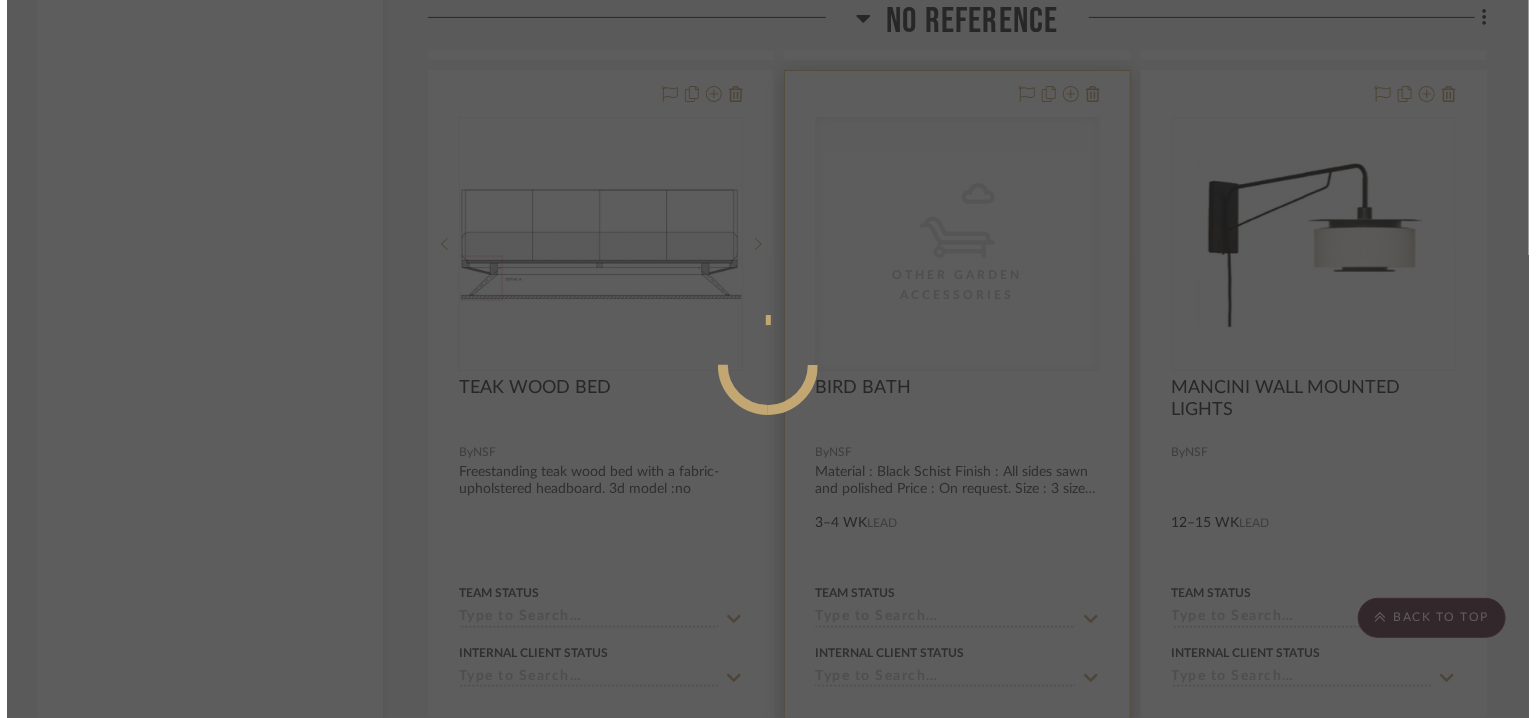 scroll, scrollTop: 0, scrollLeft: 0, axis: both 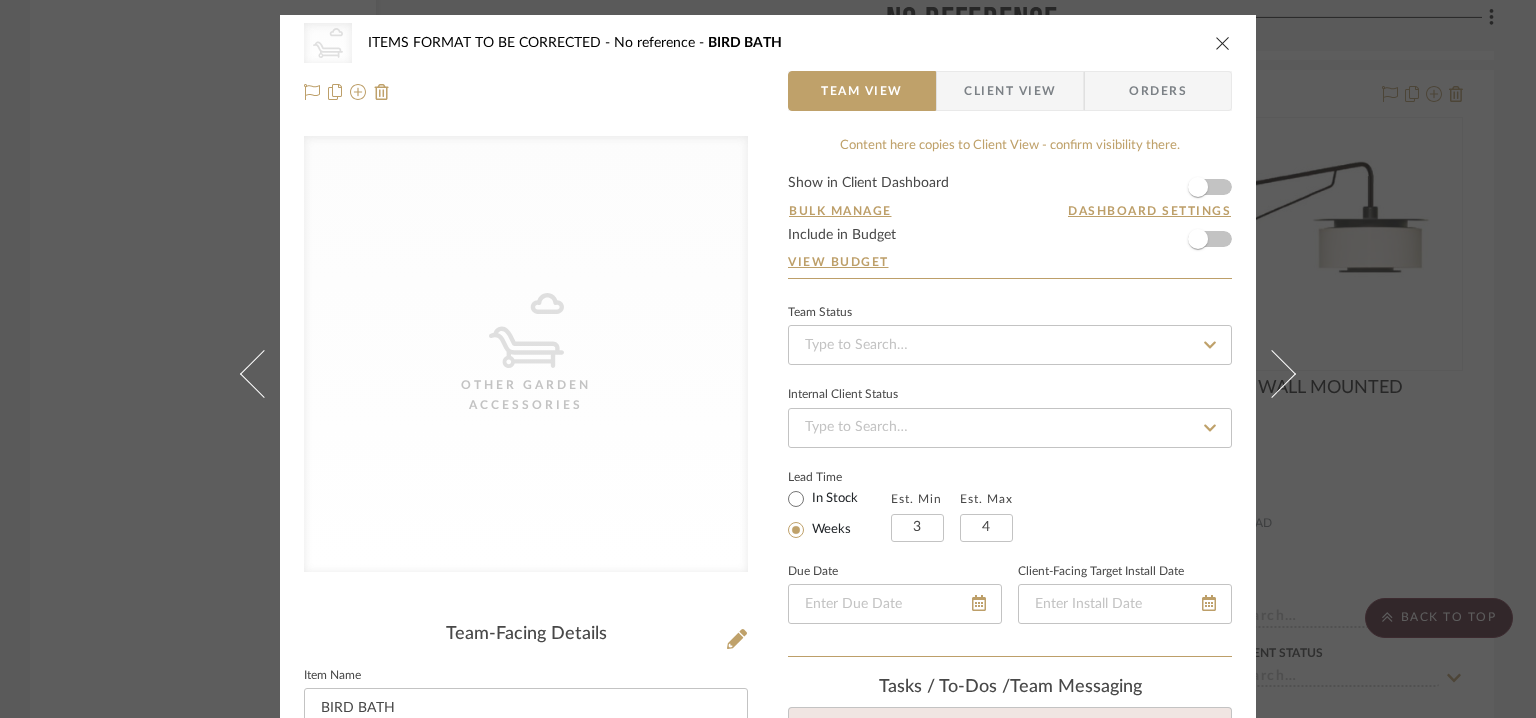 click at bounding box center [1223, 43] 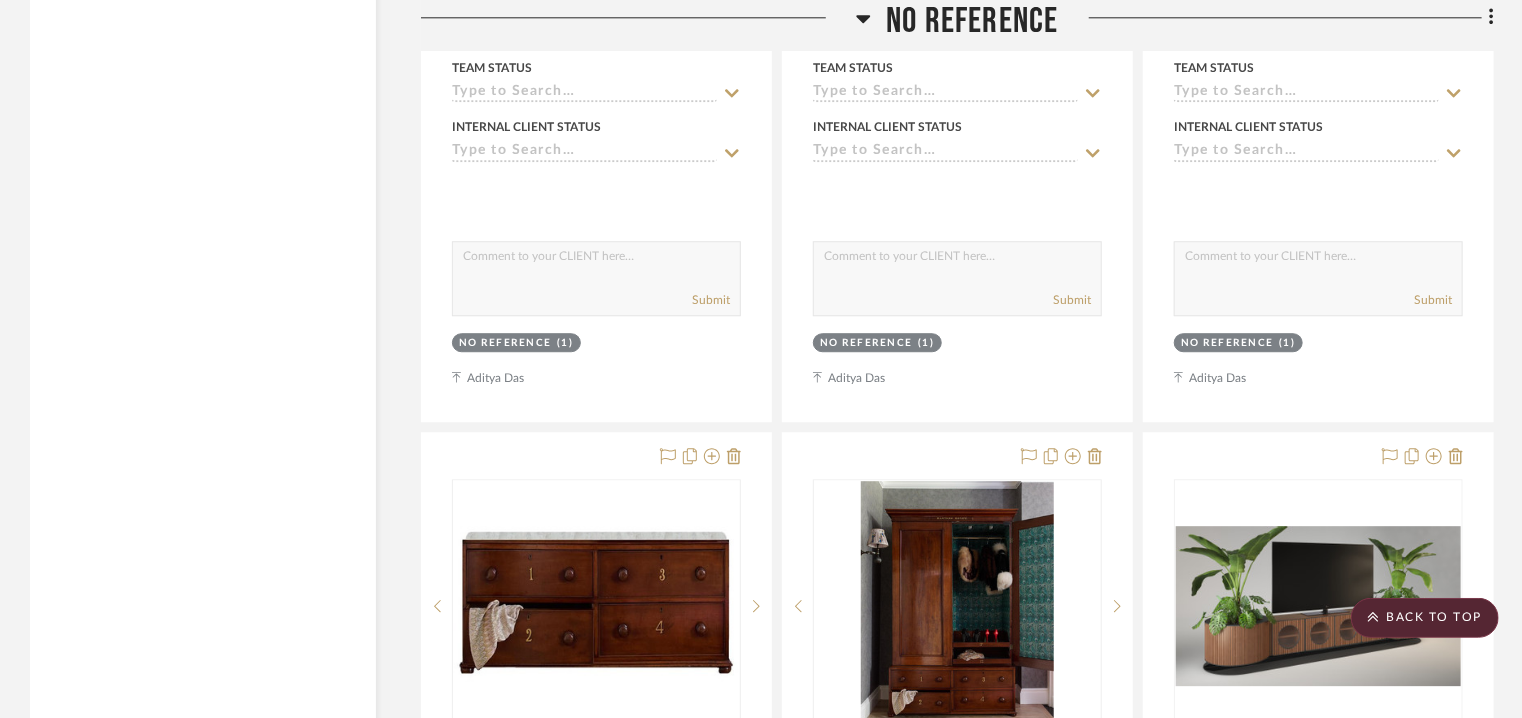 scroll, scrollTop: 21821, scrollLeft: 0, axis: vertical 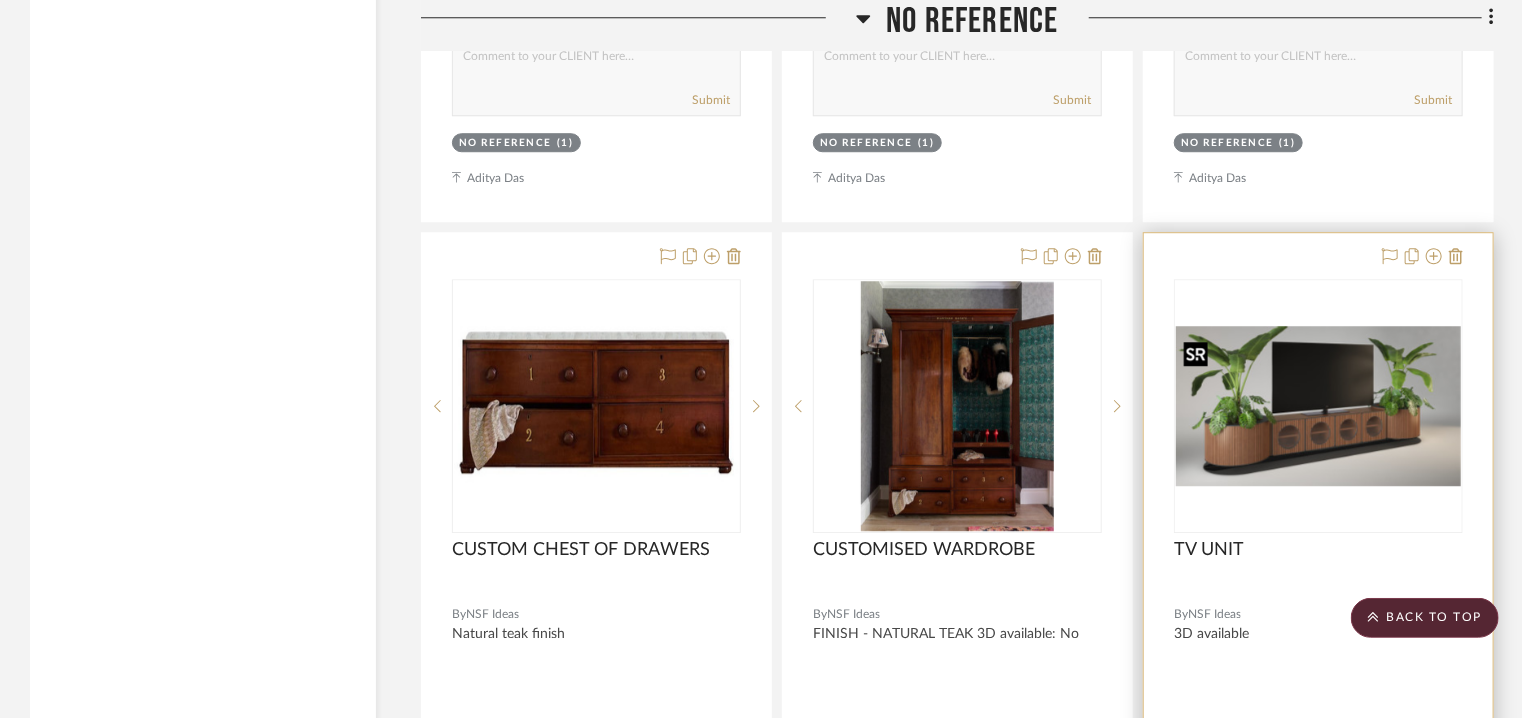 click at bounding box center (1318, 406) 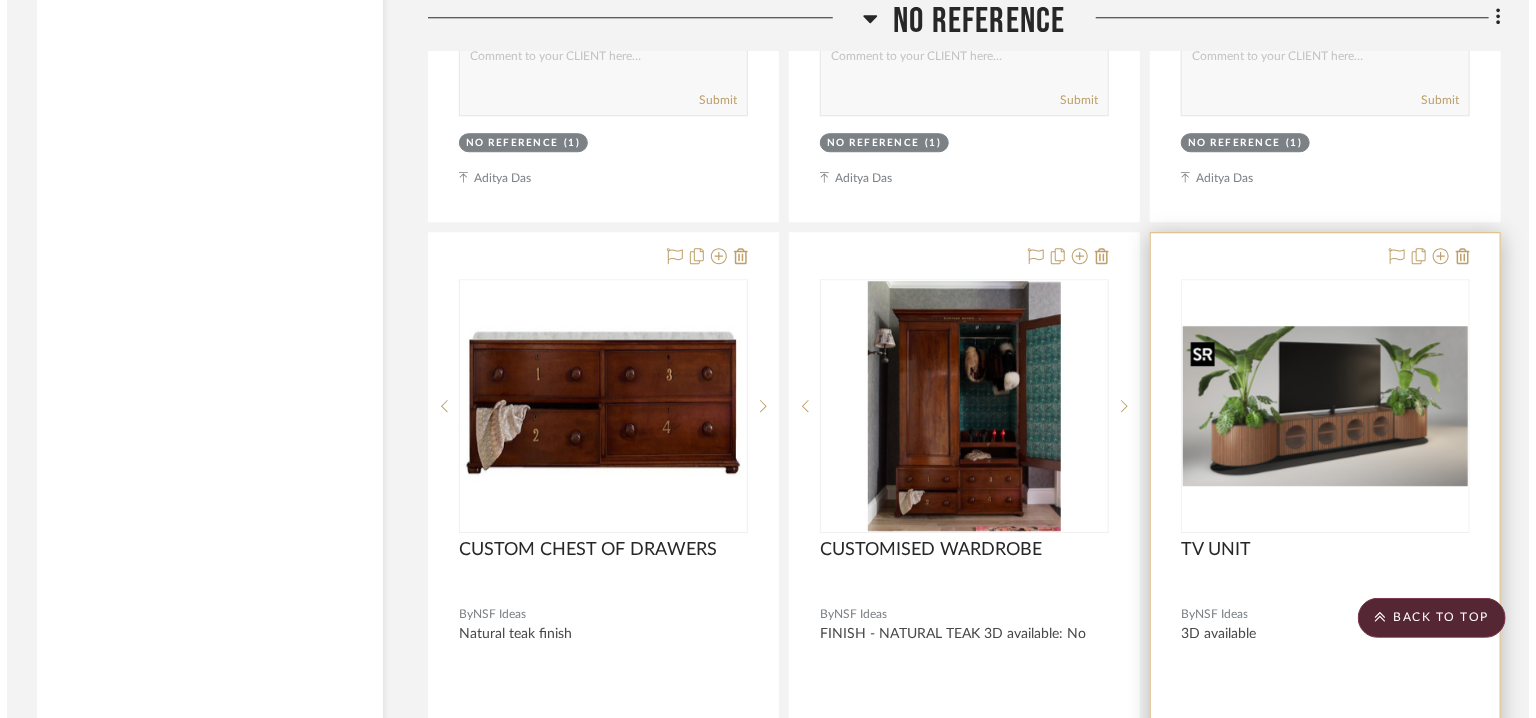 scroll, scrollTop: 0, scrollLeft: 0, axis: both 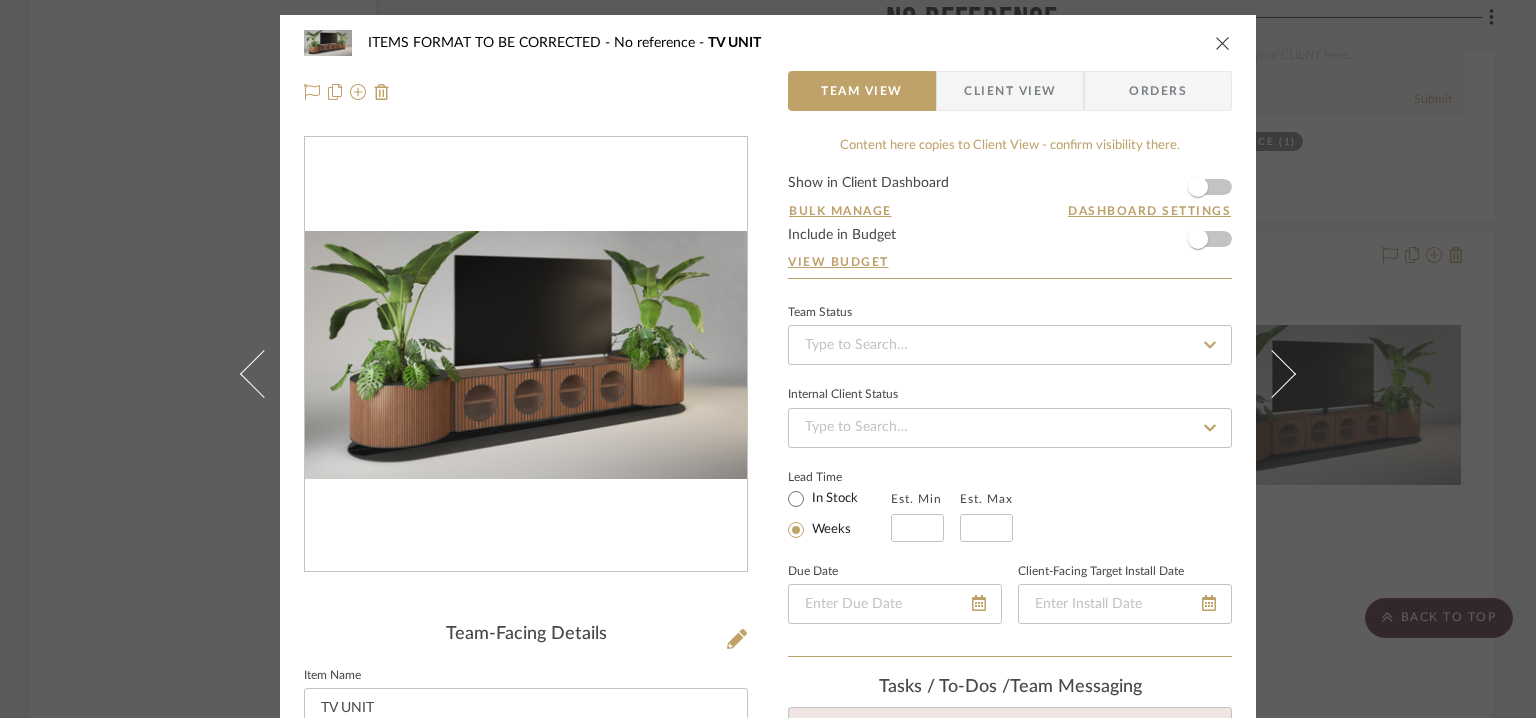 click at bounding box center (1223, 43) 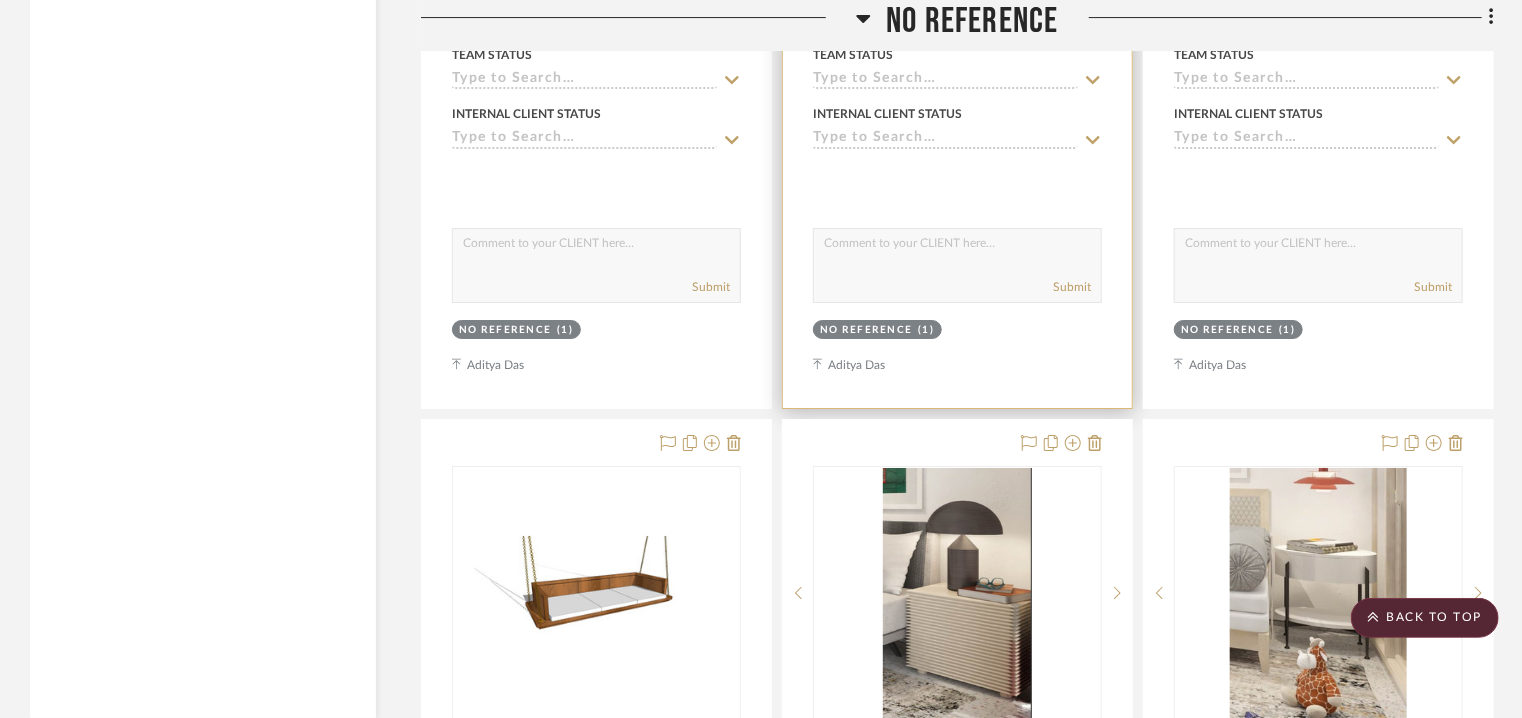 scroll, scrollTop: 22821, scrollLeft: 0, axis: vertical 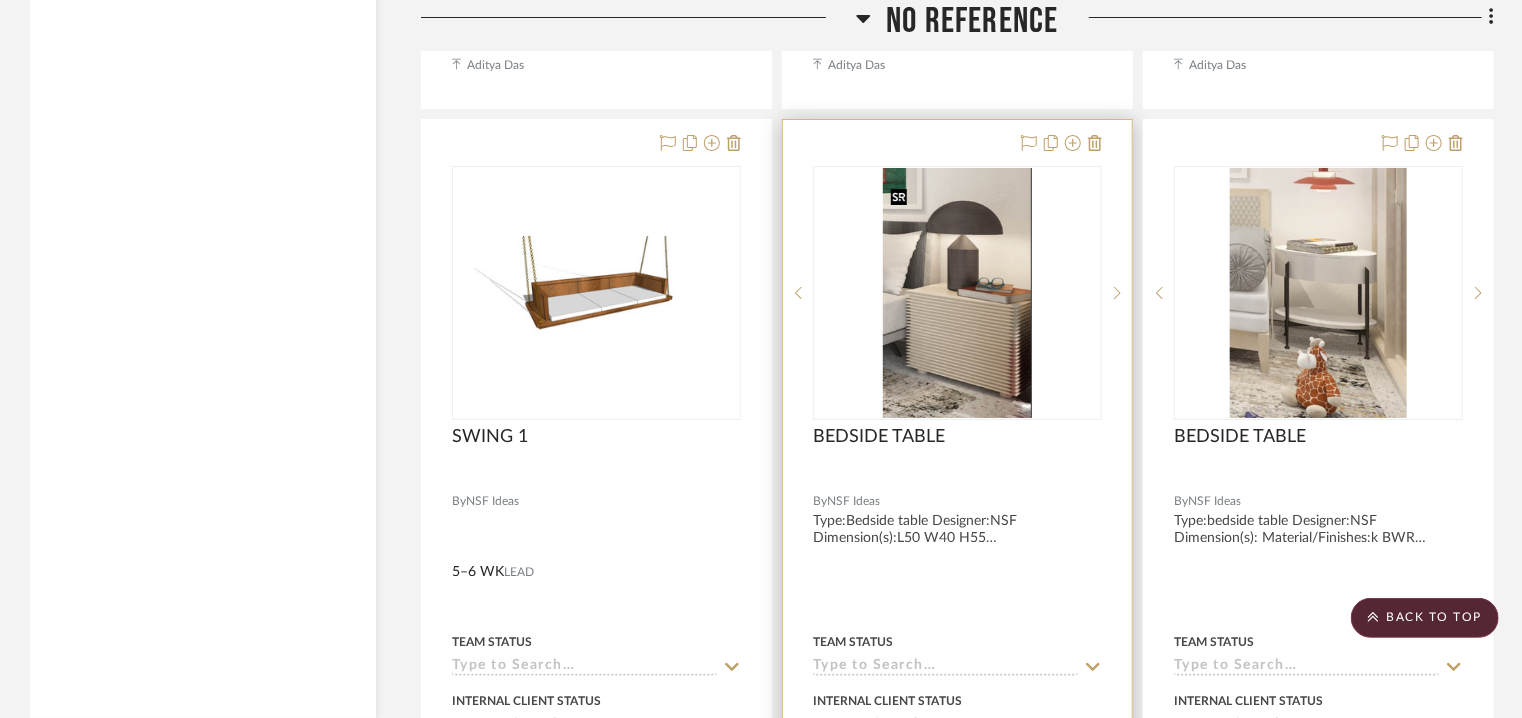 click at bounding box center [957, 293] 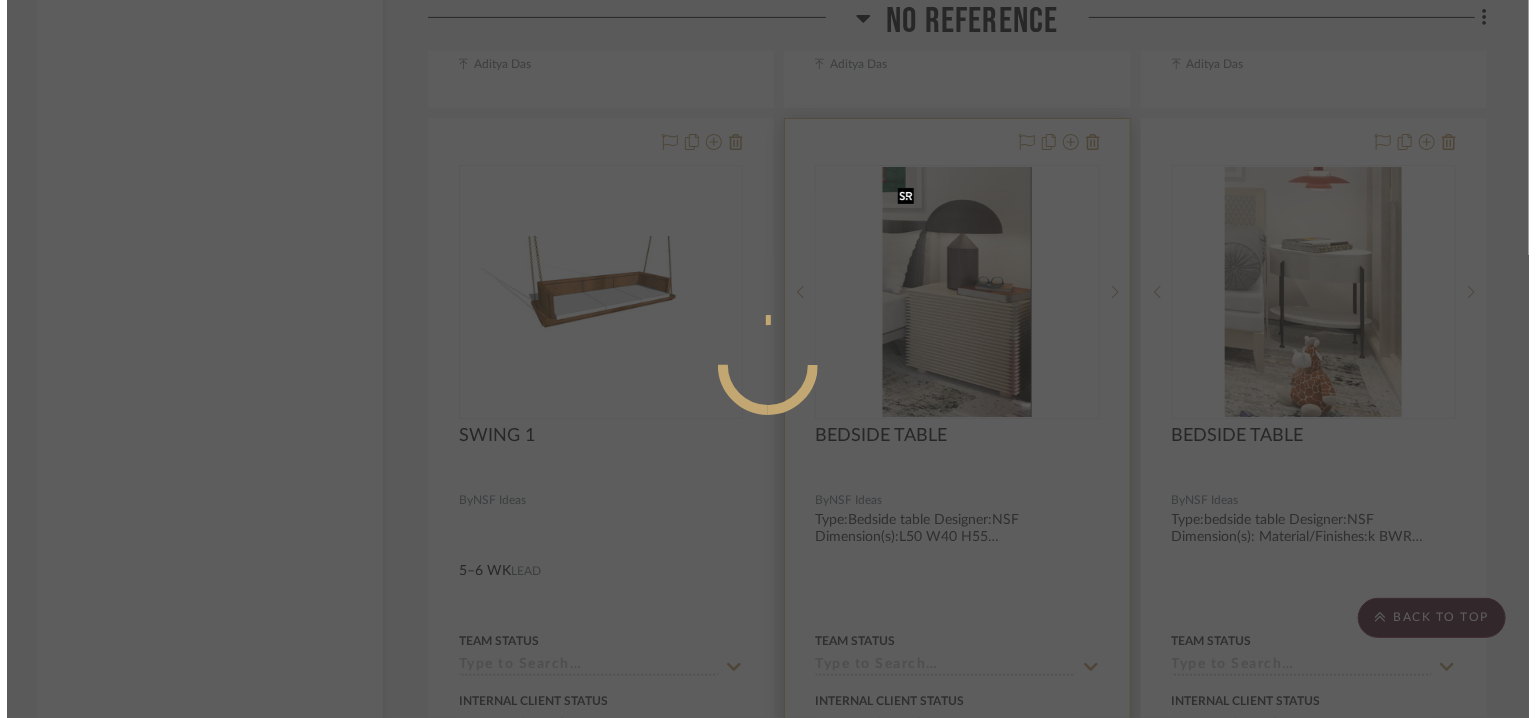 scroll, scrollTop: 0, scrollLeft: 0, axis: both 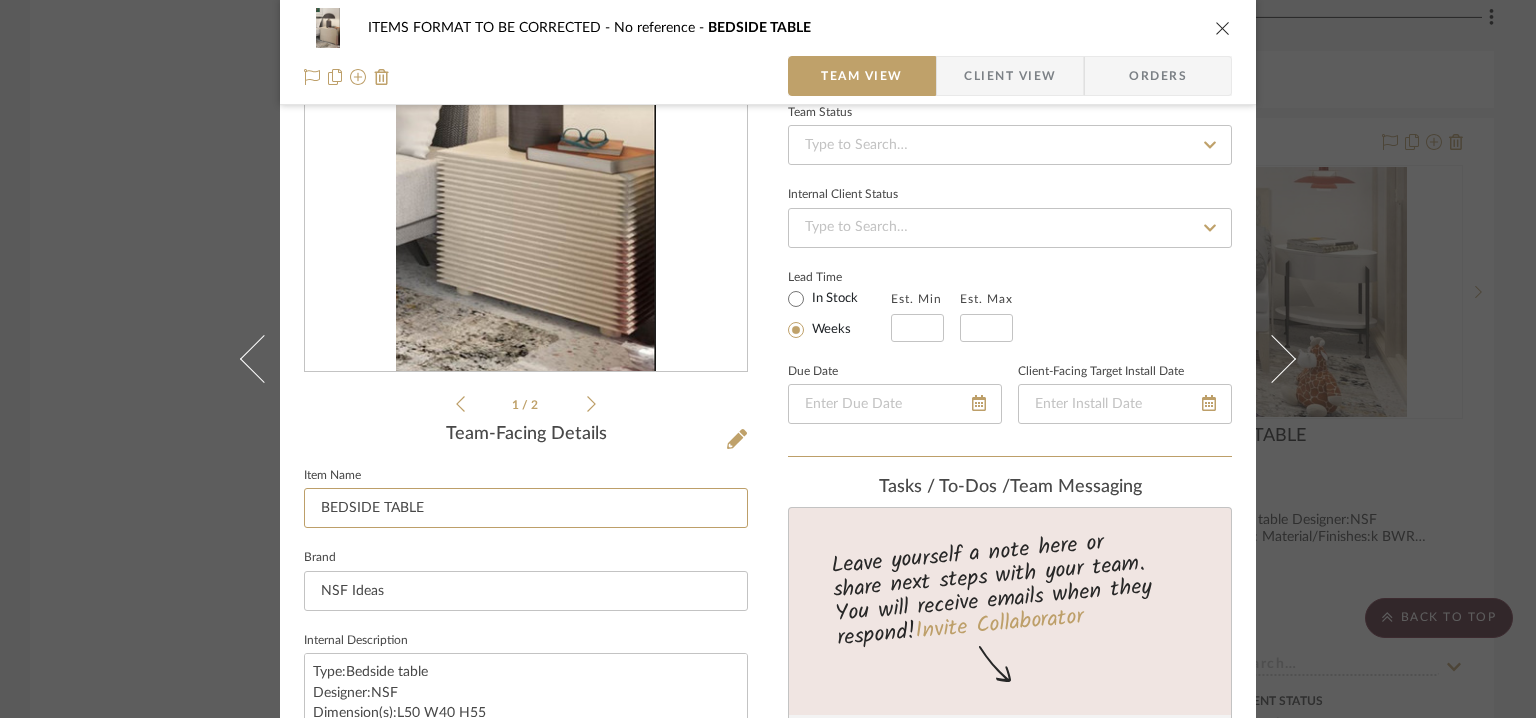 drag, startPoint x: 357, startPoint y: 497, endPoint x: 288, endPoint y: 501, distance: 69.115845 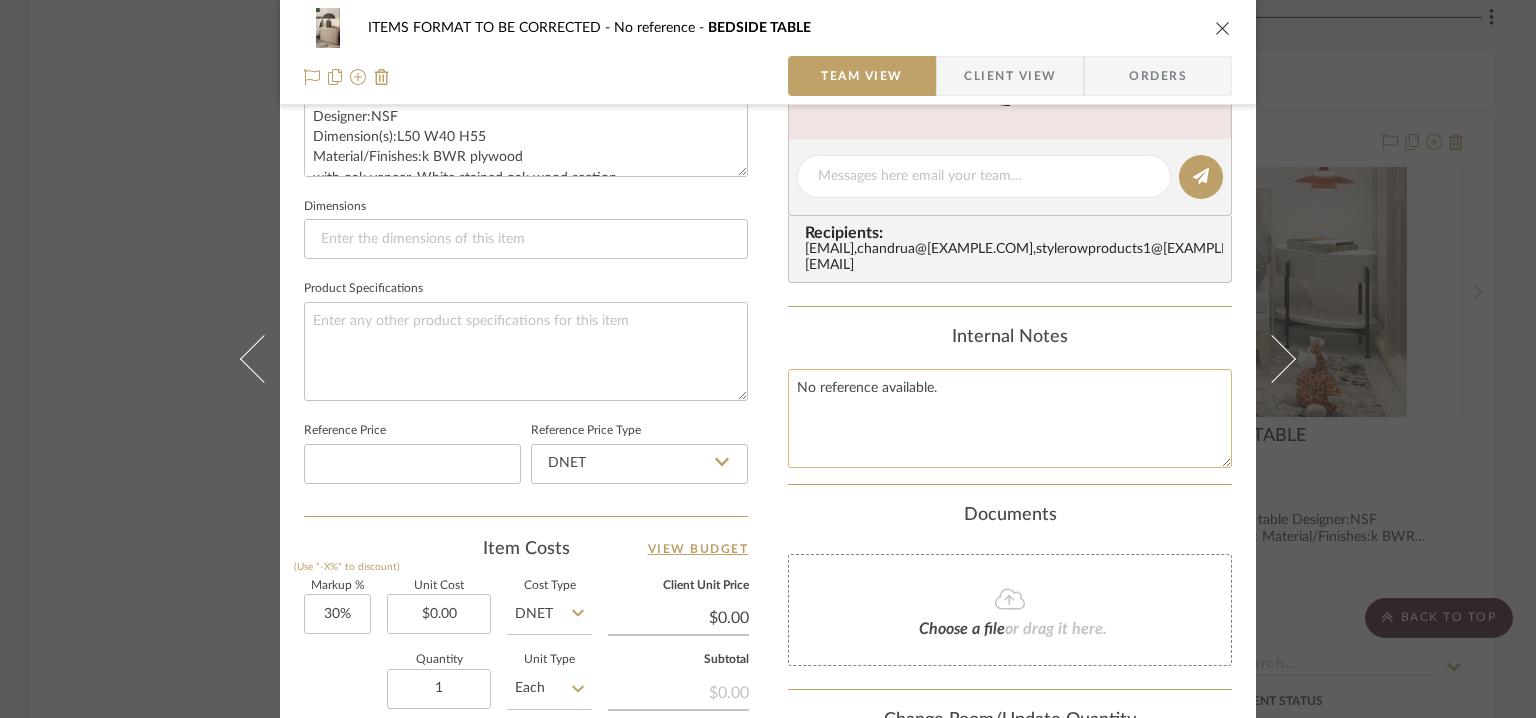 scroll, scrollTop: 1000, scrollLeft: 0, axis: vertical 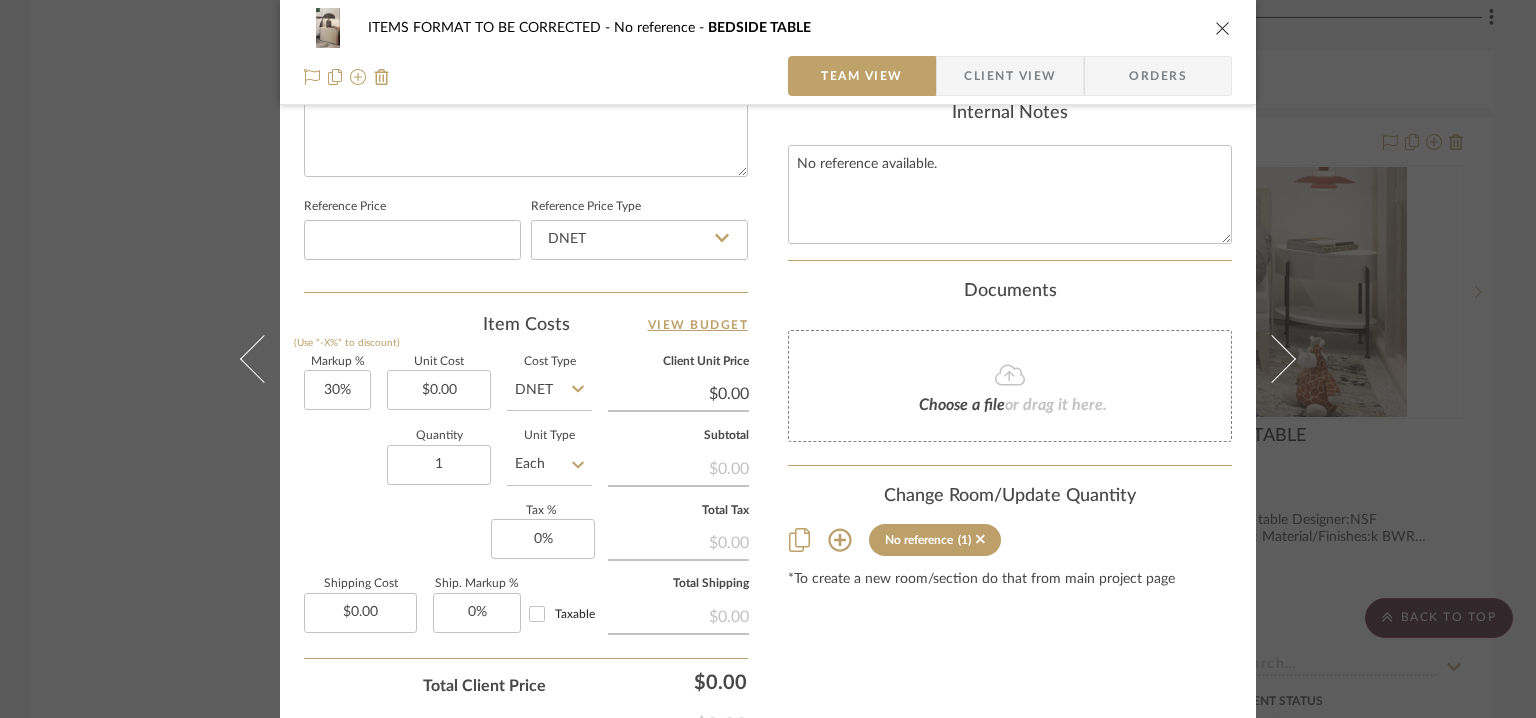 click 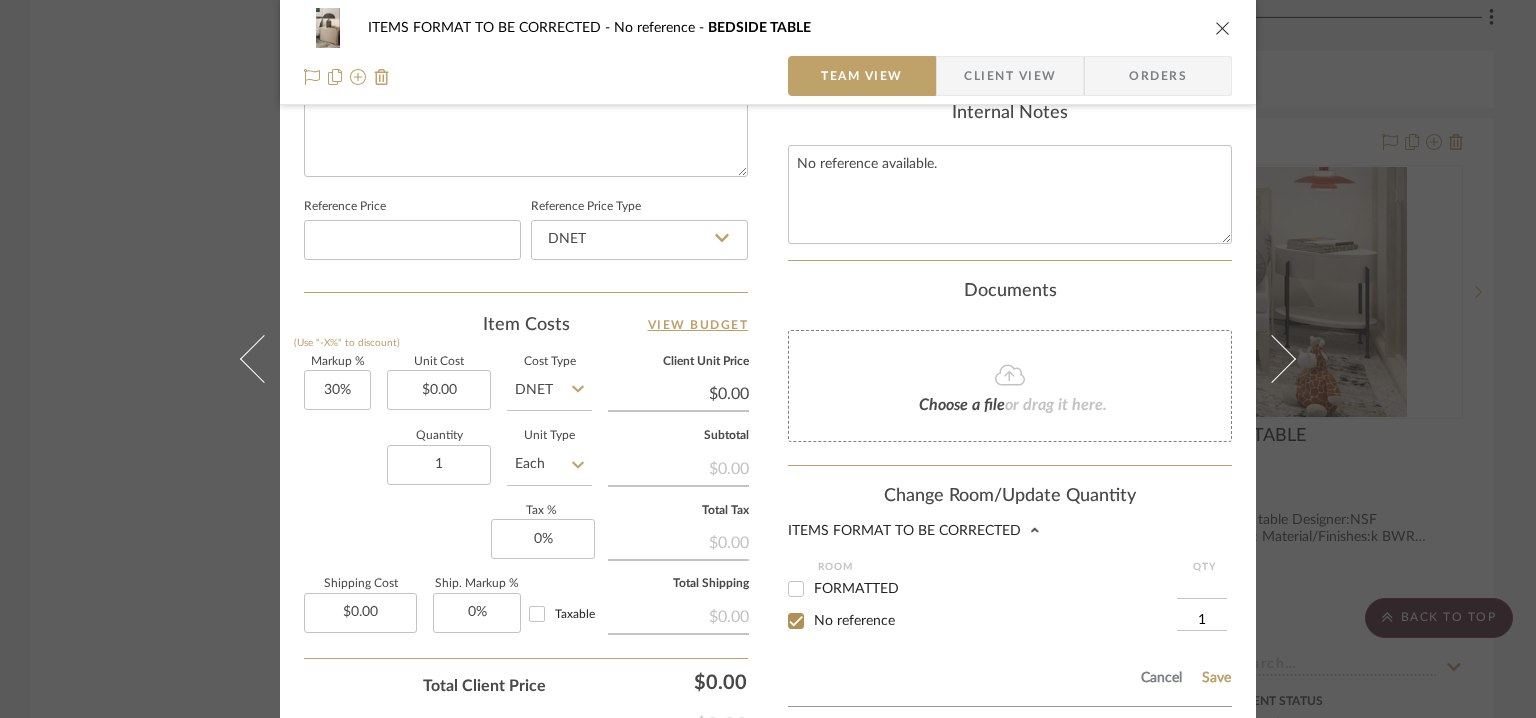 click on "FORMATTED" at bounding box center (796, 589) 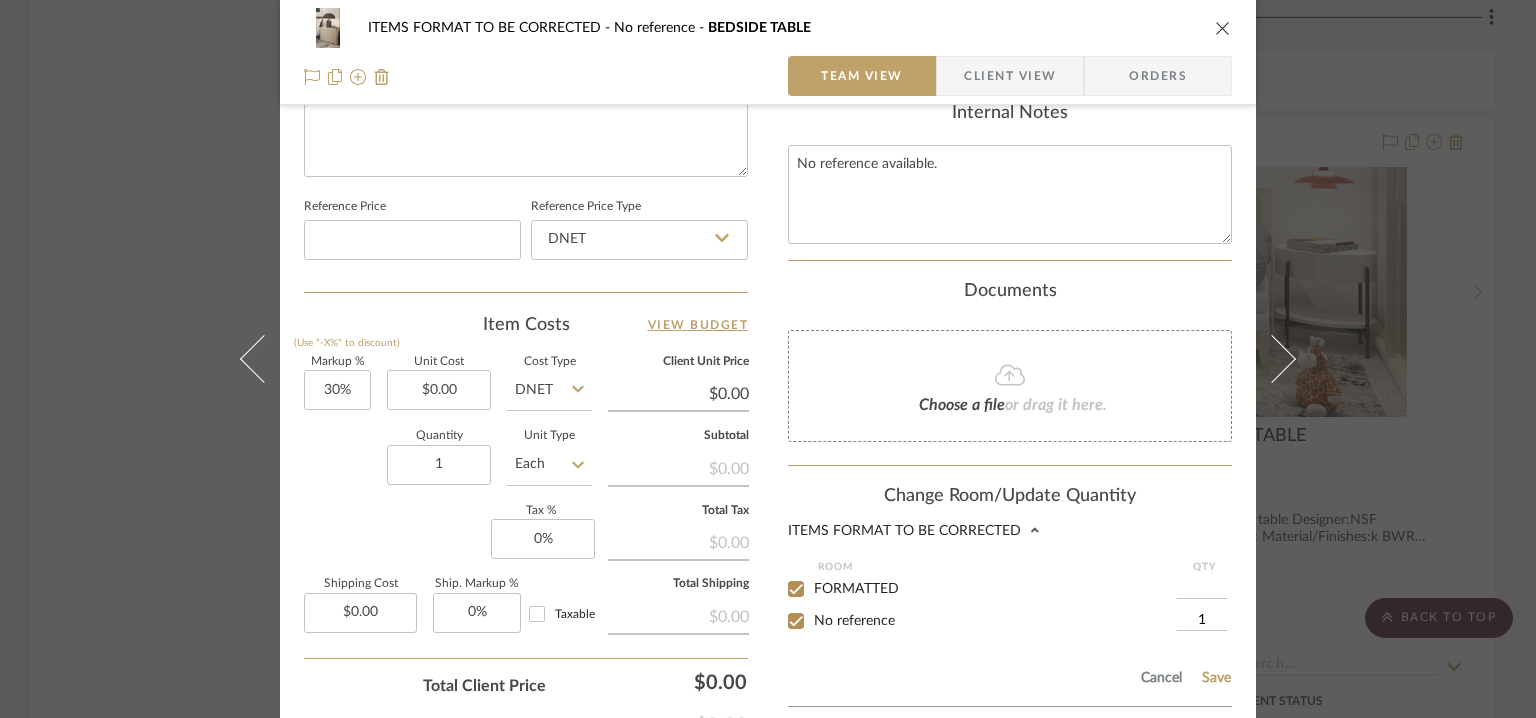 checkbox on "true" 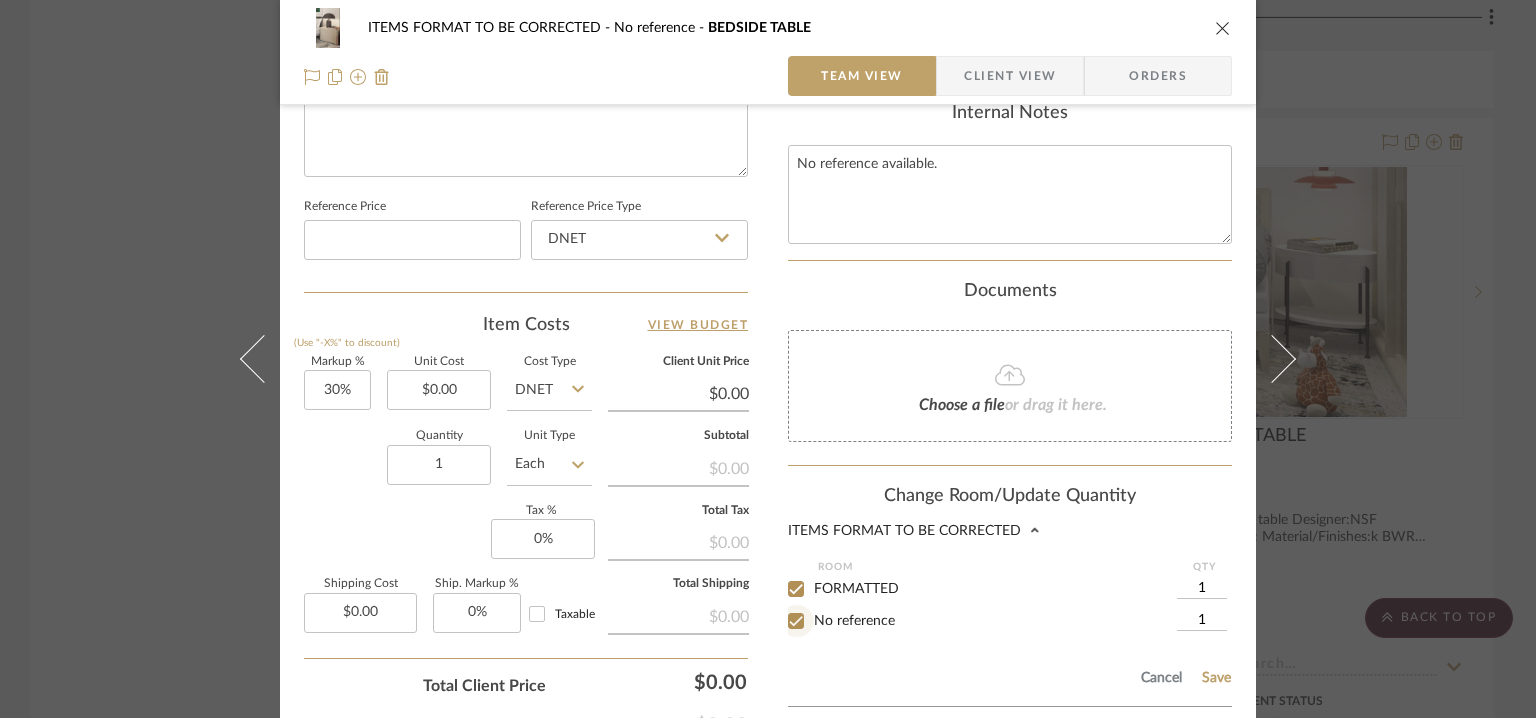 click on "No reference" at bounding box center (796, 621) 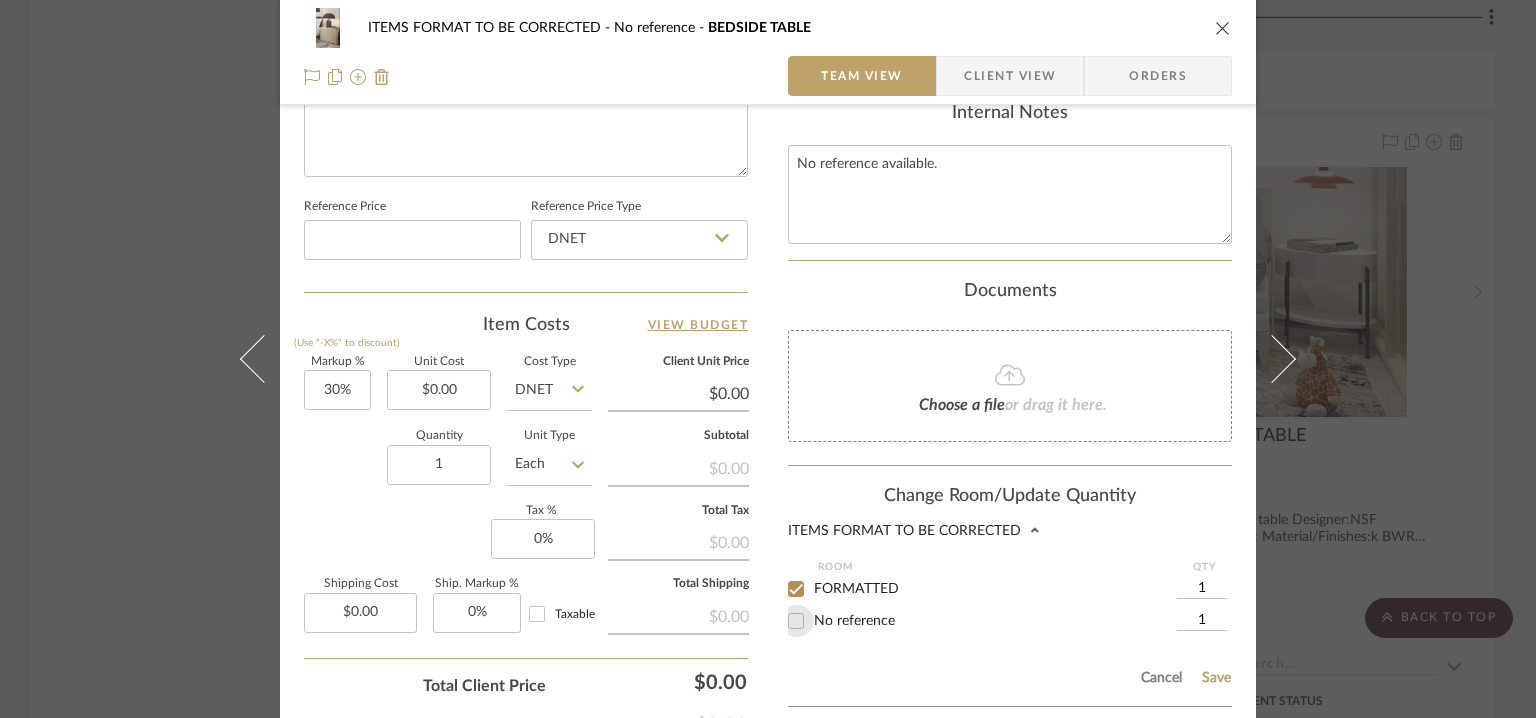 checkbox on "false" 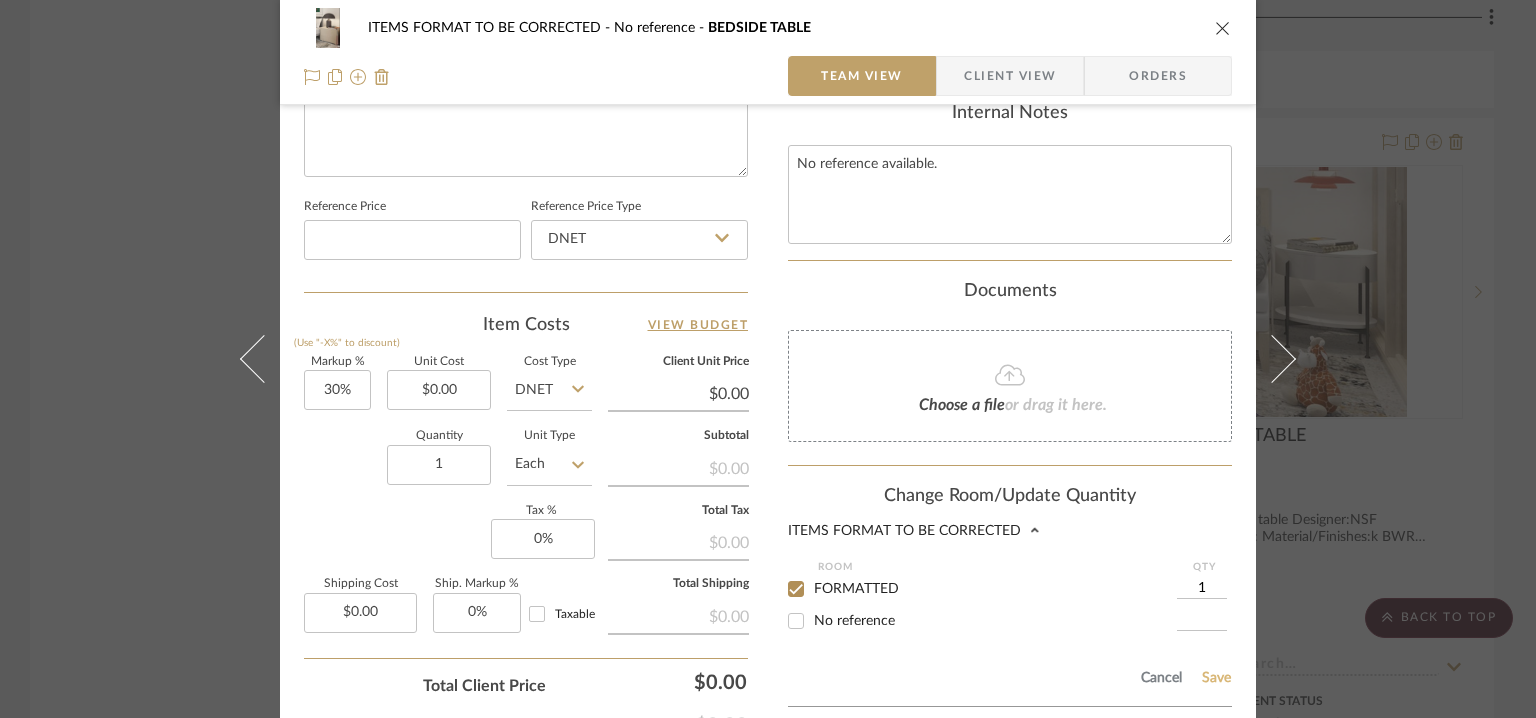 click on "Save" 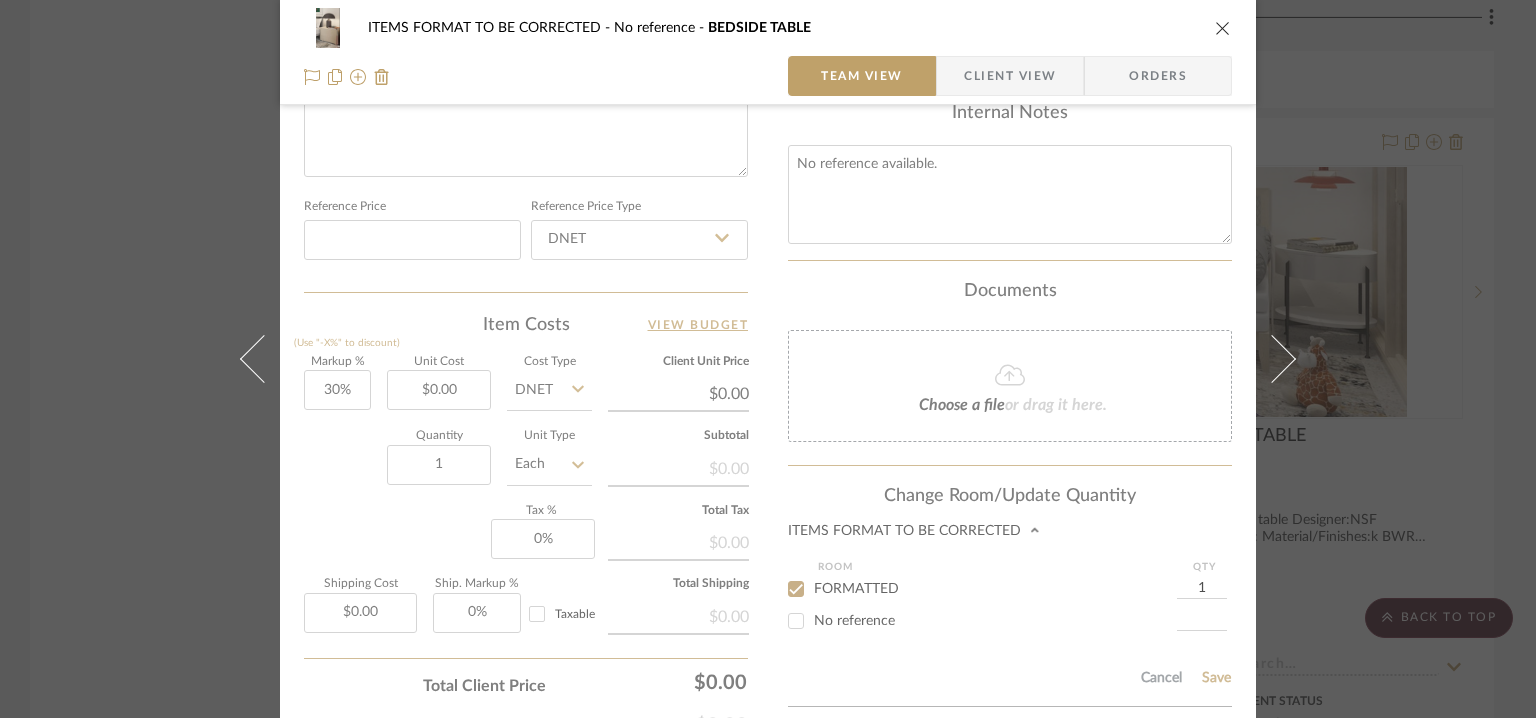 type 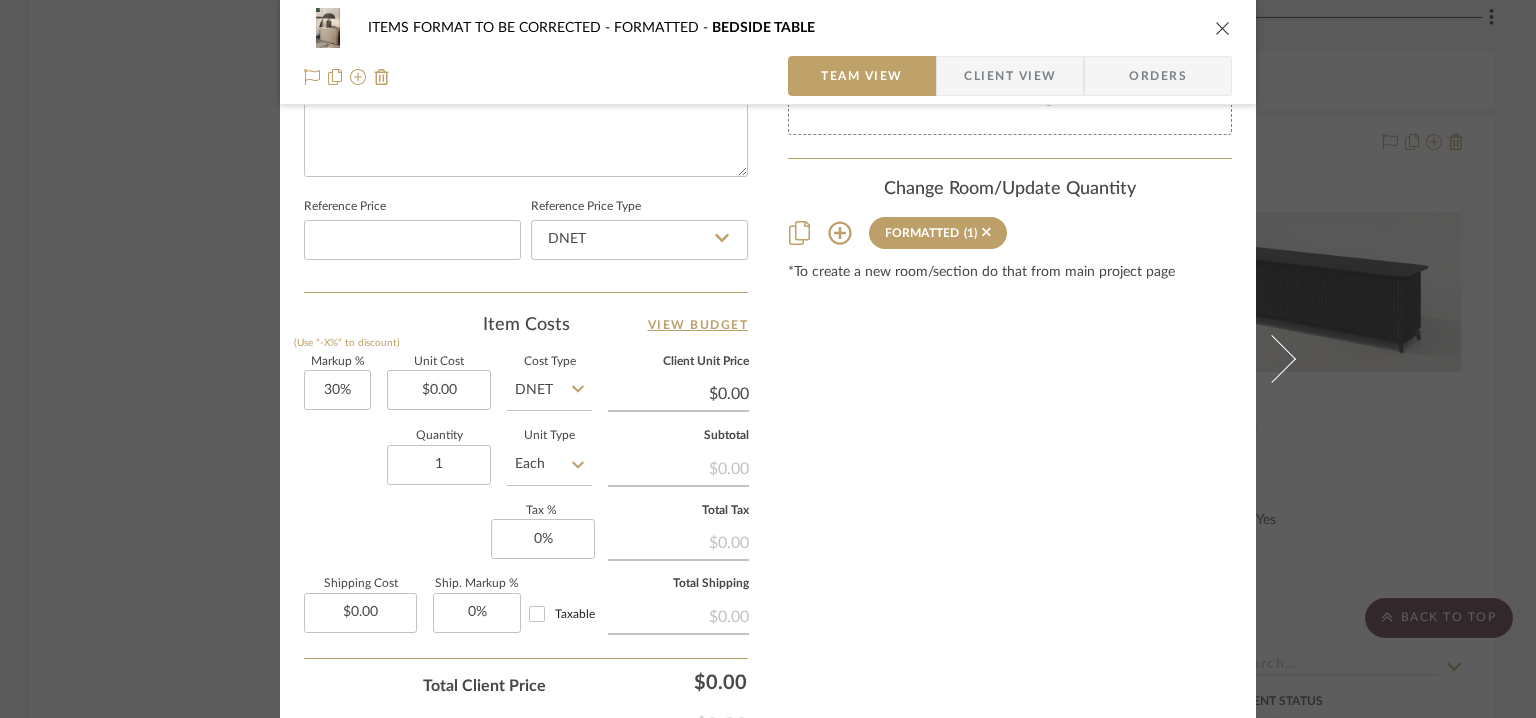 type 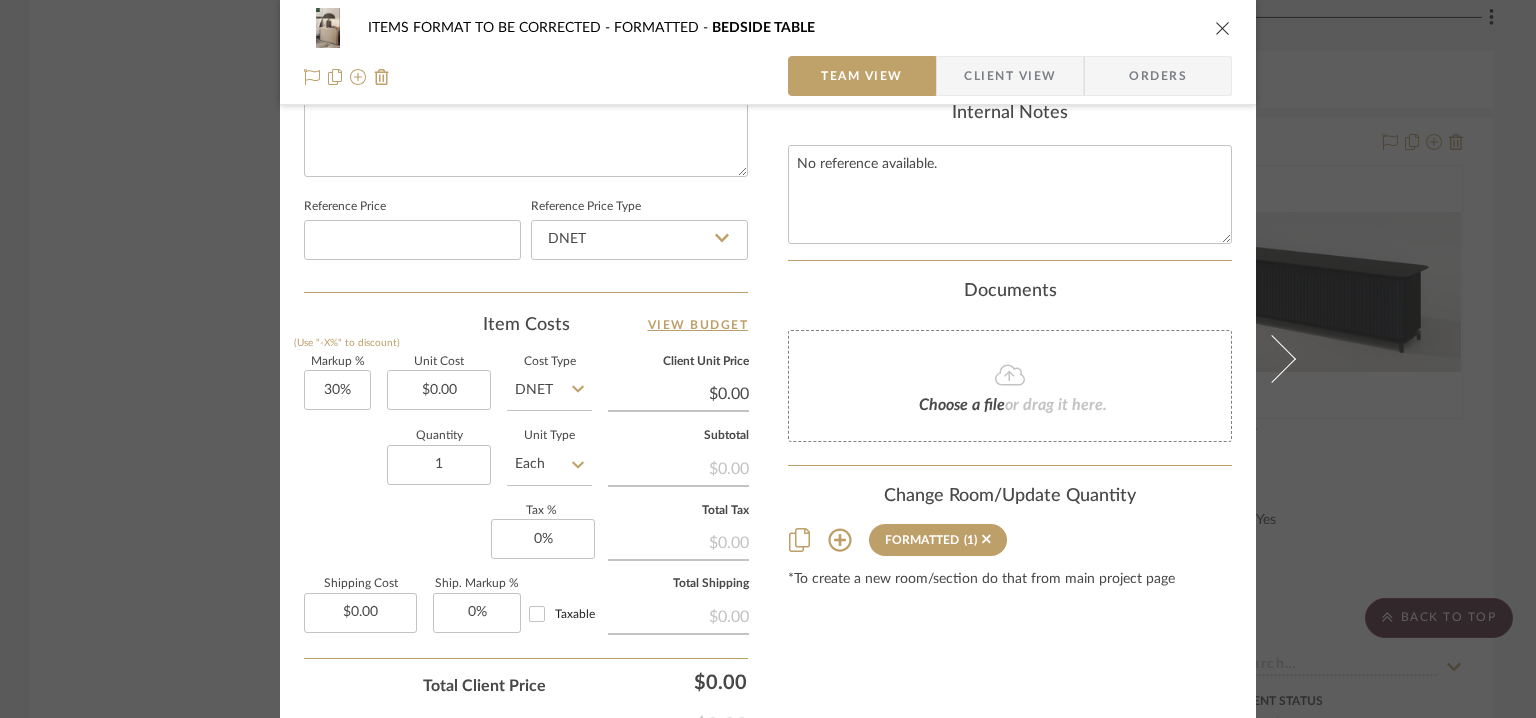click at bounding box center (1223, 28) 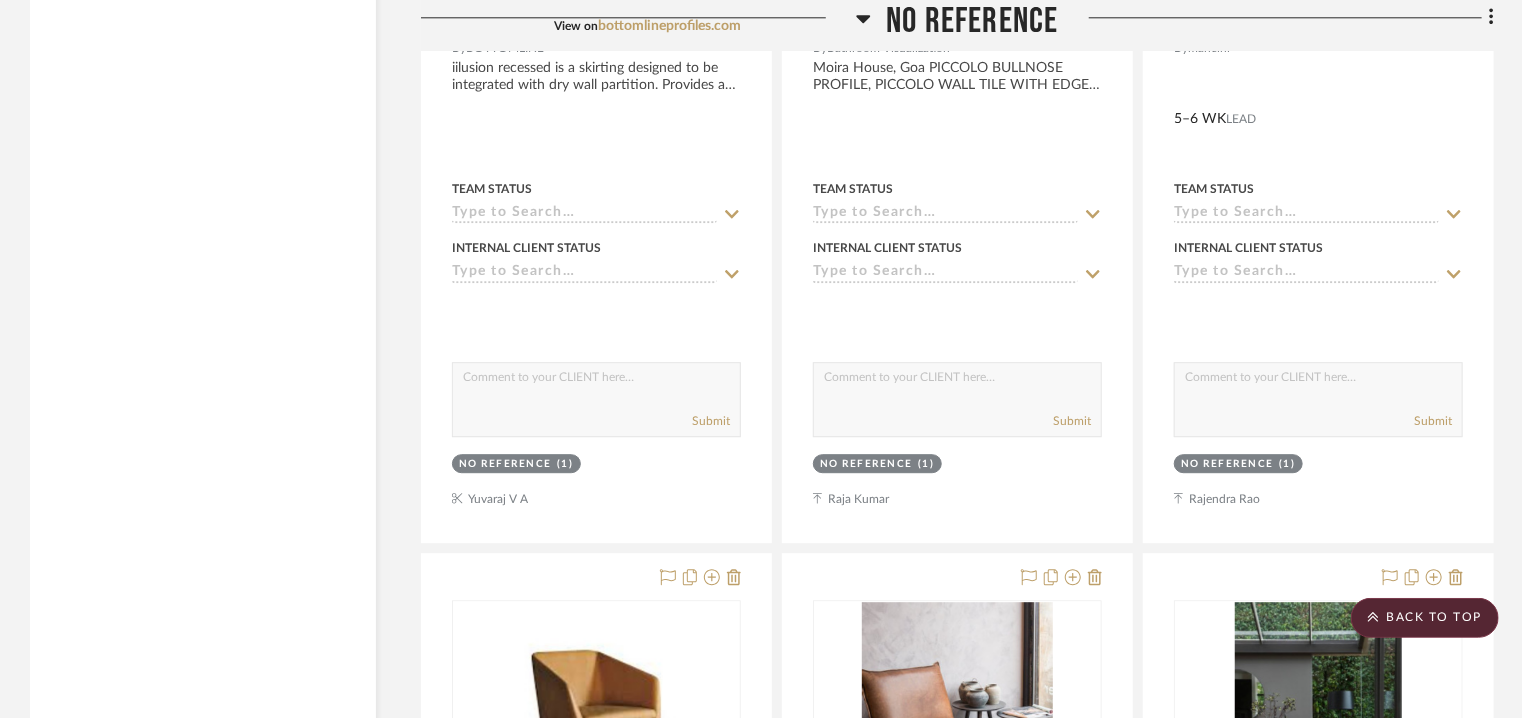 scroll, scrollTop: 5621, scrollLeft: 0, axis: vertical 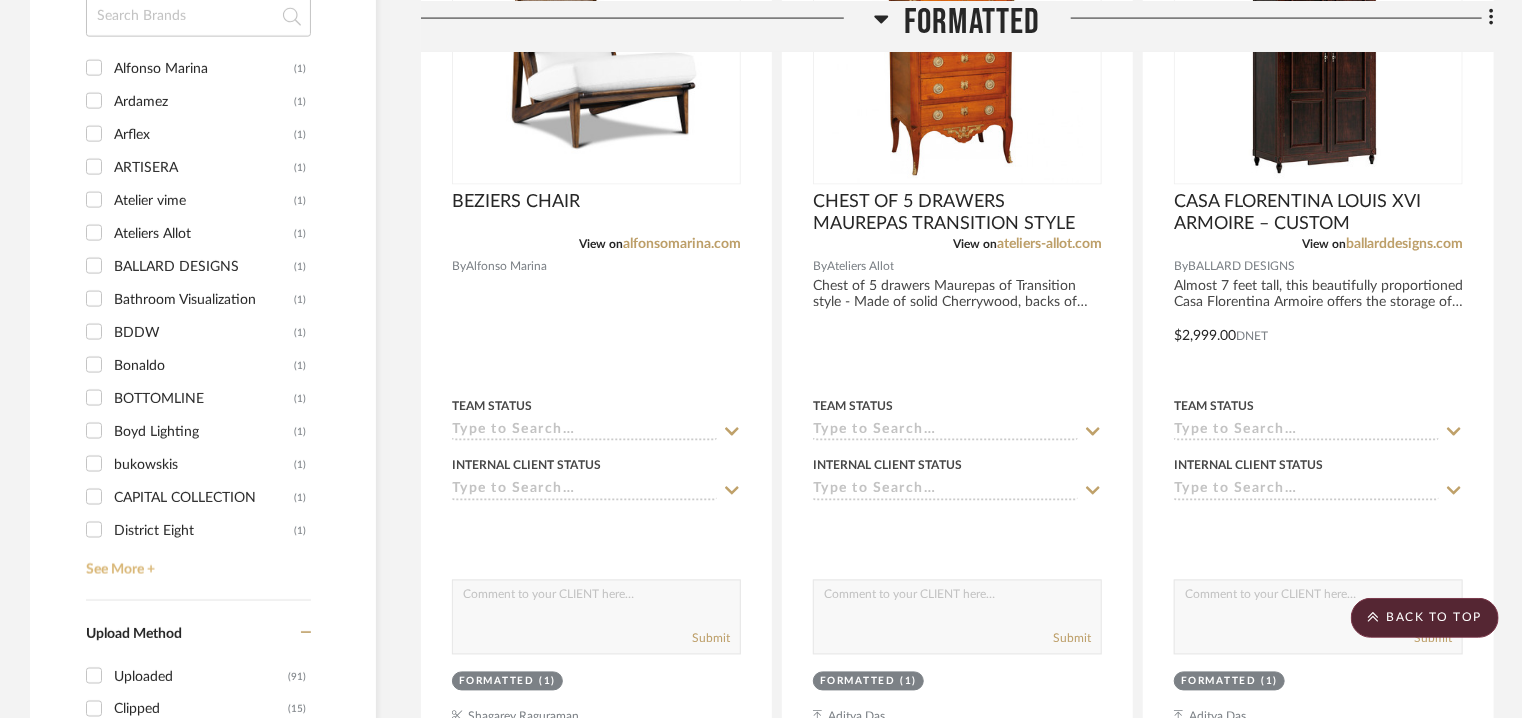 click on "See More +" 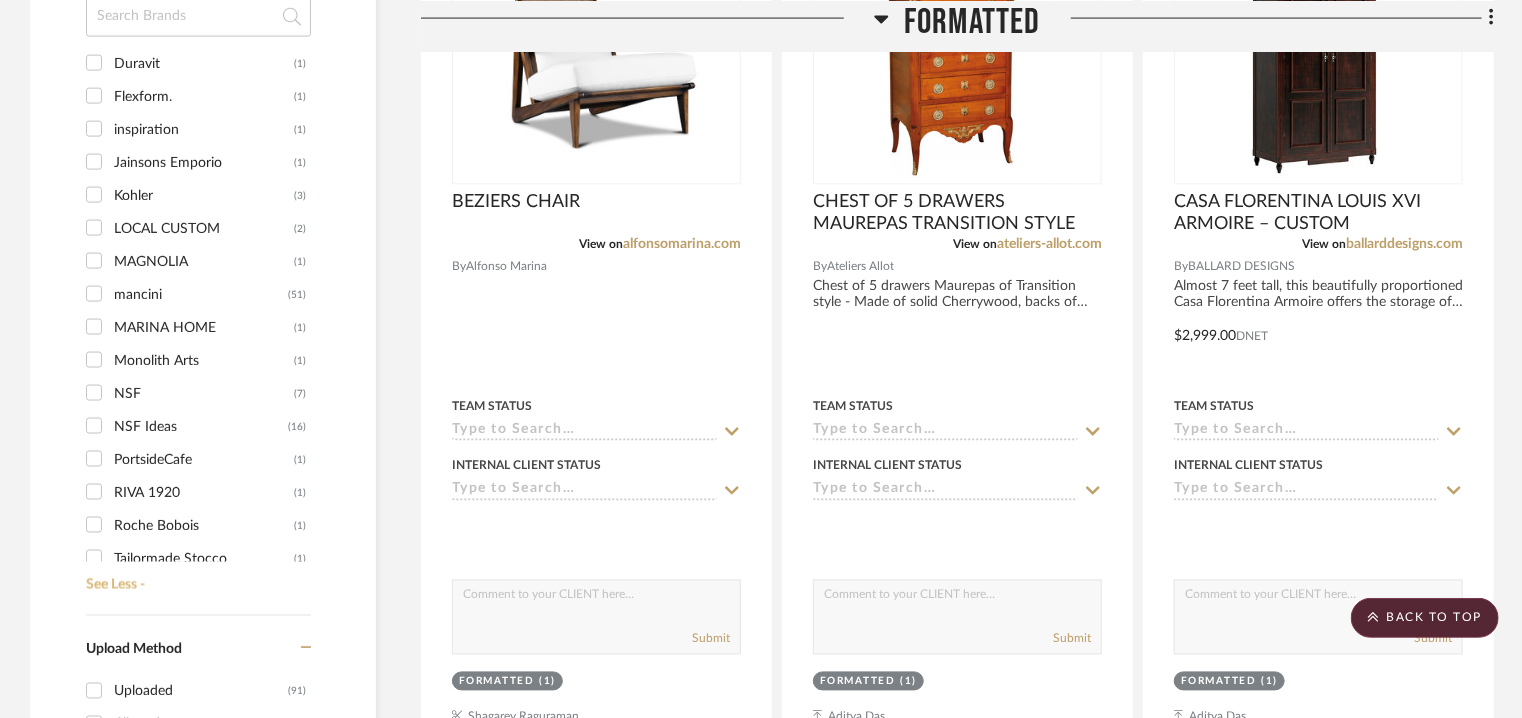 scroll, scrollTop: 545, scrollLeft: 0, axis: vertical 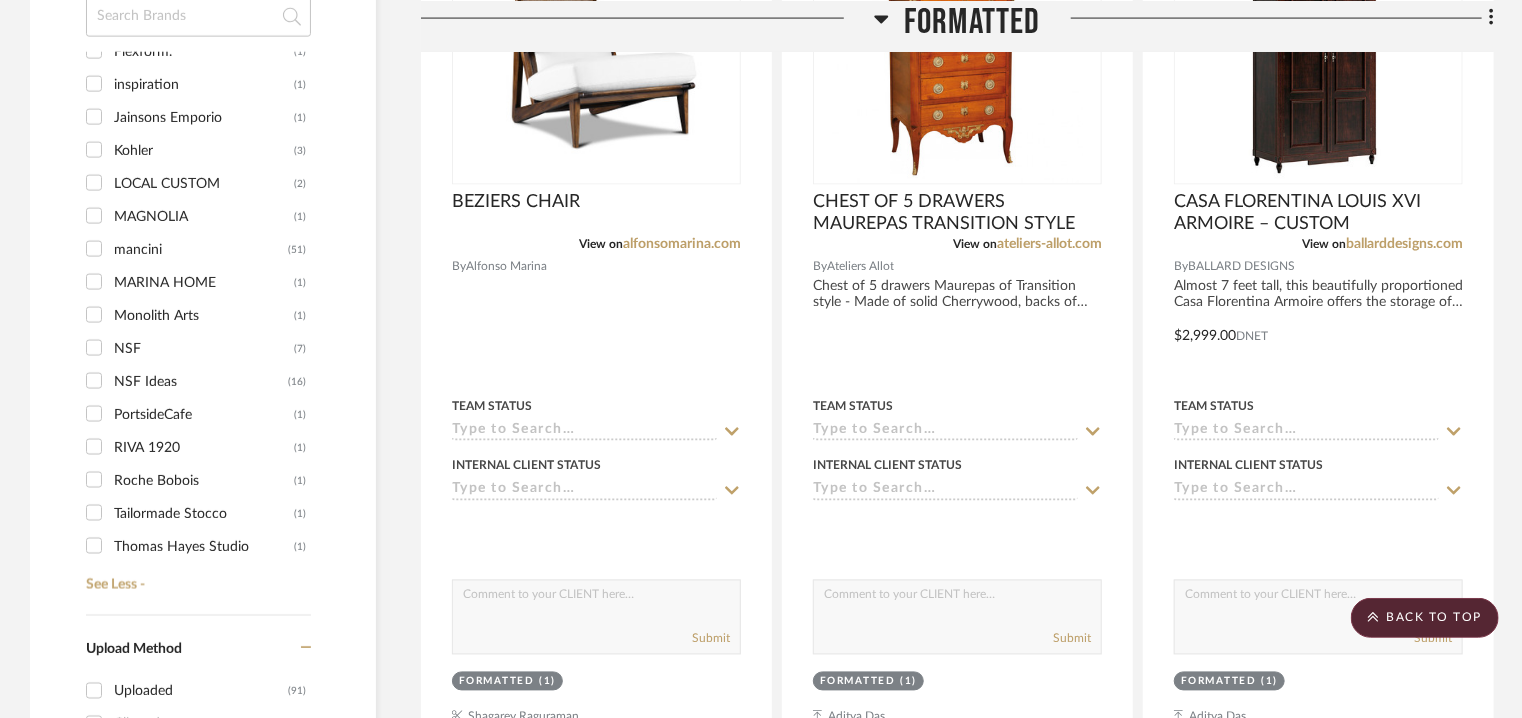 click on "NSF Ideas" at bounding box center (201, 382) 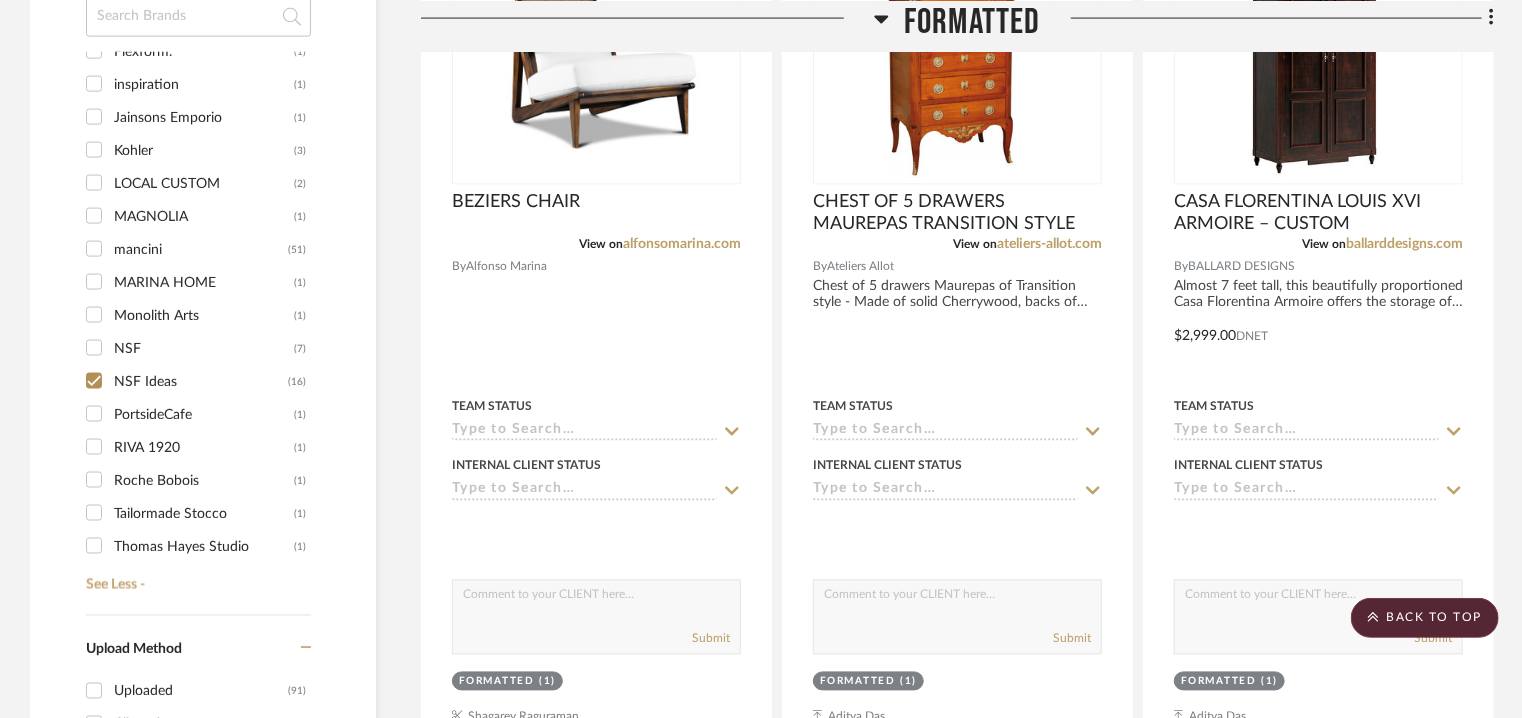 checkbox on "true" 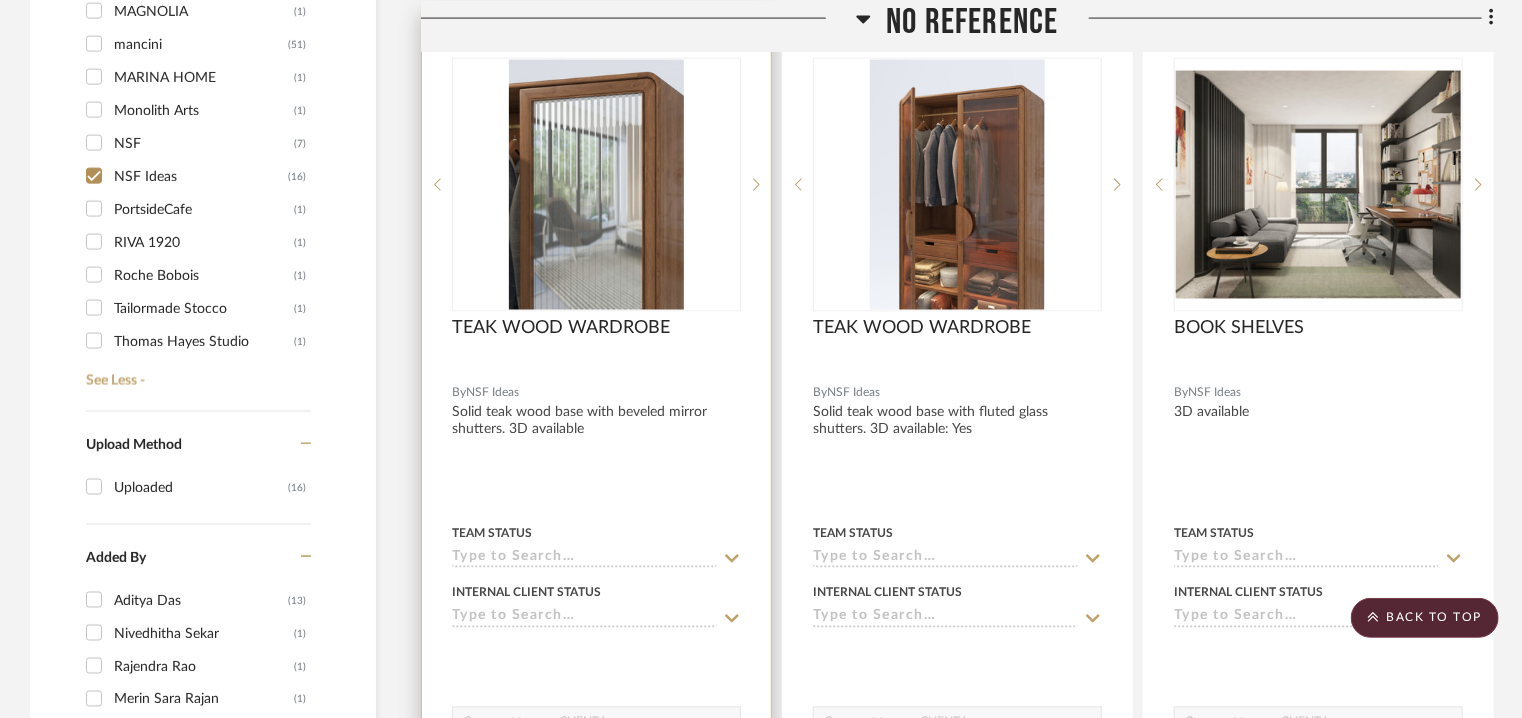 scroll, scrollTop: 1396, scrollLeft: 0, axis: vertical 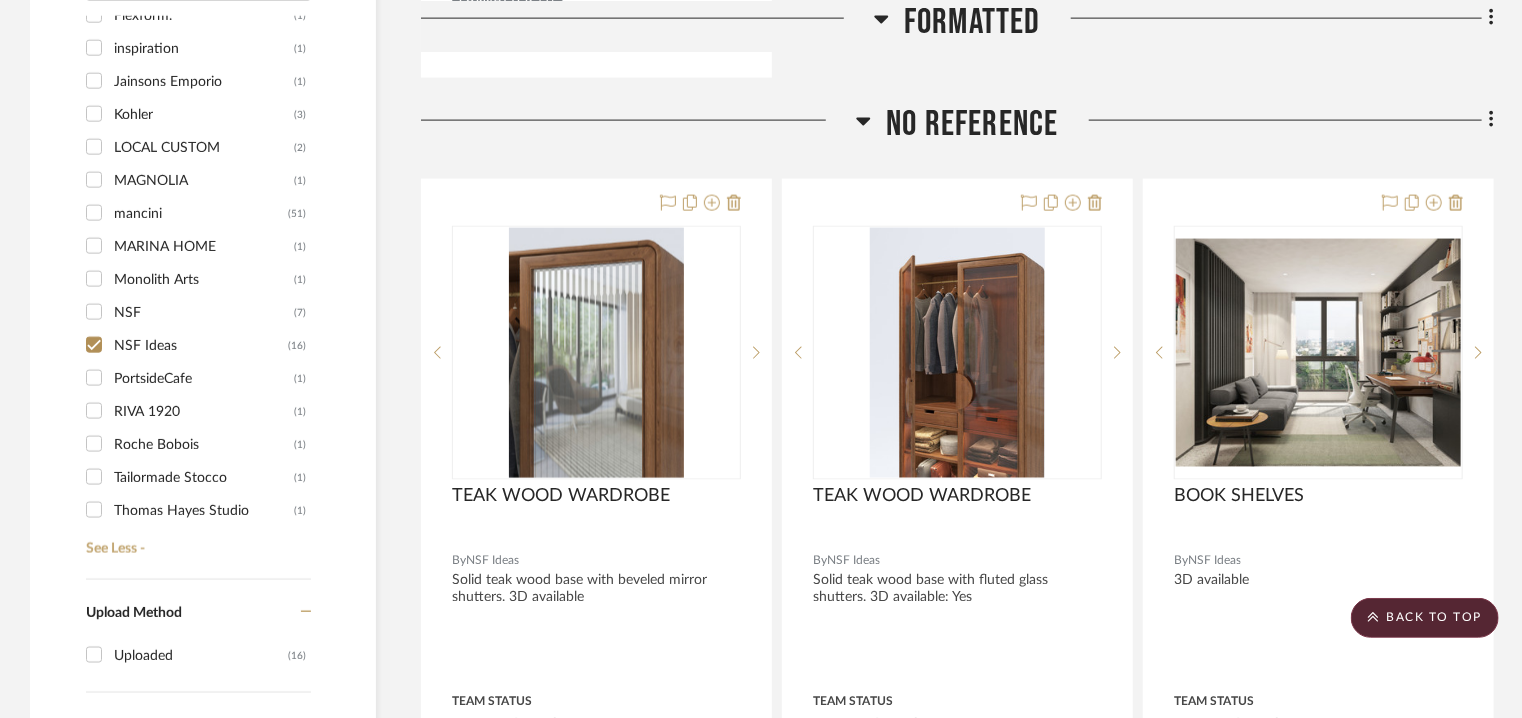 click on "NSF  (7)" at bounding box center (94, 312) 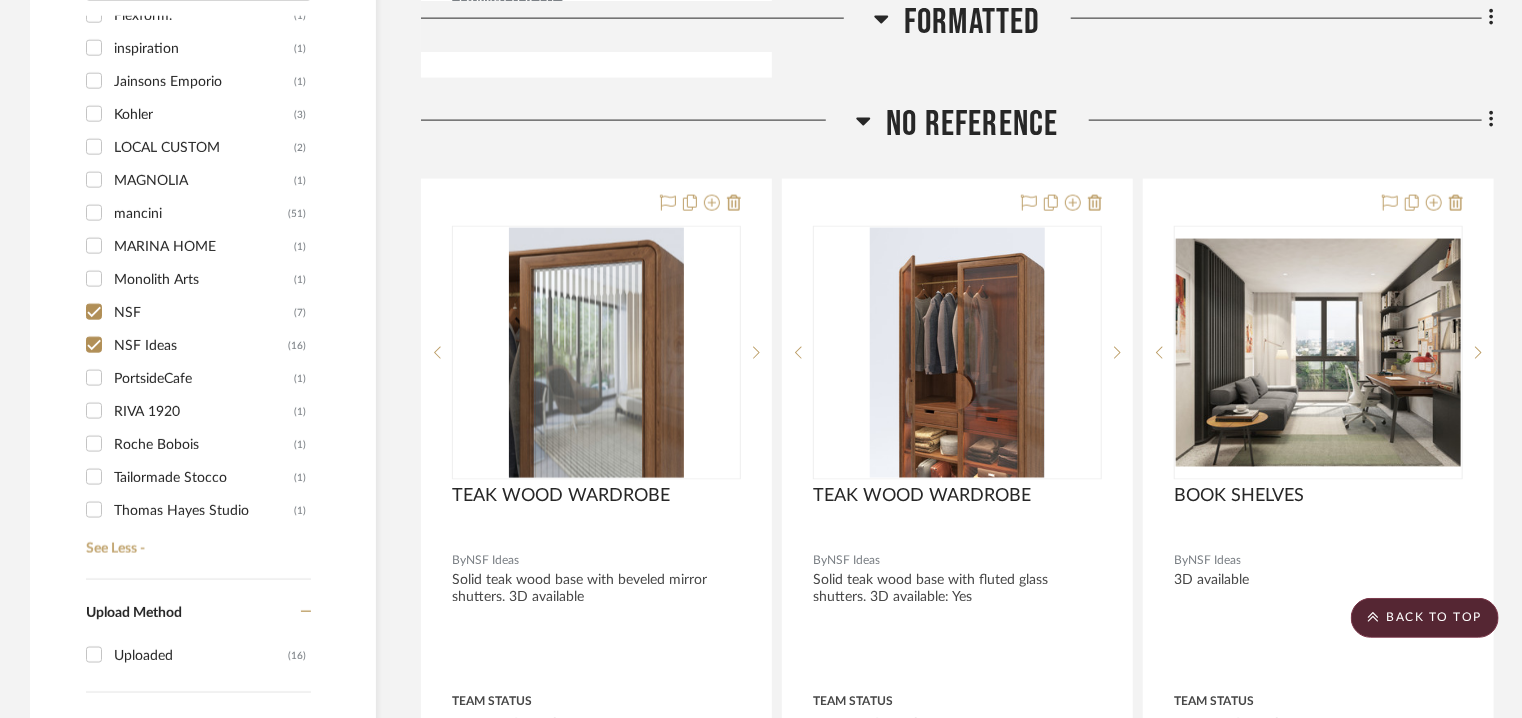 checkbox on "true" 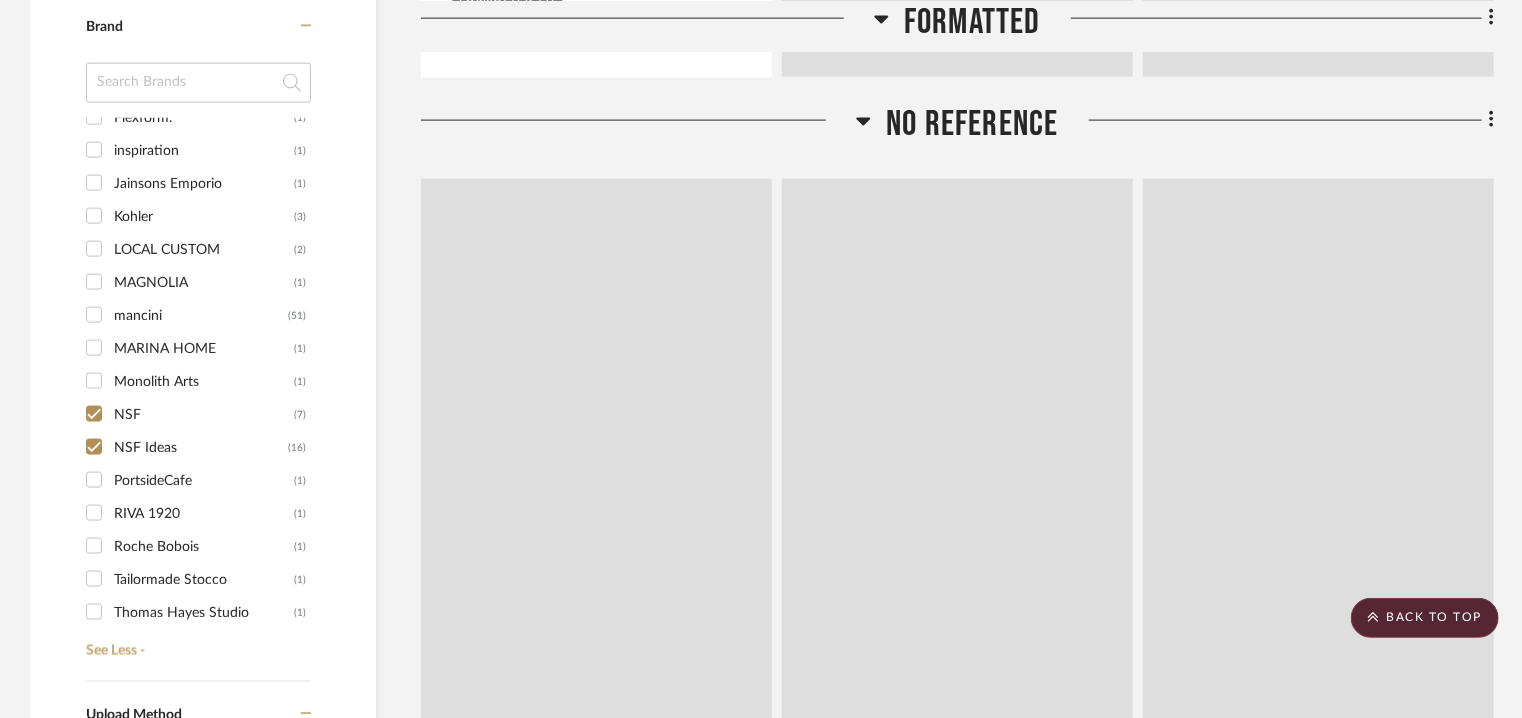 scroll, scrollTop: 1534, scrollLeft: 0, axis: vertical 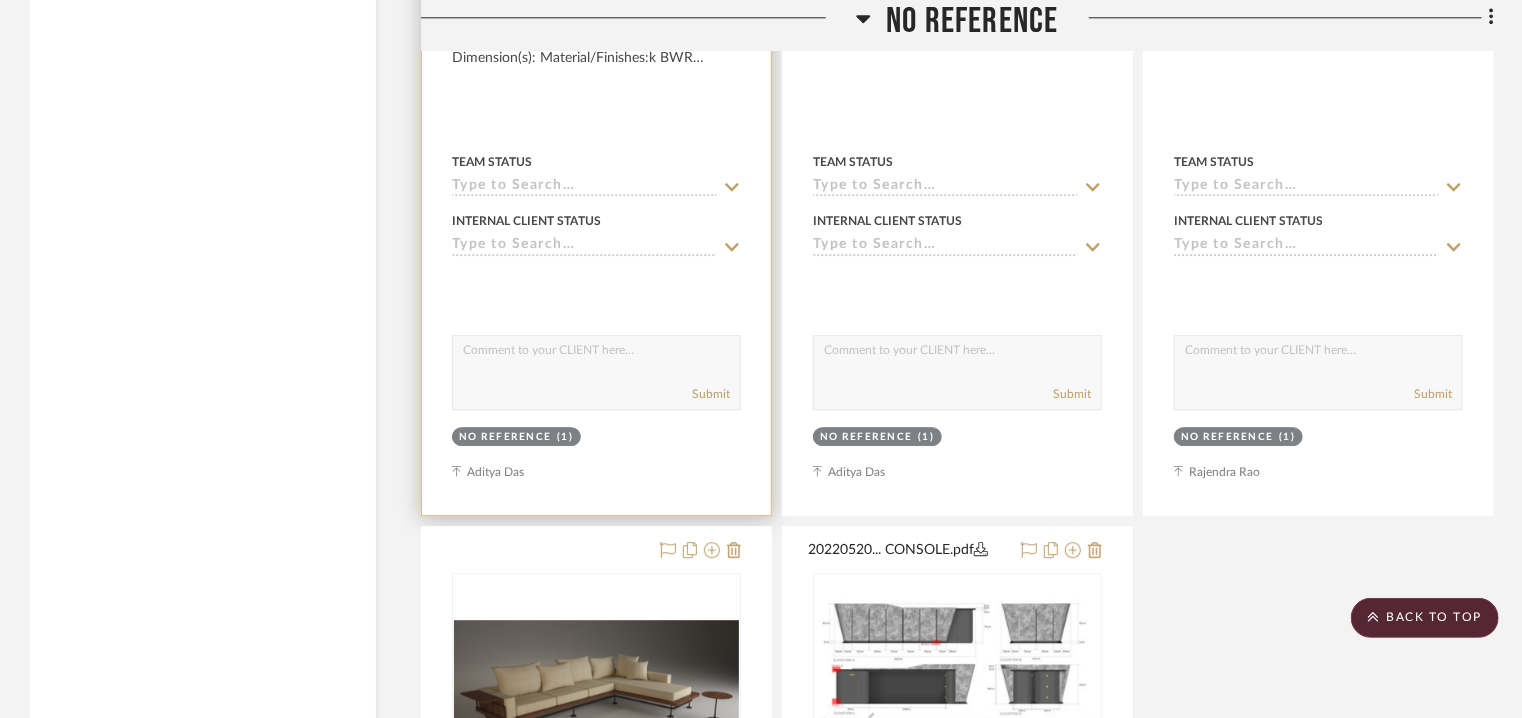 click on "No reference" at bounding box center (505, 437) 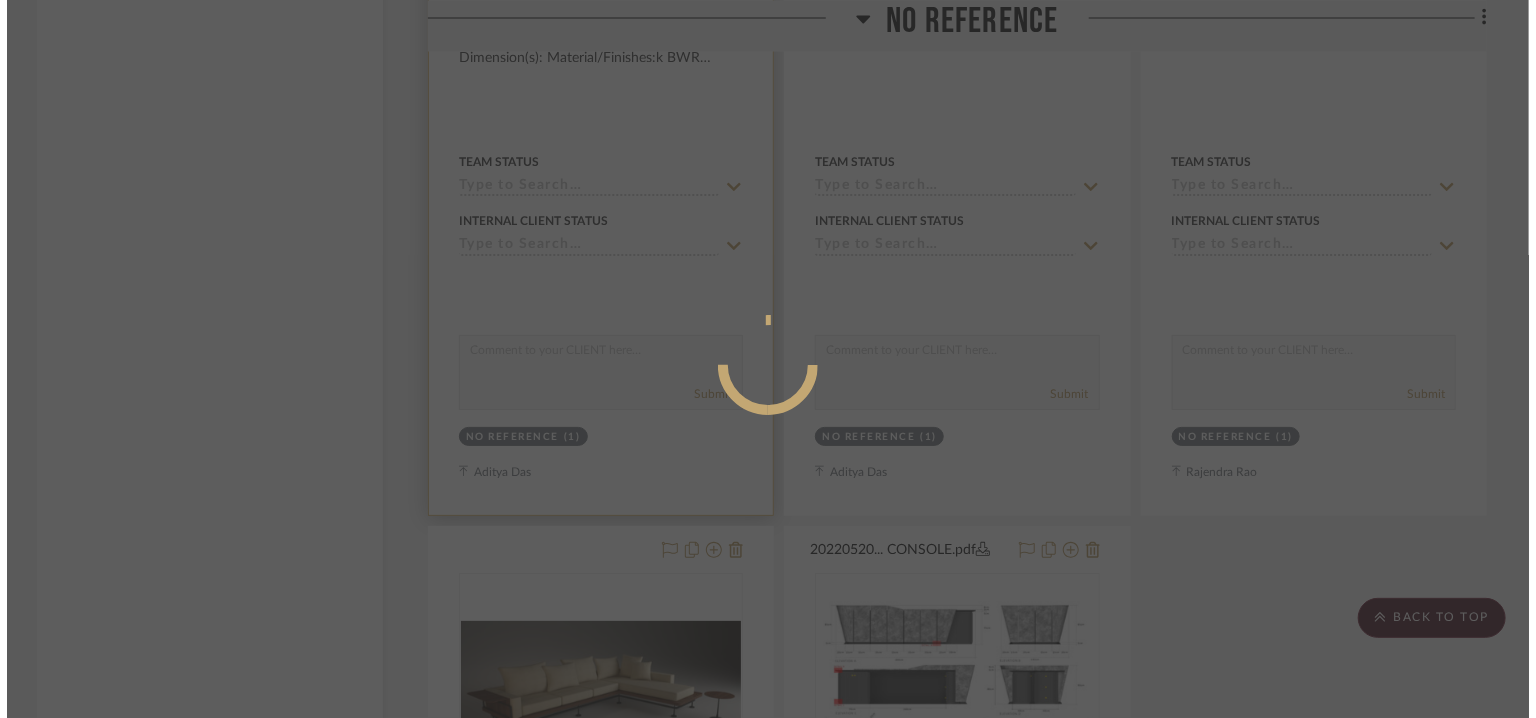 scroll, scrollTop: 0, scrollLeft: 0, axis: both 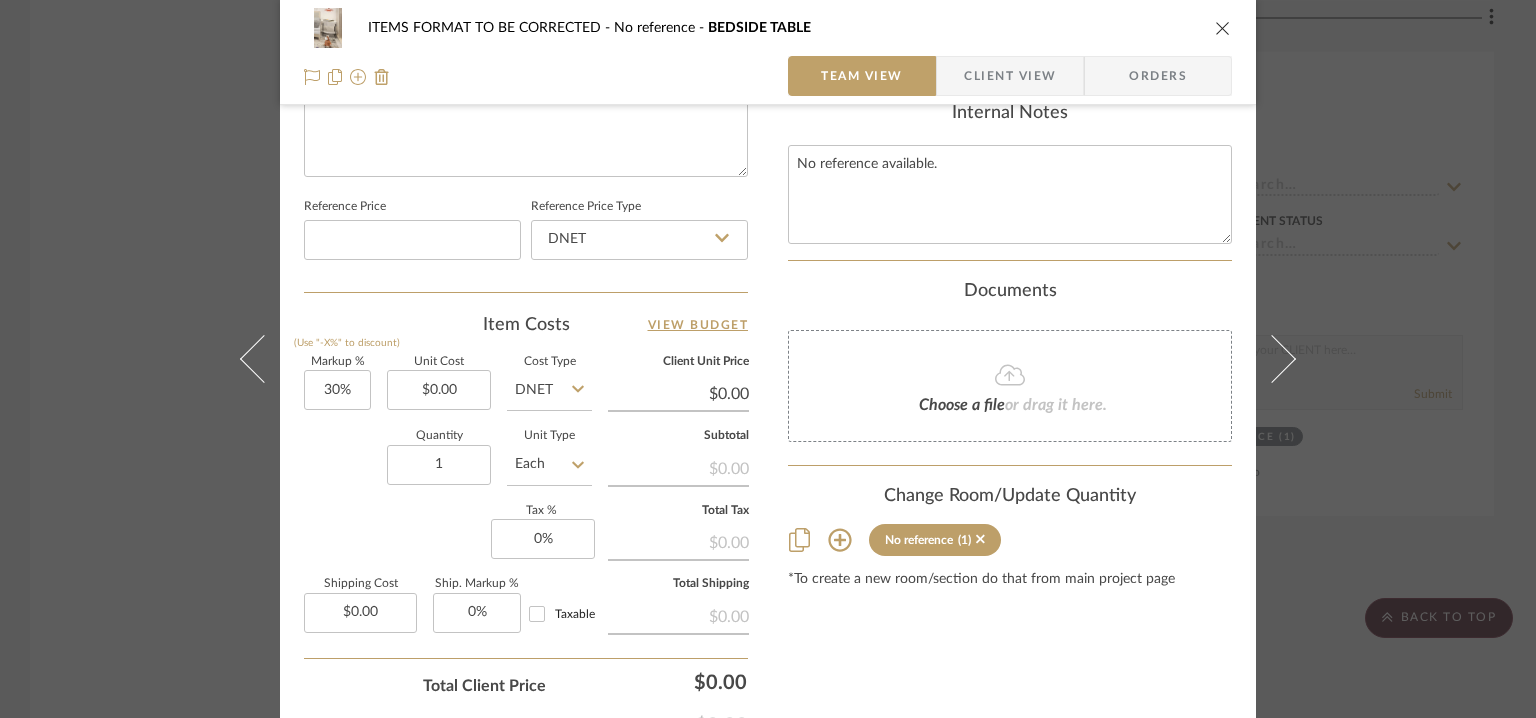 click 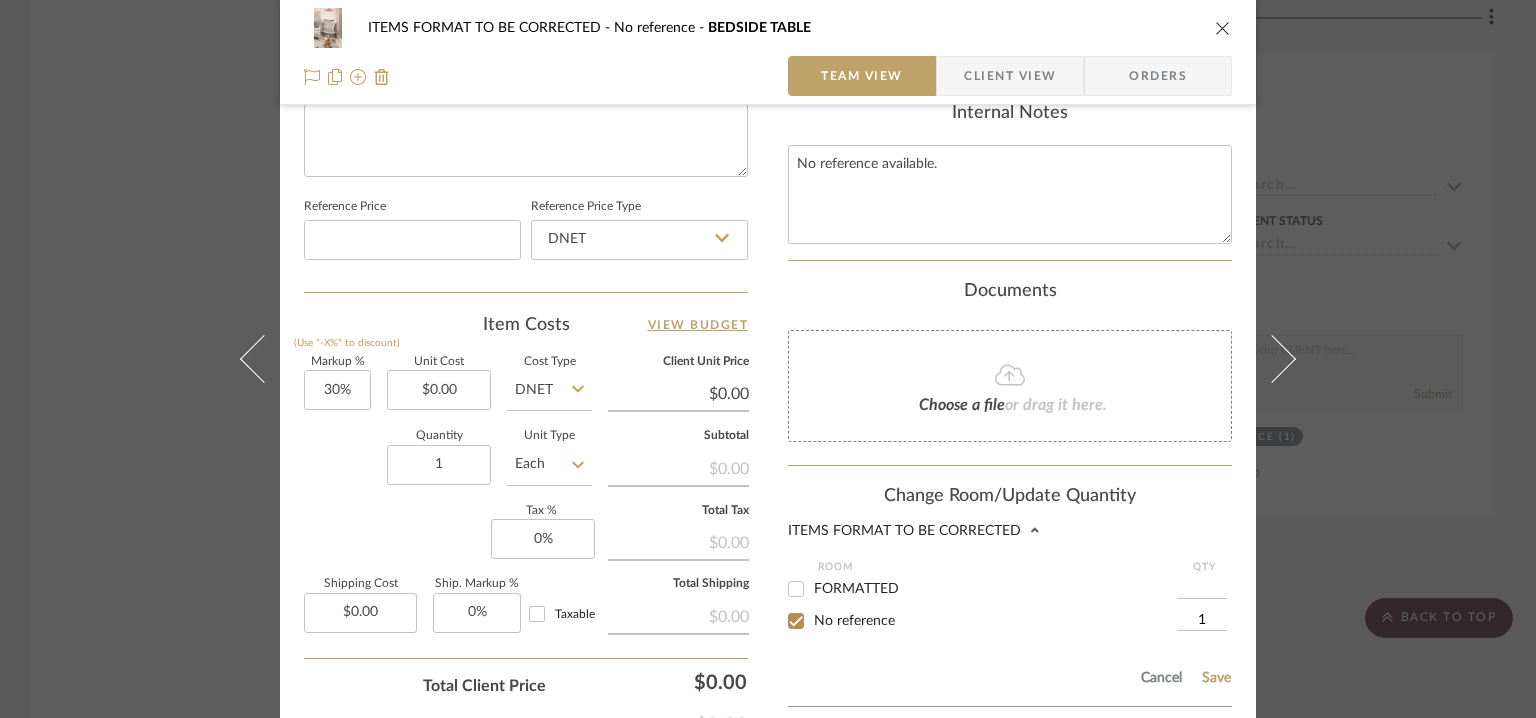 drag, startPoint x: 784, startPoint y: 601, endPoint x: 788, endPoint y: 617, distance: 16.492422 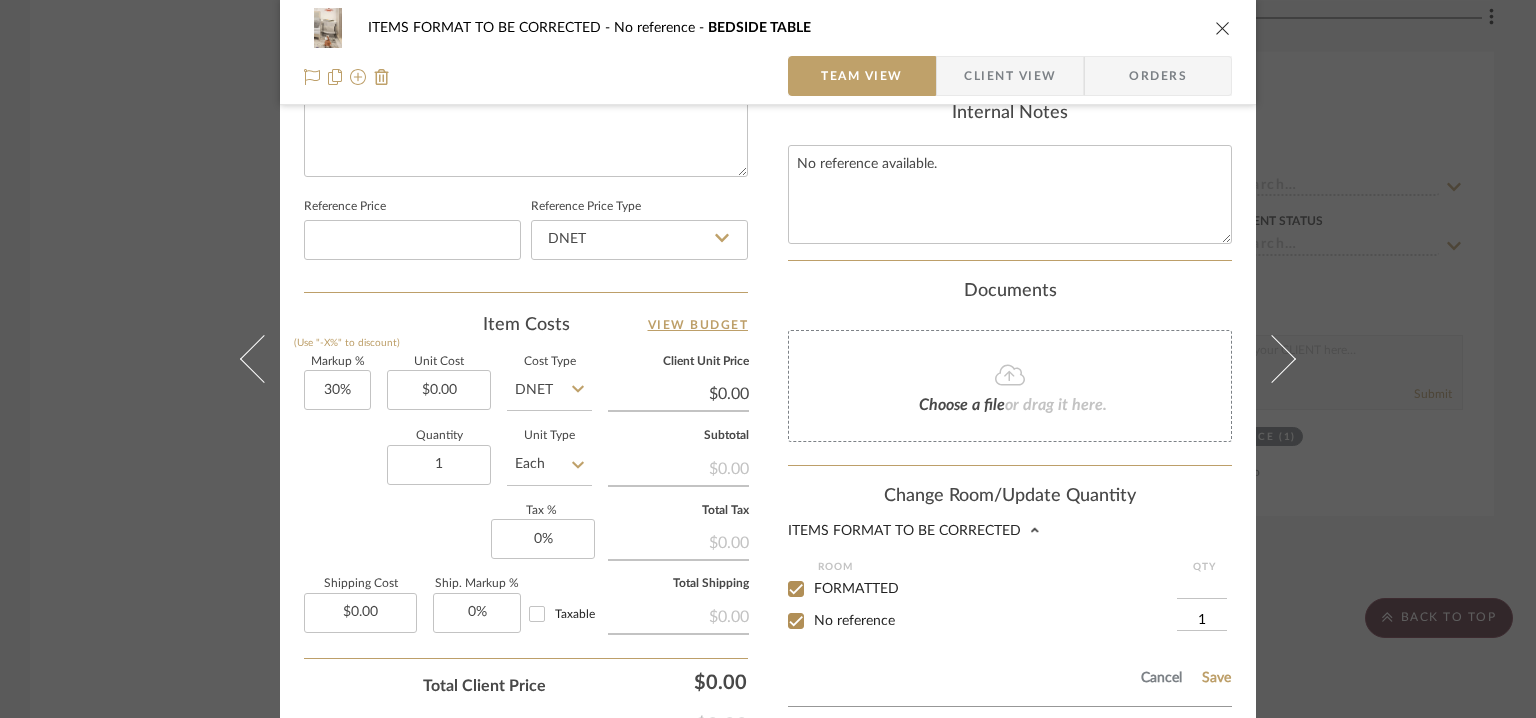 checkbox on "true" 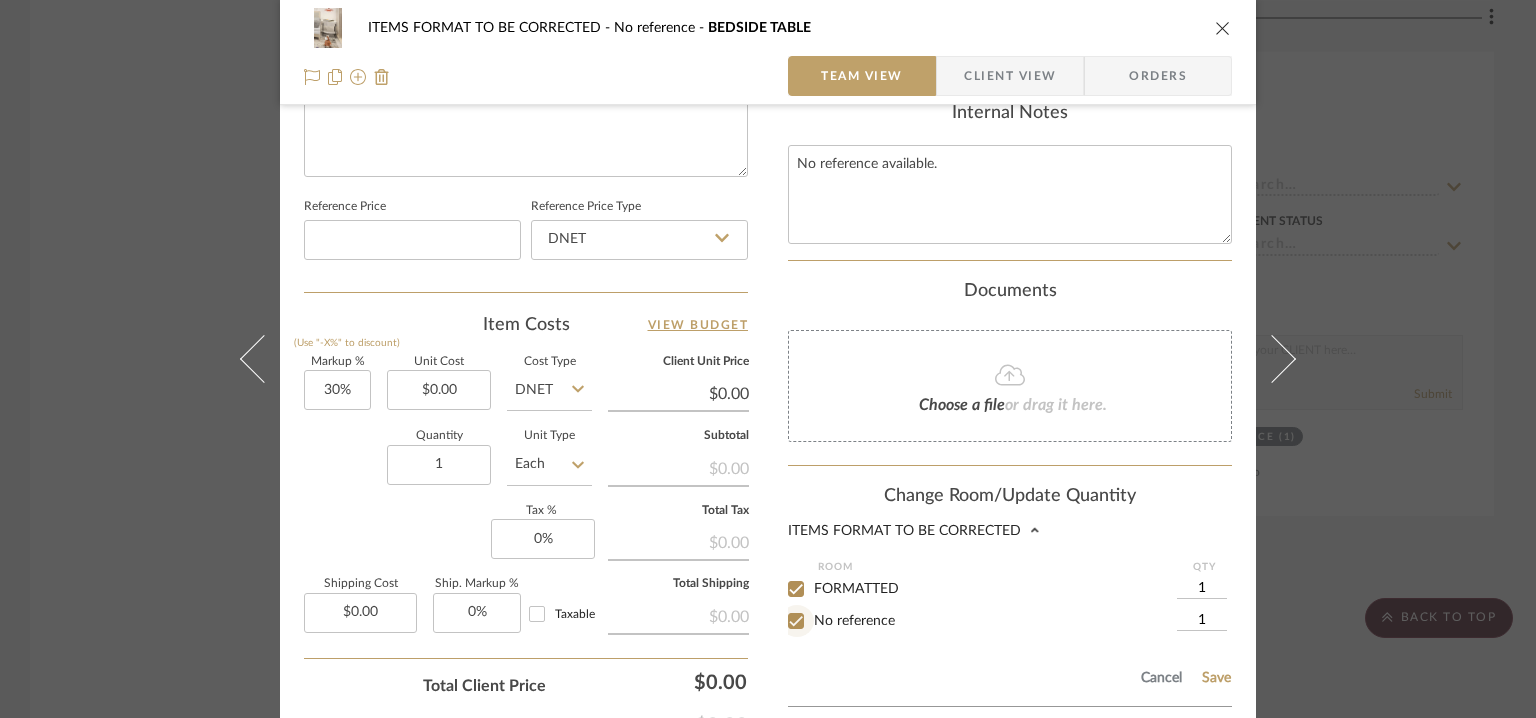 click on "No reference" at bounding box center (796, 621) 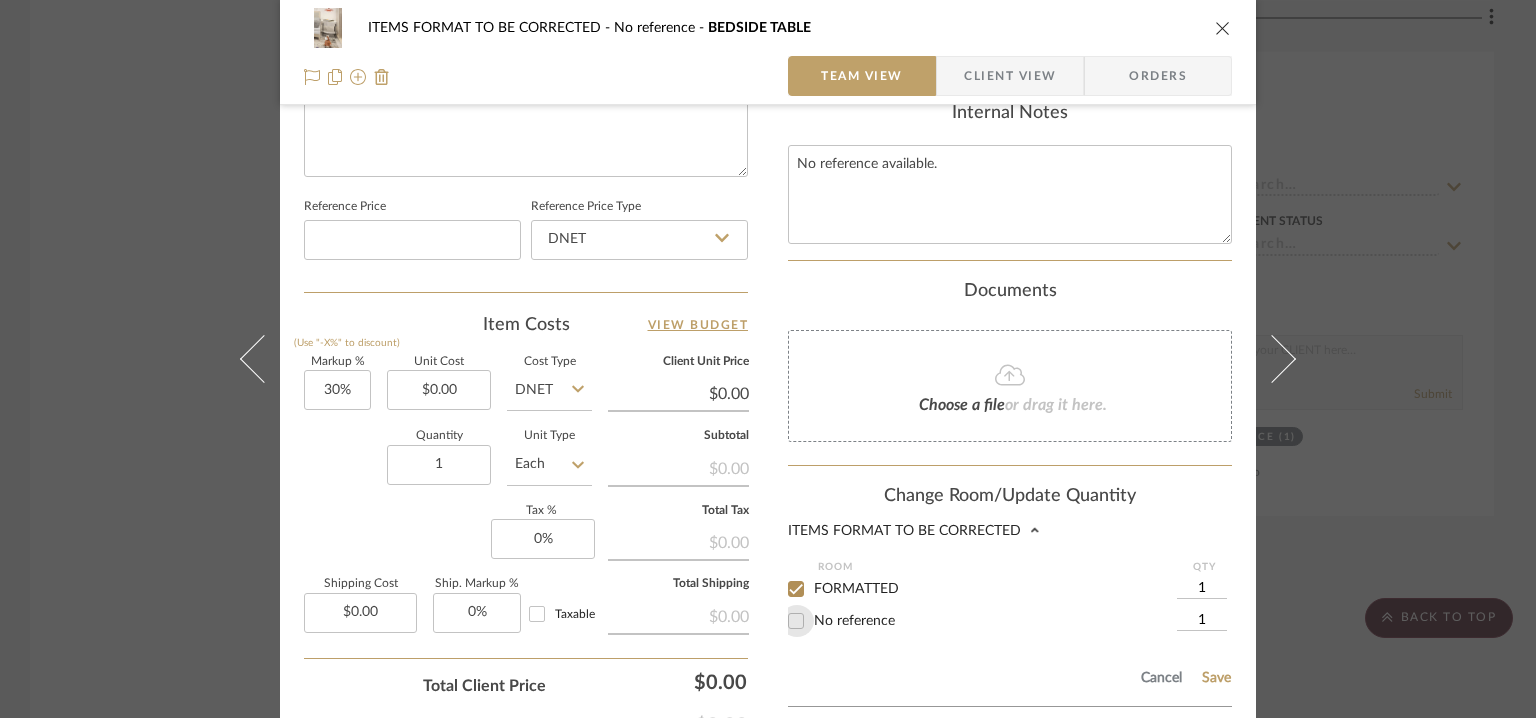 checkbox on "false" 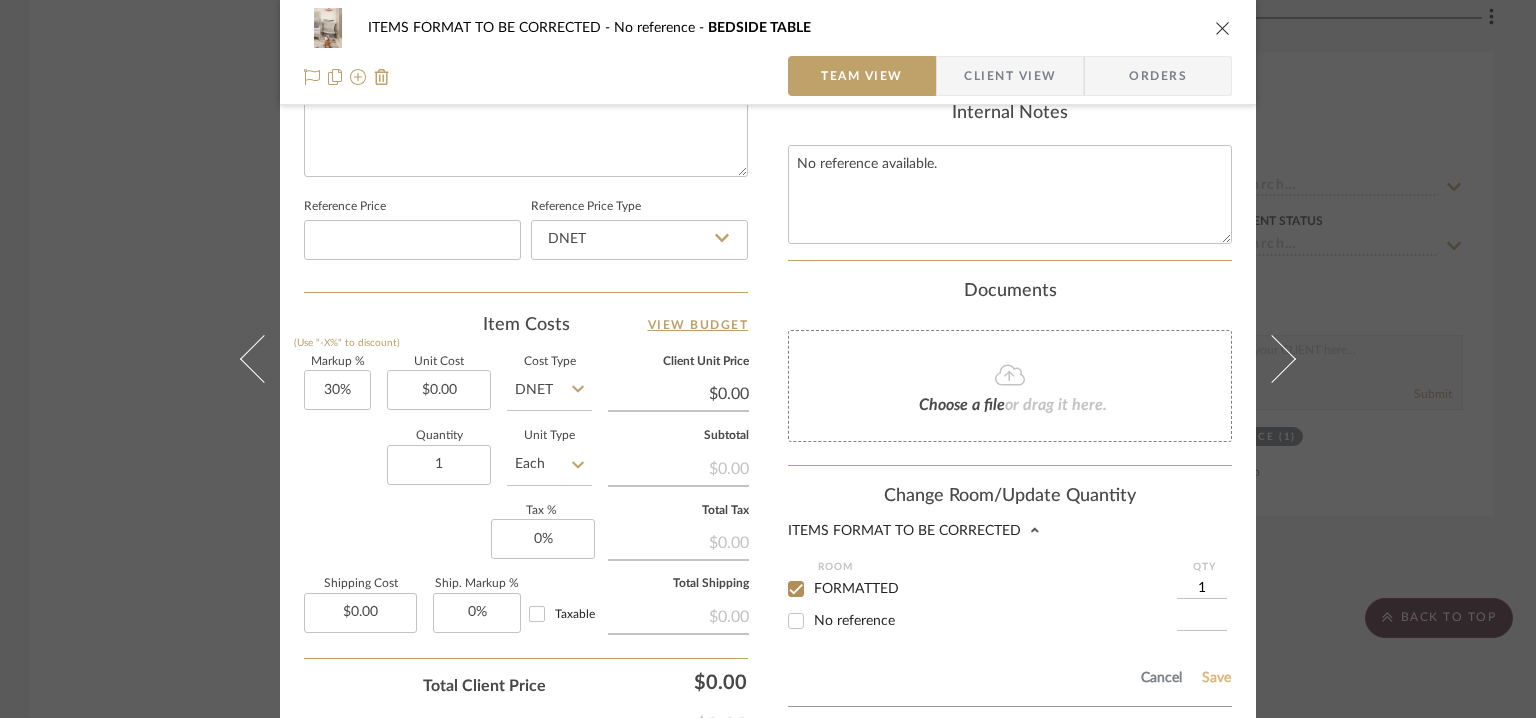 click on "Save" 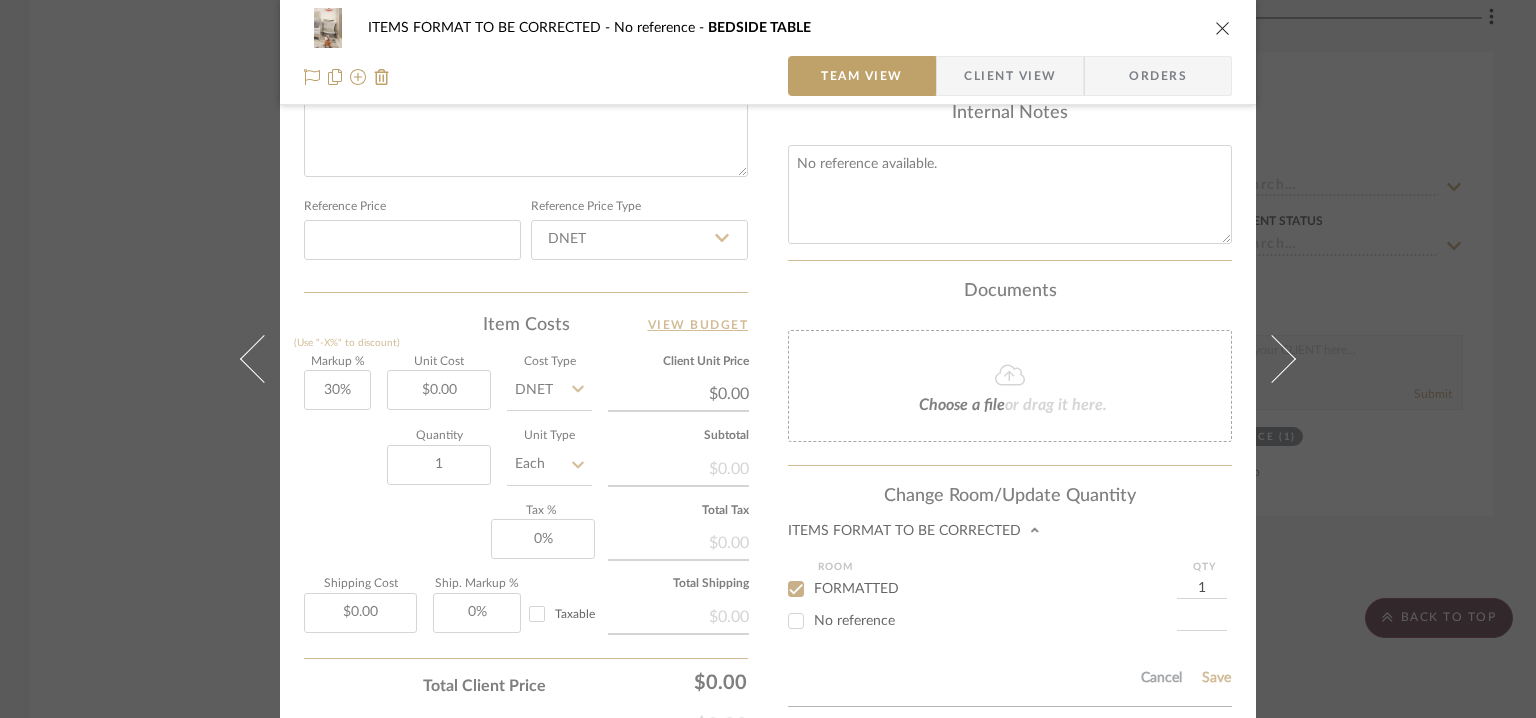 type 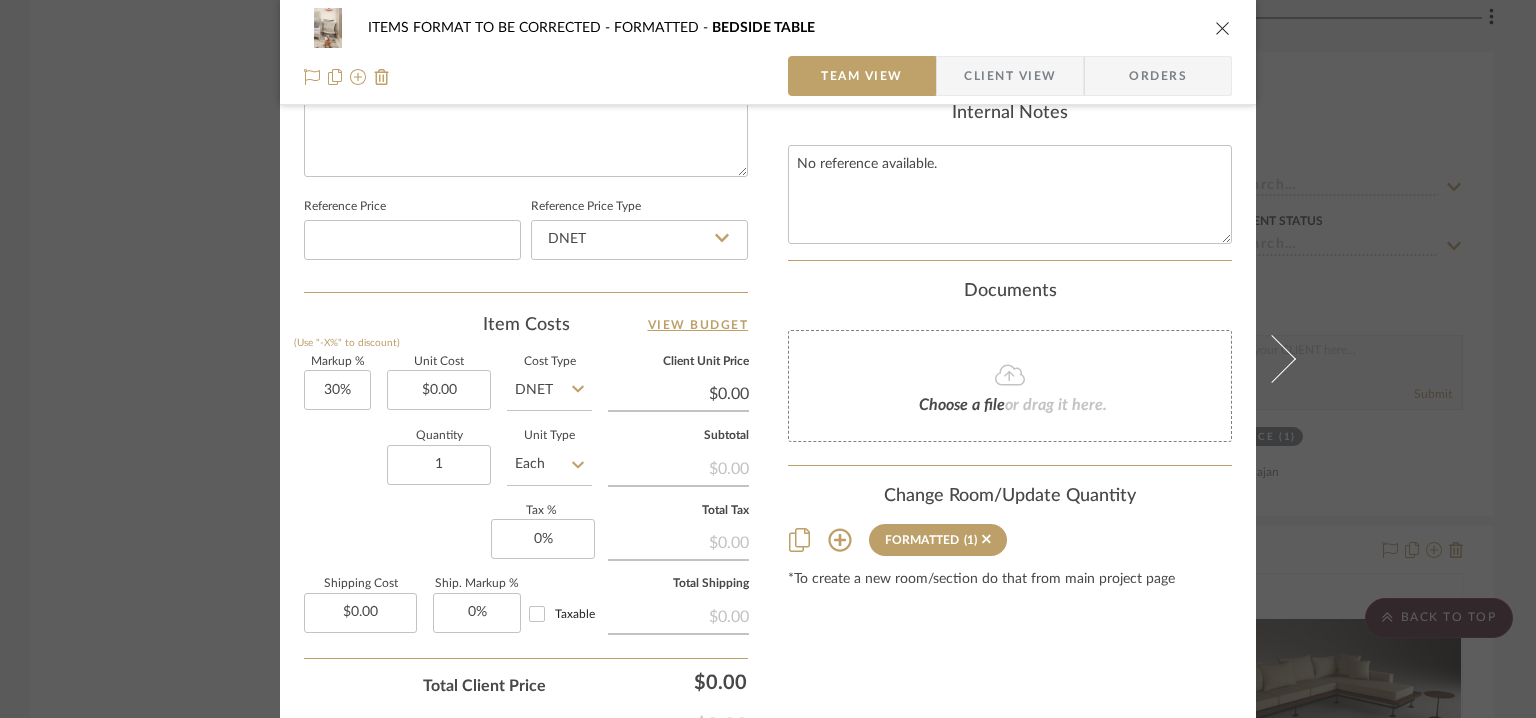 click at bounding box center [1223, 28] 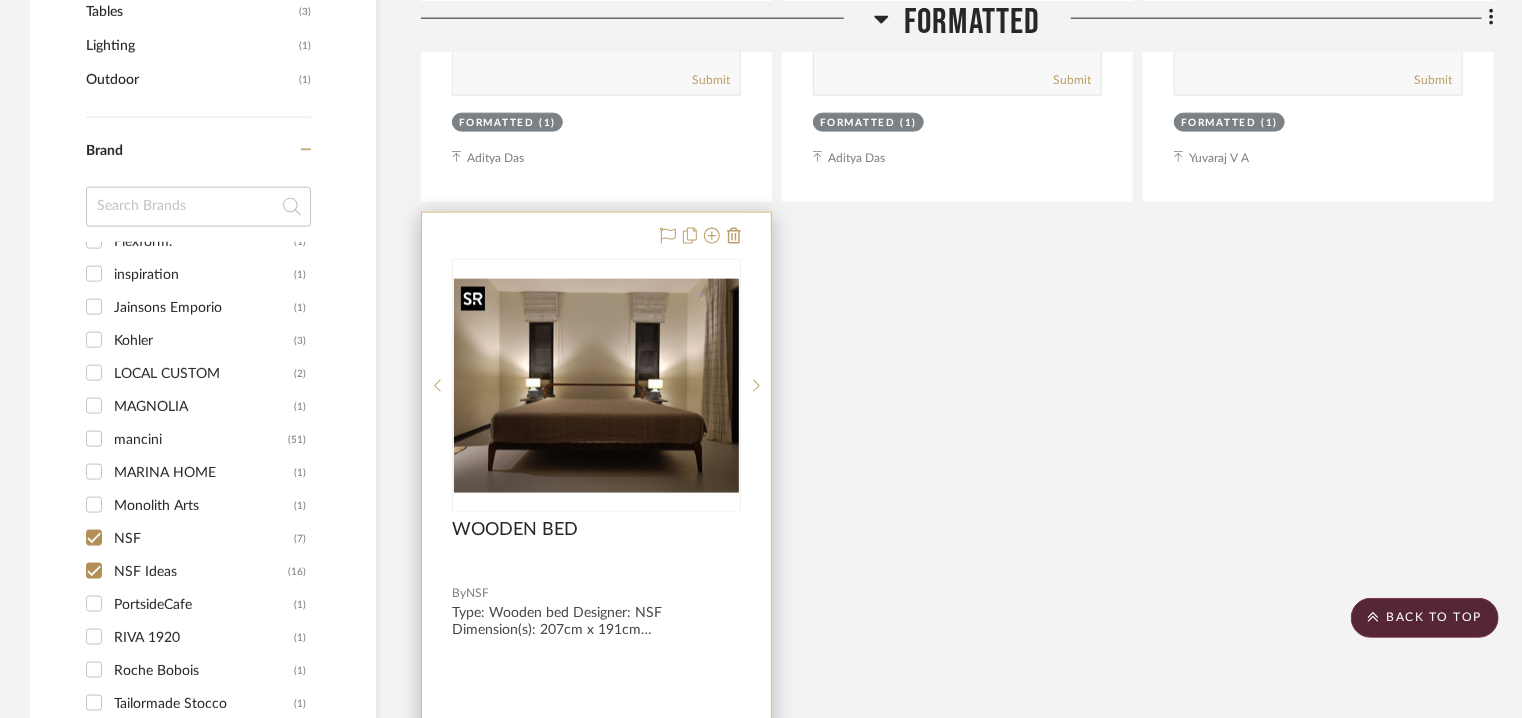 scroll, scrollTop: 1307, scrollLeft: 0, axis: vertical 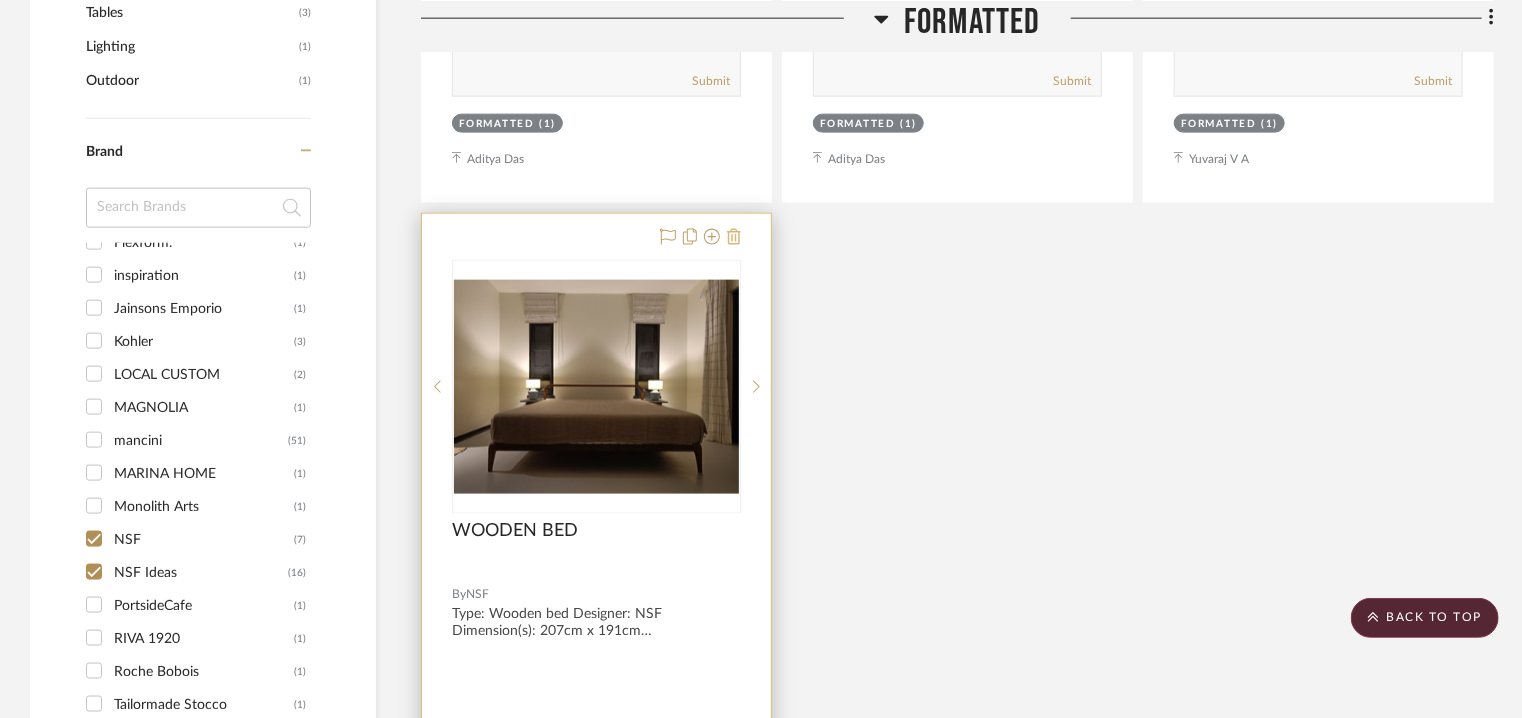 click 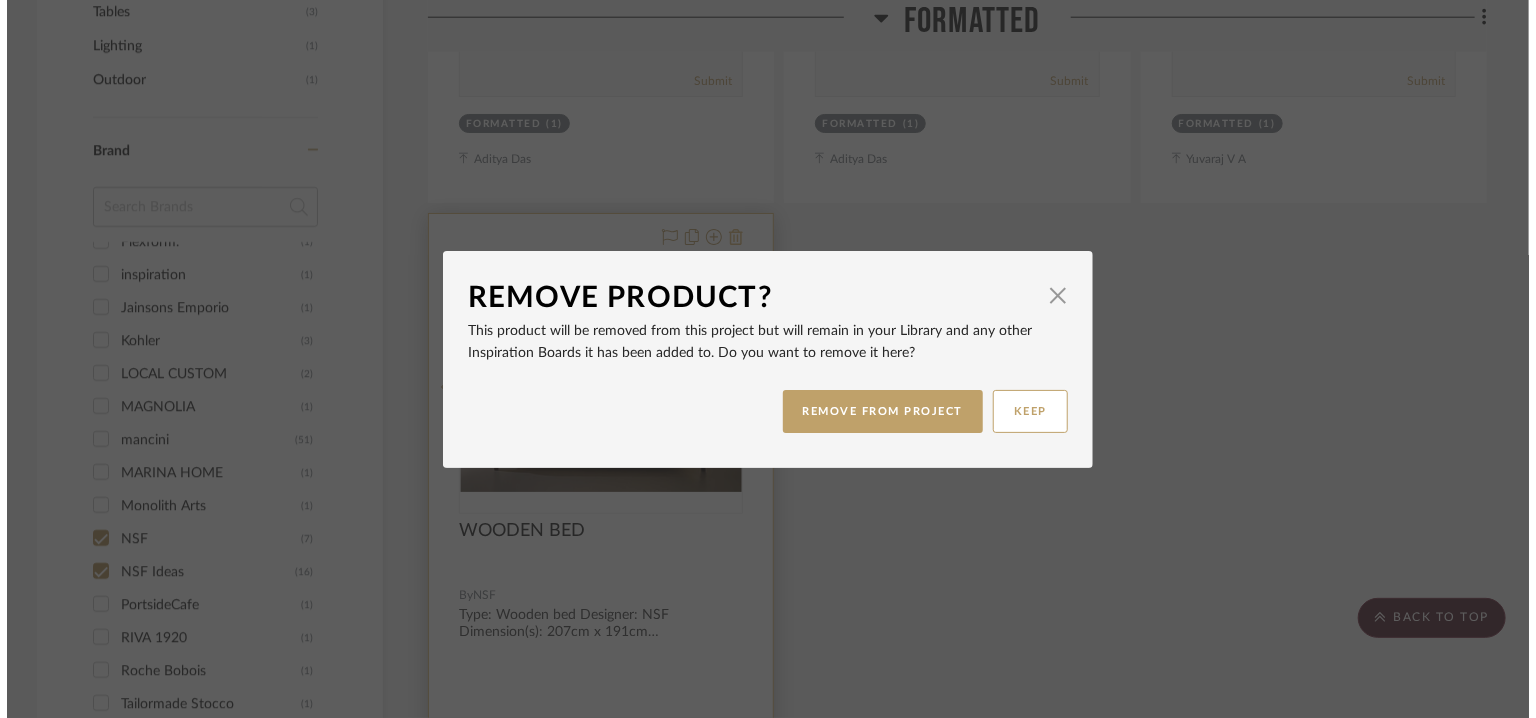 scroll, scrollTop: 0, scrollLeft: 0, axis: both 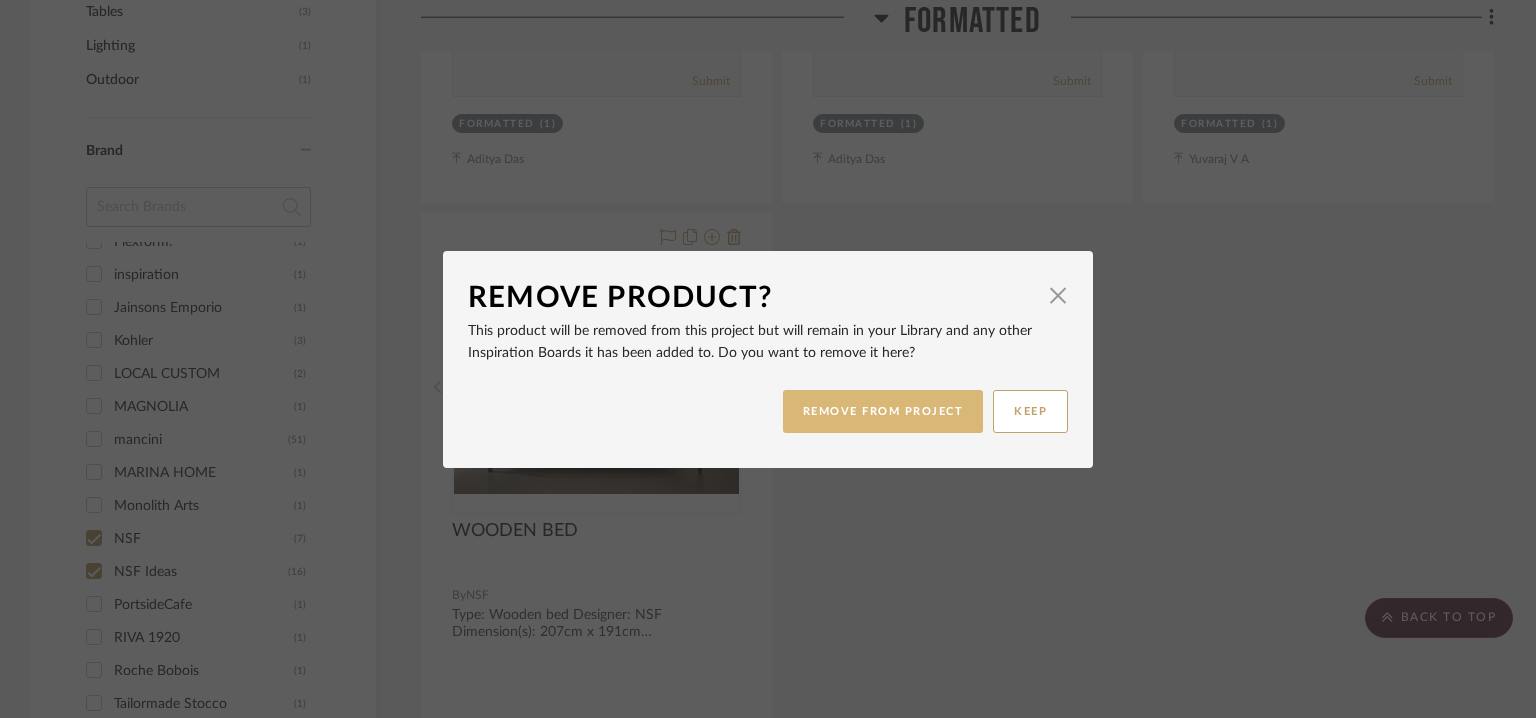 click on "REMOVE FROM PROJECT" at bounding box center (883, 411) 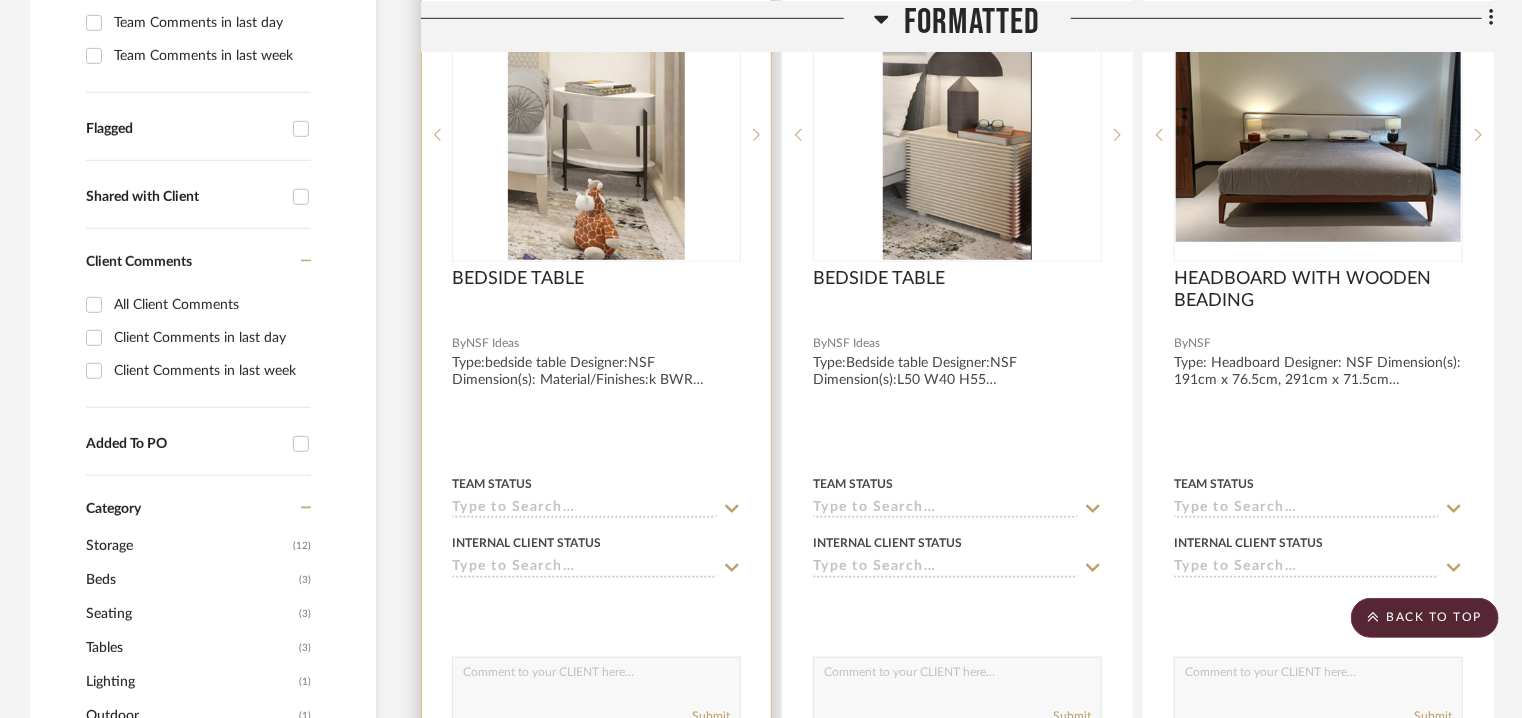 scroll, scrollTop: 507, scrollLeft: 0, axis: vertical 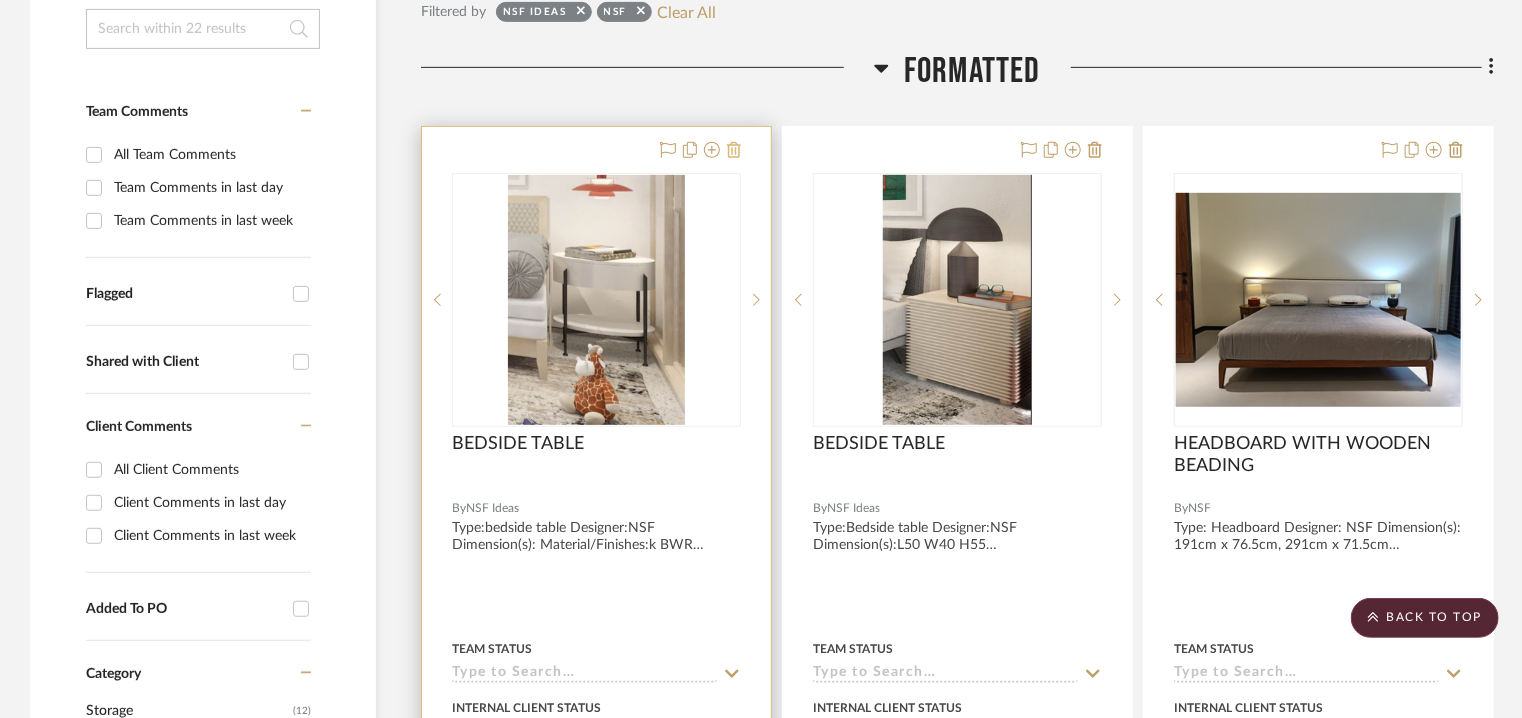 click 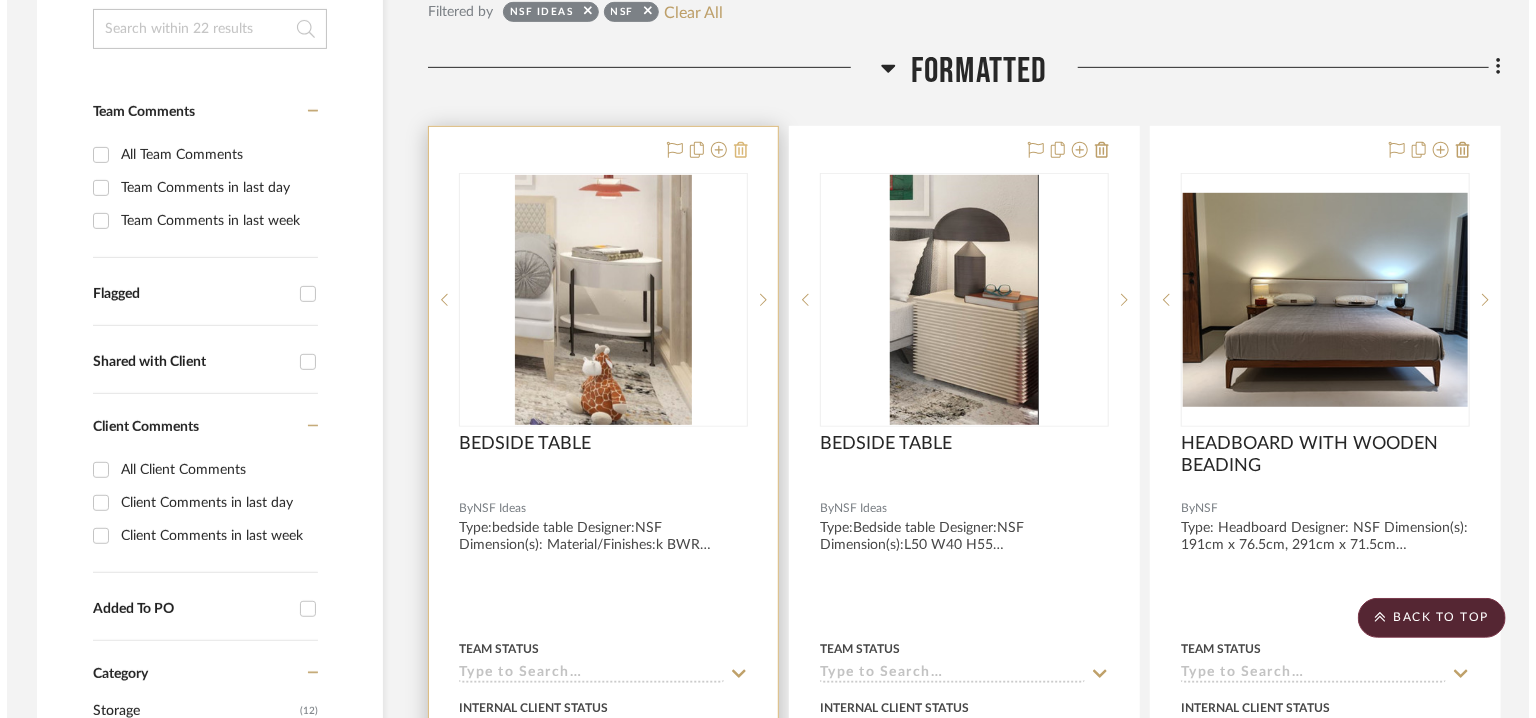 scroll, scrollTop: 0, scrollLeft: 0, axis: both 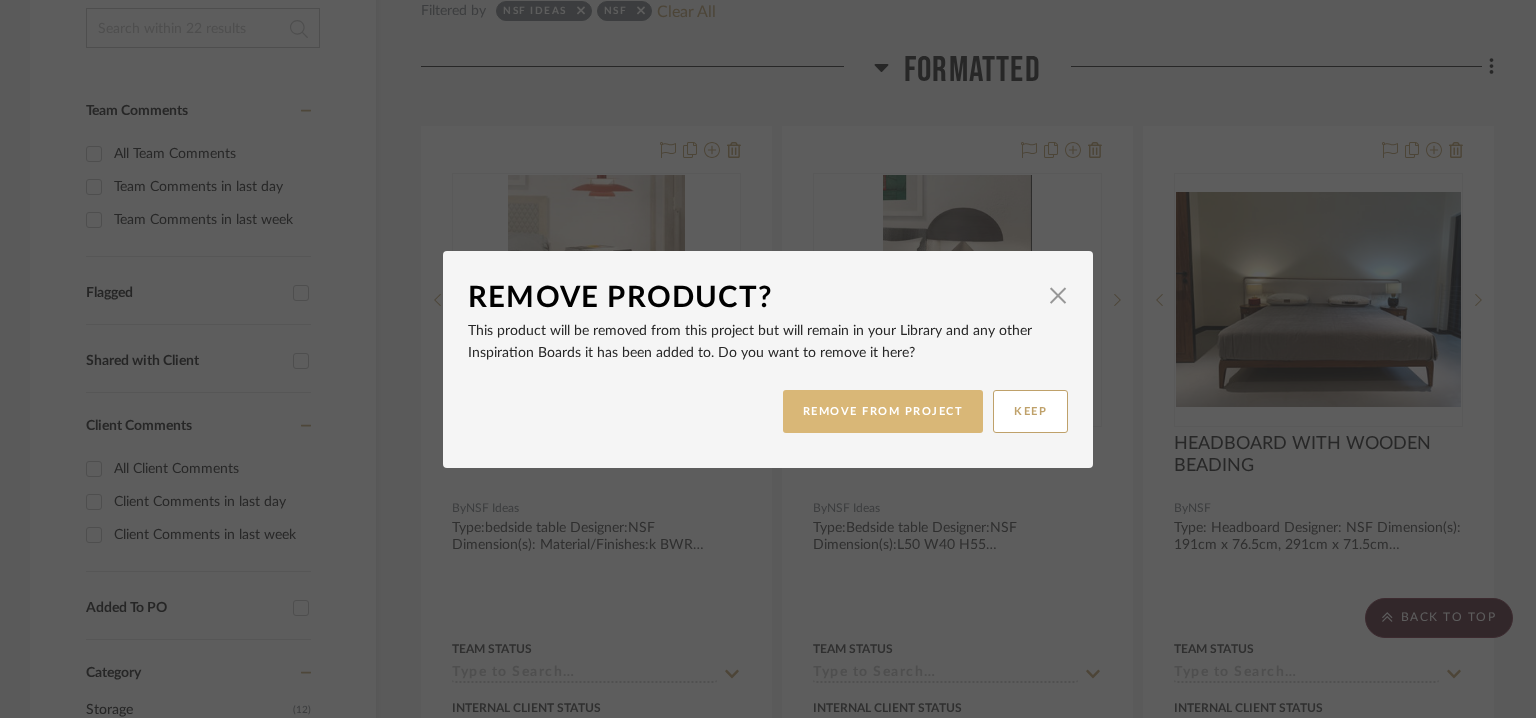 click on "REMOVE FROM PROJECT" at bounding box center [883, 411] 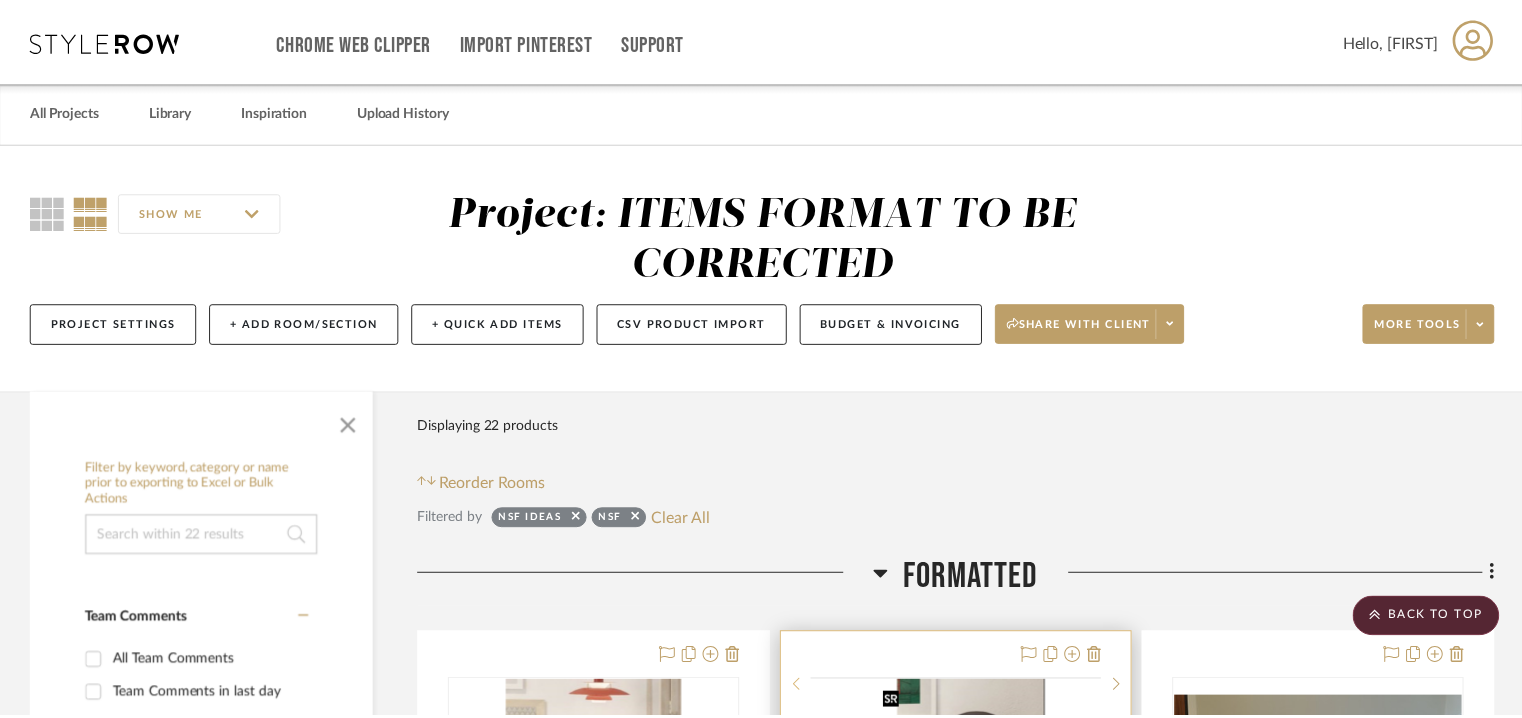 scroll, scrollTop: 507, scrollLeft: 0, axis: vertical 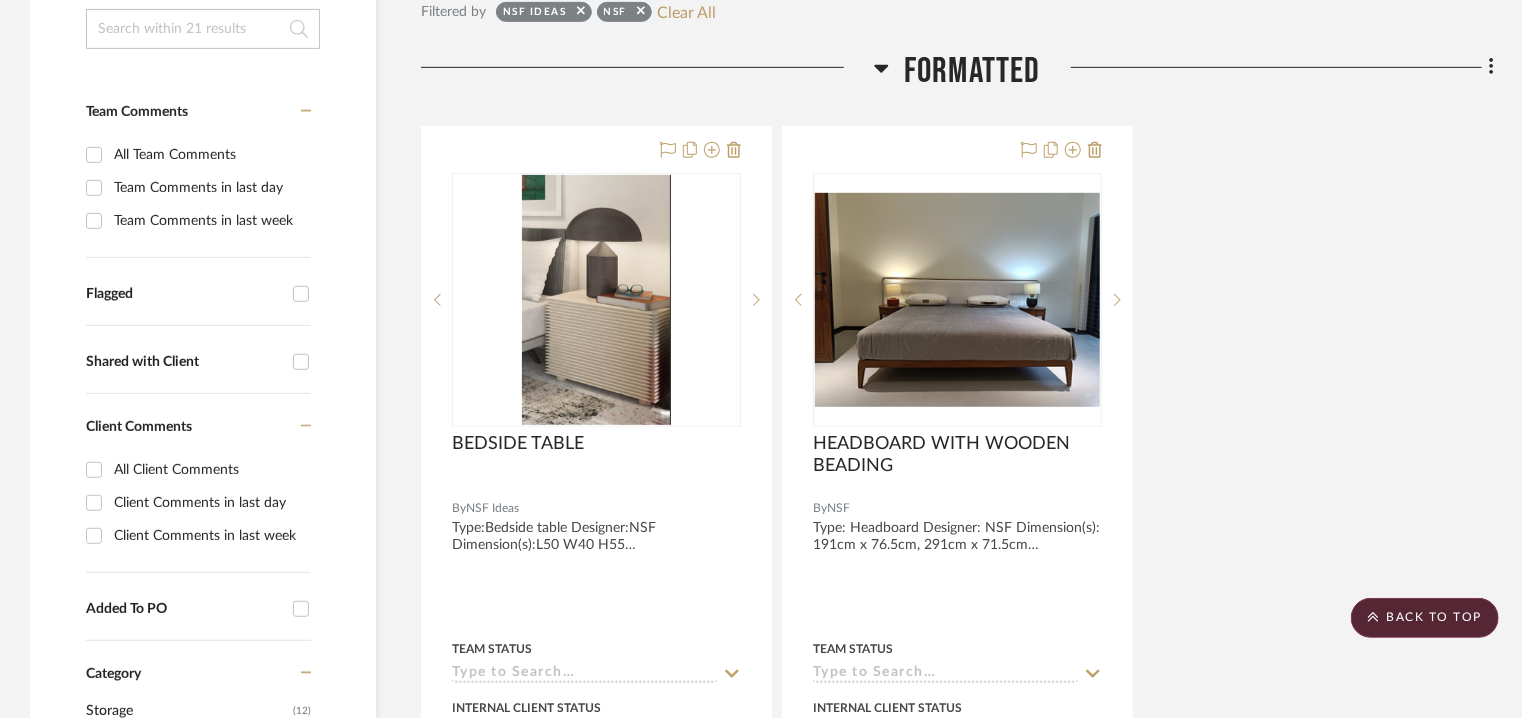 click 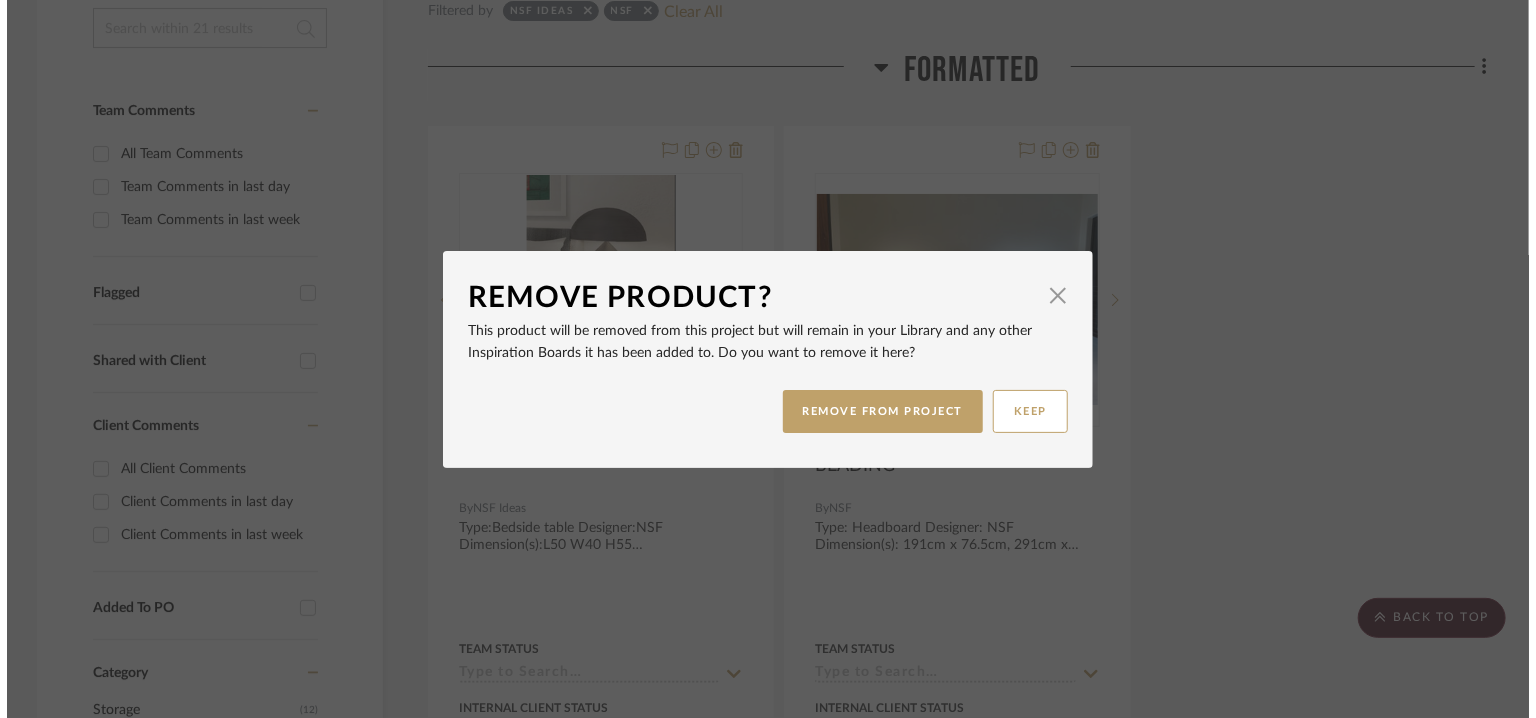 scroll, scrollTop: 0, scrollLeft: 0, axis: both 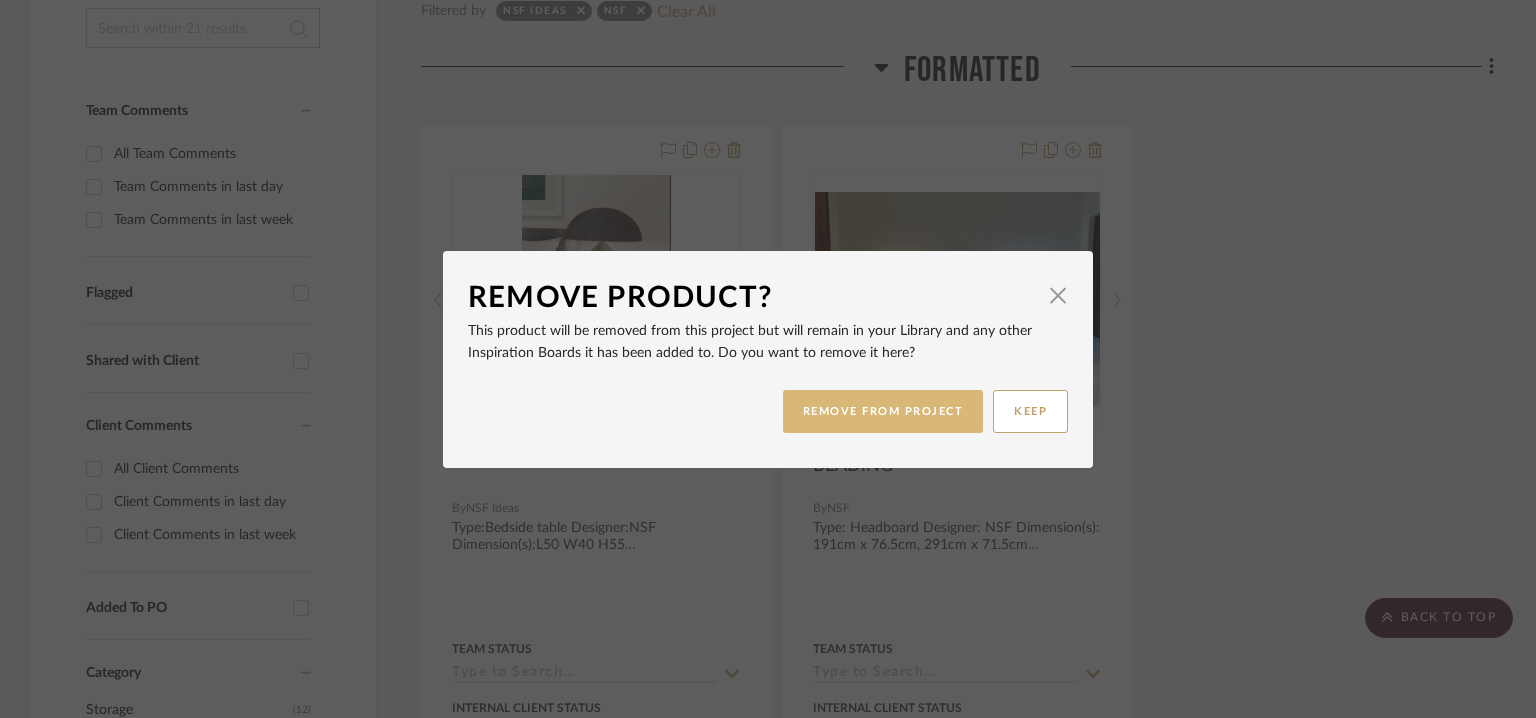 click on "REMOVE FROM PROJECT" at bounding box center [883, 411] 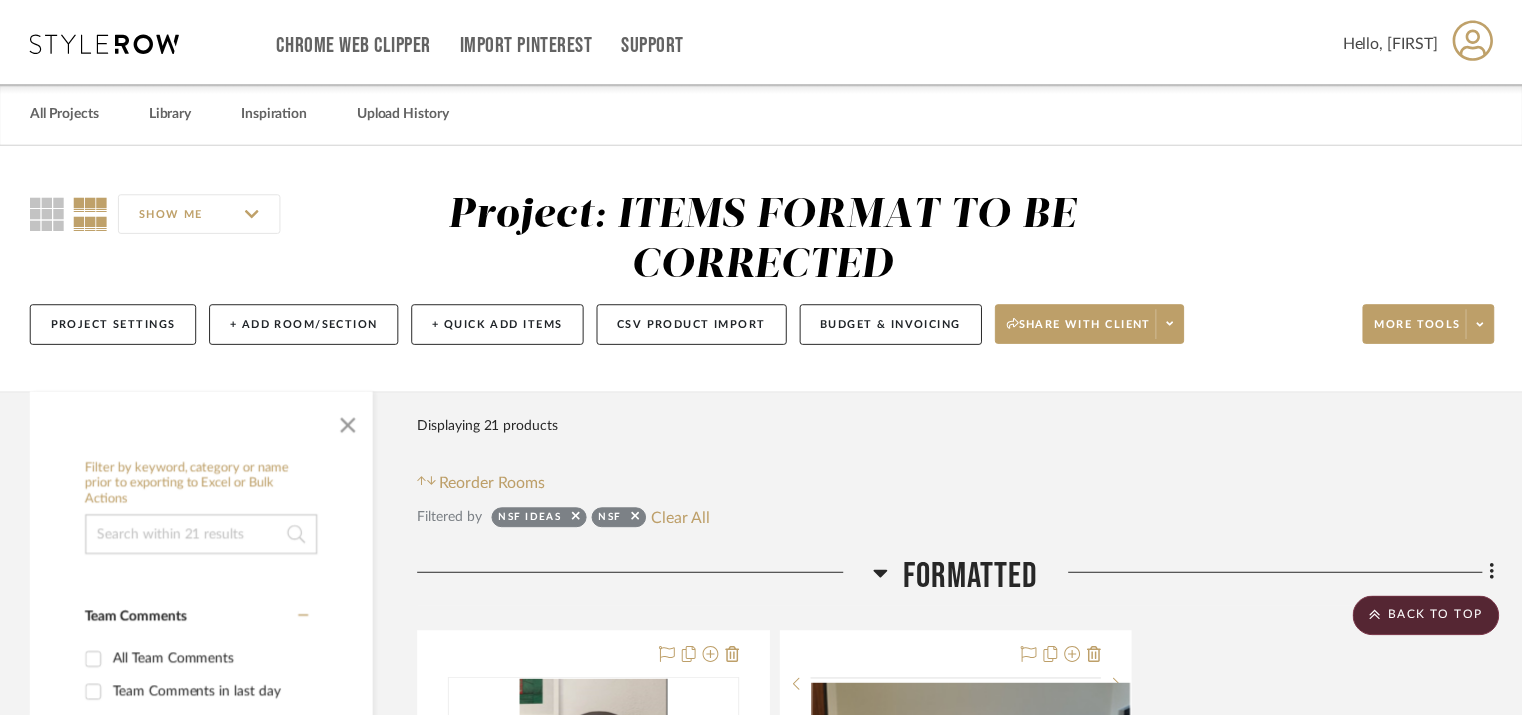 scroll, scrollTop: 507, scrollLeft: 0, axis: vertical 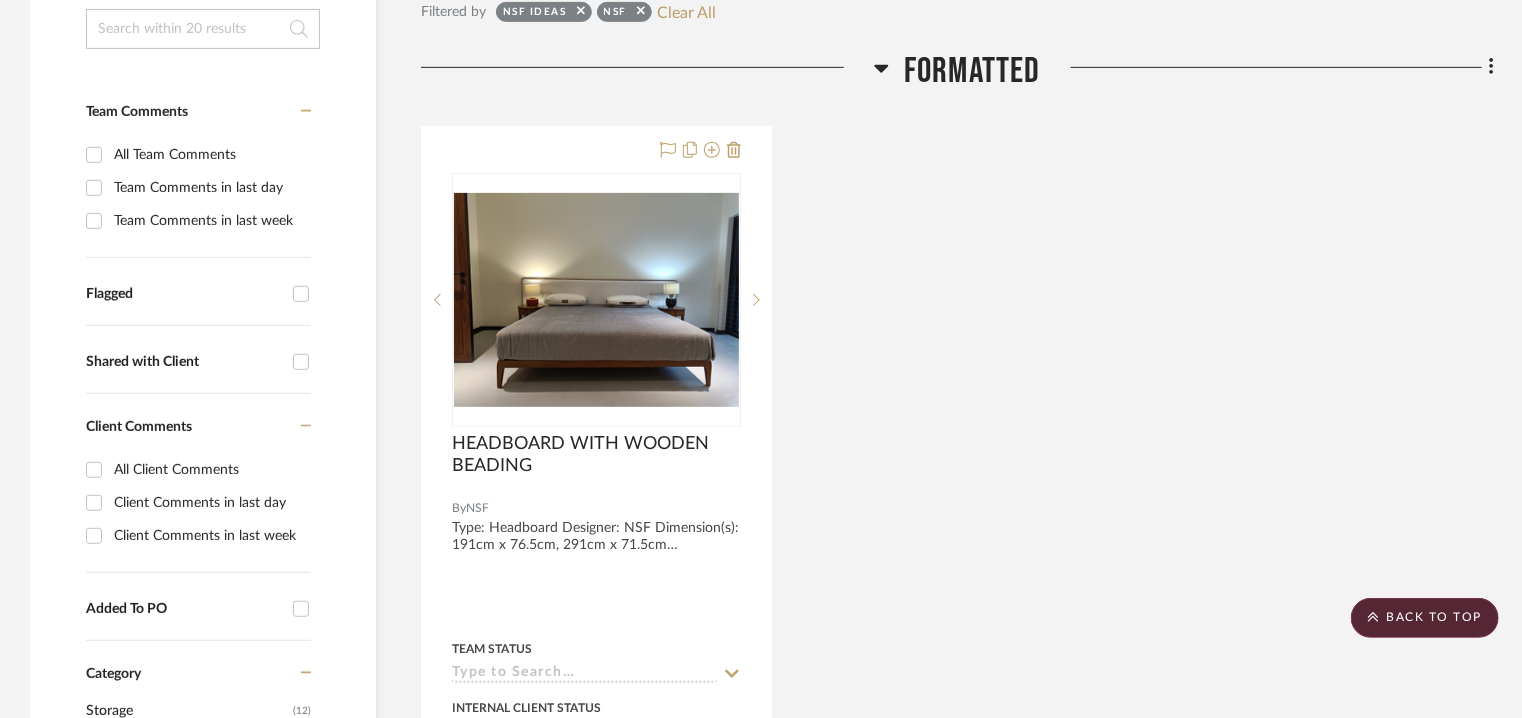 click 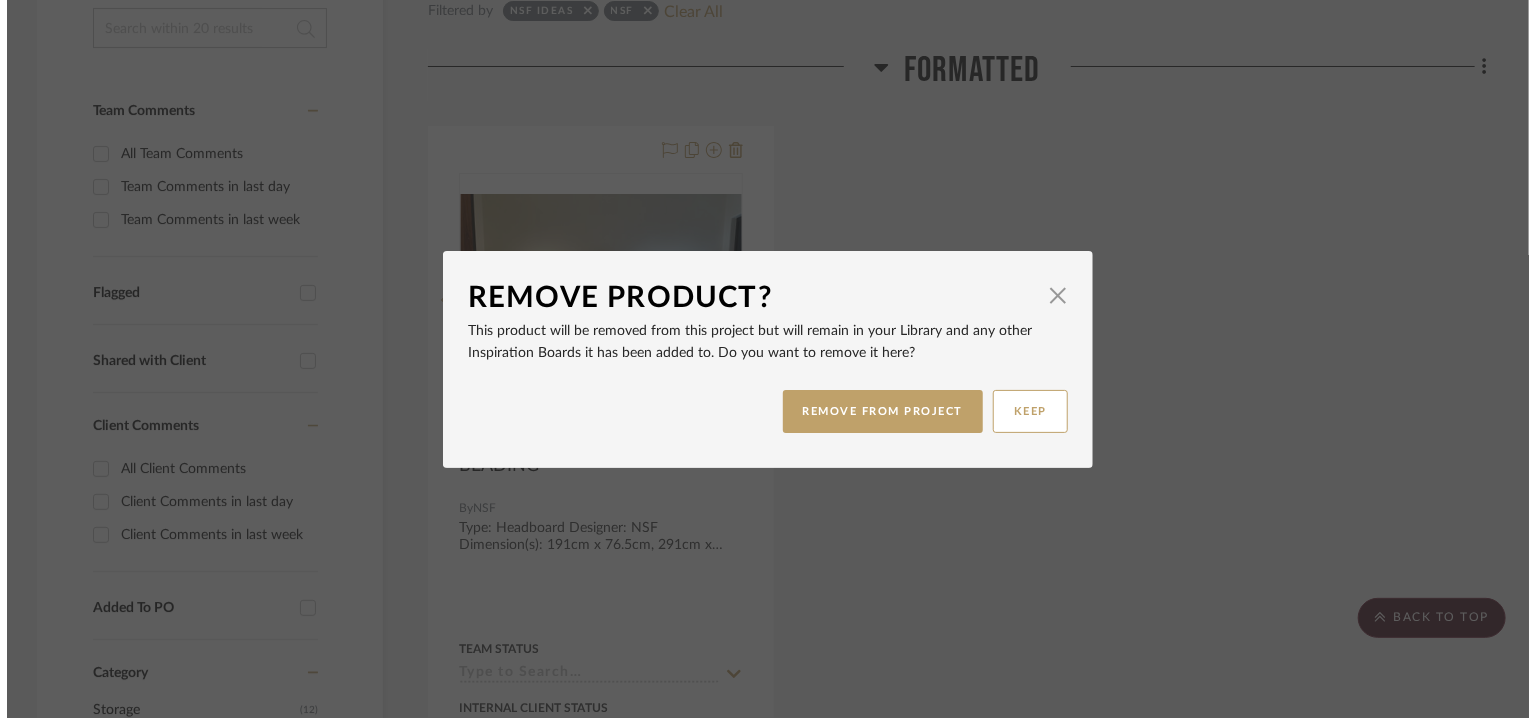 scroll, scrollTop: 0, scrollLeft: 0, axis: both 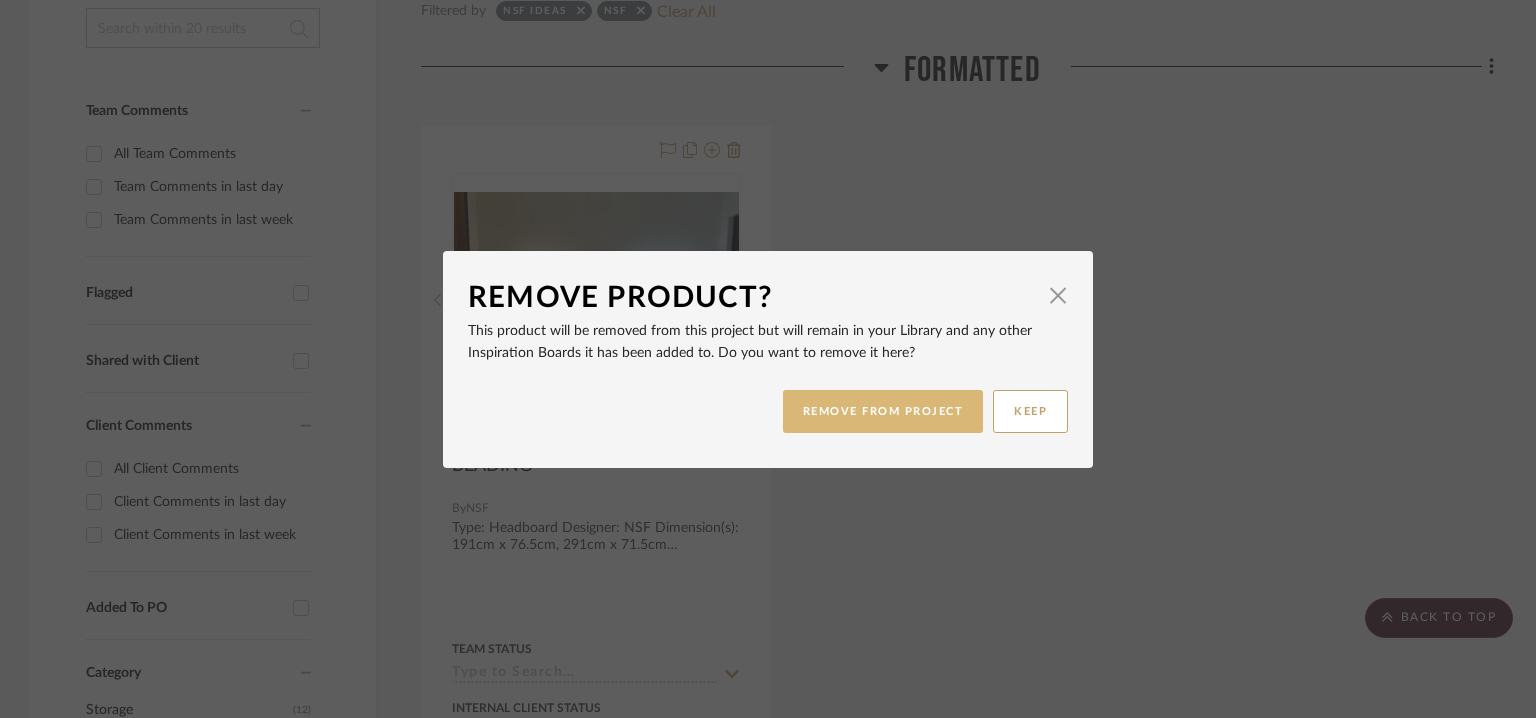 click on "REMOVE FROM PROJECT" at bounding box center (883, 411) 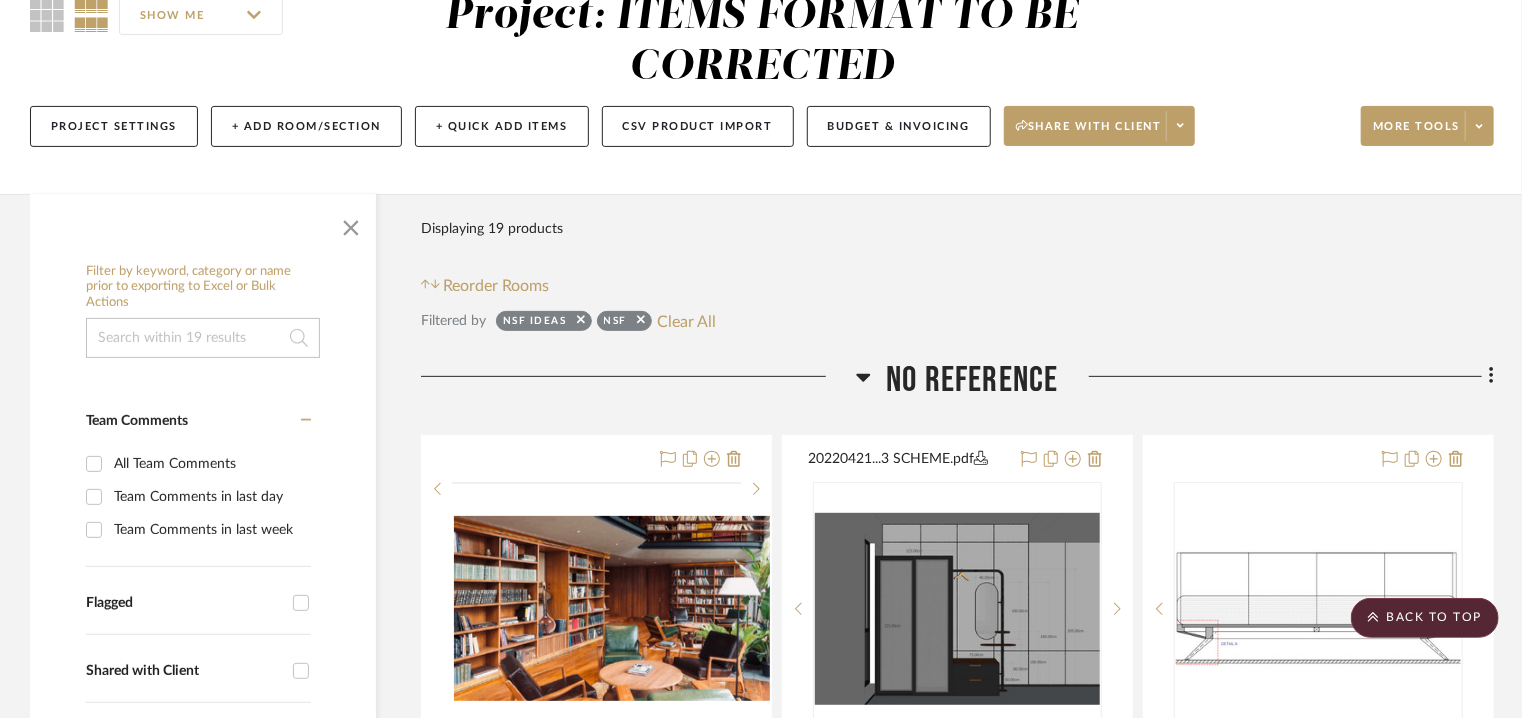 scroll, scrollTop: 0, scrollLeft: 0, axis: both 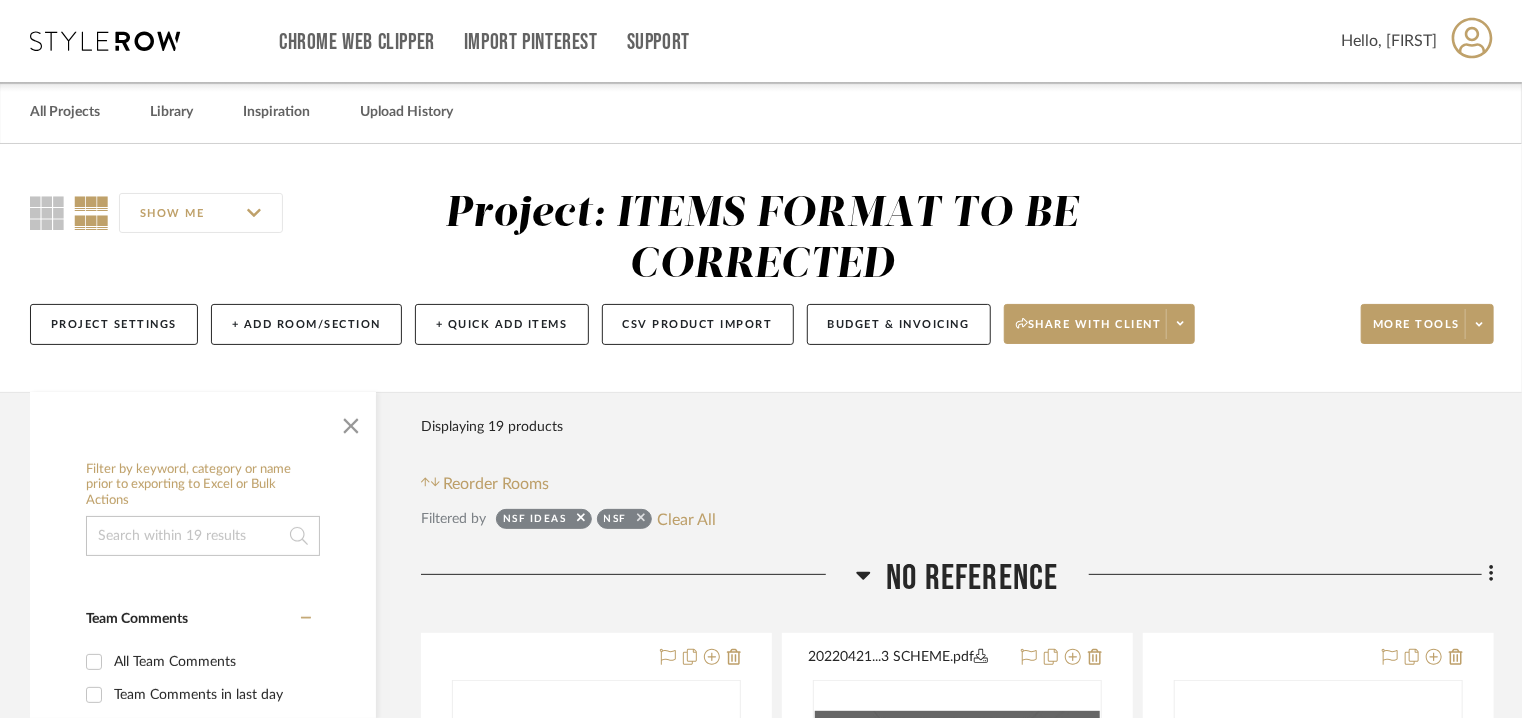 click 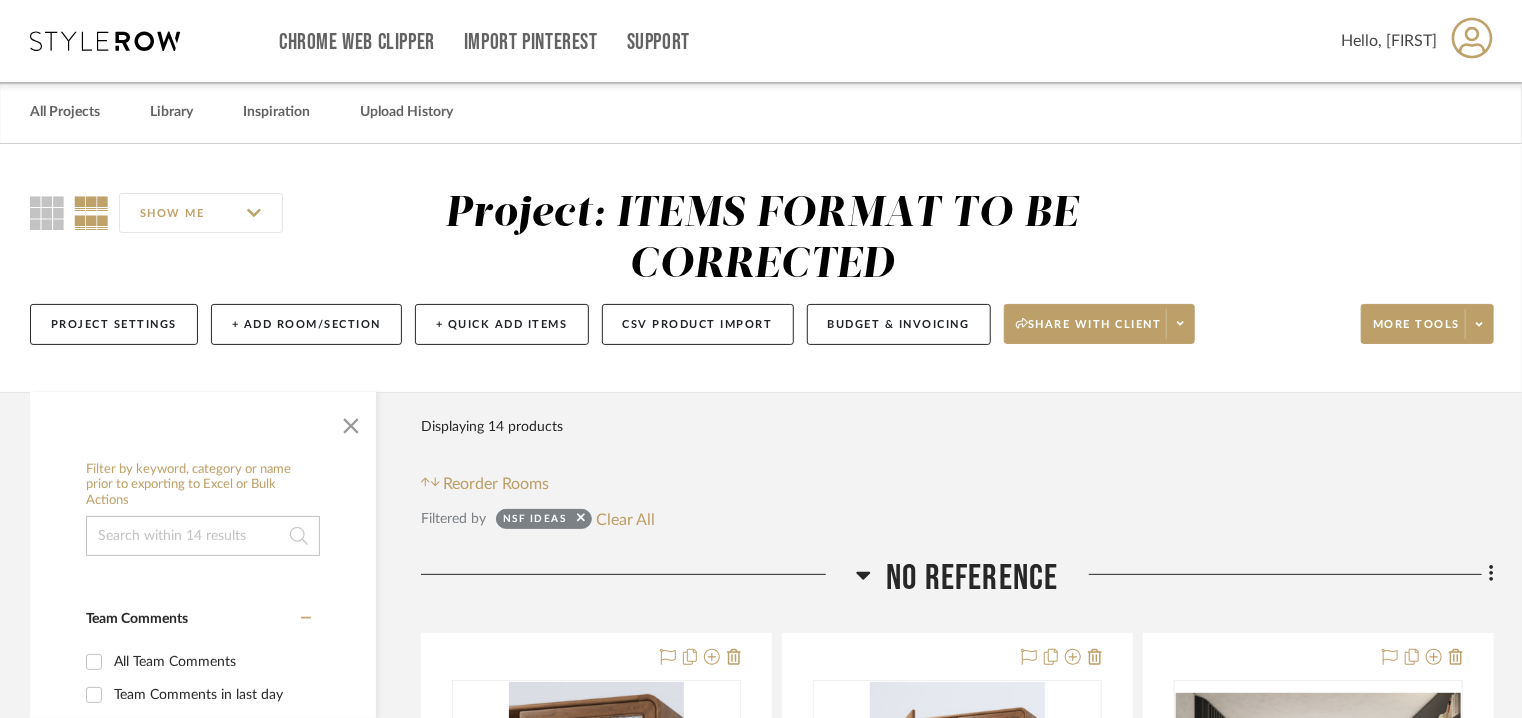click on "NSF Ideas" 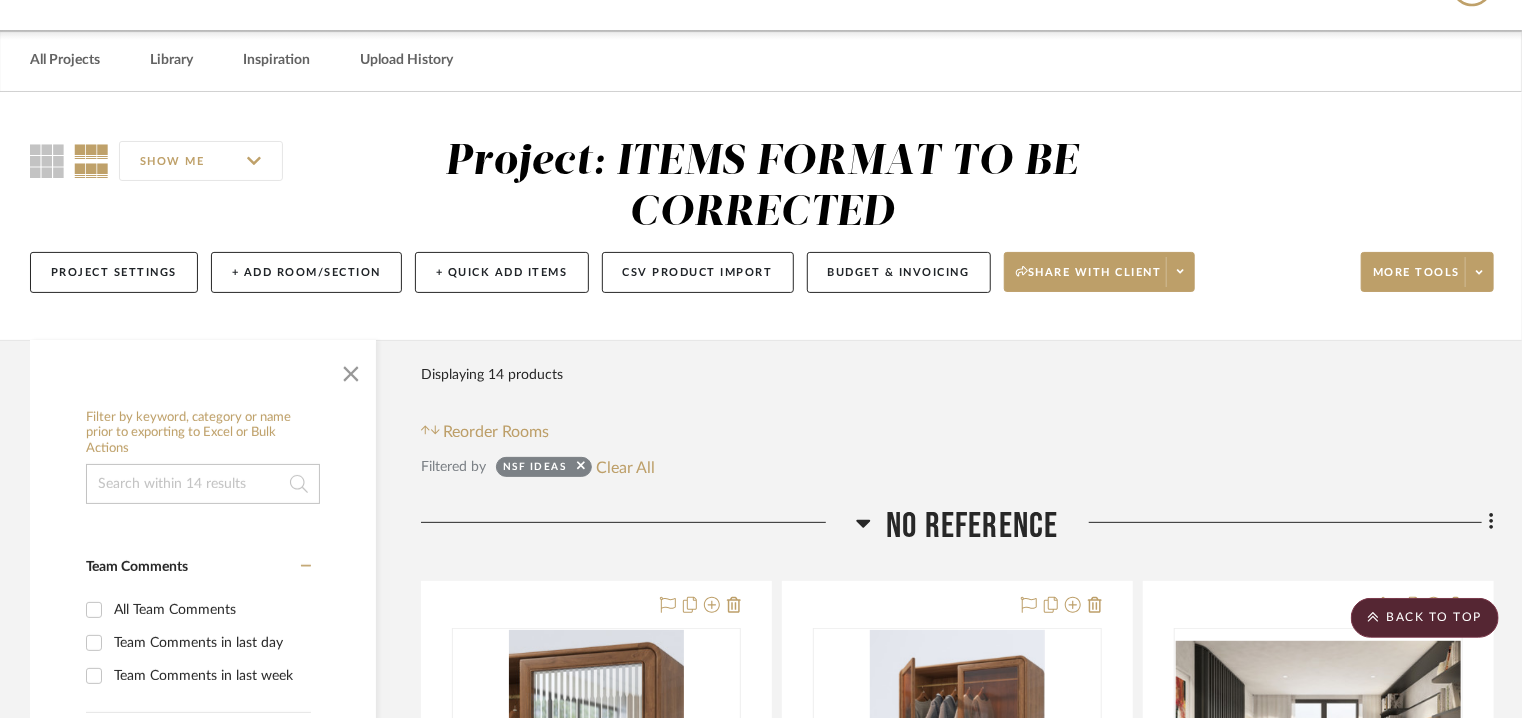 scroll, scrollTop: 0, scrollLeft: 0, axis: both 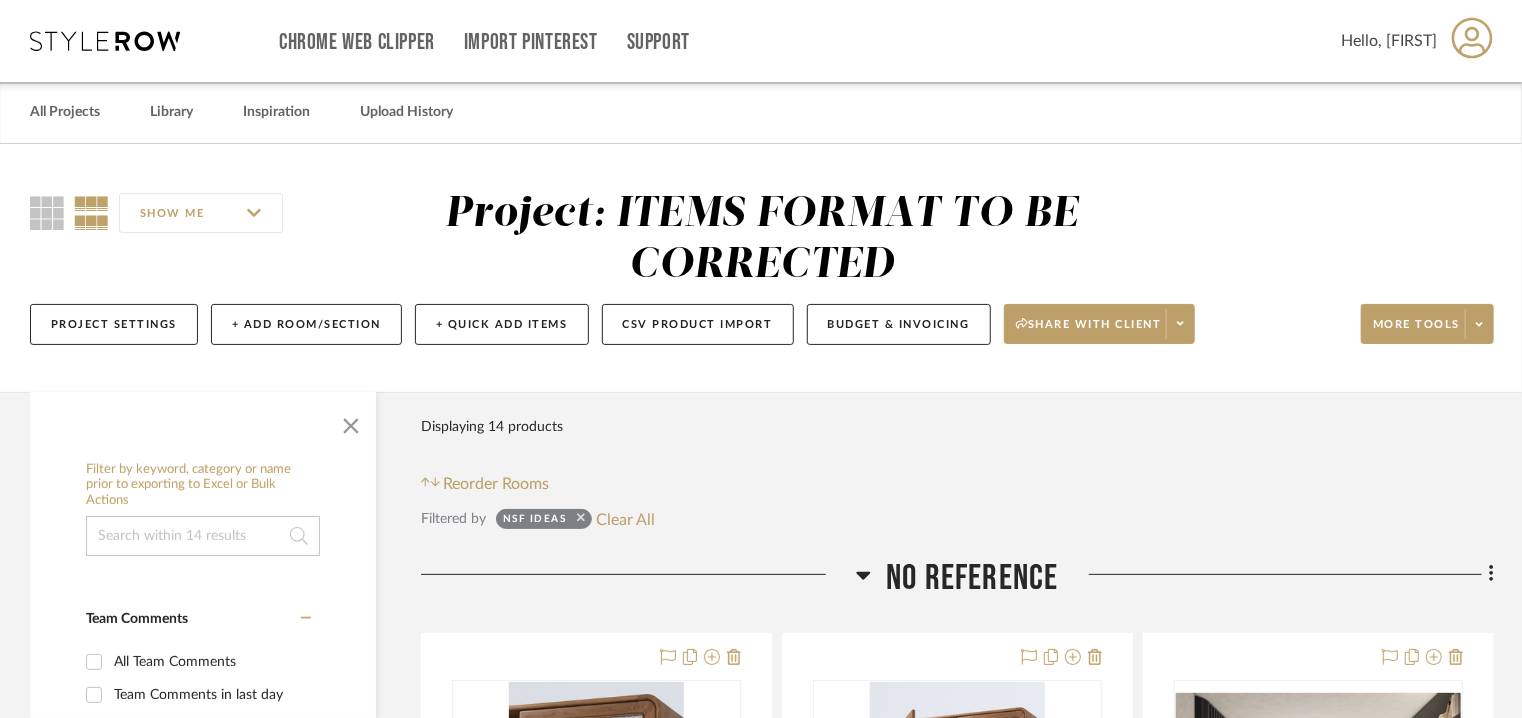 click 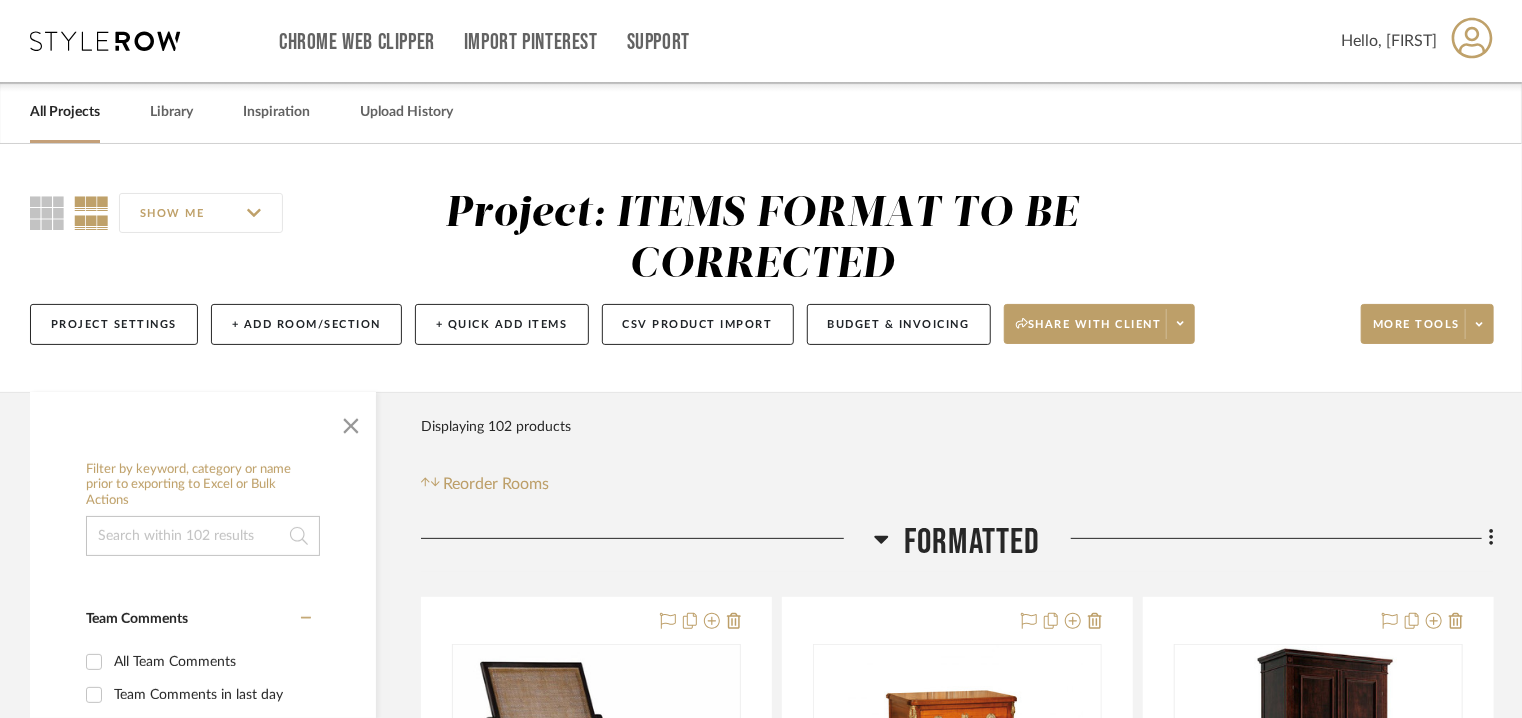 scroll, scrollTop: 200, scrollLeft: 0, axis: vertical 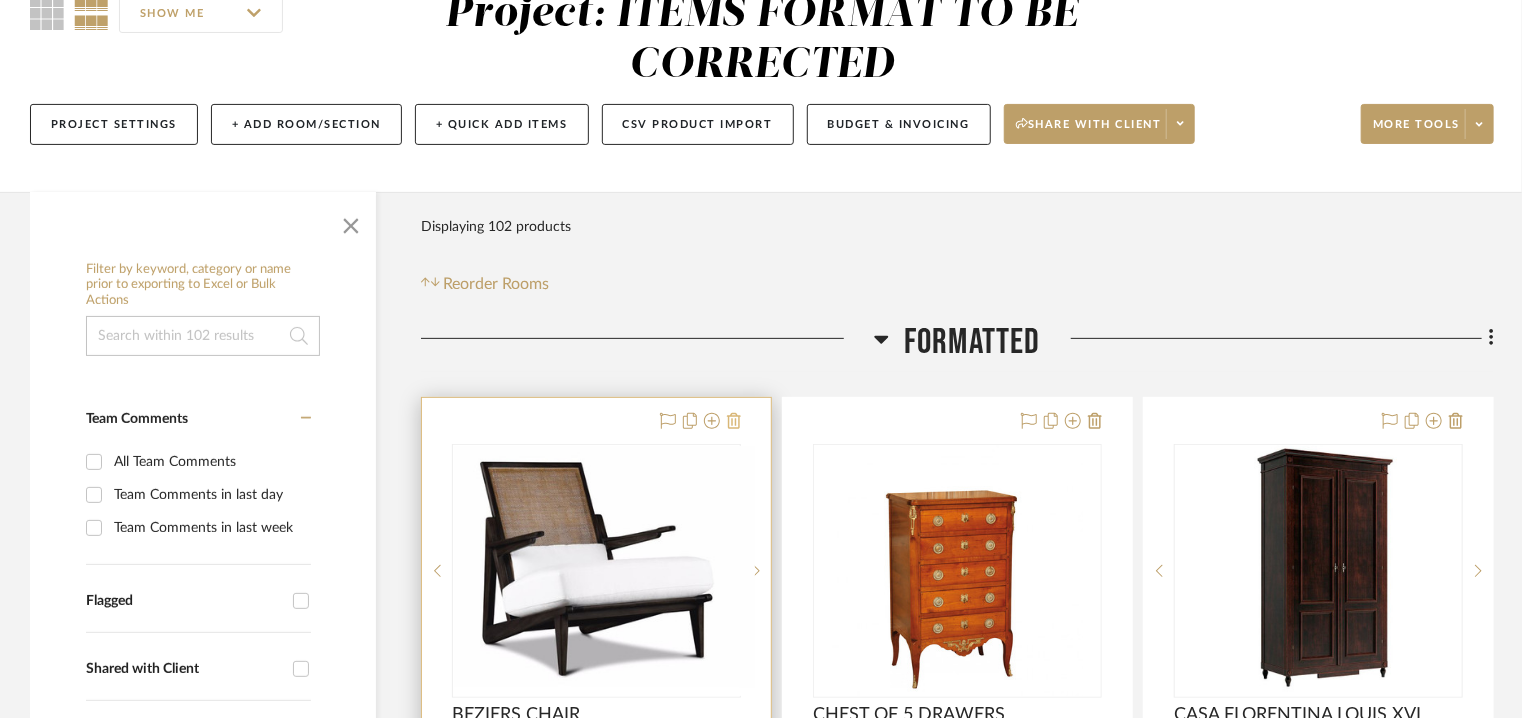 click 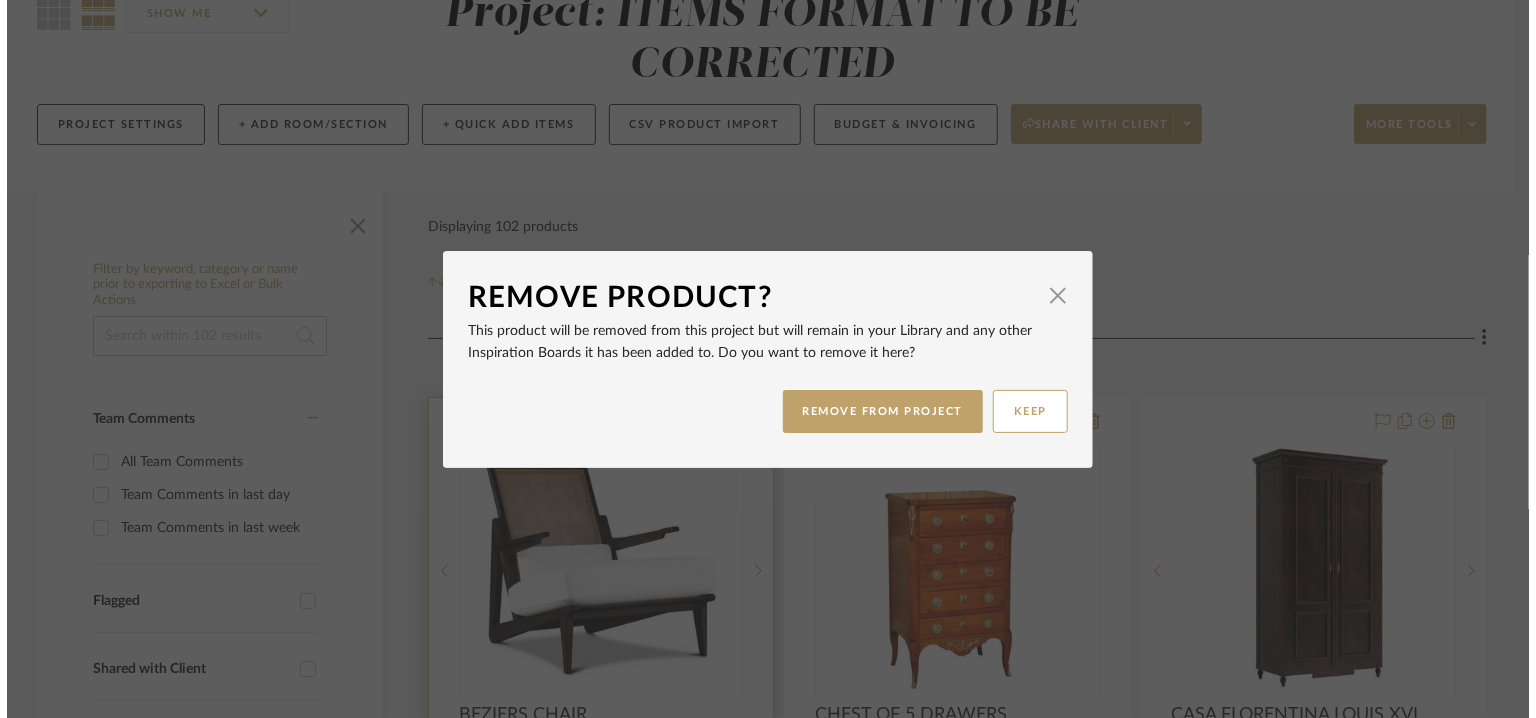 scroll, scrollTop: 0, scrollLeft: 0, axis: both 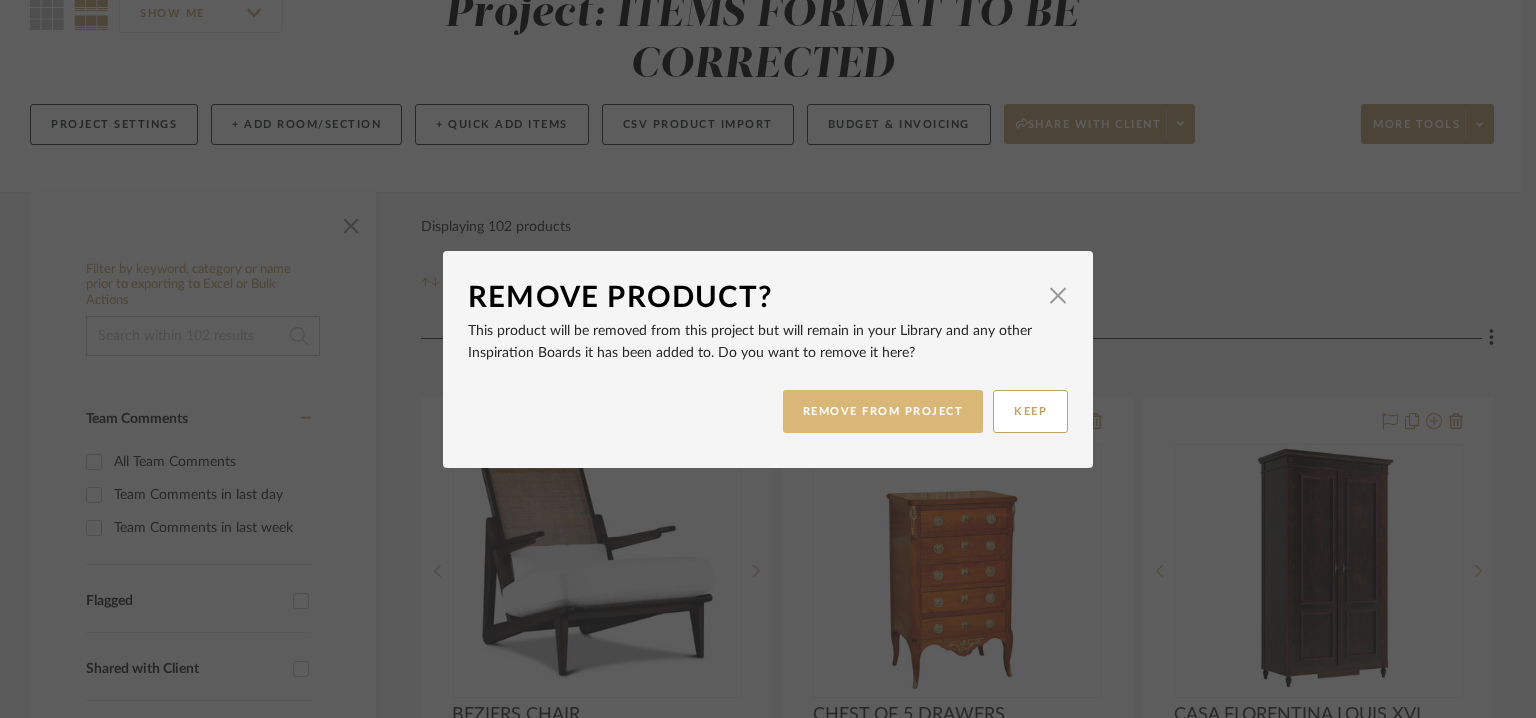 click on "REMOVE FROM PROJECT" at bounding box center (883, 411) 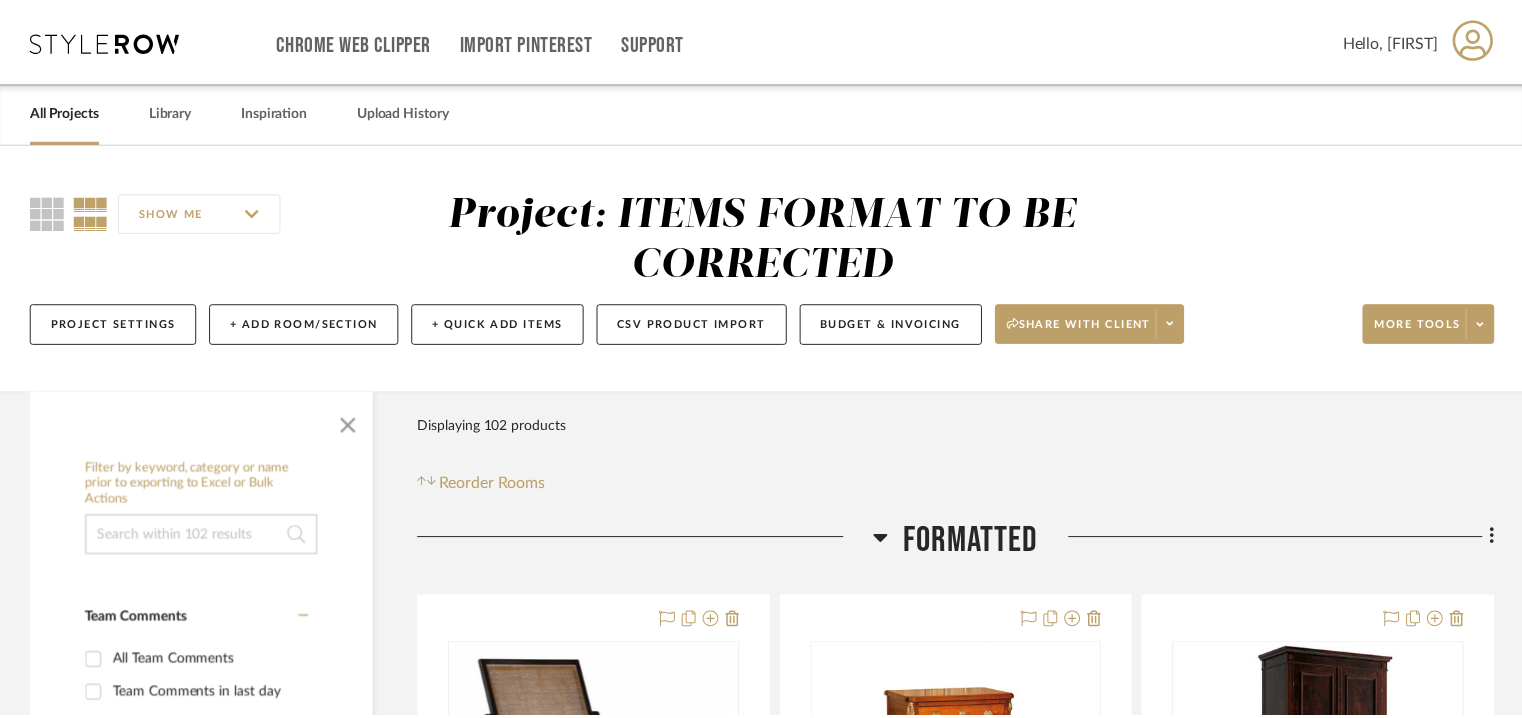 scroll, scrollTop: 200, scrollLeft: 0, axis: vertical 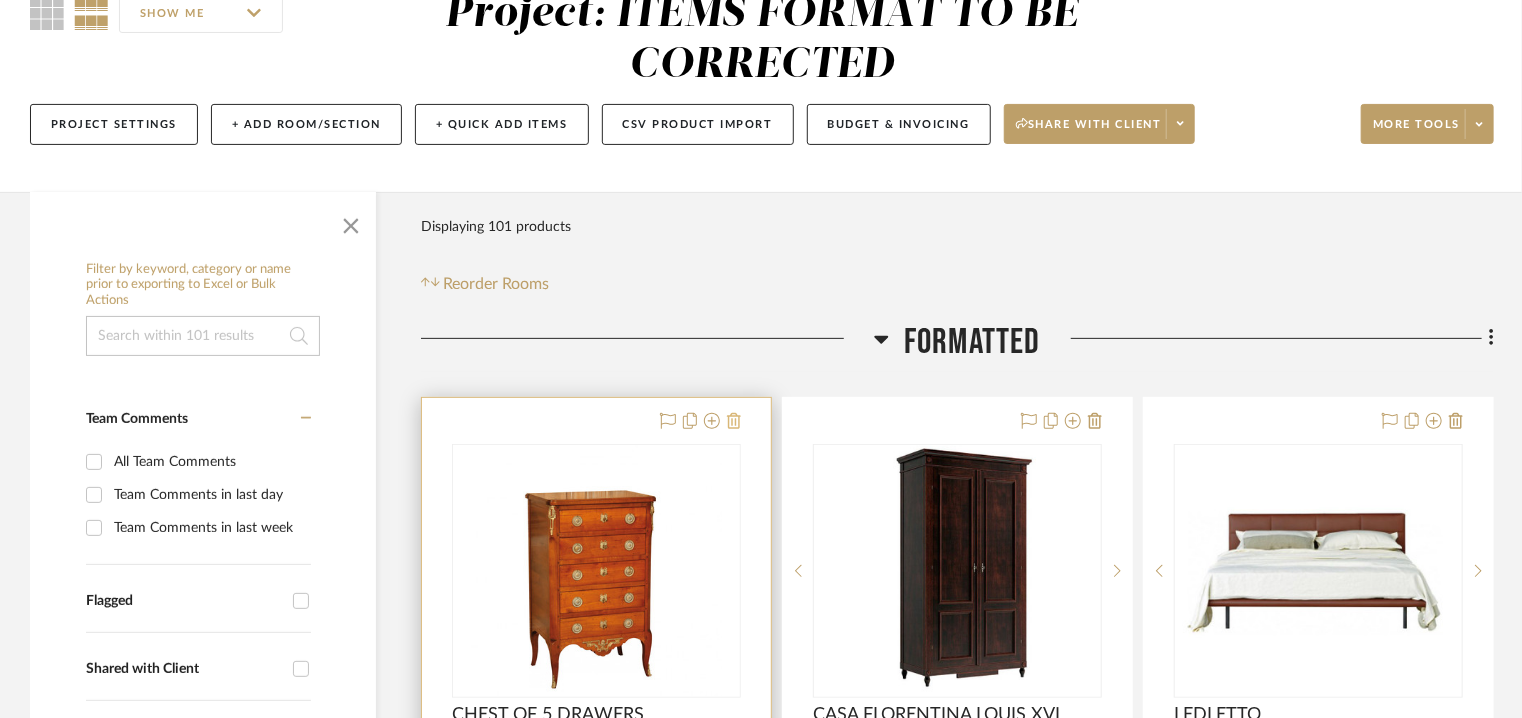 click 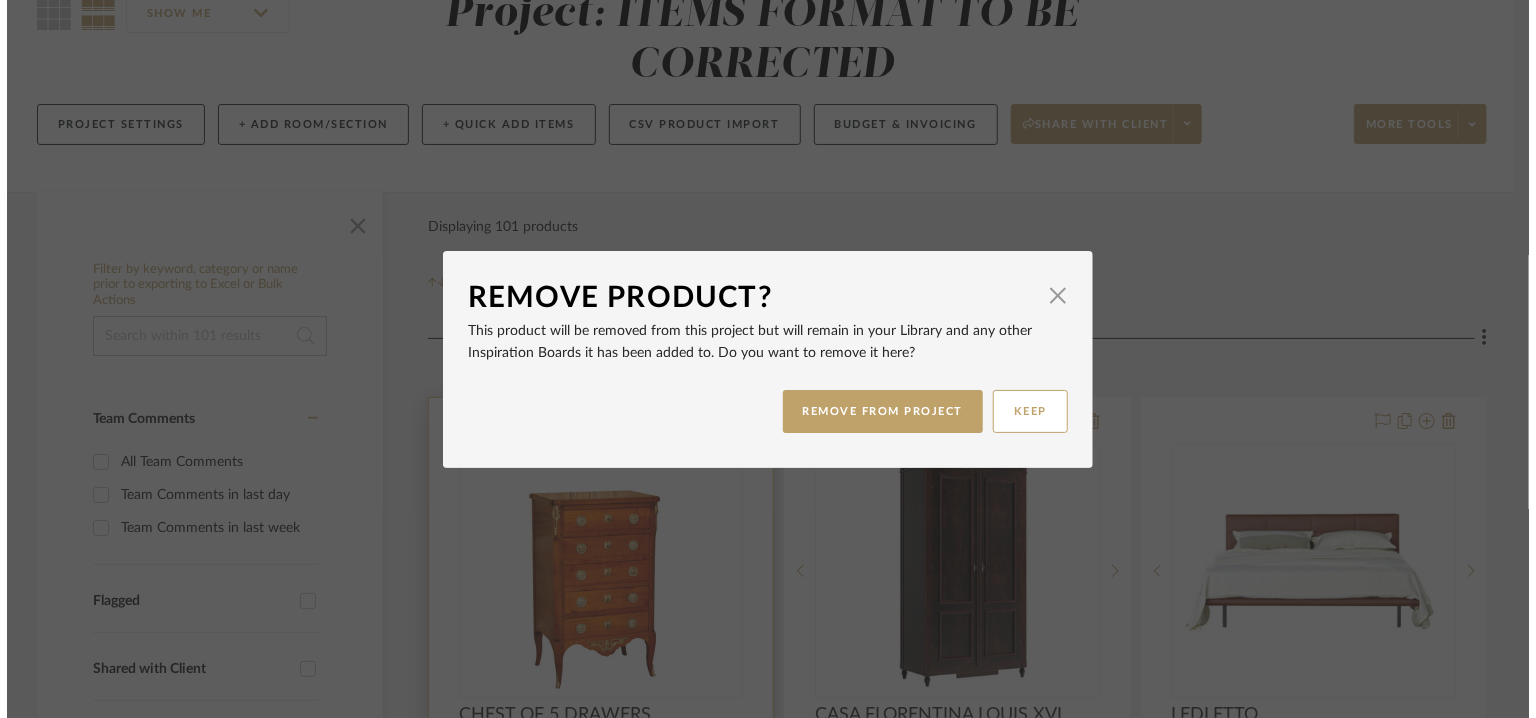 scroll, scrollTop: 0, scrollLeft: 0, axis: both 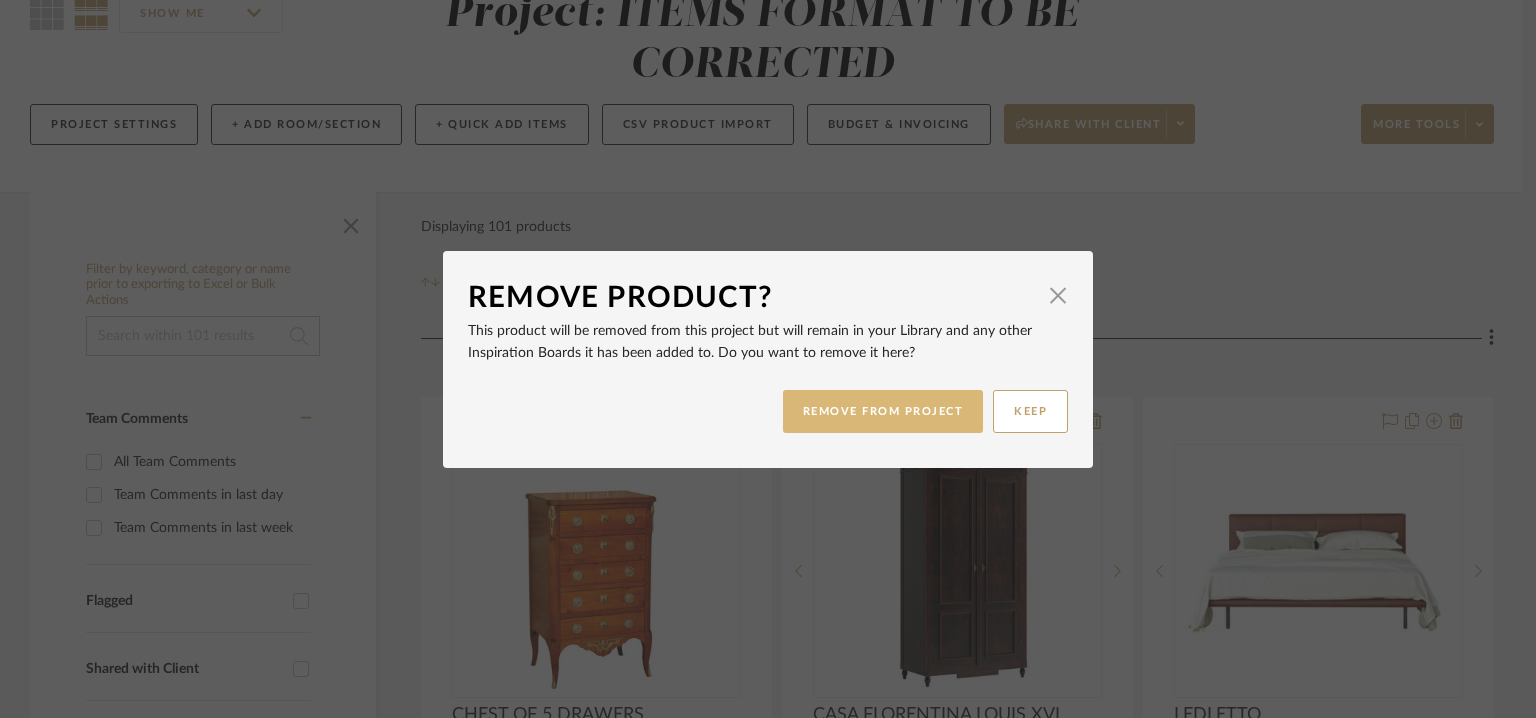 click on "REMOVE FROM PROJECT" at bounding box center (883, 411) 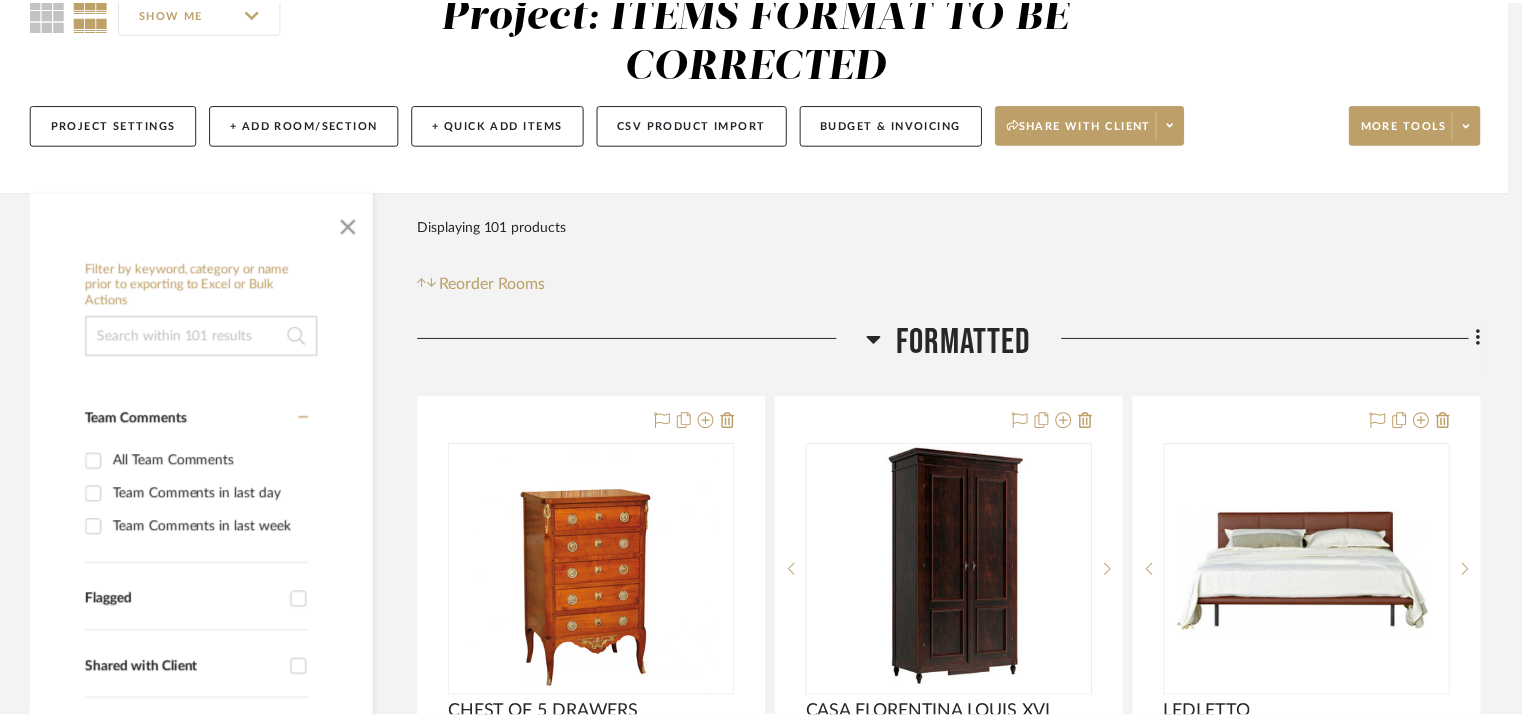 scroll, scrollTop: 200, scrollLeft: 0, axis: vertical 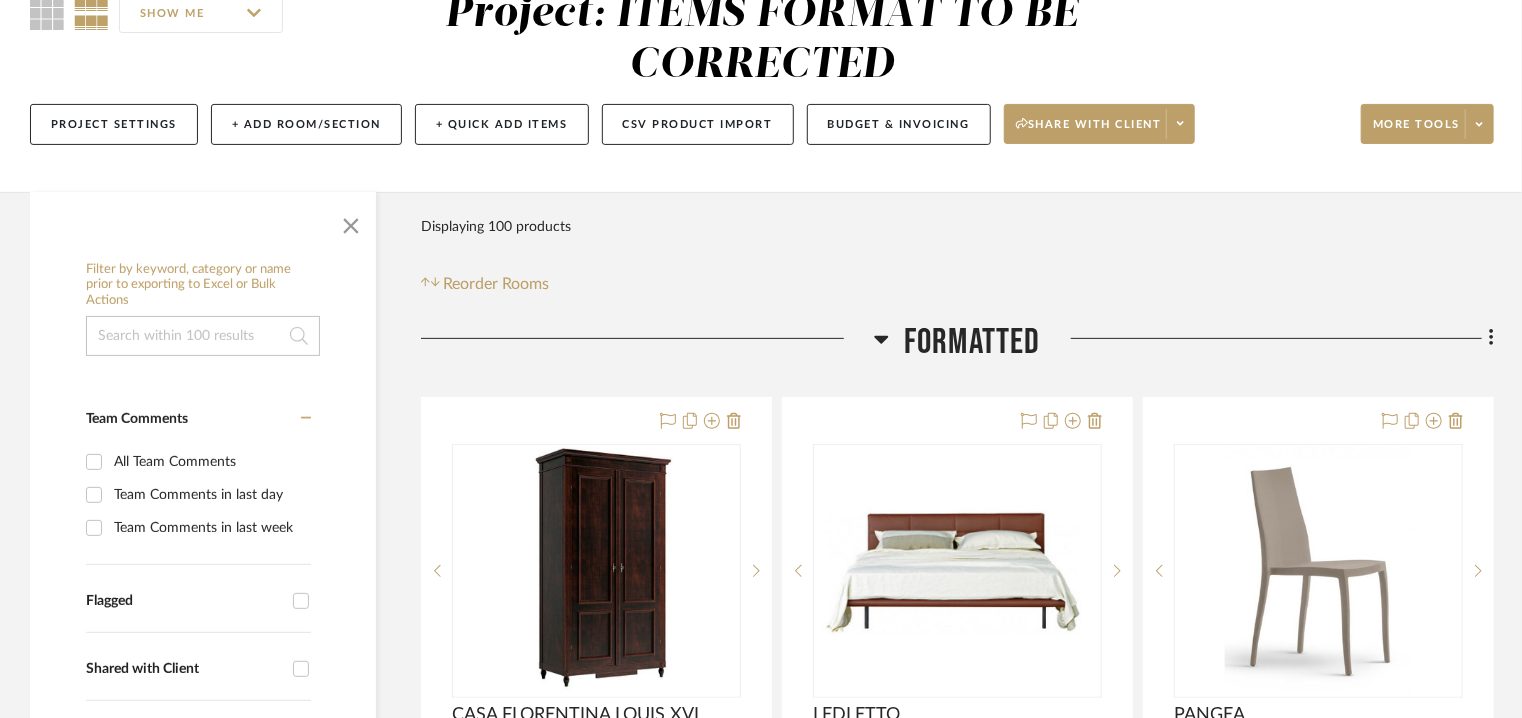click 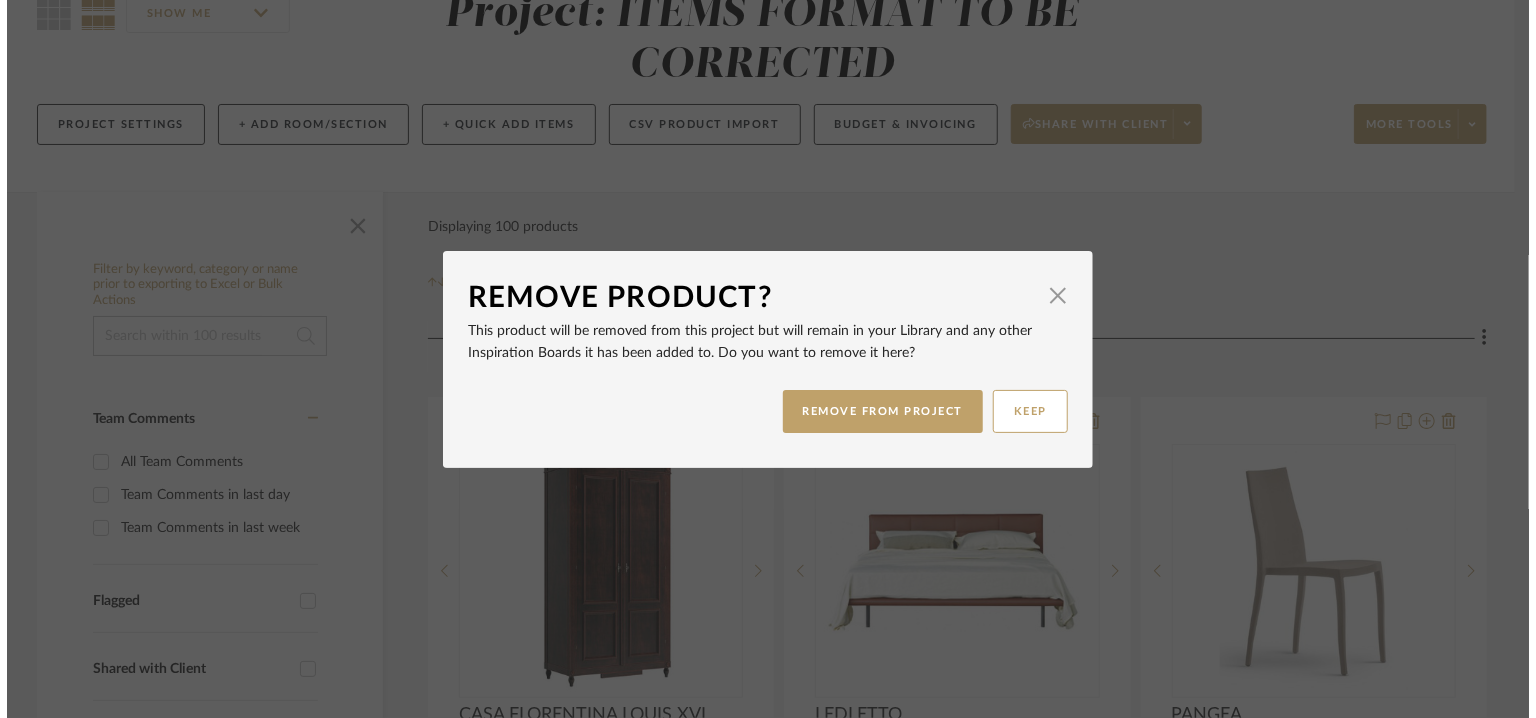 scroll, scrollTop: 0, scrollLeft: 0, axis: both 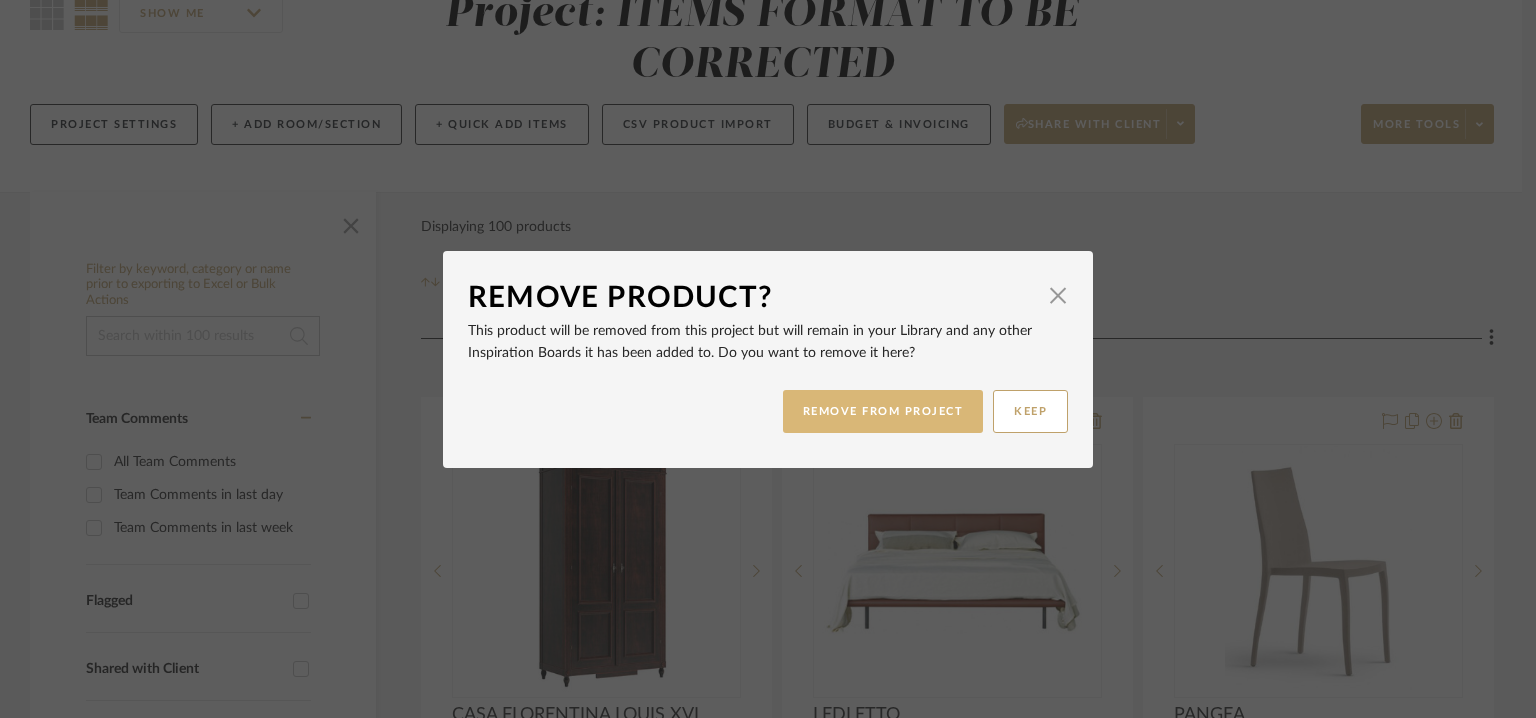 click on "REMOVE FROM PROJECT" at bounding box center [883, 411] 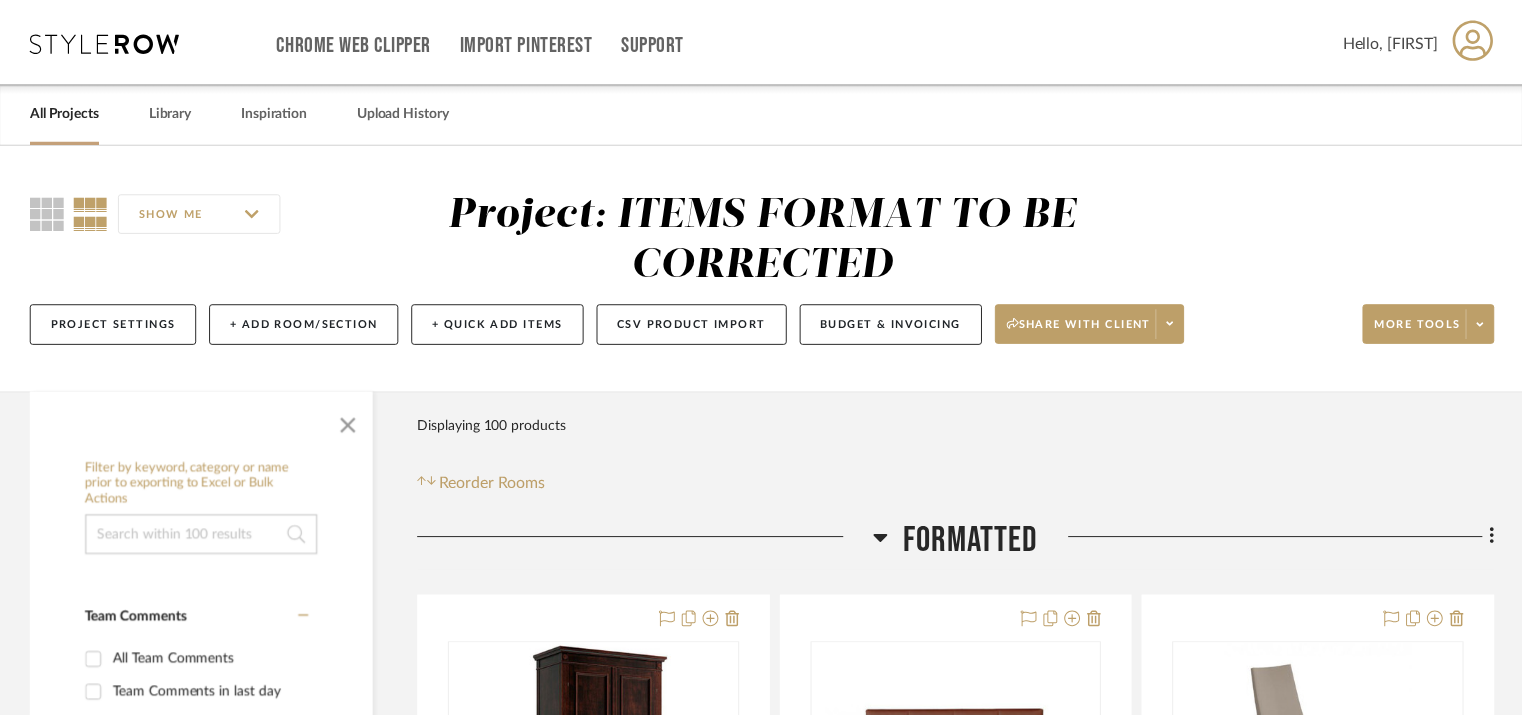 scroll, scrollTop: 200, scrollLeft: 0, axis: vertical 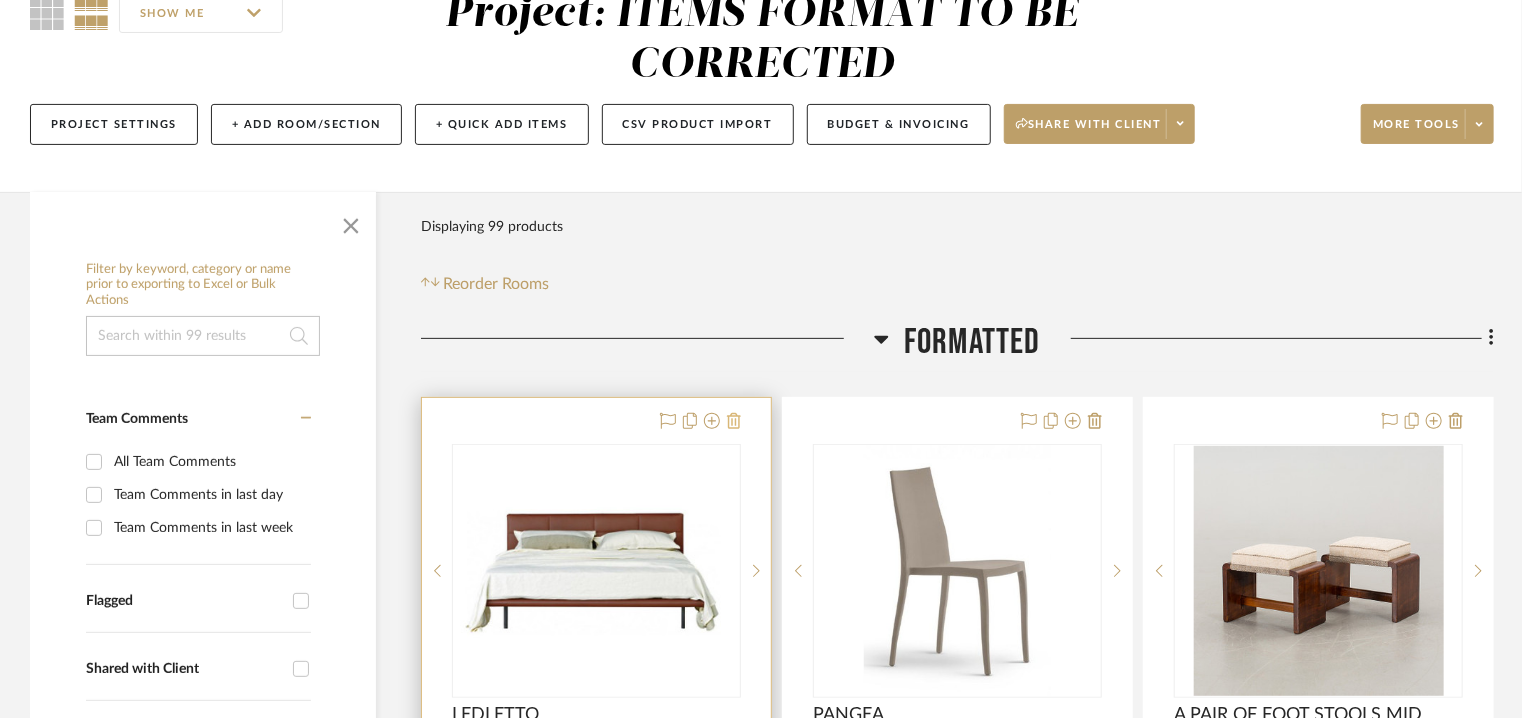 click 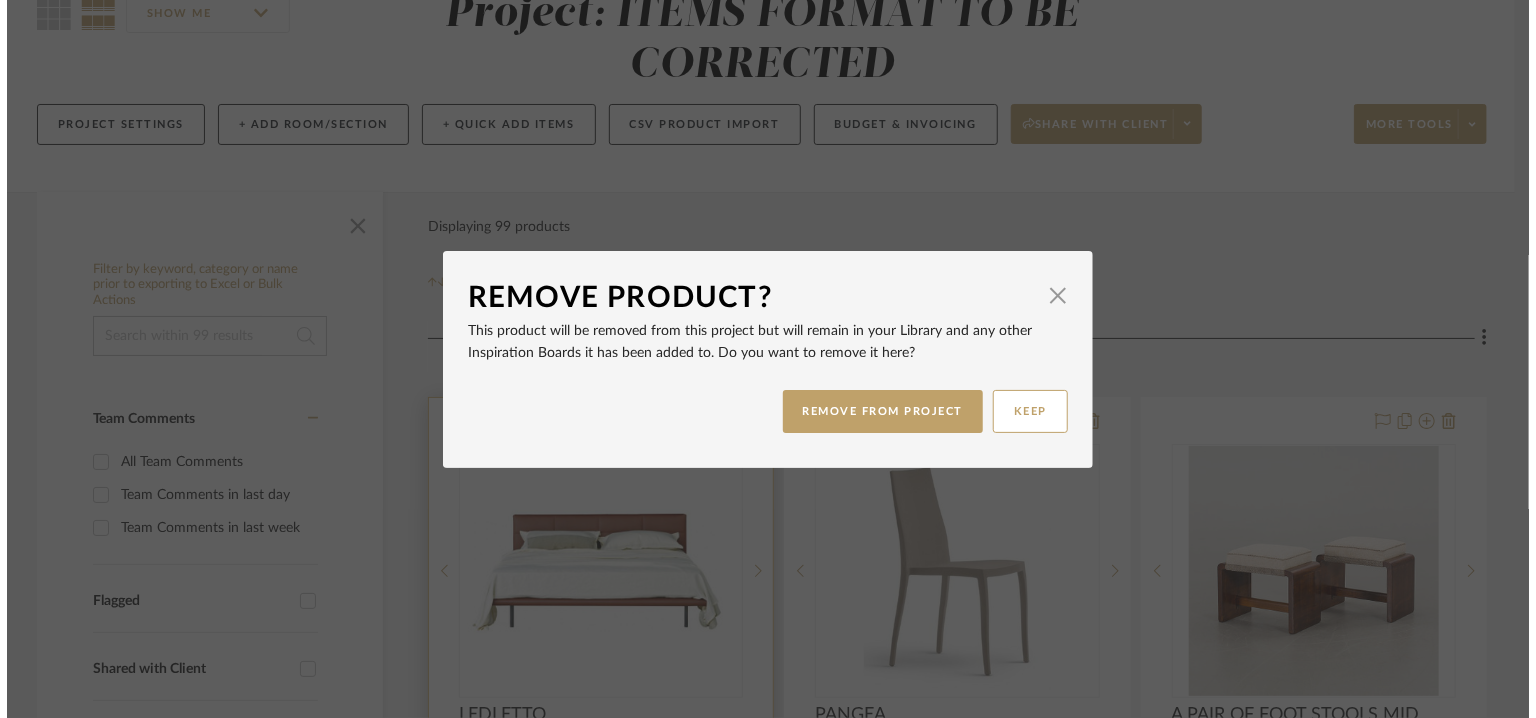 scroll, scrollTop: 0, scrollLeft: 0, axis: both 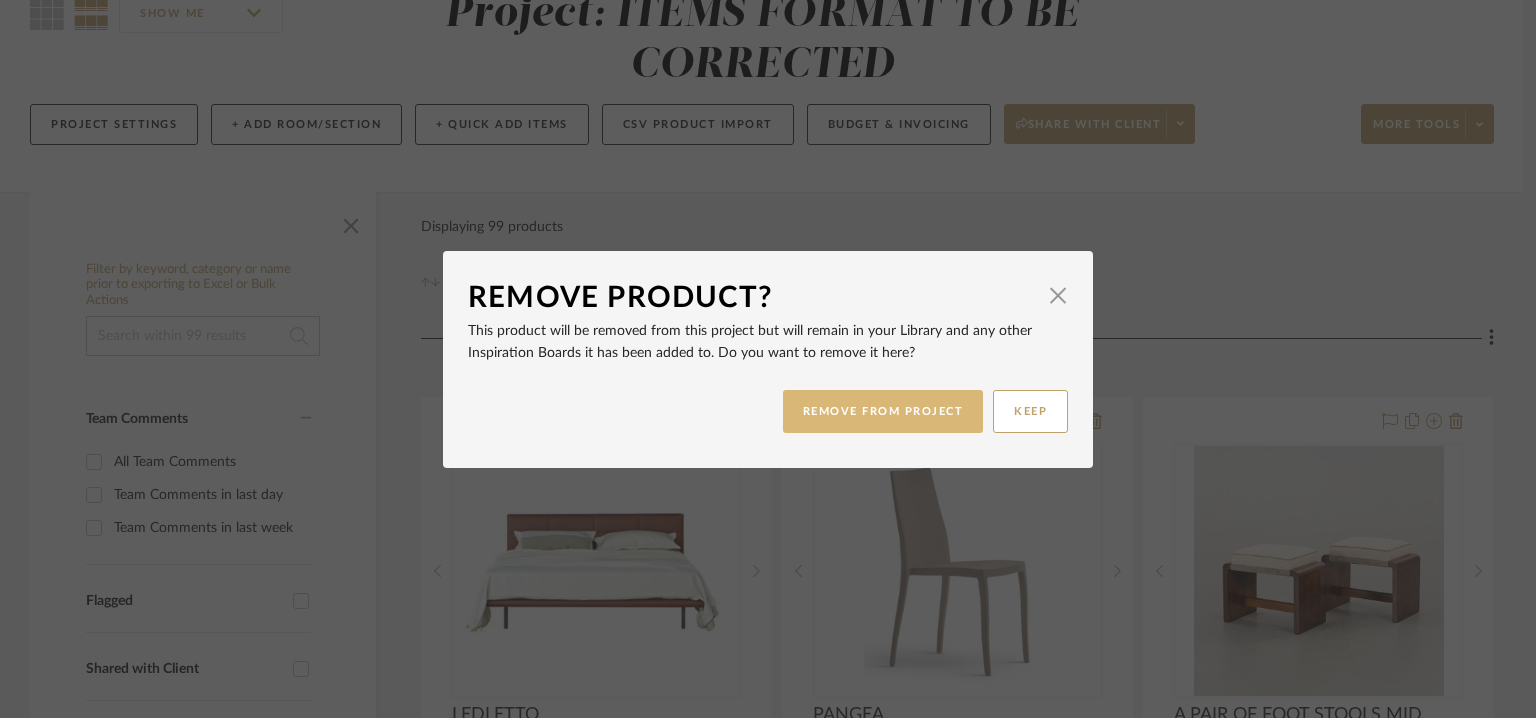 click on "REMOVE FROM PROJECT" at bounding box center [883, 411] 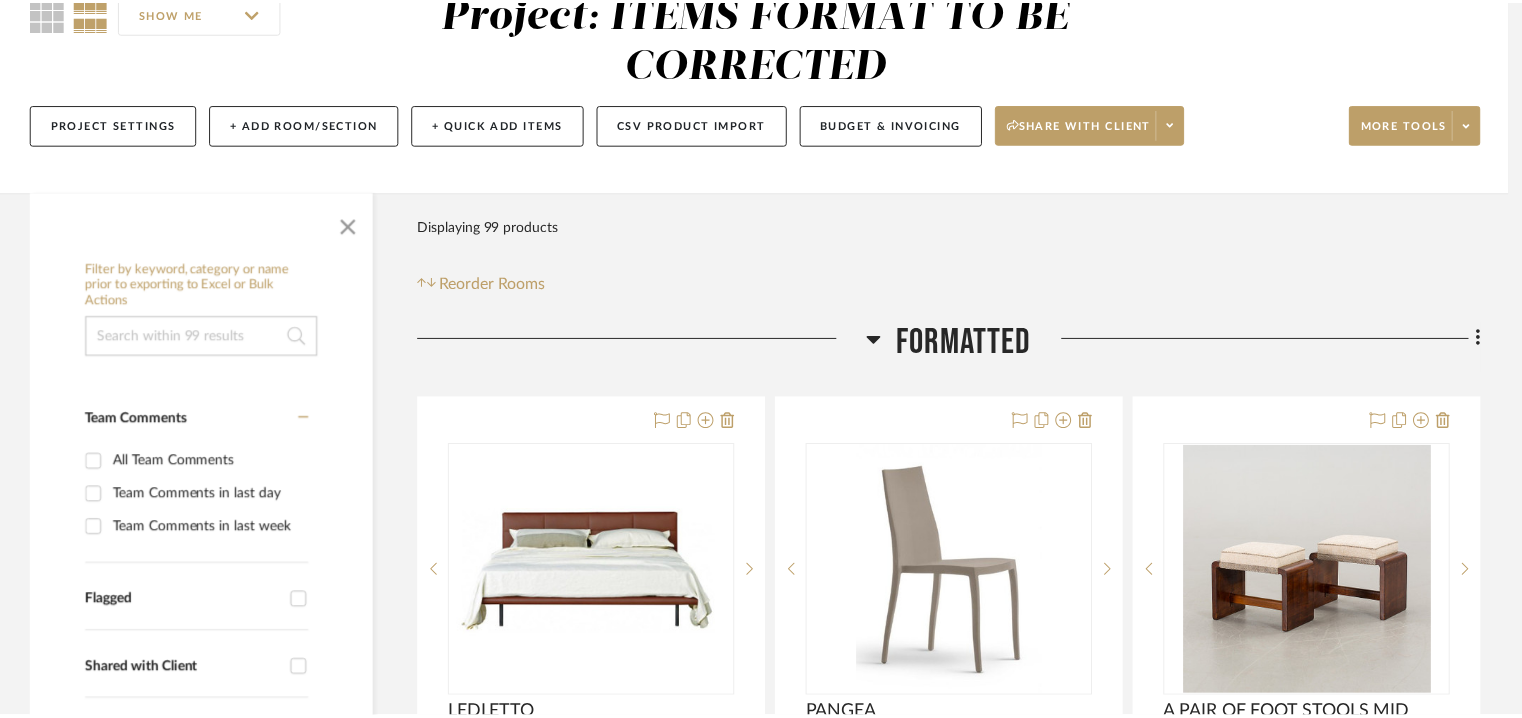 scroll, scrollTop: 200, scrollLeft: 0, axis: vertical 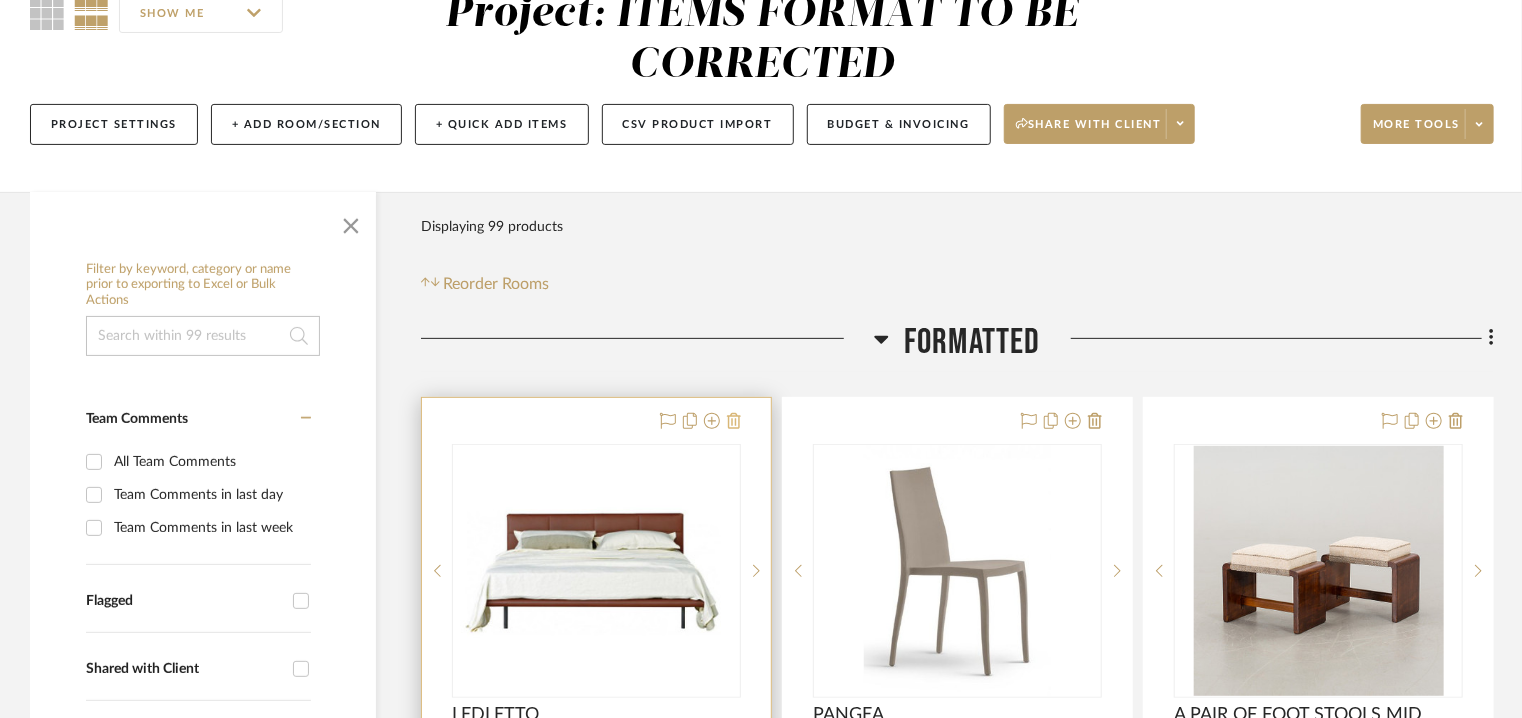 click 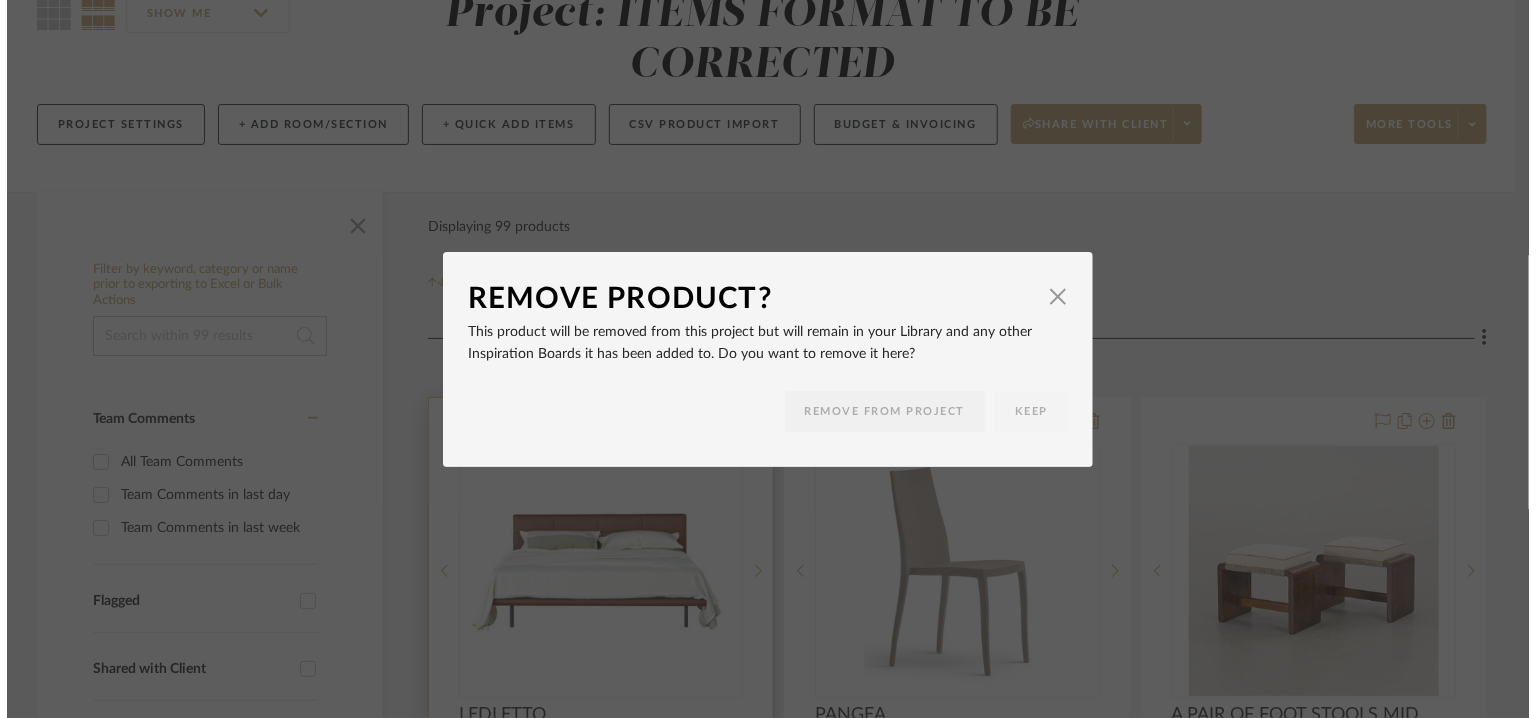 scroll, scrollTop: 0, scrollLeft: 0, axis: both 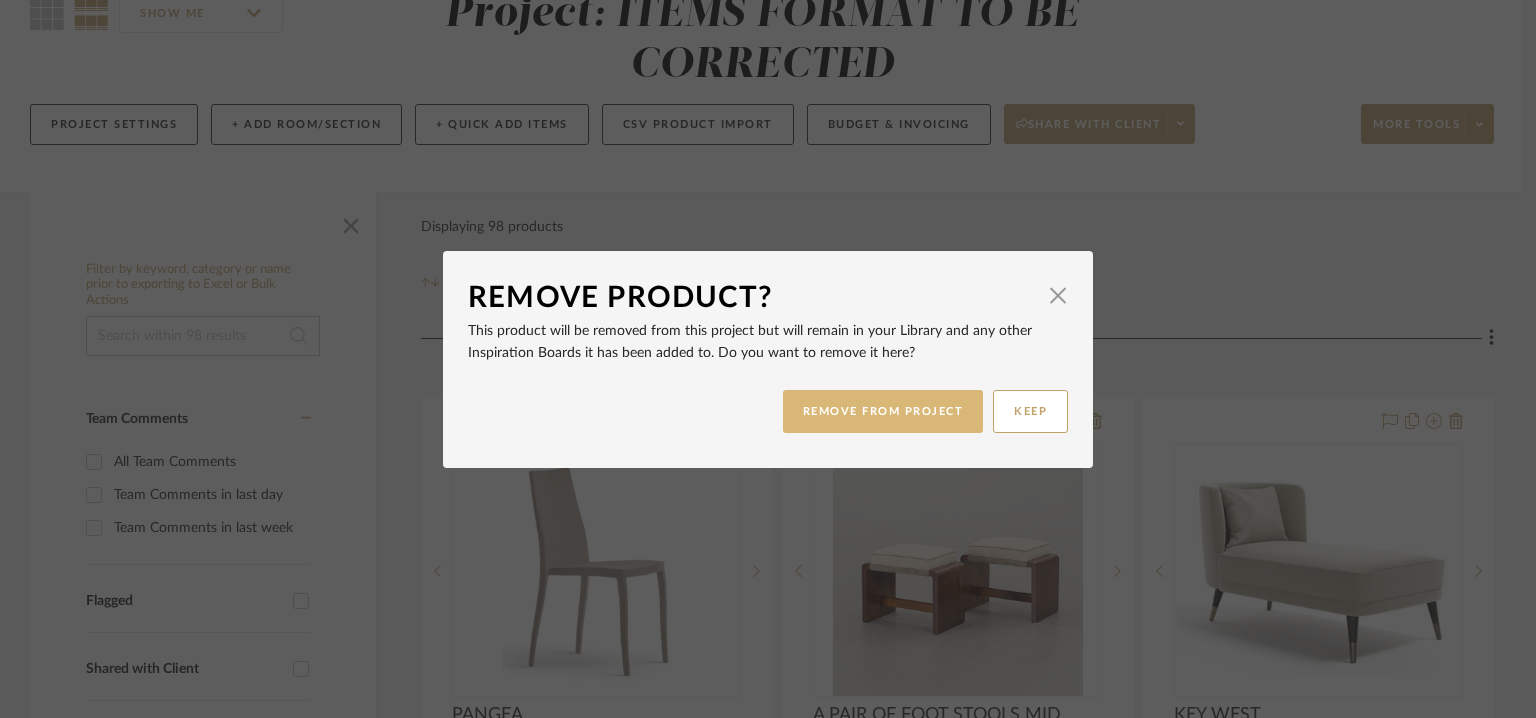 click on "REMOVE FROM PROJECT" at bounding box center [883, 411] 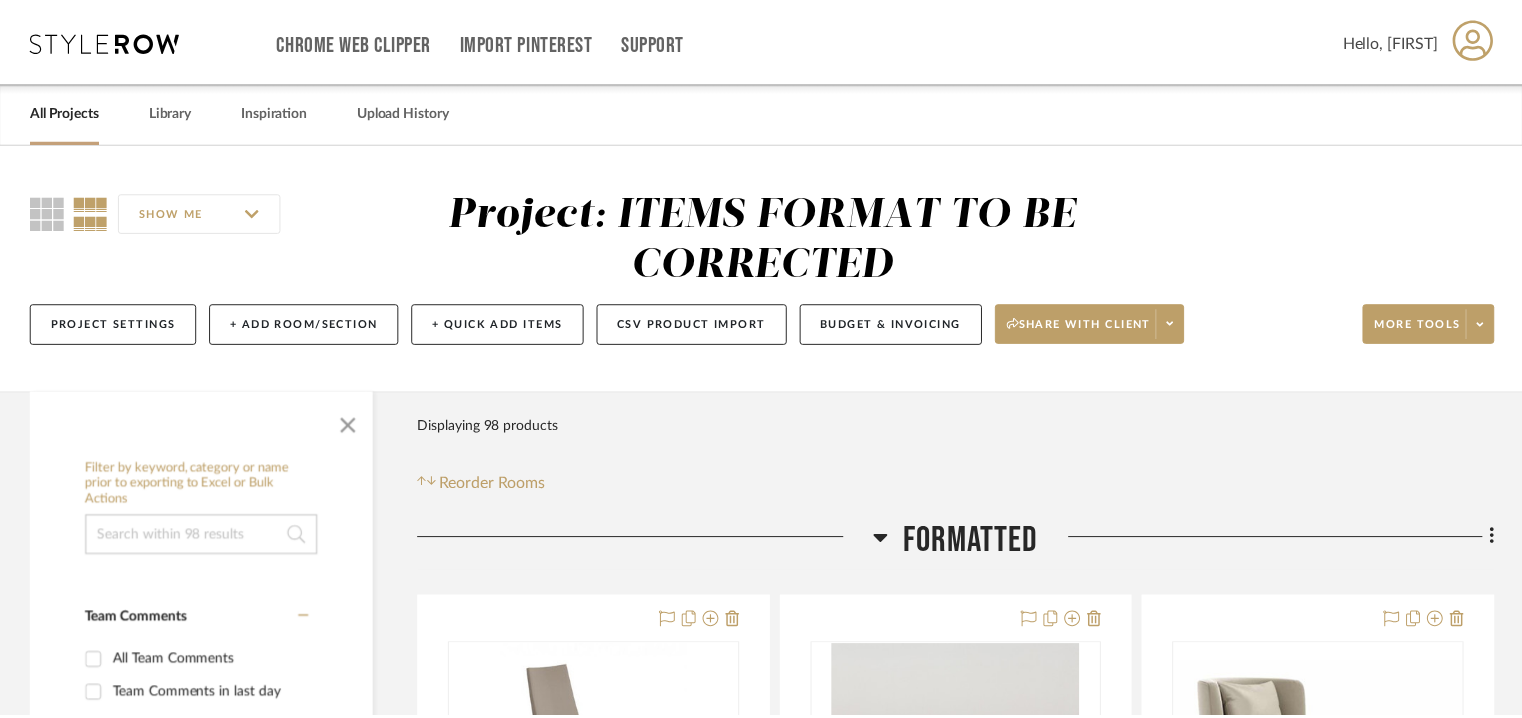 scroll, scrollTop: 200, scrollLeft: 0, axis: vertical 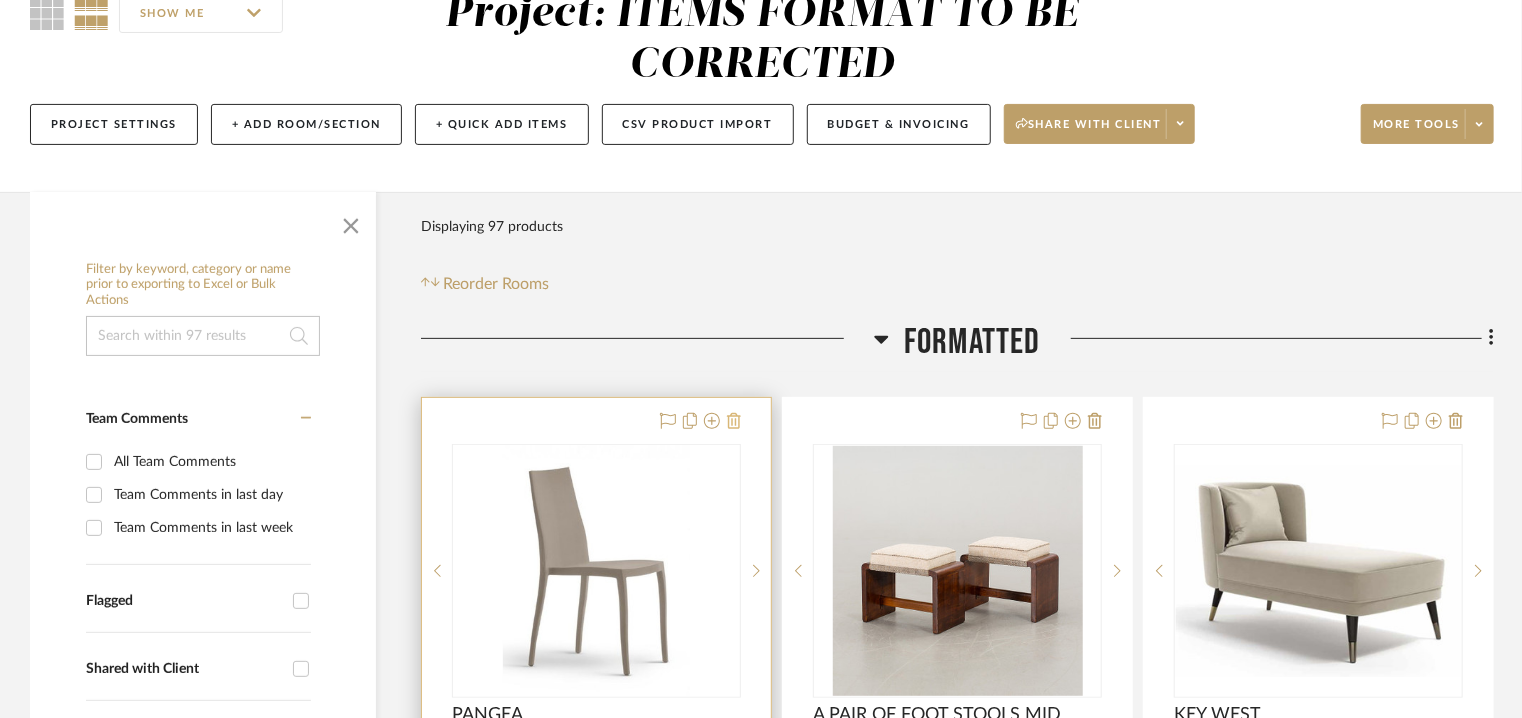 click 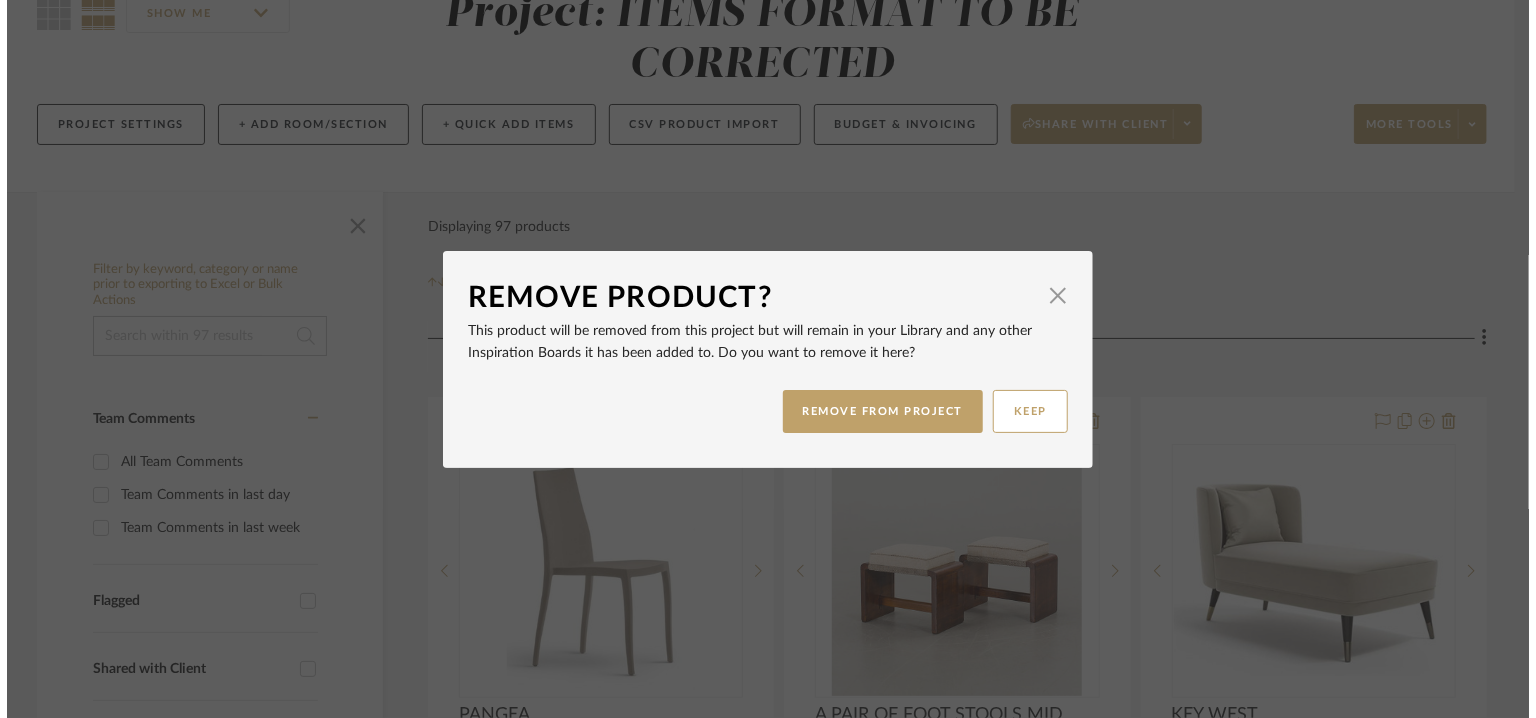 scroll, scrollTop: 0, scrollLeft: 0, axis: both 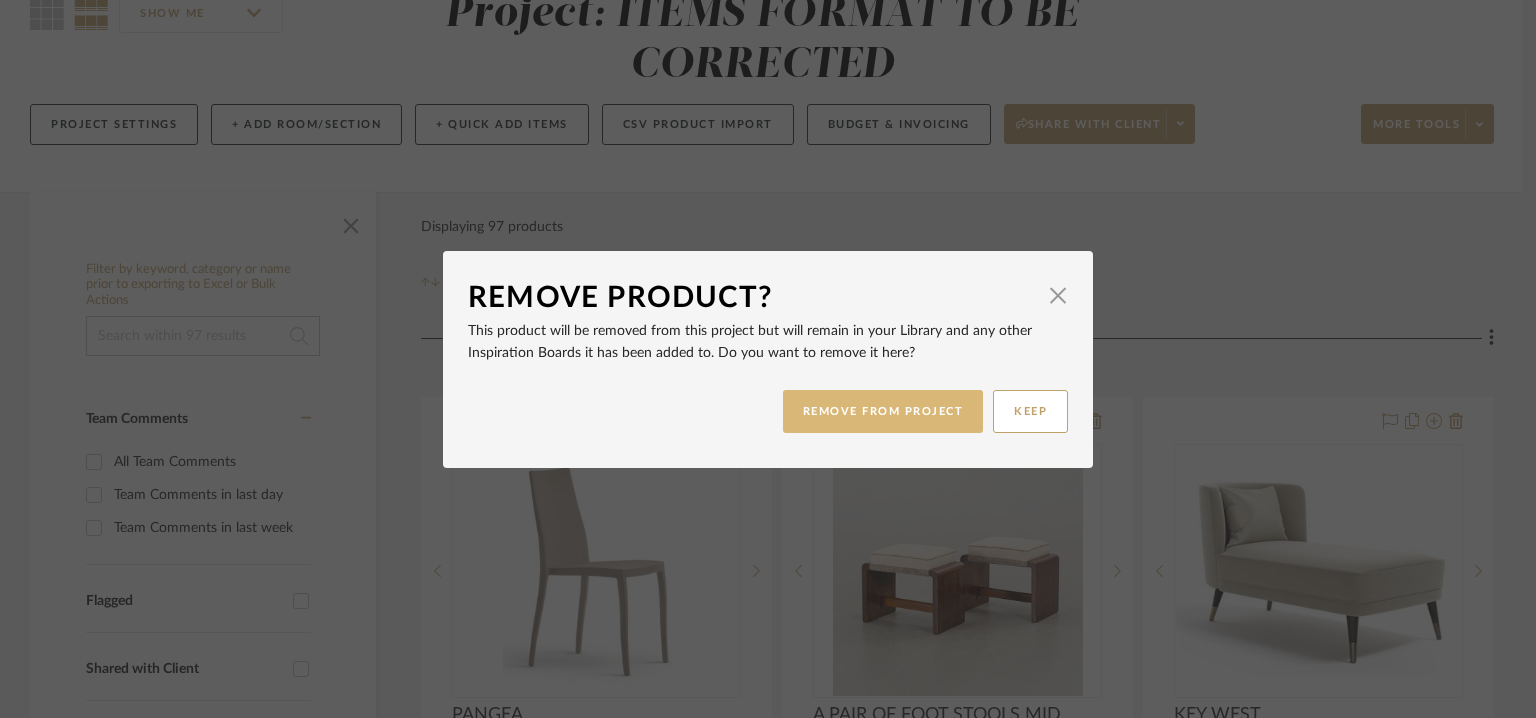 click on "REMOVE FROM PROJECT" at bounding box center (883, 411) 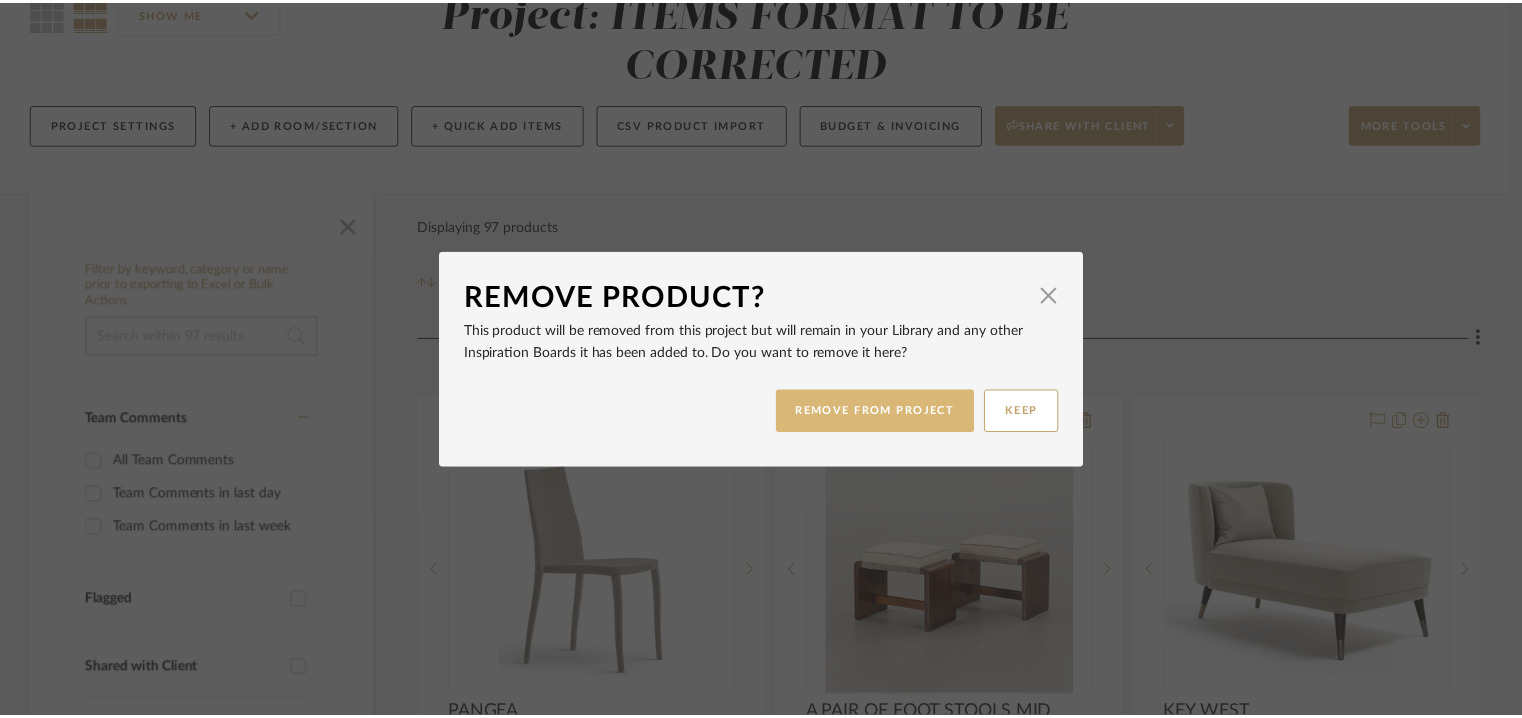 scroll, scrollTop: 200, scrollLeft: 0, axis: vertical 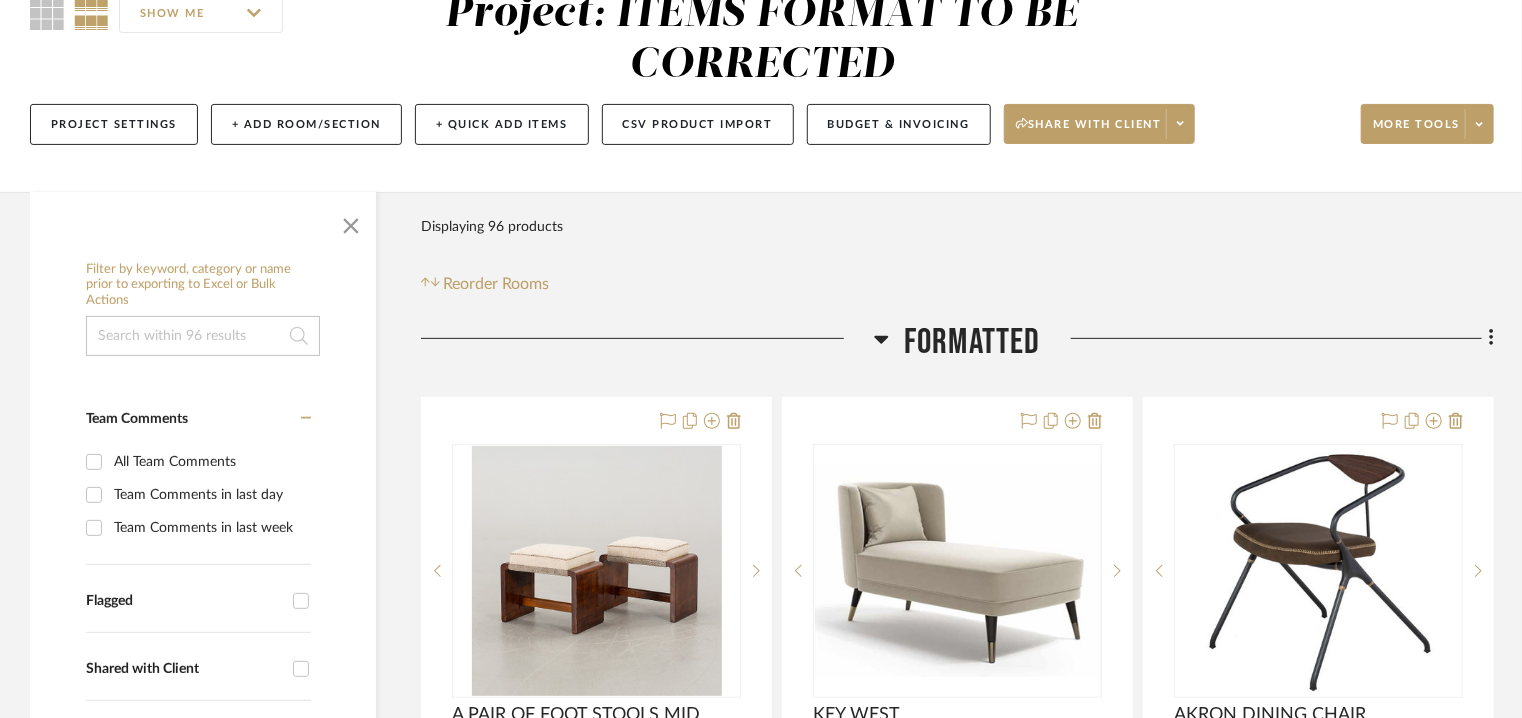 click 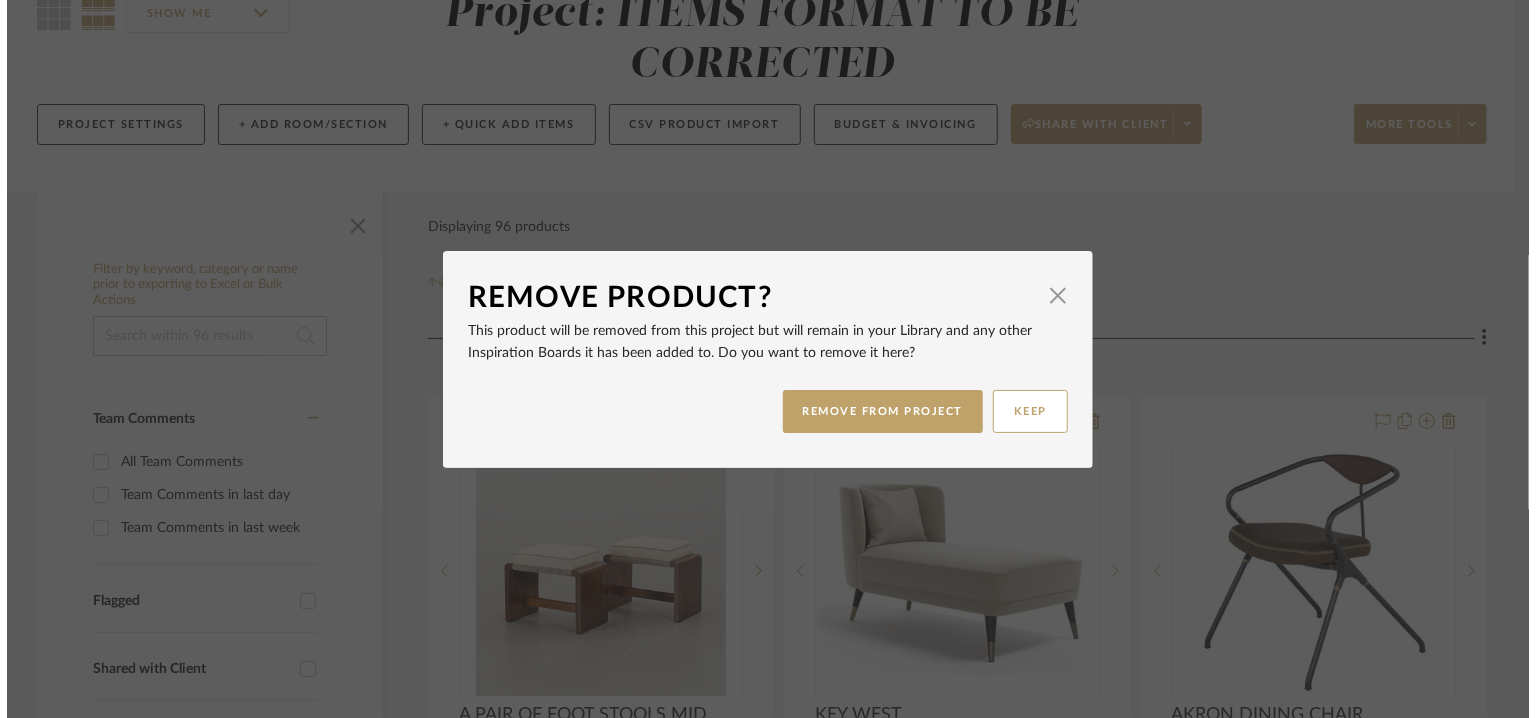 scroll, scrollTop: 0, scrollLeft: 0, axis: both 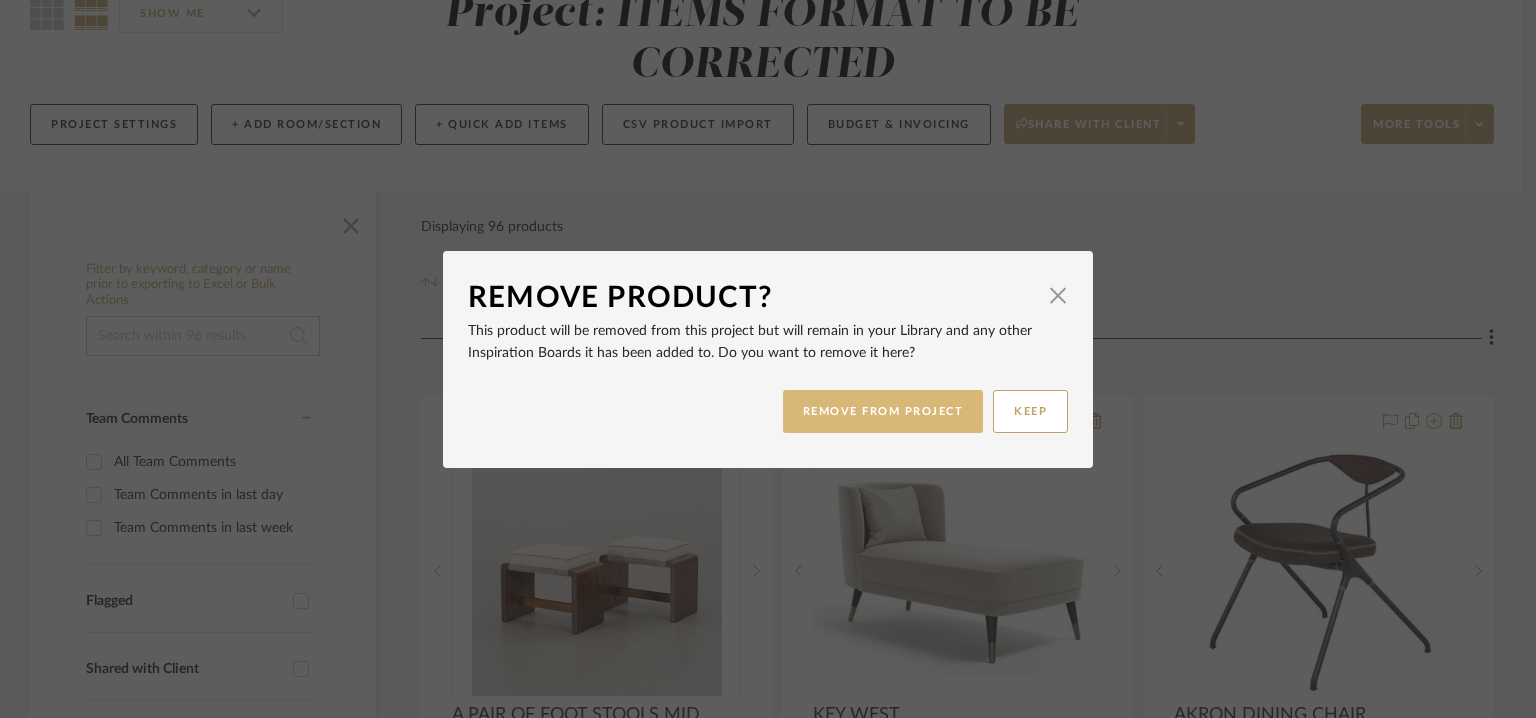 click on "REMOVE FROM PROJECT" at bounding box center (883, 411) 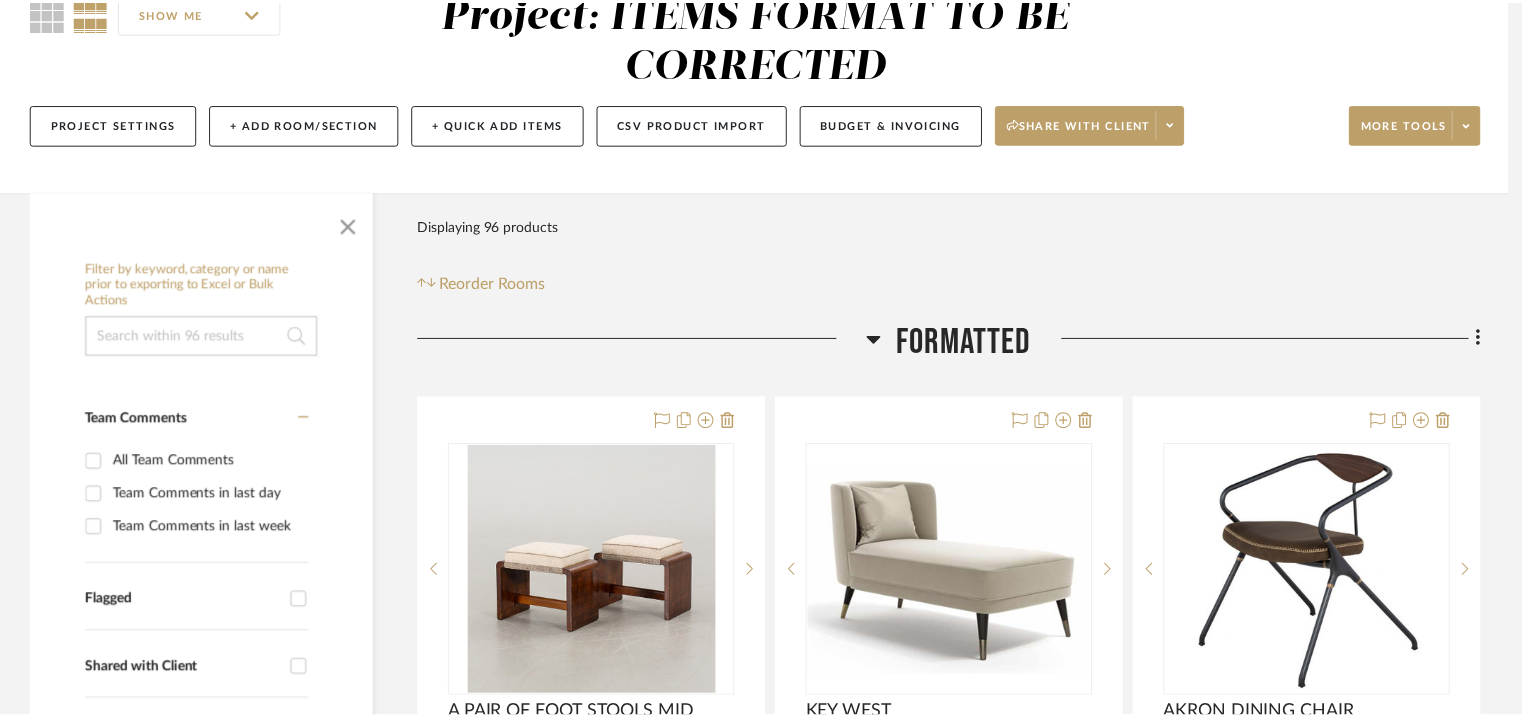 scroll, scrollTop: 200, scrollLeft: 0, axis: vertical 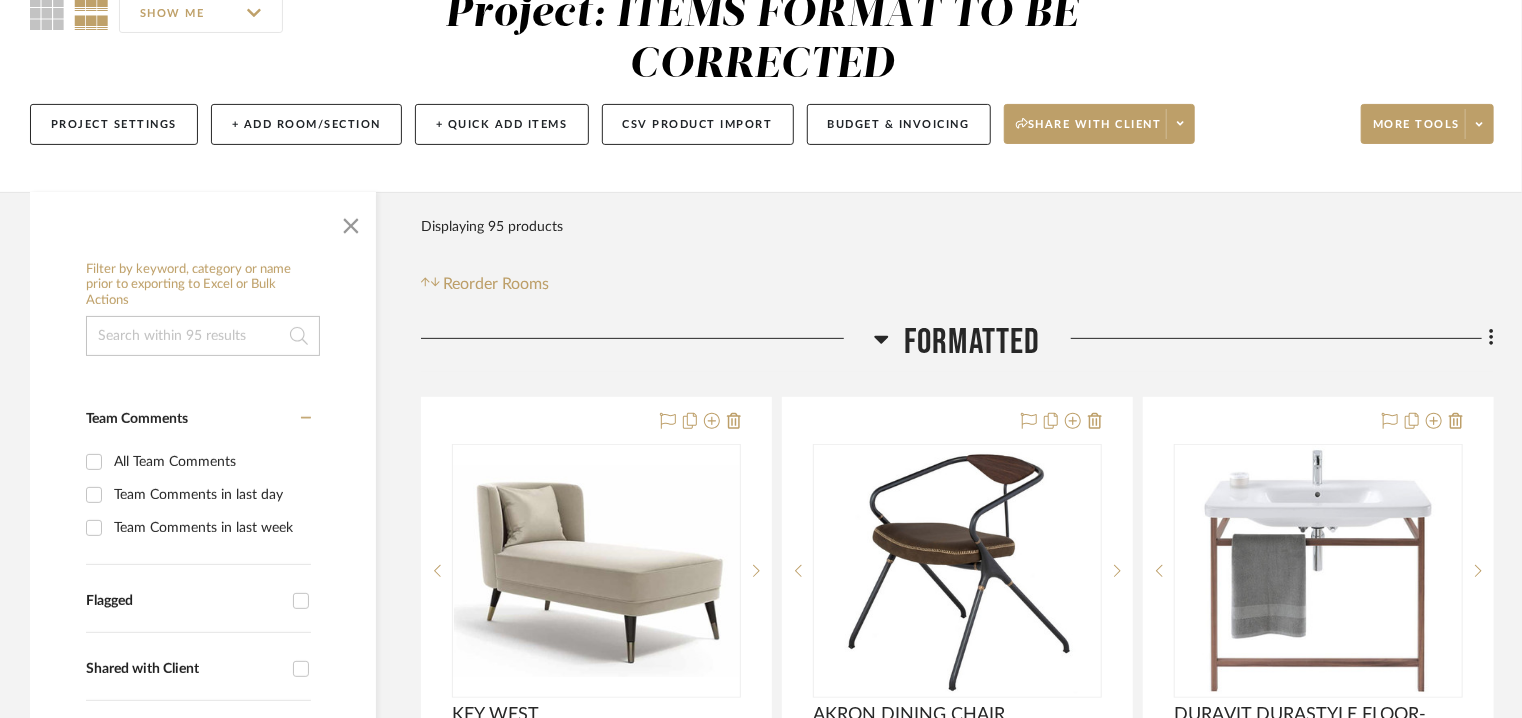 click 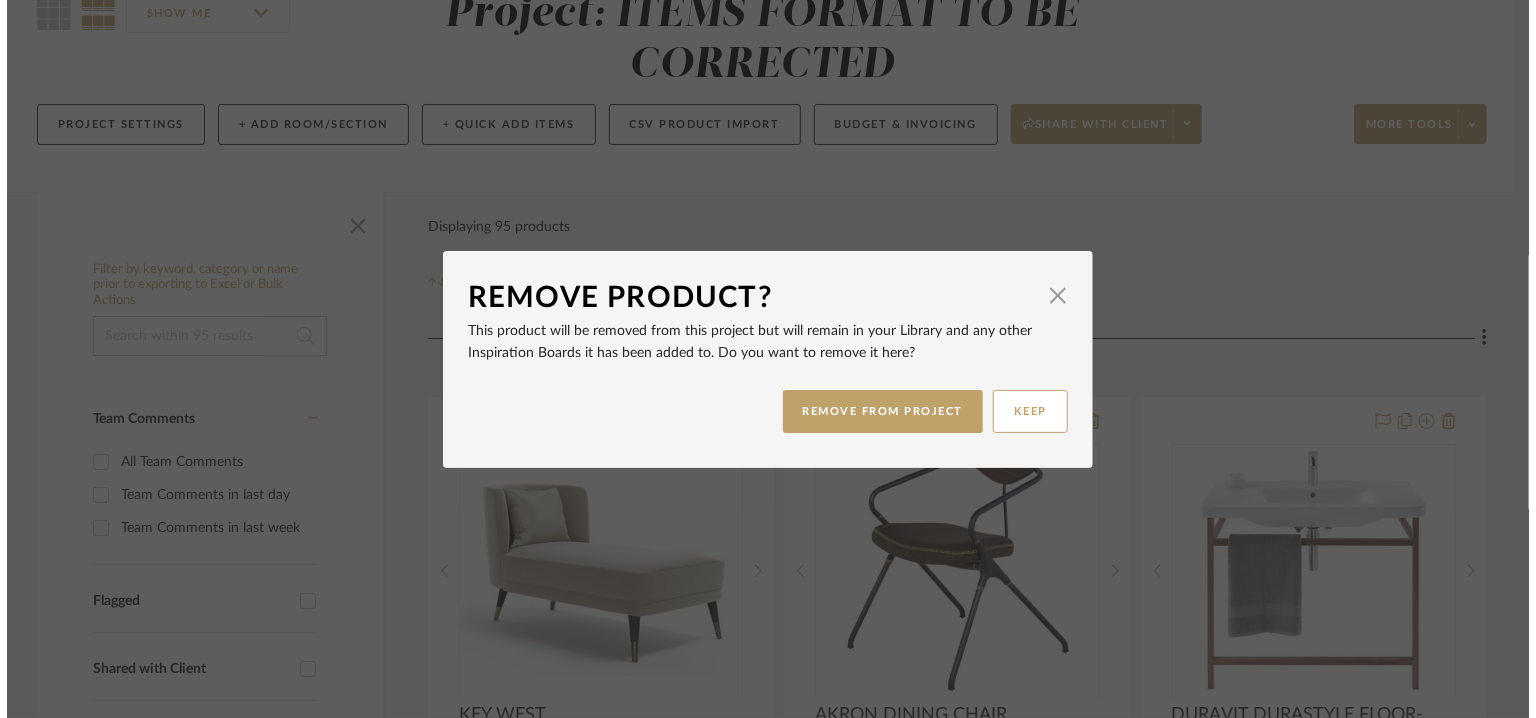scroll, scrollTop: 0, scrollLeft: 0, axis: both 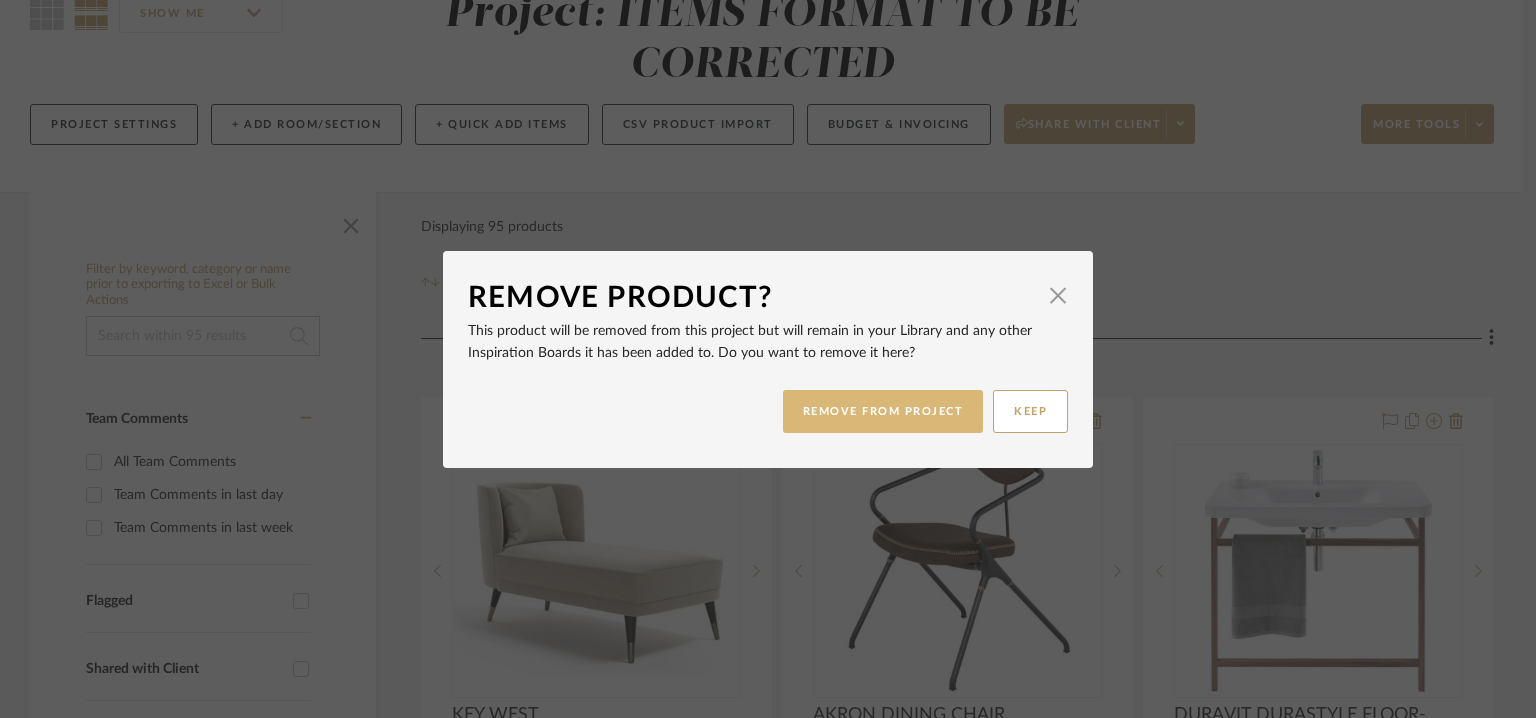 click on "REMOVE FROM PROJECT" at bounding box center [883, 411] 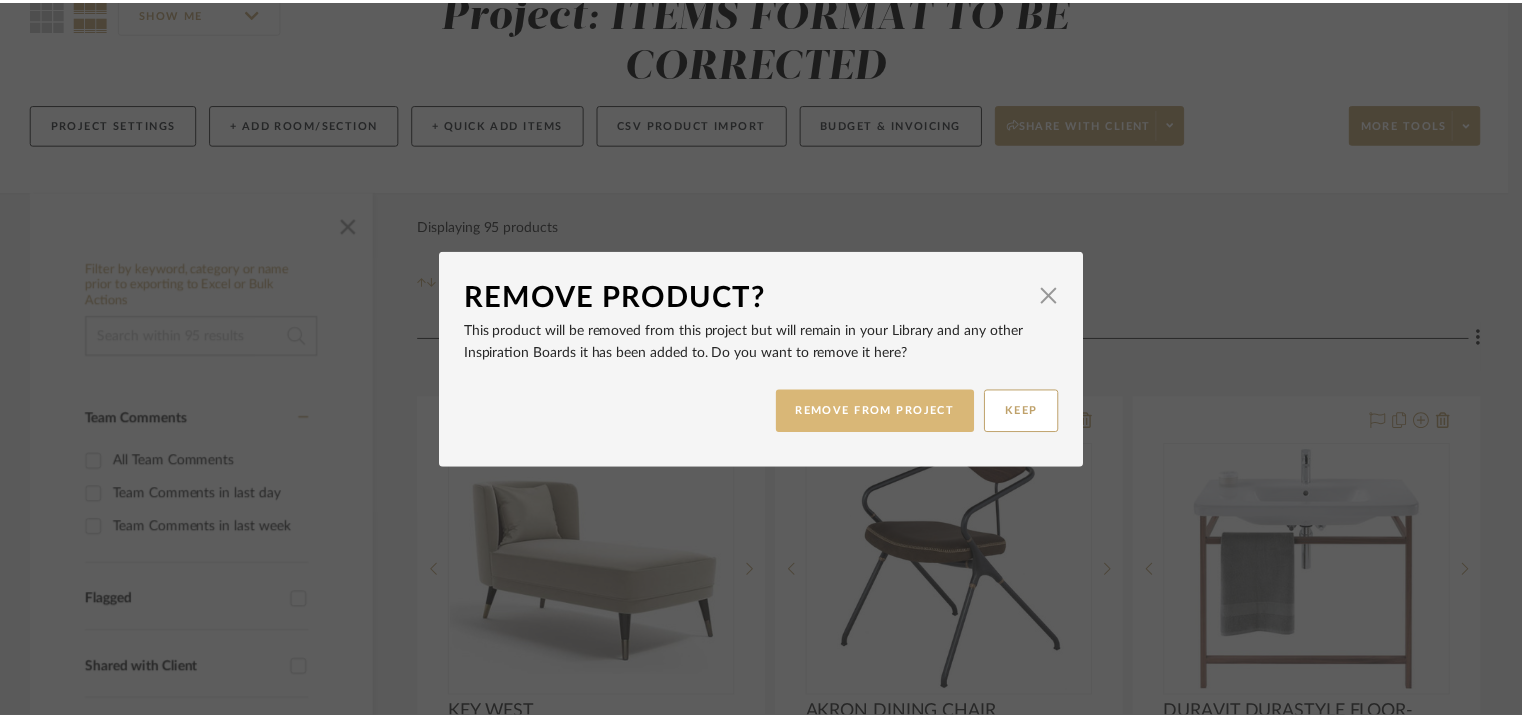 scroll, scrollTop: 200, scrollLeft: 0, axis: vertical 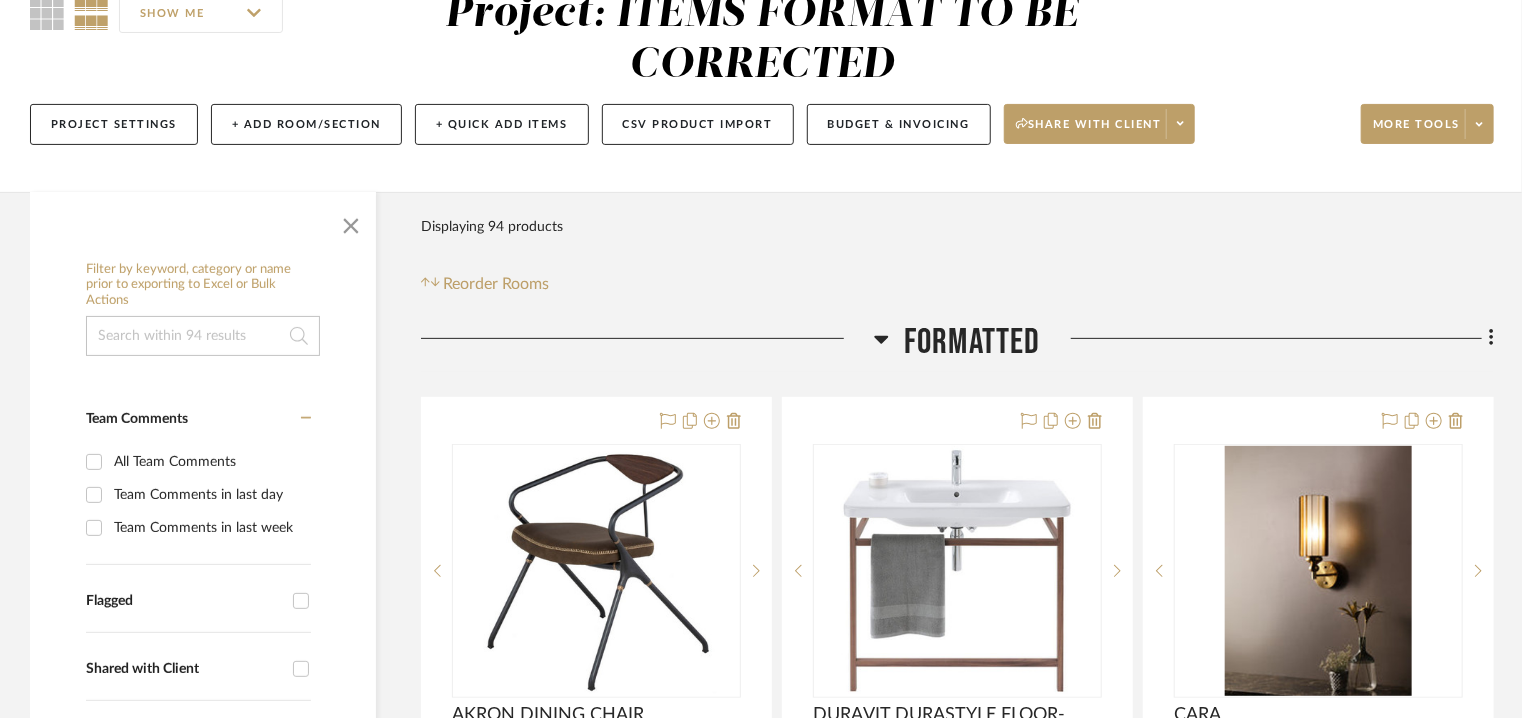 click 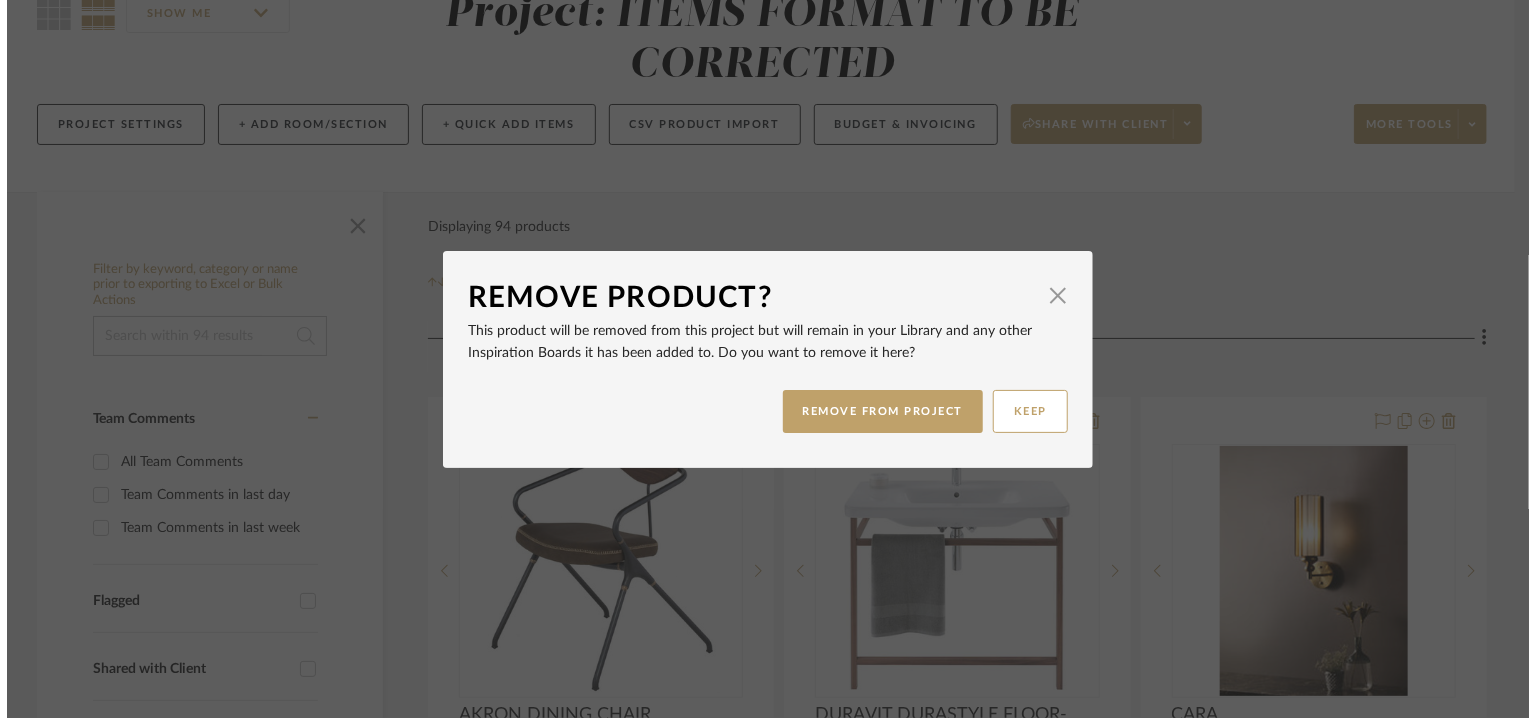 scroll, scrollTop: 0, scrollLeft: 0, axis: both 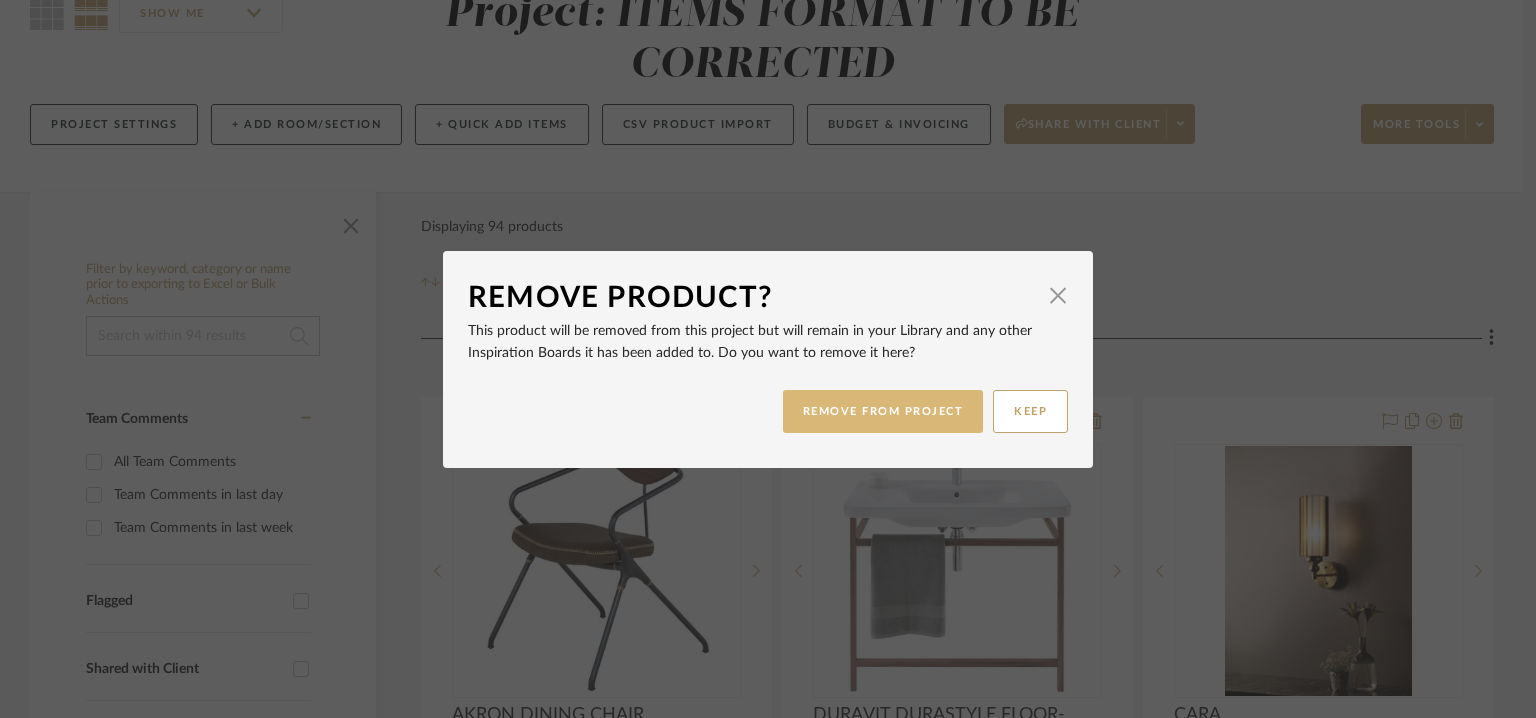click on "REMOVE FROM PROJECT" at bounding box center [883, 411] 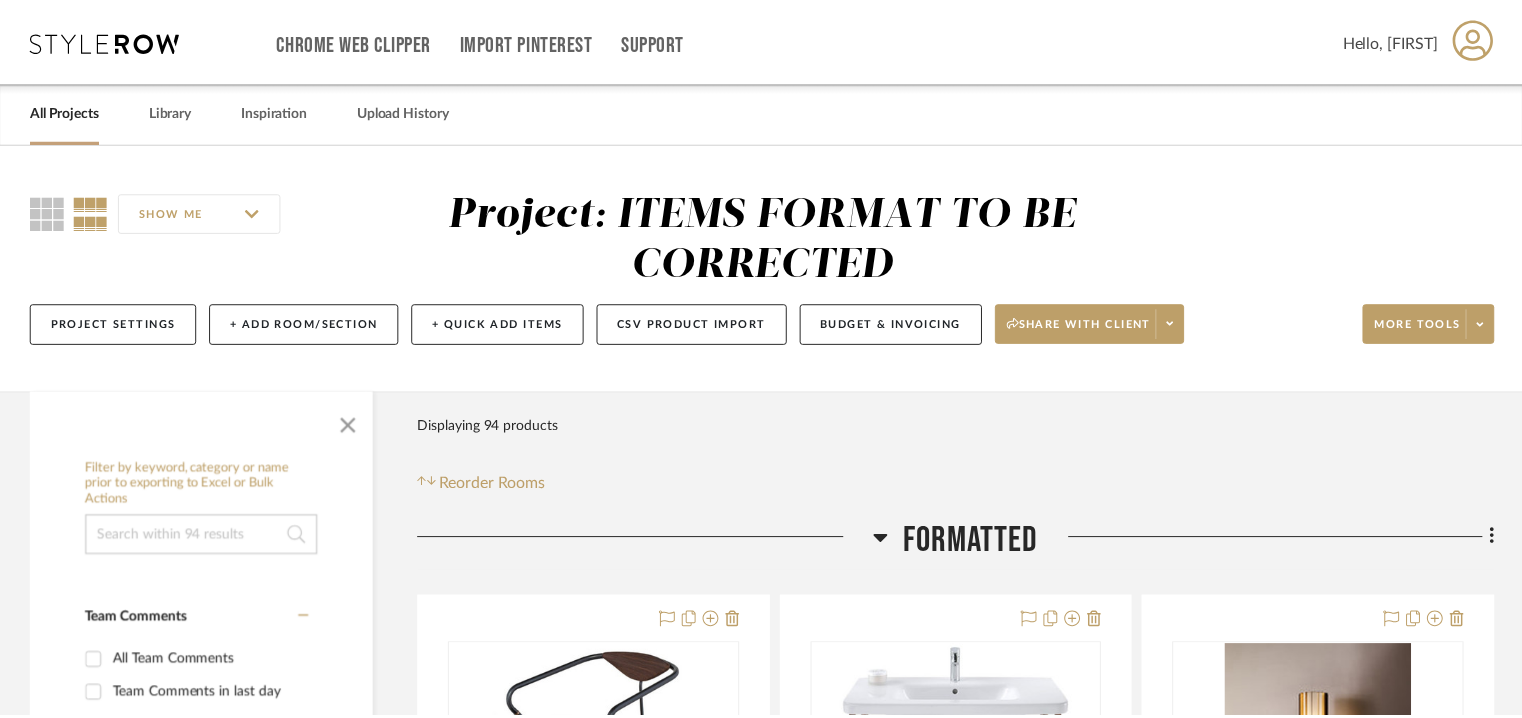 scroll, scrollTop: 200, scrollLeft: 0, axis: vertical 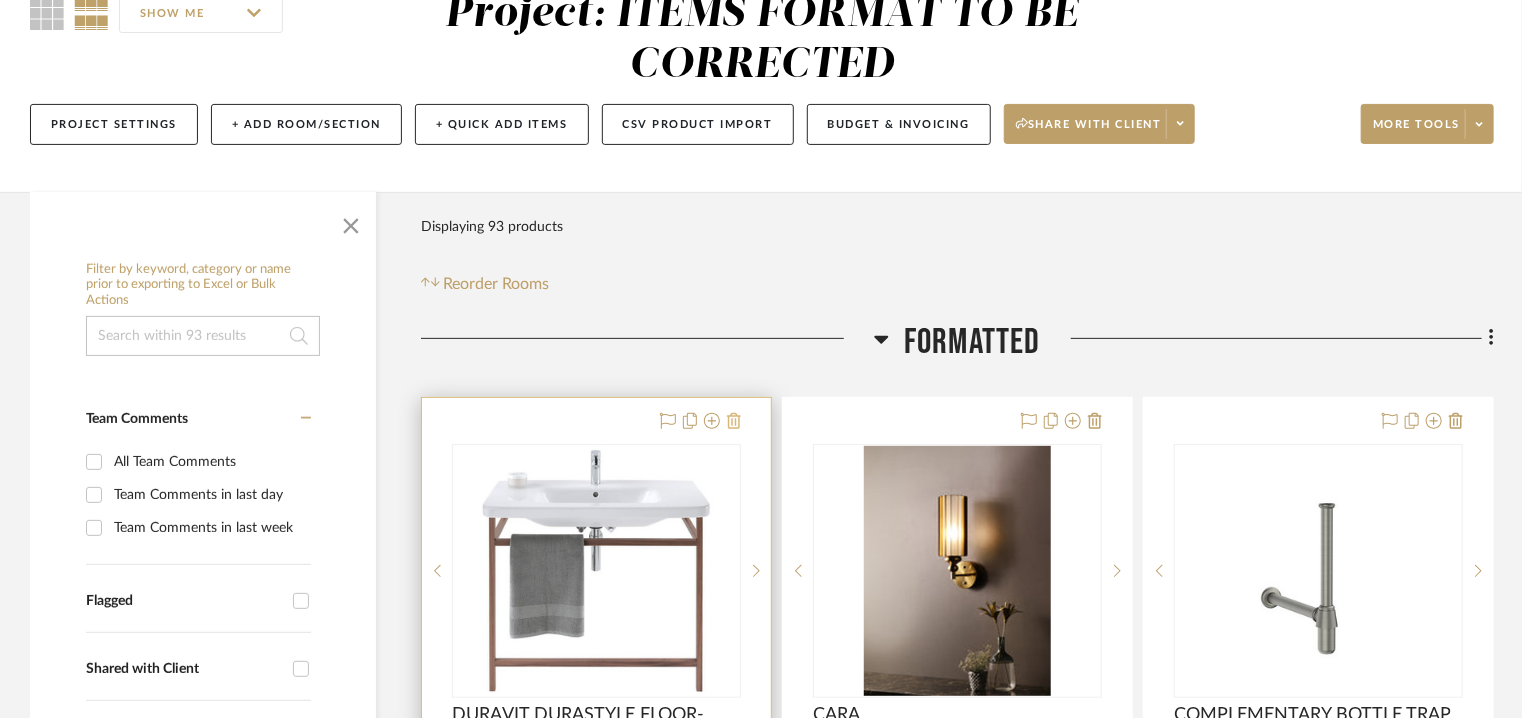 click 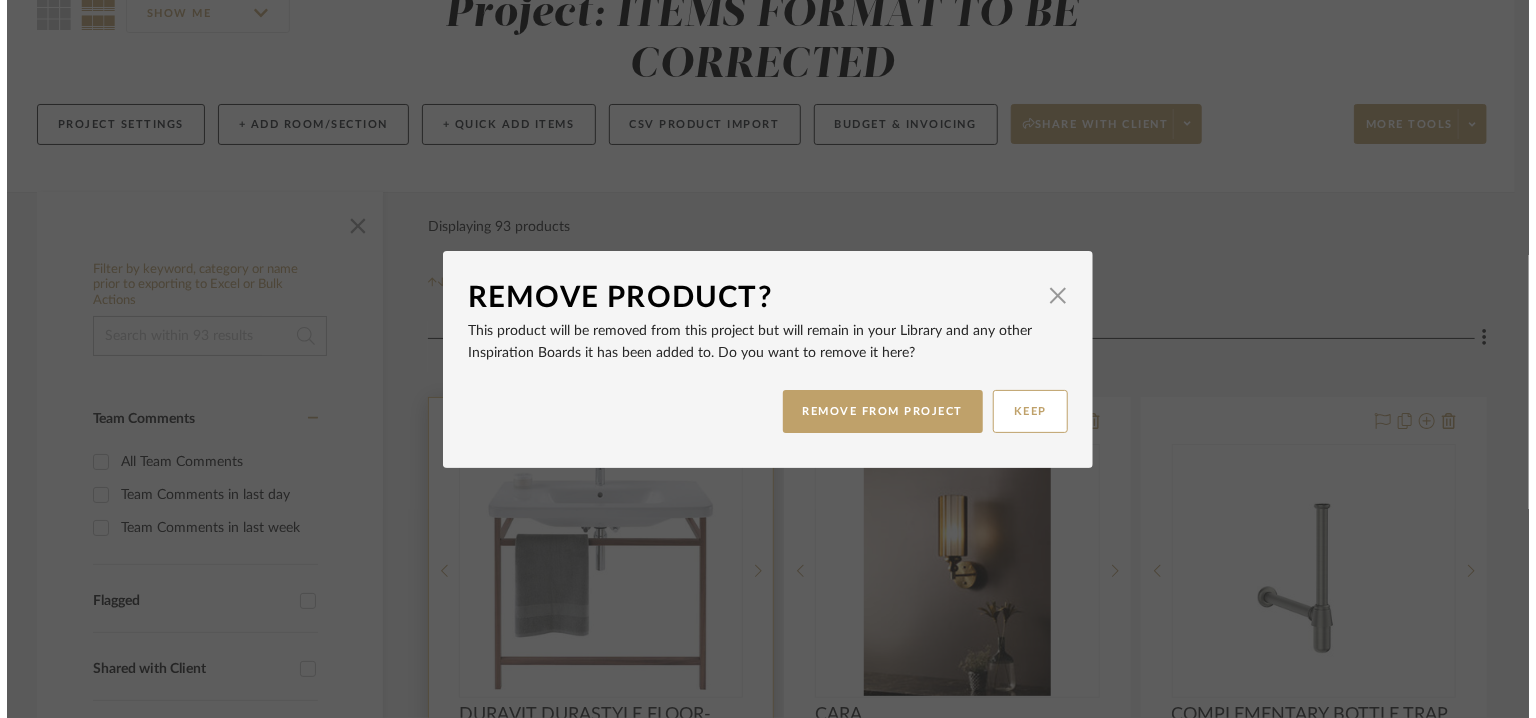 scroll, scrollTop: 0, scrollLeft: 0, axis: both 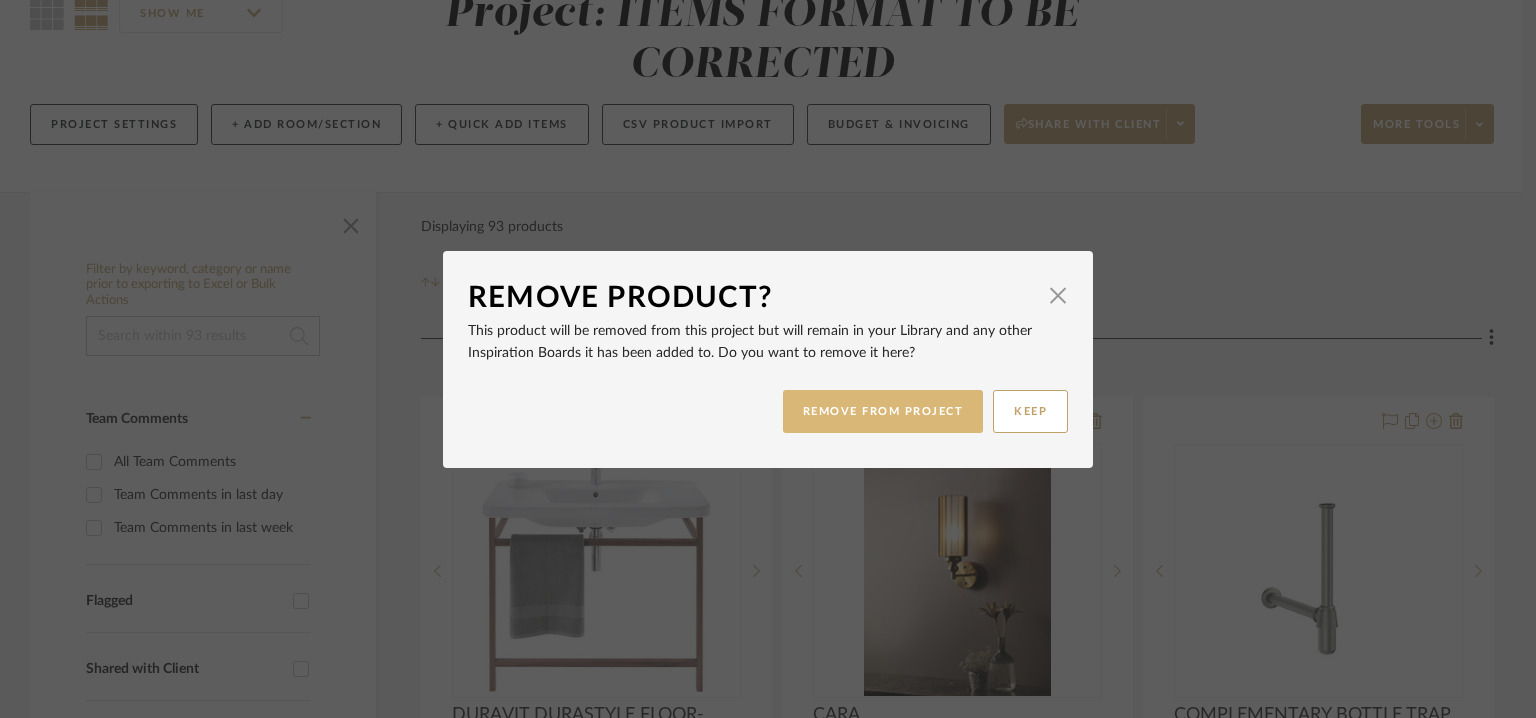 click on "REMOVE FROM PROJECT" at bounding box center (883, 411) 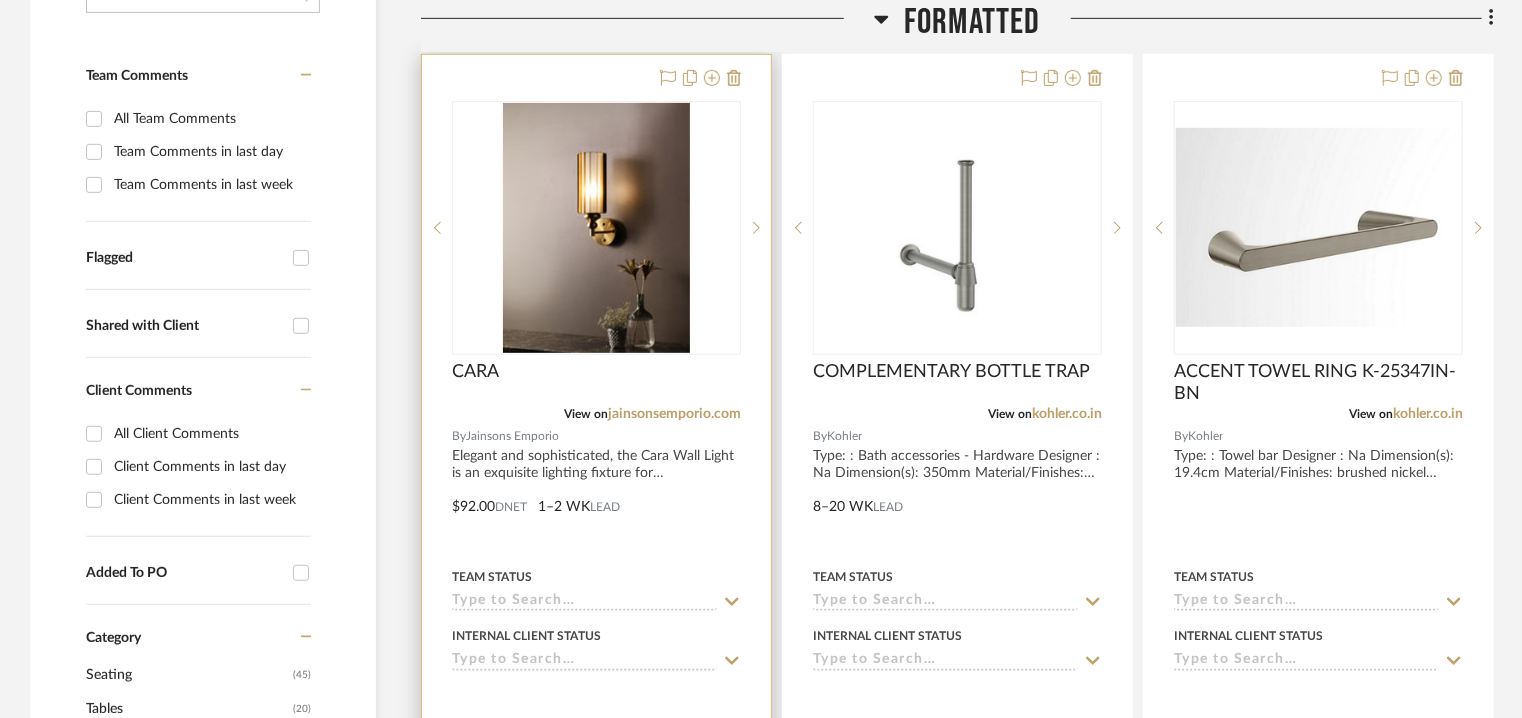 scroll, scrollTop: 800, scrollLeft: 0, axis: vertical 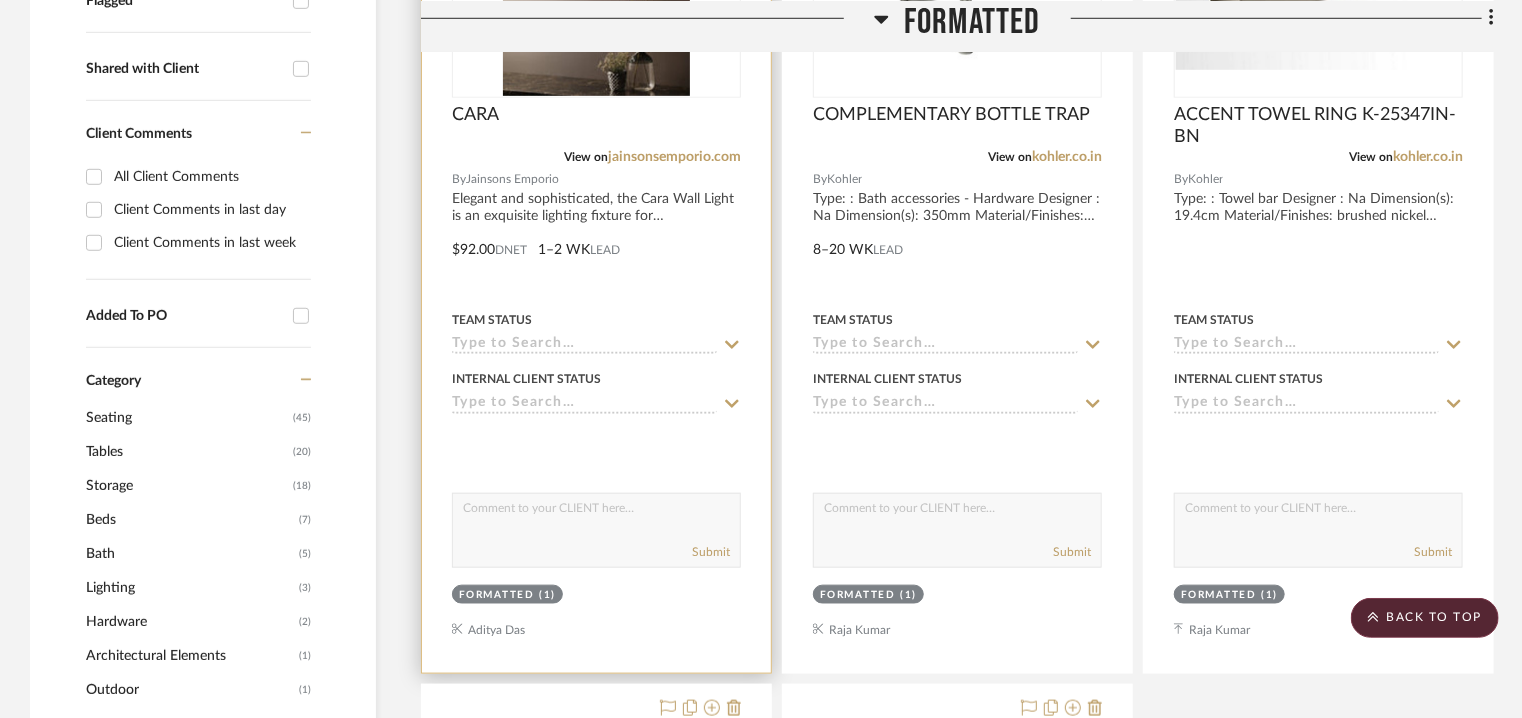 click on "FORMATTED" at bounding box center [497, 595] 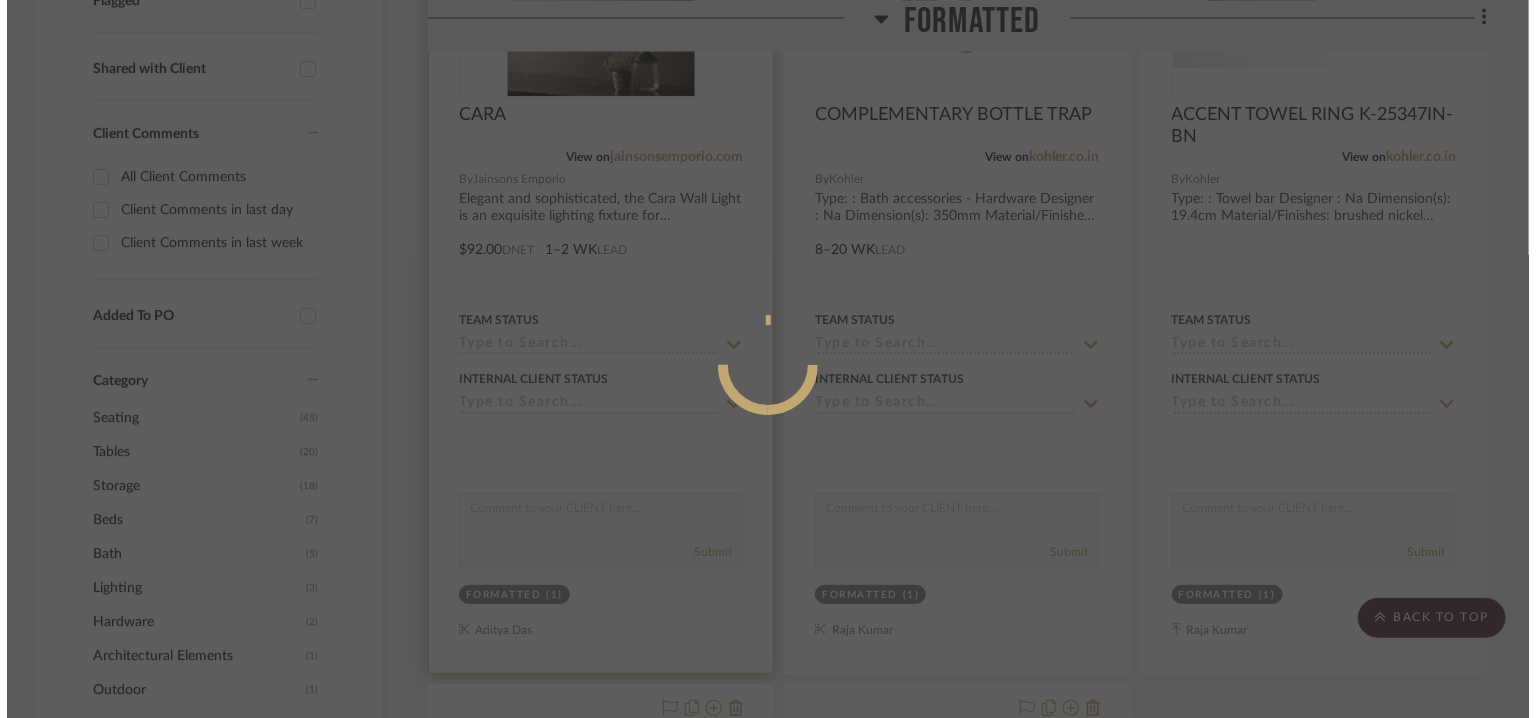 scroll, scrollTop: 0, scrollLeft: 0, axis: both 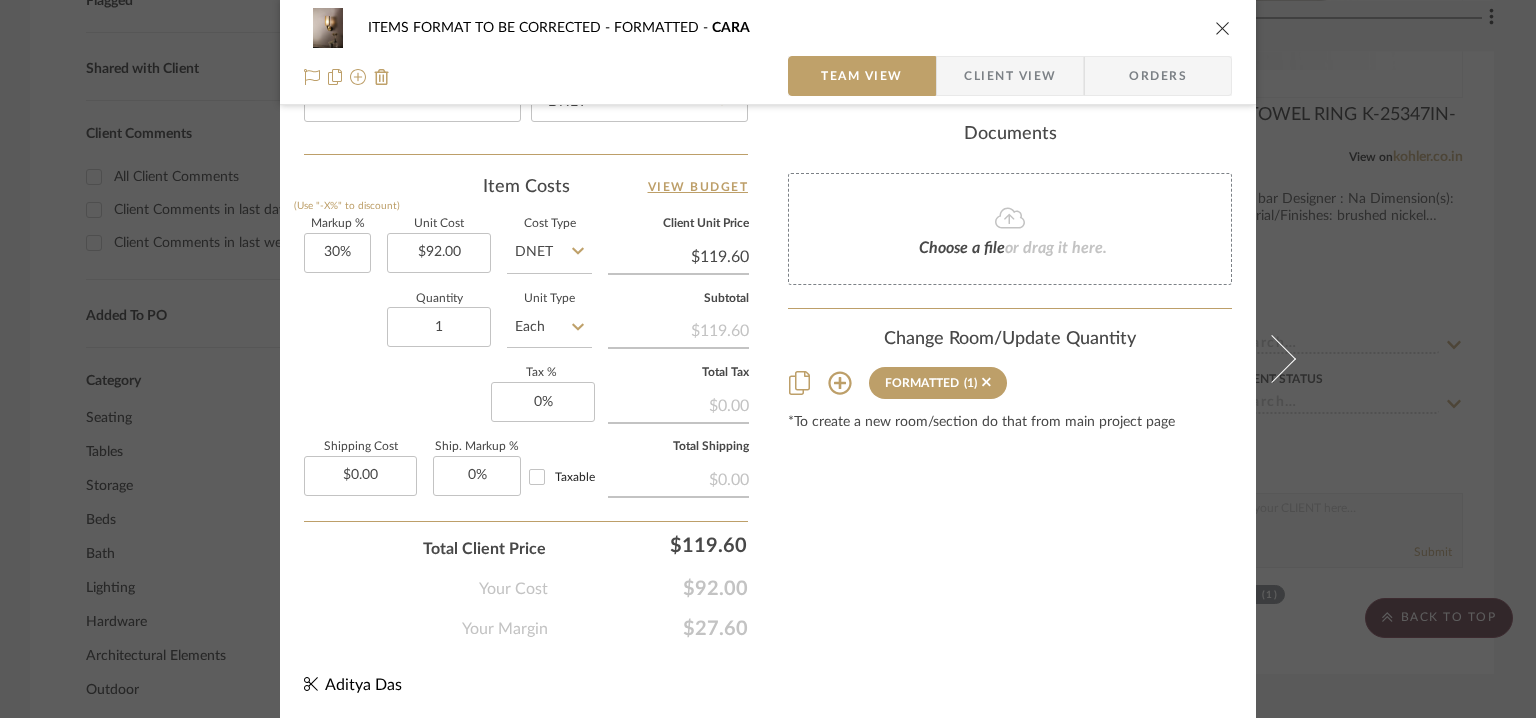 click 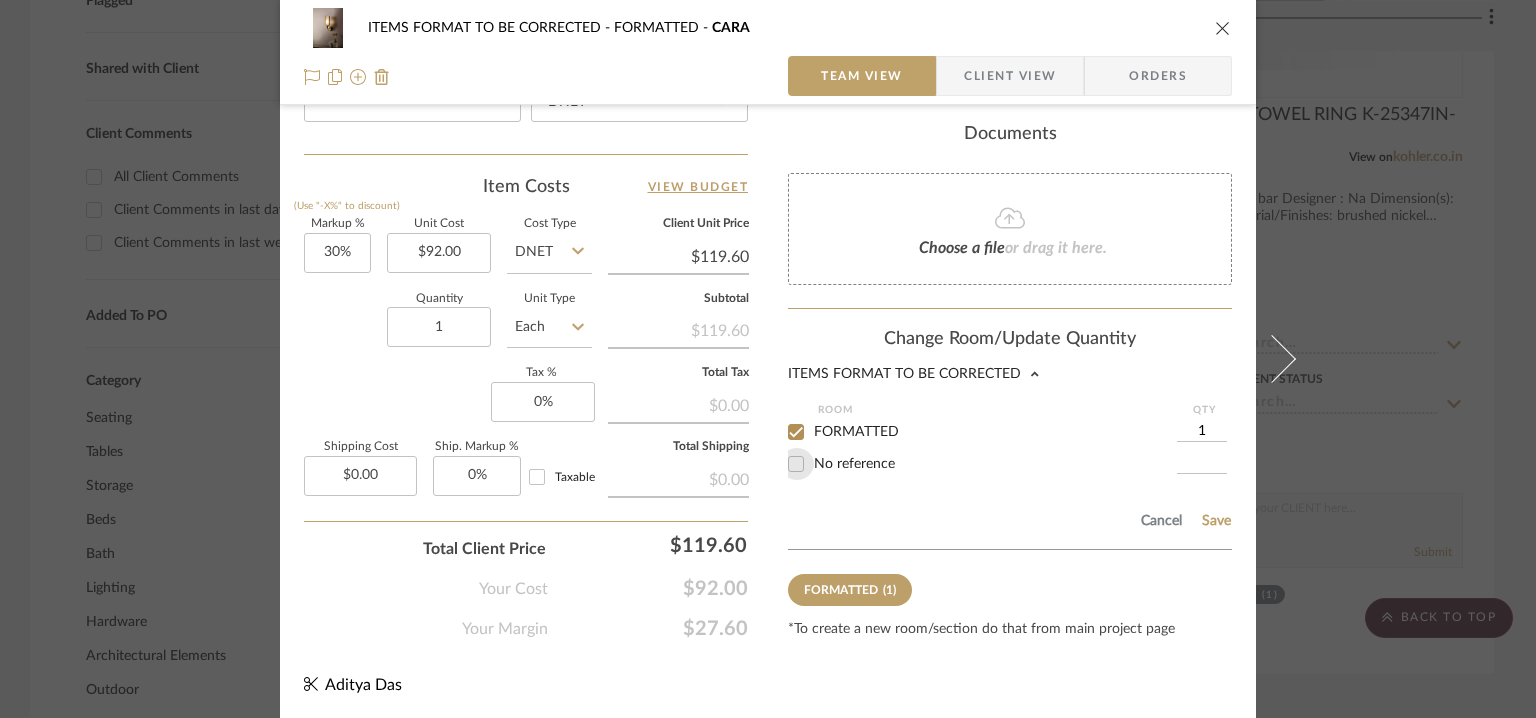 click on "No reference" at bounding box center (796, 464) 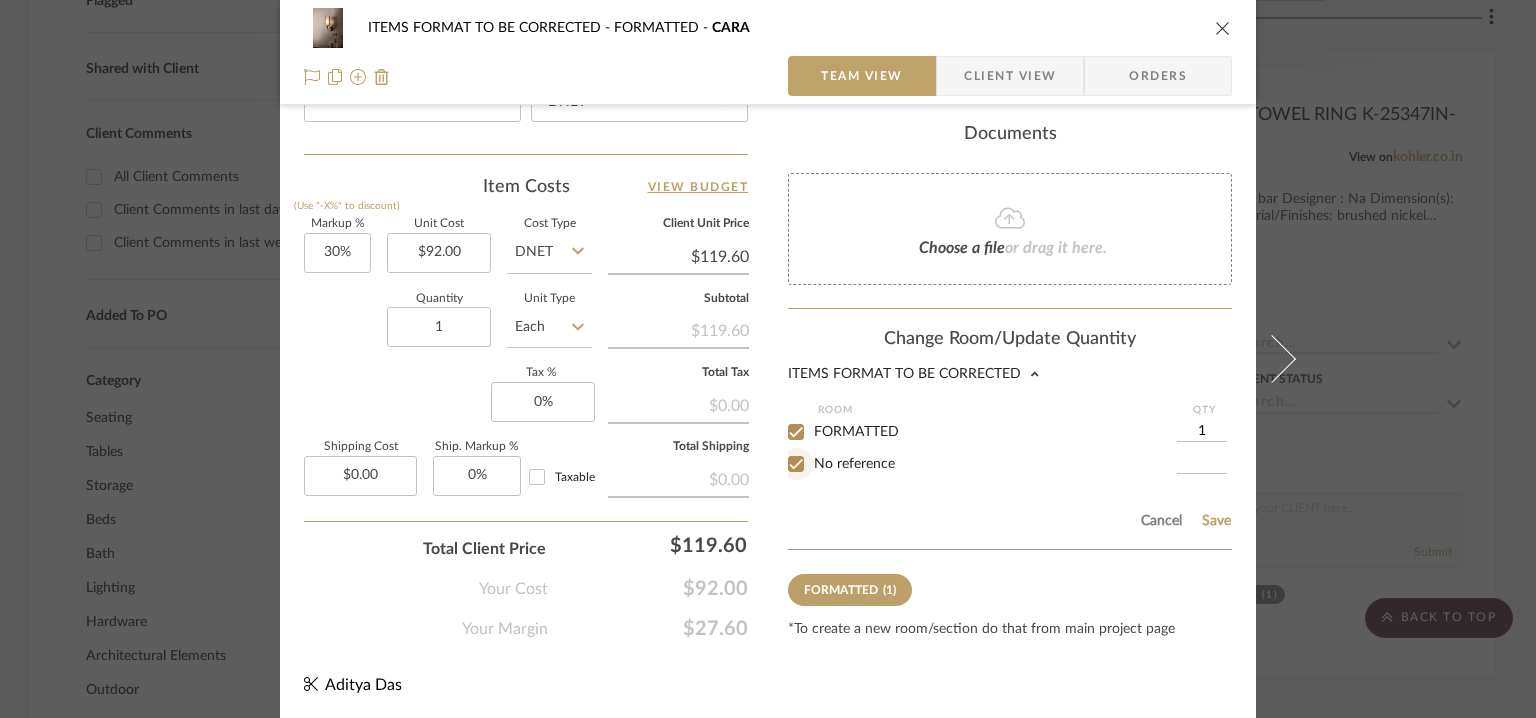 checkbox on "true" 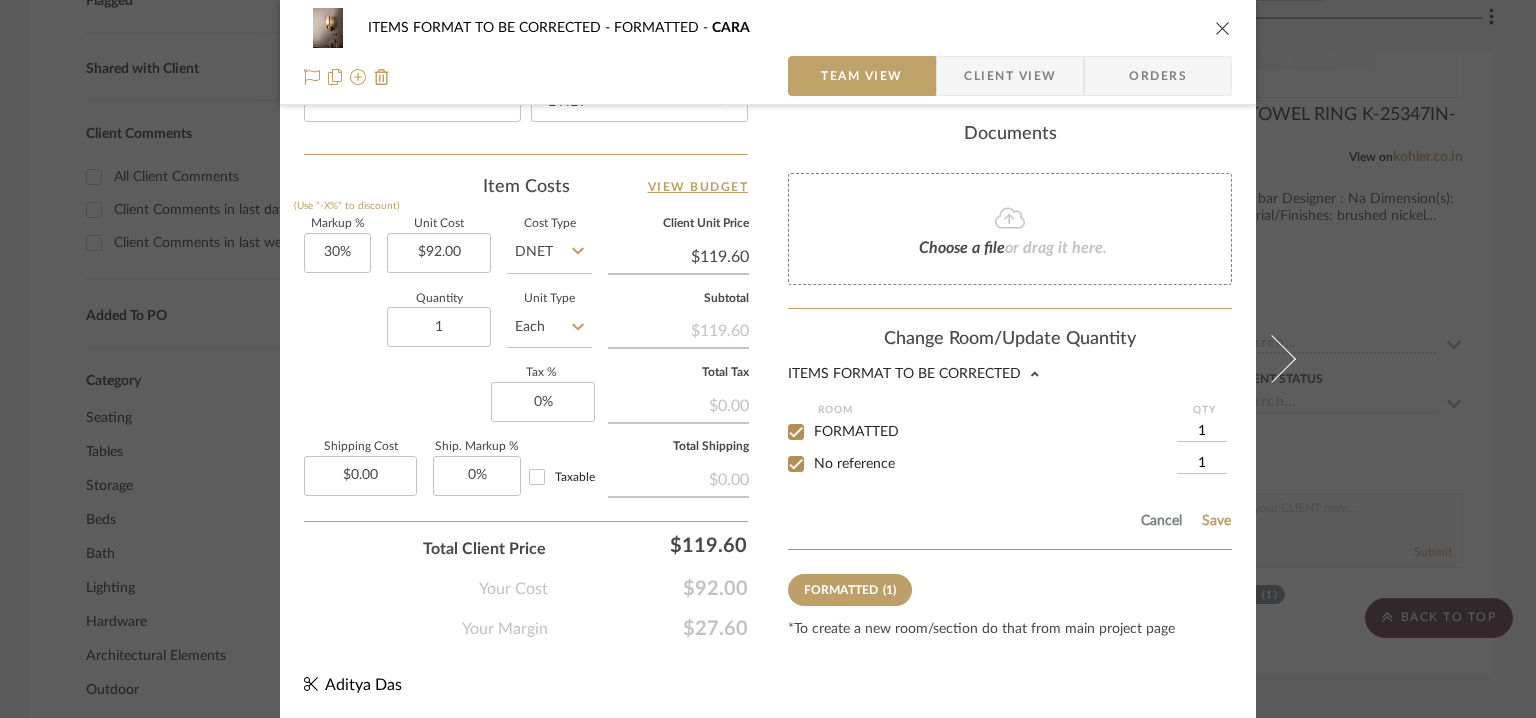 click on "FORMATTED" at bounding box center [796, 432] 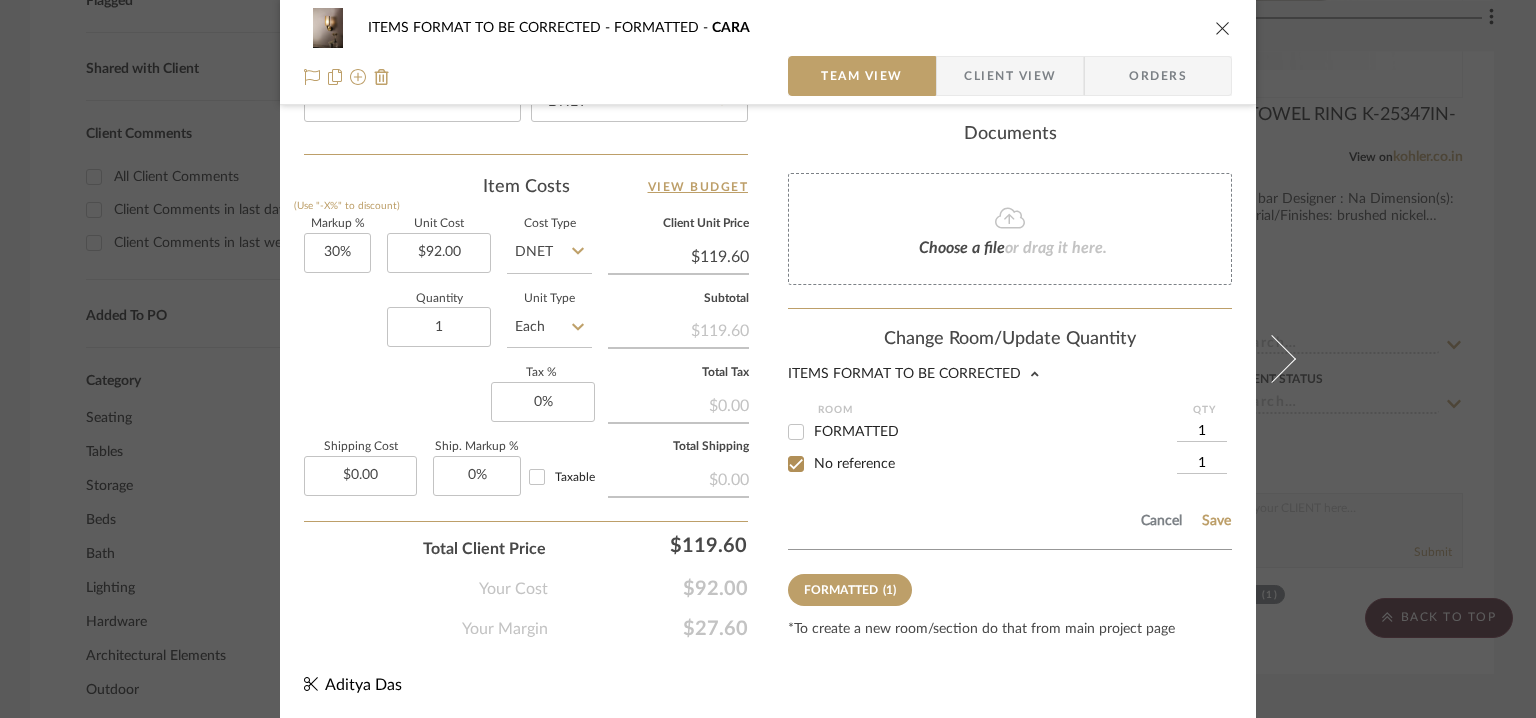 type 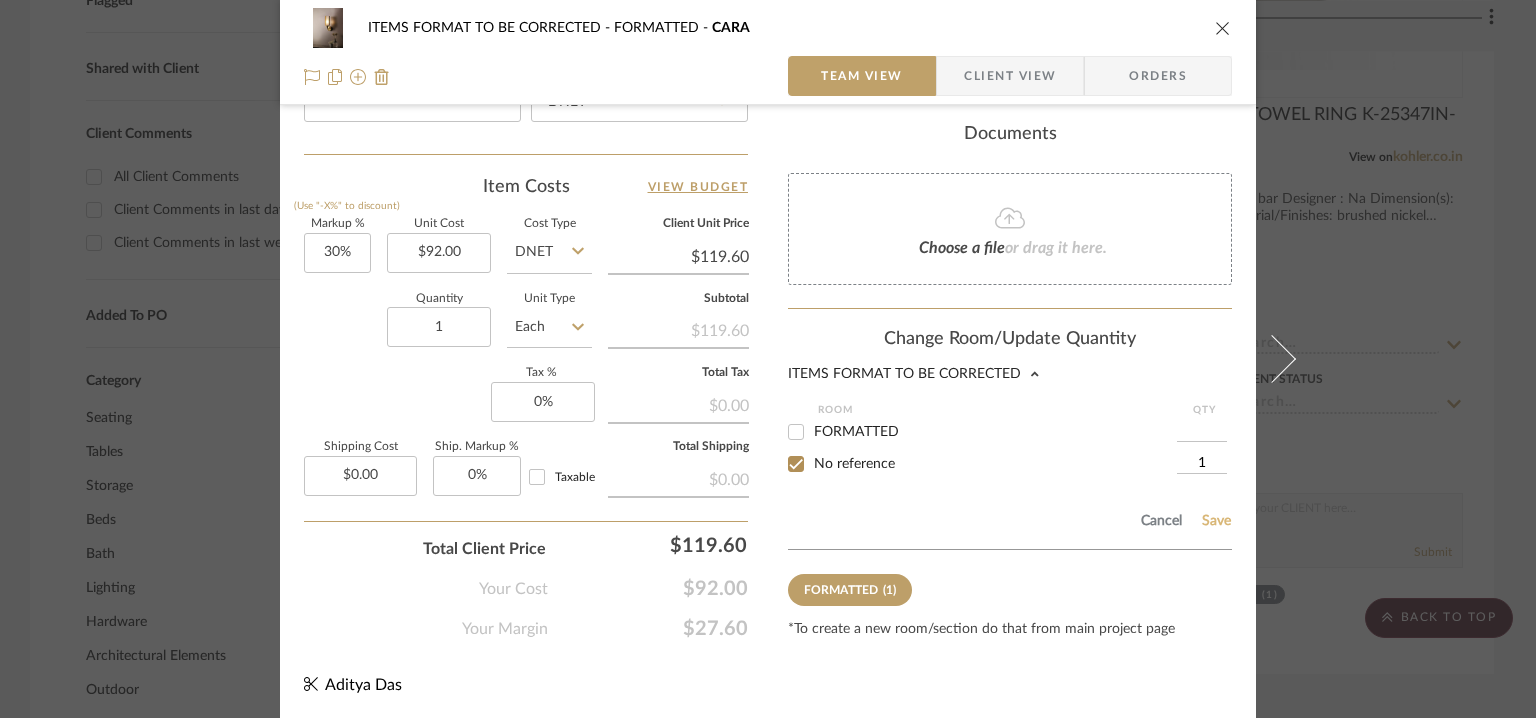 click on "Save" 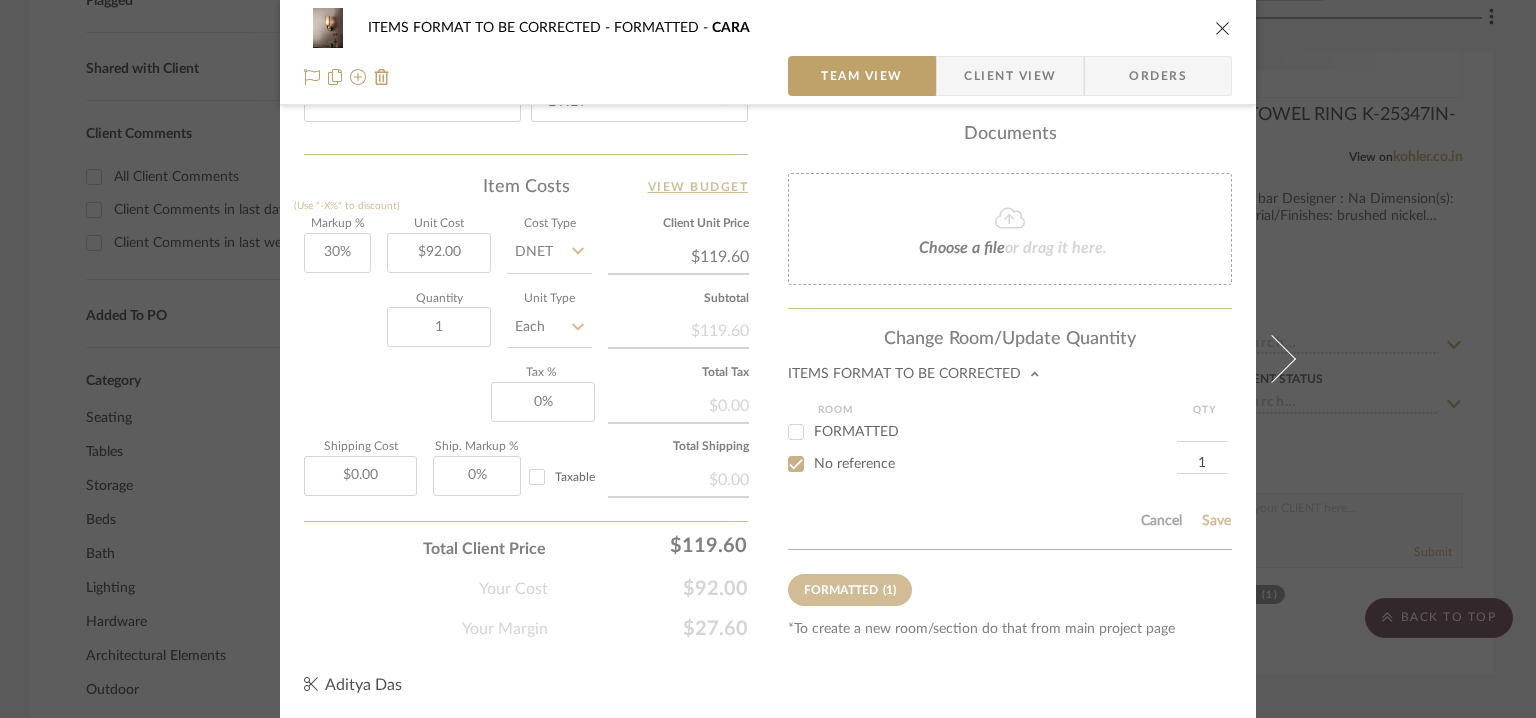 type 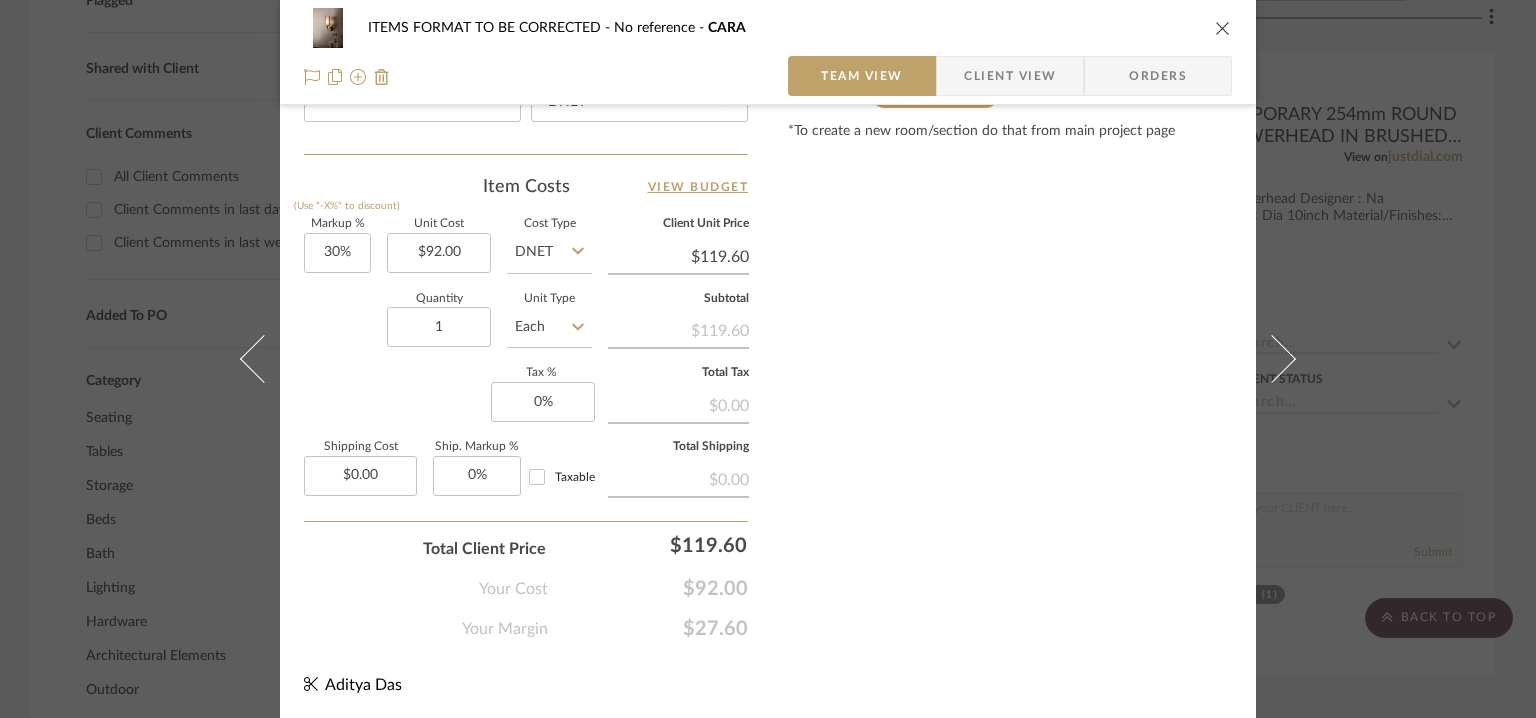 type 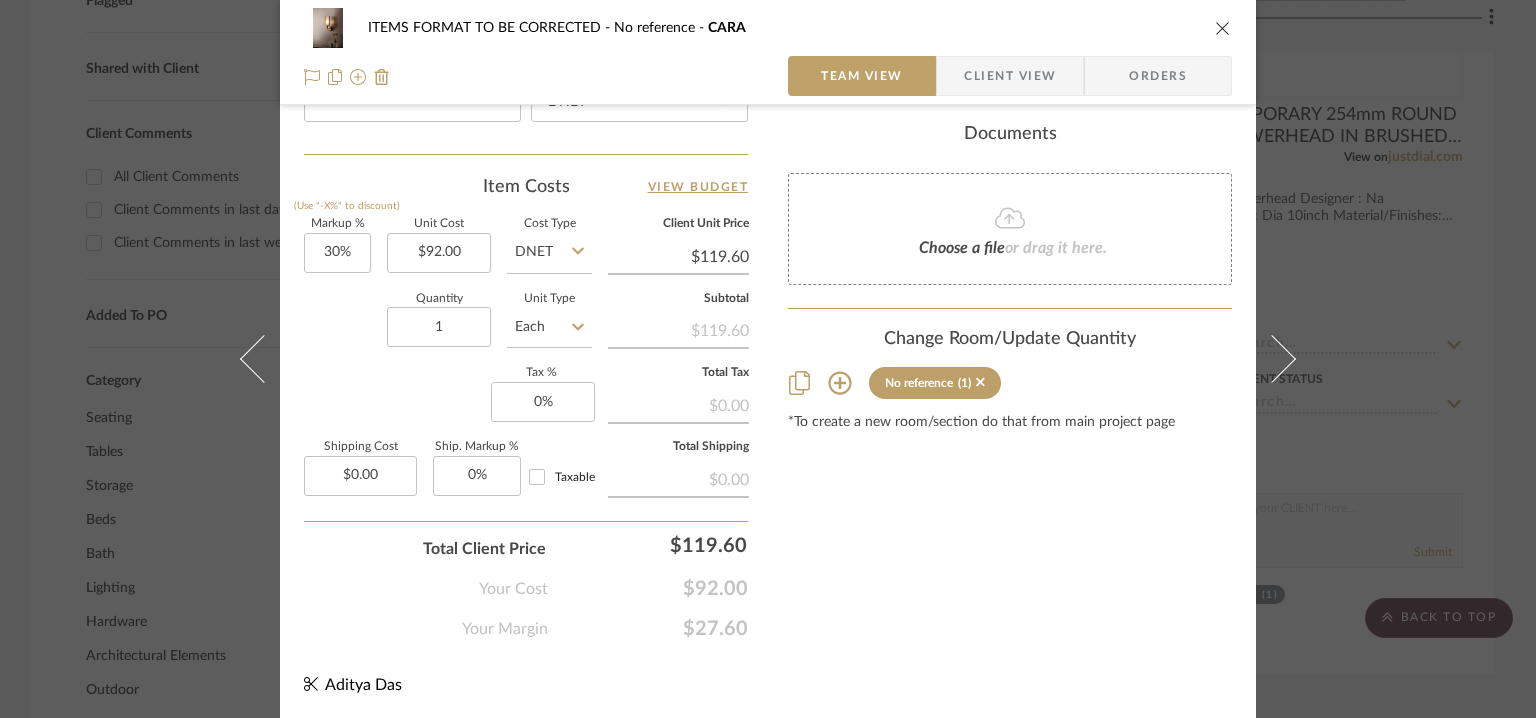 click at bounding box center (1223, 28) 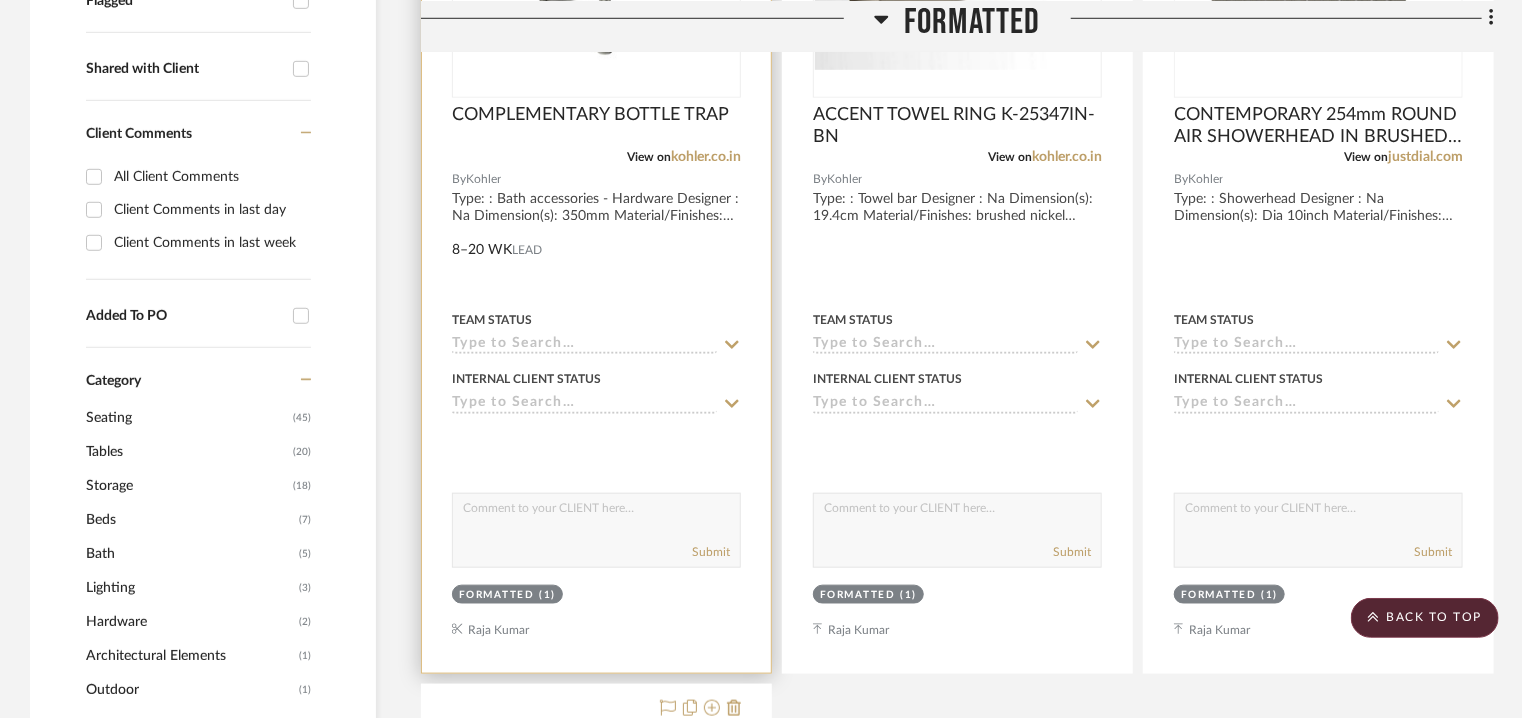 scroll, scrollTop: 300, scrollLeft: 0, axis: vertical 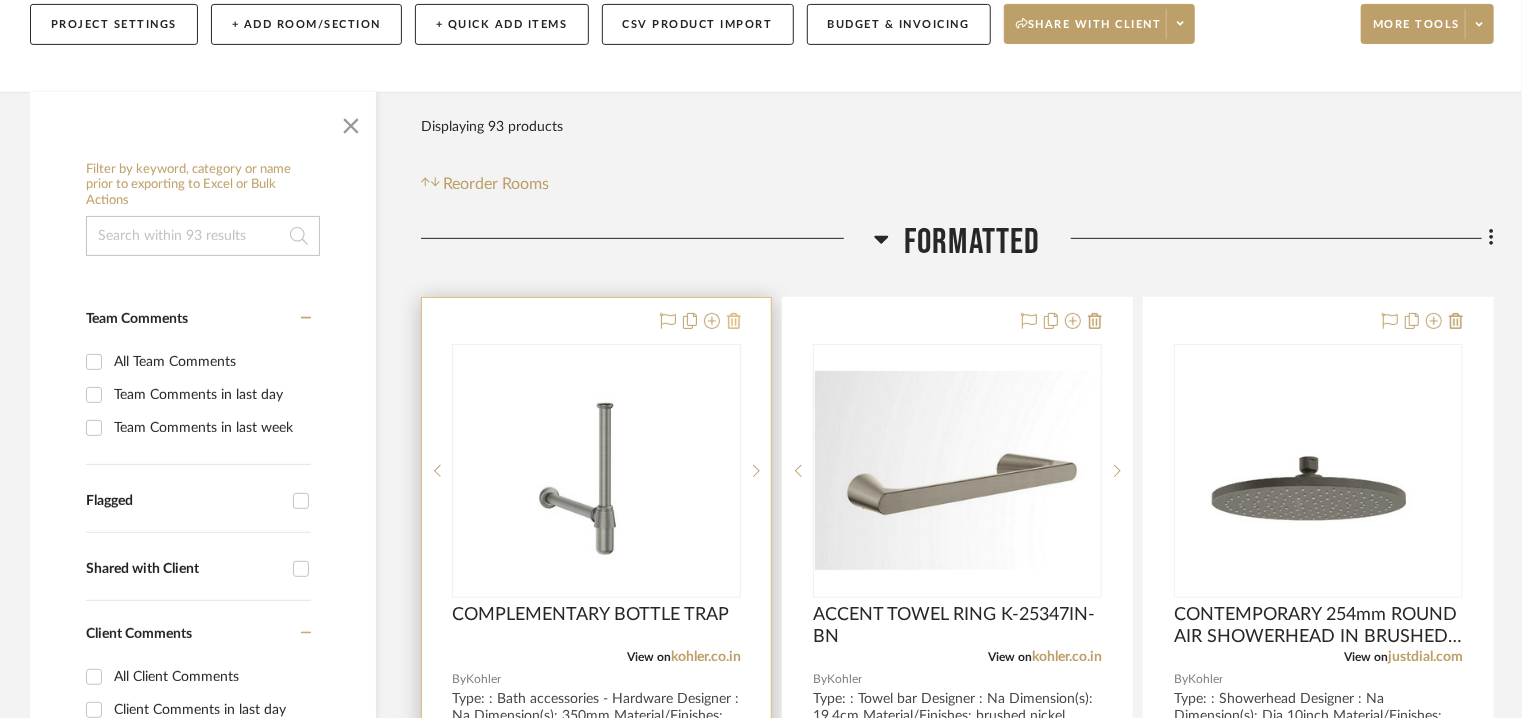click 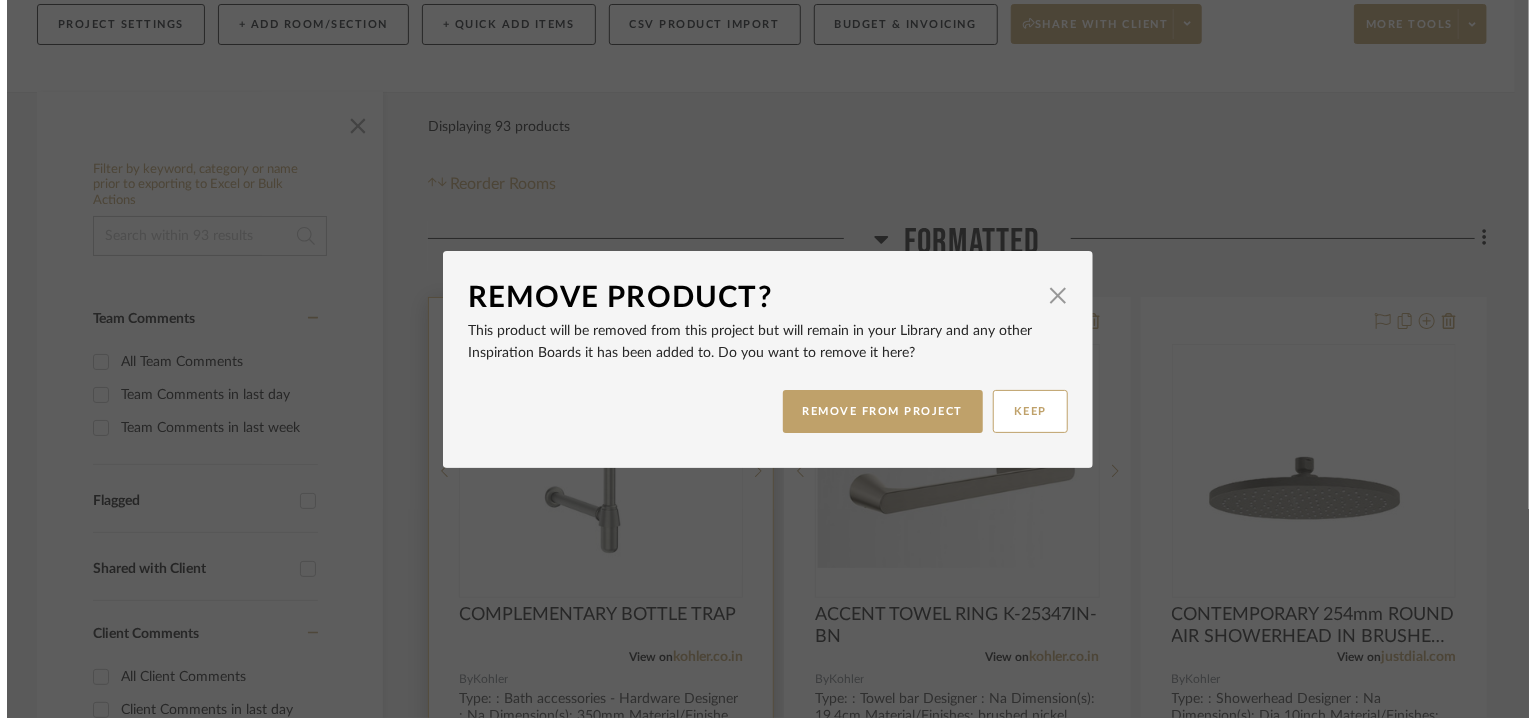 scroll, scrollTop: 0, scrollLeft: 0, axis: both 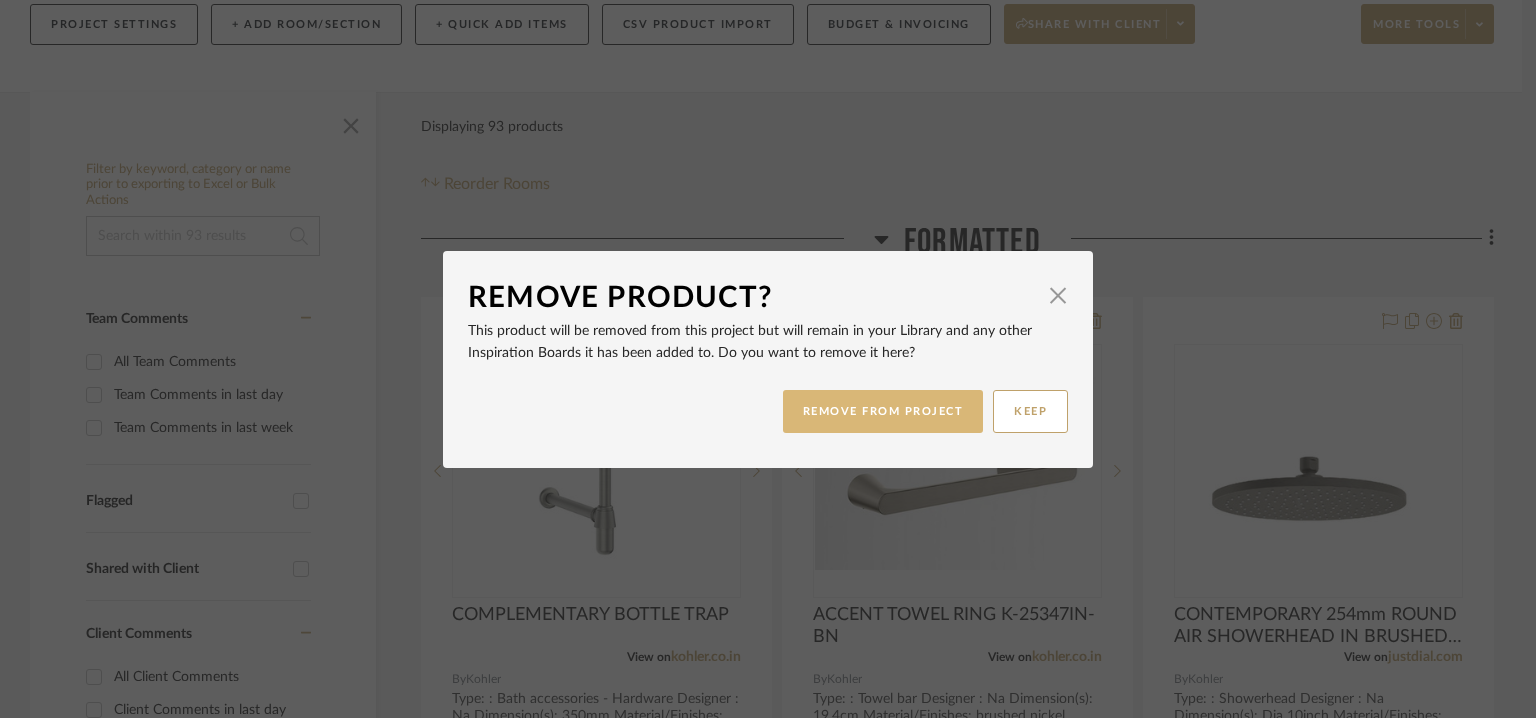 click on "REMOVE FROM PROJECT" at bounding box center (883, 411) 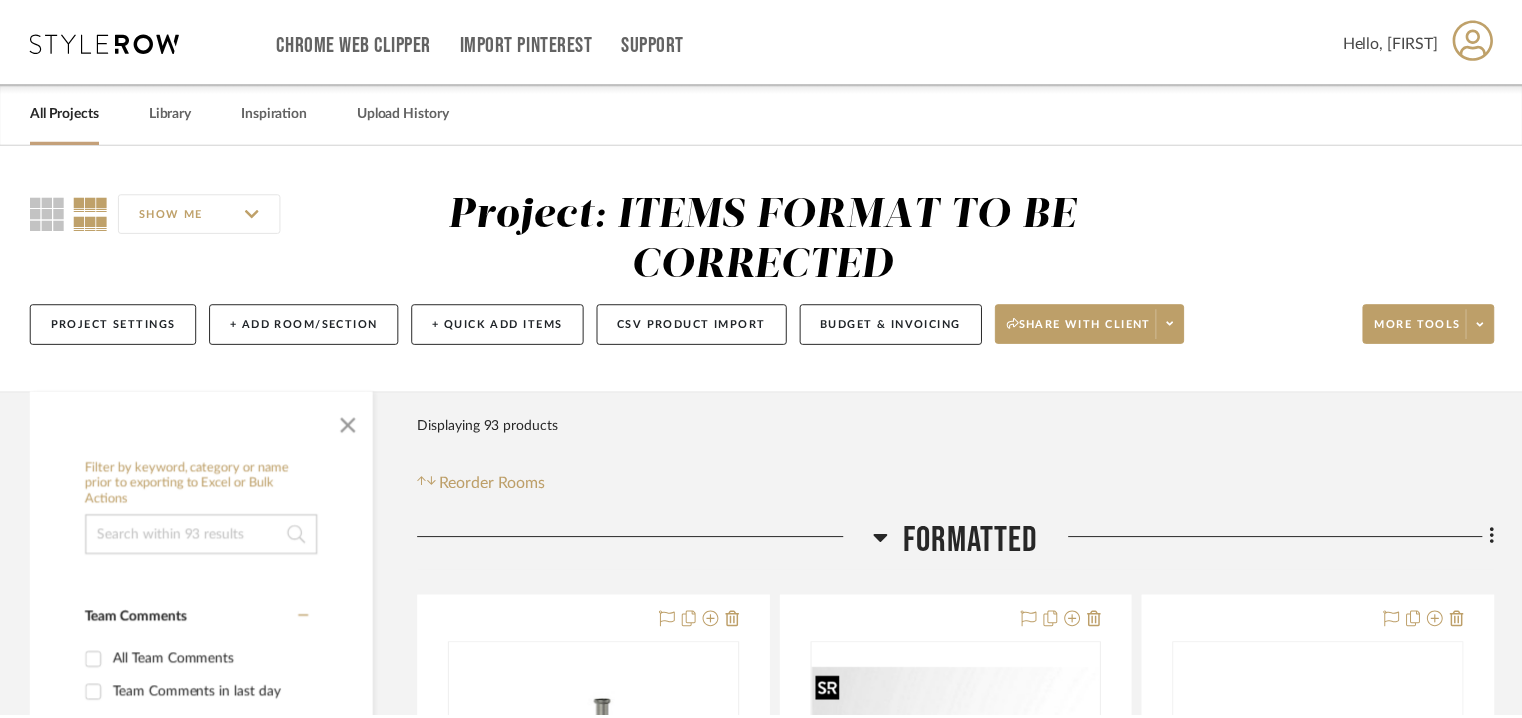 scroll, scrollTop: 300, scrollLeft: 0, axis: vertical 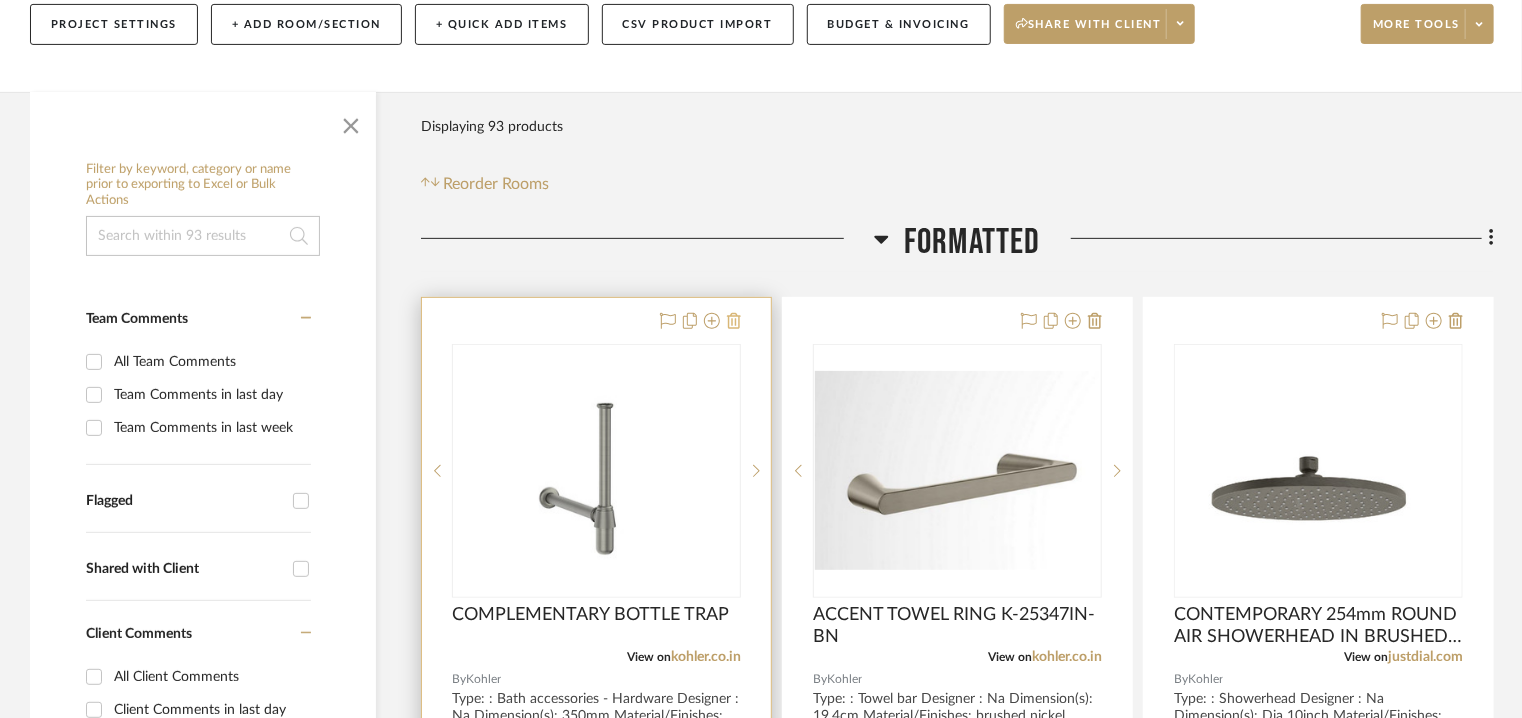 click 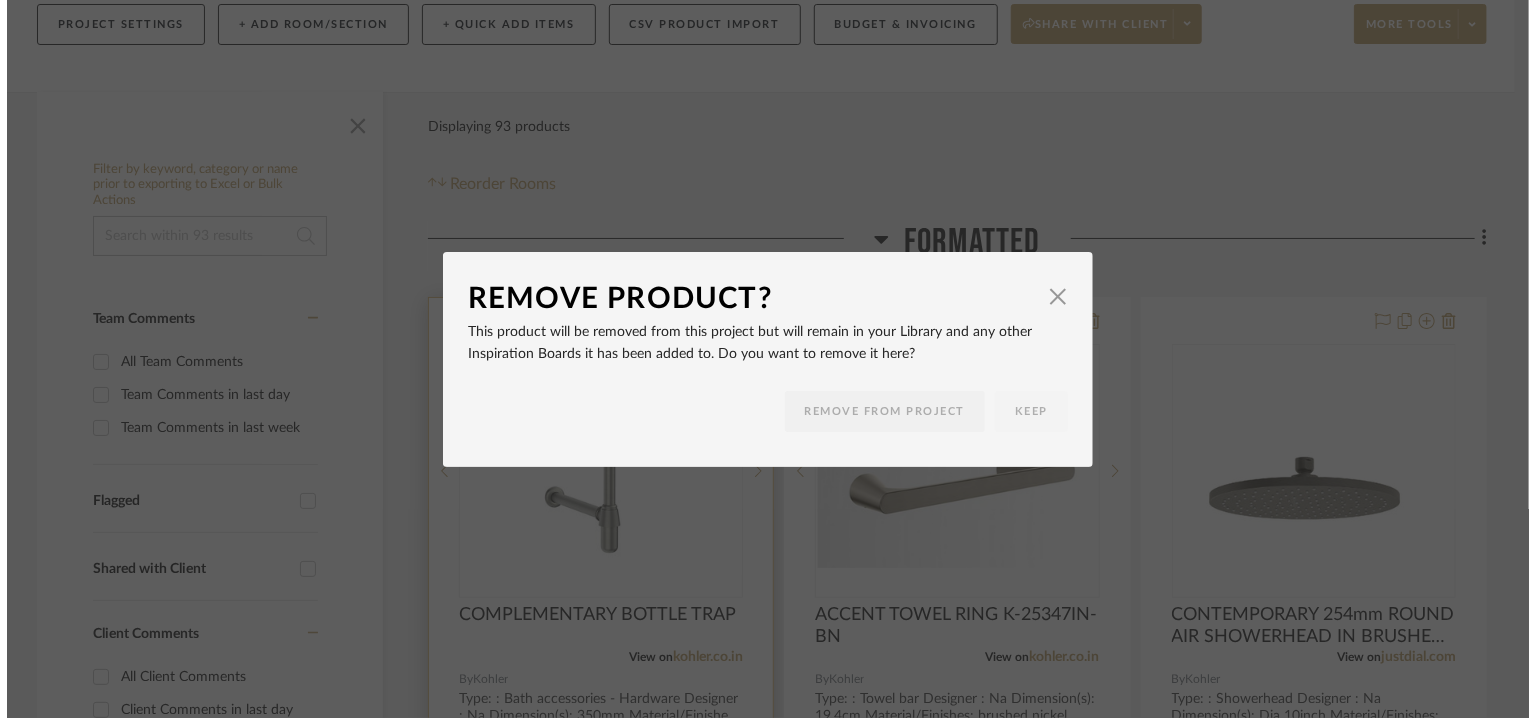 scroll, scrollTop: 0, scrollLeft: 0, axis: both 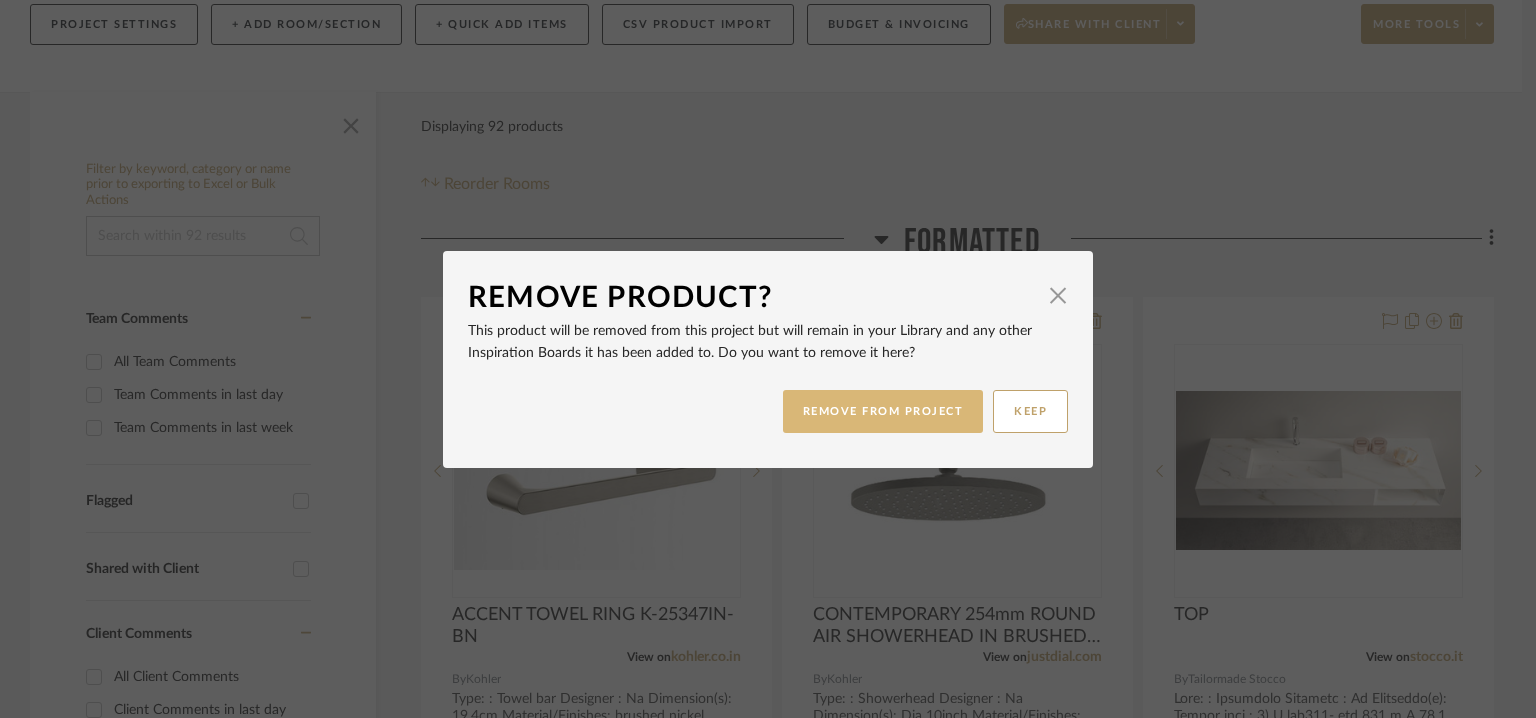 click on "REMOVE FROM PROJECT" at bounding box center (883, 411) 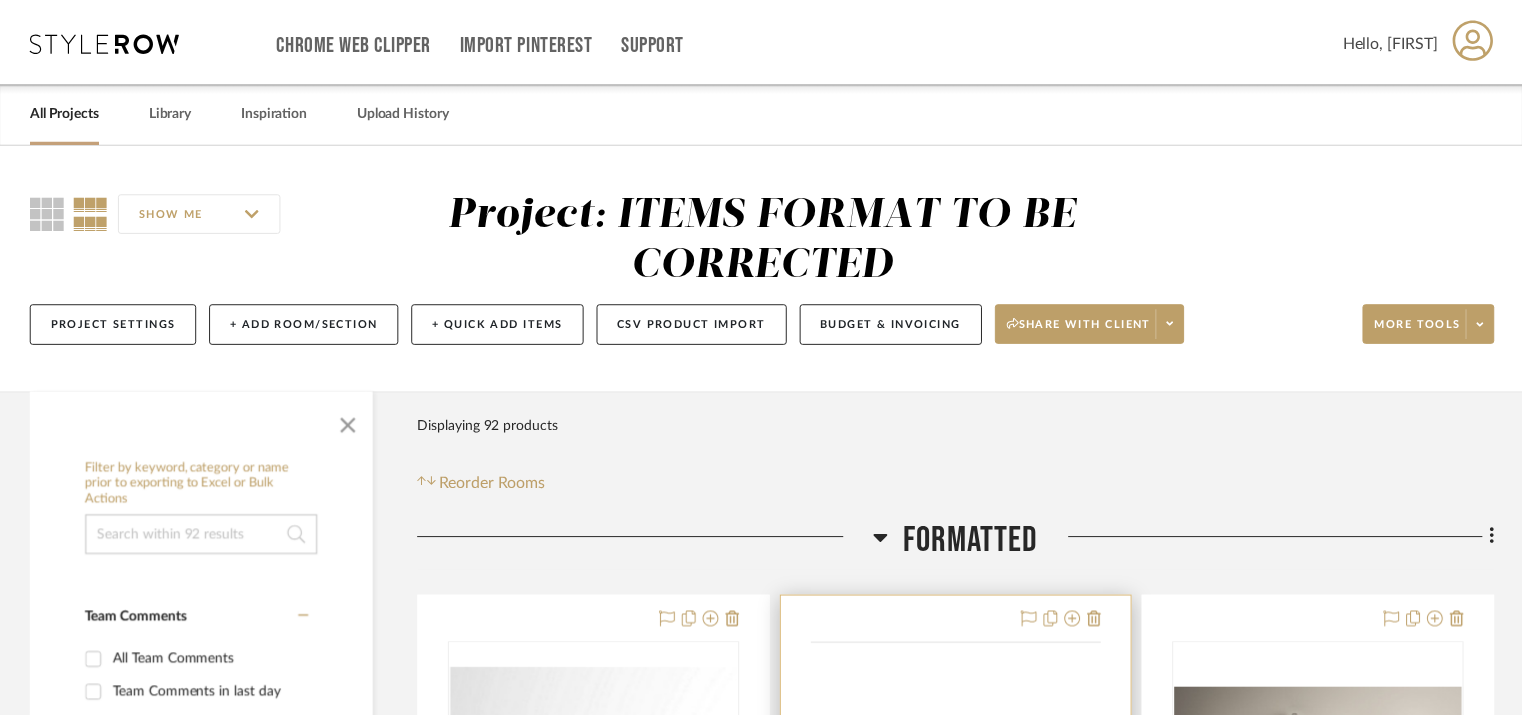 scroll, scrollTop: 300, scrollLeft: 0, axis: vertical 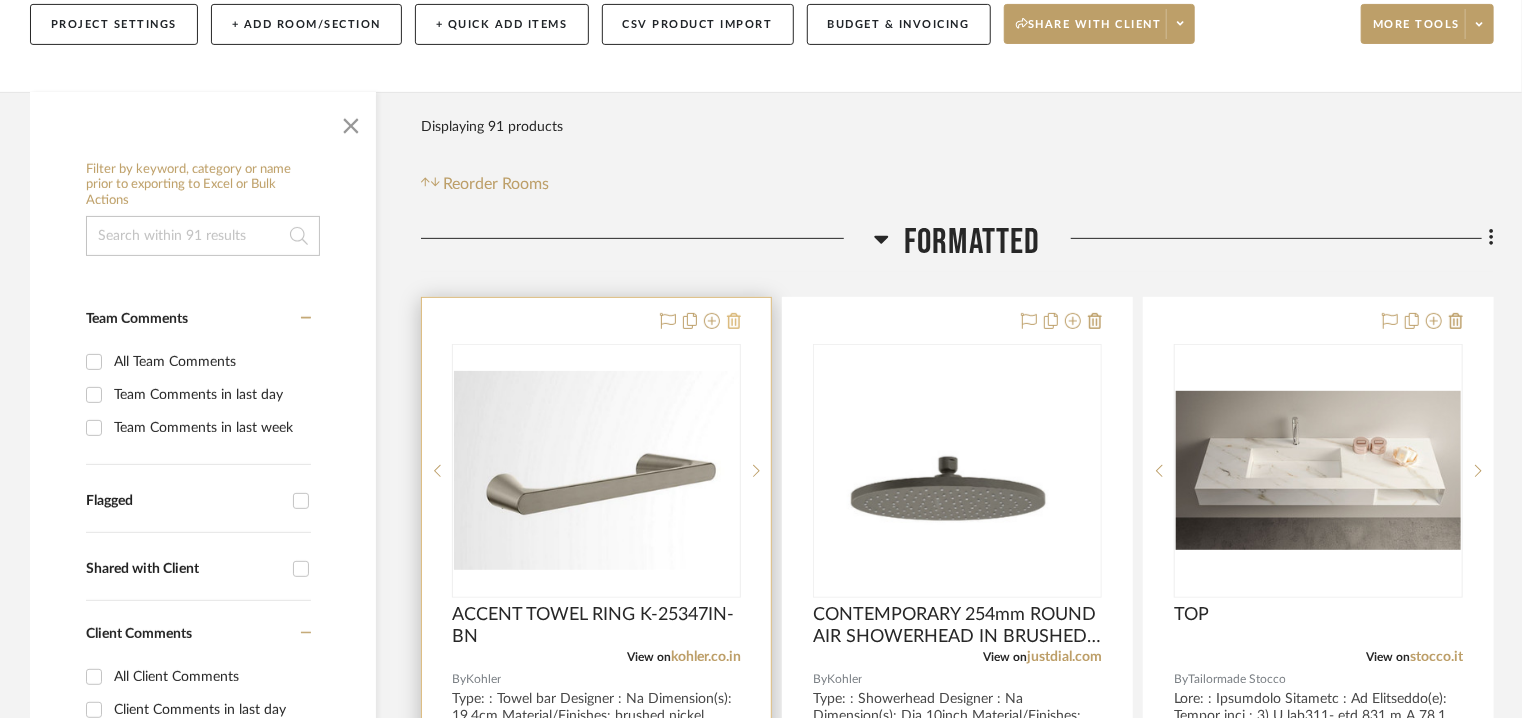 click 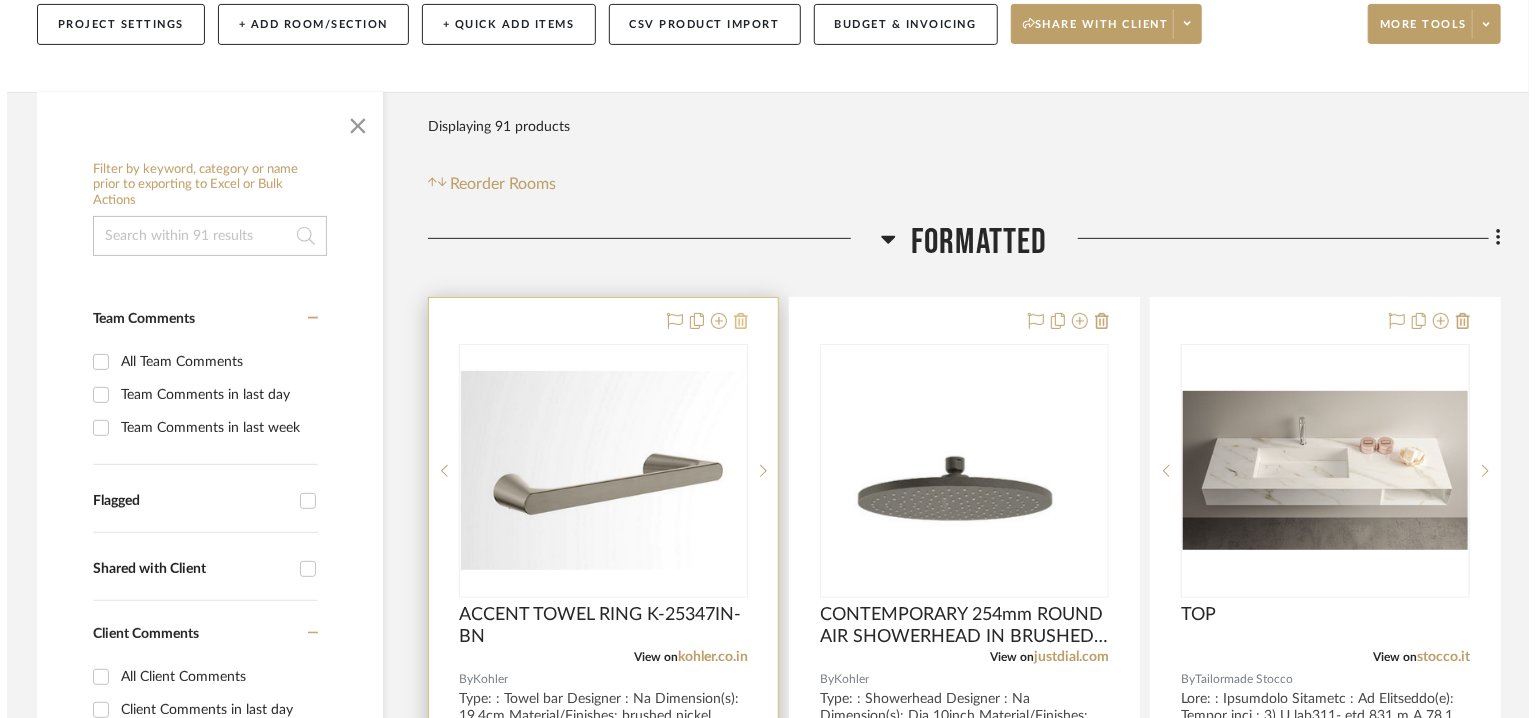 scroll, scrollTop: 0, scrollLeft: 0, axis: both 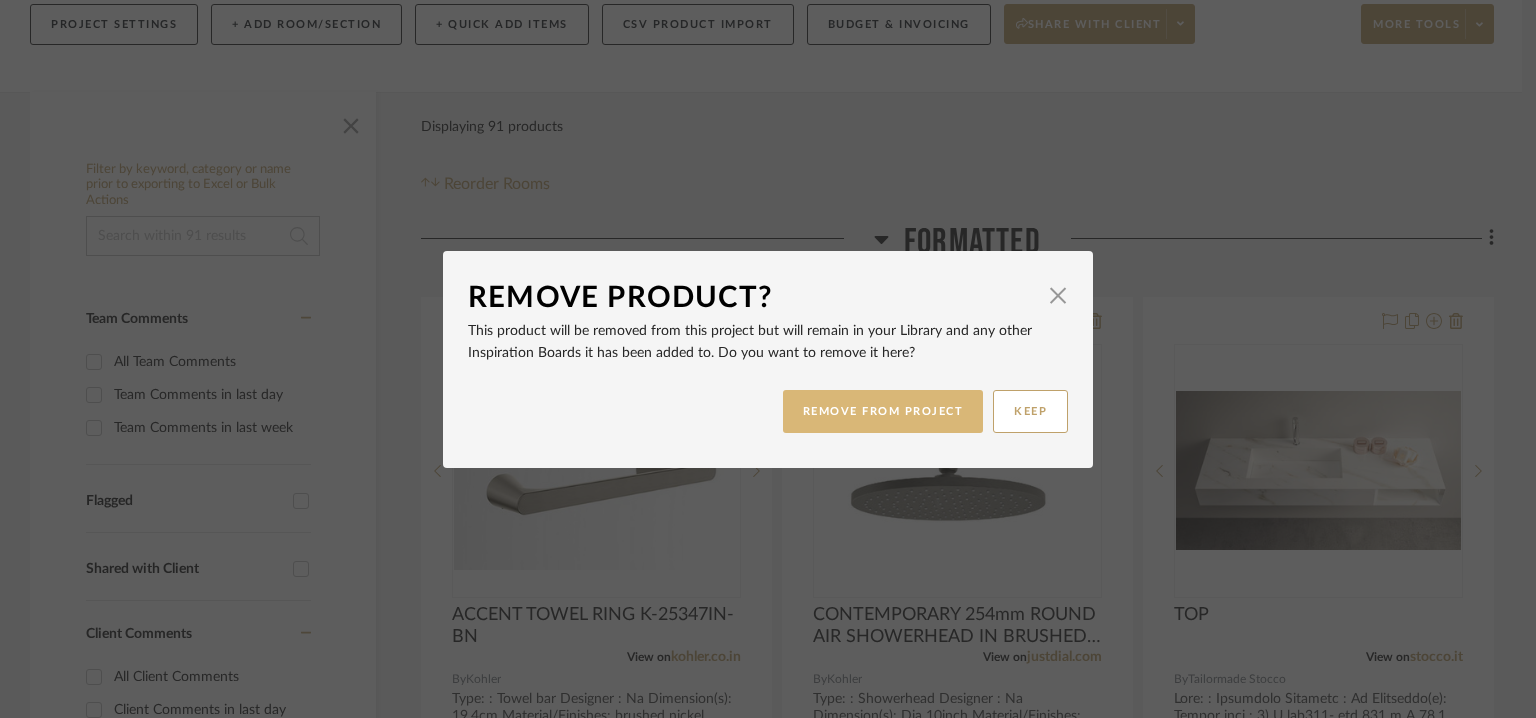 click on "REMOVE FROM PROJECT" at bounding box center (883, 411) 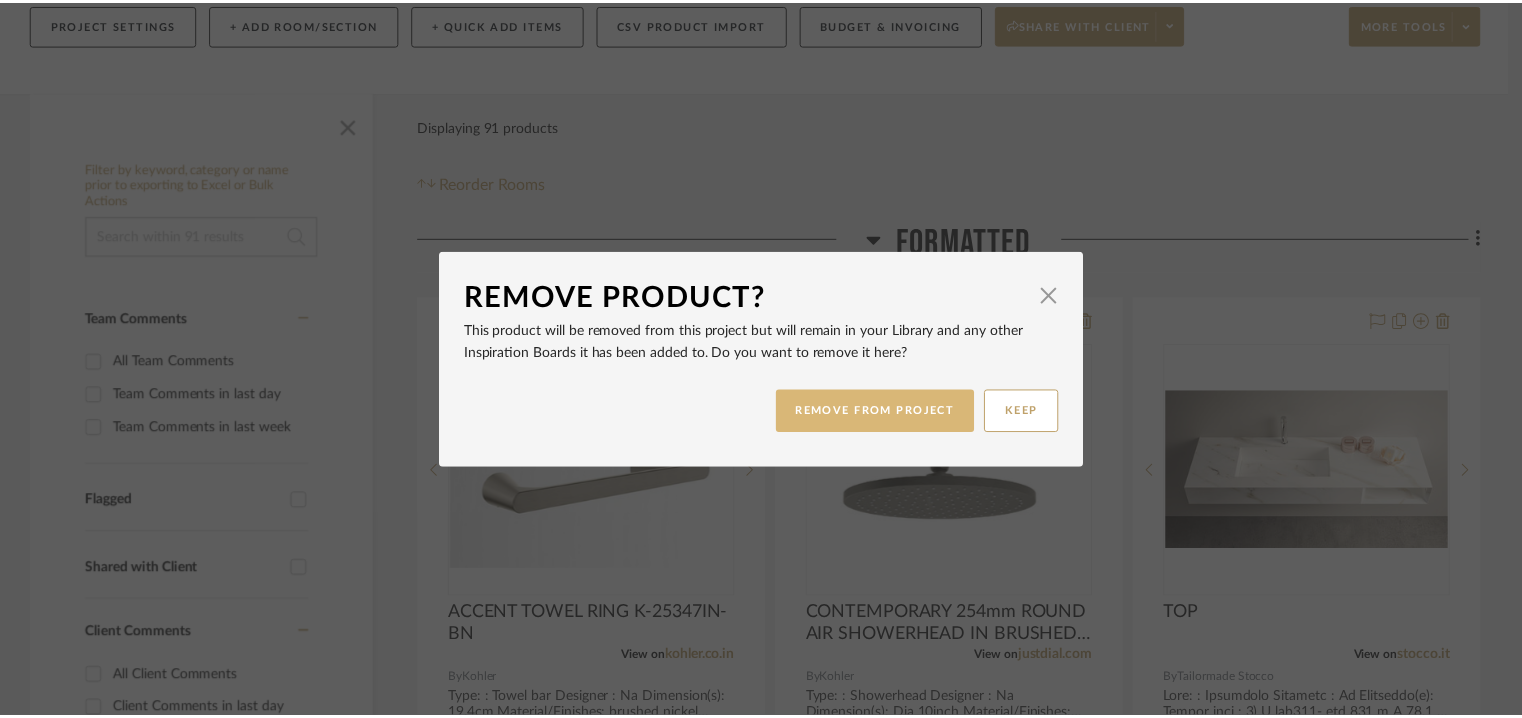 scroll, scrollTop: 300, scrollLeft: 0, axis: vertical 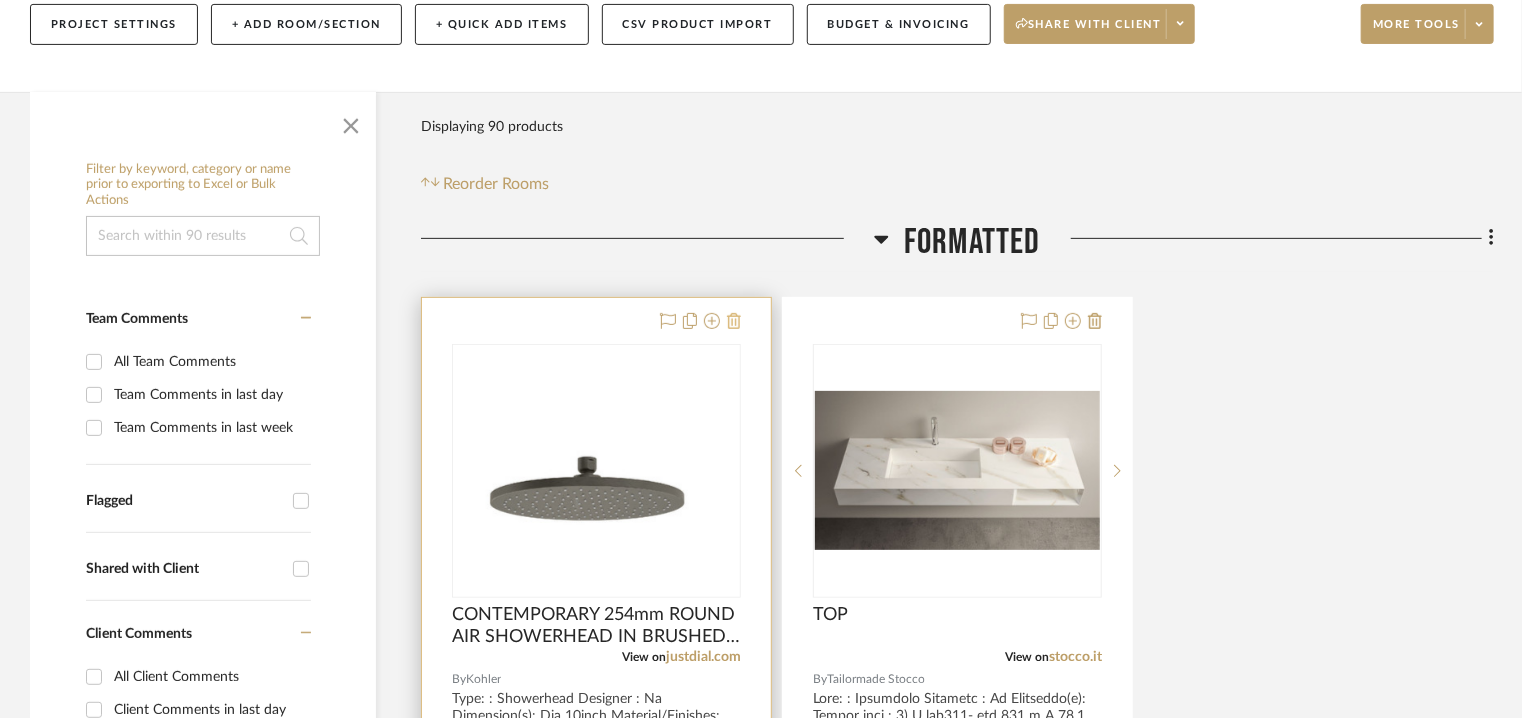 click 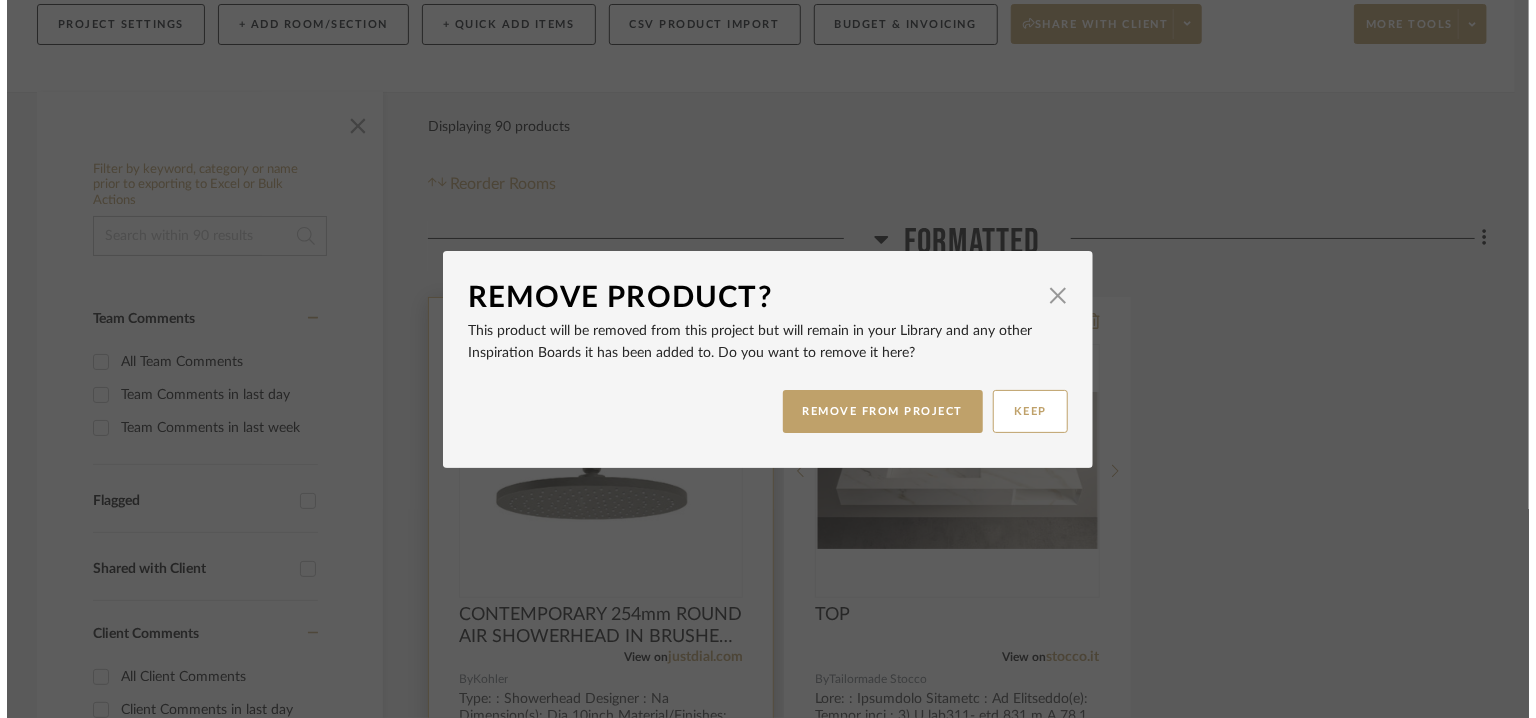 scroll, scrollTop: 0, scrollLeft: 0, axis: both 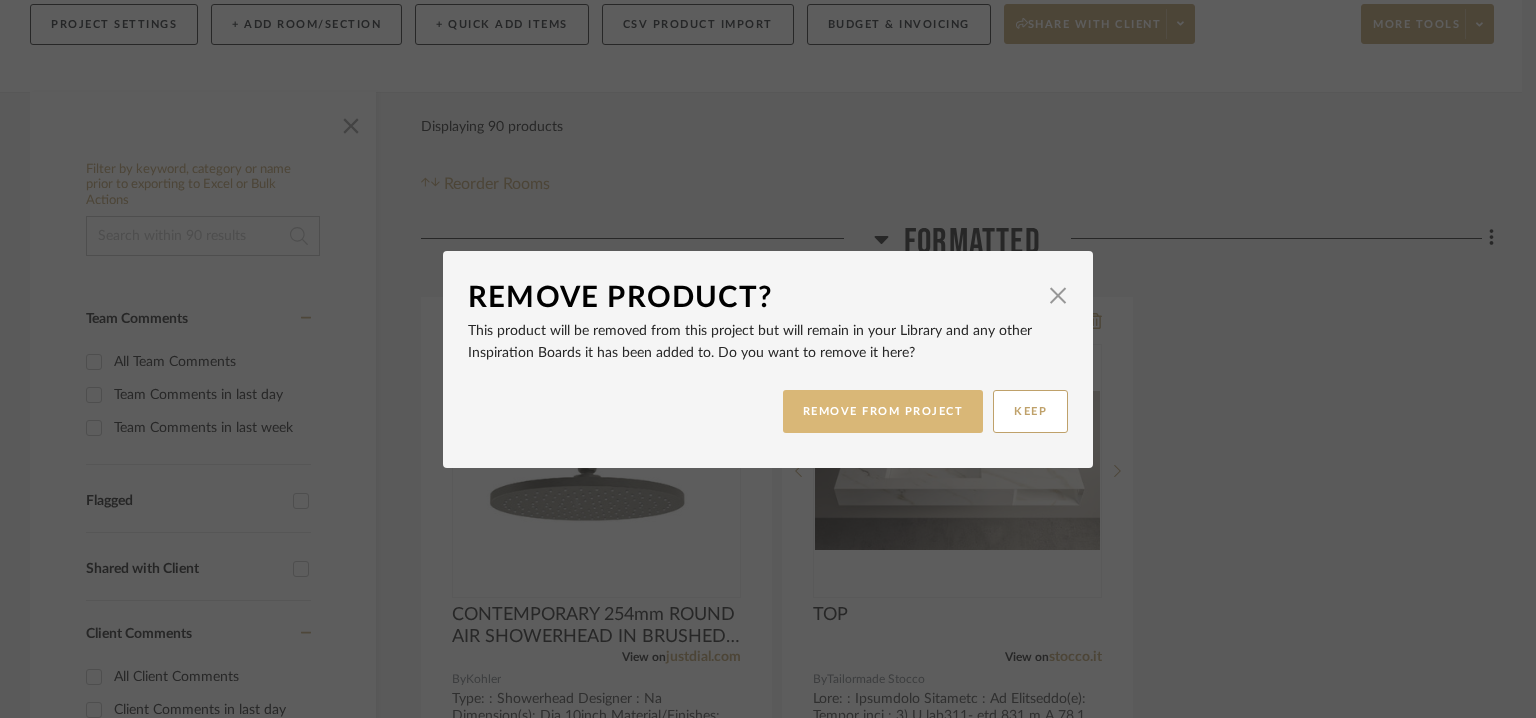 click on "REMOVE FROM PROJECT" at bounding box center (883, 411) 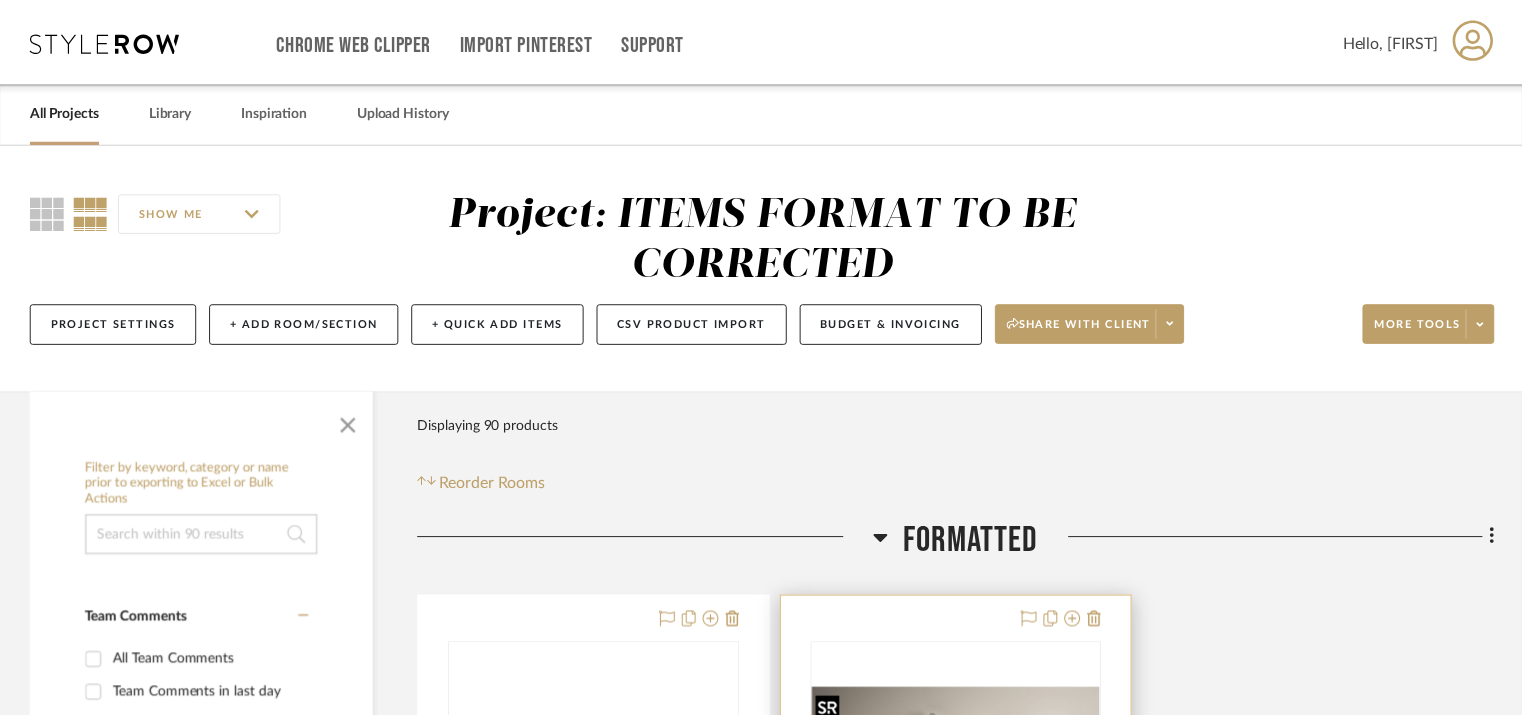 scroll, scrollTop: 300, scrollLeft: 0, axis: vertical 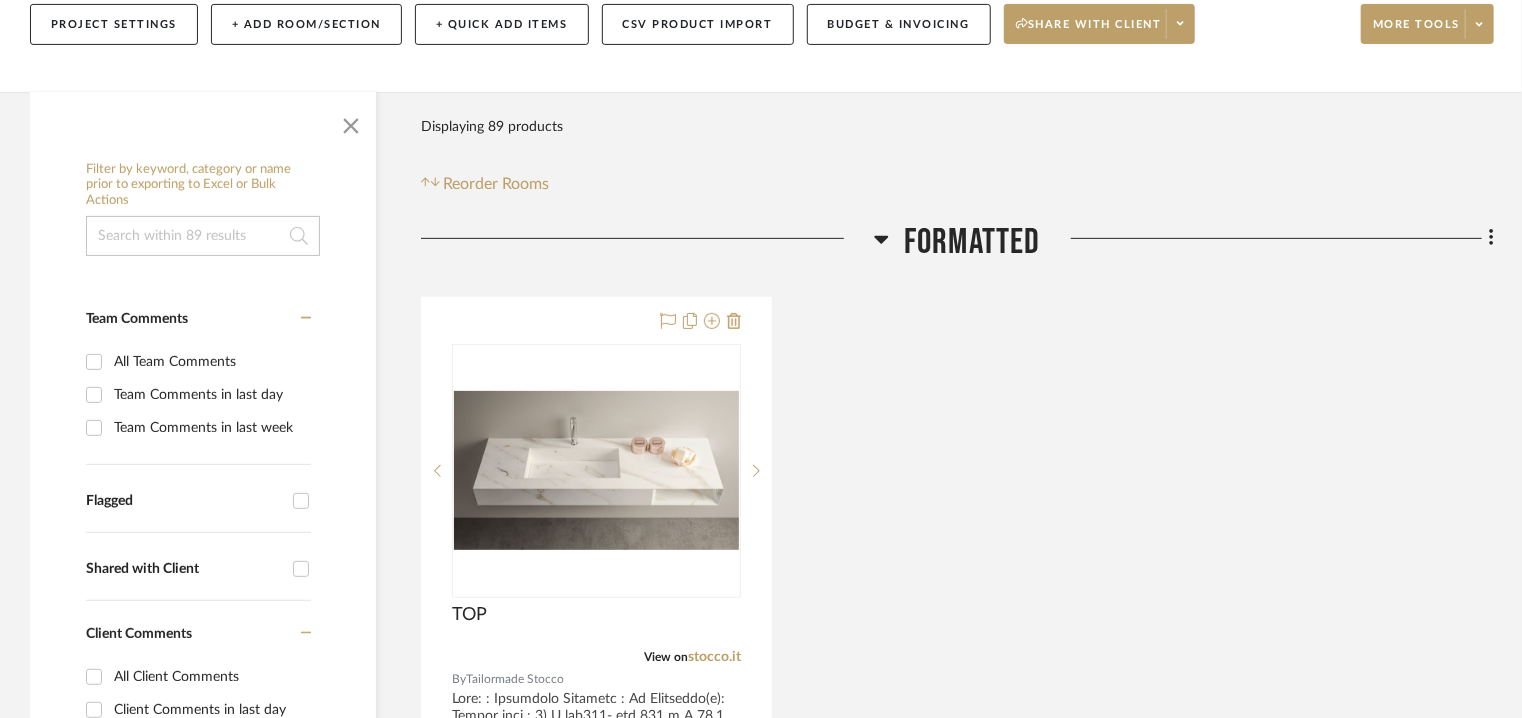click 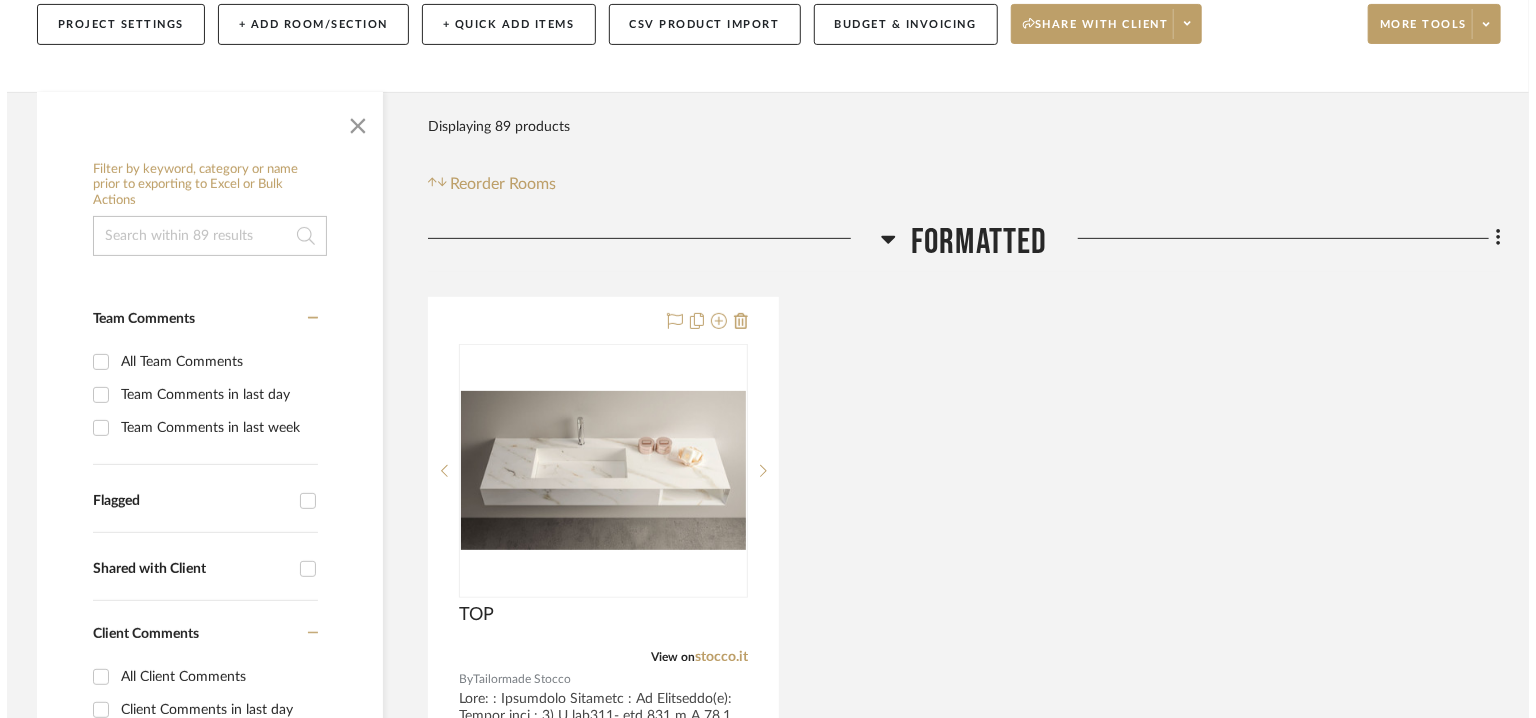 scroll, scrollTop: 0, scrollLeft: 0, axis: both 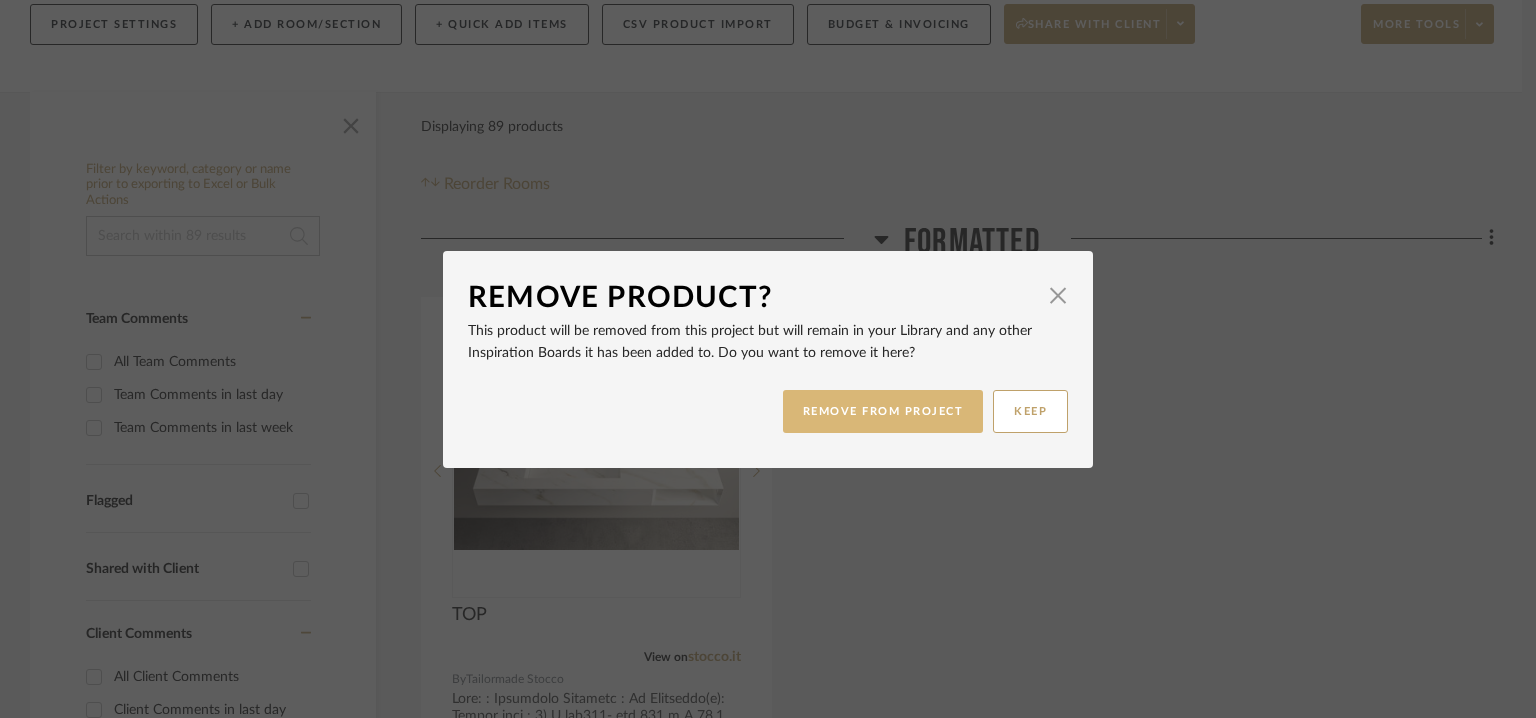 click on "REMOVE FROM PROJECT" at bounding box center [883, 411] 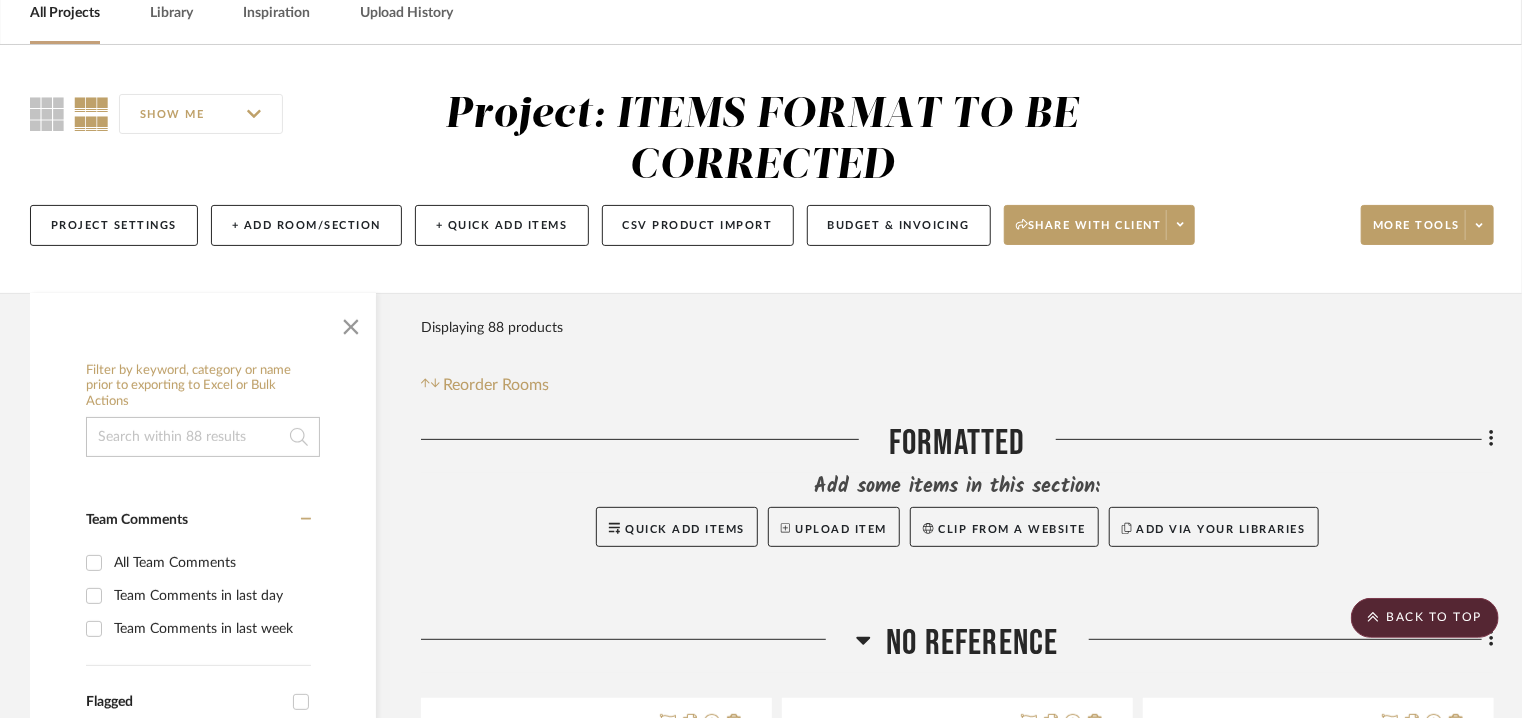 scroll, scrollTop: 0, scrollLeft: 0, axis: both 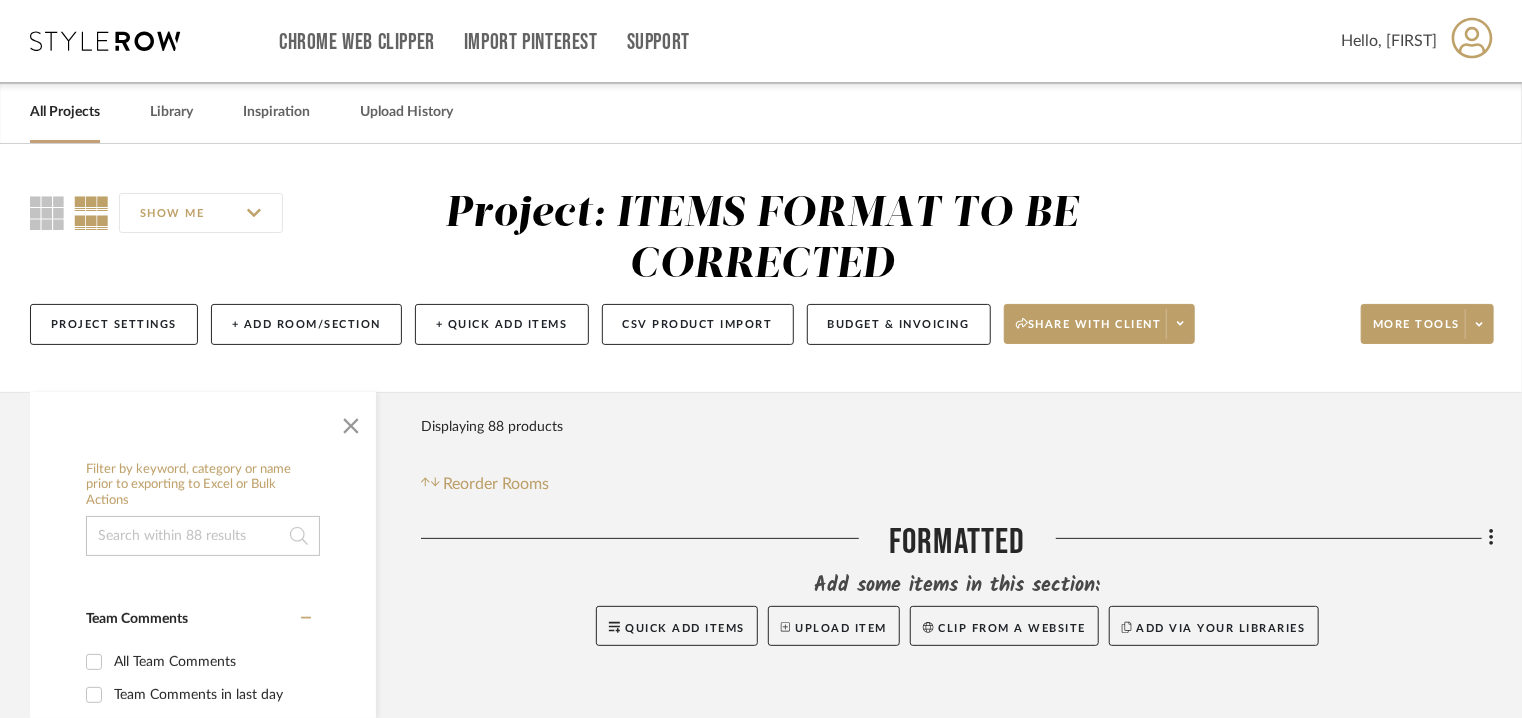 click on "Filter by keyword, category or name prior to exporting to Excel or Bulk Actions Team Comments All Team Comments Team Comments in last day Team Comments in last week Flagged Shared with Client Client Comments All Client Comments Client Comments in last day Client Comments in last week Added To PO Category  Seating   (45)   Tables   (20)   Storage   (18)   Beds    (7)   Bath   (5)   Lighting   (3)   Hardware   (2)   Architectural Elements   (1)   Outdoor   (1)  Brand Alfonso Marina  (1)  Ardamez  (1)  Arflex  (1)  ARTISERA  (1)  Atelier vime  (1)  Ateliers Allot  (1)  BALLARD DESIGNS  (1)  Bathroom Visualization  (1)  BDDW  (1)  Bonaldo  (1)  BOTTOMLINE  (1)  bukowskis  (1)  CAPITAL COLLECTION  (1)  District Eight  (1)  Duravit  (1)  See More + Upload Method Uploaded  (87)  Clipped  (15)  Added By Aditya  Das  (39)  Nivedhitha Sekar  (13)  Merin Sara Rajan  (13)  Rajendra  Rao   (10)  Shagarey Raguraman  (10)  See More + Item Type Product  (102)  Lead Time Weeks In Stock Price 0  7,500 +  0 7500" 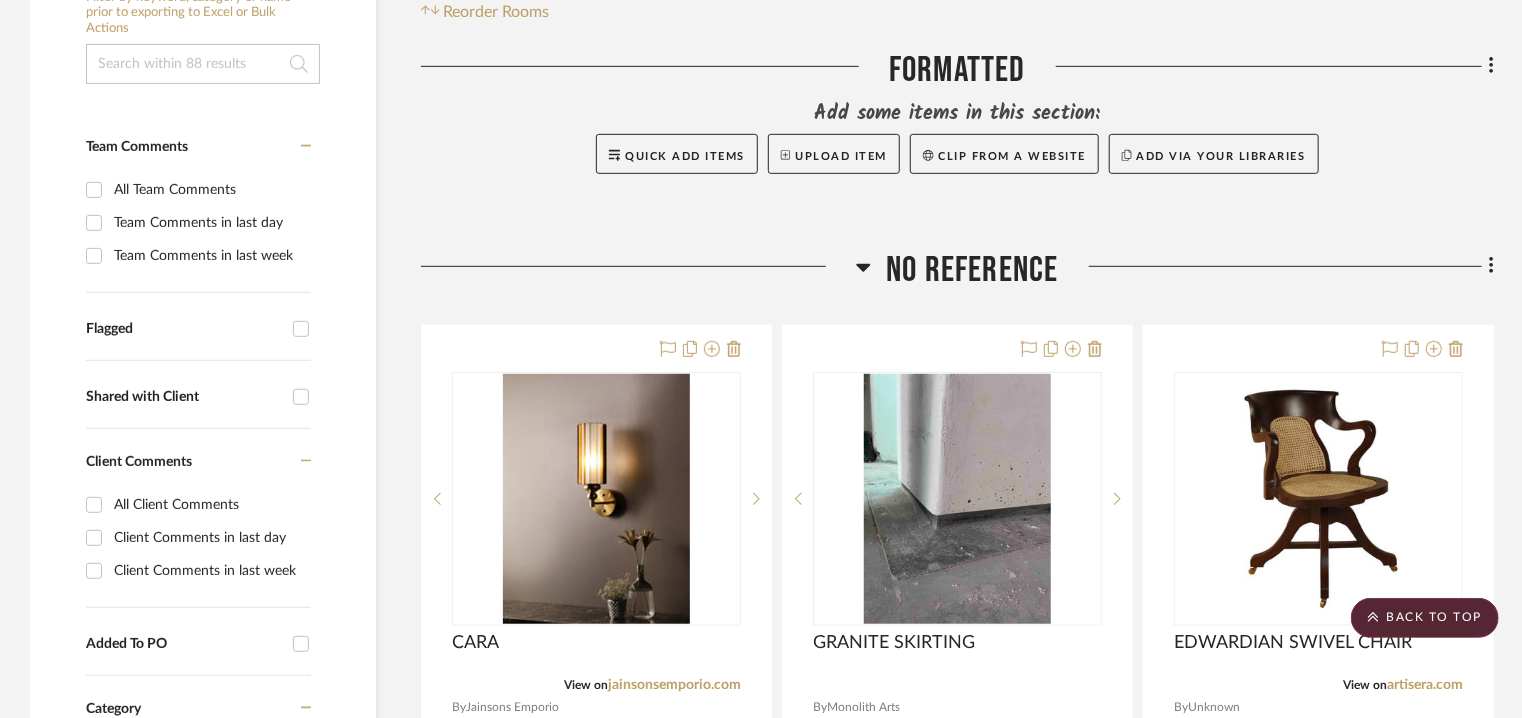scroll, scrollTop: 700, scrollLeft: 0, axis: vertical 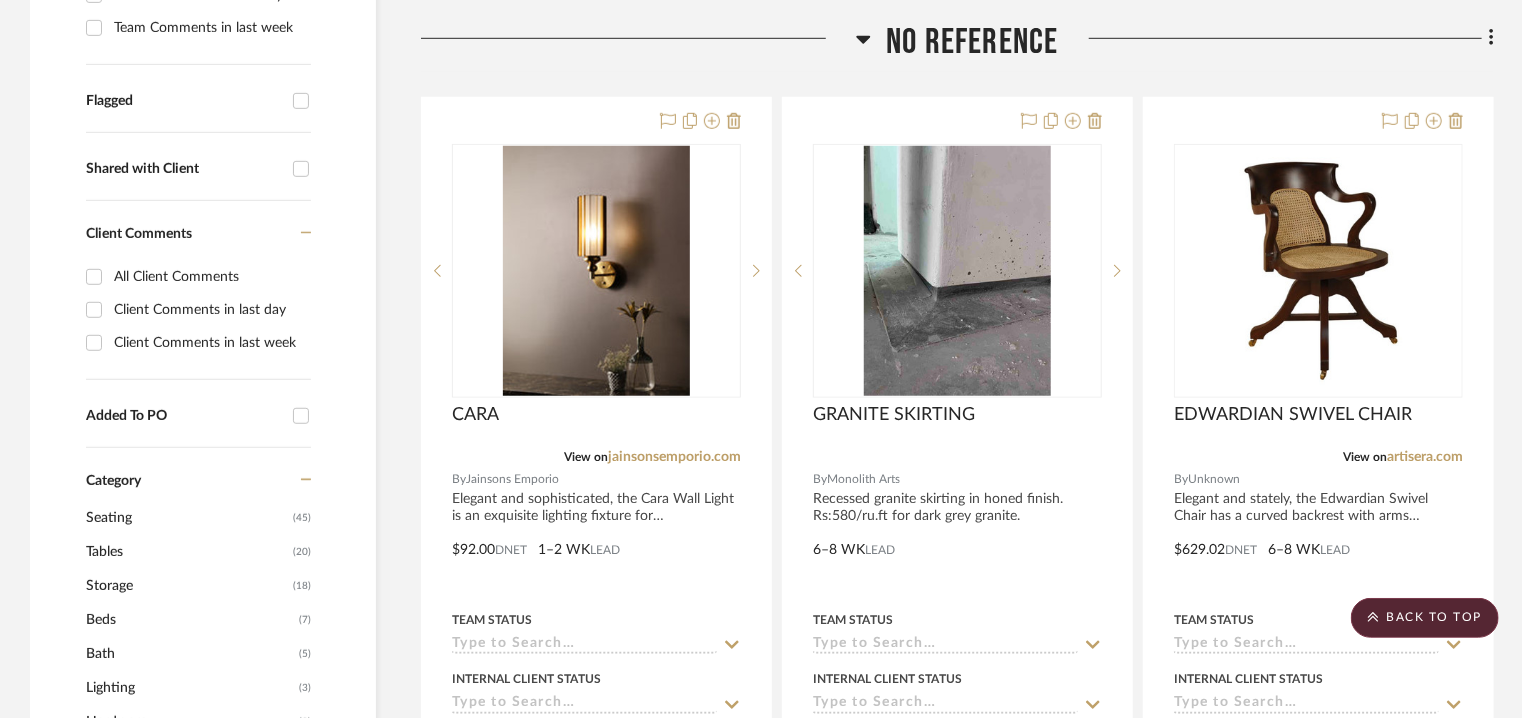 click on "Seating" 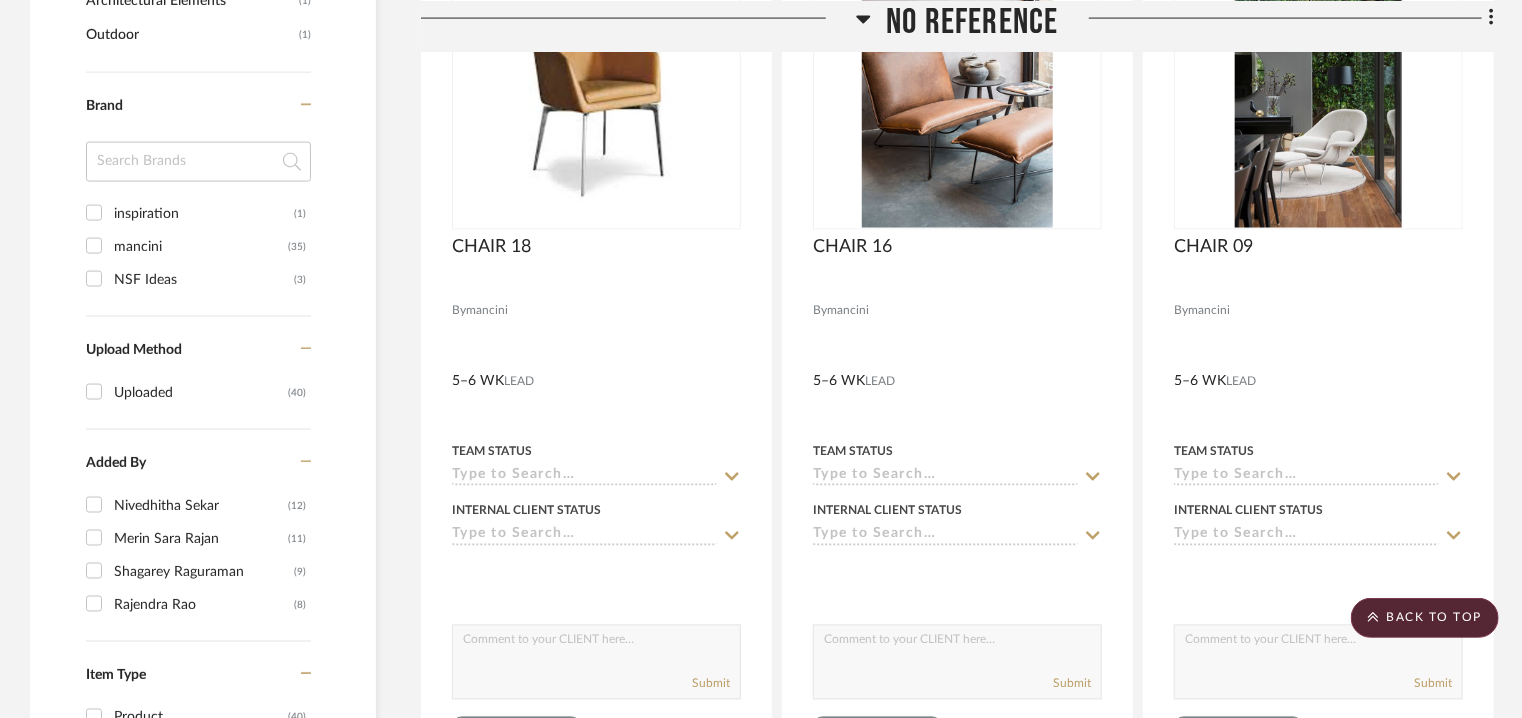 scroll, scrollTop: 1200, scrollLeft: 0, axis: vertical 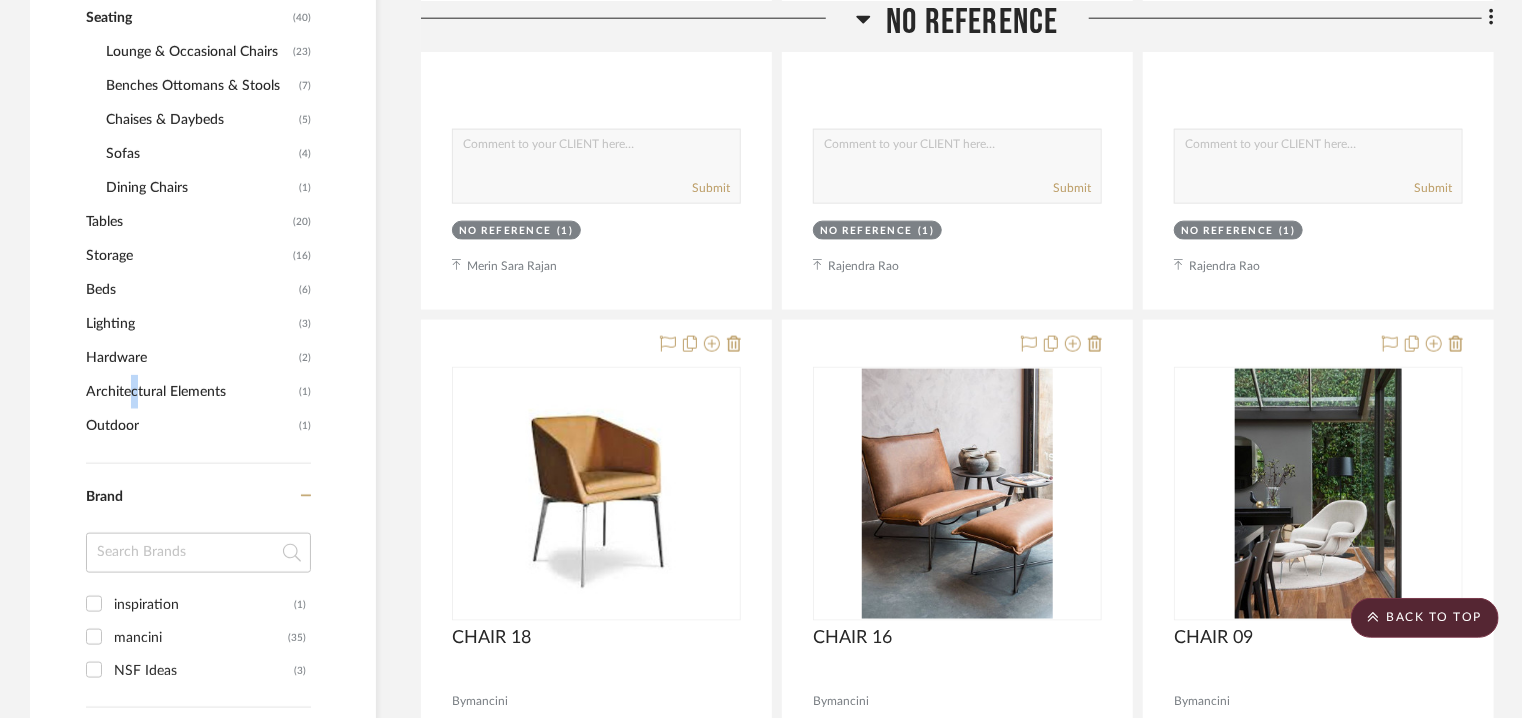 click on "Architectural Elements" 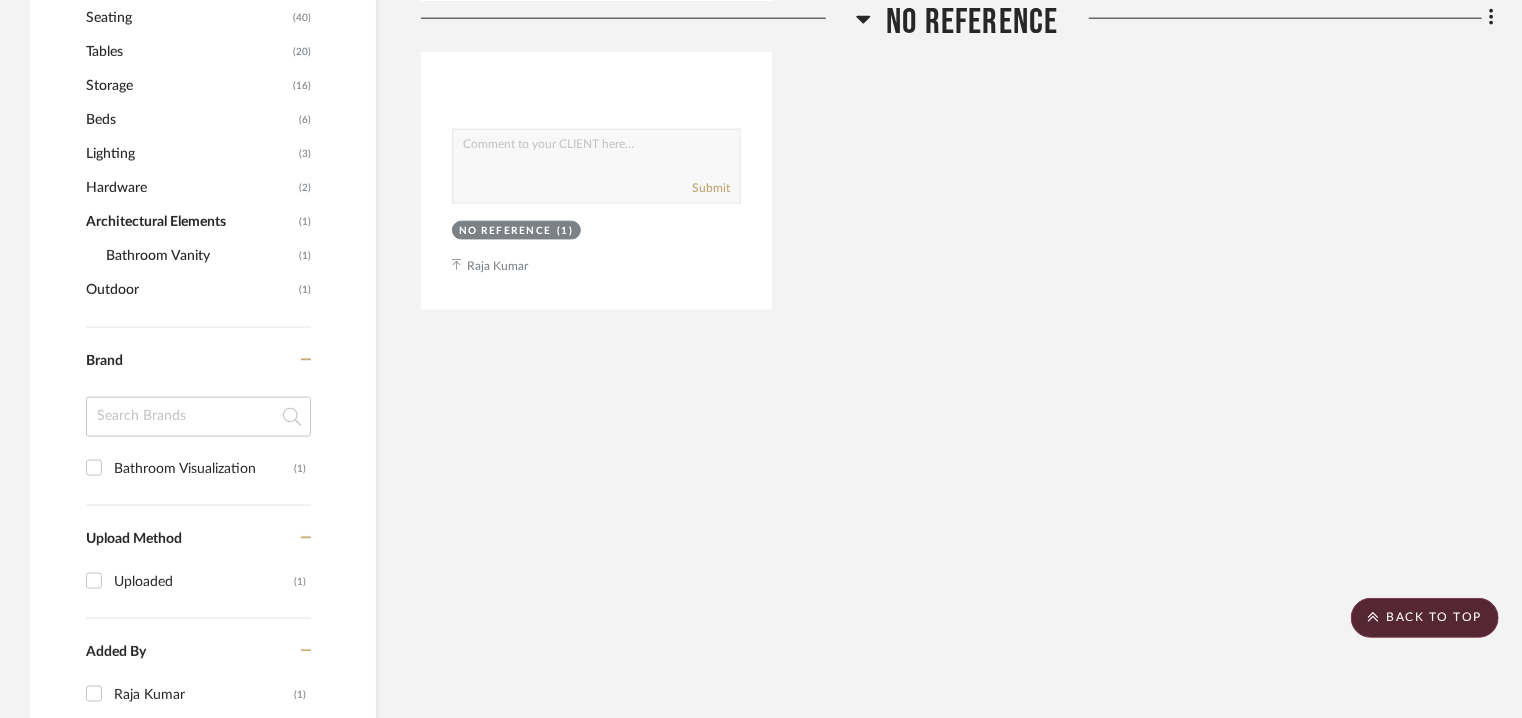 click on "Hardware" 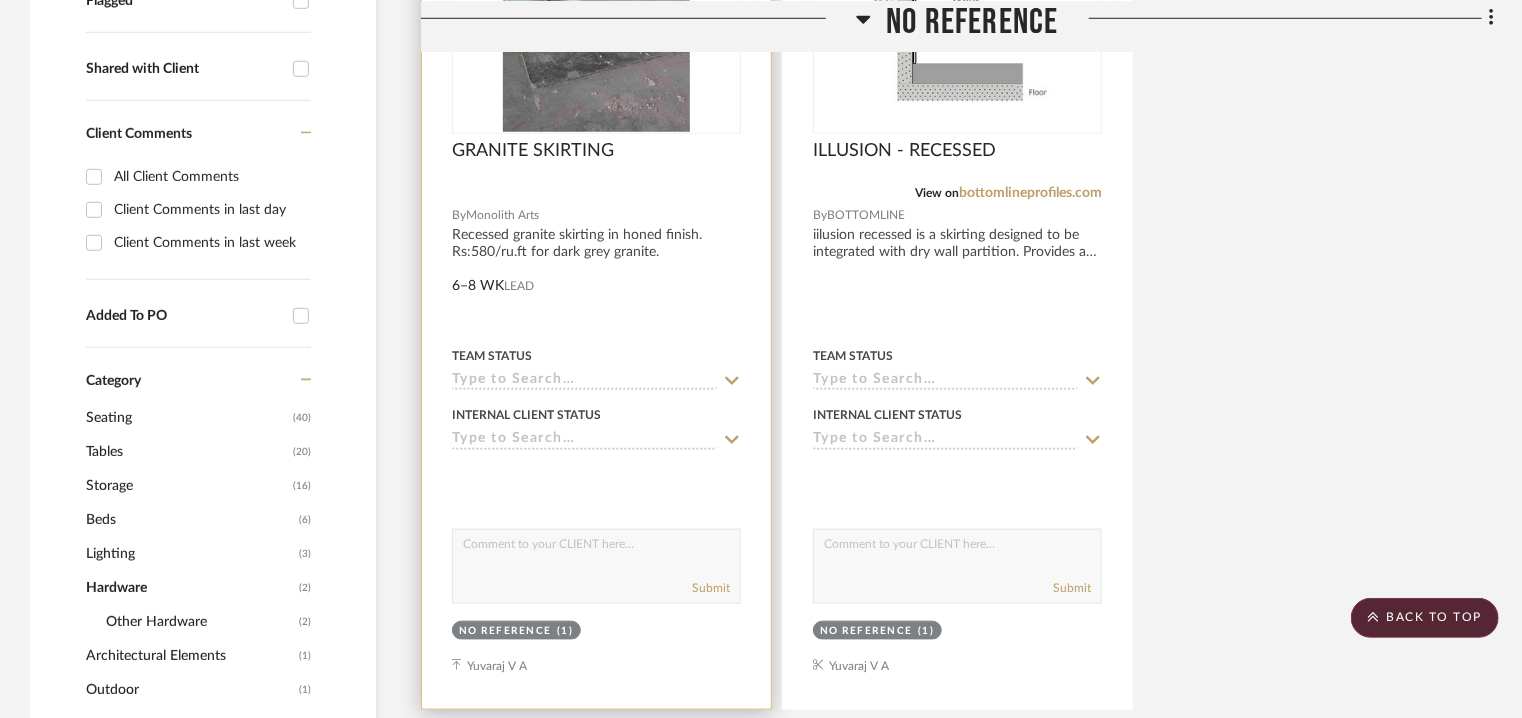 scroll, scrollTop: 700, scrollLeft: 0, axis: vertical 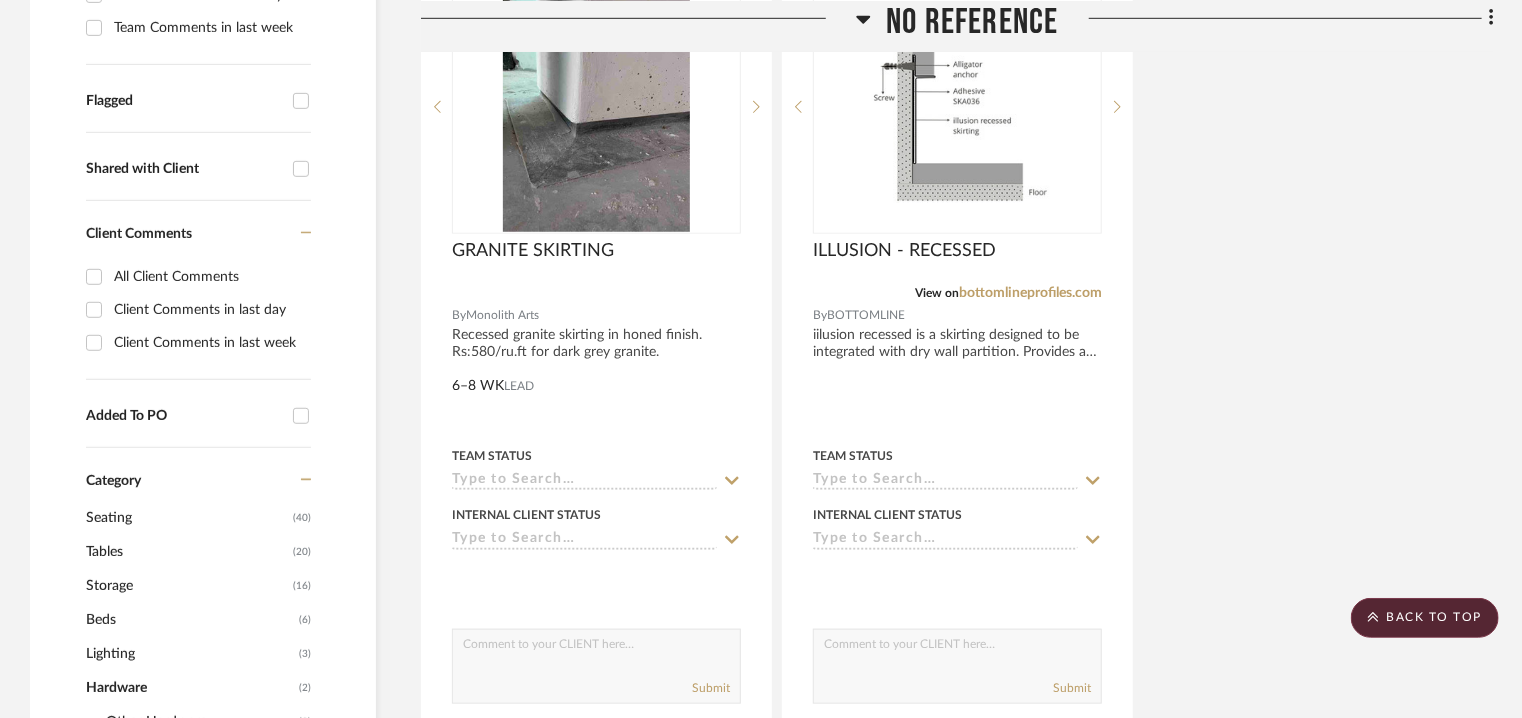 click on "Lighting" 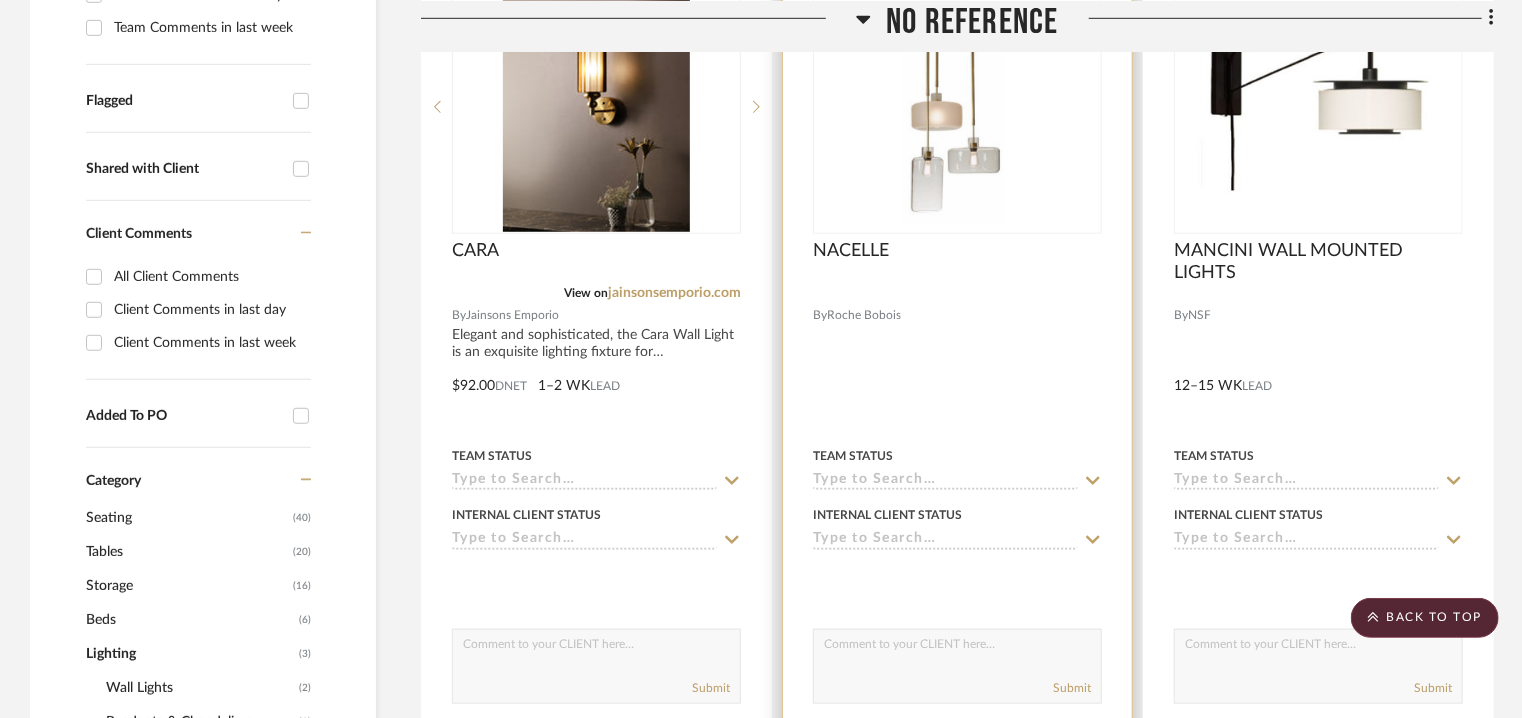 click at bounding box center (957, 107) 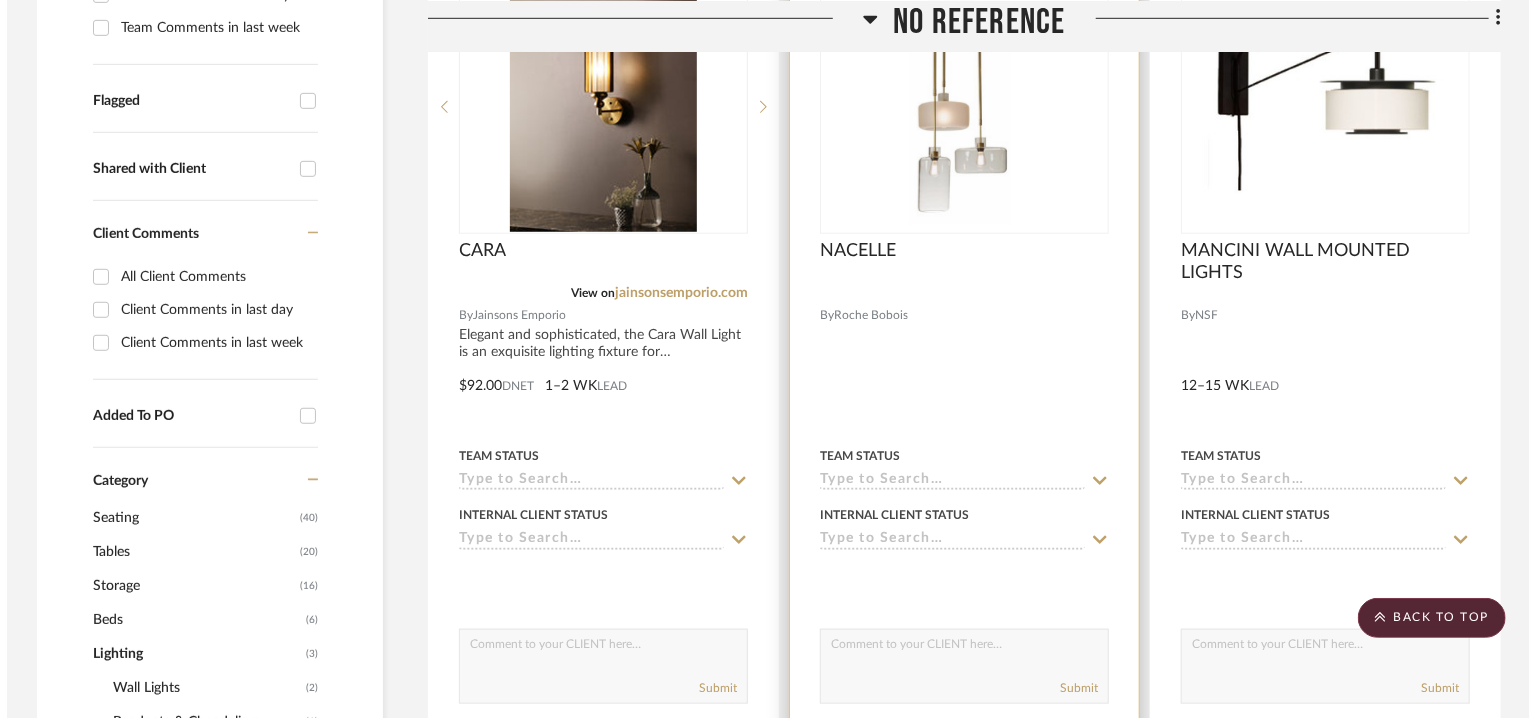 scroll, scrollTop: 0, scrollLeft: 0, axis: both 